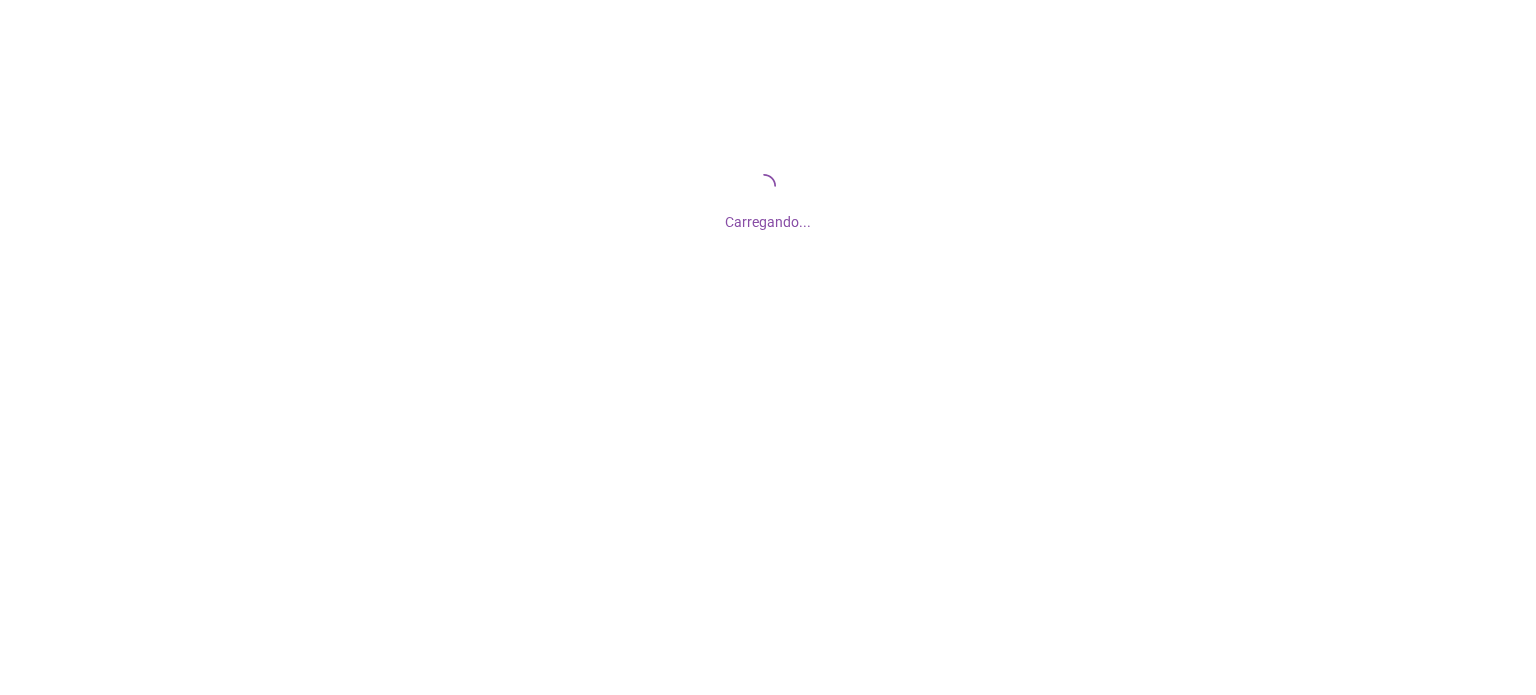 scroll, scrollTop: 0, scrollLeft: 0, axis: both 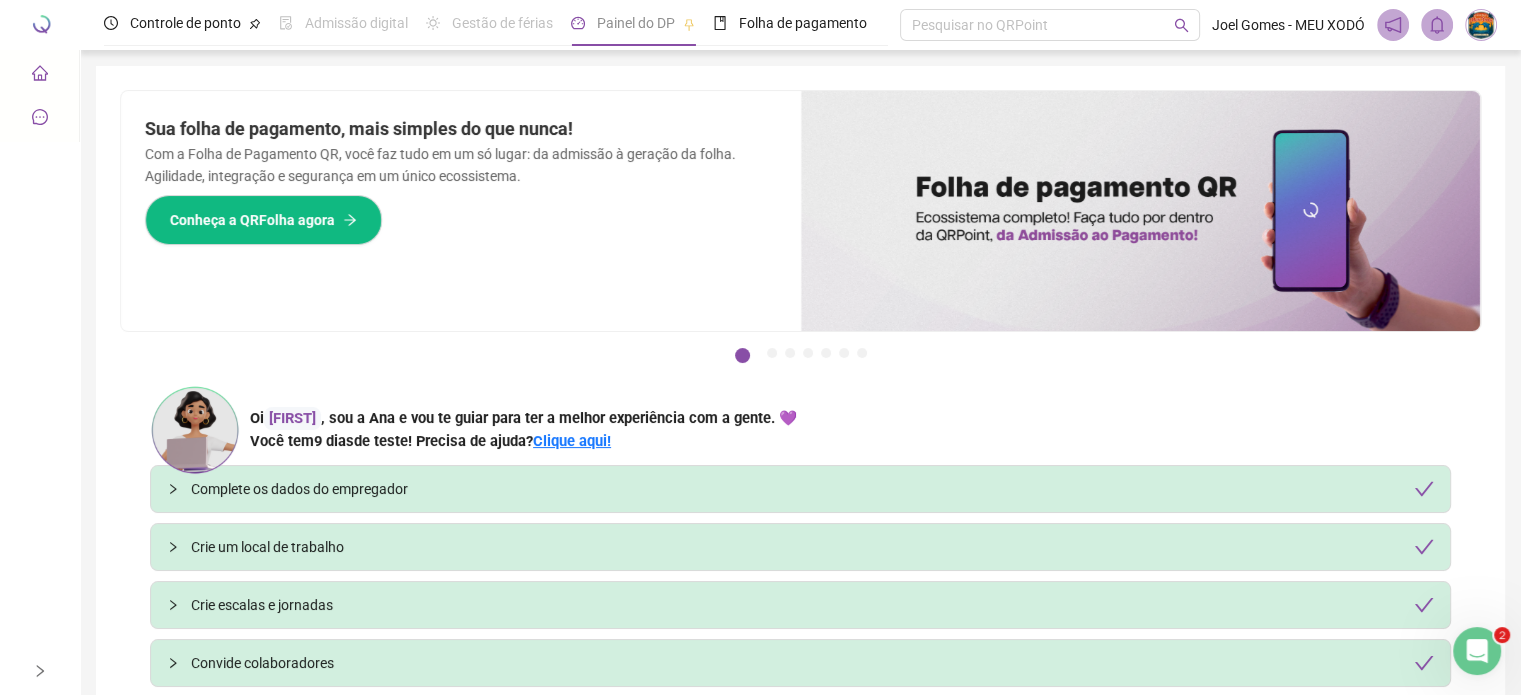 click on "Painel de controle" at bounding box center (39, 74) 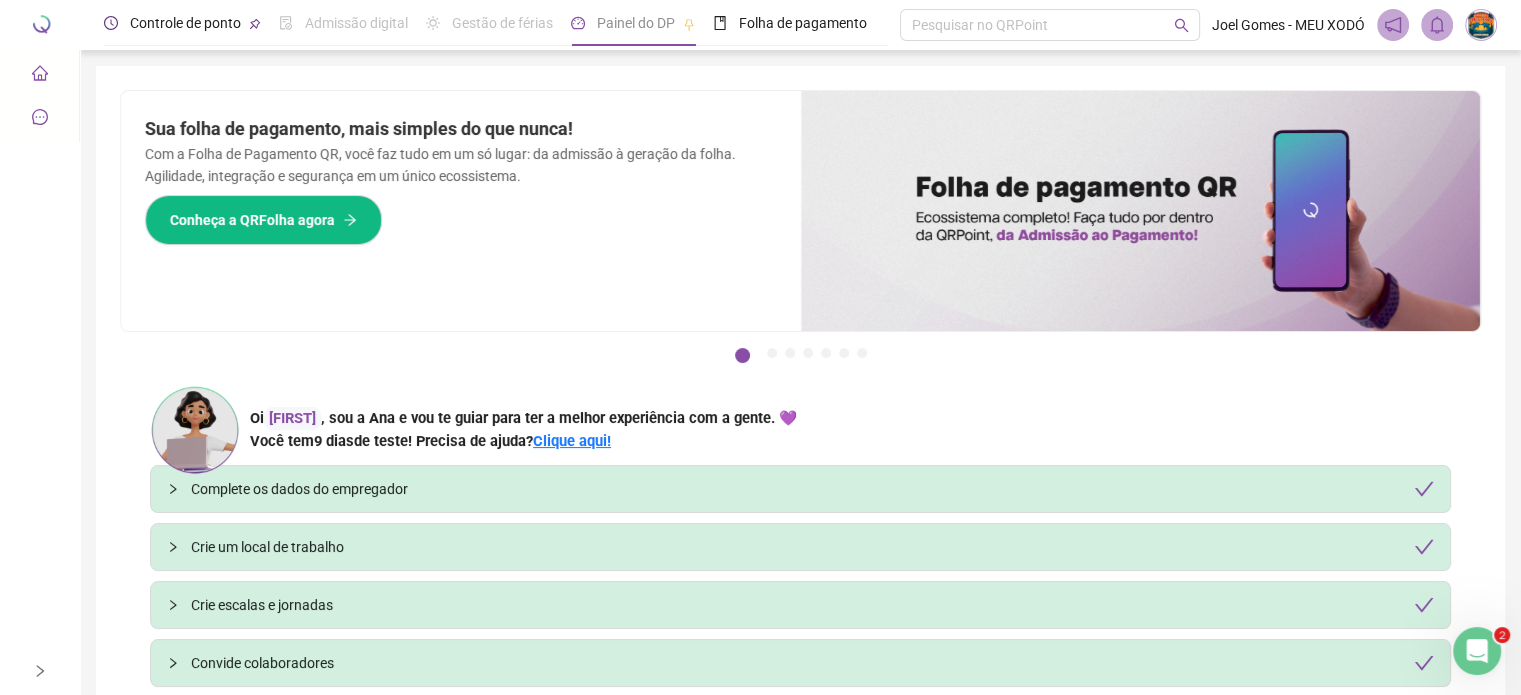 click on "Controle de ponto" at bounding box center [185, 23] 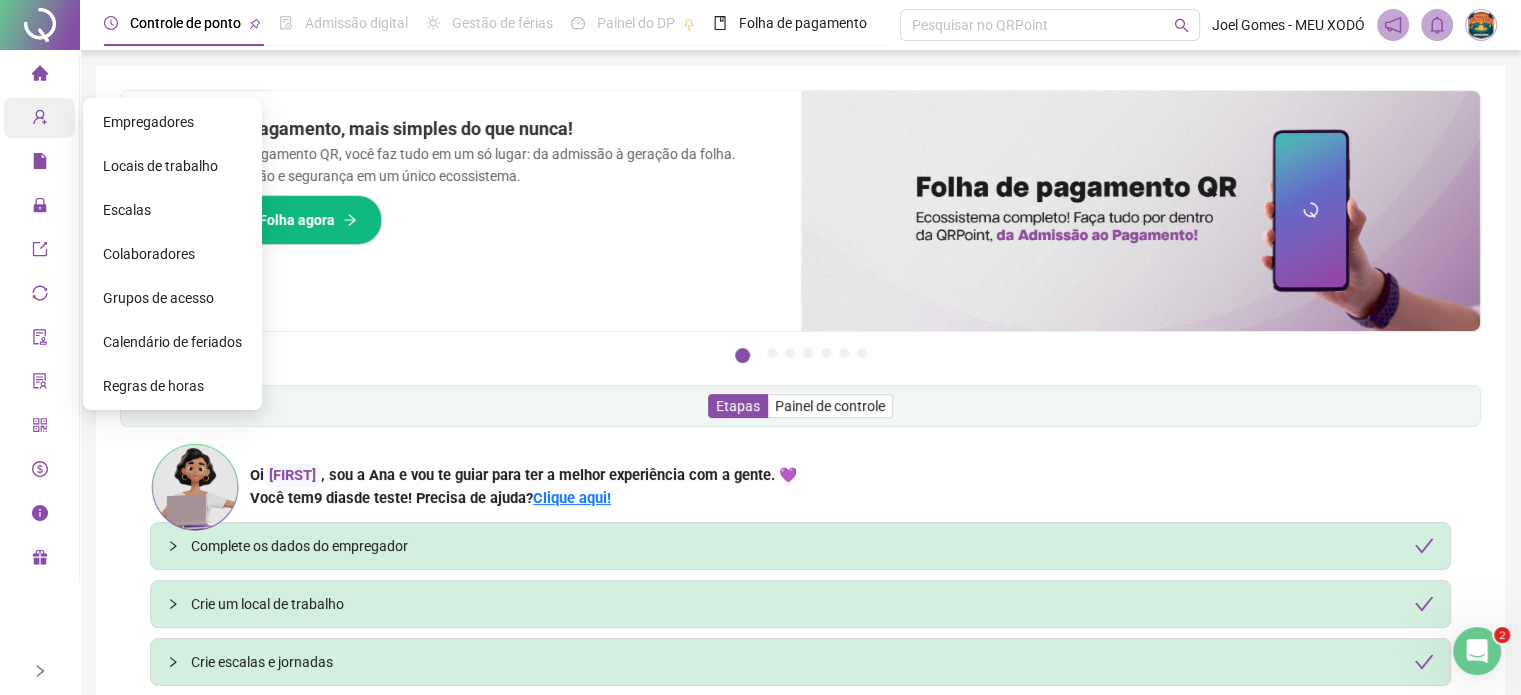 click on "Cadastros" at bounding box center (39, 118) 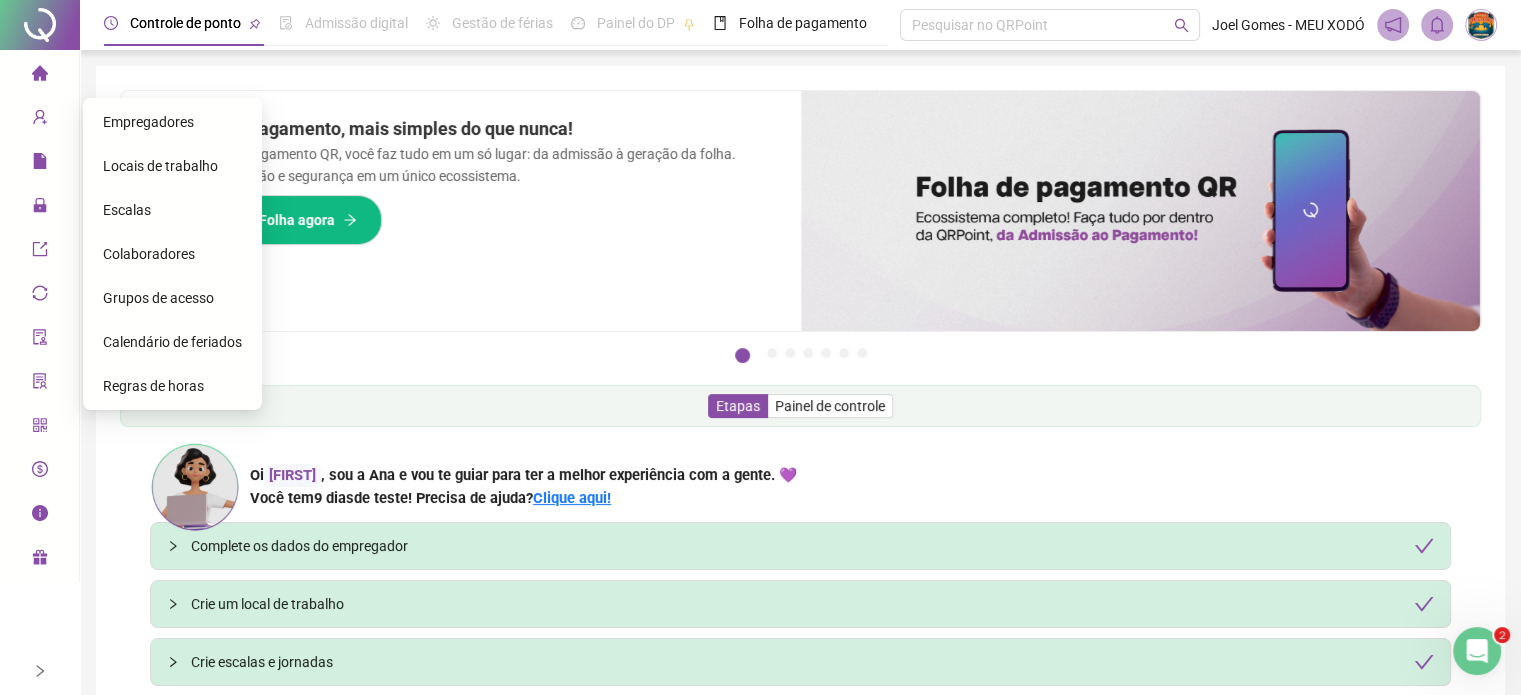 click on "Empregadores" at bounding box center (172, 122) 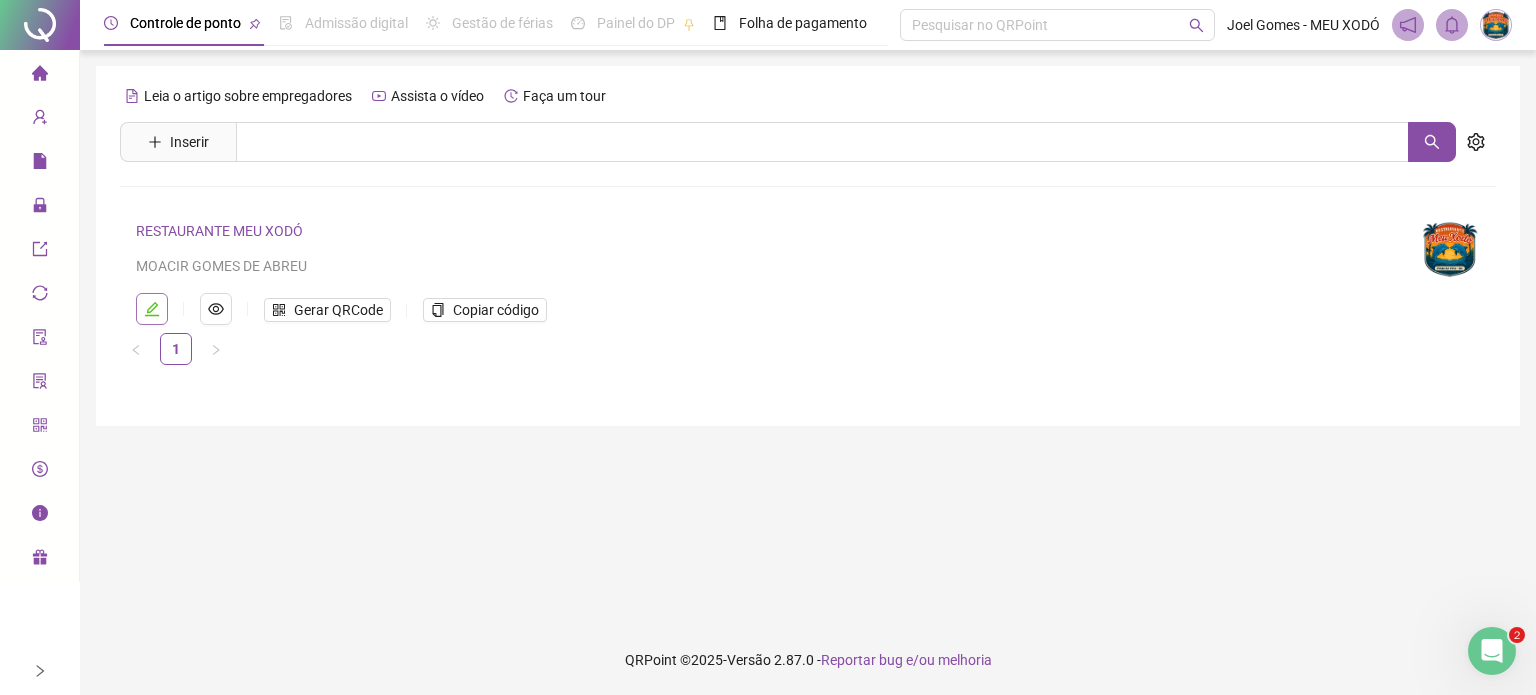 click at bounding box center [152, 309] 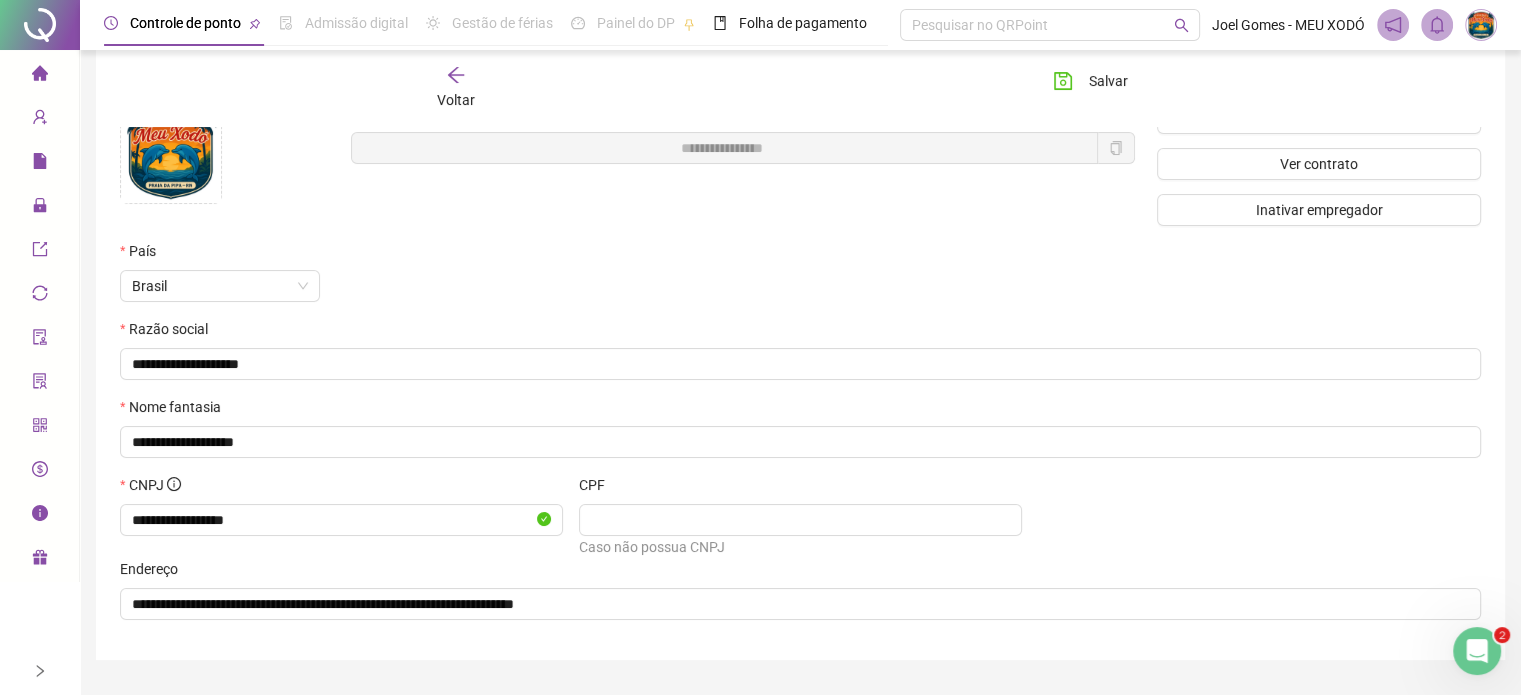 scroll, scrollTop: 0, scrollLeft: 0, axis: both 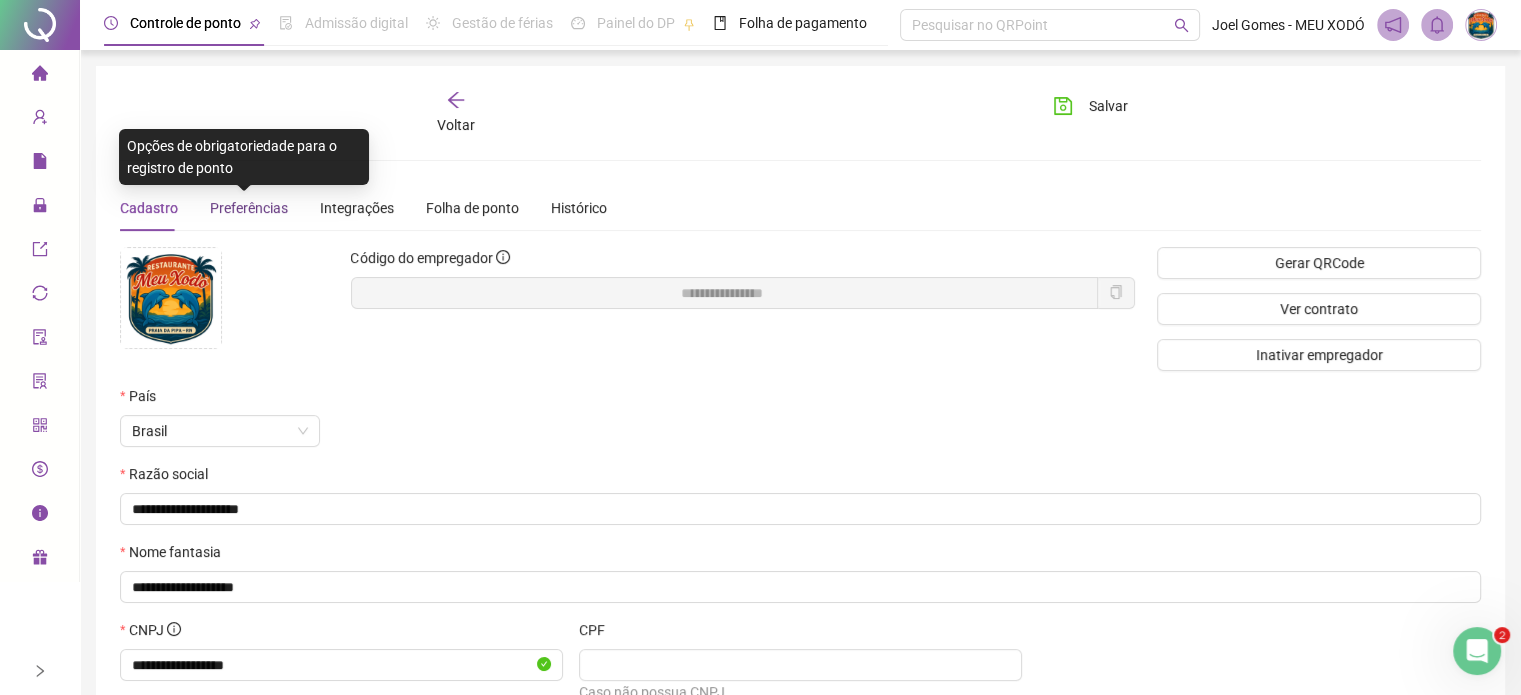 click on "Preferências" at bounding box center [249, 208] 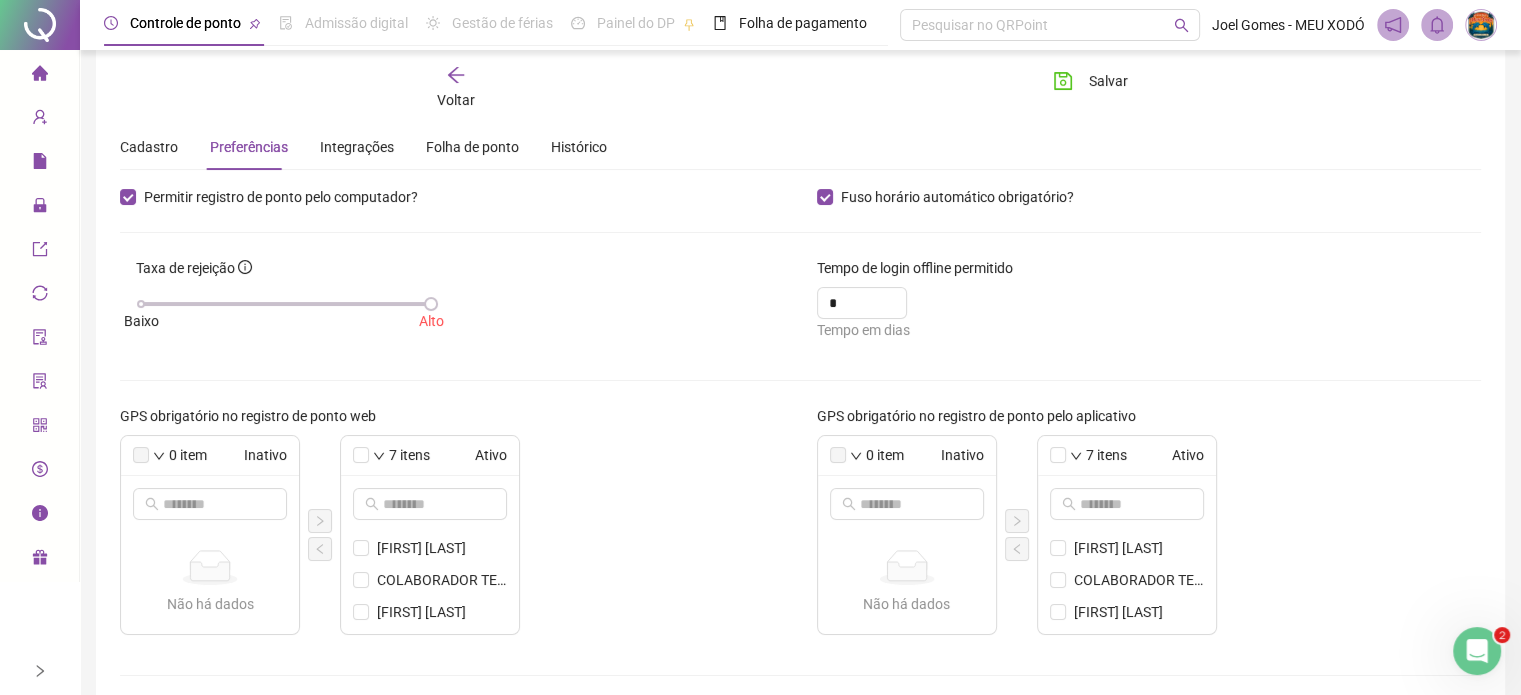 scroll, scrollTop: 0, scrollLeft: 0, axis: both 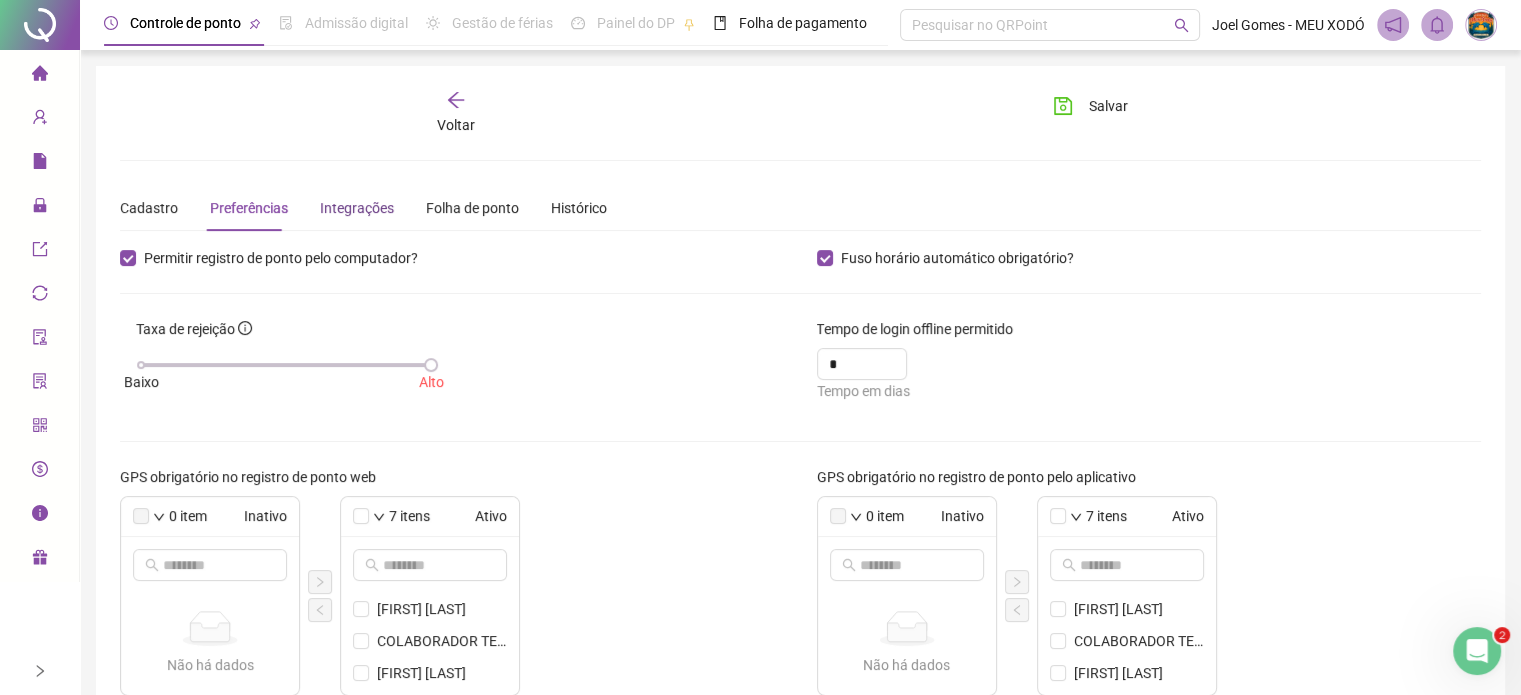 click on "Integrações" at bounding box center (357, 208) 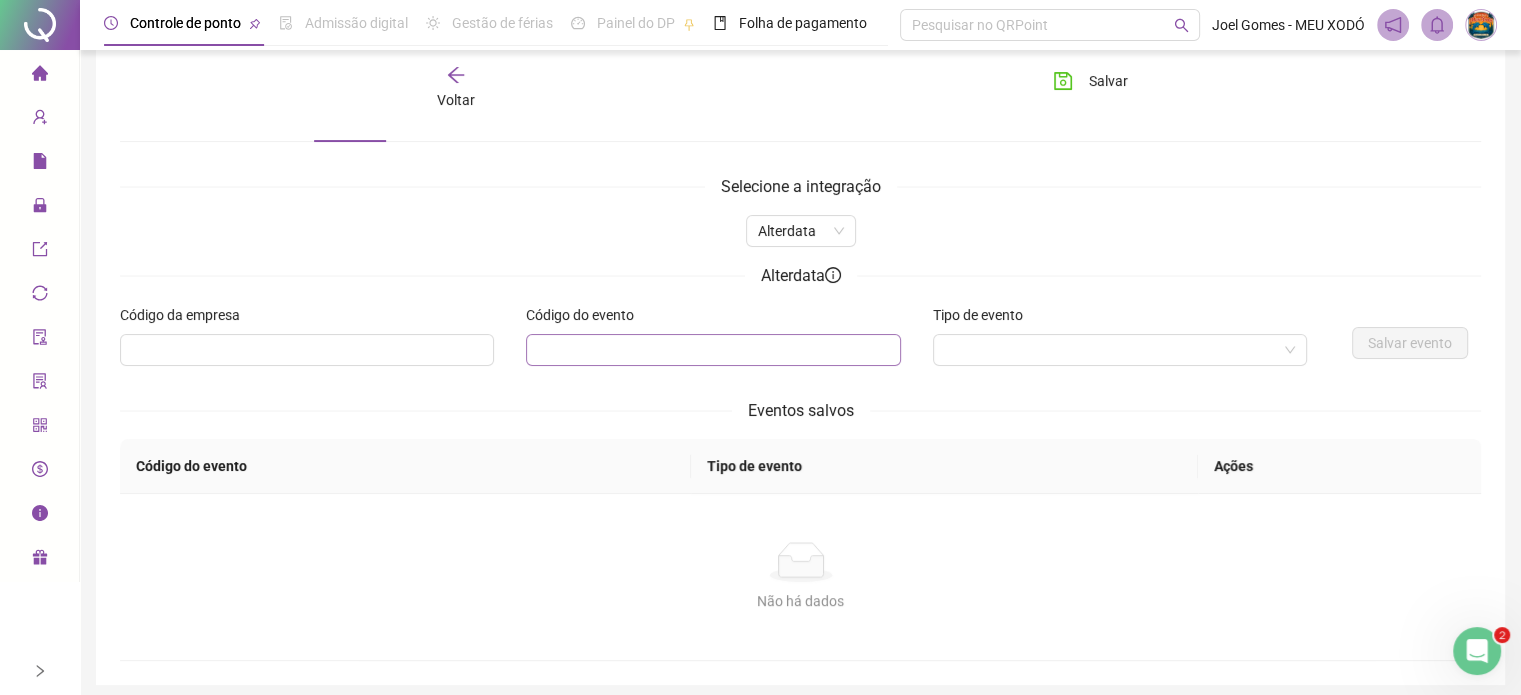 scroll, scrollTop: 0, scrollLeft: 0, axis: both 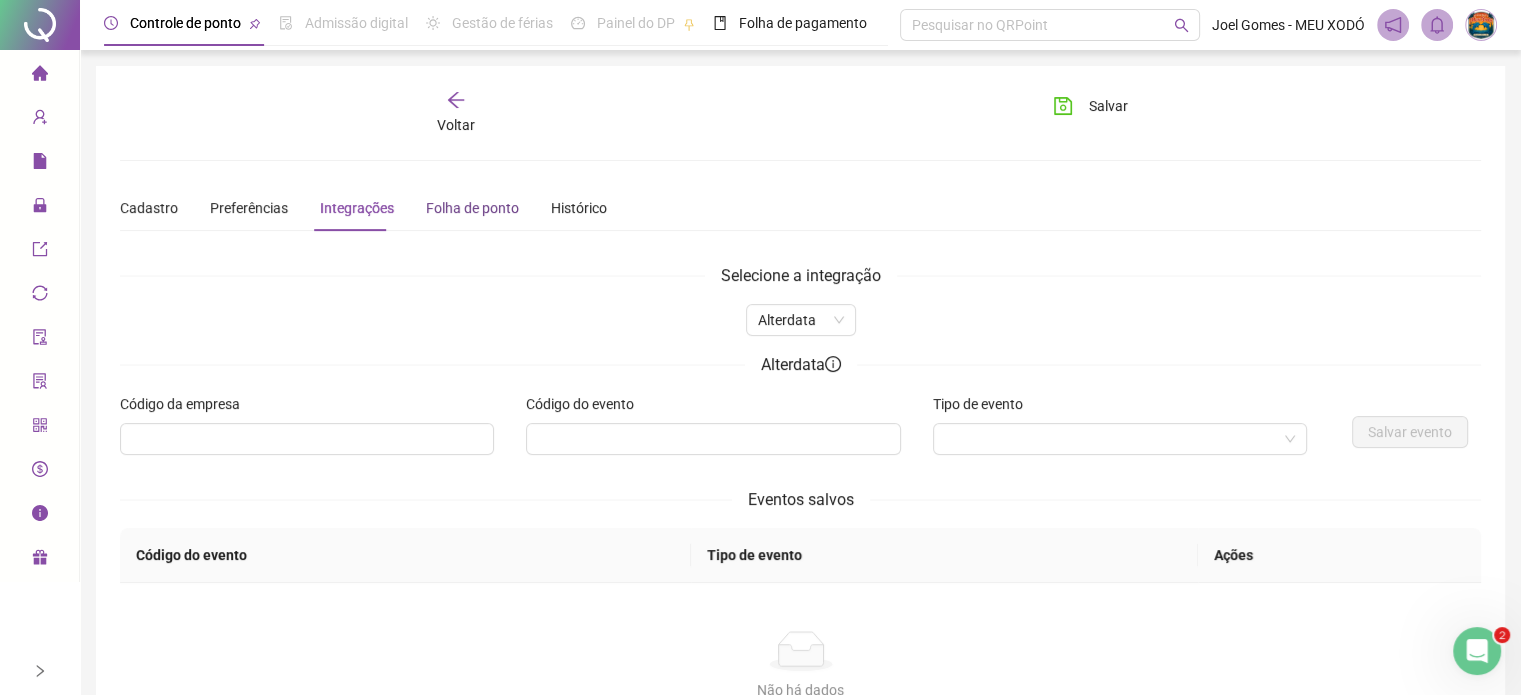 click on "Folha de ponto" at bounding box center (472, 208) 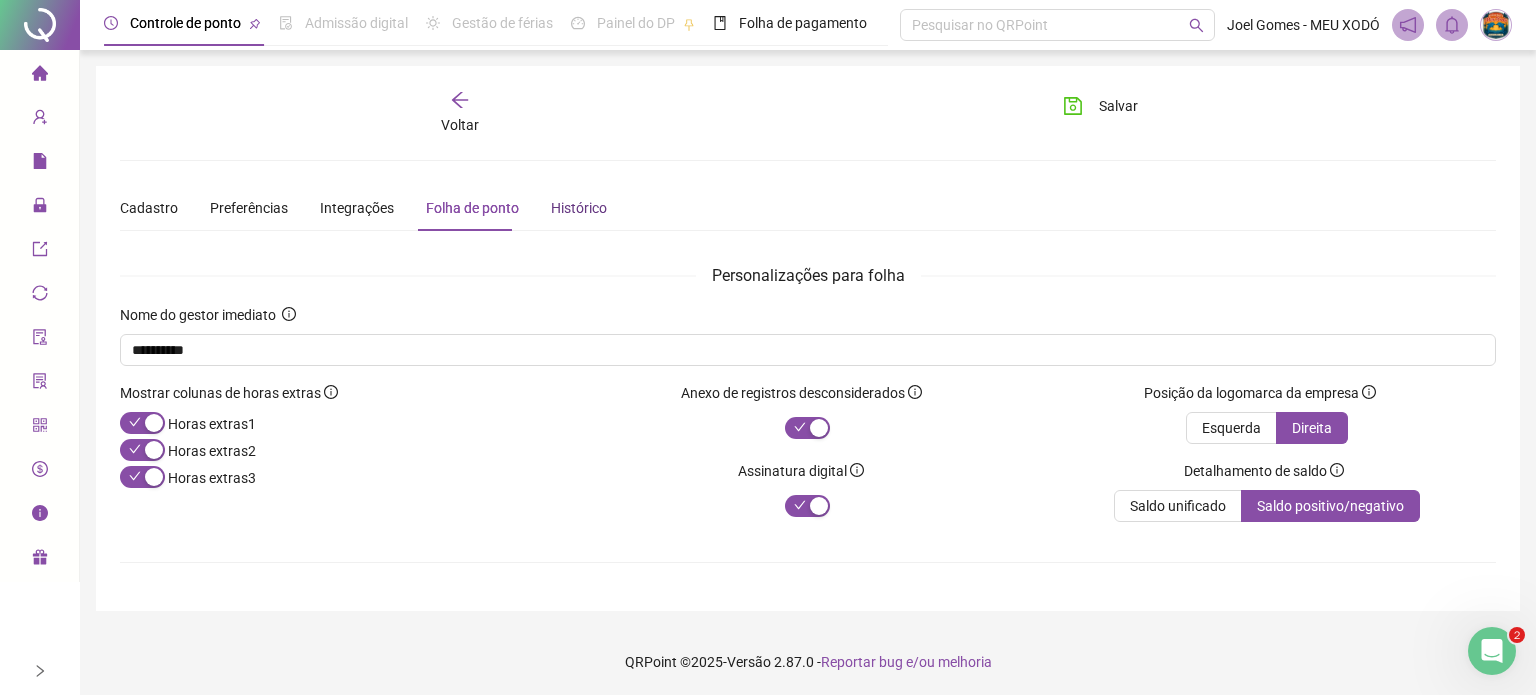 click on "Histórico" at bounding box center (579, 208) 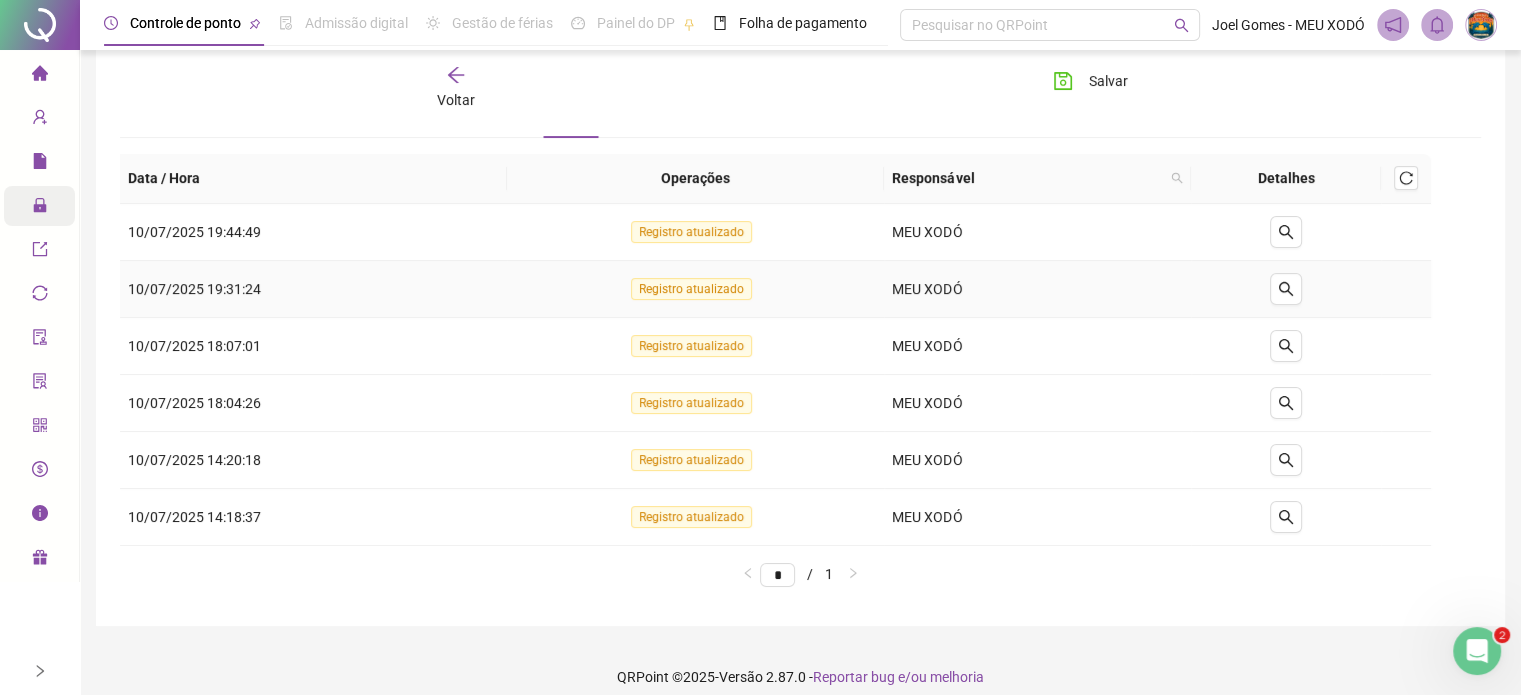 scroll, scrollTop: 6, scrollLeft: 0, axis: vertical 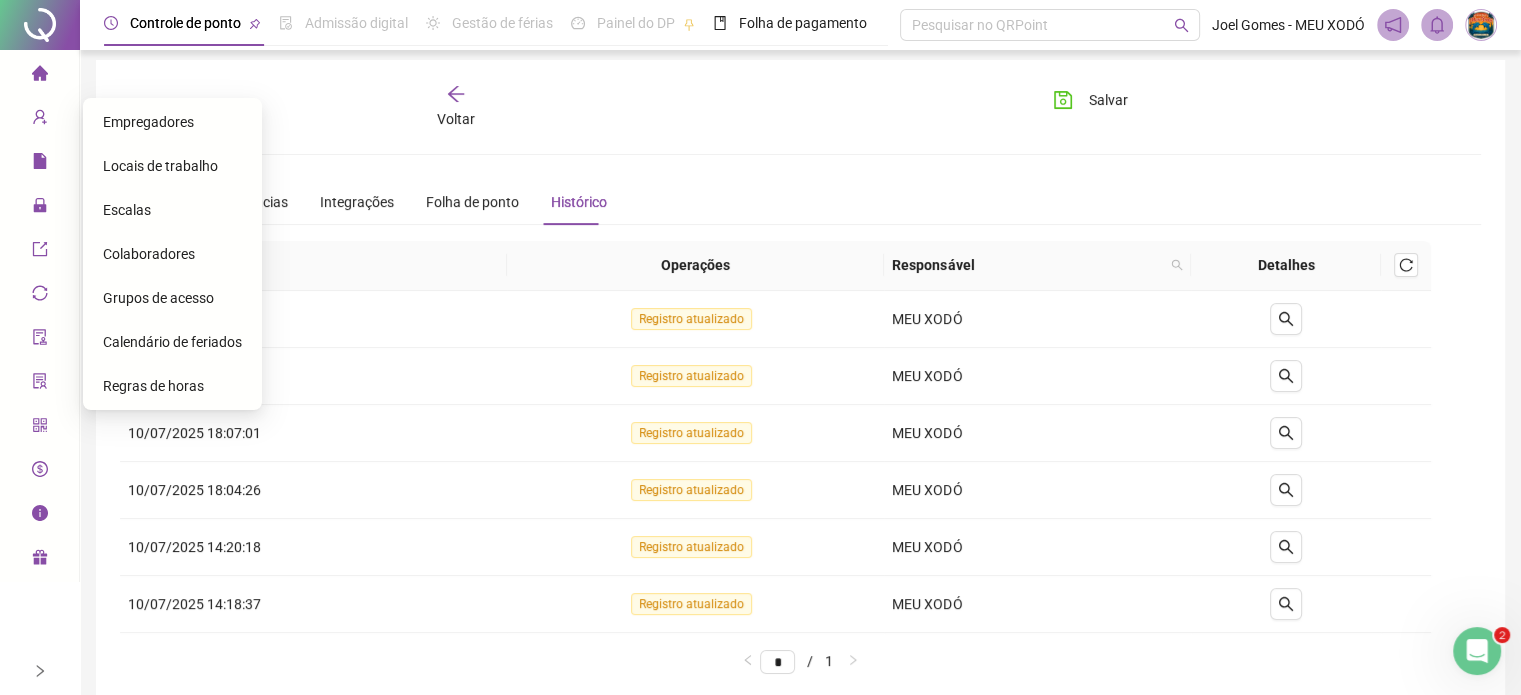 click on "Empregadores" at bounding box center [148, 122] 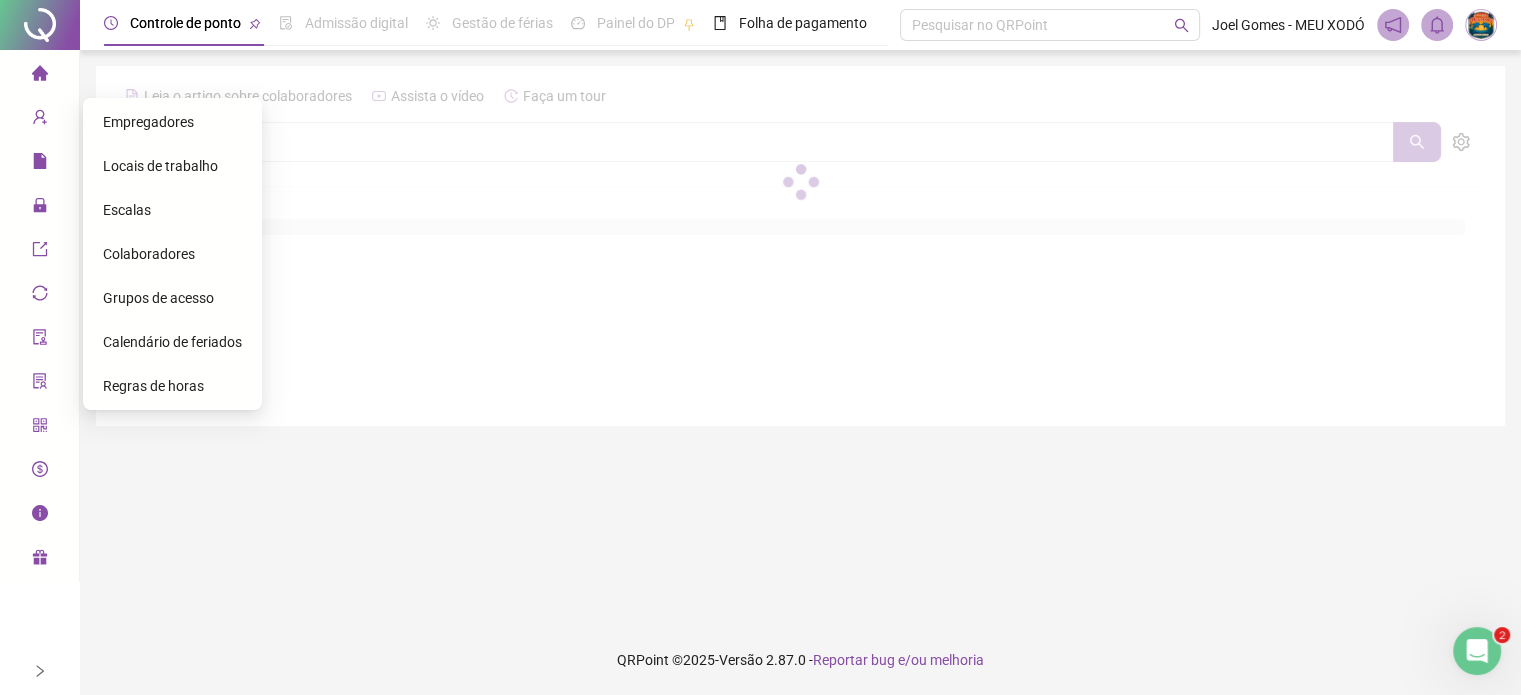 scroll, scrollTop: 0, scrollLeft: 0, axis: both 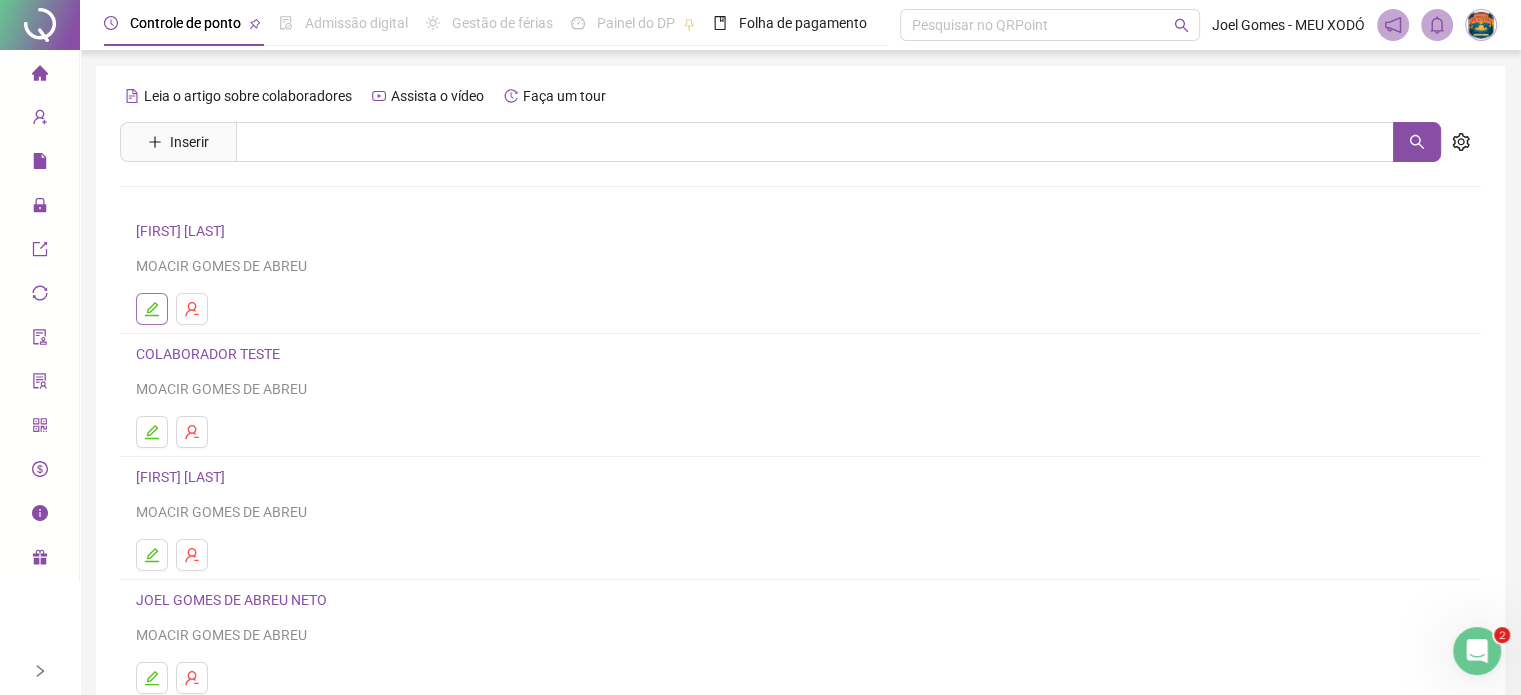 click 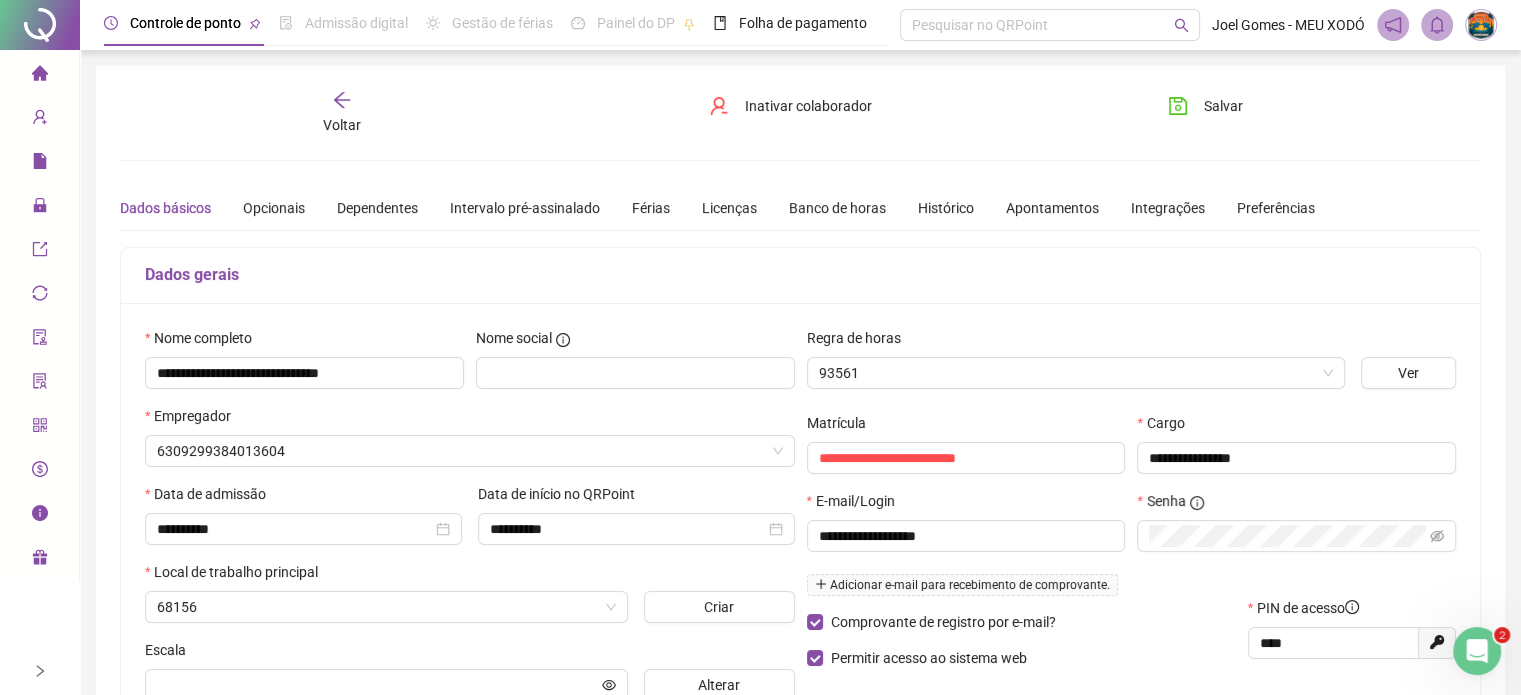 type on "**********" 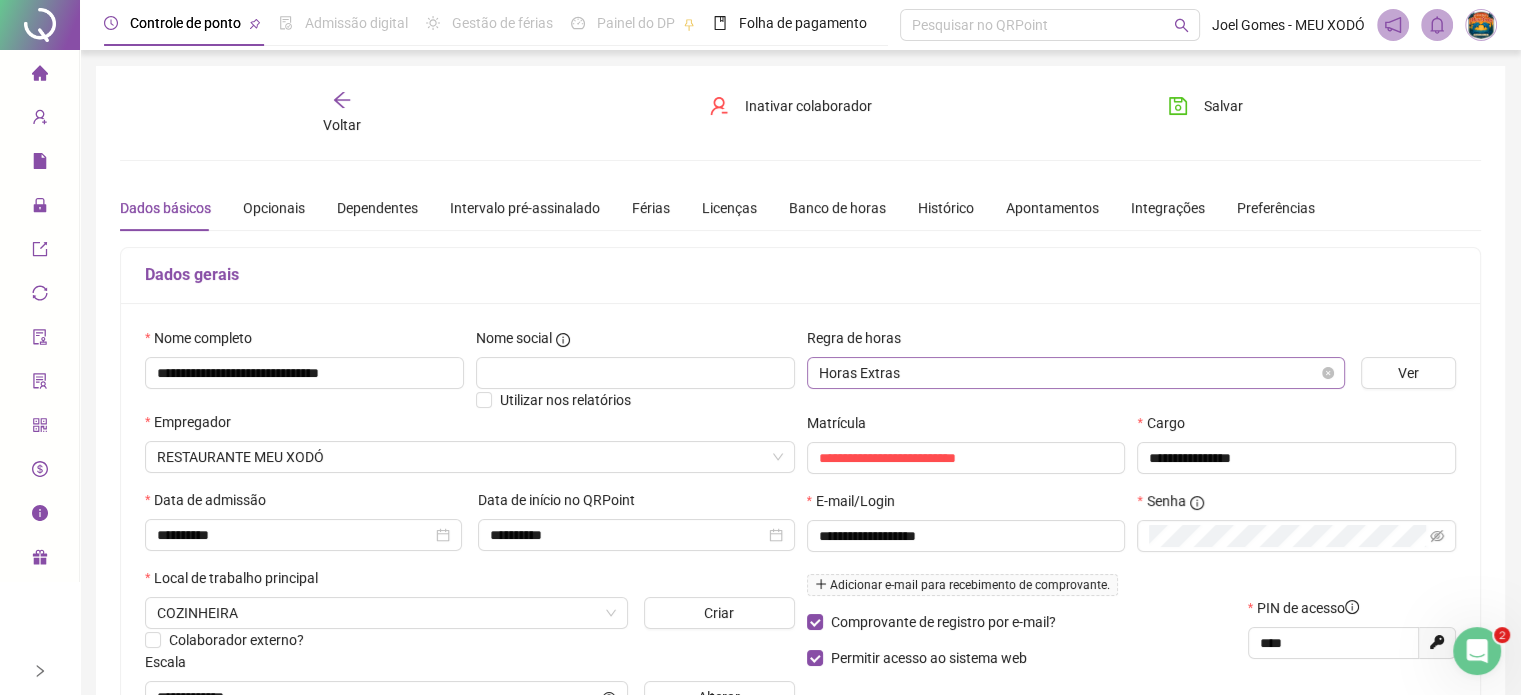 click on "Horas Extras" at bounding box center [1076, 373] 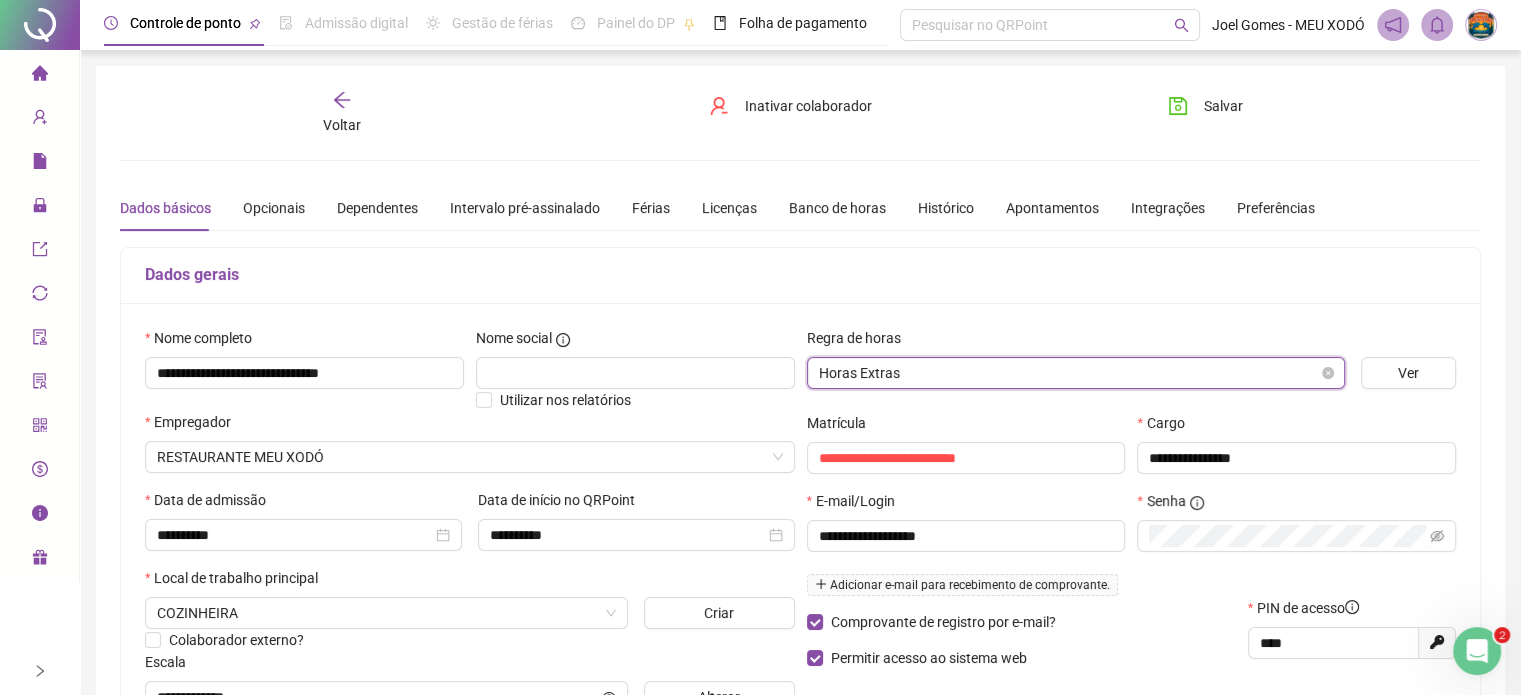 click on "Horas Extras" at bounding box center (1076, 373) 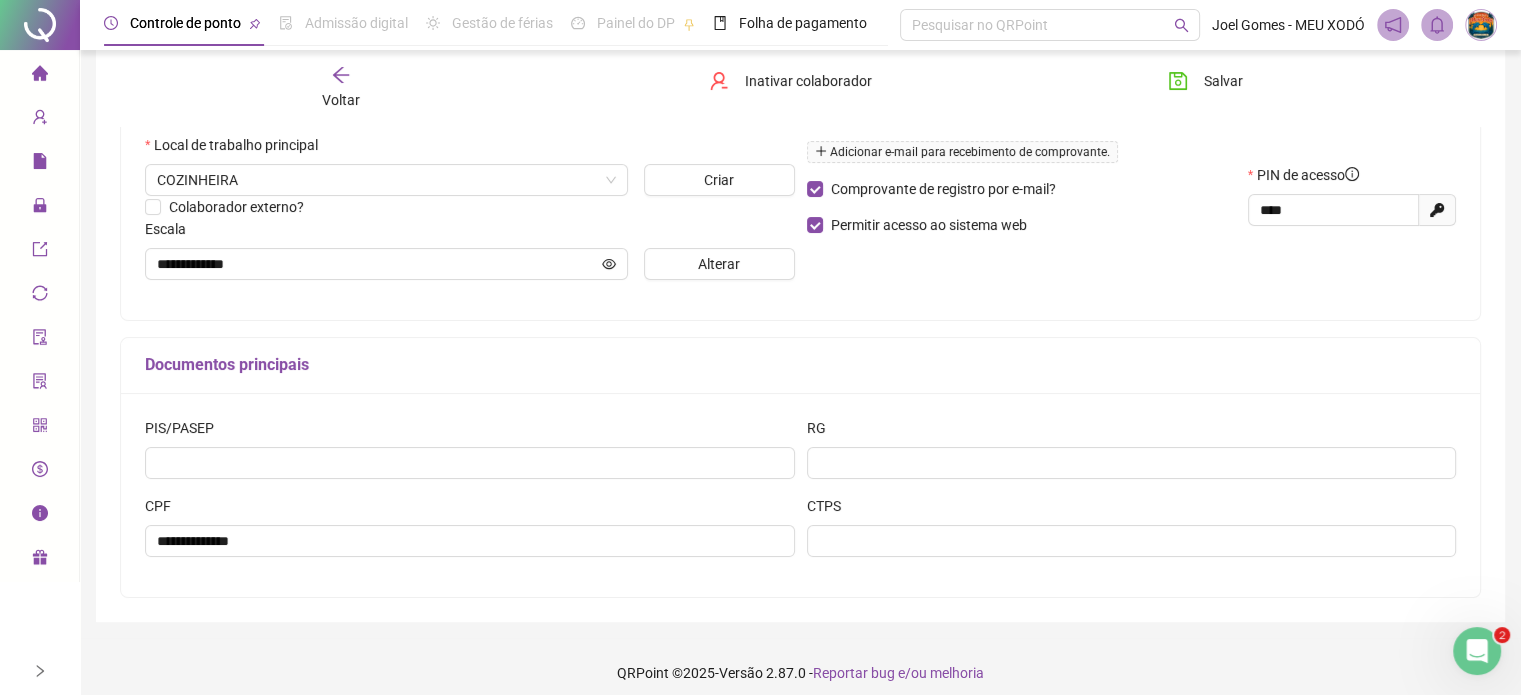 scroll, scrollTop: 445, scrollLeft: 0, axis: vertical 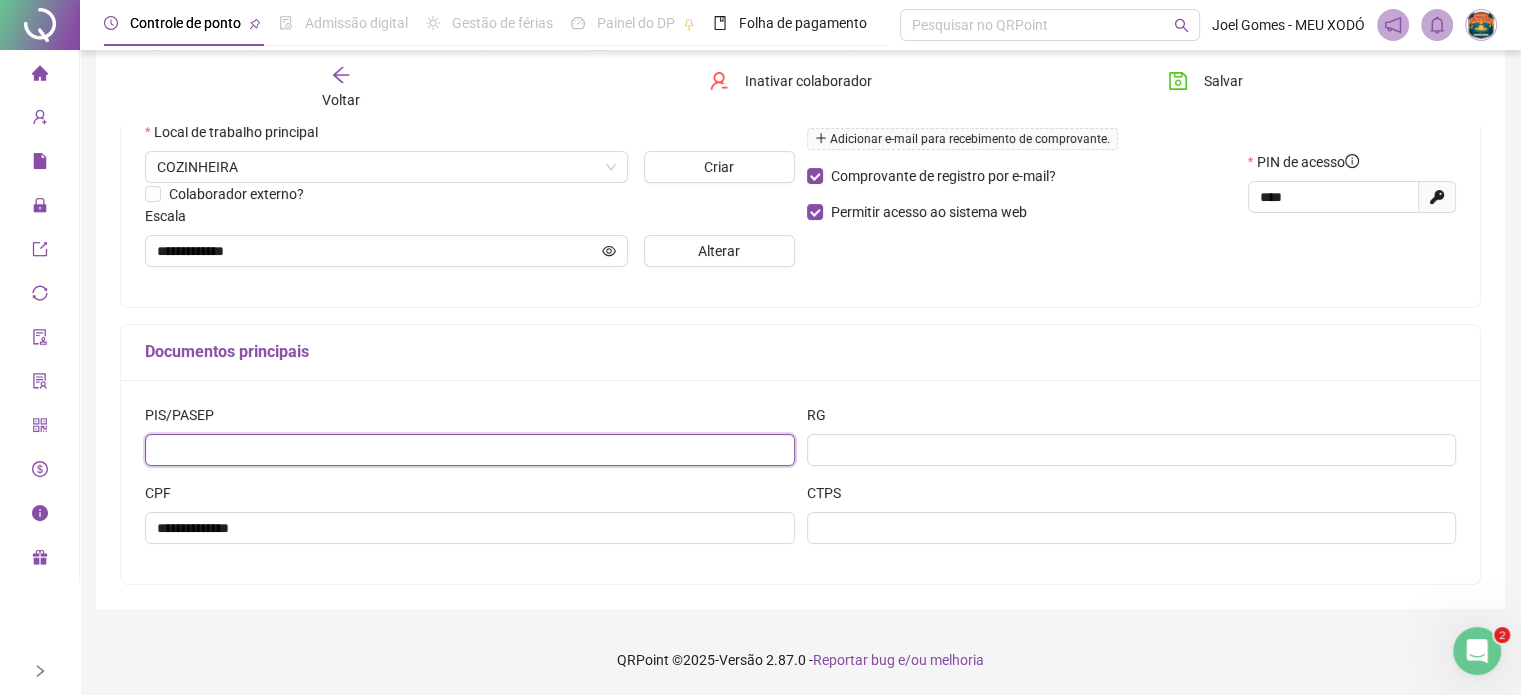 click at bounding box center [470, 450] 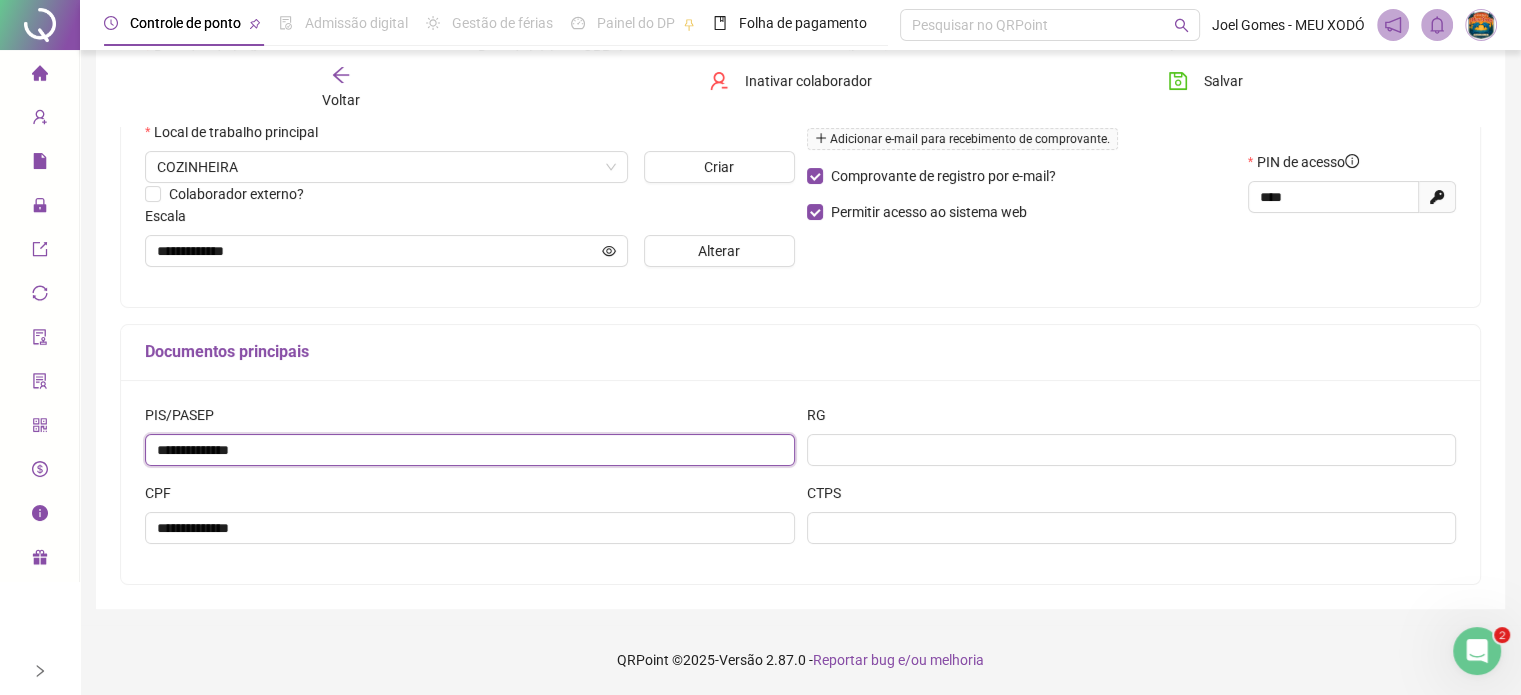 type on "**********" 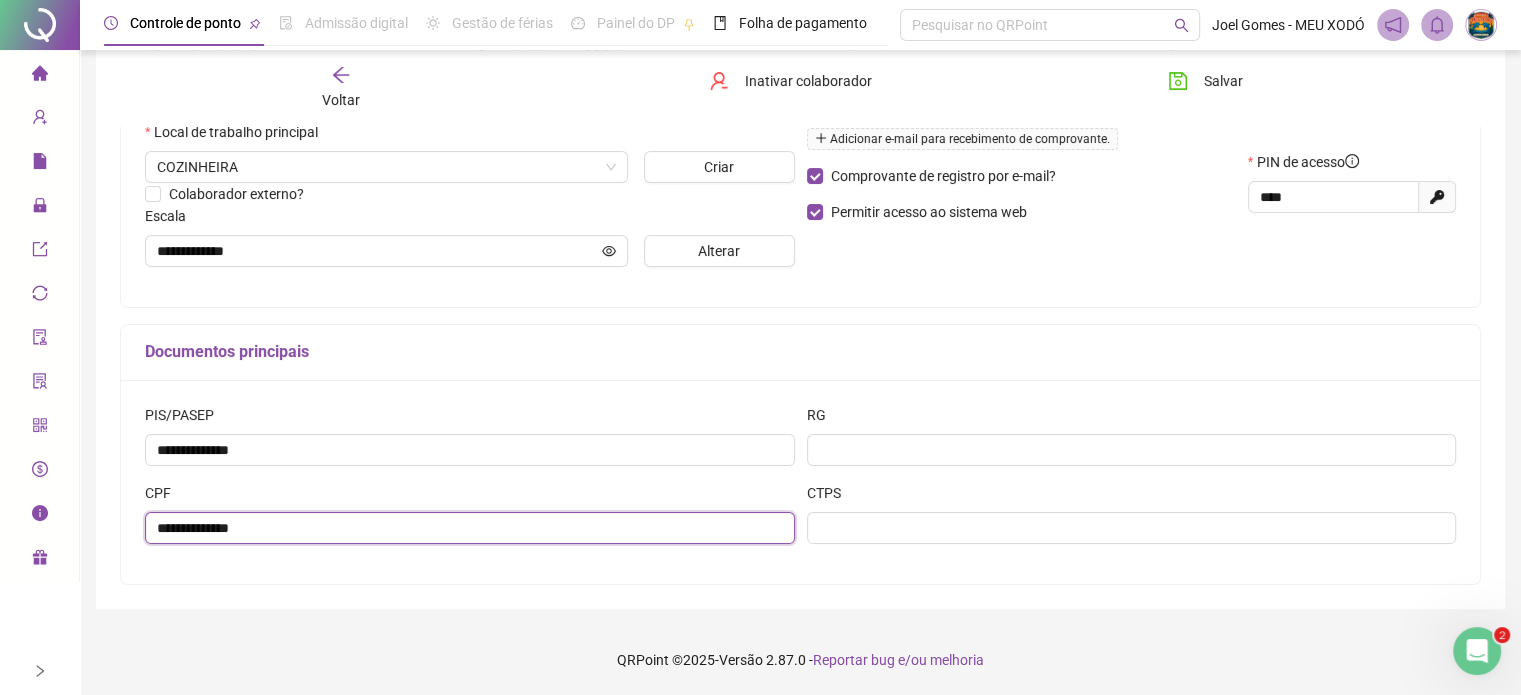 drag, startPoint x: 105, startPoint y: 501, endPoint x: 0, endPoint y: 463, distance: 111.66467 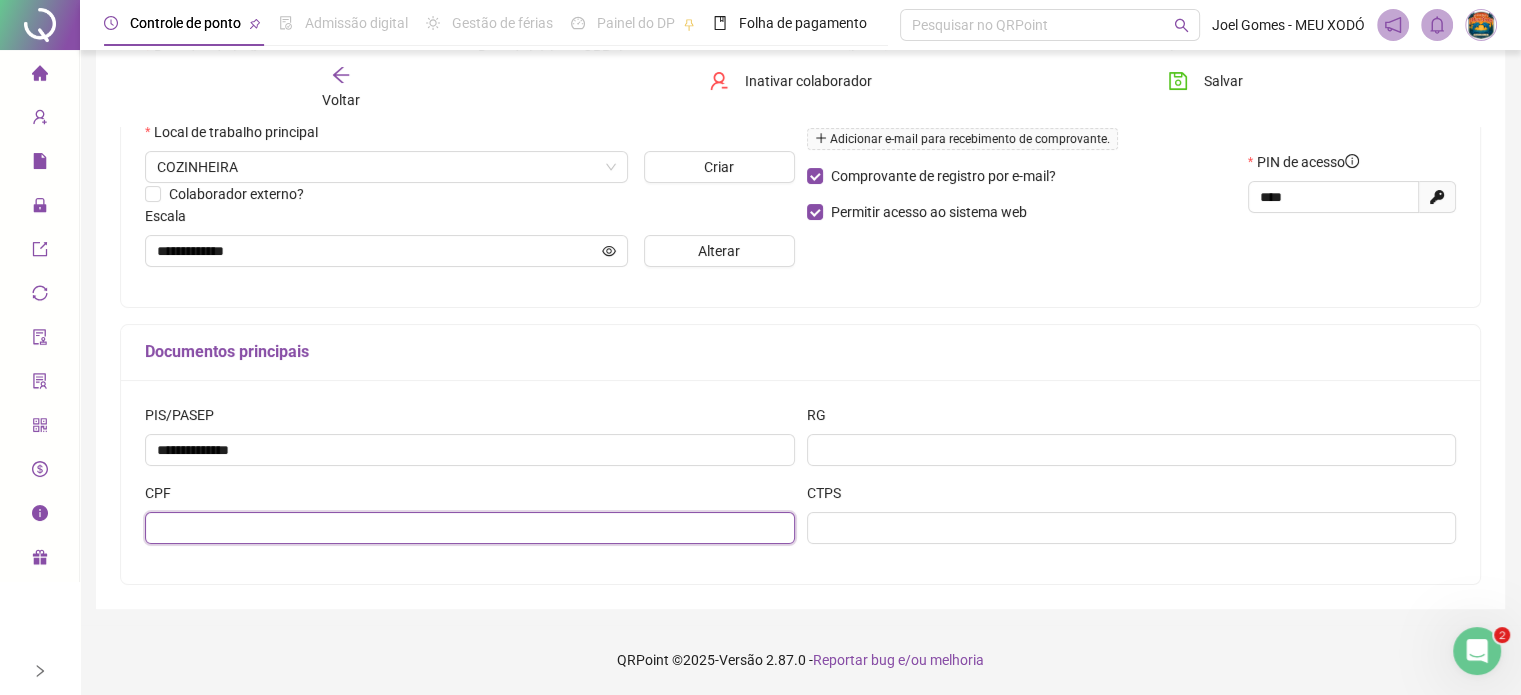 paste on "**********" 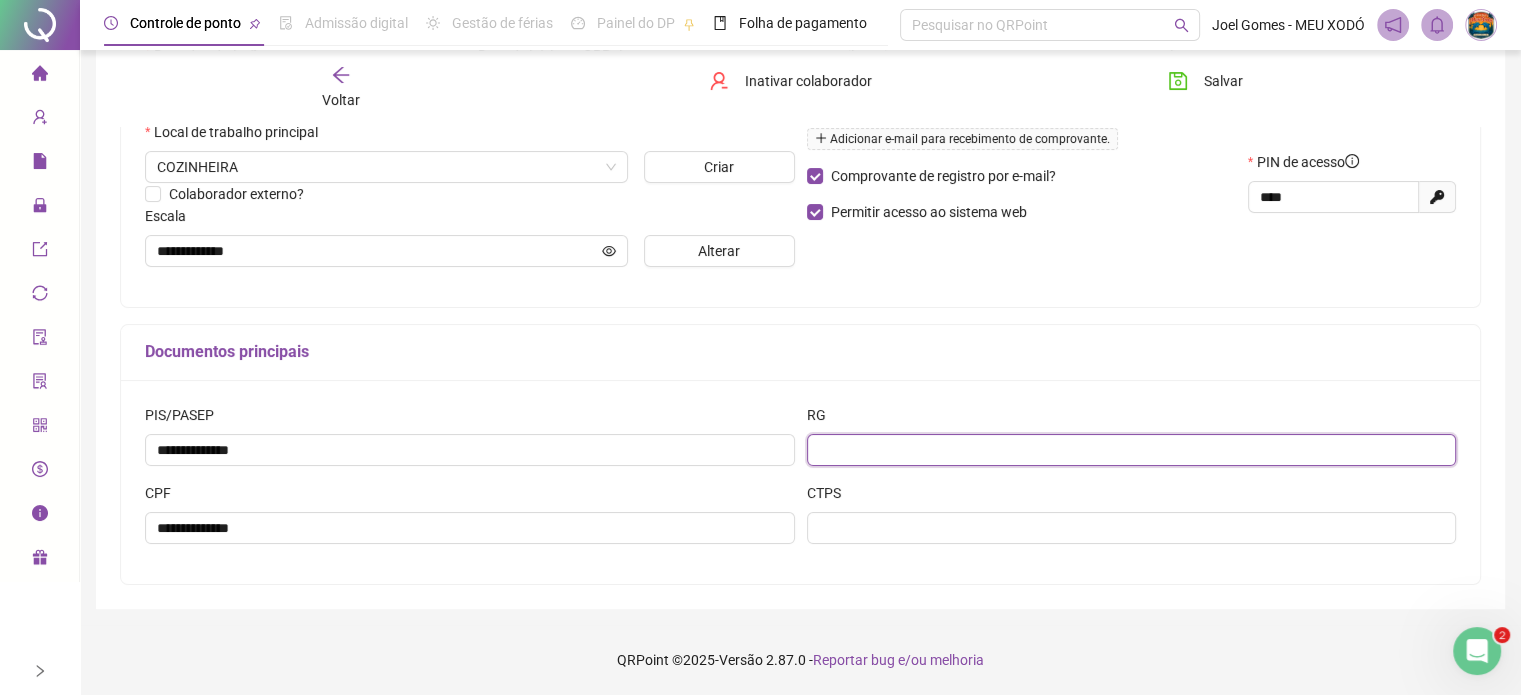 click at bounding box center [1132, 450] 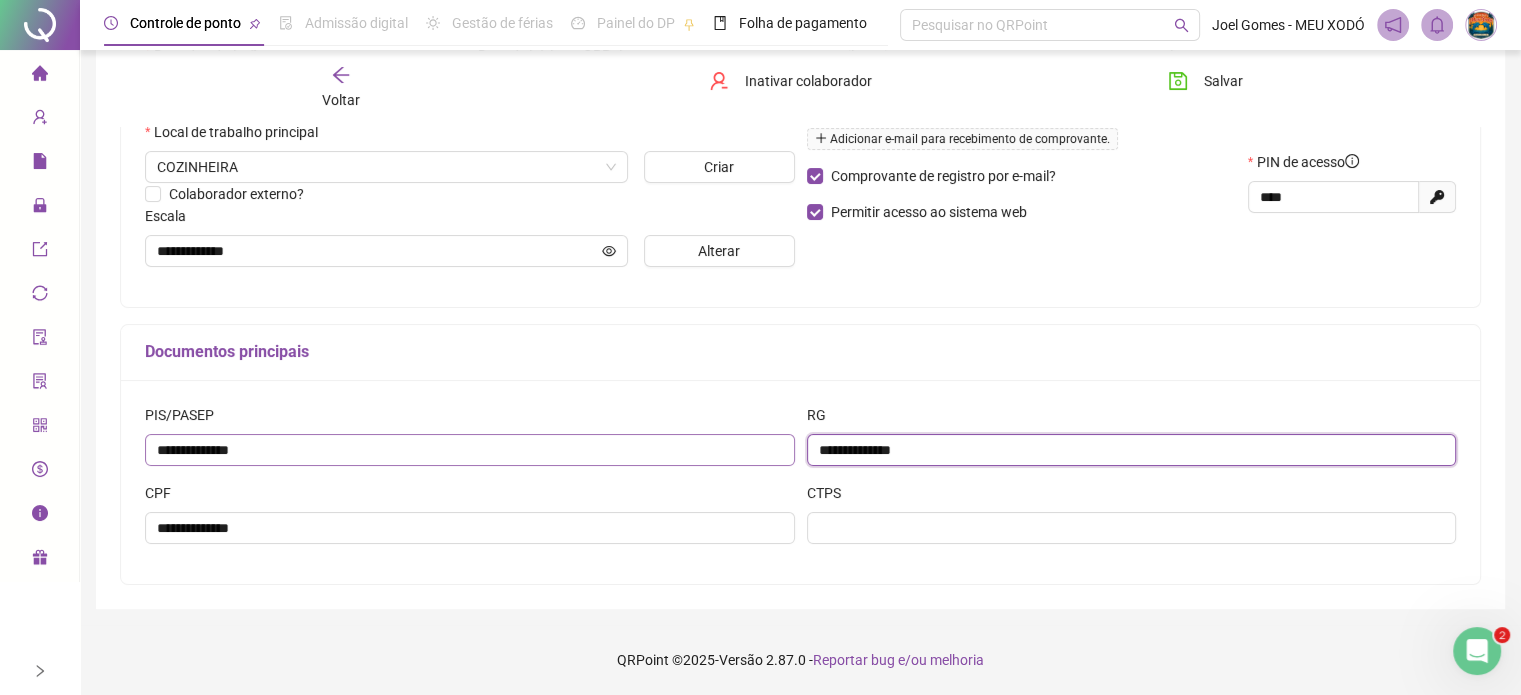 drag, startPoint x: 923, startPoint y: 450, endPoint x: 614, endPoint y: 450, distance: 309 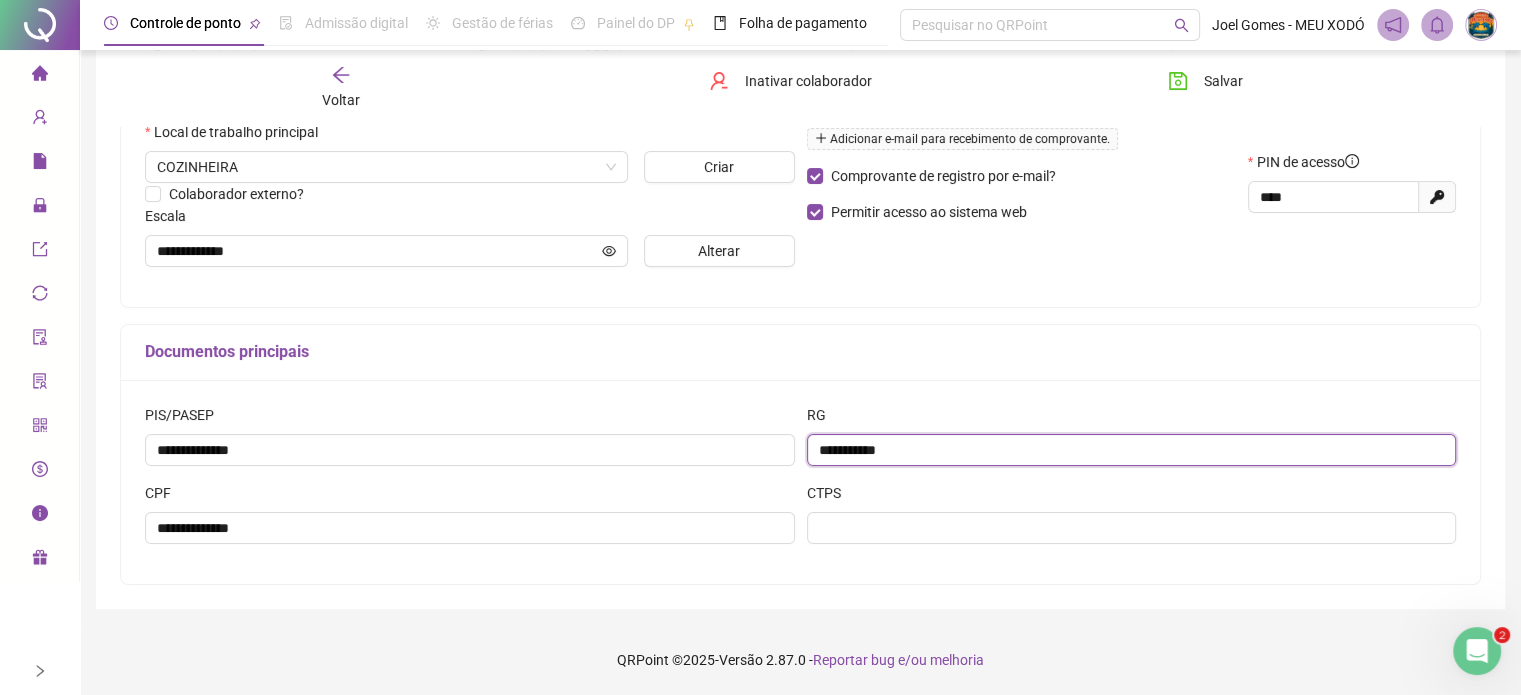 type on "**********" 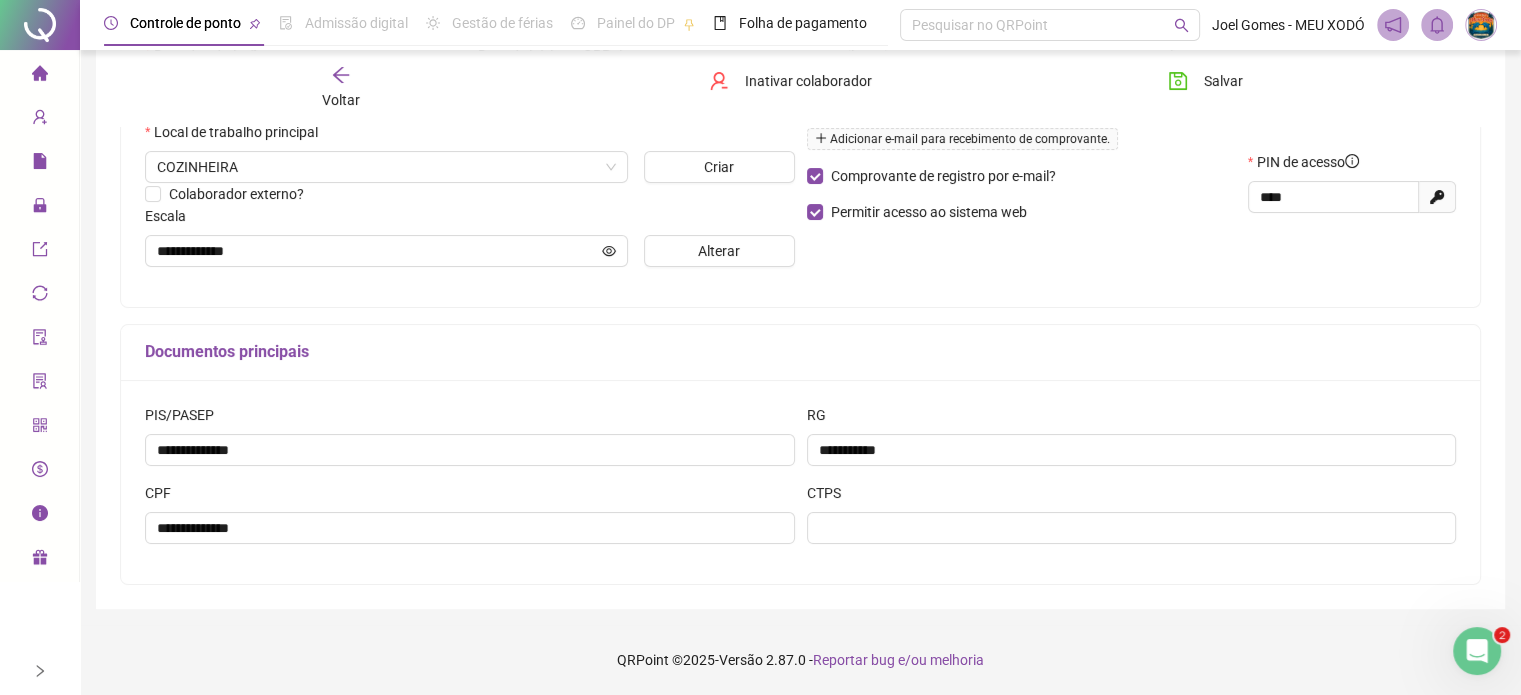 click on "Documentos principais" at bounding box center (800, 352) 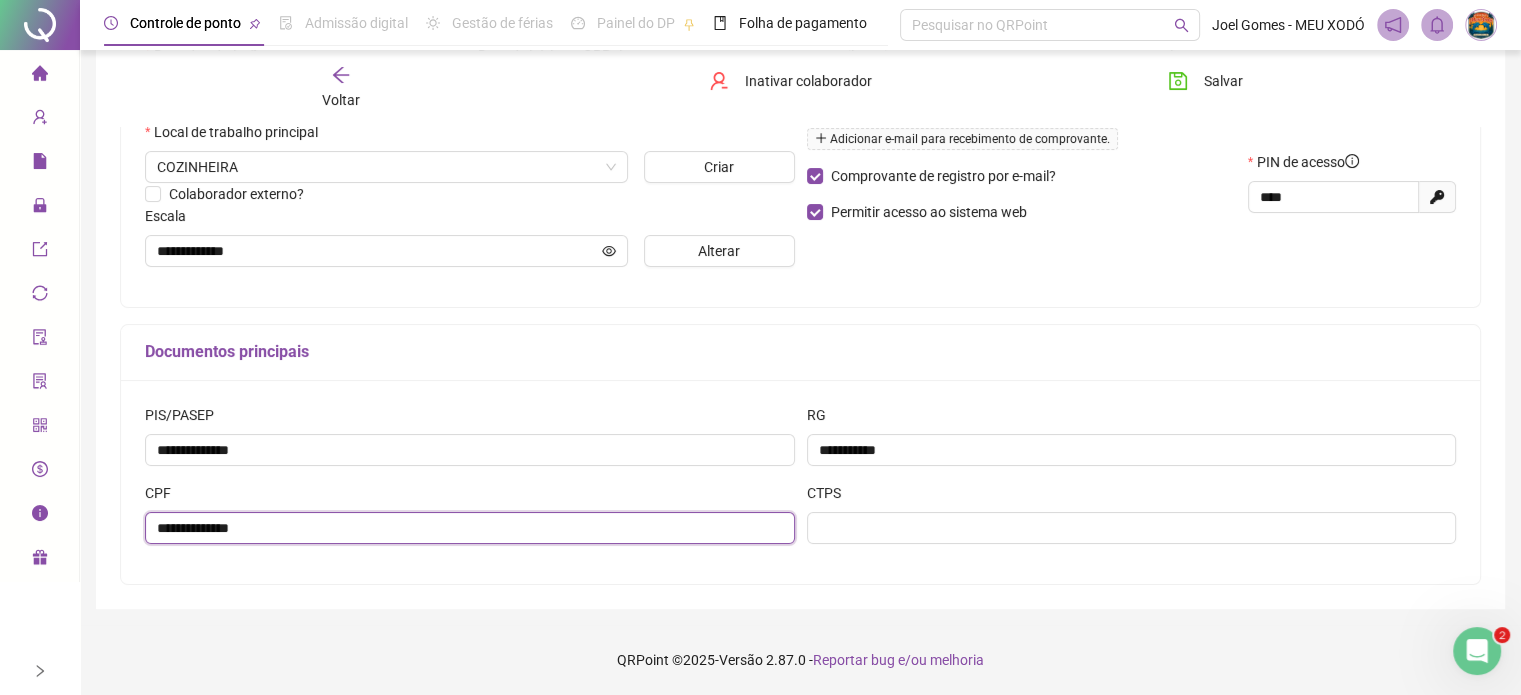 drag, startPoint x: 392, startPoint y: 525, endPoint x: 0, endPoint y: 483, distance: 394.2436 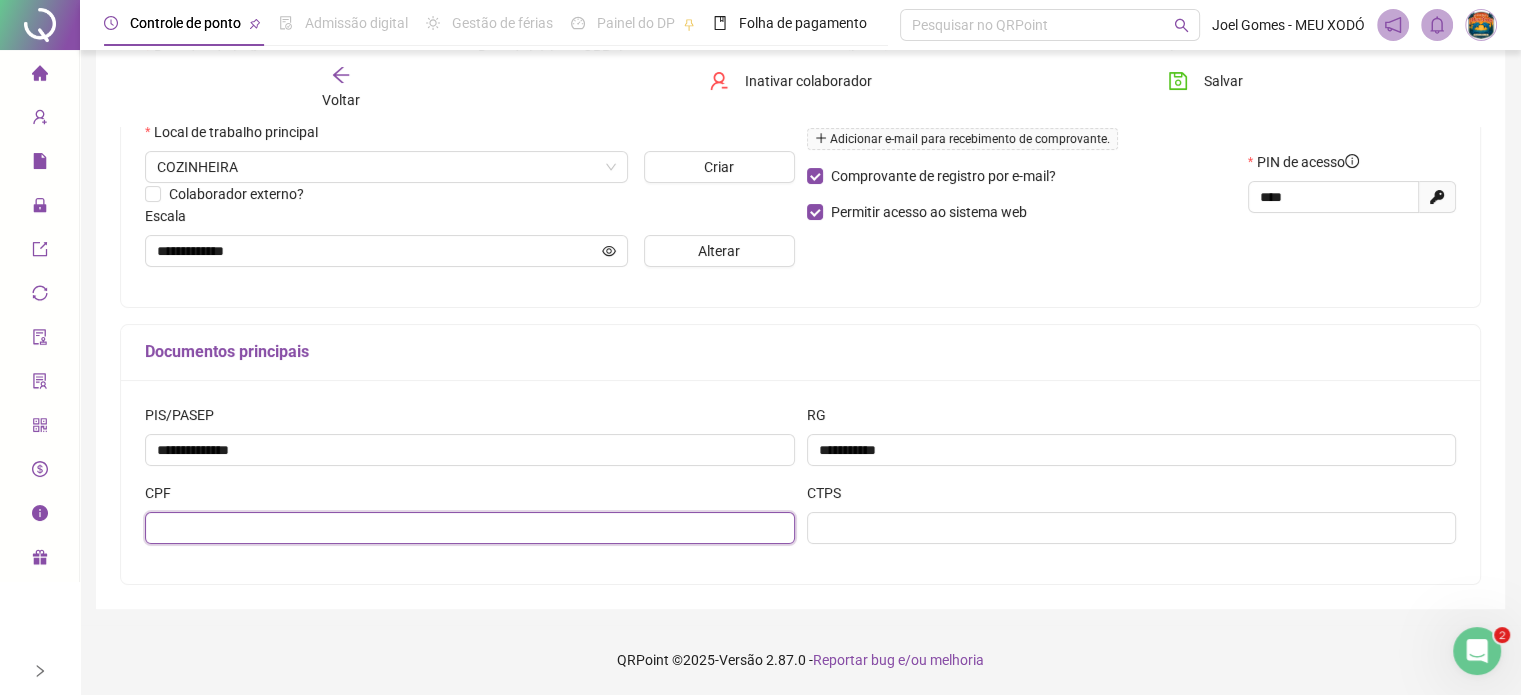 paste on "**********" 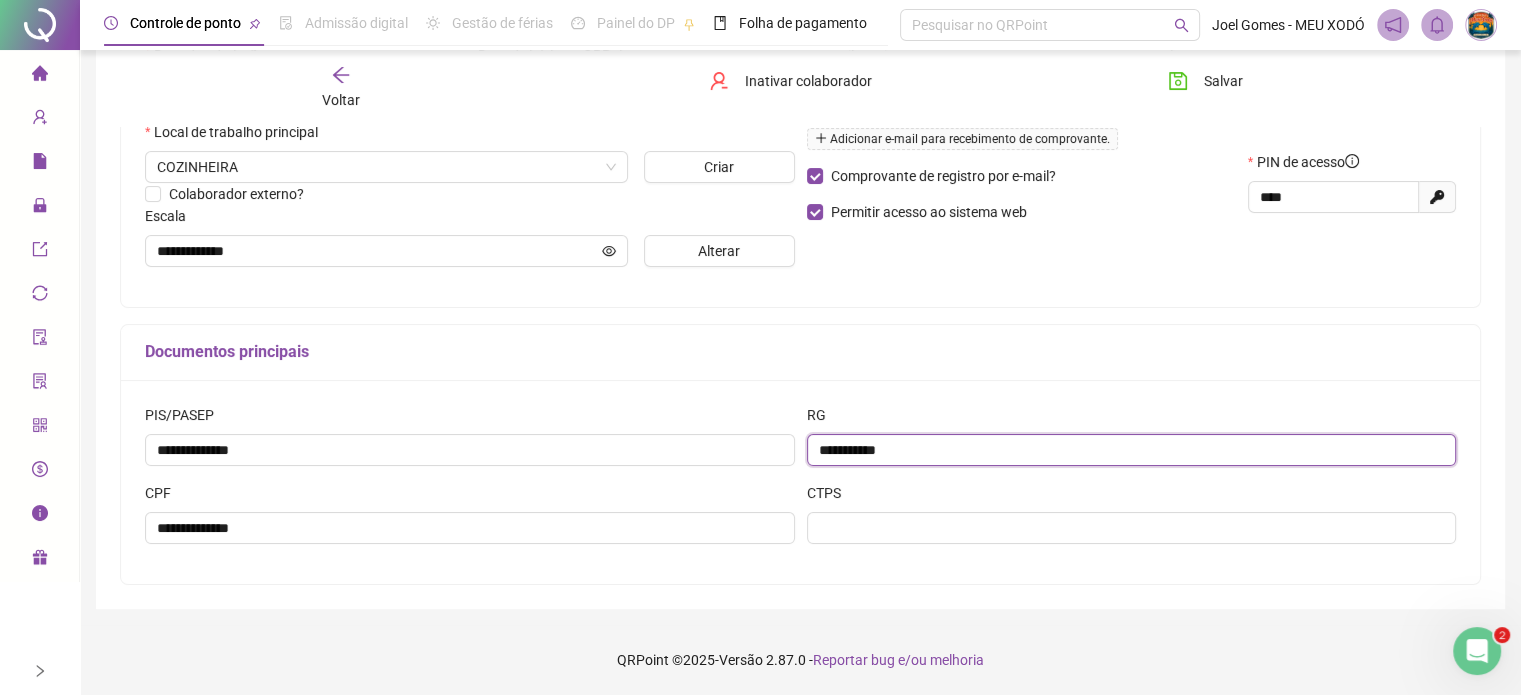 drag, startPoint x: 928, startPoint y: 450, endPoint x: 383, endPoint y: 424, distance: 545.6198 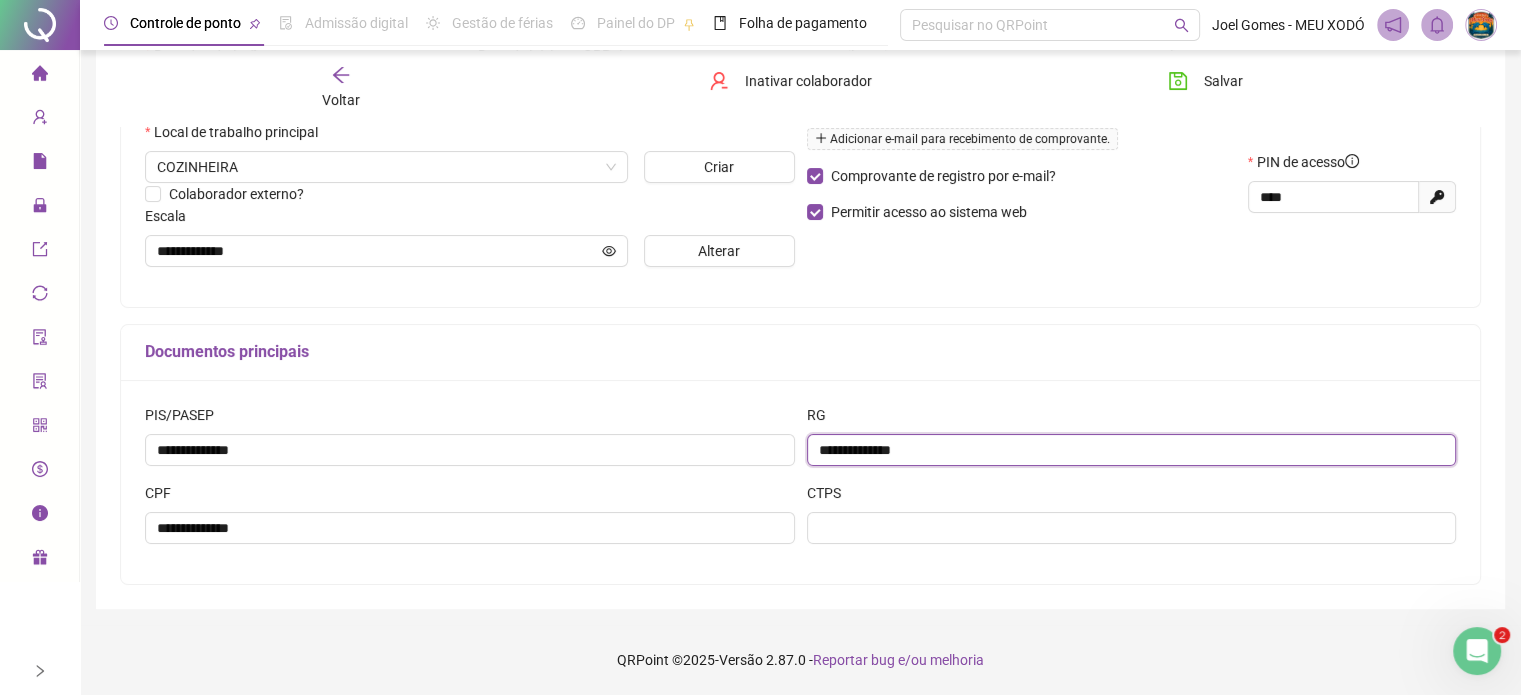 type on "**********" 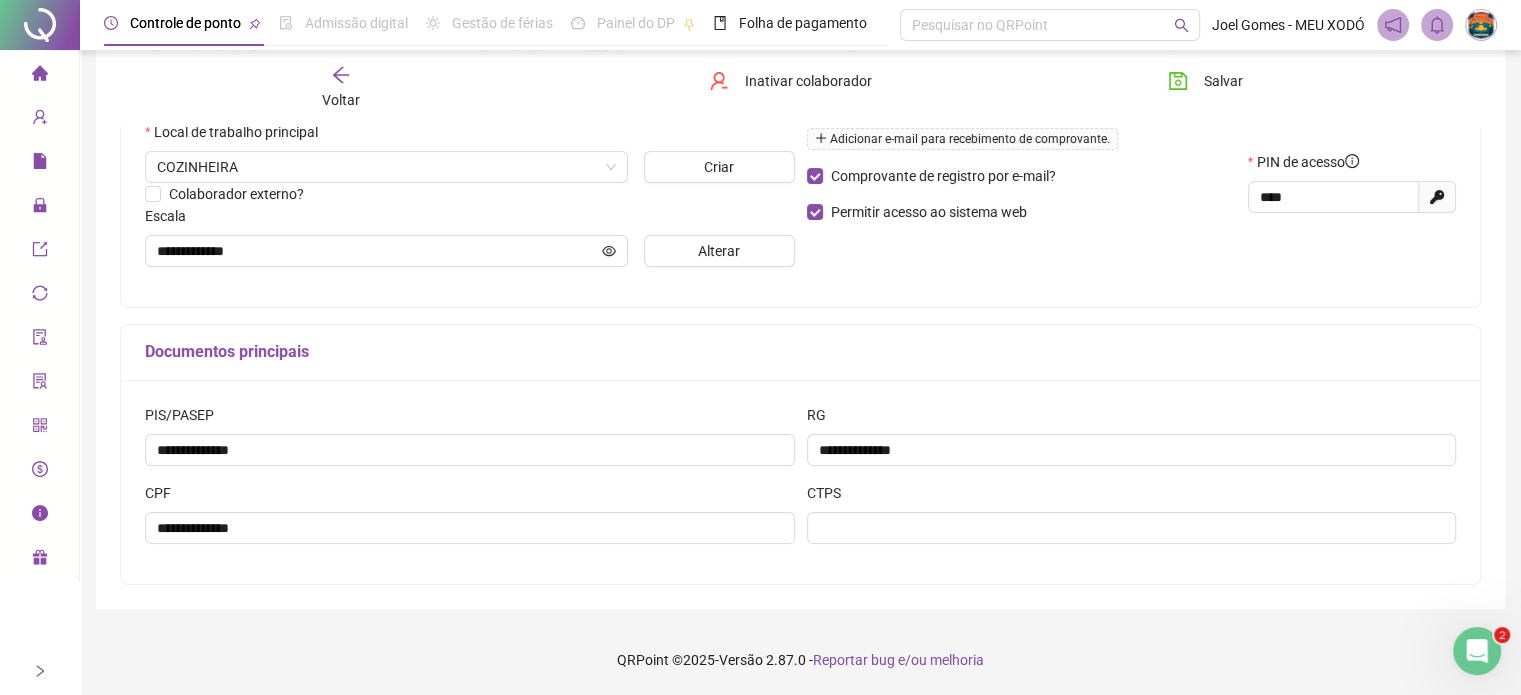 click on "CTPS" at bounding box center [830, 493] 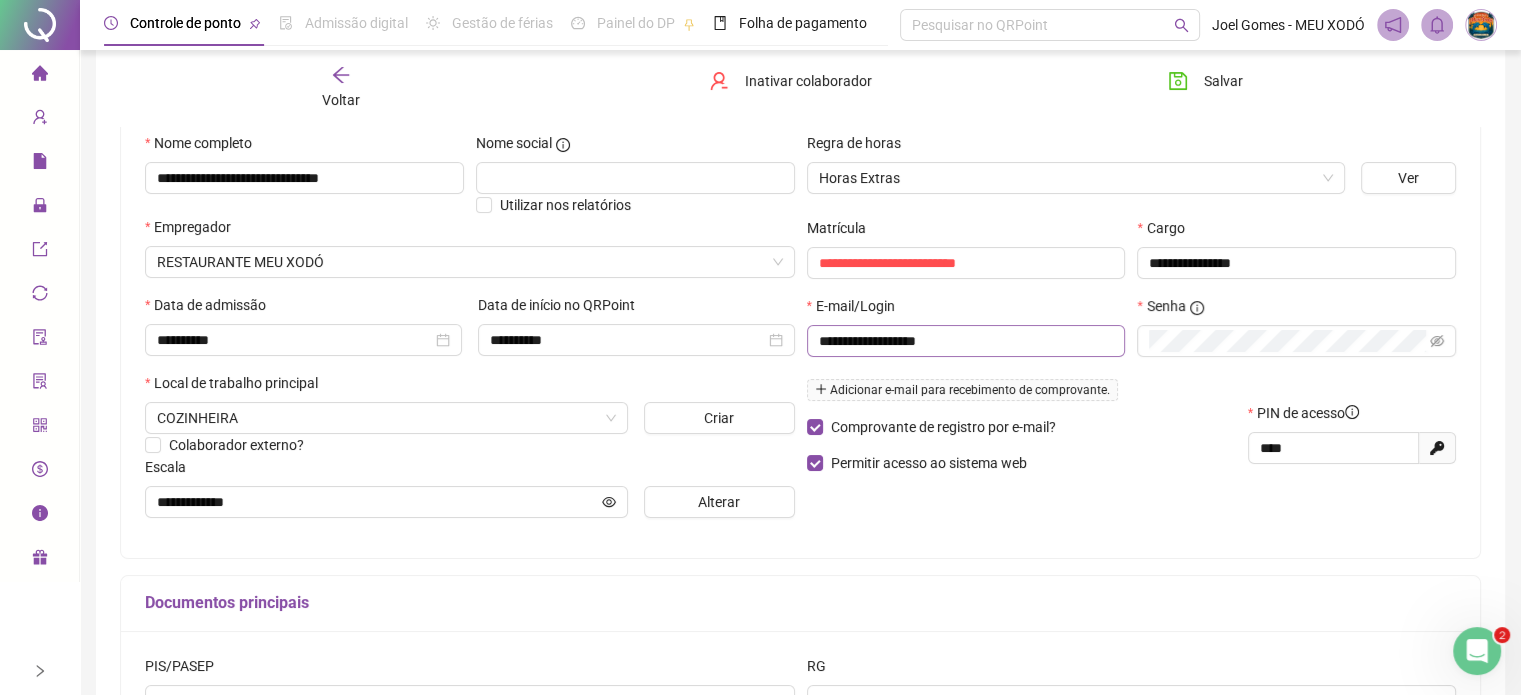 scroll, scrollTop: 0, scrollLeft: 0, axis: both 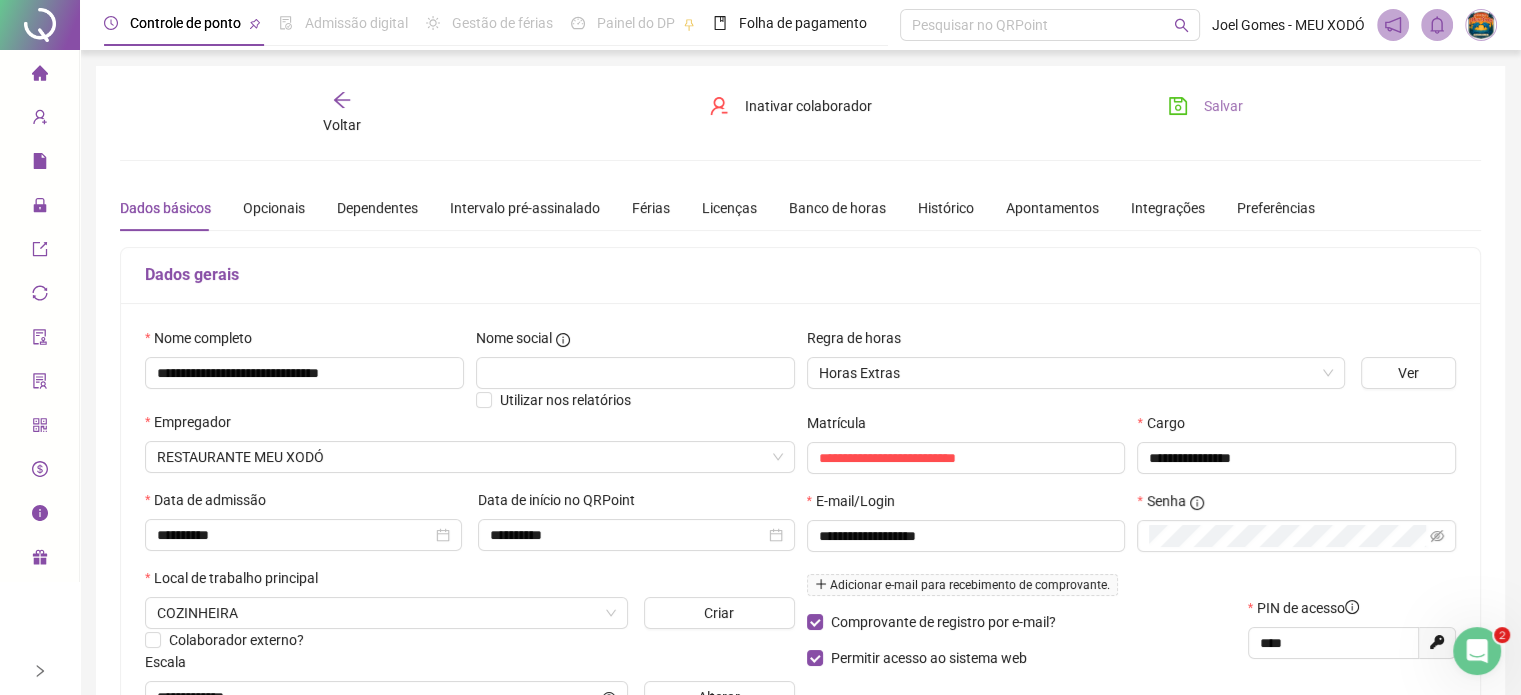 click on "Salvar" at bounding box center (1223, 106) 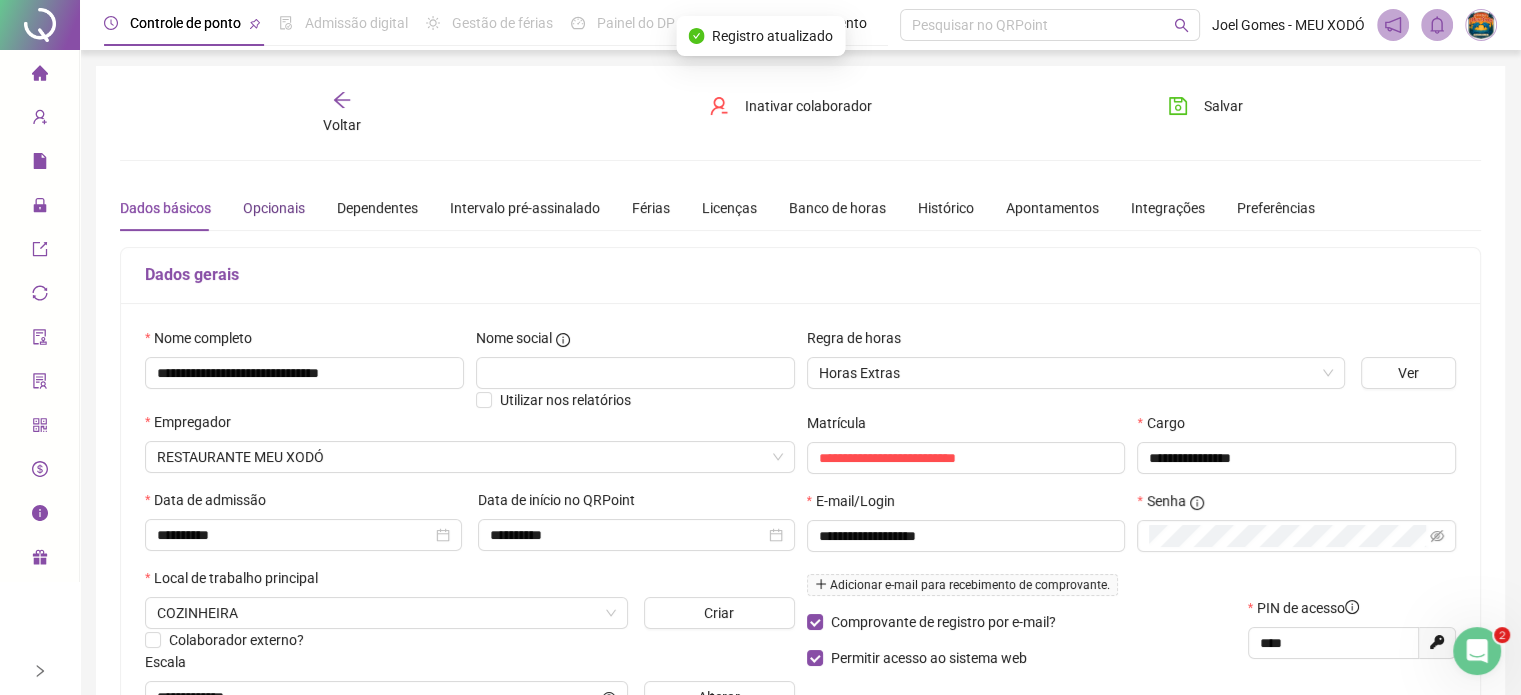 click on "Opcionais" at bounding box center [274, 208] 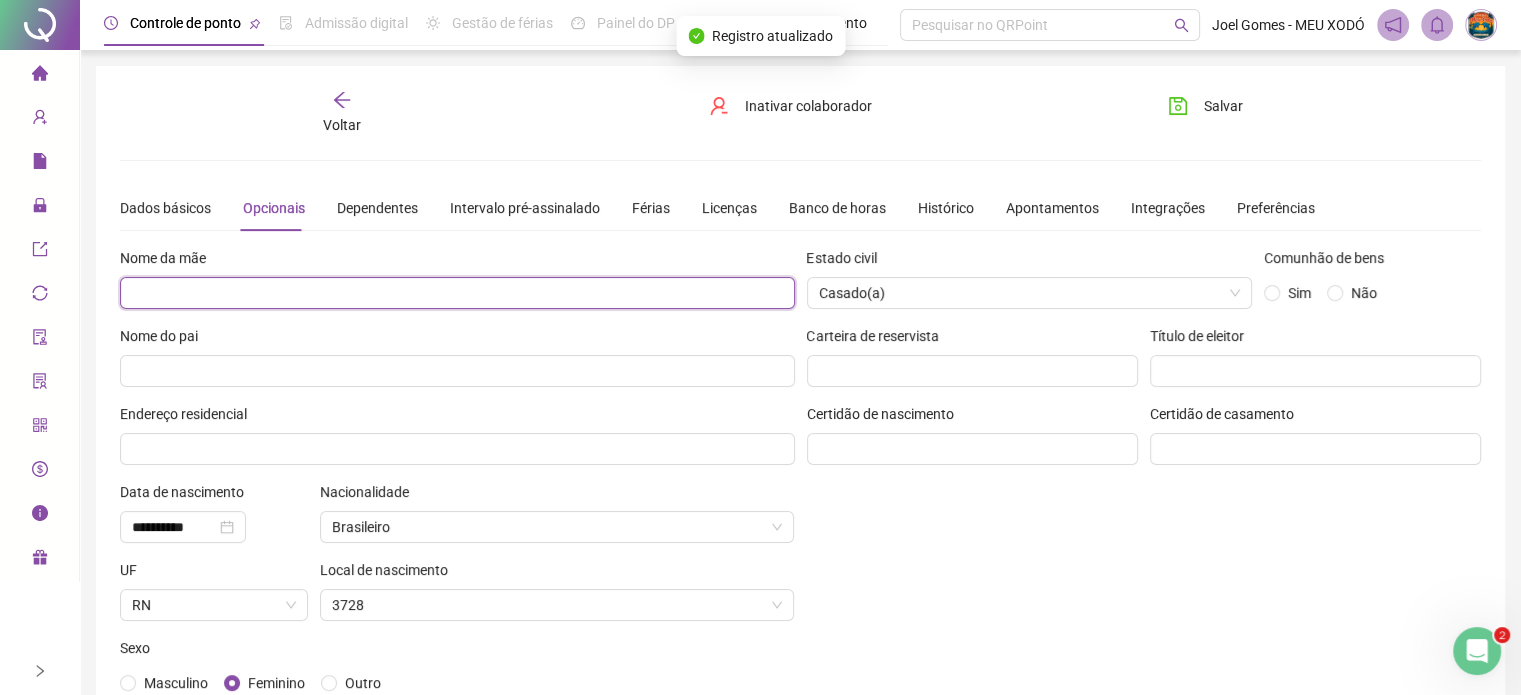 click at bounding box center [457, 293] 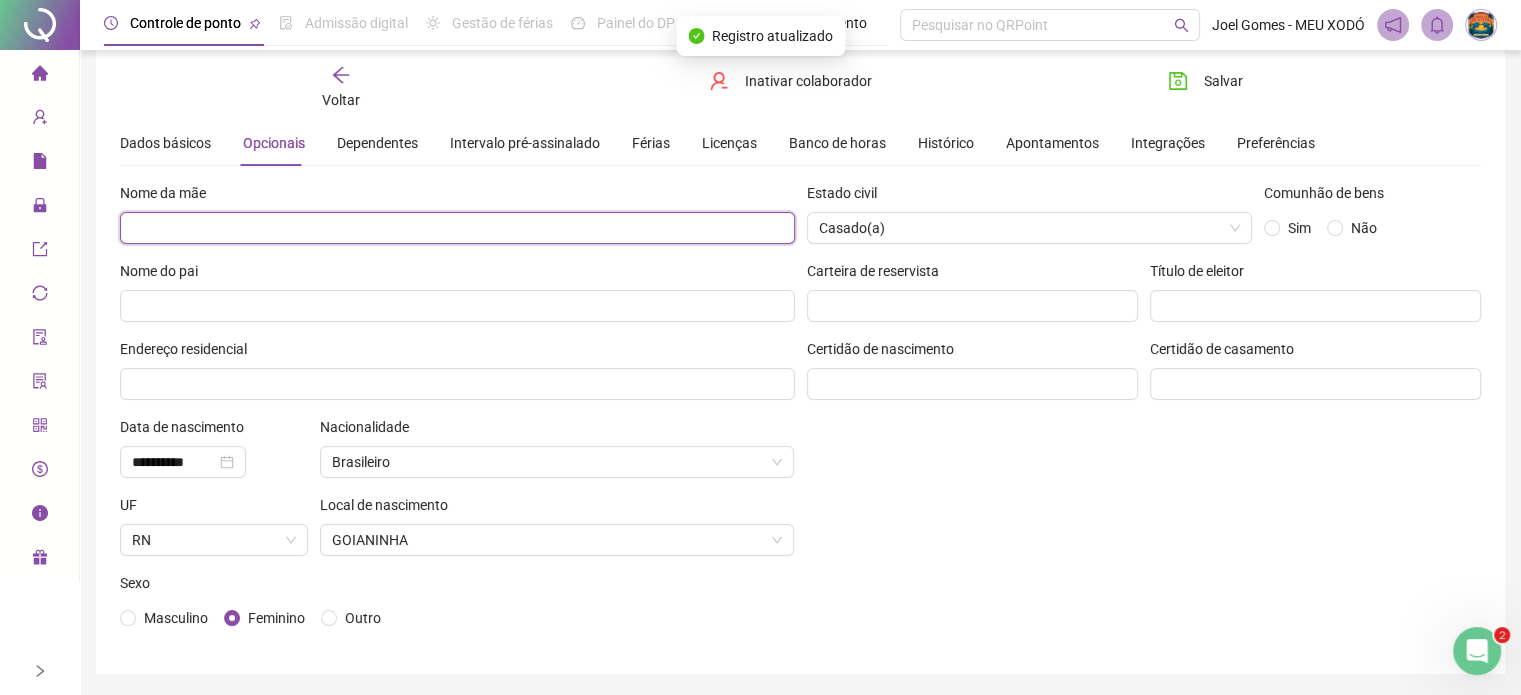 scroll, scrollTop: 100, scrollLeft: 0, axis: vertical 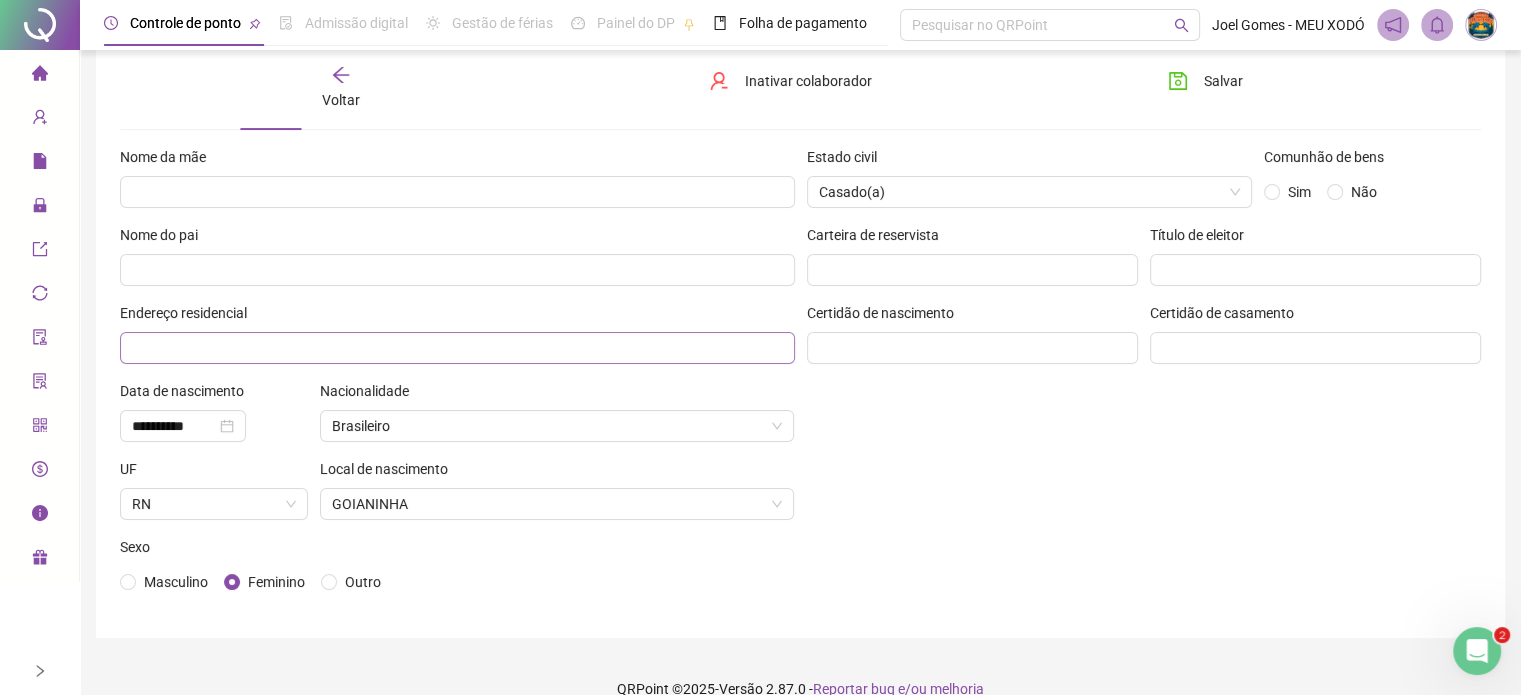 click on "**********" at bounding box center [457, 380] 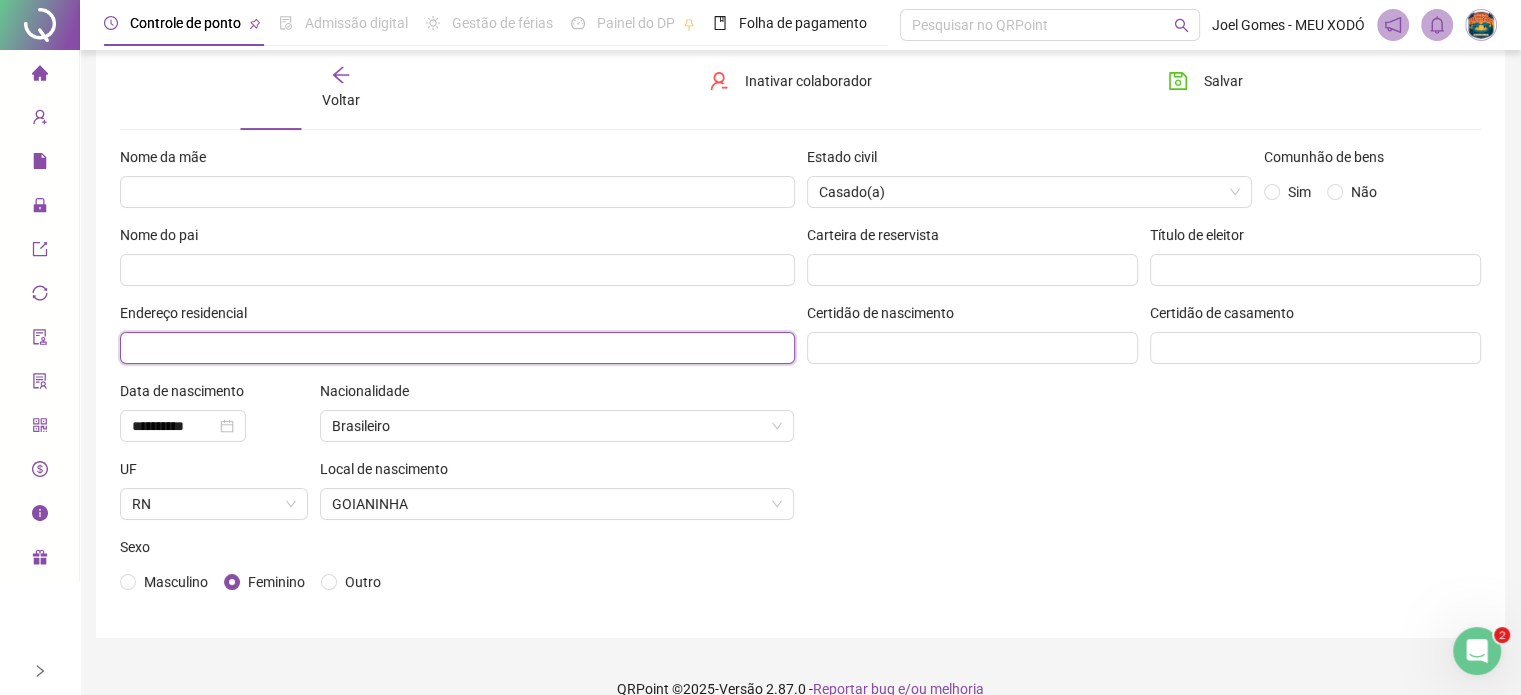 click at bounding box center (457, 348) 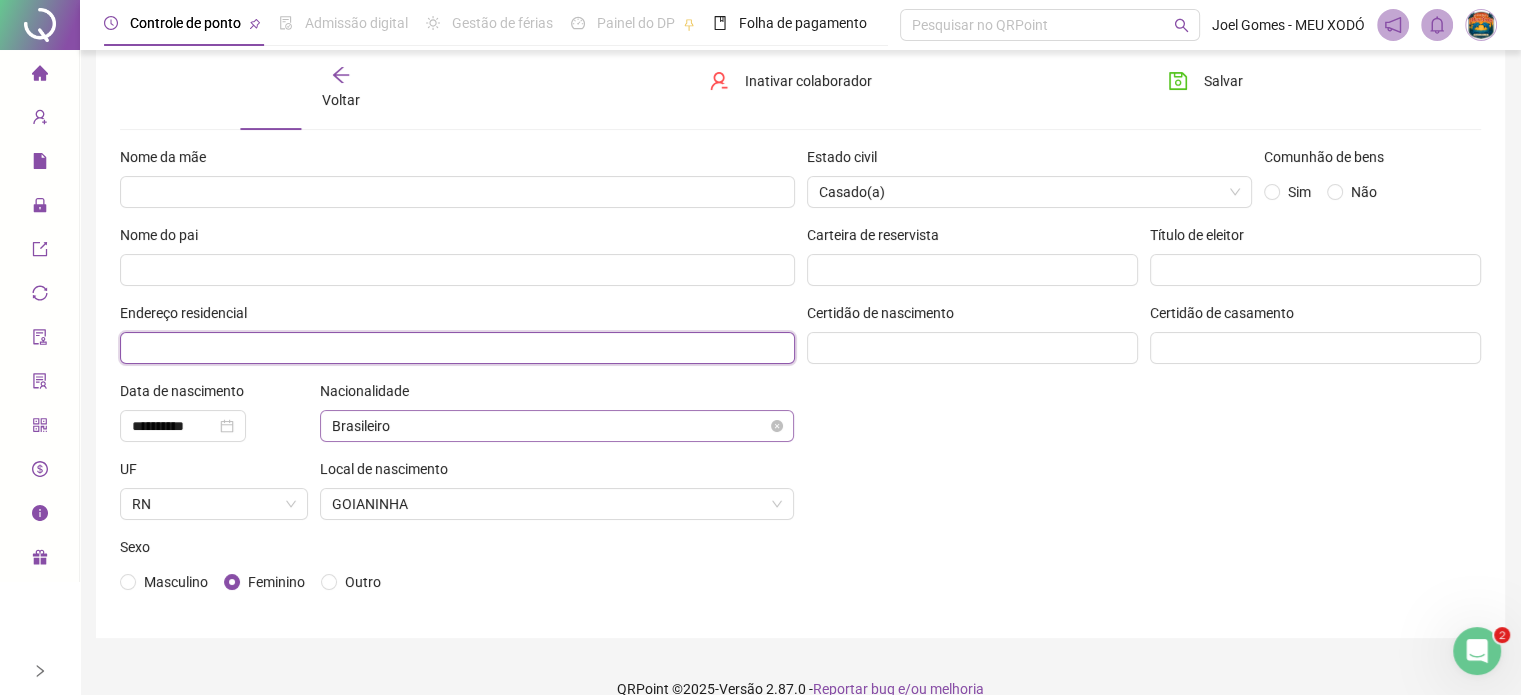 paste on "**********" 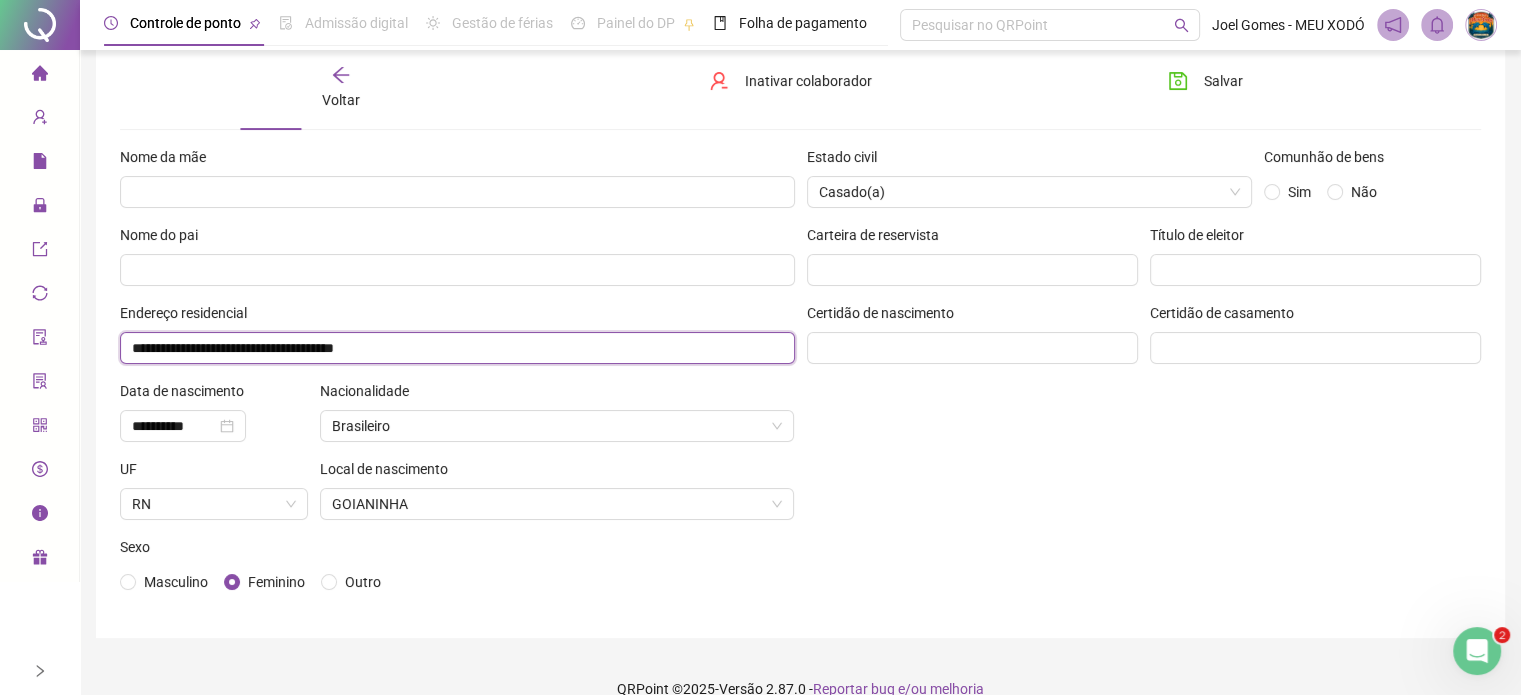 click on "**********" at bounding box center [457, 348] 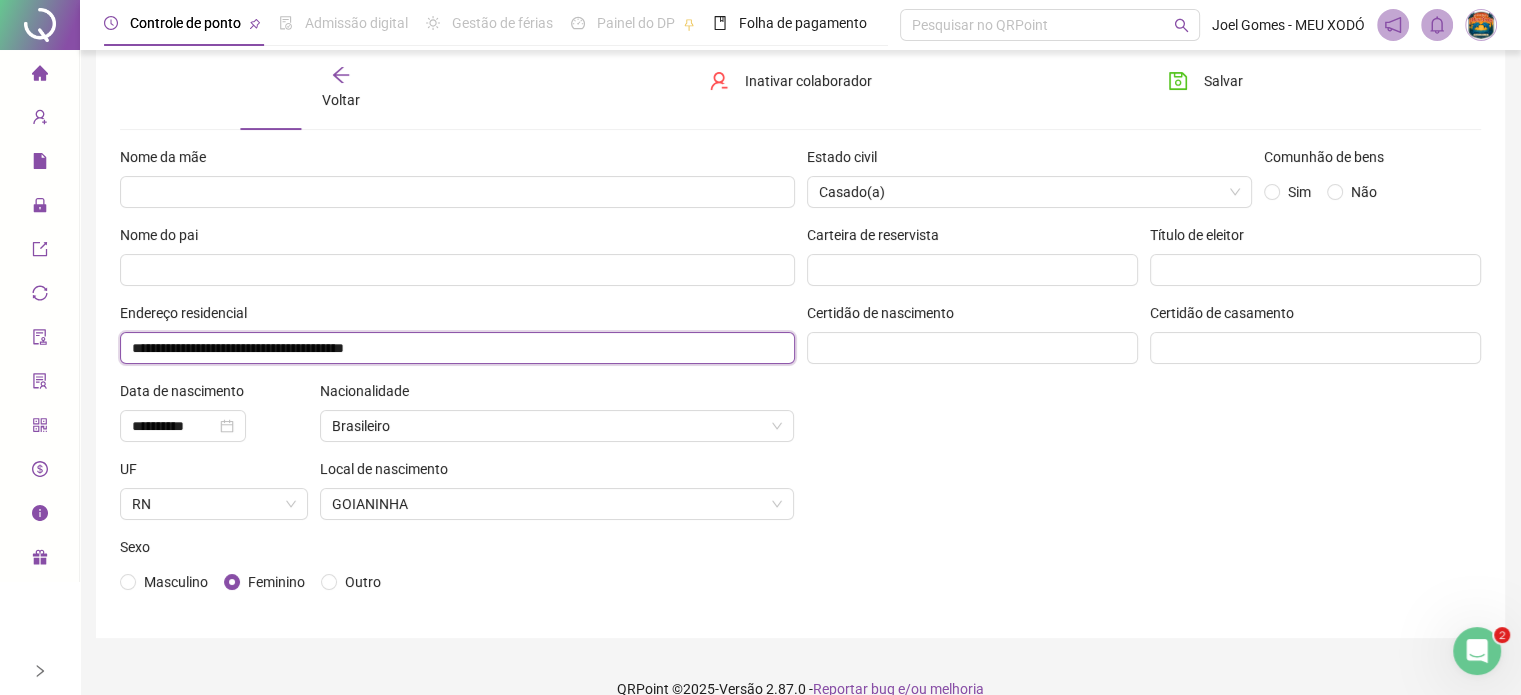 drag, startPoint x: 324, startPoint y: 343, endPoint x: 566, endPoint y: 343, distance: 242 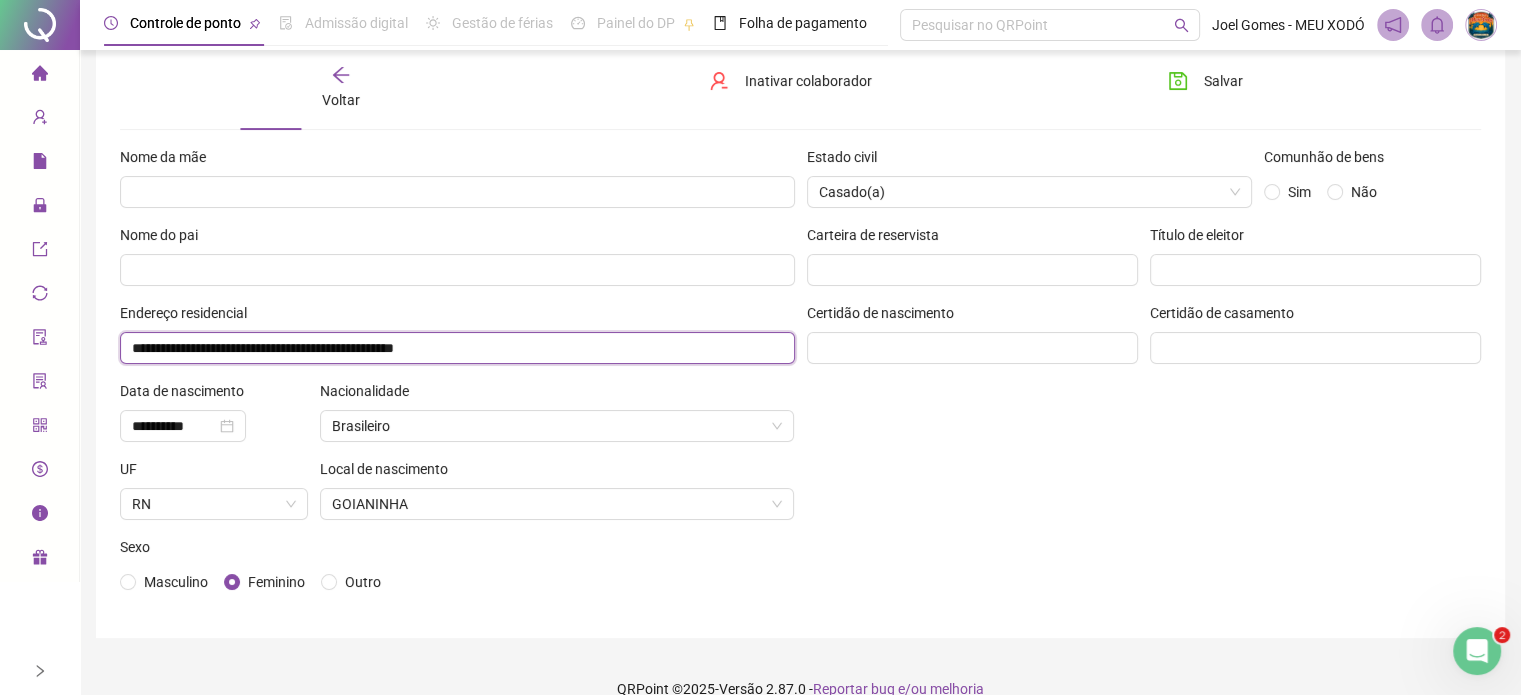 type on "**********" 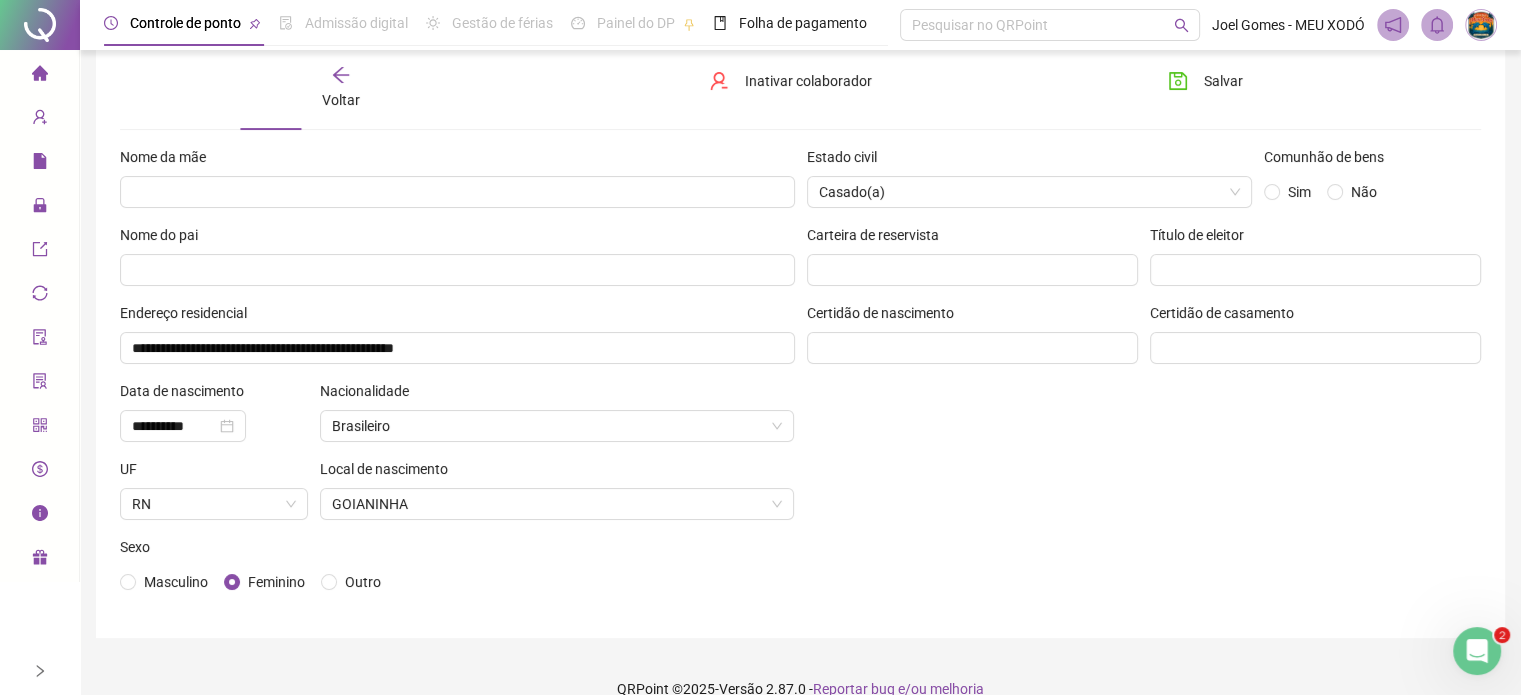 click on "Estado civil Casado(a) Comunhão de bens Sim Não Carteira de reservista Título de eleitor Certidão de nascimento Certidão de casamento" at bounding box center [1144, 380] 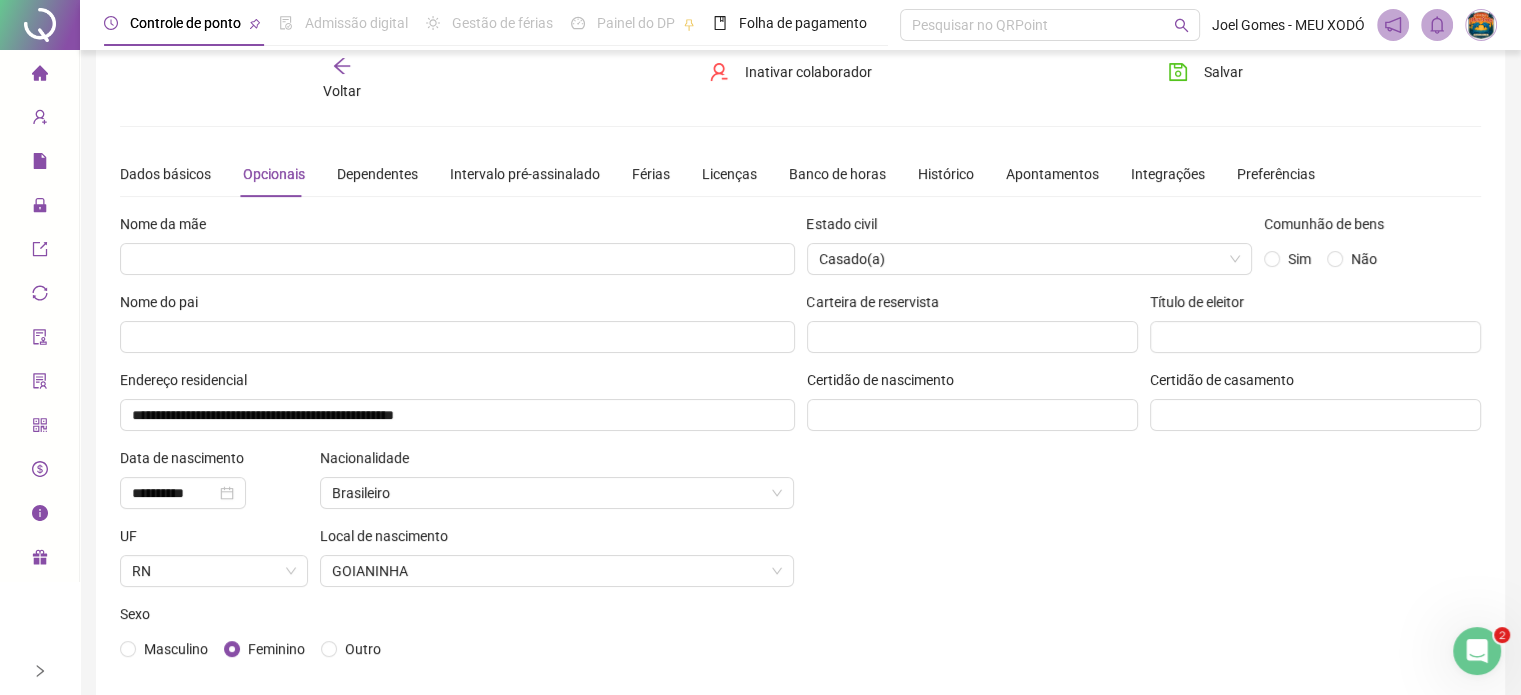 scroll, scrollTop: 0, scrollLeft: 0, axis: both 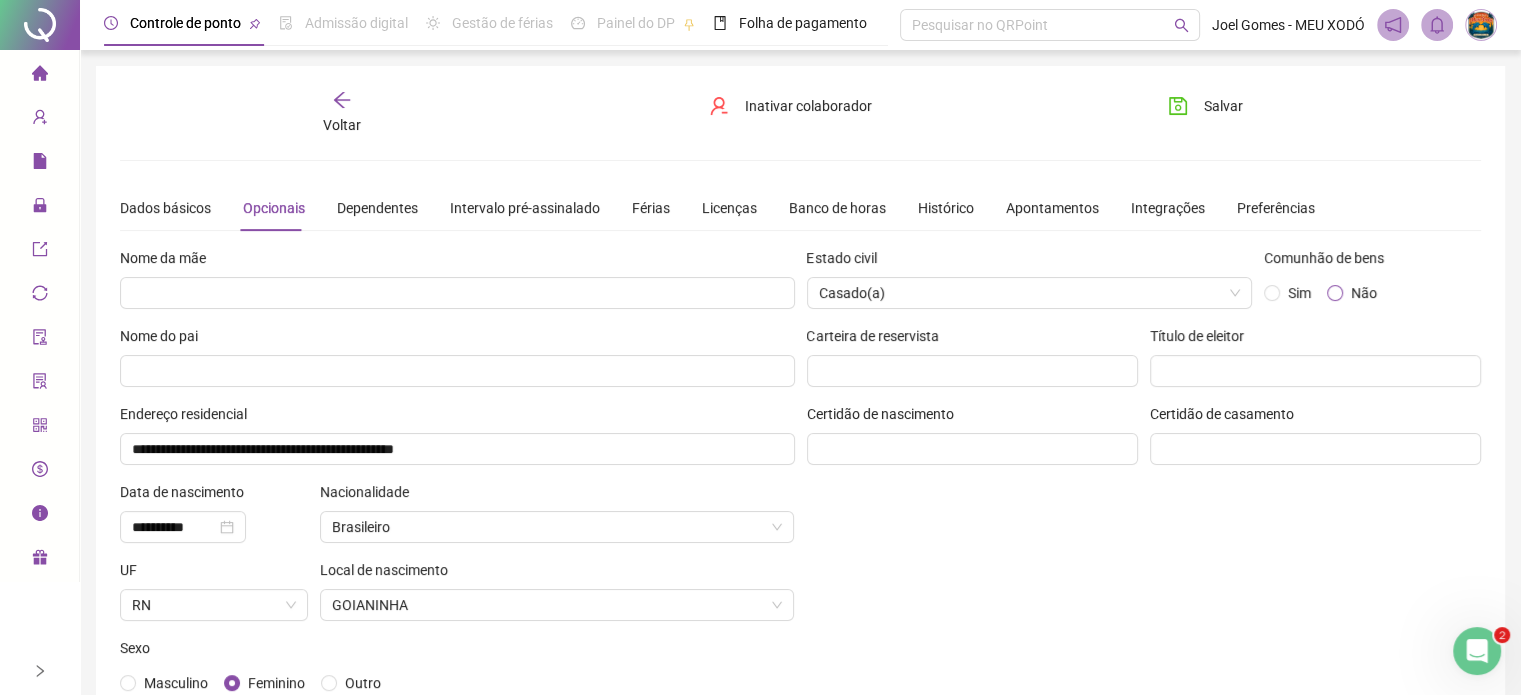 click on "Não" at bounding box center [1364, 293] 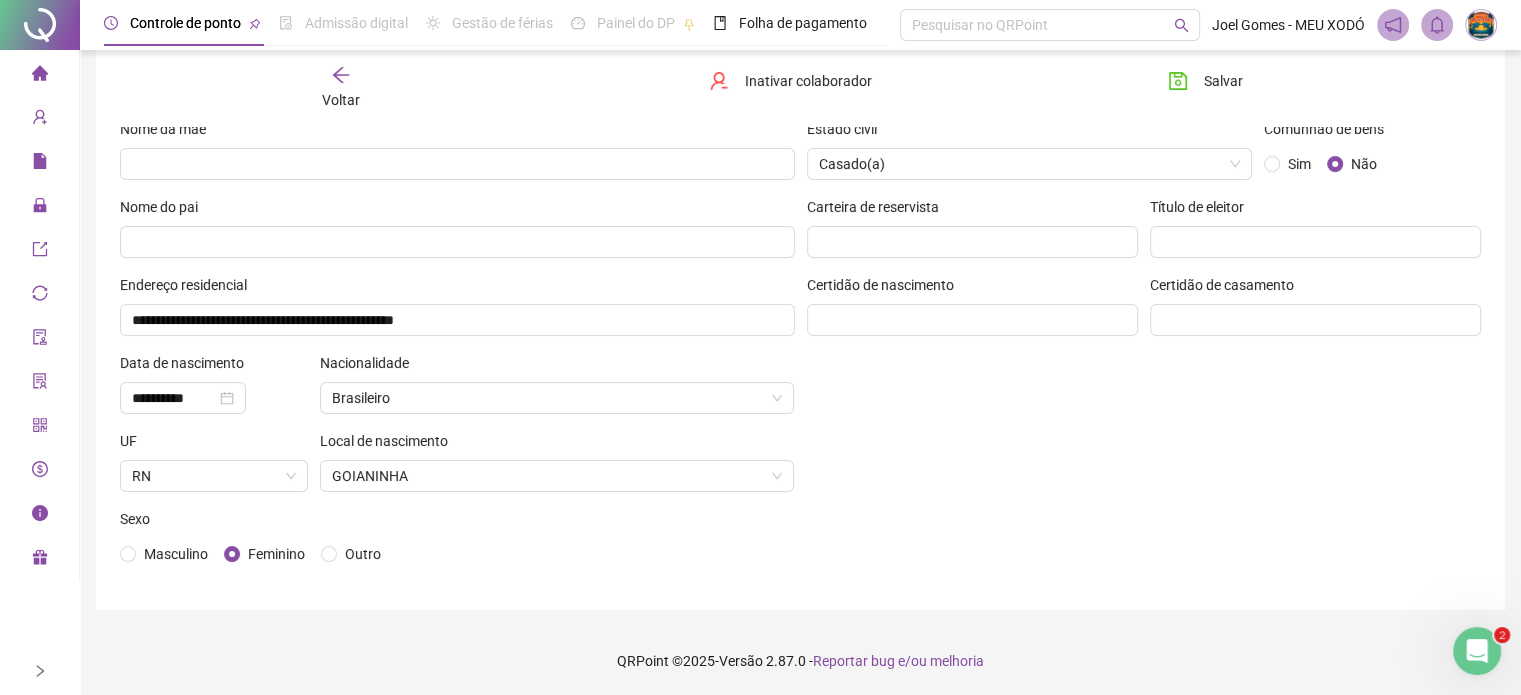 scroll, scrollTop: 28, scrollLeft: 0, axis: vertical 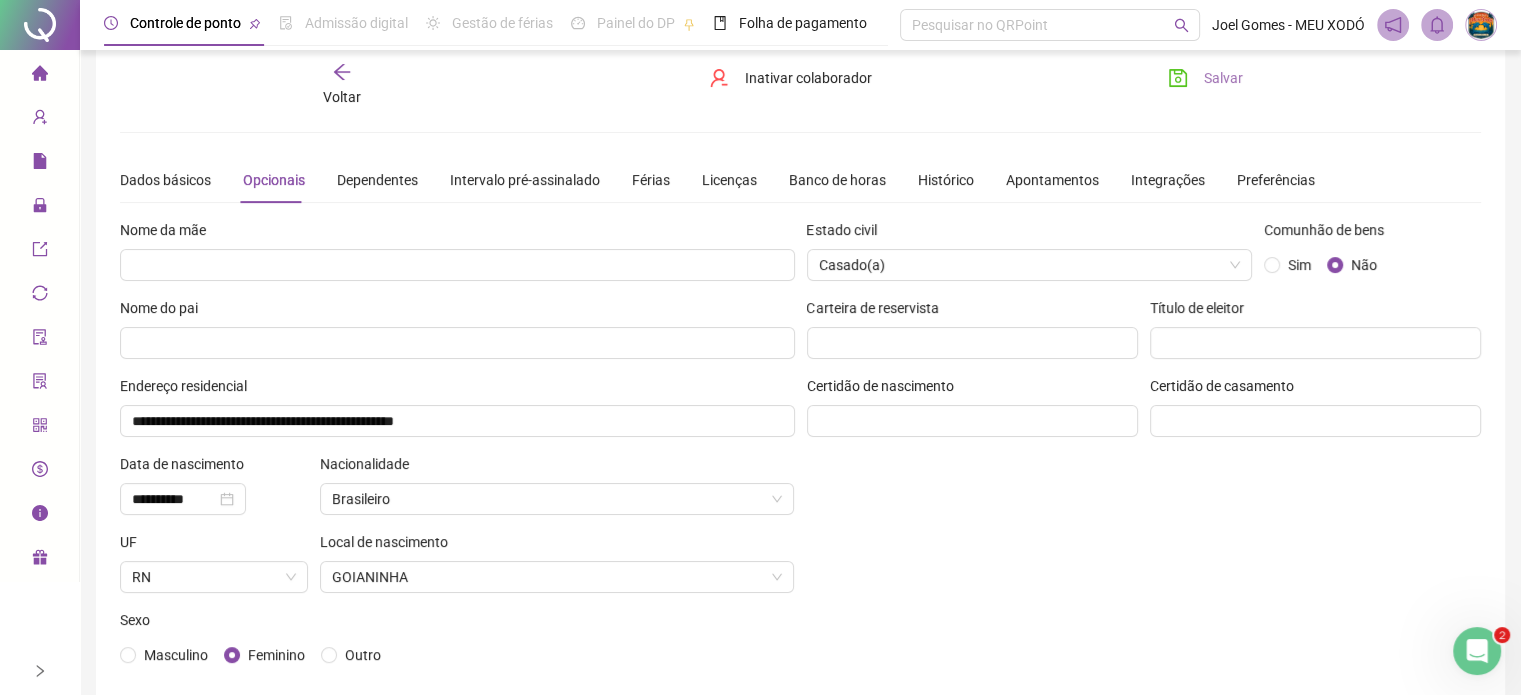 click on "Salvar" at bounding box center (1223, 78) 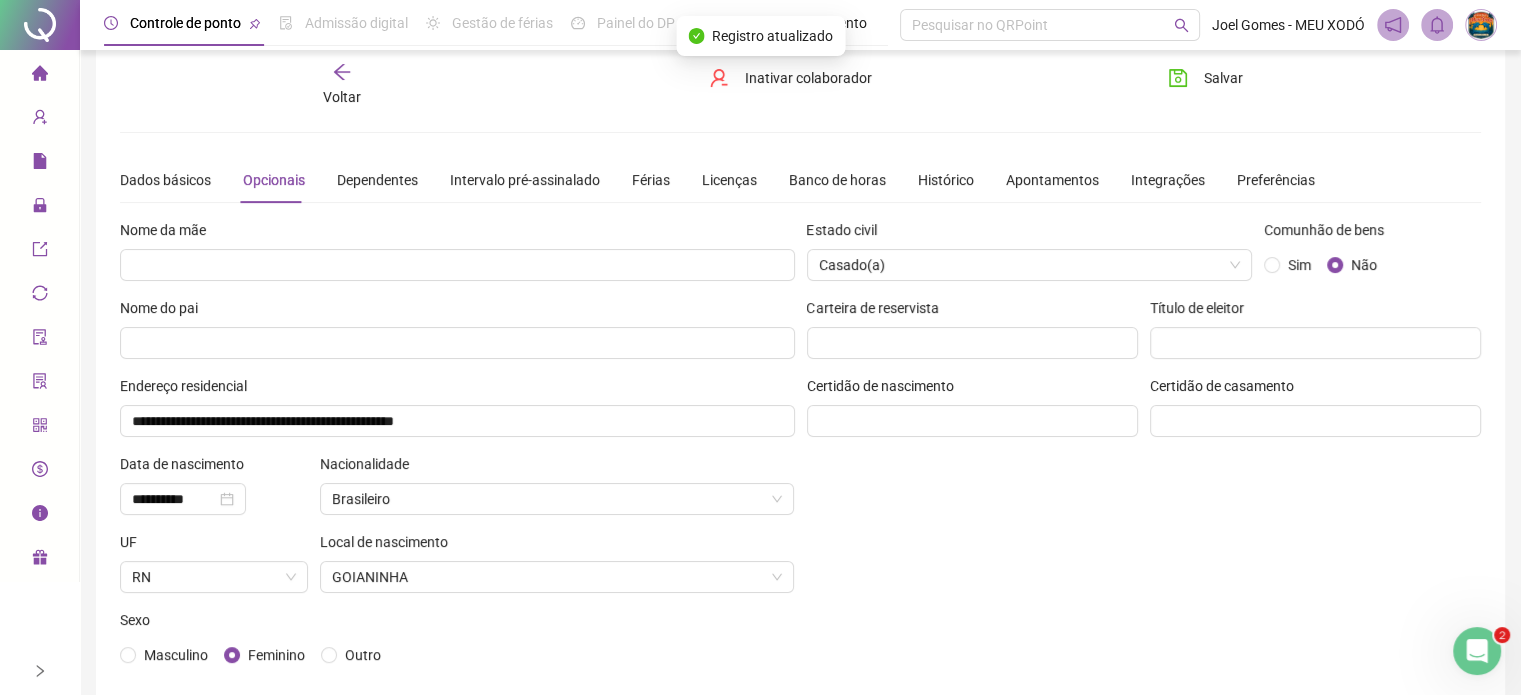 click on "Voltar" at bounding box center (342, 85) 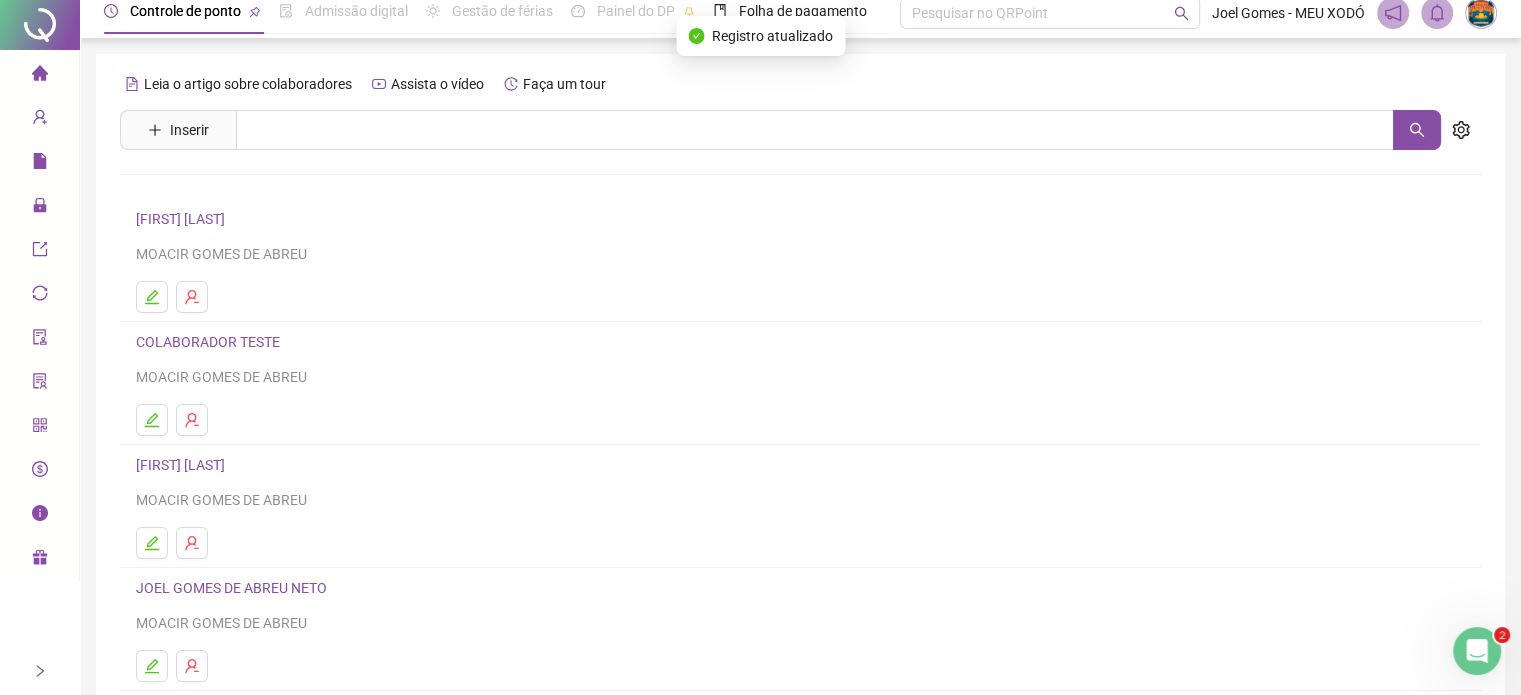 scroll, scrollTop: 100, scrollLeft: 0, axis: vertical 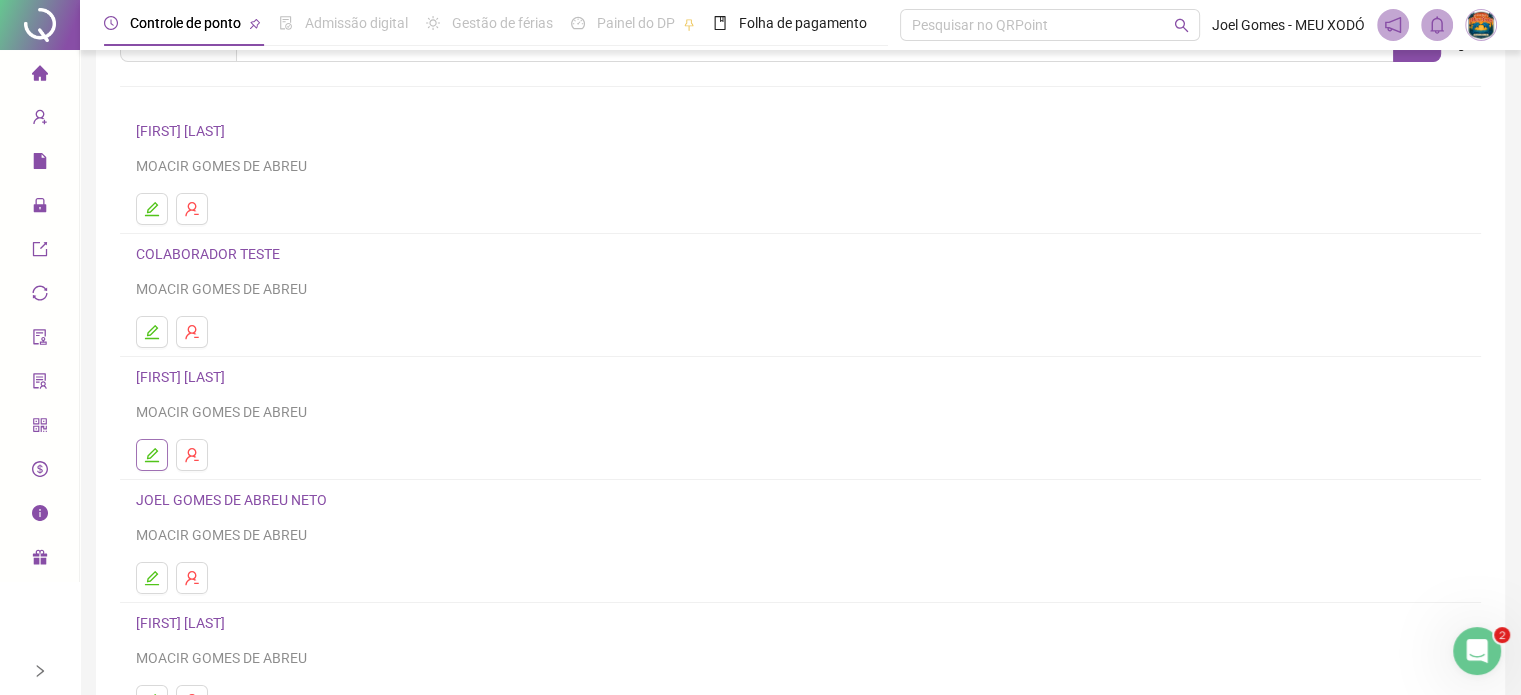 click 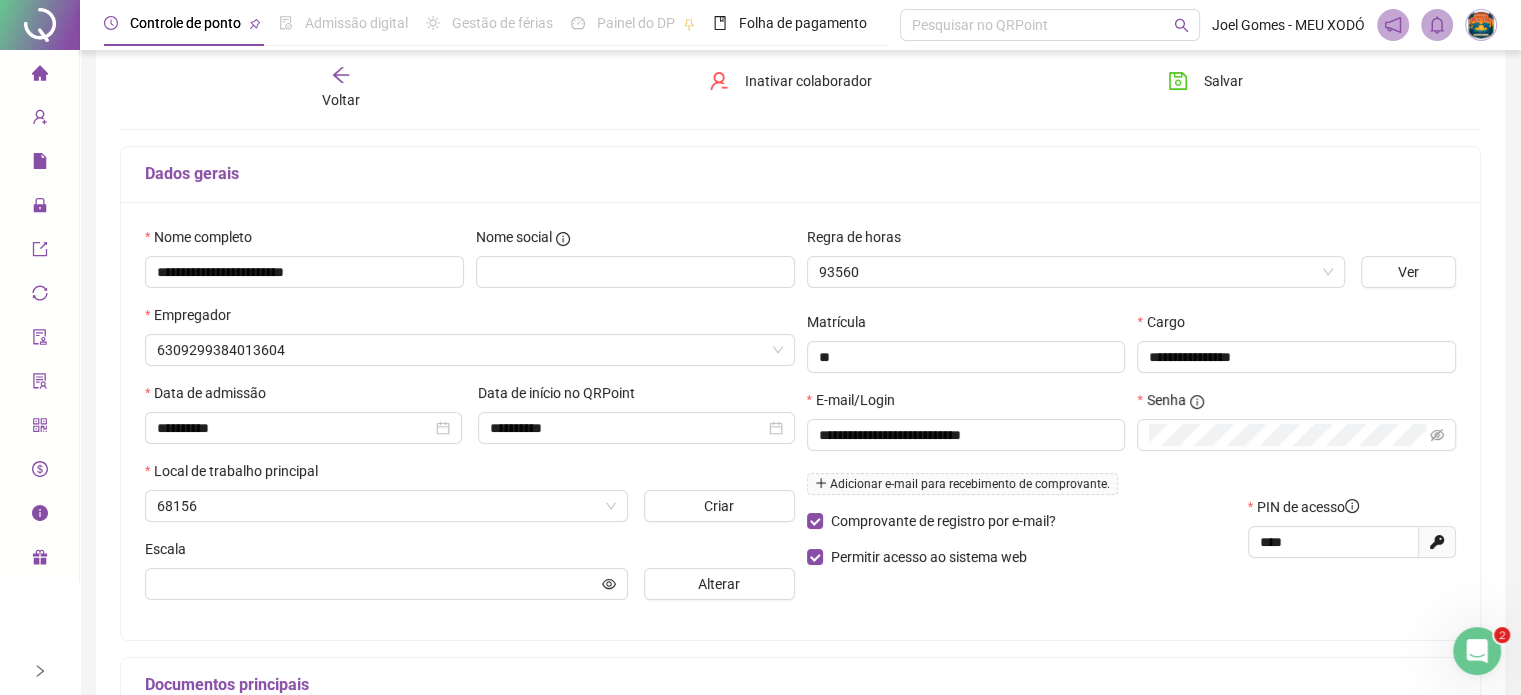 type on "**********" 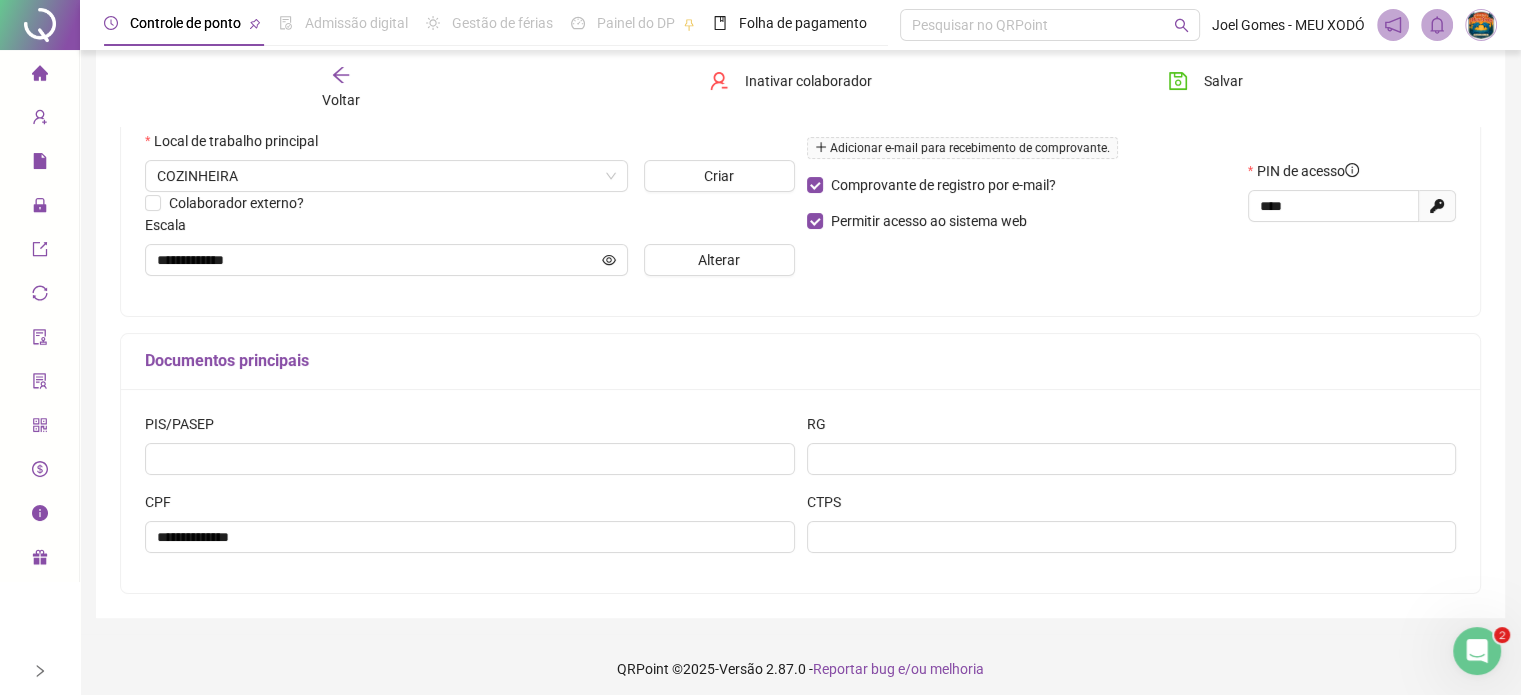 scroll, scrollTop: 445, scrollLeft: 0, axis: vertical 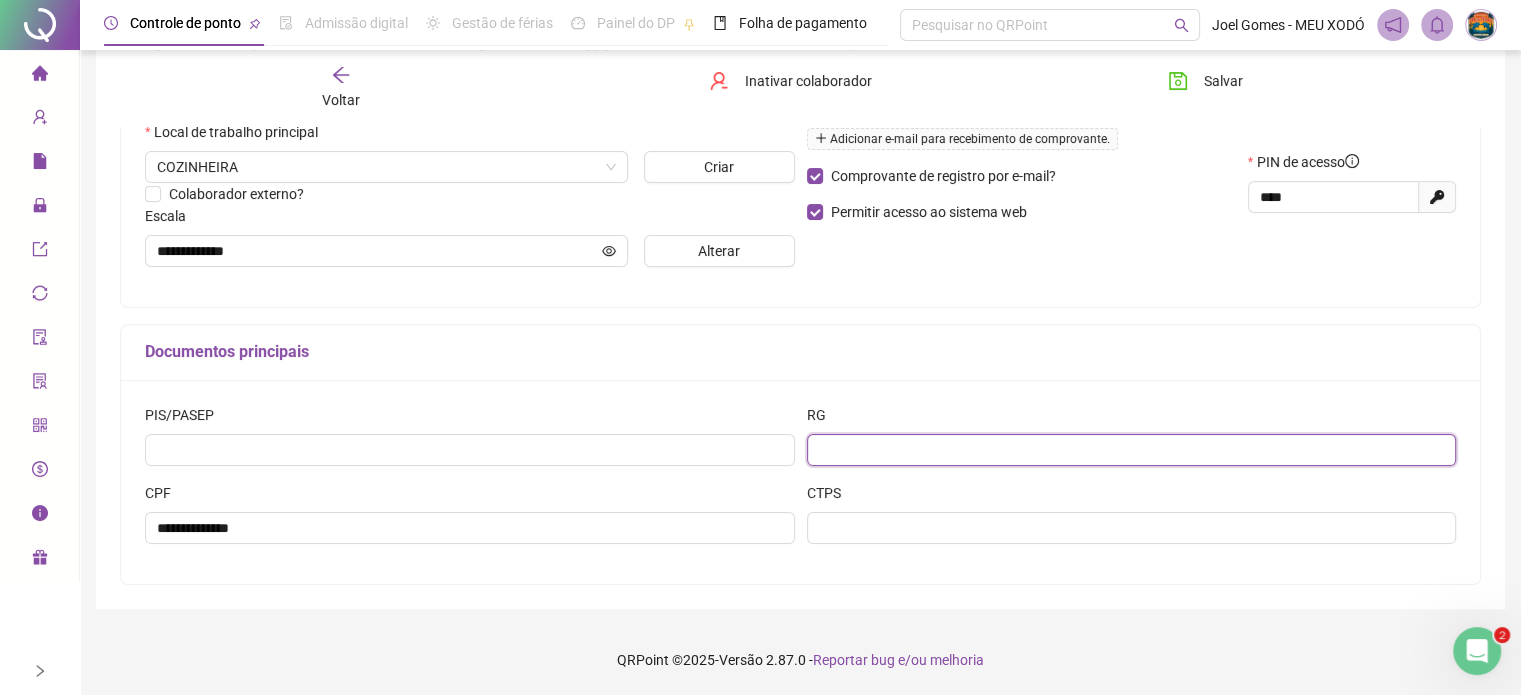 click at bounding box center [1132, 450] 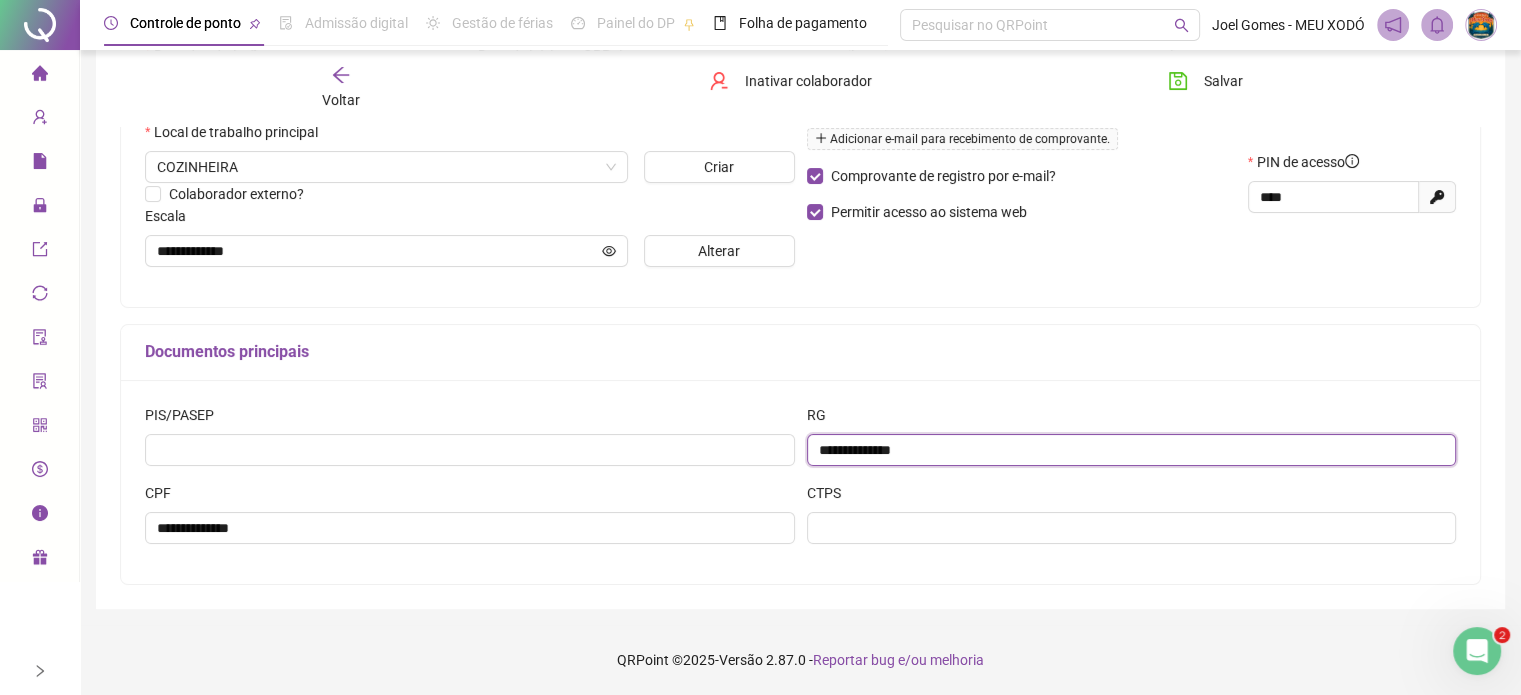 type on "**********" 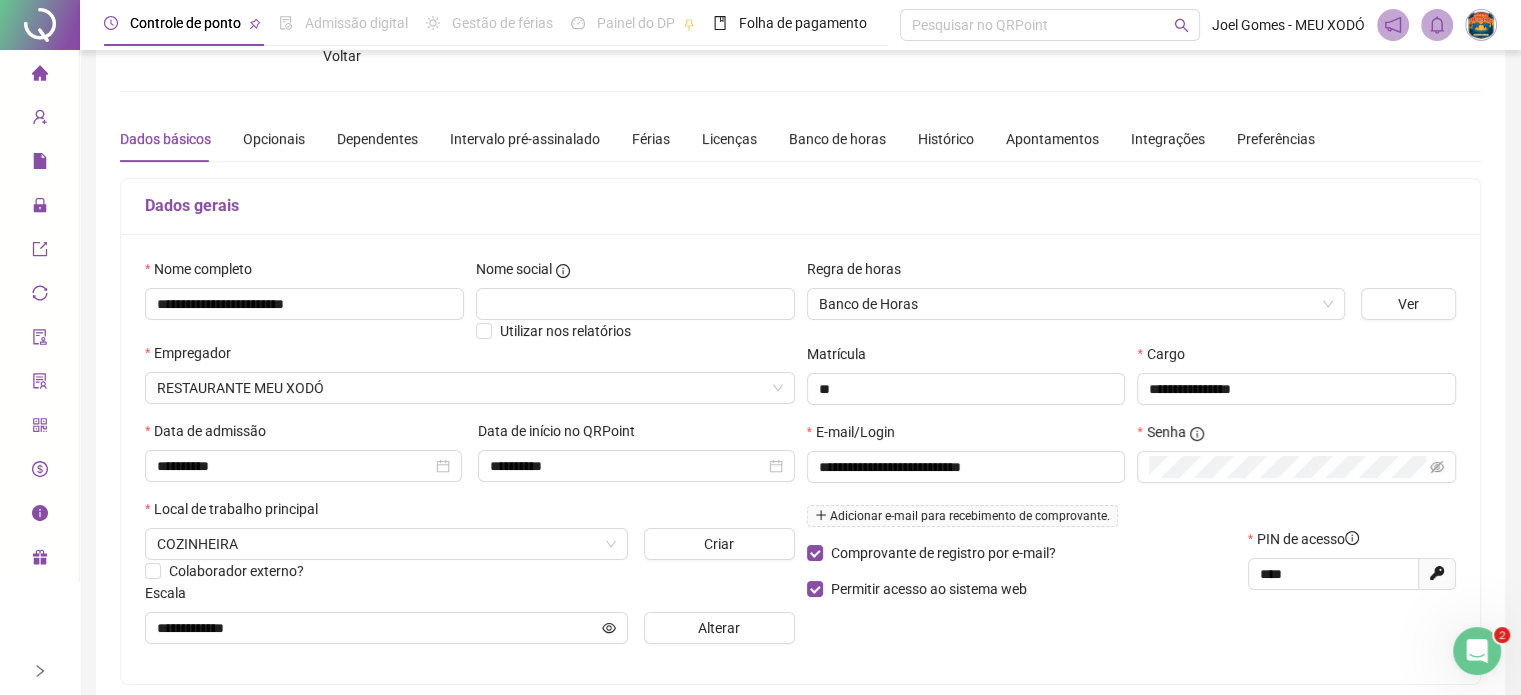 scroll, scrollTop: 0, scrollLeft: 0, axis: both 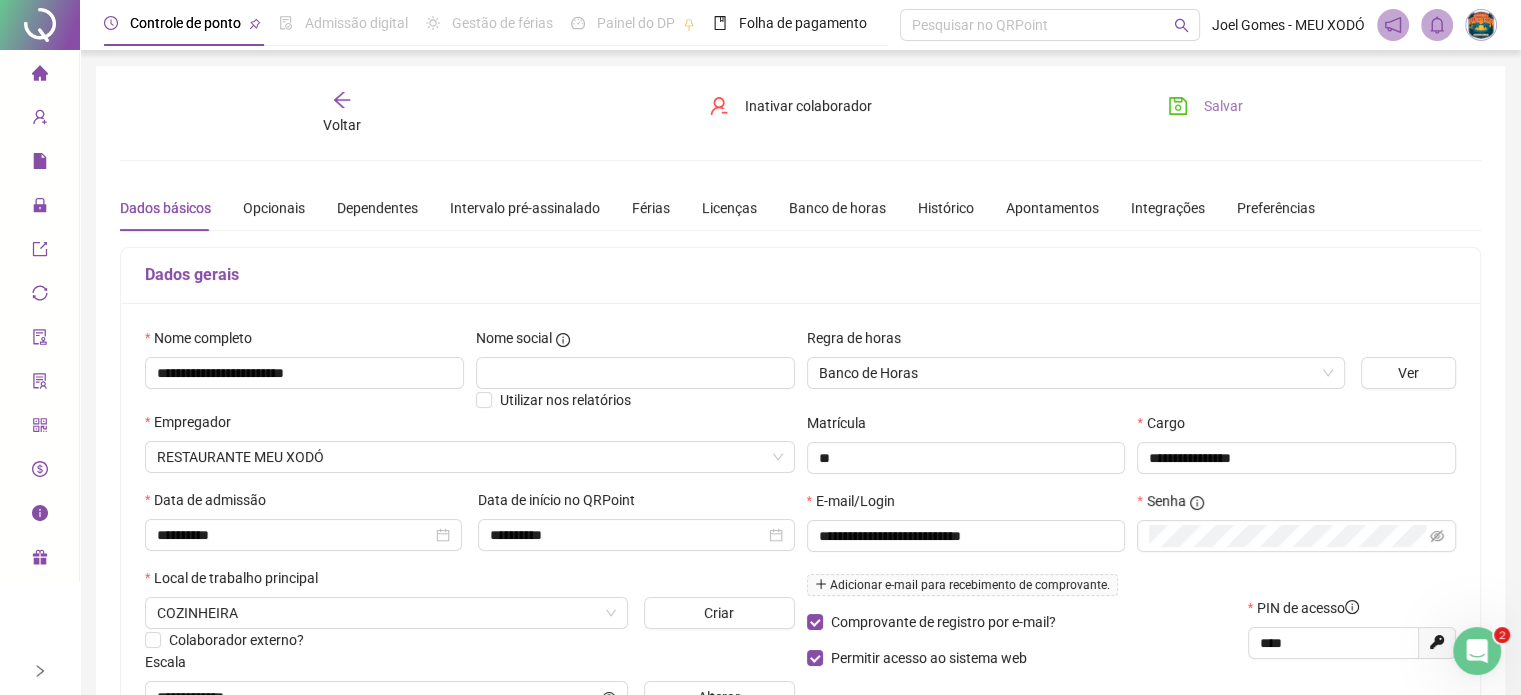 click 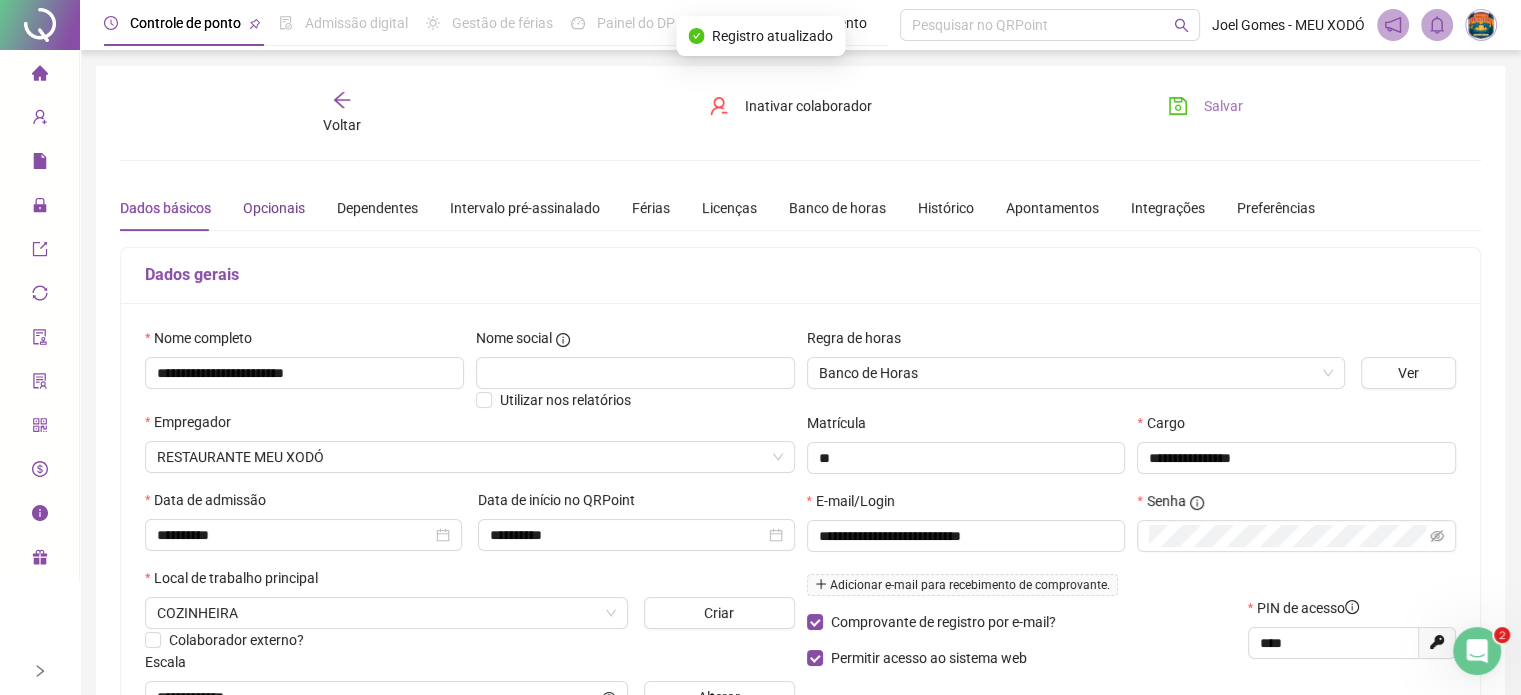 click on "Opcionais" at bounding box center [274, 208] 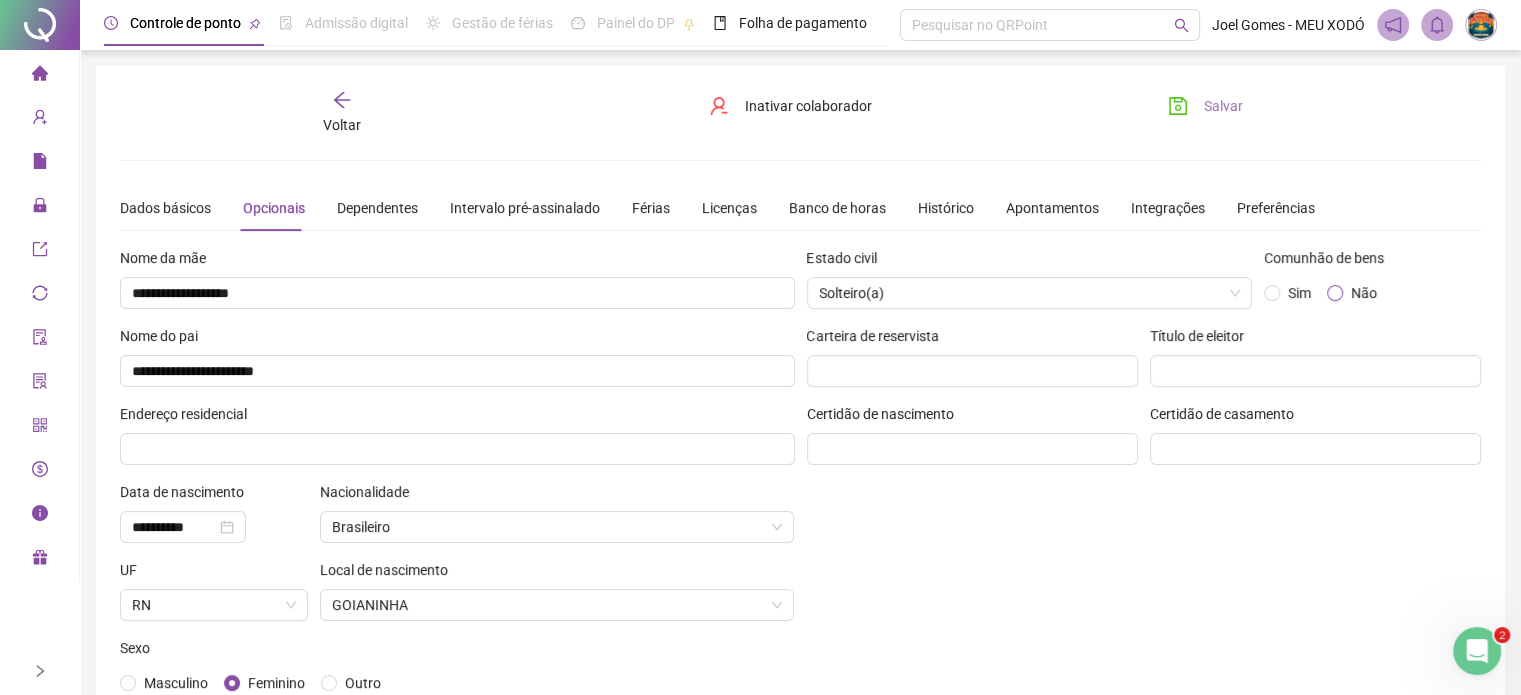 click on "Não" at bounding box center [1364, 293] 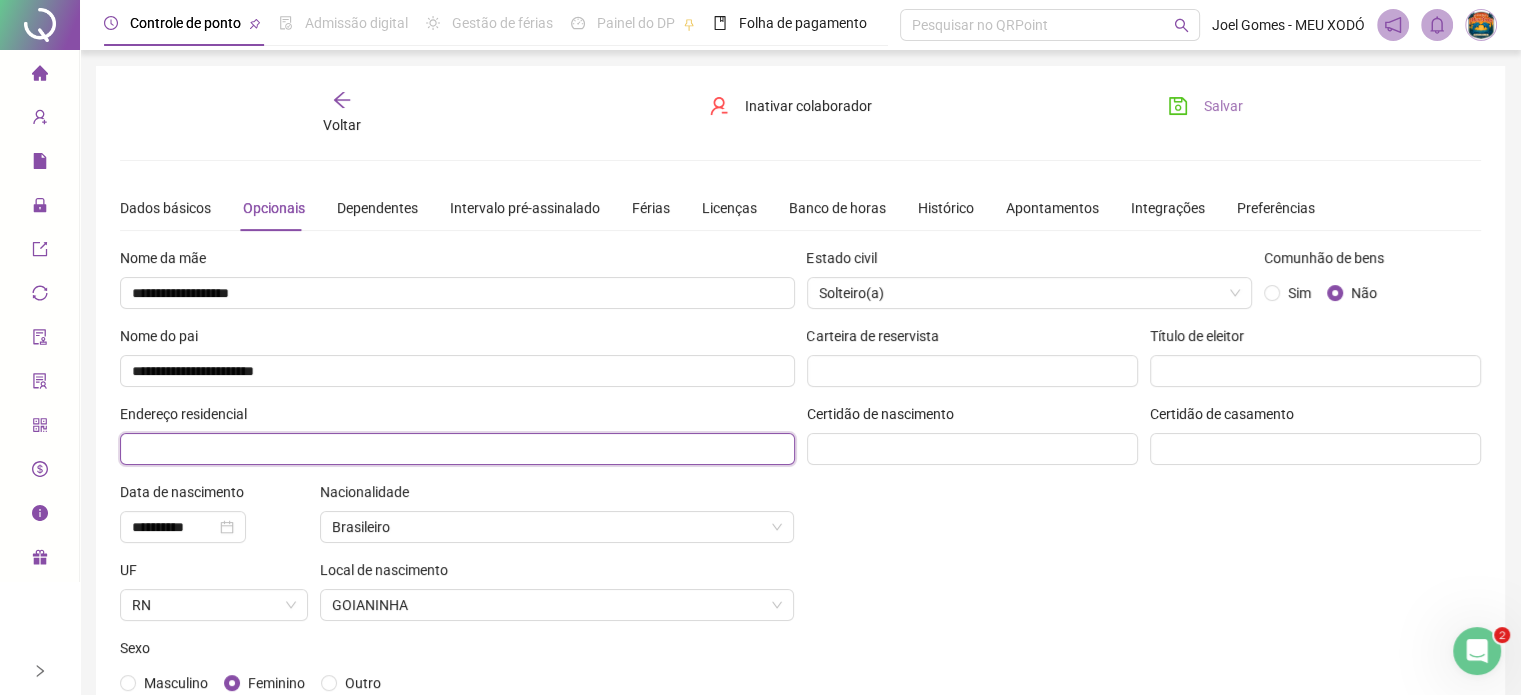 click at bounding box center [457, 449] 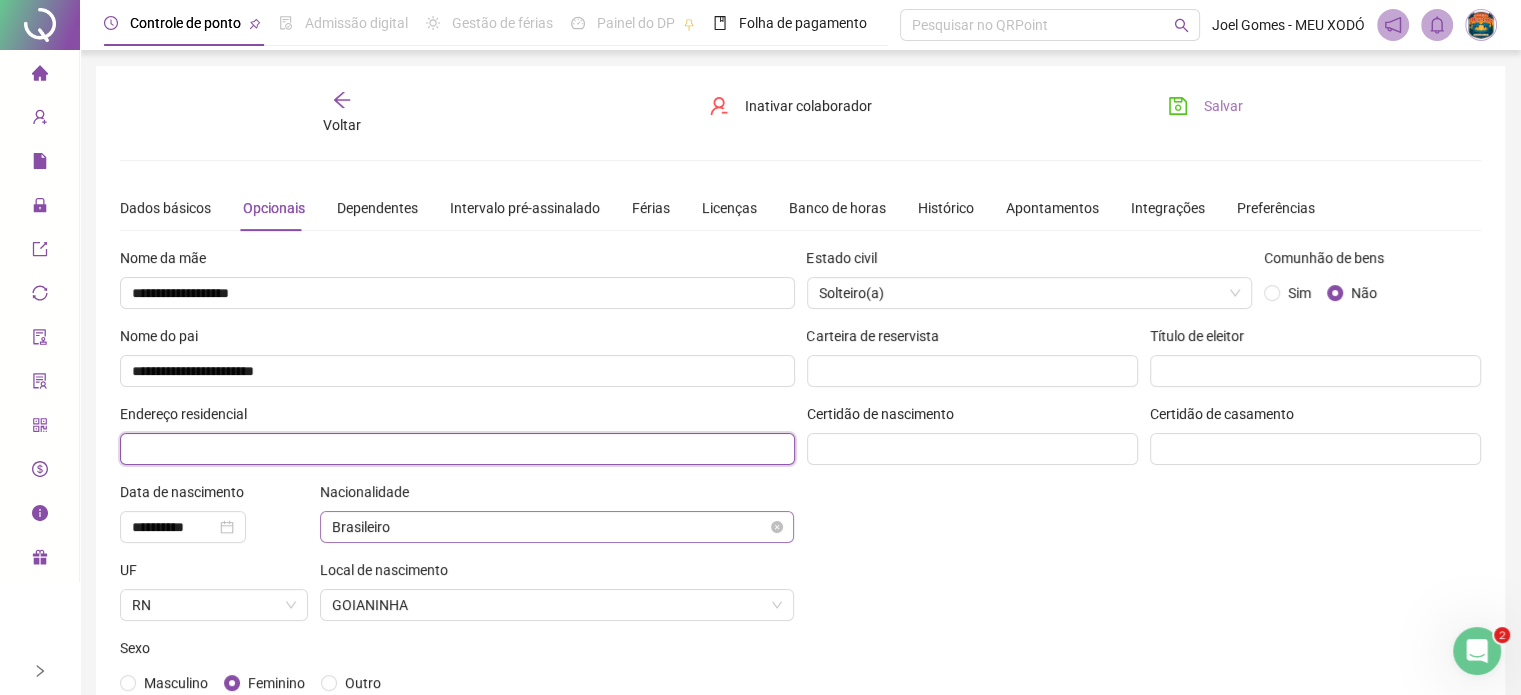 paste on "**********" 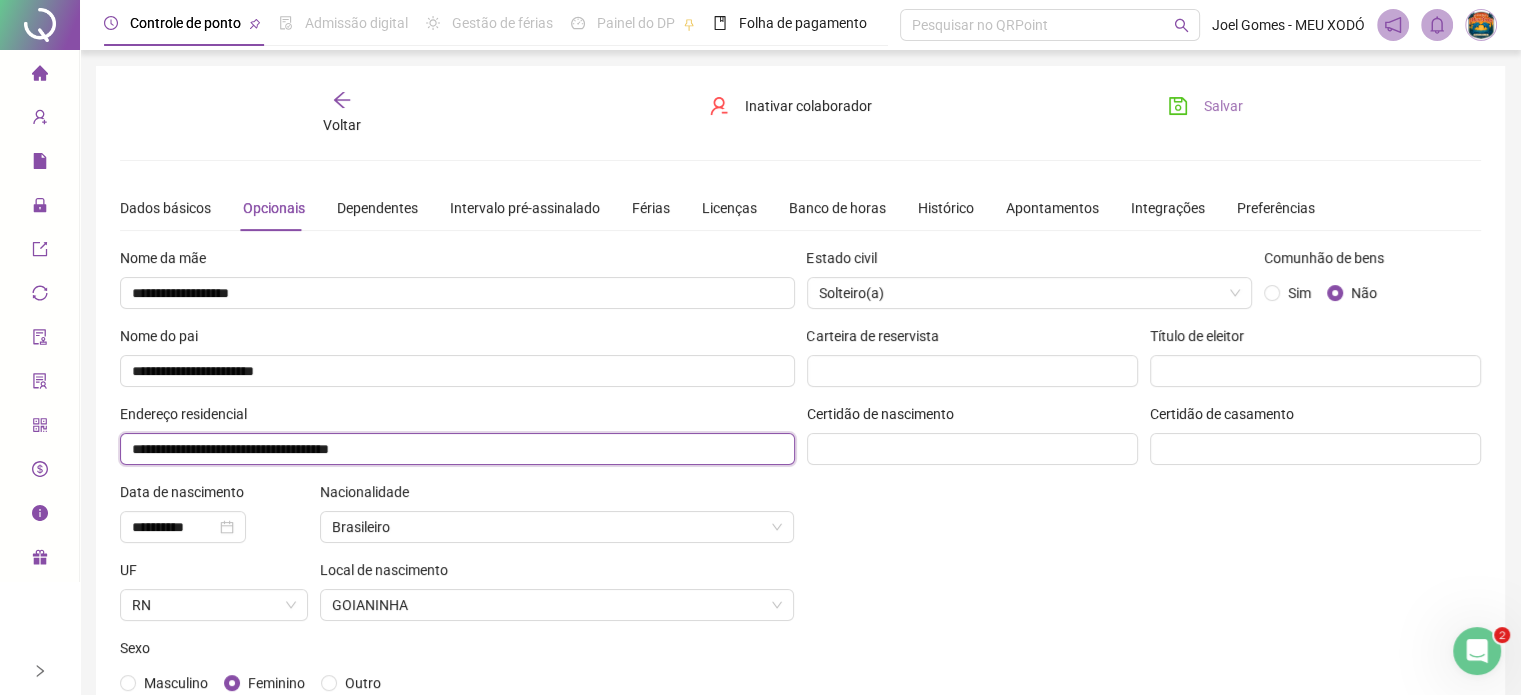 type on "**********" 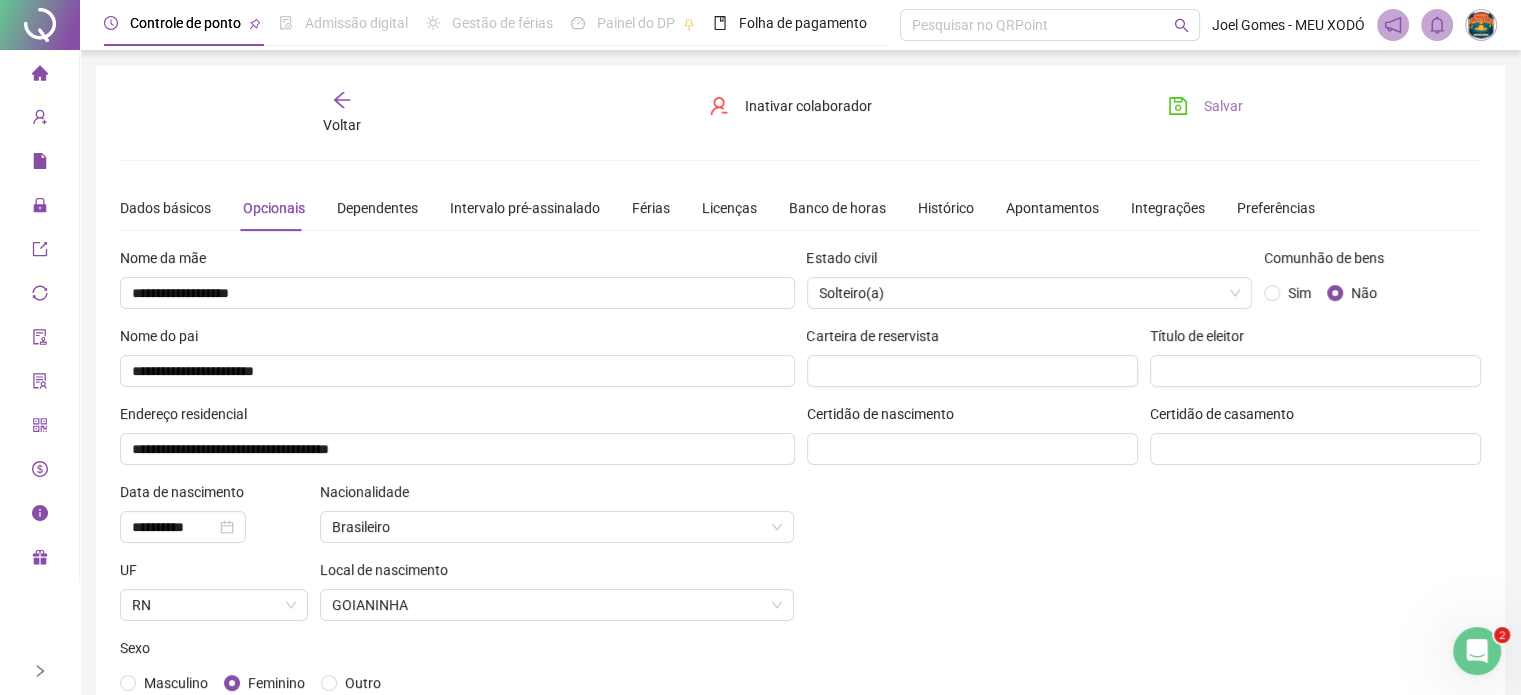 click on "Estado civil Solteiro(a) Comunhão de bens Sim Não Carteira de reservista Título de eleitor Certidão de nascimento Certidão de casamento" at bounding box center (1144, 481) 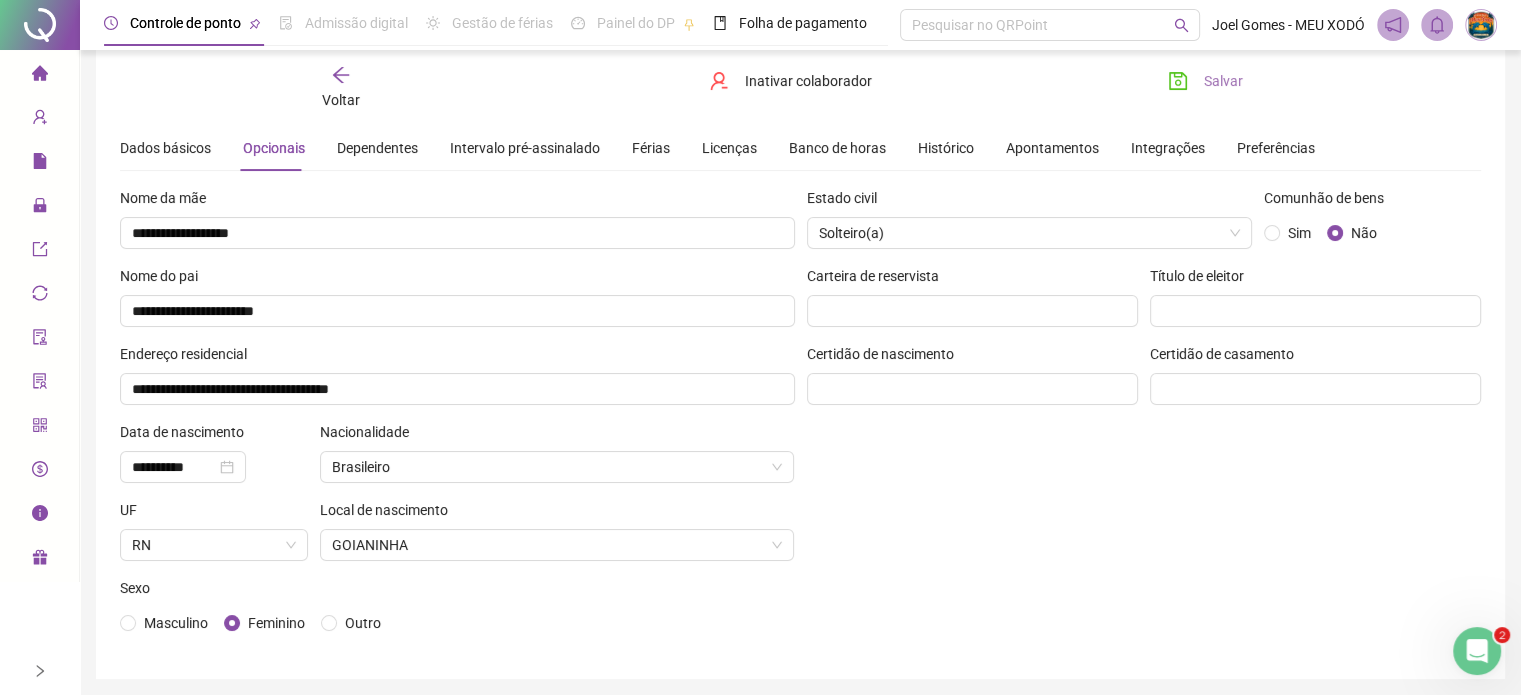 scroll, scrollTop: 0, scrollLeft: 0, axis: both 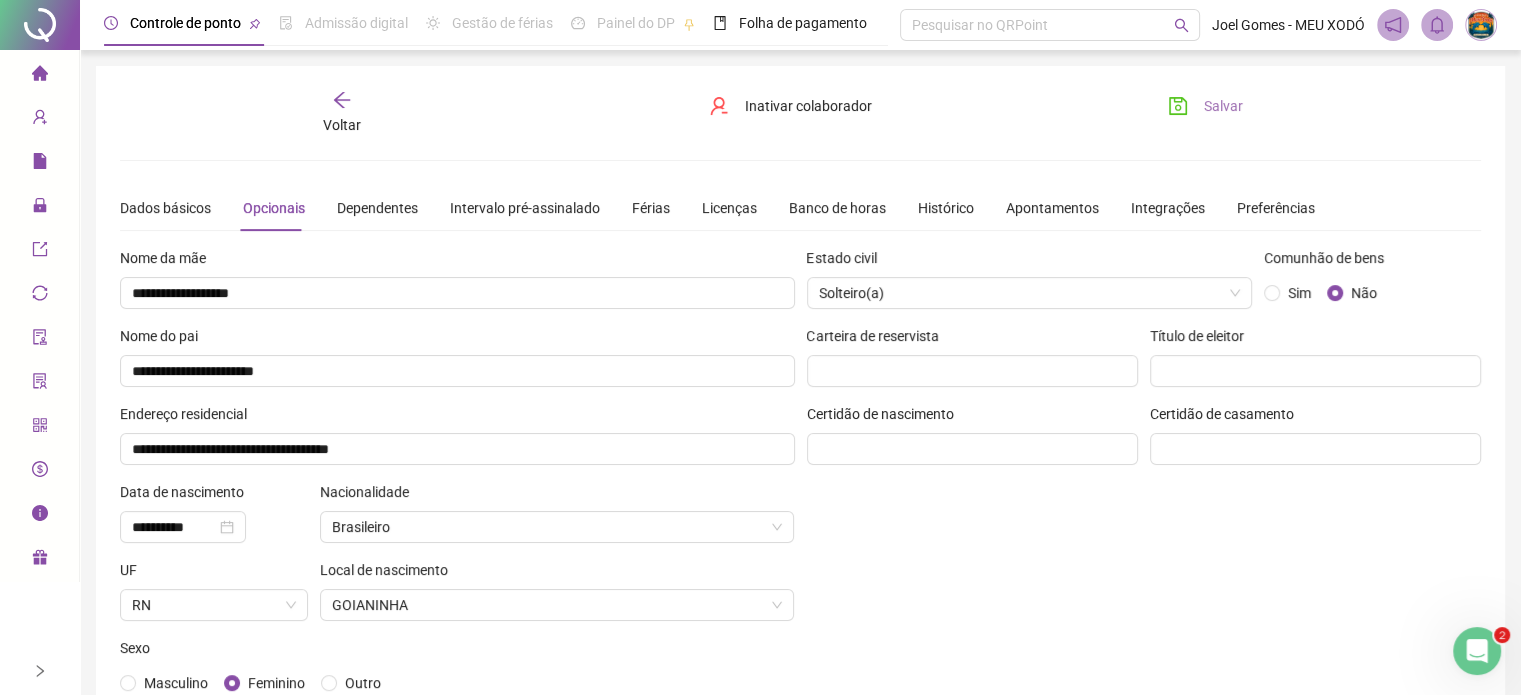 click on "Salvar" at bounding box center (1223, 106) 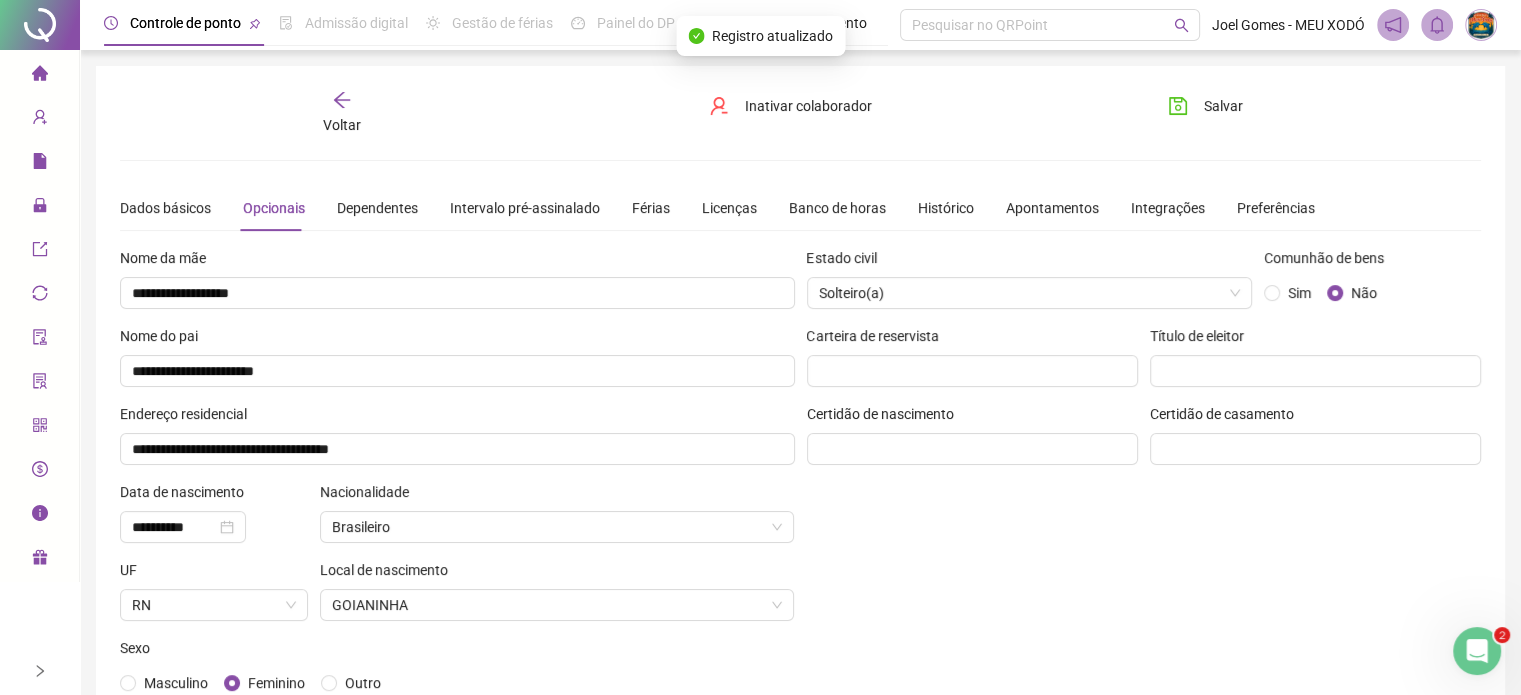 click on "Voltar" at bounding box center [342, 113] 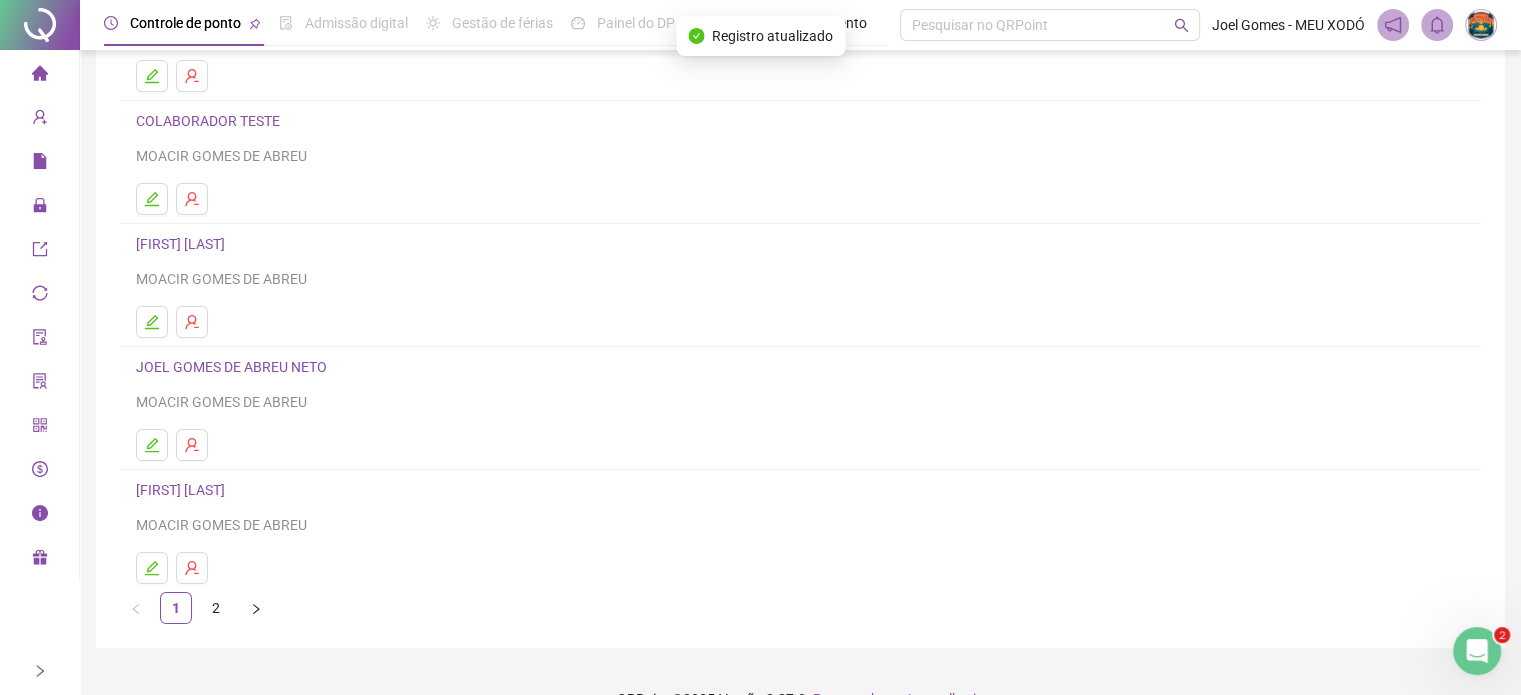 scroll, scrollTop: 271, scrollLeft: 0, axis: vertical 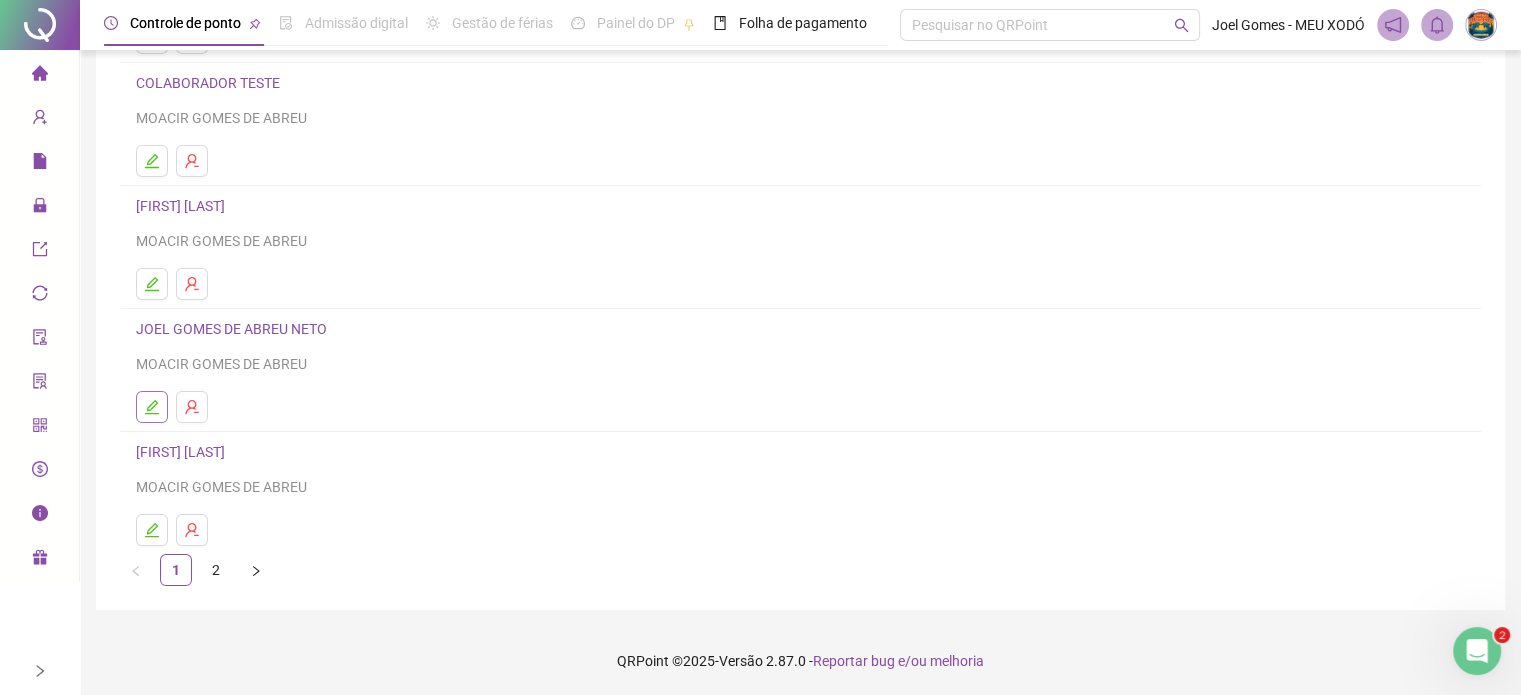 click 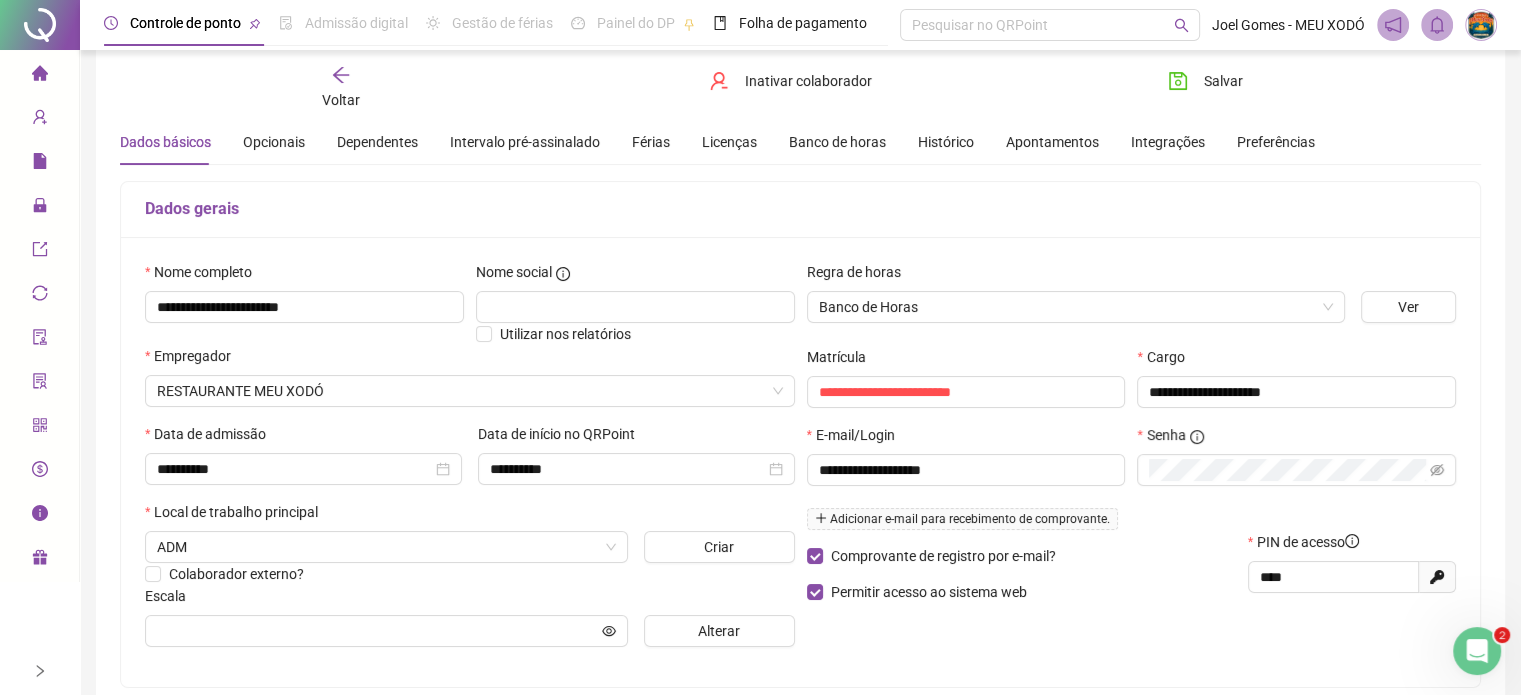 scroll, scrollTop: 100, scrollLeft: 0, axis: vertical 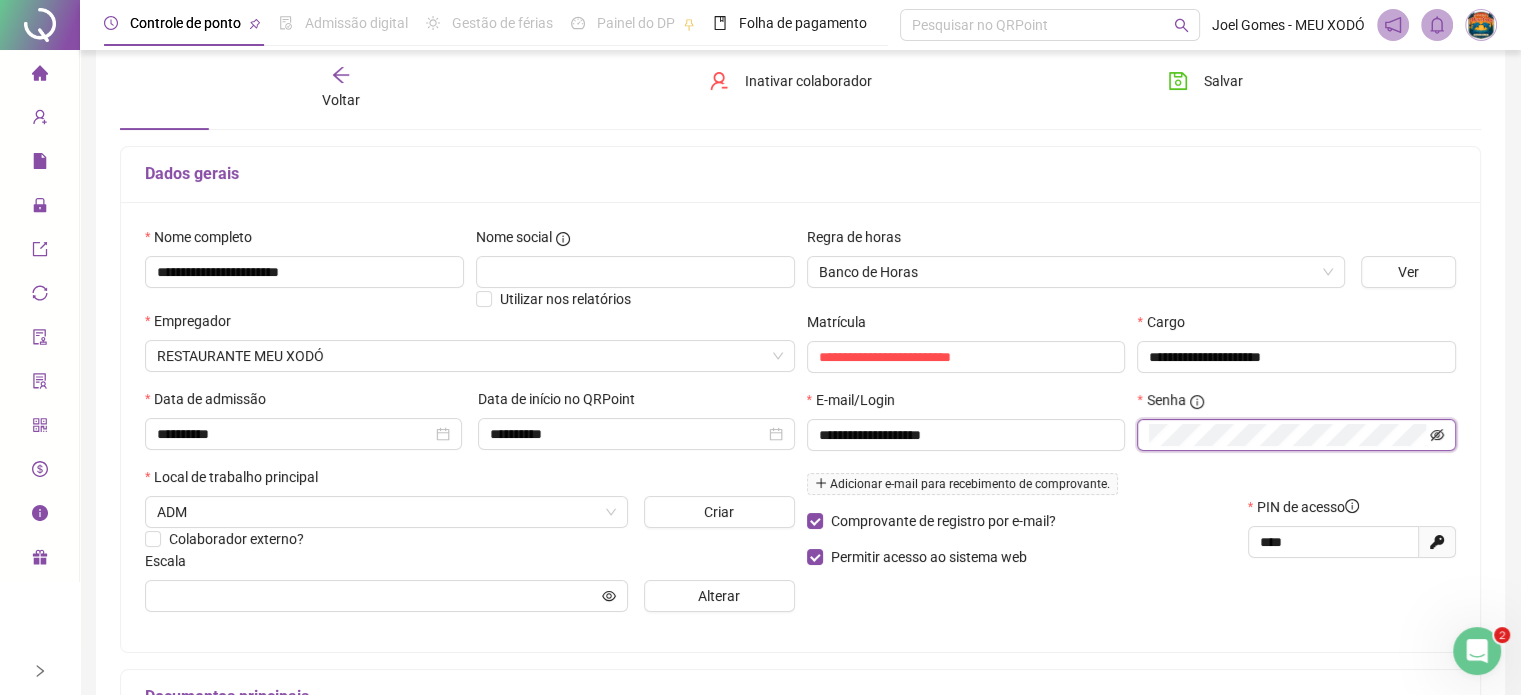 click 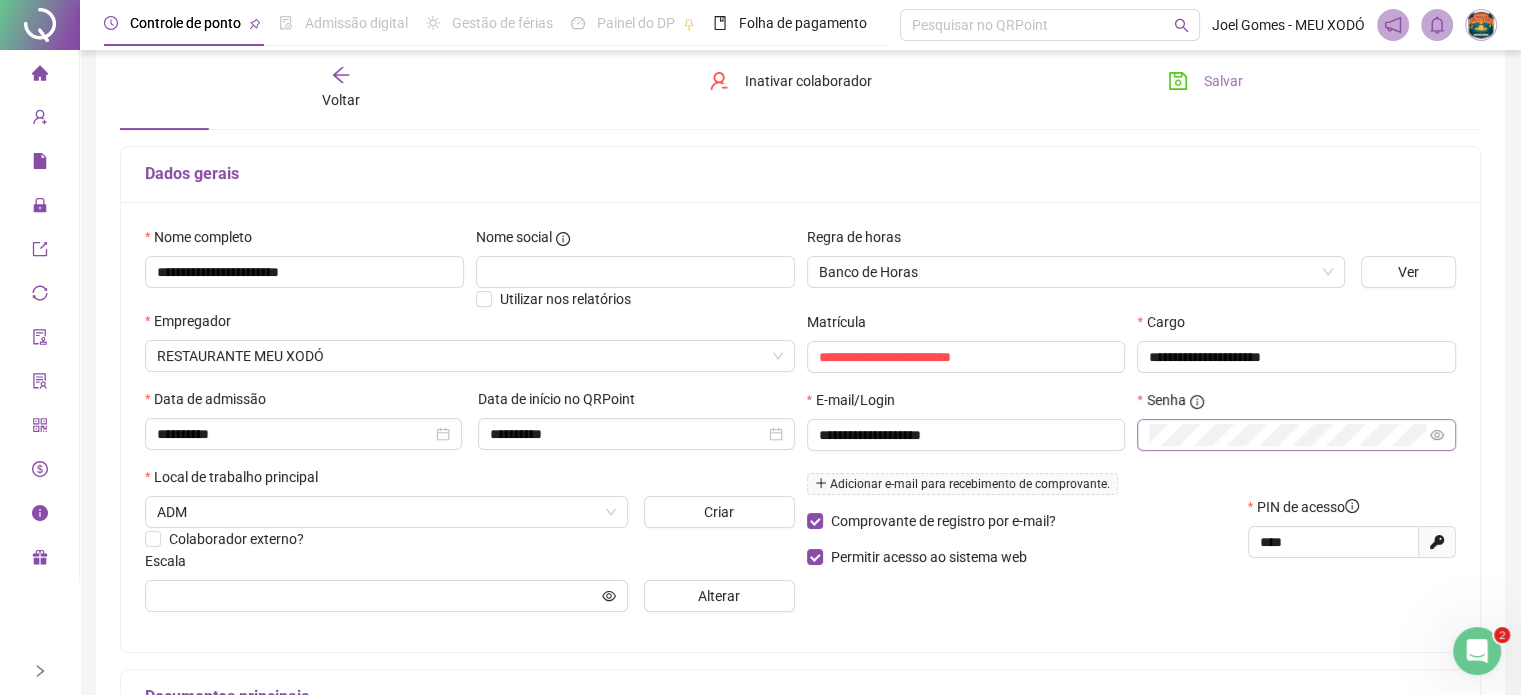 click on "Salvar" at bounding box center (1223, 81) 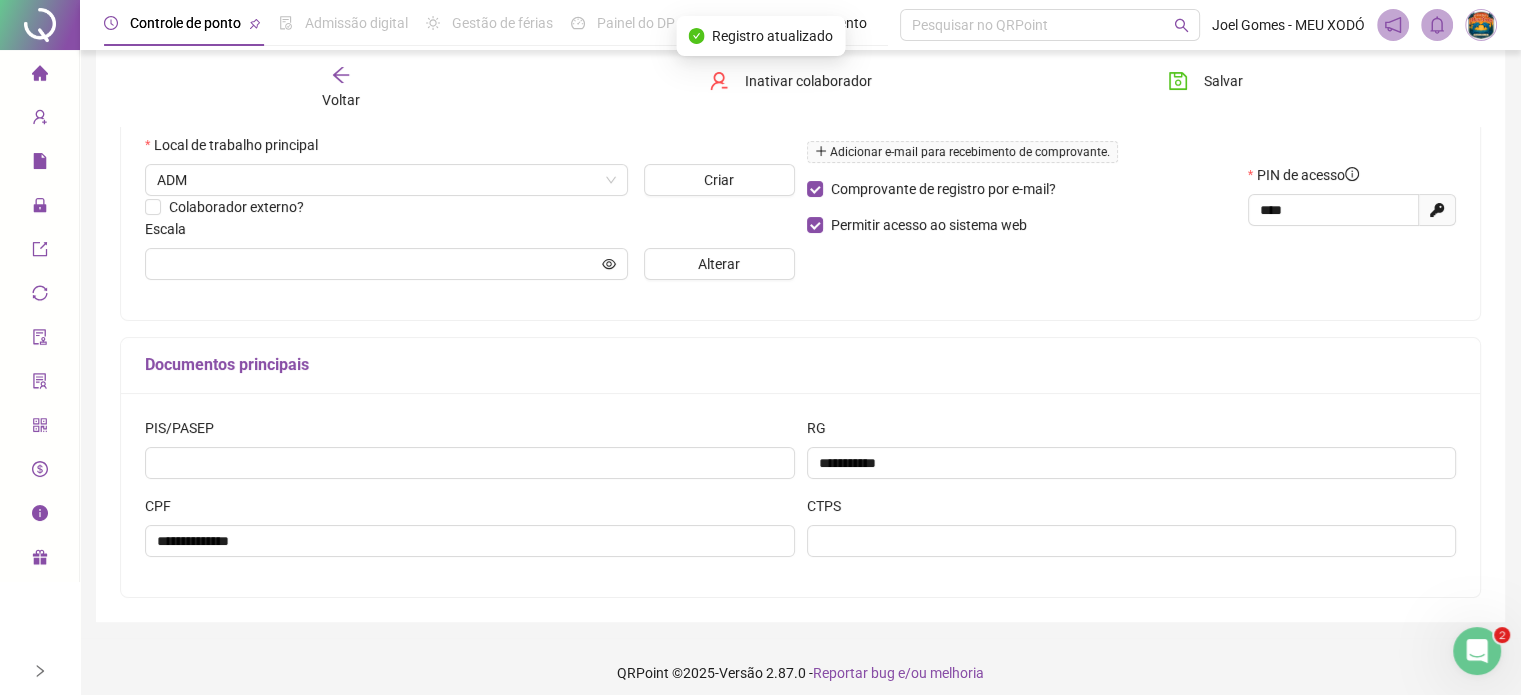scroll, scrollTop: 445, scrollLeft: 0, axis: vertical 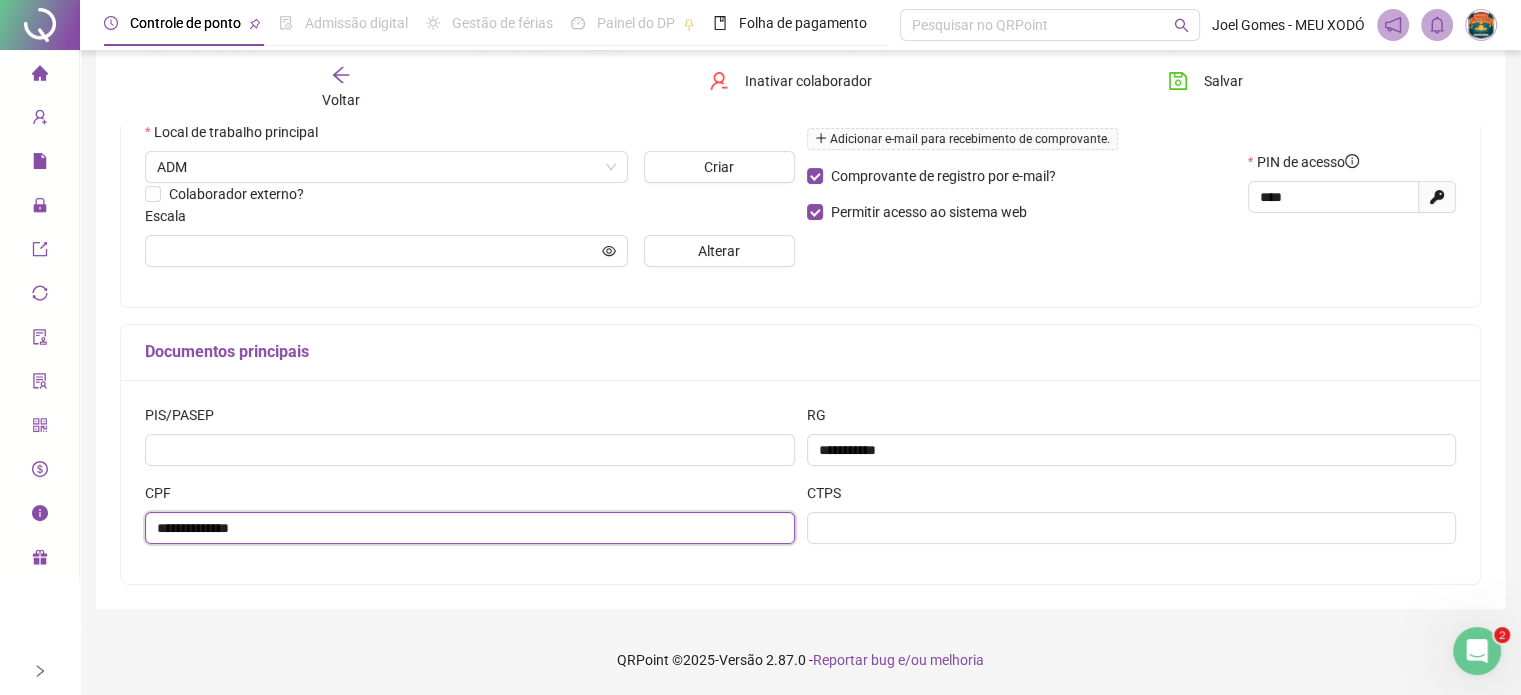 drag, startPoint x: 41, startPoint y: 590, endPoint x: 0, endPoint y: 561, distance: 50.219517 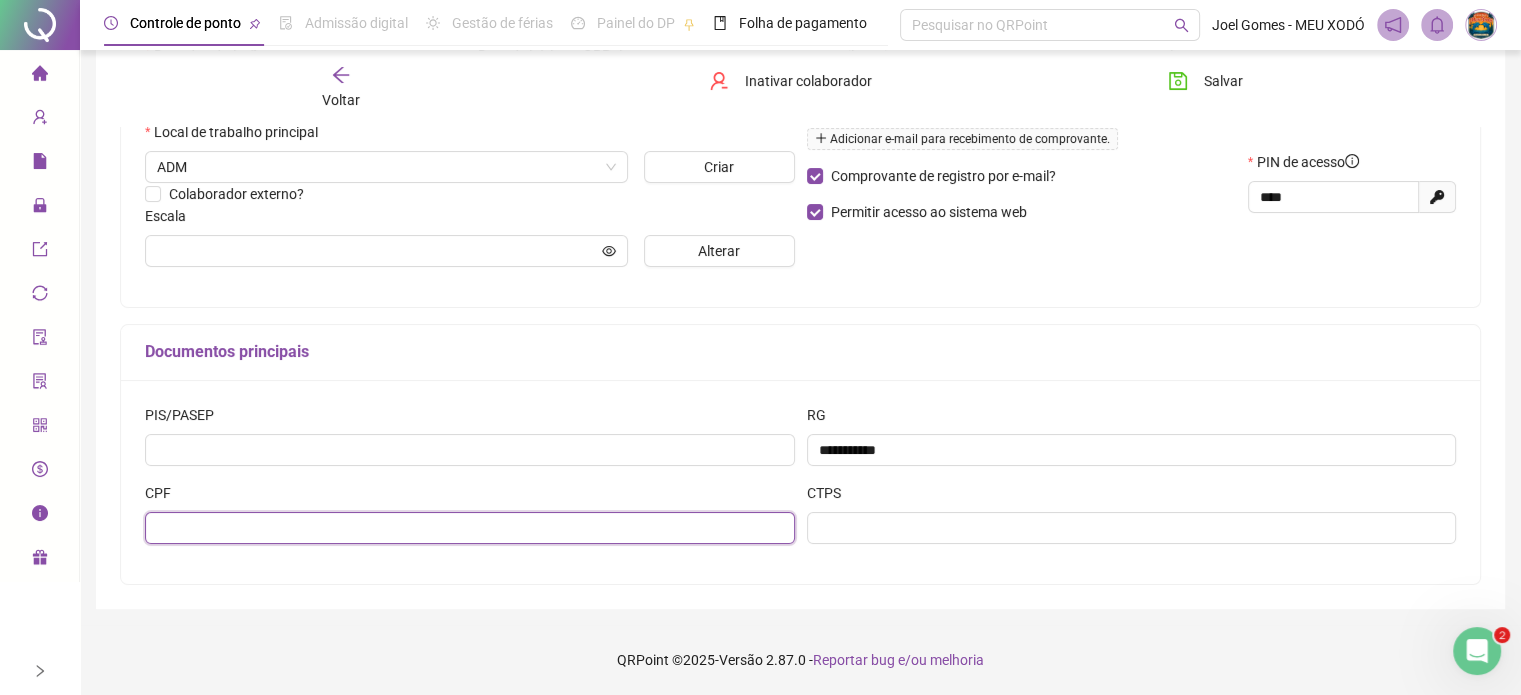 paste on "**********" 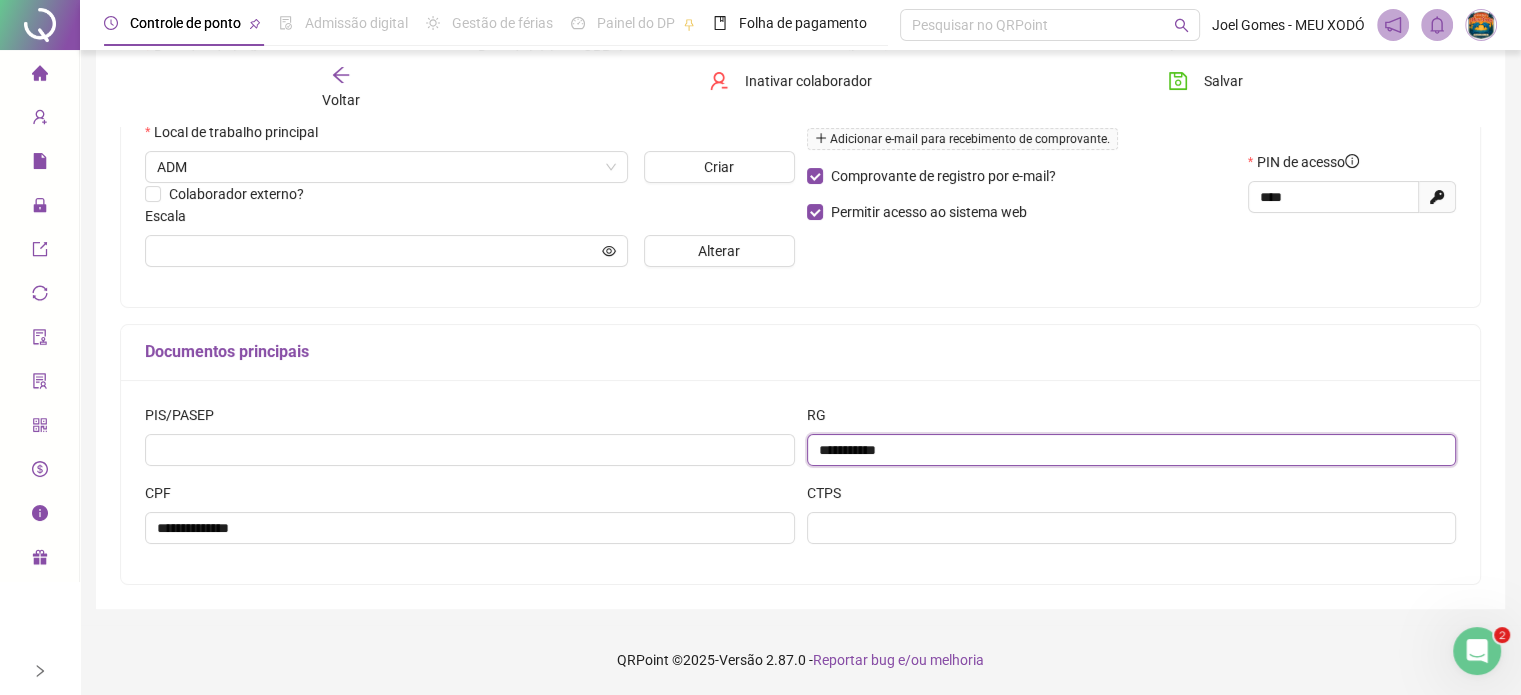 drag, startPoint x: 988, startPoint y: 451, endPoint x: 321, endPoint y: 471, distance: 667.2998 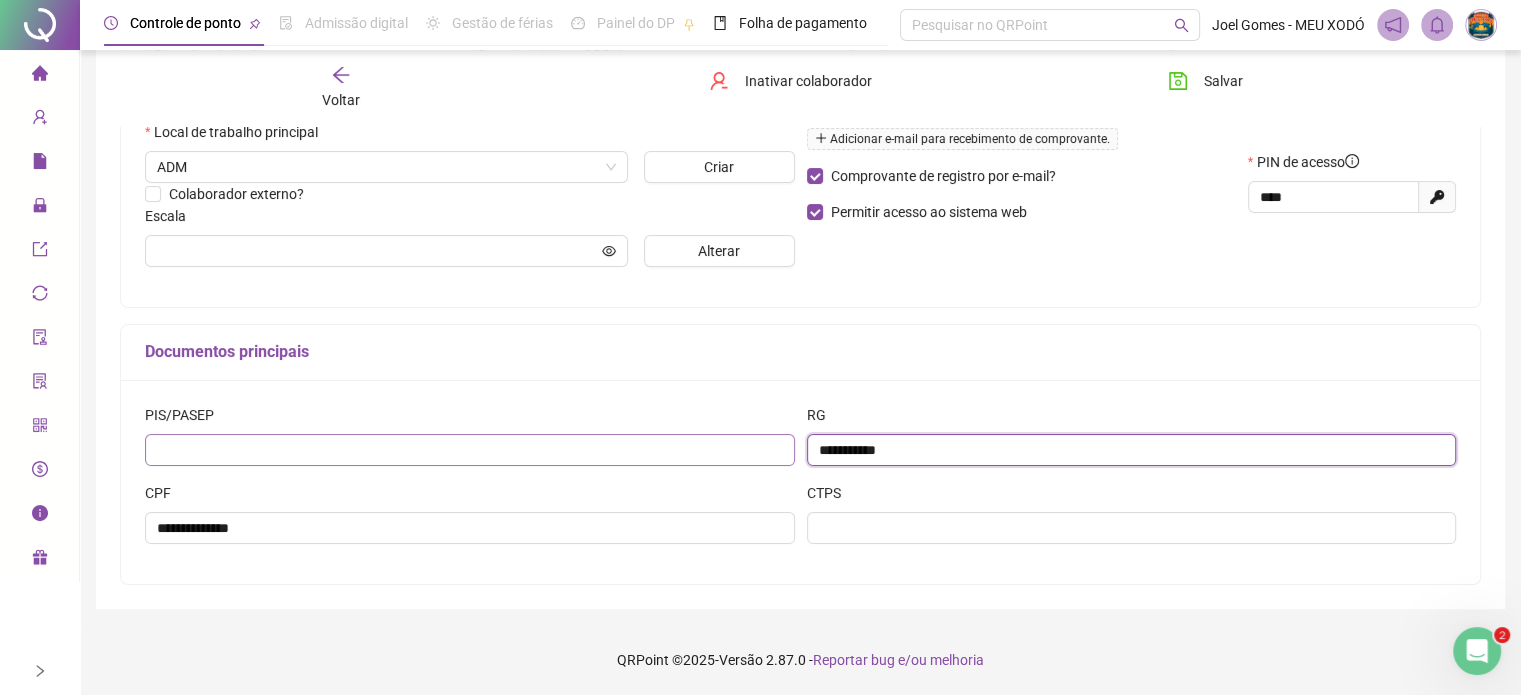 paste on "***" 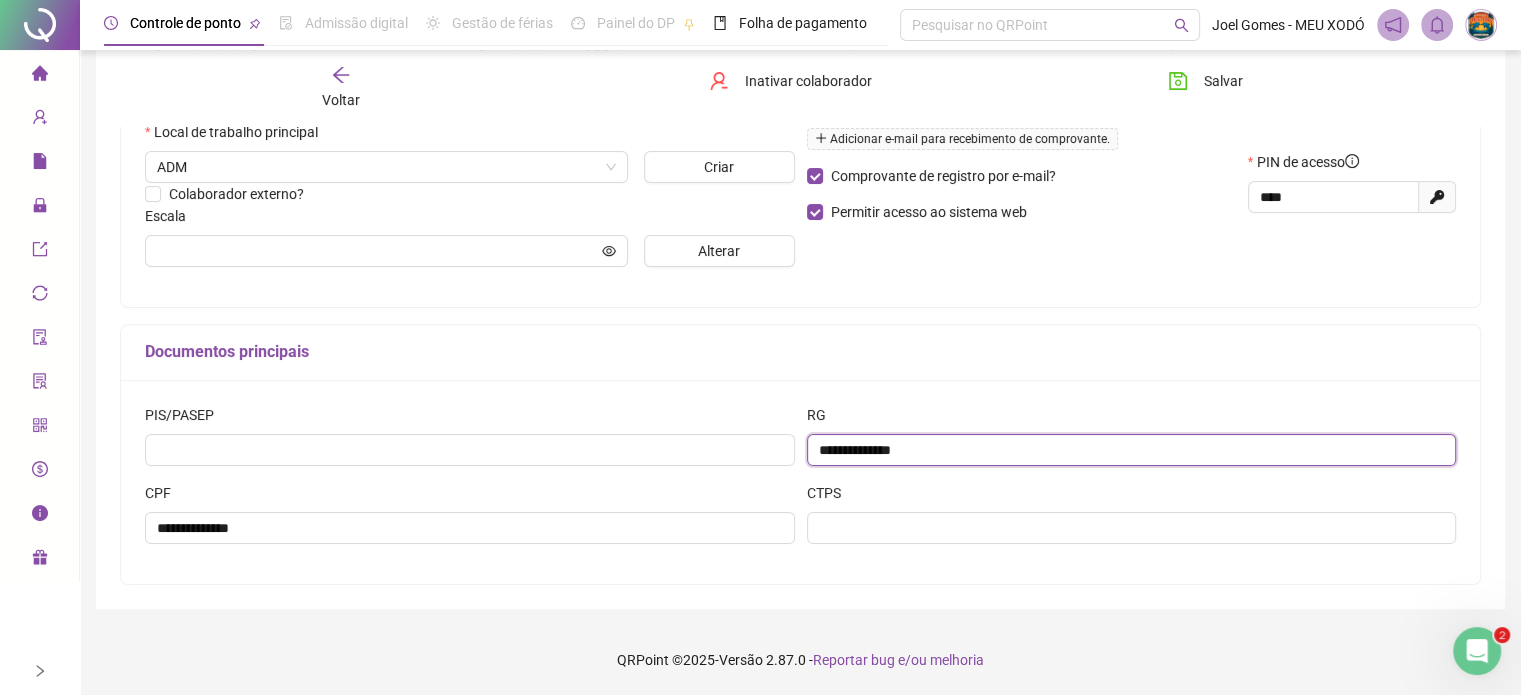 type on "**********" 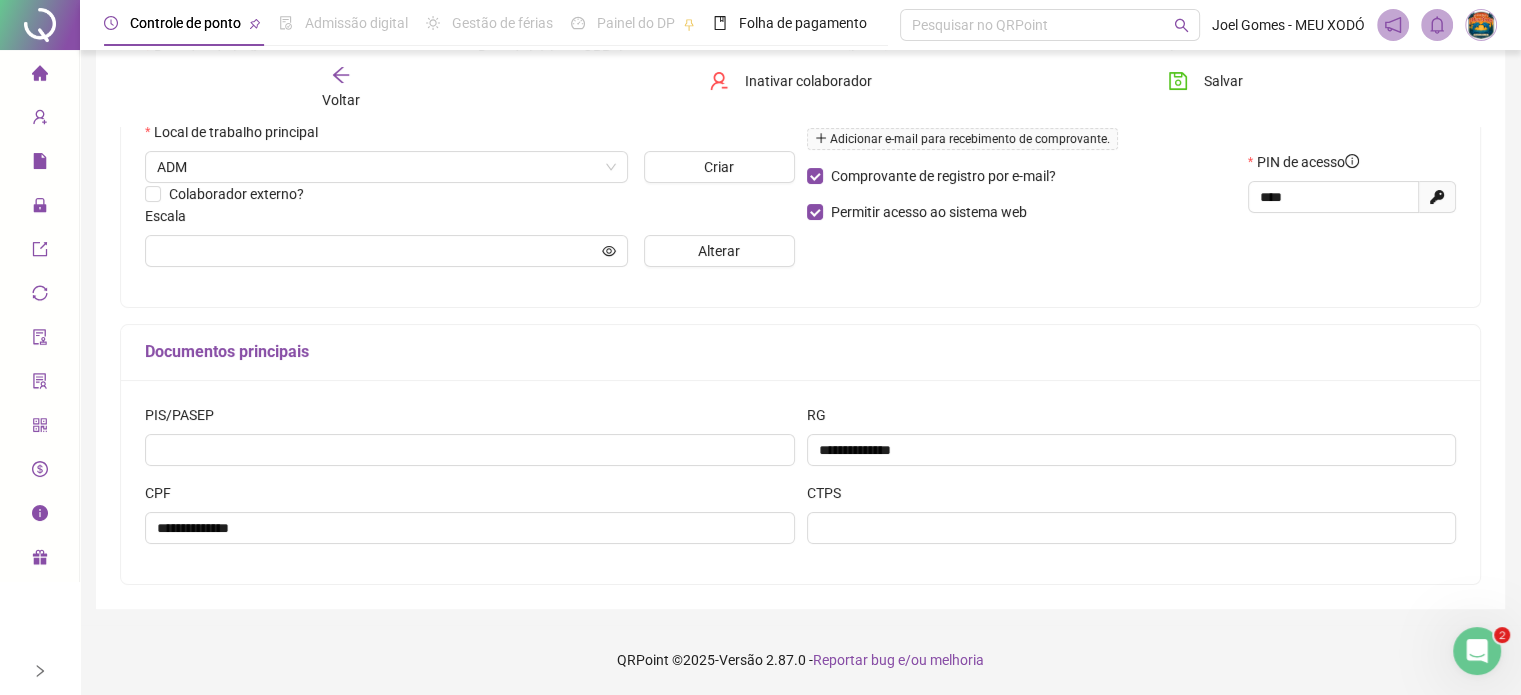 click on "Documentos principais" at bounding box center (800, 353) 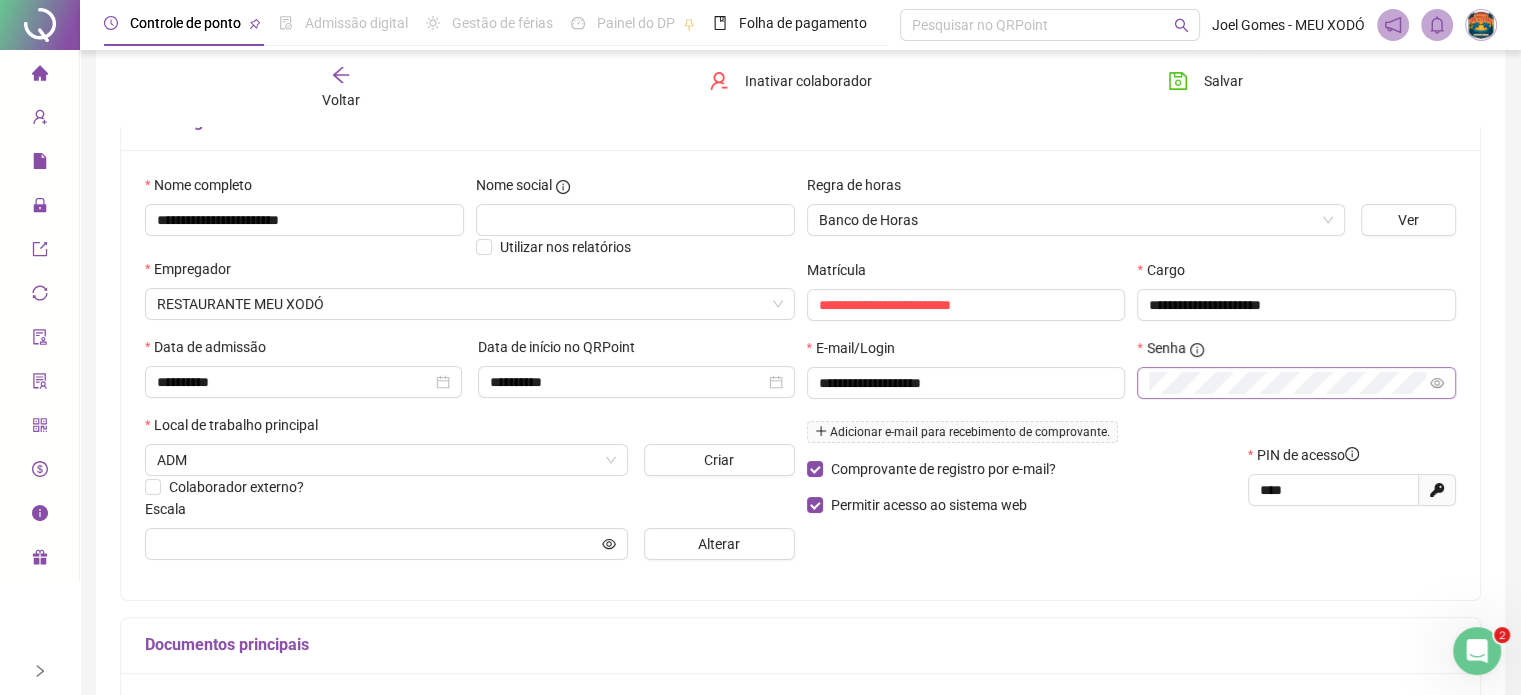 scroll, scrollTop: 0, scrollLeft: 0, axis: both 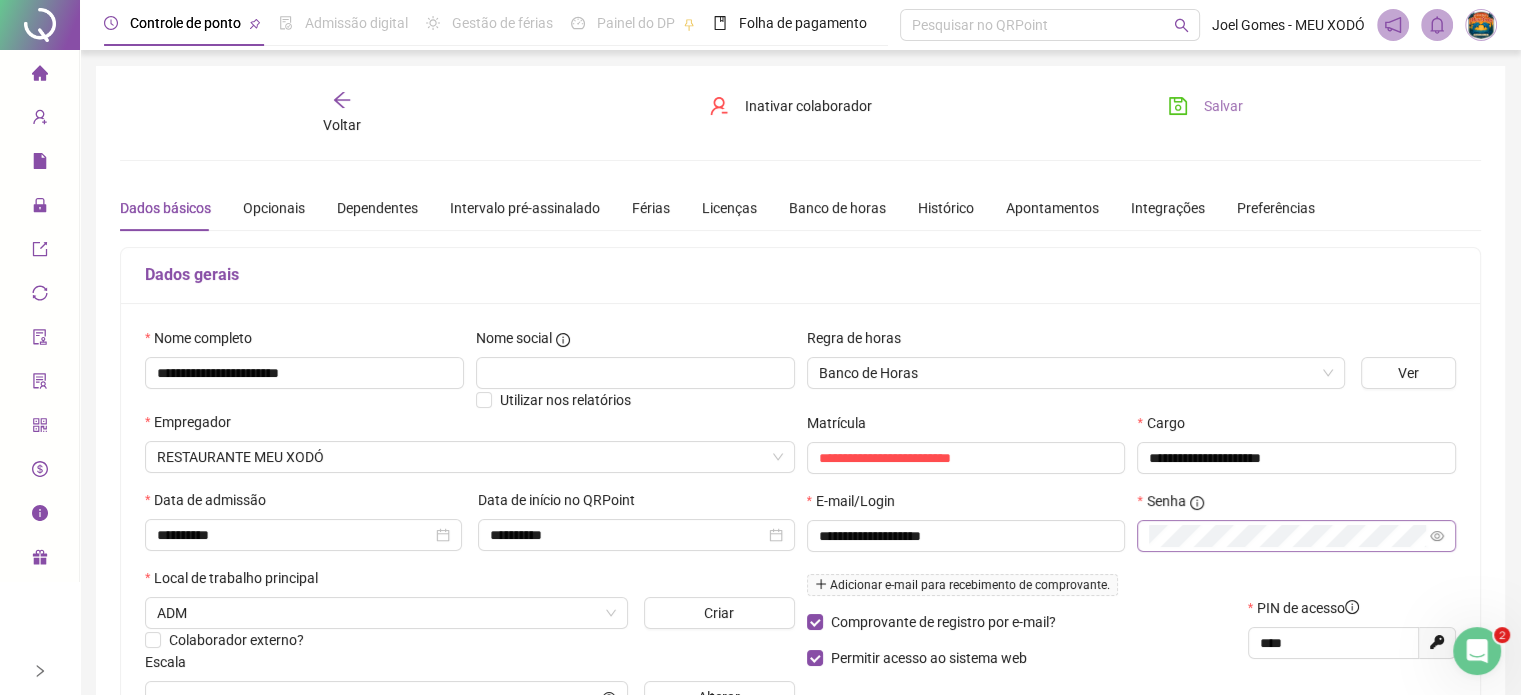 click on "Salvar" at bounding box center [1223, 106] 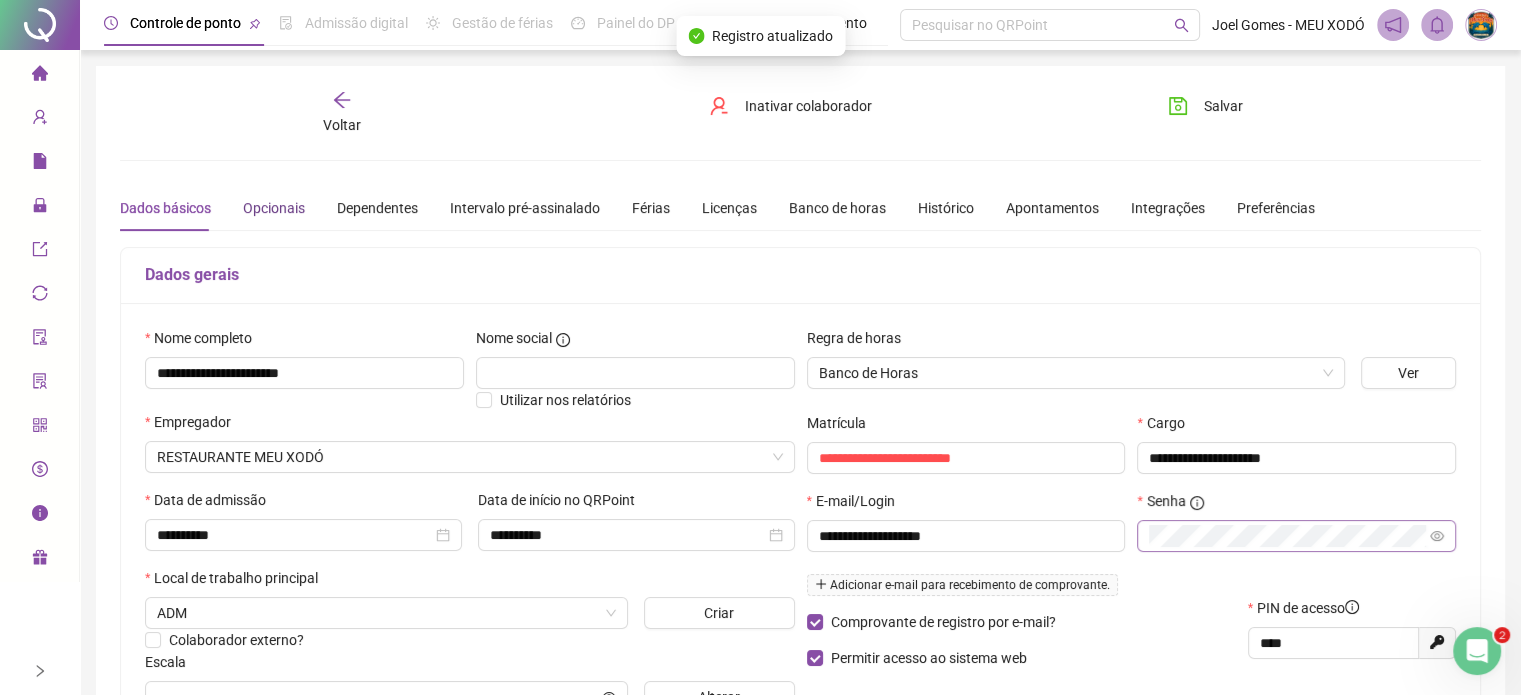 click on "Opcionais" at bounding box center [274, 208] 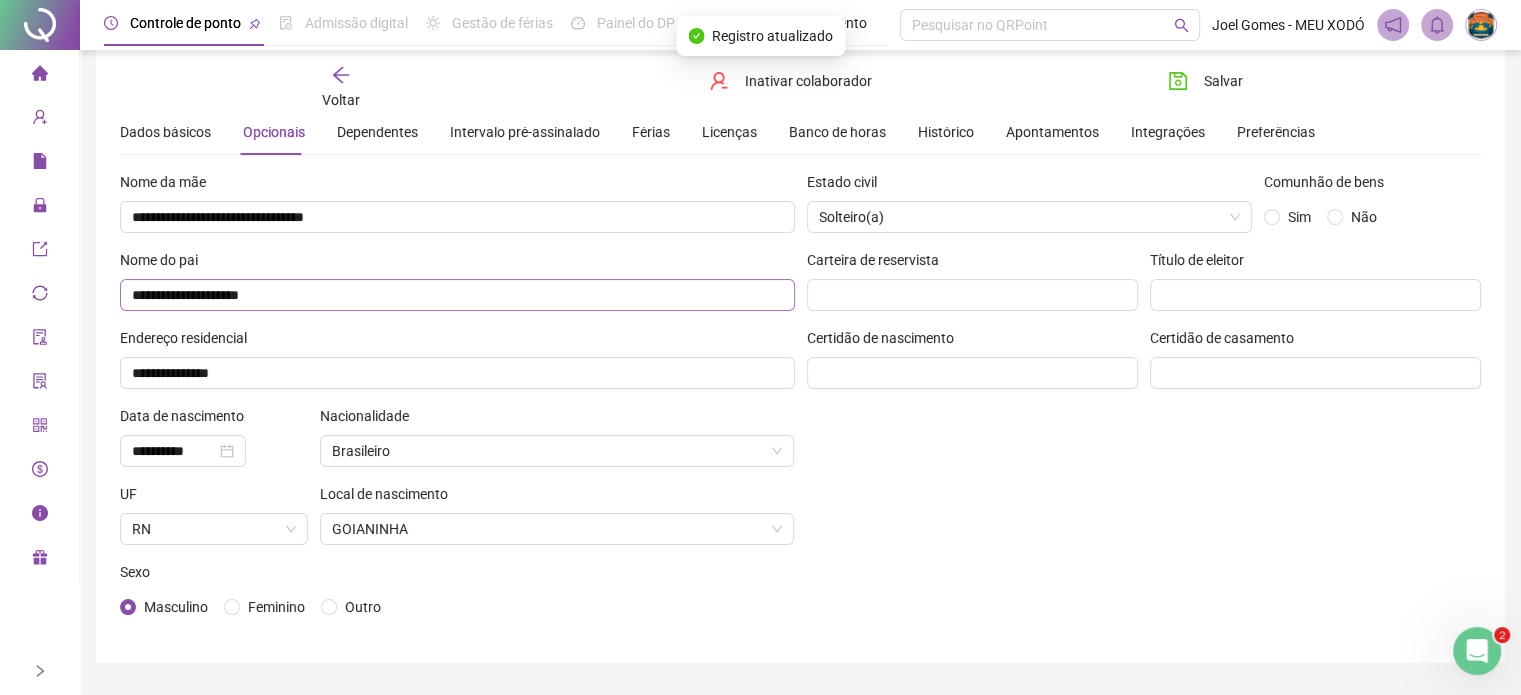 scroll, scrollTop: 128, scrollLeft: 0, axis: vertical 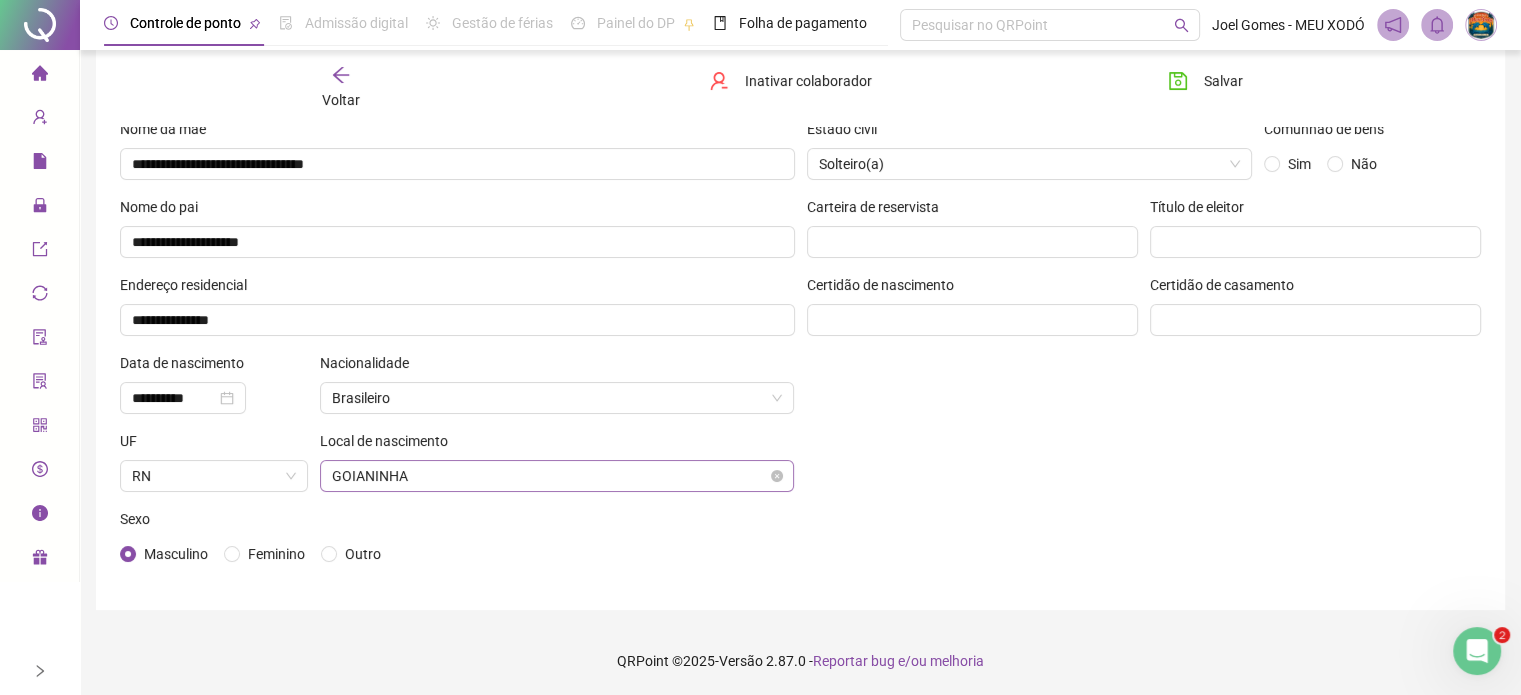click on "GOIANINHA" at bounding box center (557, 476) 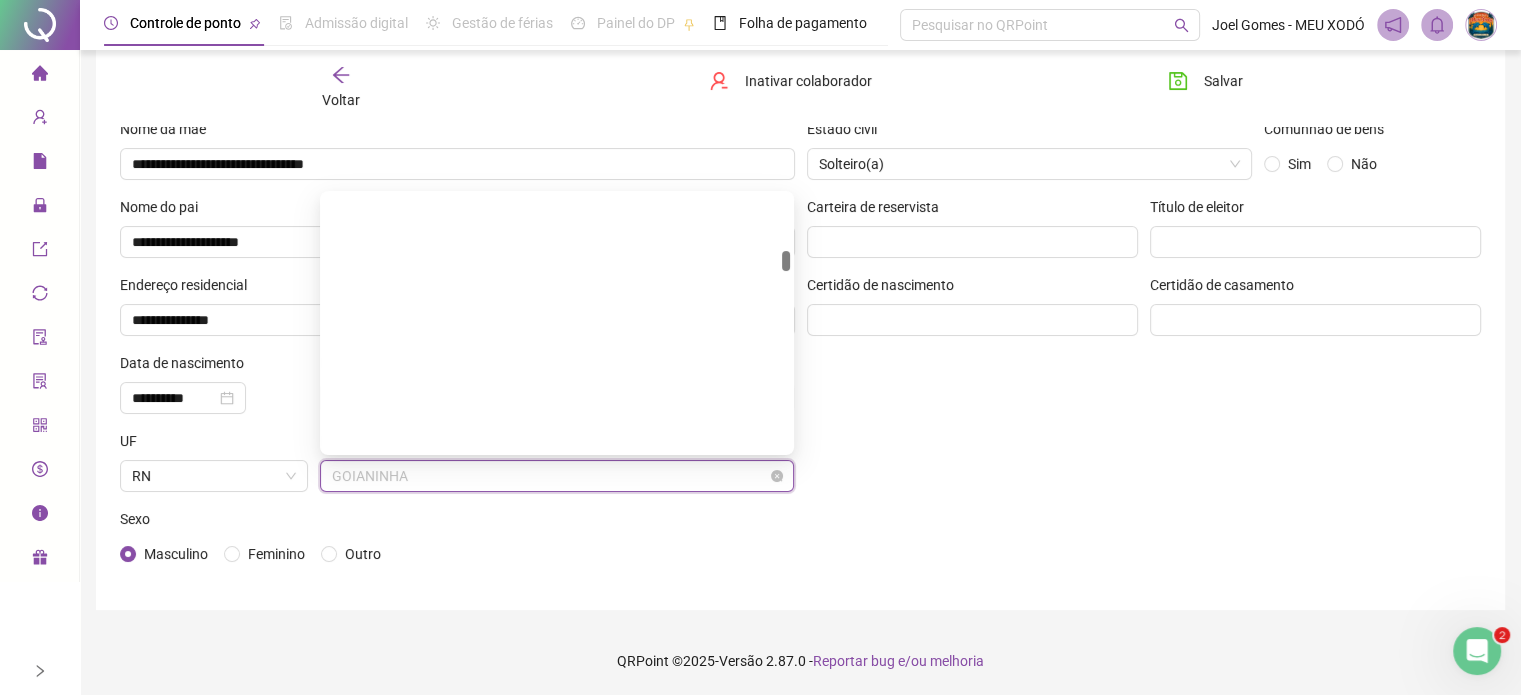 scroll, scrollTop: 1216, scrollLeft: 0, axis: vertical 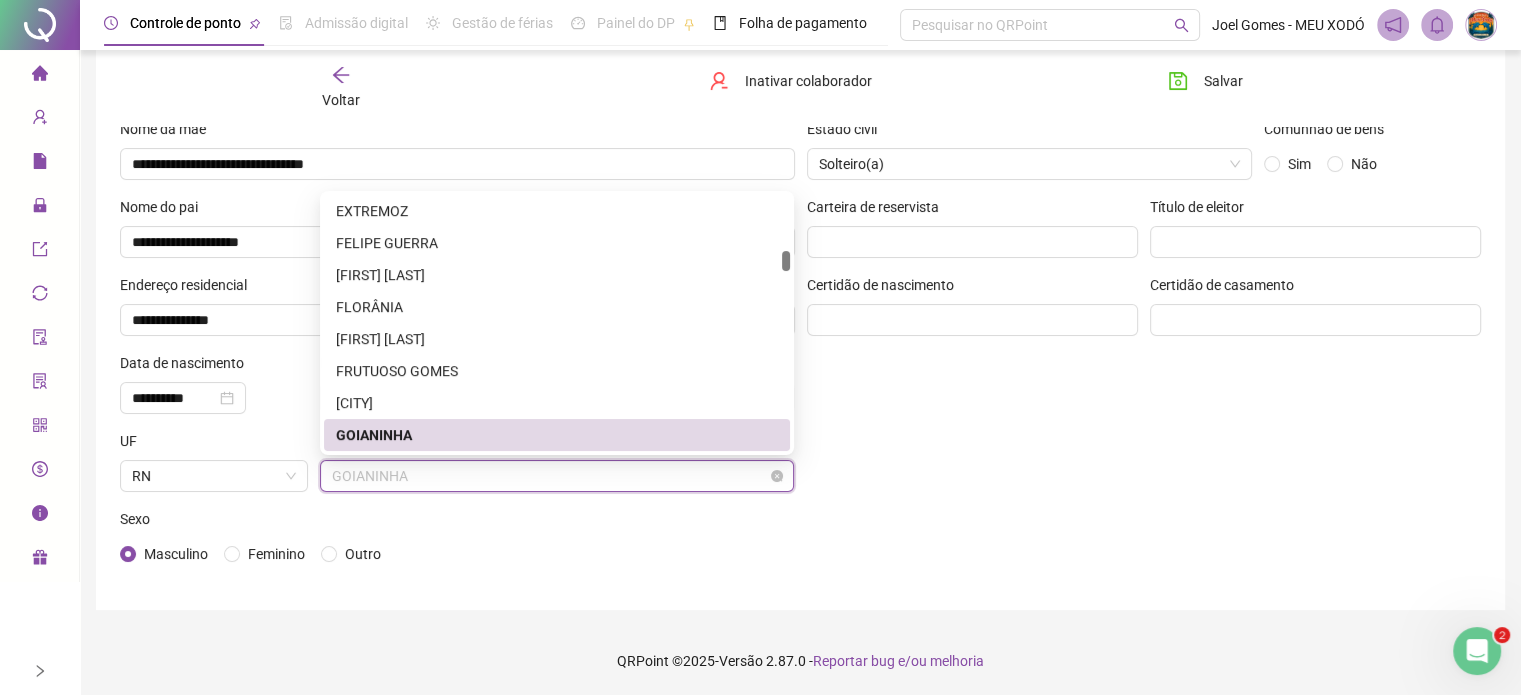click on "GOIANINHA" at bounding box center [557, 476] 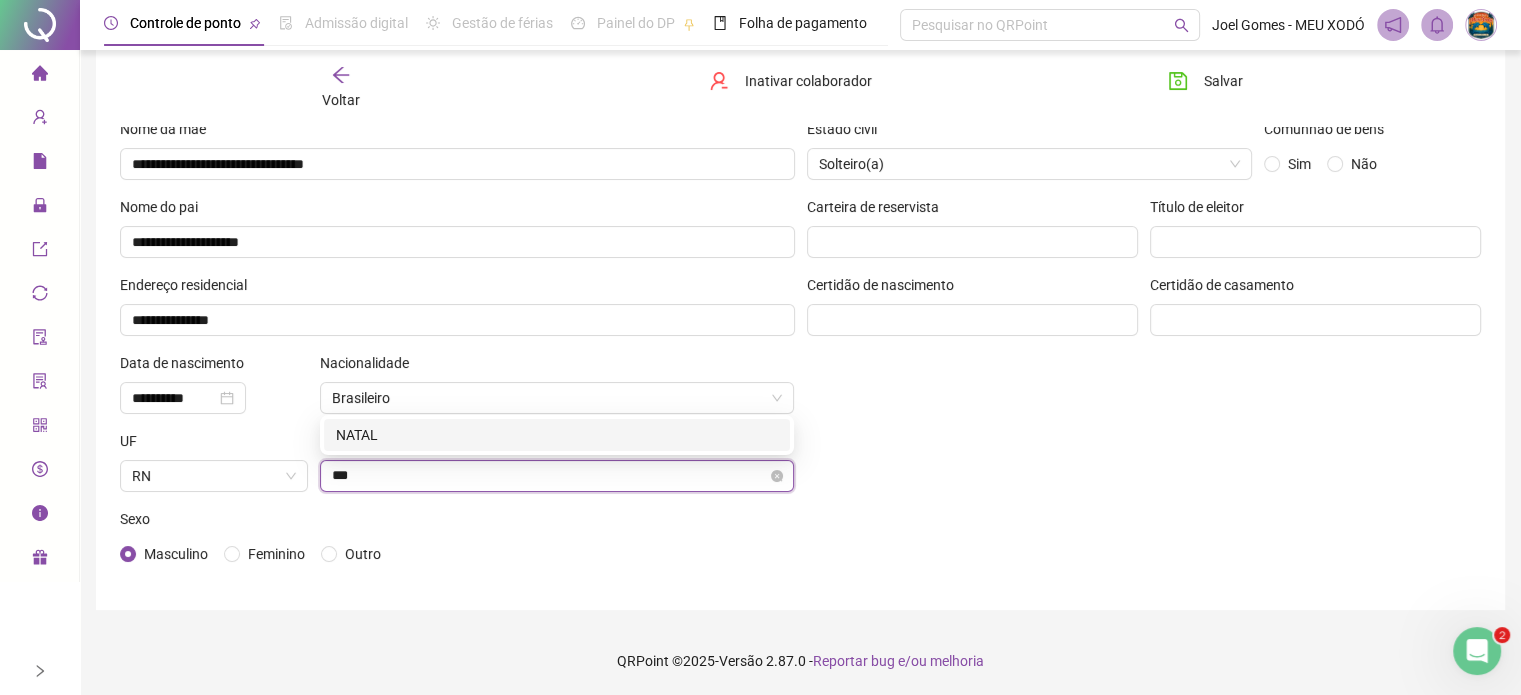 scroll, scrollTop: 0, scrollLeft: 0, axis: both 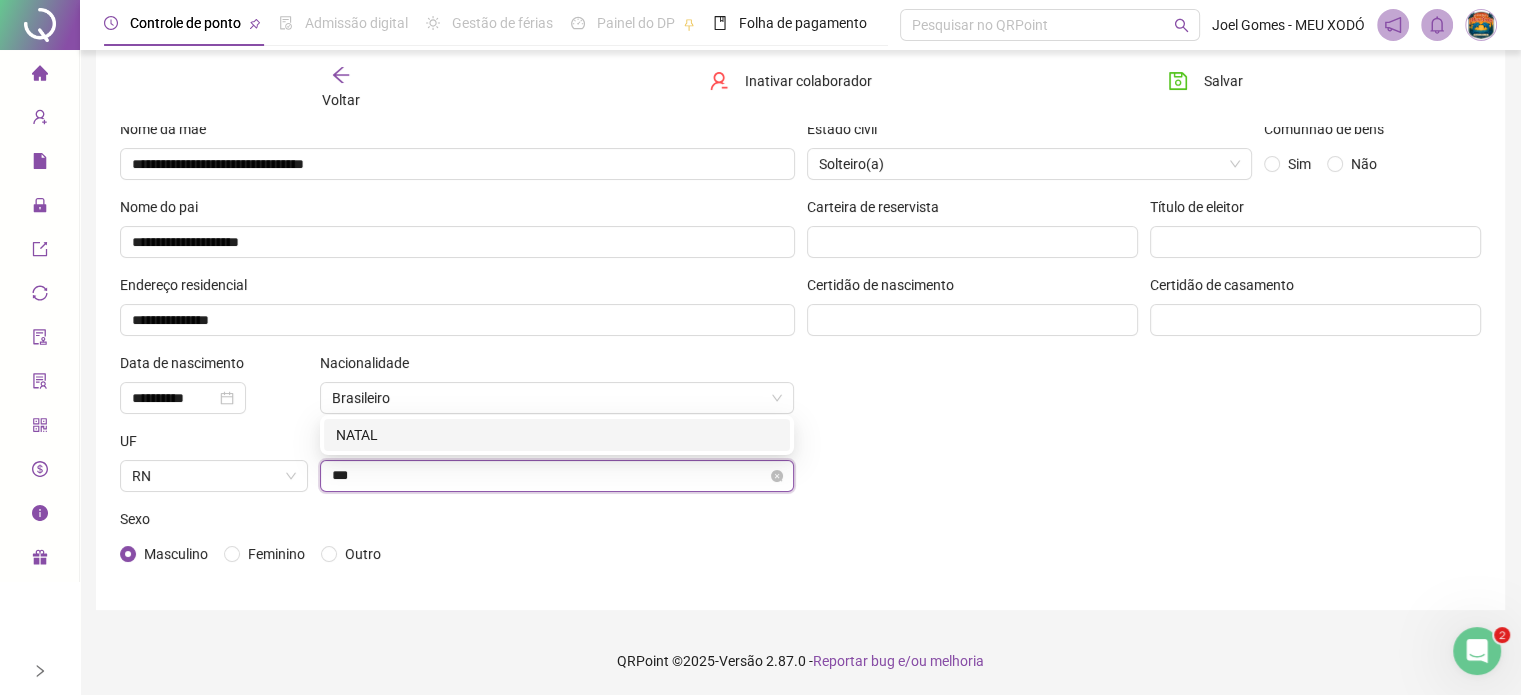 type on "****" 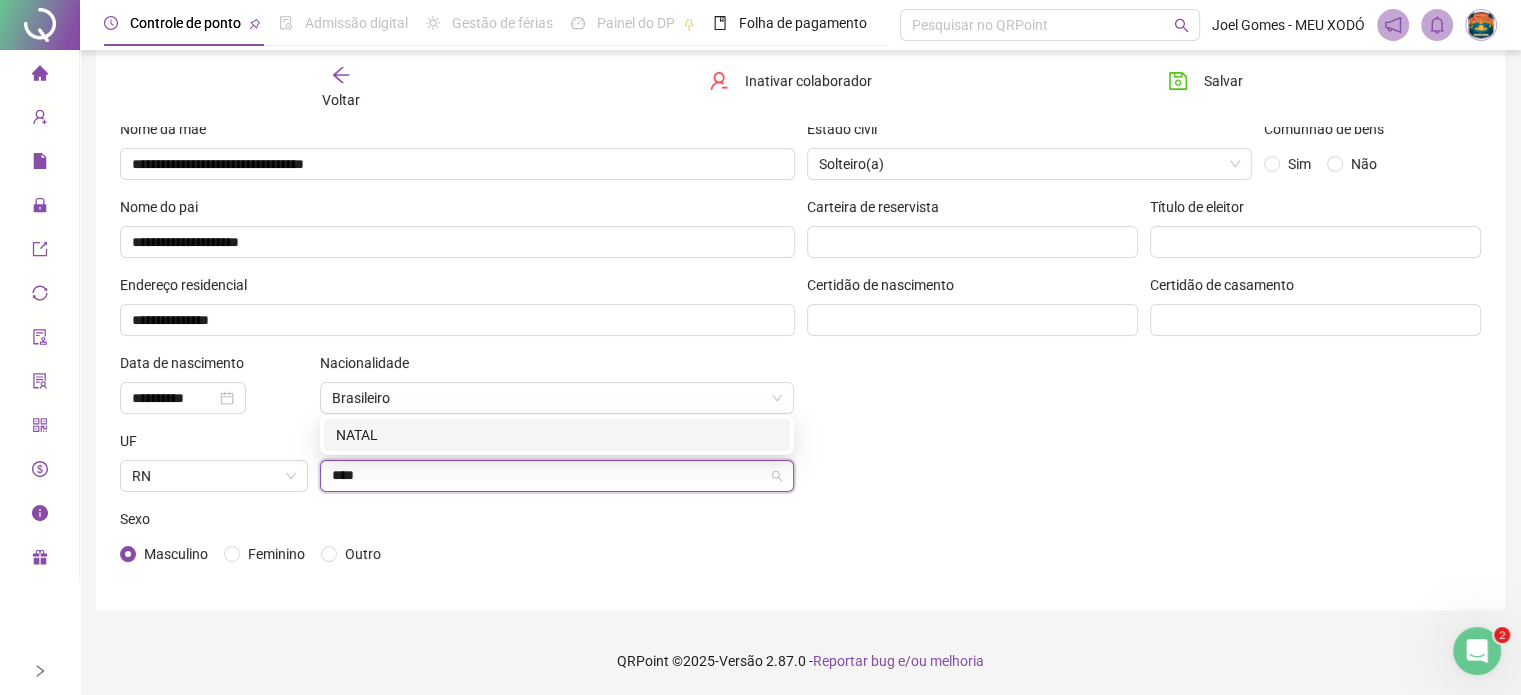 click on "NATAL" at bounding box center (557, 435) 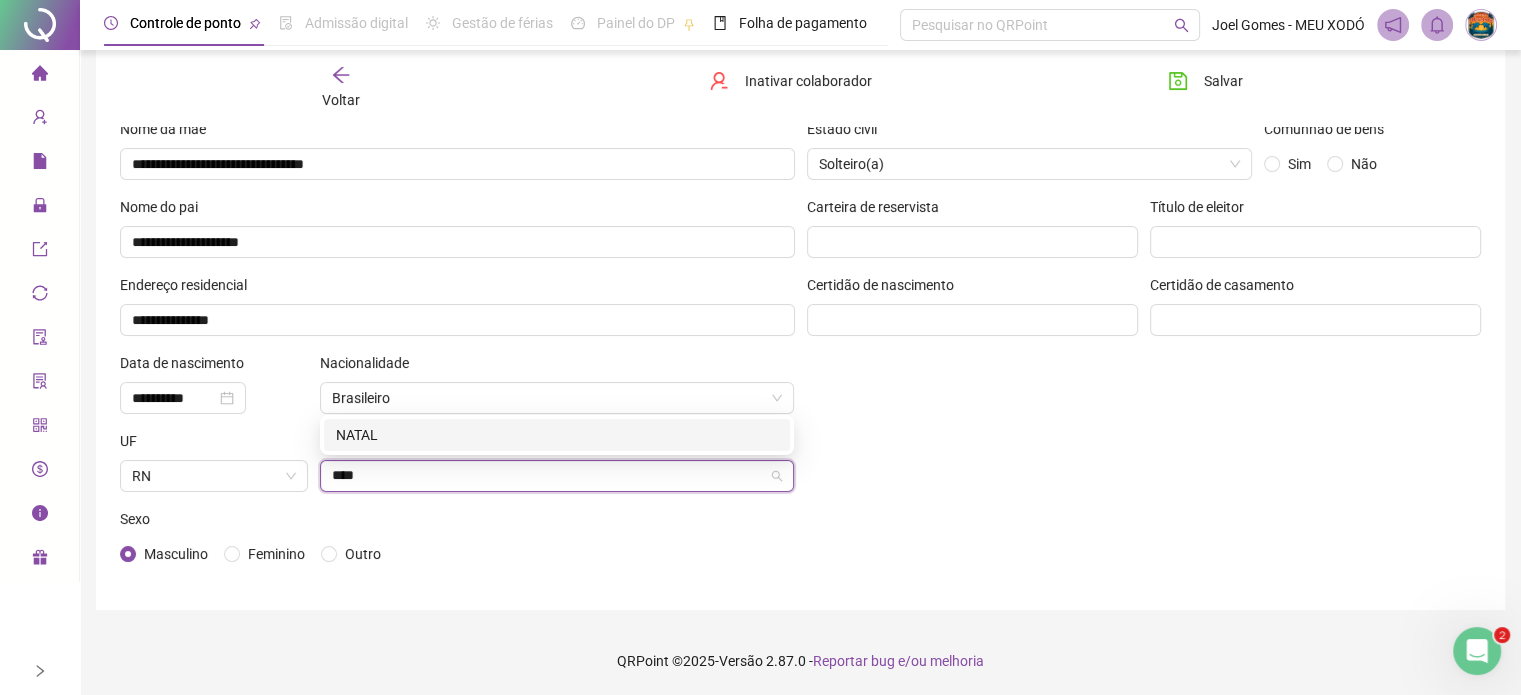 type 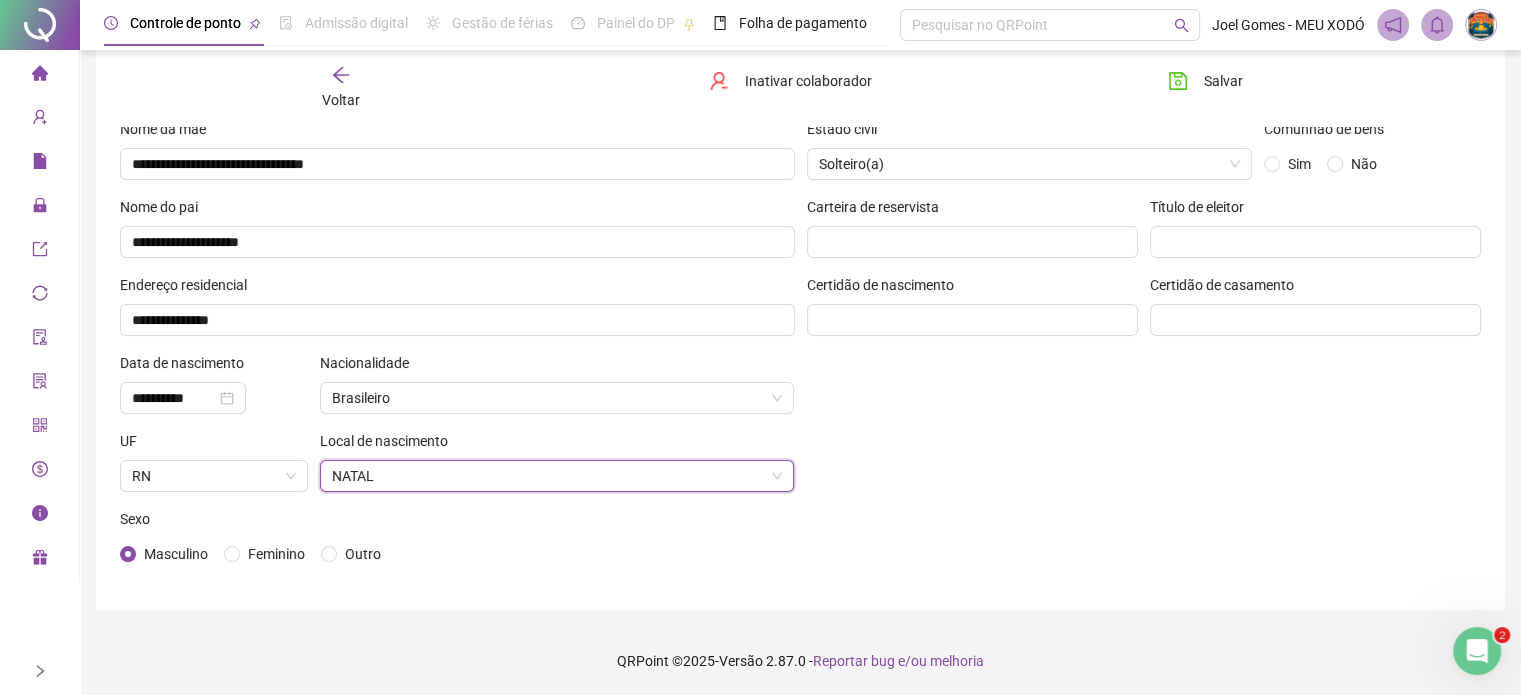 click on "Estado civil Solteiro(a) Comunhão de bens Sim Não Carteira de reservista Título de eleitor Certidão de nascimento Certidão de casamento" at bounding box center (1144, 352) 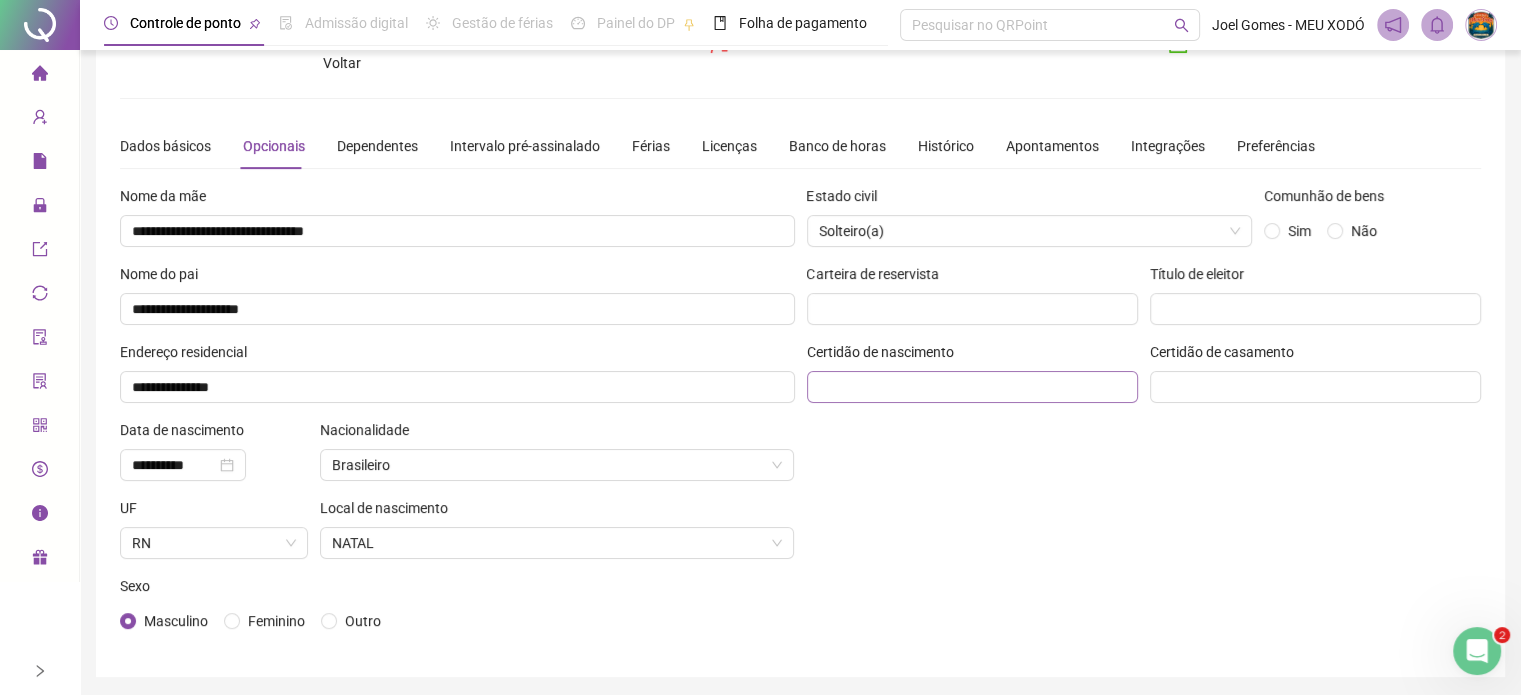 scroll, scrollTop: 28, scrollLeft: 0, axis: vertical 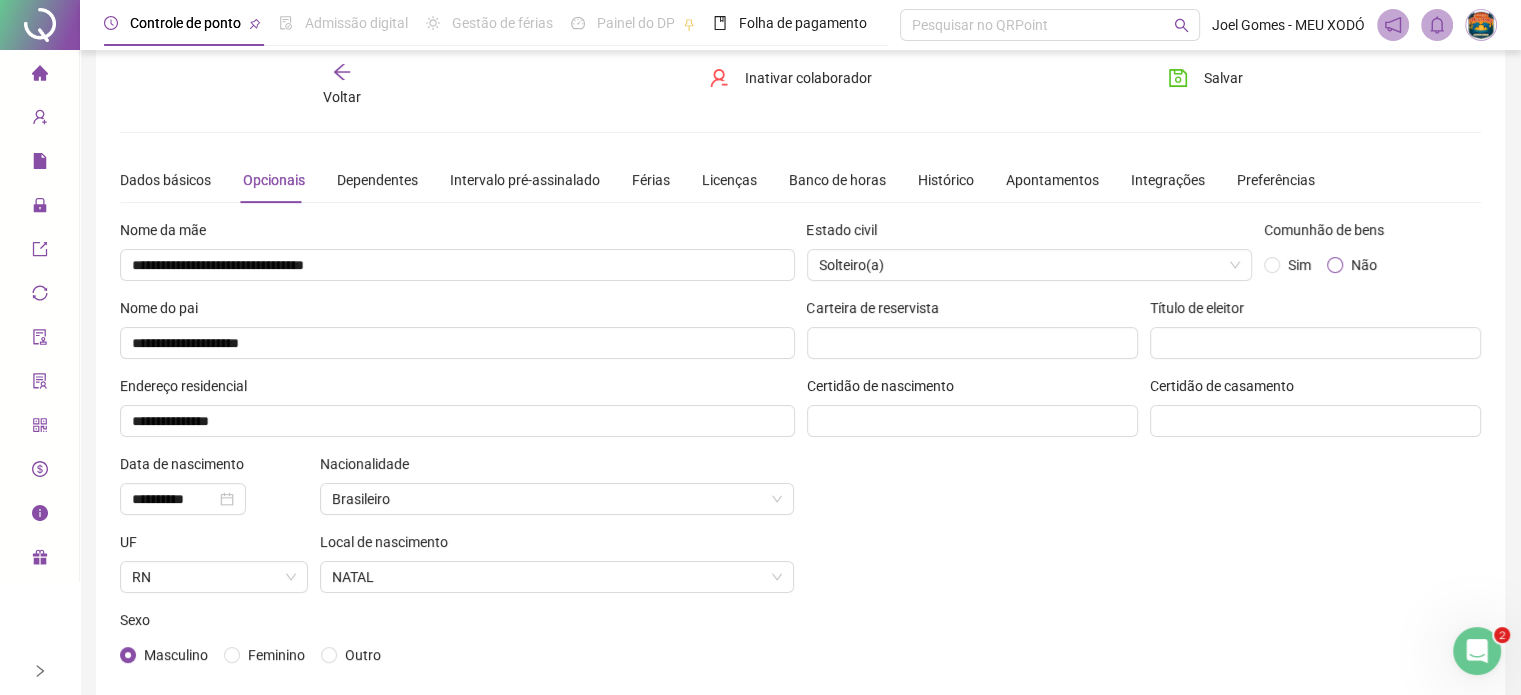 click on "Não" at bounding box center [1364, 265] 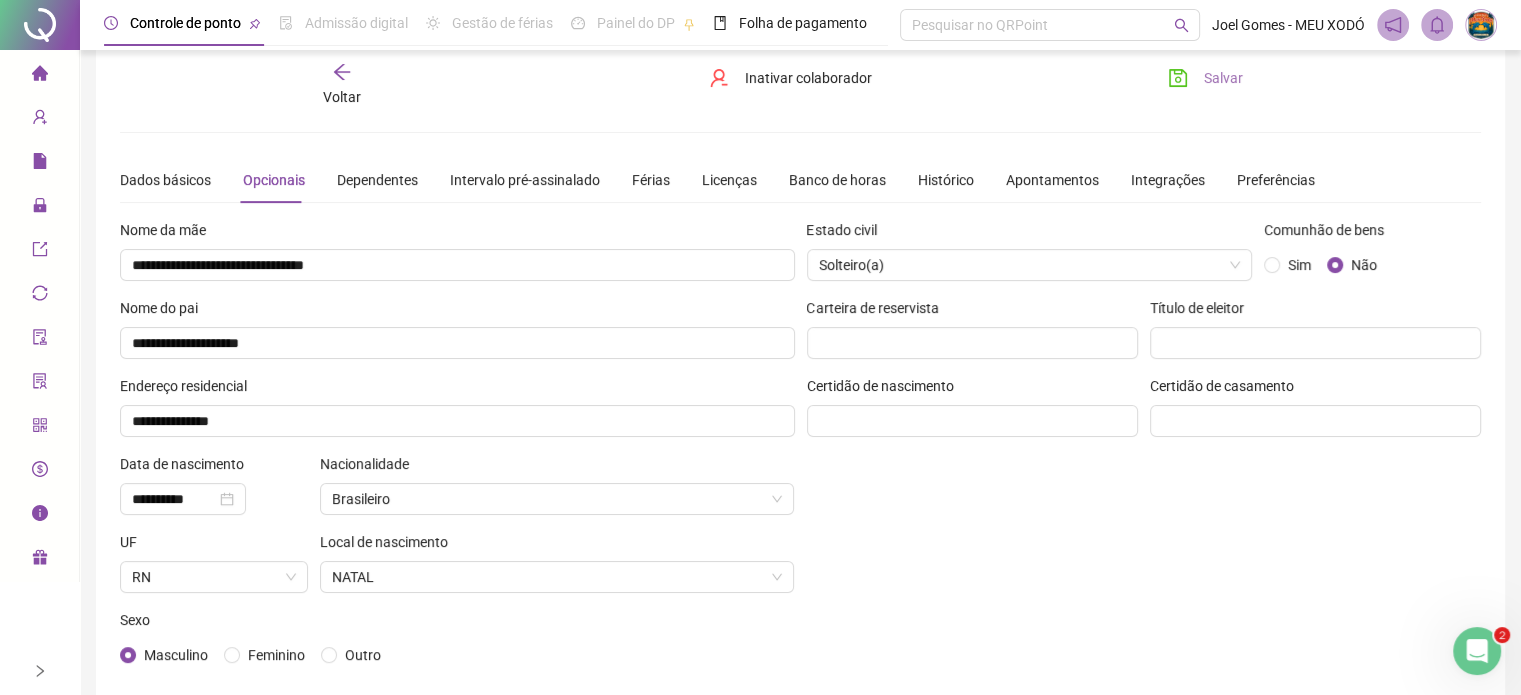 click on "Salvar" at bounding box center (1205, 78) 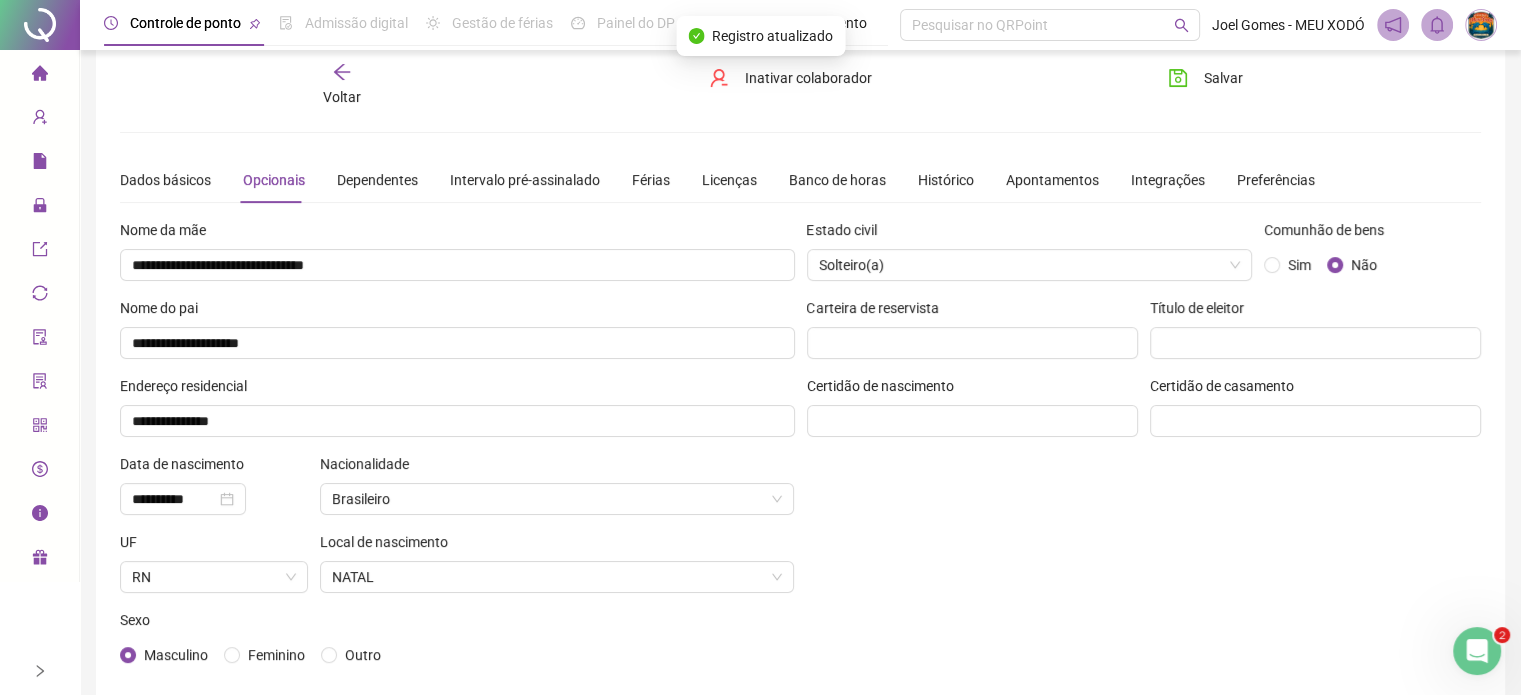 click on "Voltar" at bounding box center (342, 97) 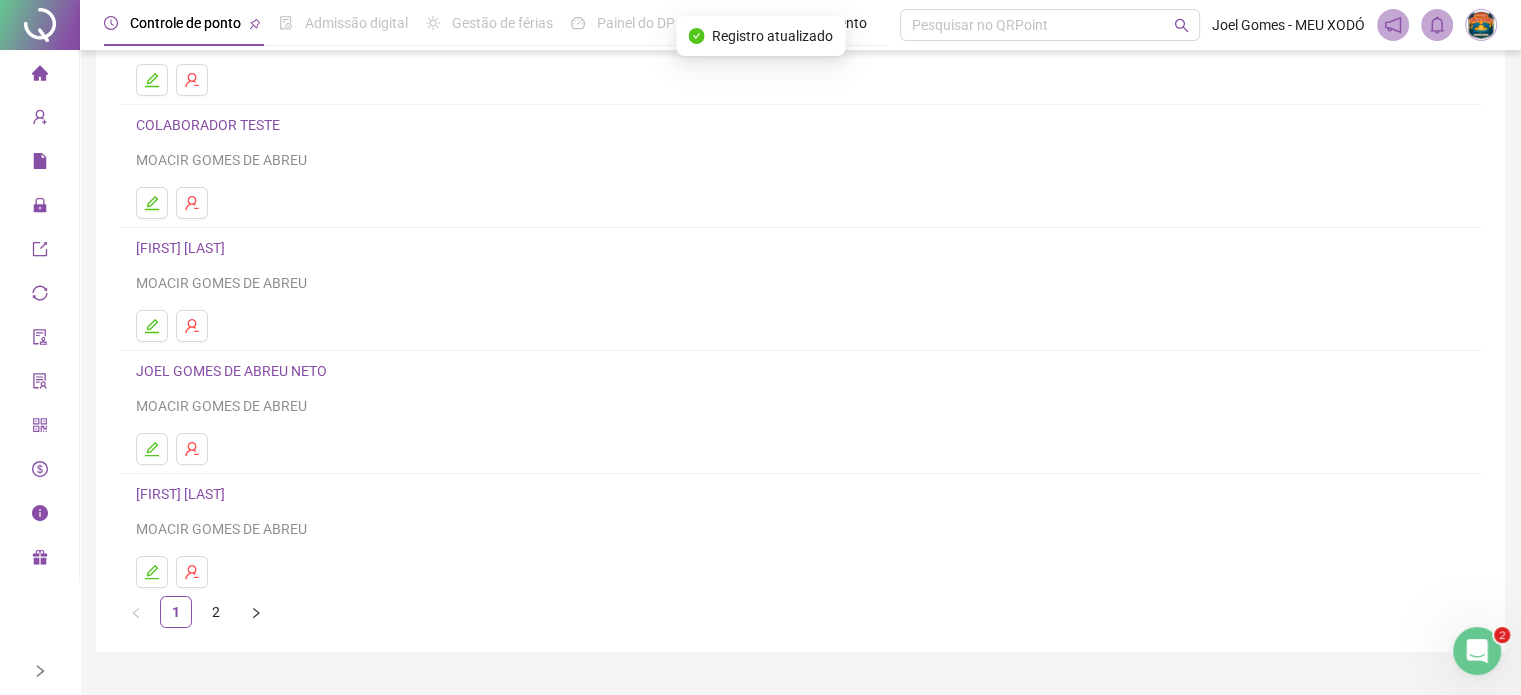 scroll, scrollTop: 271, scrollLeft: 0, axis: vertical 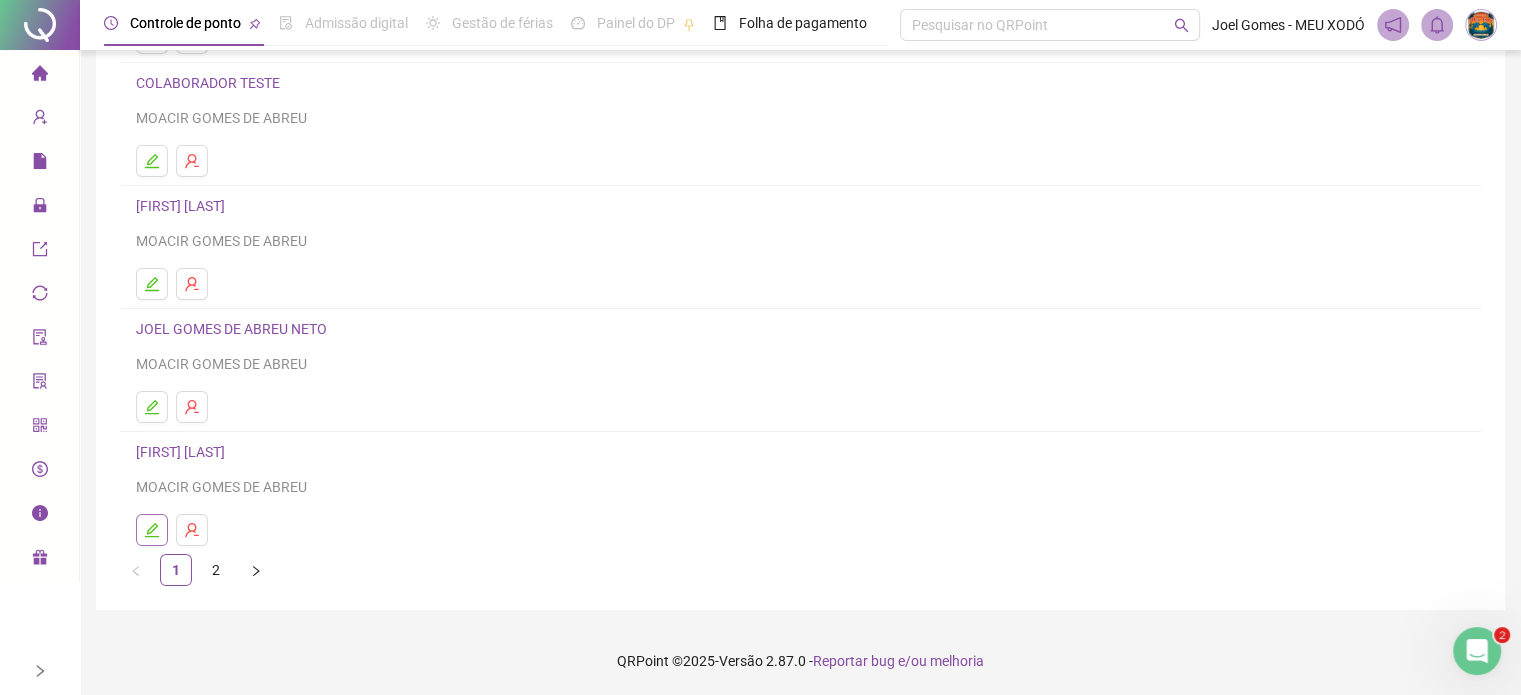 click at bounding box center (152, 530) 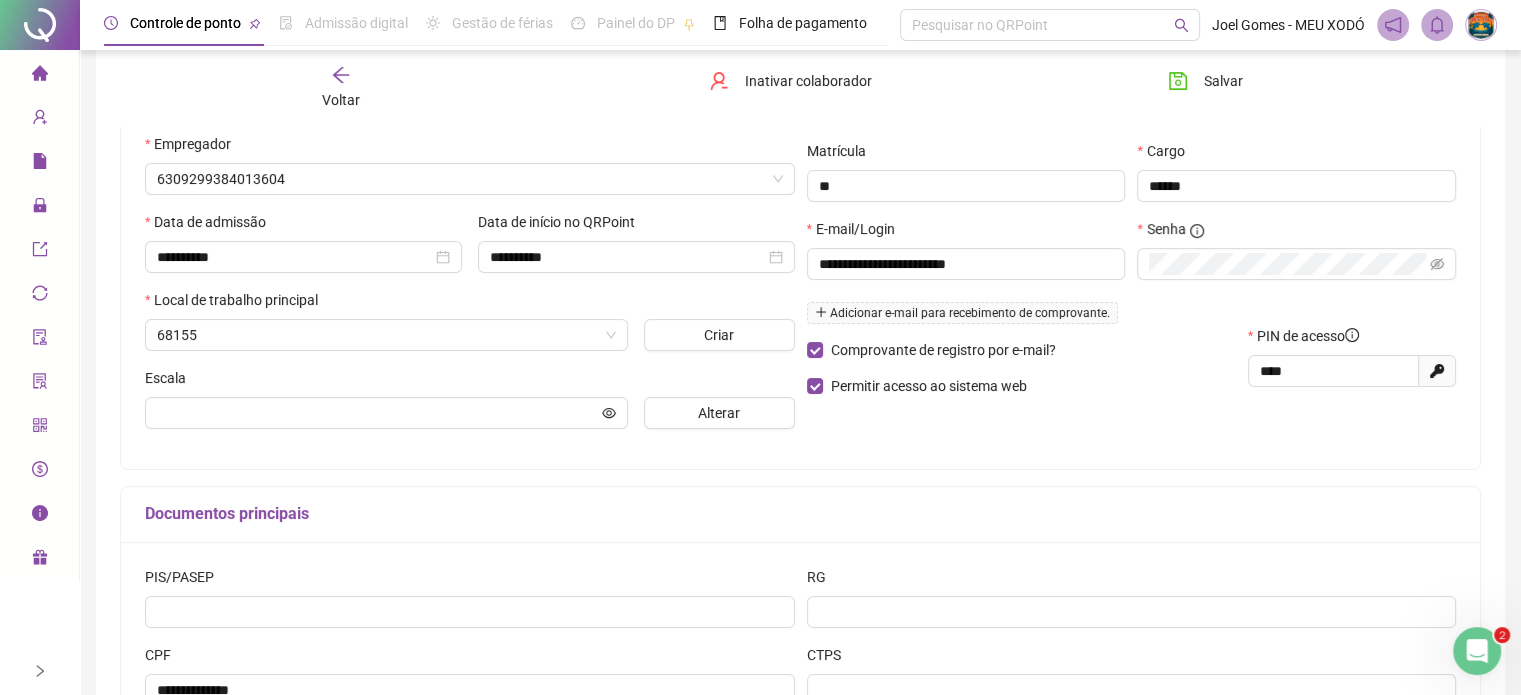 type on "**********" 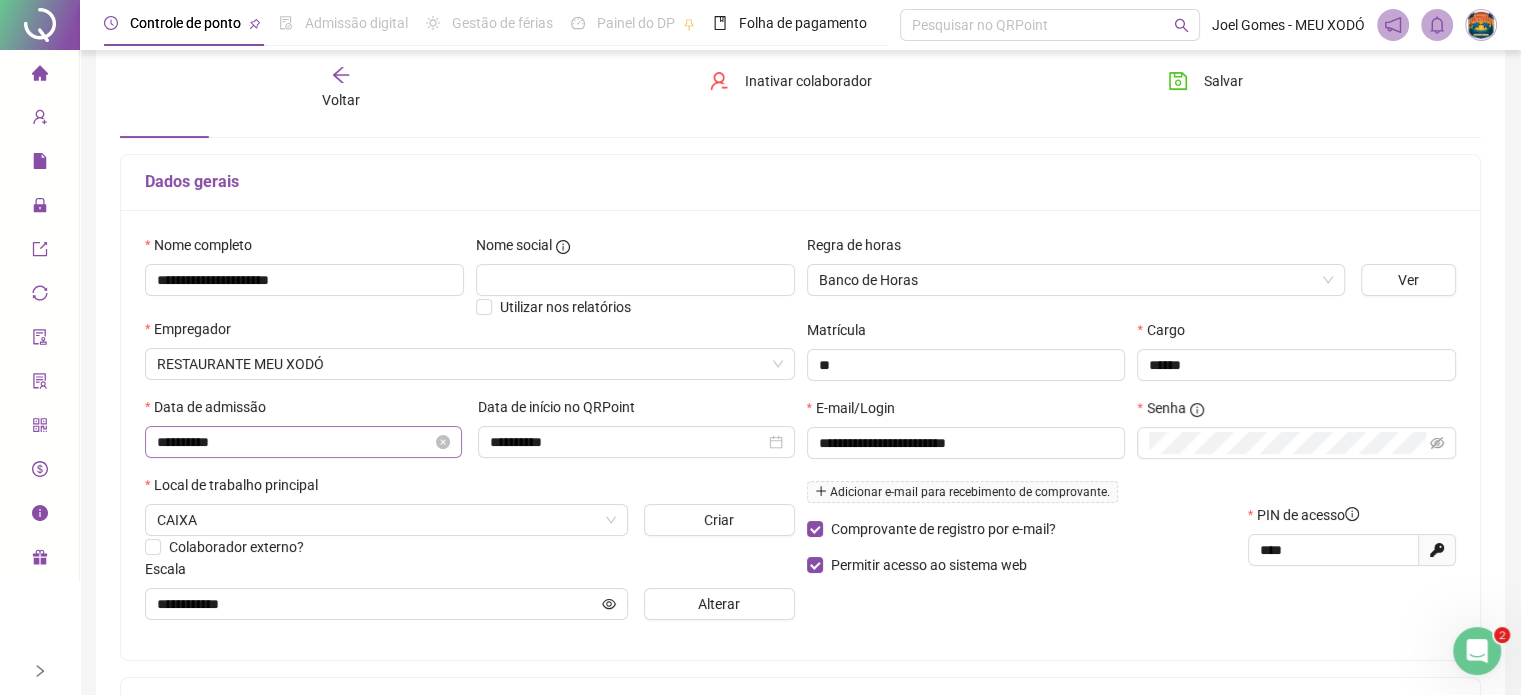 scroll, scrollTop: 200, scrollLeft: 0, axis: vertical 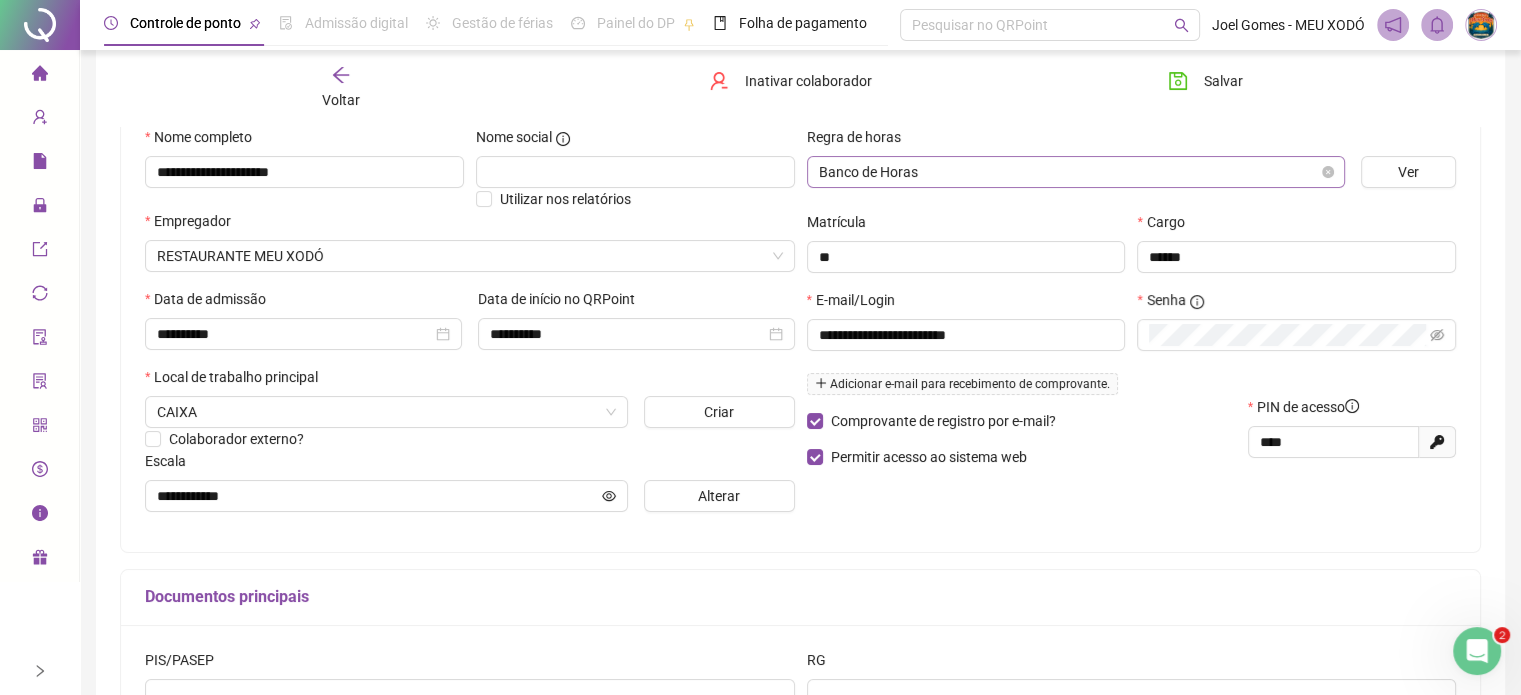 click on "Banco de Horas" at bounding box center [1076, 172] 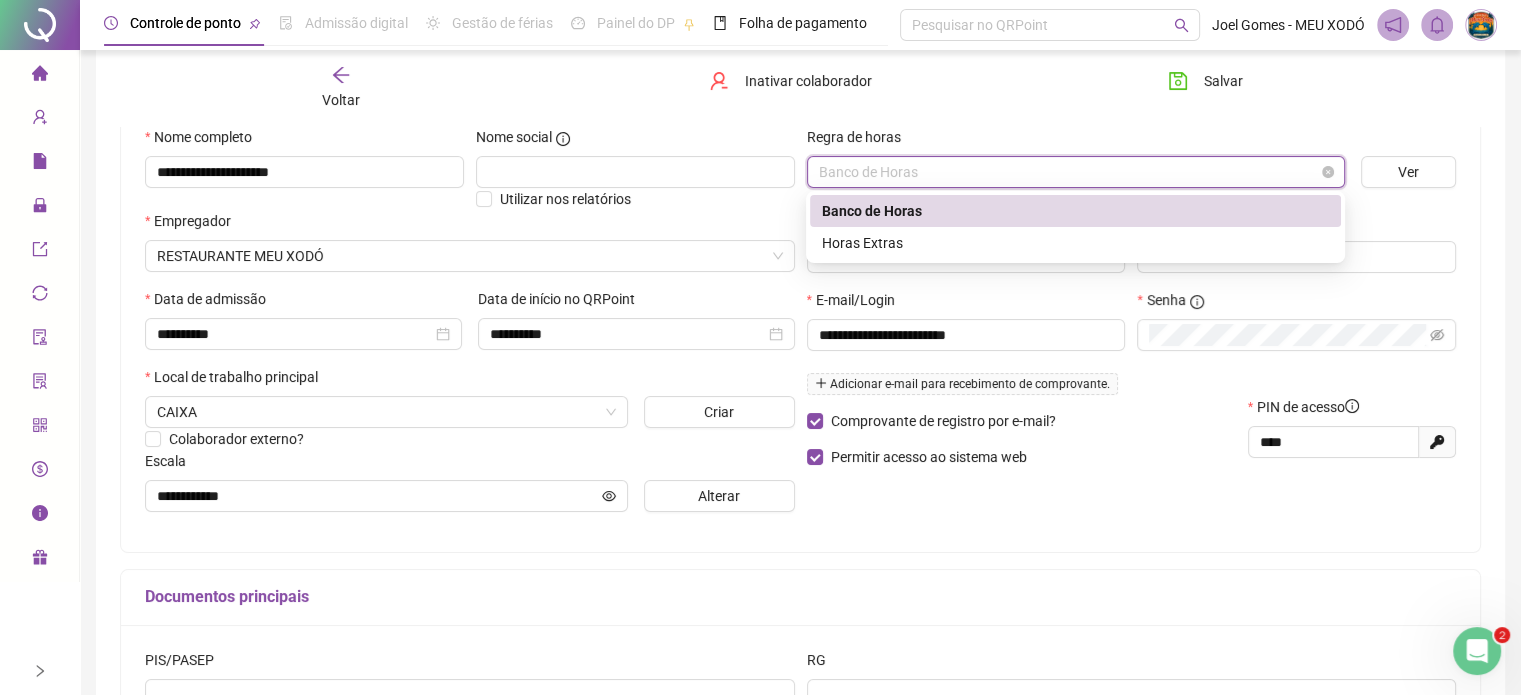 click on "Banco de Horas" at bounding box center [1076, 172] 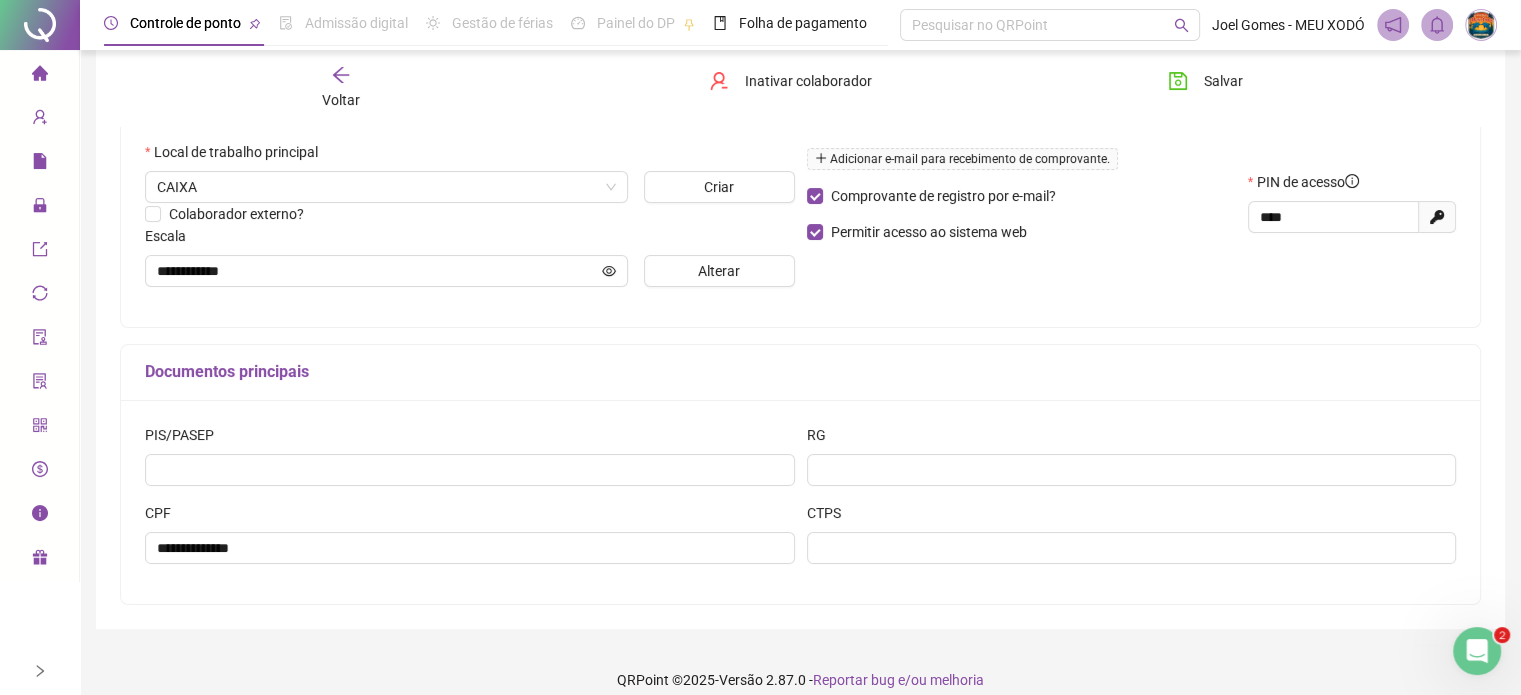 scroll, scrollTop: 445, scrollLeft: 0, axis: vertical 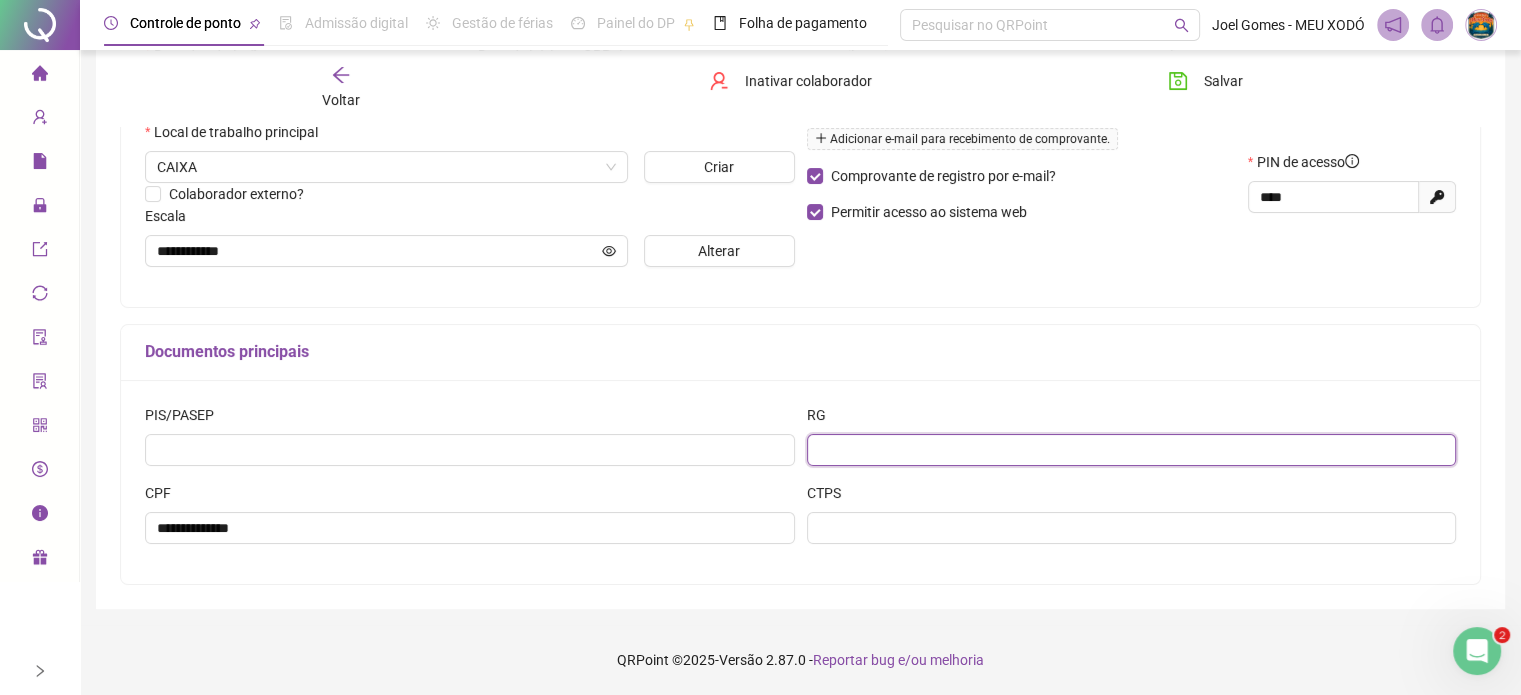 click at bounding box center (1132, 450) 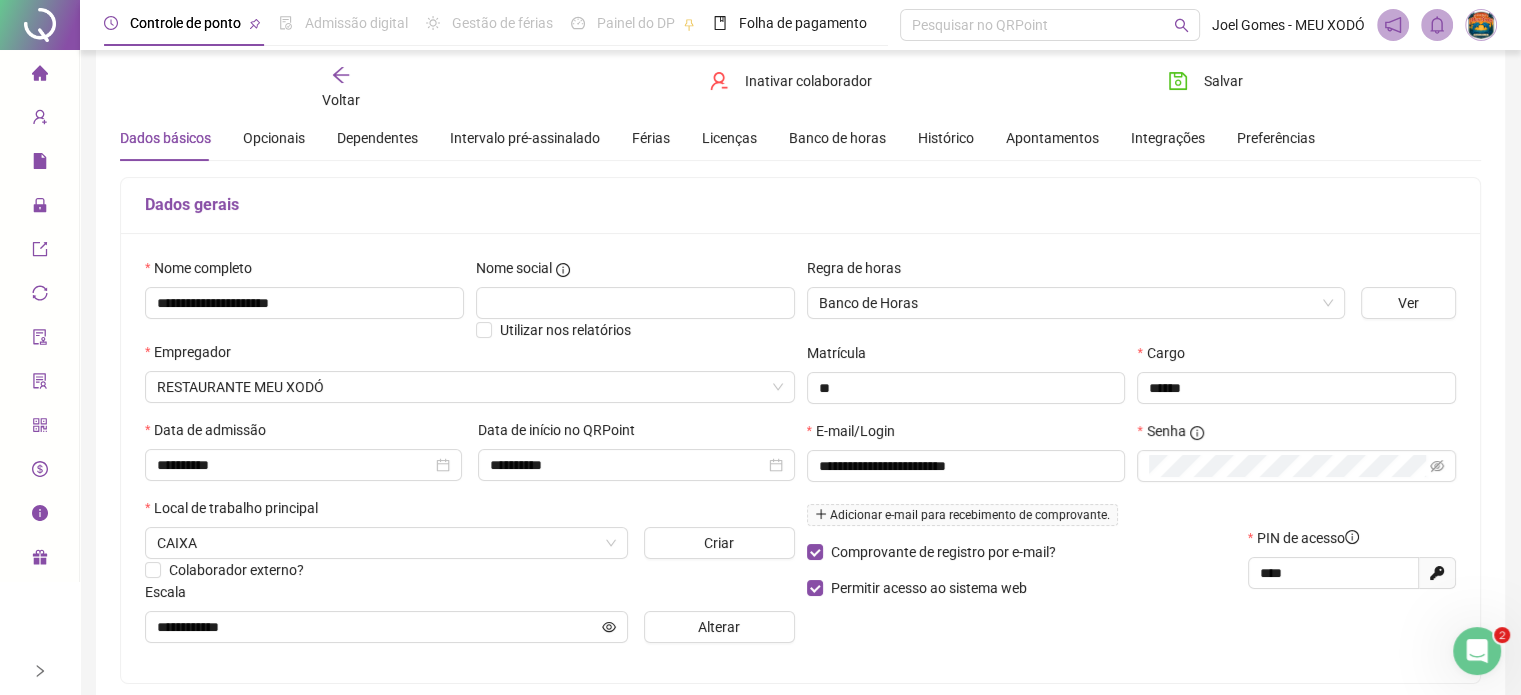 scroll, scrollTop: 0, scrollLeft: 0, axis: both 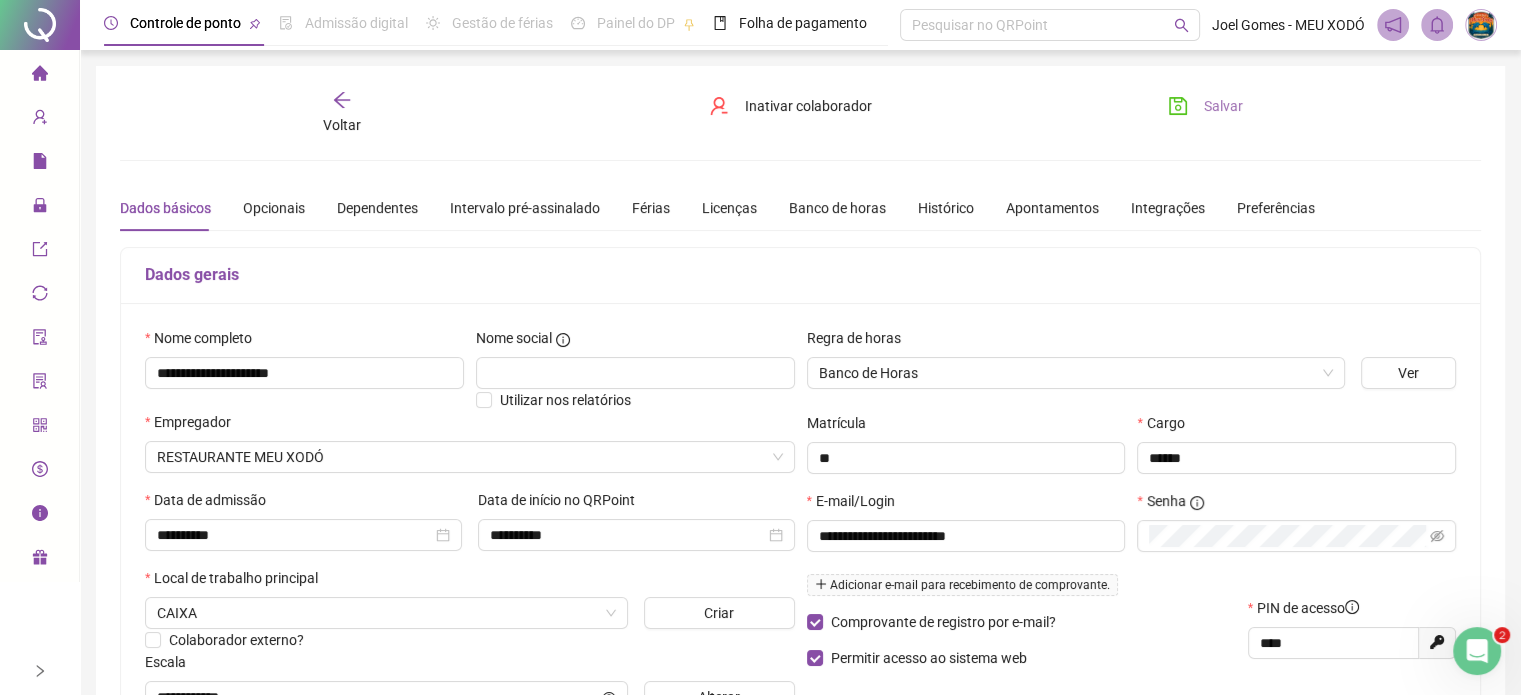 type on "**********" 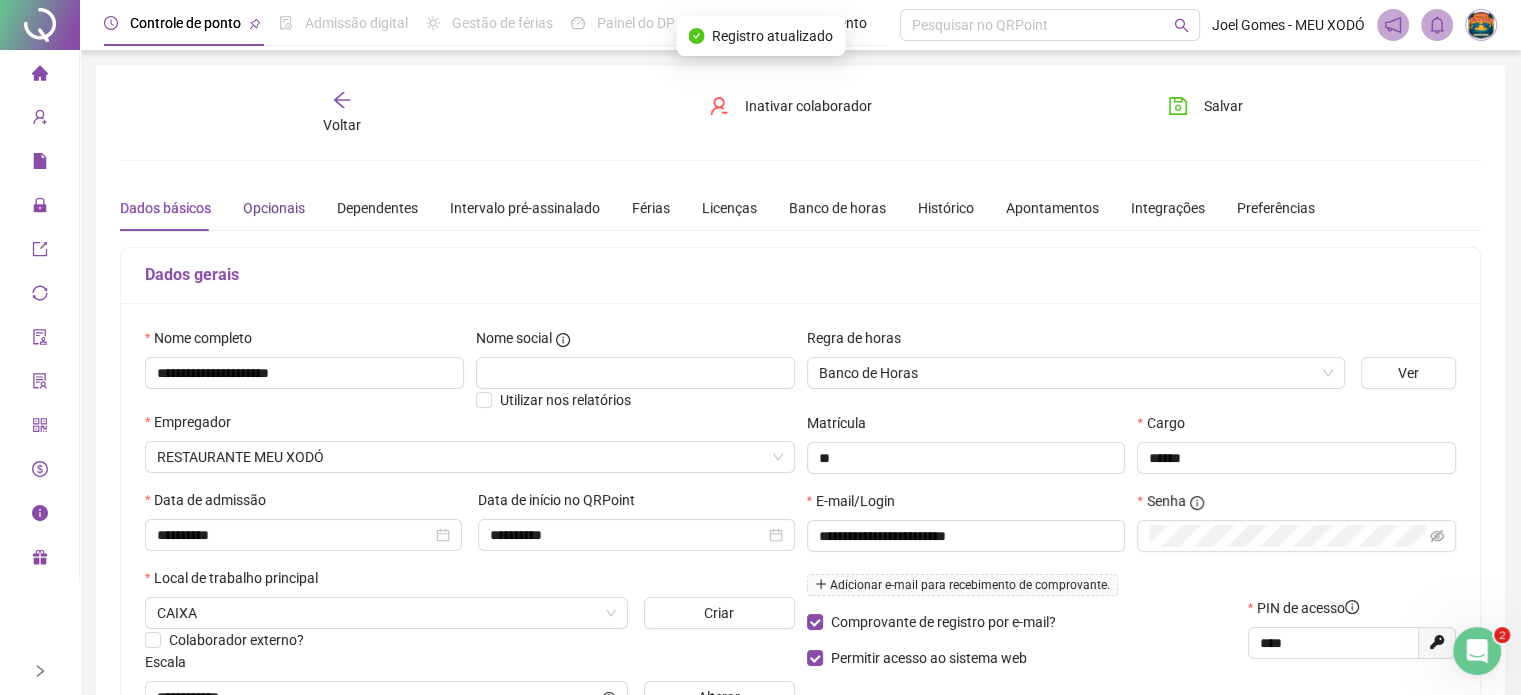 click on "Opcionais" at bounding box center (274, 208) 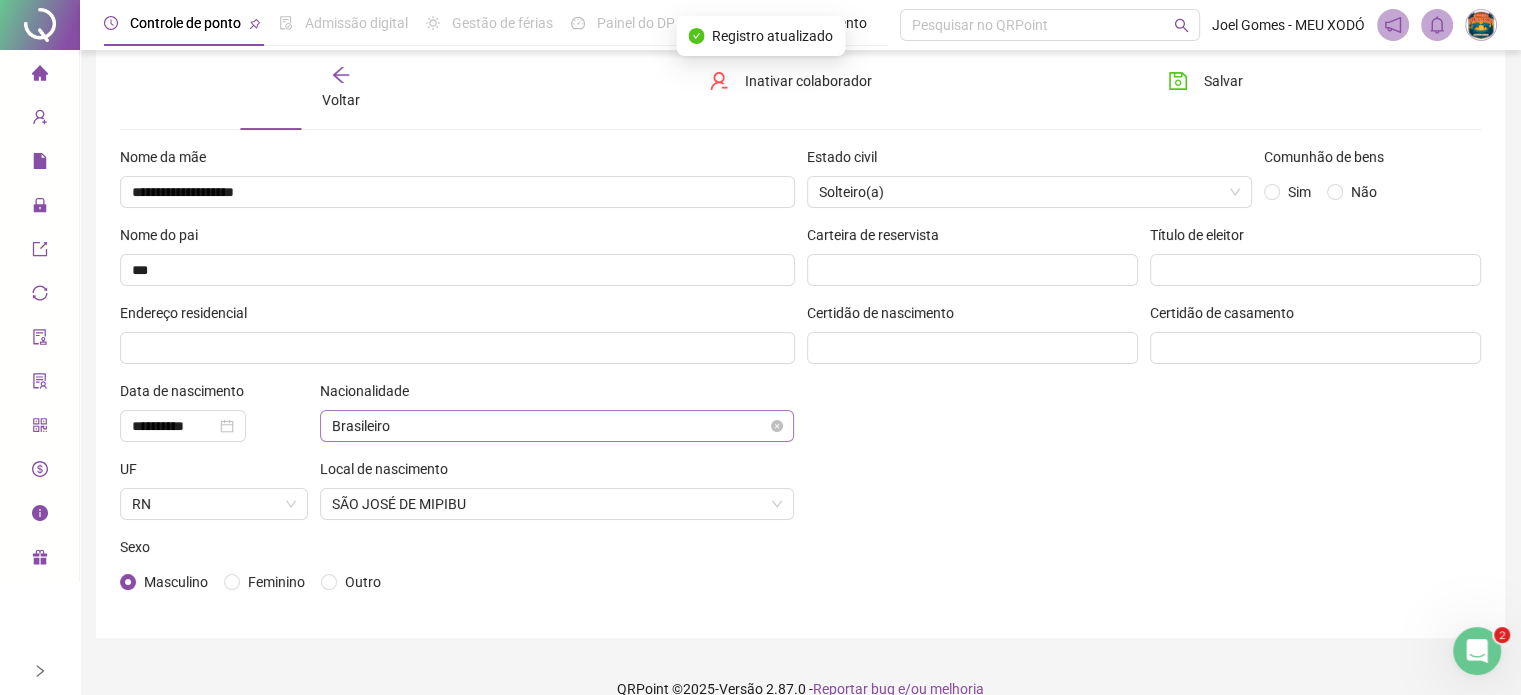 scroll, scrollTop: 128, scrollLeft: 0, axis: vertical 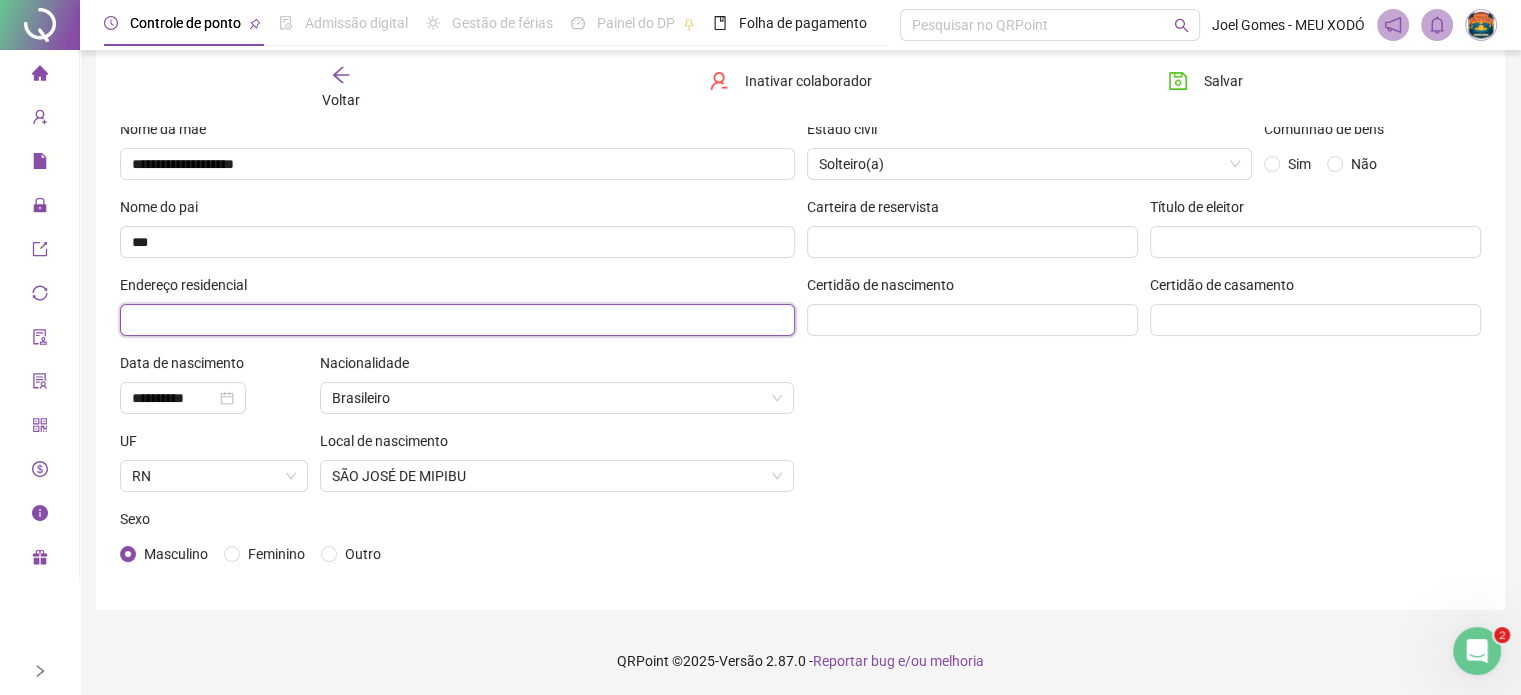 click at bounding box center [457, 320] 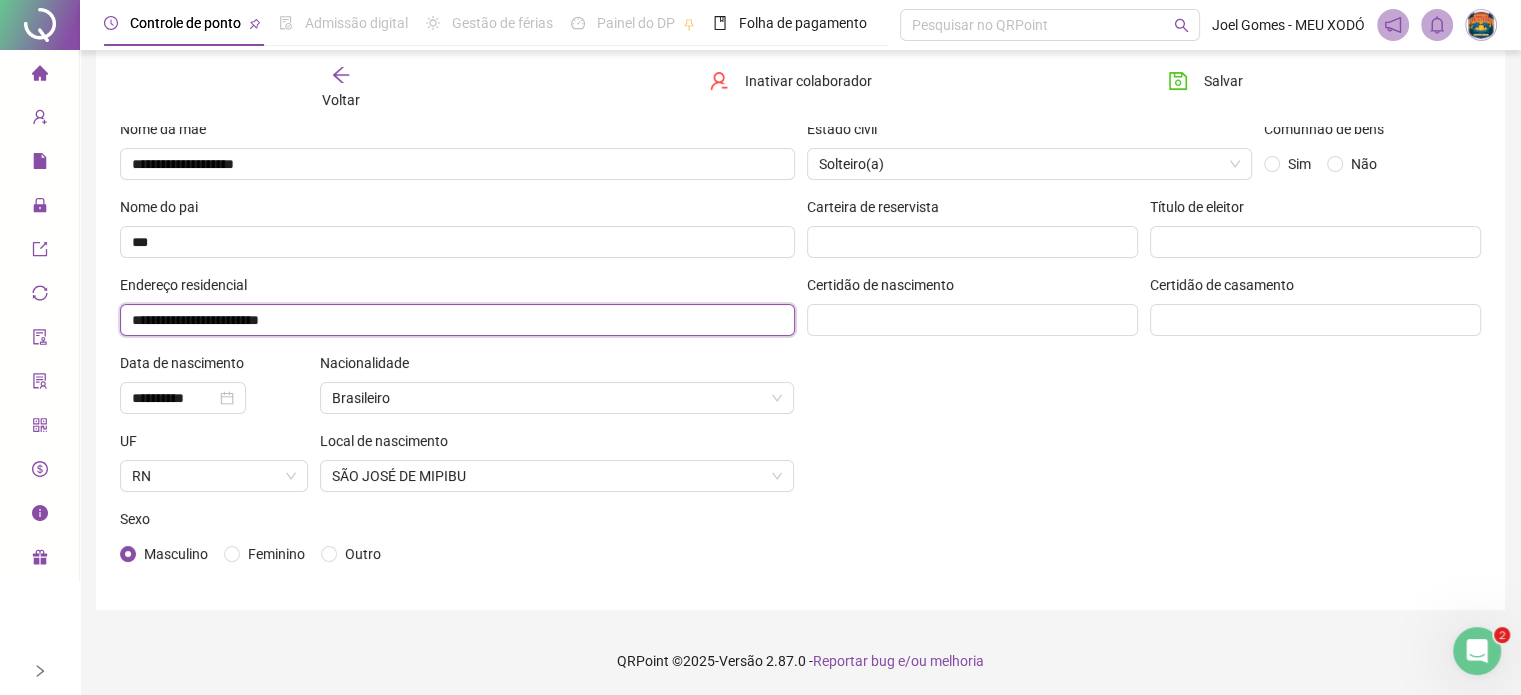 paste on "**********" 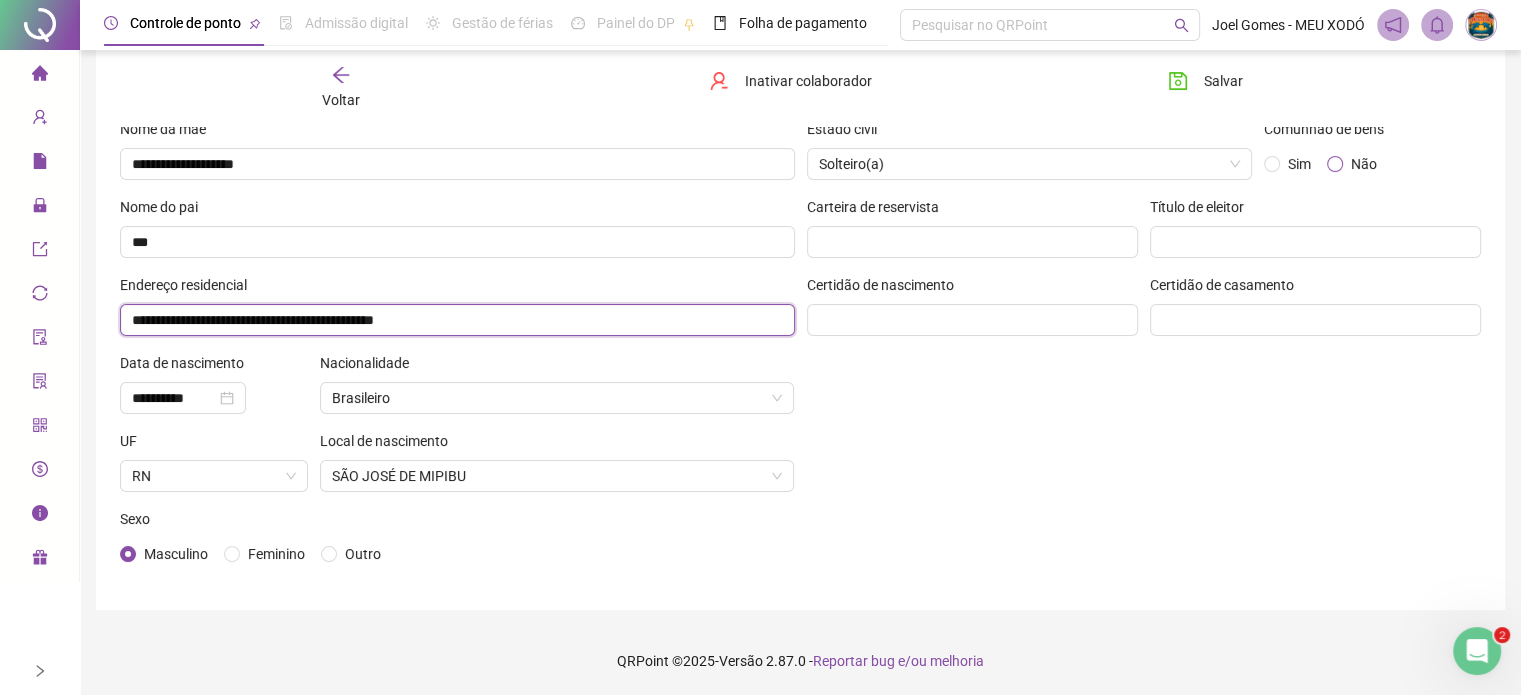 type on "**********" 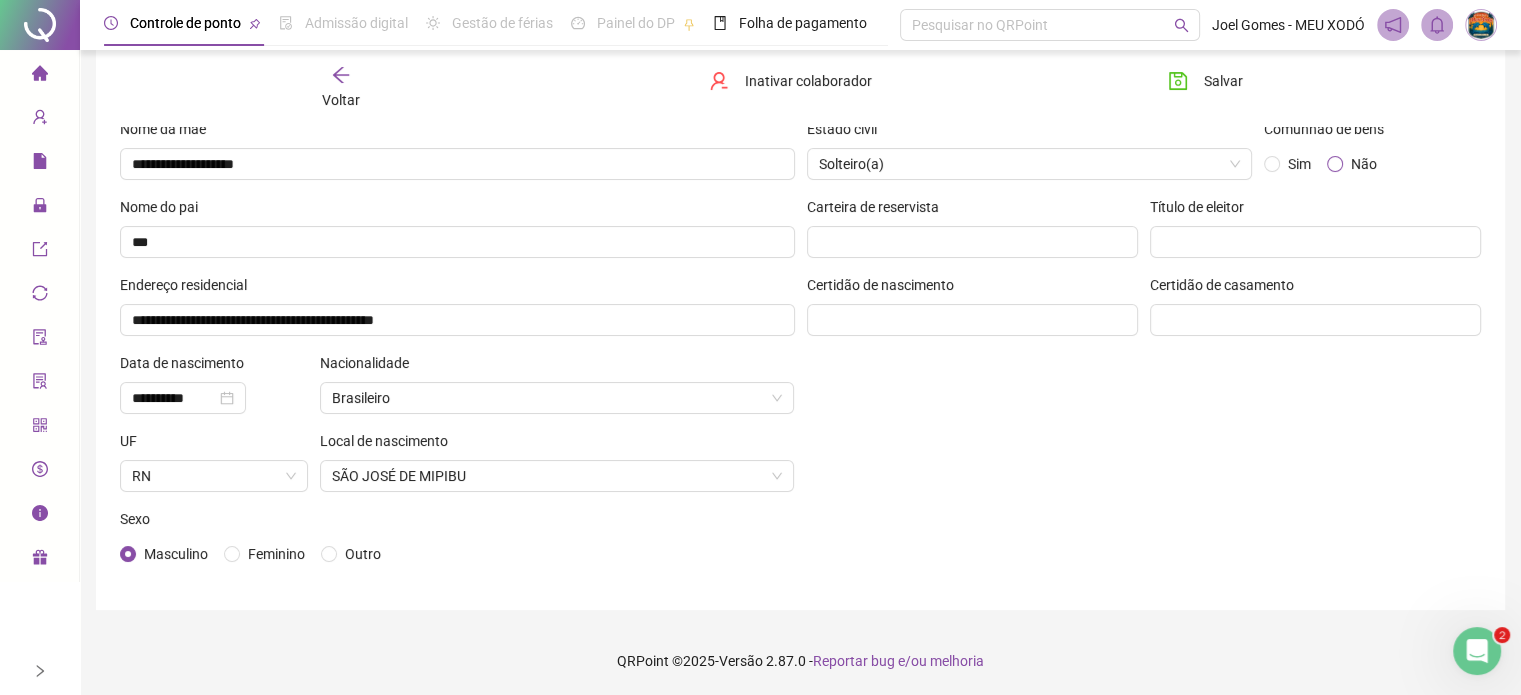click on "Não" at bounding box center [1364, 164] 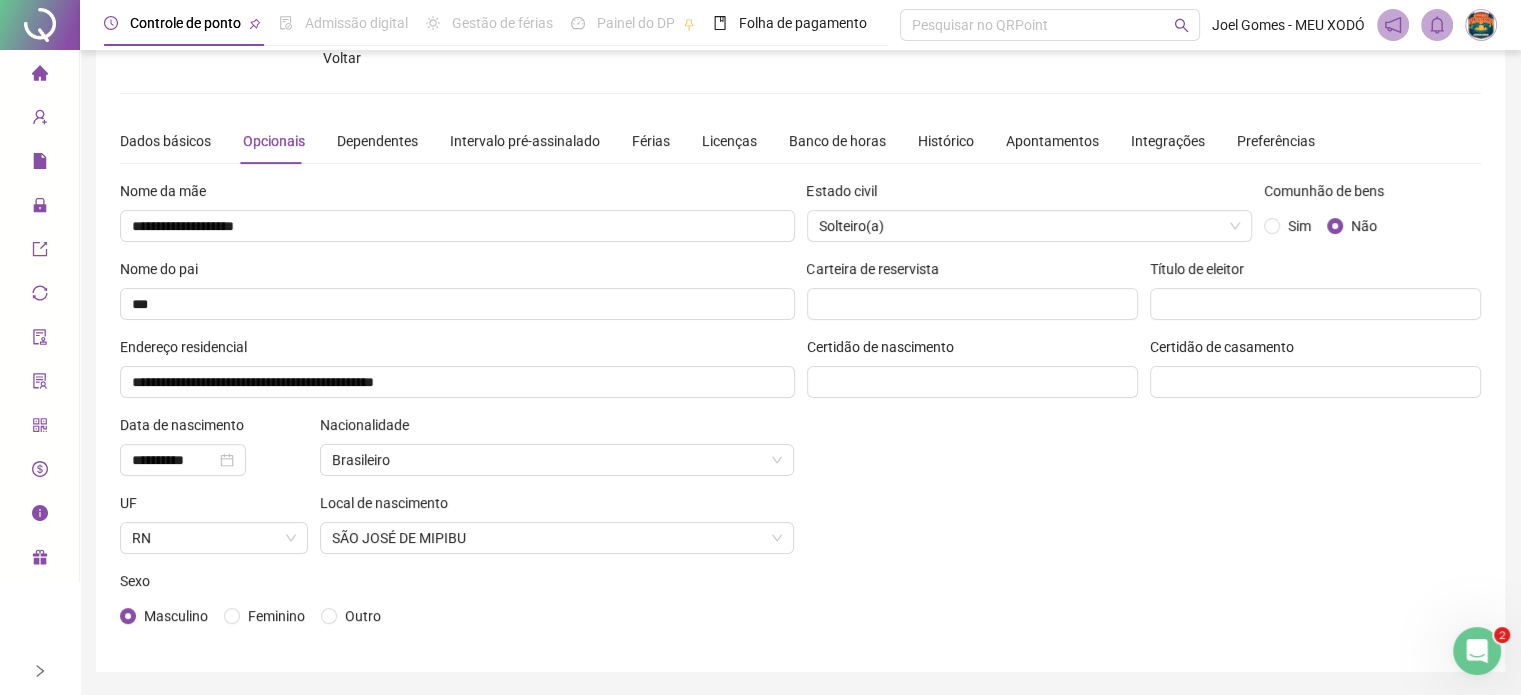 scroll, scrollTop: 0, scrollLeft: 0, axis: both 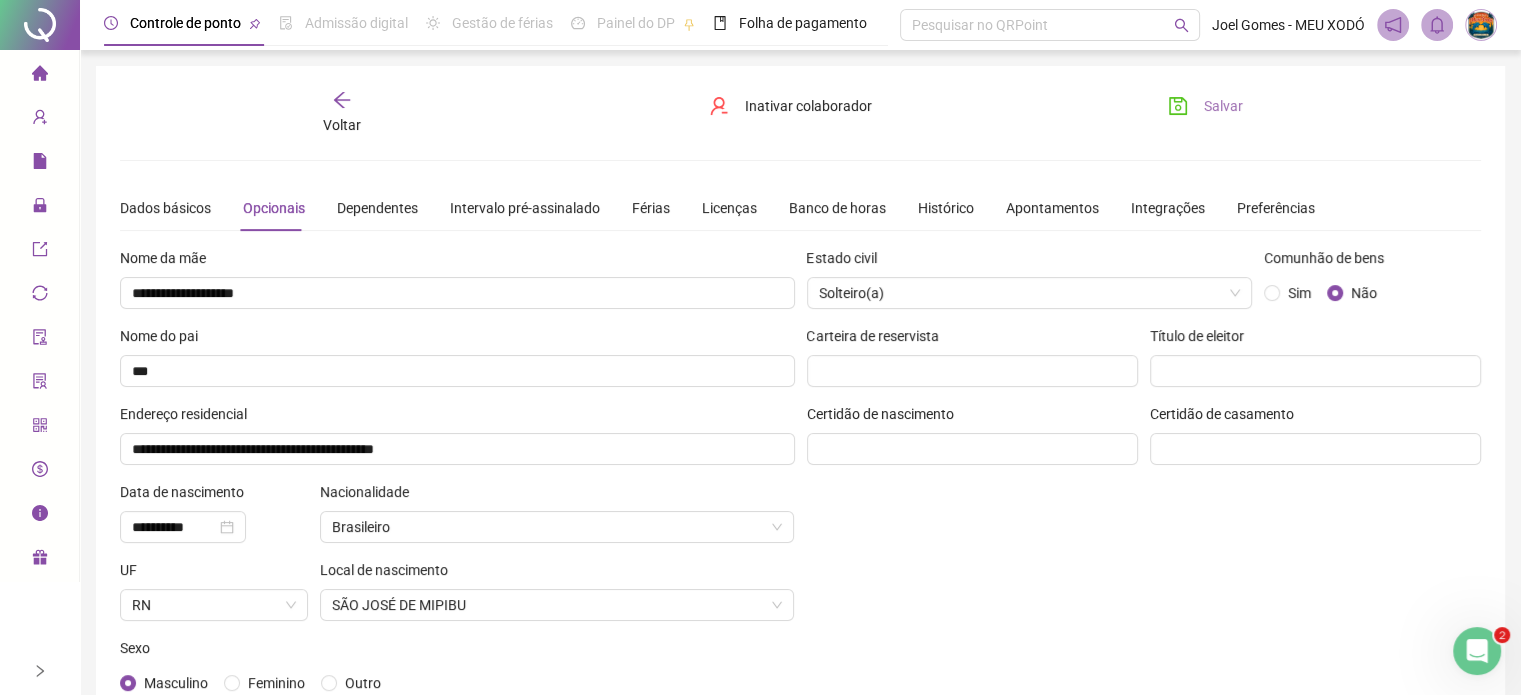 click on "Salvar" at bounding box center [1223, 106] 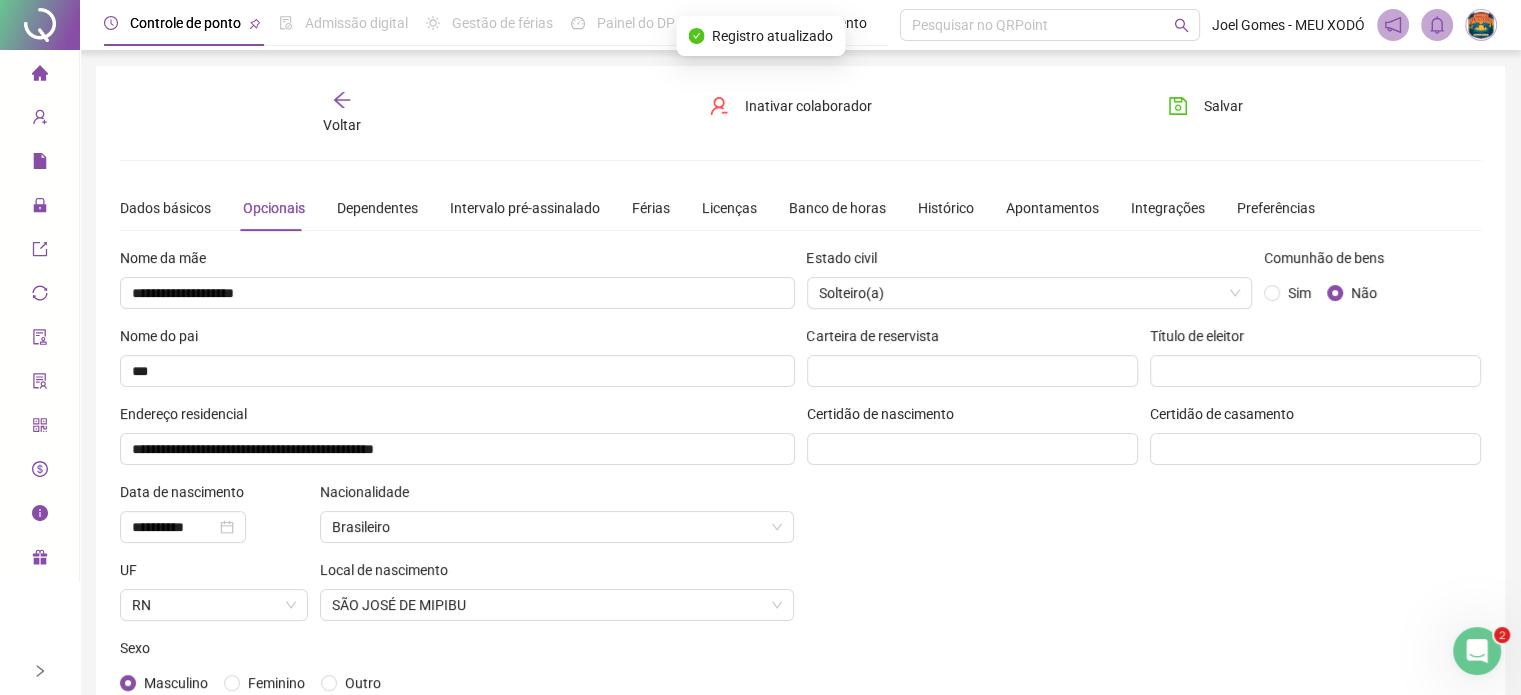 click 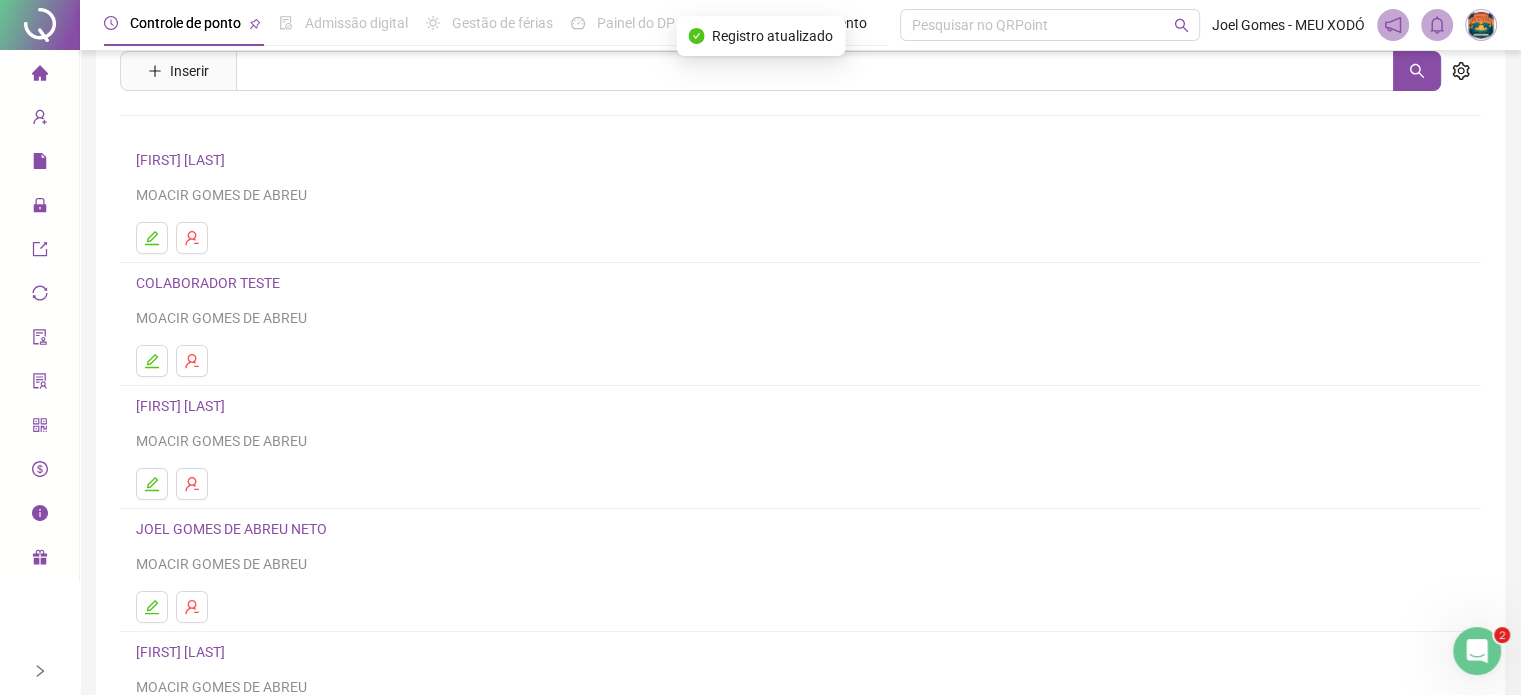 scroll, scrollTop: 271, scrollLeft: 0, axis: vertical 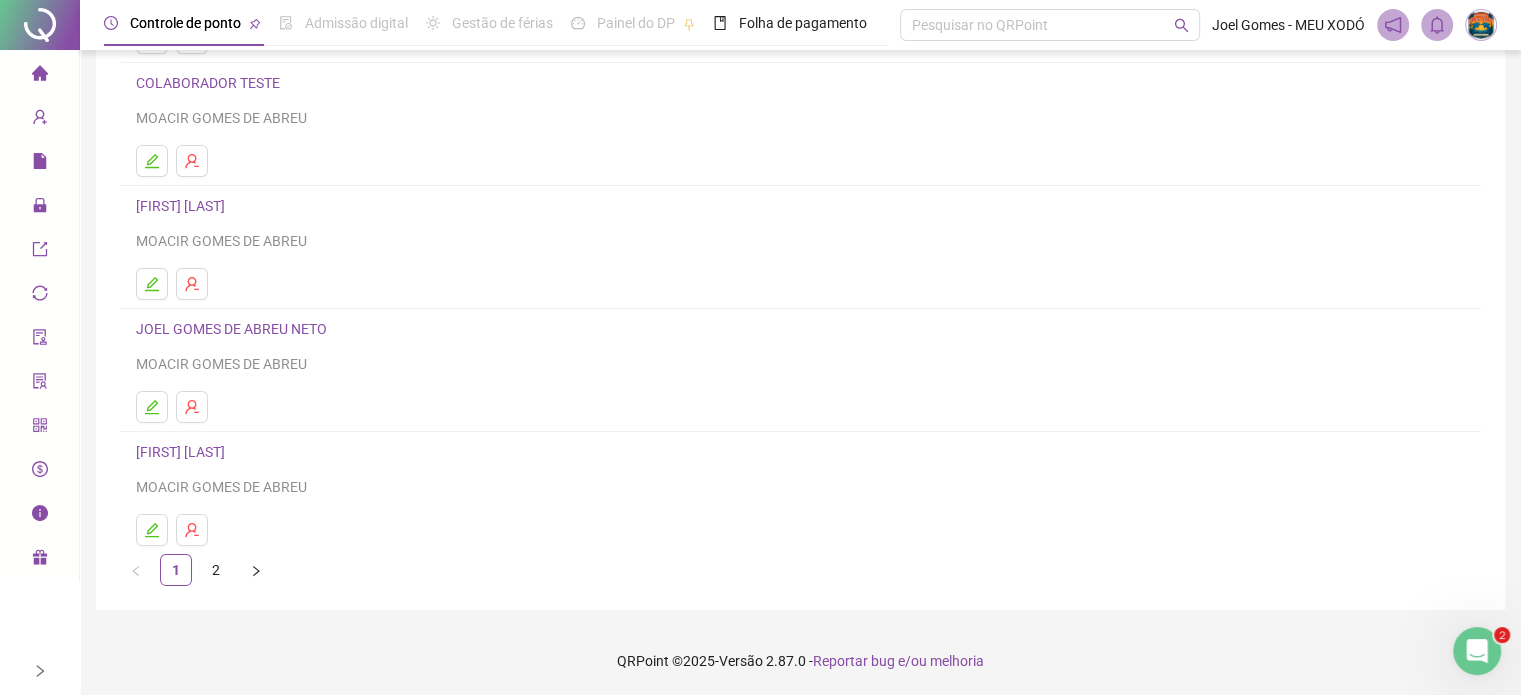 click on "1 2" at bounding box center [800, 570] 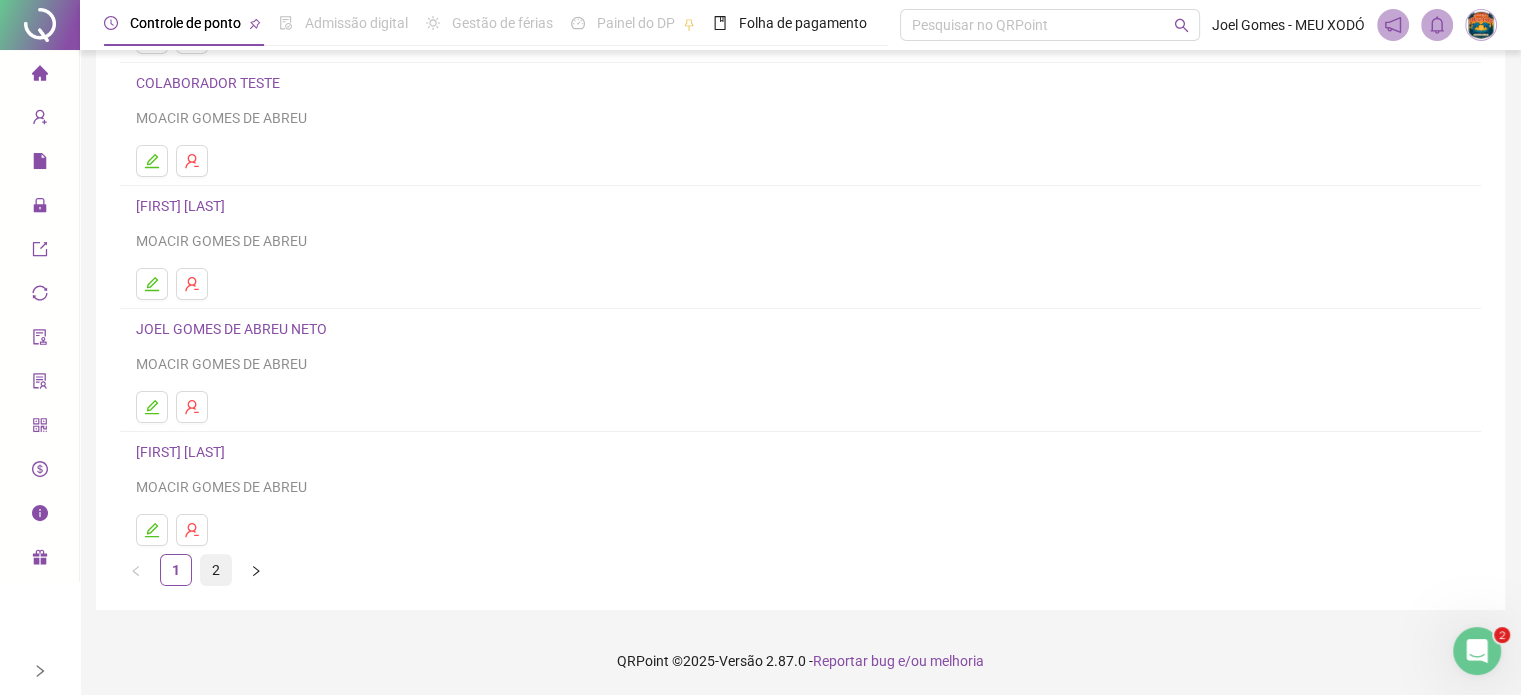 click on "2" at bounding box center (216, 570) 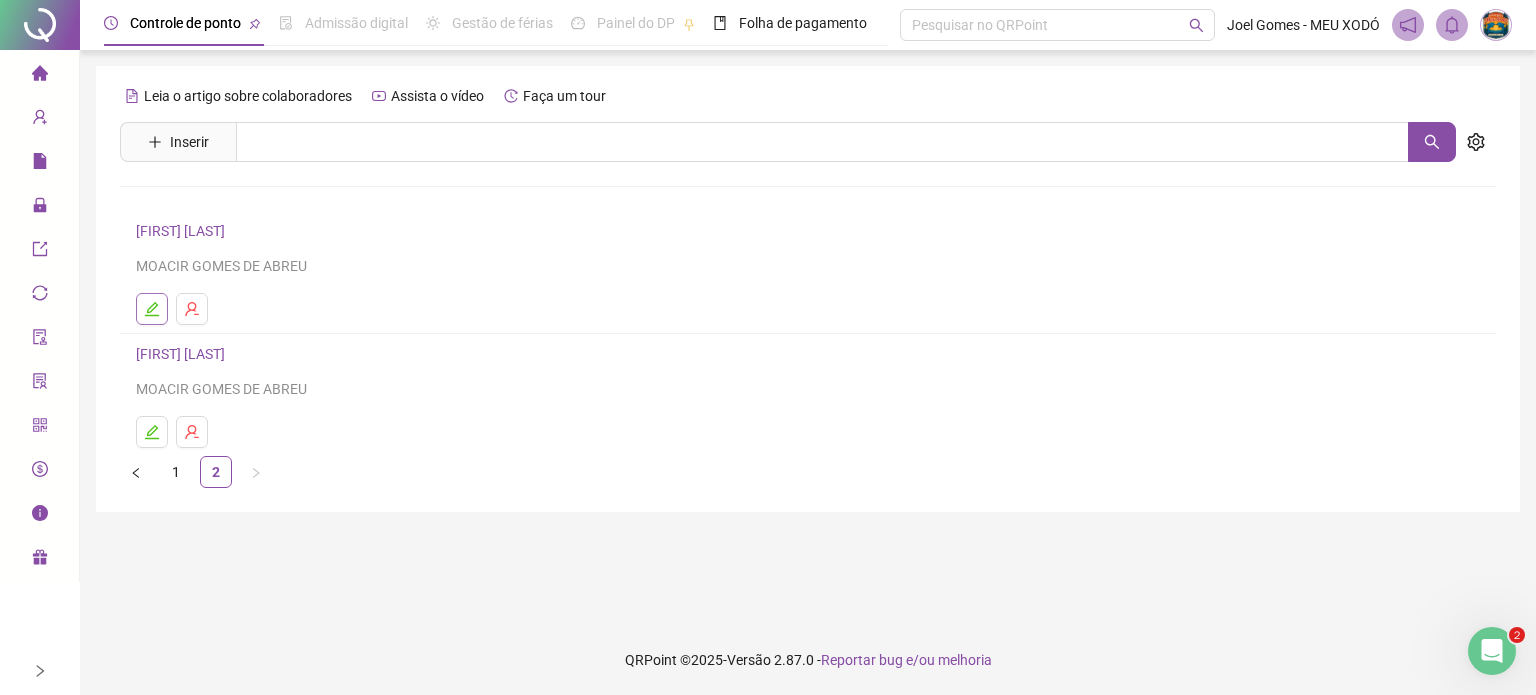 click at bounding box center (152, 309) 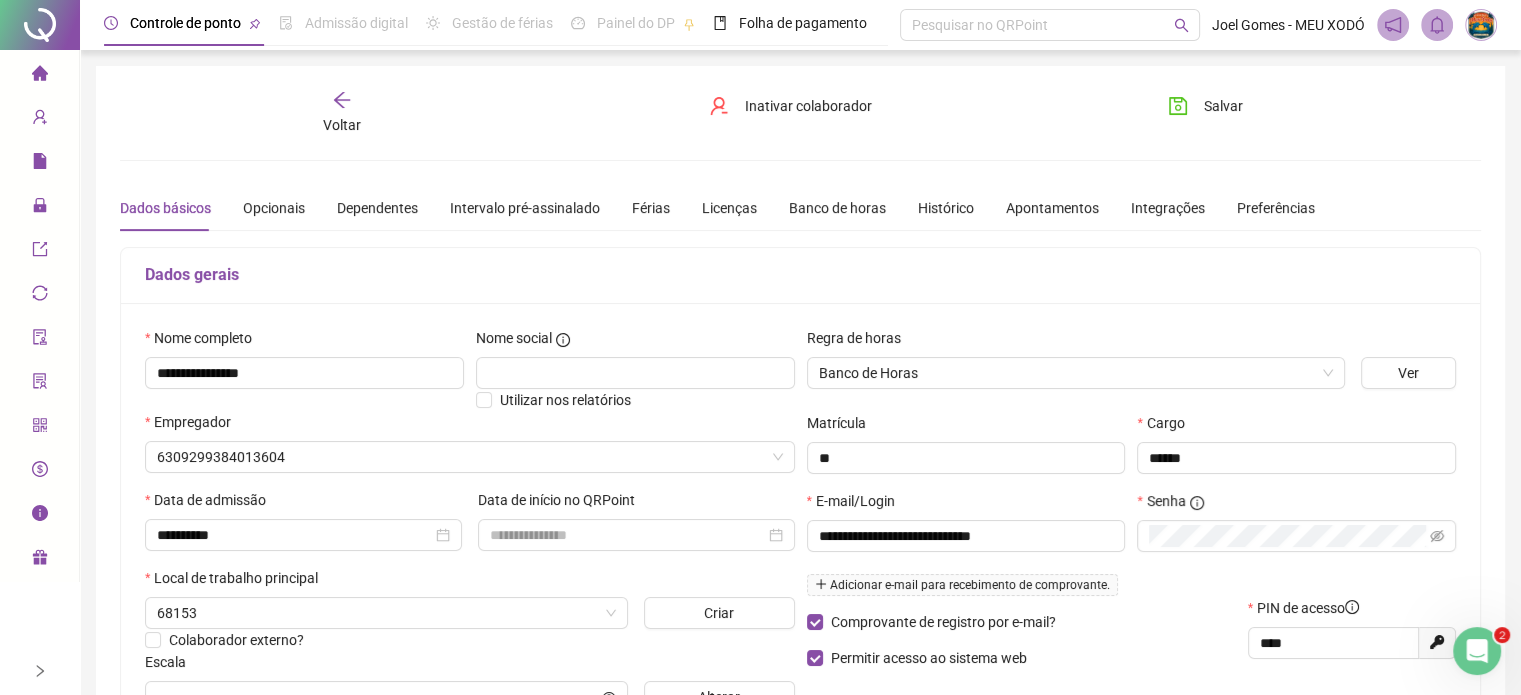 type on "**********" 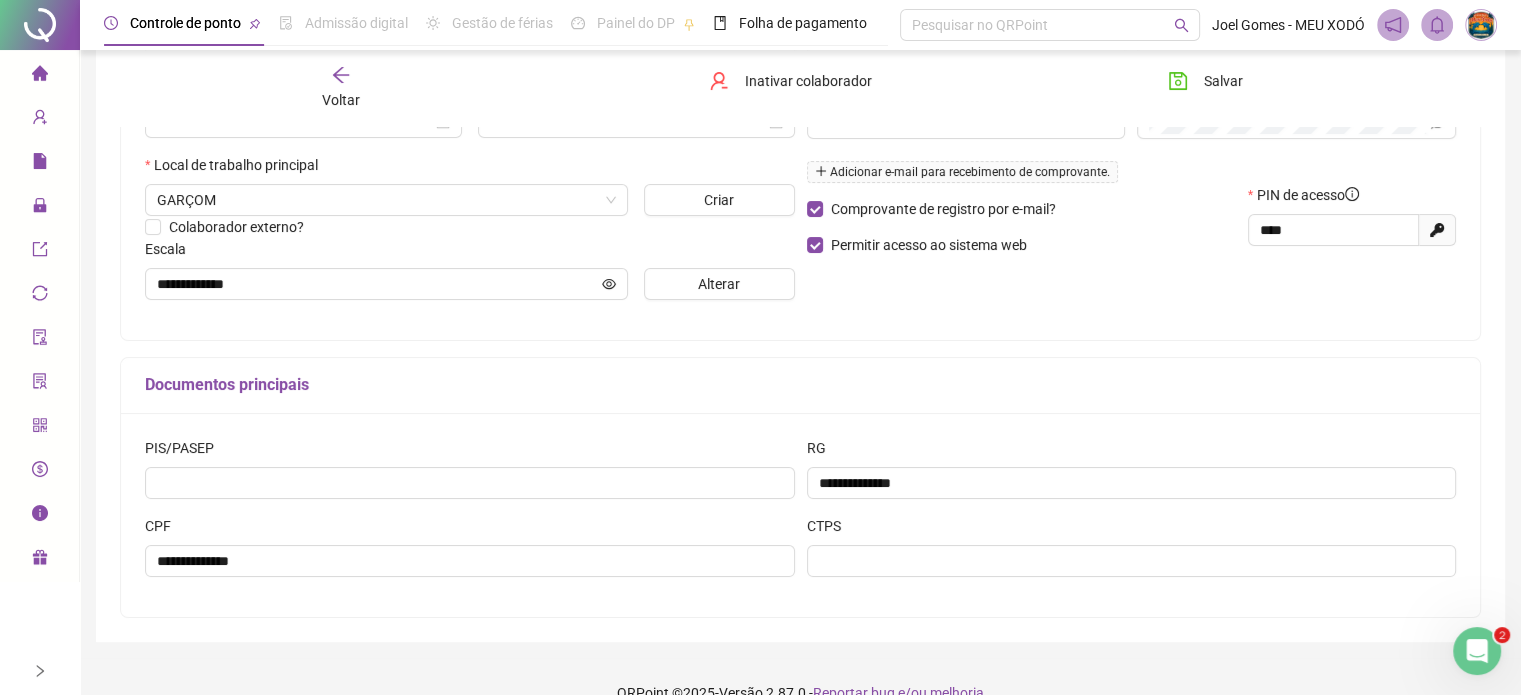 scroll, scrollTop: 445, scrollLeft: 0, axis: vertical 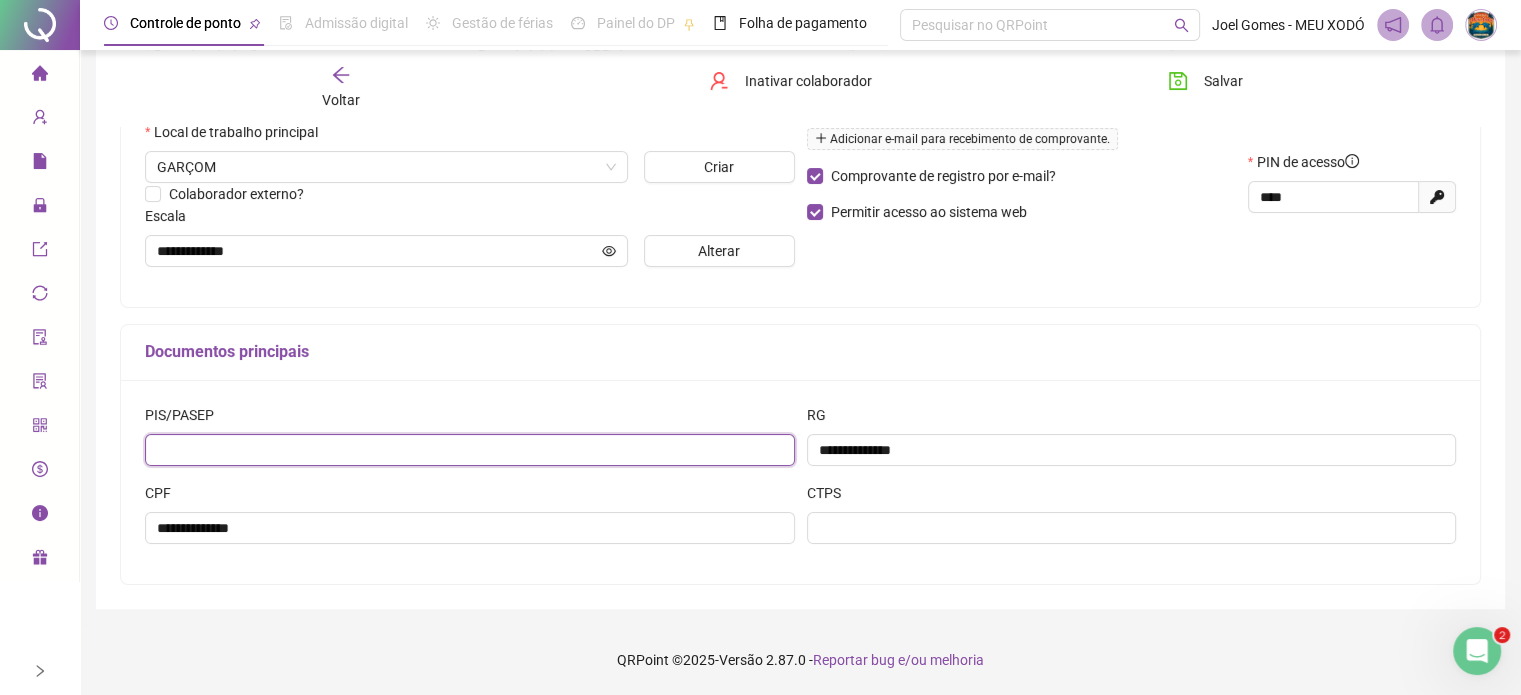 click at bounding box center [470, 450] 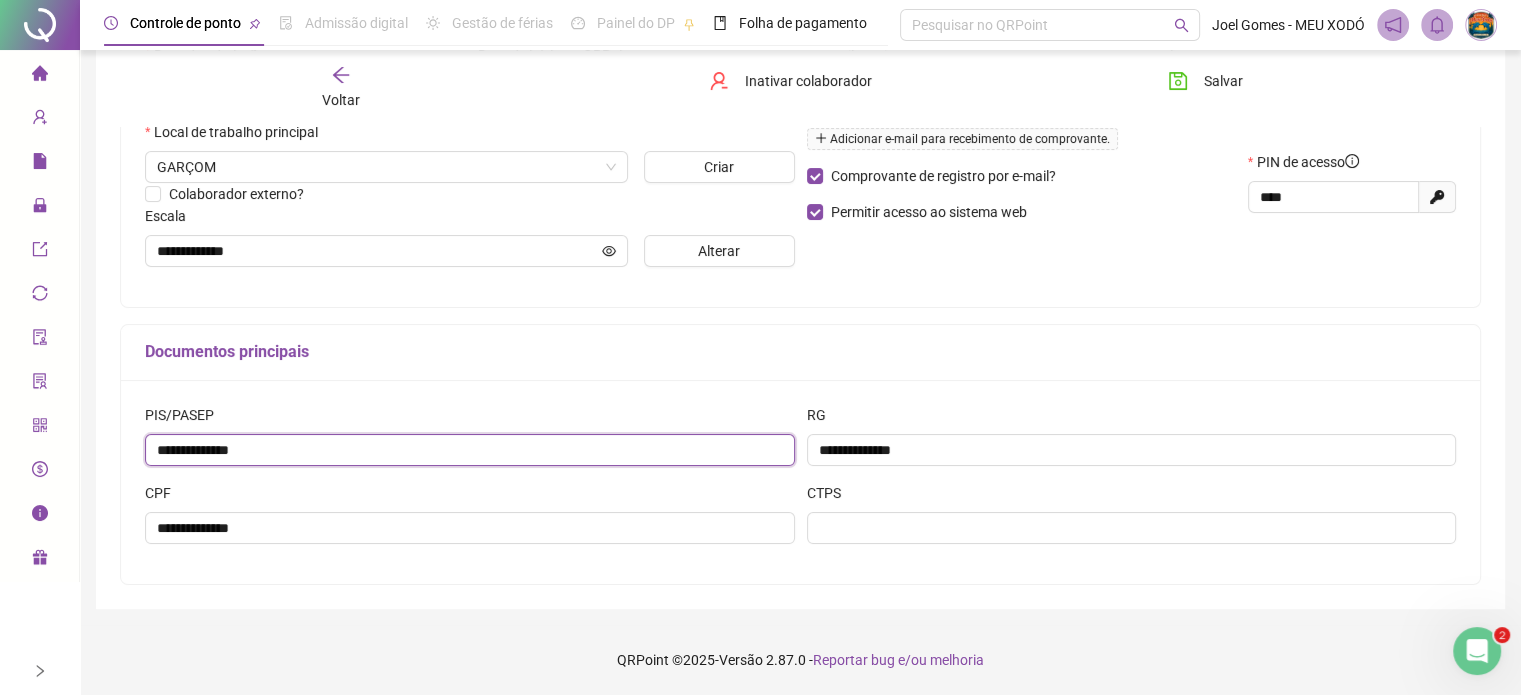 type on "**********" 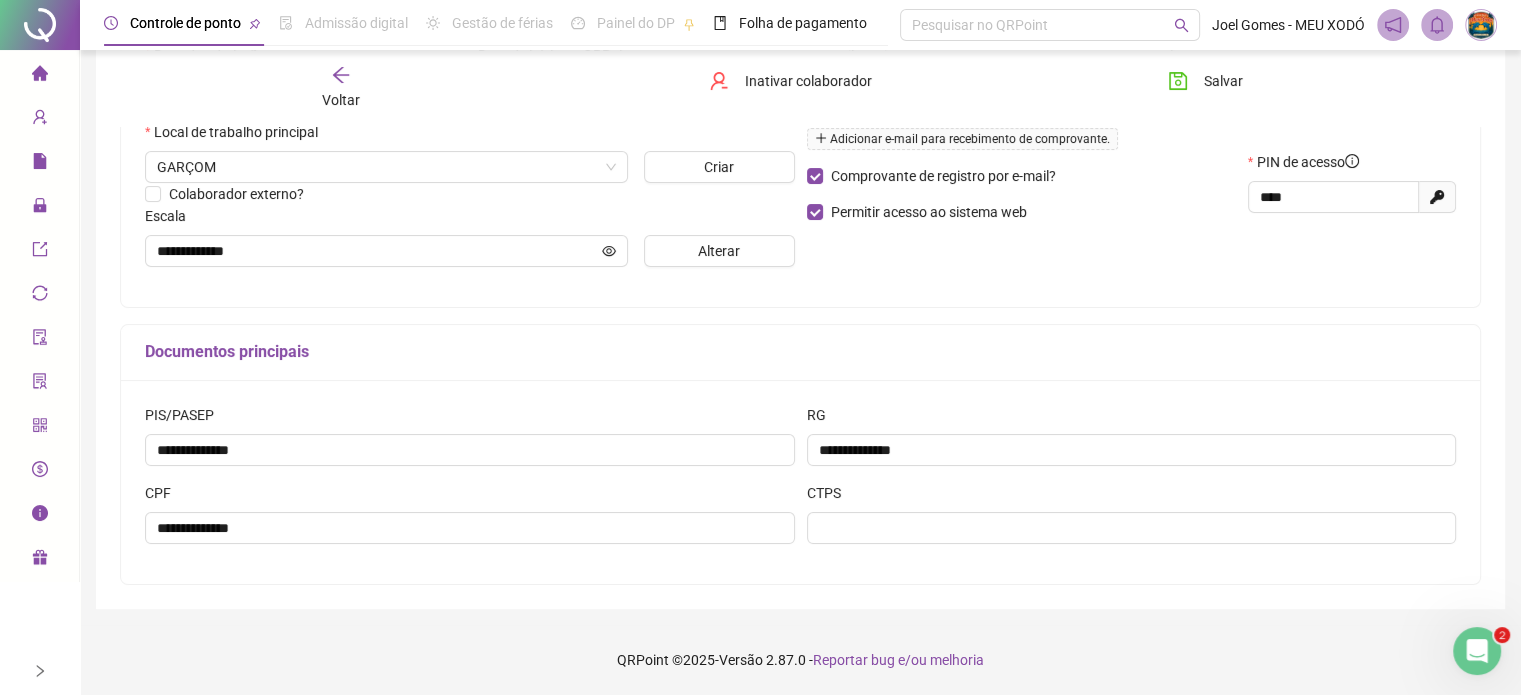 click on "PIS/PASEP" at bounding box center (470, 419) 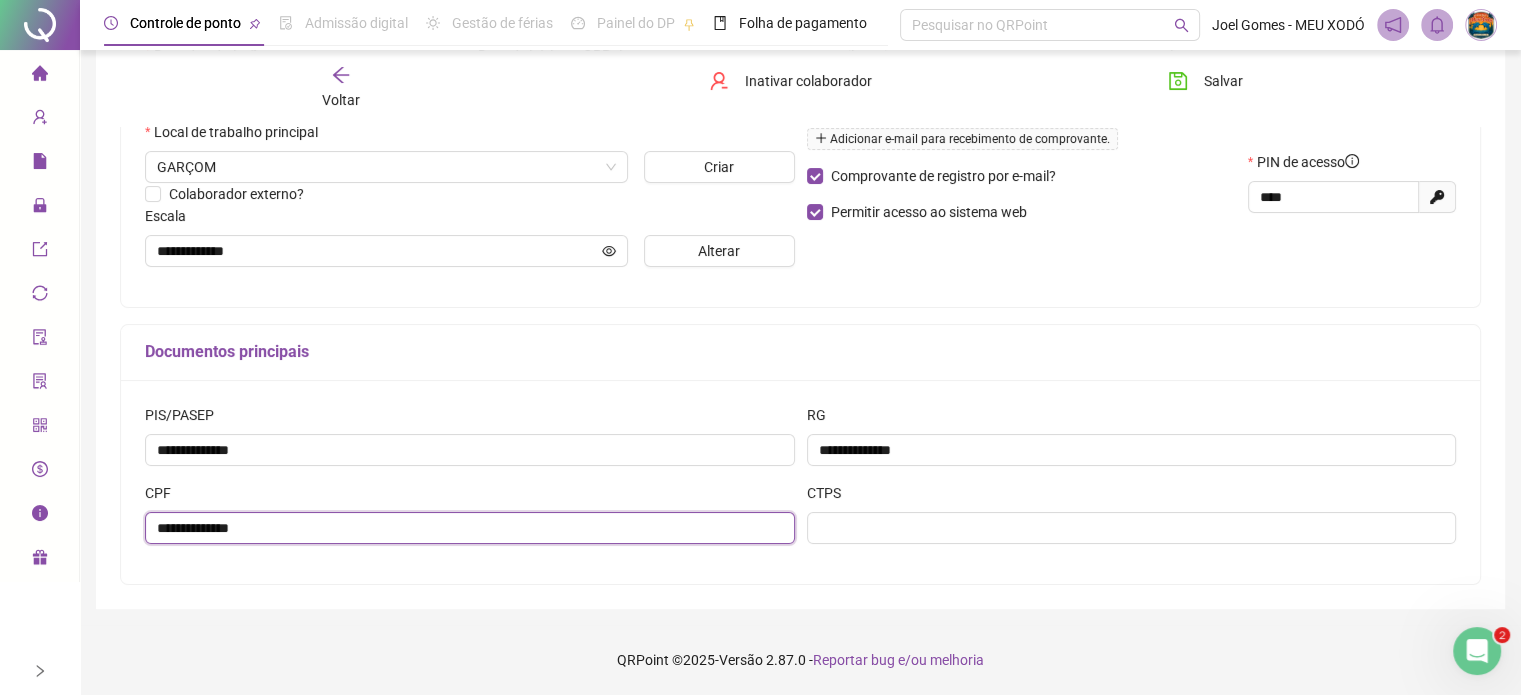 click on "**********" at bounding box center (470, 528) 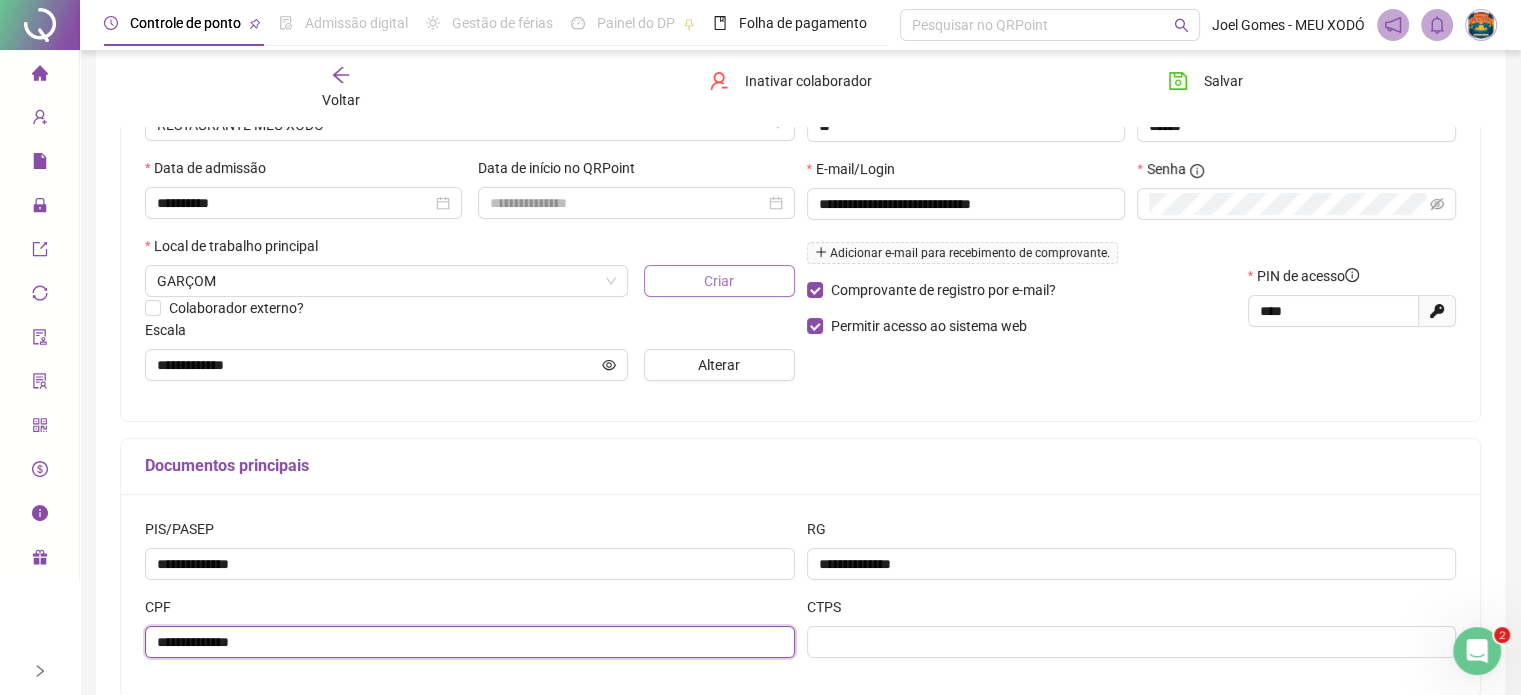 scroll, scrollTop: 245, scrollLeft: 0, axis: vertical 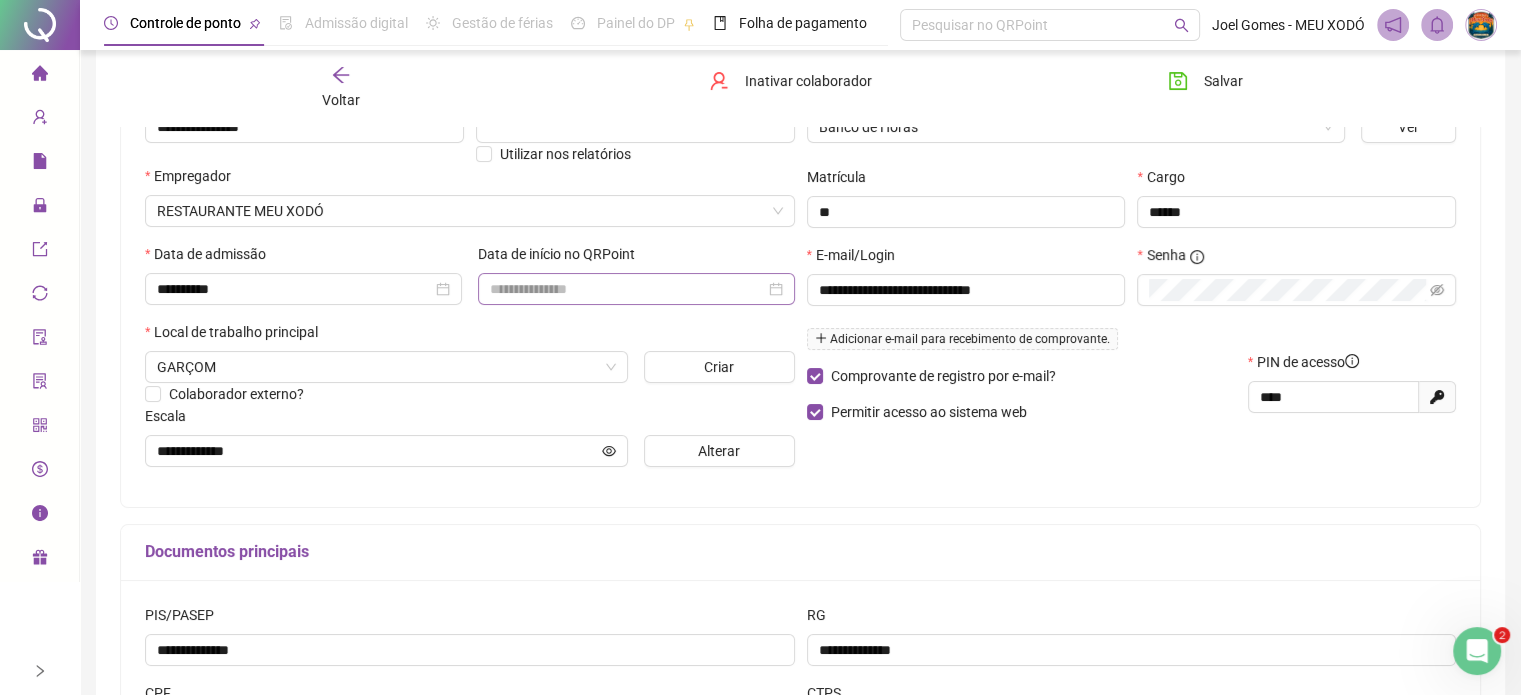 click at bounding box center [636, 289] 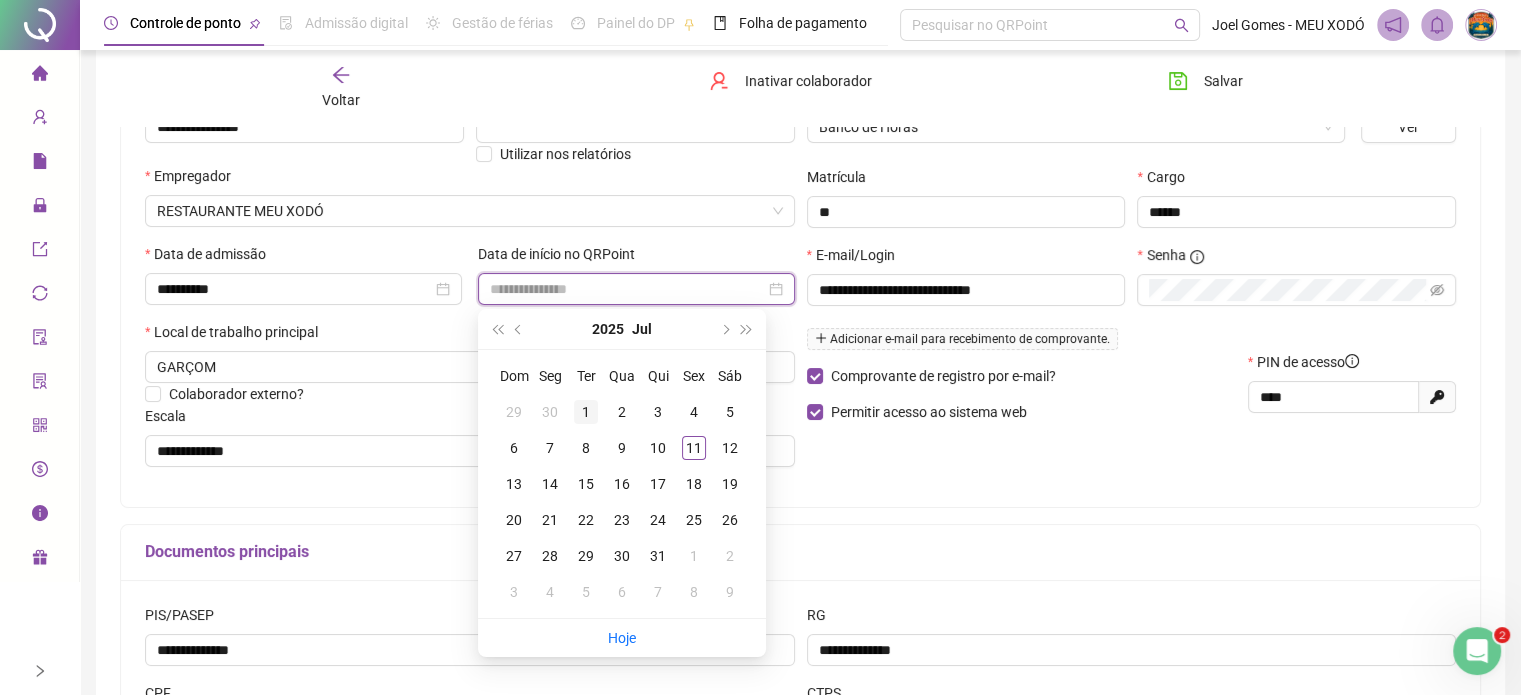 type on "**********" 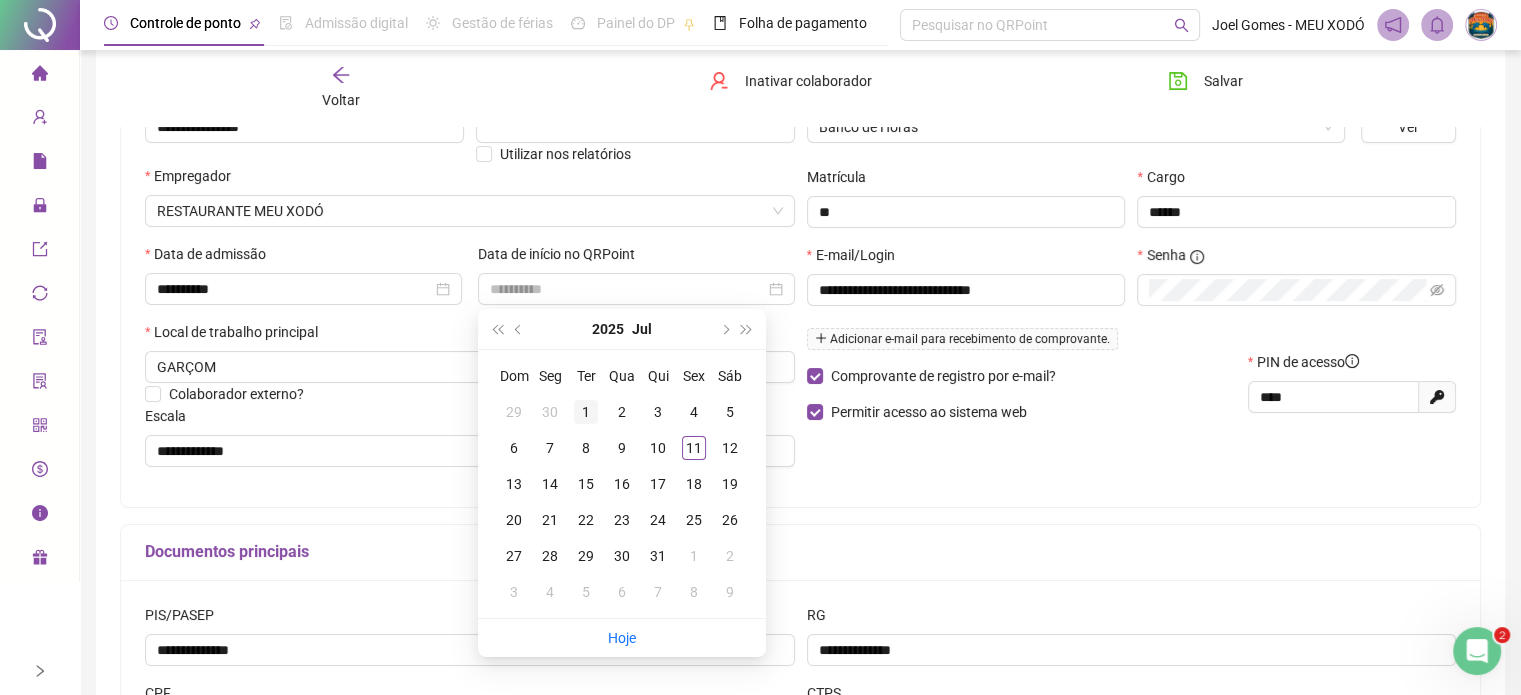 click on "1" at bounding box center [586, 412] 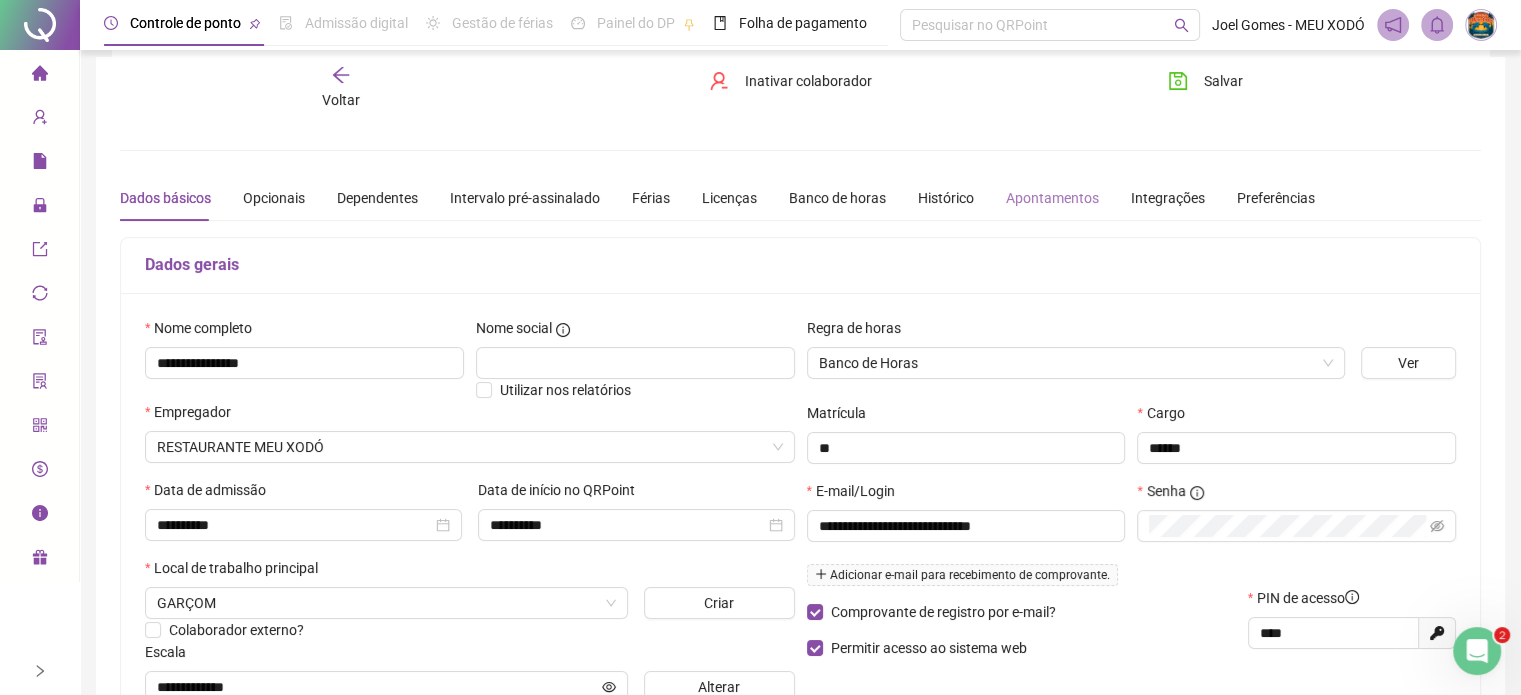 scroll, scrollTop: 0, scrollLeft: 0, axis: both 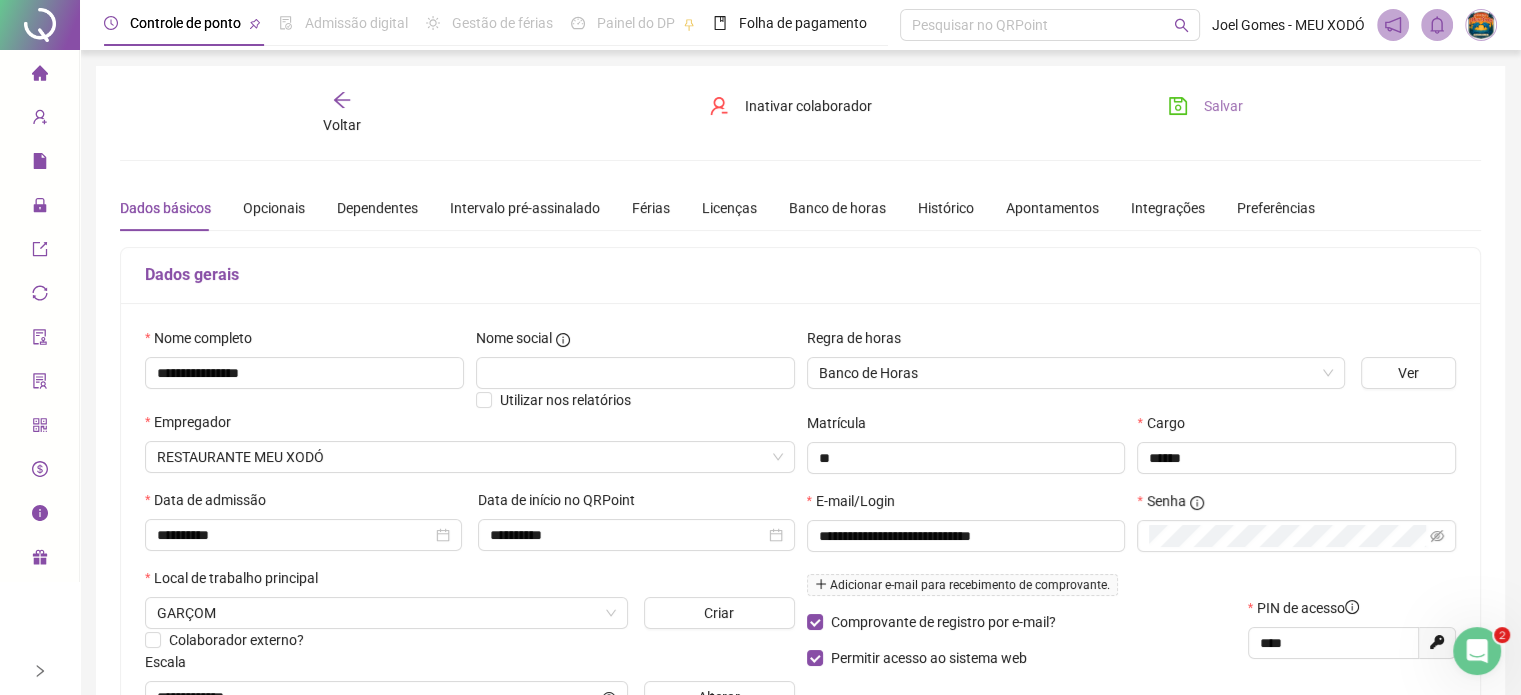 click on "Salvar" at bounding box center [1205, 106] 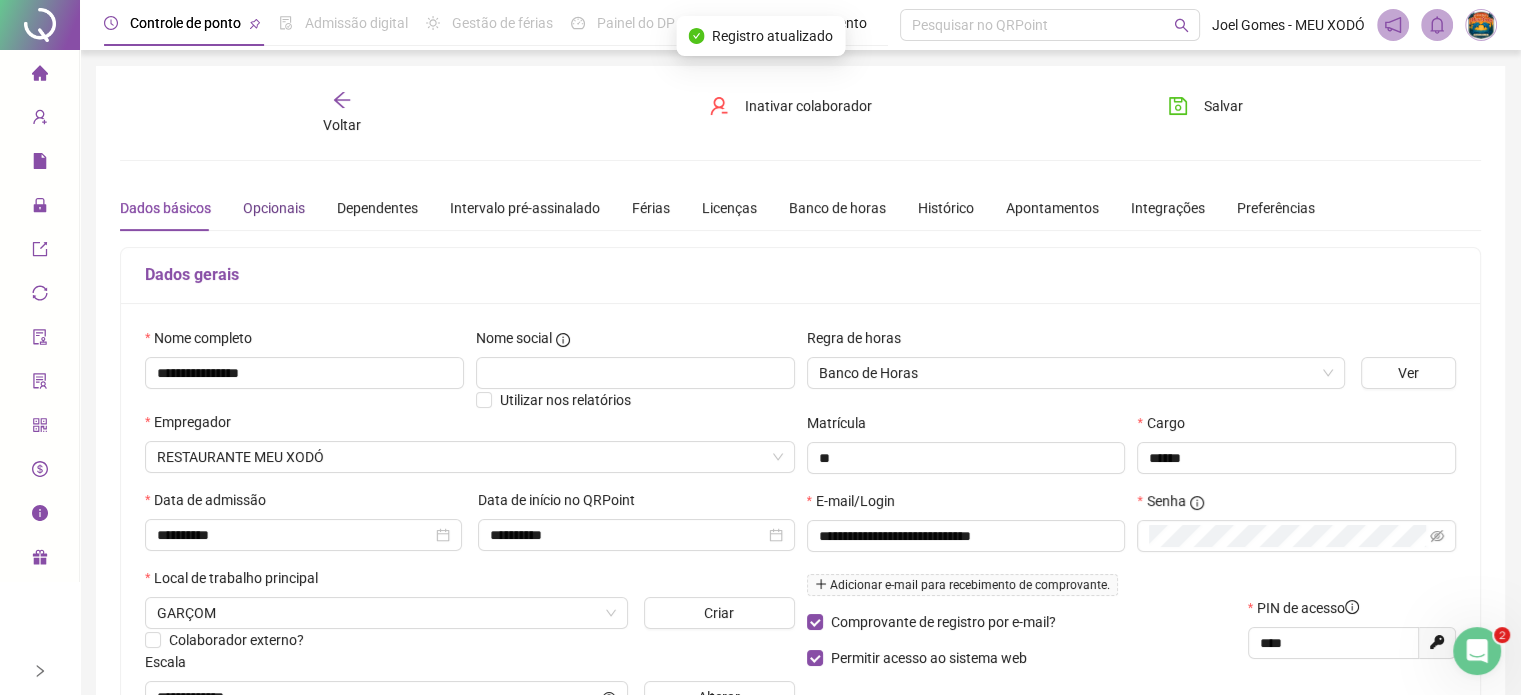 click on "Opcionais" at bounding box center [274, 208] 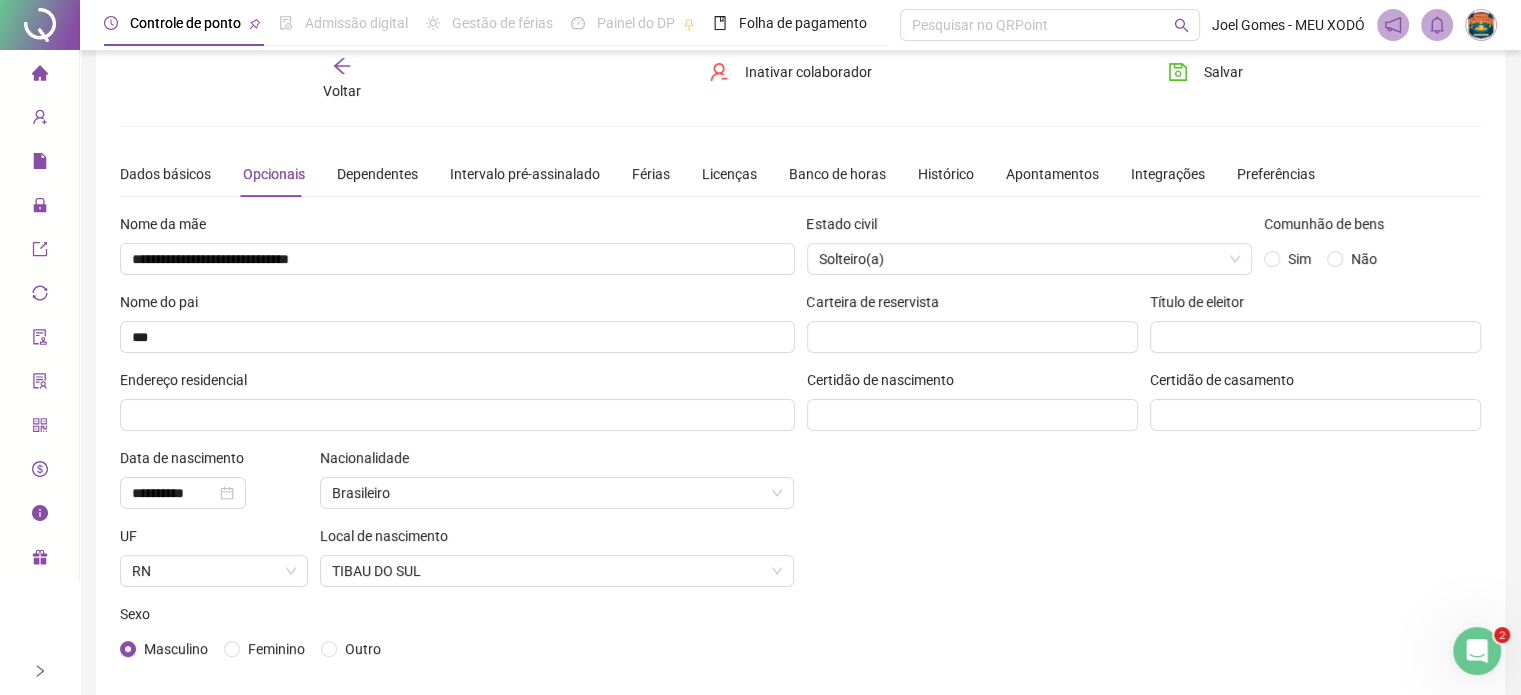 scroll, scrollTop: 128, scrollLeft: 0, axis: vertical 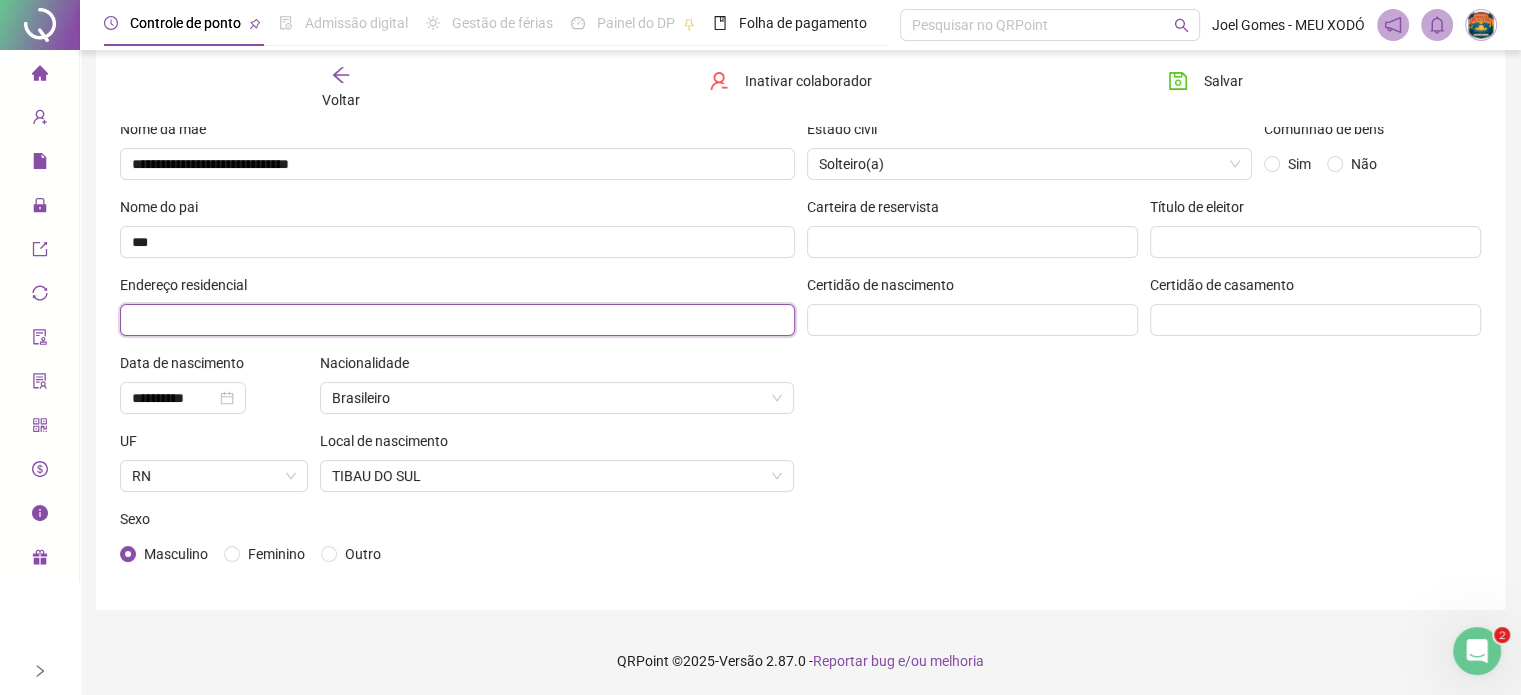 click at bounding box center [457, 320] 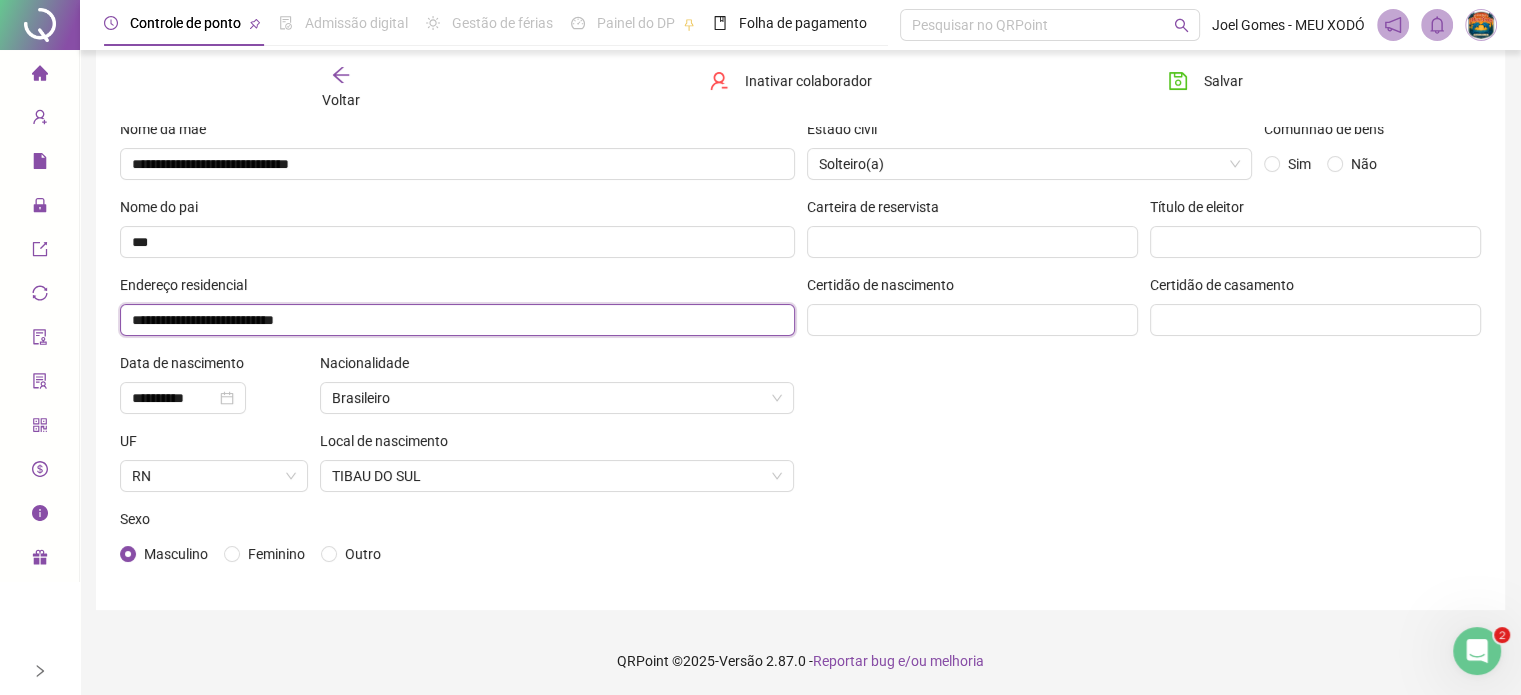 type on "**********" 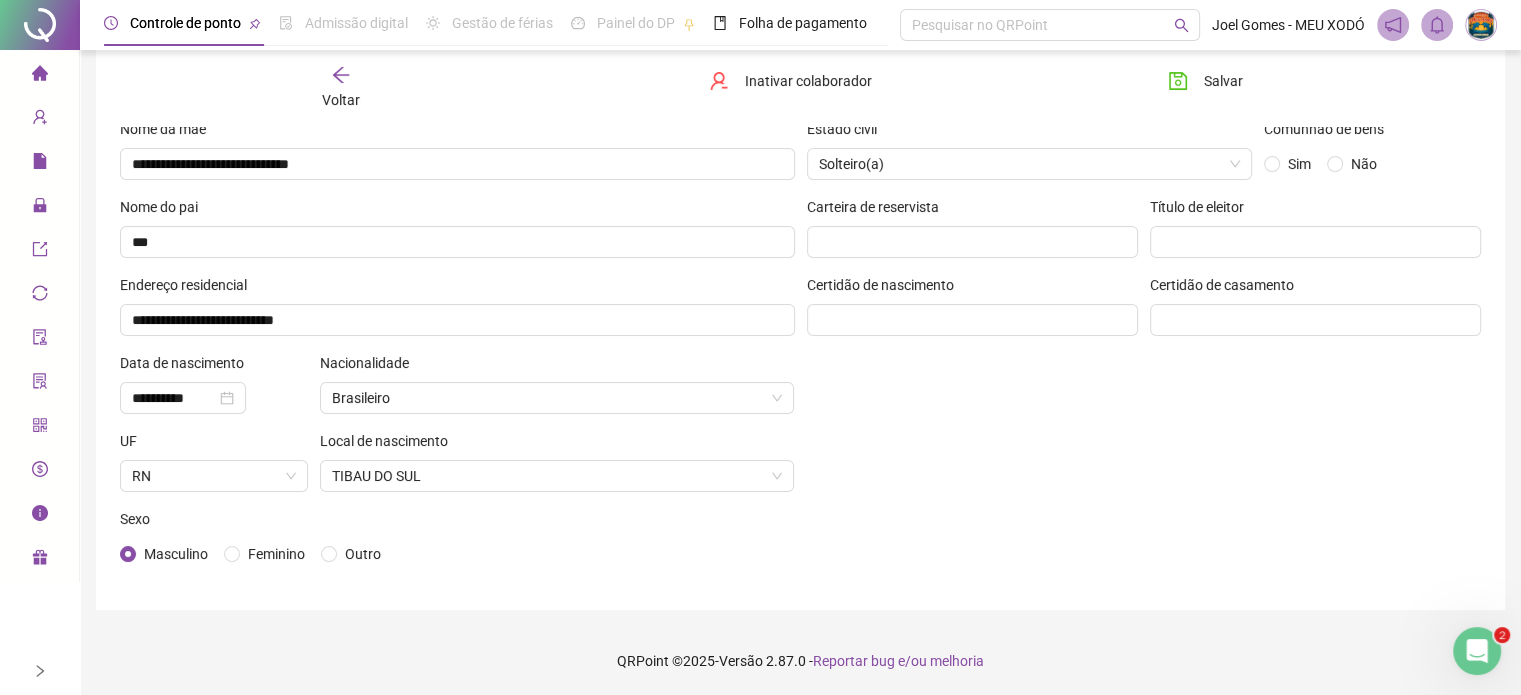 click on "Estado civil Solteiro(a) Comunhão de bens Sim Não Carteira de reservista Título de eleitor Certidão de nascimento Certidão de casamento" at bounding box center (1144, 352) 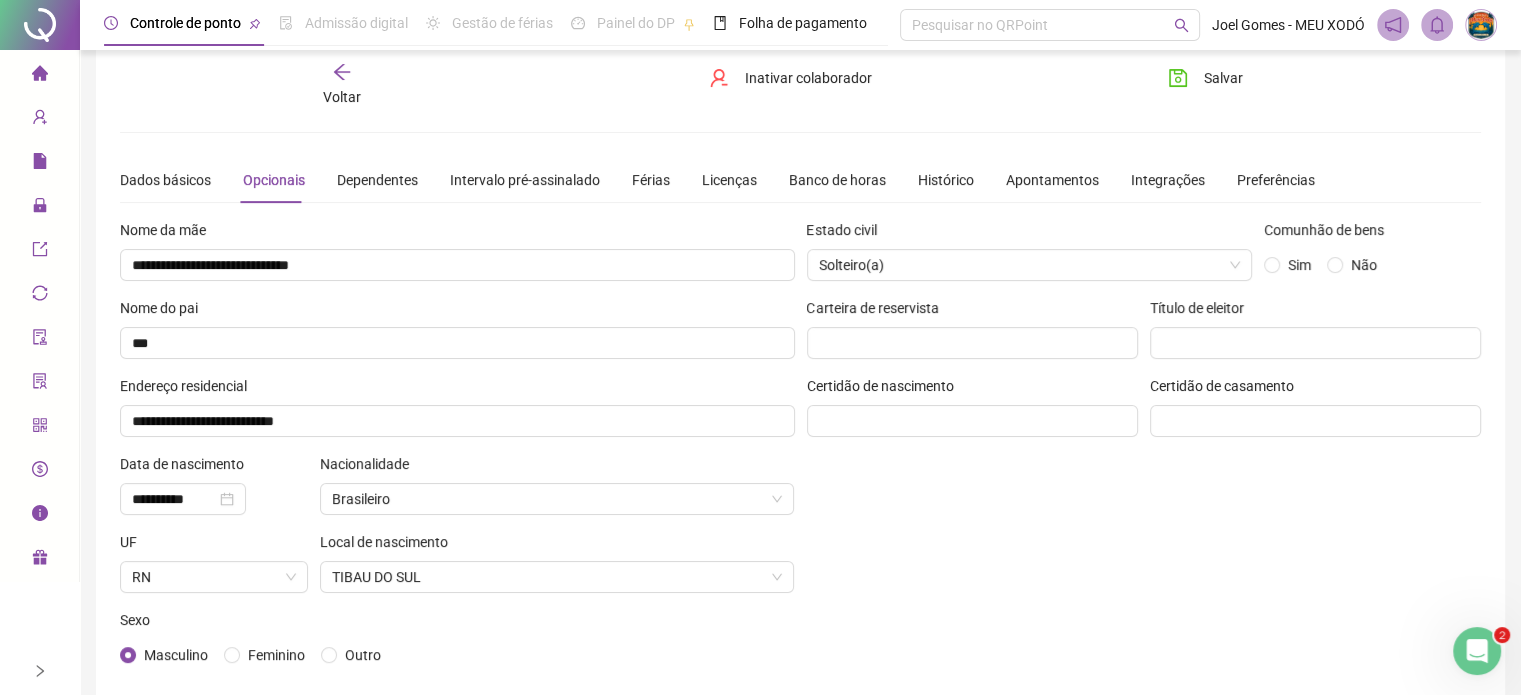 scroll, scrollTop: 28, scrollLeft: 0, axis: vertical 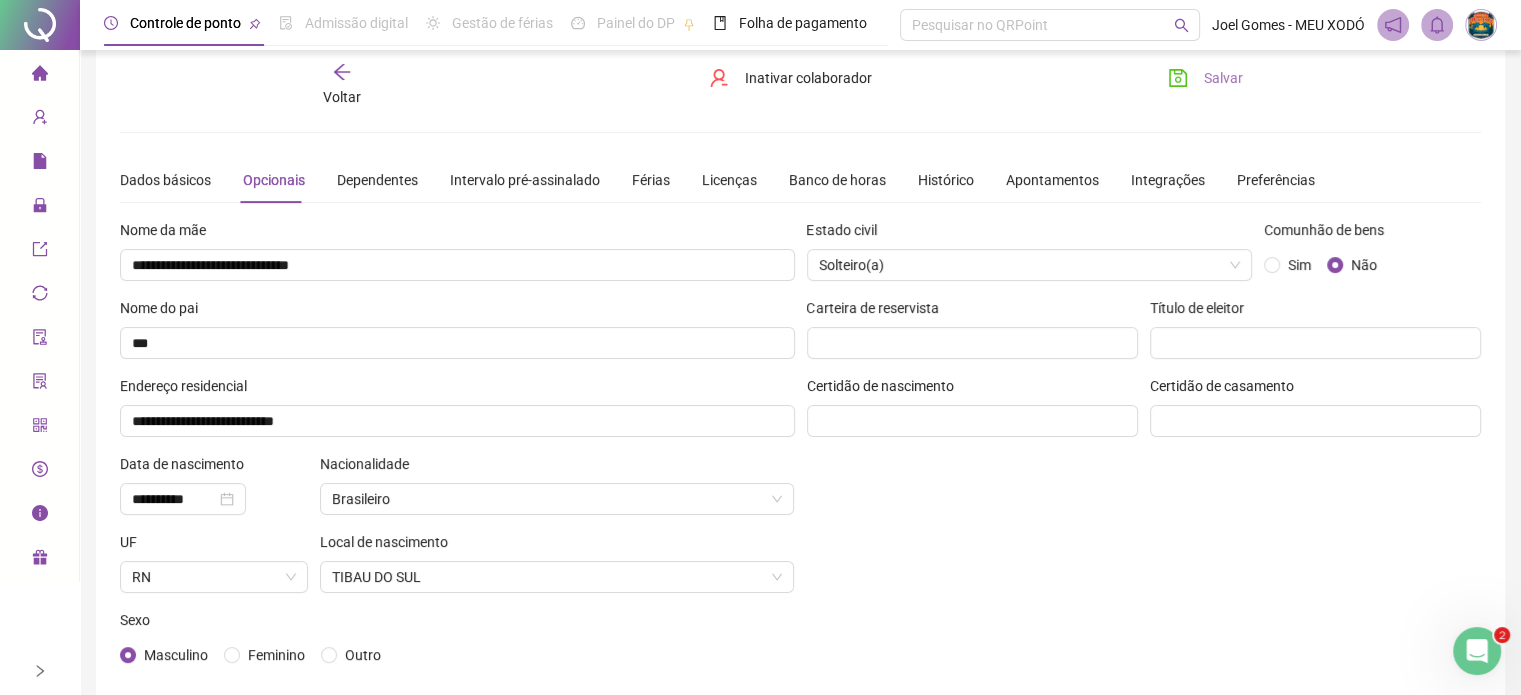 click on "Salvar" at bounding box center (1205, 78) 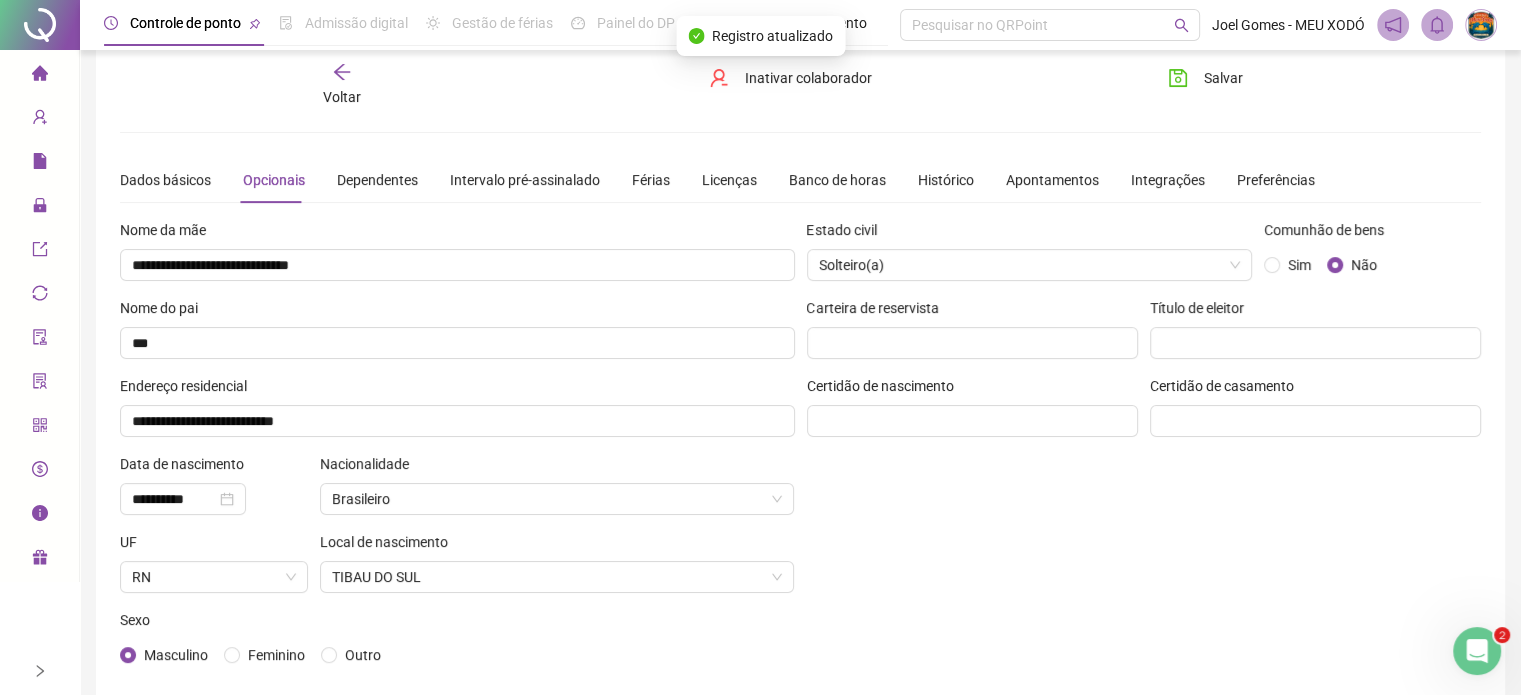 click on "Voltar" at bounding box center (342, 97) 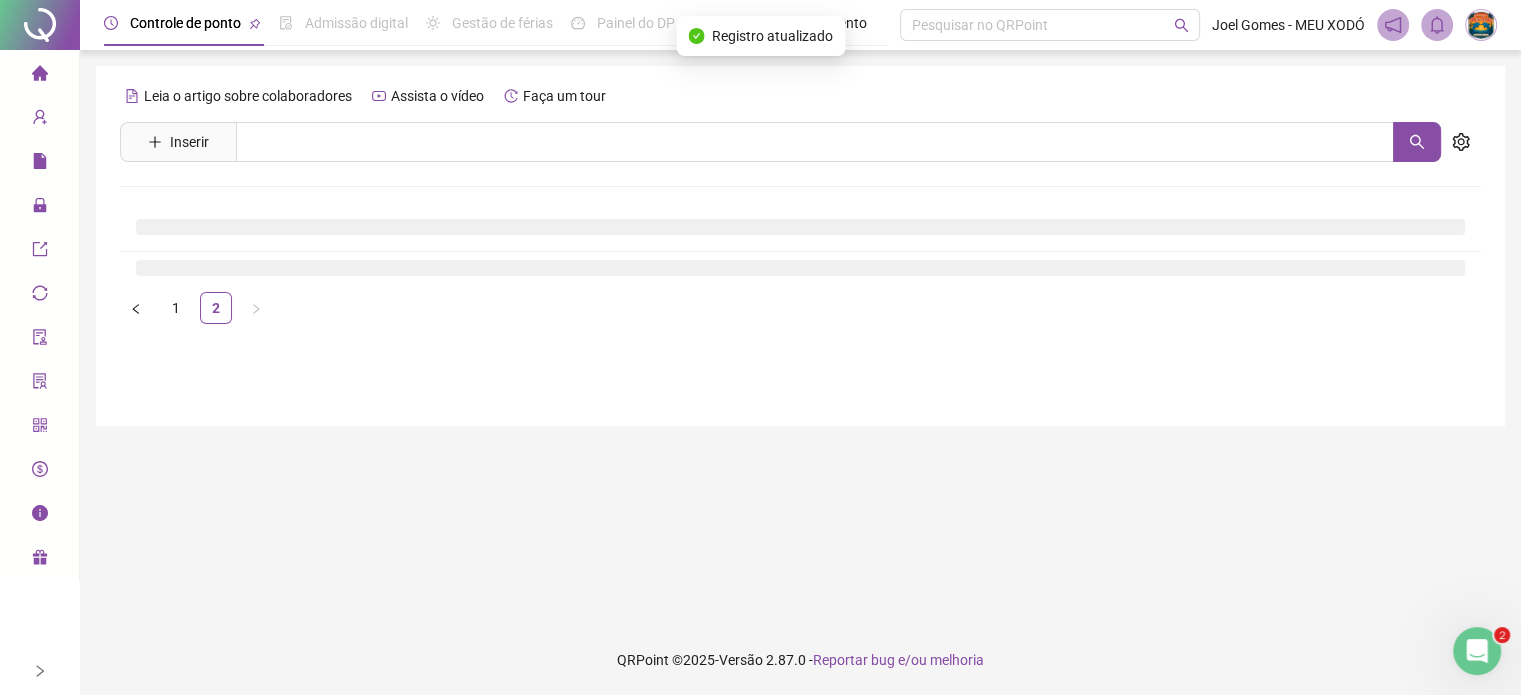 scroll, scrollTop: 0, scrollLeft: 0, axis: both 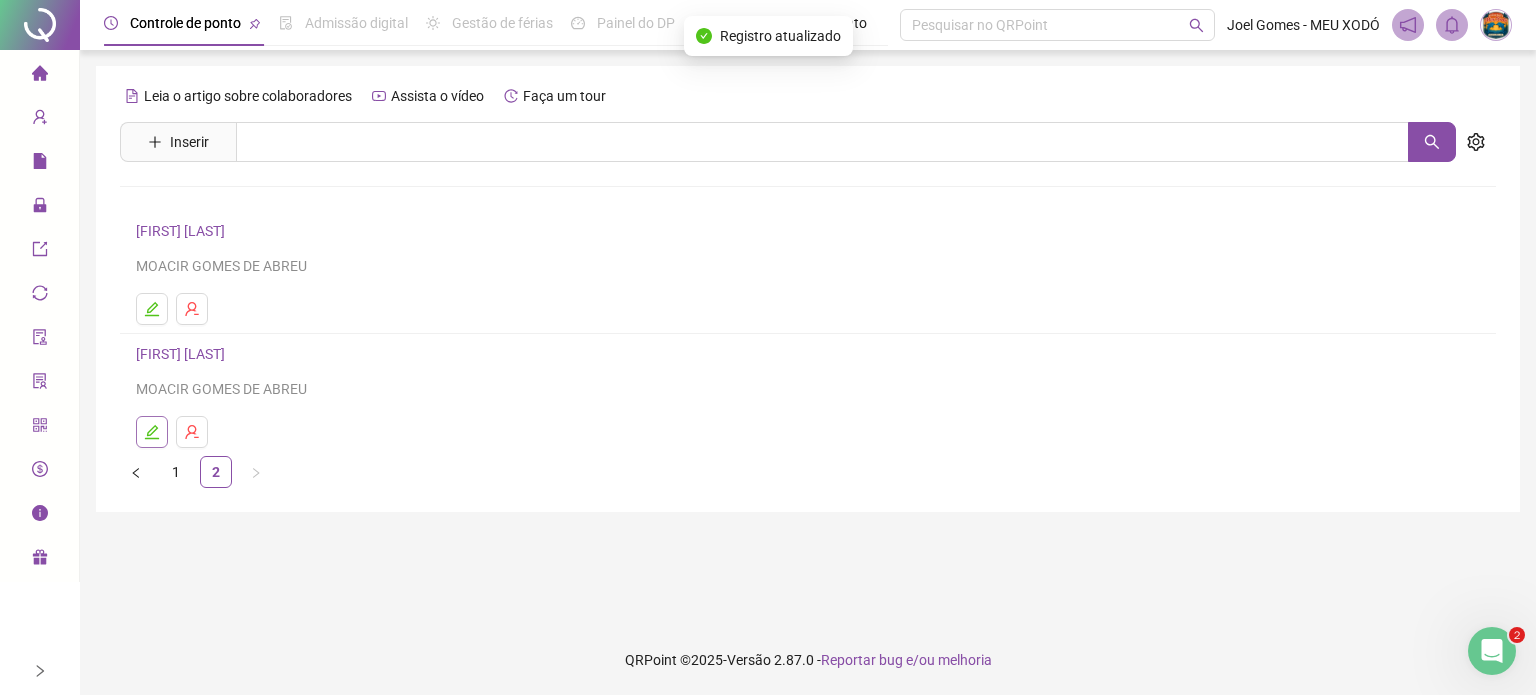 click at bounding box center (152, 432) 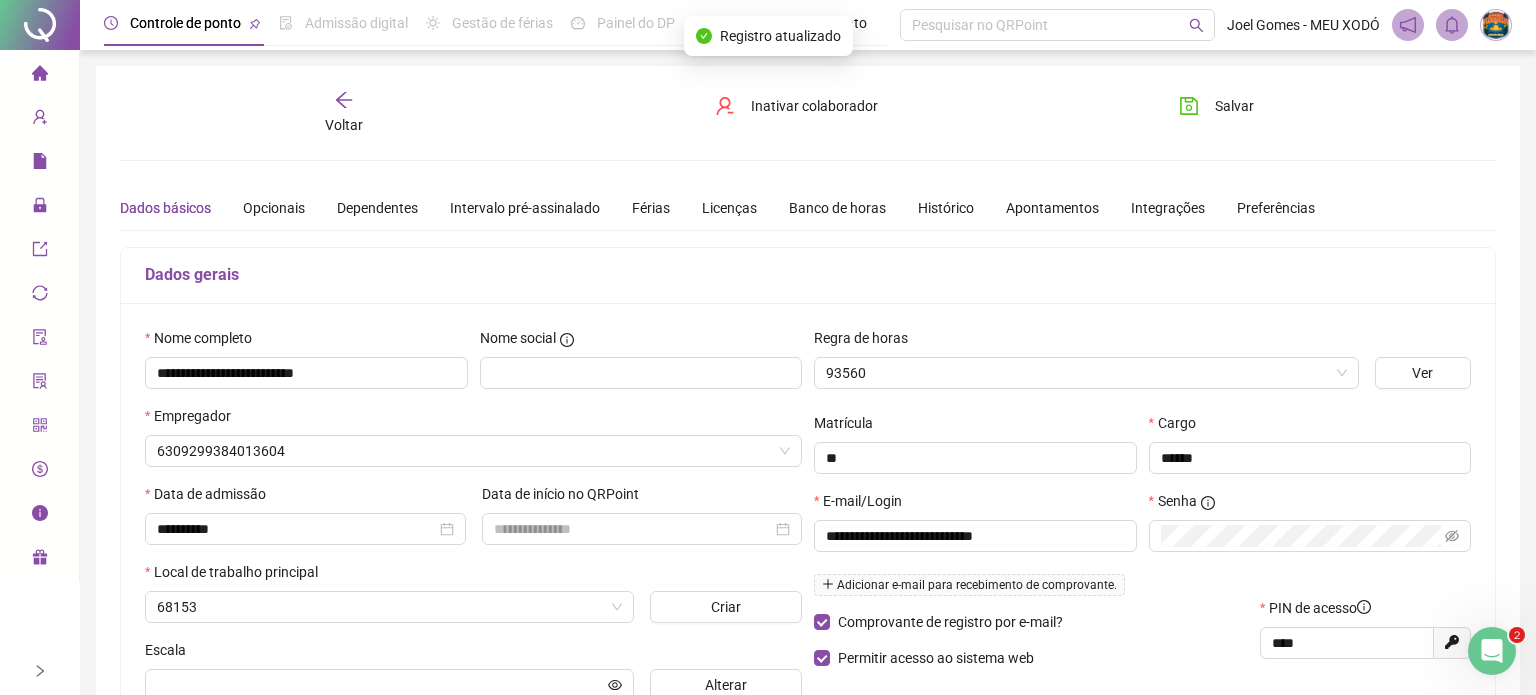 type on "**********" 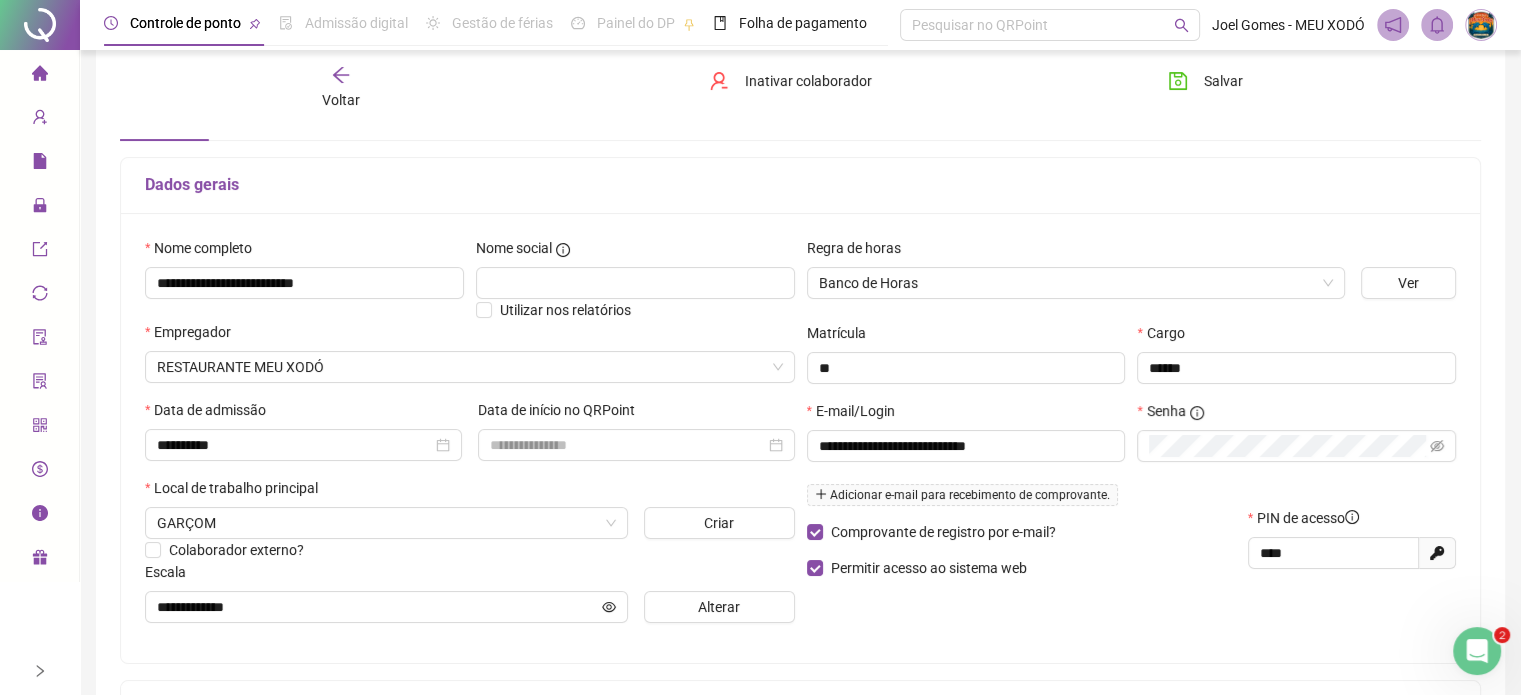 scroll, scrollTop: 0, scrollLeft: 0, axis: both 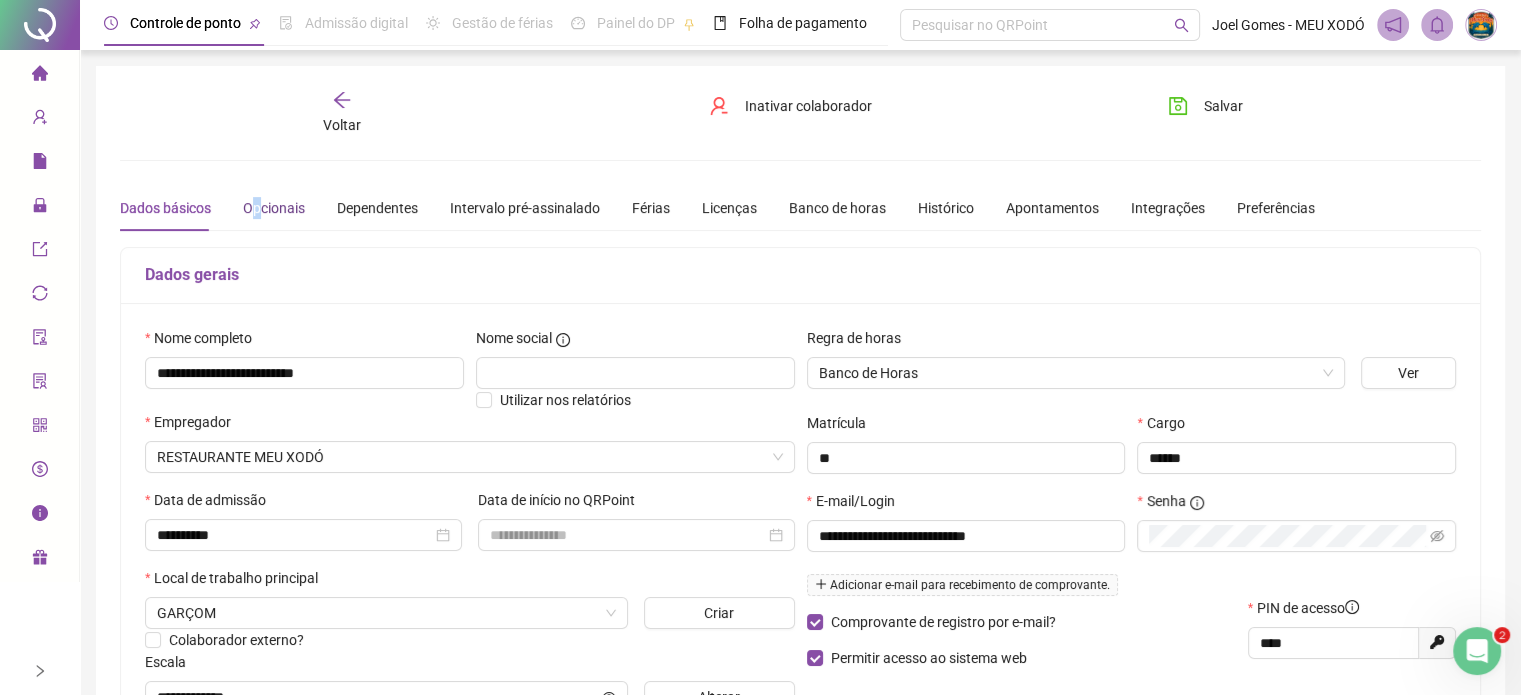 click on "Opcionais" at bounding box center [274, 208] 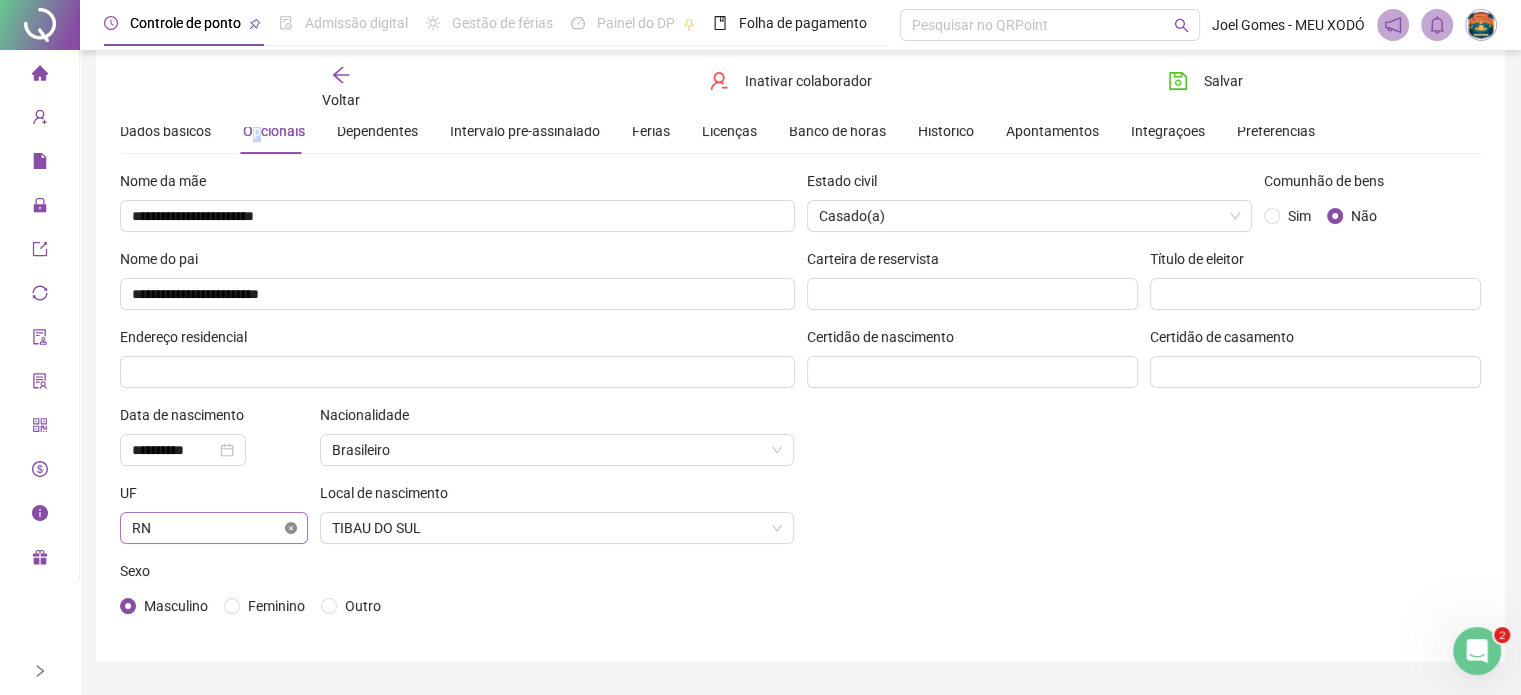 scroll, scrollTop: 128, scrollLeft: 0, axis: vertical 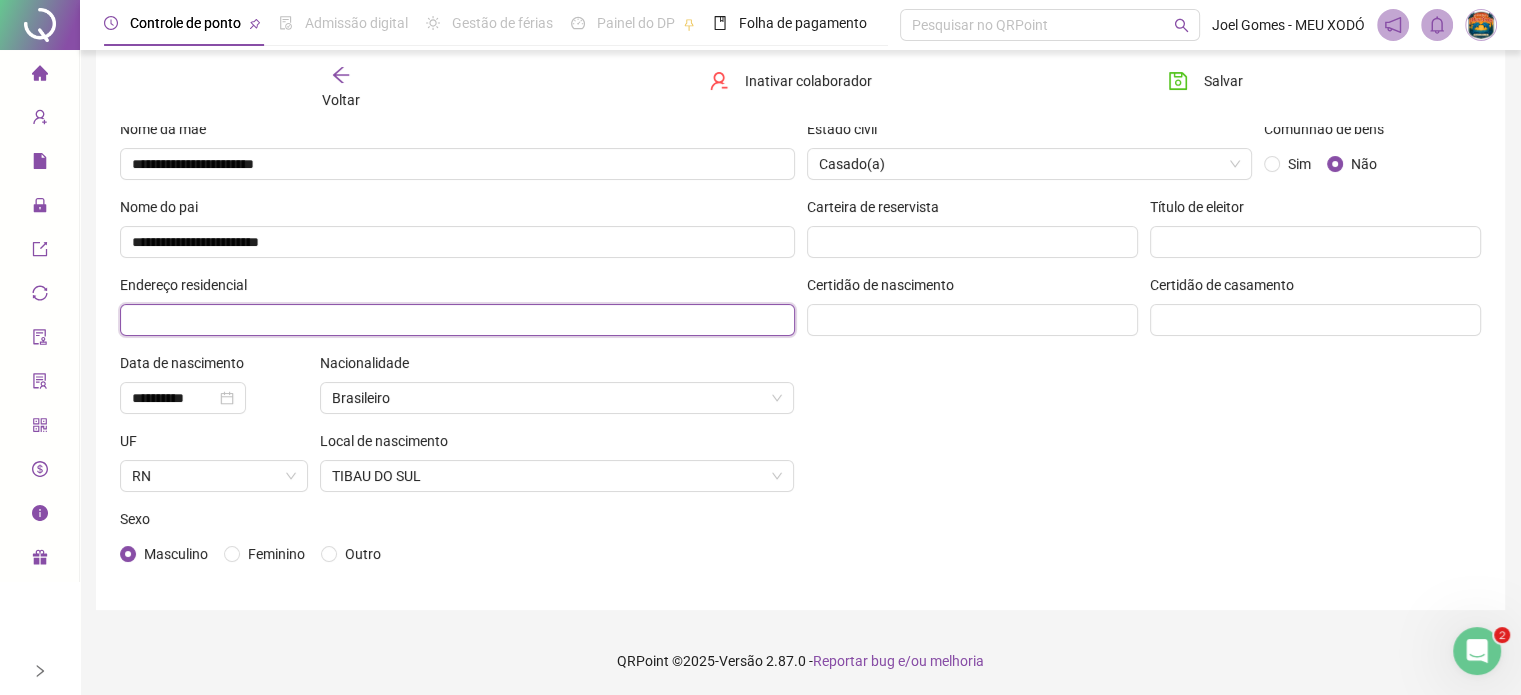 click at bounding box center [457, 320] 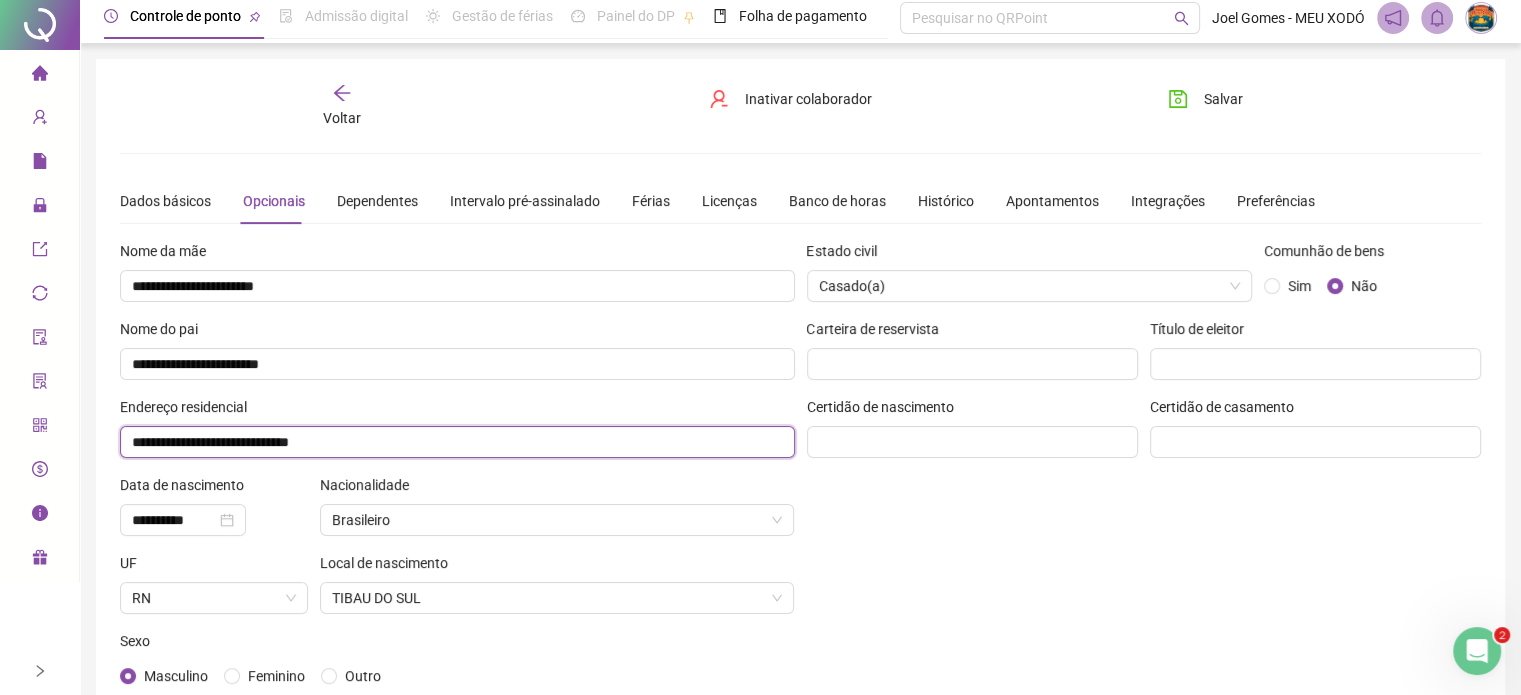 scroll, scrollTop: 0, scrollLeft: 0, axis: both 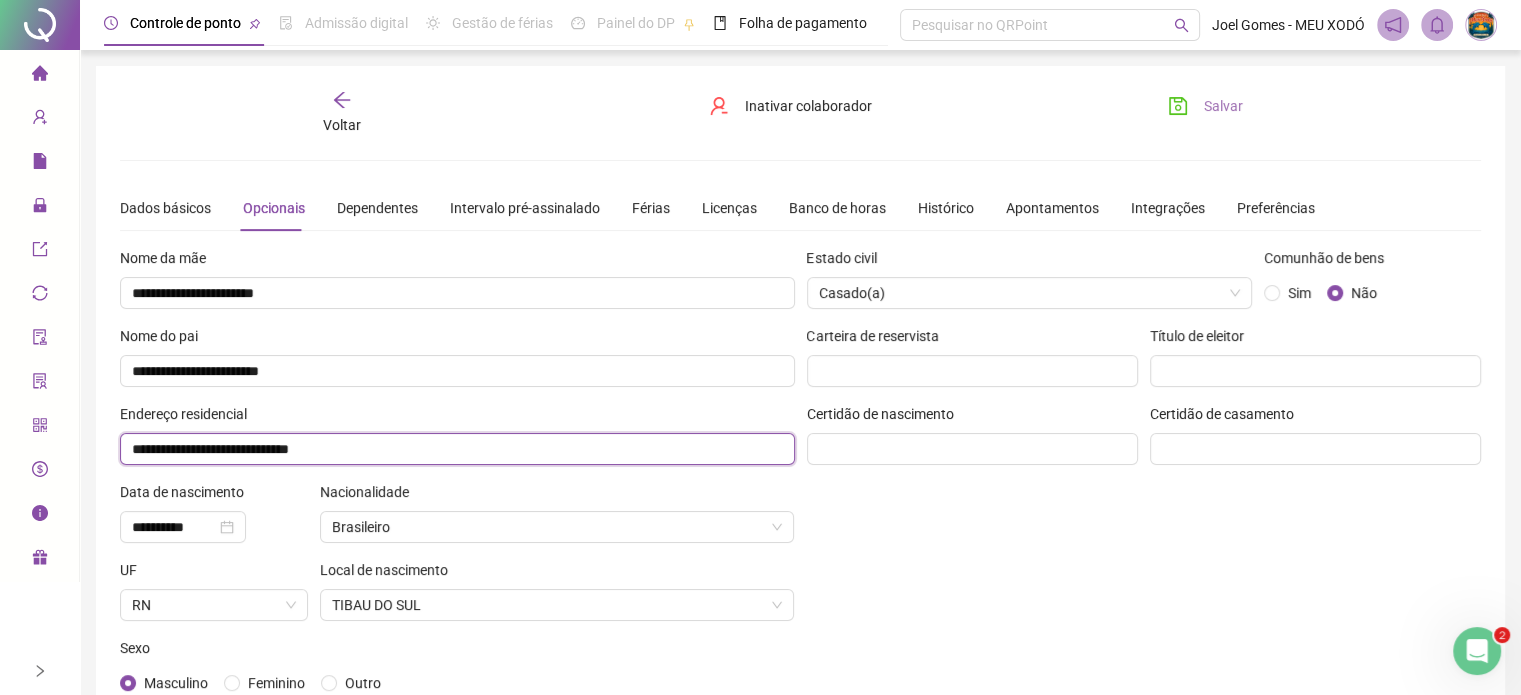 type on "**********" 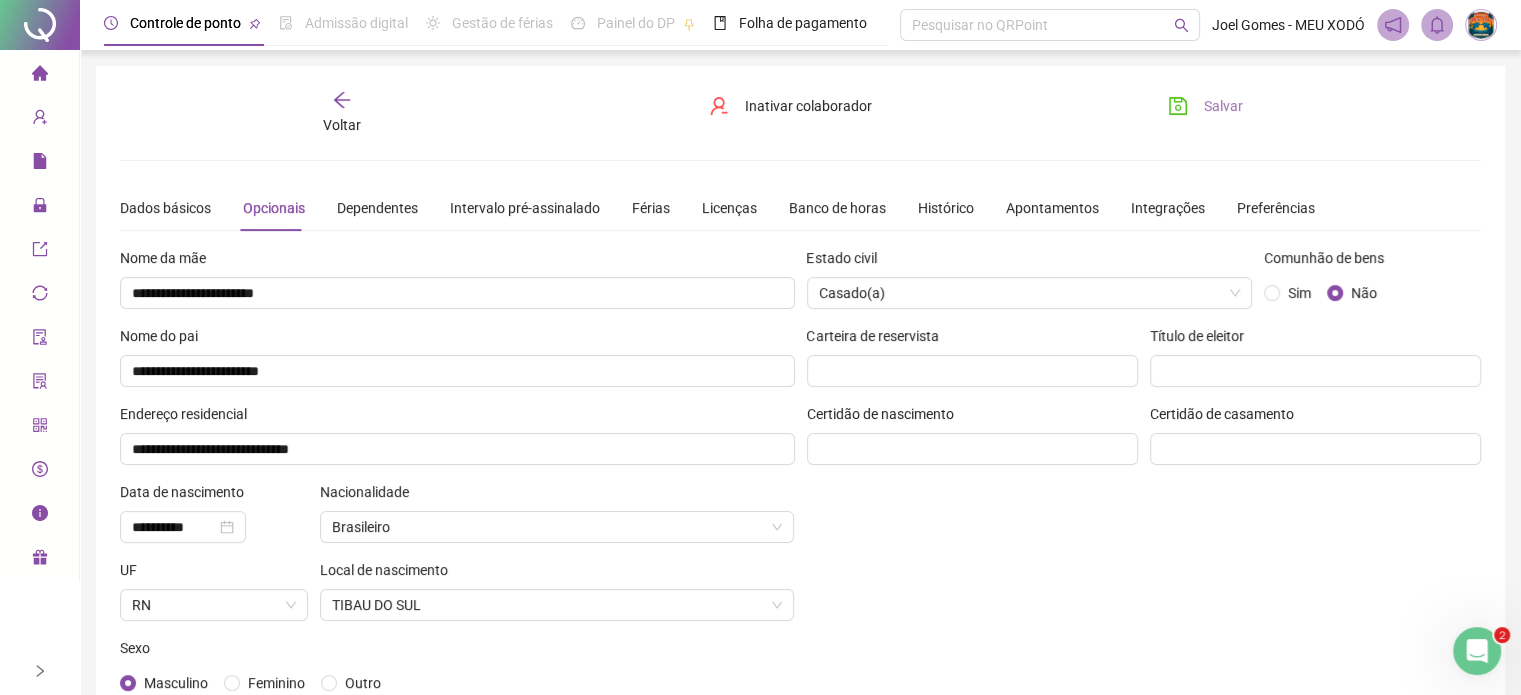 click on "Salvar" at bounding box center (1223, 106) 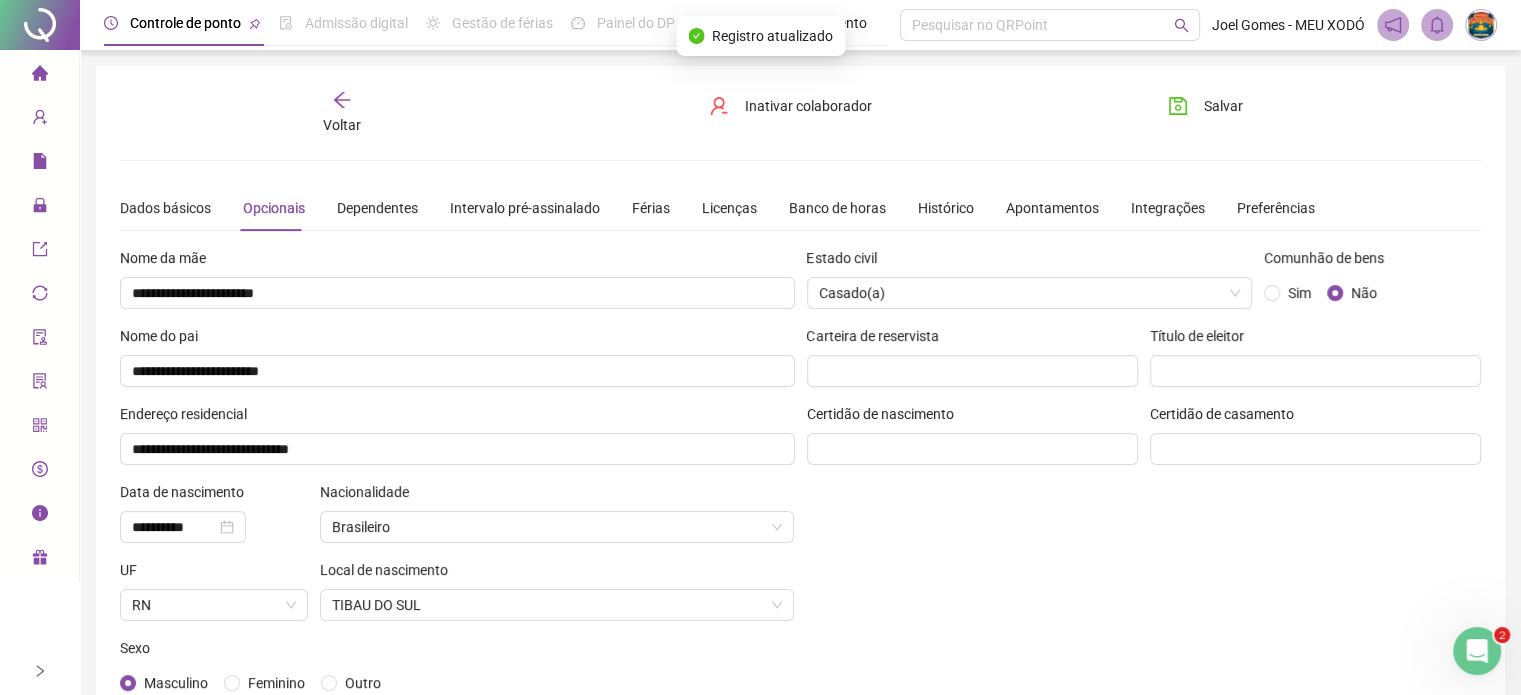 click on "Voltar" at bounding box center (342, 113) 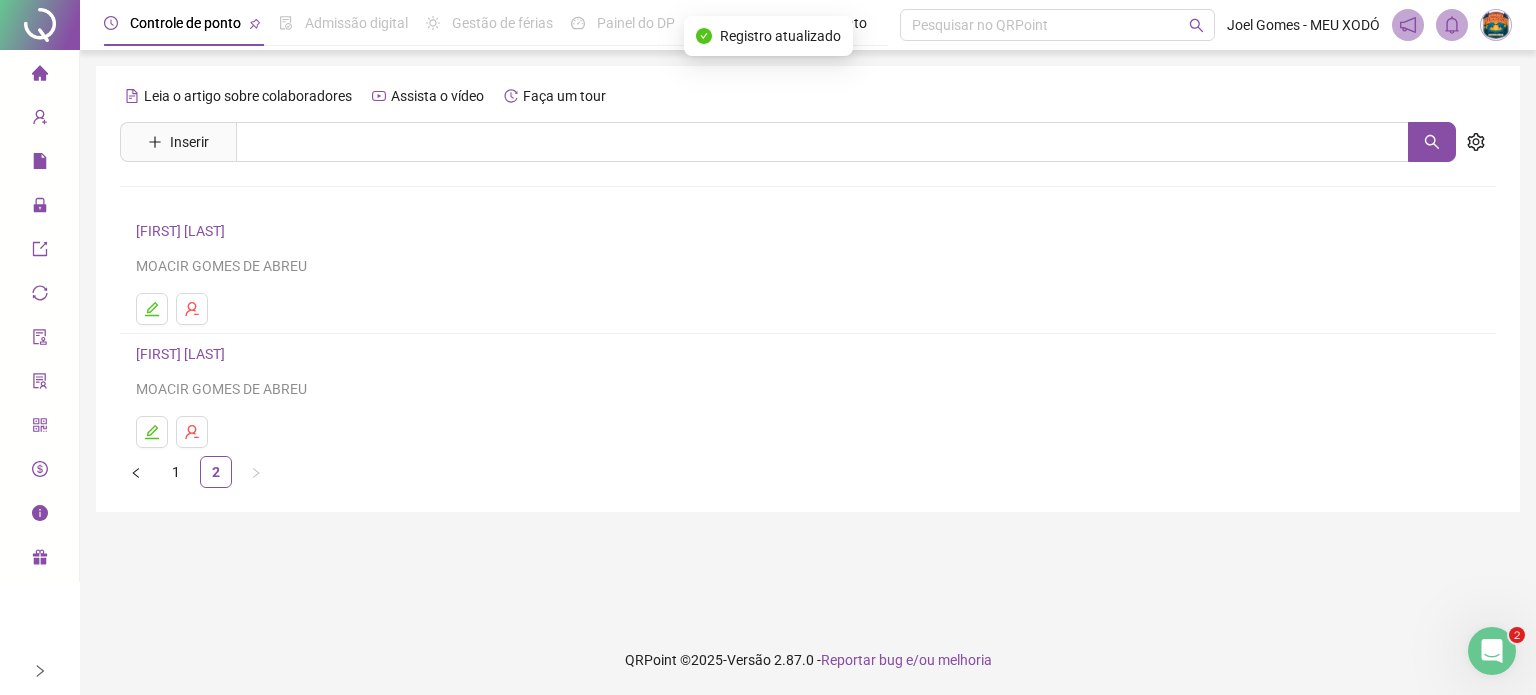 click on "1 2" at bounding box center [808, 472] 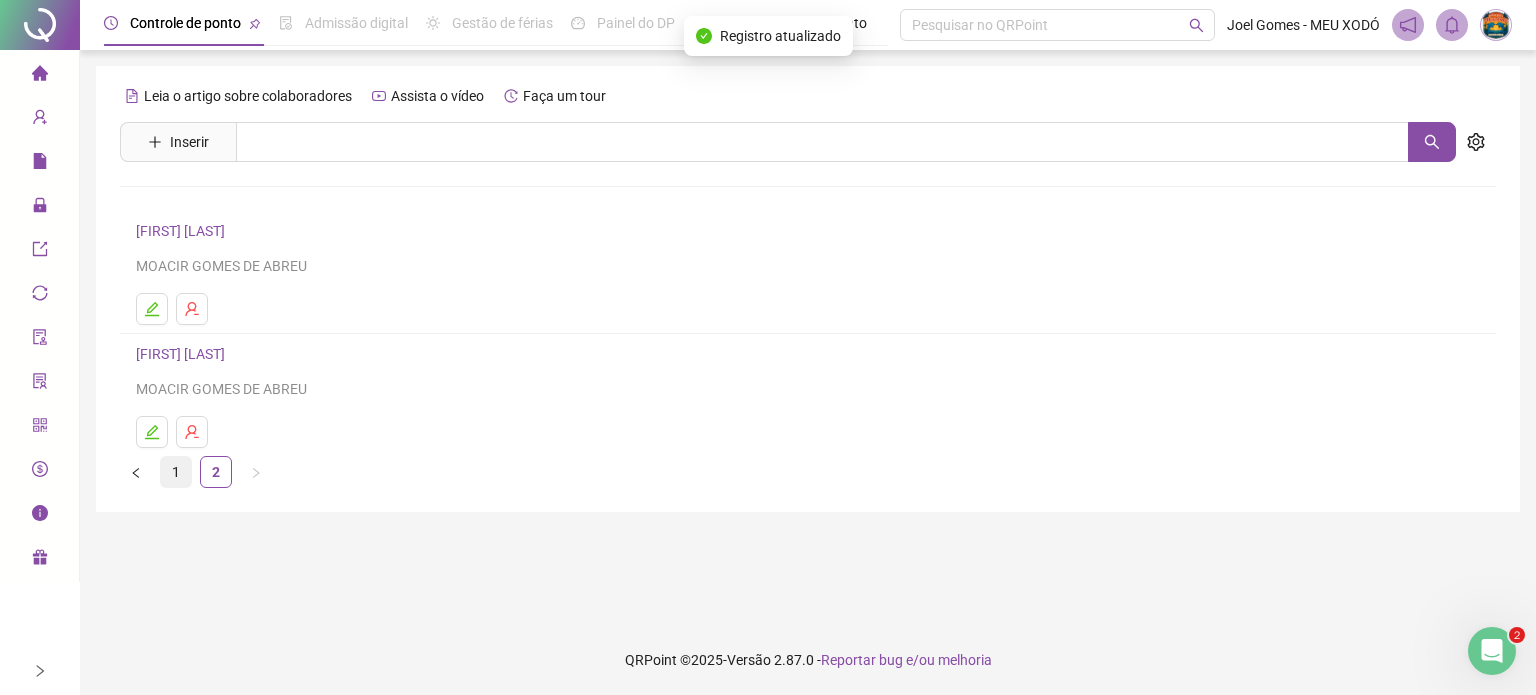 click on "1" at bounding box center (176, 472) 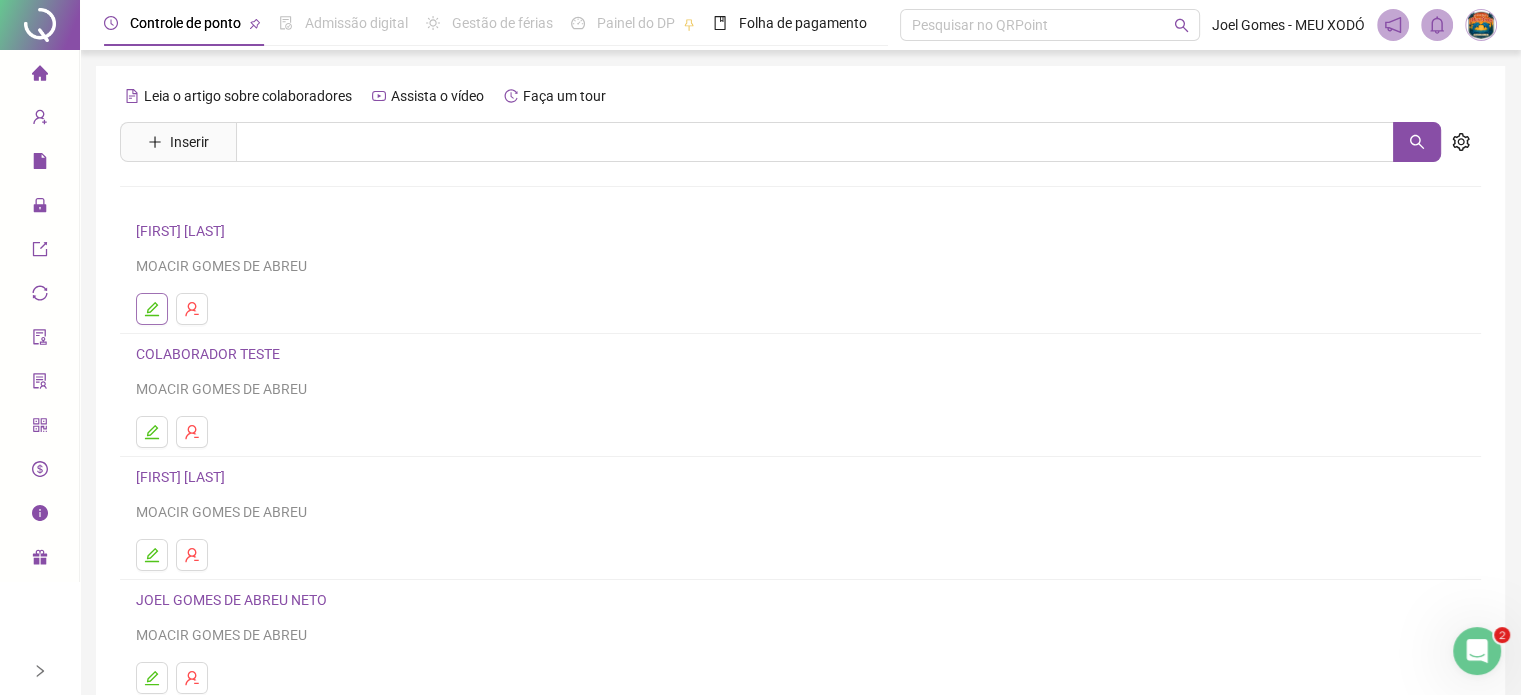 click at bounding box center [152, 309] 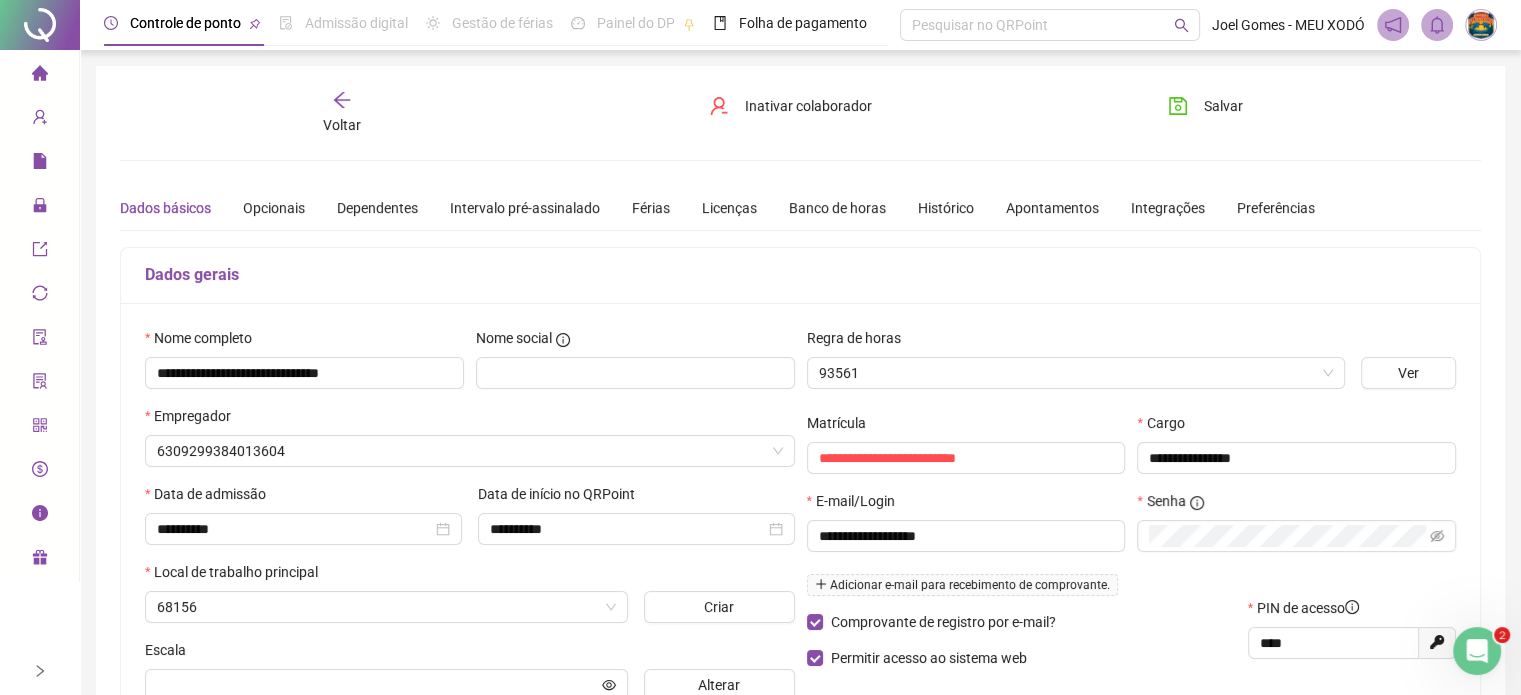 type on "**********" 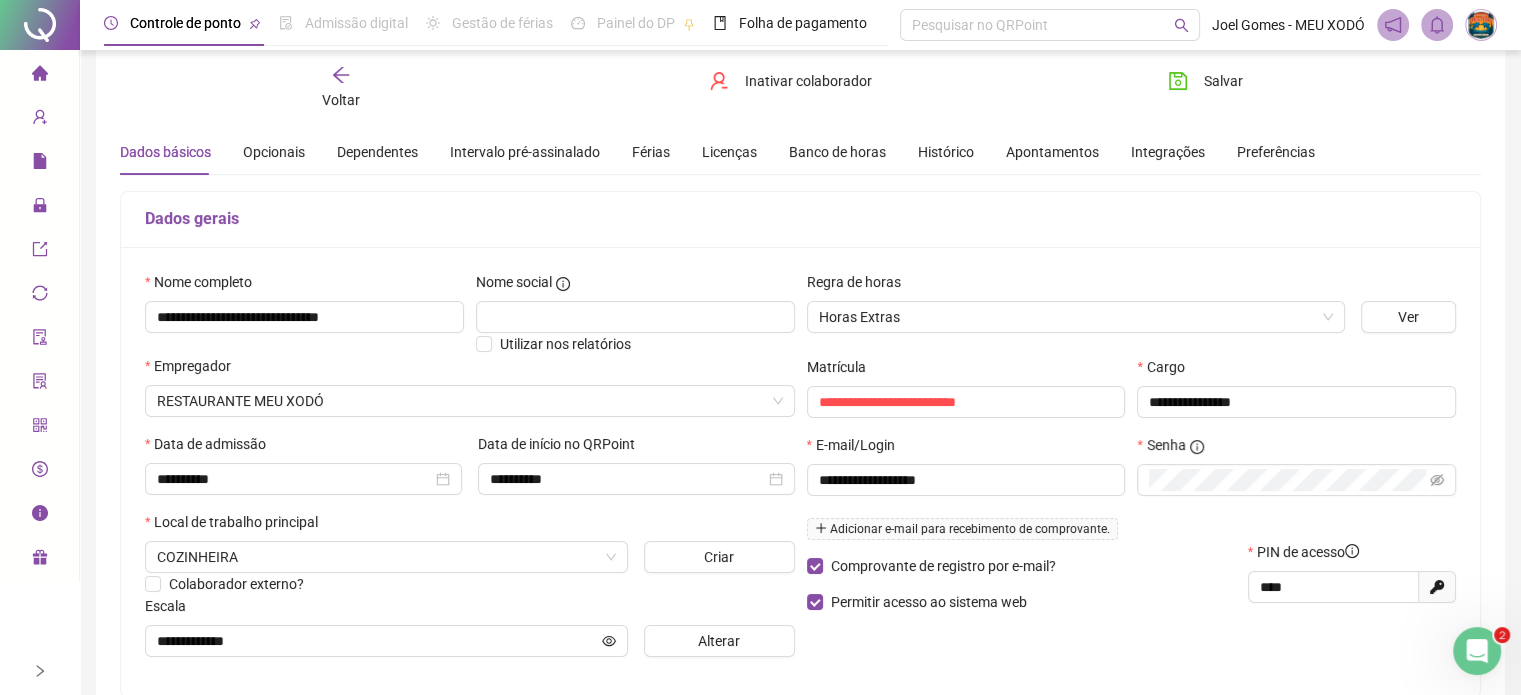 scroll, scrollTop: 45, scrollLeft: 0, axis: vertical 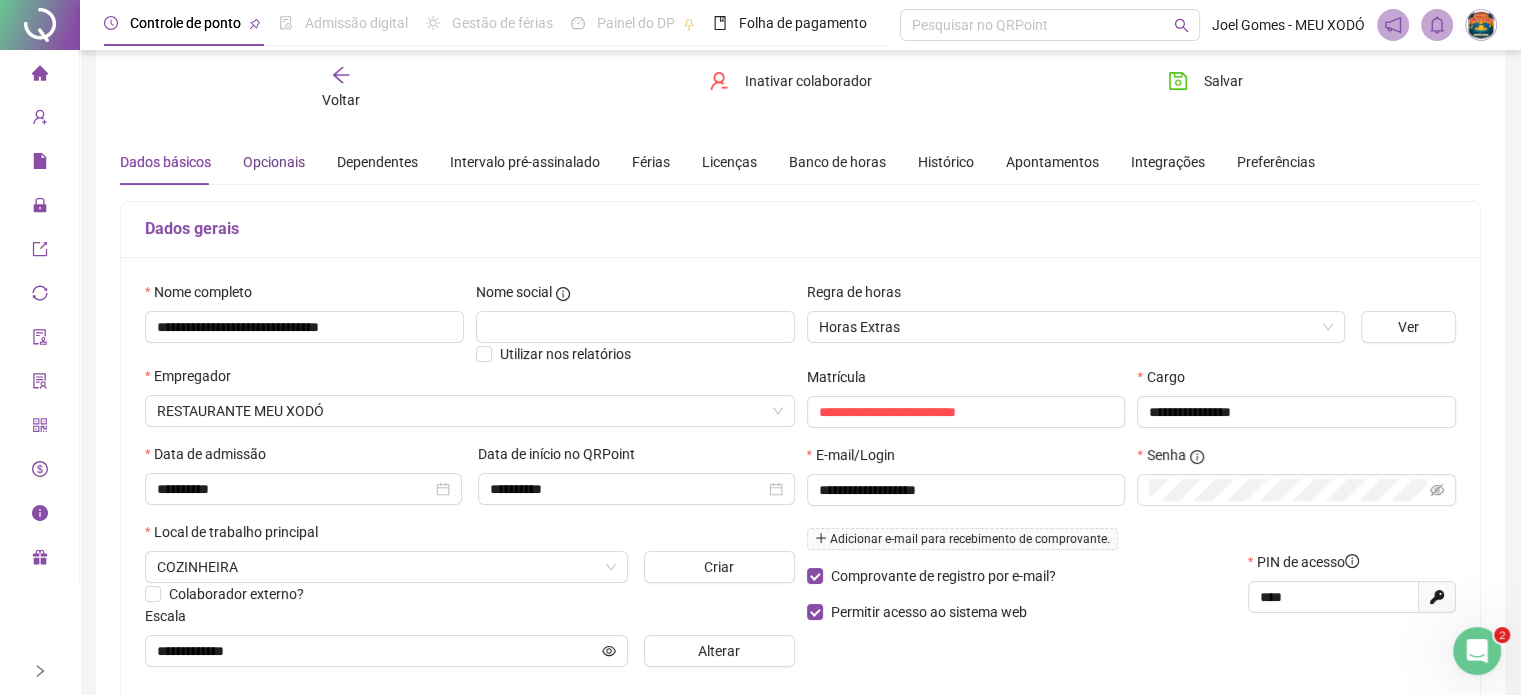 click on "Opcionais" at bounding box center (274, 162) 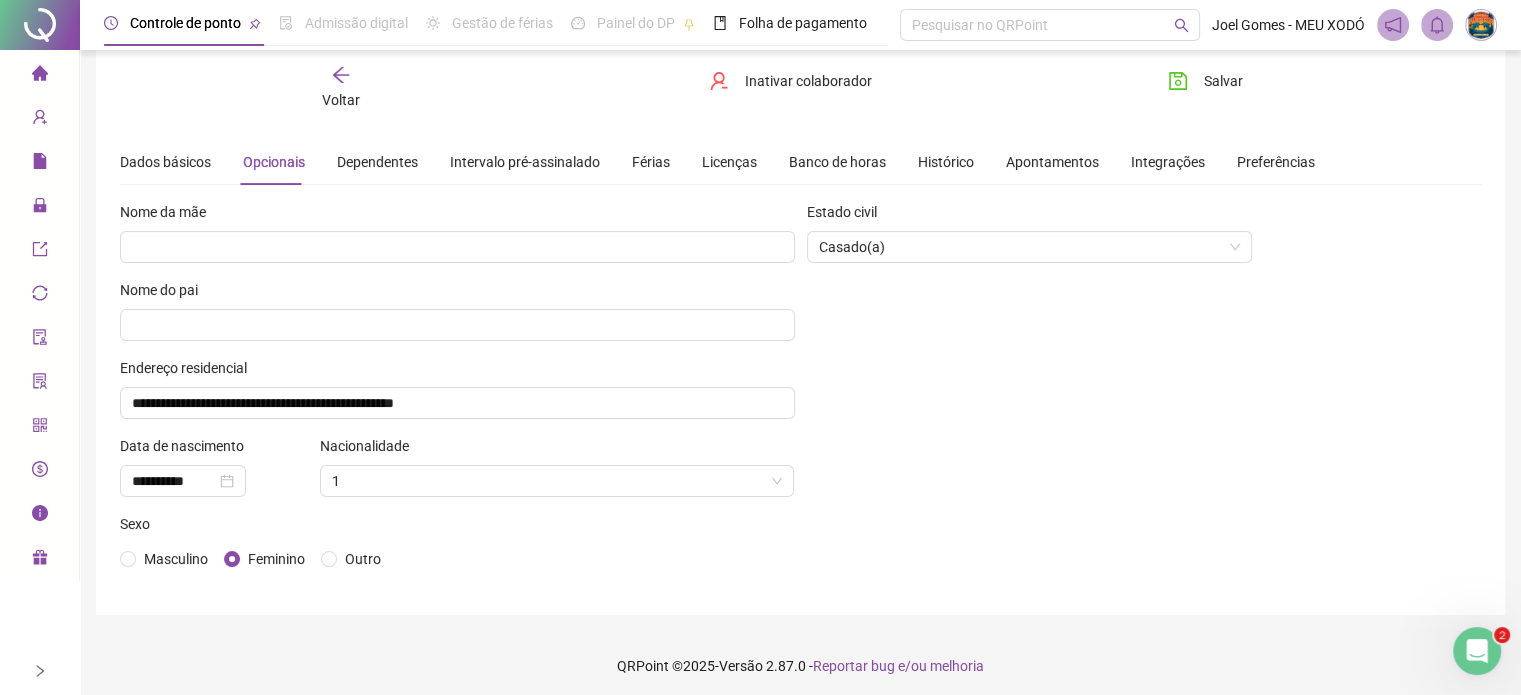scroll, scrollTop: 50, scrollLeft: 0, axis: vertical 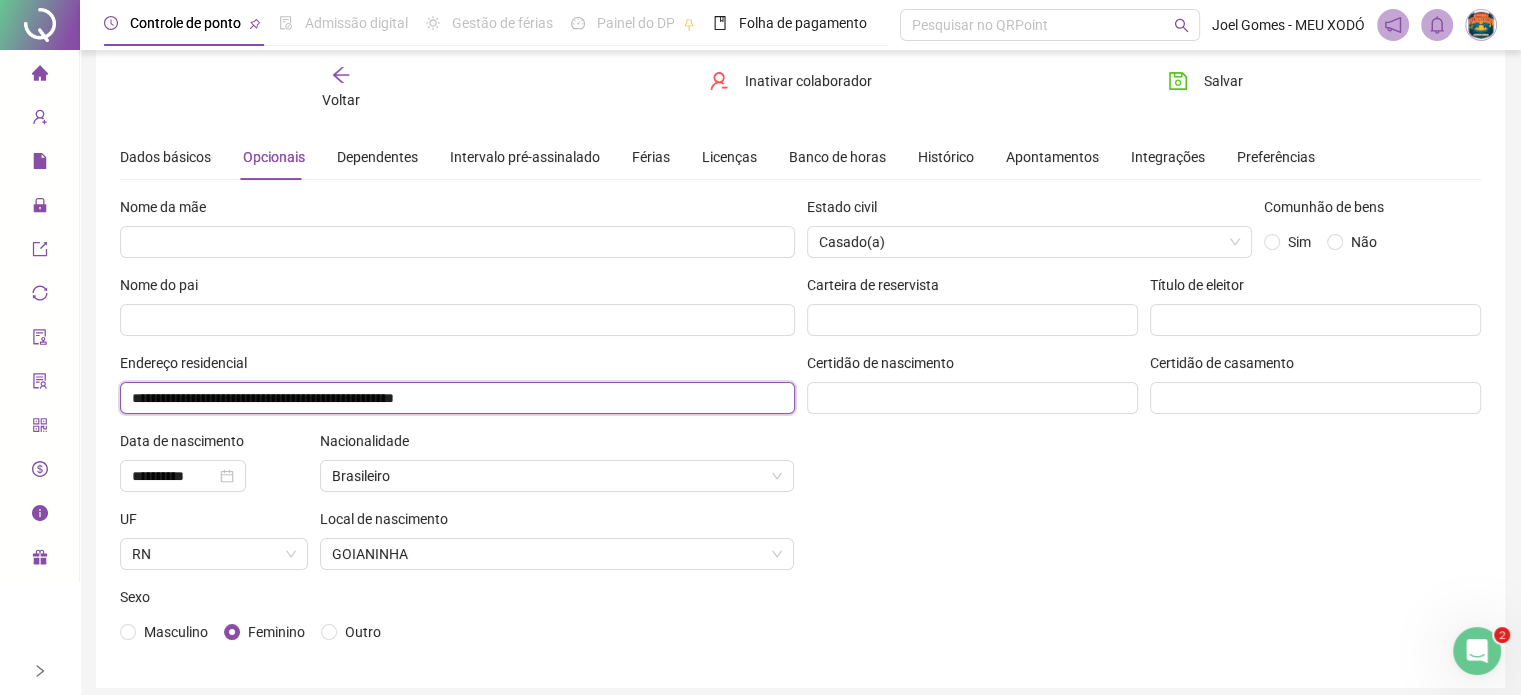 drag, startPoint x: 508, startPoint y: 392, endPoint x: 0, endPoint y: 387, distance: 508.0246 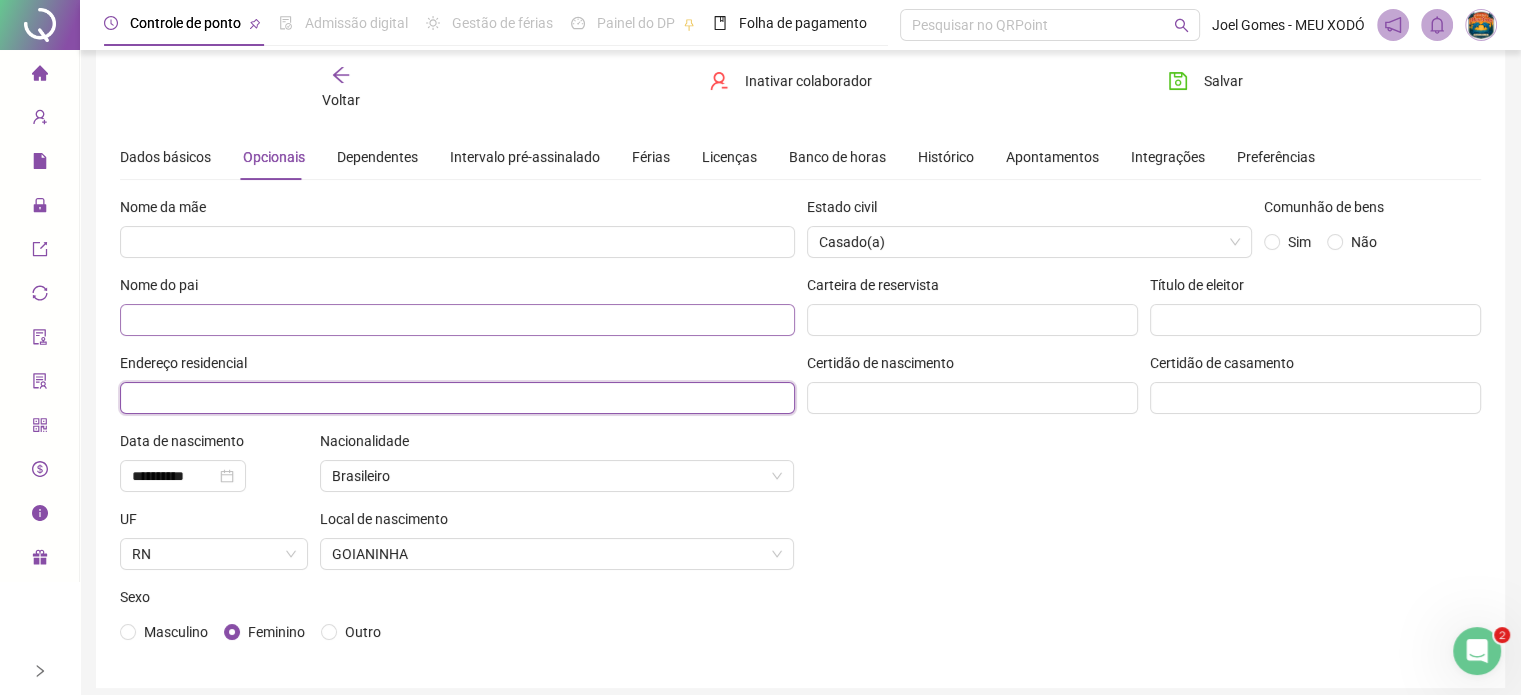 paste on "**********" 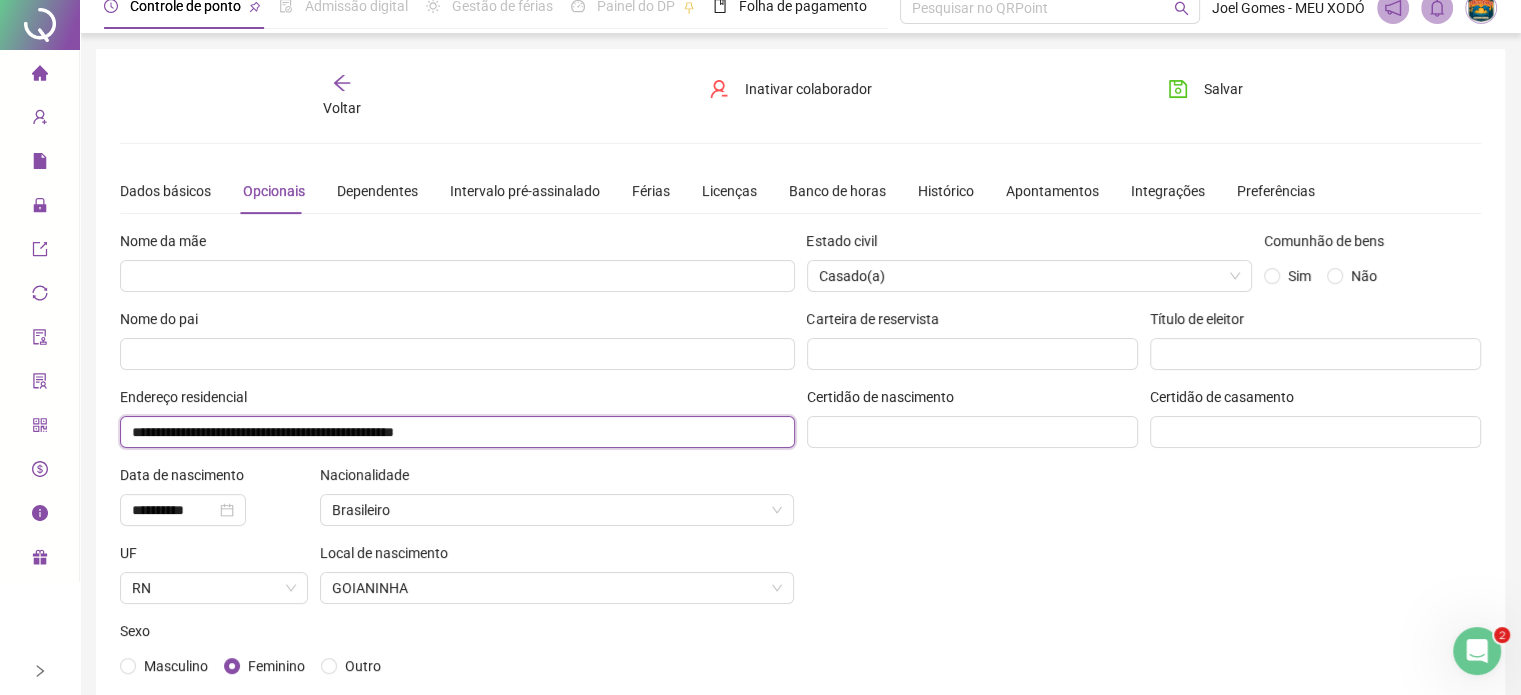 scroll, scrollTop: 0, scrollLeft: 0, axis: both 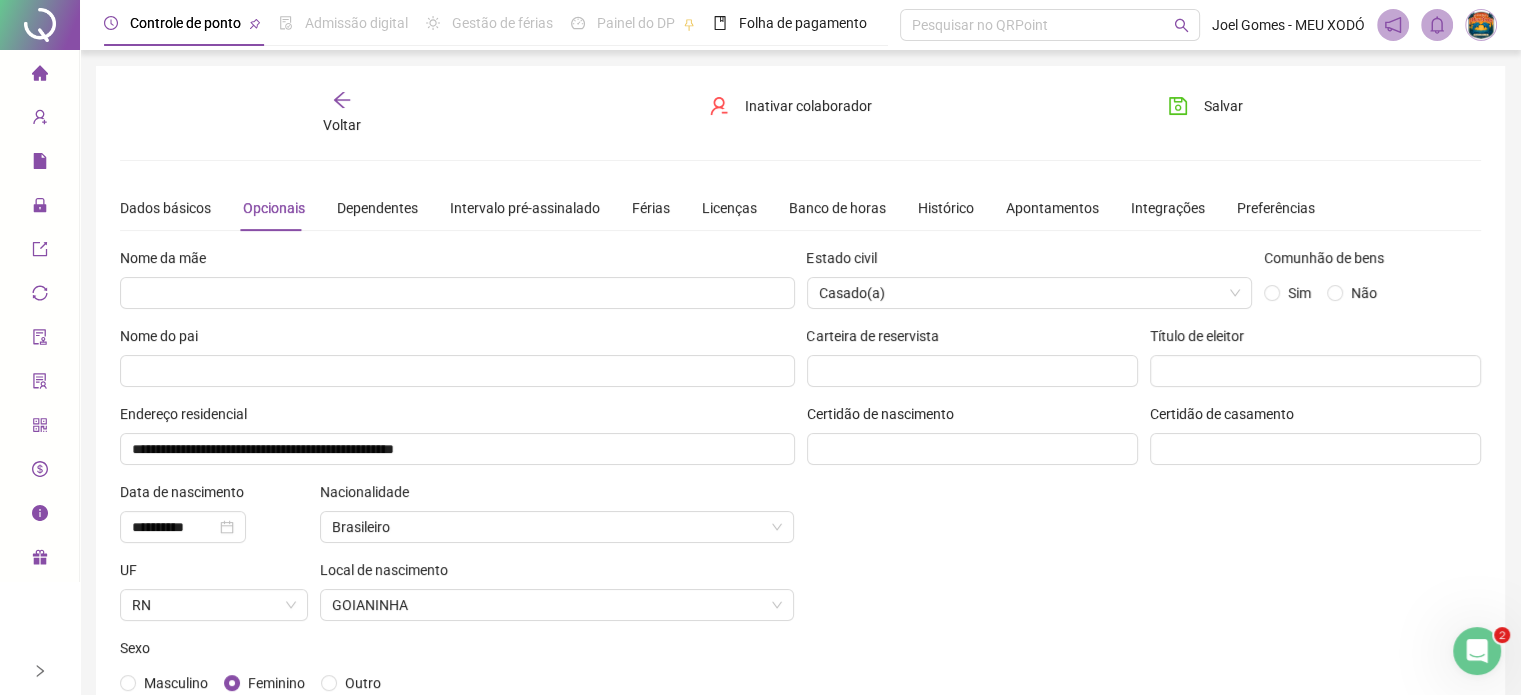click on "Voltar" at bounding box center (342, 113) 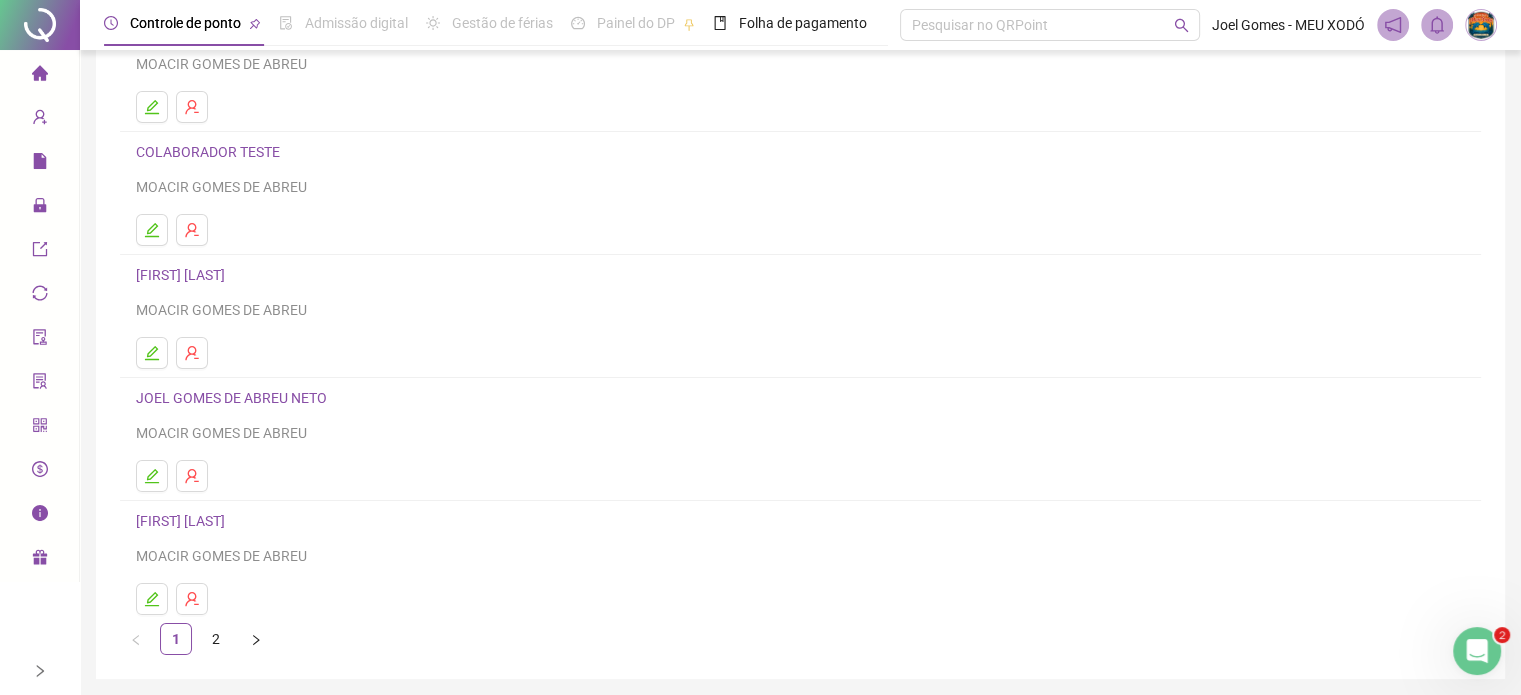 scroll, scrollTop: 271, scrollLeft: 0, axis: vertical 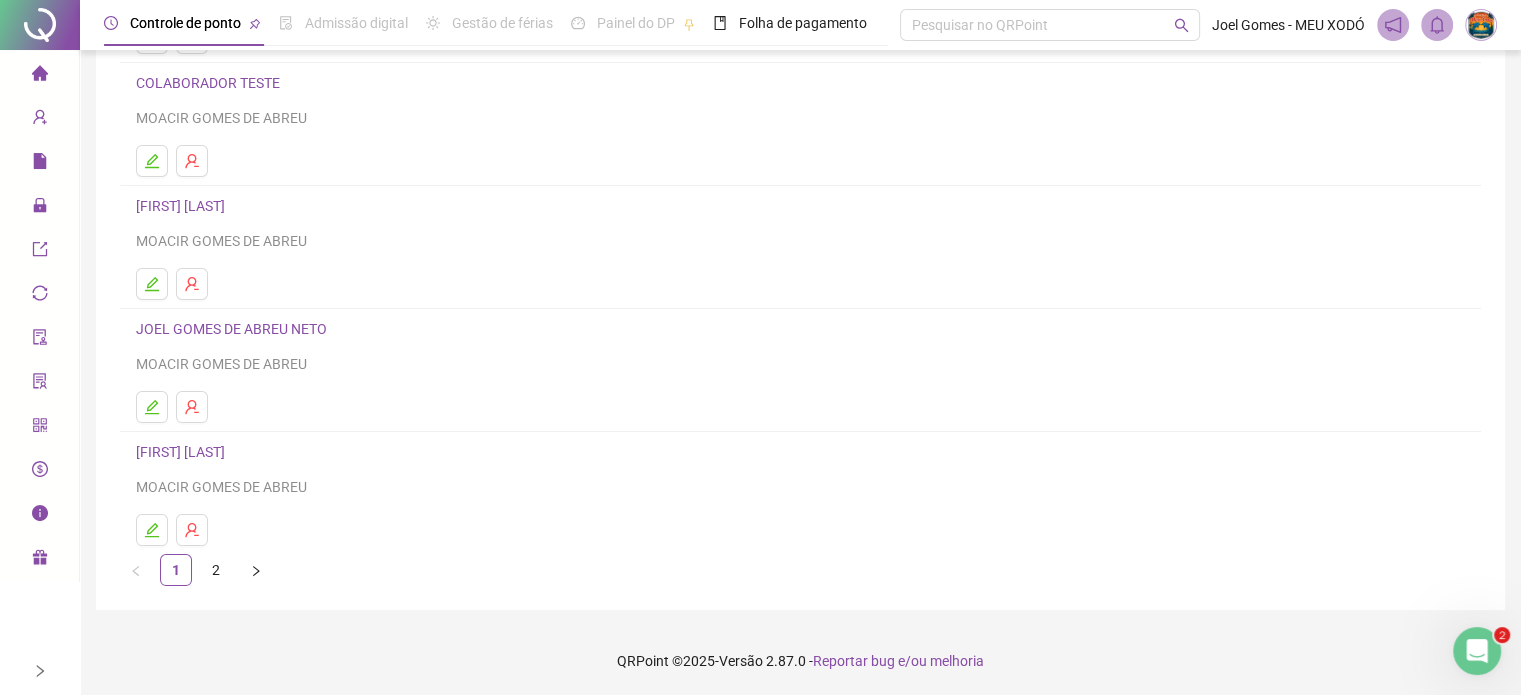 click on "2" at bounding box center [216, 570] 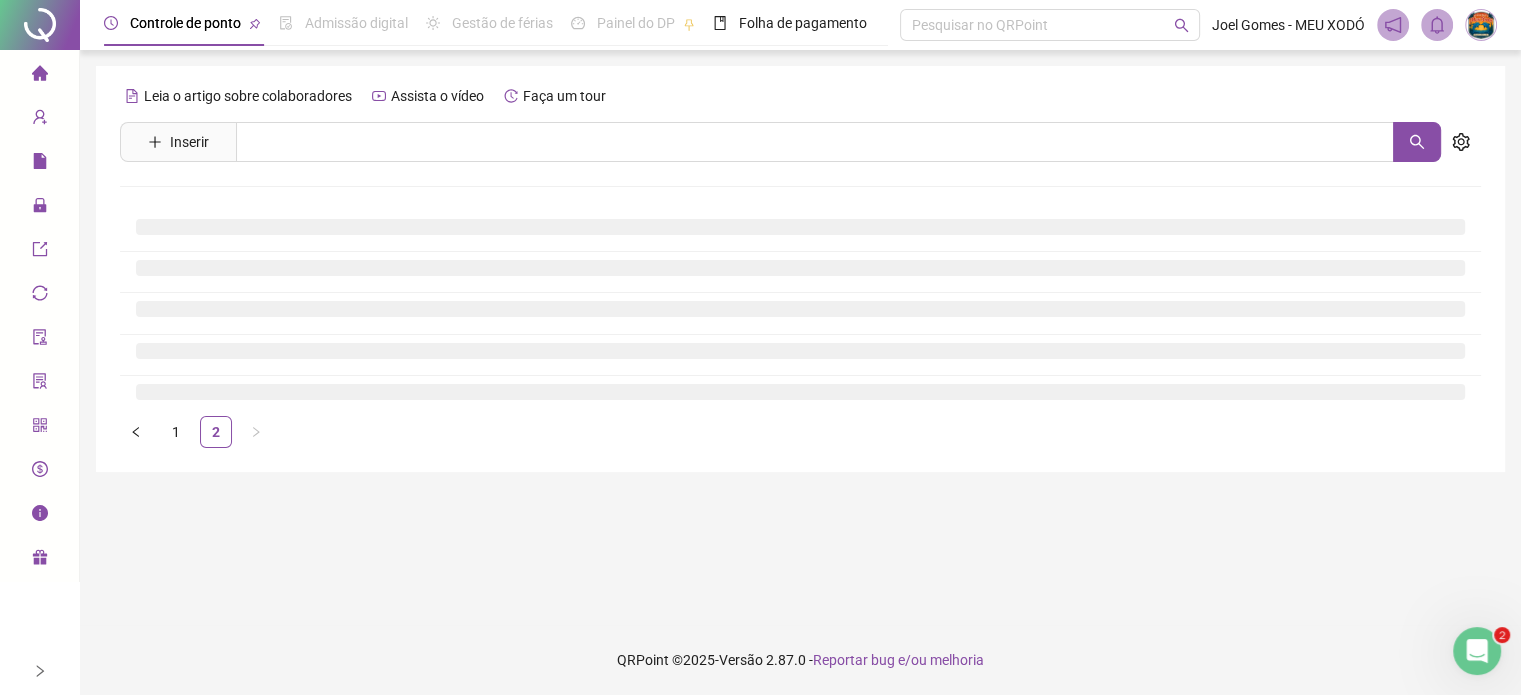 scroll, scrollTop: 0, scrollLeft: 0, axis: both 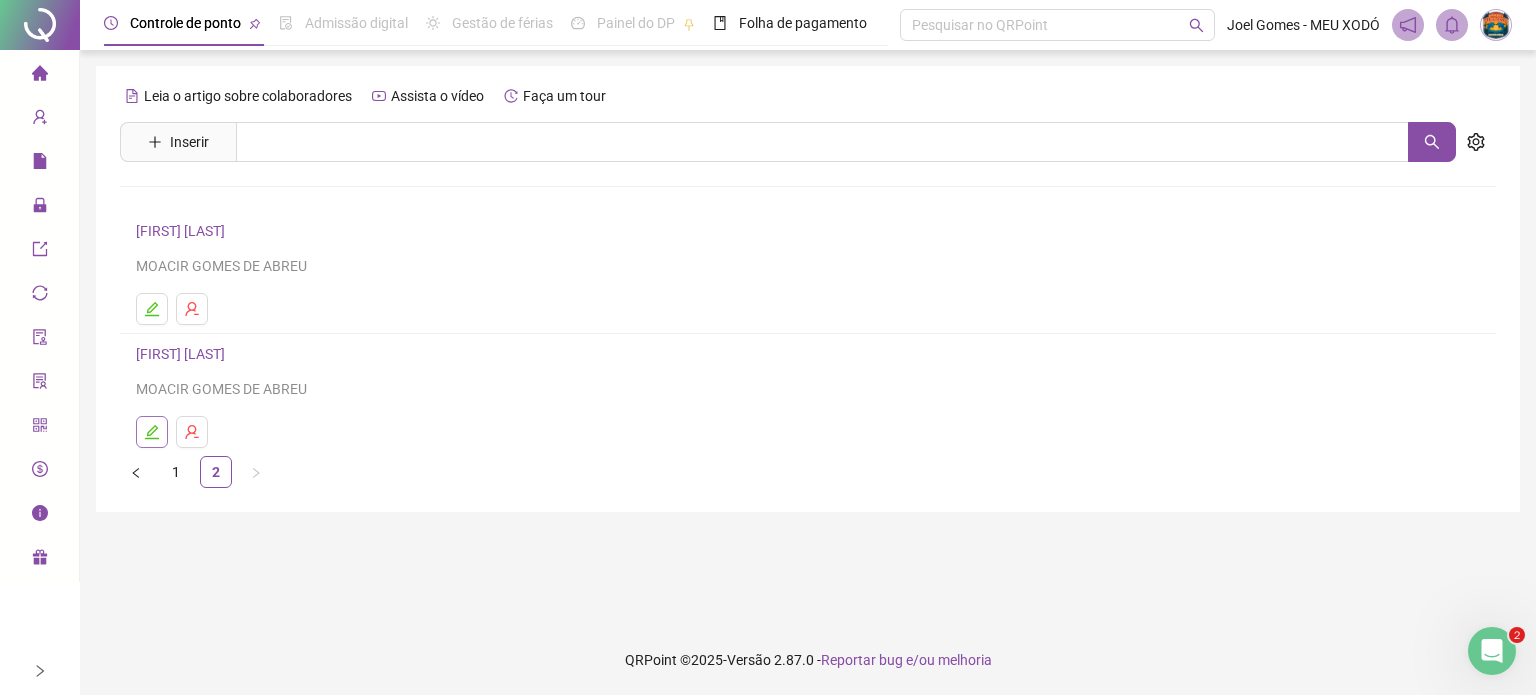 click at bounding box center (152, 432) 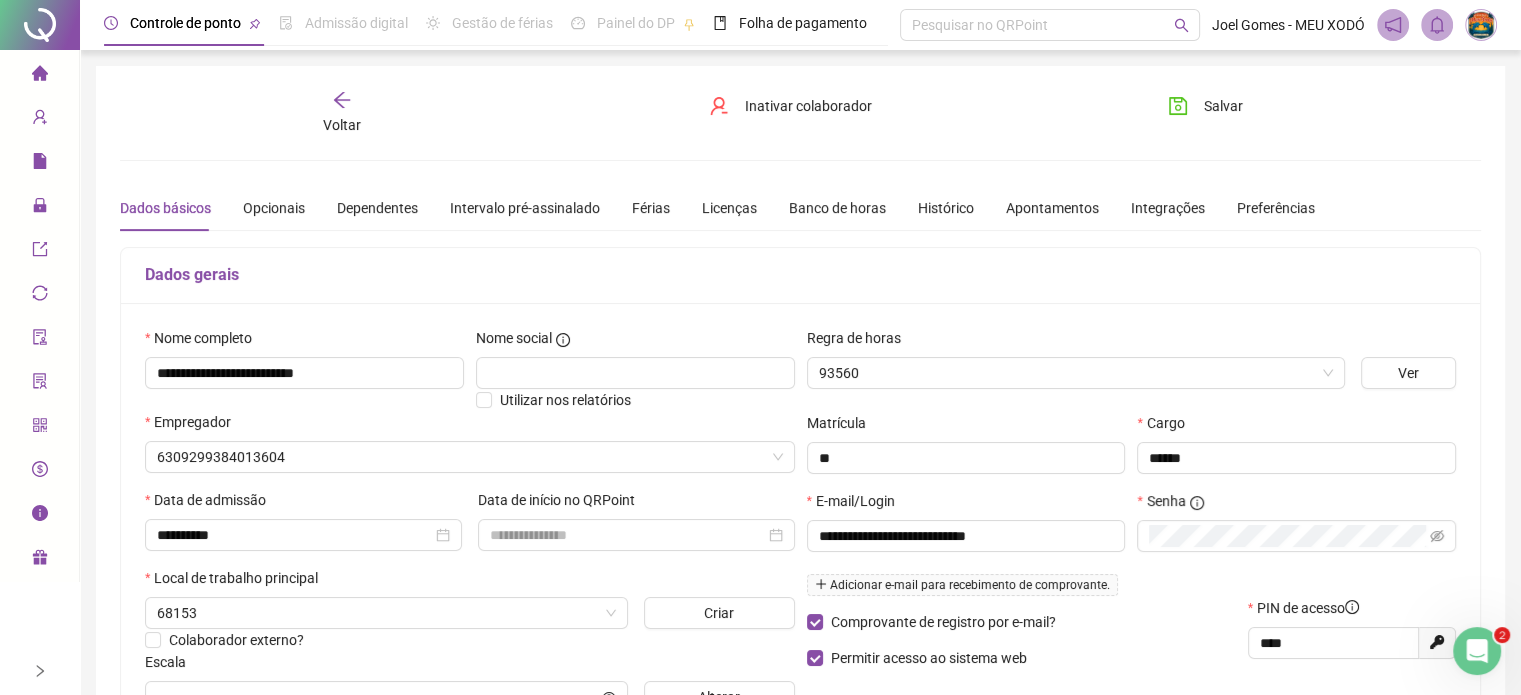 type on "**********" 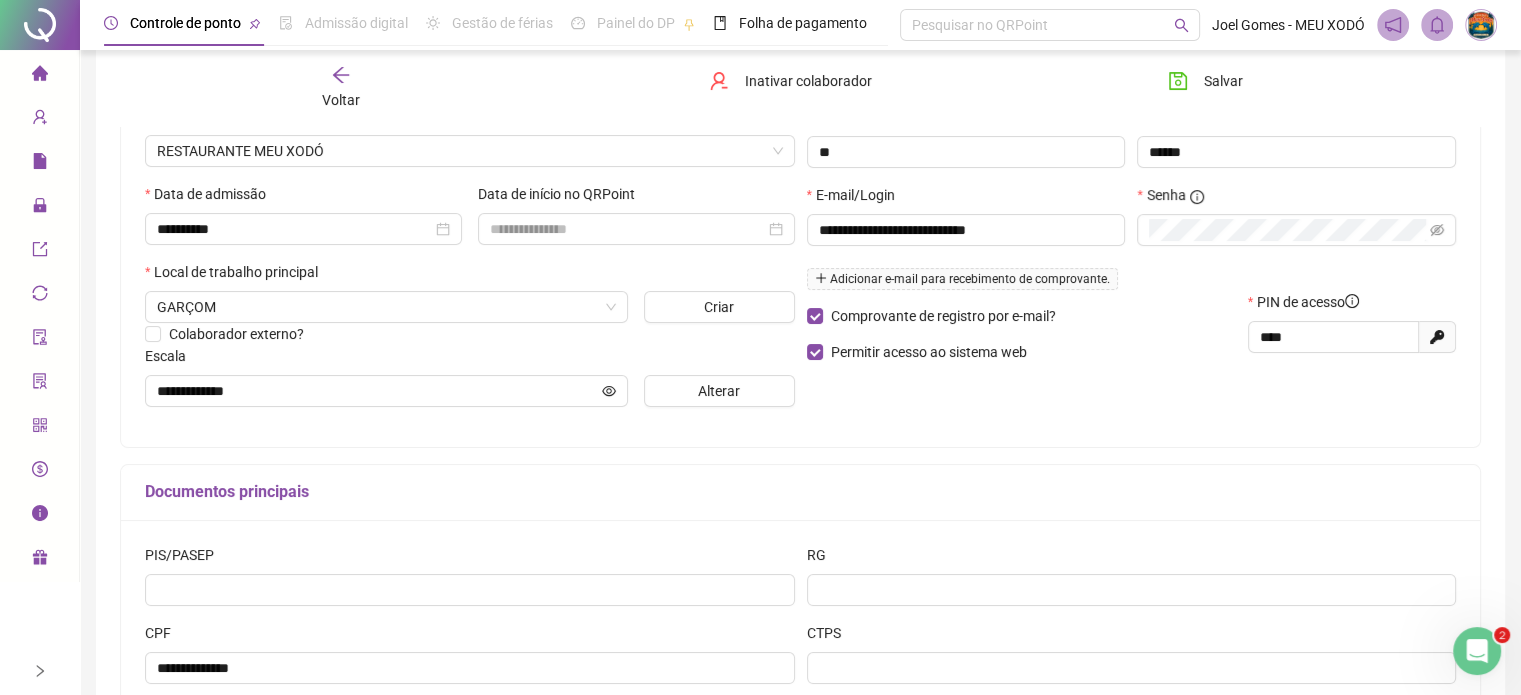 scroll, scrollTop: 0, scrollLeft: 0, axis: both 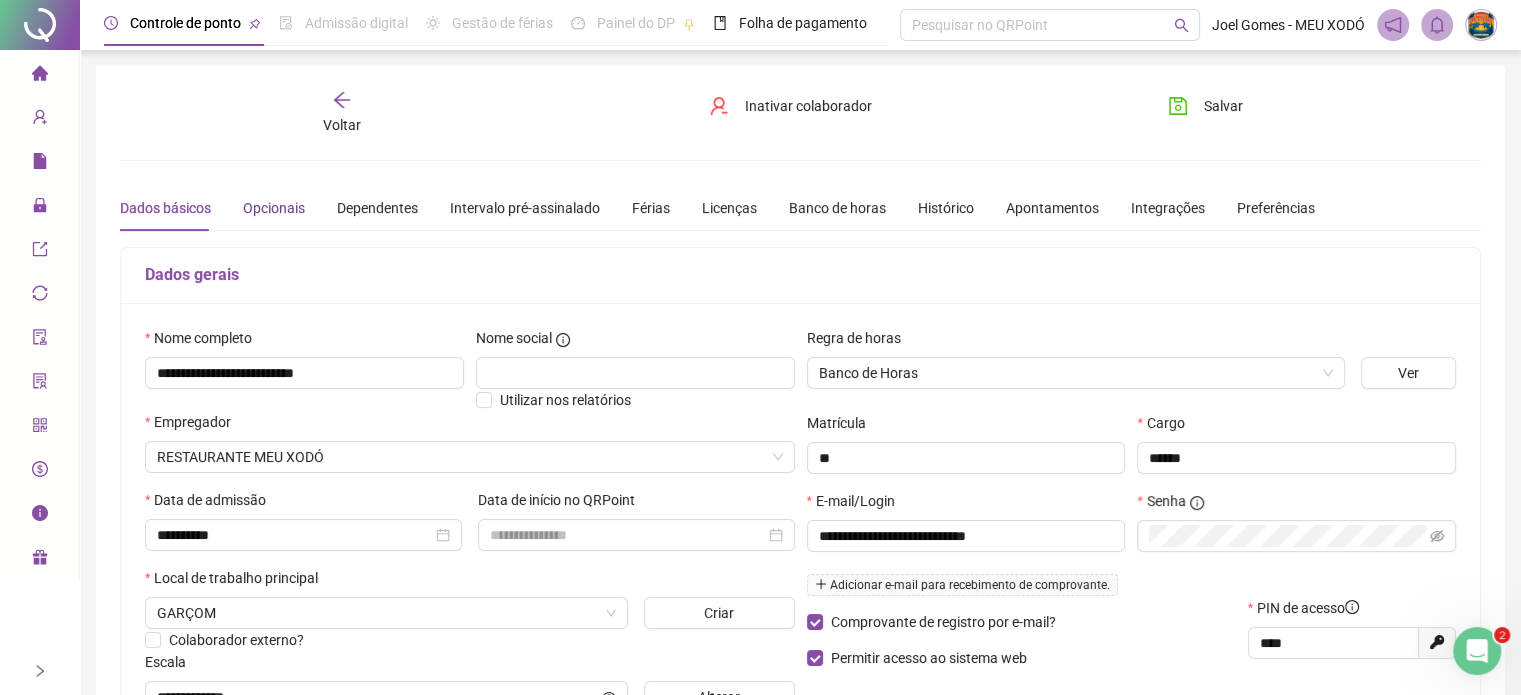 click on "Opcionais" at bounding box center [274, 208] 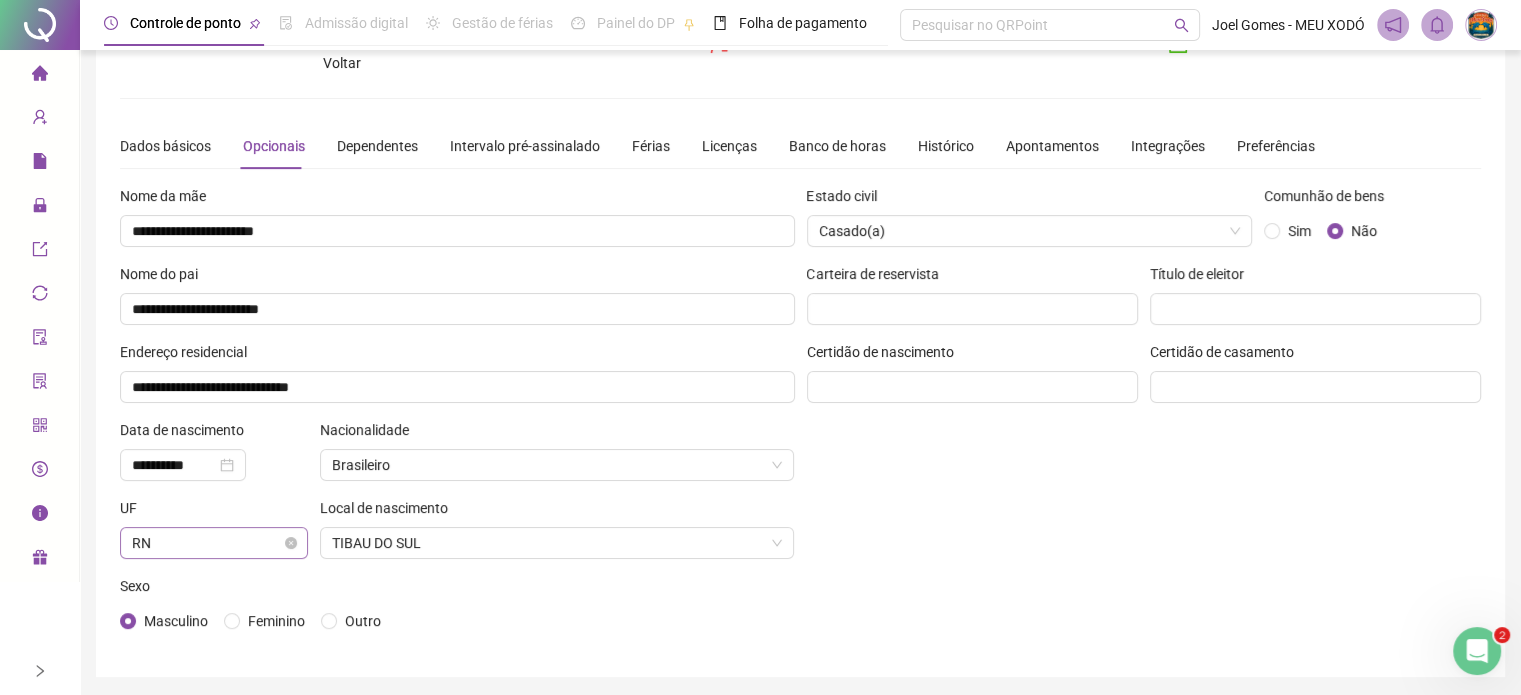 scroll, scrollTop: 28, scrollLeft: 0, axis: vertical 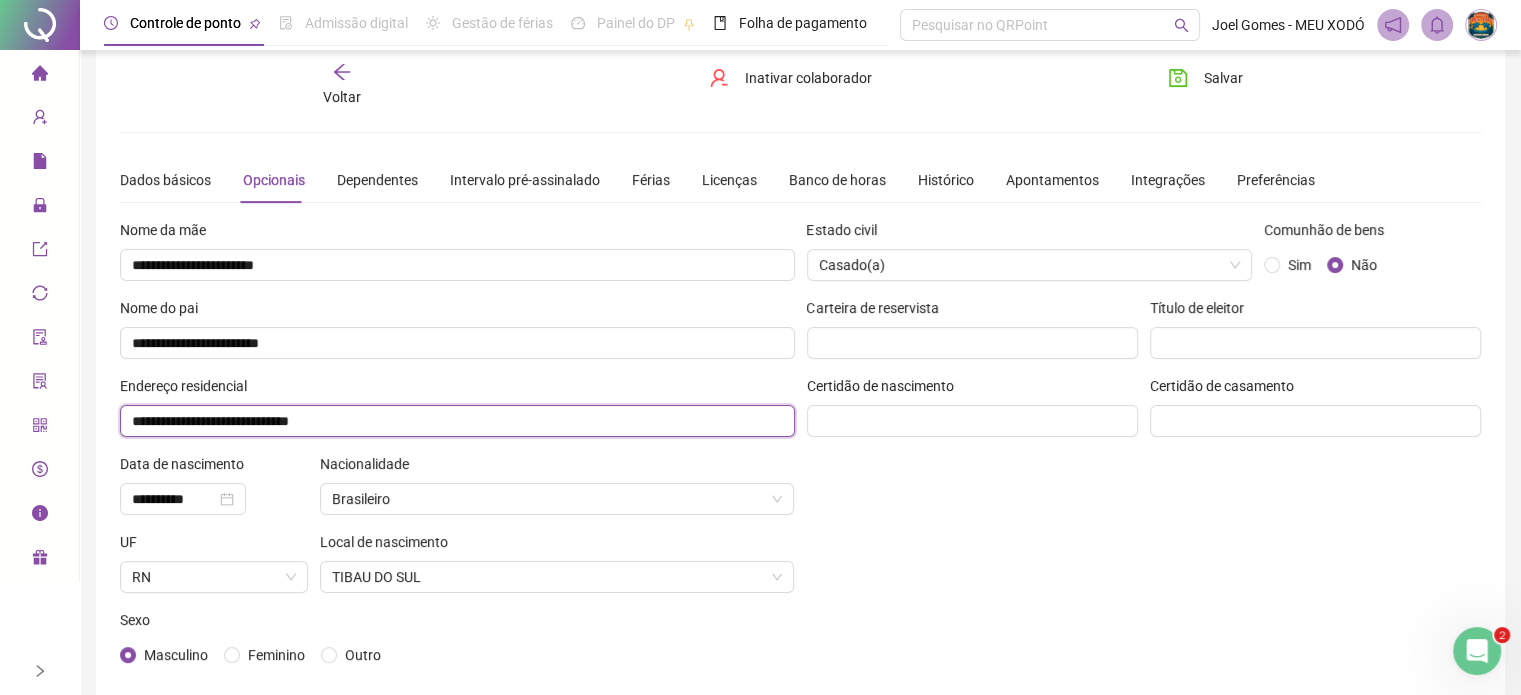 drag, startPoint x: 384, startPoint y: 427, endPoint x: 0, endPoint y: 351, distance: 391.44858 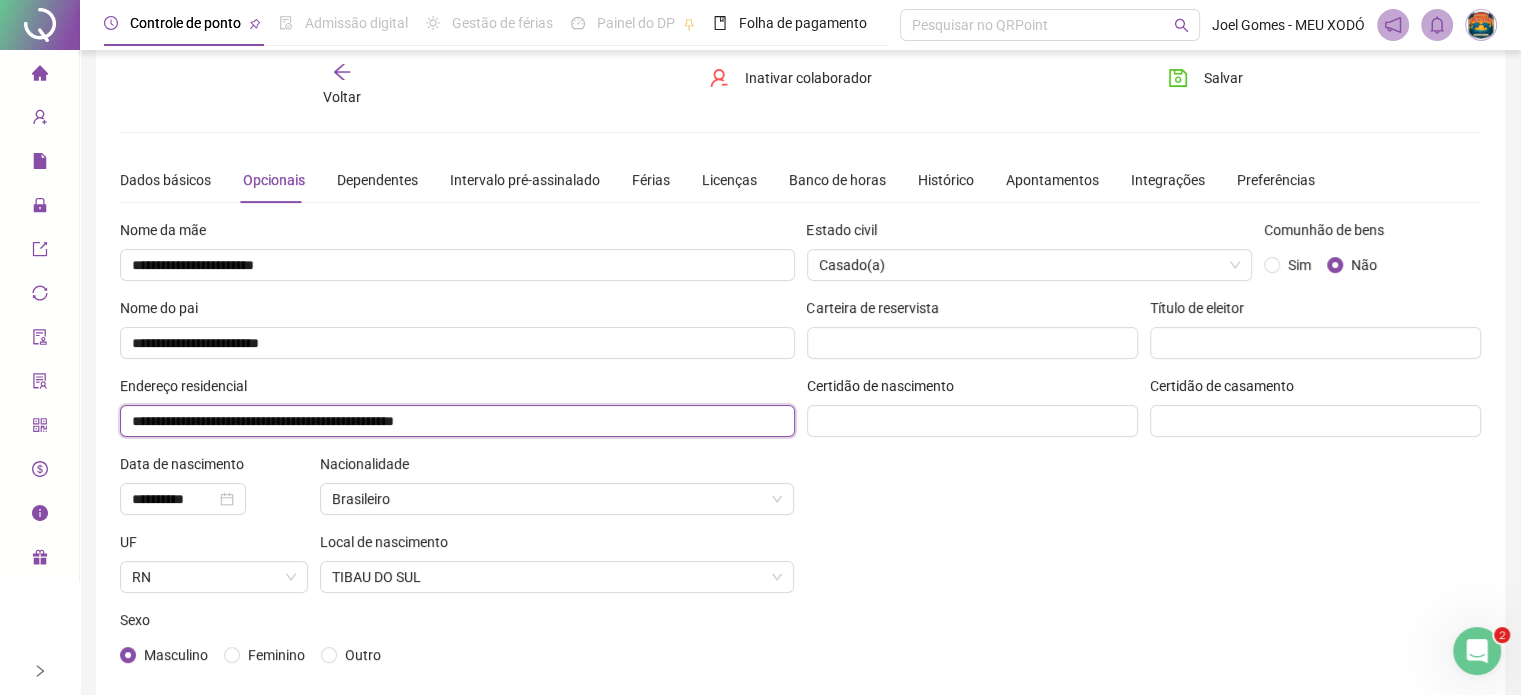 type on "**********" 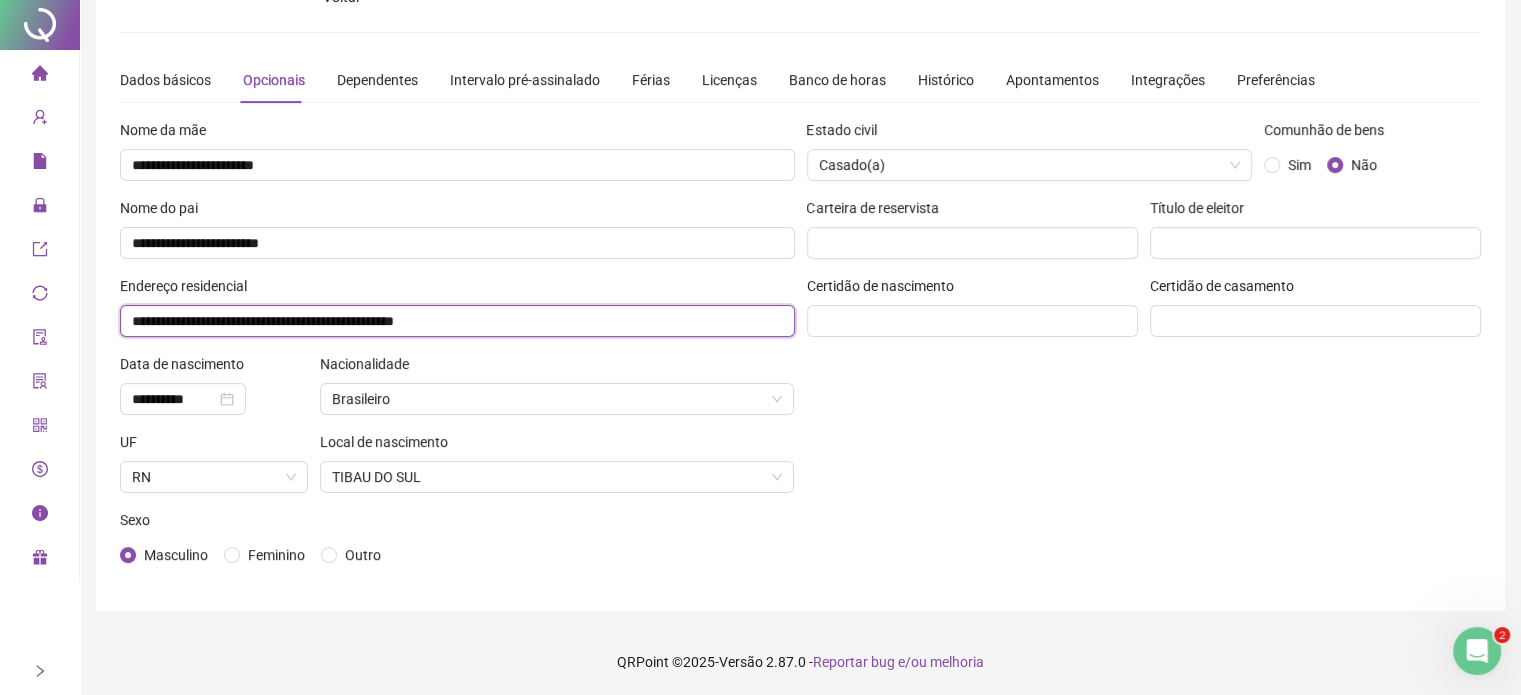 scroll, scrollTop: 0, scrollLeft: 0, axis: both 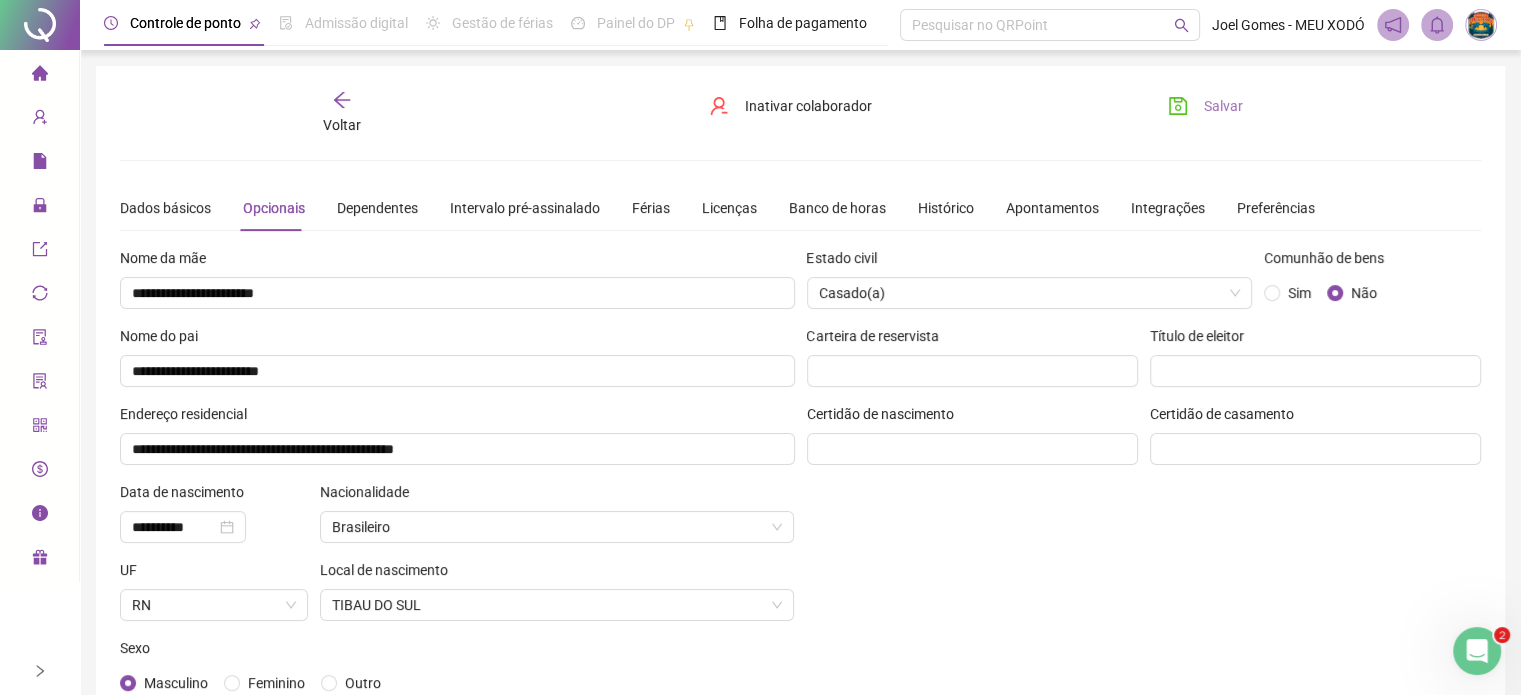 click 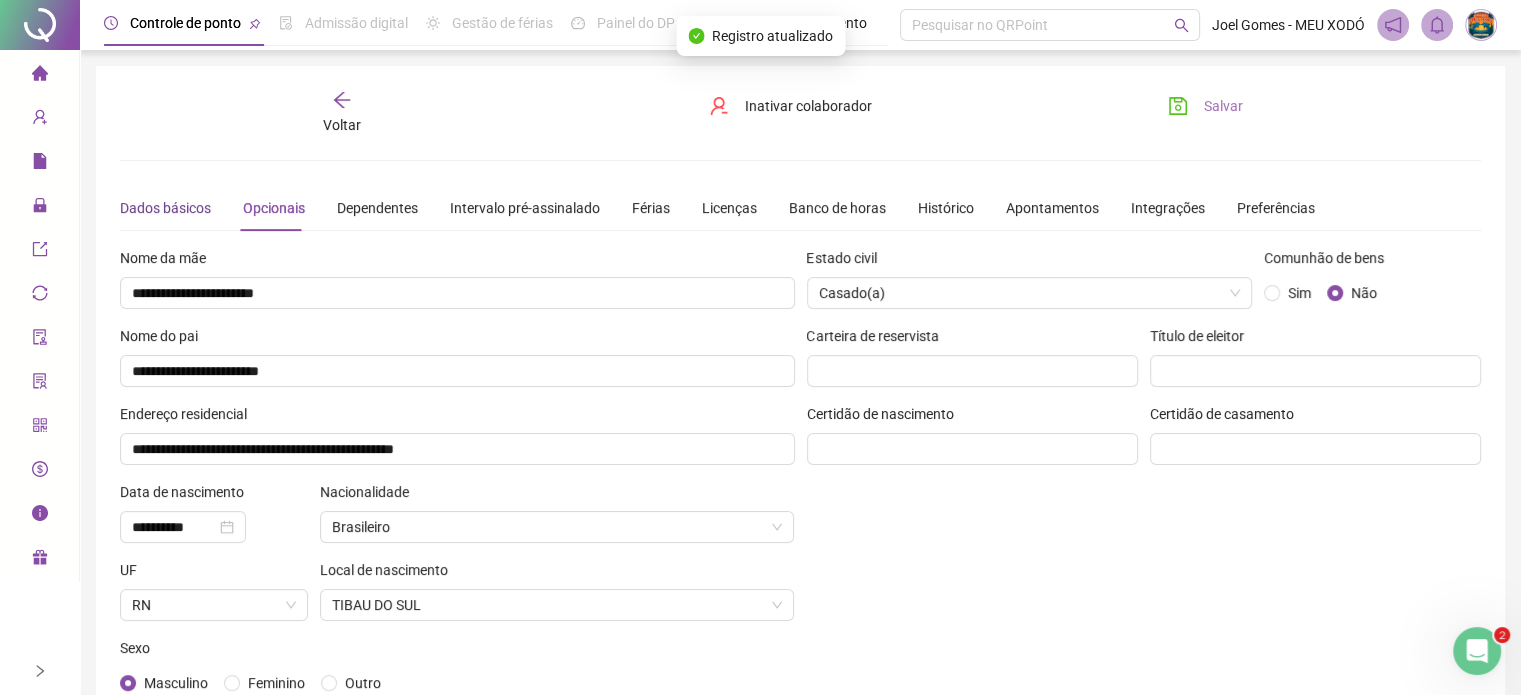 click on "Dados básicos" at bounding box center (165, 208) 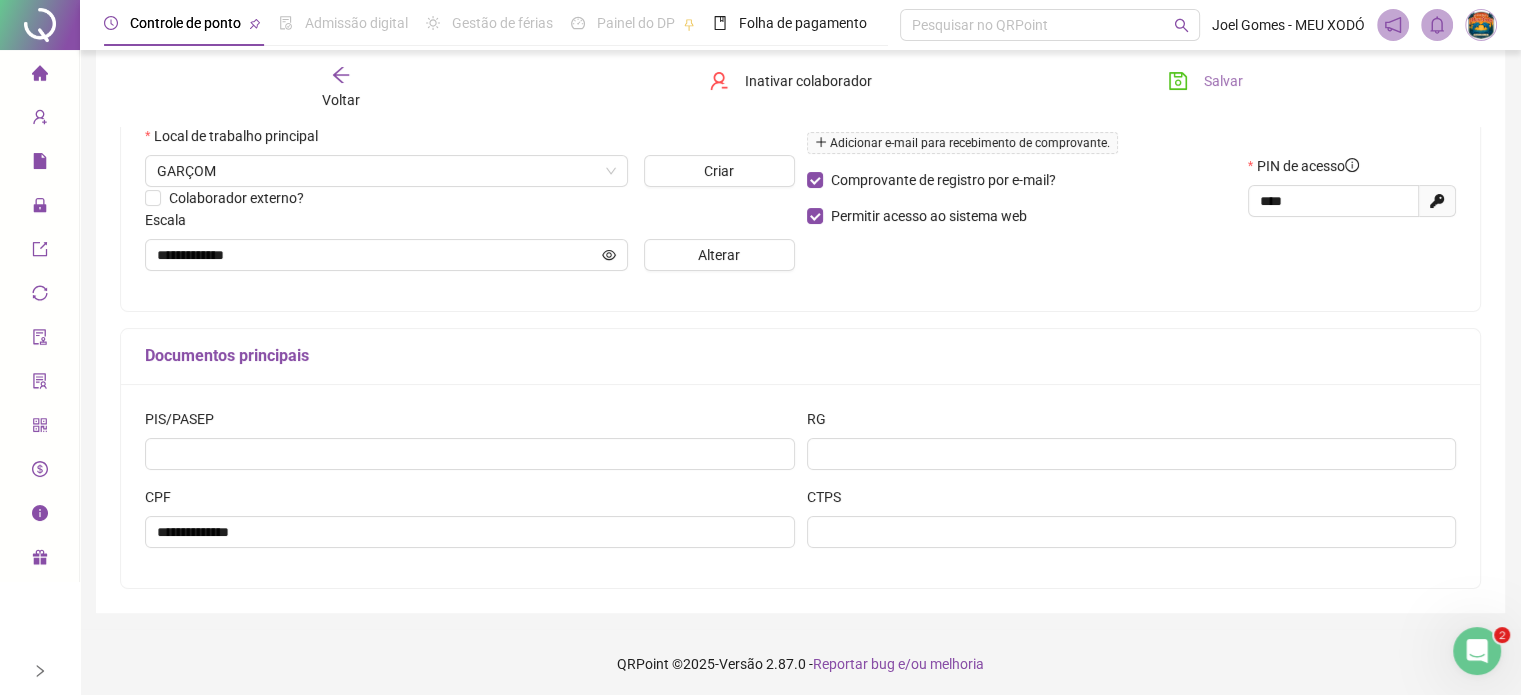 scroll, scrollTop: 445, scrollLeft: 0, axis: vertical 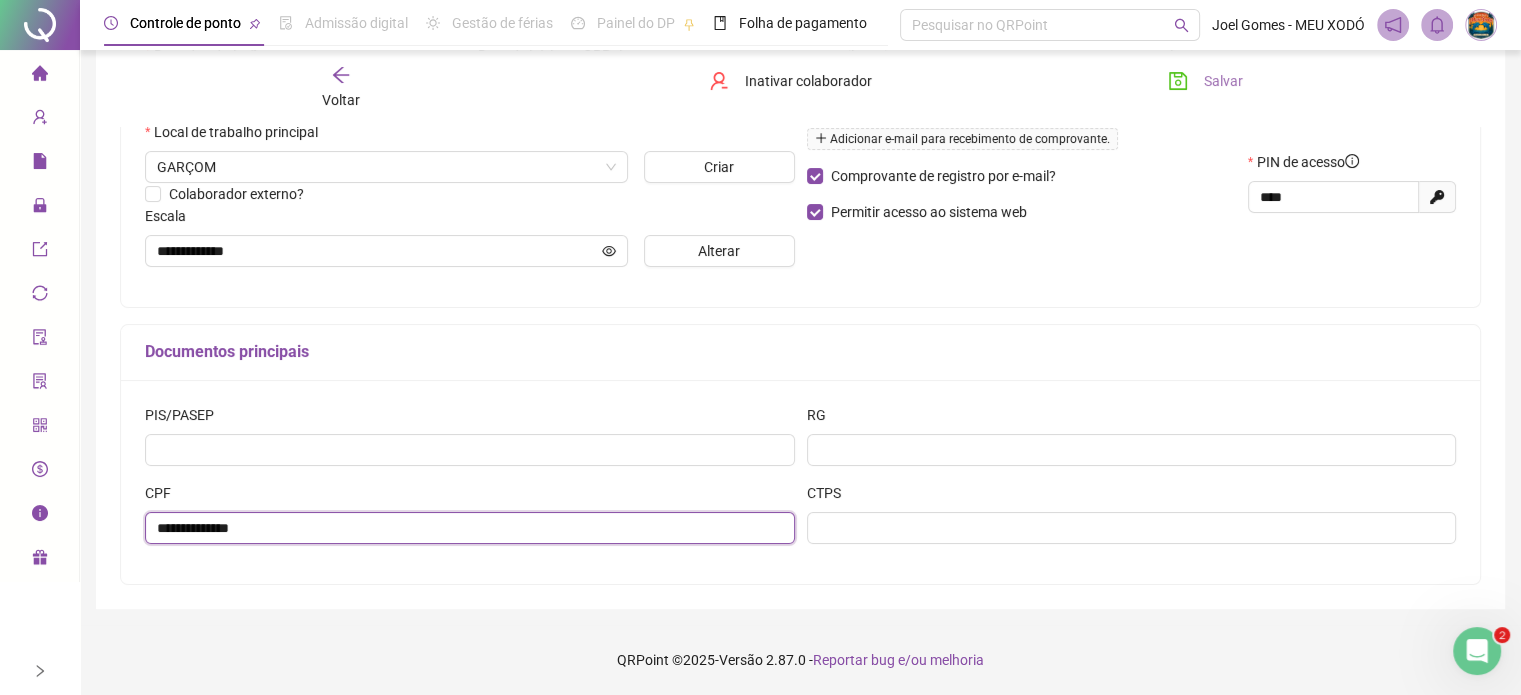 drag, startPoint x: 270, startPoint y: 535, endPoint x: 20, endPoint y: 506, distance: 251.67638 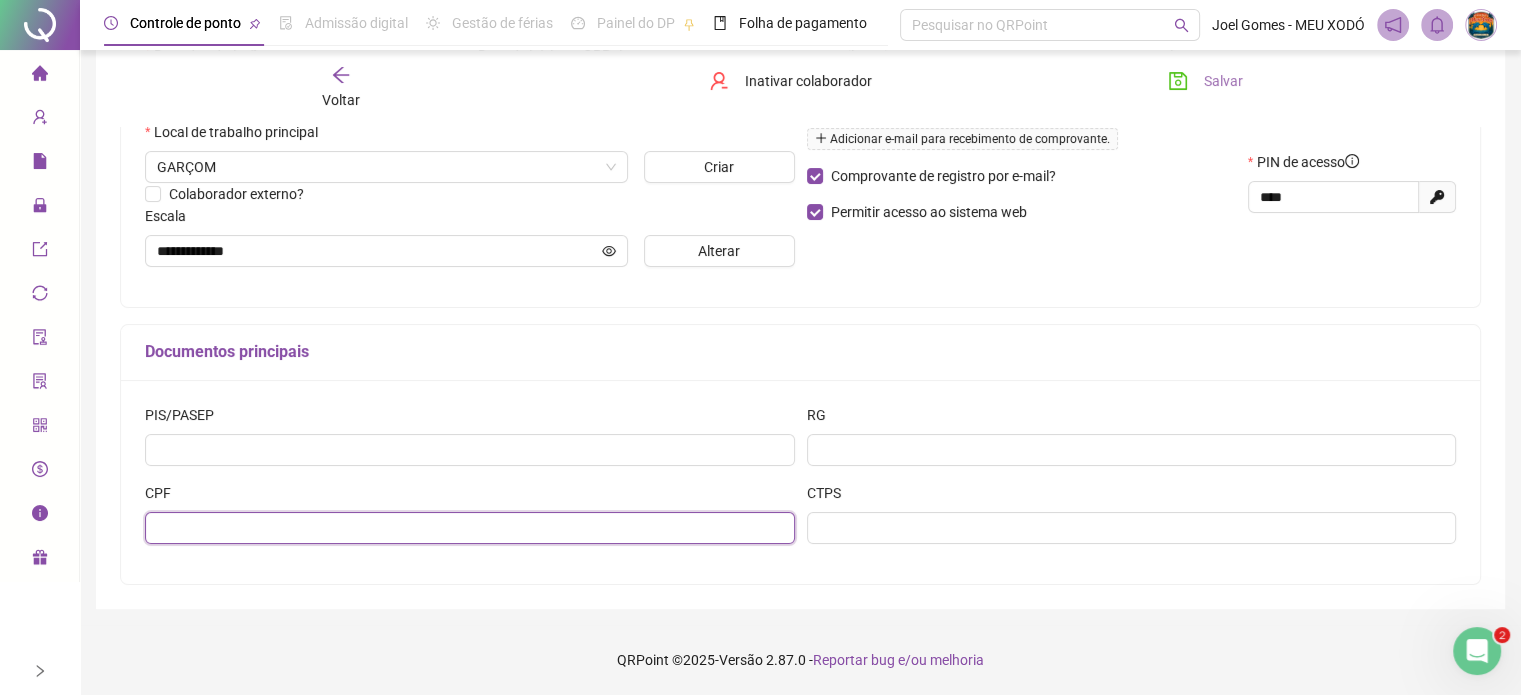 paste on "**********" 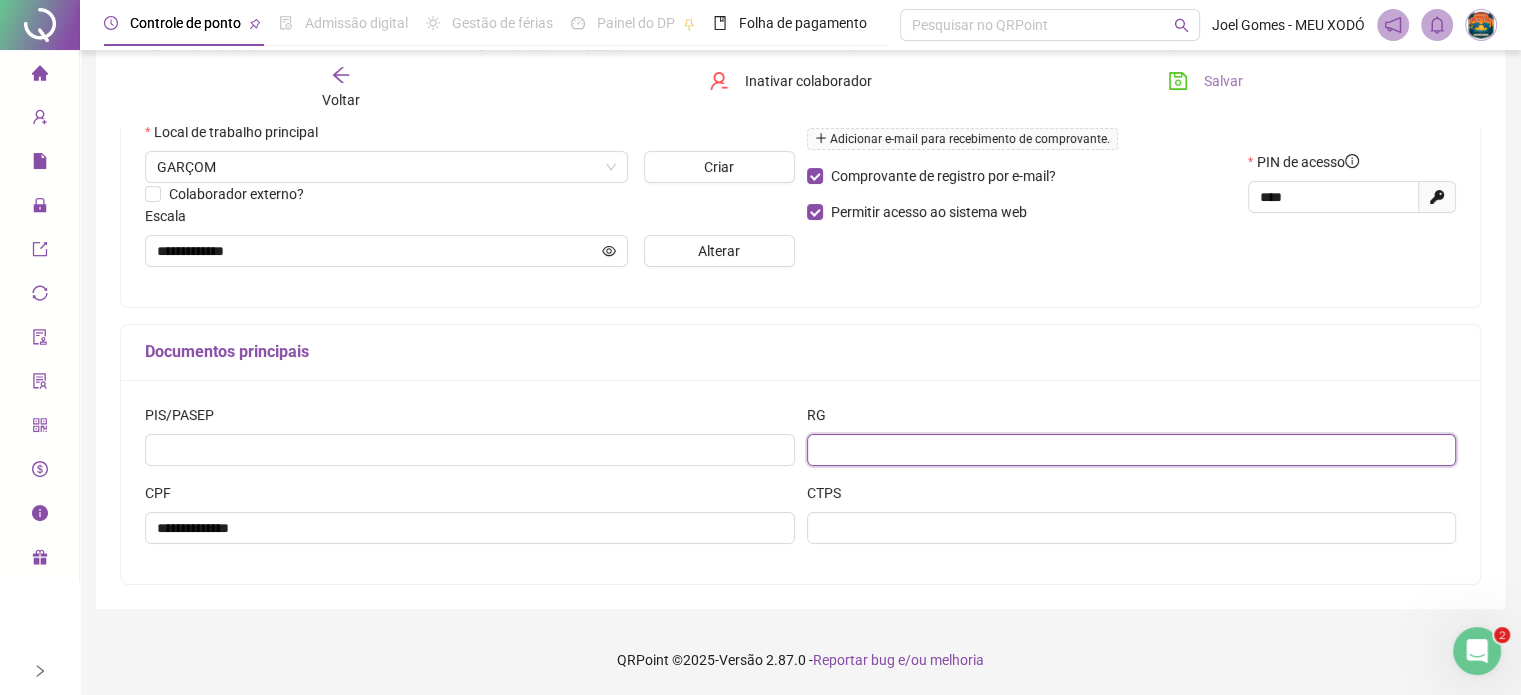 click at bounding box center [1132, 450] 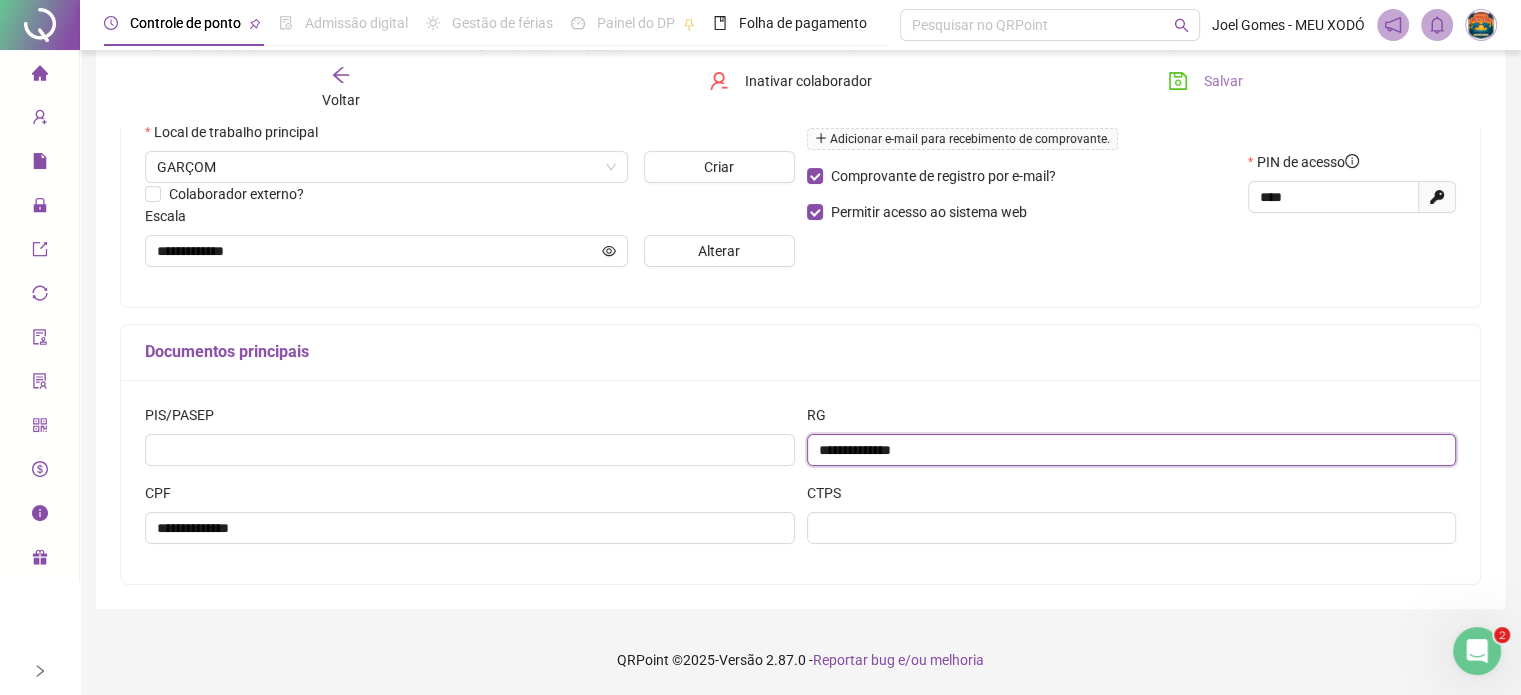 type on "**********" 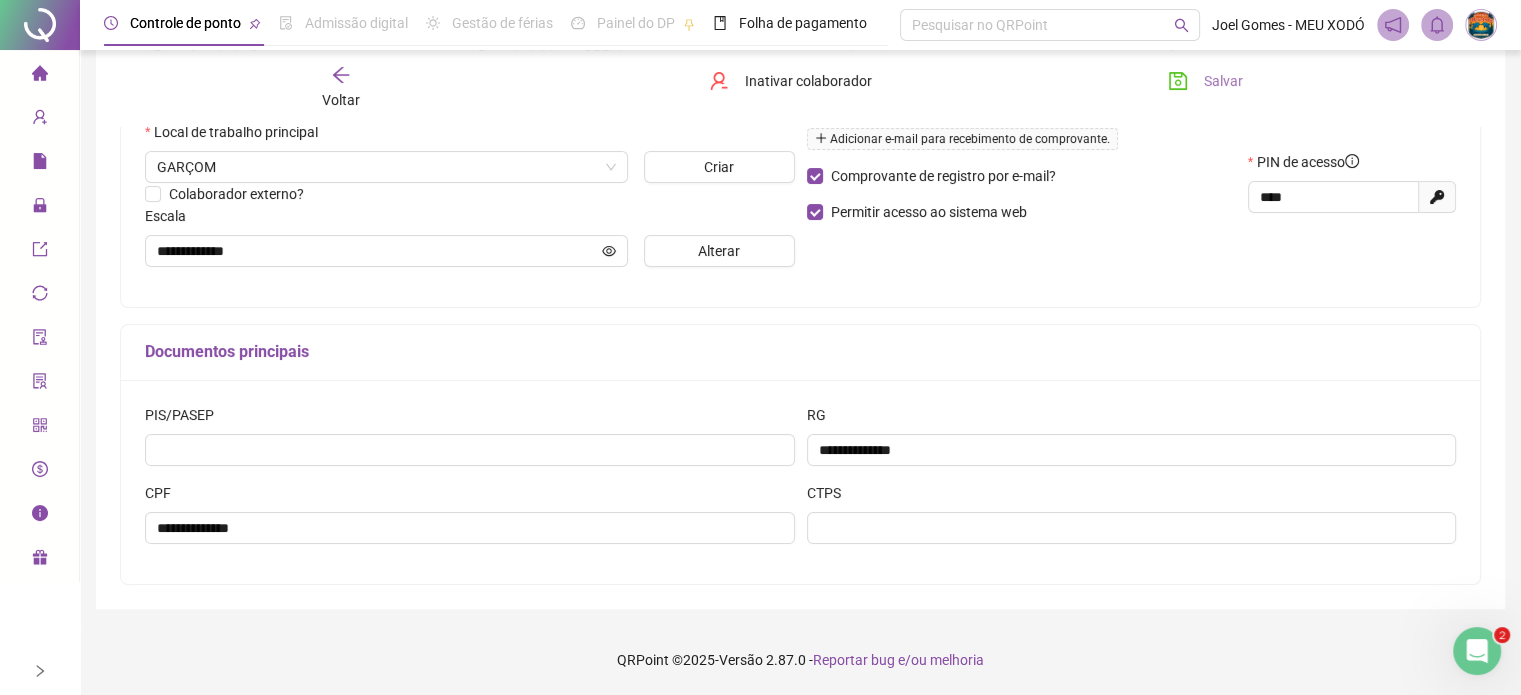 click on "Documentos principais" at bounding box center [800, 353] 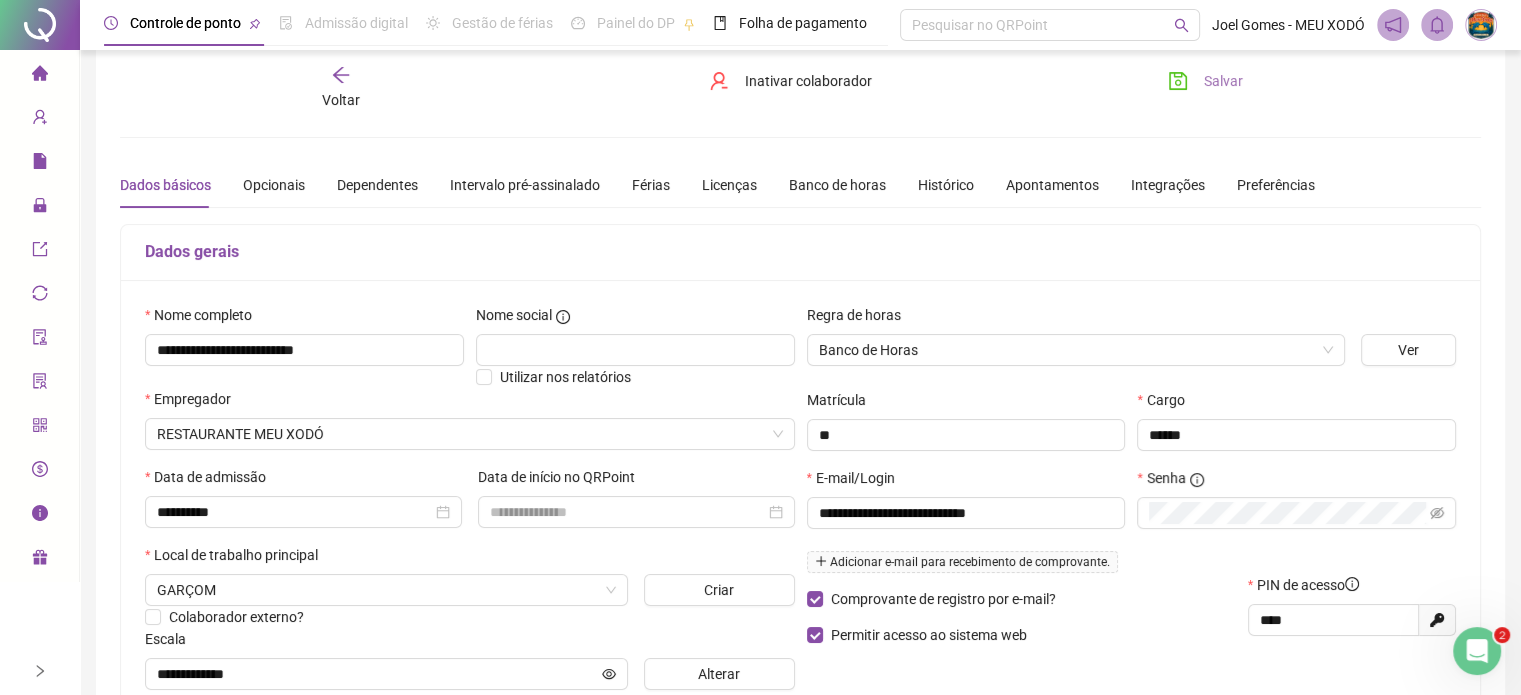 scroll, scrollTop: 0, scrollLeft: 0, axis: both 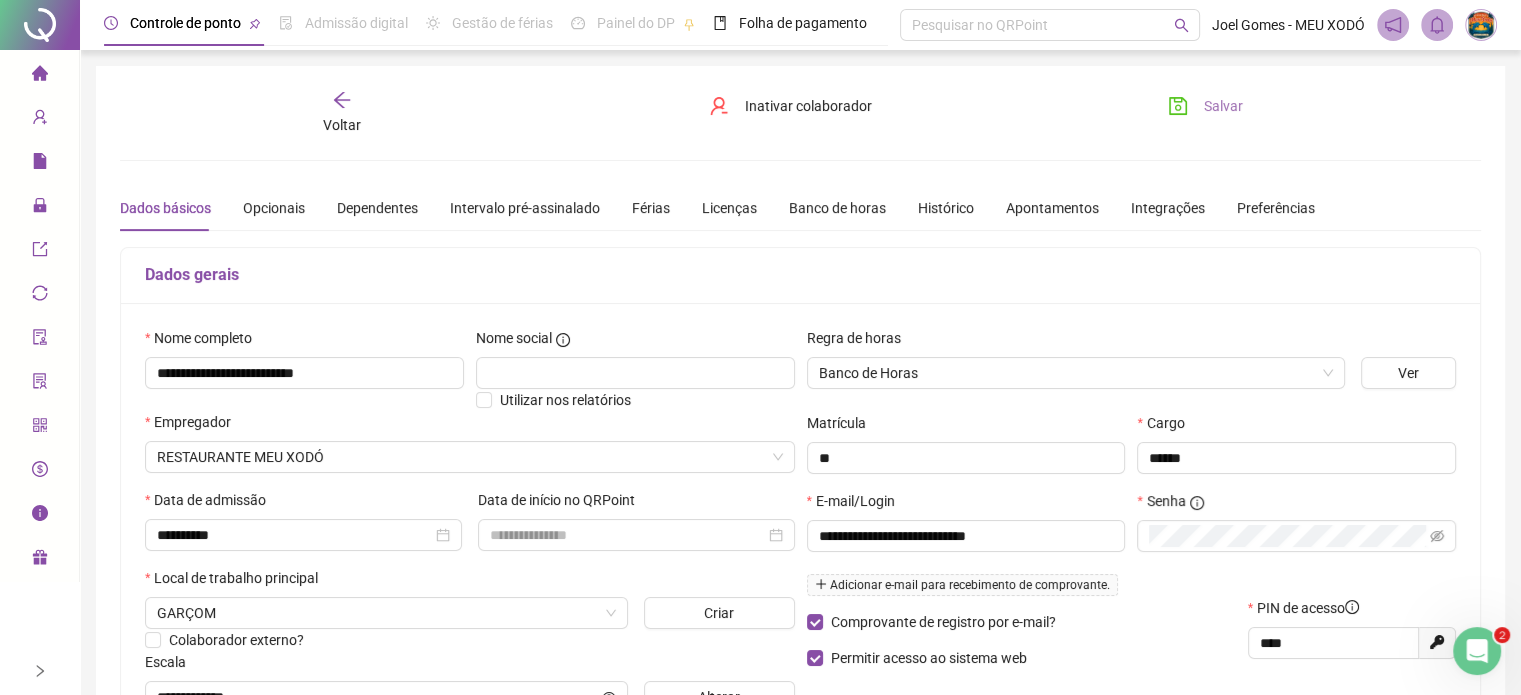 click on "Salvar" at bounding box center (1205, 106) 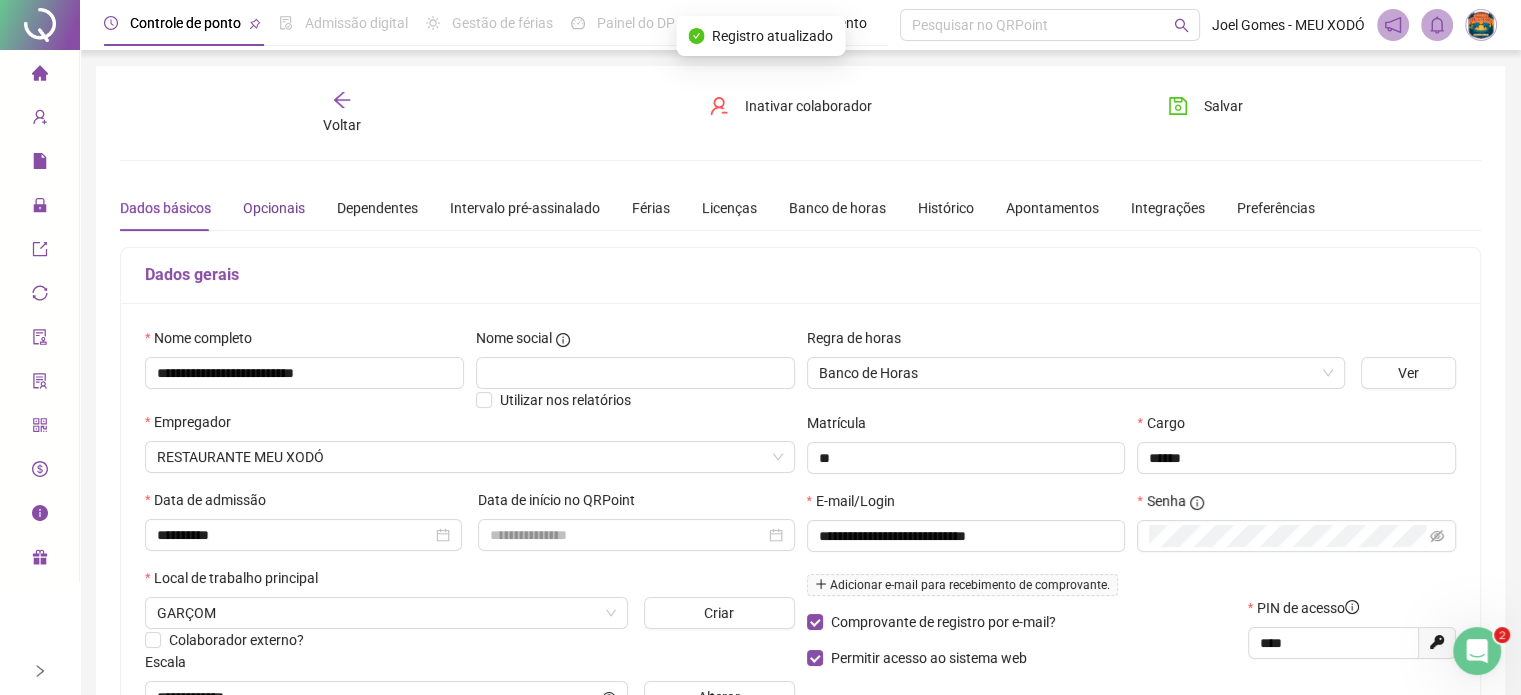 click on "Opcionais" at bounding box center (274, 208) 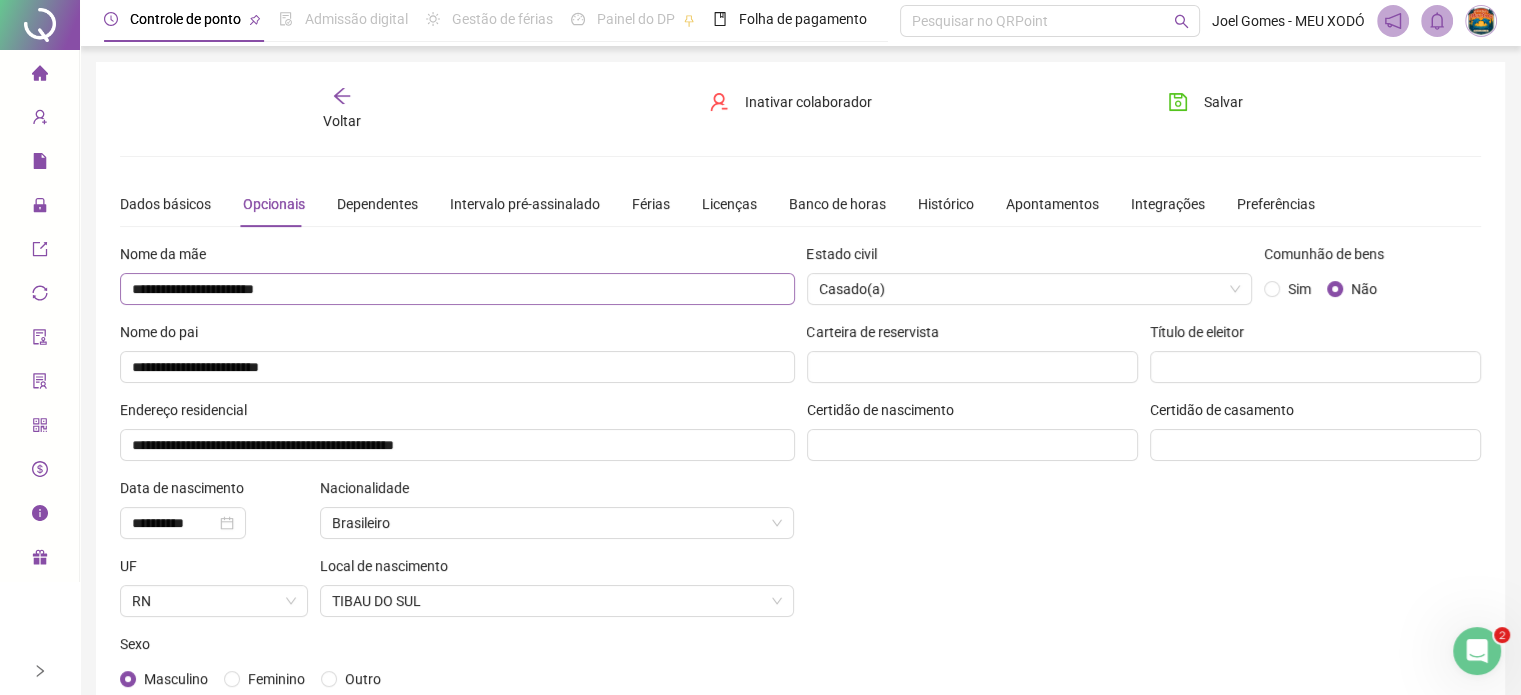 scroll, scrollTop: 0, scrollLeft: 0, axis: both 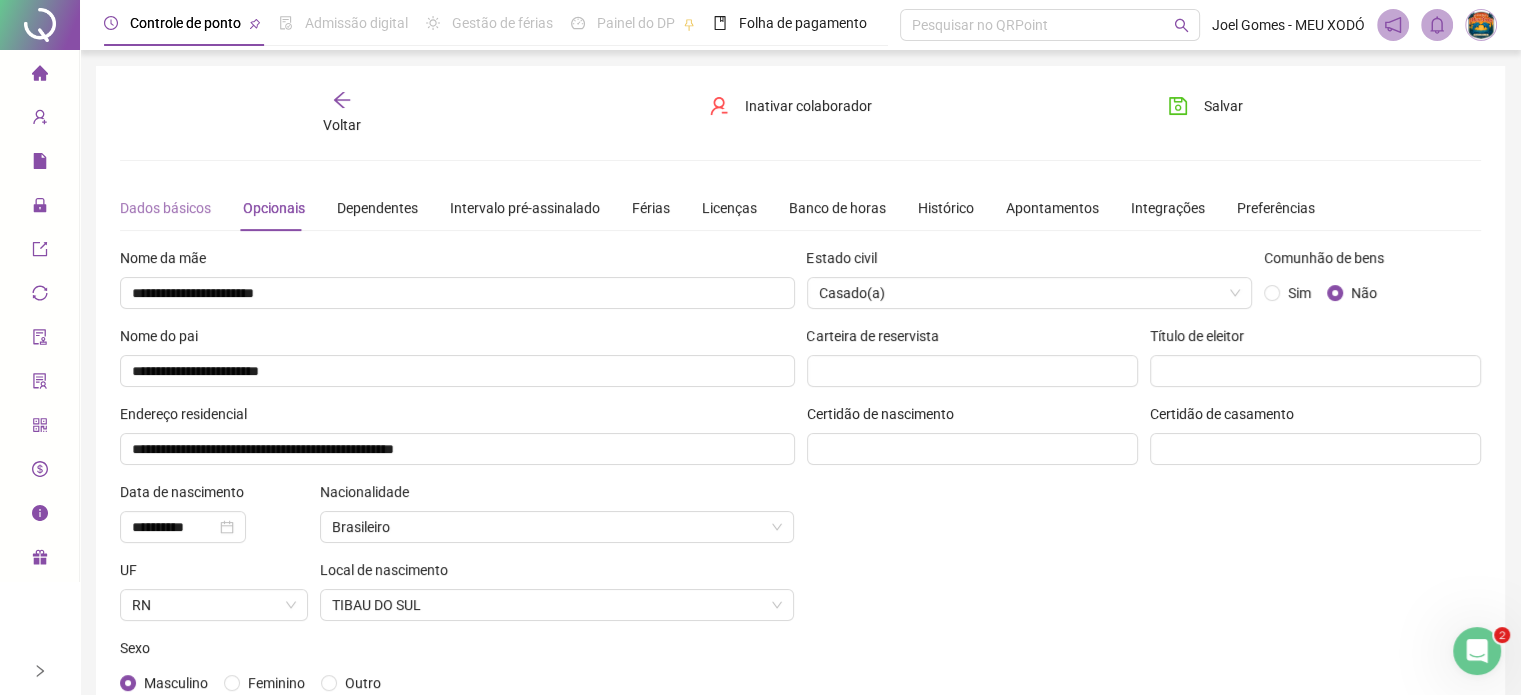 click on "Dados básicos" at bounding box center (165, 208) 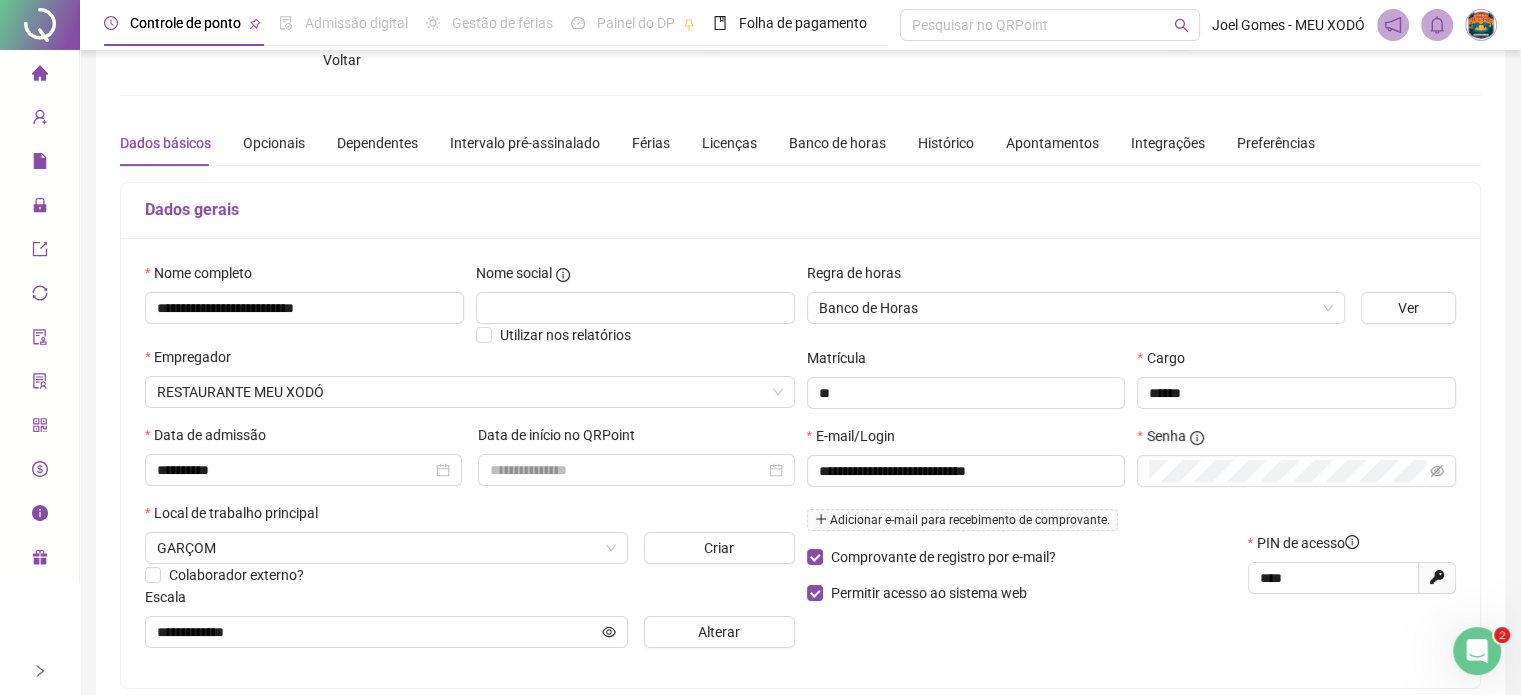 scroll, scrollTop: 100, scrollLeft: 0, axis: vertical 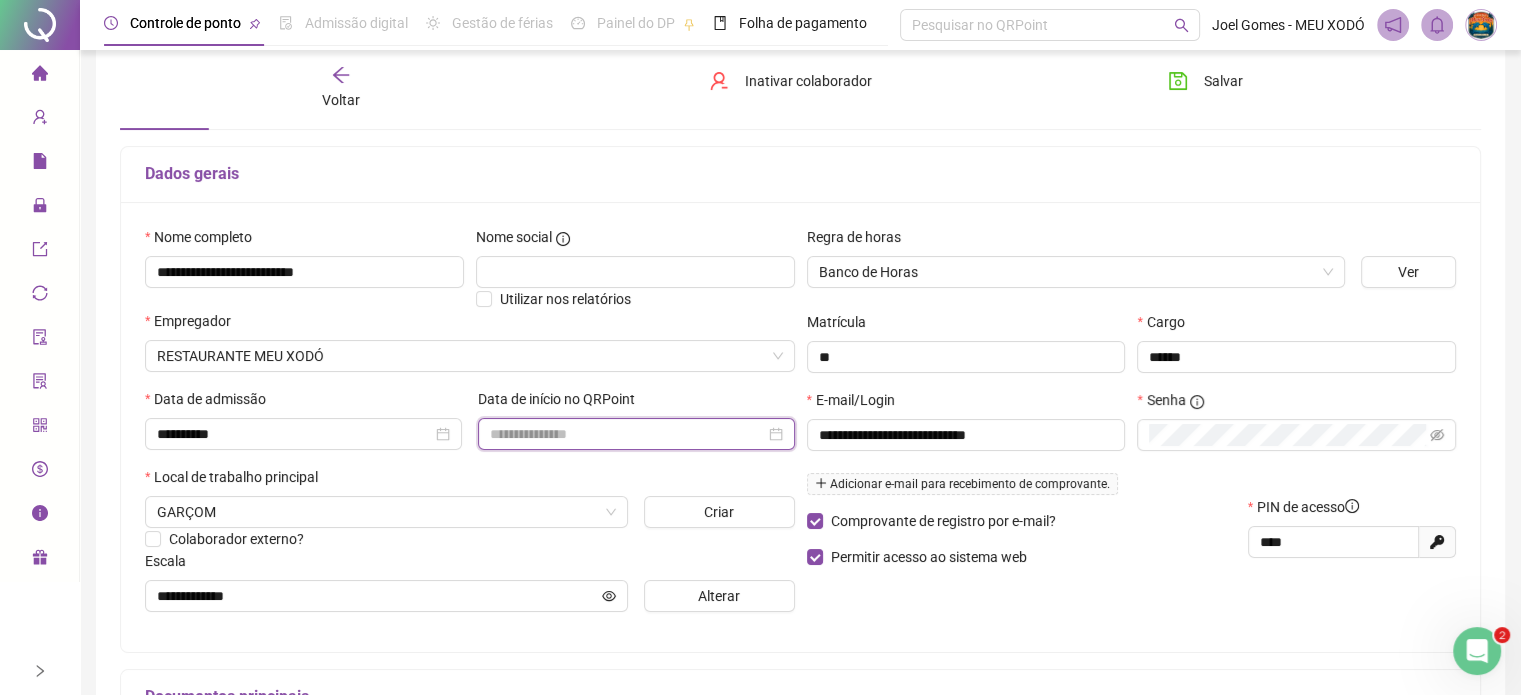 click at bounding box center (627, 434) 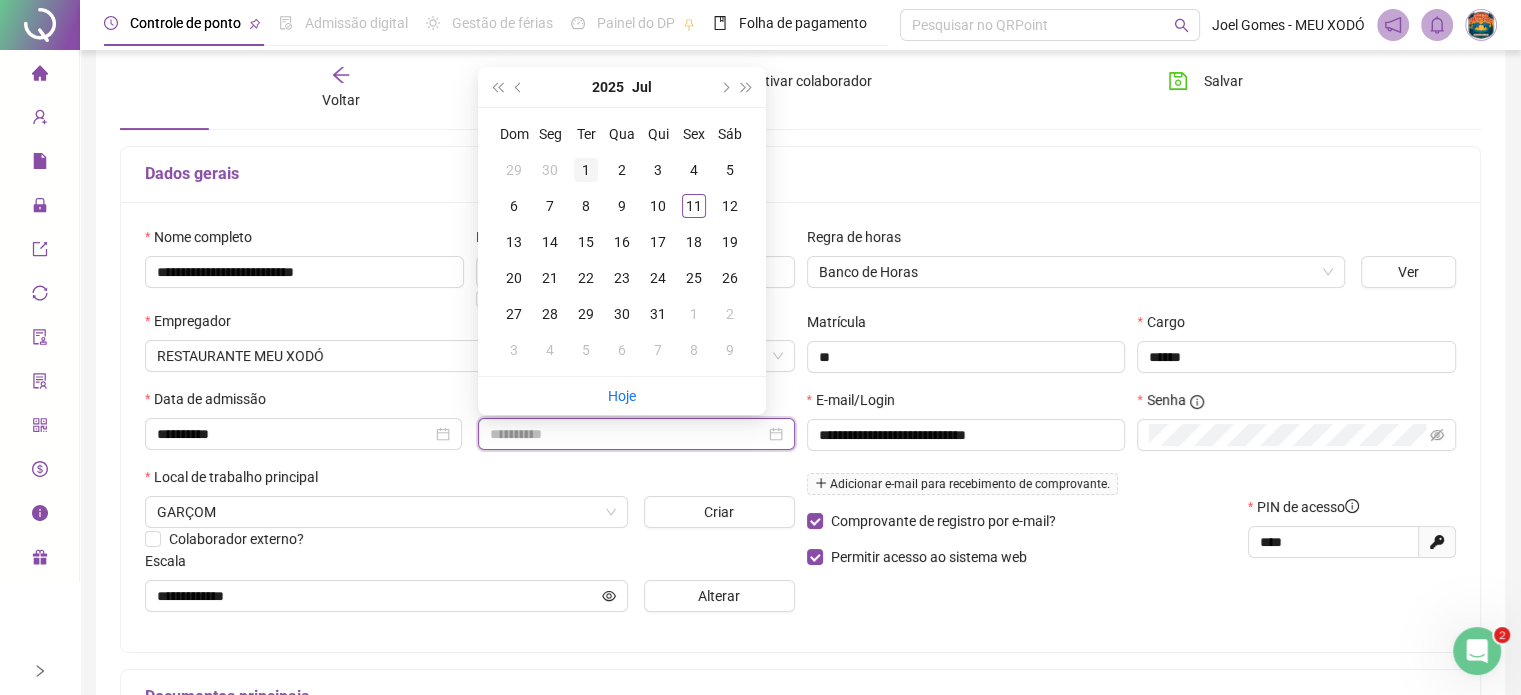 type on "**********" 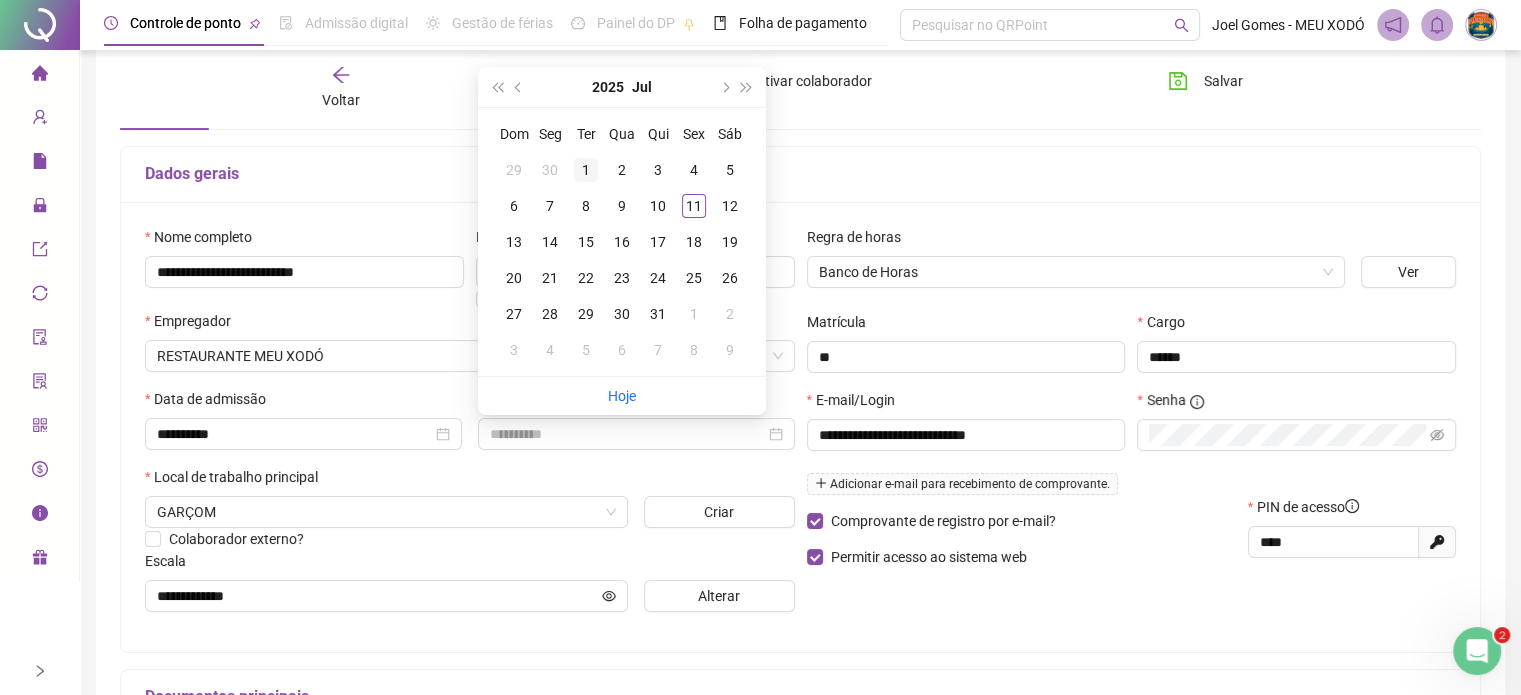 click on "1" at bounding box center [586, 170] 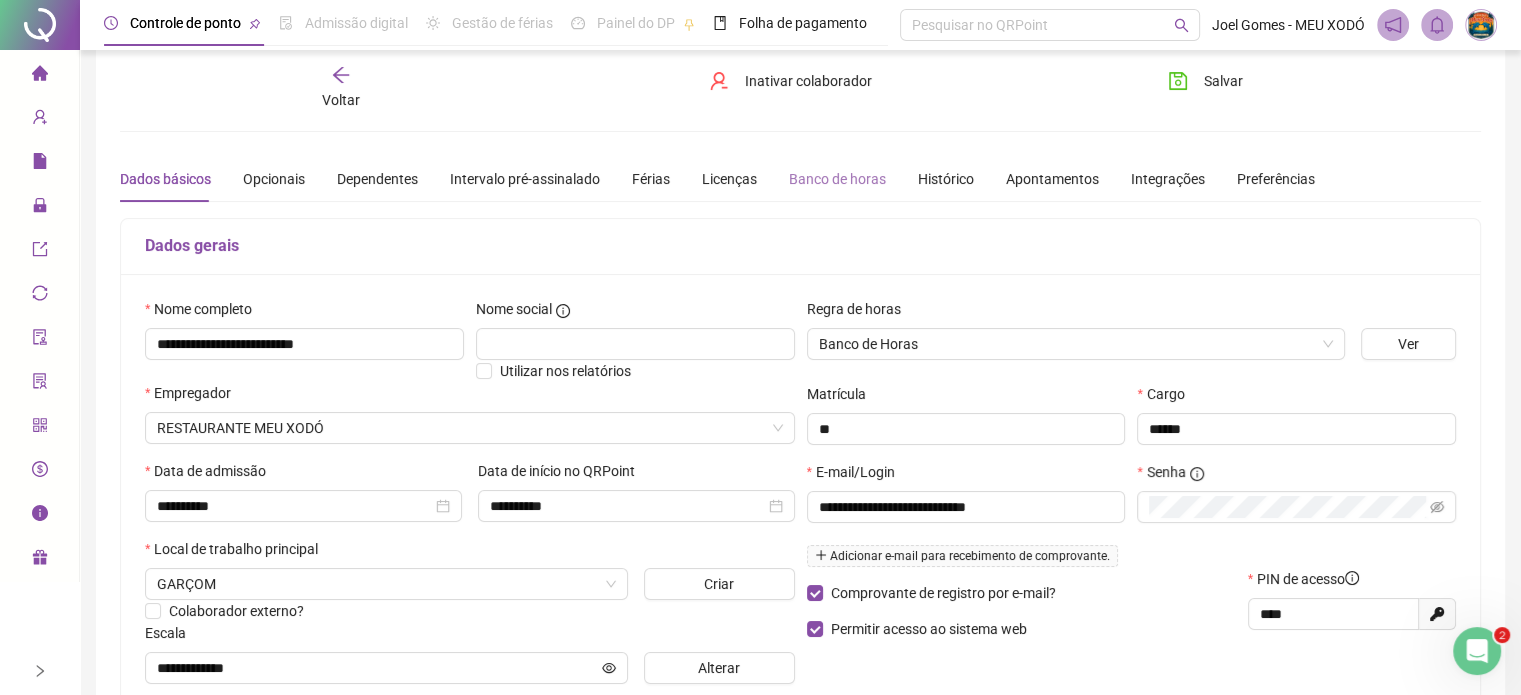 scroll, scrollTop: 0, scrollLeft: 0, axis: both 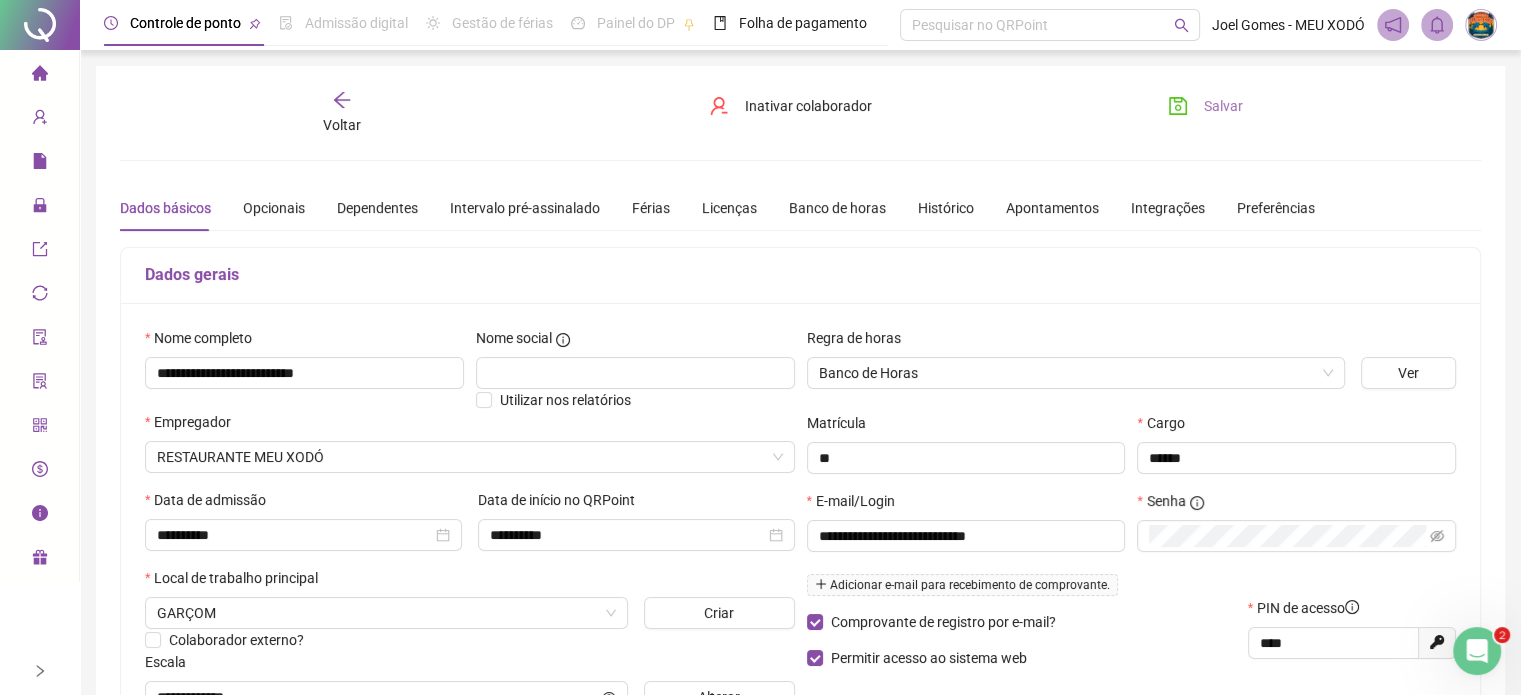 click on "Salvar" at bounding box center (1223, 106) 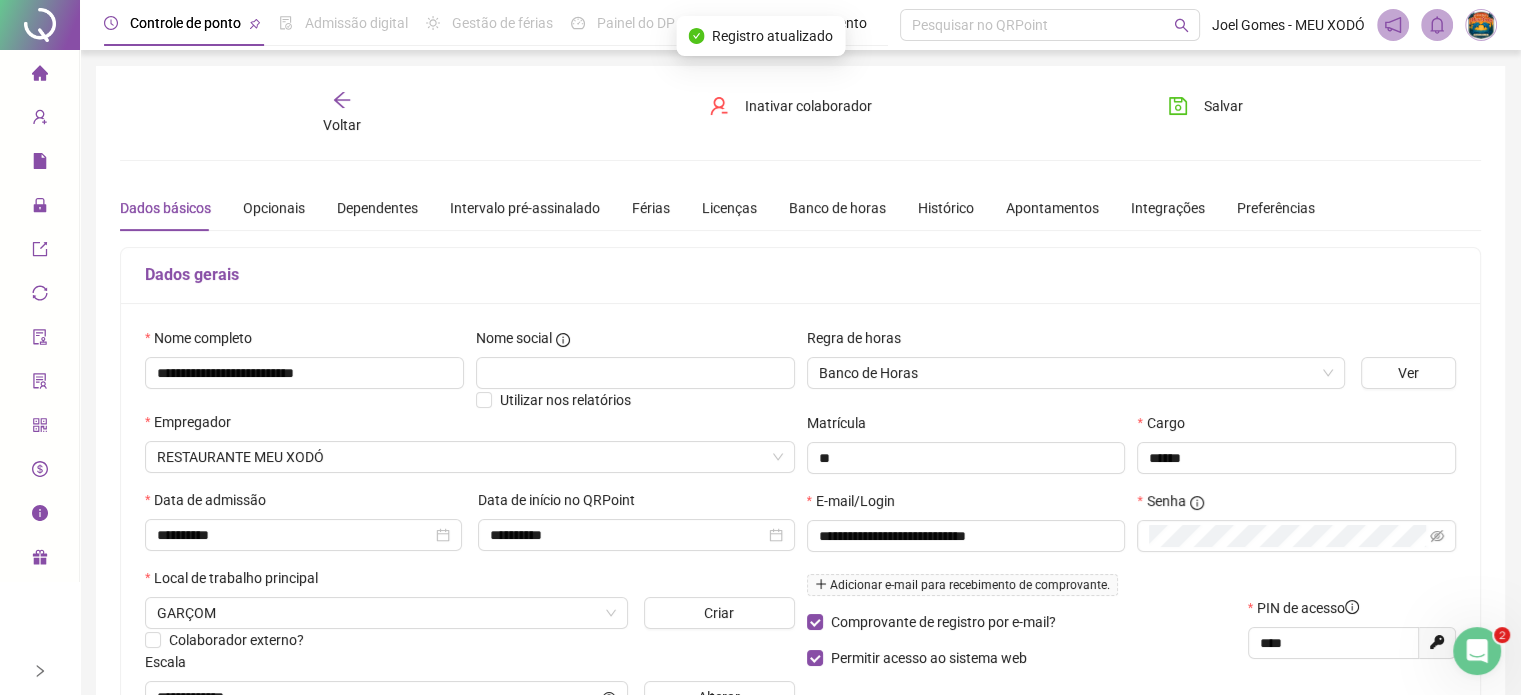 click on "Voltar" at bounding box center (342, 113) 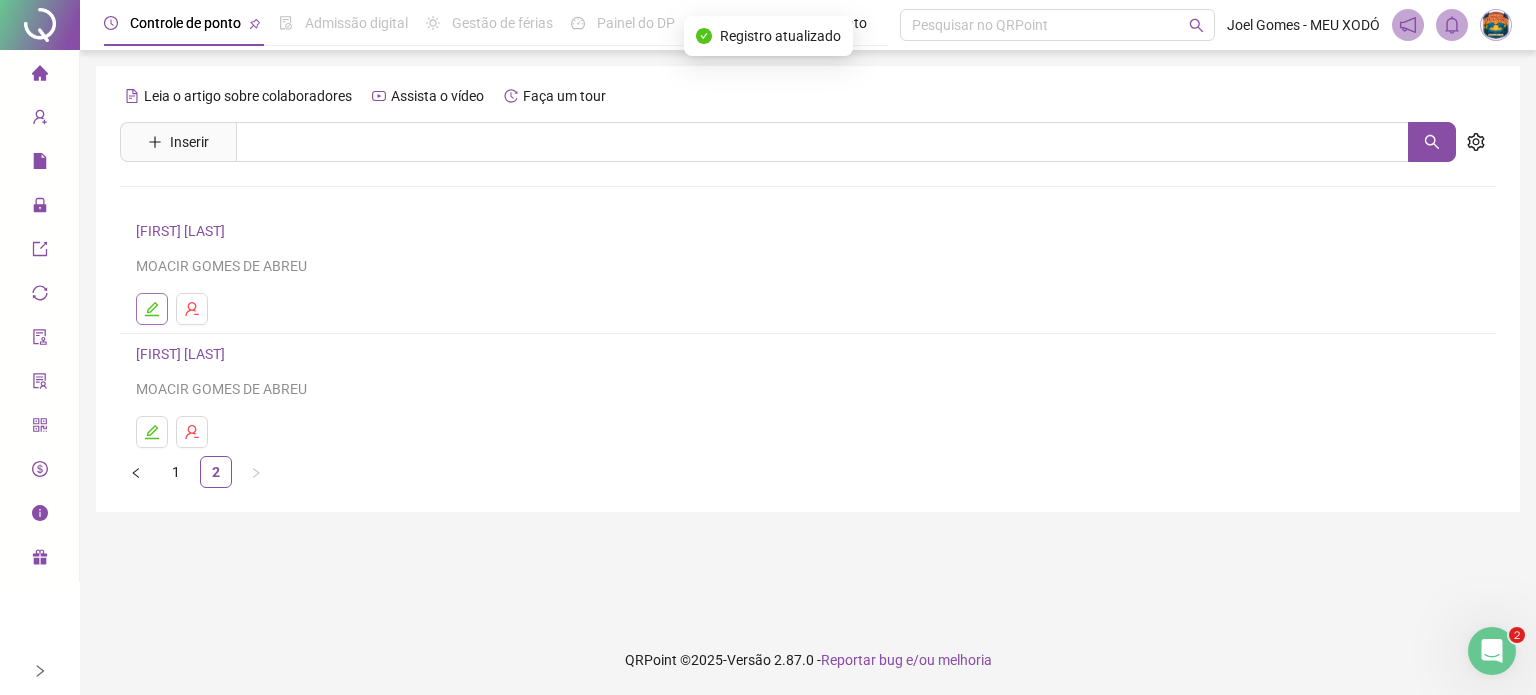 click at bounding box center (152, 309) 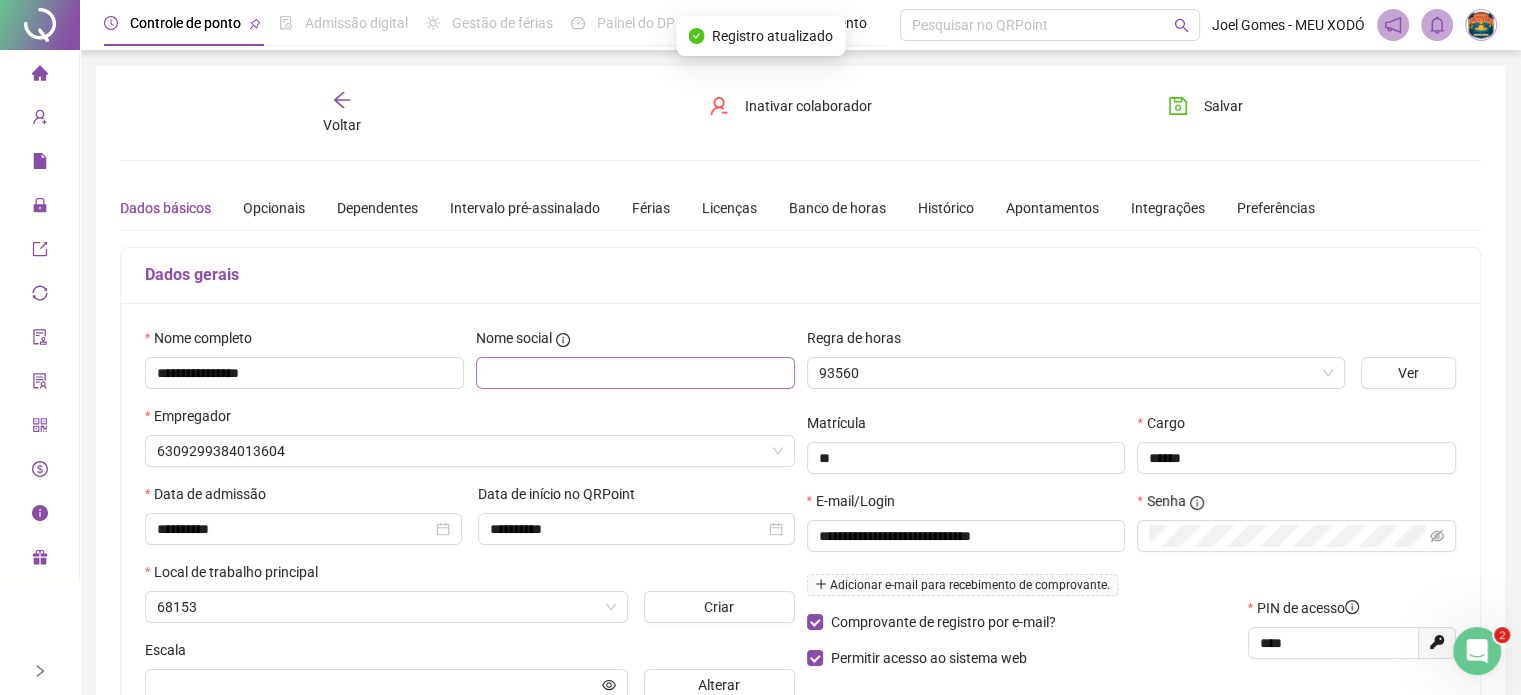 type on "**********" 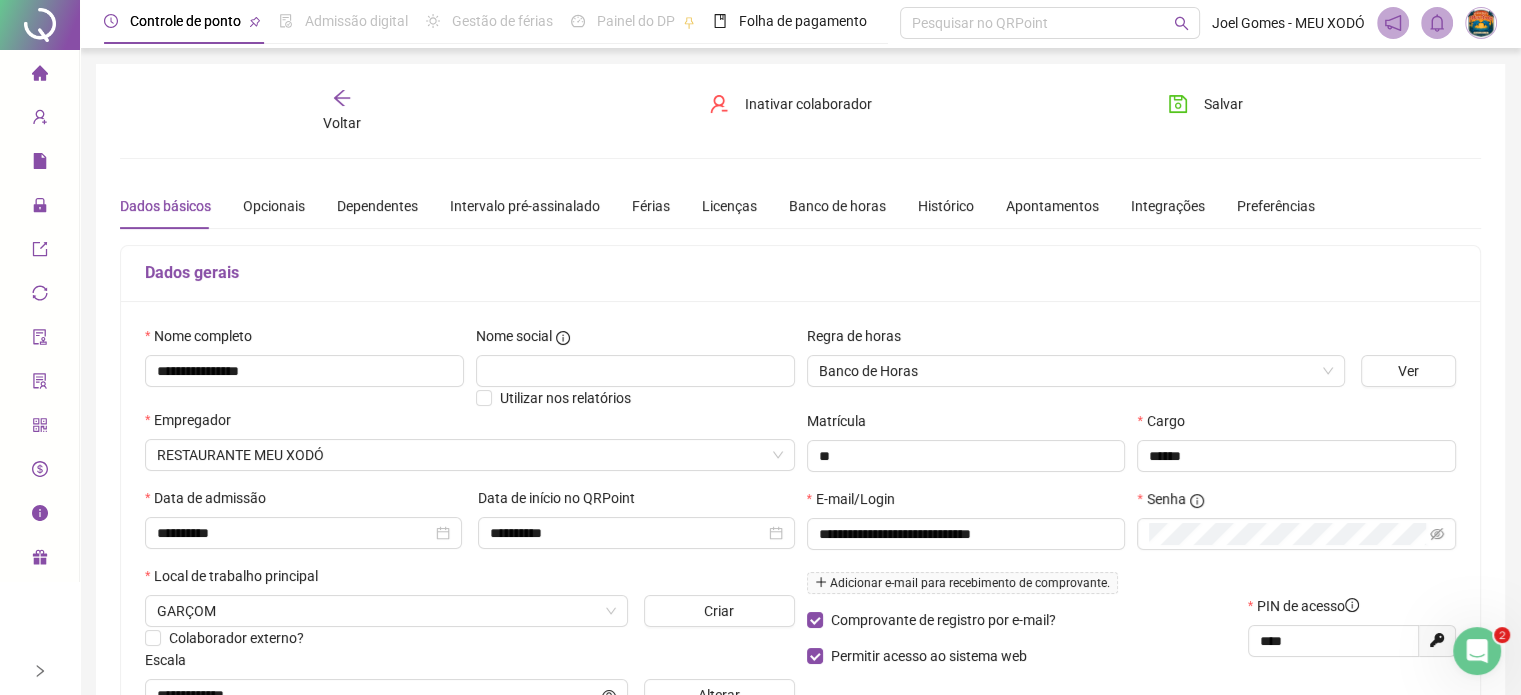scroll, scrollTop: 0, scrollLeft: 0, axis: both 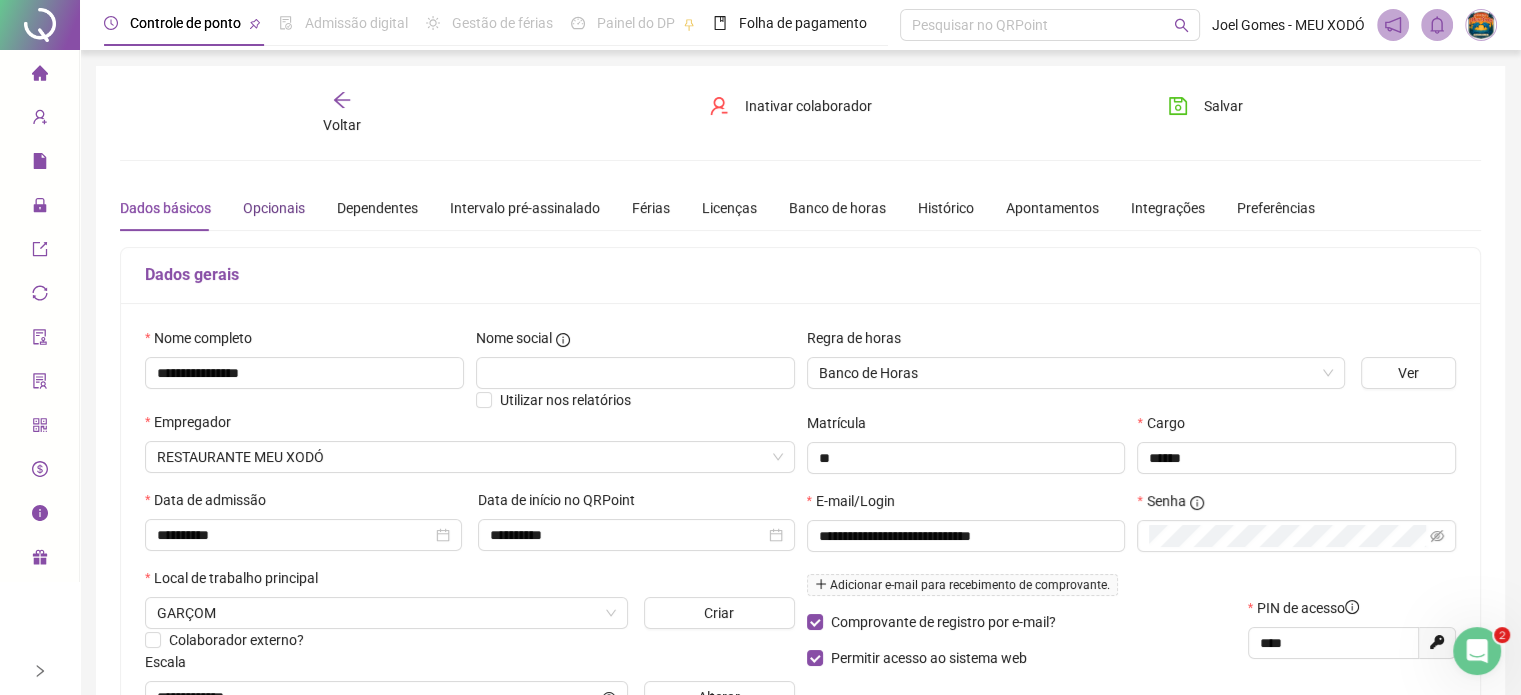 click on "Opcionais" at bounding box center (274, 208) 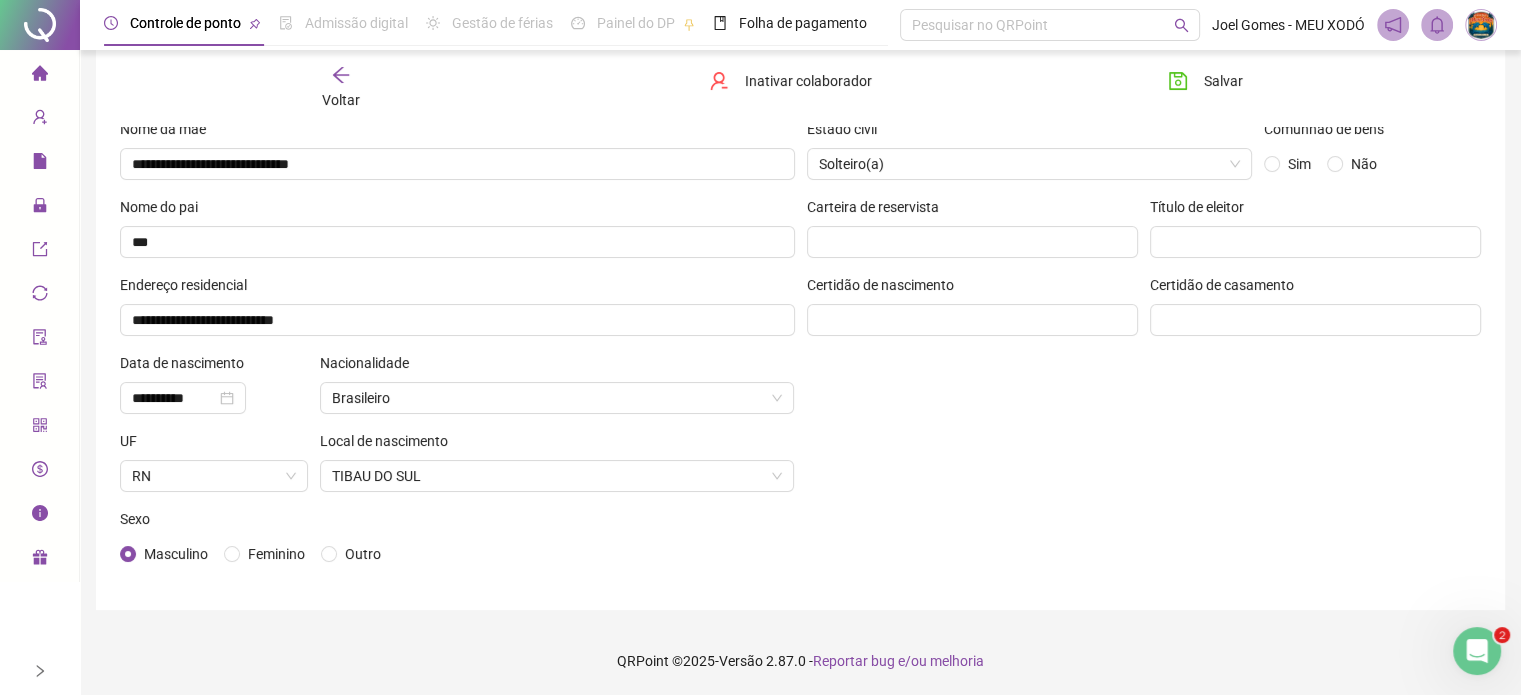 scroll, scrollTop: 0, scrollLeft: 0, axis: both 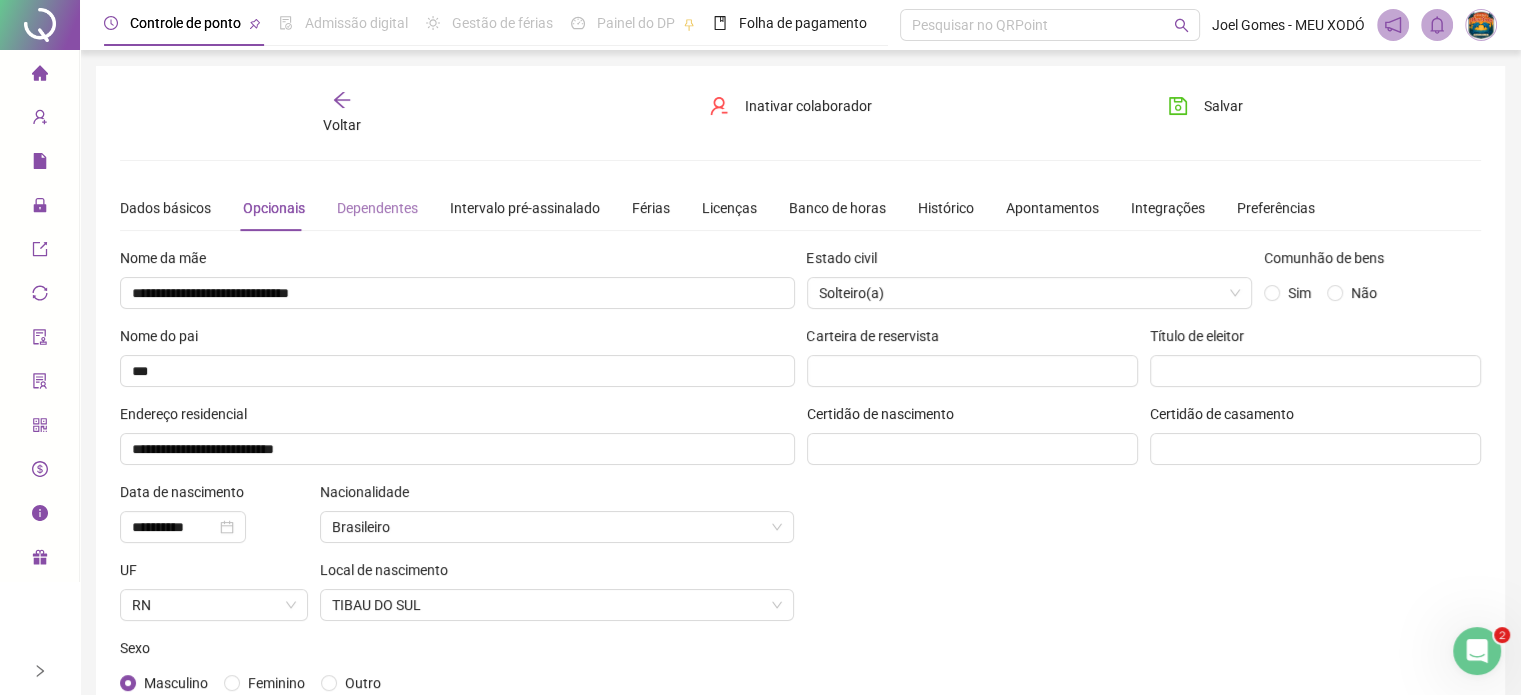 click on "Dependentes" at bounding box center [377, 208] 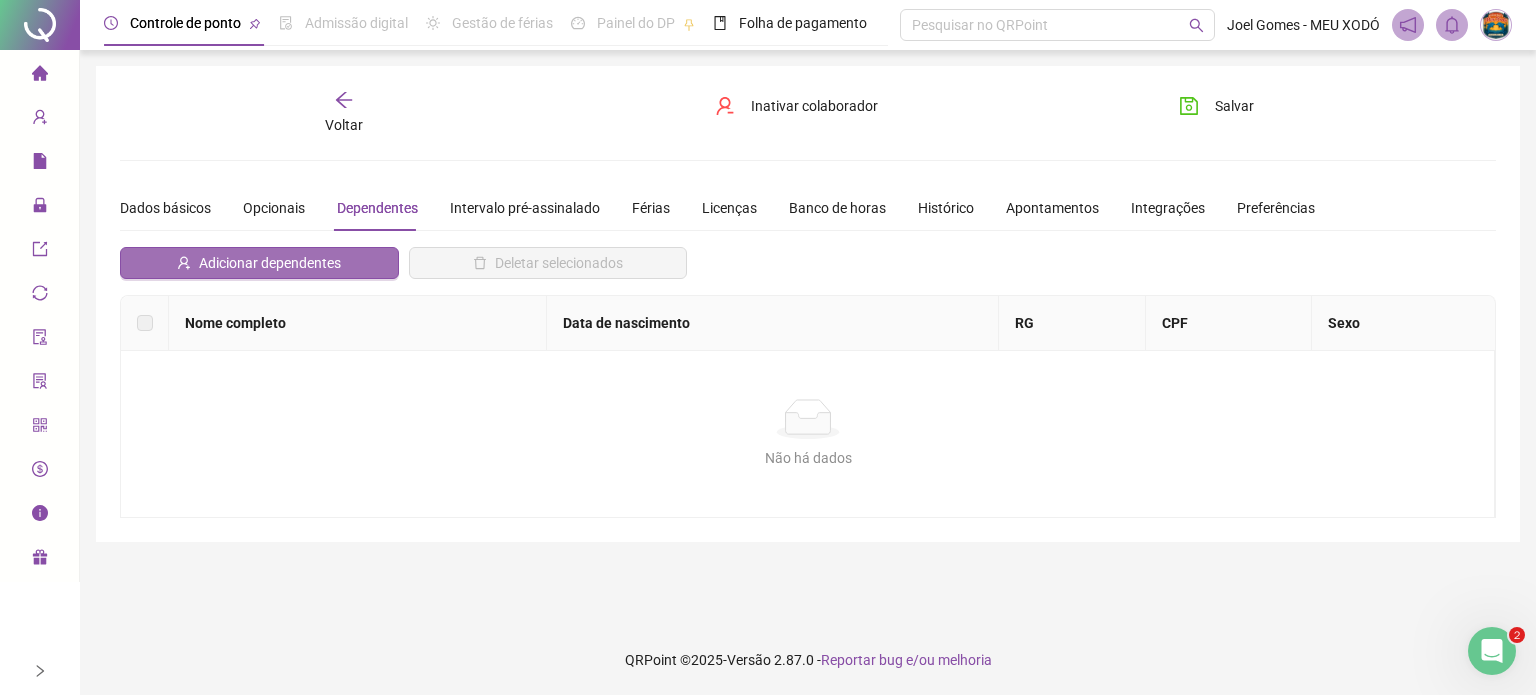click on "Adicionar dependentes" at bounding box center [270, 263] 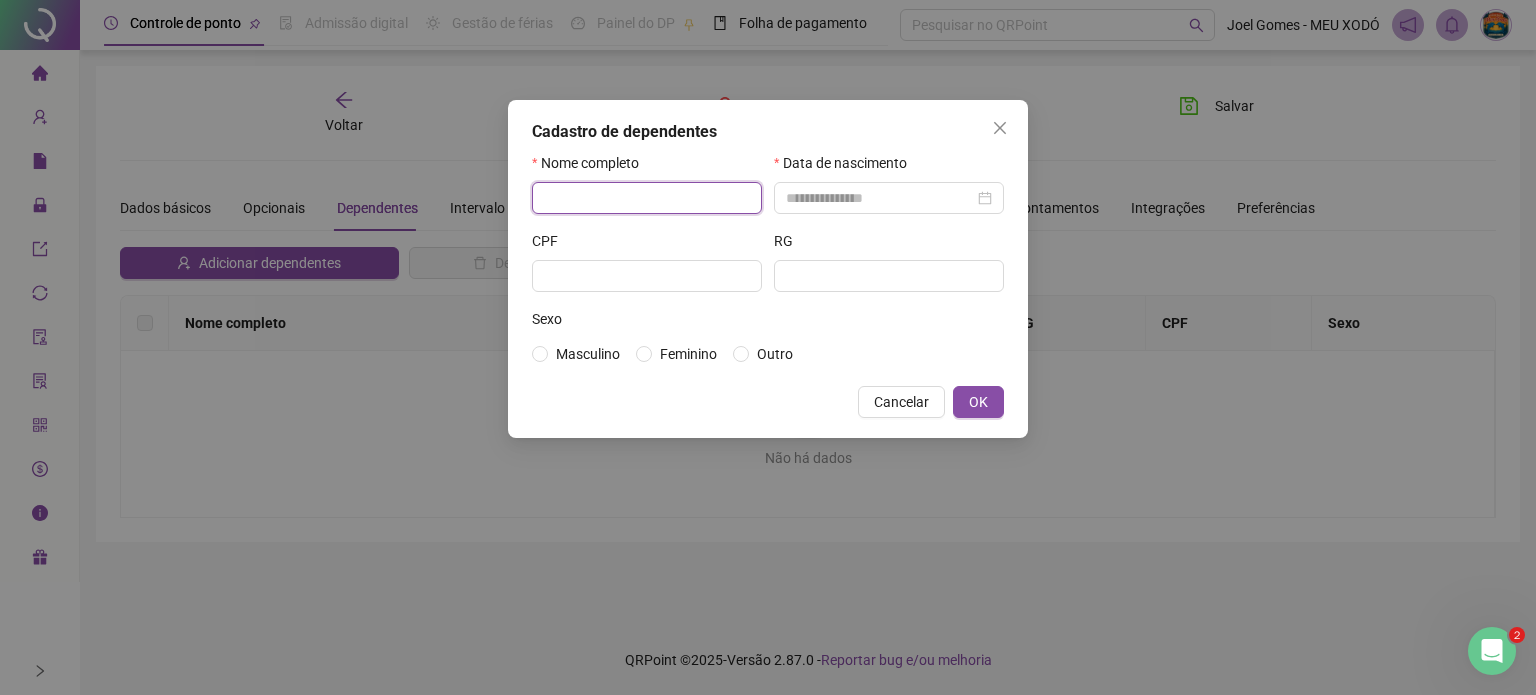 click at bounding box center (647, 198) 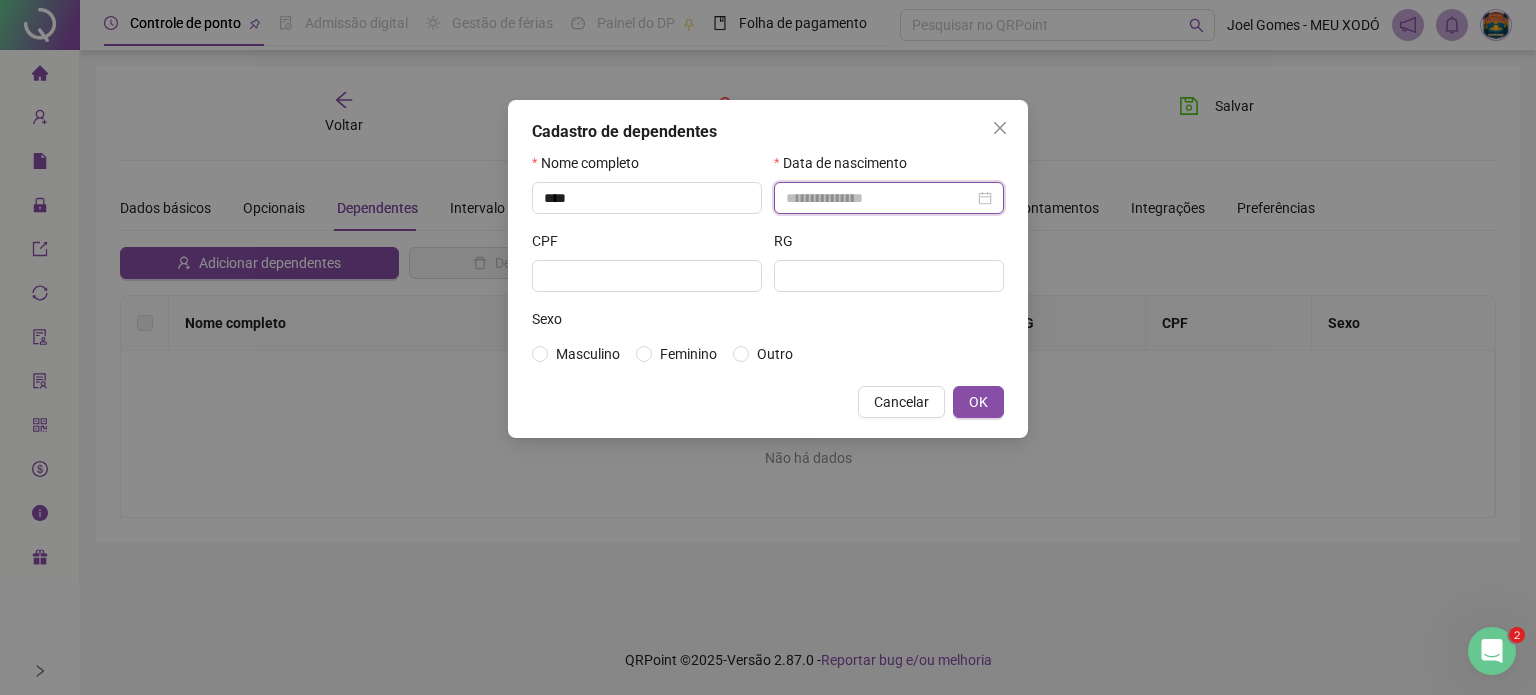 click at bounding box center (880, 198) 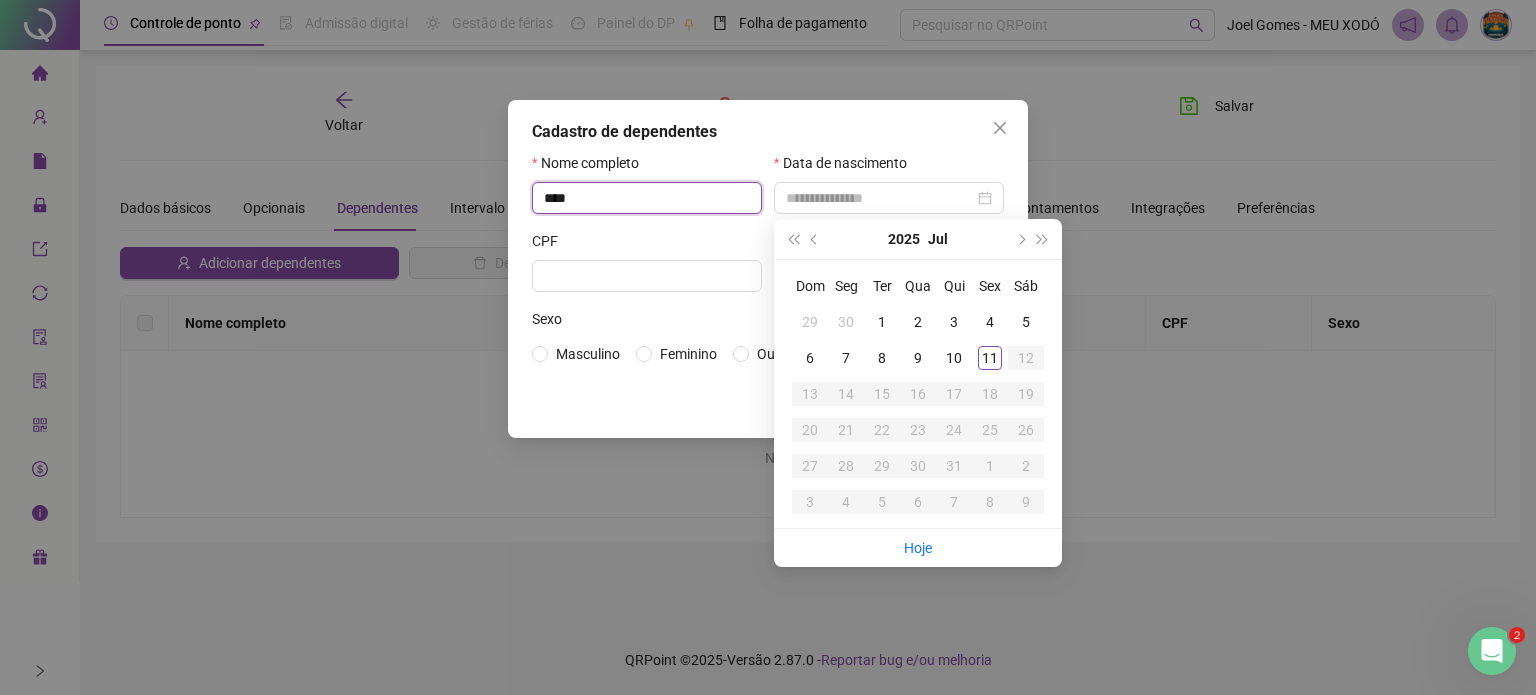click on "****" at bounding box center (647, 198) 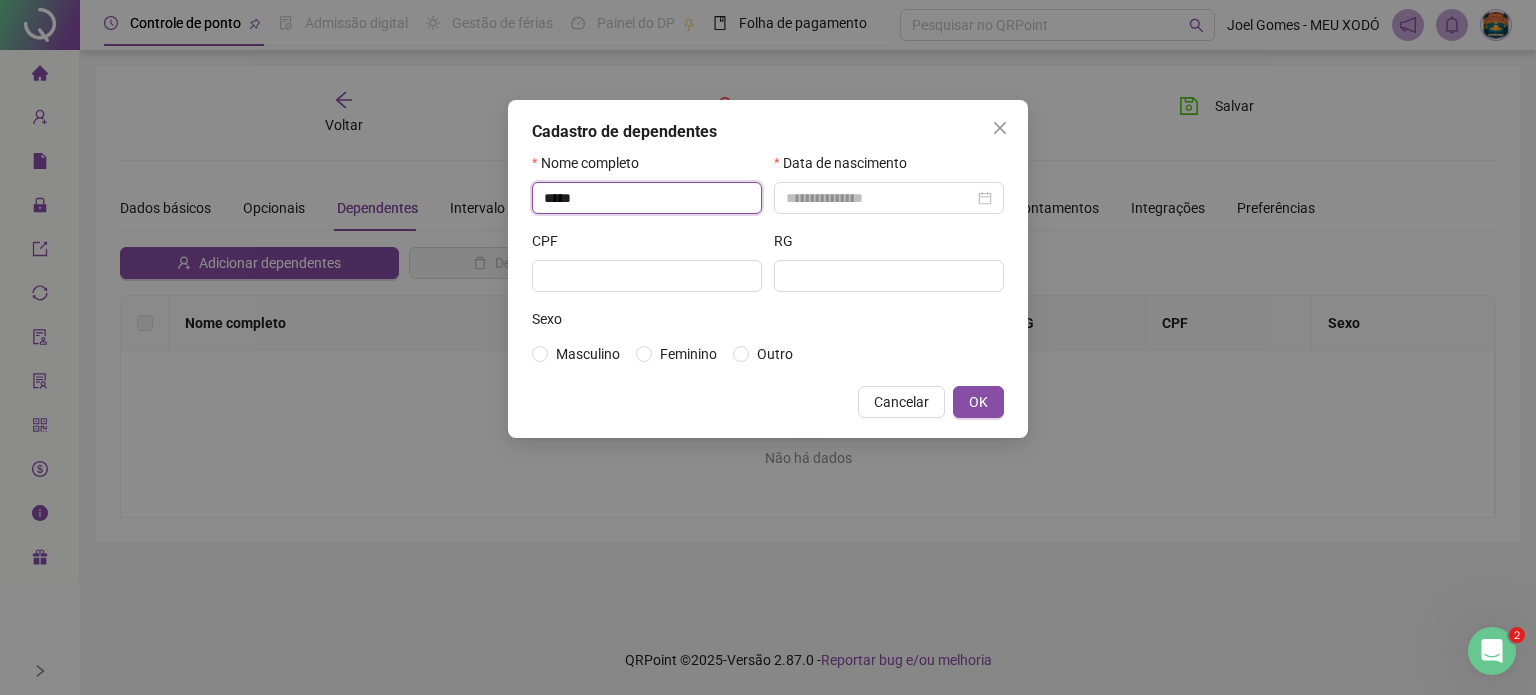 paste on "********" 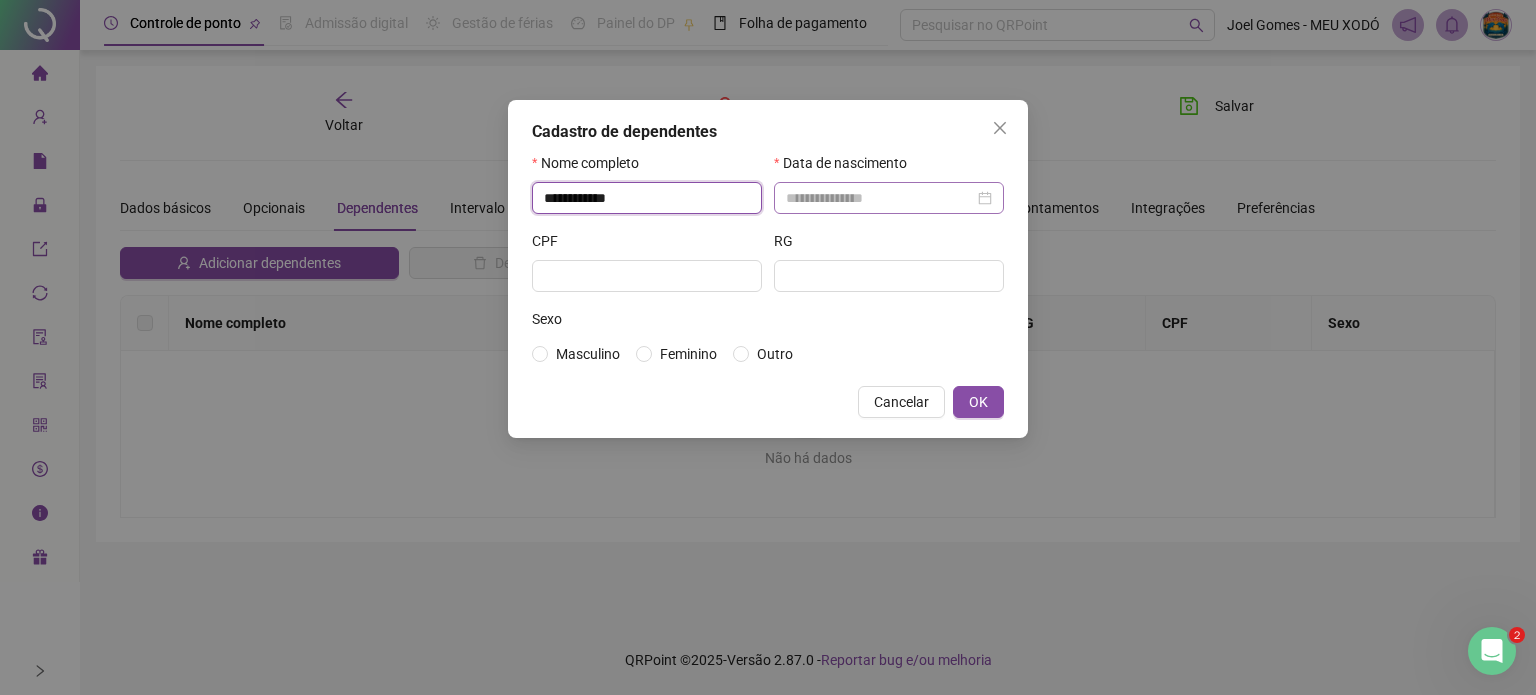 type on "**********" 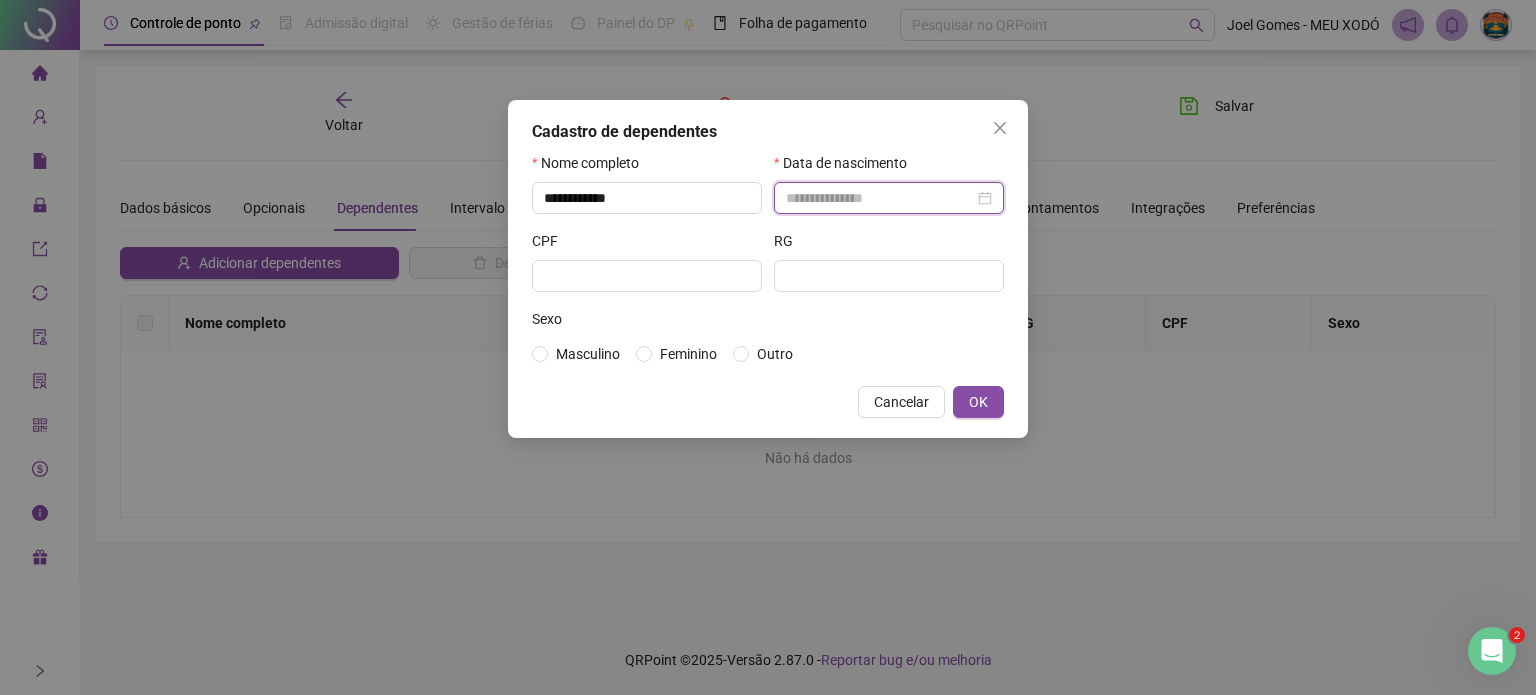 click at bounding box center [880, 198] 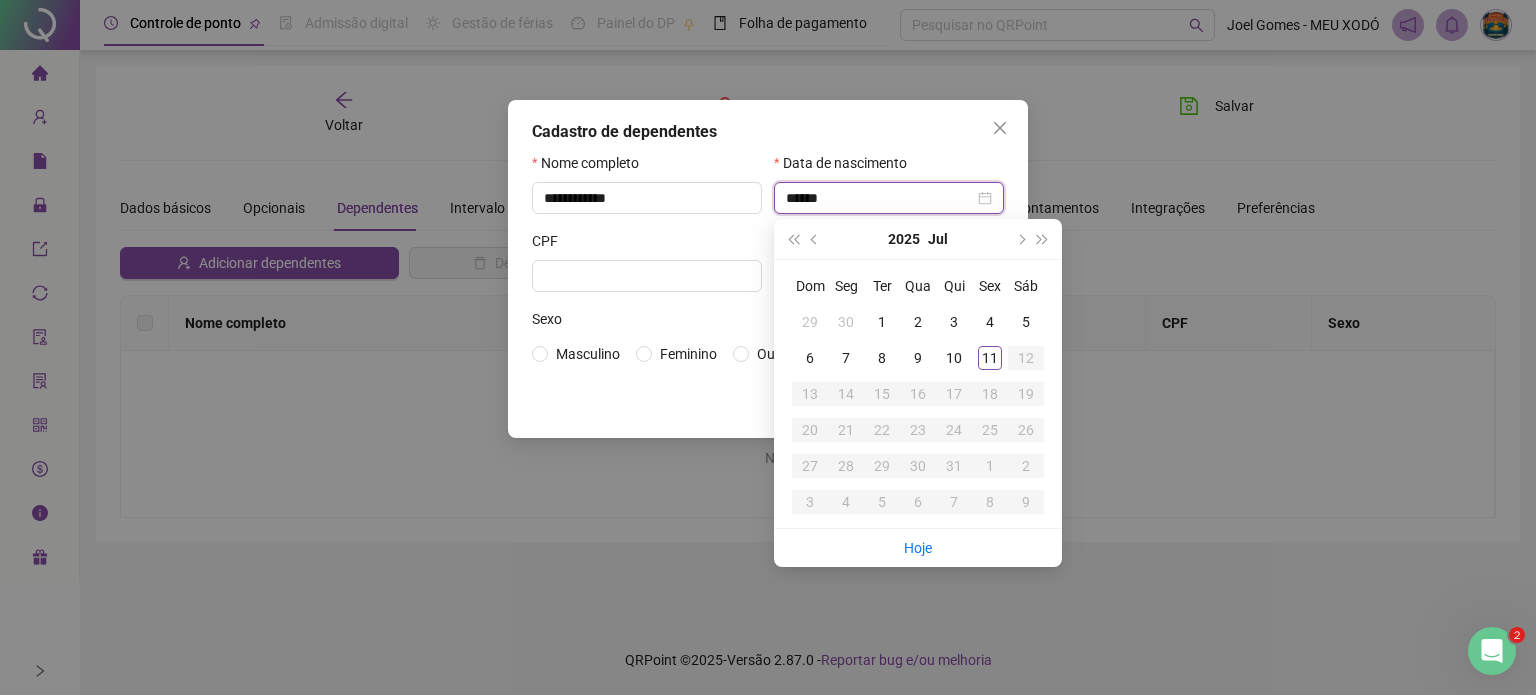 type on "******" 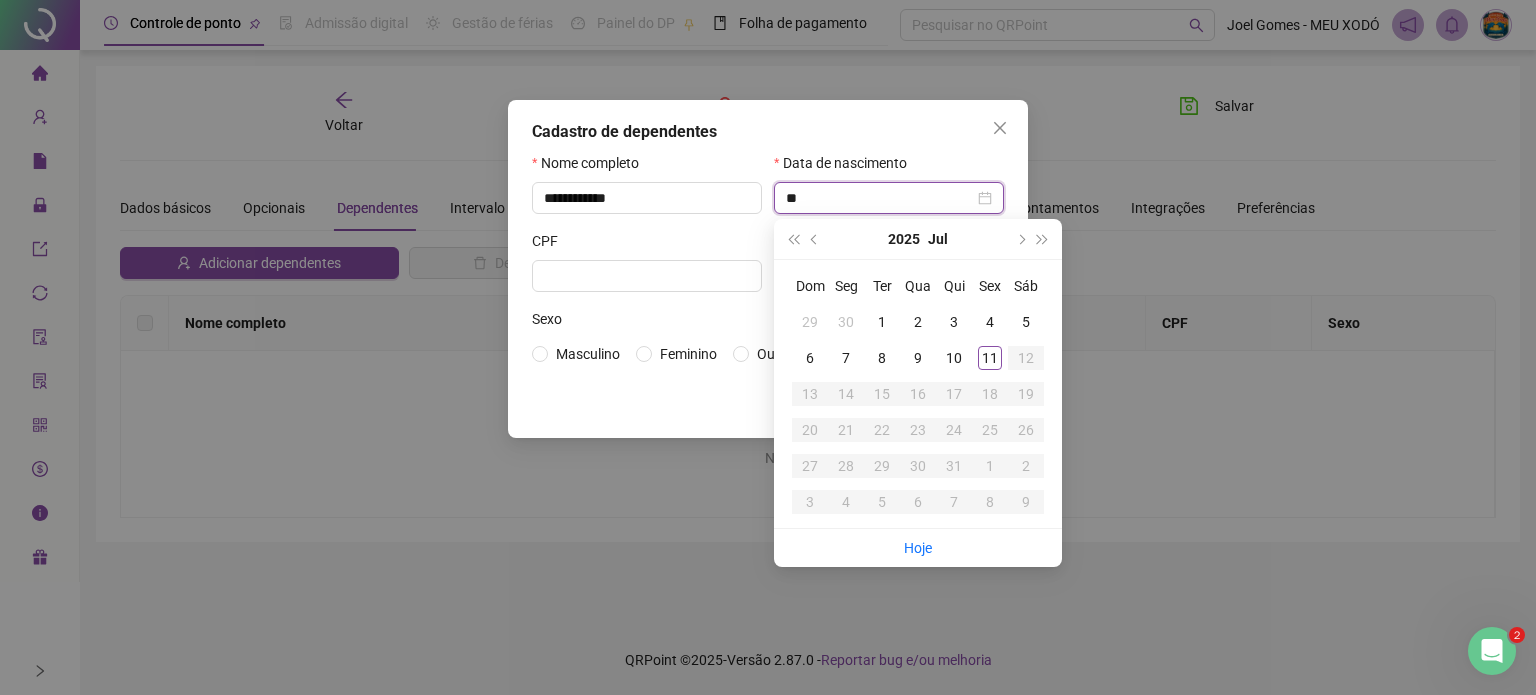 type on "*" 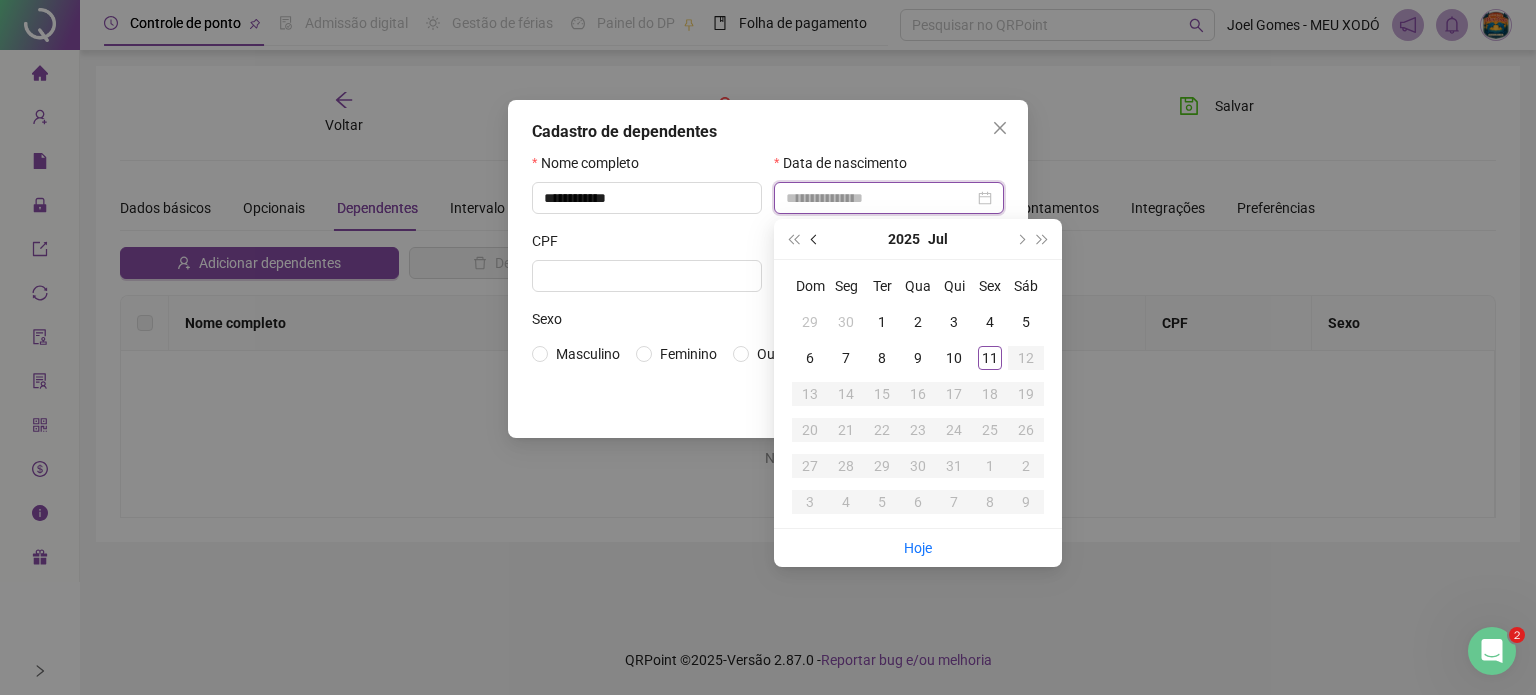 paste on "**********" 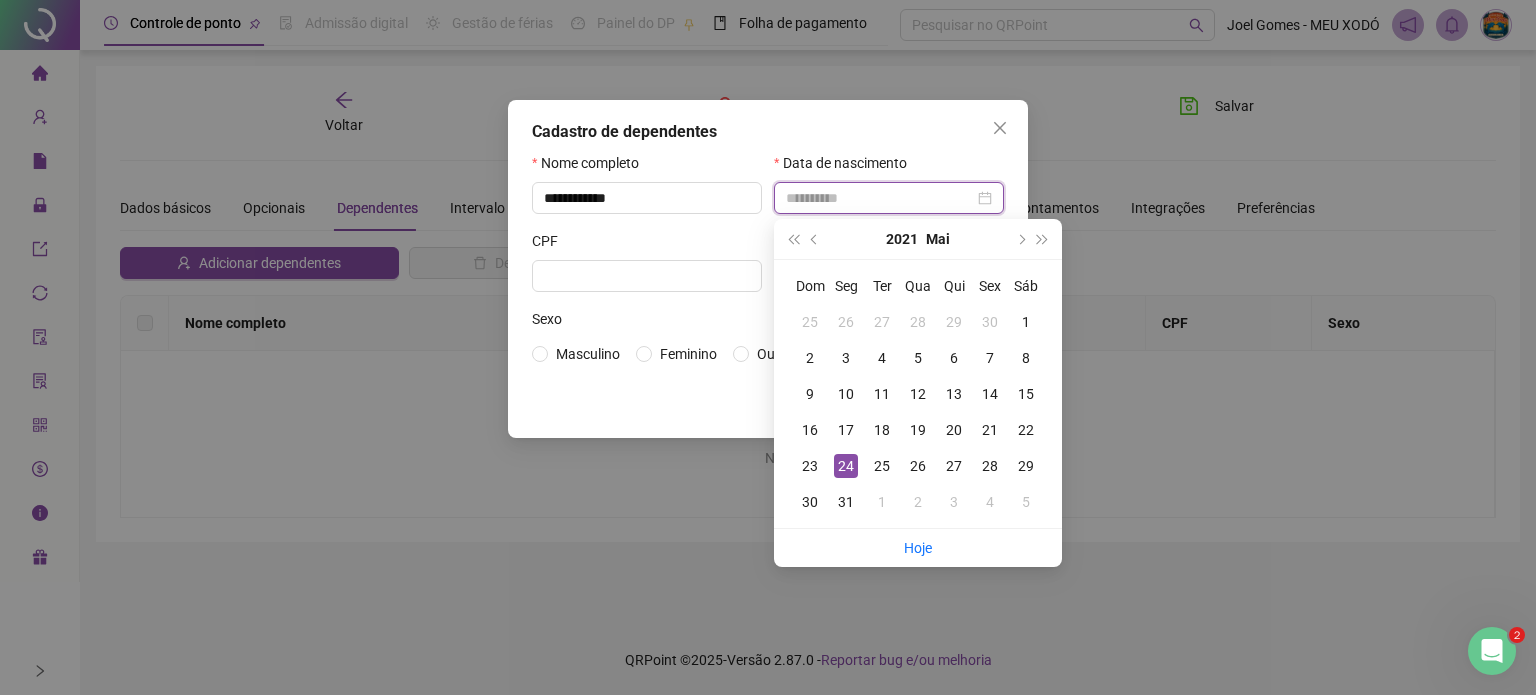 type on "**********" 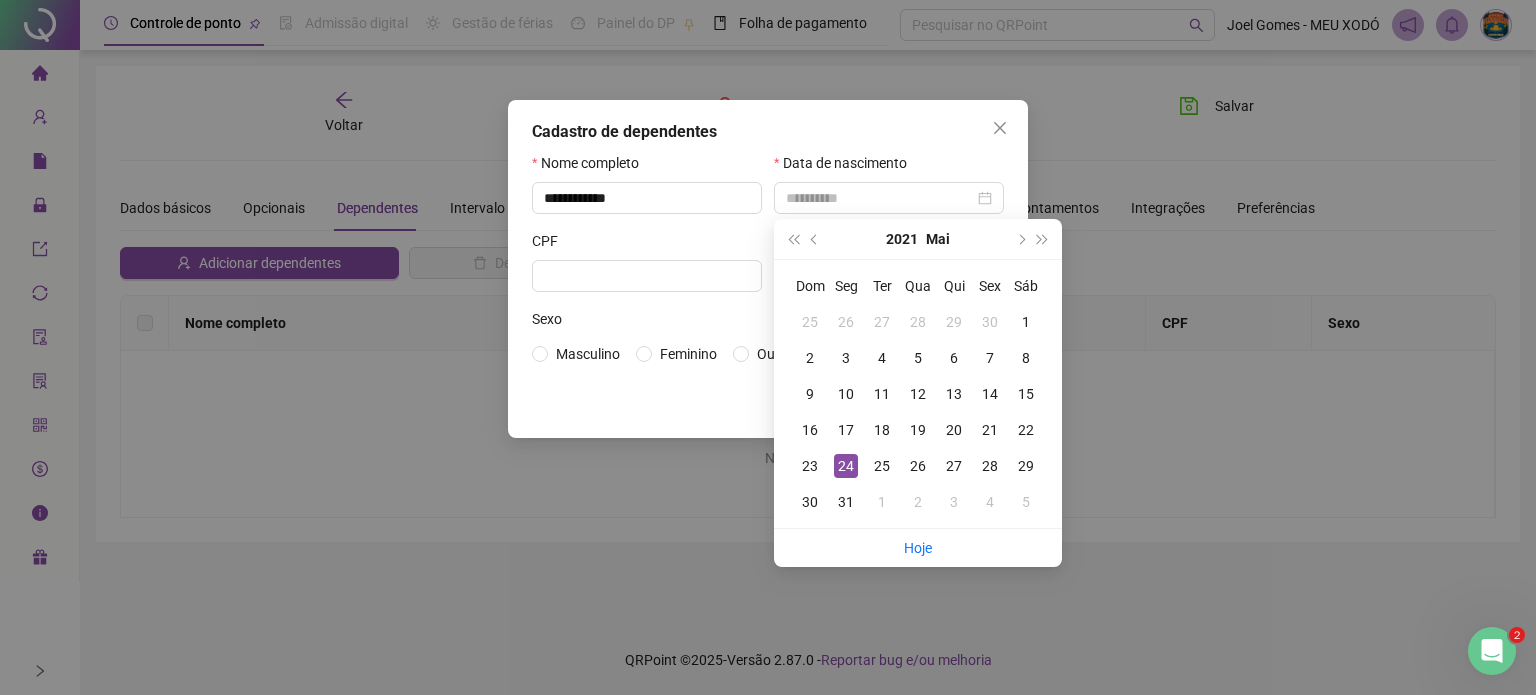 click on "24" at bounding box center (846, 466) 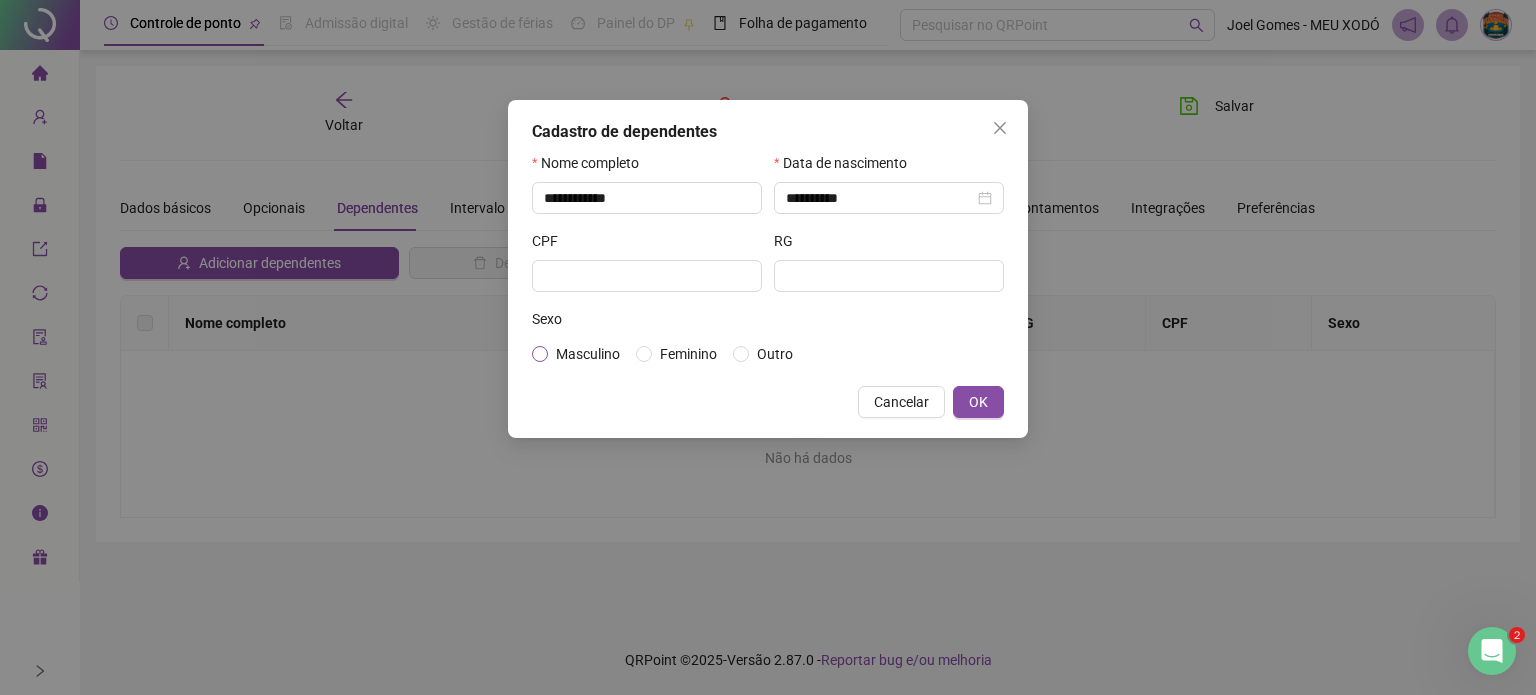 click on "Masculino" at bounding box center [588, 354] 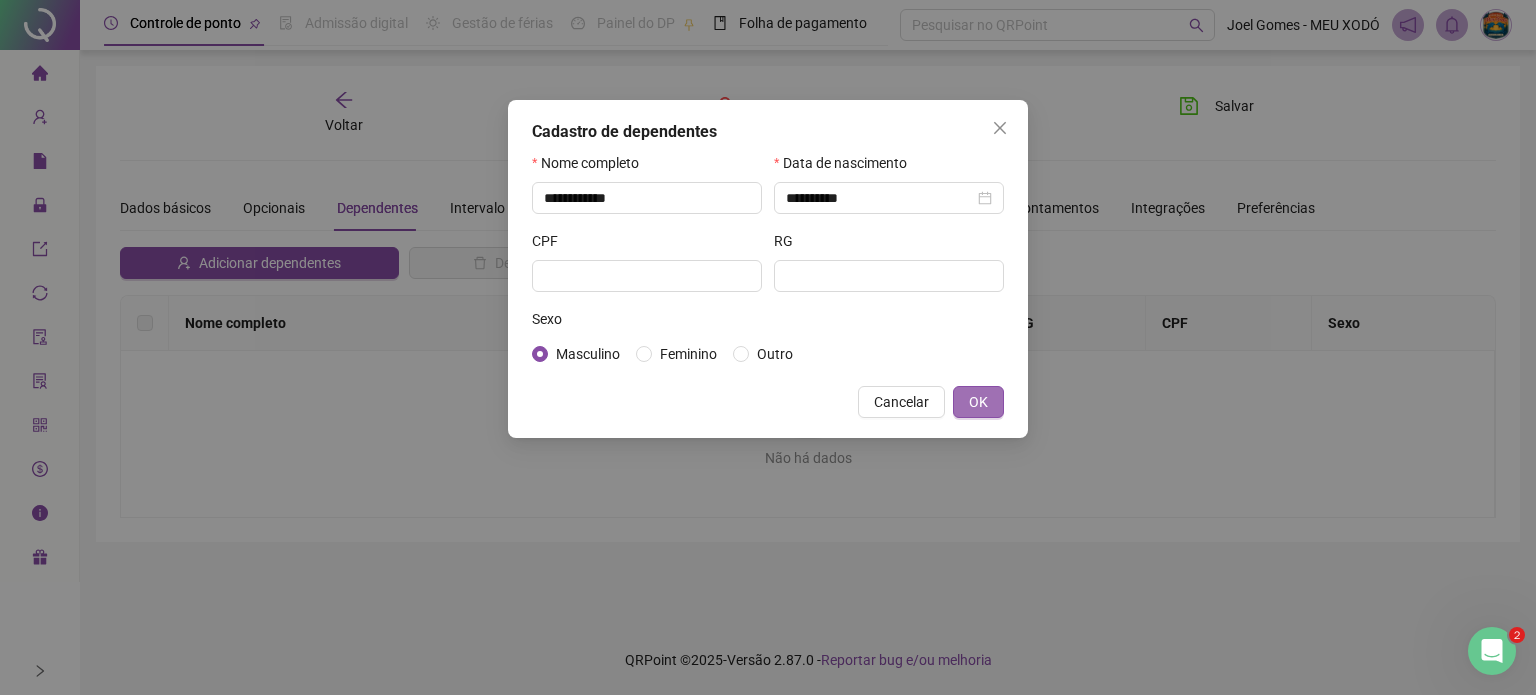 click on "OK" at bounding box center [978, 402] 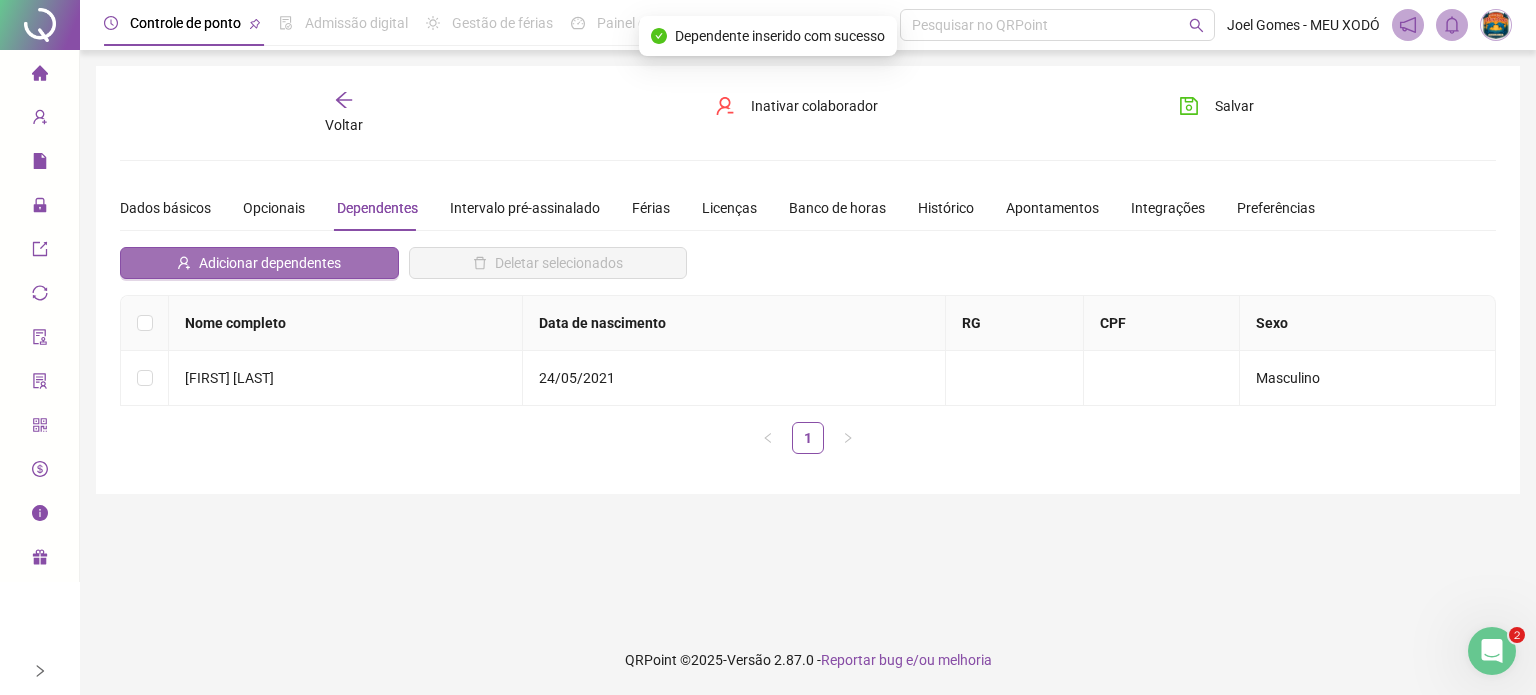 click on "Adicionar dependentes" at bounding box center (270, 263) 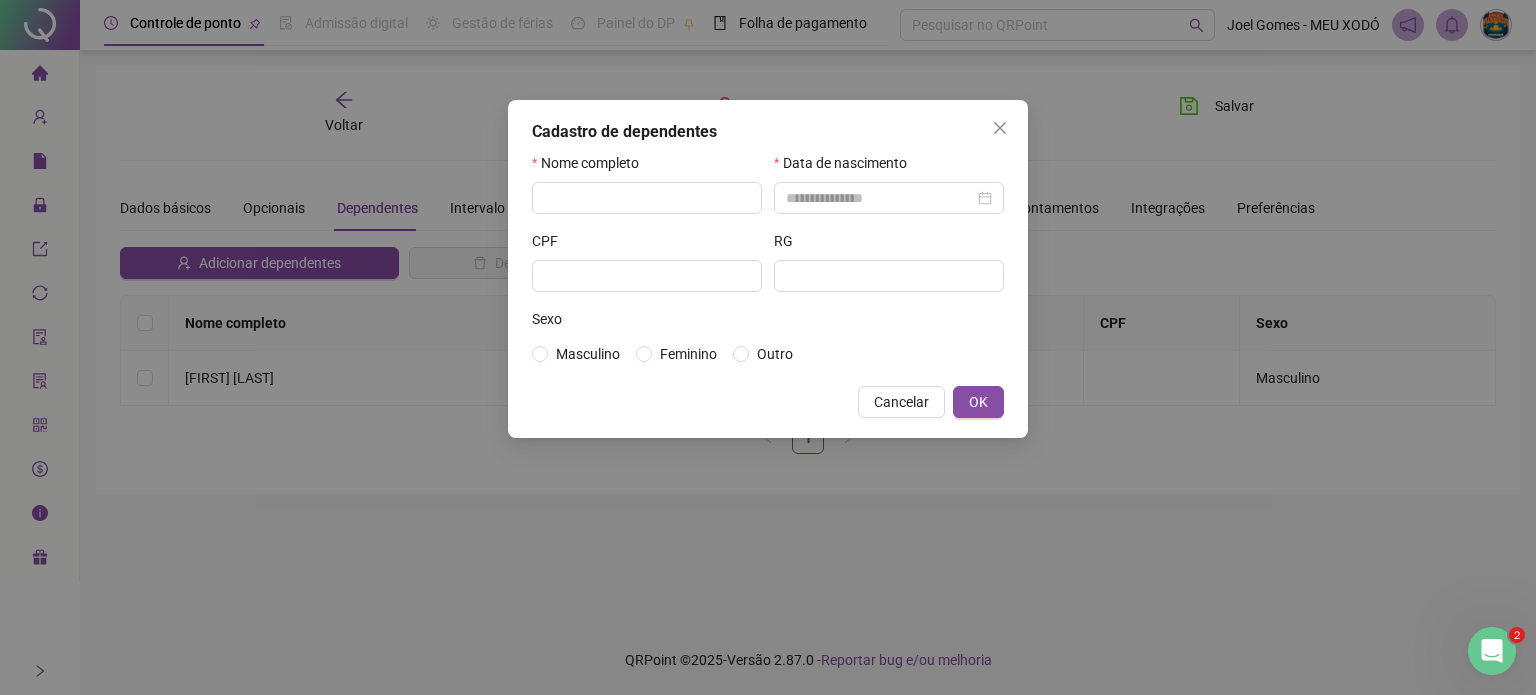 click on "Nome completo CPF" at bounding box center [647, 230] 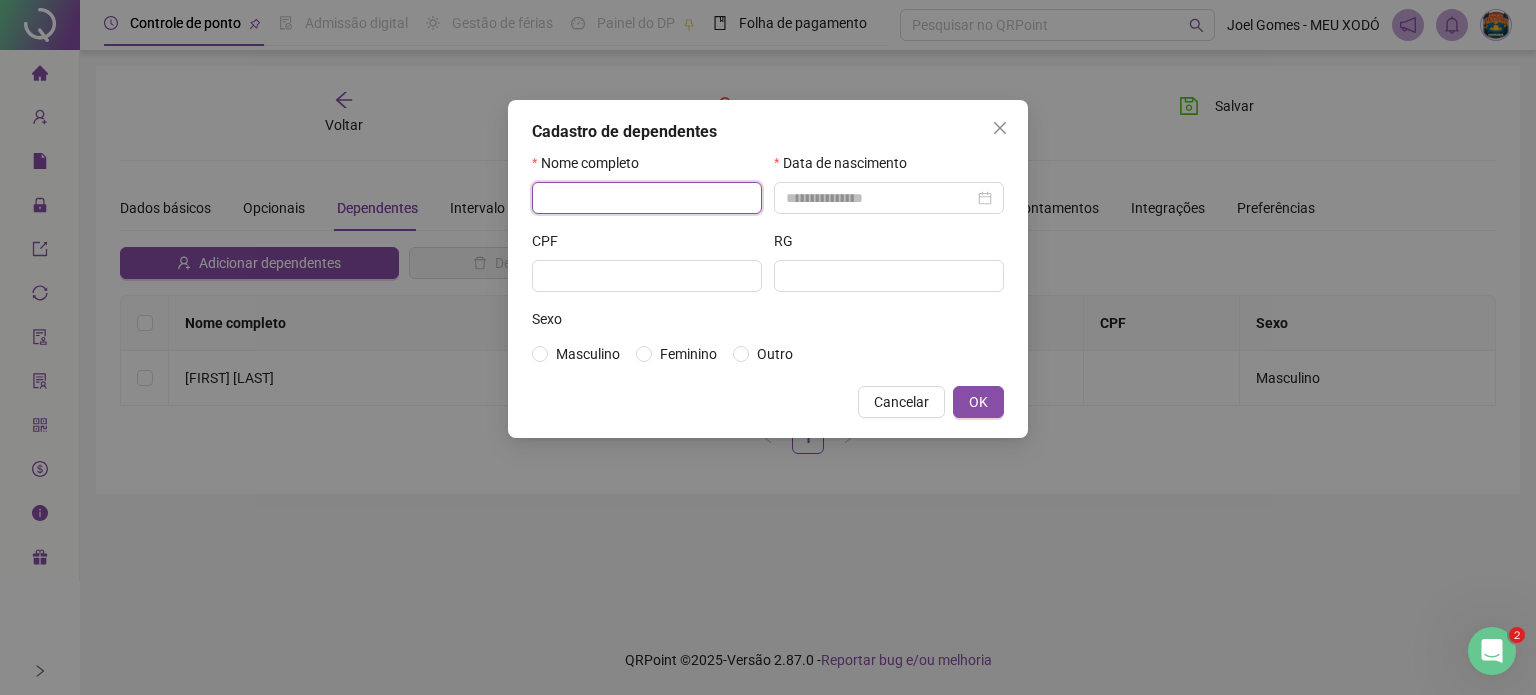 click at bounding box center [647, 198] 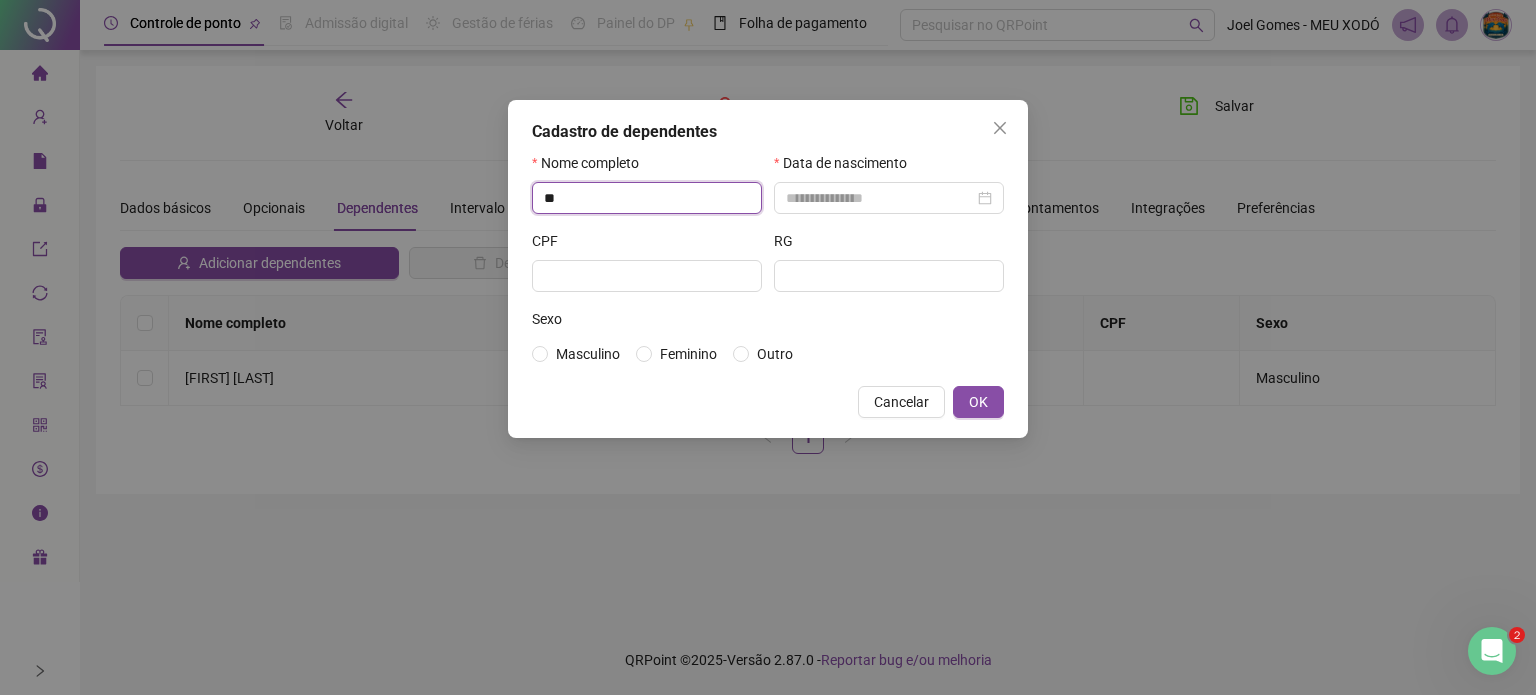 type on "*" 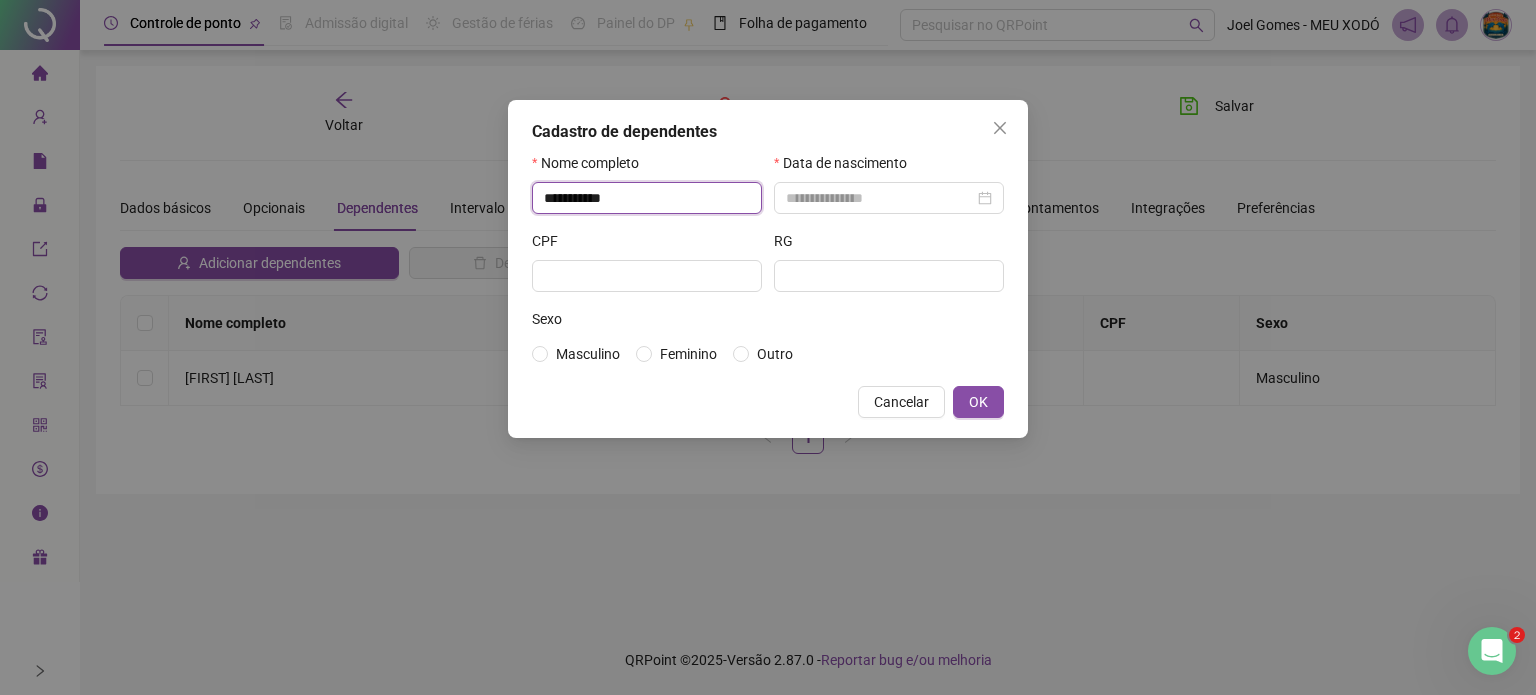 type on "**********" 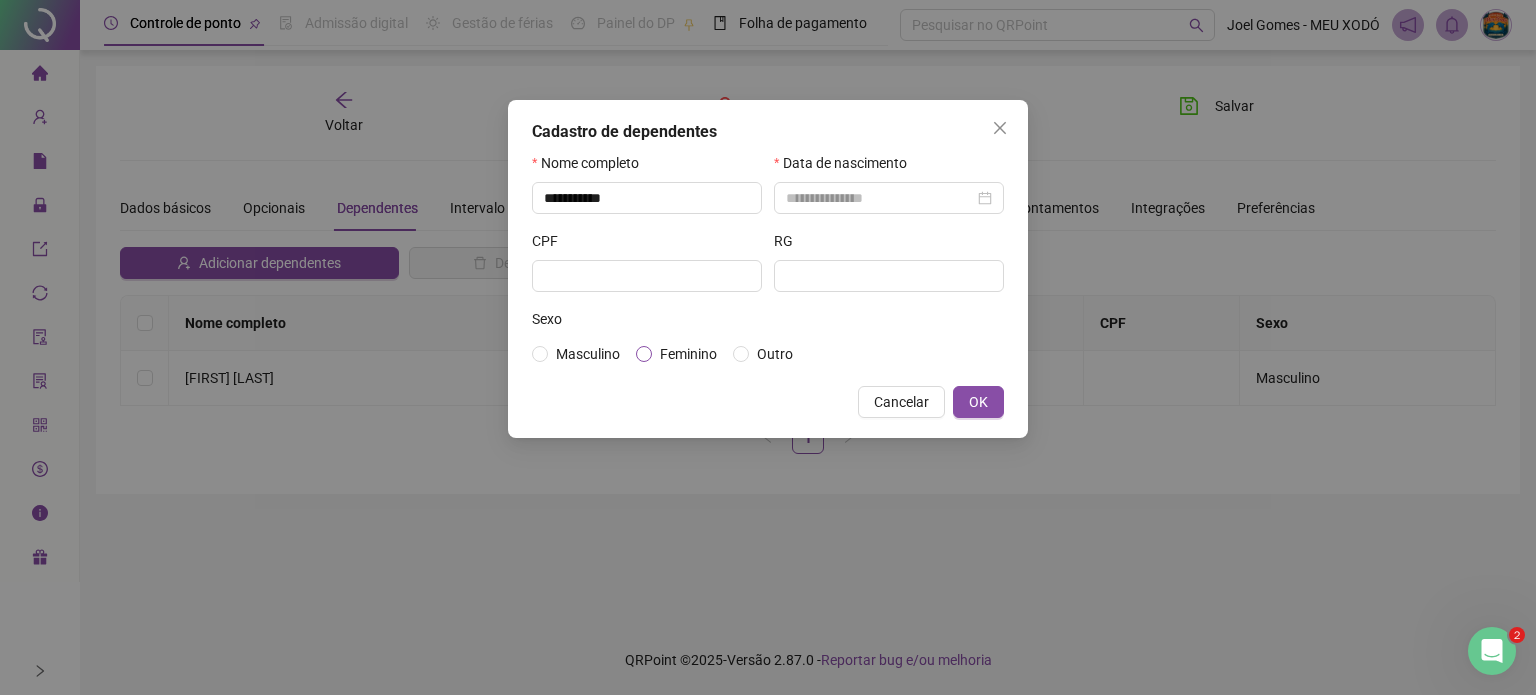 click on "Feminino" at bounding box center (688, 354) 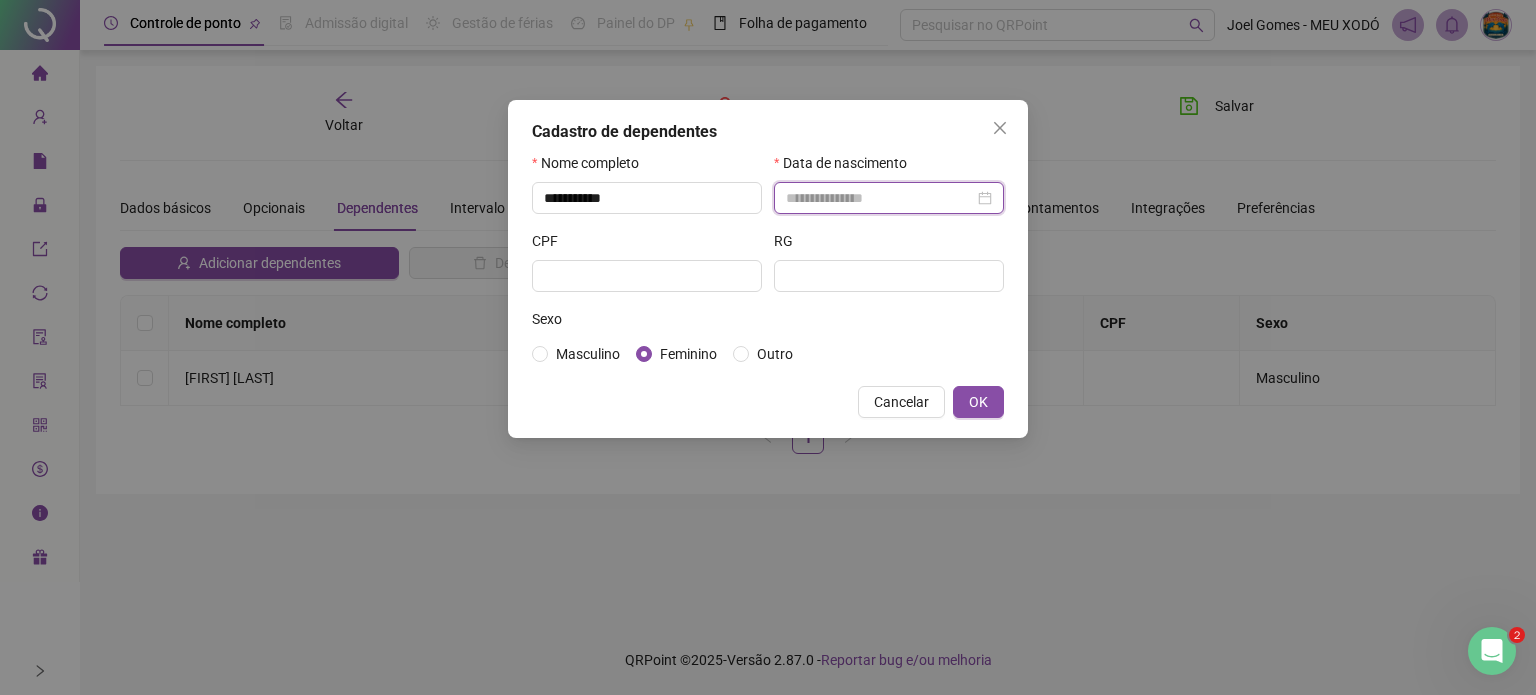 click at bounding box center (880, 198) 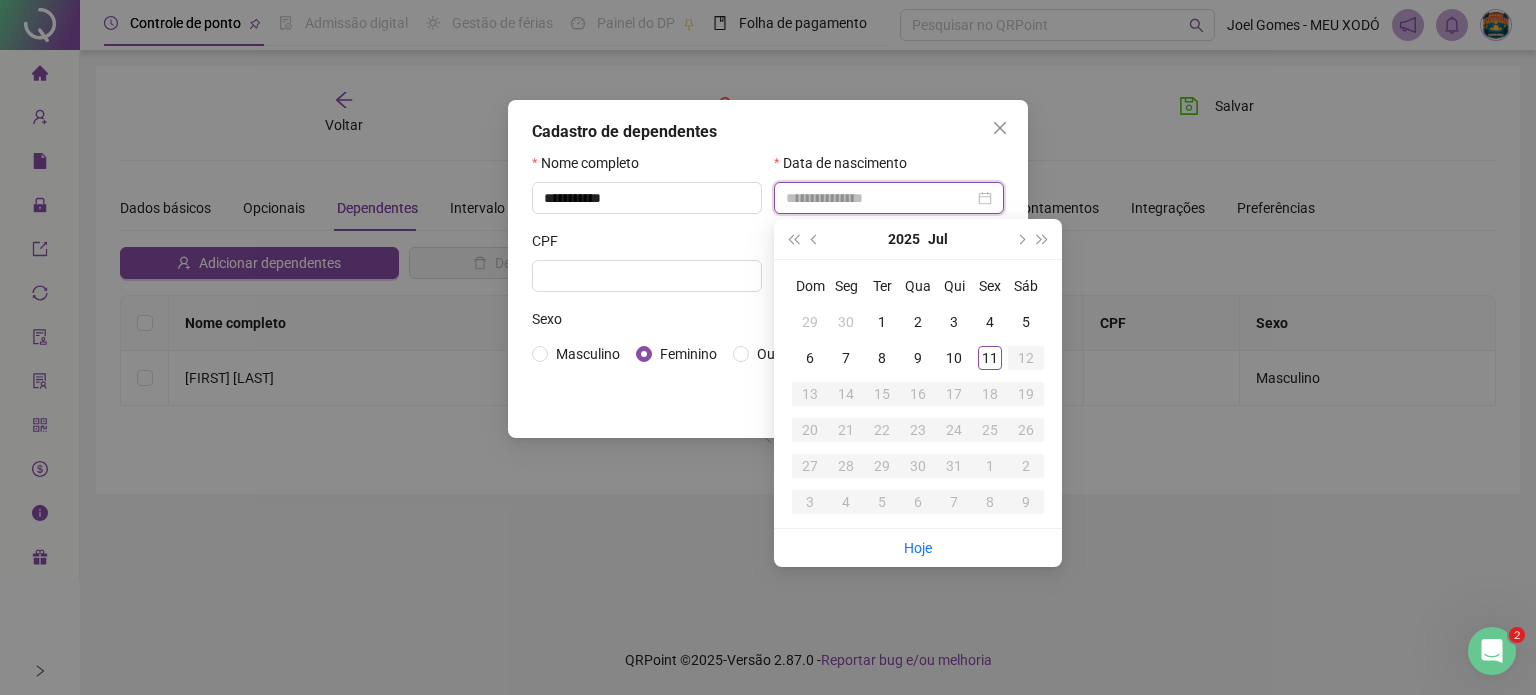 paste on "**********" 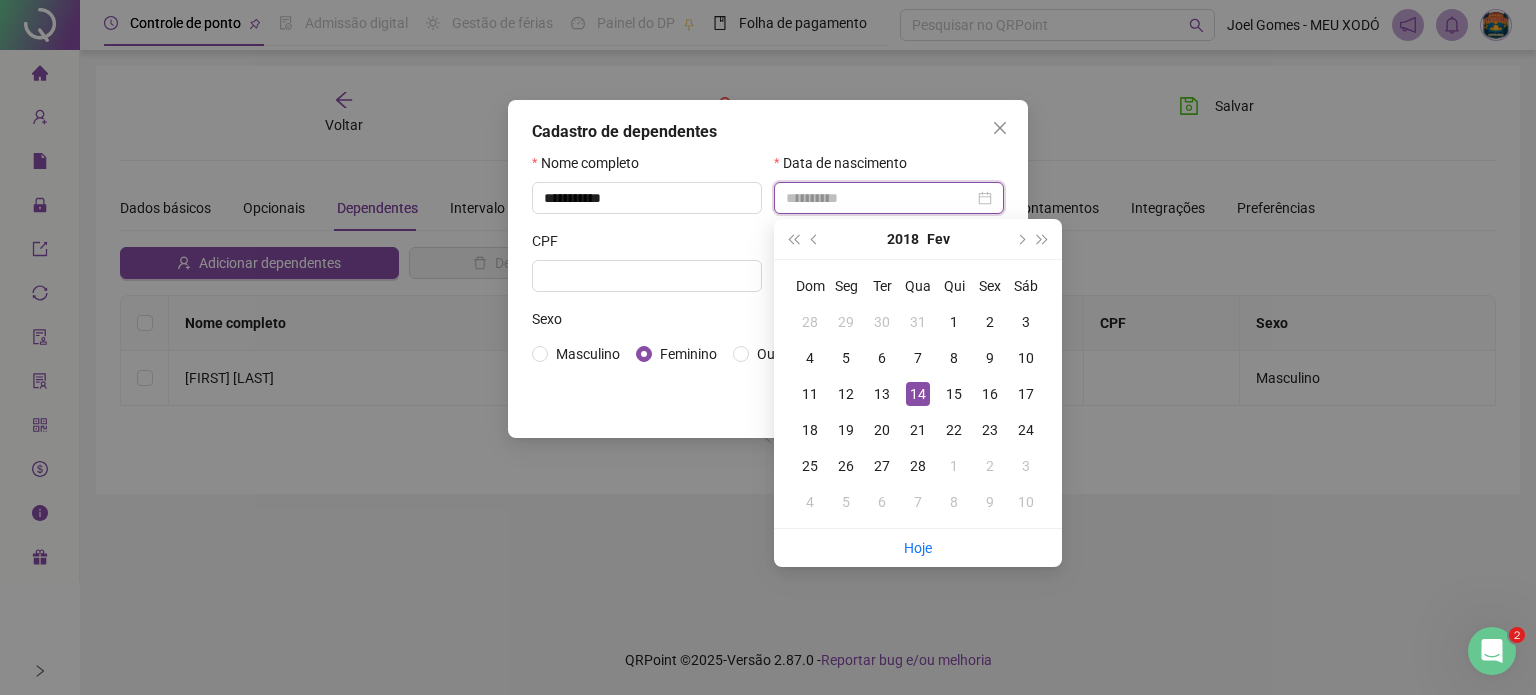 type on "**********" 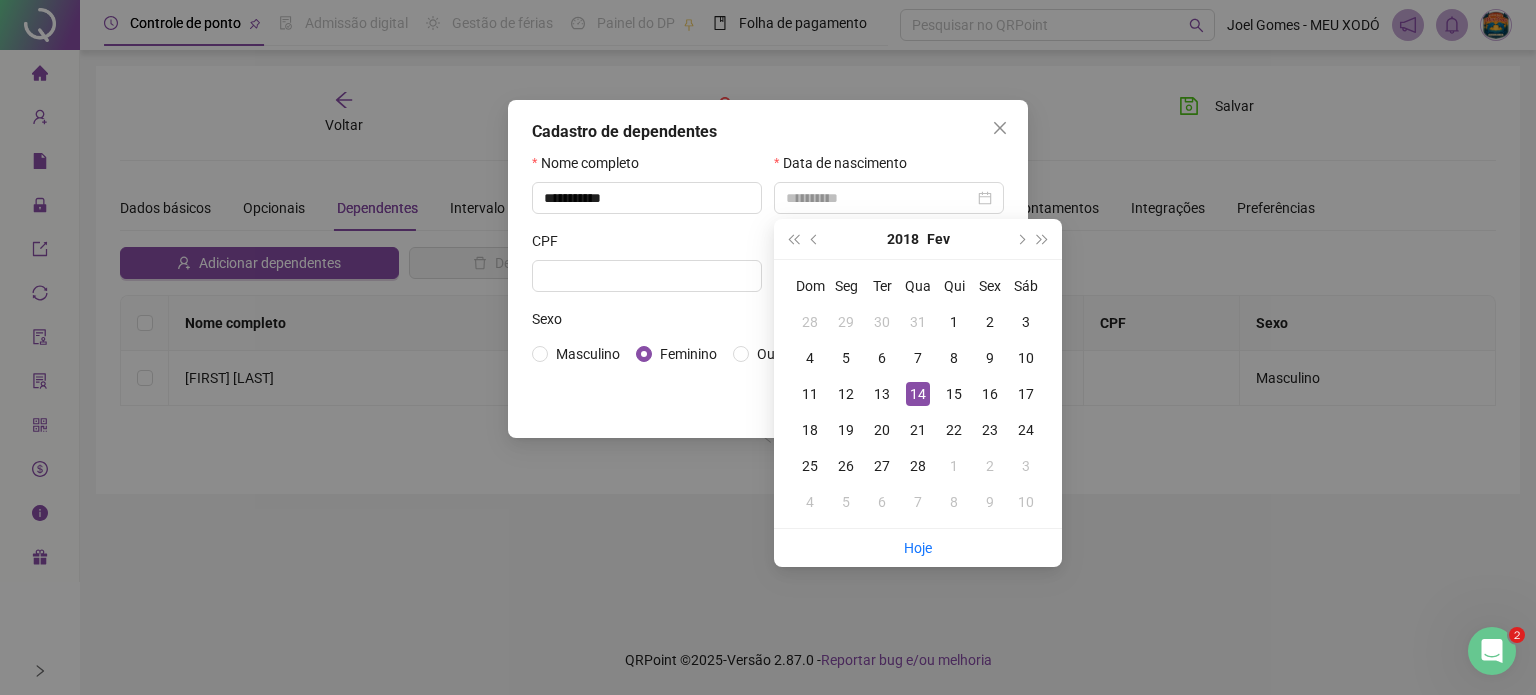 click on "14" at bounding box center (918, 394) 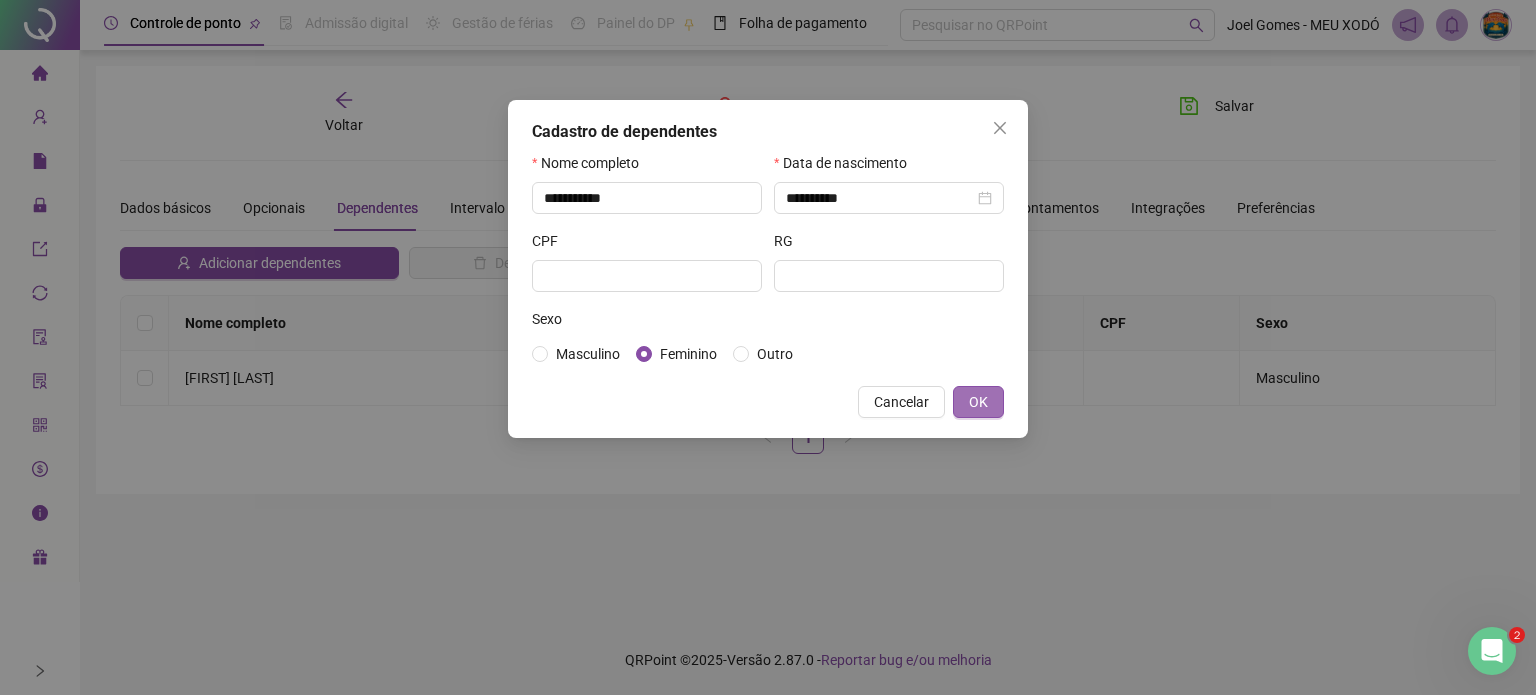 click on "OK" at bounding box center [978, 402] 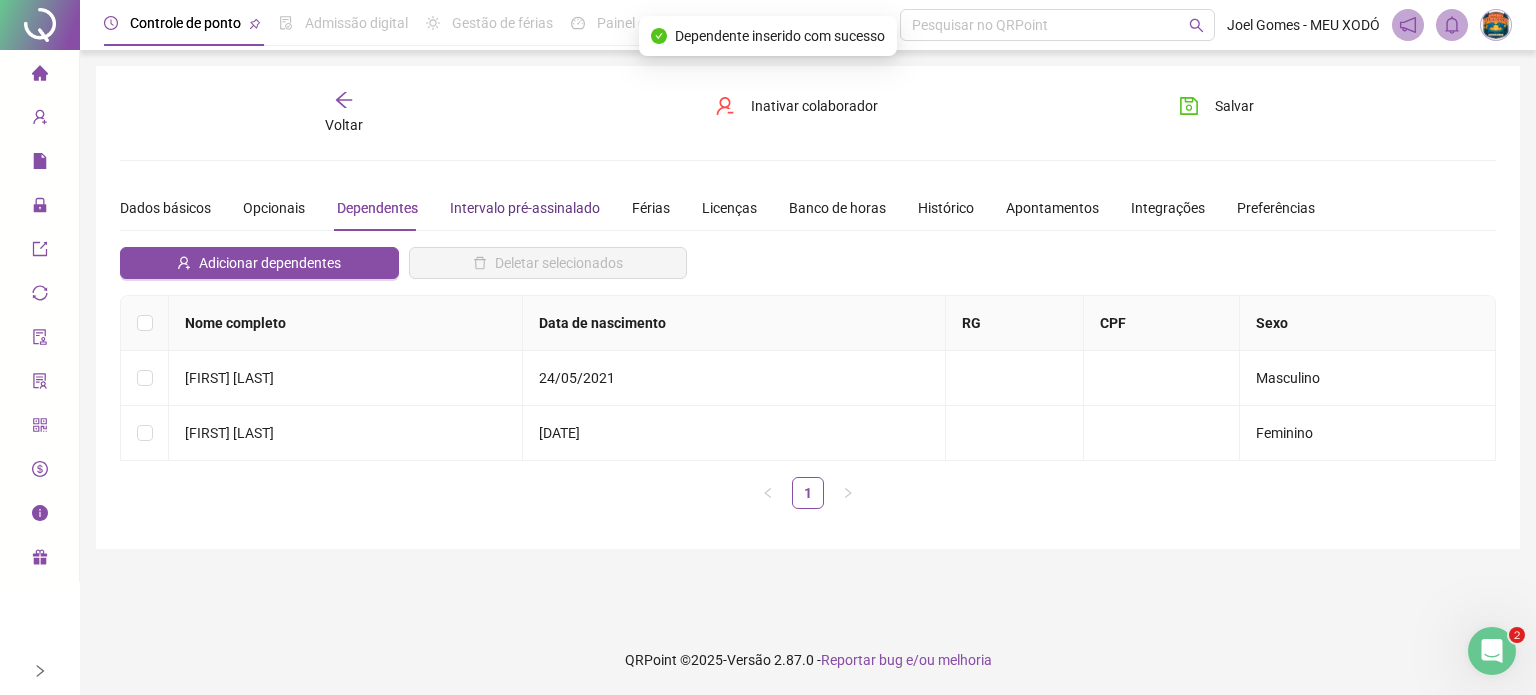 click on "Intervalo pré-assinalado" at bounding box center [525, 208] 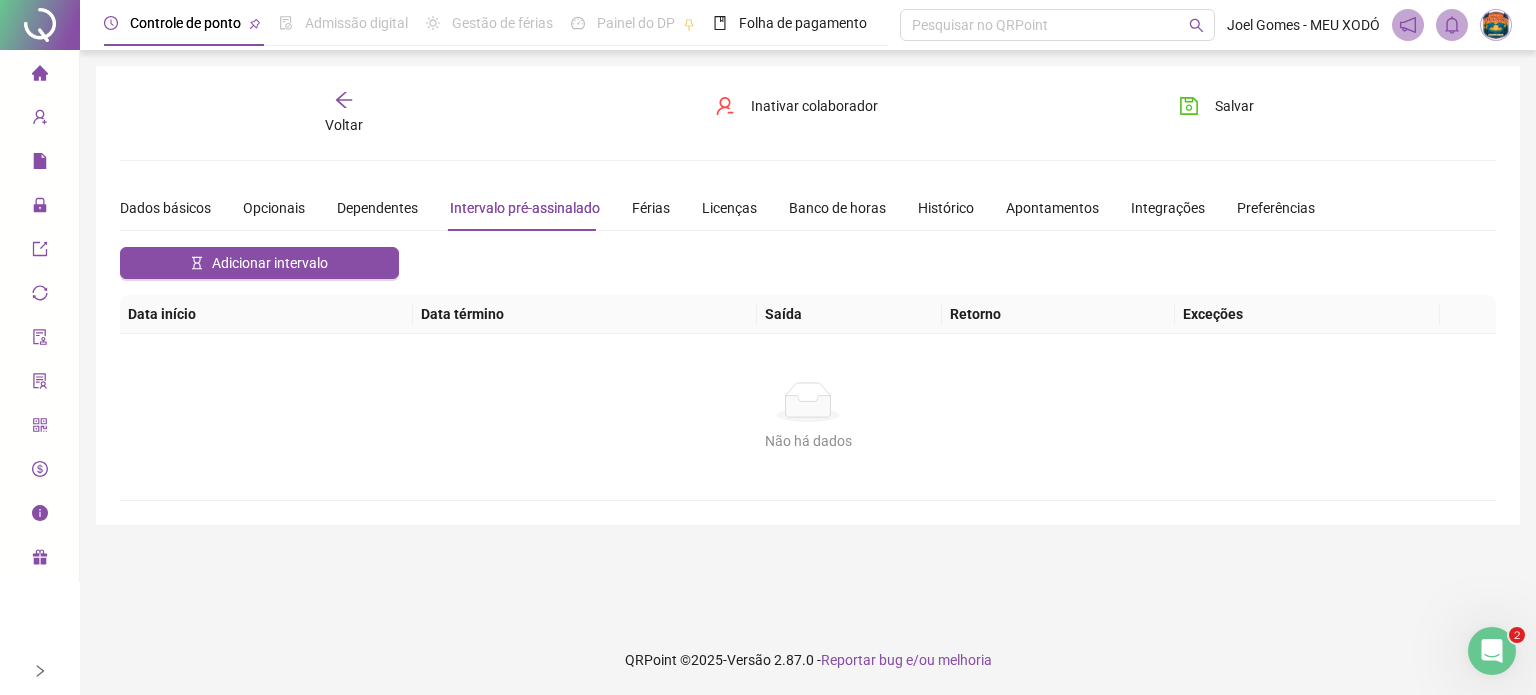 click on "Dados básicos Opcionais Dependentes Intervalo pré-assinalado Férias Licenças Banco de horas Histórico Apontamentos Integrações Preferências" at bounding box center (717, 208) 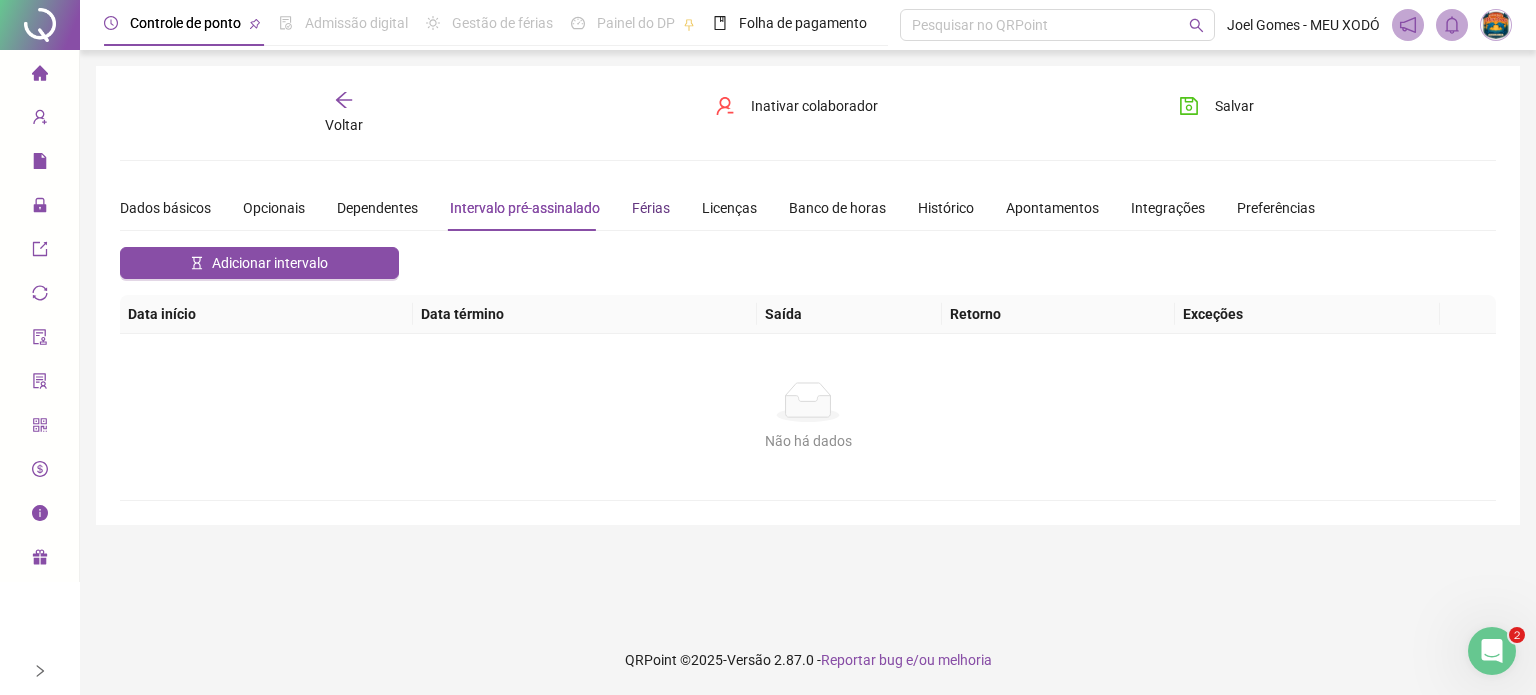 click on "Férias" at bounding box center (651, 208) 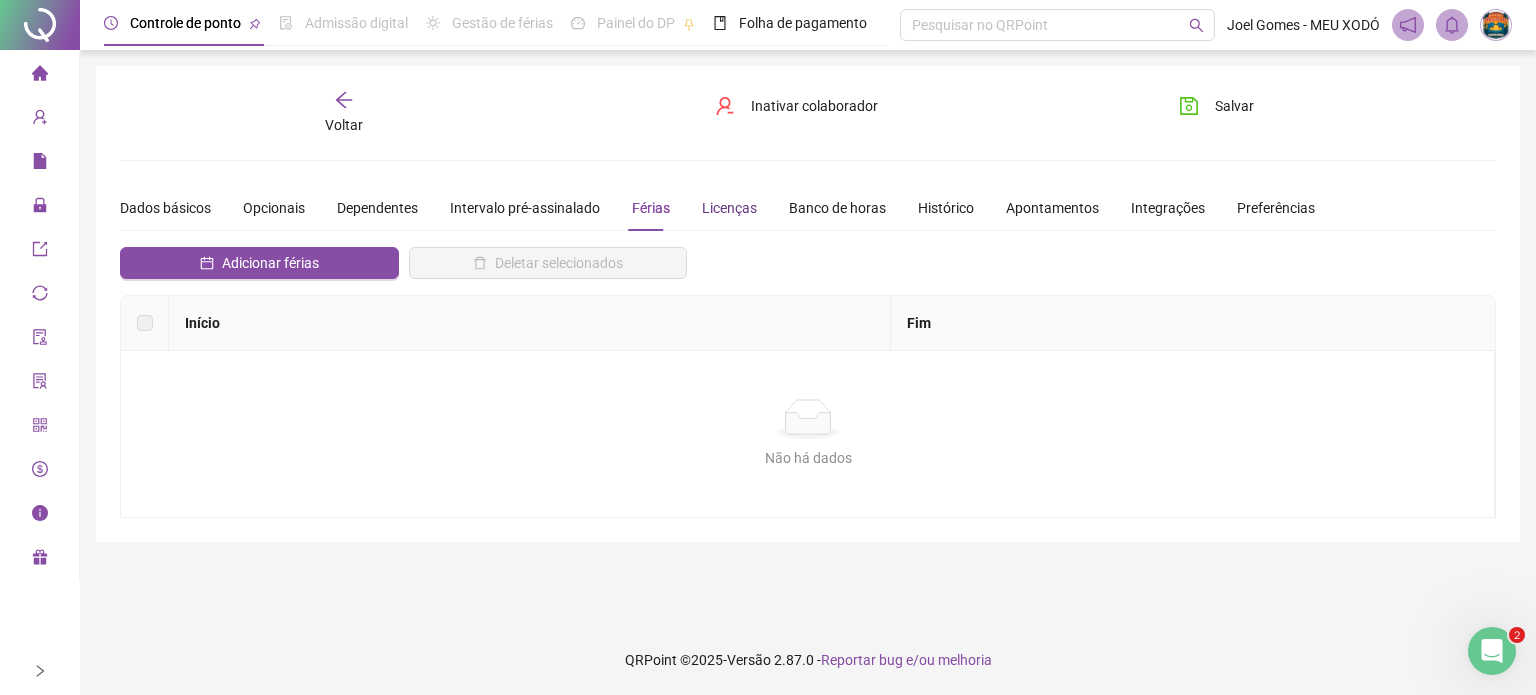 click on "Licenças" at bounding box center [729, 208] 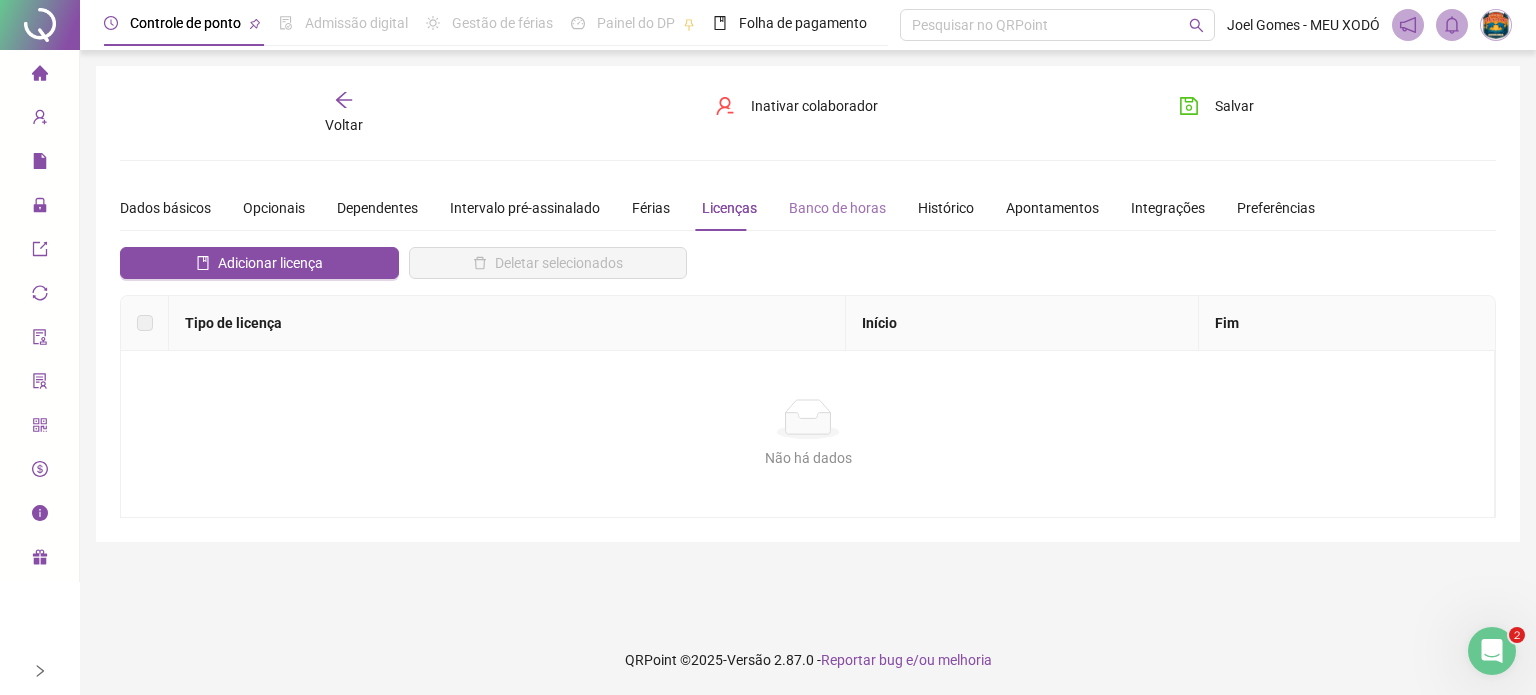 click on "Banco de horas" at bounding box center [837, 208] 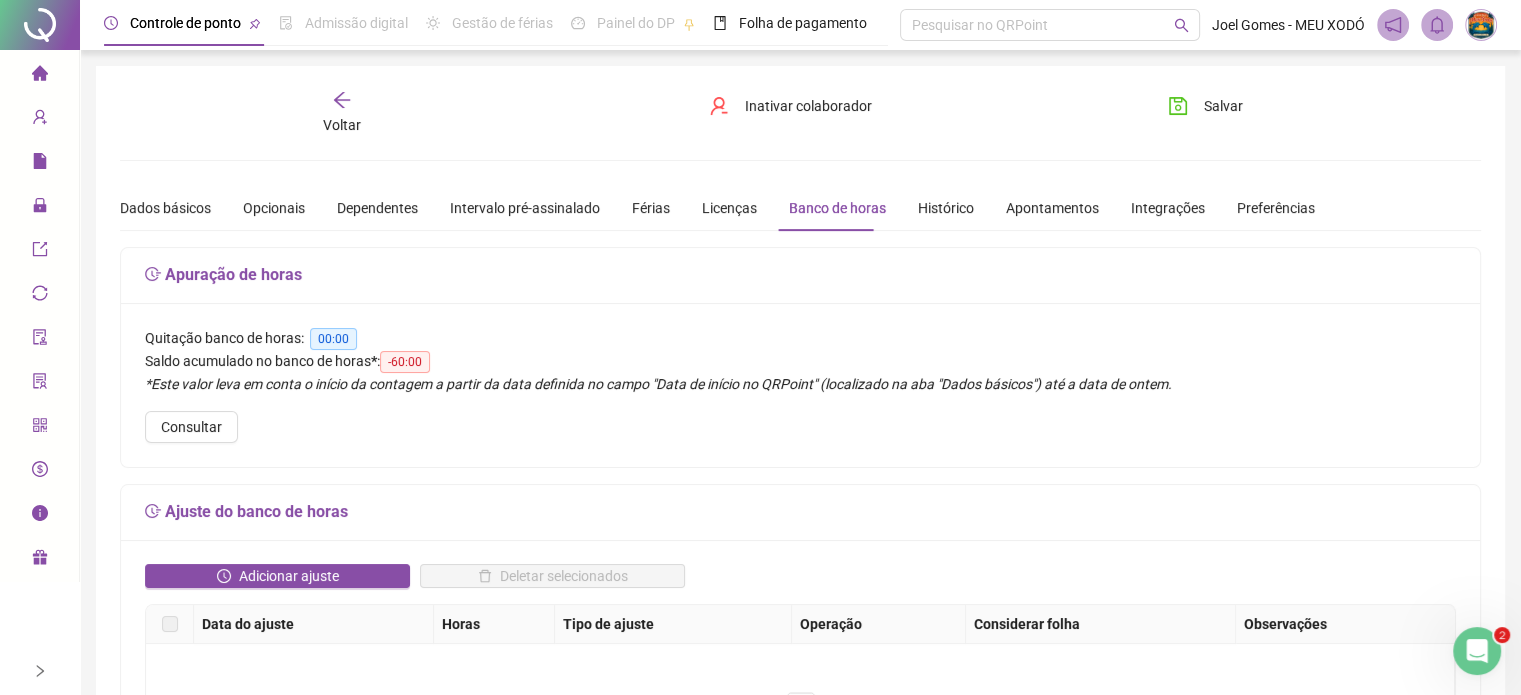 click on "Dados básicos Opcionais Dependentes Intervalo pré-assinalado Férias Licenças Banco de horas Histórico Apontamentos Integrações Preferências" at bounding box center (717, 208) 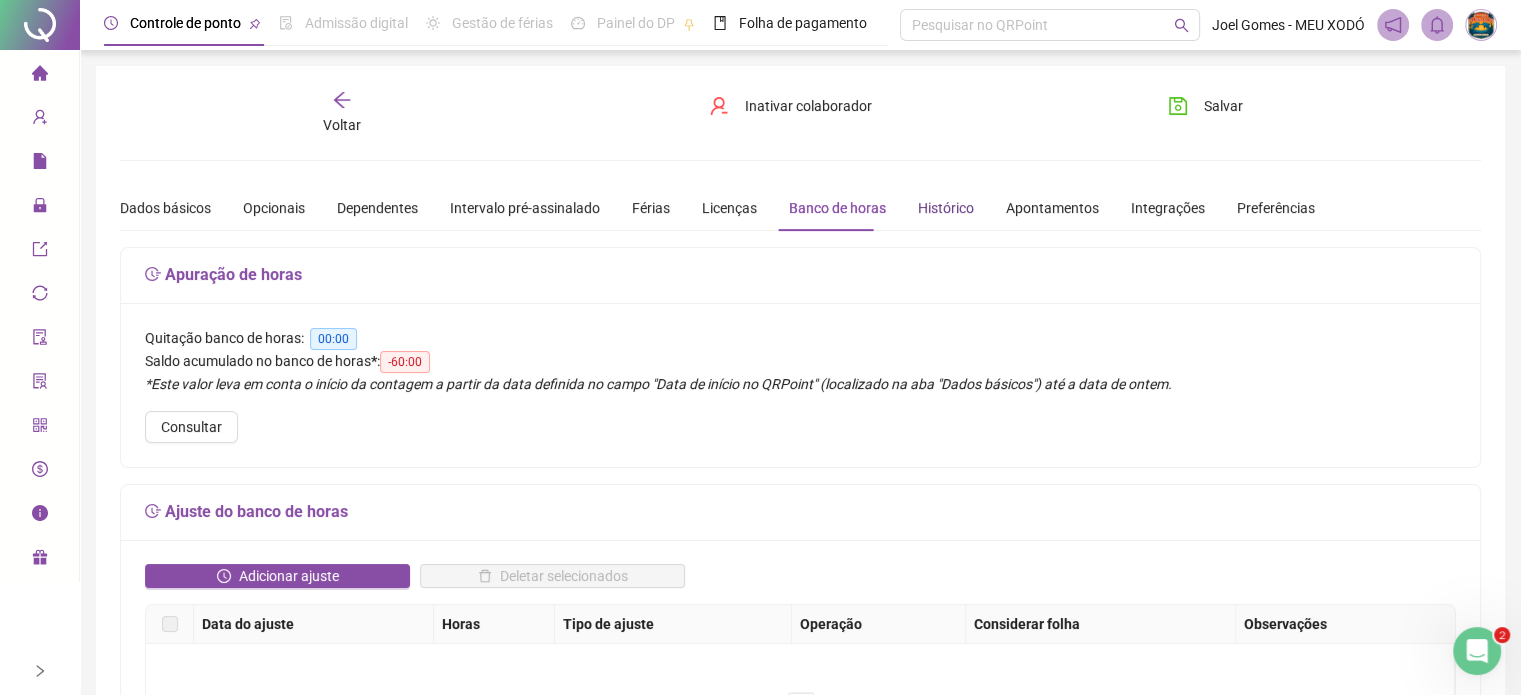 click on "Histórico" at bounding box center (946, 208) 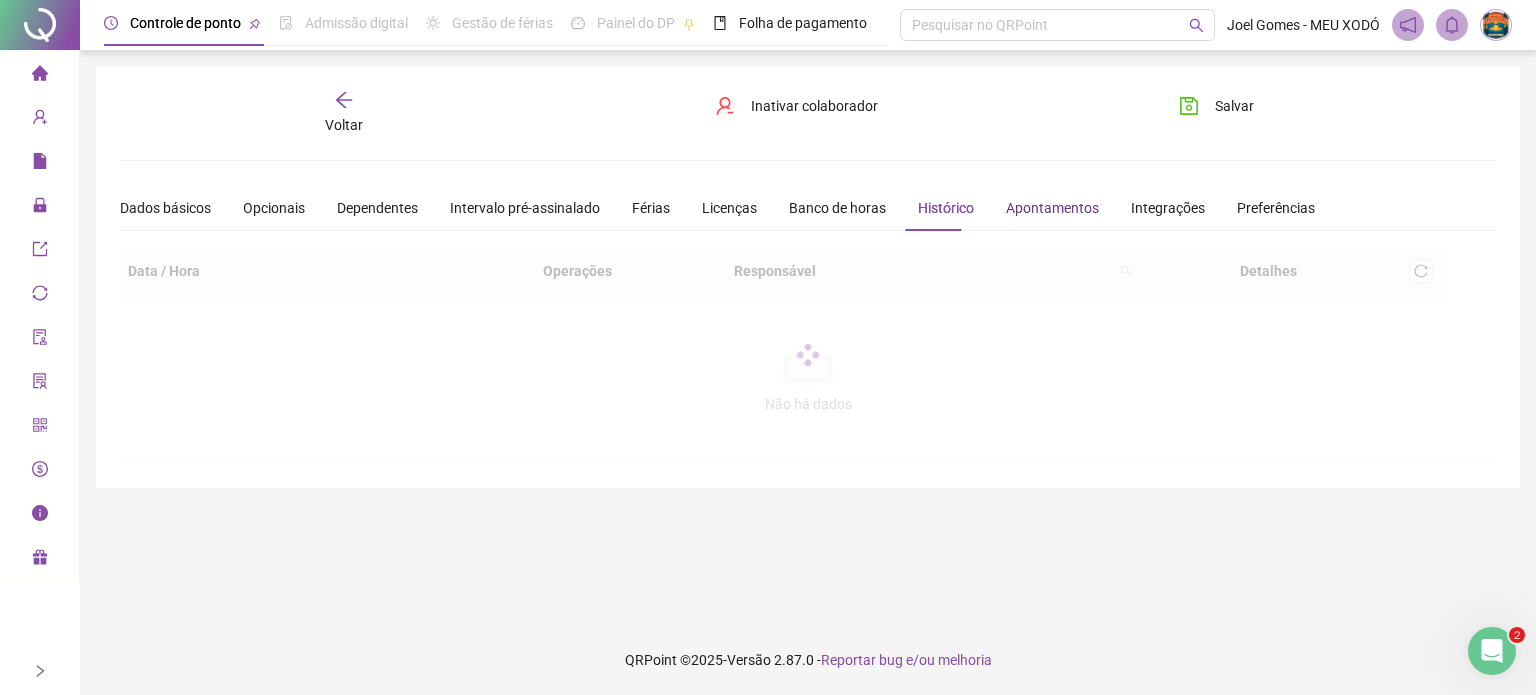 click on "Apontamentos" at bounding box center (1052, 208) 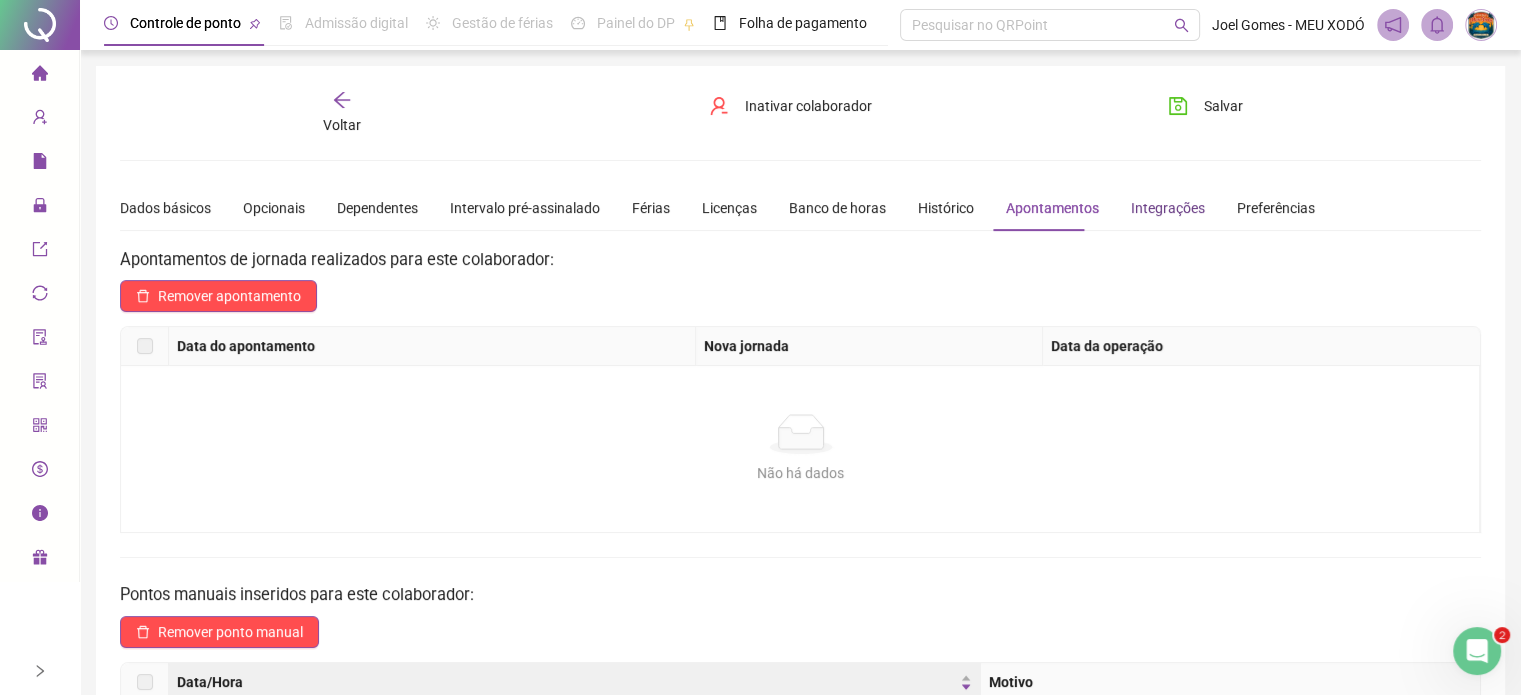 click on "Integrações" at bounding box center (1168, 208) 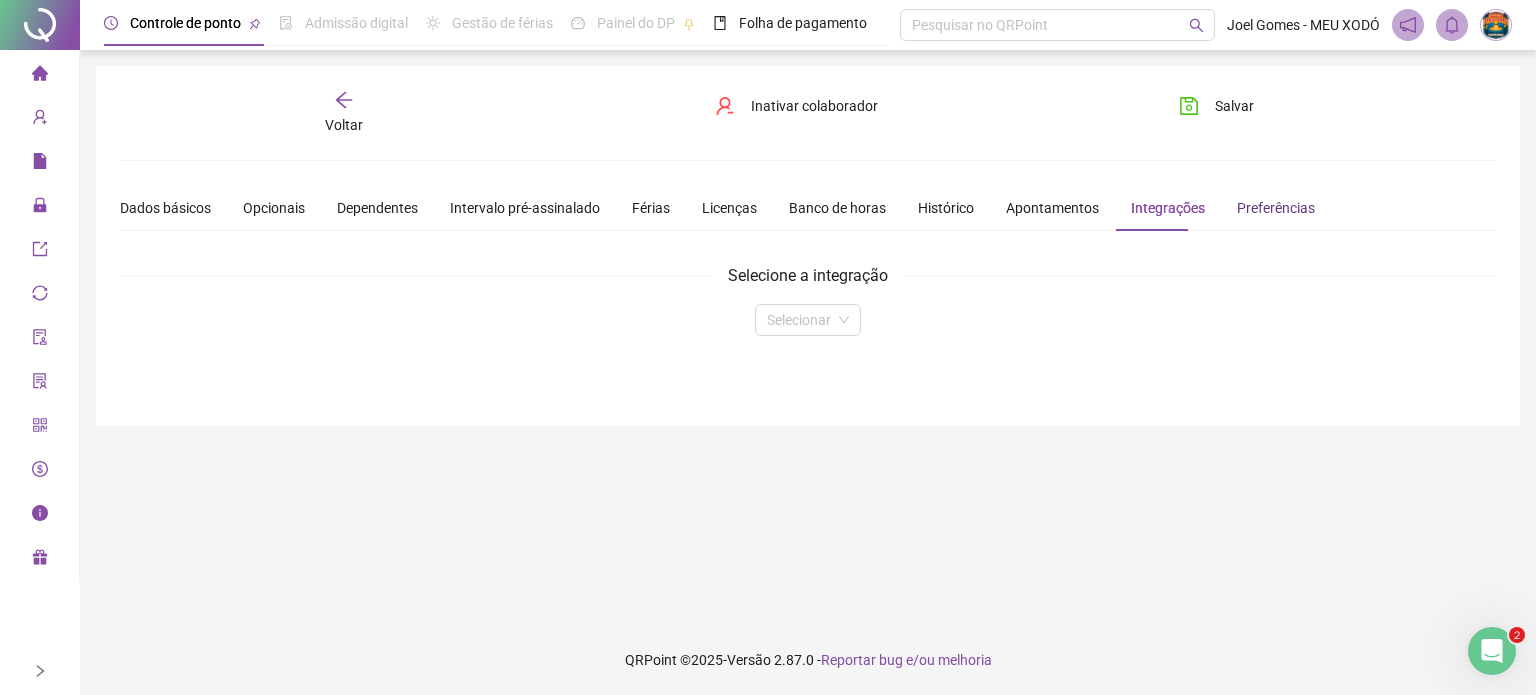 click on "Preferências" at bounding box center [1276, 208] 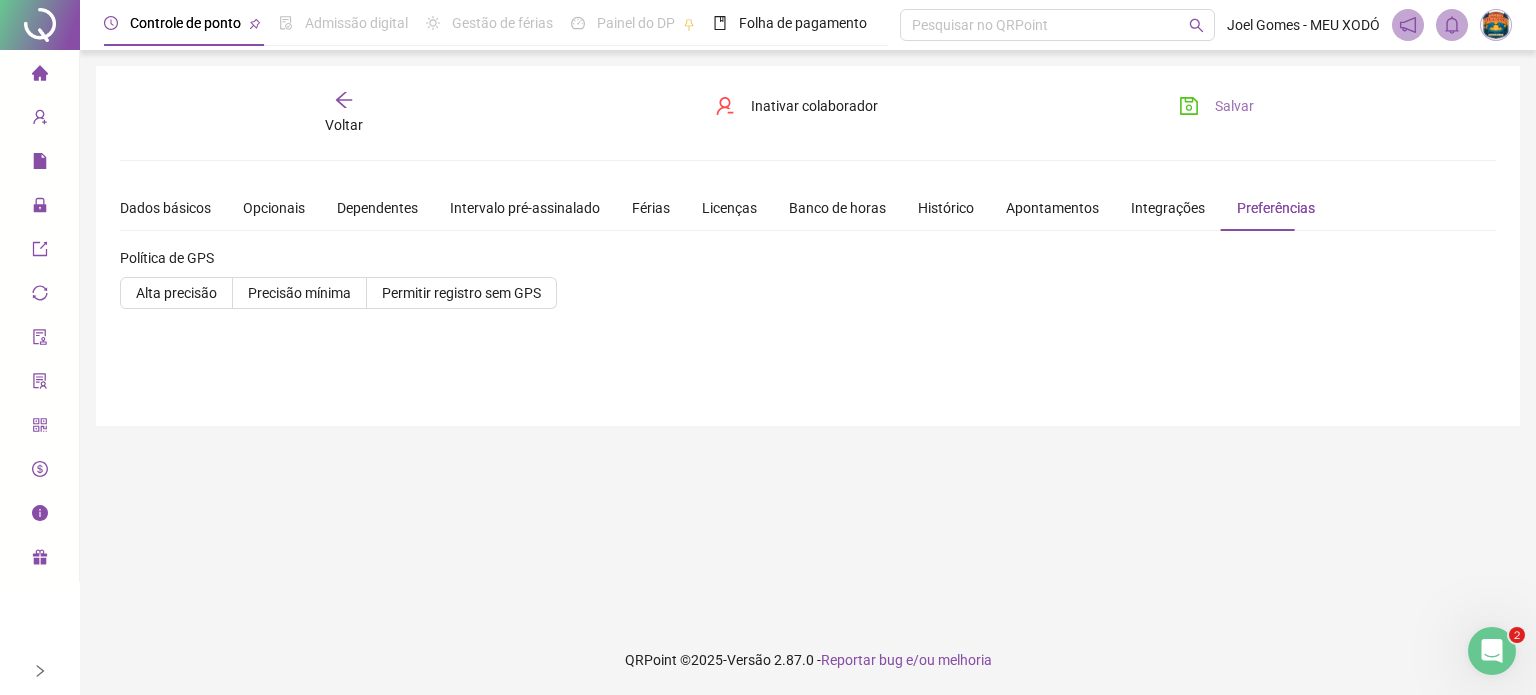 click on "Salvar" at bounding box center [1216, 106] 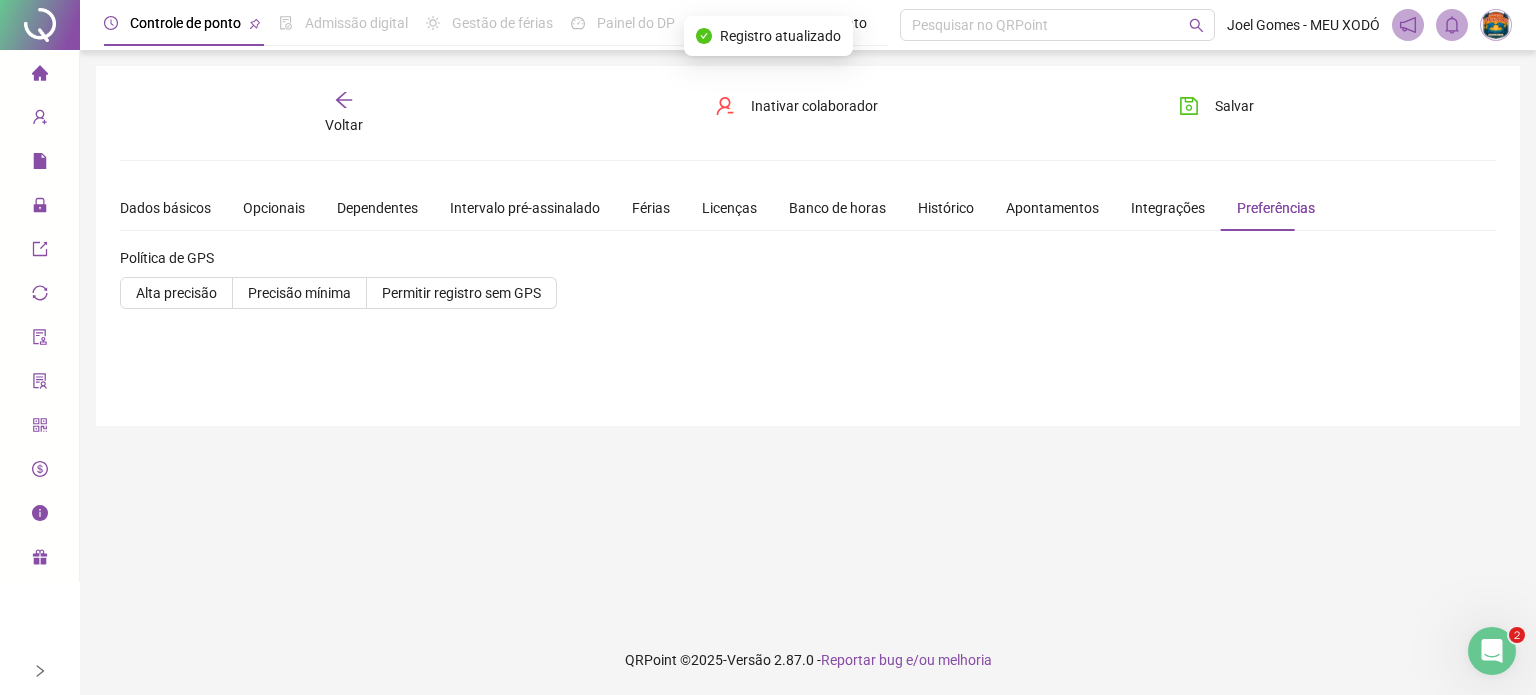 click on "Voltar" at bounding box center (344, 113) 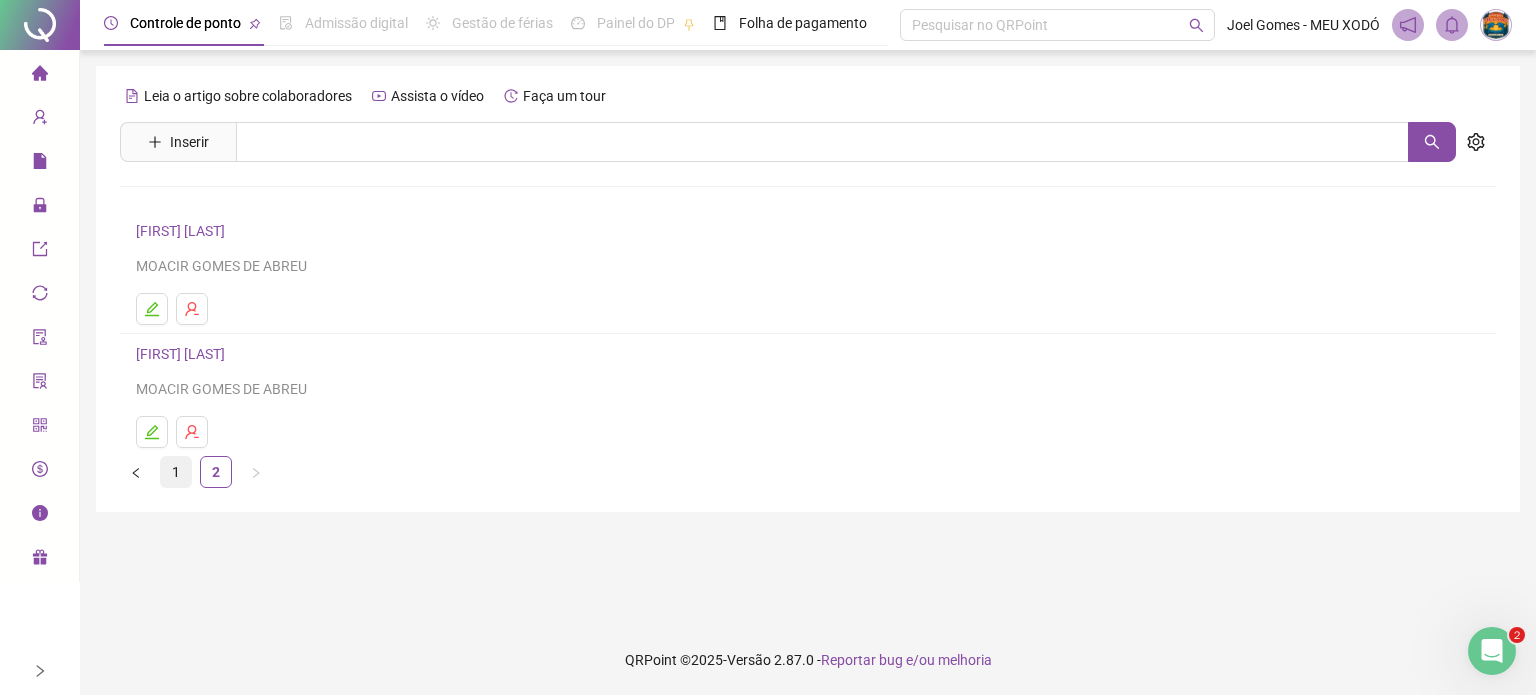 click on "1" at bounding box center [176, 472] 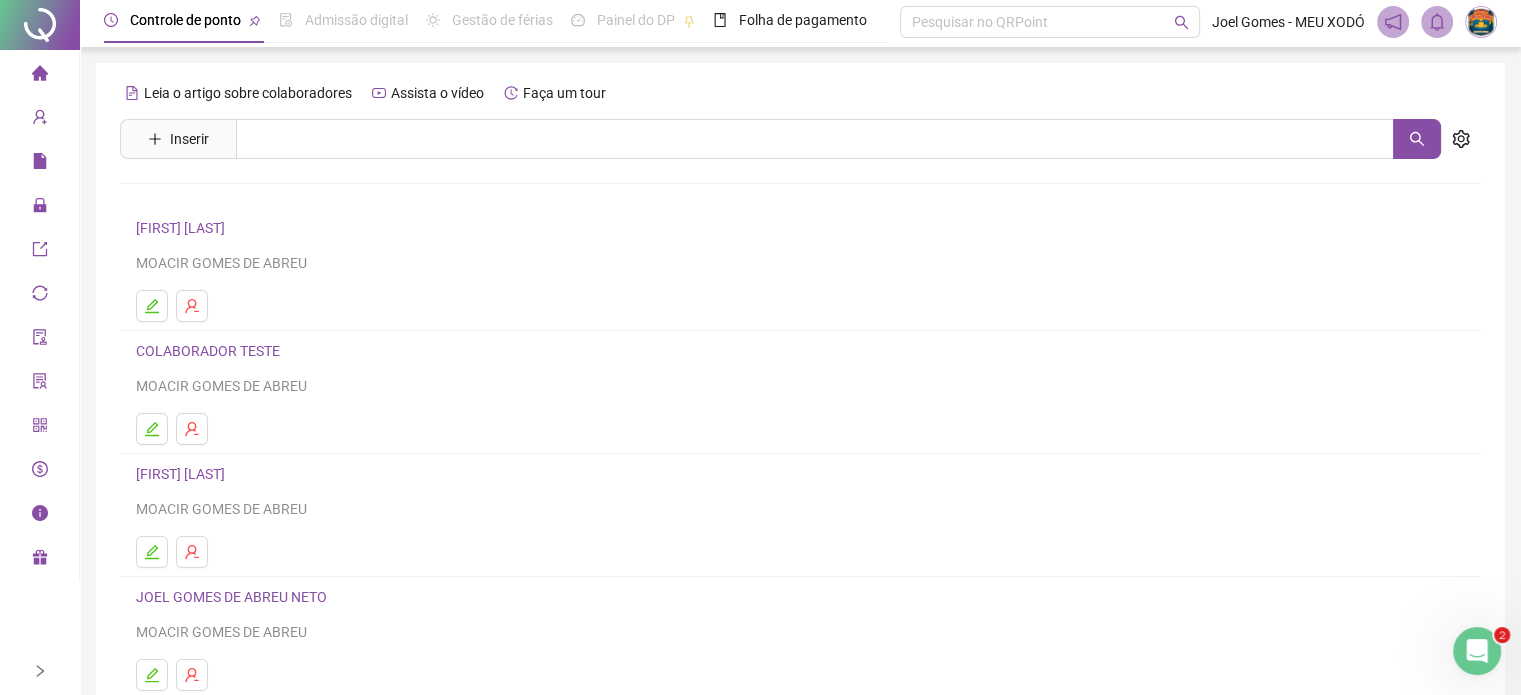 scroll, scrollTop: 0, scrollLeft: 0, axis: both 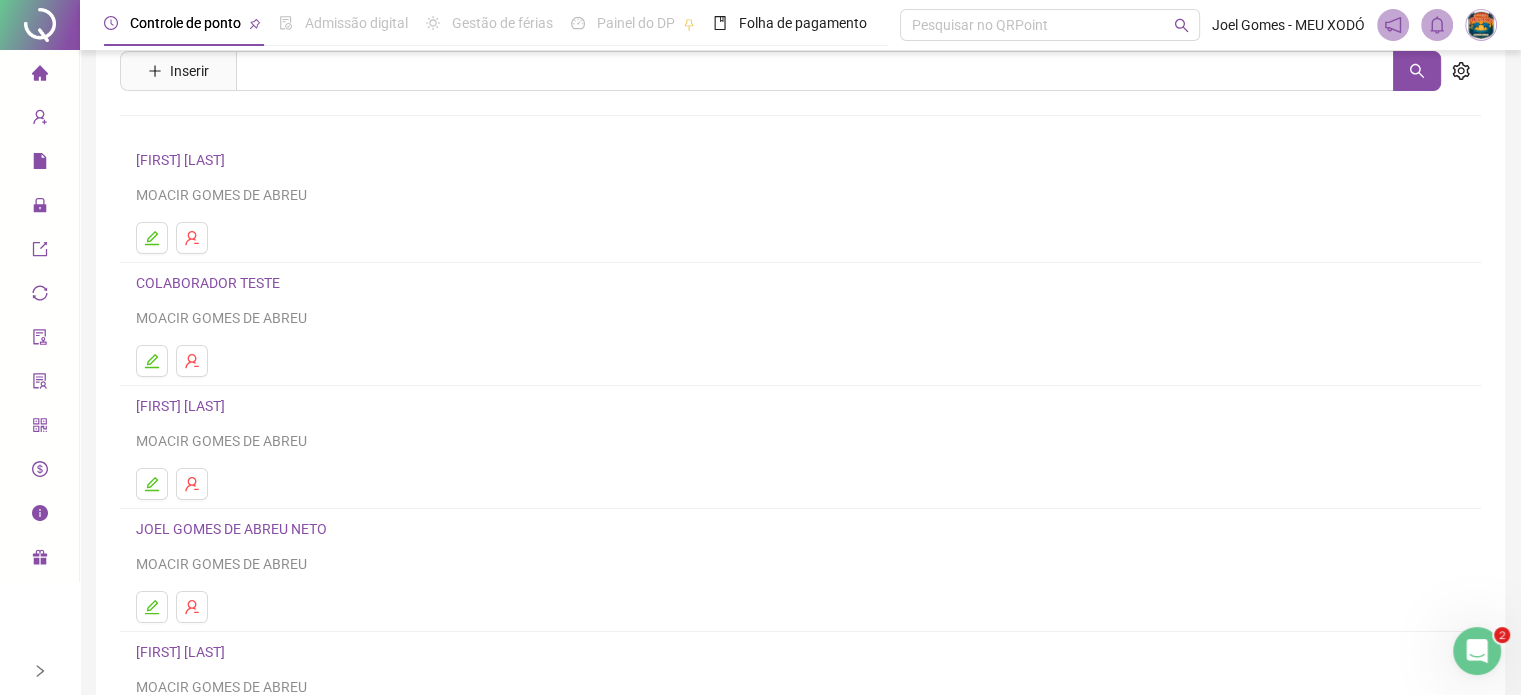 click at bounding box center (152, 607) 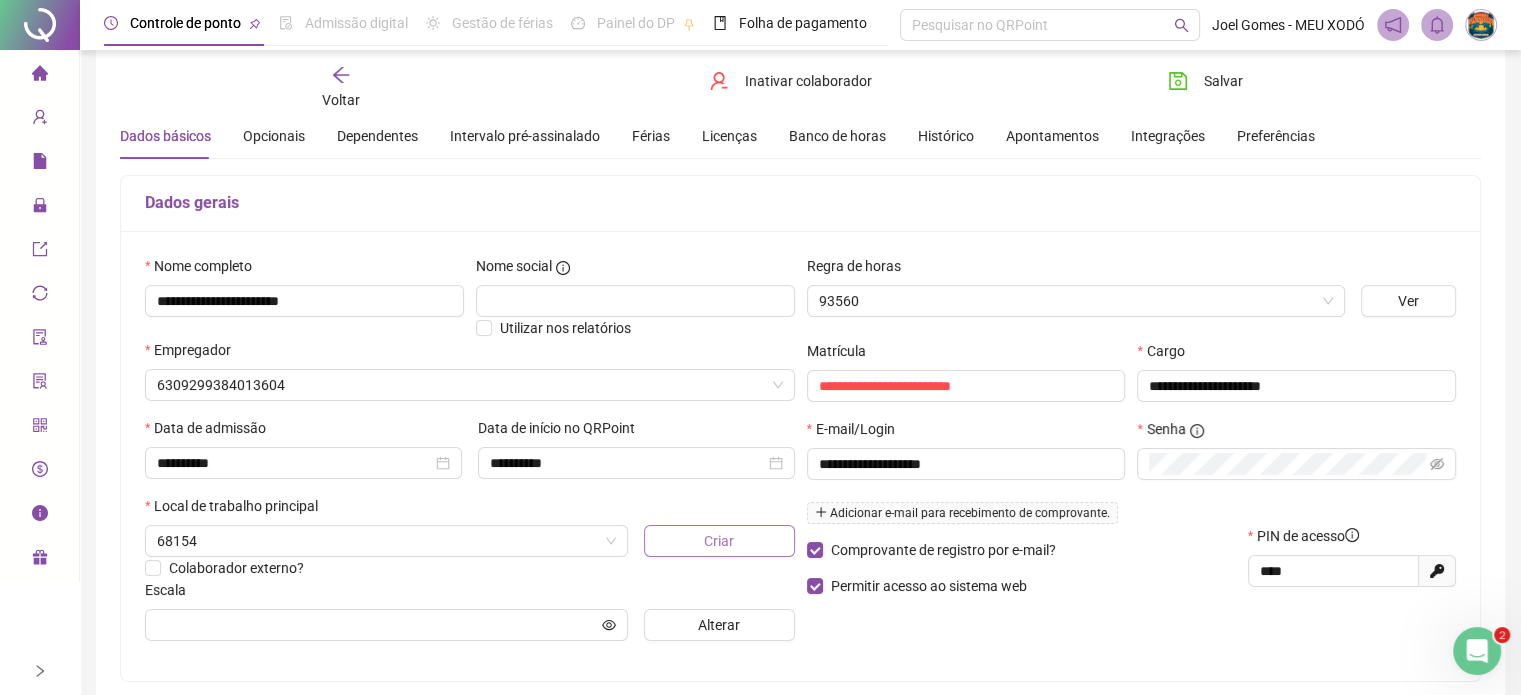 scroll, scrollTop: 81, scrollLeft: 0, axis: vertical 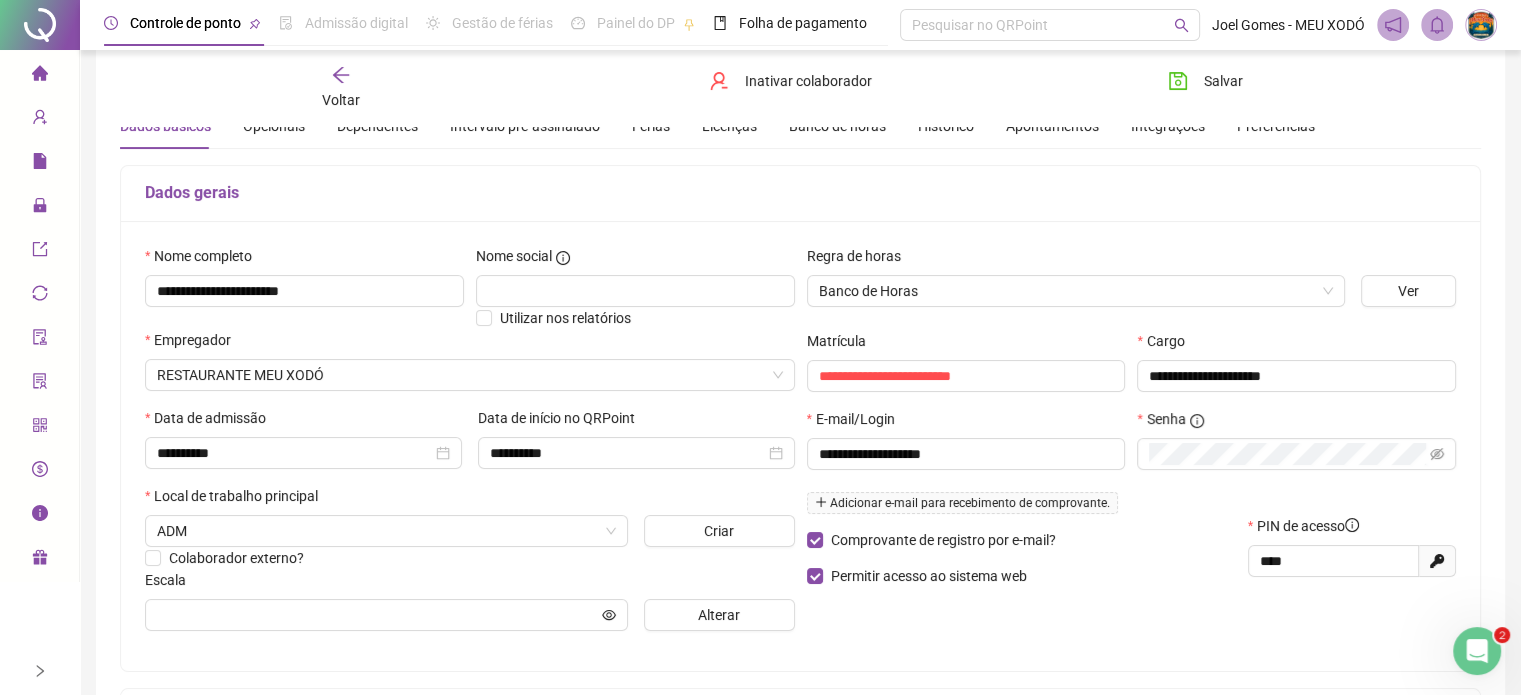click 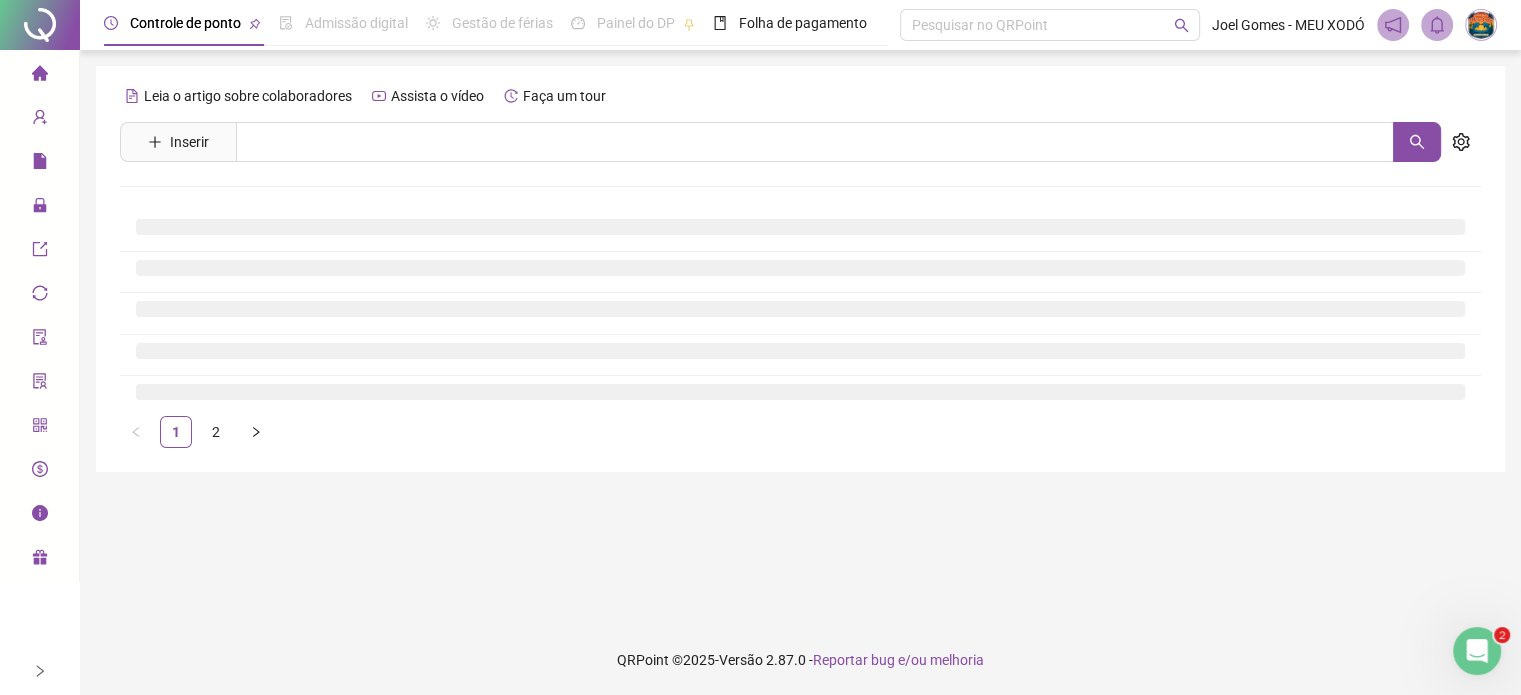 scroll, scrollTop: 0, scrollLeft: 0, axis: both 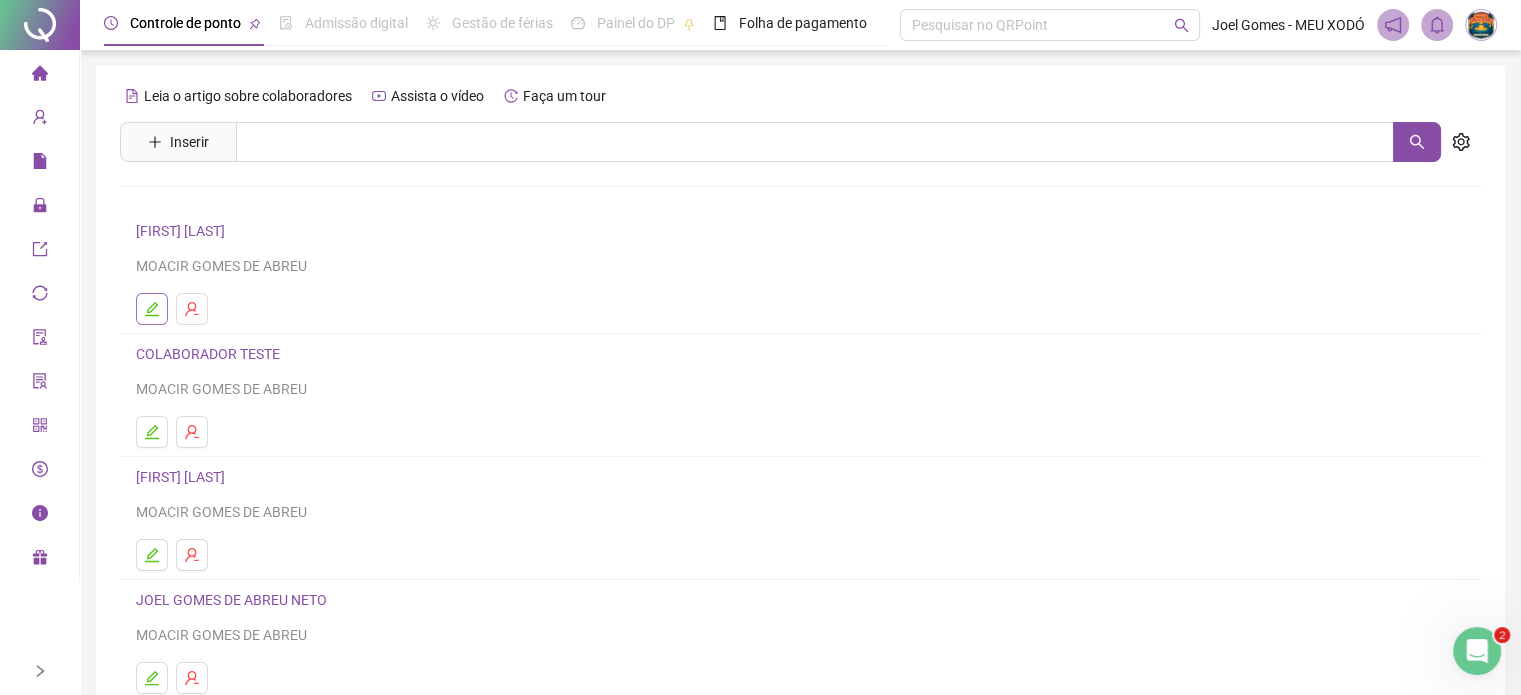click 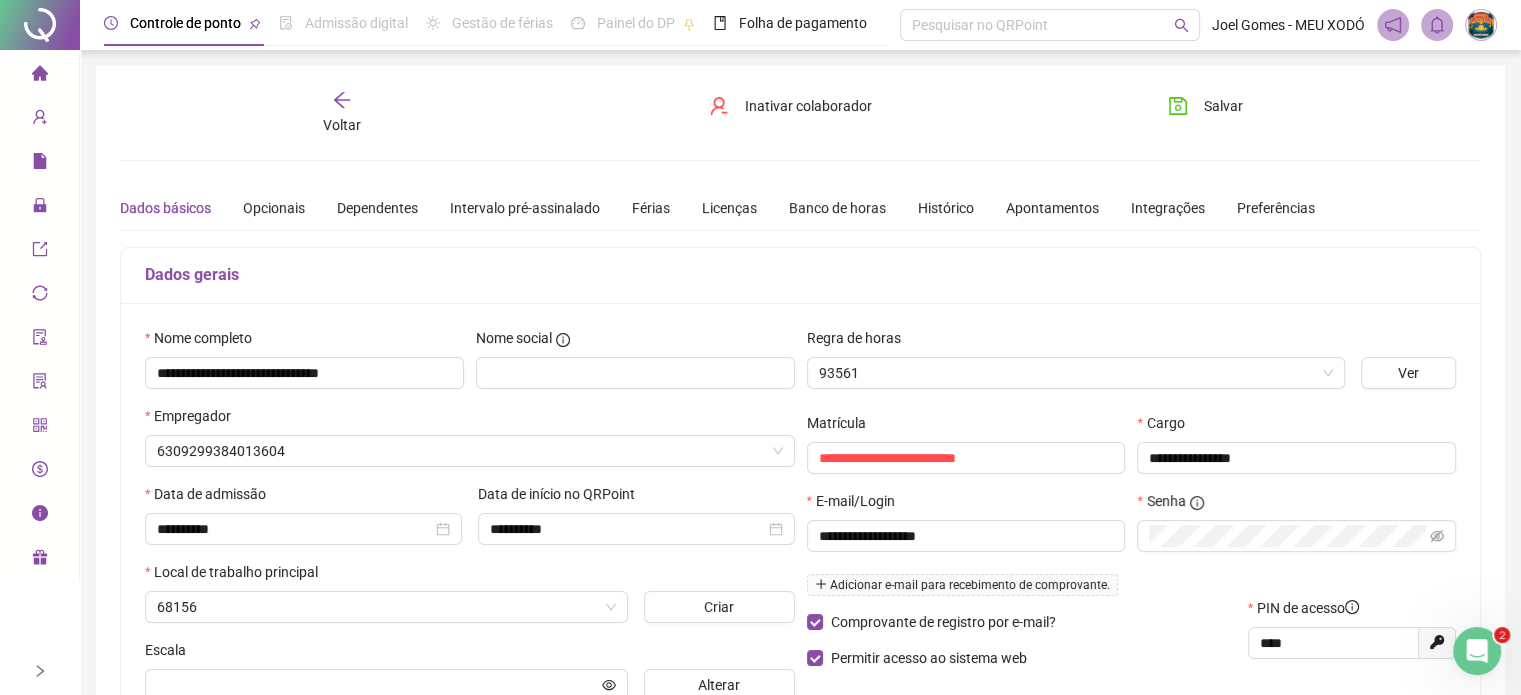 type on "**********" 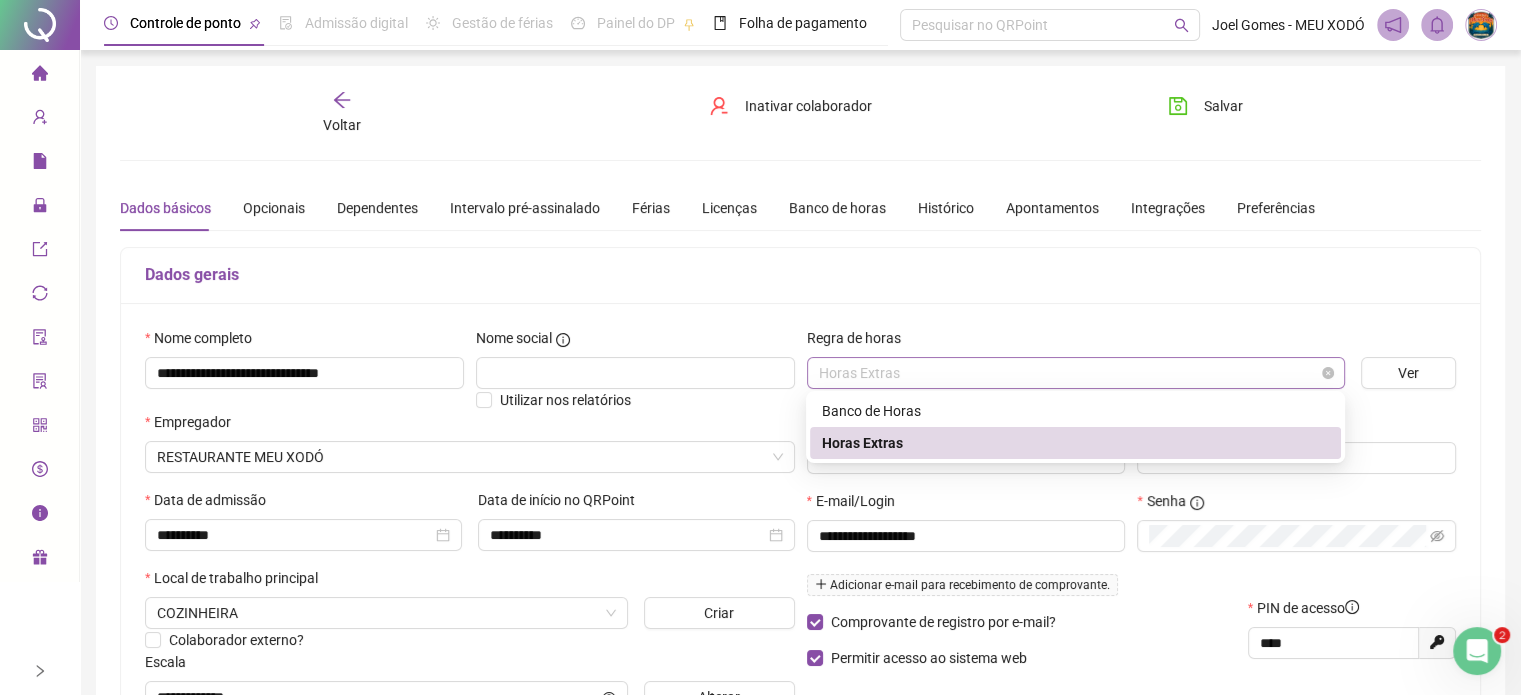 click on "Horas Extras" at bounding box center [1076, 373] 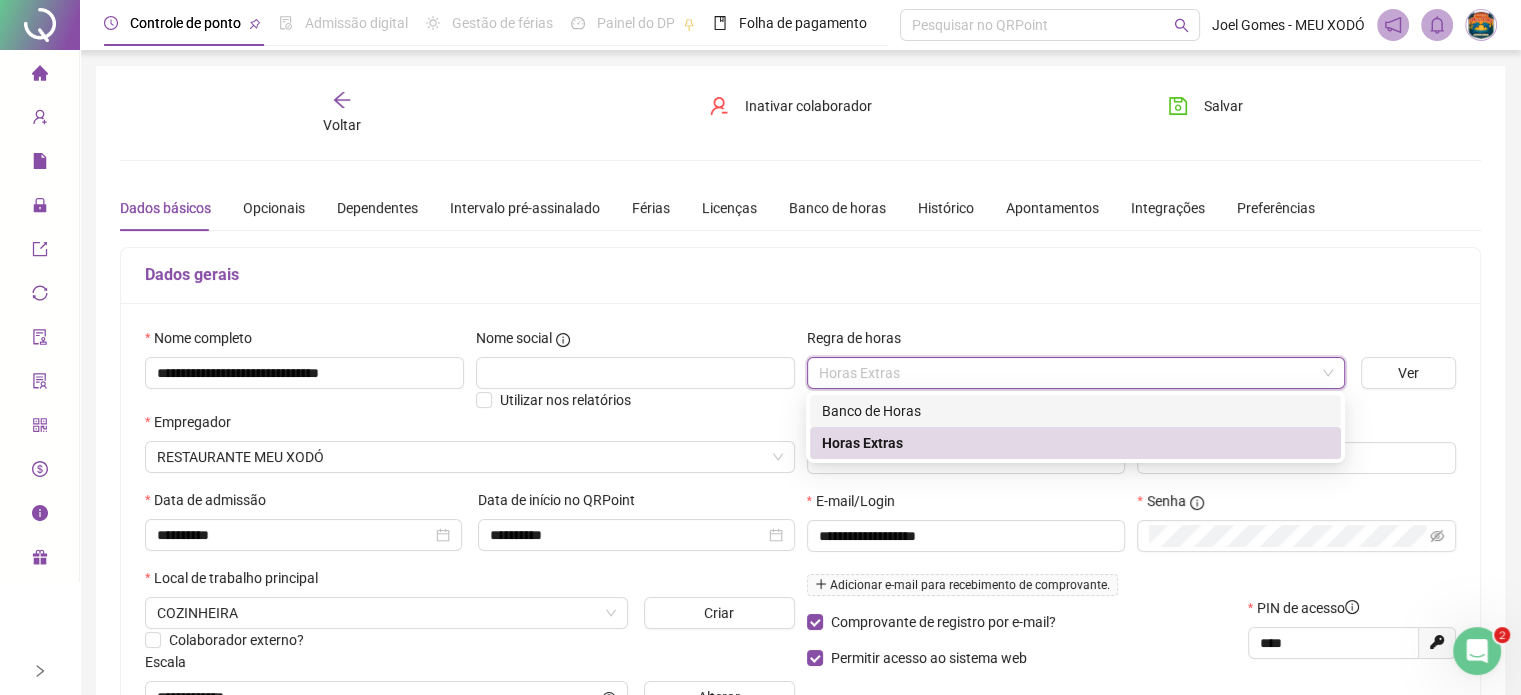 click on "Banco de Horas" at bounding box center (1075, 411) 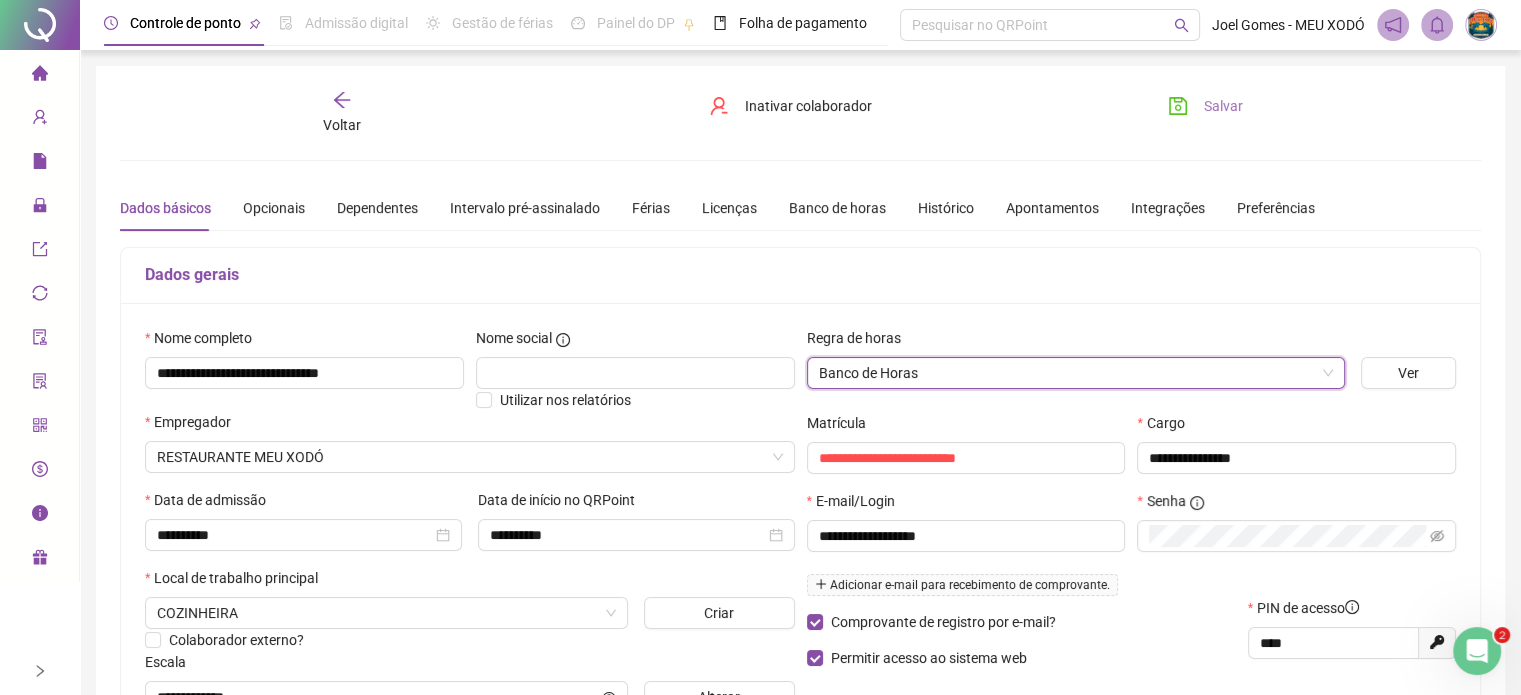 click on "Salvar" at bounding box center [1223, 106] 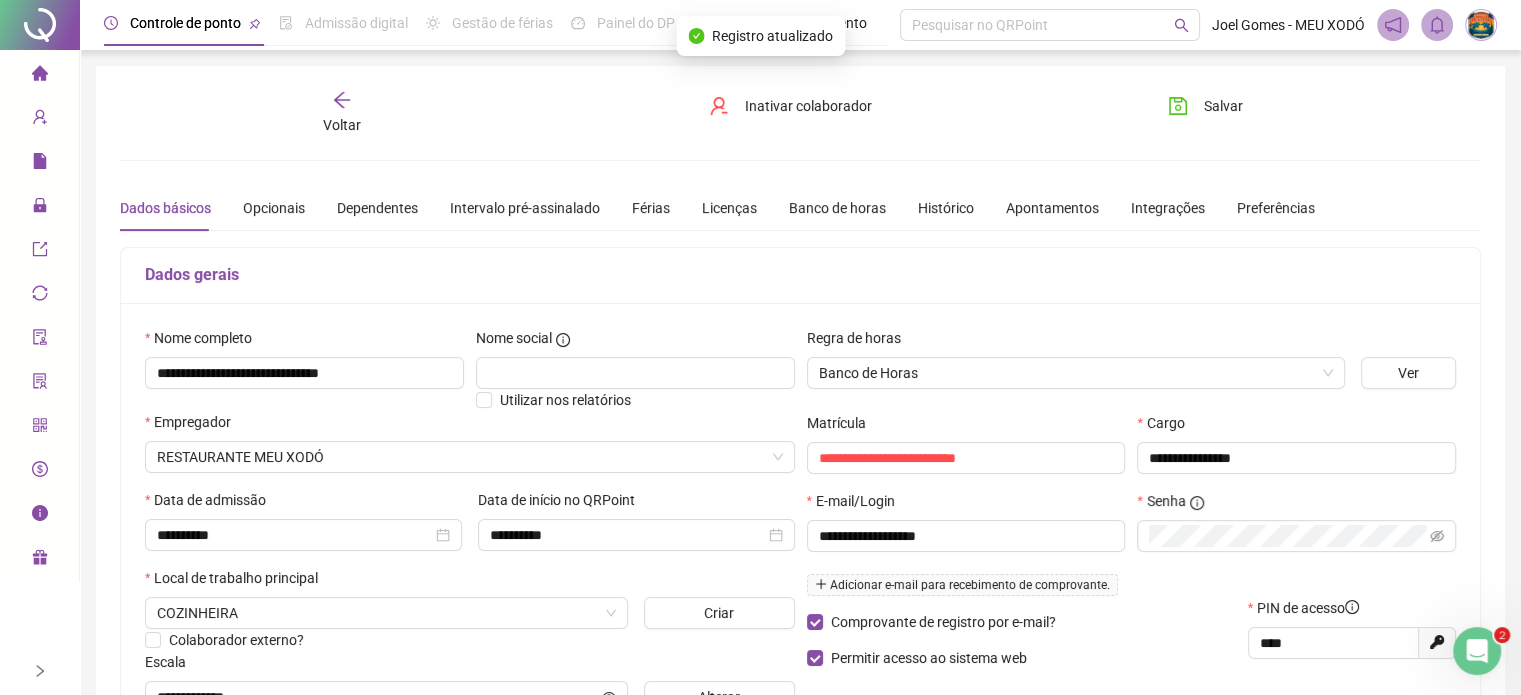 click 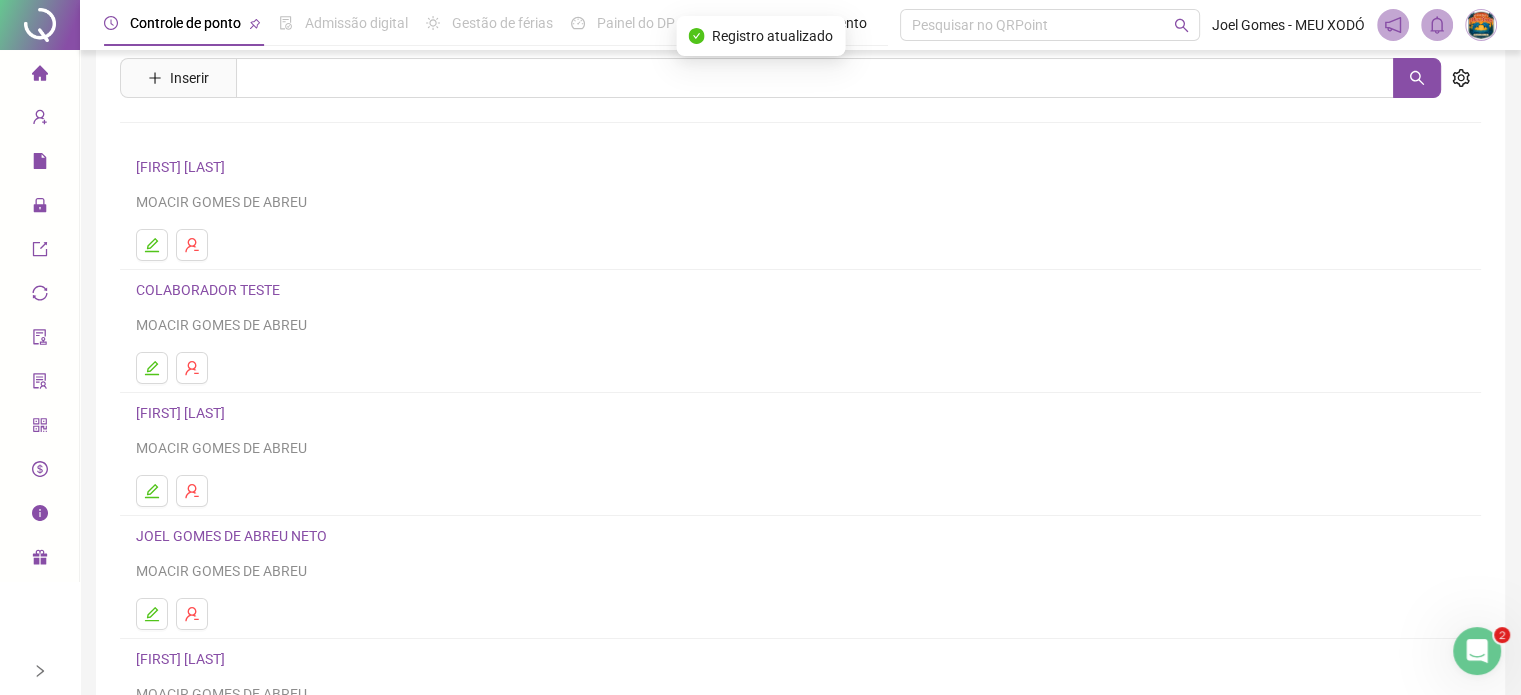 scroll, scrollTop: 100, scrollLeft: 0, axis: vertical 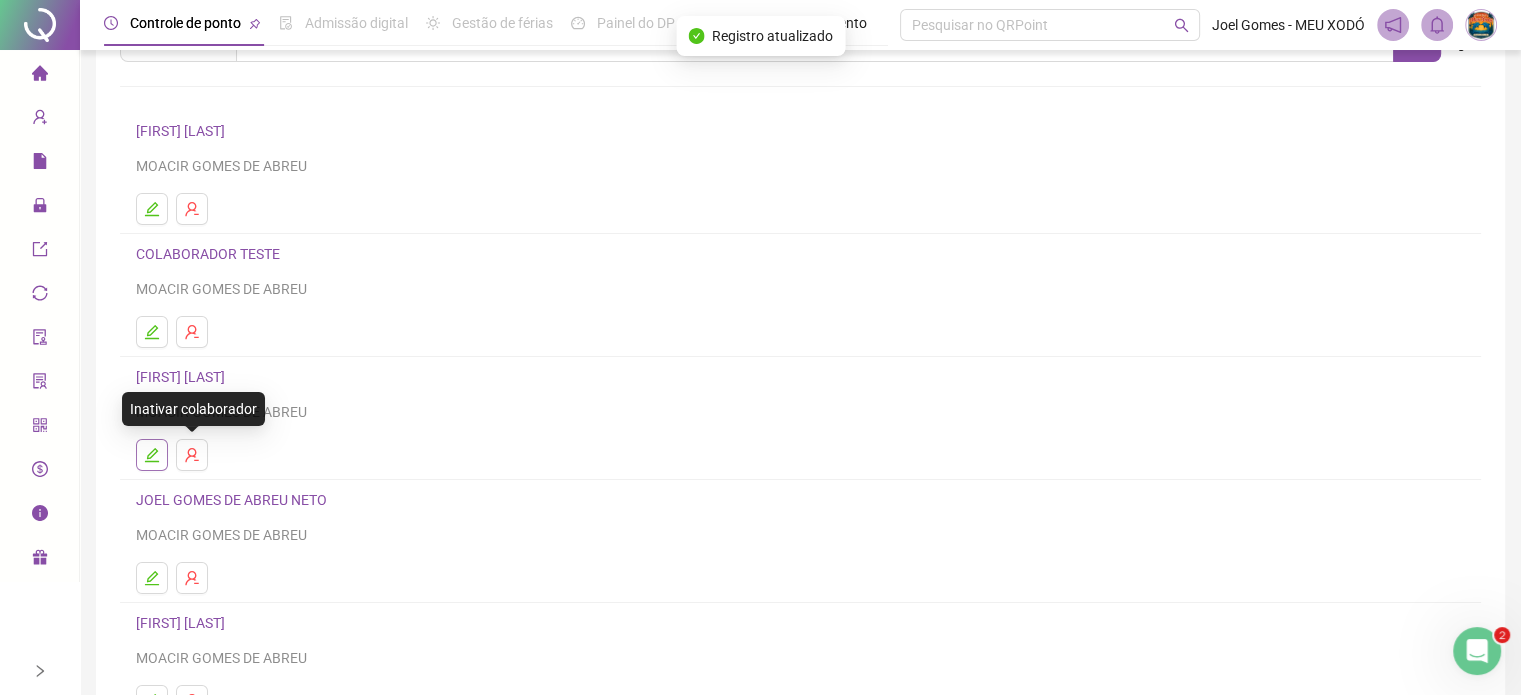 click at bounding box center [152, 455] 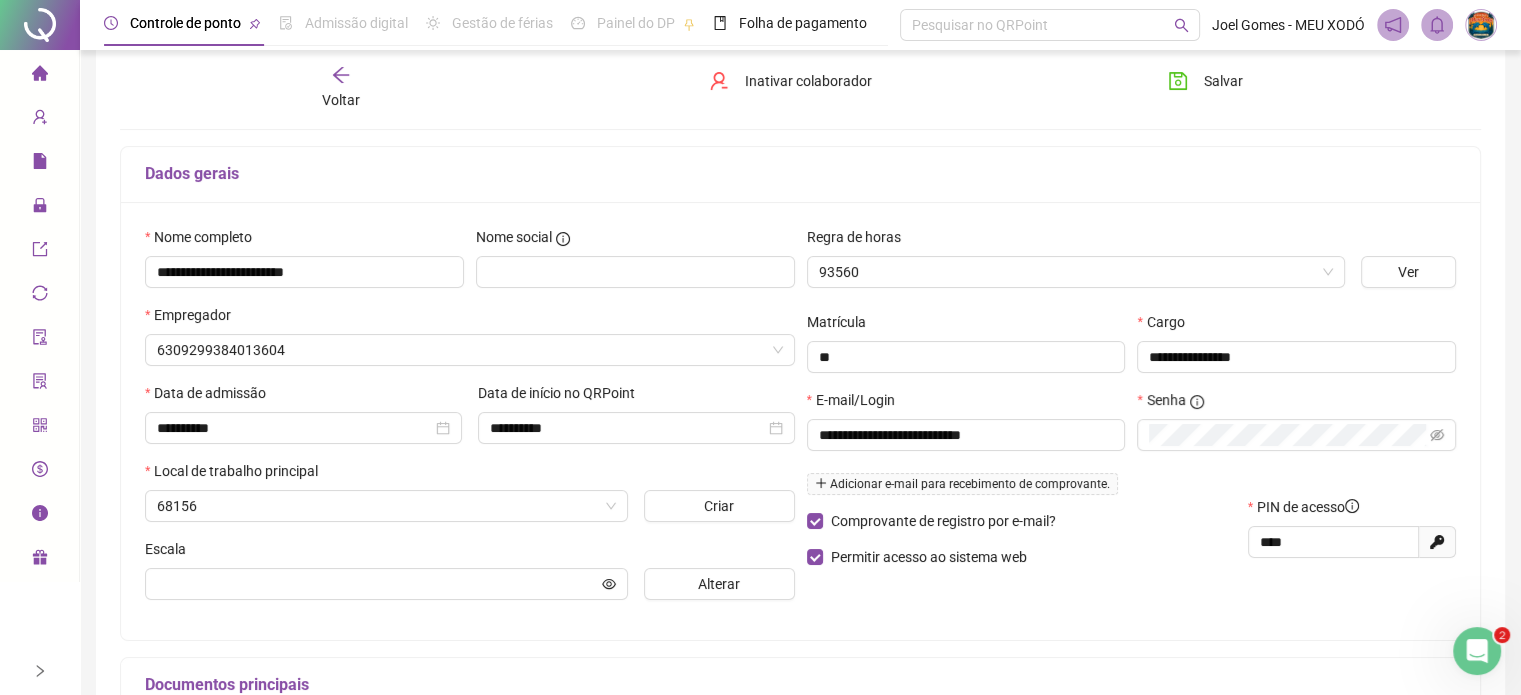 scroll, scrollTop: 110, scrollLeft: 0, axis: vertical 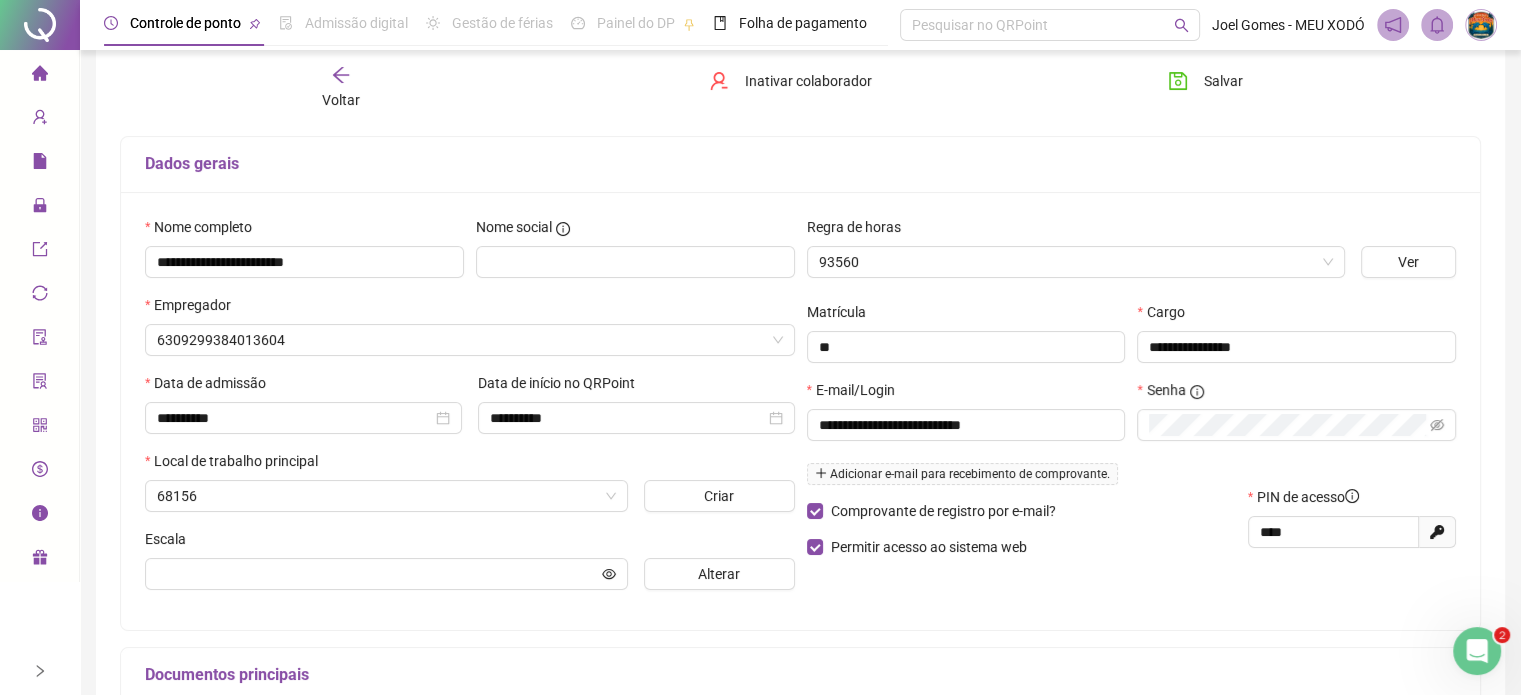 type on "**********" 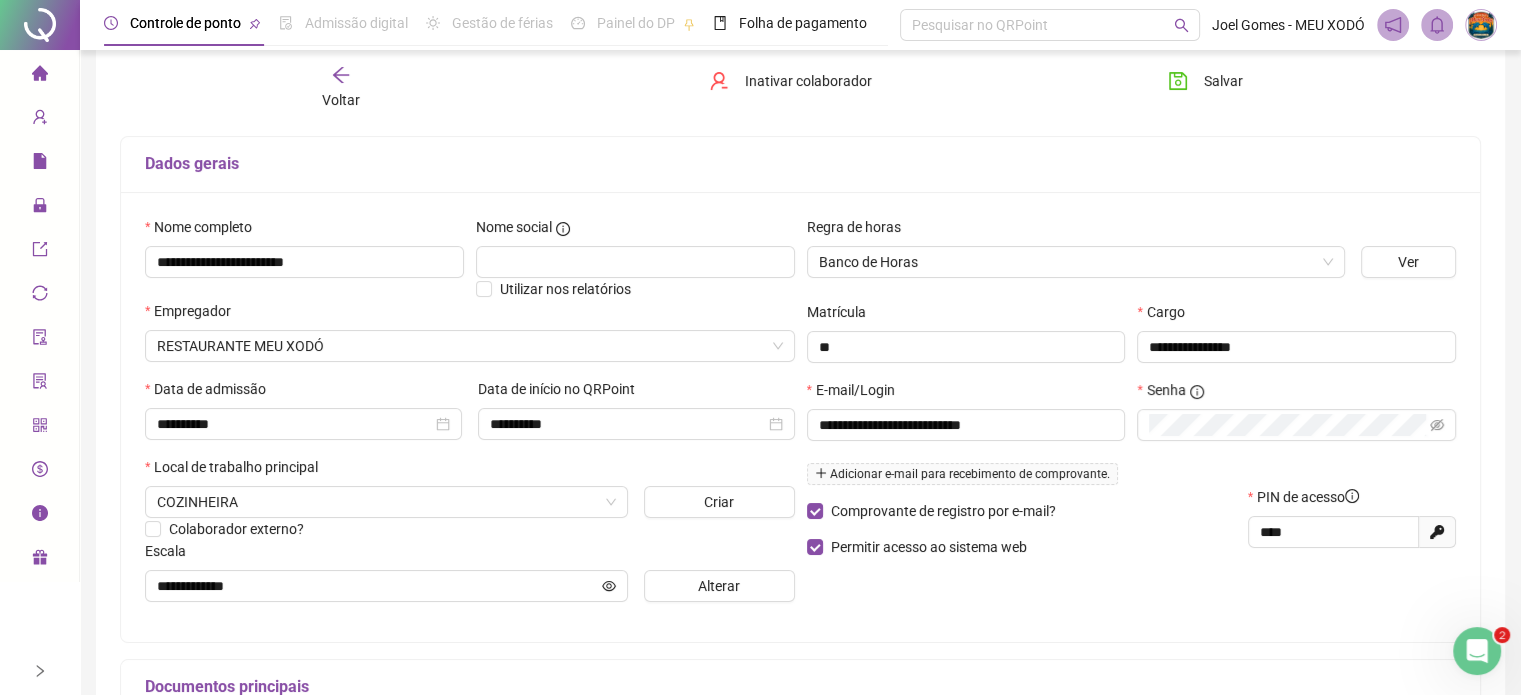 click on "Voltar" at bounding box center (341, 88) 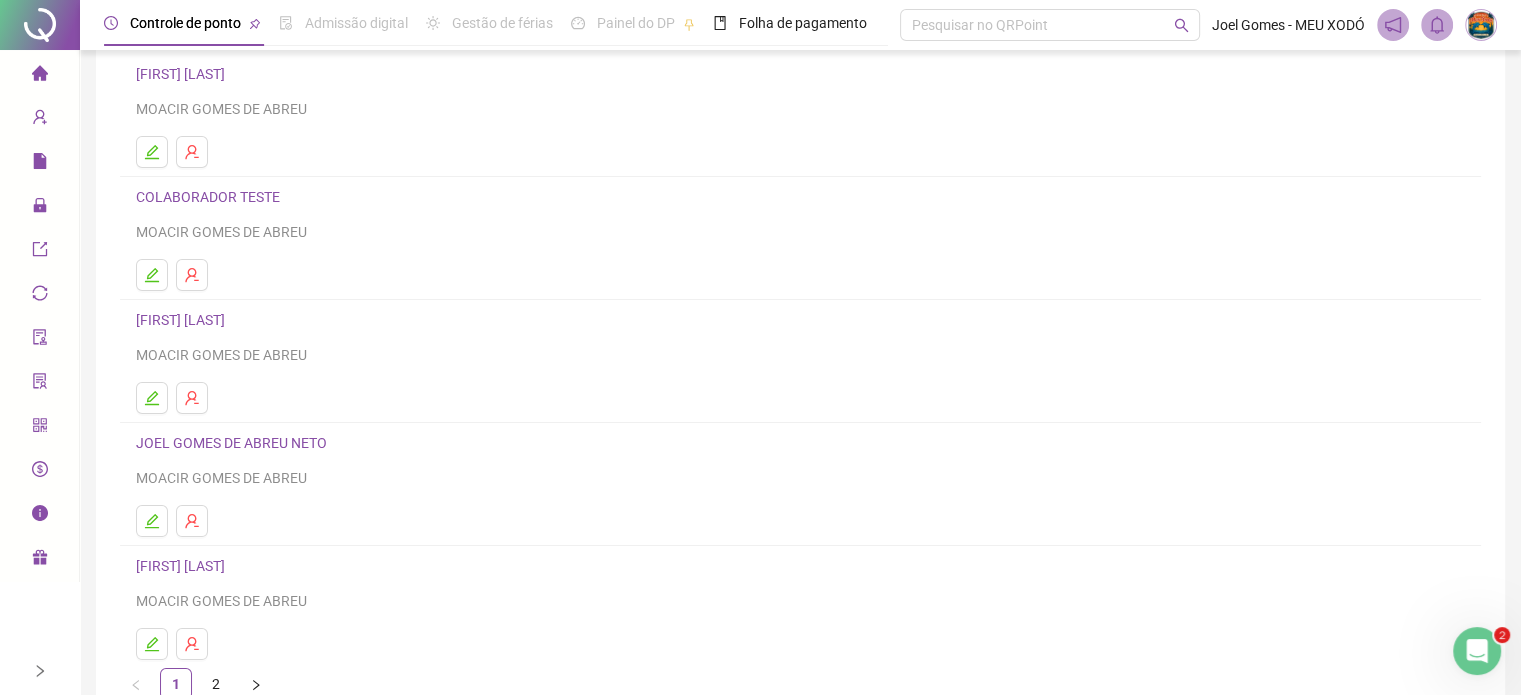 scroll, scrollTop: 200, scrollLeft: 0, axis: vertical 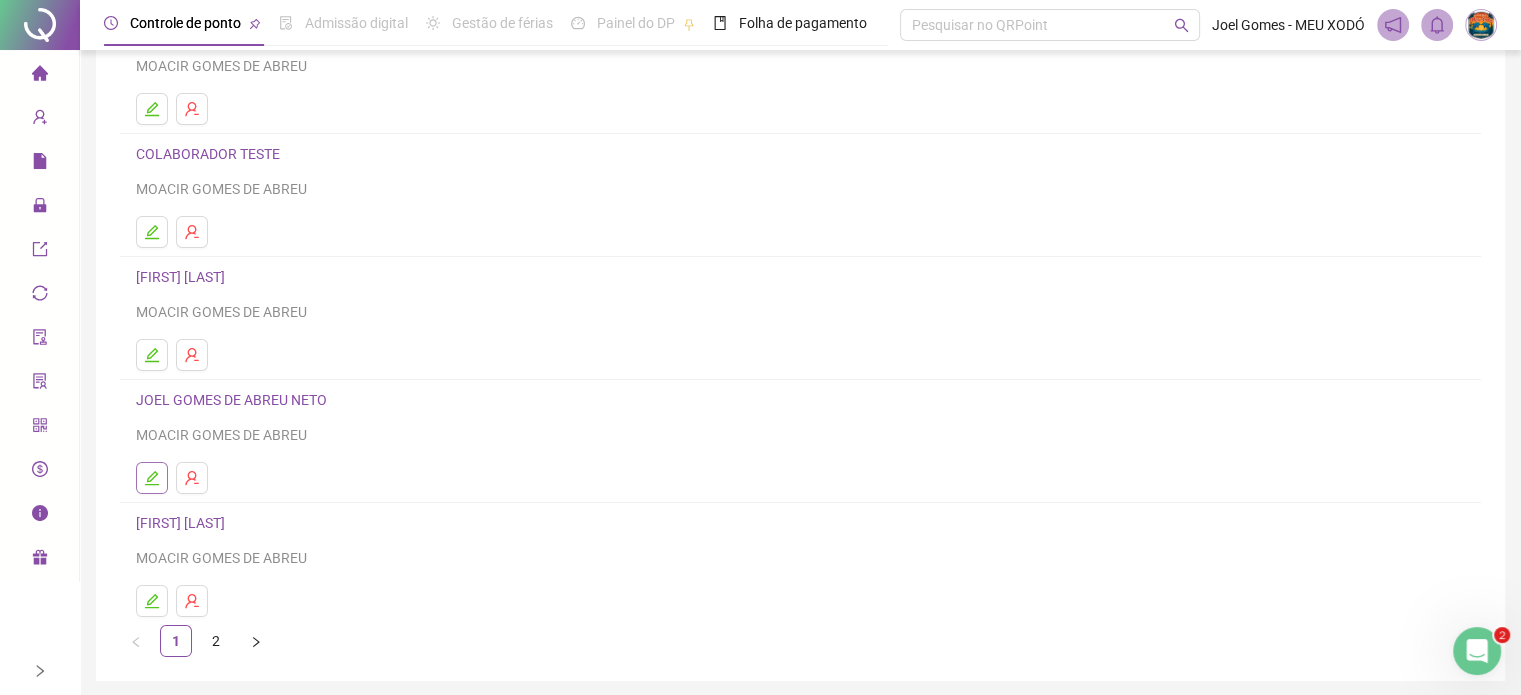 click 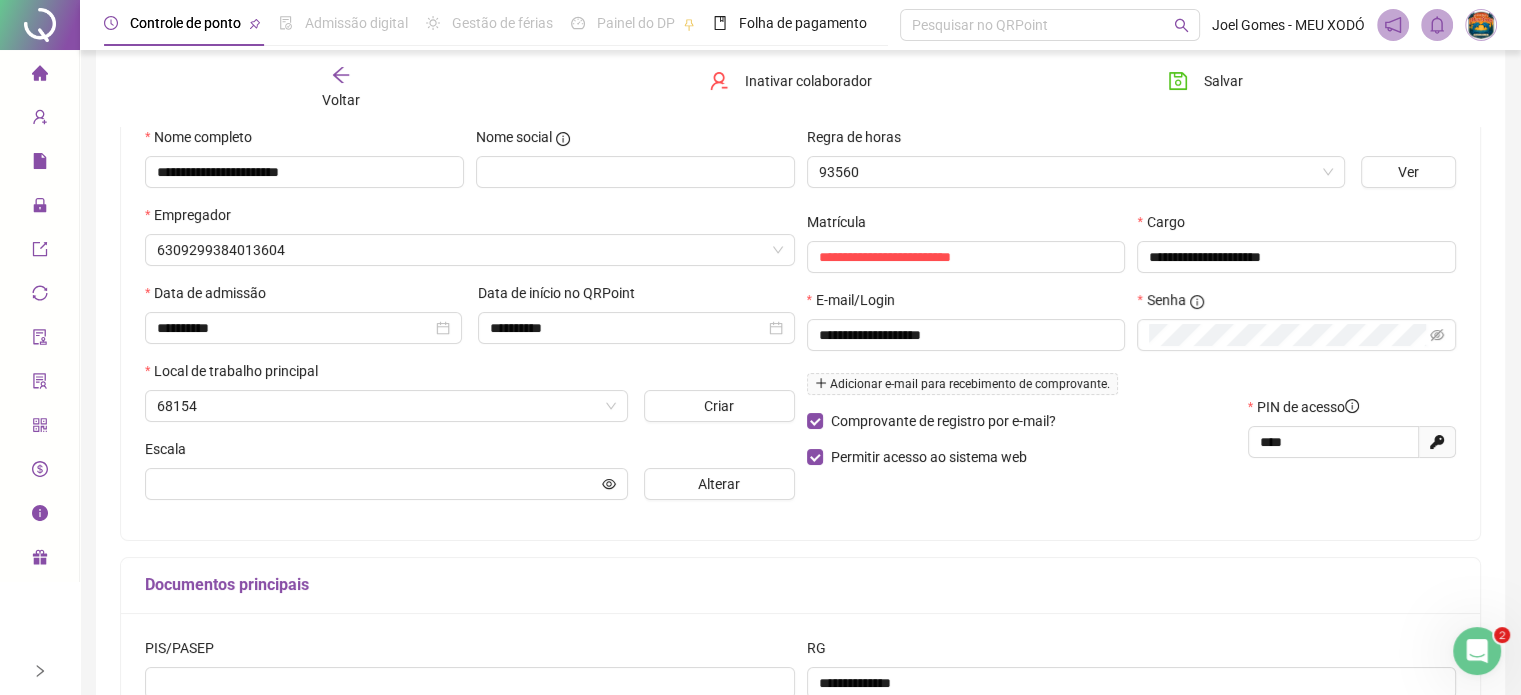scroll, scrollTop: 210, scrollLeft: 0, axis: vertical 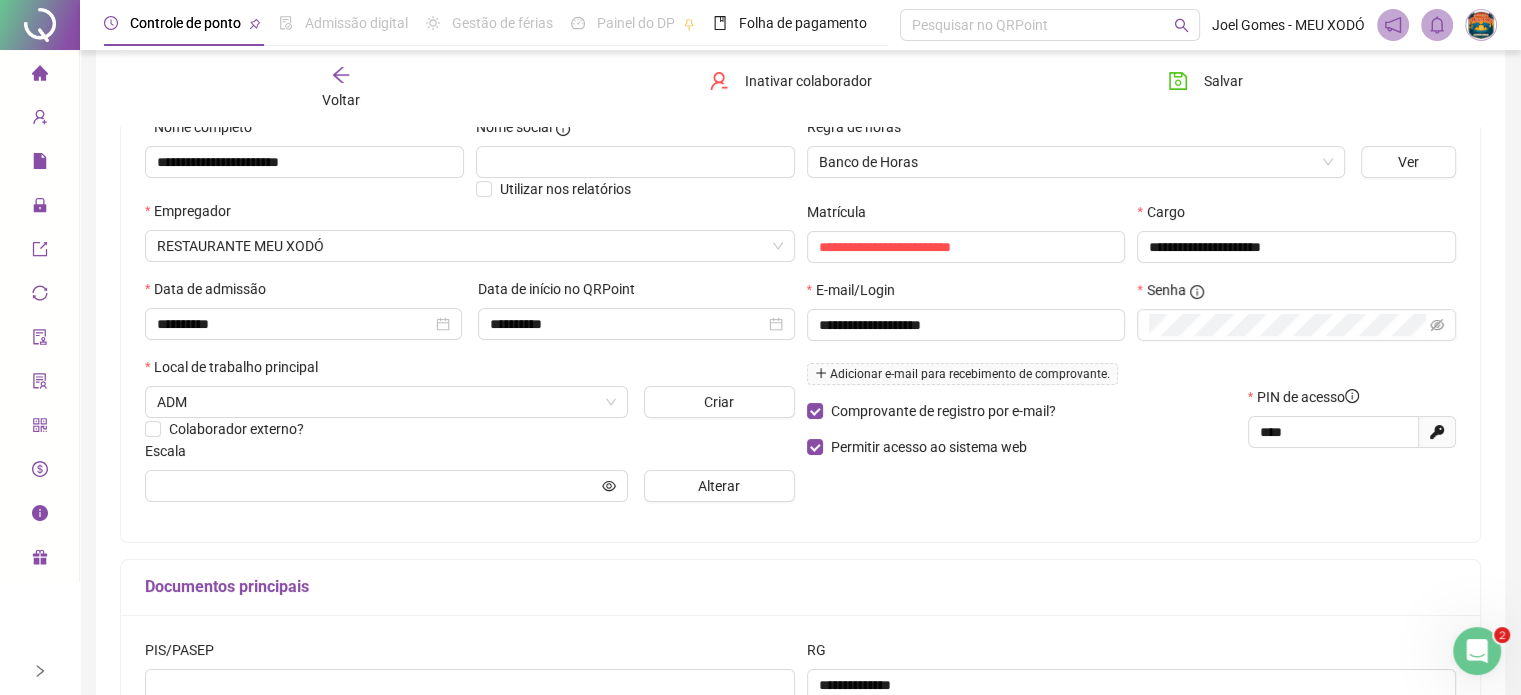 click on "Voltar" at bounding box center (341, 88) 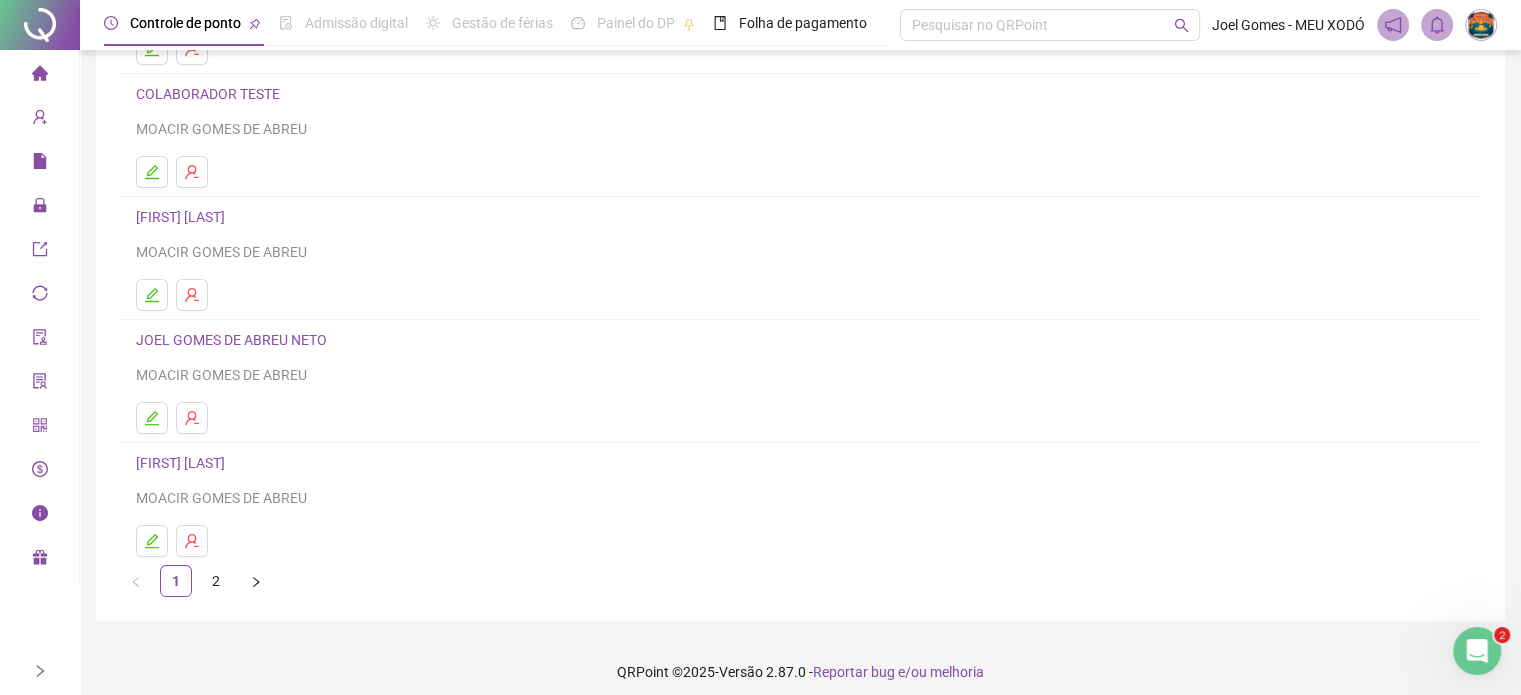 scroll, scrollTop: 271, scrollLeft: 0, axis: vertical 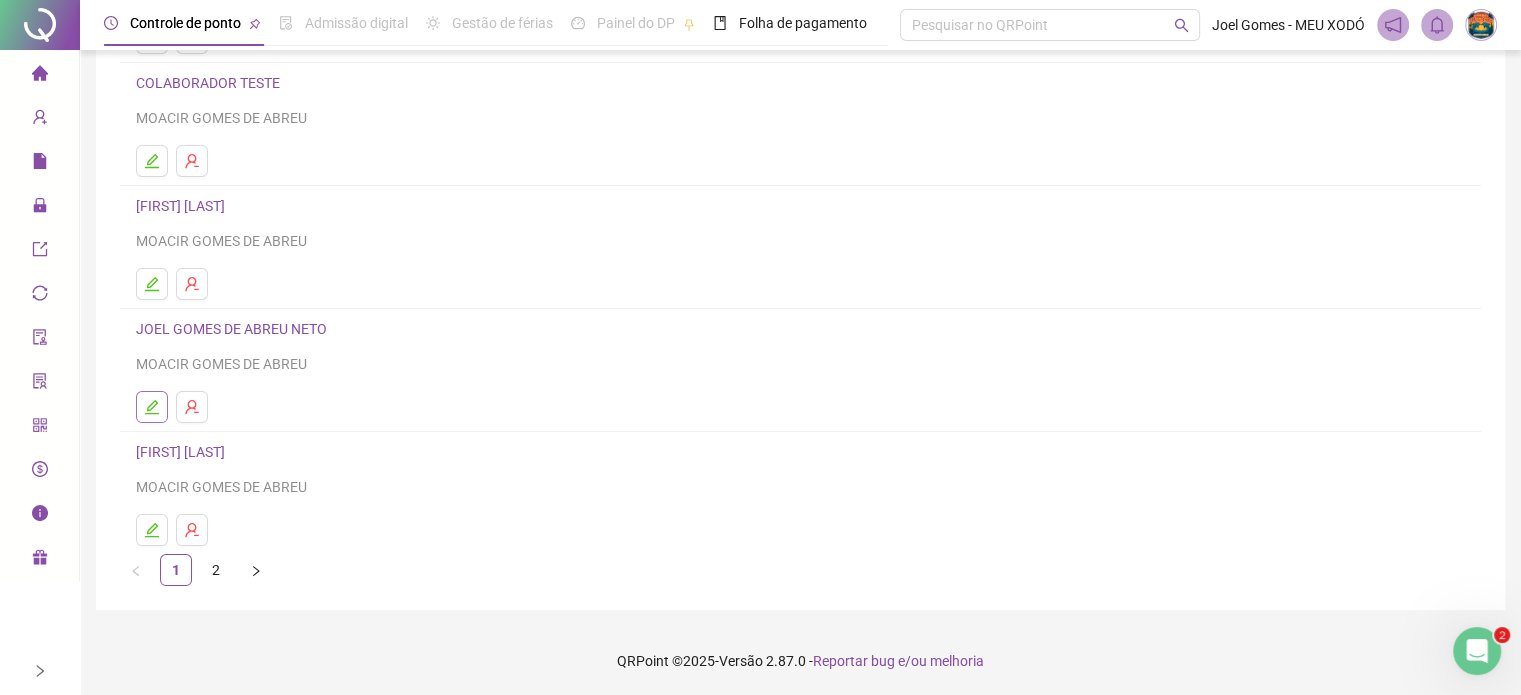 click at bounding box center (152, 407) 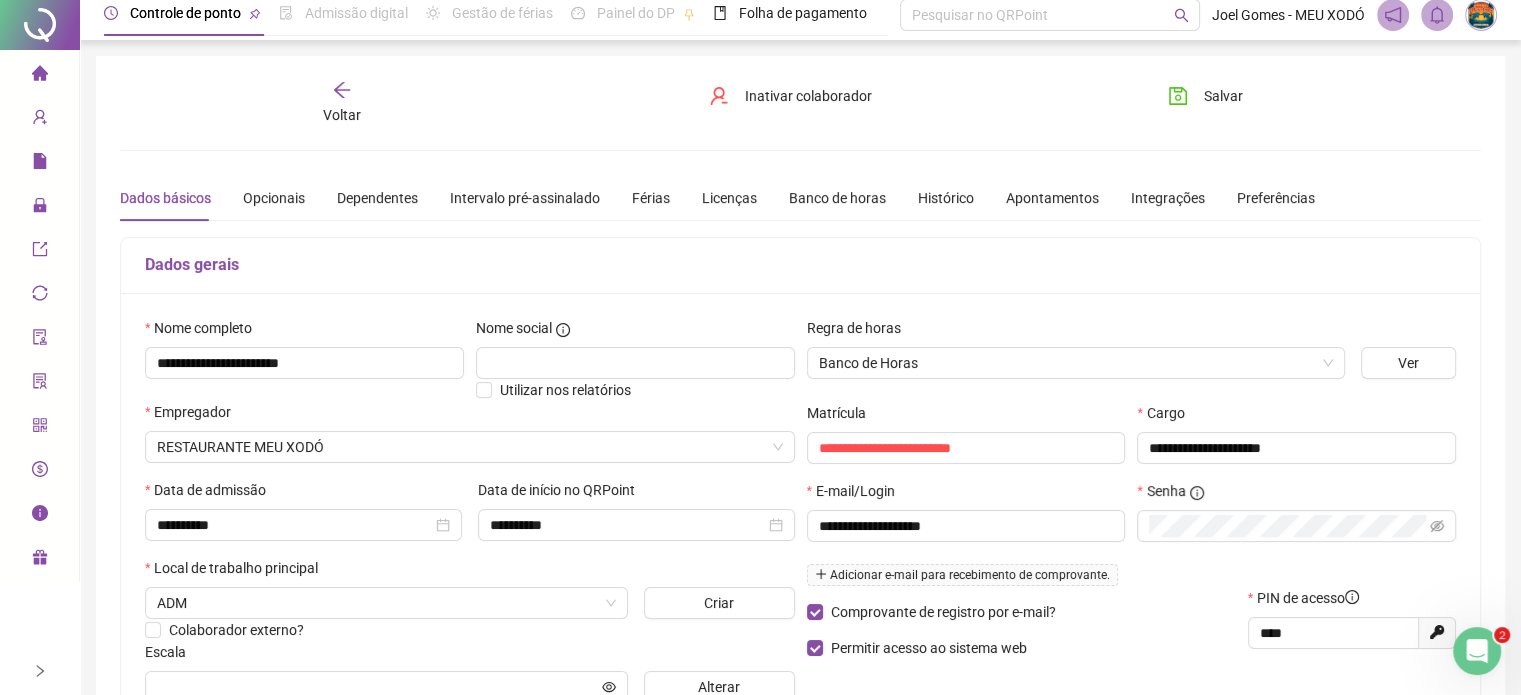 scroll, scrollTop: 0, scrollLeft: 0, axis: both 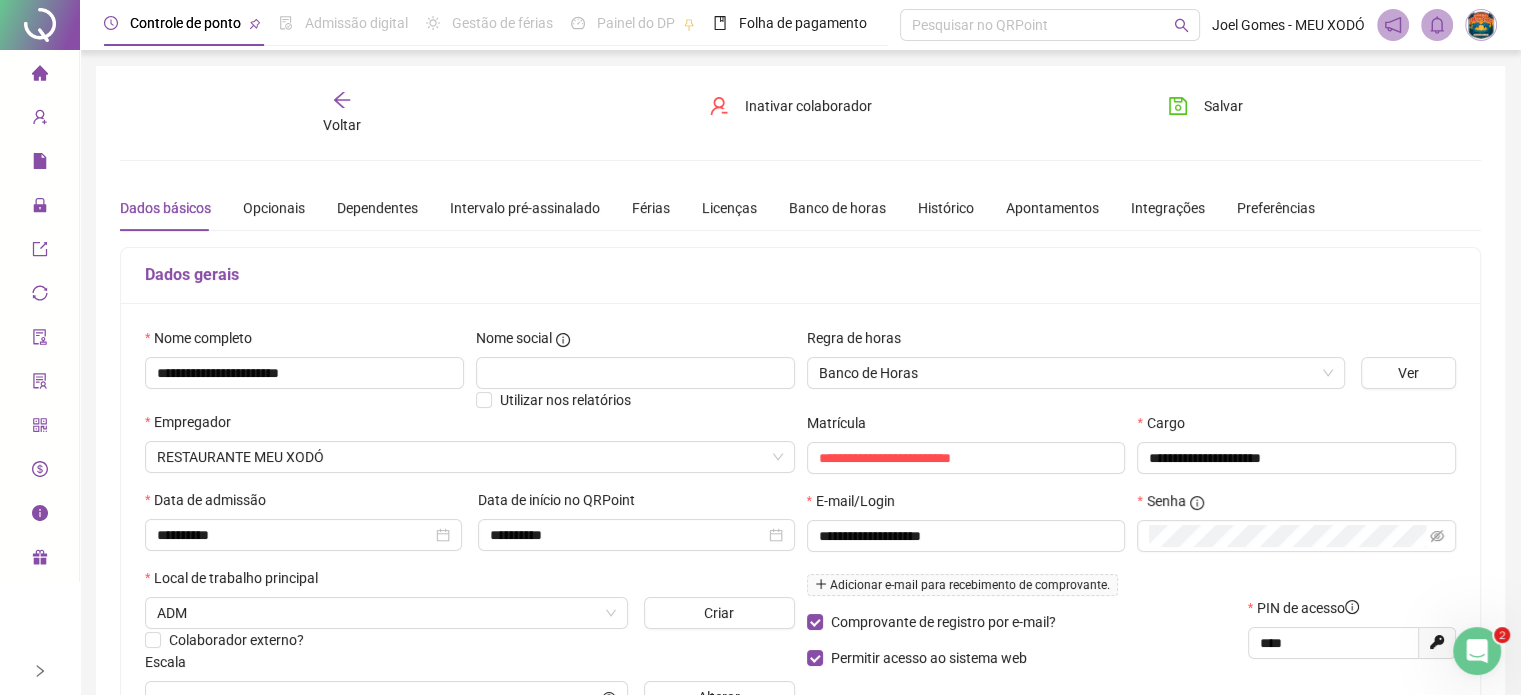 click on "Voltar" at bounding box center (342, 113) 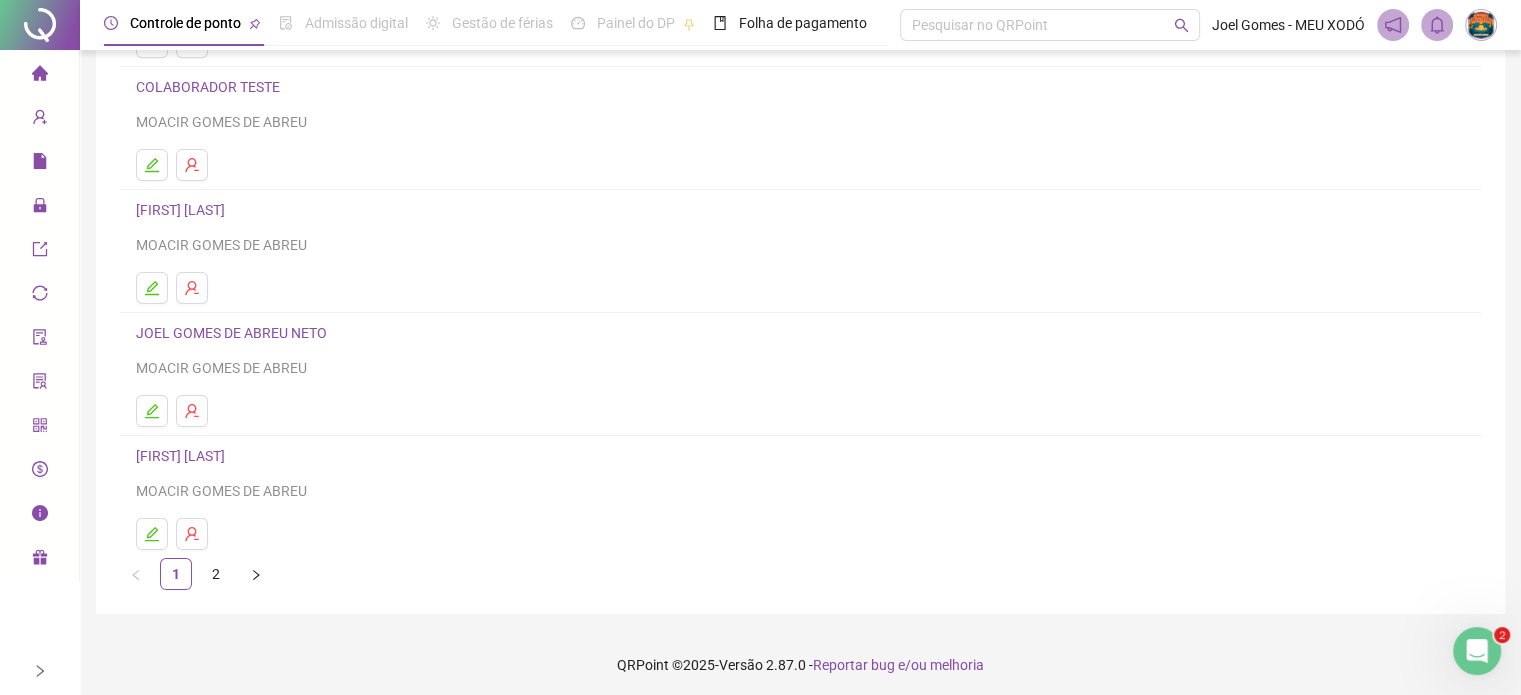 scroll, scrollTop: 271, scrollLeft: 0, axis: vertical 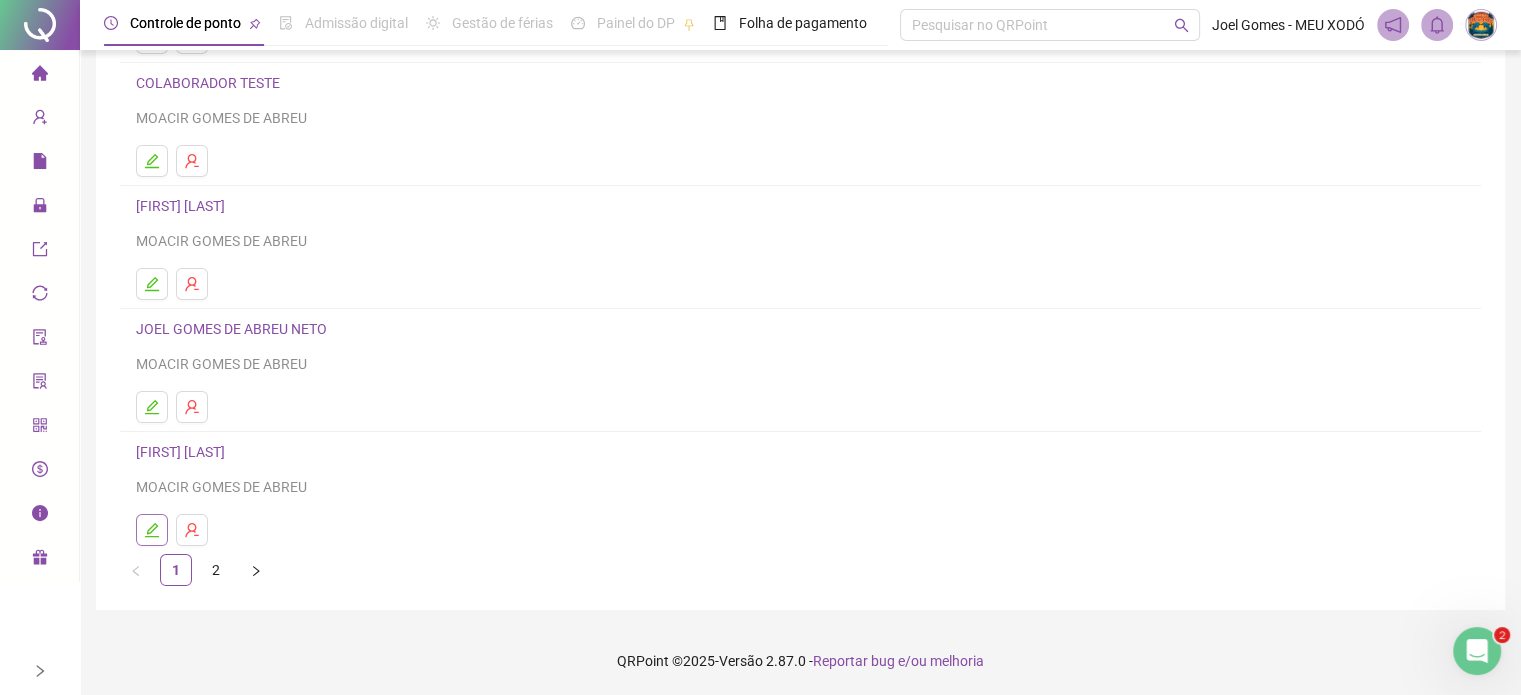 click 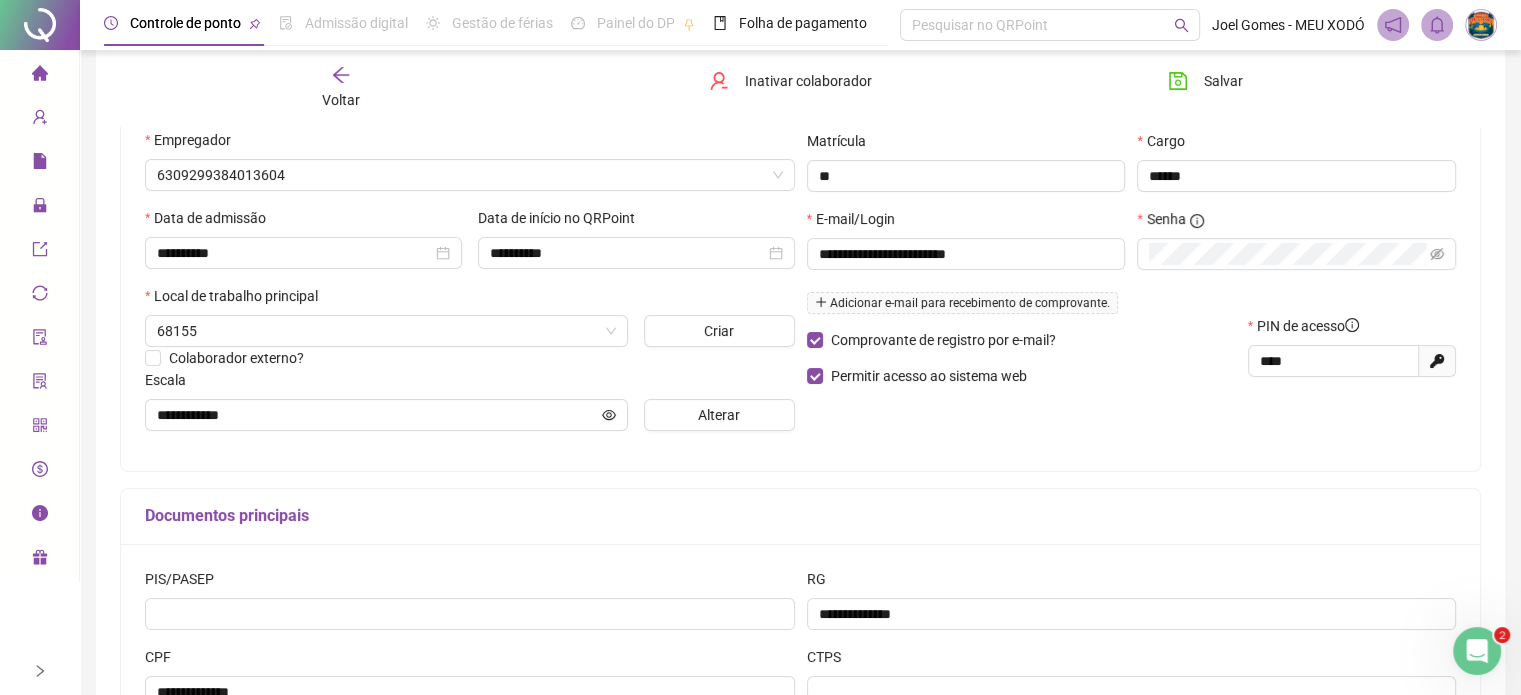 type on "**********" 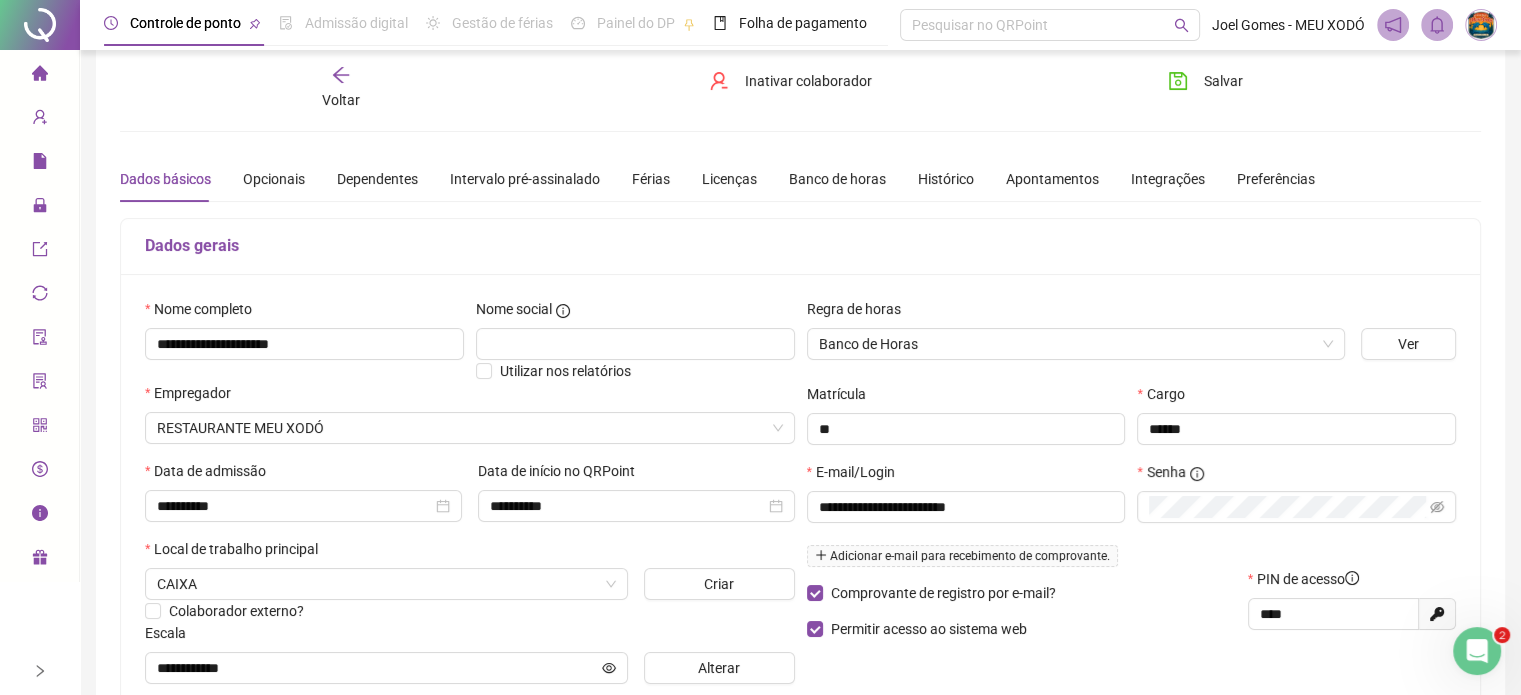 scroll, scrollTop: 0, scrollLeft: 0, axis: both 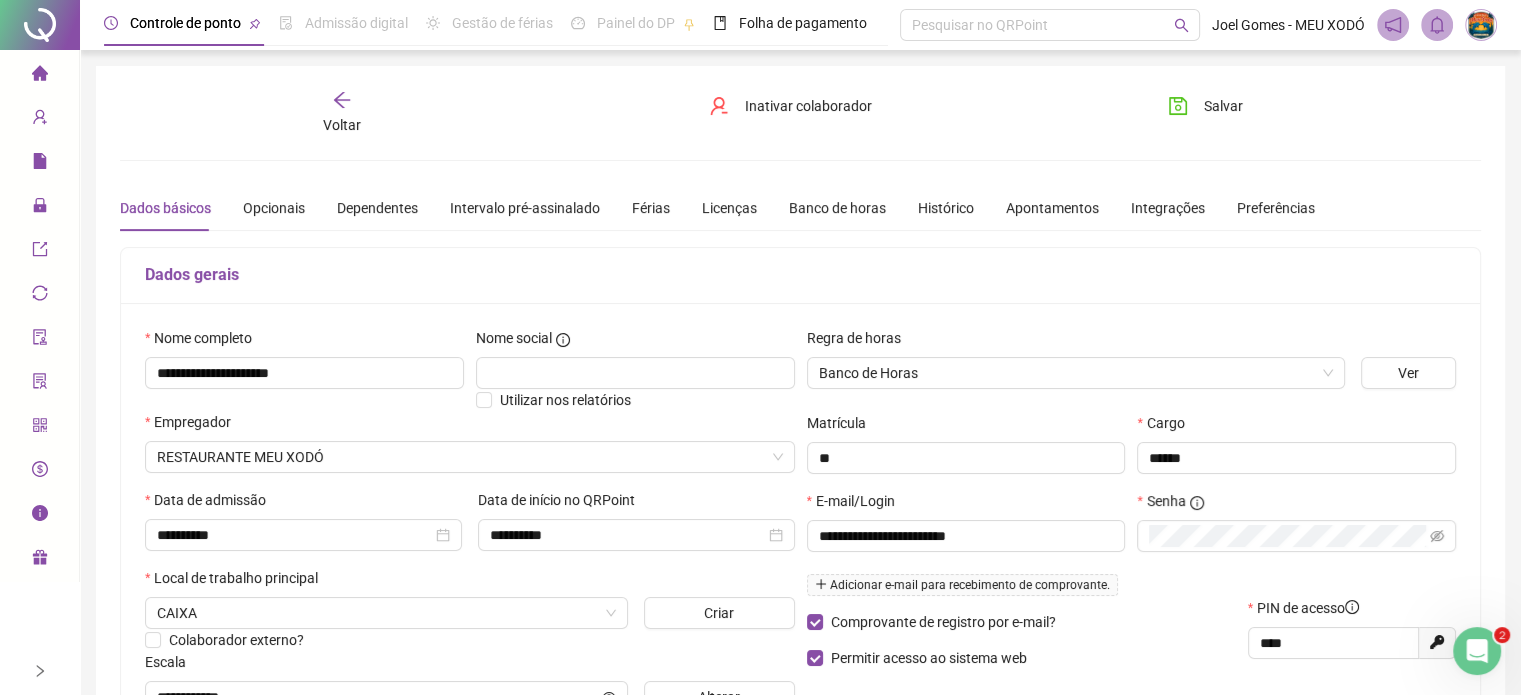 click on "Voltar" at bounding box center (342, 125) 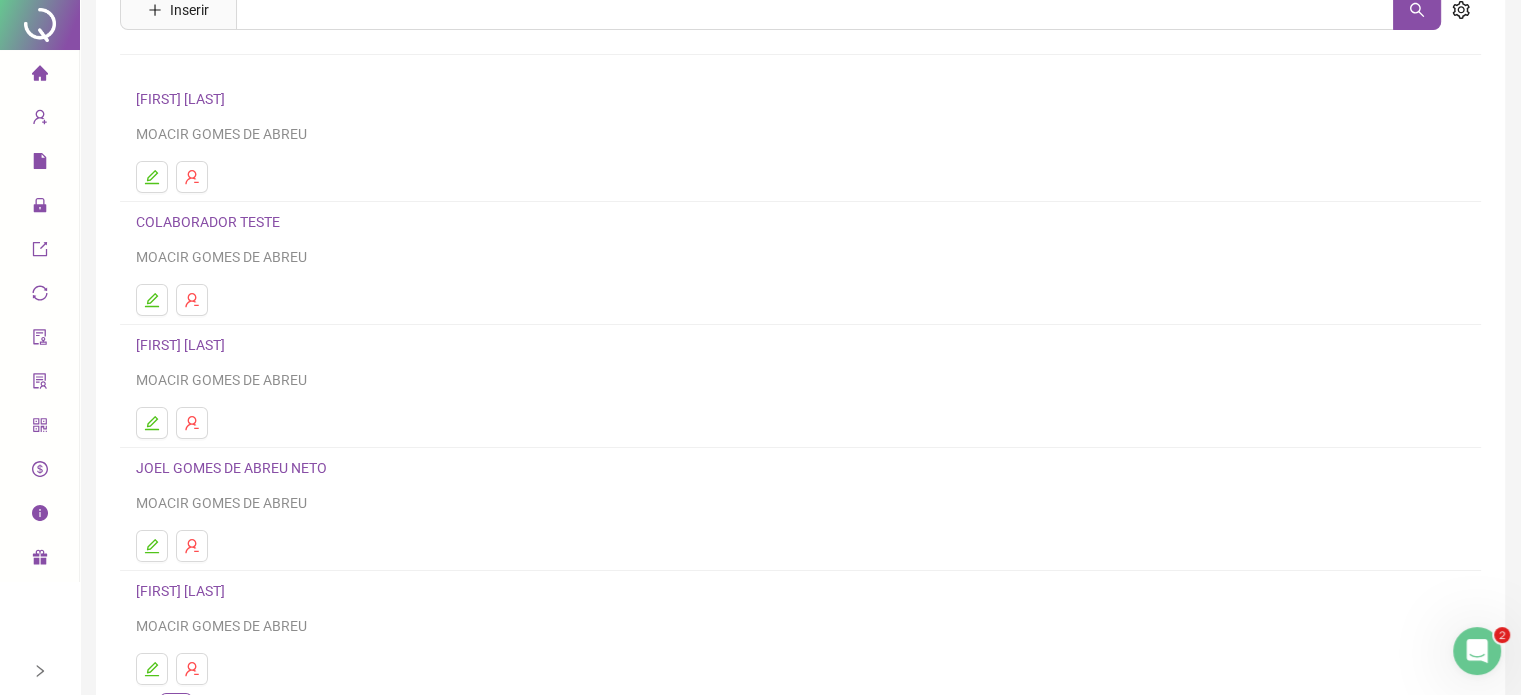 scroll, scrollTop: 271, scrollLeft: 0, axis: vertical 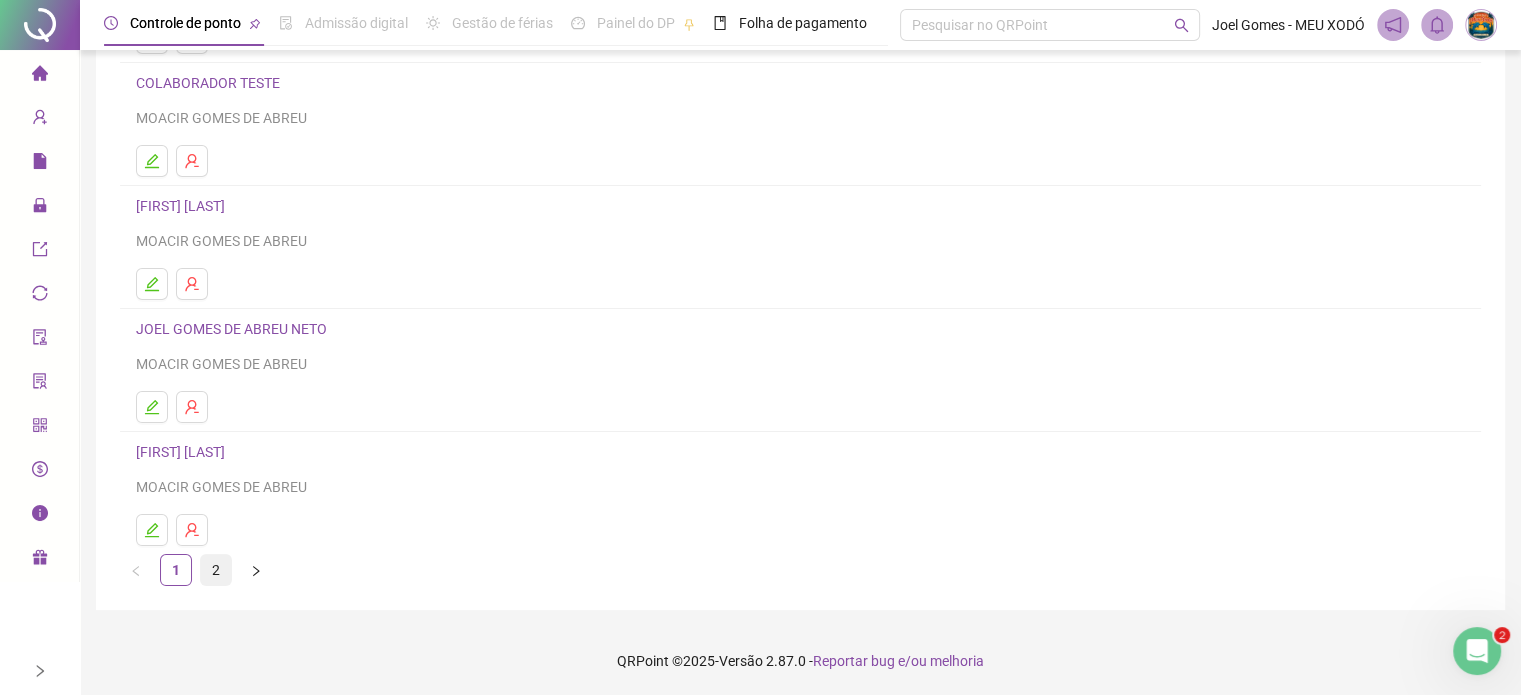click on "2" at bounding box center [216, 570] 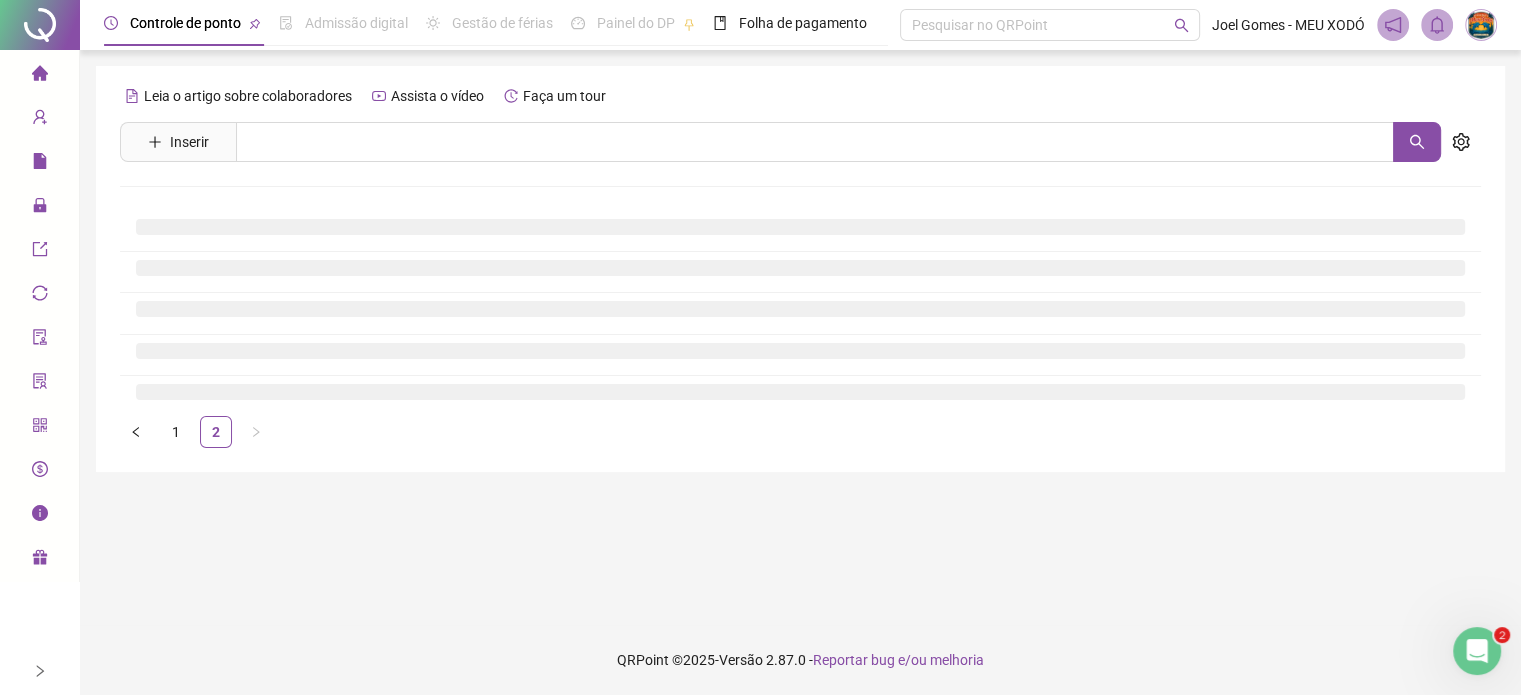 scroll, scrollTop: 0, scrollLeft: 0, axis: both 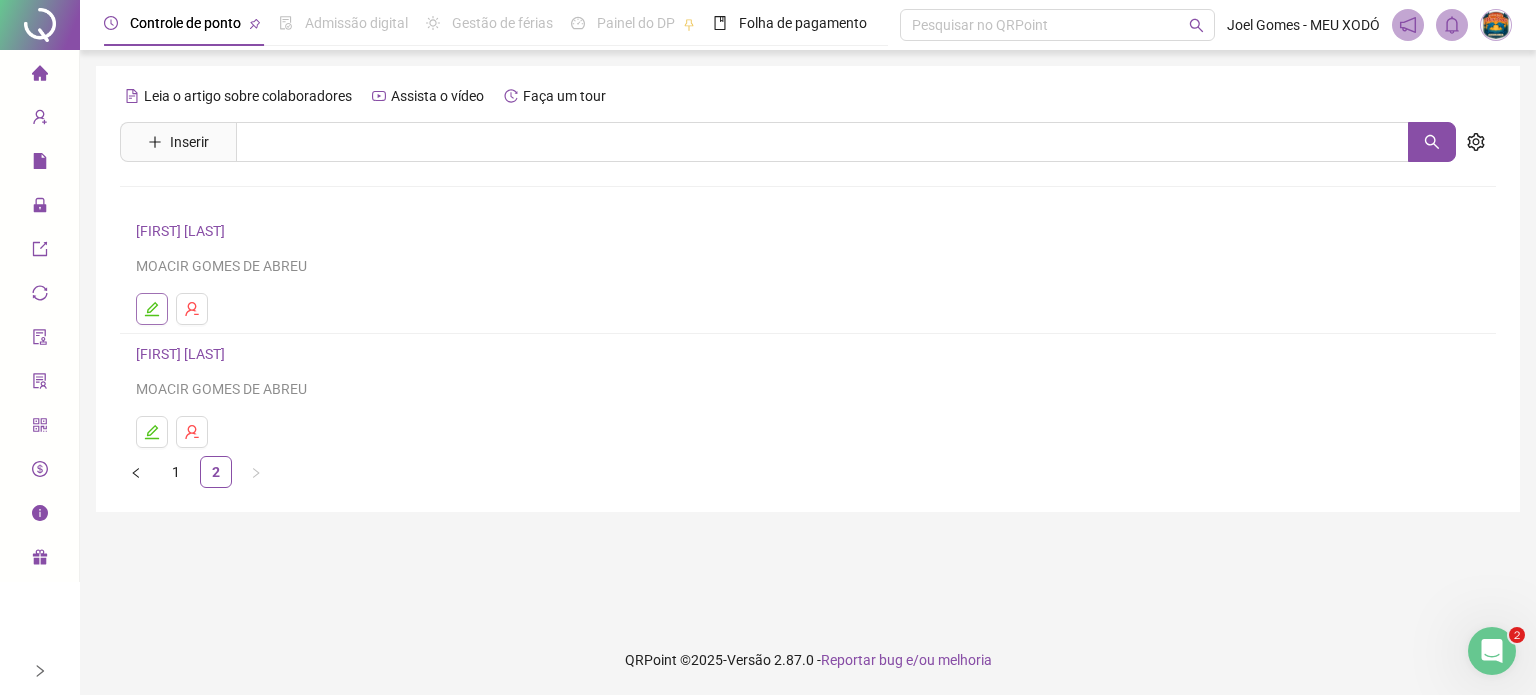 click 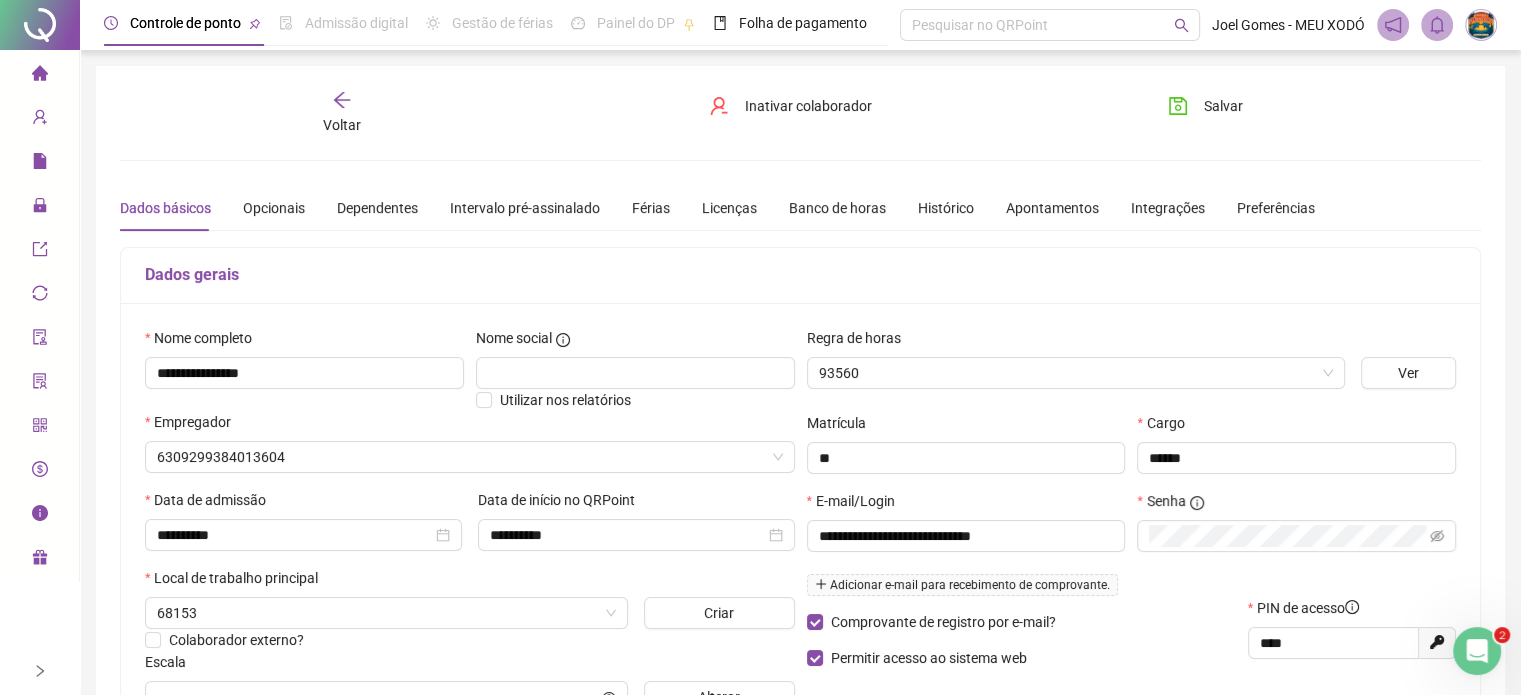 type on "**********" 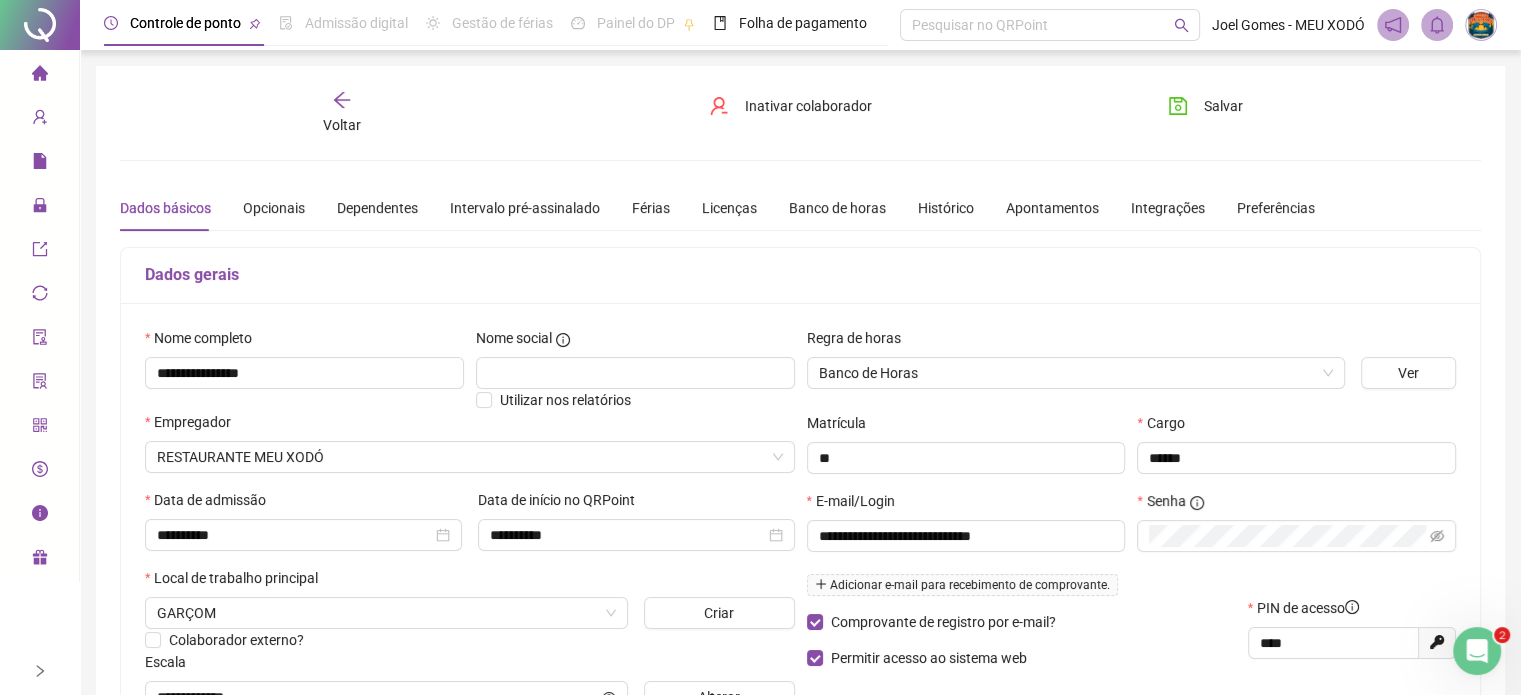 click on "Voltar" at bounding box center (342, 113) 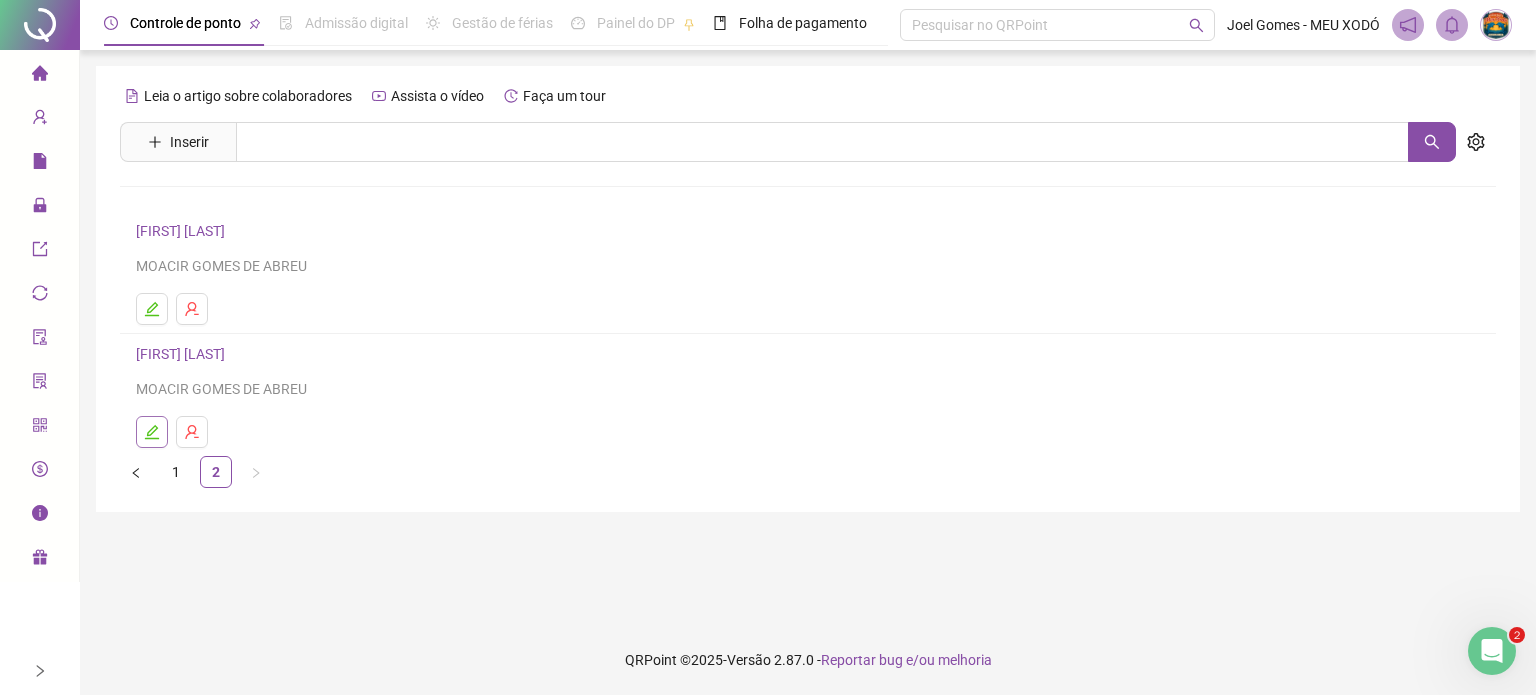 click at bounding box center [152, 432] 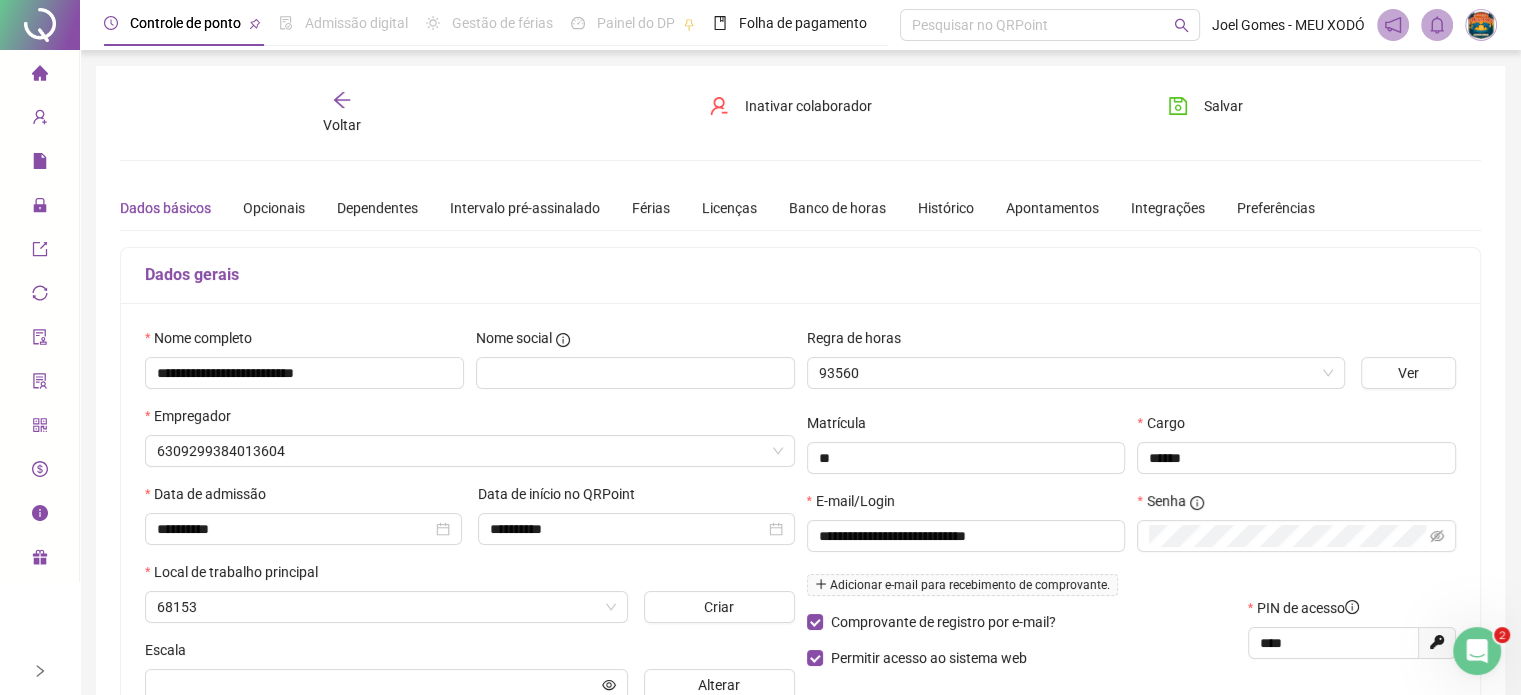 type on "**********" 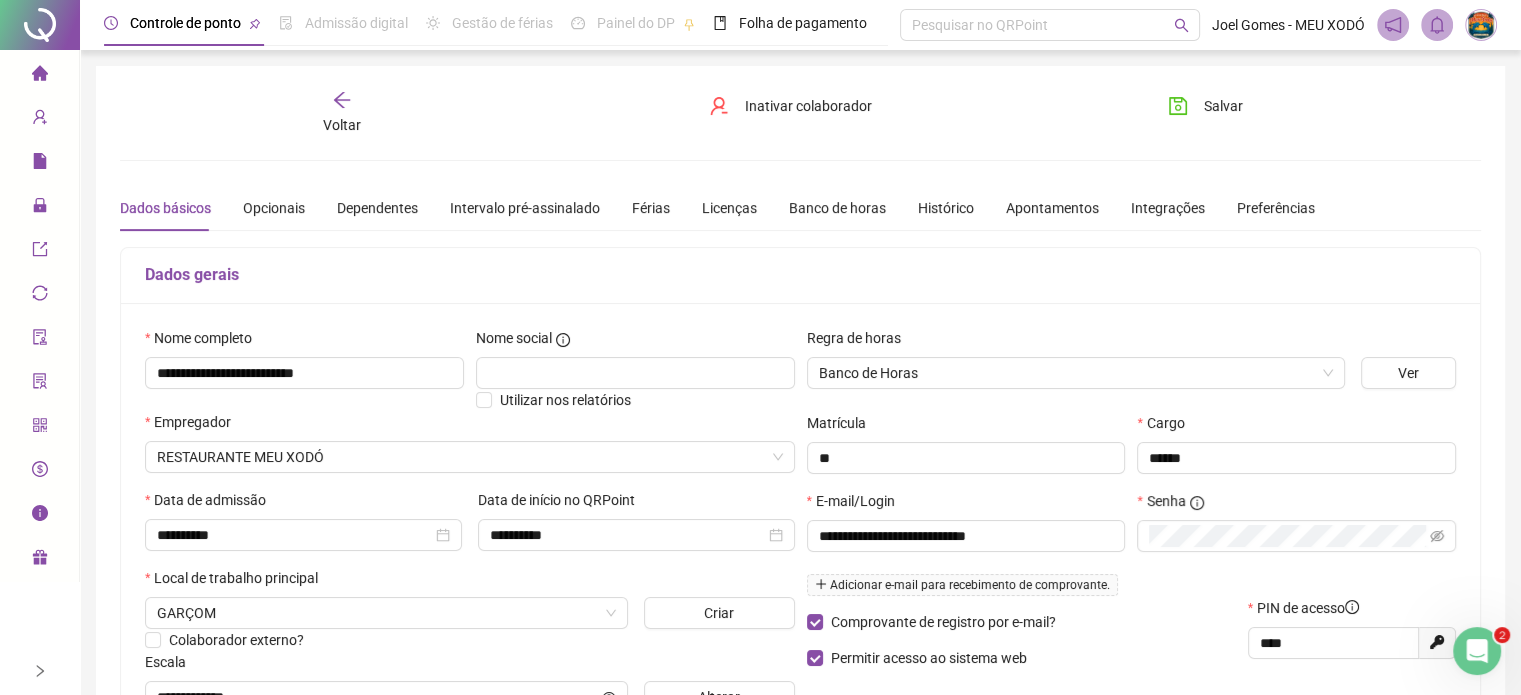 click 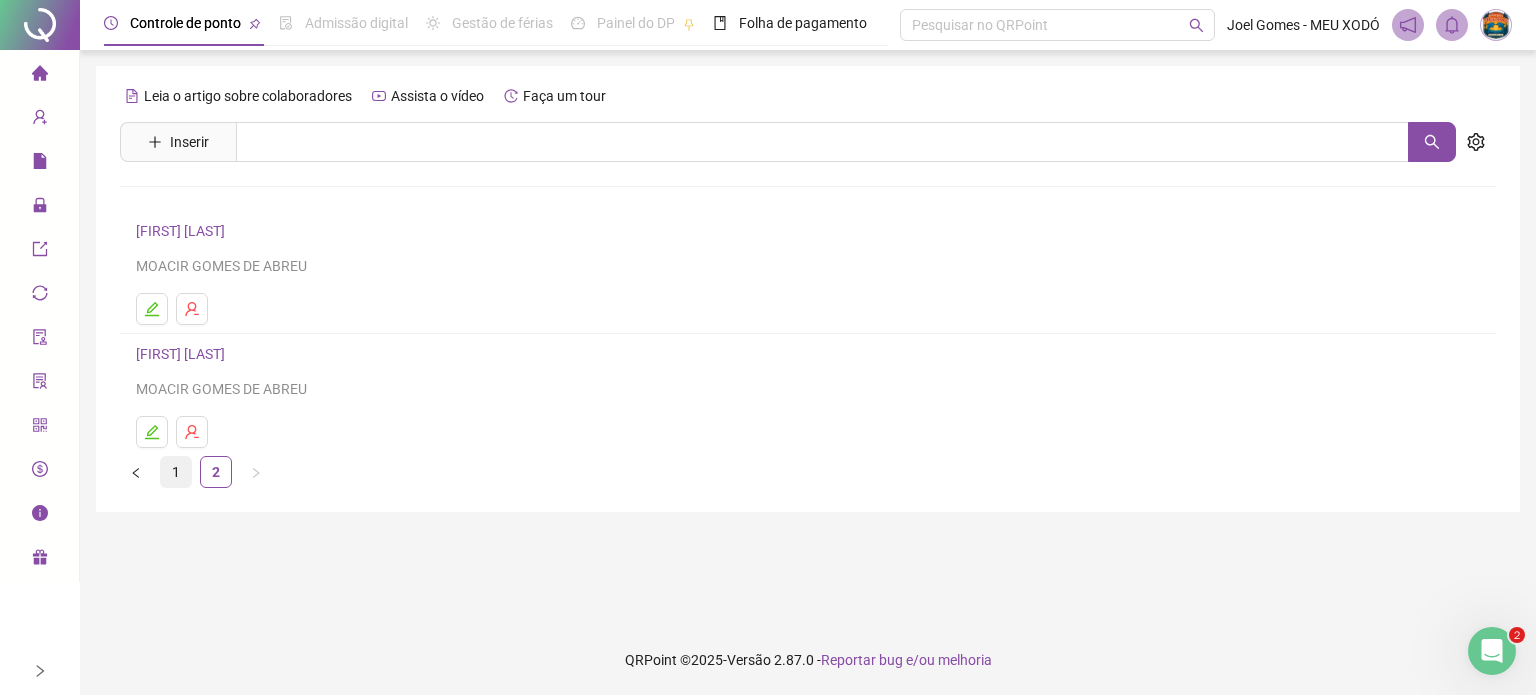 click on "1" at bounding box center [176, 472] 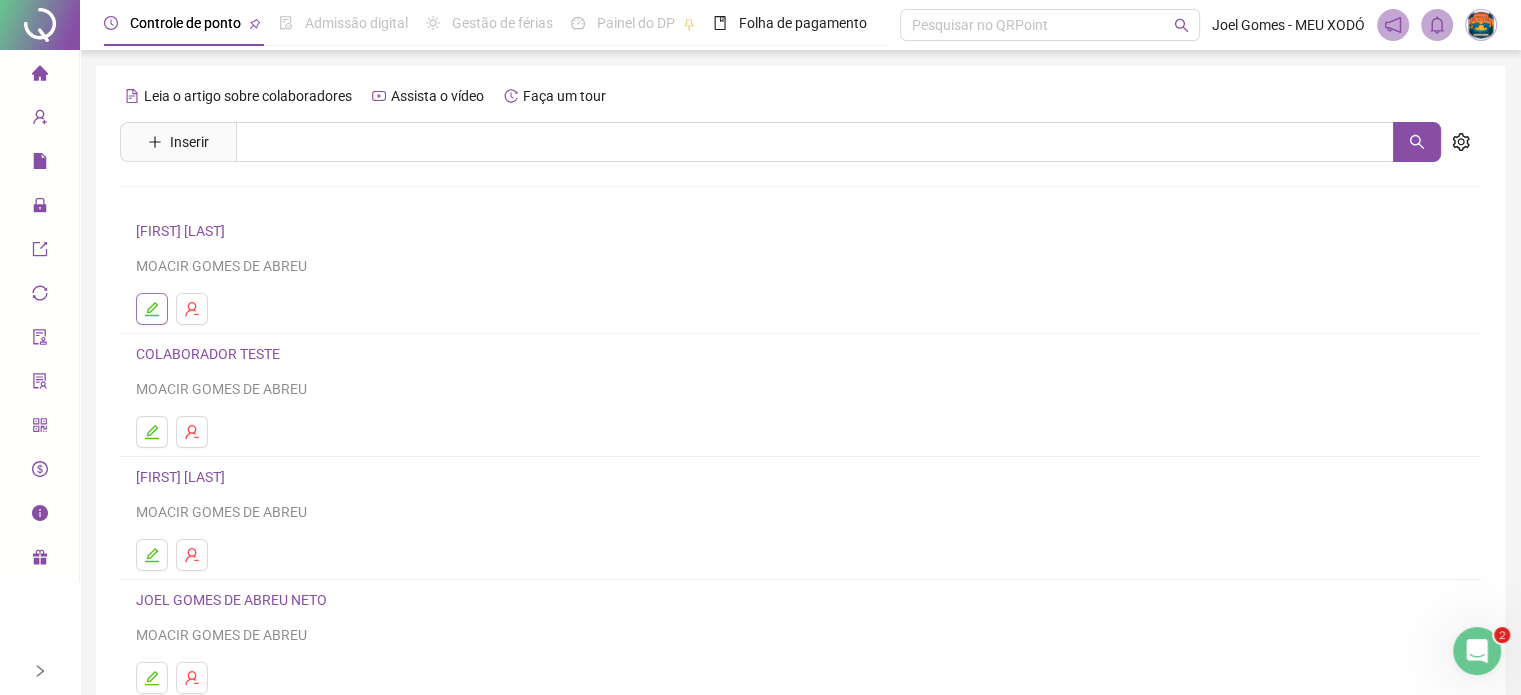 click 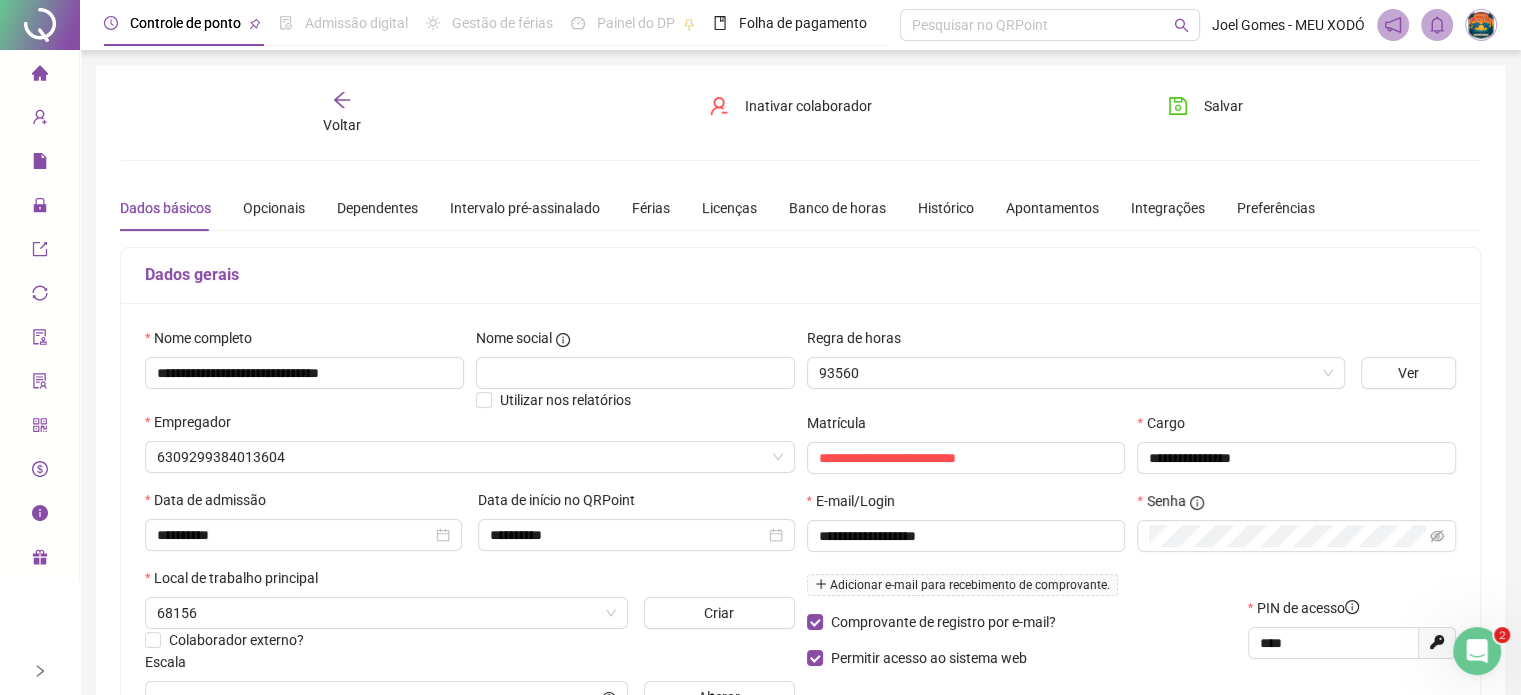type on "**********" 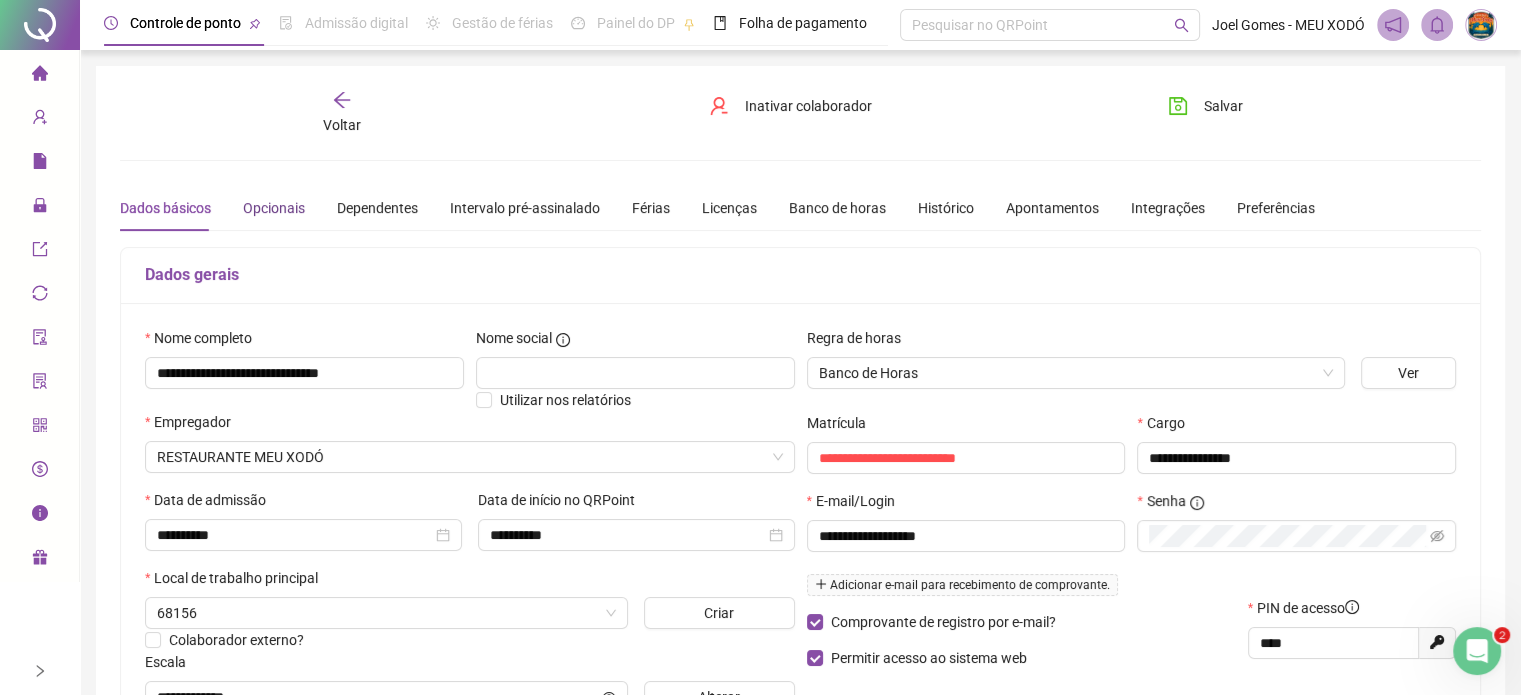 click on "Opcionais" at bounding box center [274, 208] 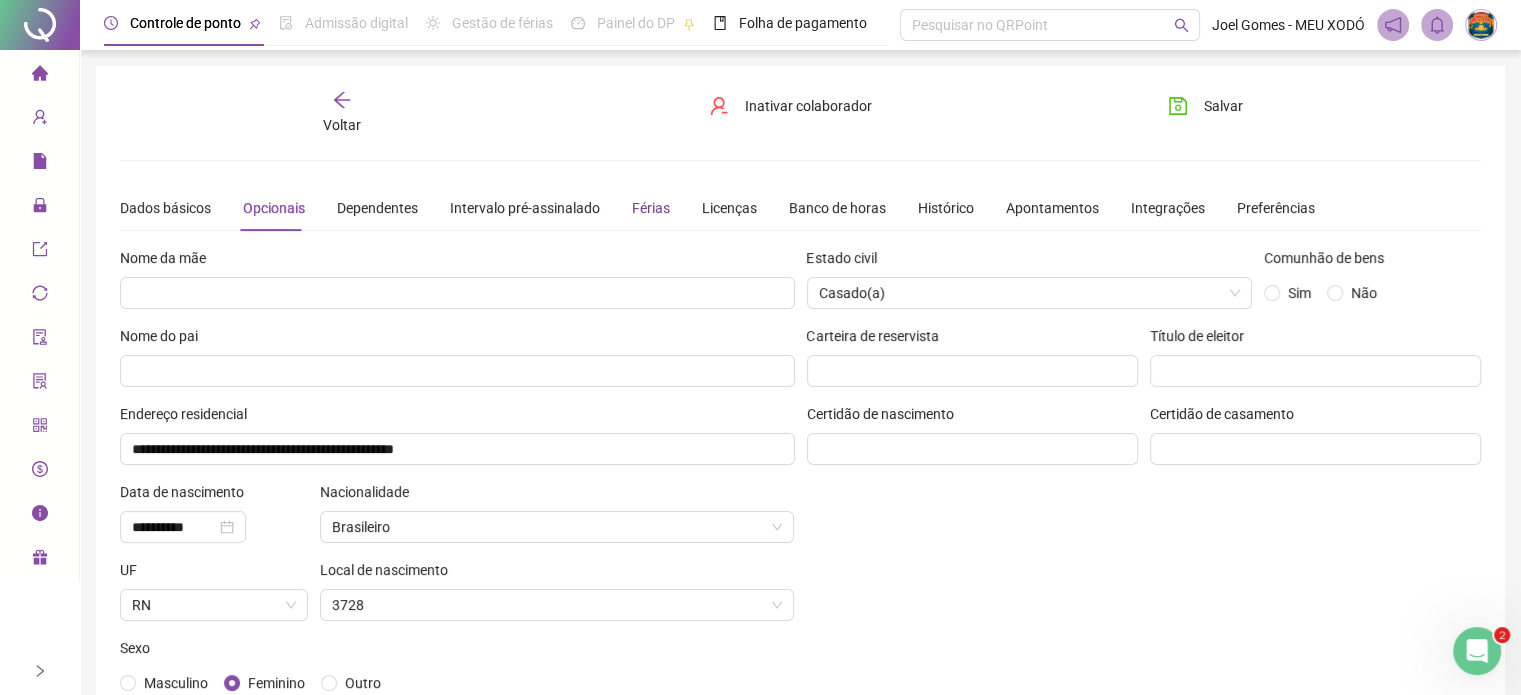 click on "Férias" at bounding box center (651, 208) 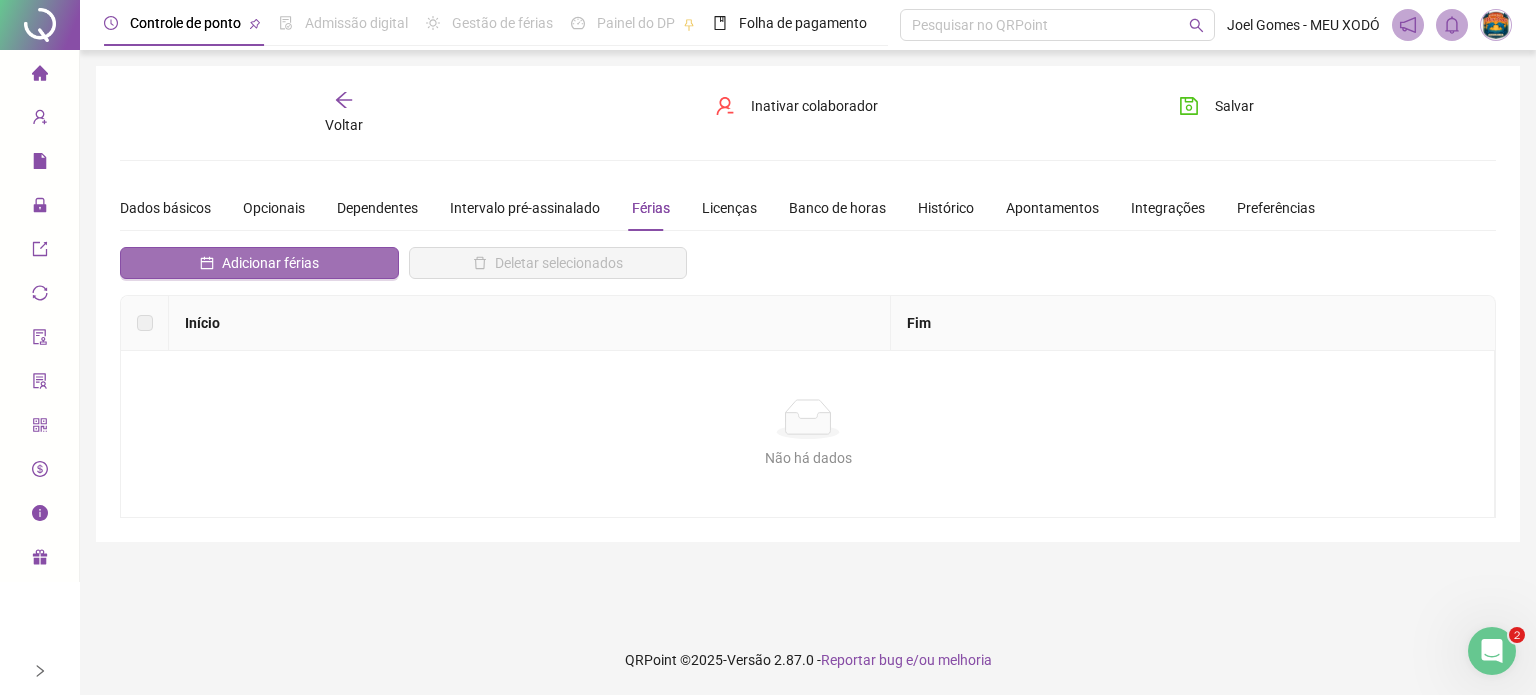 click on "Adicionar férias" at bounding box center (259, 263) 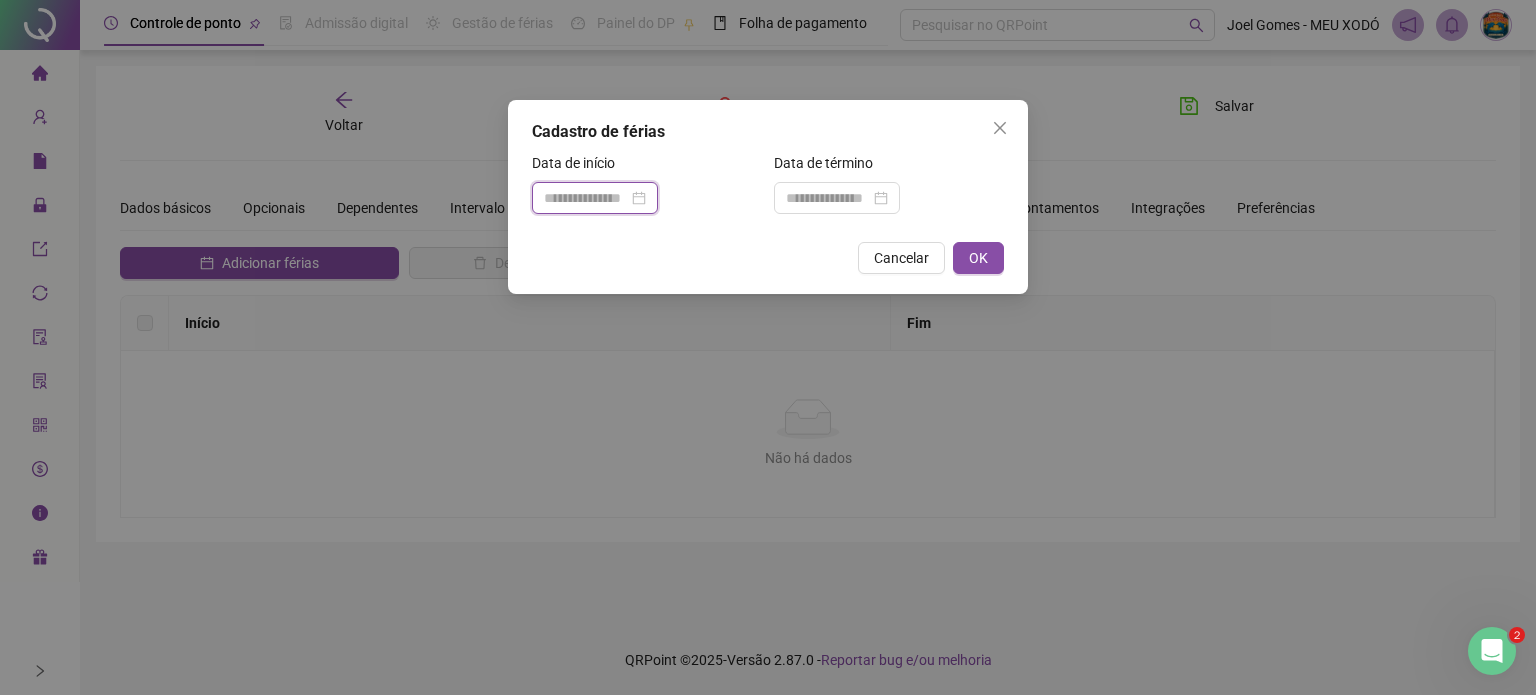 click at bounding box center [586, 198] 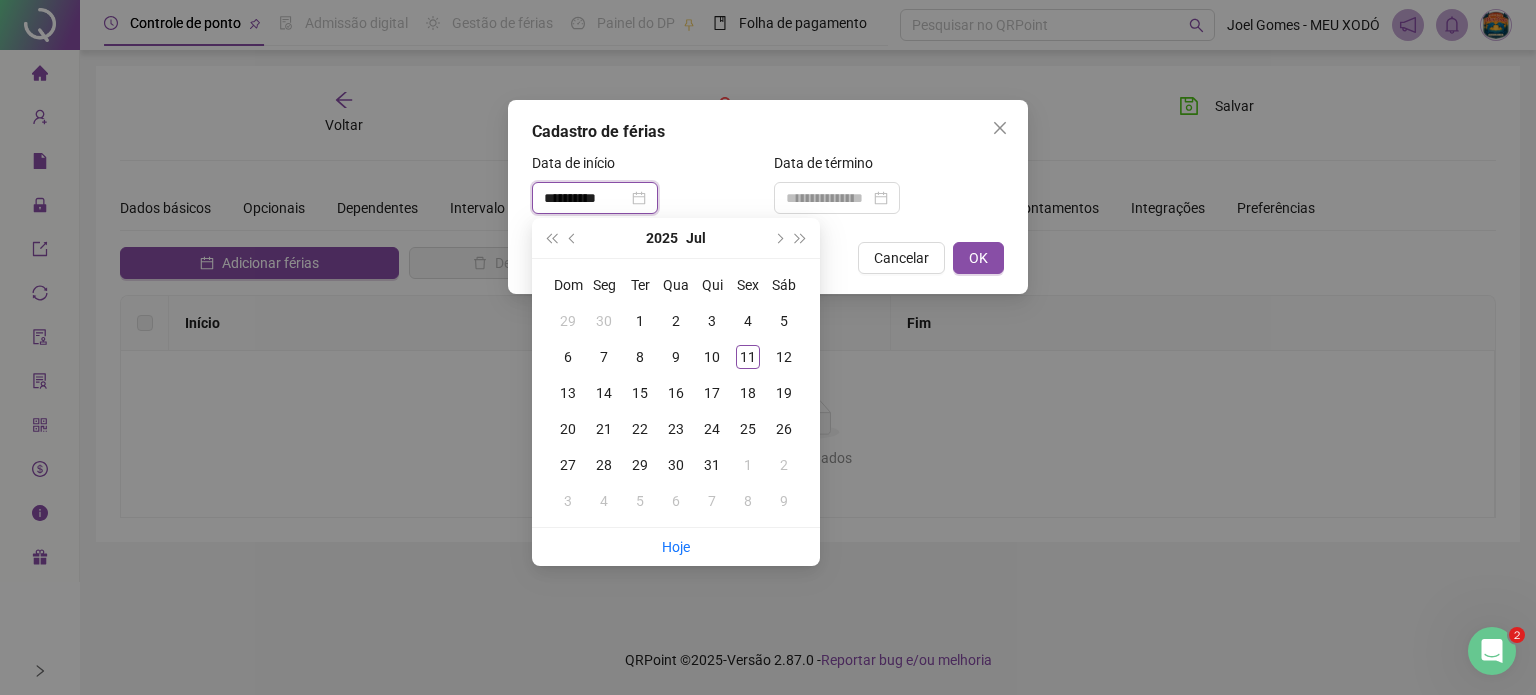 type on "**********" 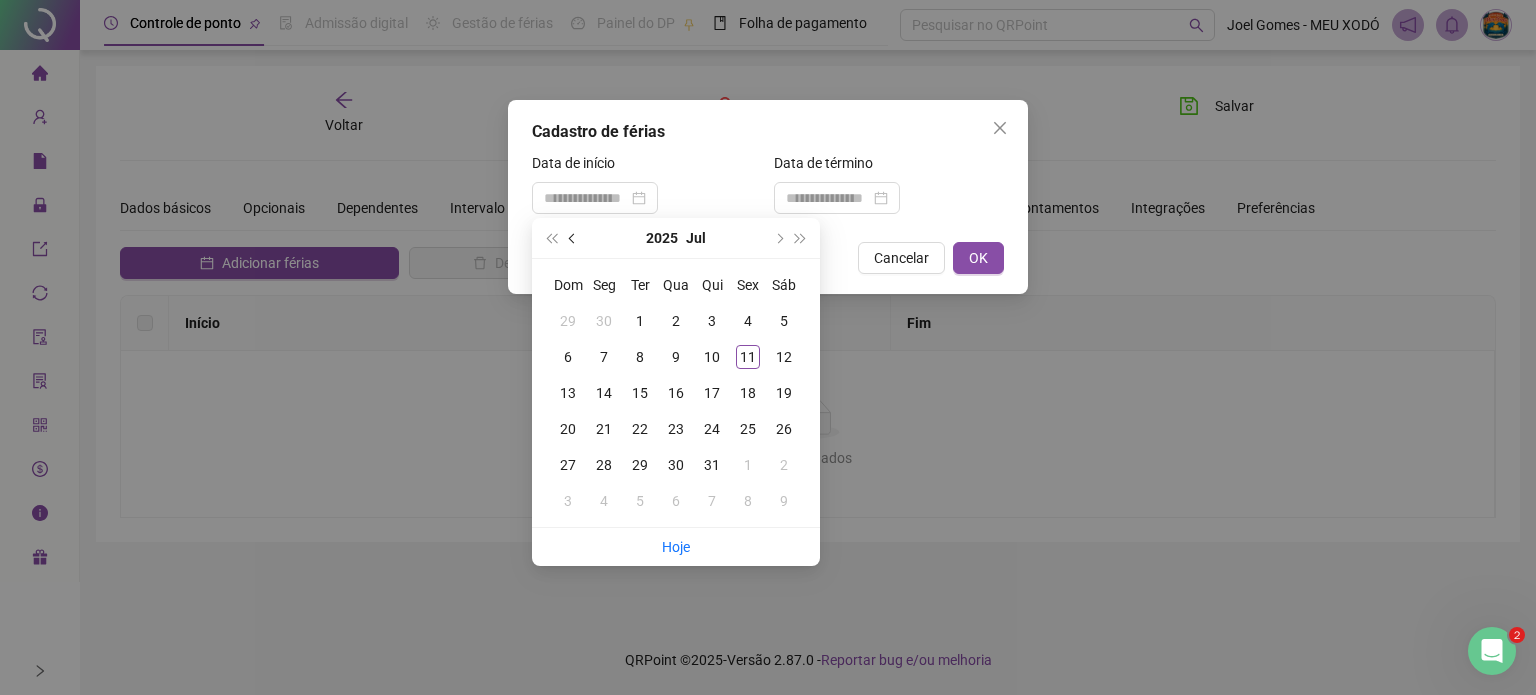 click at bounding box center [574, 238] 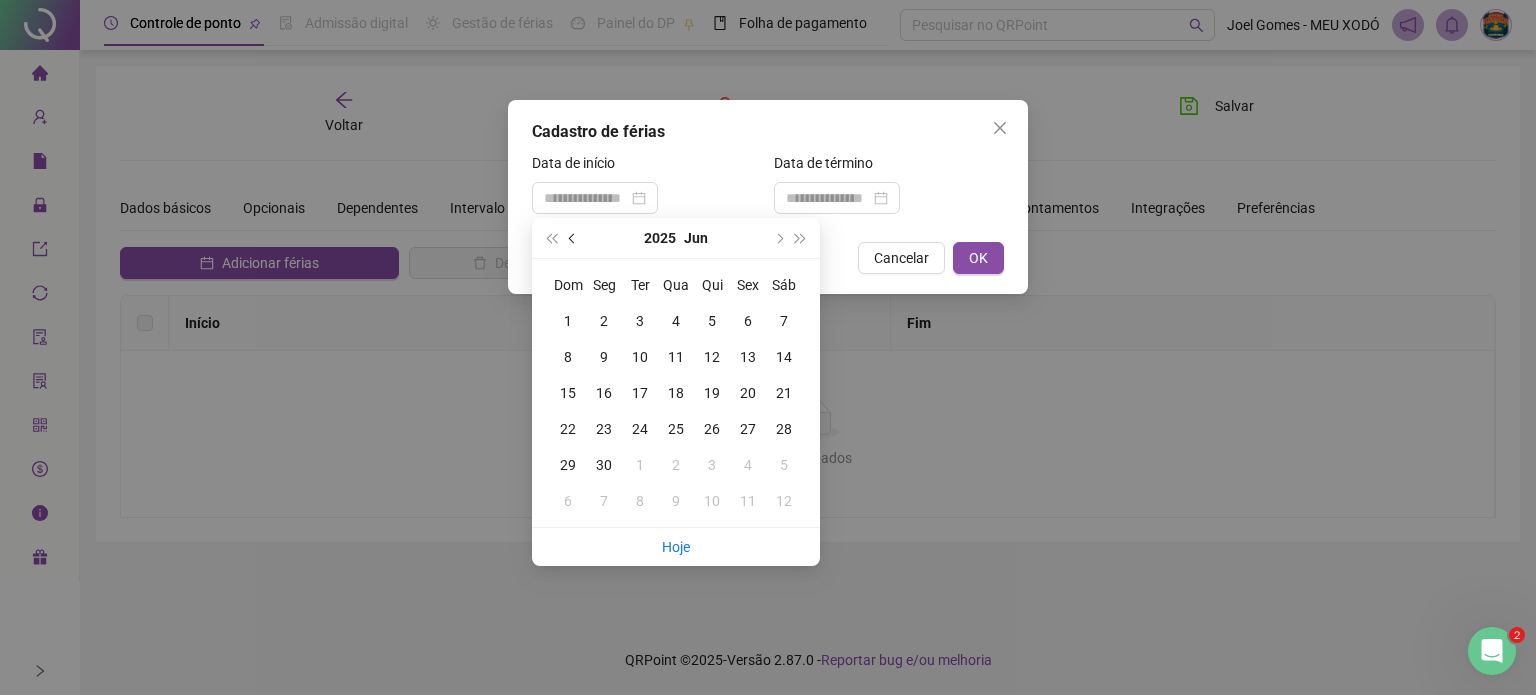 click at bounding box center (574, 238) 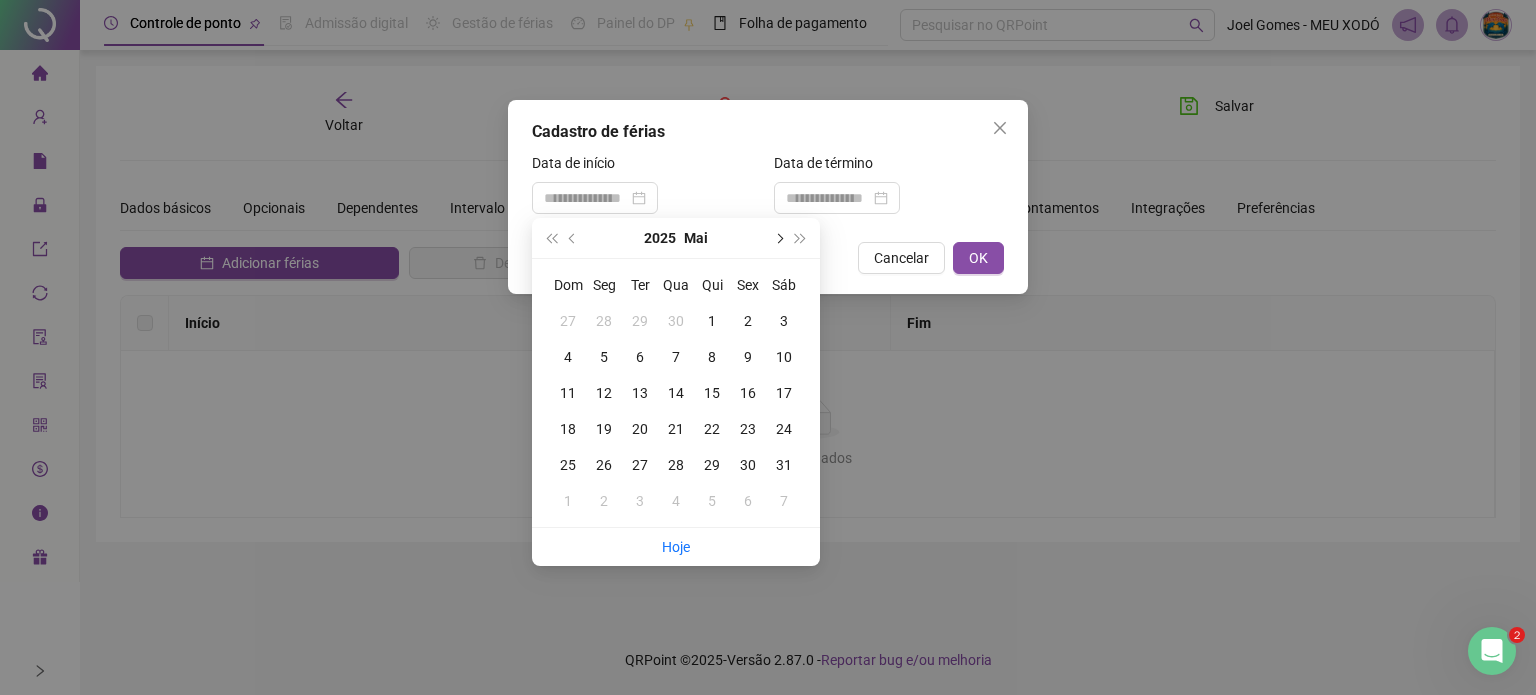 click at bounding box center [778, 238] 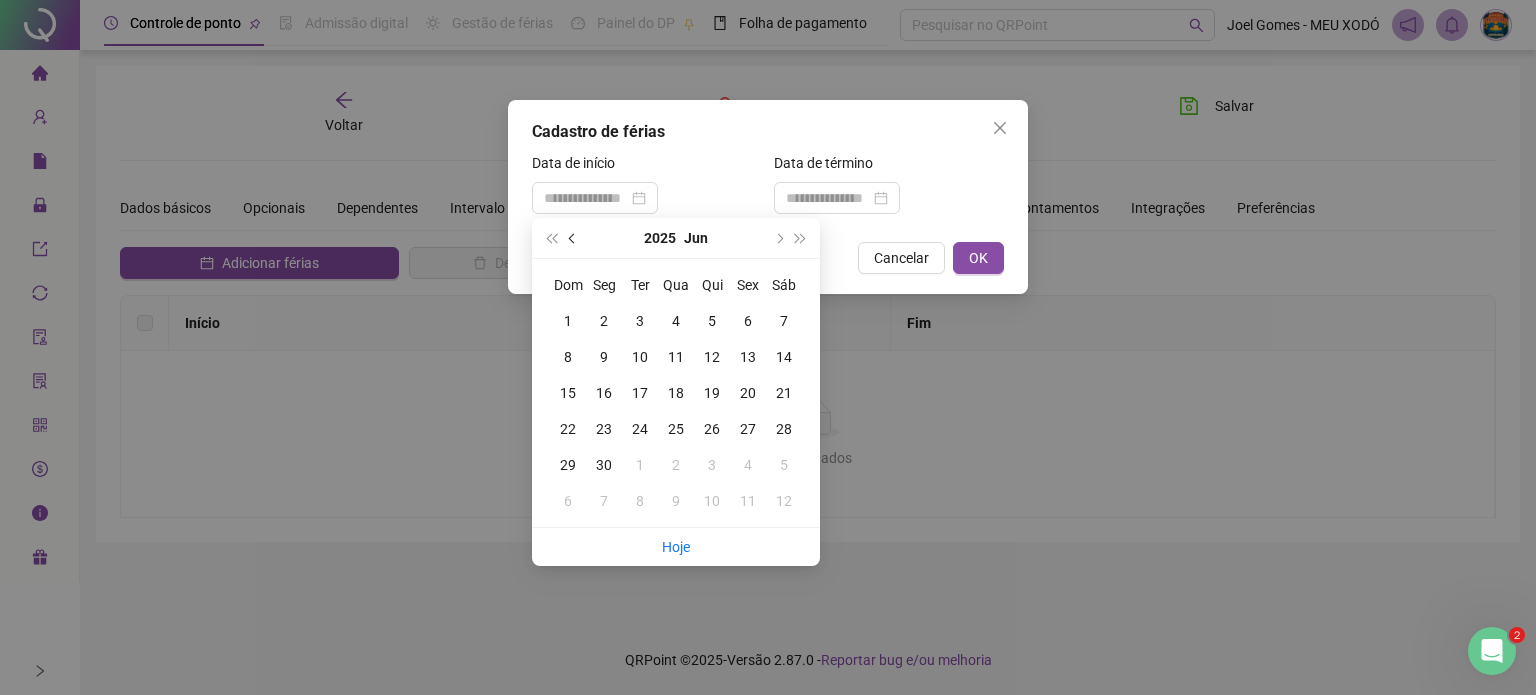 click at bounding box center [573, 238] 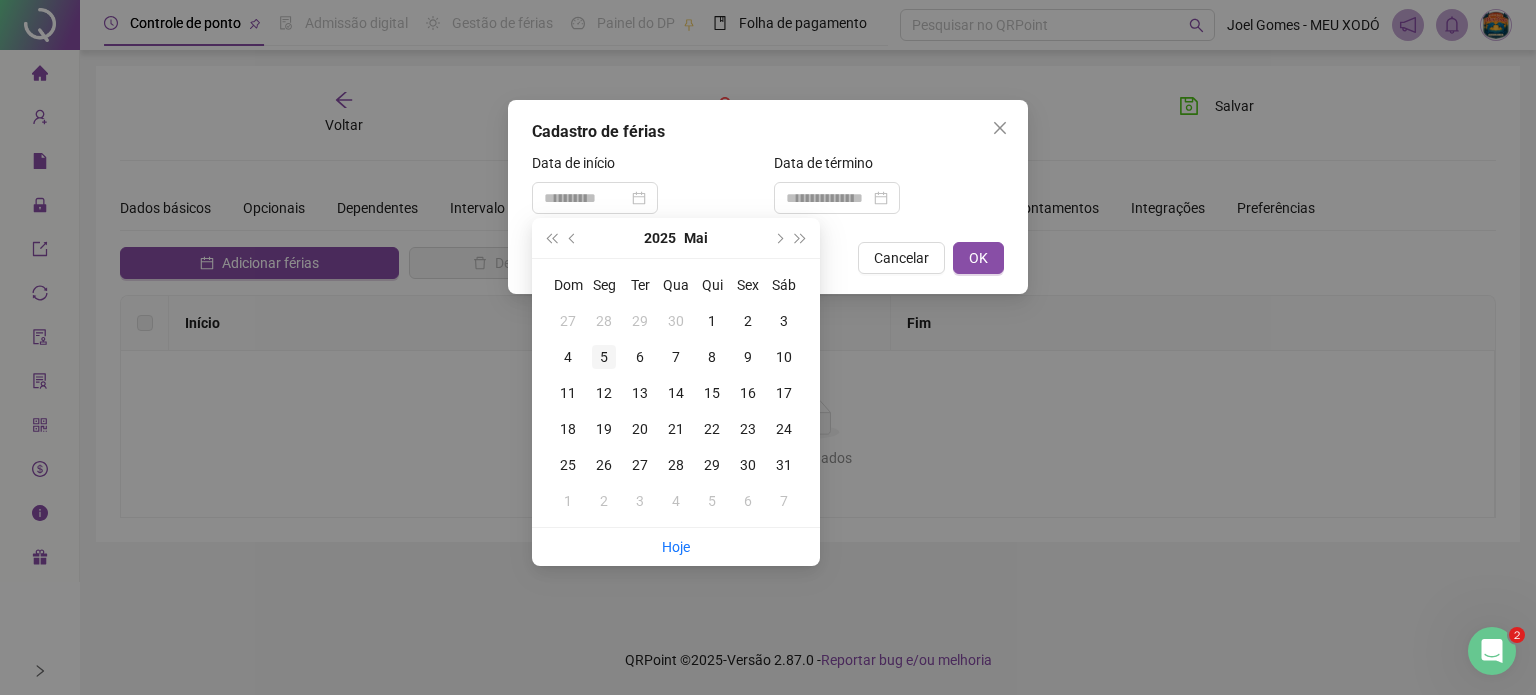 type on "**********" 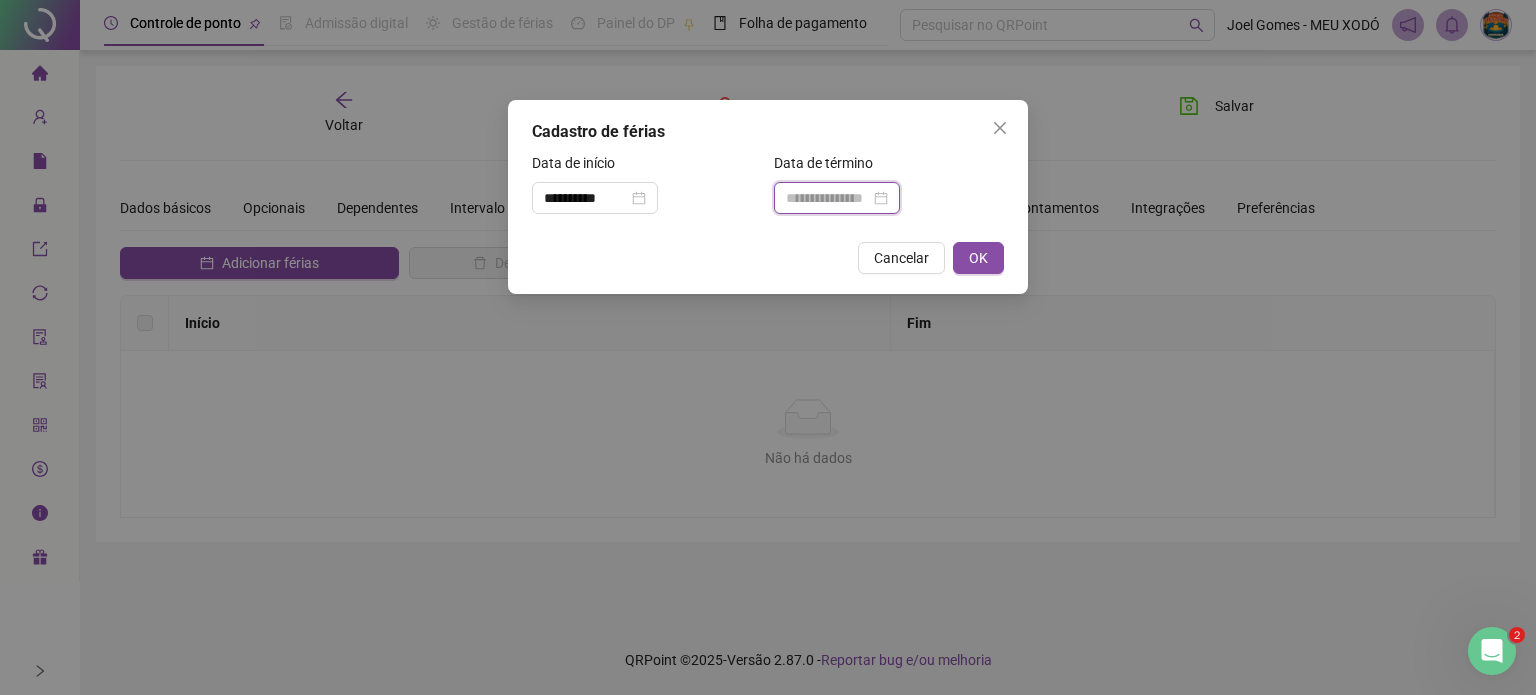 click at bounding box center [828, 198] 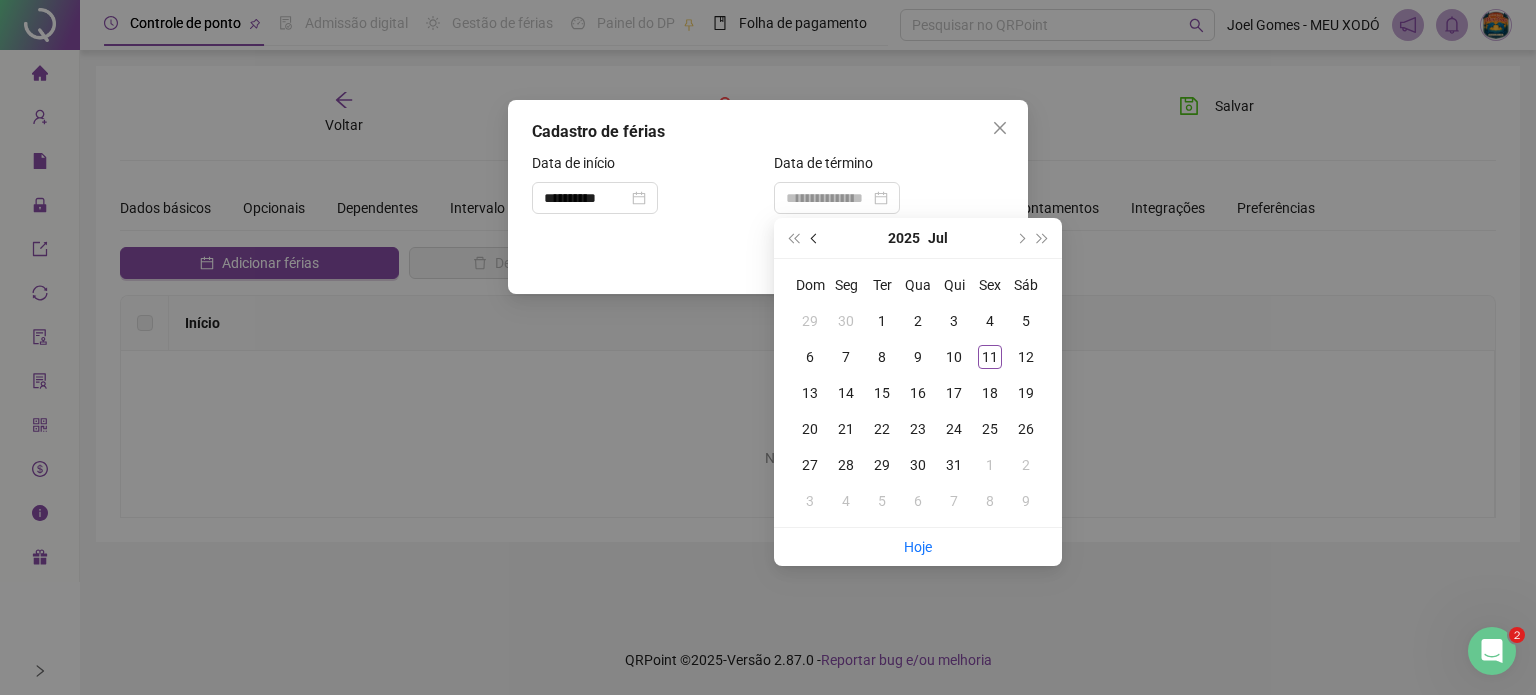 click at bounding box center (816, 238) 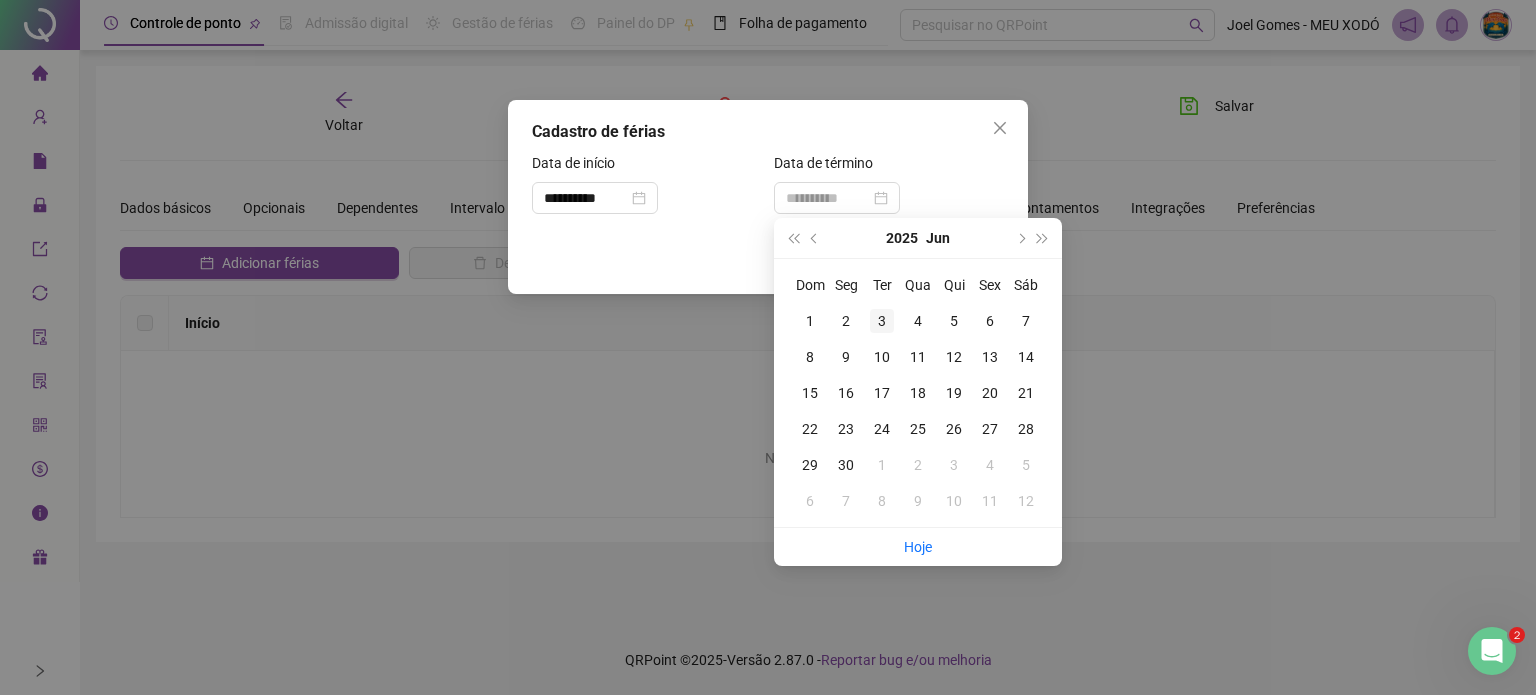 click on "3" at bounding box center (882, 321) 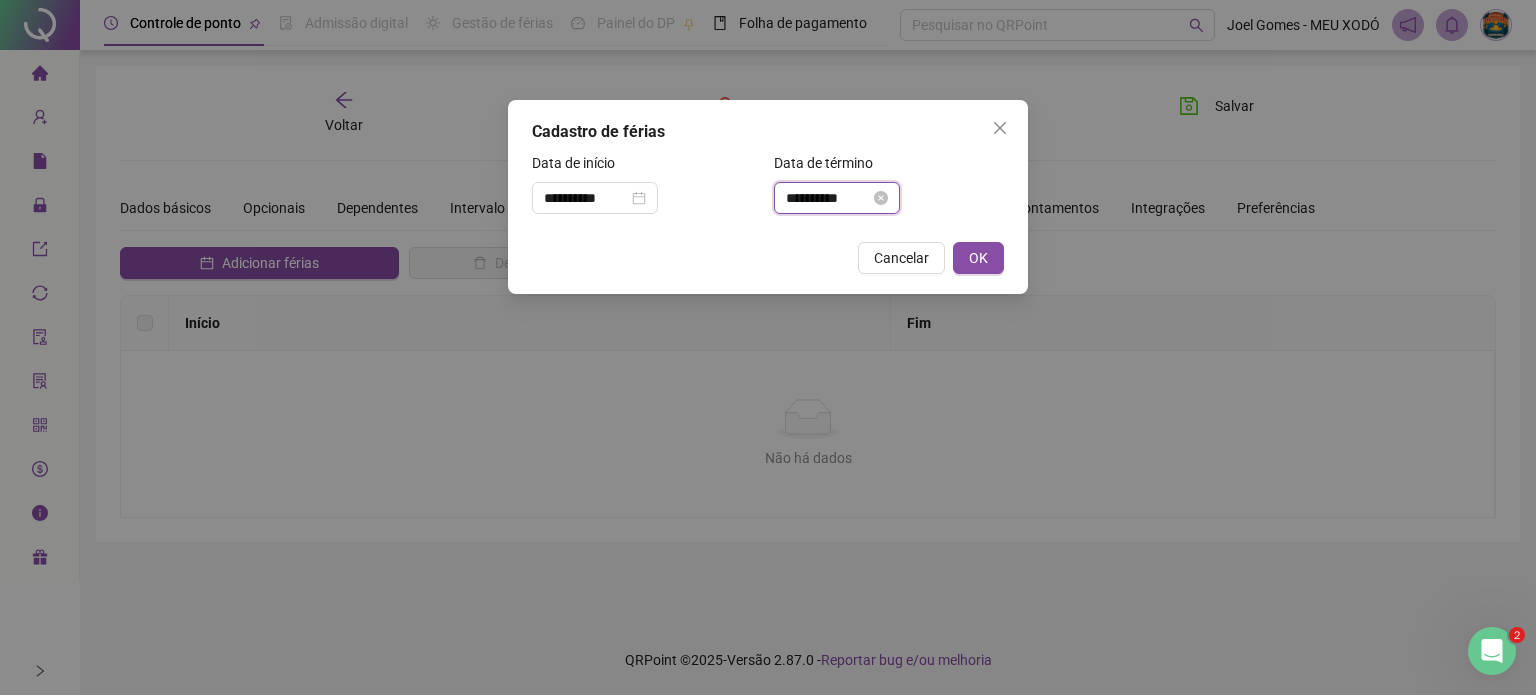 click on "**********" at bounding box center (828, 198) 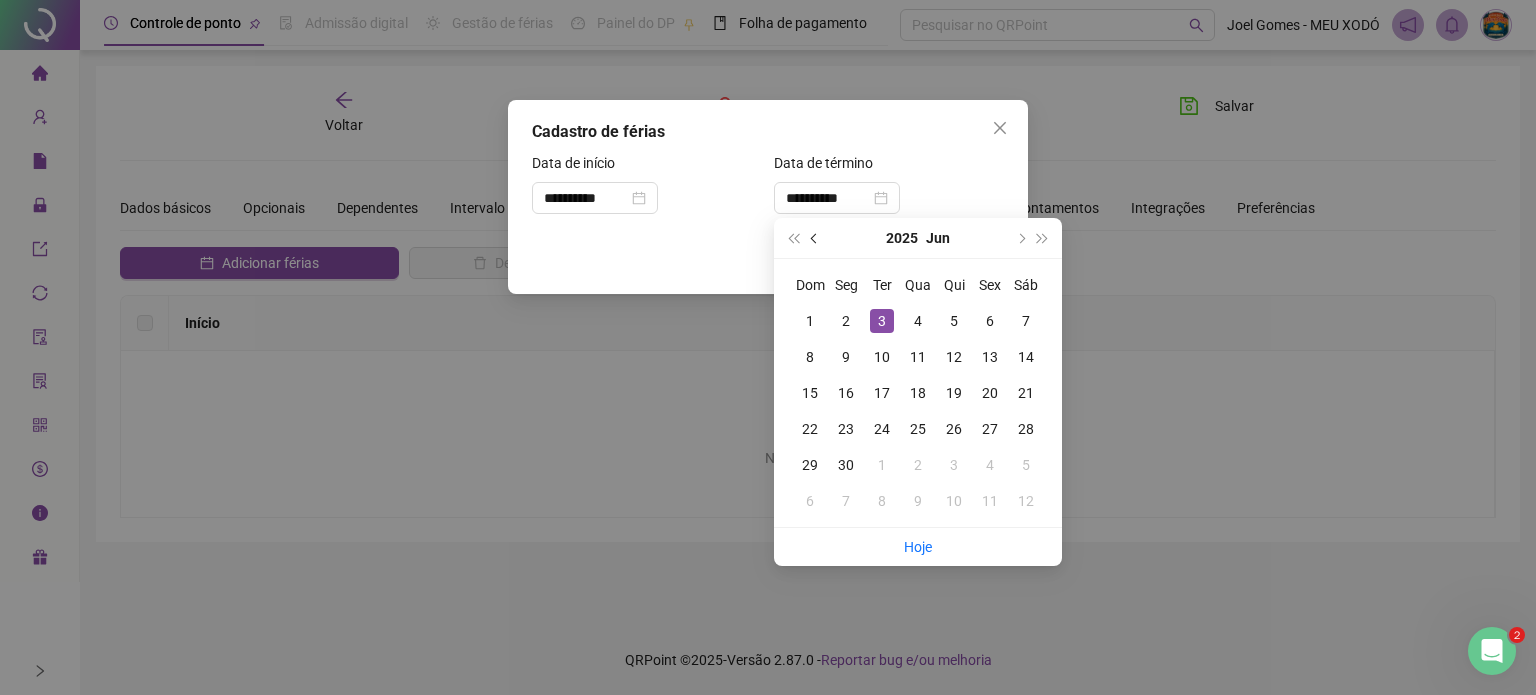 click at bounding box center (815, 238) 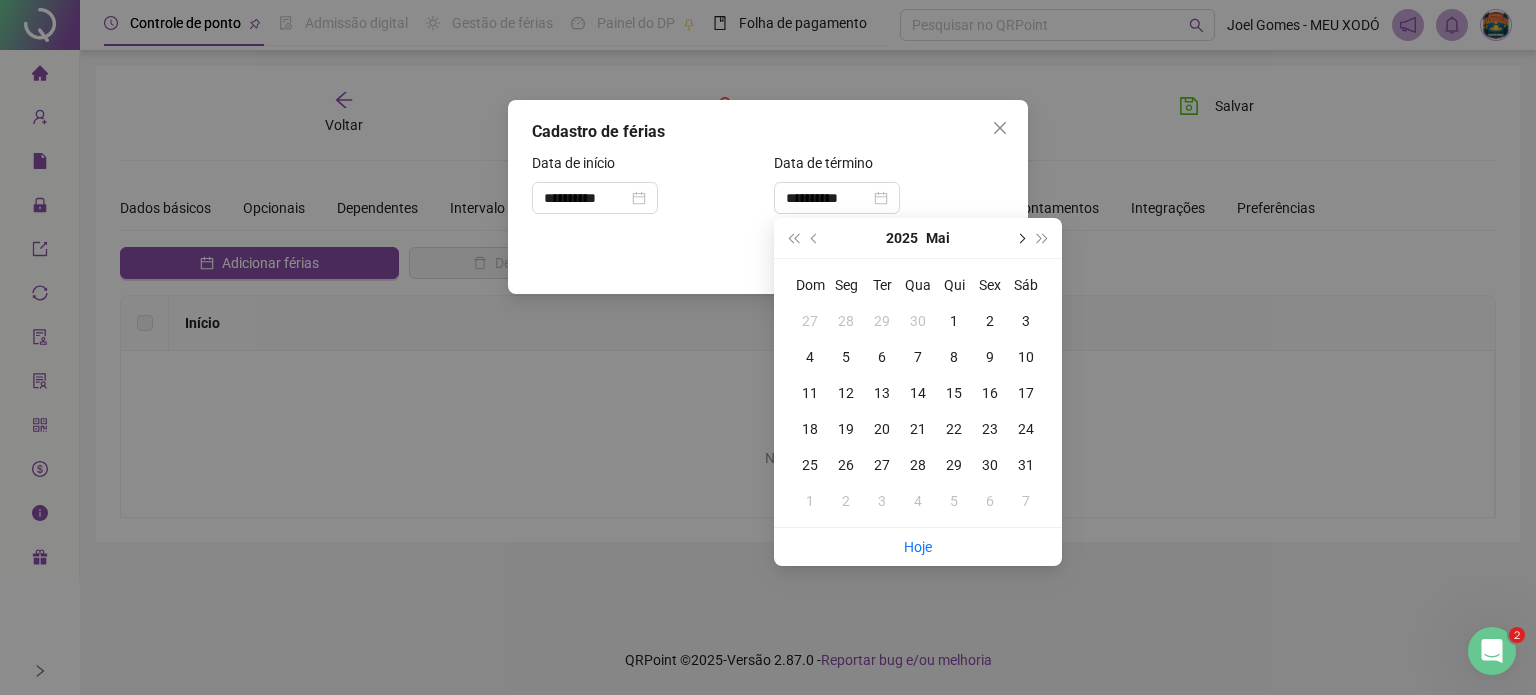 click at bounding box center [1020, 238] 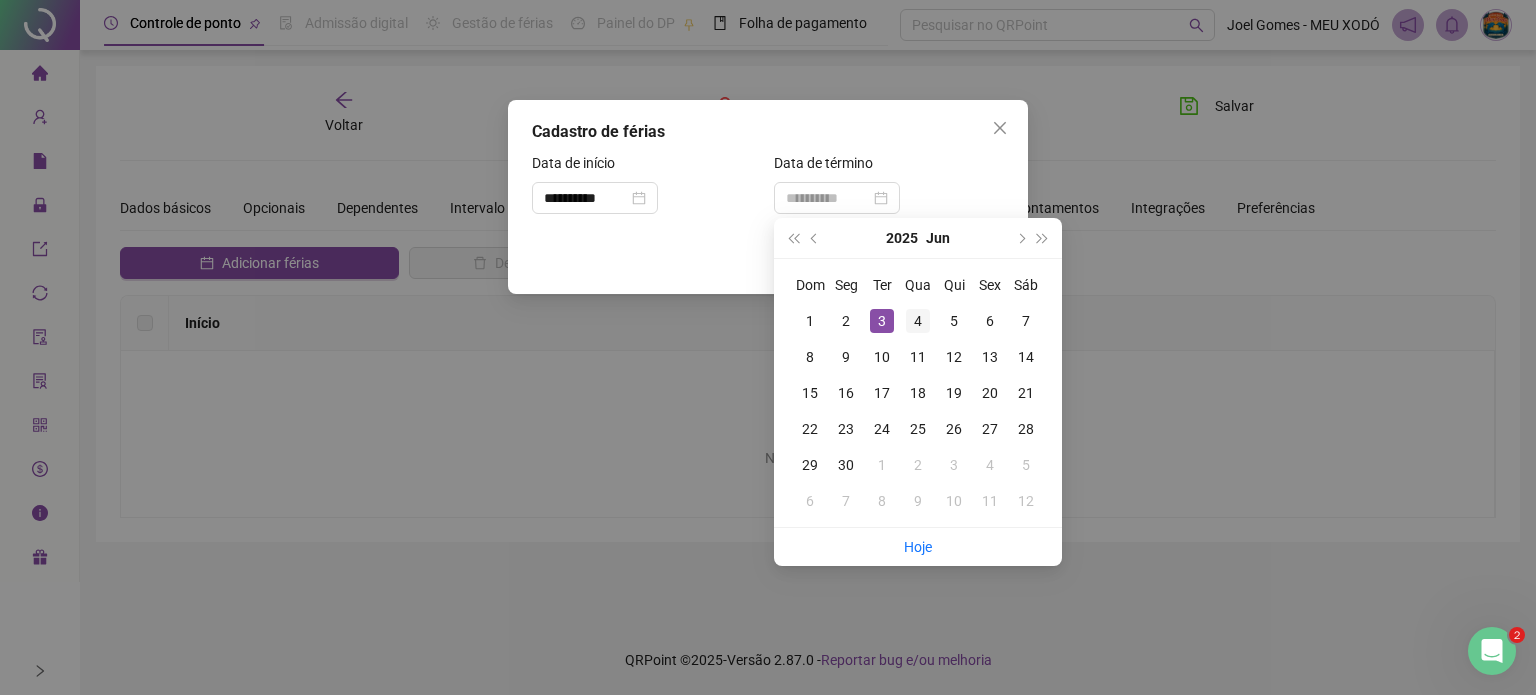 type on "**********" 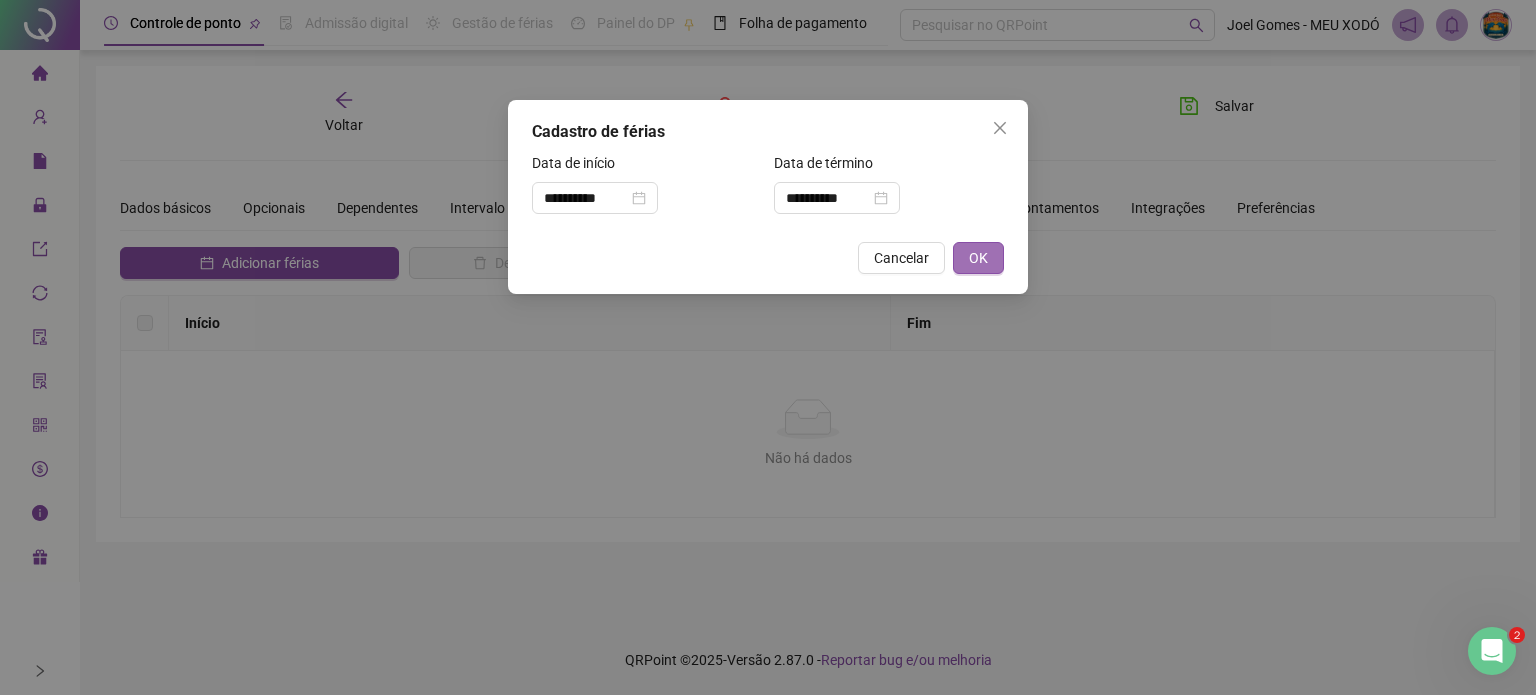 click on "OK" at bounding box center [978, 258] 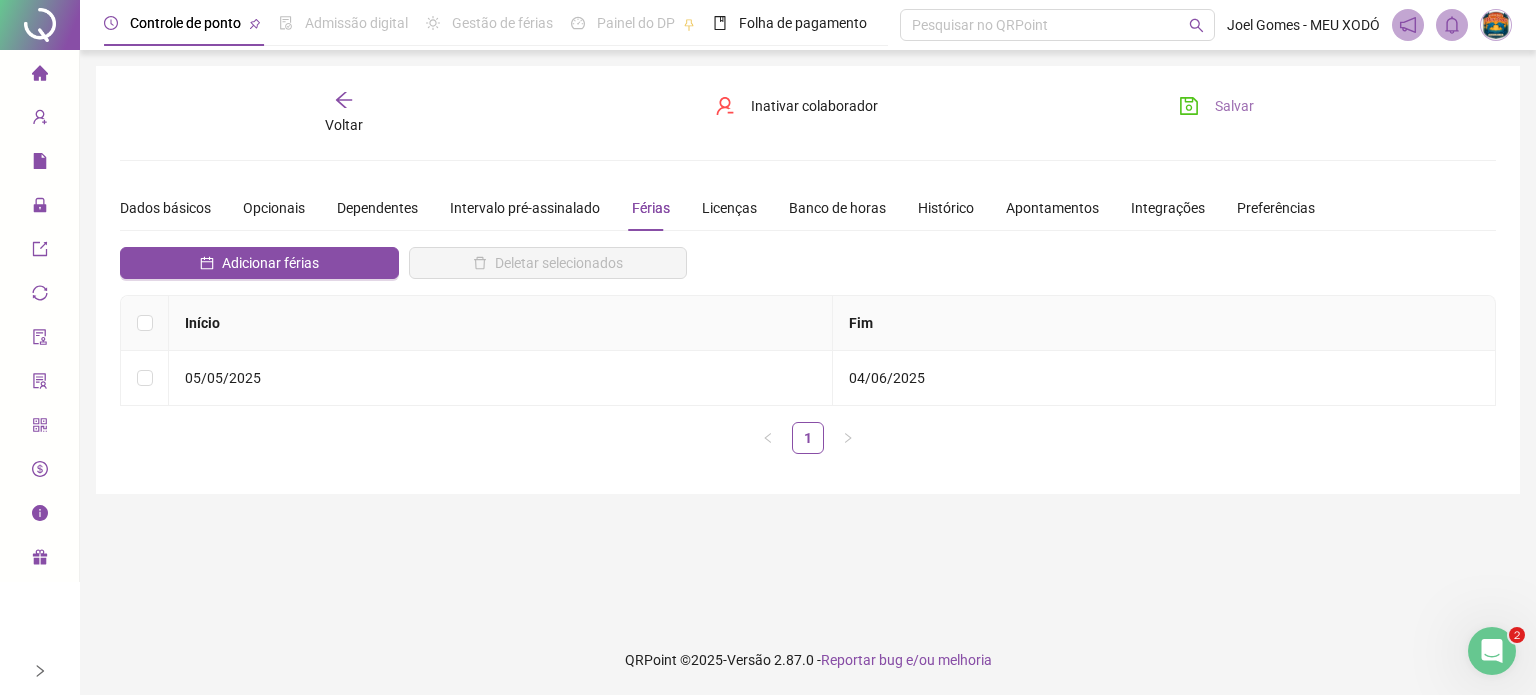 click on "Salvar" at bounding box center (1216, 106) 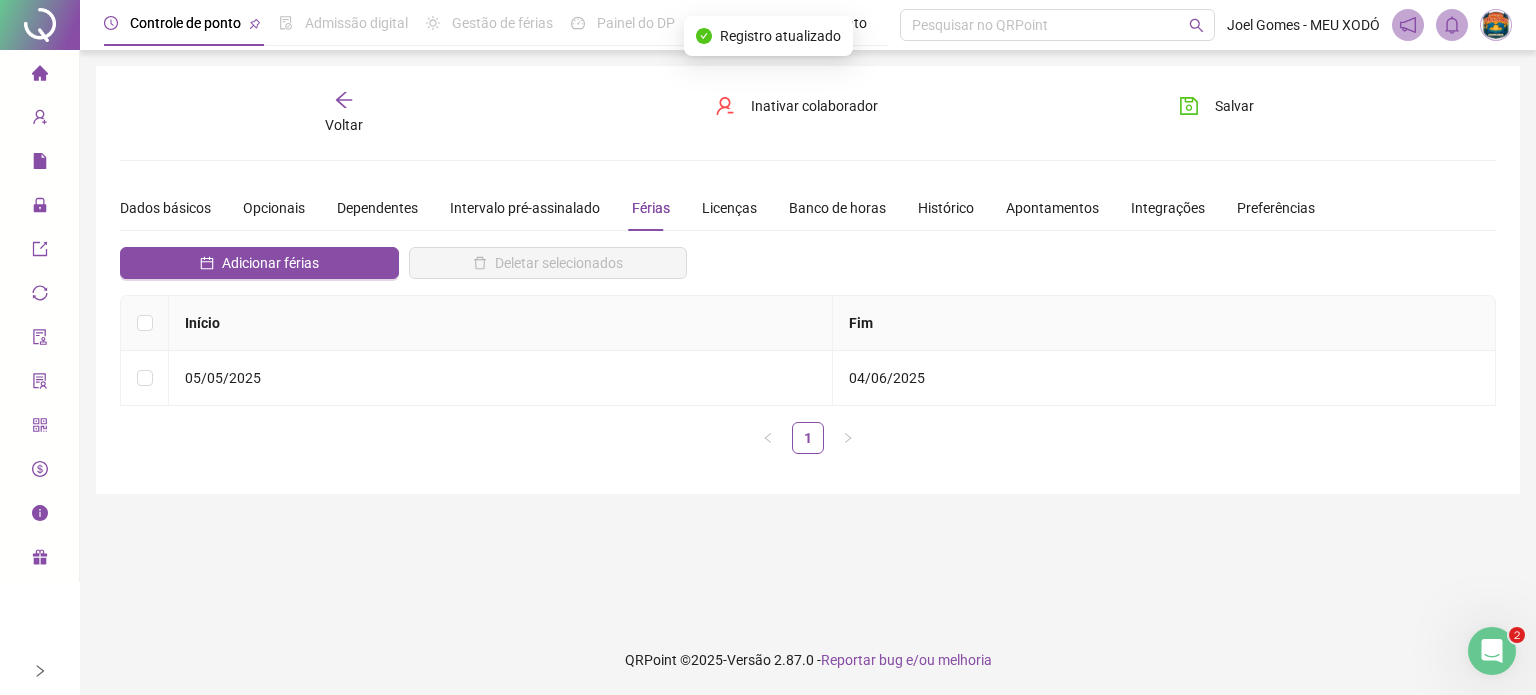 click on "Voltar" at bounding box center [344, 113] 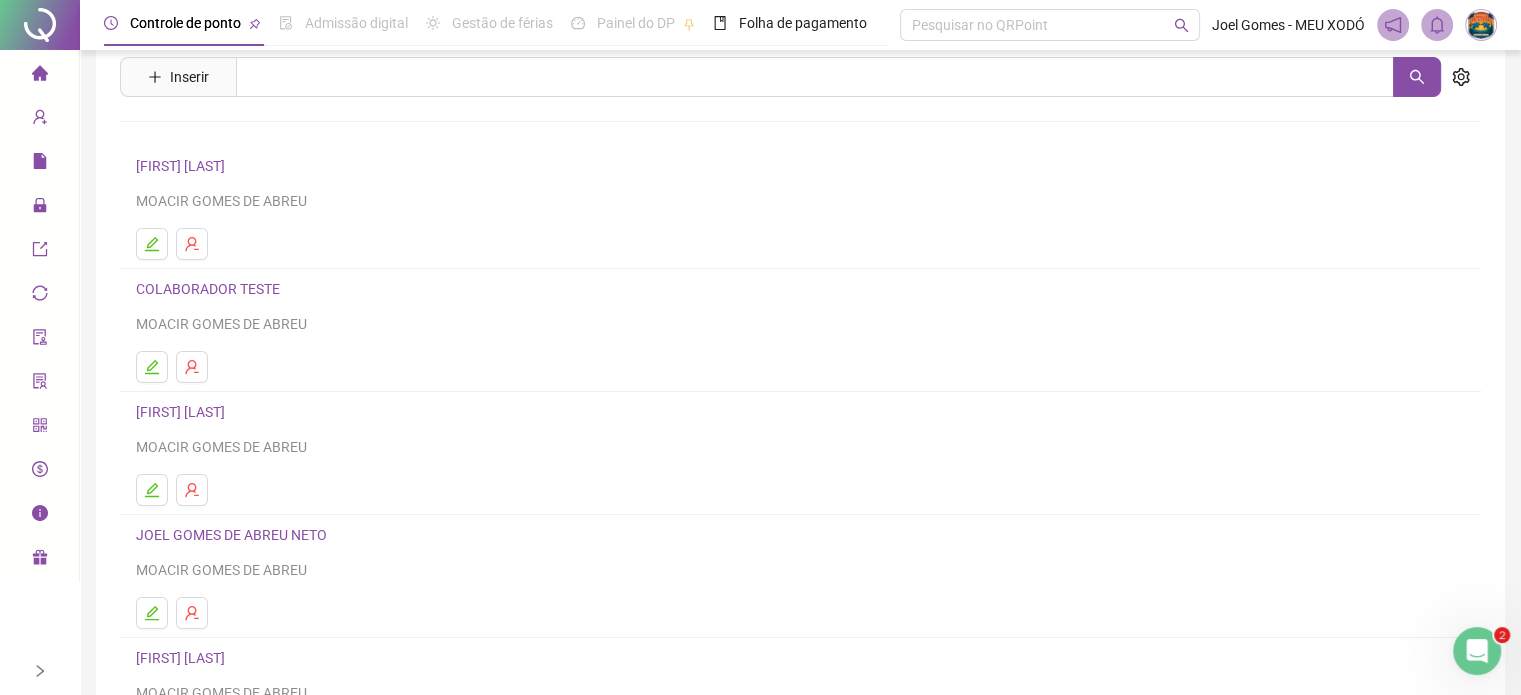 scroll, scrollTop: 100, scrollLeft: 0, axis: vertical 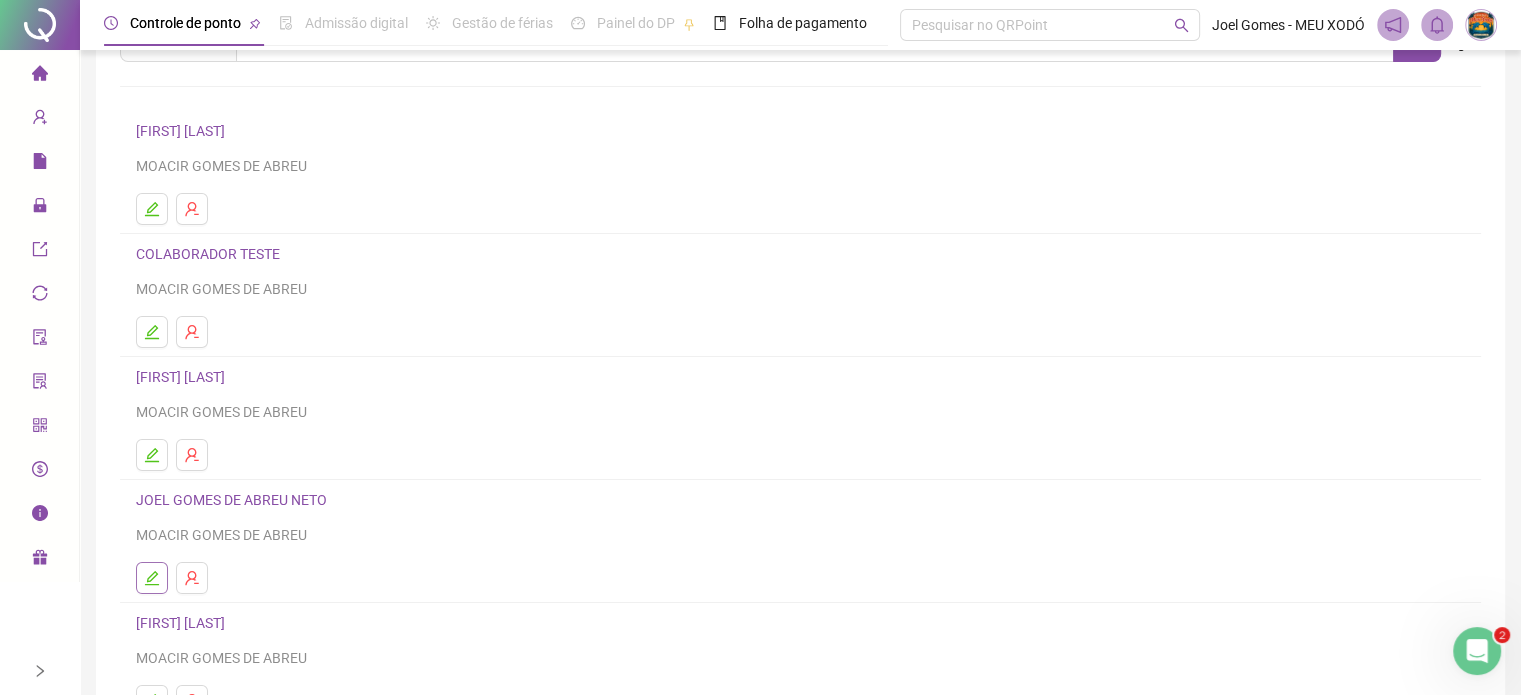 click at bounding box center [152, 578] 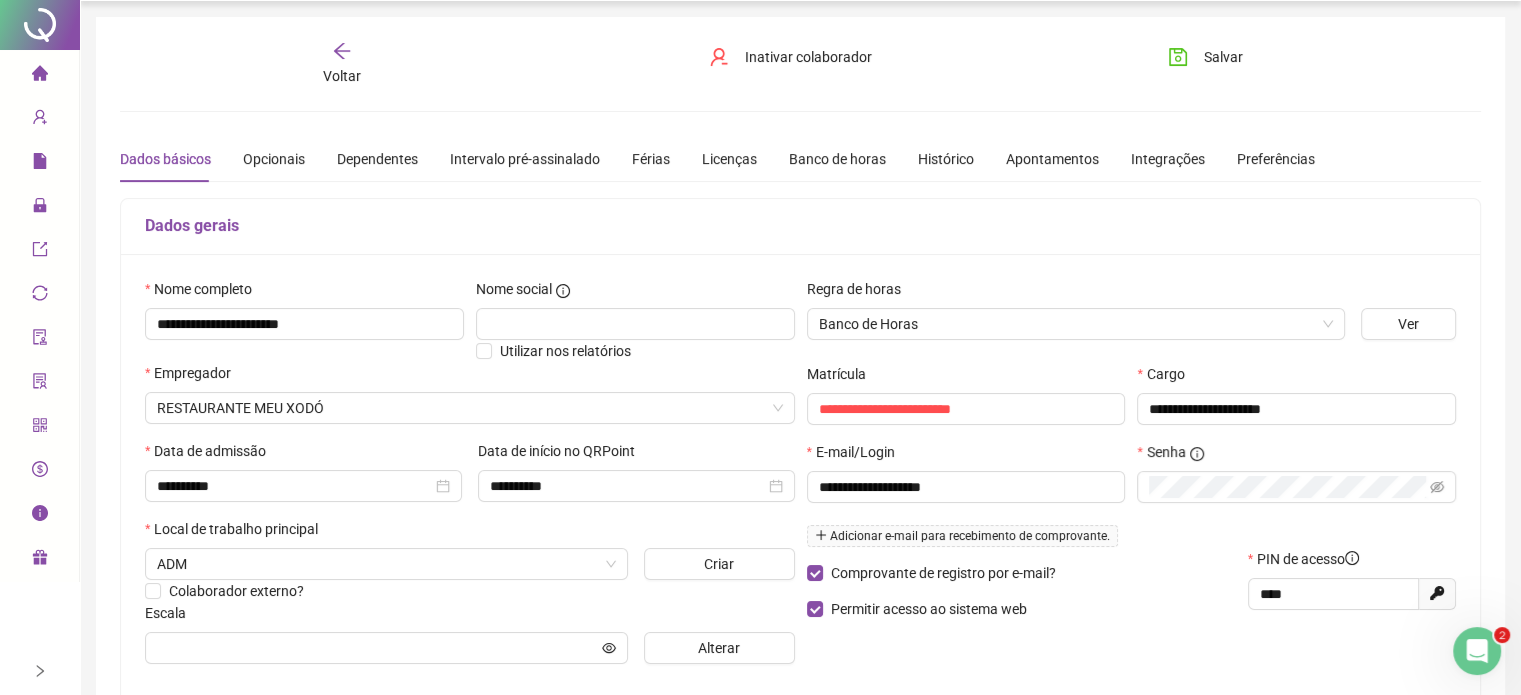 scroll, scrollTop: 0, scrollLeft: 0, axis: both 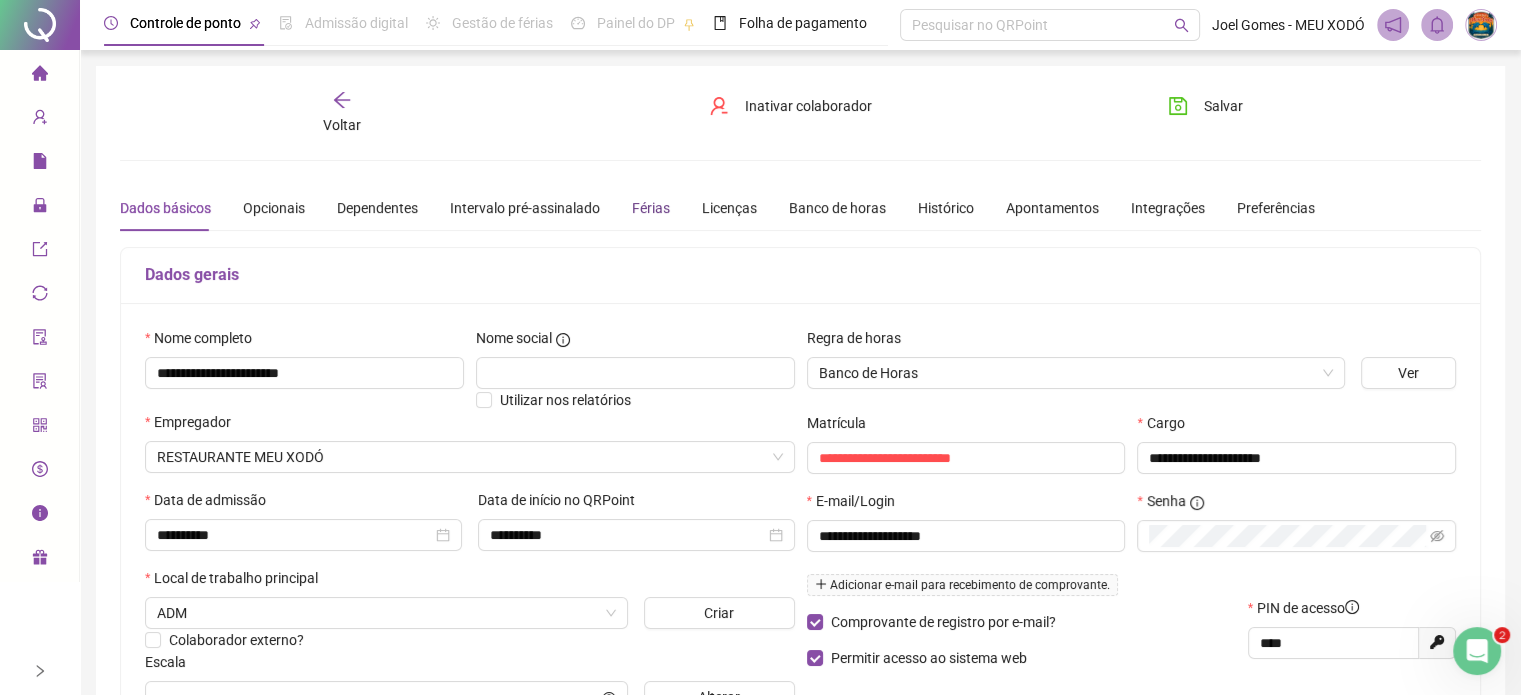 click on "Férias" at bounding box center (651, 208) 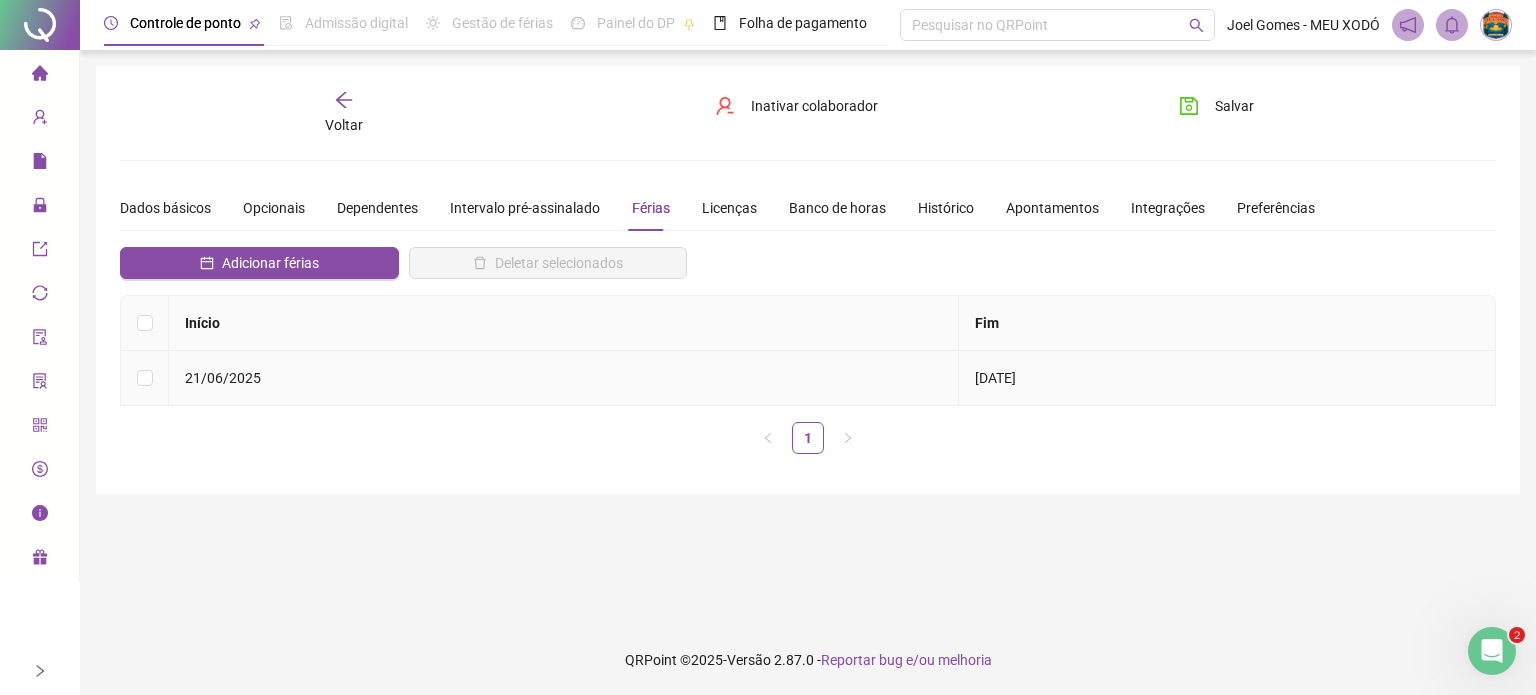 click on "21/06/2025" at bounding box center (564, 378) 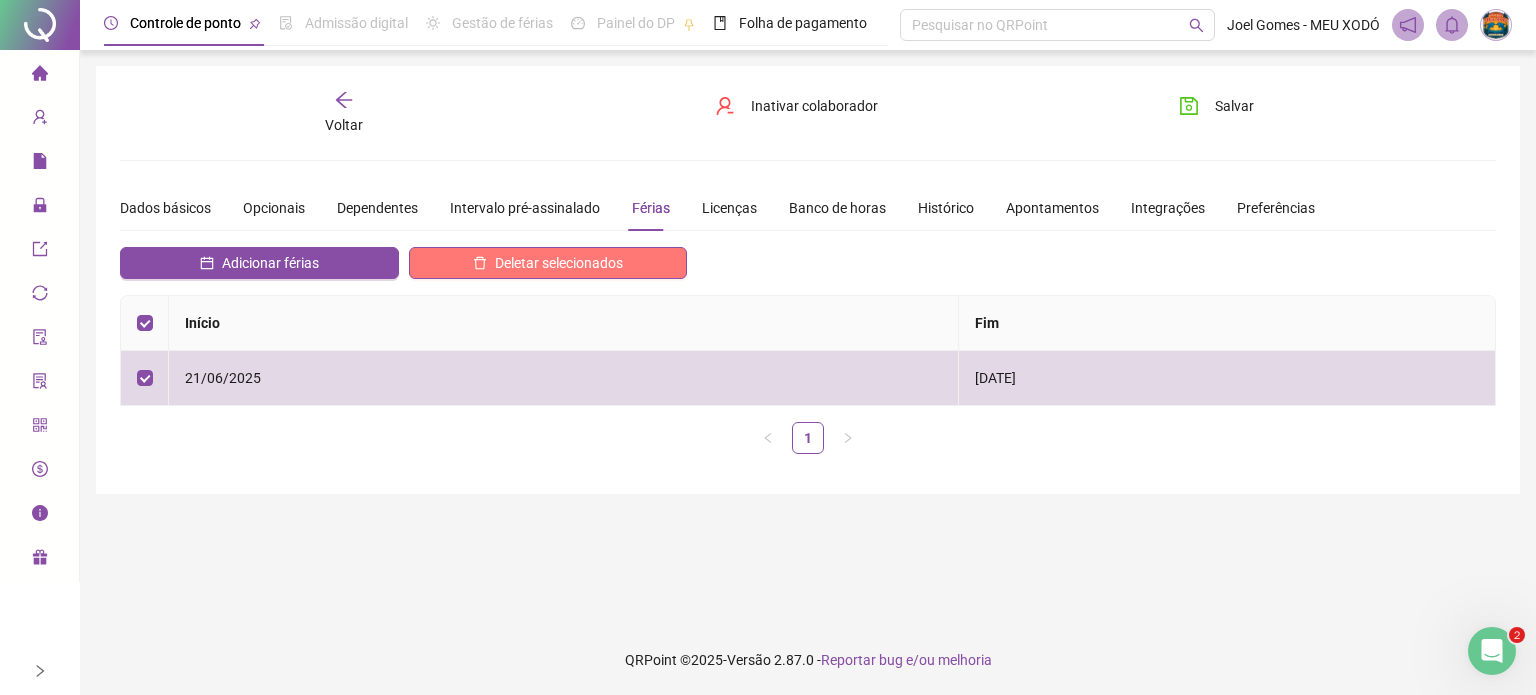 click on "Deletar selecionados" at bounding box center (559, 263) 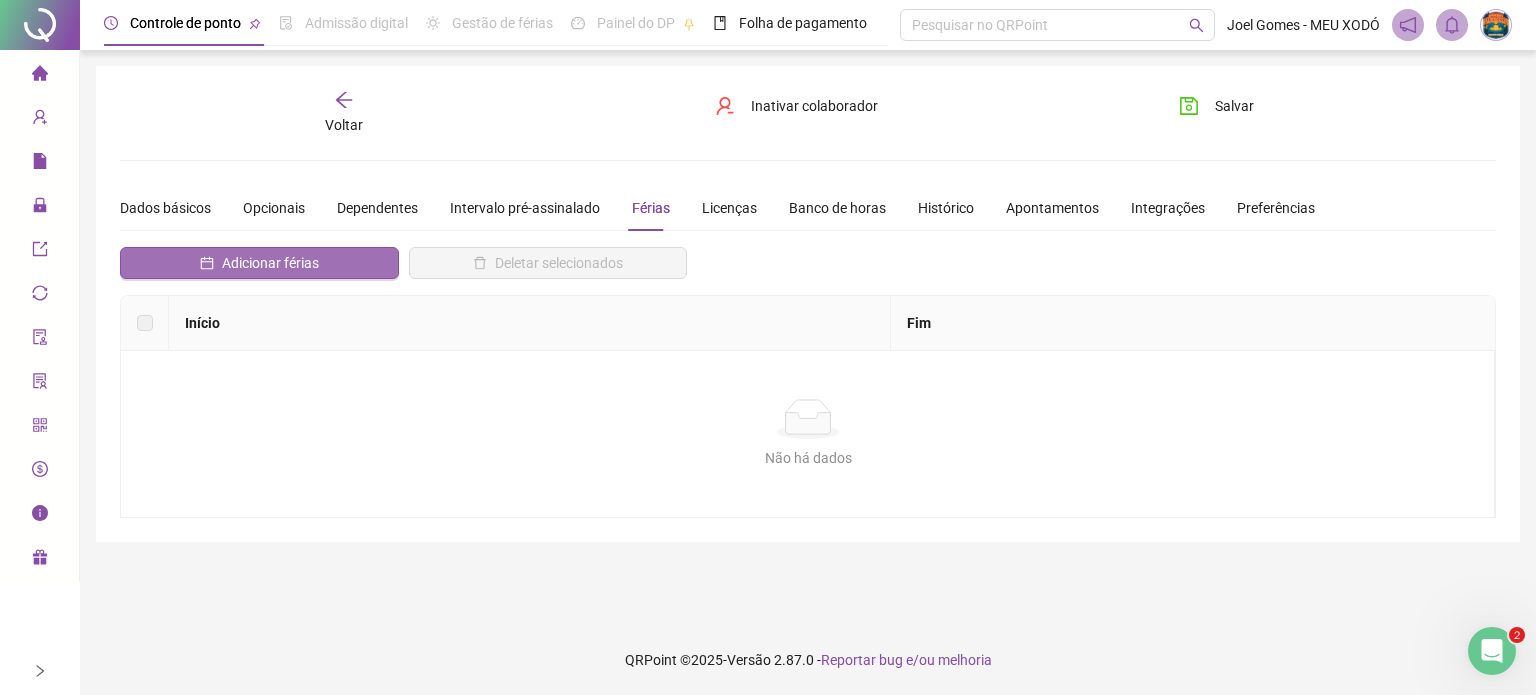 click on "Adicionar férias" at bounding box center [270, 263] 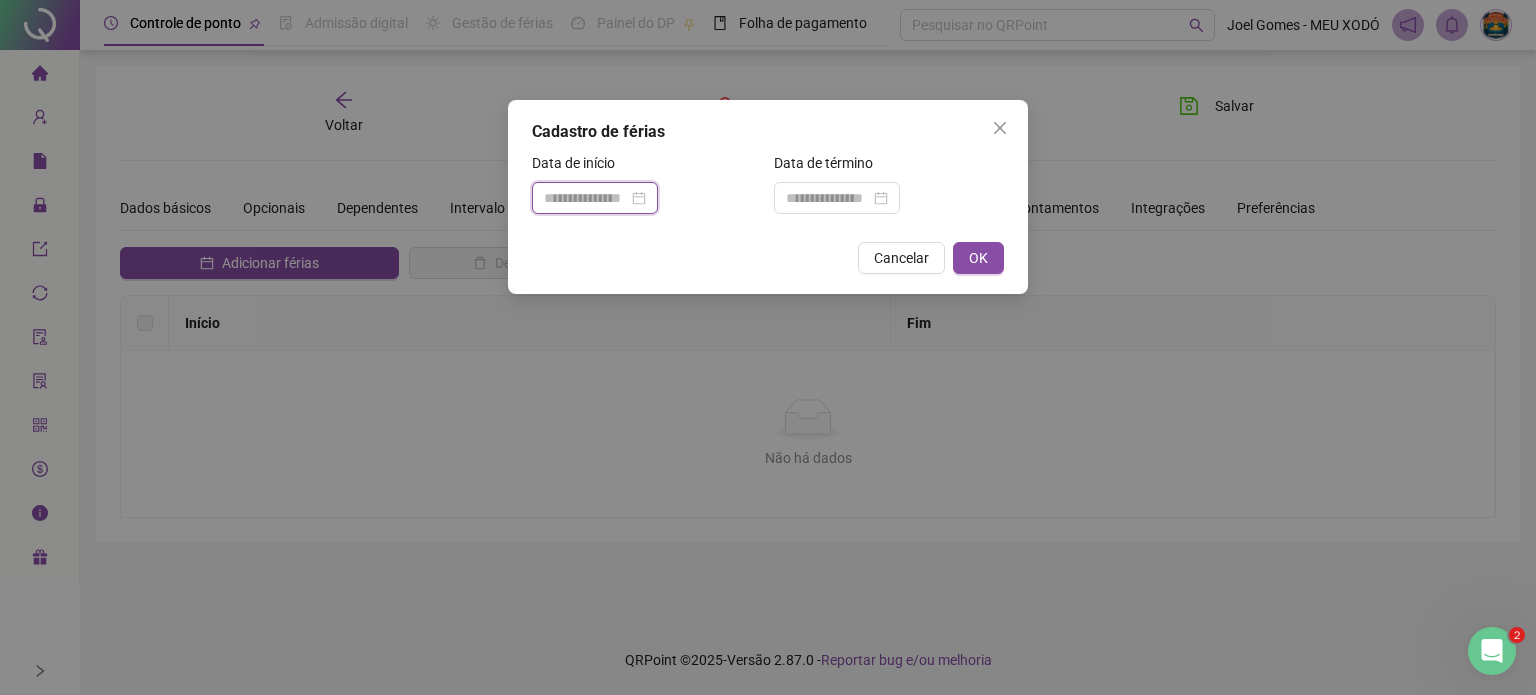 click at bounding box center [586, 198] 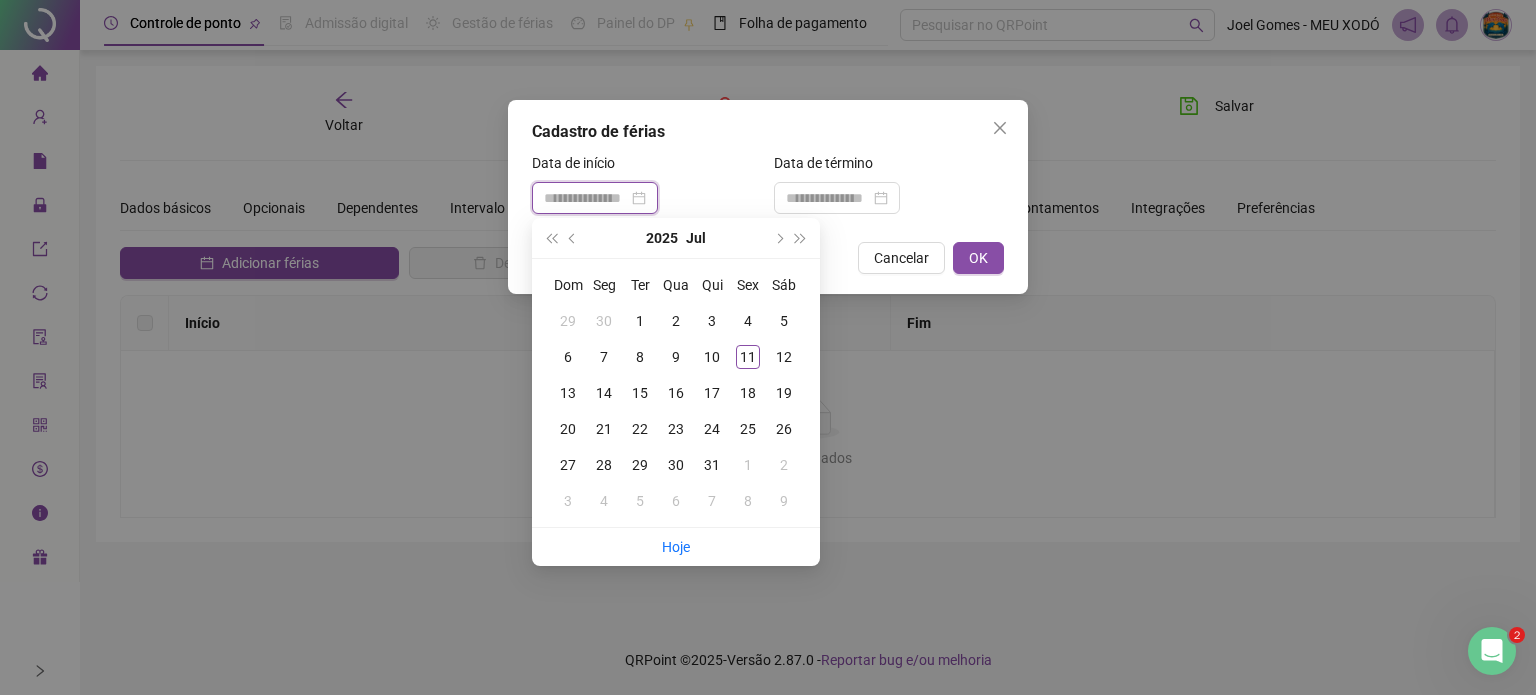 click at bounding box center [595, 198] 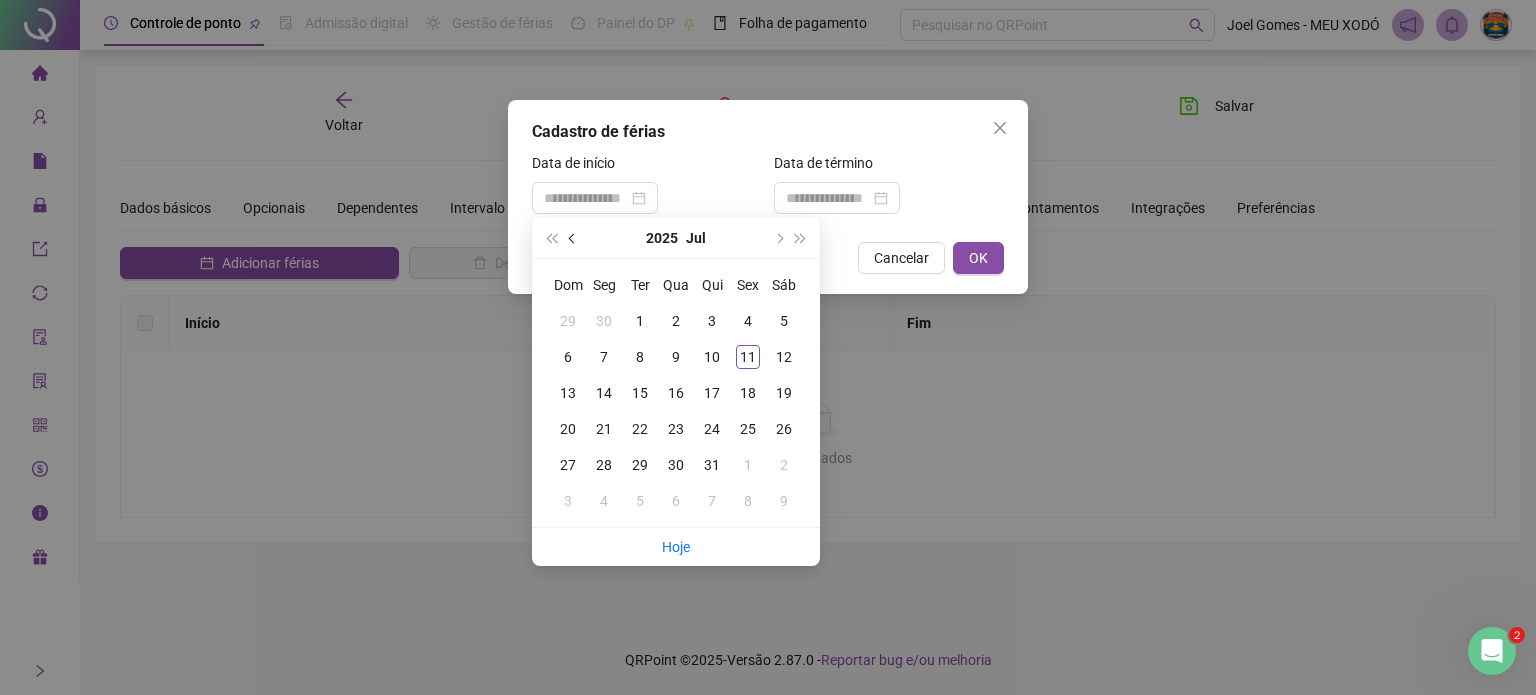 click at bounding box center (574, 238) 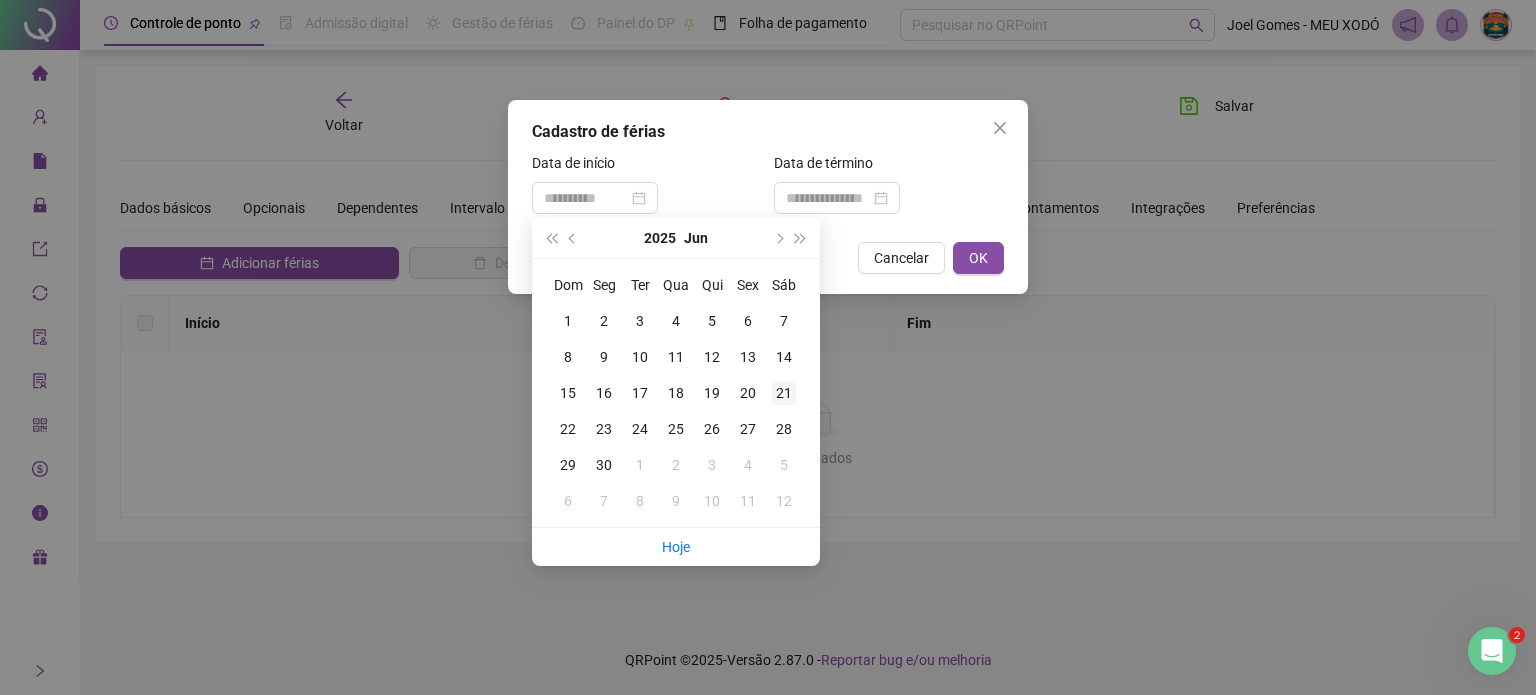 type on "**********" 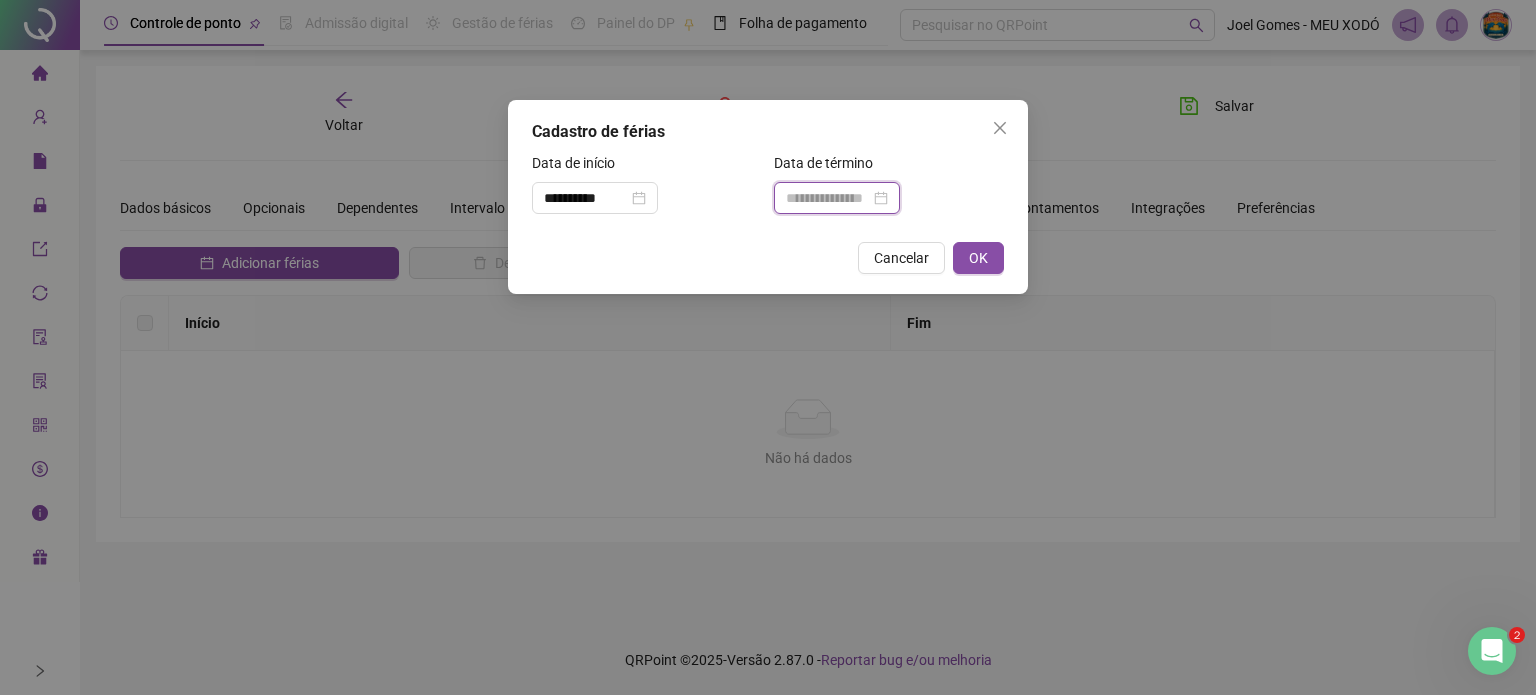 click at bounding box center (828, 198) 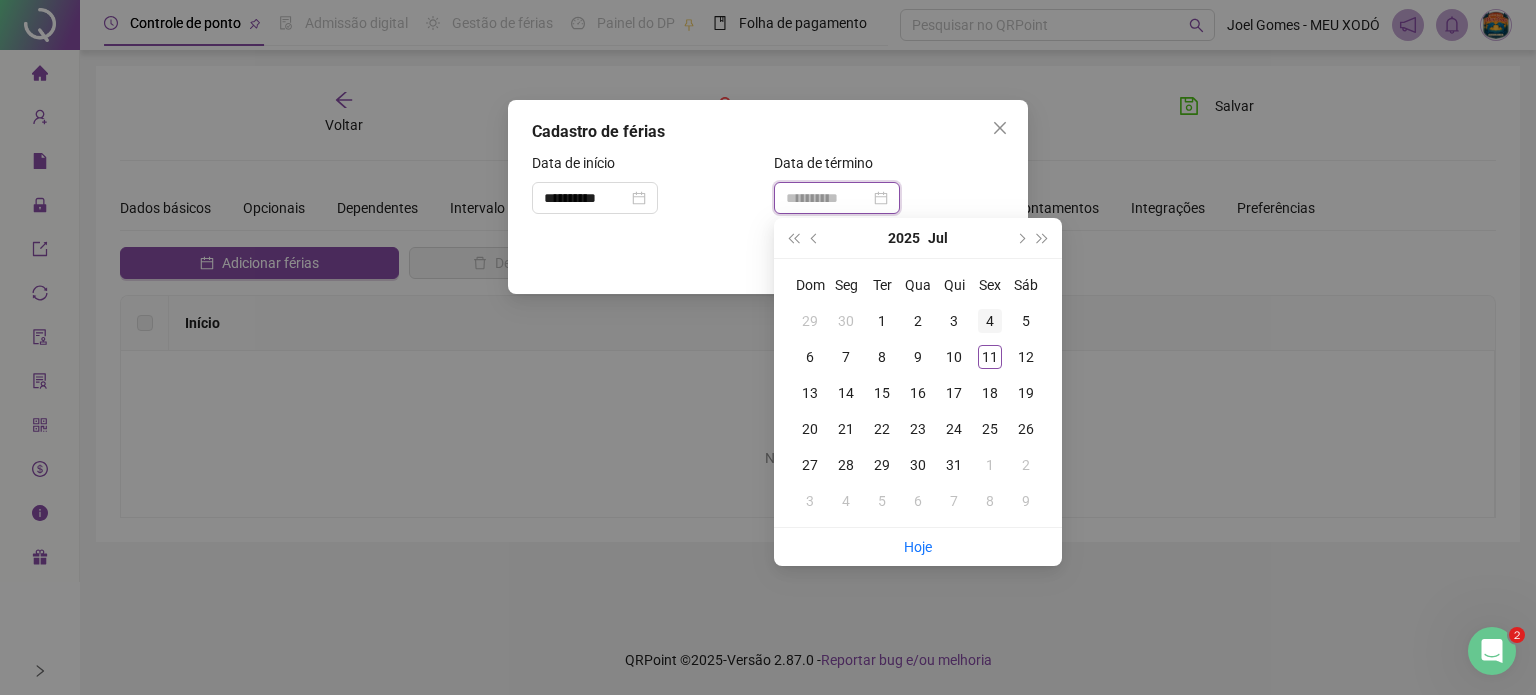type on "**********" 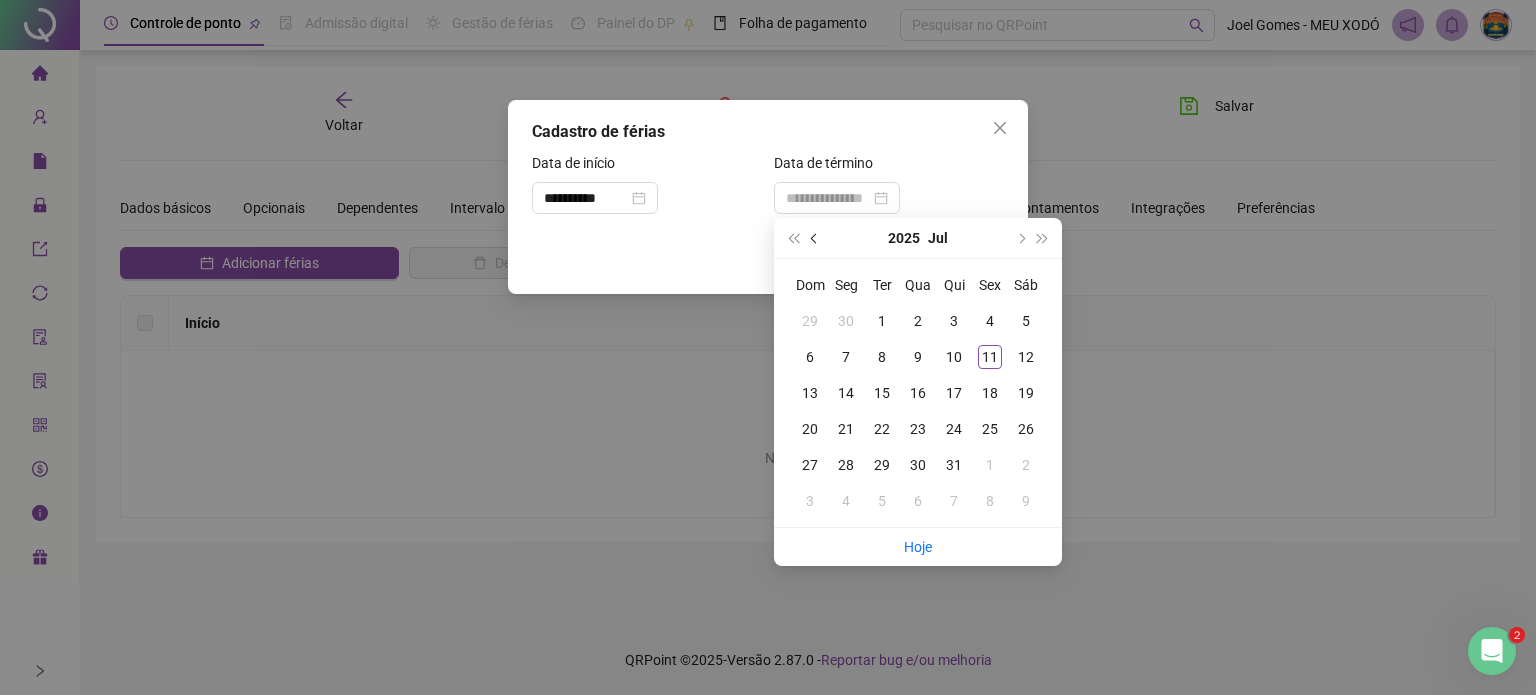 click at bounding box center (816, 238) 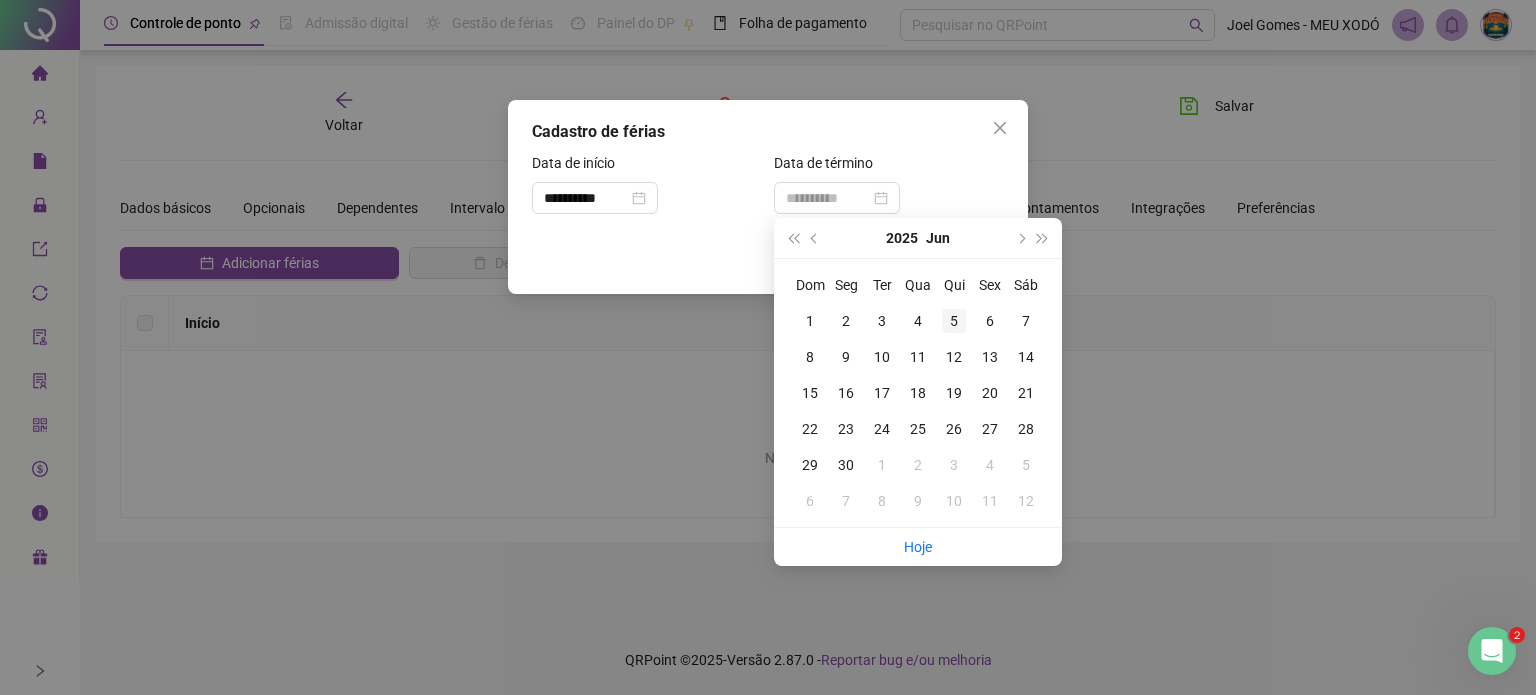 type on "**********" 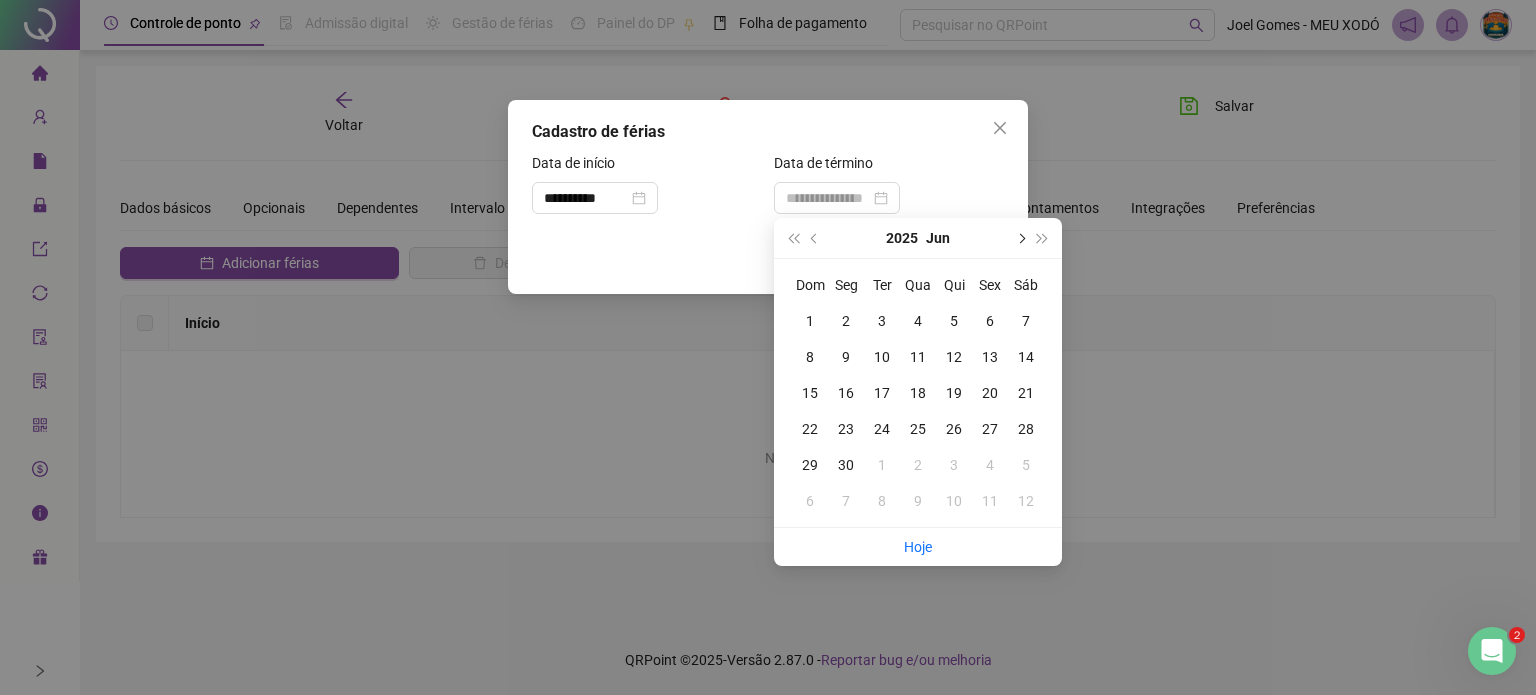 click at bounding box center (1020, 238) 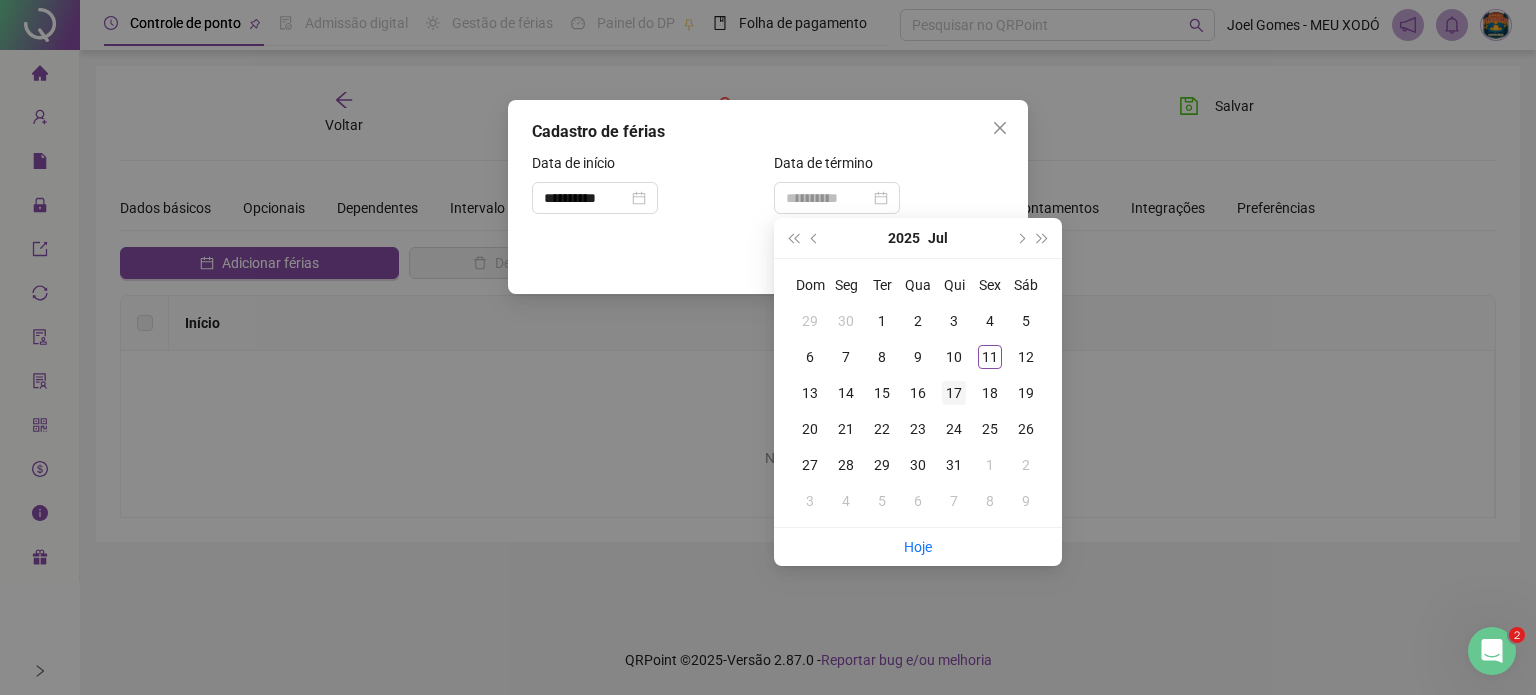 type on "**********" 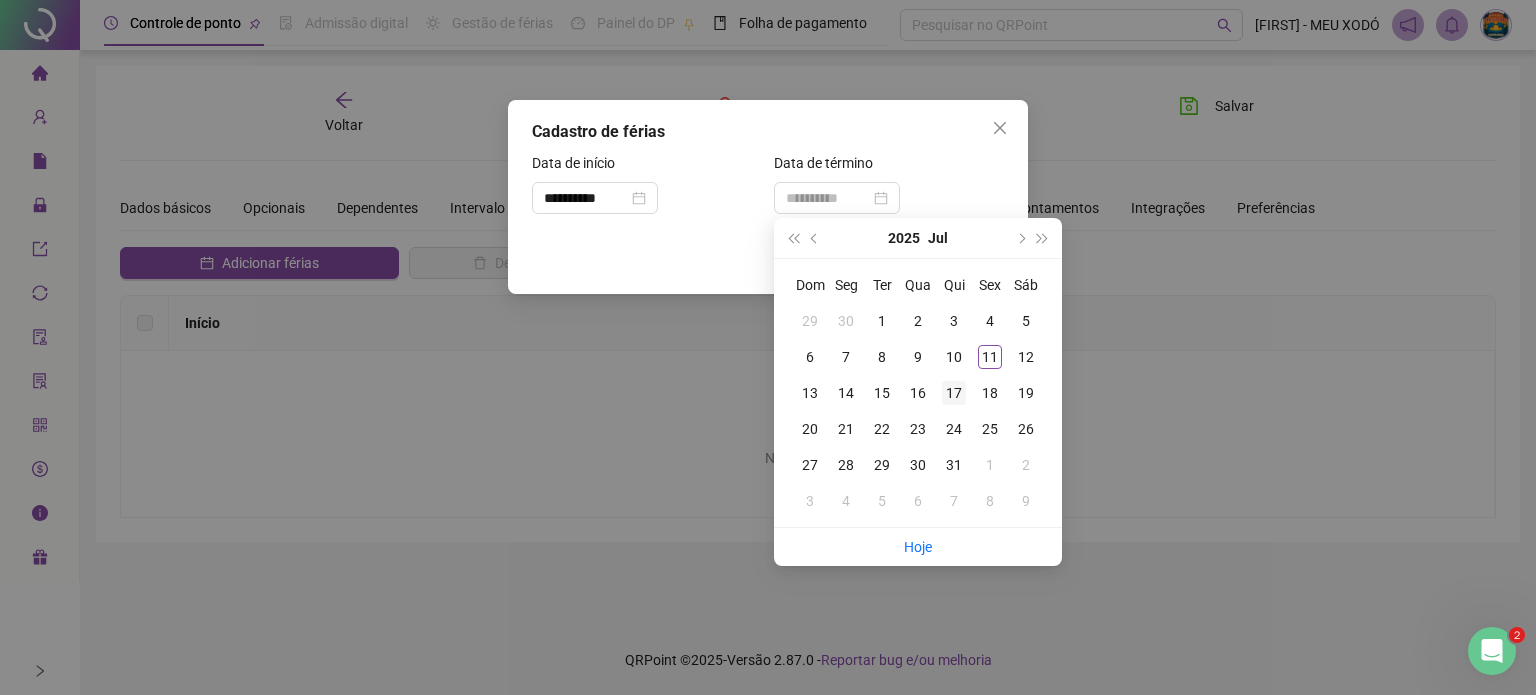 click on "17" at bounding box center [954, 393] 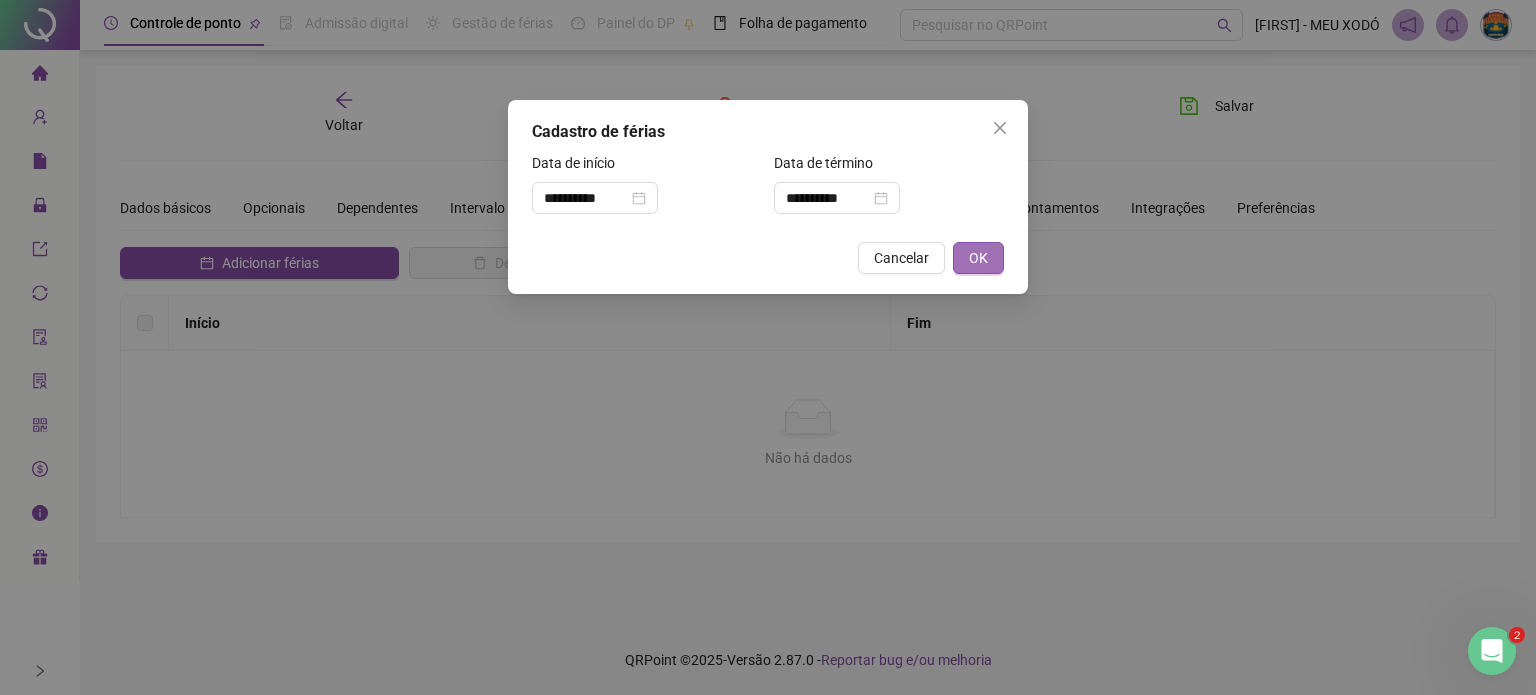 click on "OK" at bounding box center (978, 258) 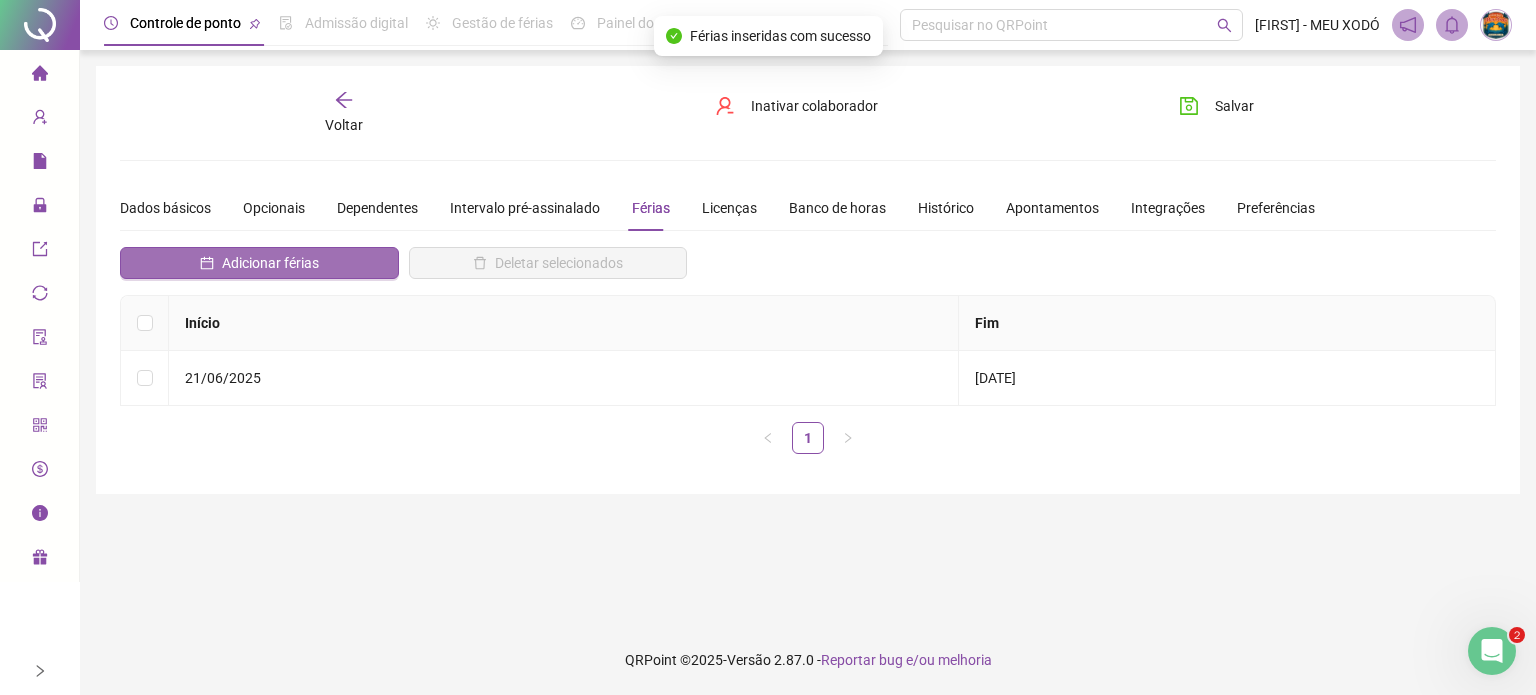 click on "Adicionar férias" at bounding box center (270, 263) 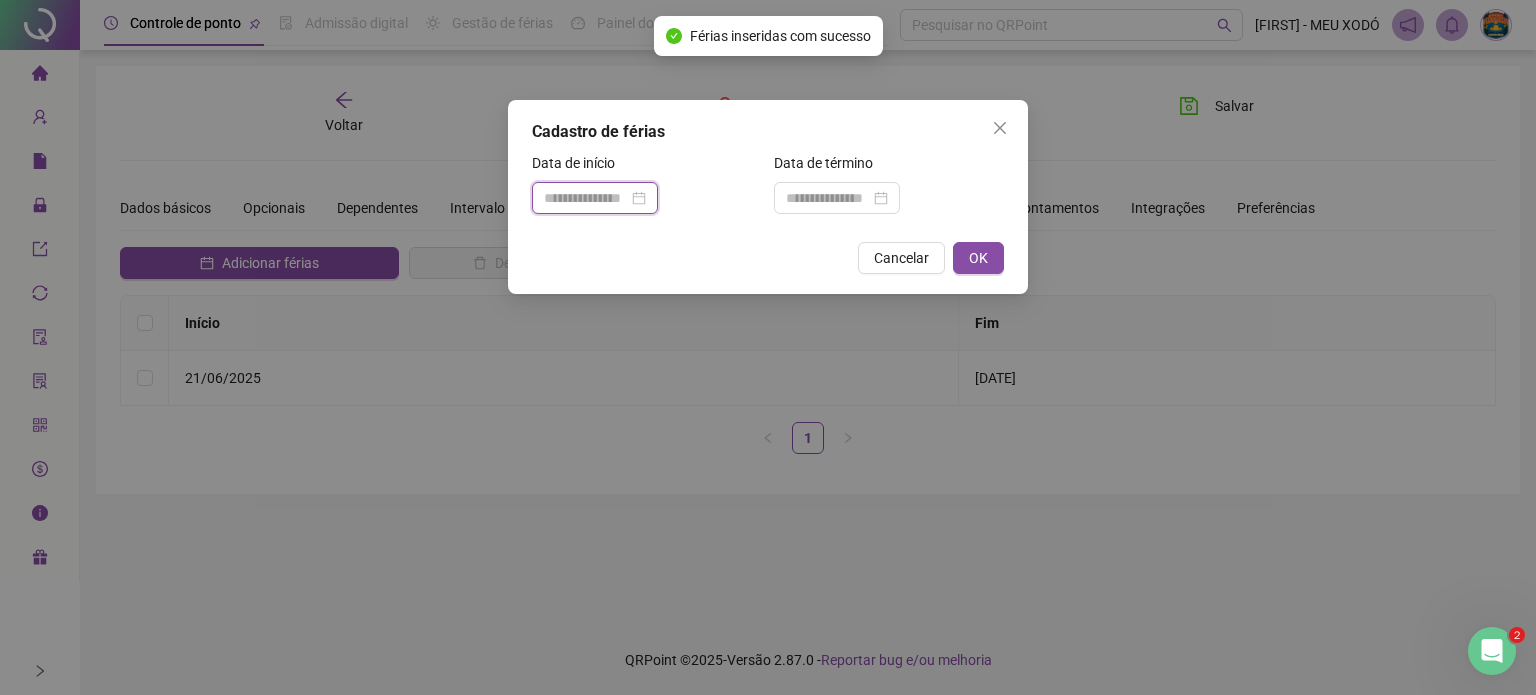 click at bounding box center [586, 198] 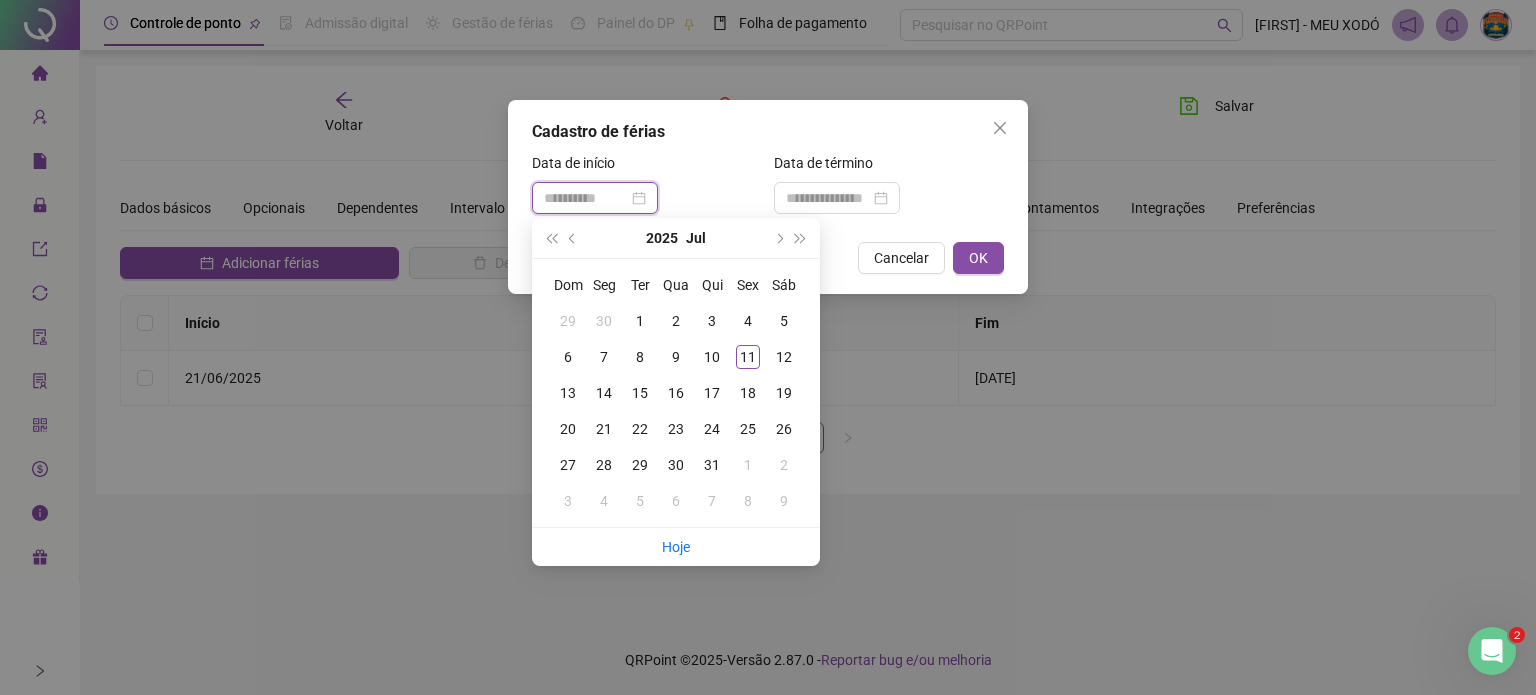 type on "**********" 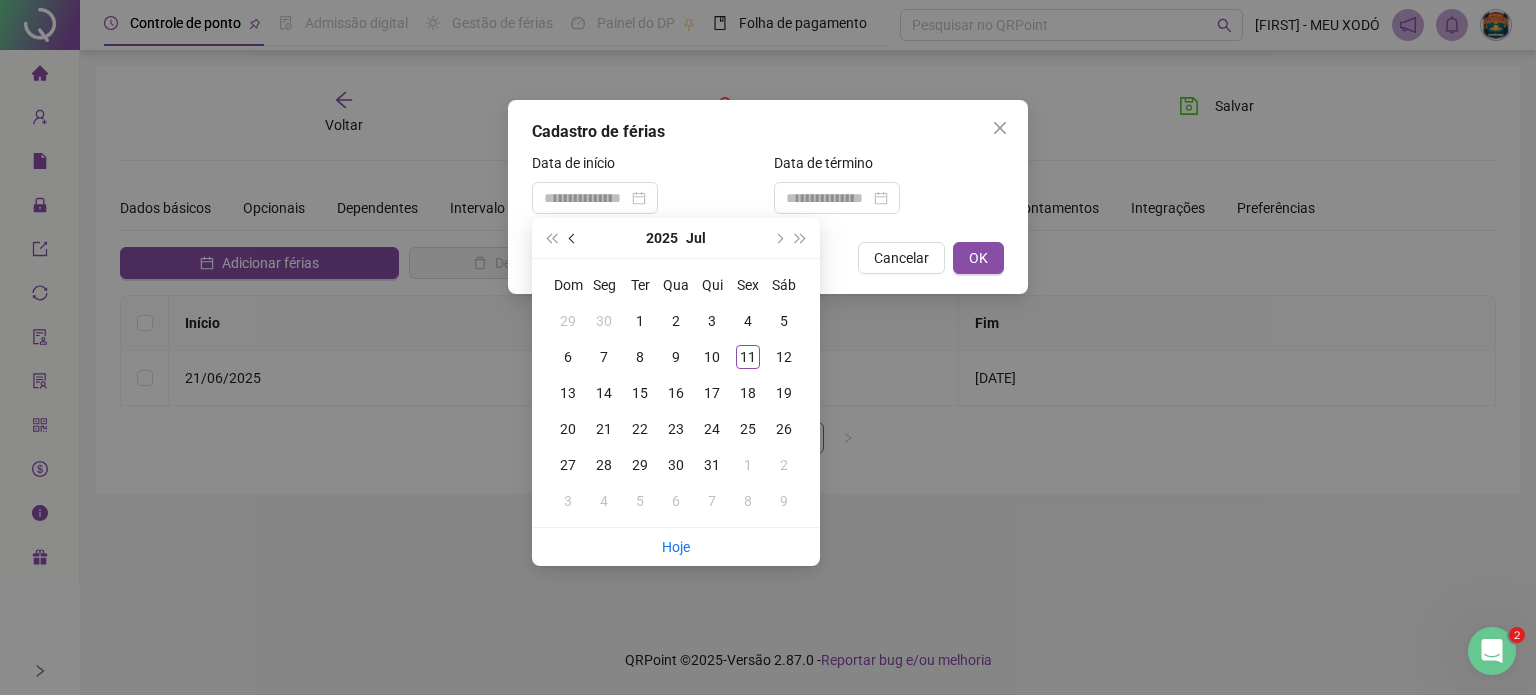 click at bounding box center [573, 238] 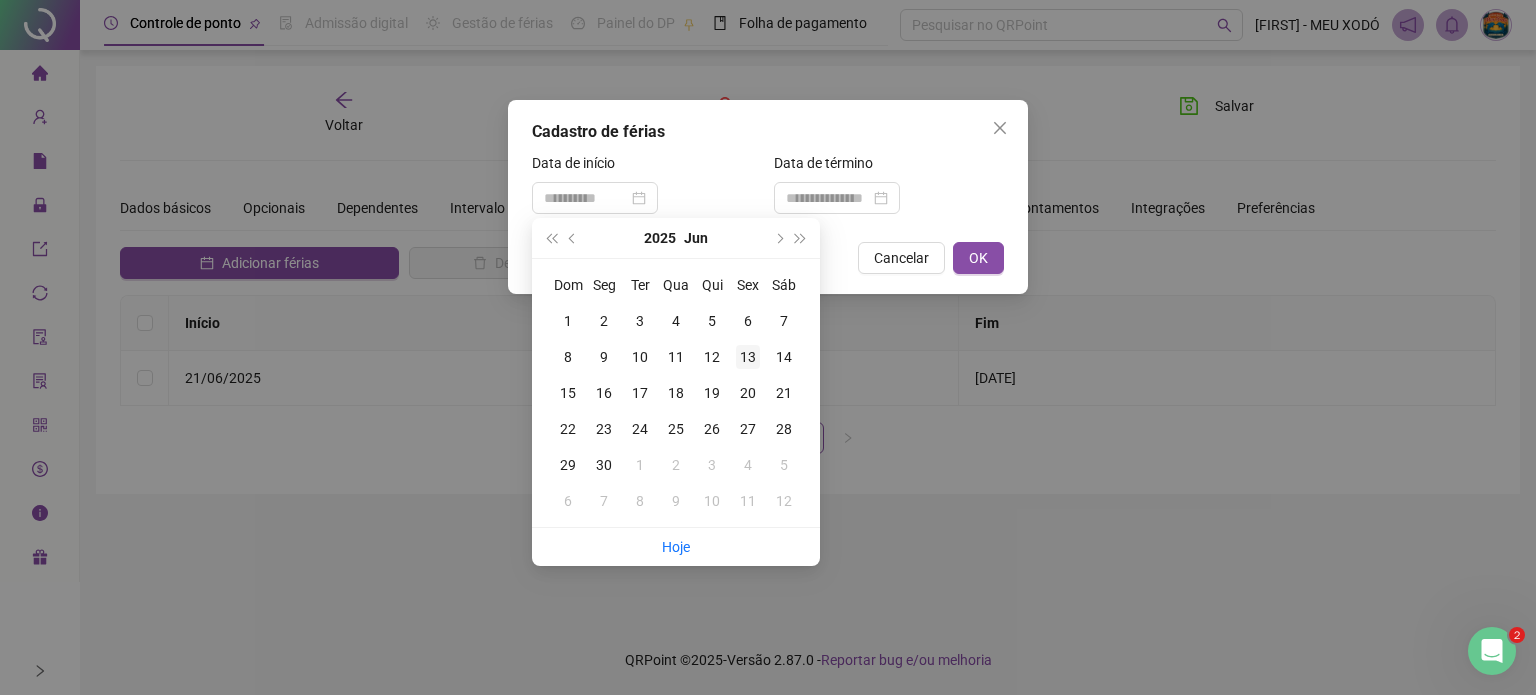 type on "**********" 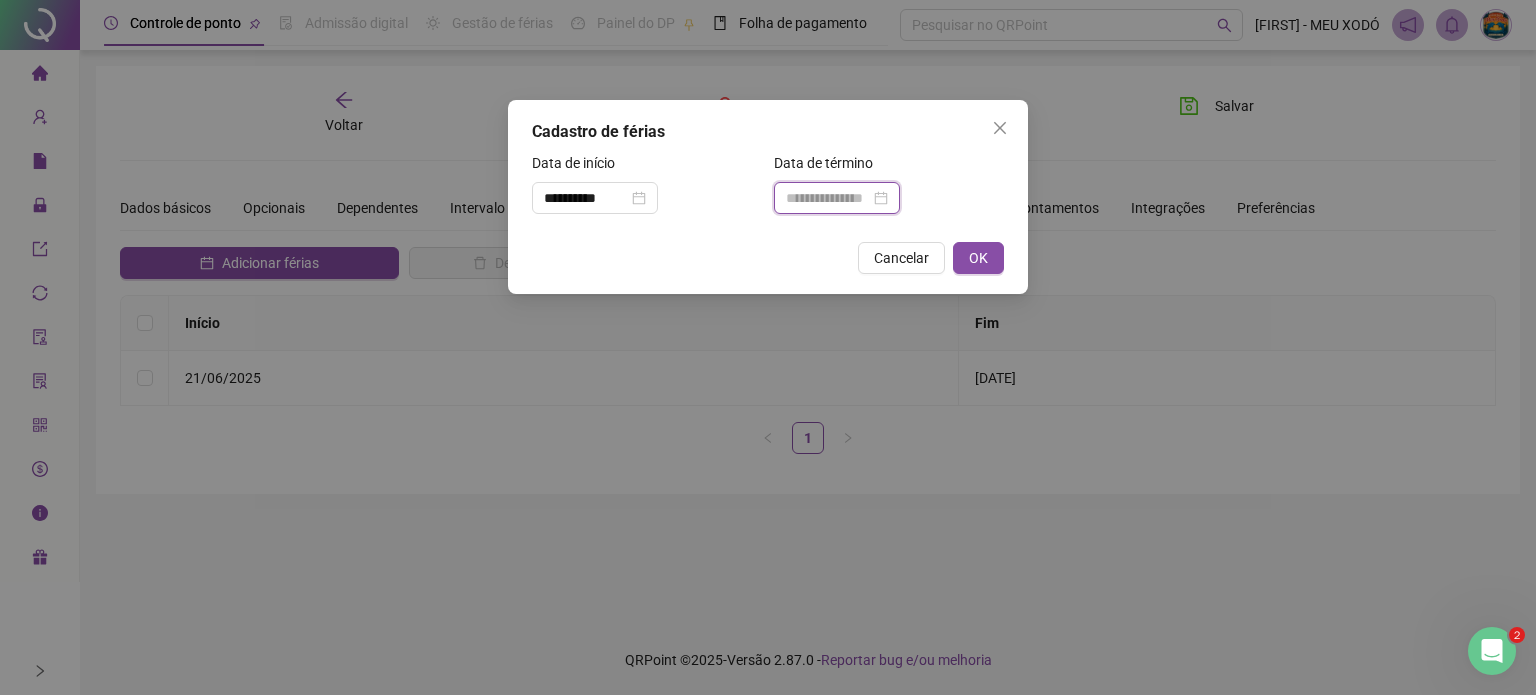 click at bounding box center (828, 198) 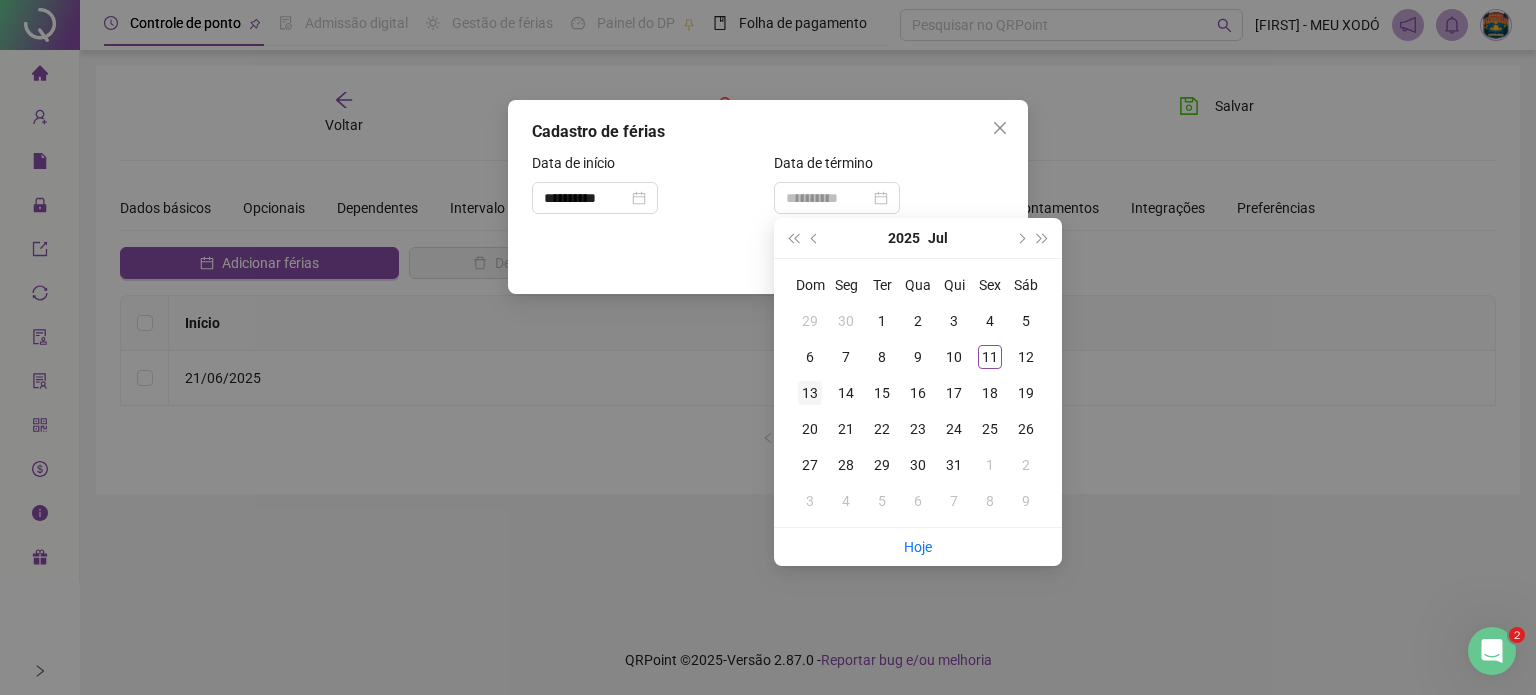 click on "13" at bounding box center (810, 393) 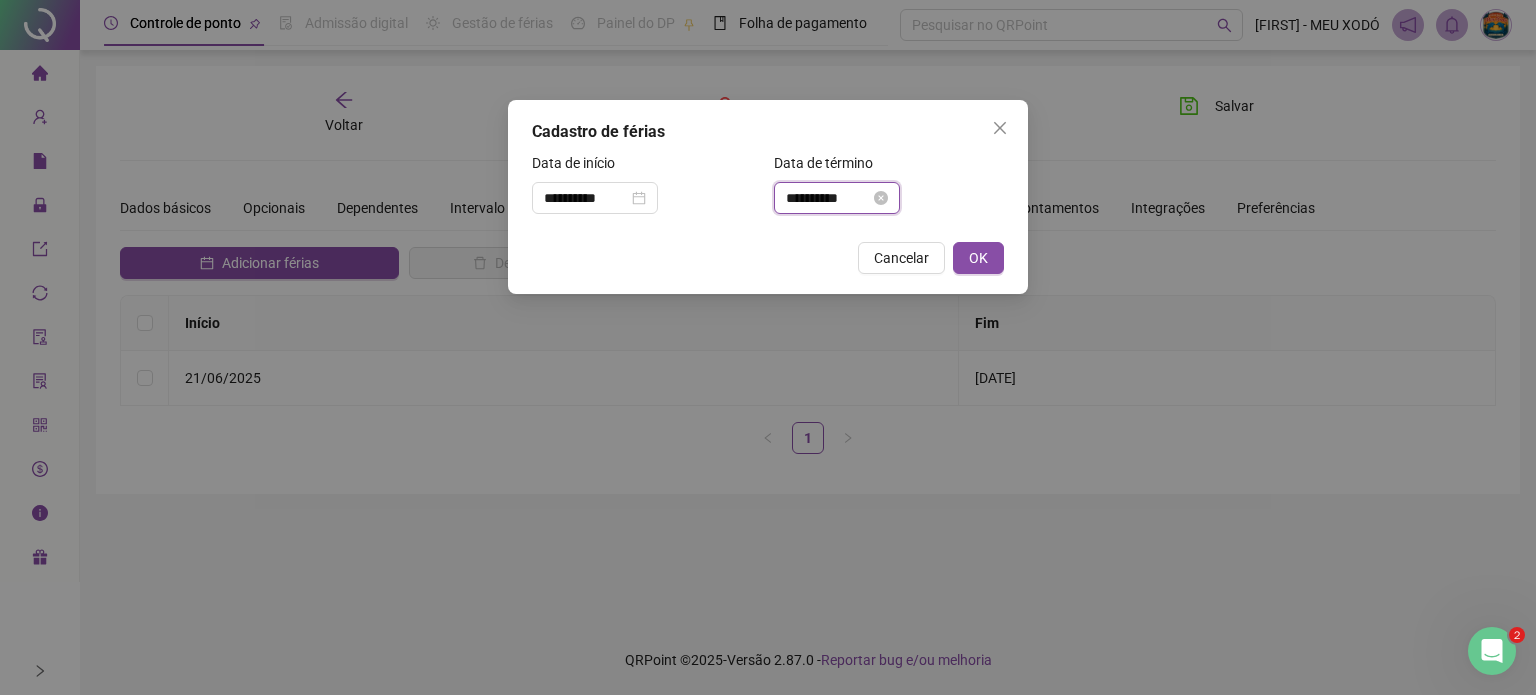 click on "**********" at bounding box center (828, 198) 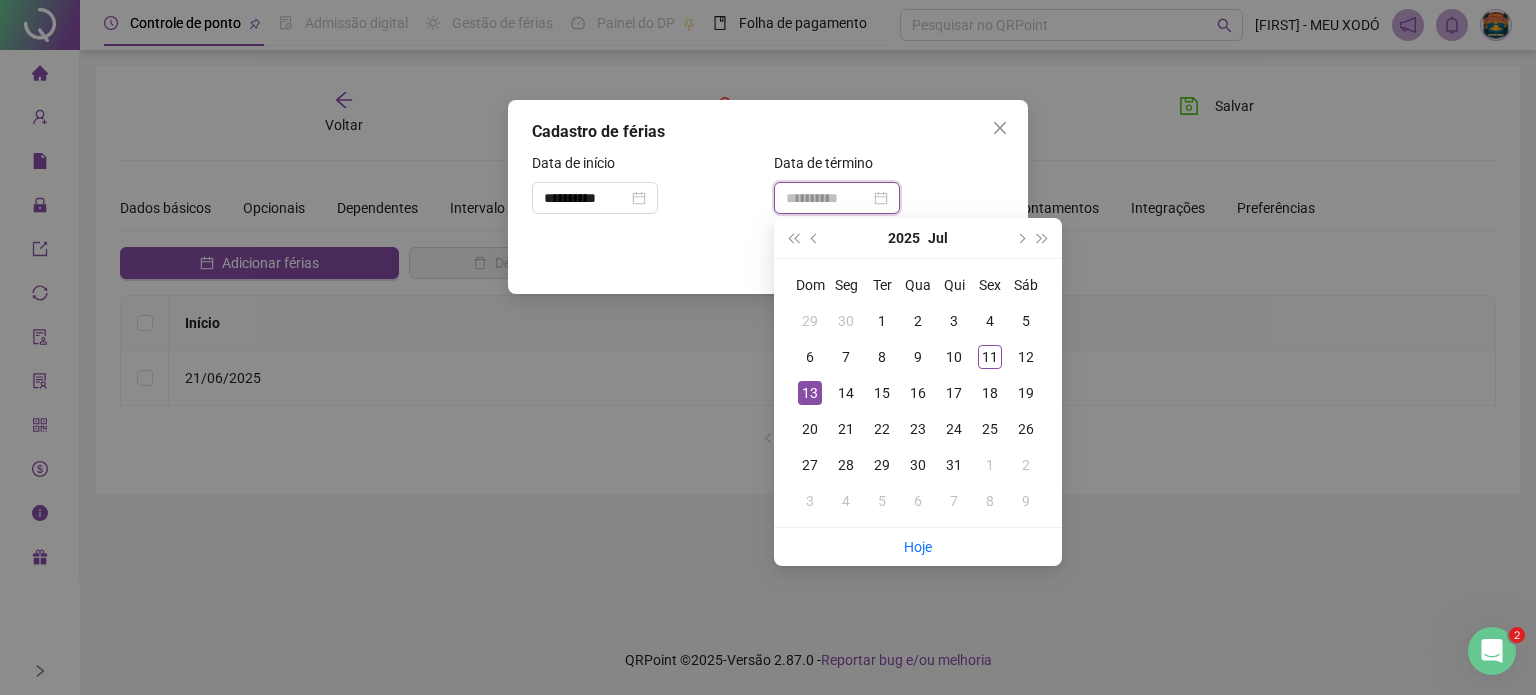 type on "**********" 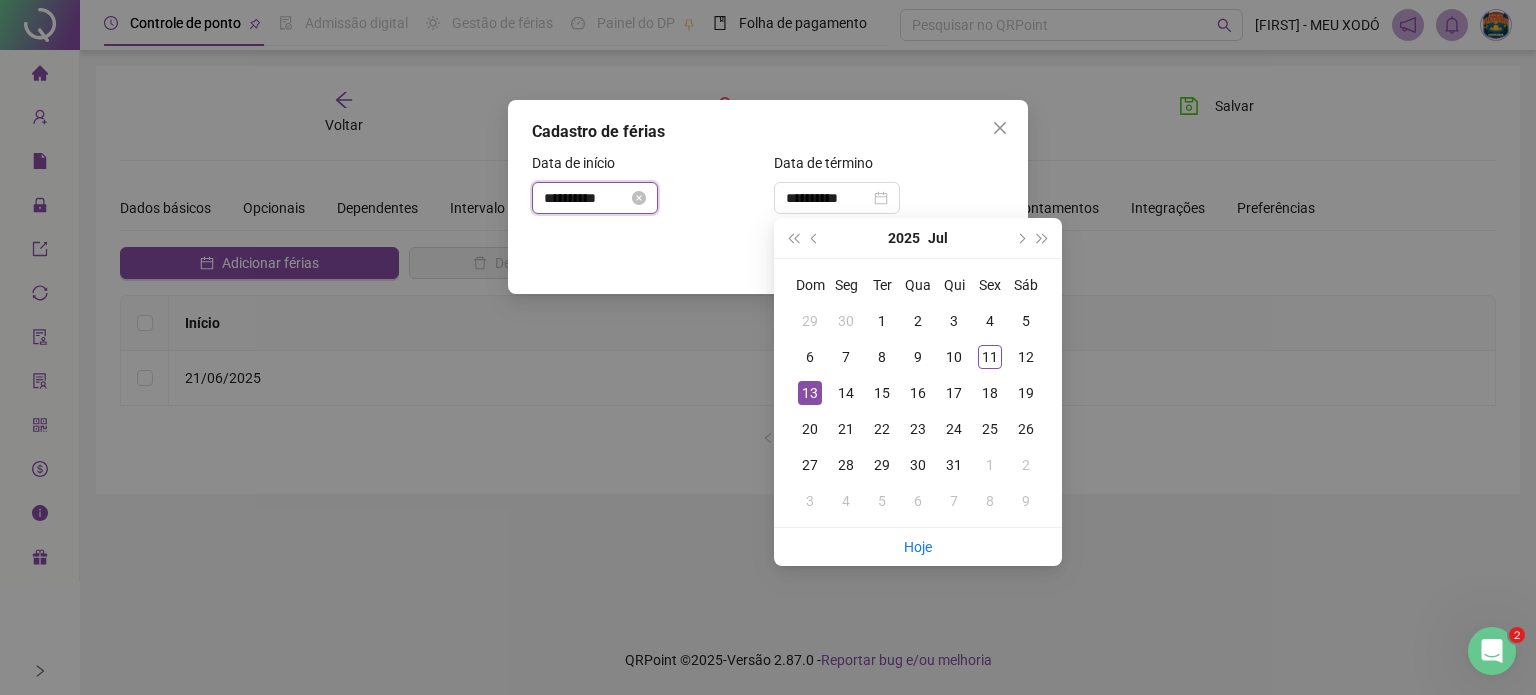 click on "**********" at bounding box center (586, 198) 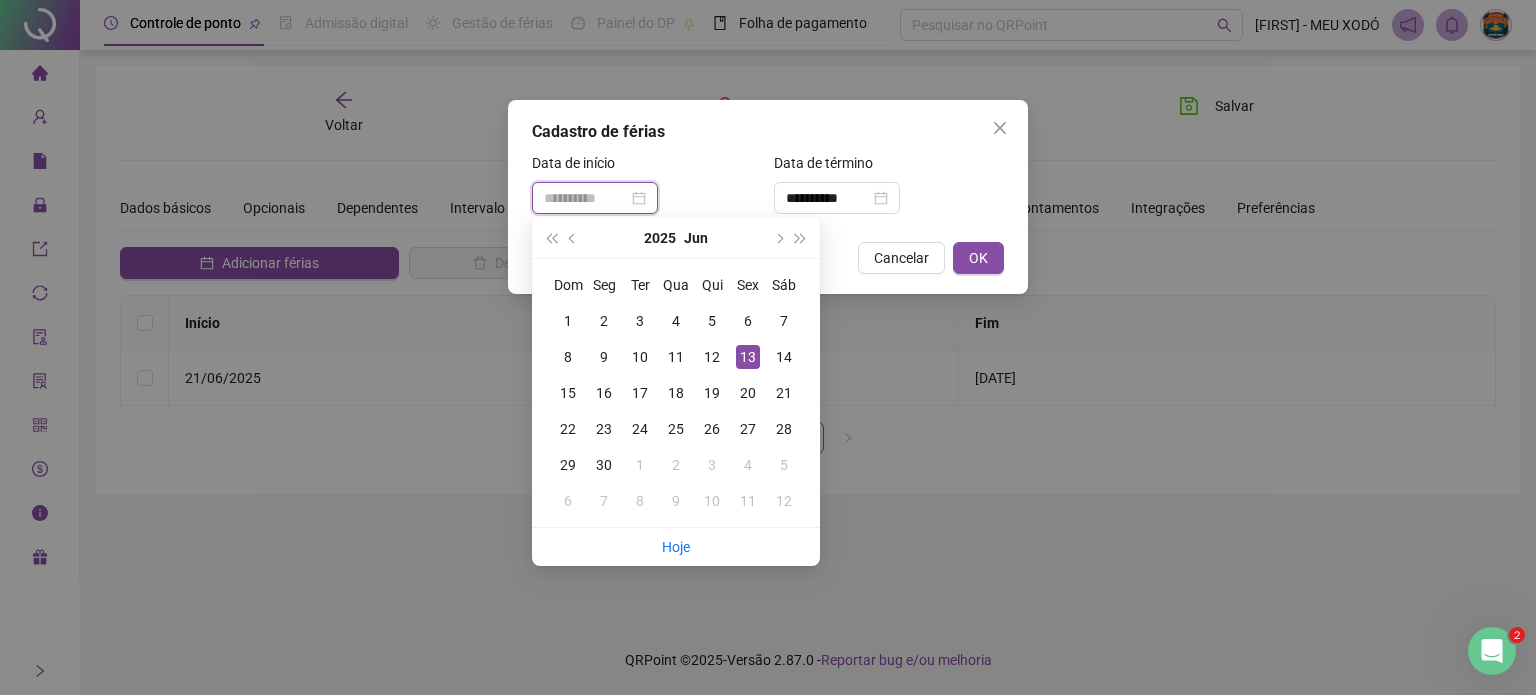 type on "**********" 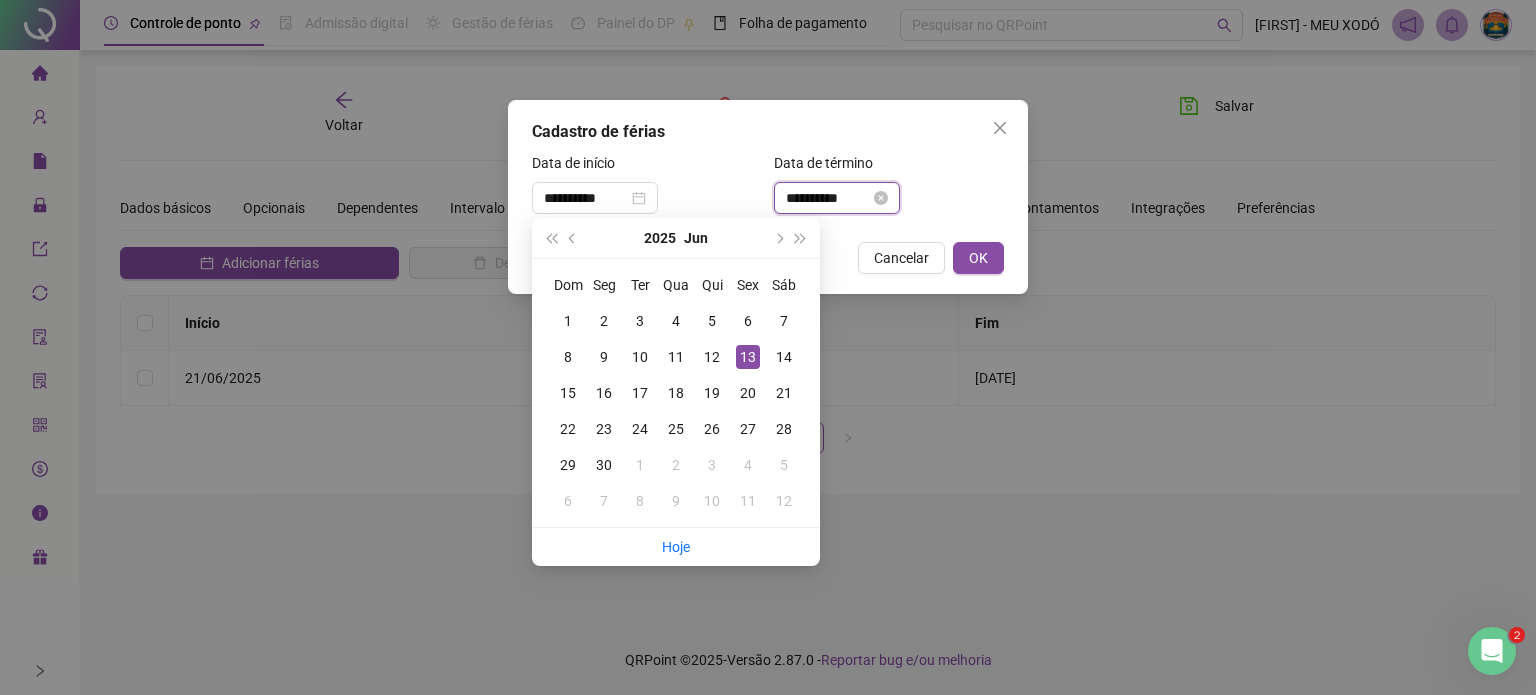 click on "**********" at bounding box center (828, 198) 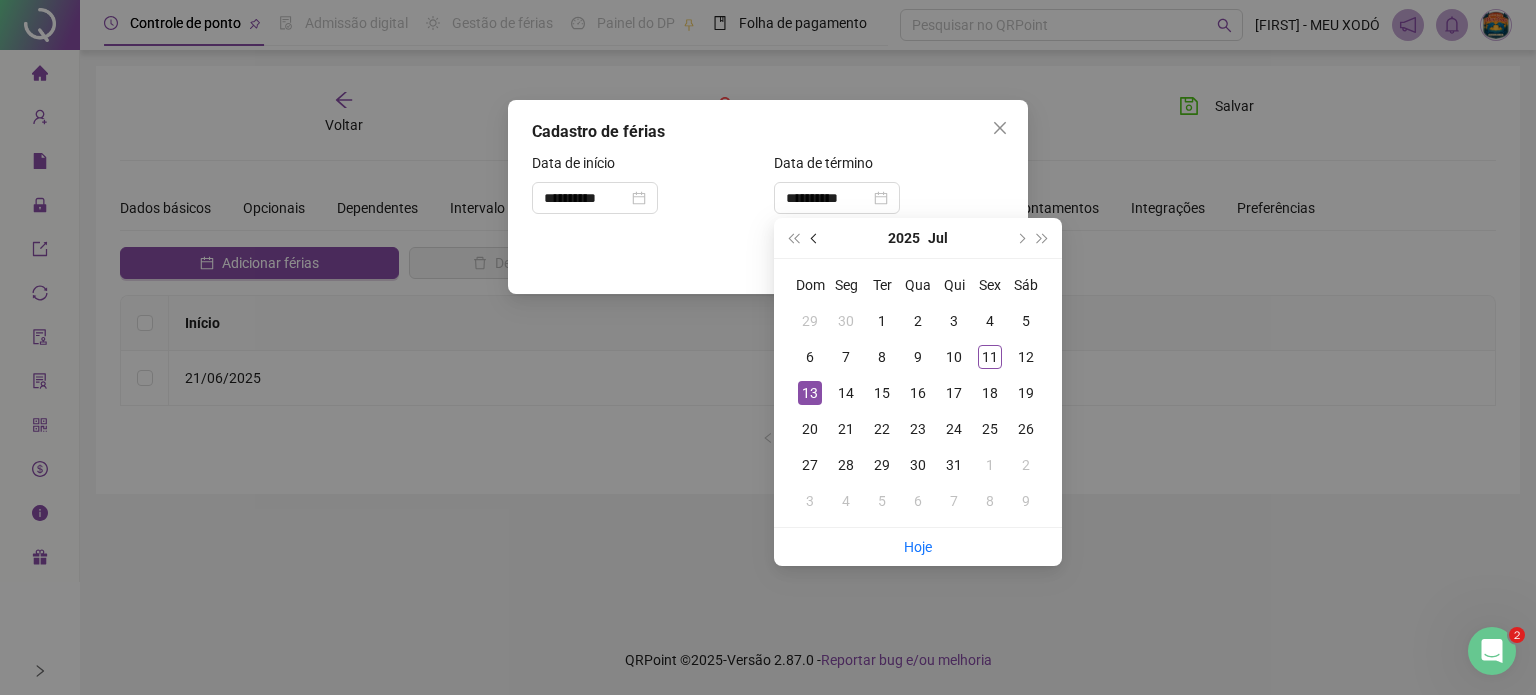 click at bounding box center (816, 238) 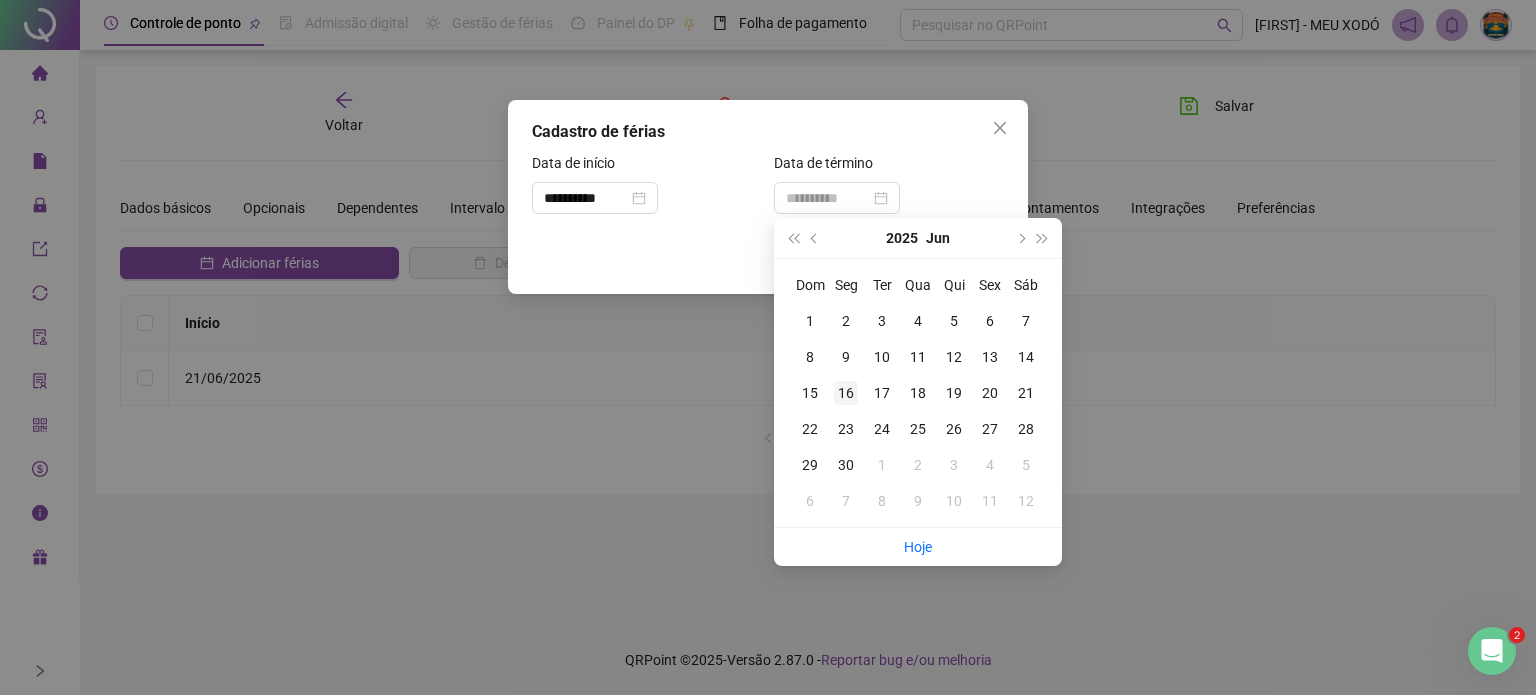 type on "**********" 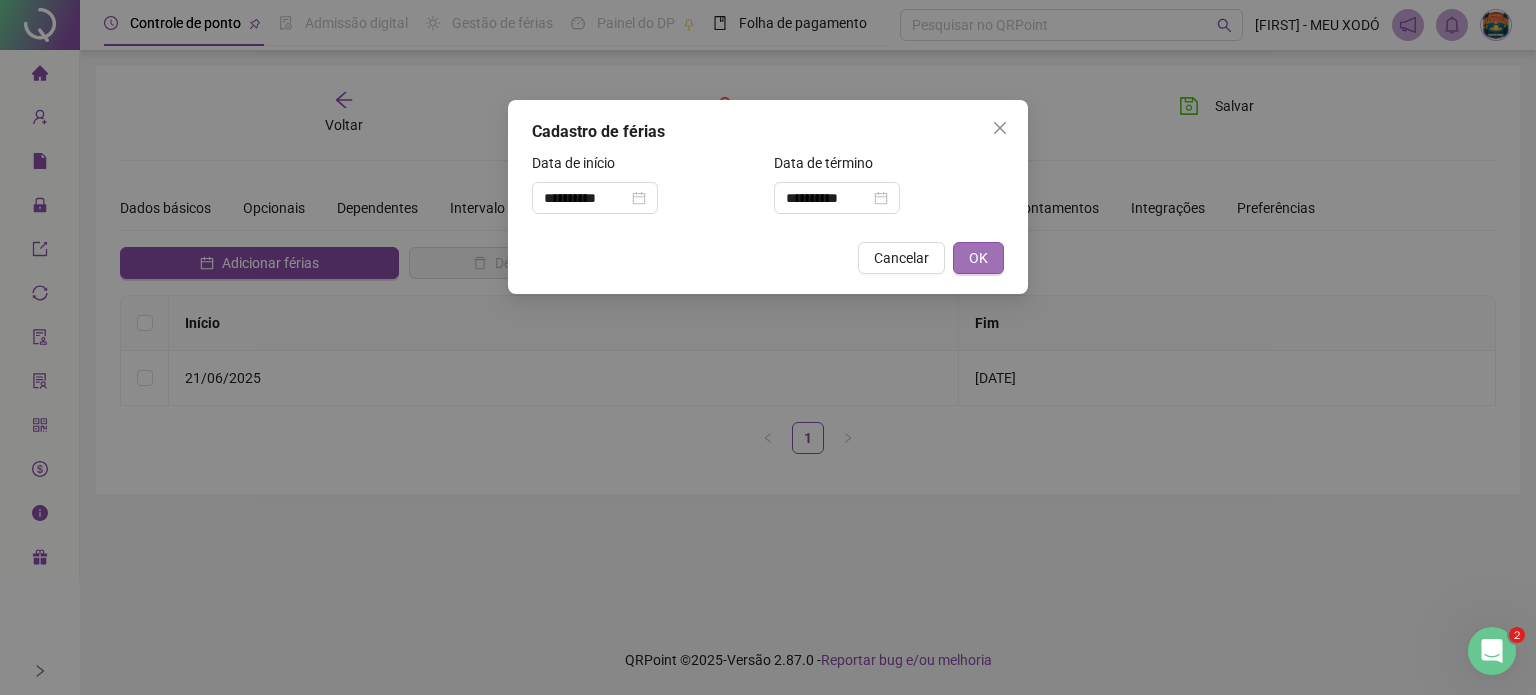 click on "OK" at bounding box center (978, 258) 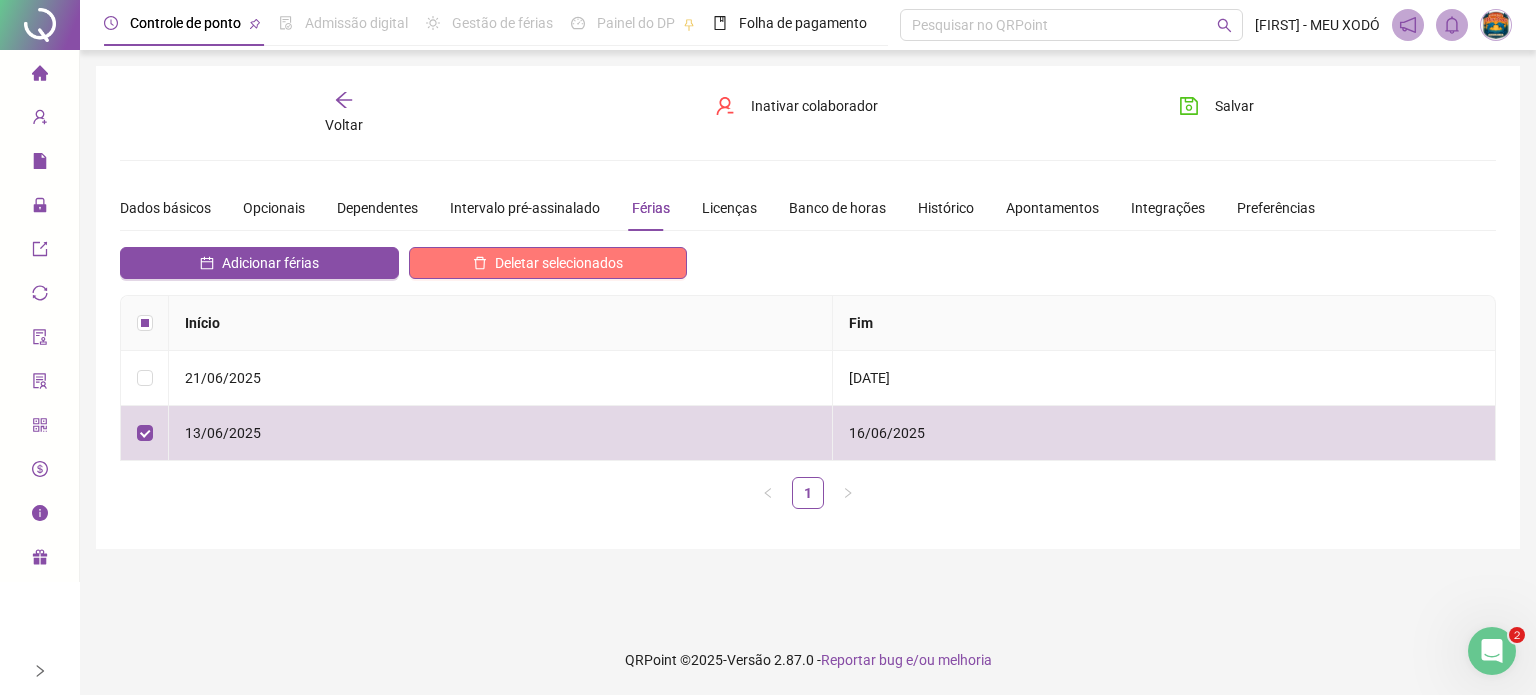 click on "Deletar selecionados" at bounding box center [559, 263] 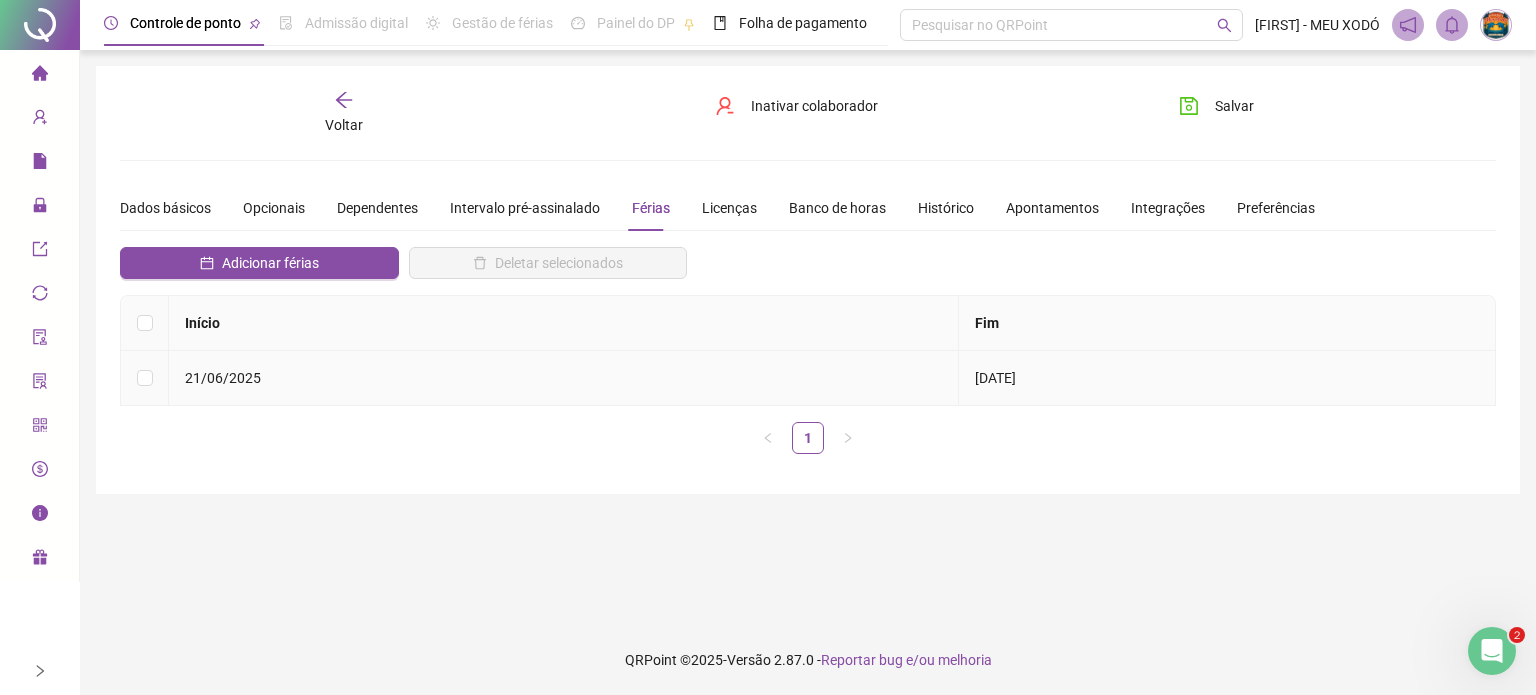 click on "21/06/2025" at bounding box center [223, 378] 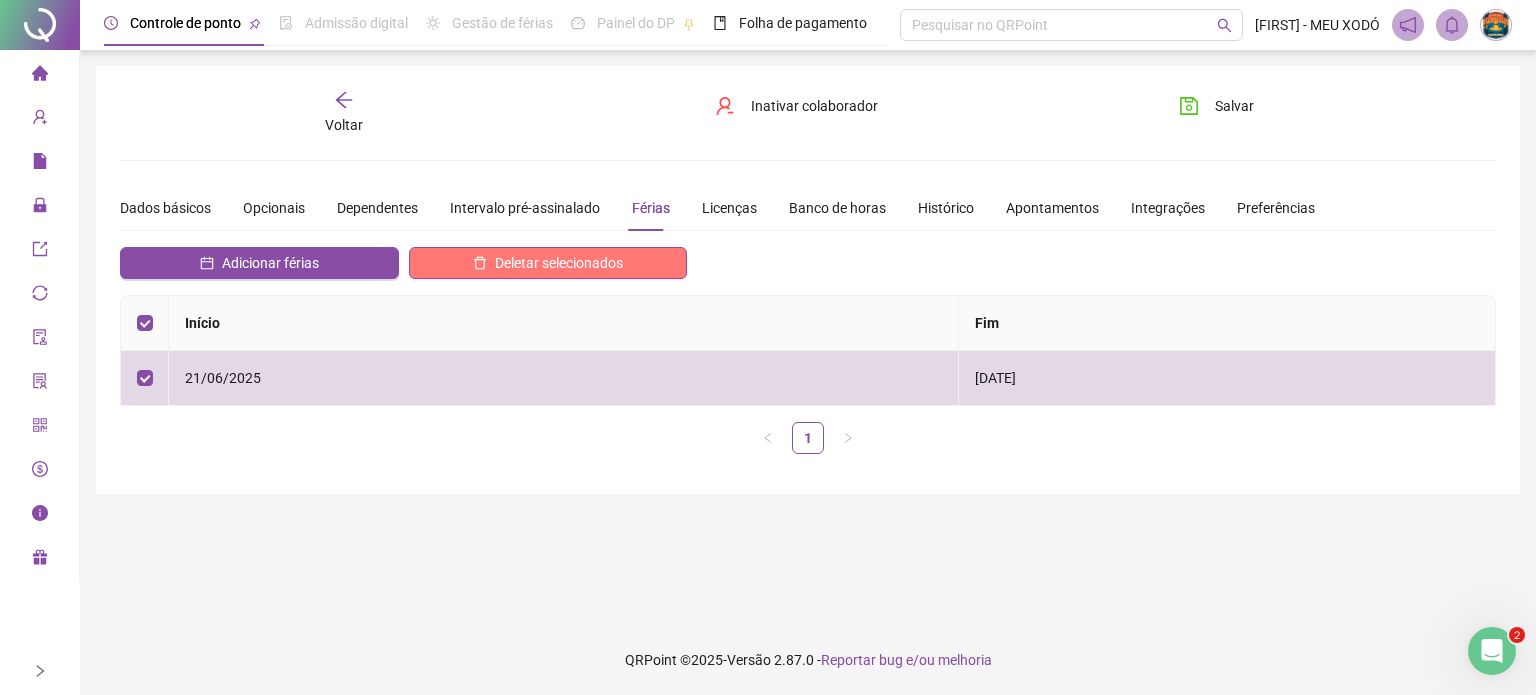 click on "Deletar selecionados" at bounding box center [548, 263] 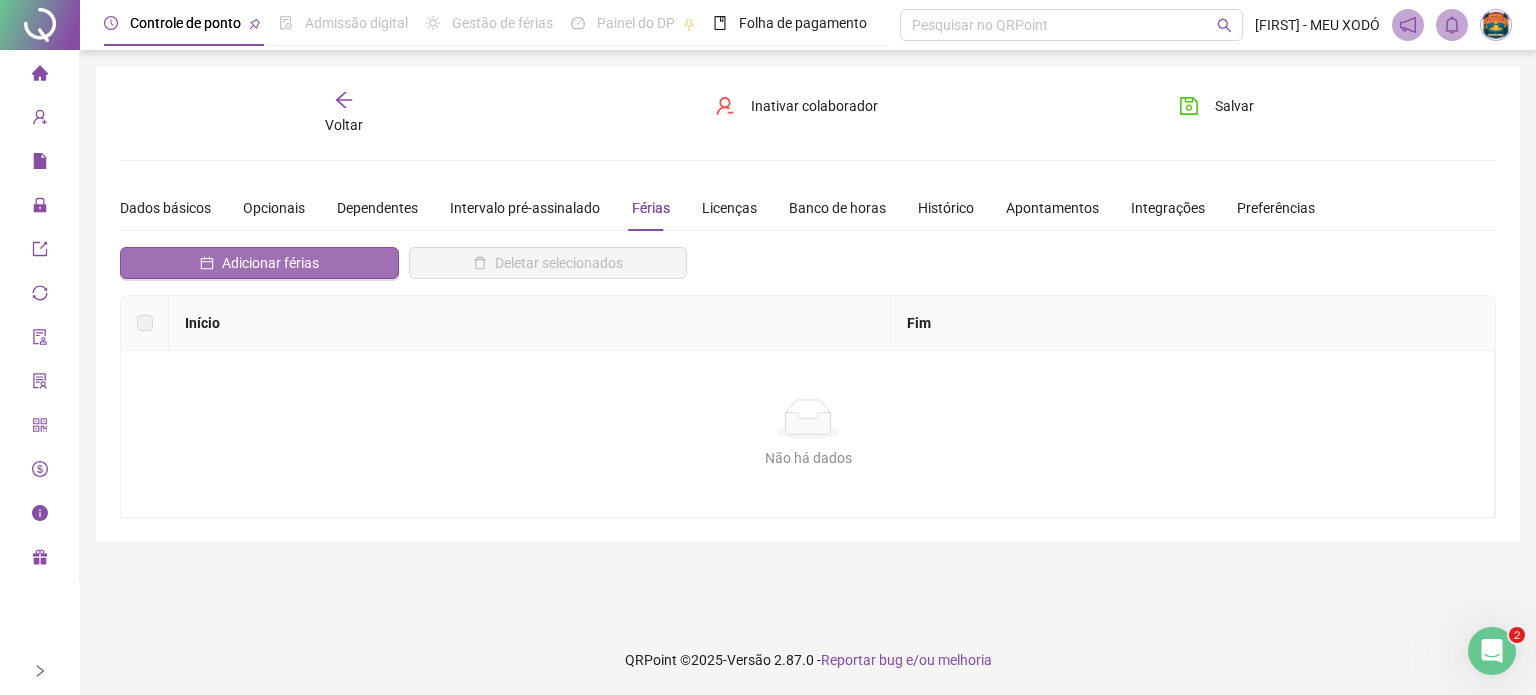 click on "Adicionar férias" at bounding box center [259, 263] 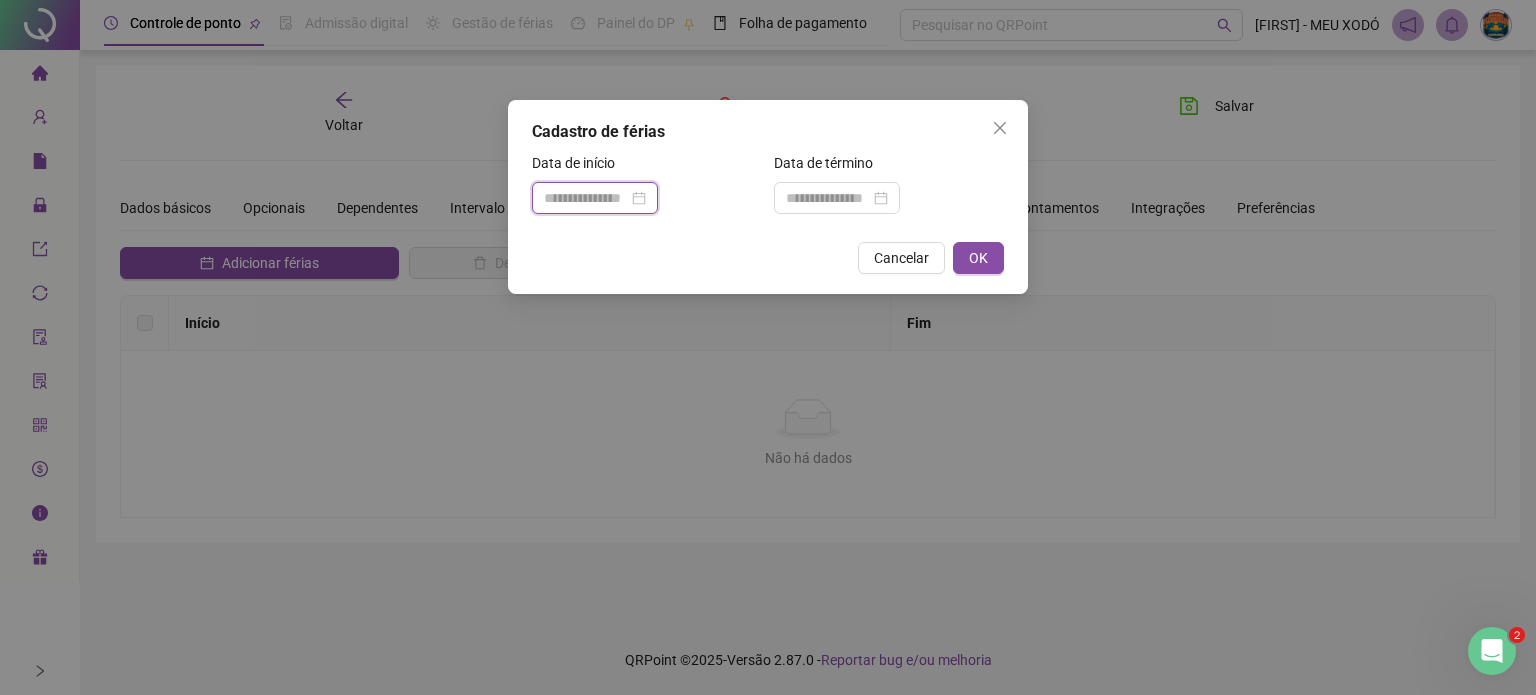 click at bounding box center (586, 198) 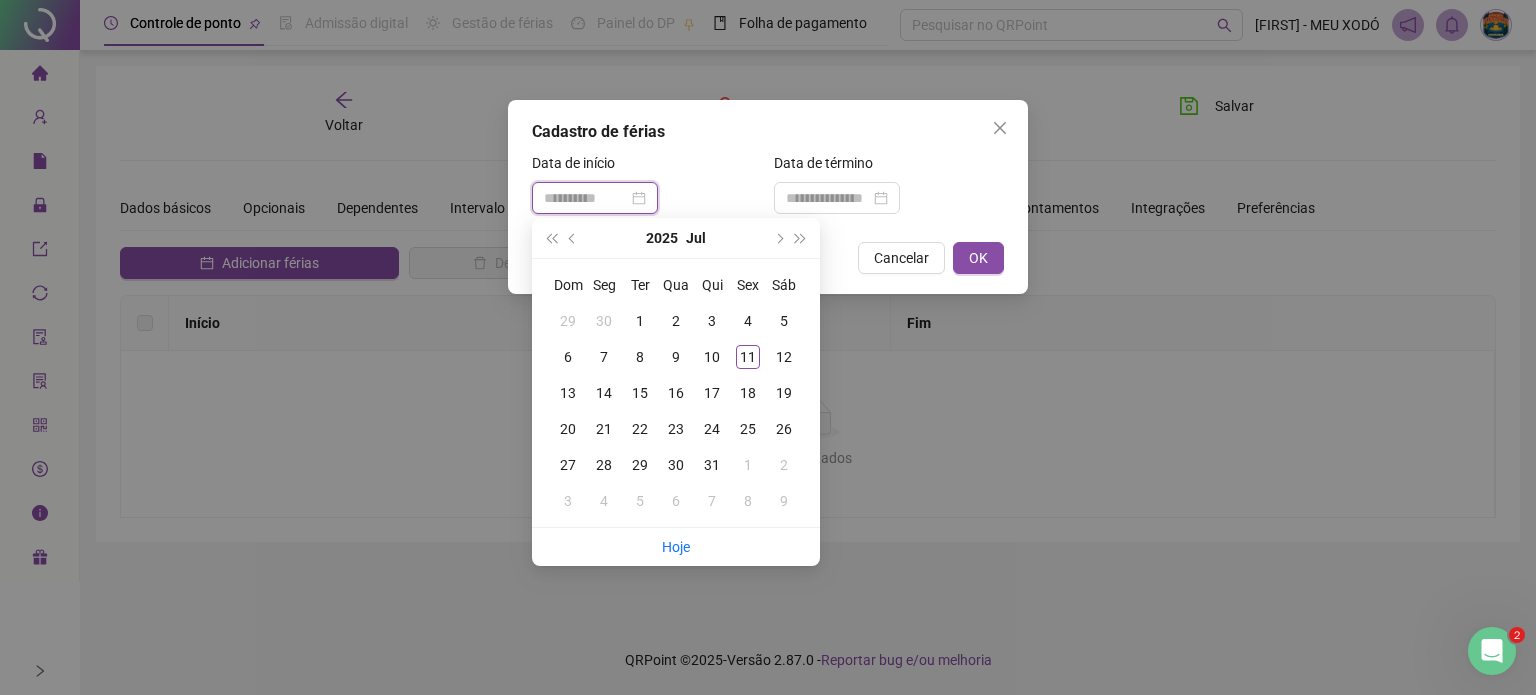type on "**********" 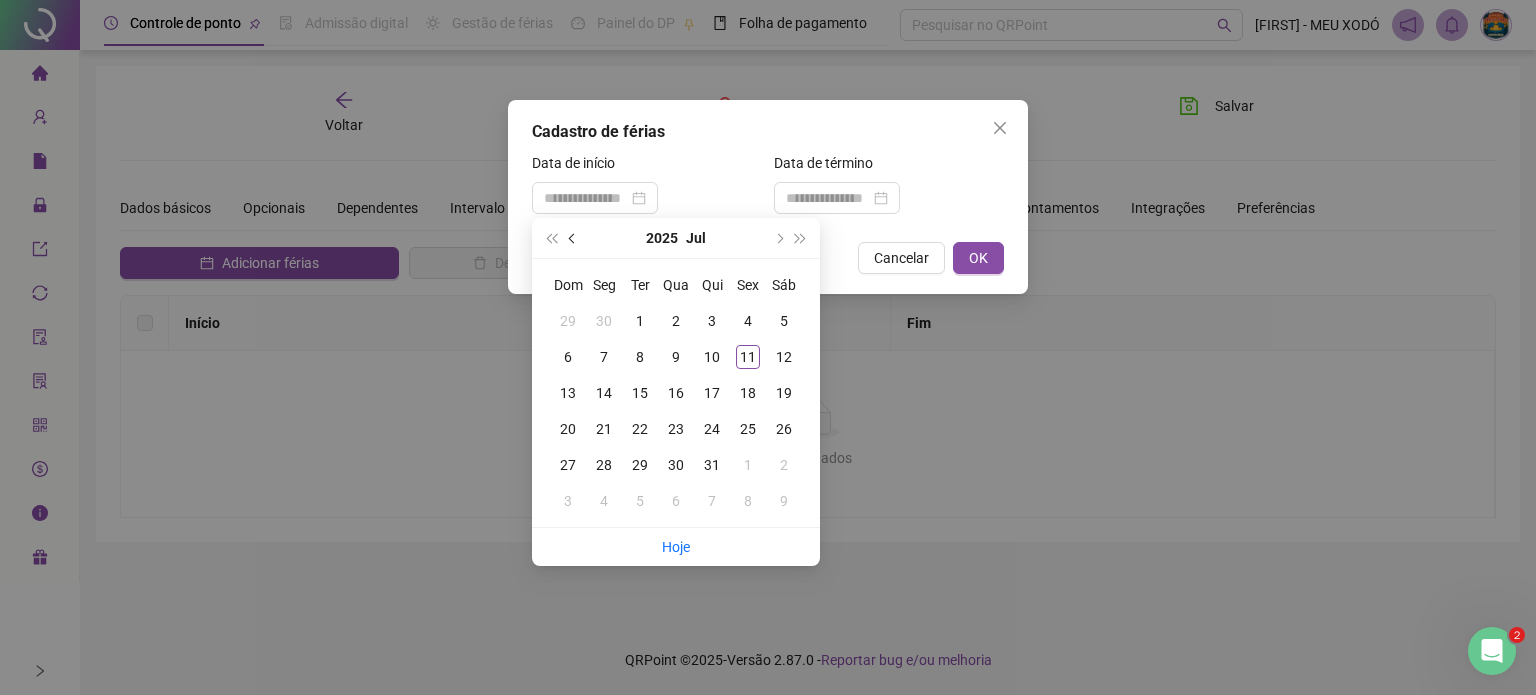 click at bounding box center (574, 238) 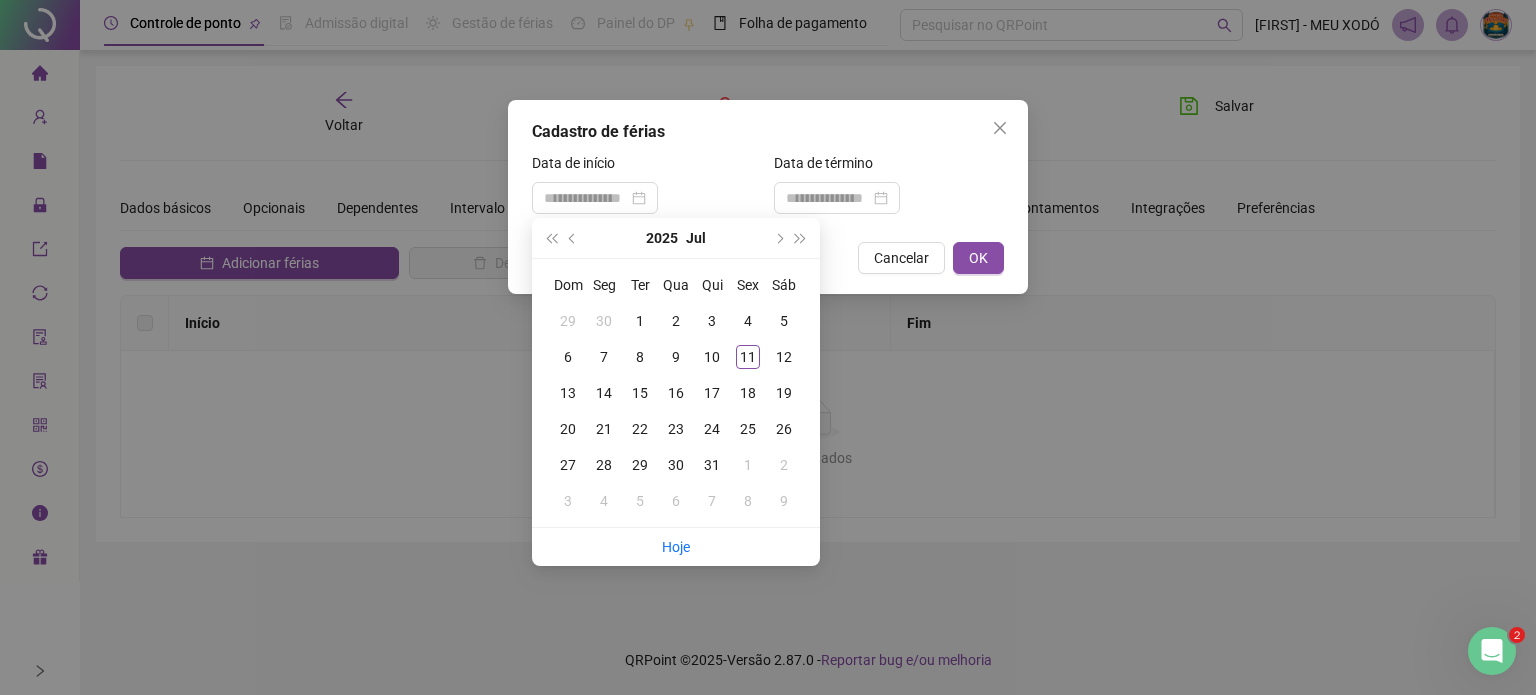 type on "**********" 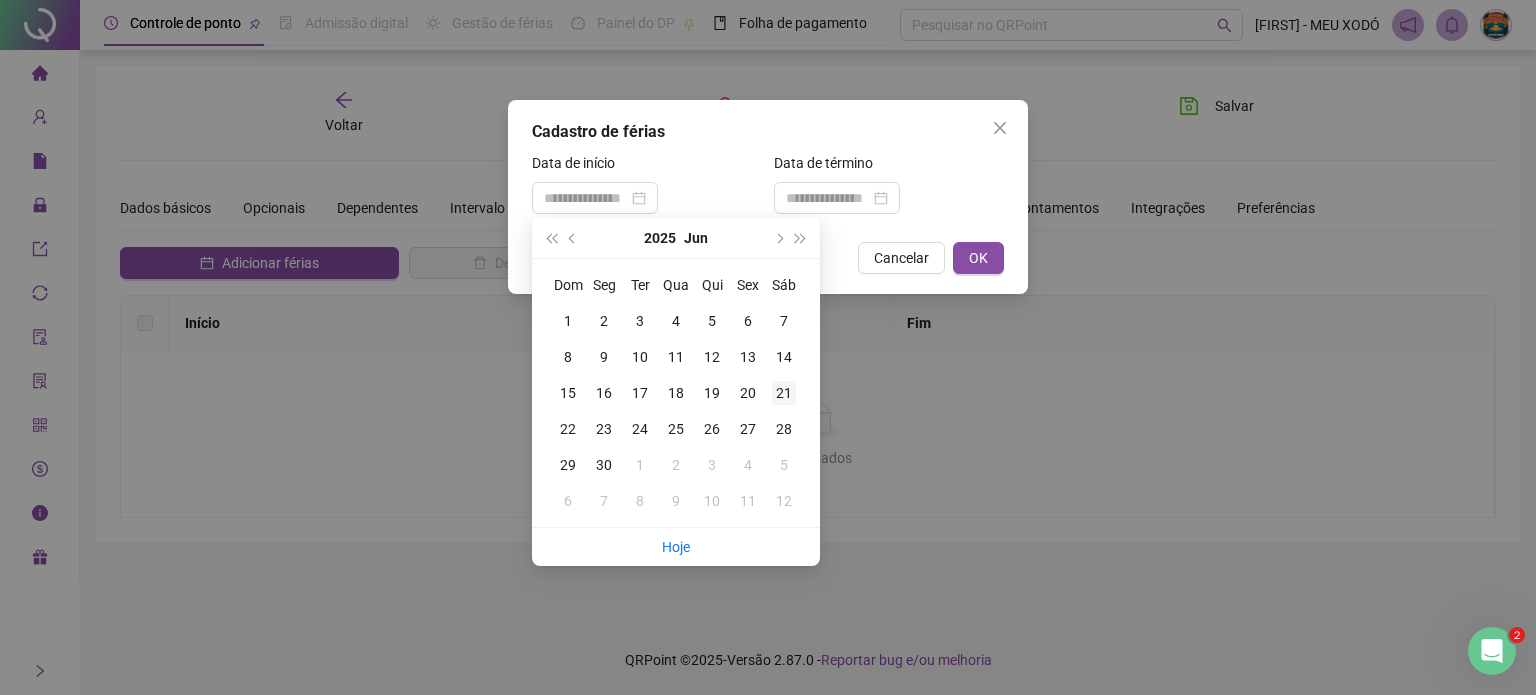 type on "**********" 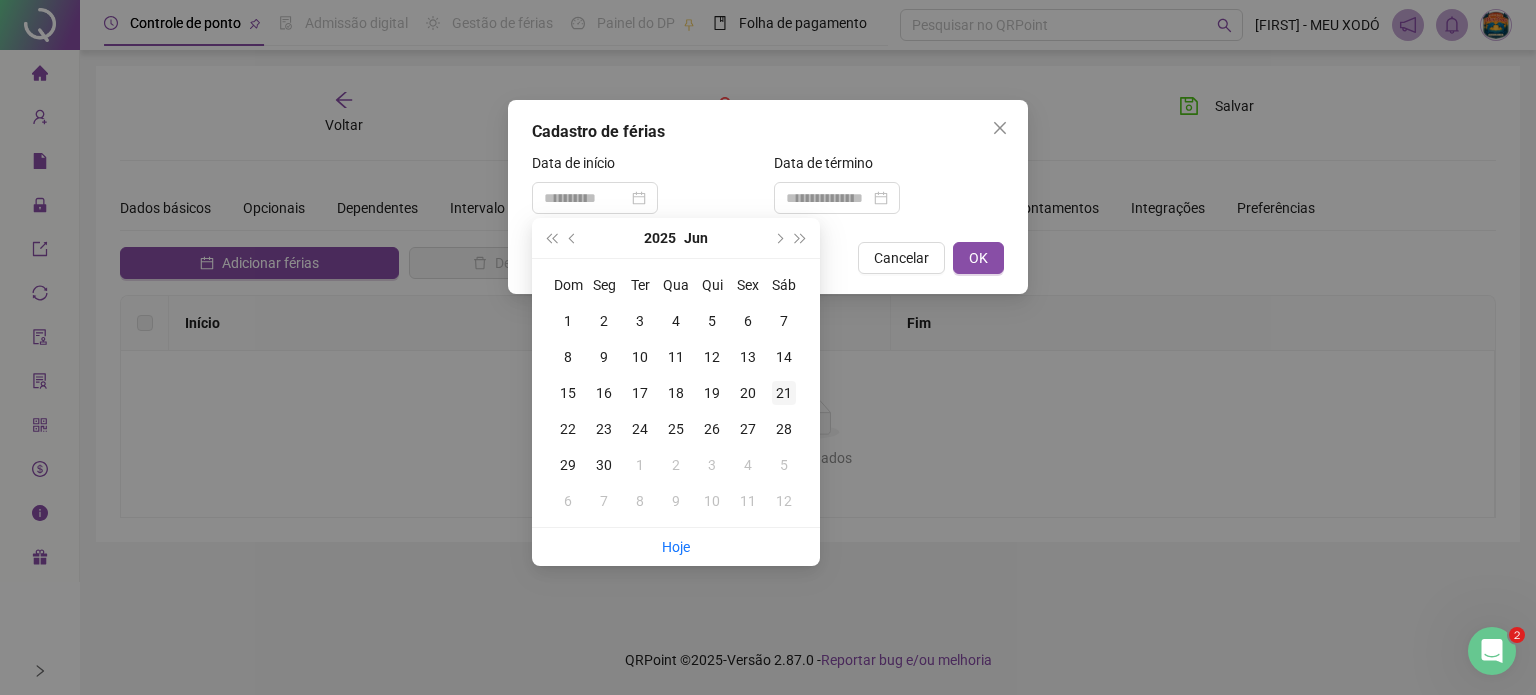 click on "21" at bounding box center [784, 393] 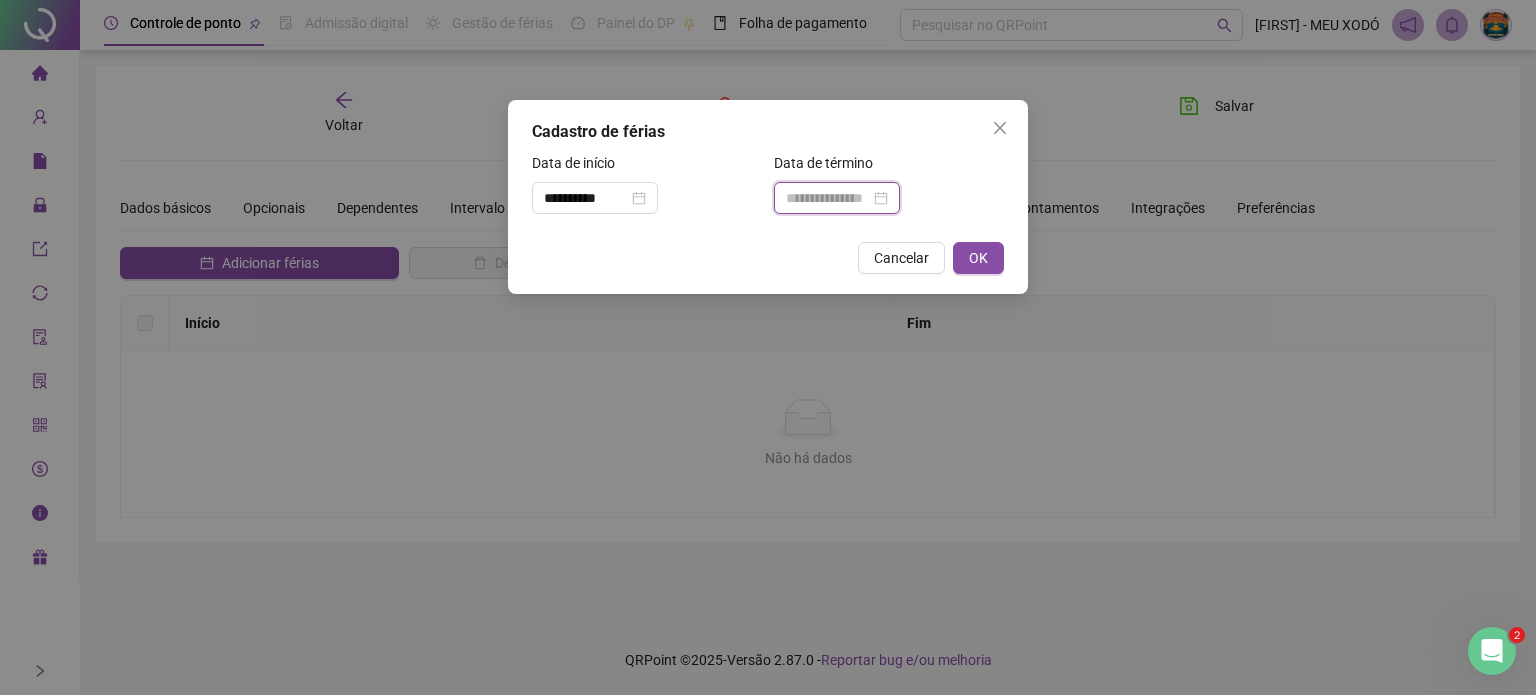 click at bounding box center [828, 198] 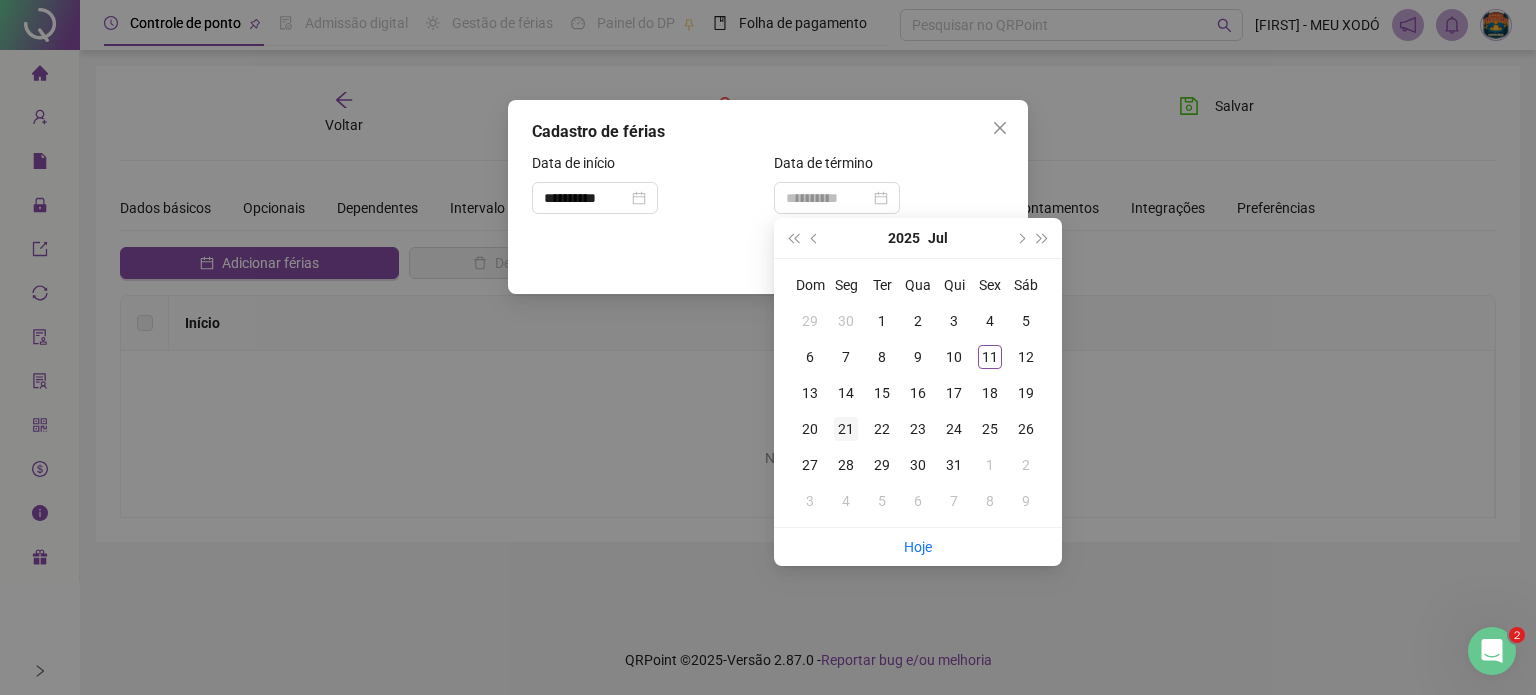 click on "21" at bounding box center [846, 429] 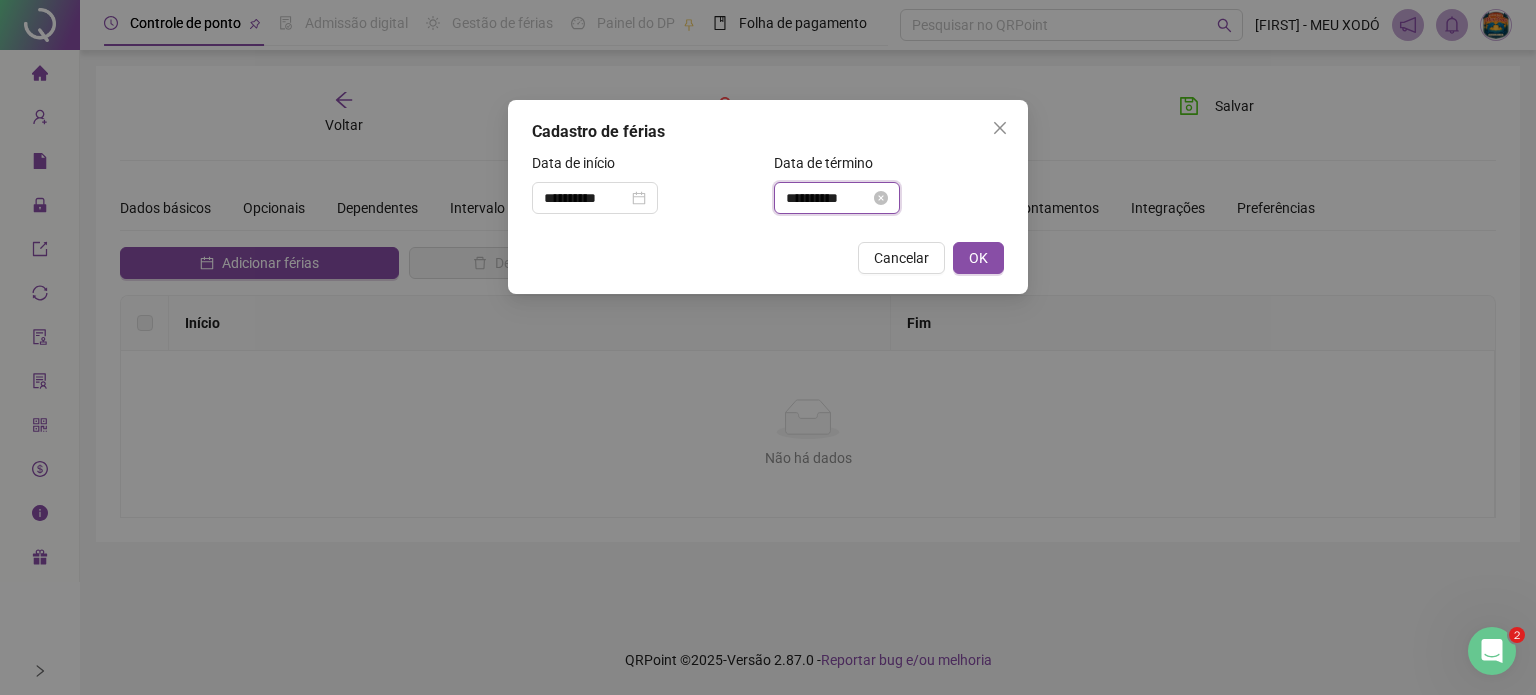 click on "**********" at bounding box center (828, 198) 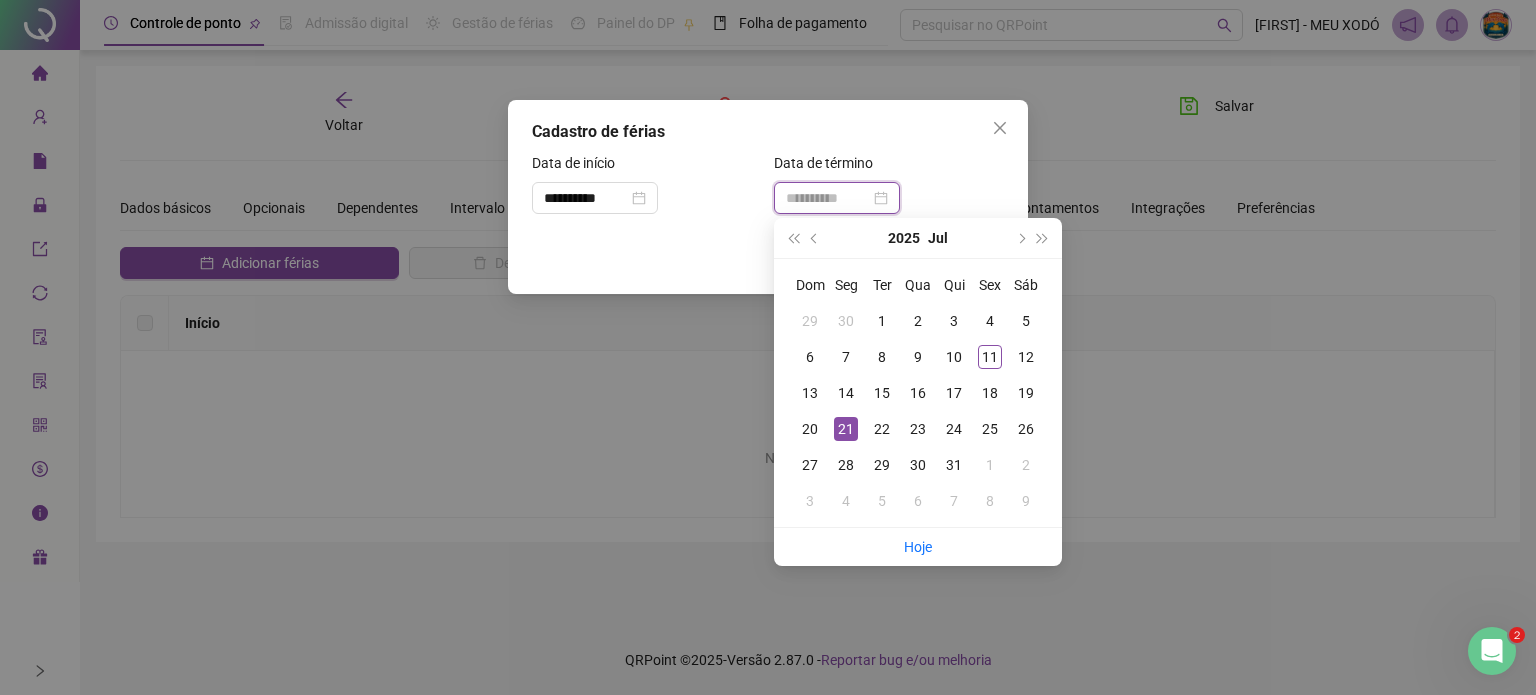 type on "**********" 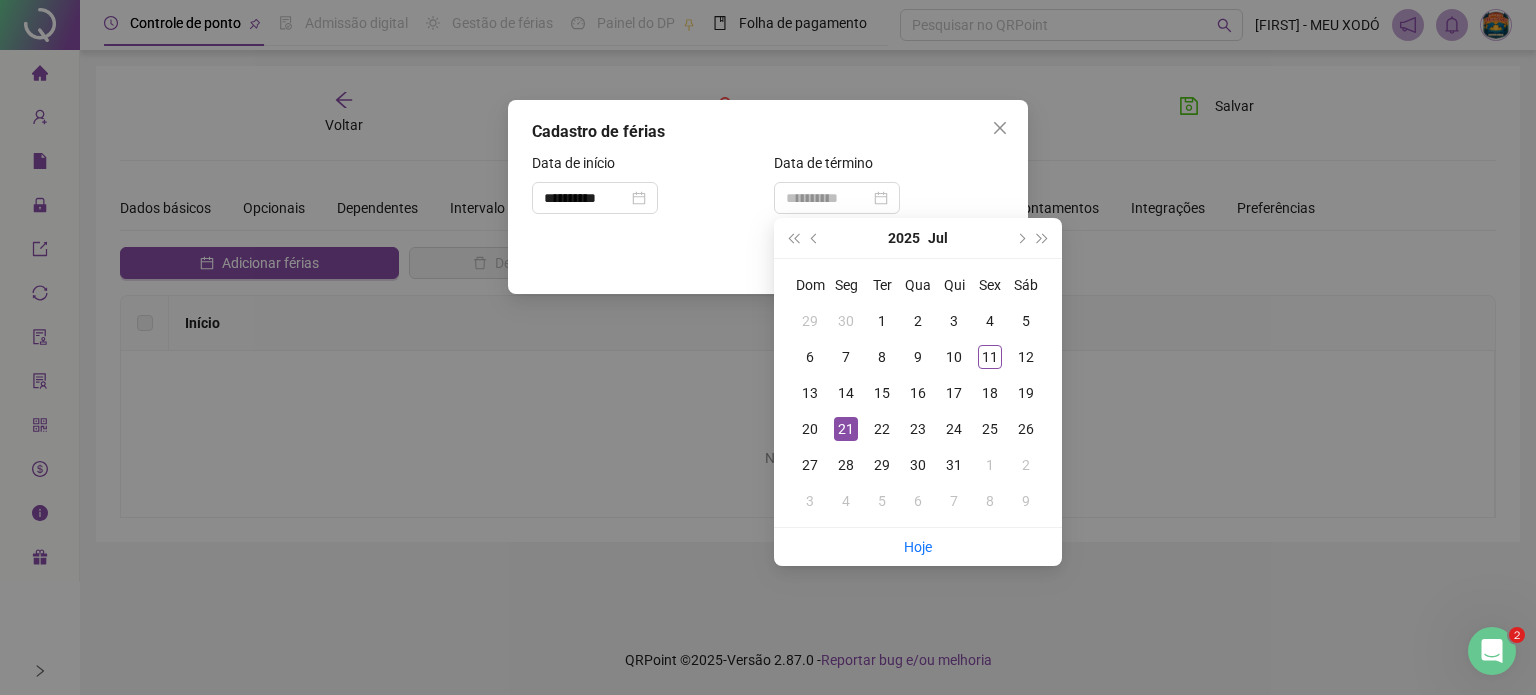 click on "21" at bounding box center (846, 429) 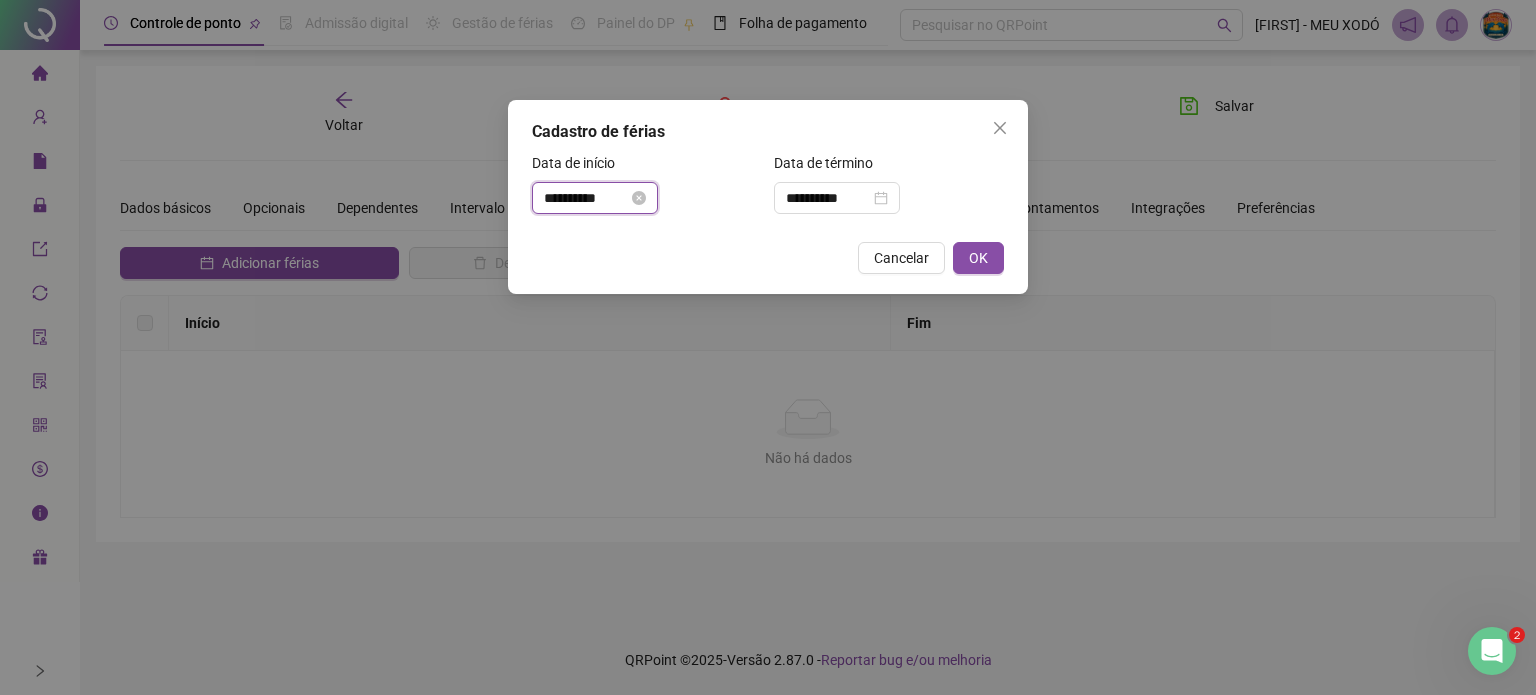 click on "**********" at bounding box center [586, 198] 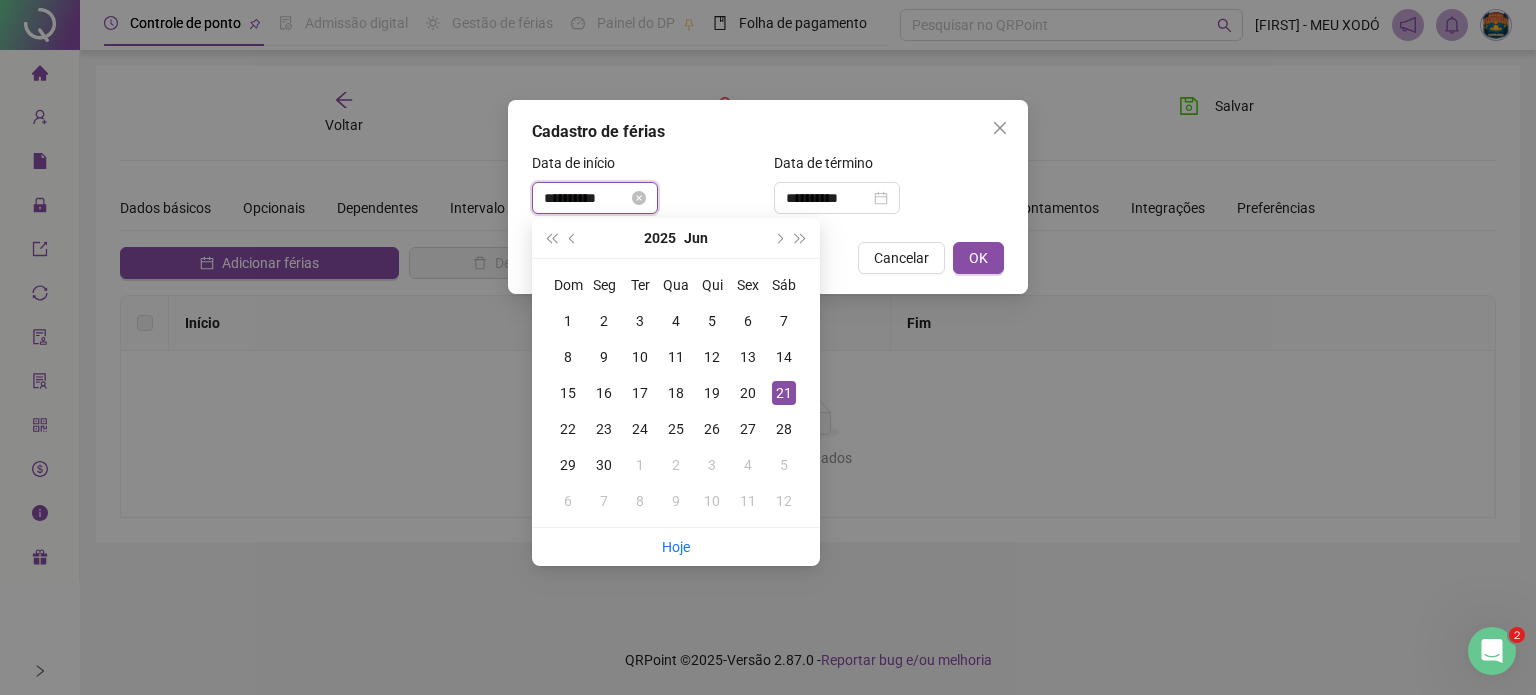 click on "**********" at bounding box center (586, 198) 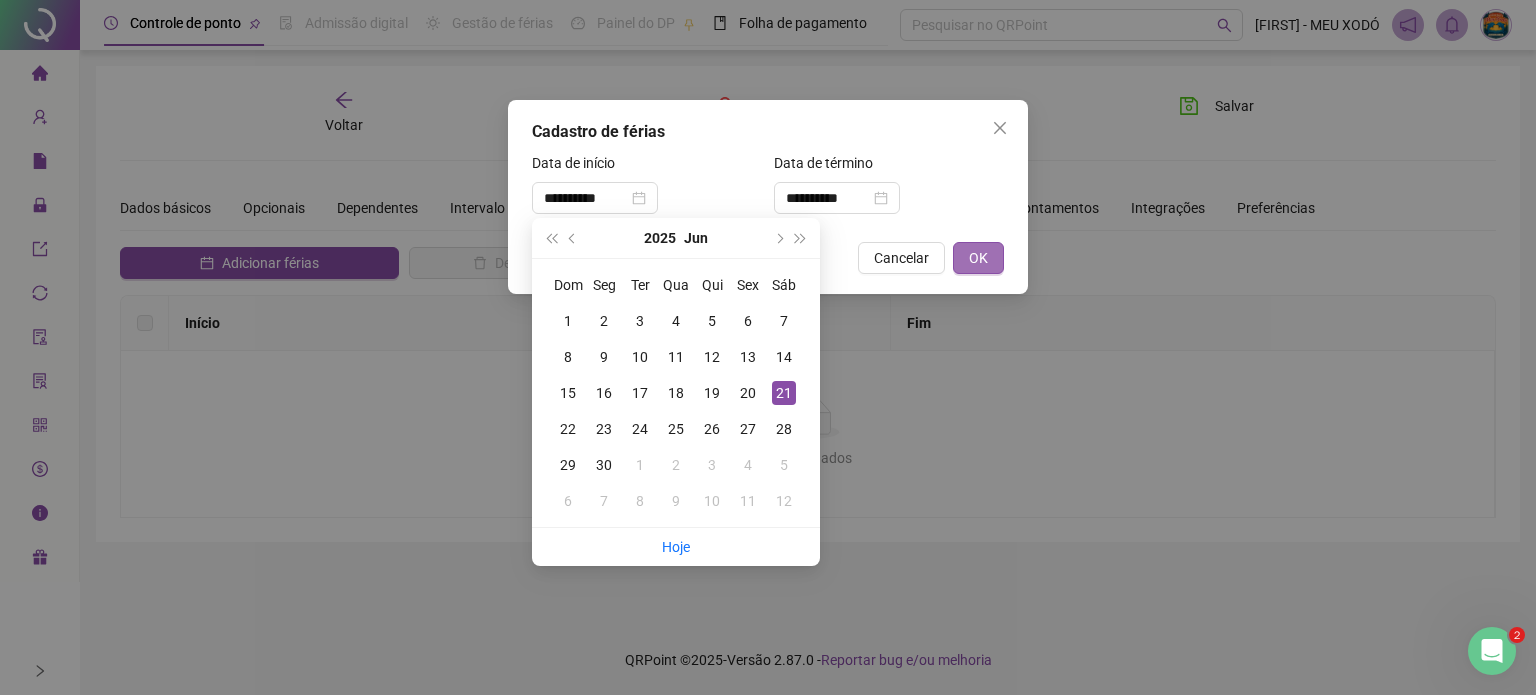 click on "OK" at bounding box center [978, 258] 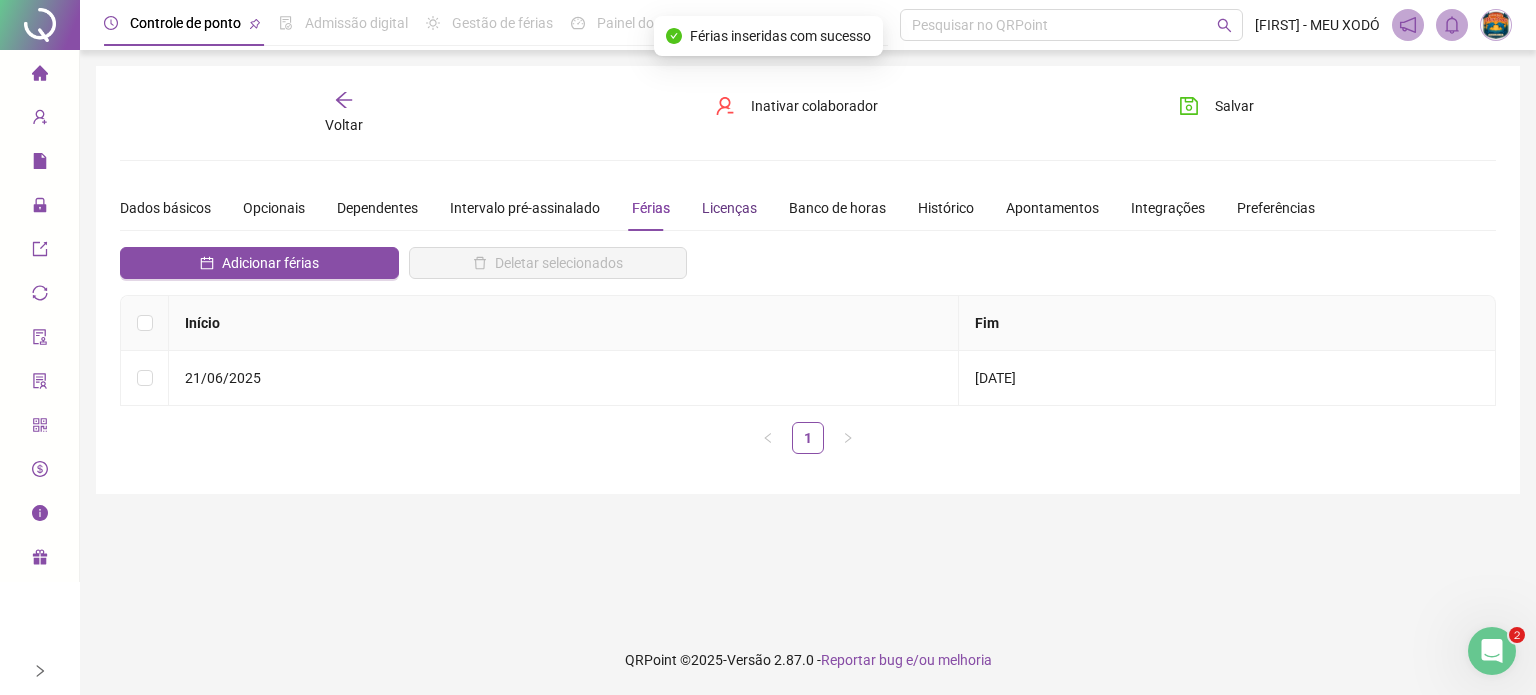 click on "Licenças" at bounding box center [729, 208] 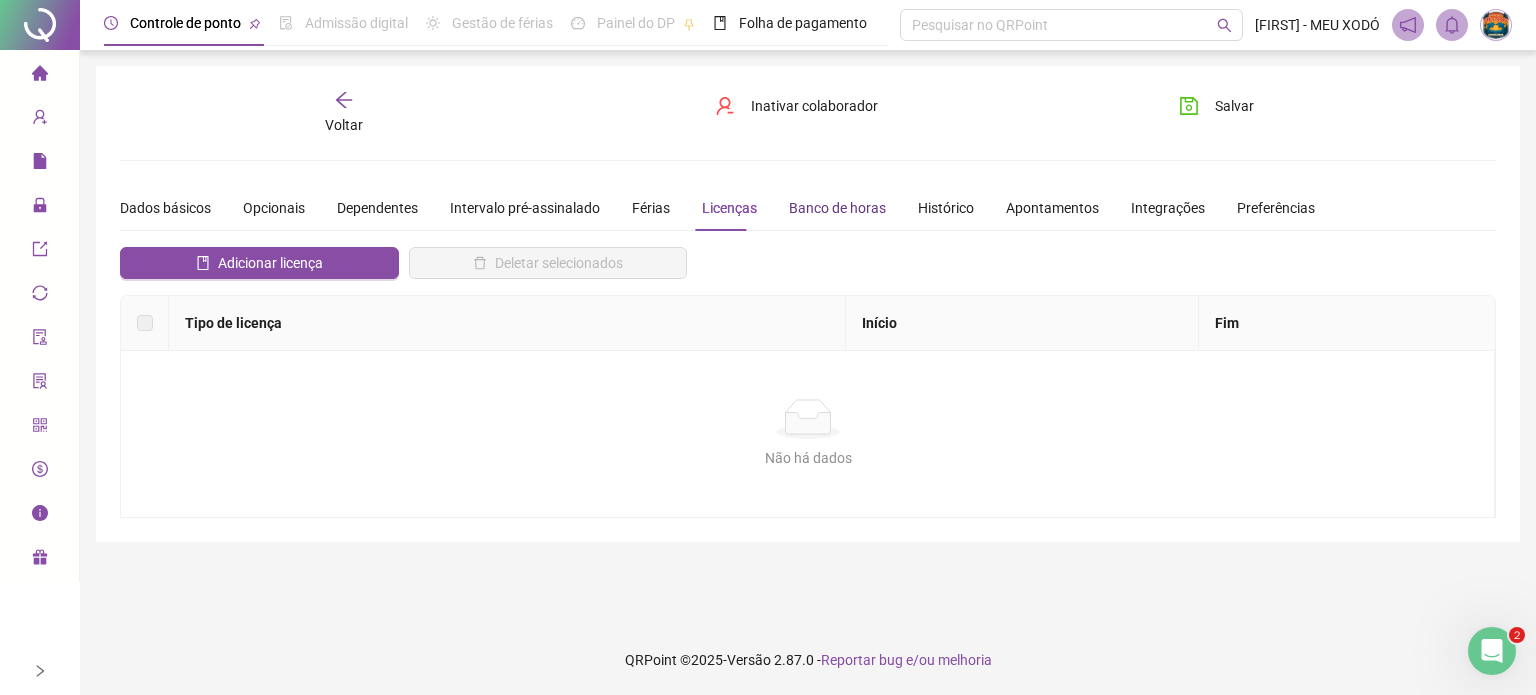 click on "Banco de horas" at bounding box center (837, 208) 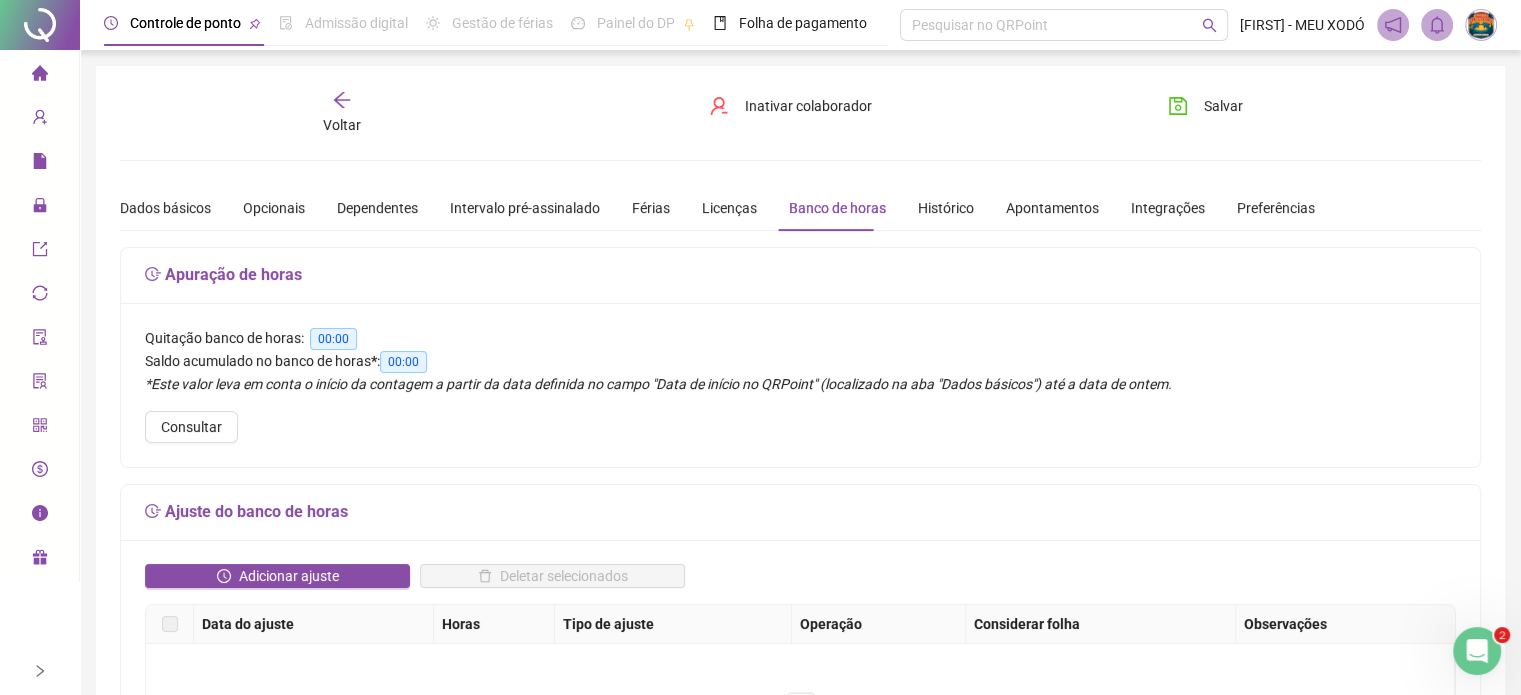 click on "Salvar" at bounding box center [1260, 113] 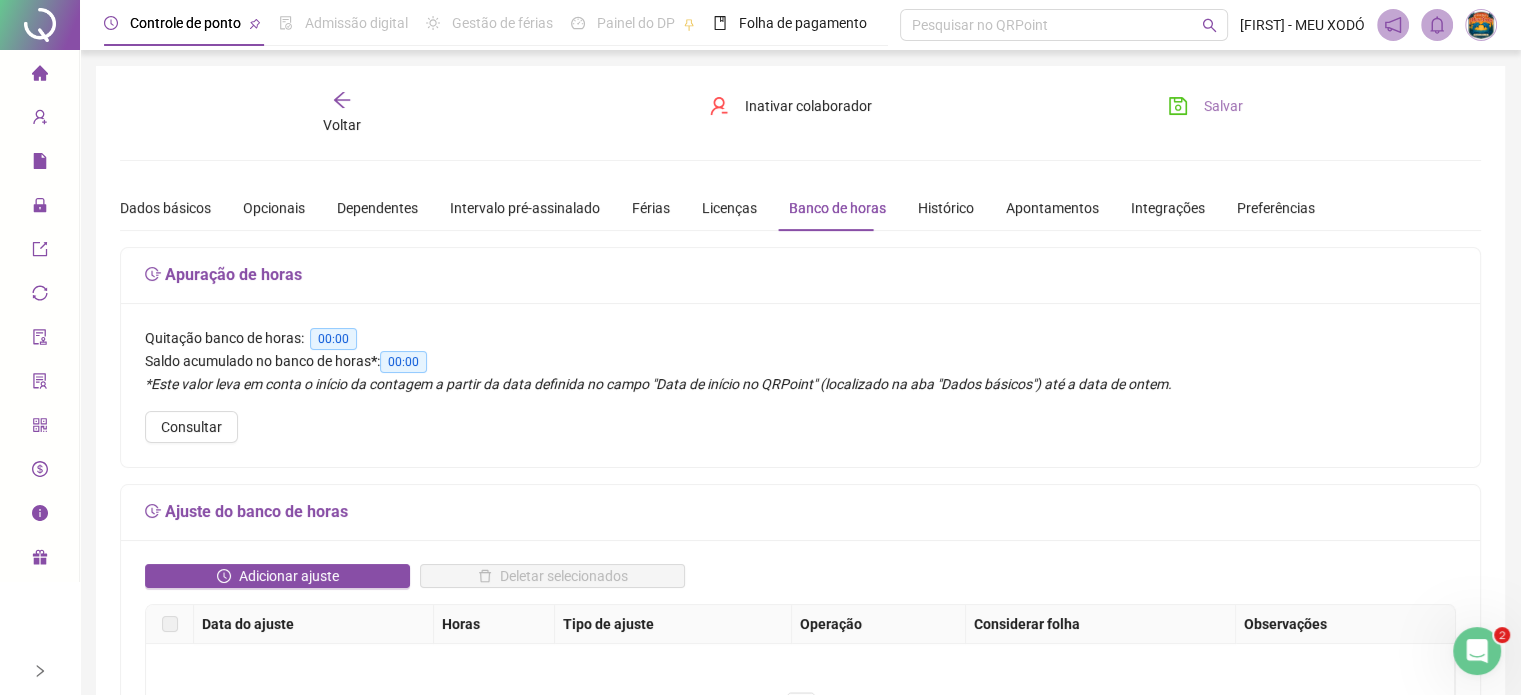 click on "Salvar" at bounding box center [1223, 106] 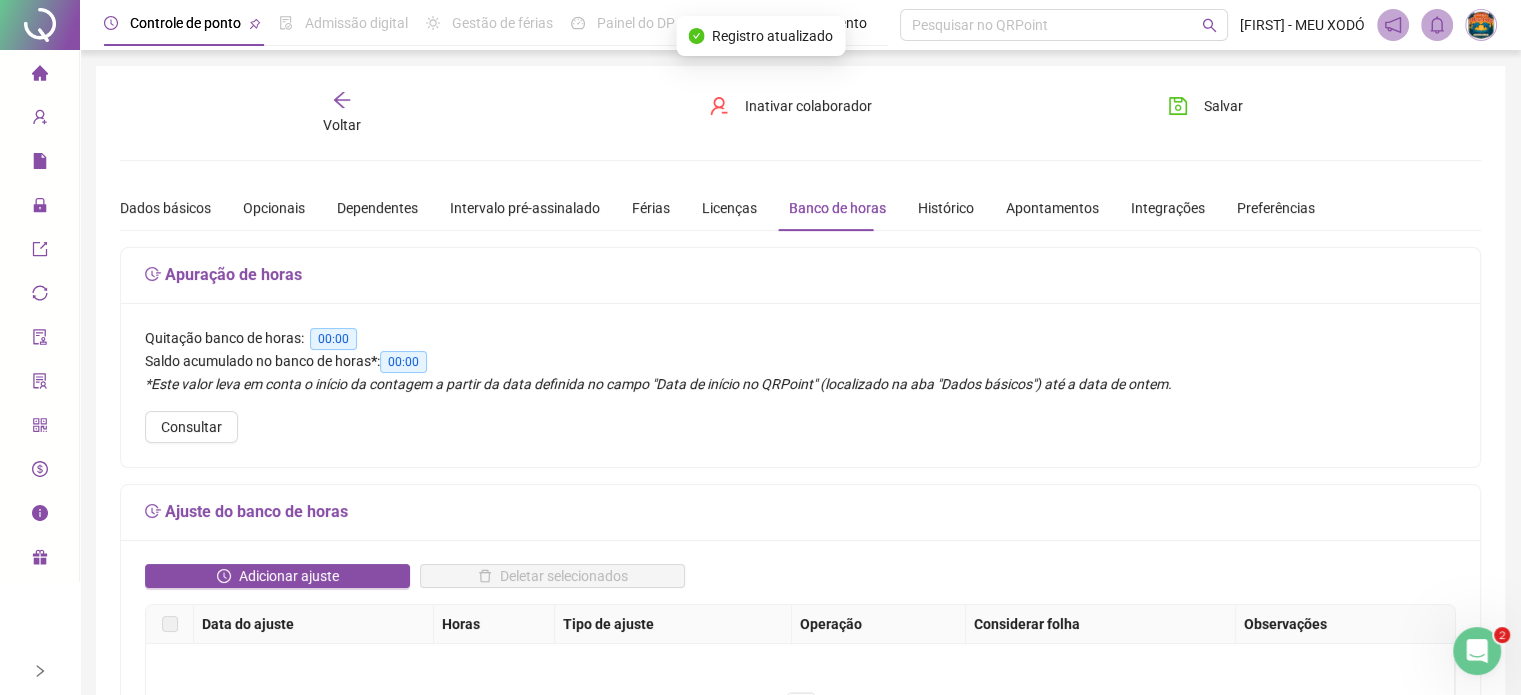 click on "Voltar" at bounding box center [342, 113] 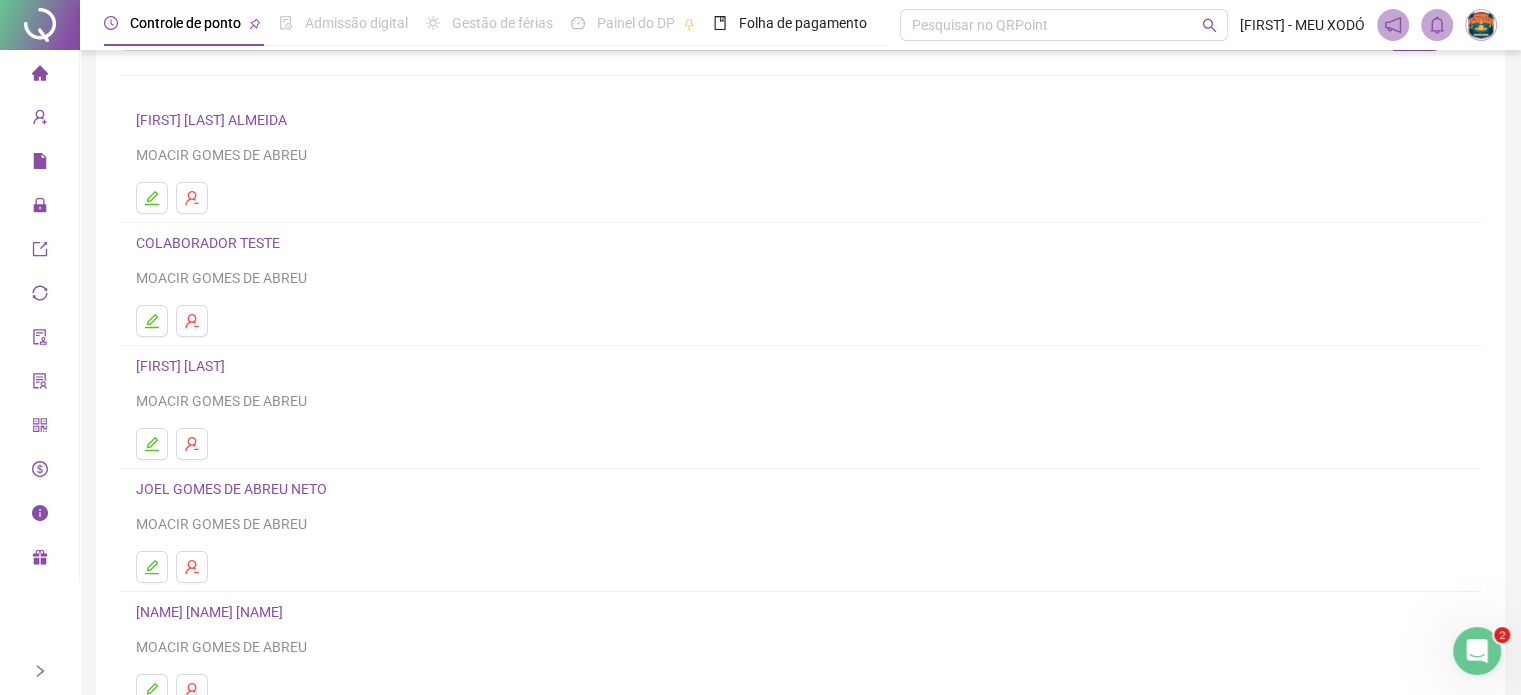 scroll, scrollTop: 0, scrollLeft: 0, axis: both 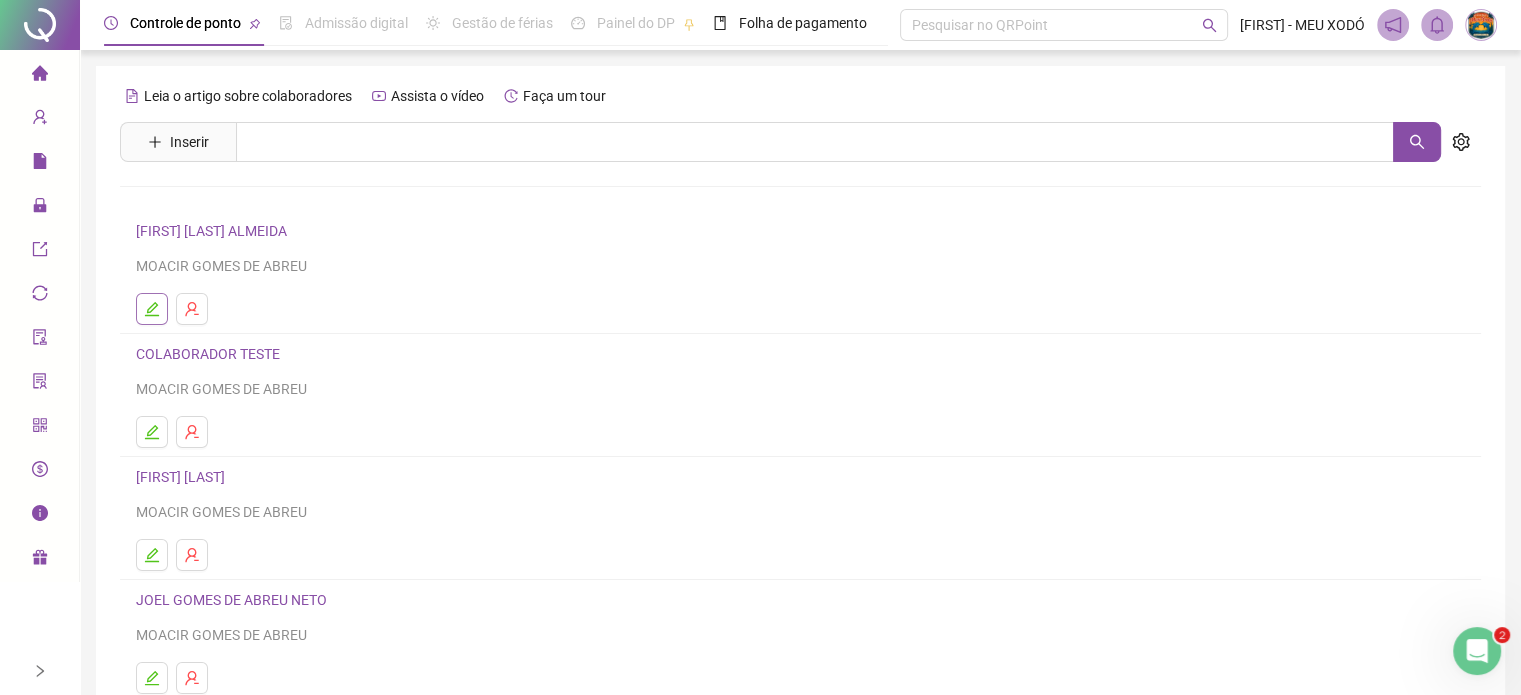 click 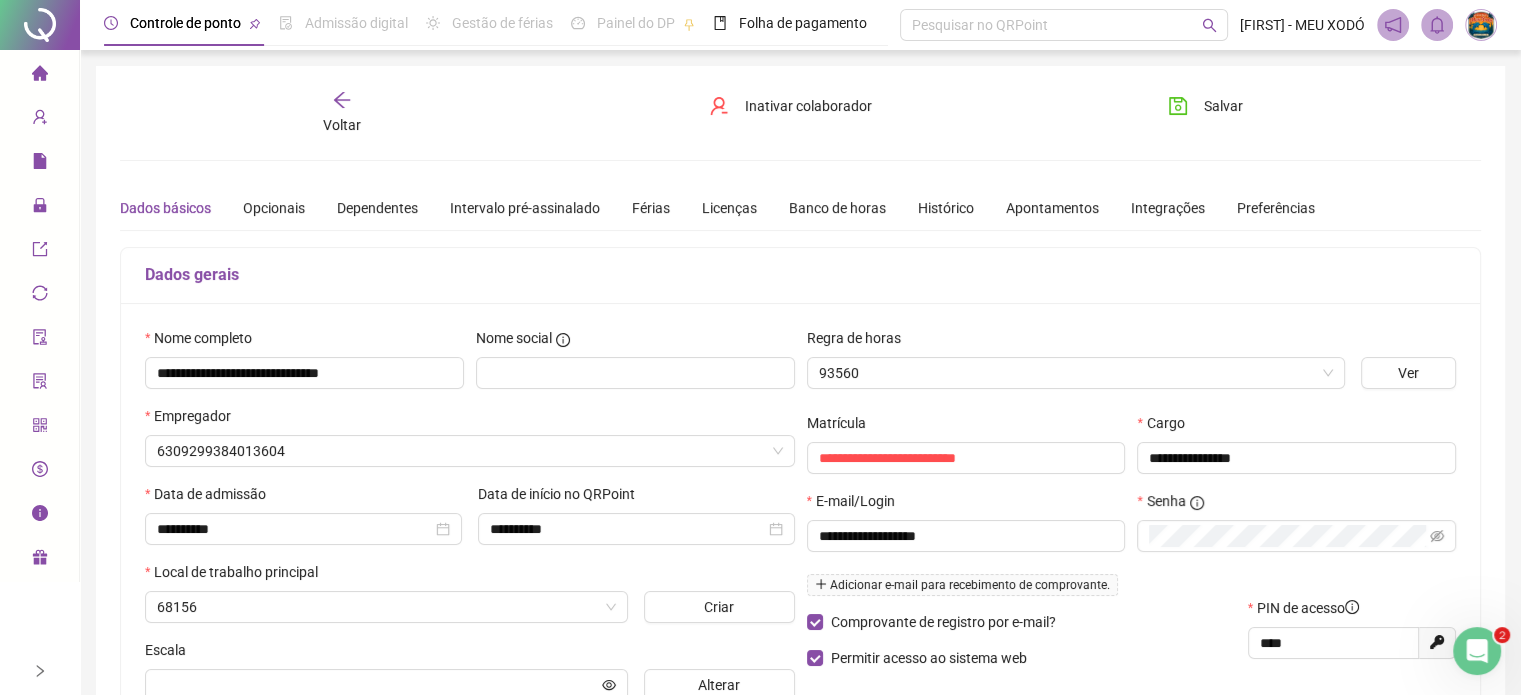 type on "**********" 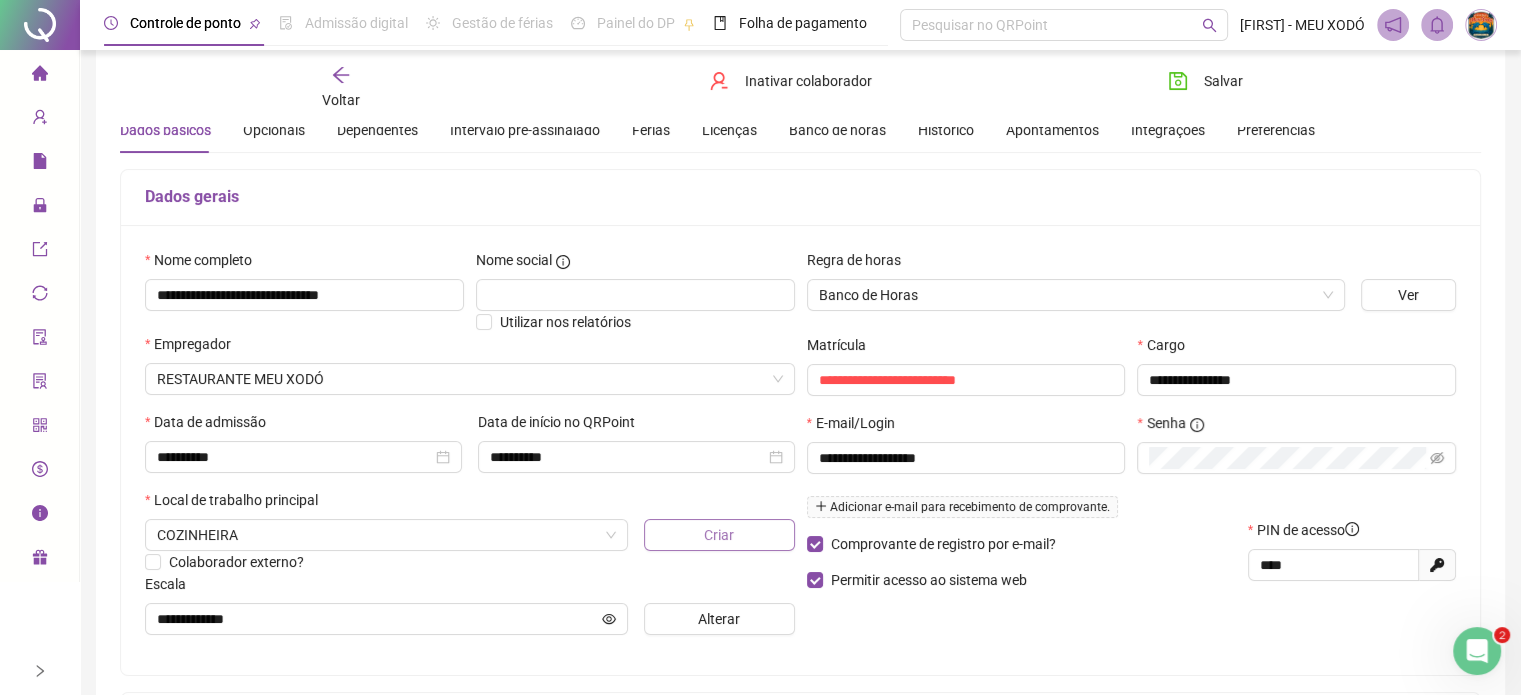 scroll, scrollTop: 0, scrollLeft: 0, axis: both 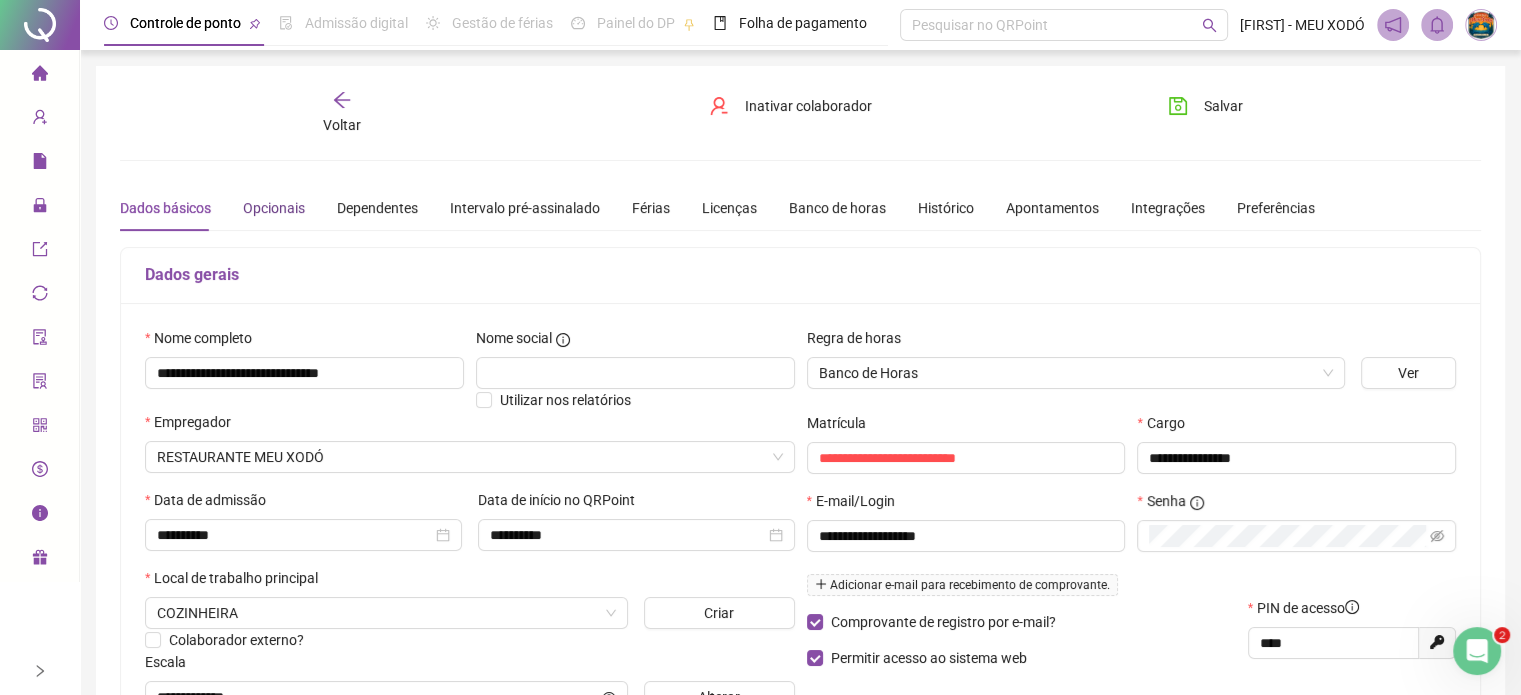 click on "Opcionais" at bounding box center (274, 208) 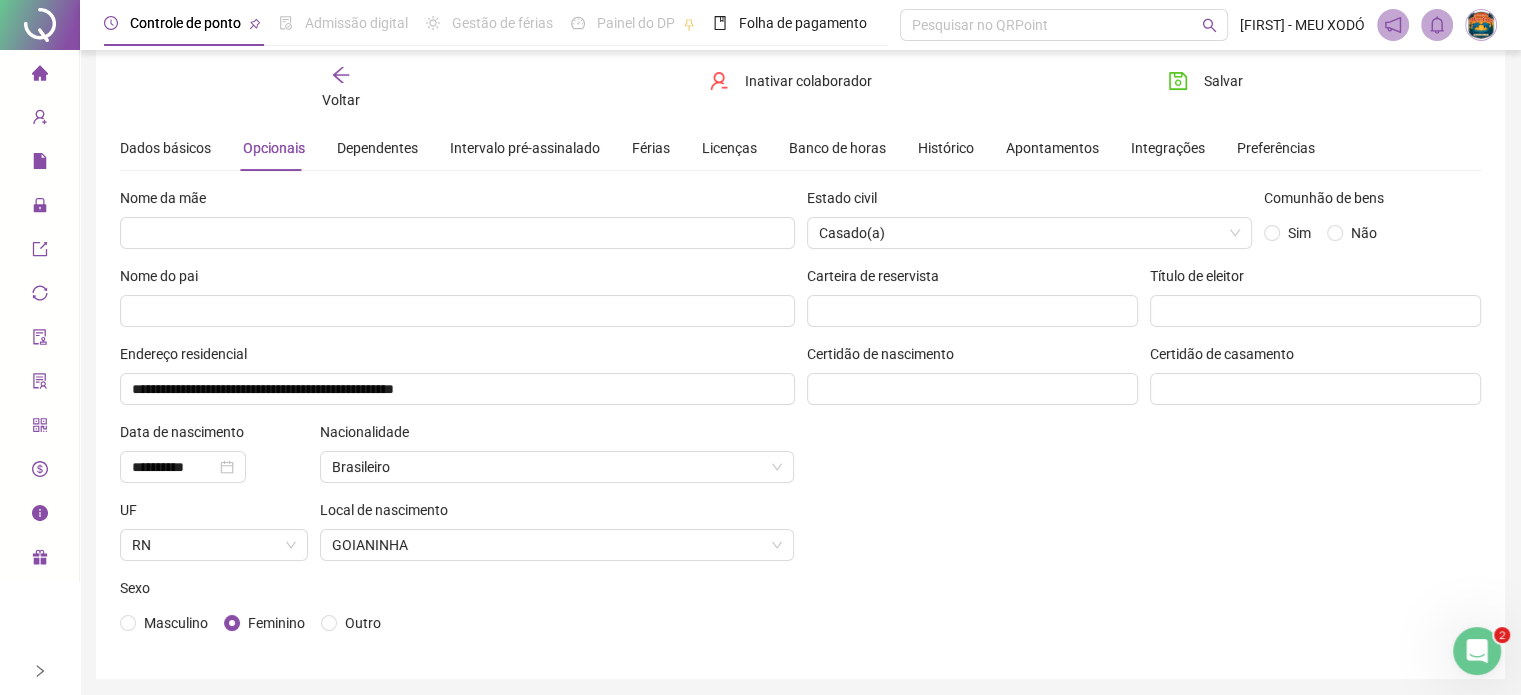 scroll, scrollTop: 0, scrollLeft: 0, axis: both 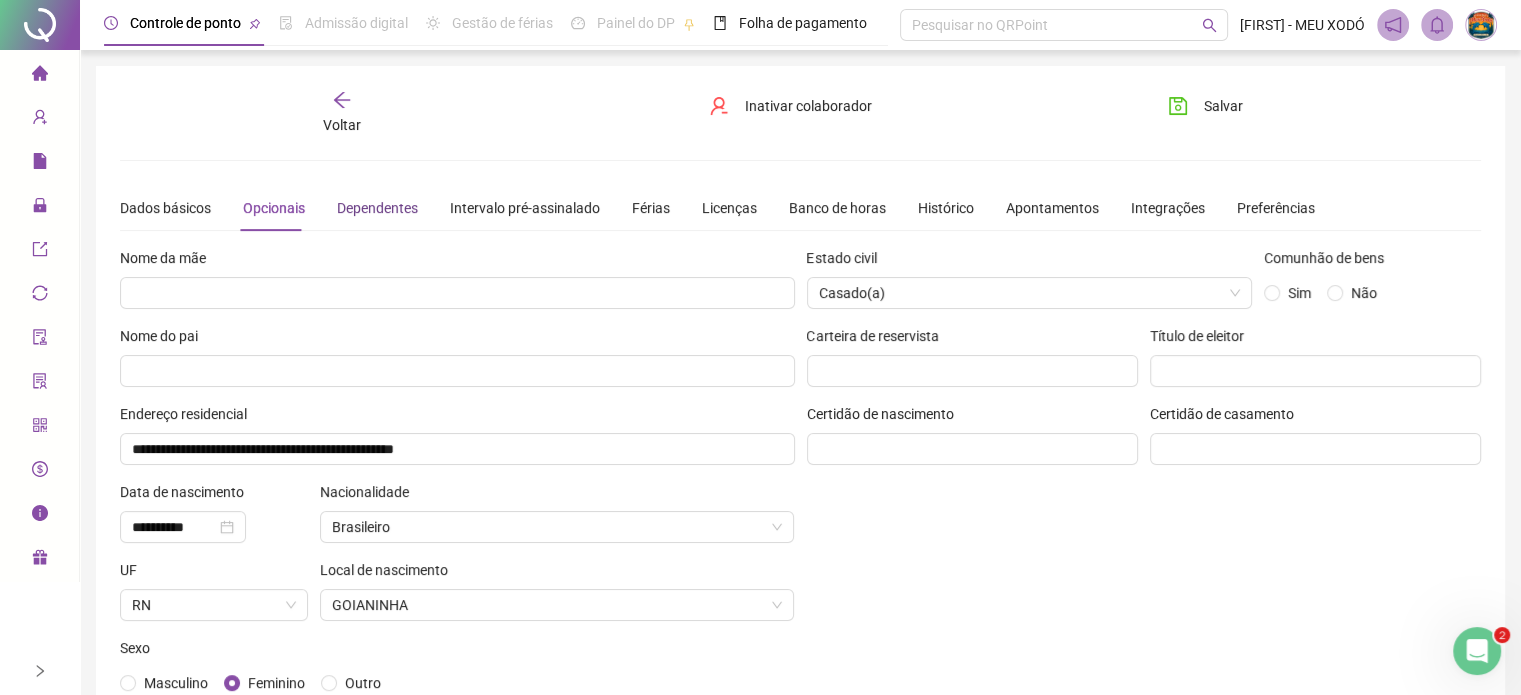 click on "Dependentes" at bounding box center [377, 208] 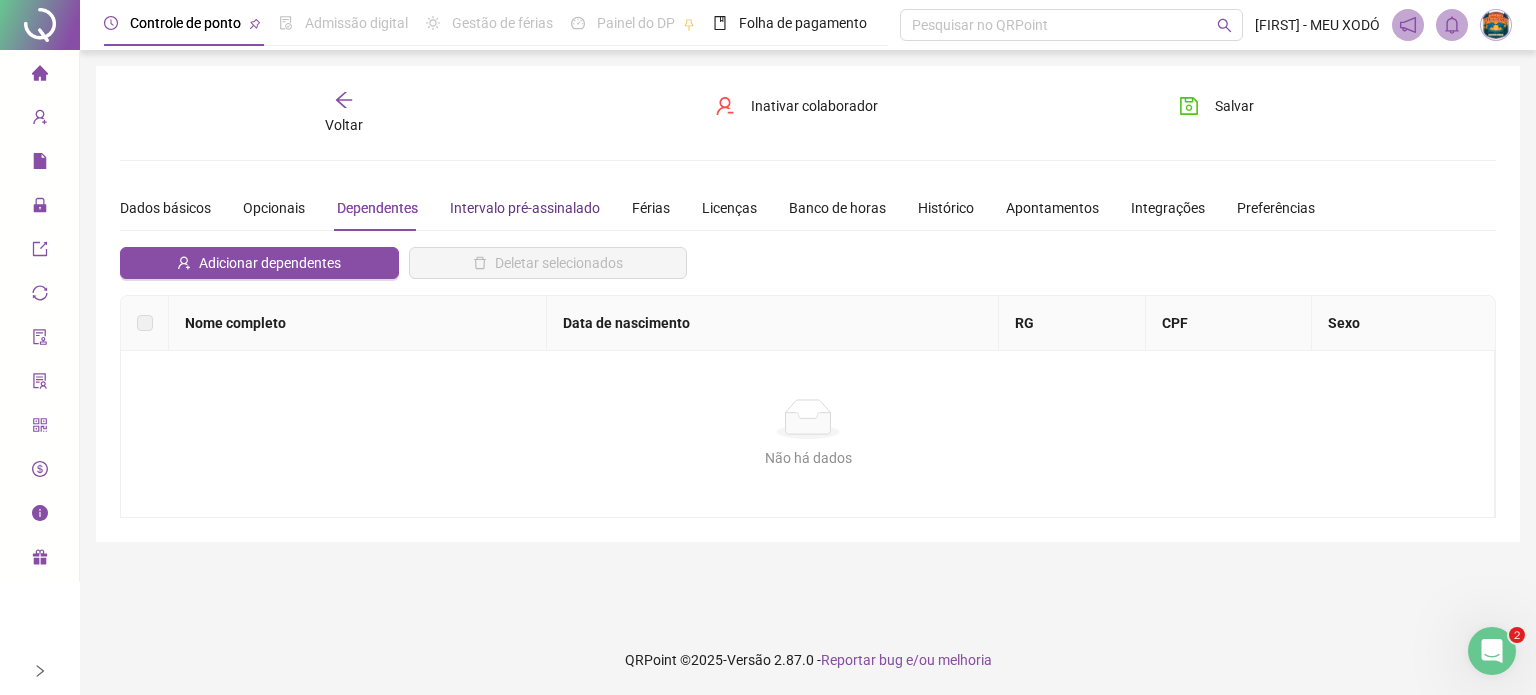 click on "Intervalo pré-assinalado" at bounding box center (525, 208) 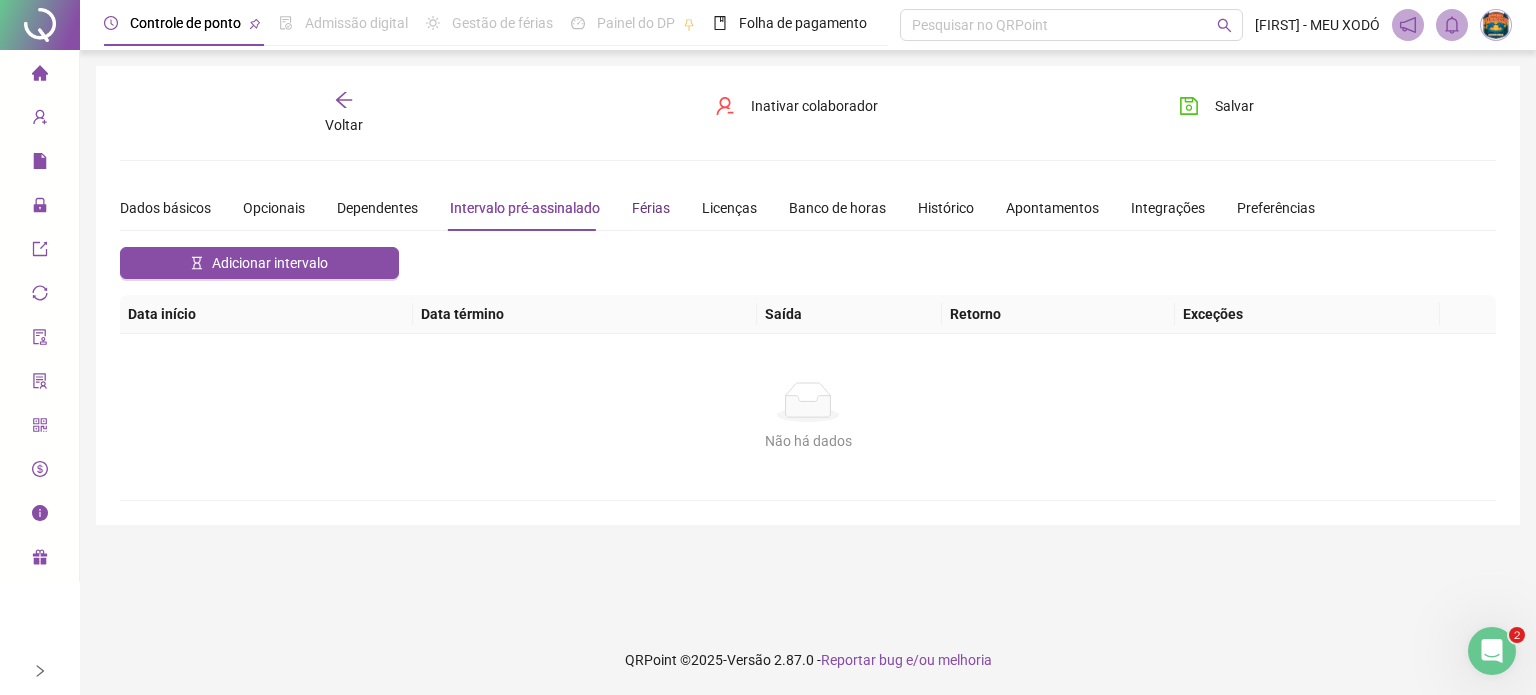 click on "Férias" at bounding box center (651, 208) 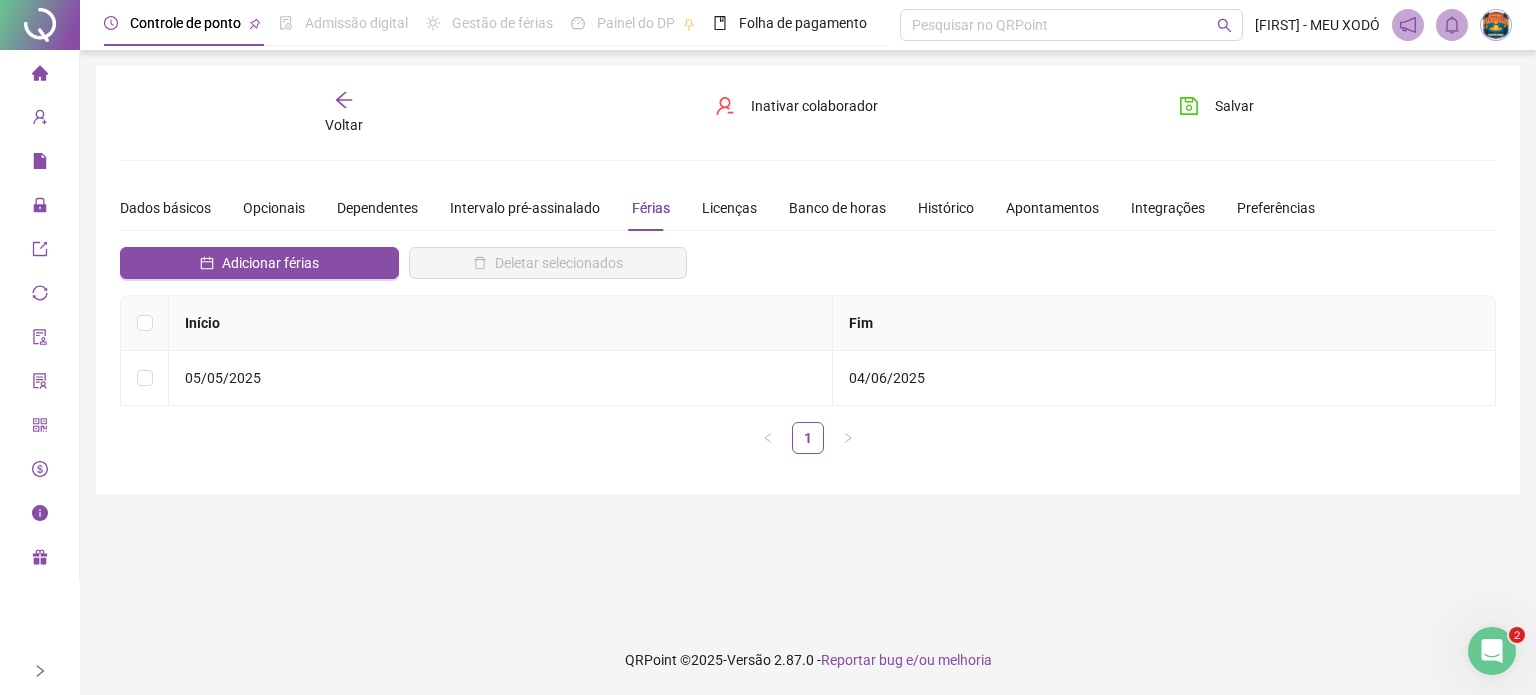 click on "Dados básicos Opcionais Dependentes Intervalo pré-assinalado Férias Licenças Banco de horas Histórico Apontamentos Integrações Preferências" at bounding box center [717, 208] 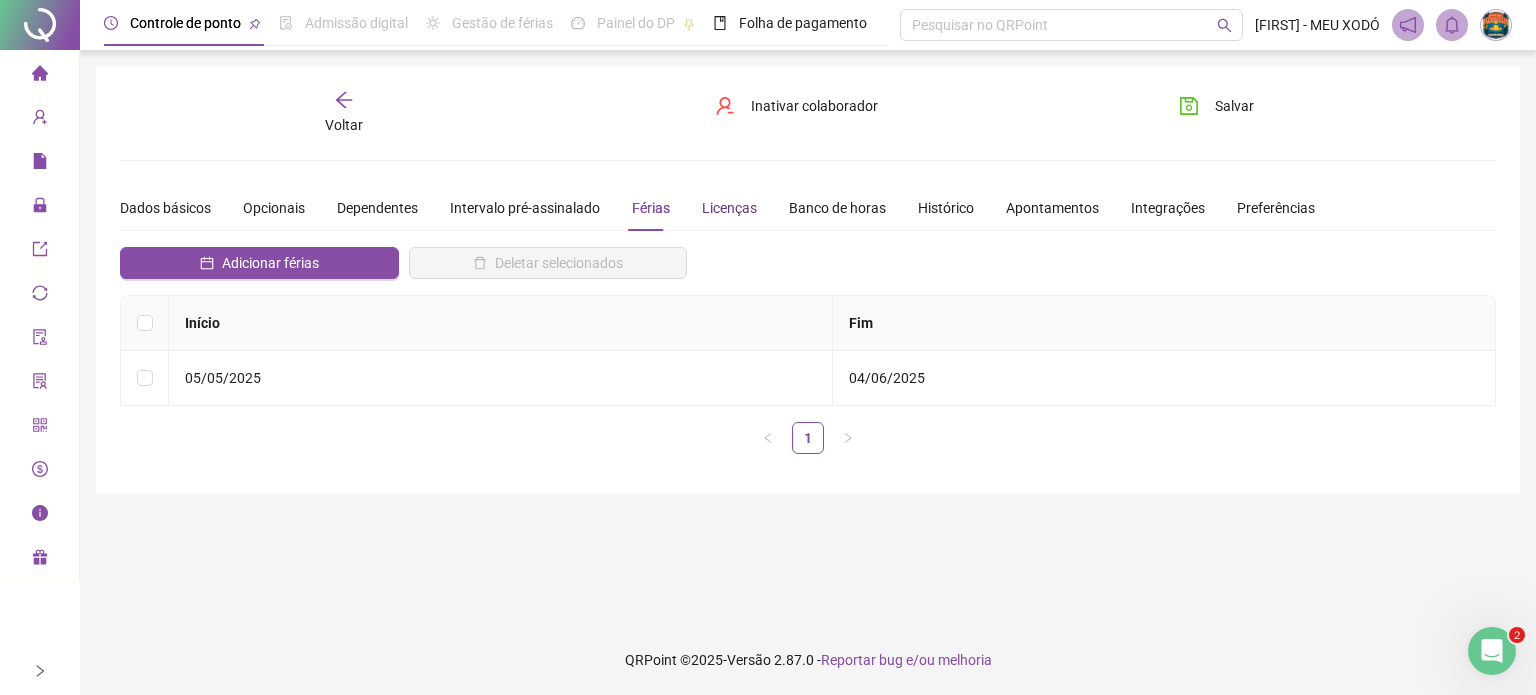 click on "Licenças" at bounding box center (729, 208) 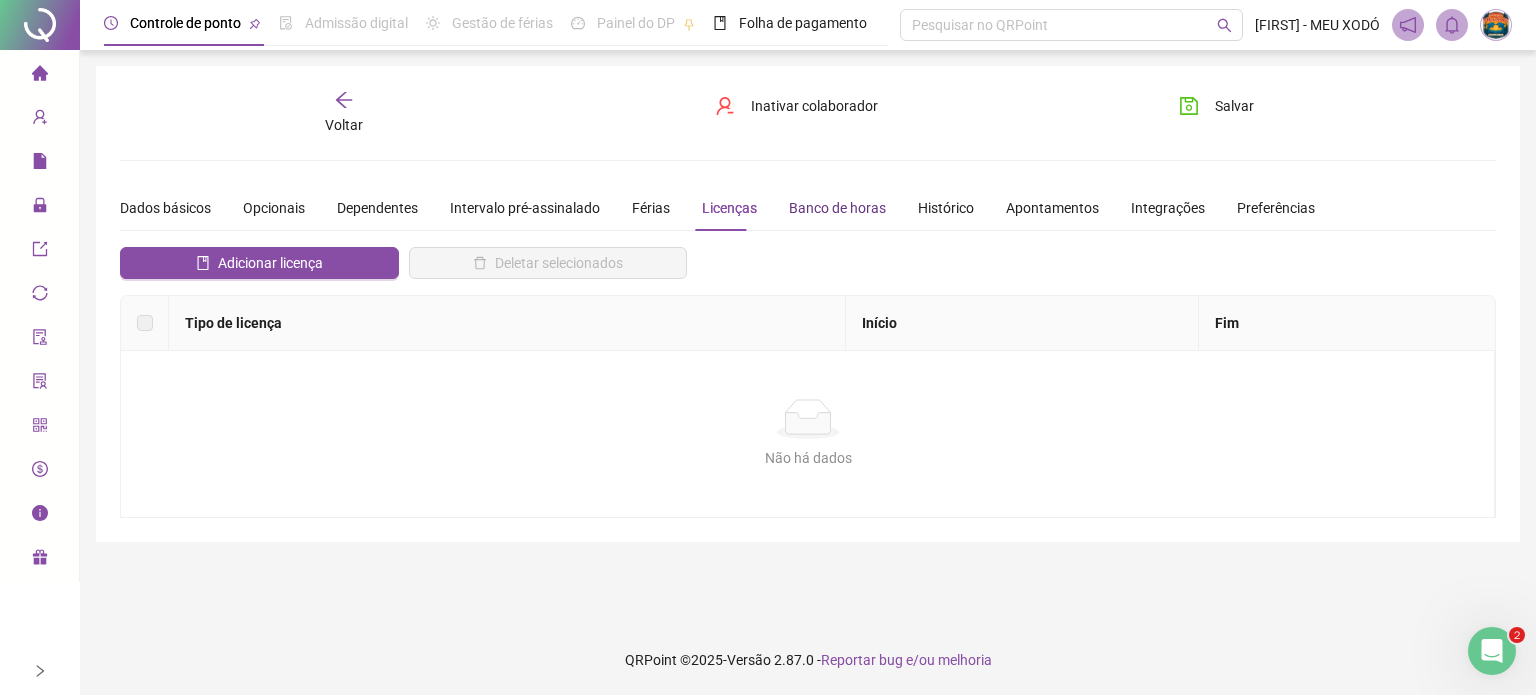 click on "Banco de horas" at bounding box center [837, 208] 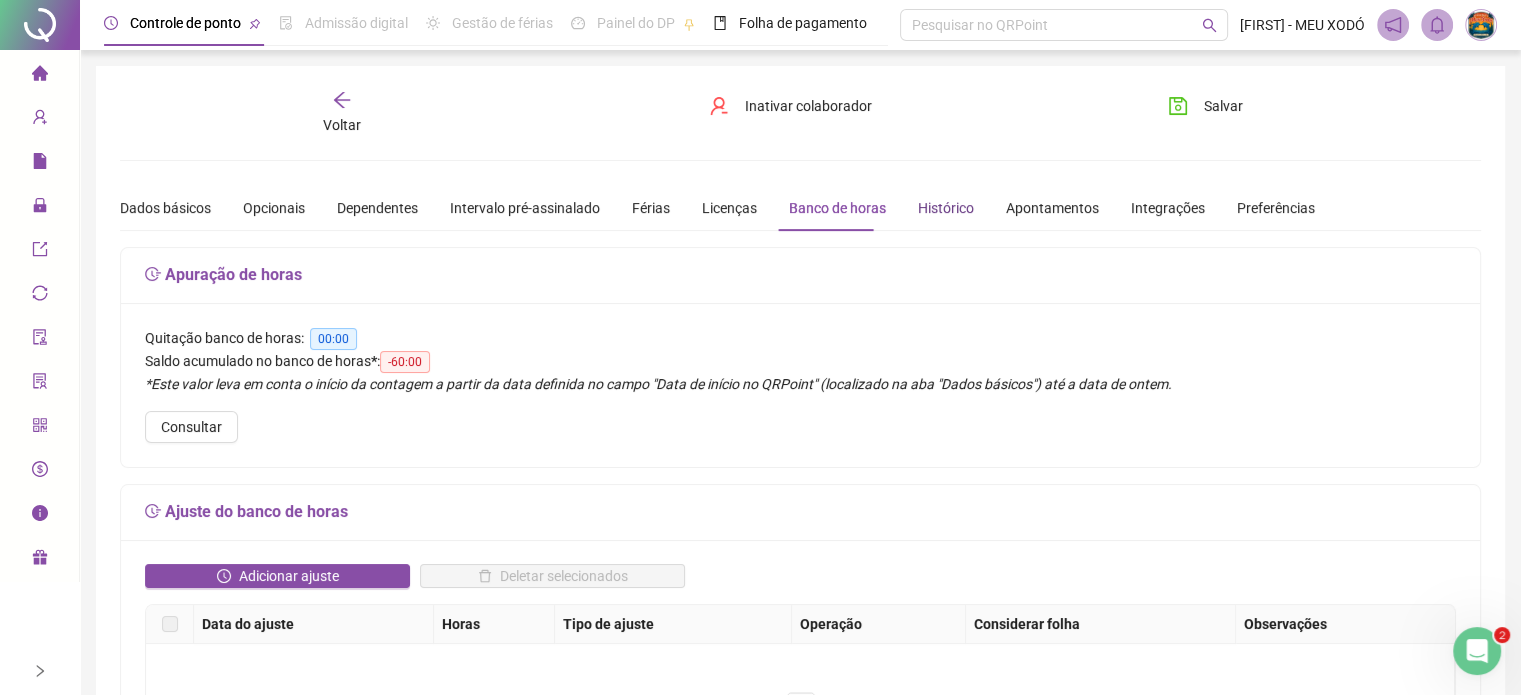 click on "Histórico" at bounding box center (946, 208) 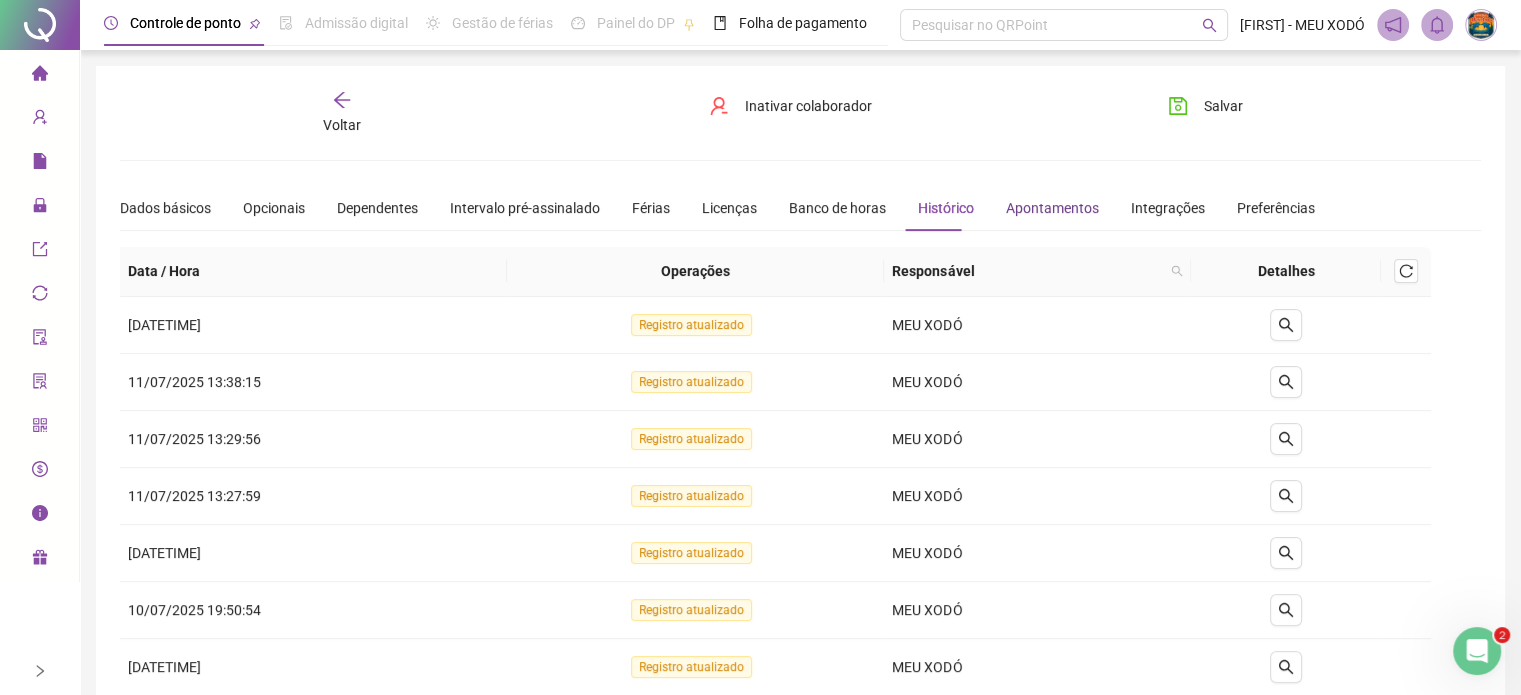 click on "Apontamentos" at bounding box center (1052, 208) 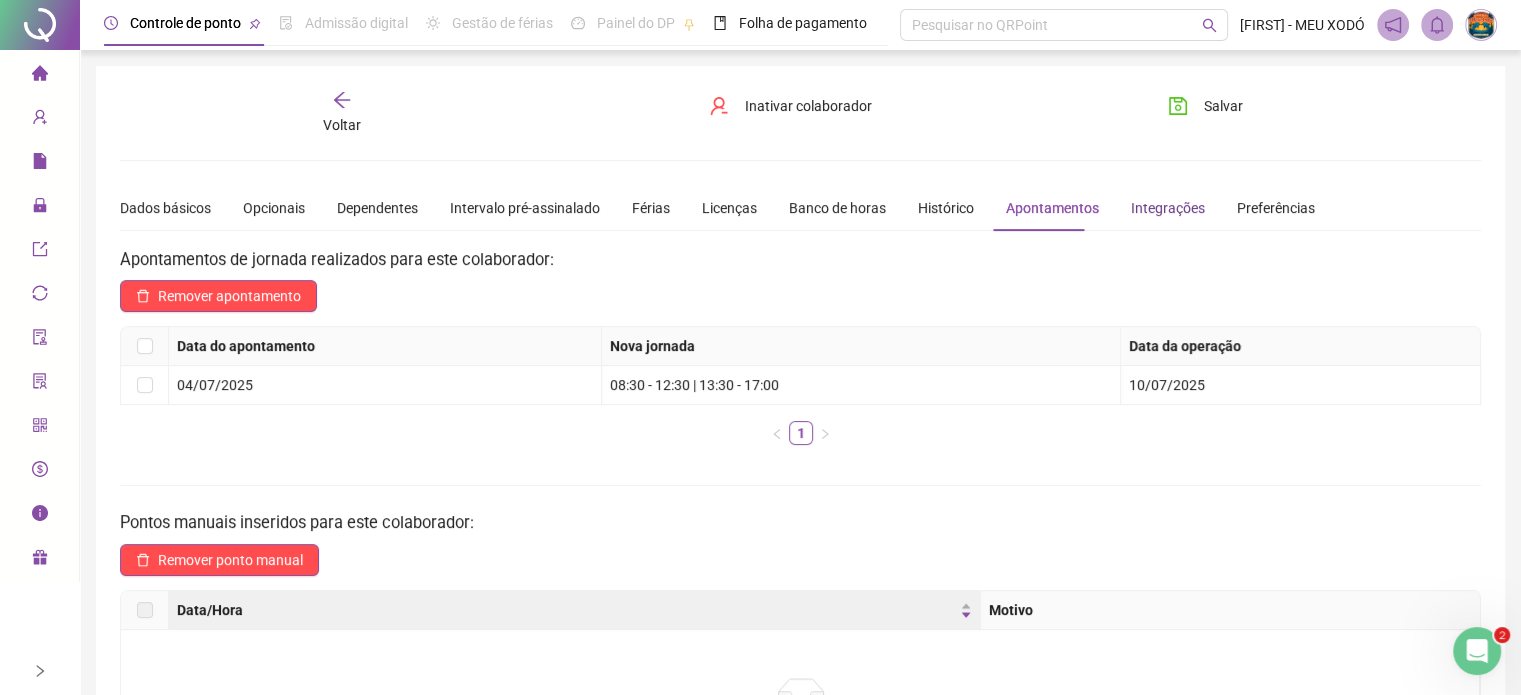 click on "Integrações" at bounding box center (1168, 208) 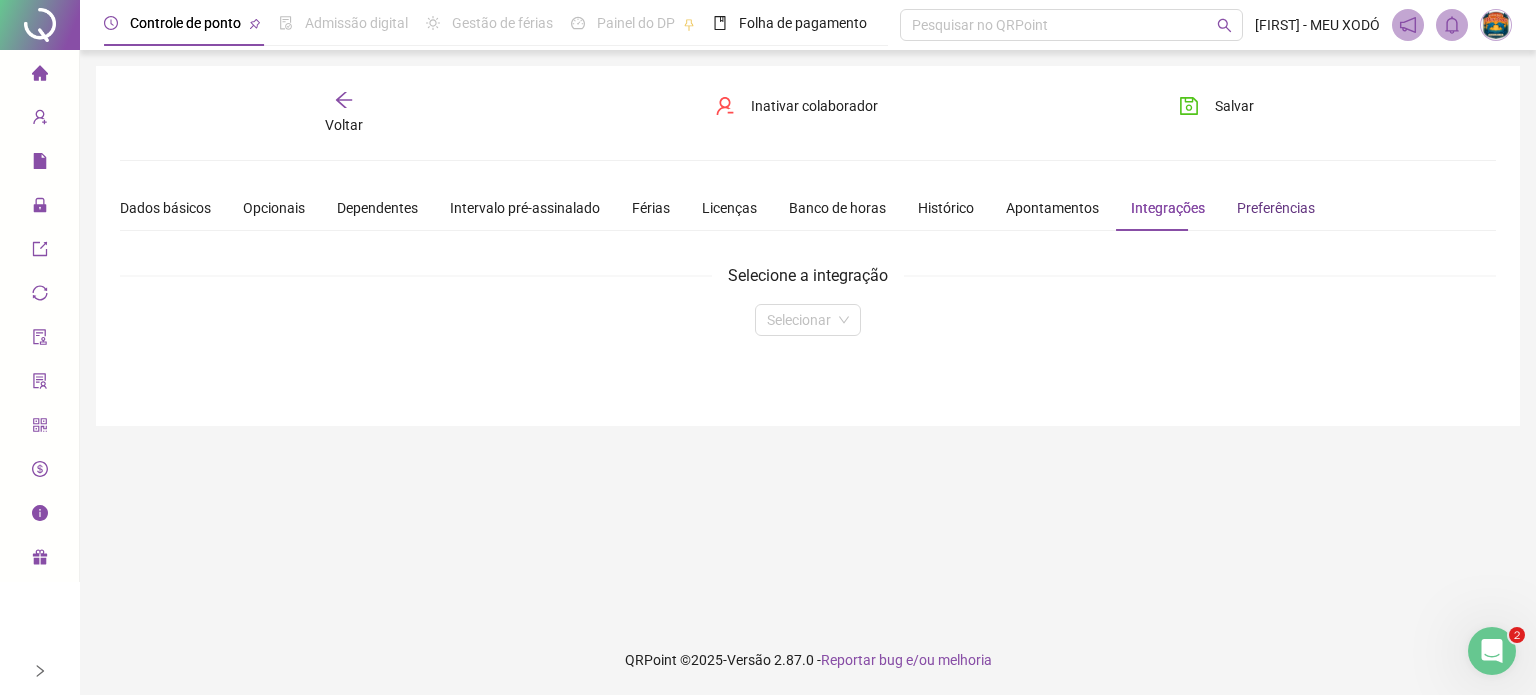 click on "Preferências" at bounding box center (1276, 208) 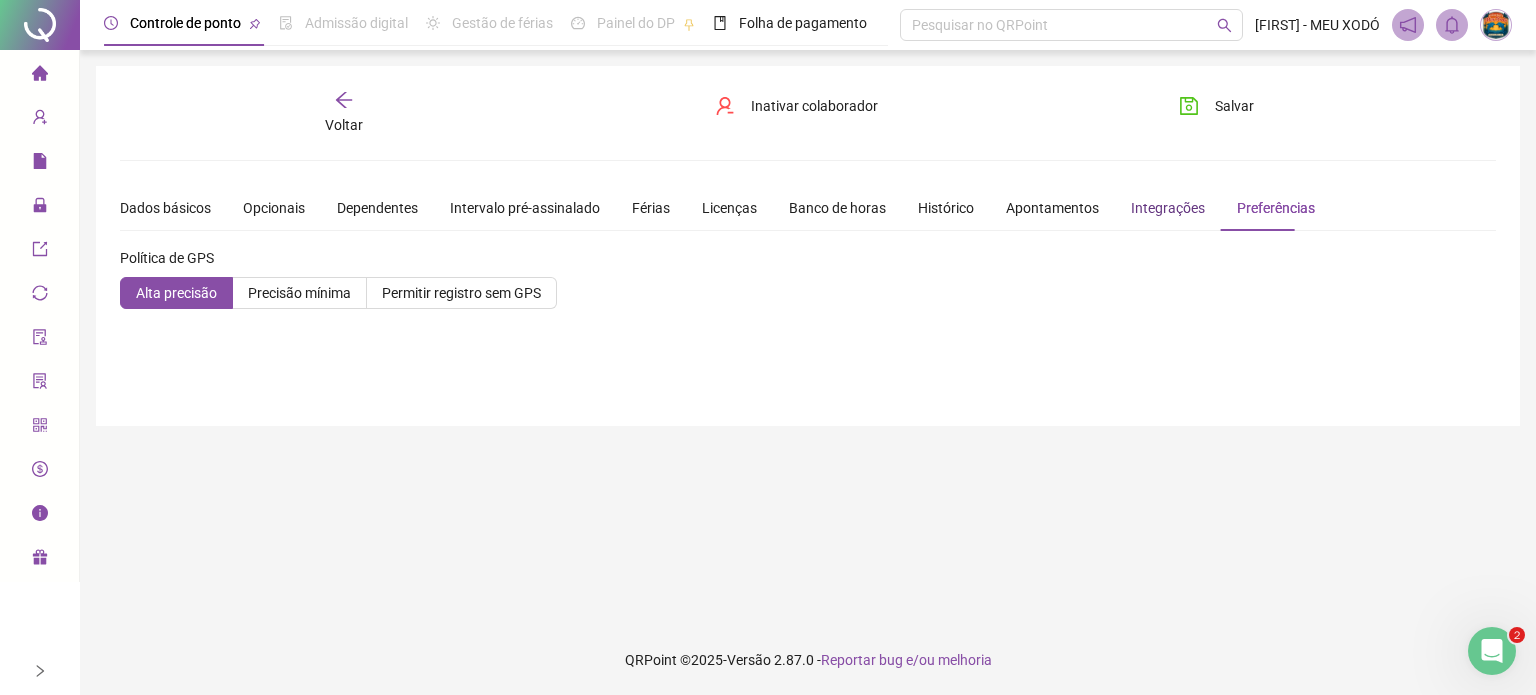 click on "Integrações" at bounding box center (1168, 208) 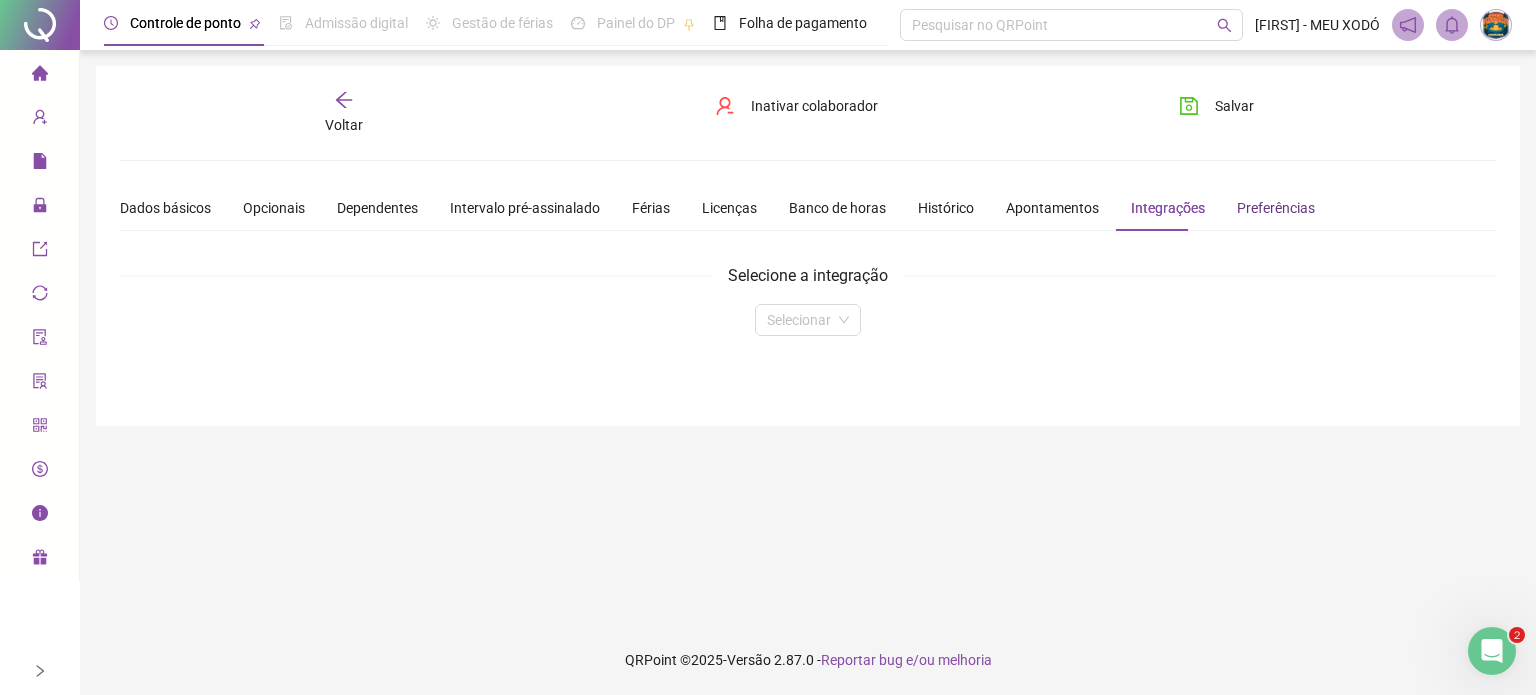 click on "Preferências" at bounding box center [1276, 208] 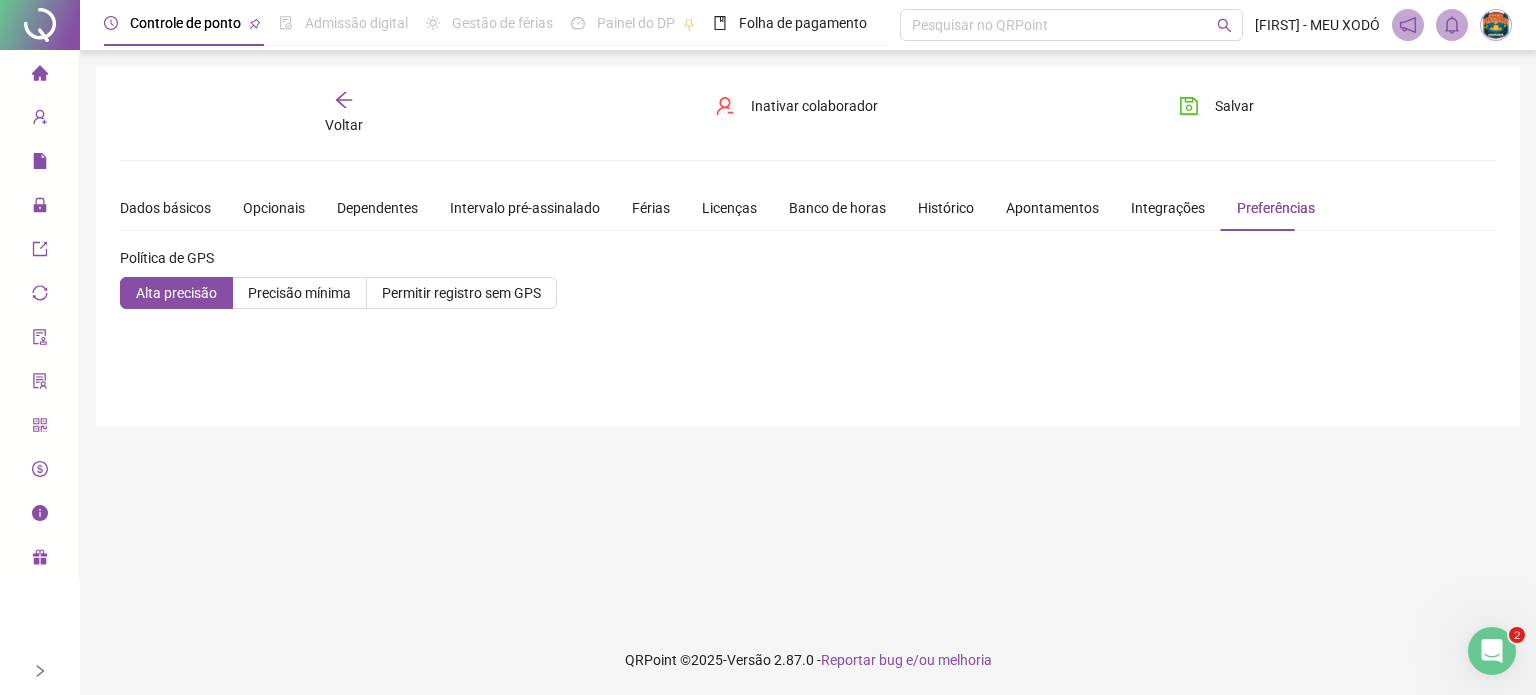 click 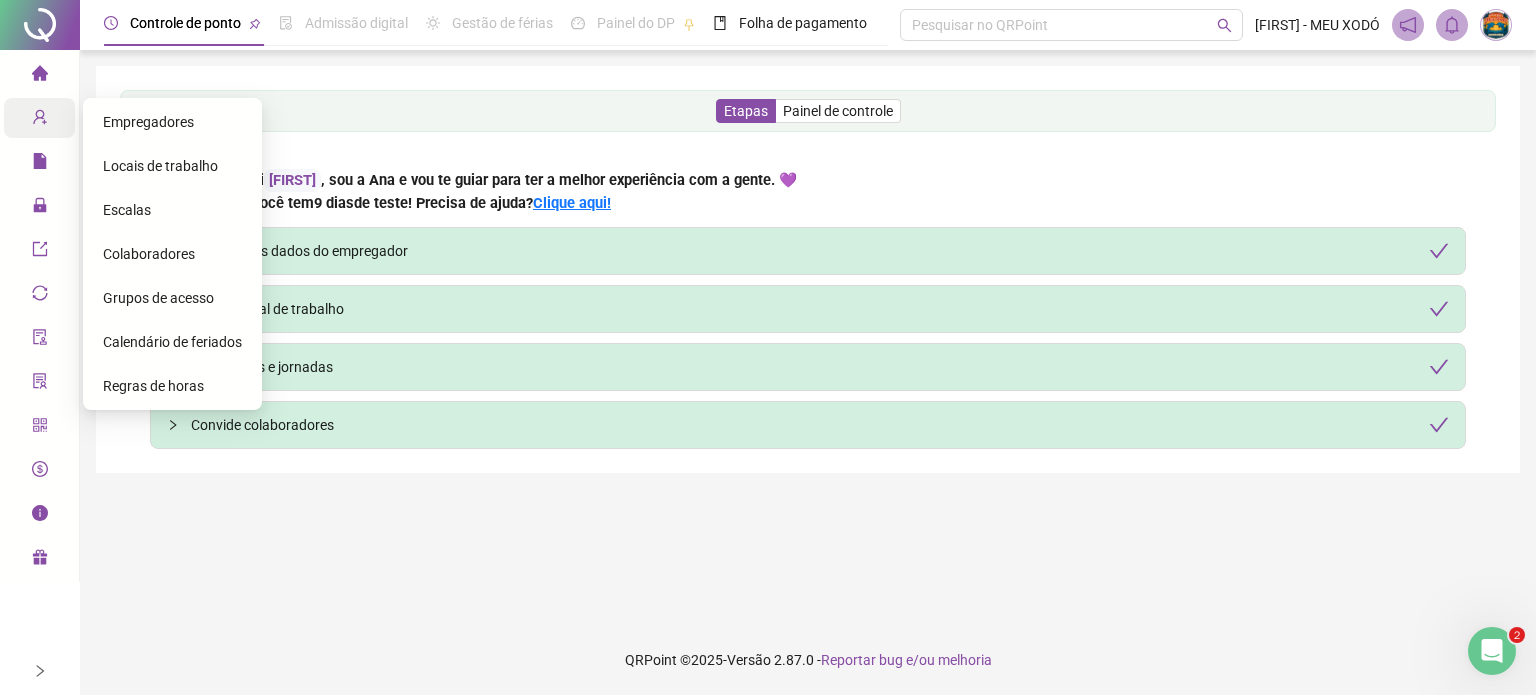 click 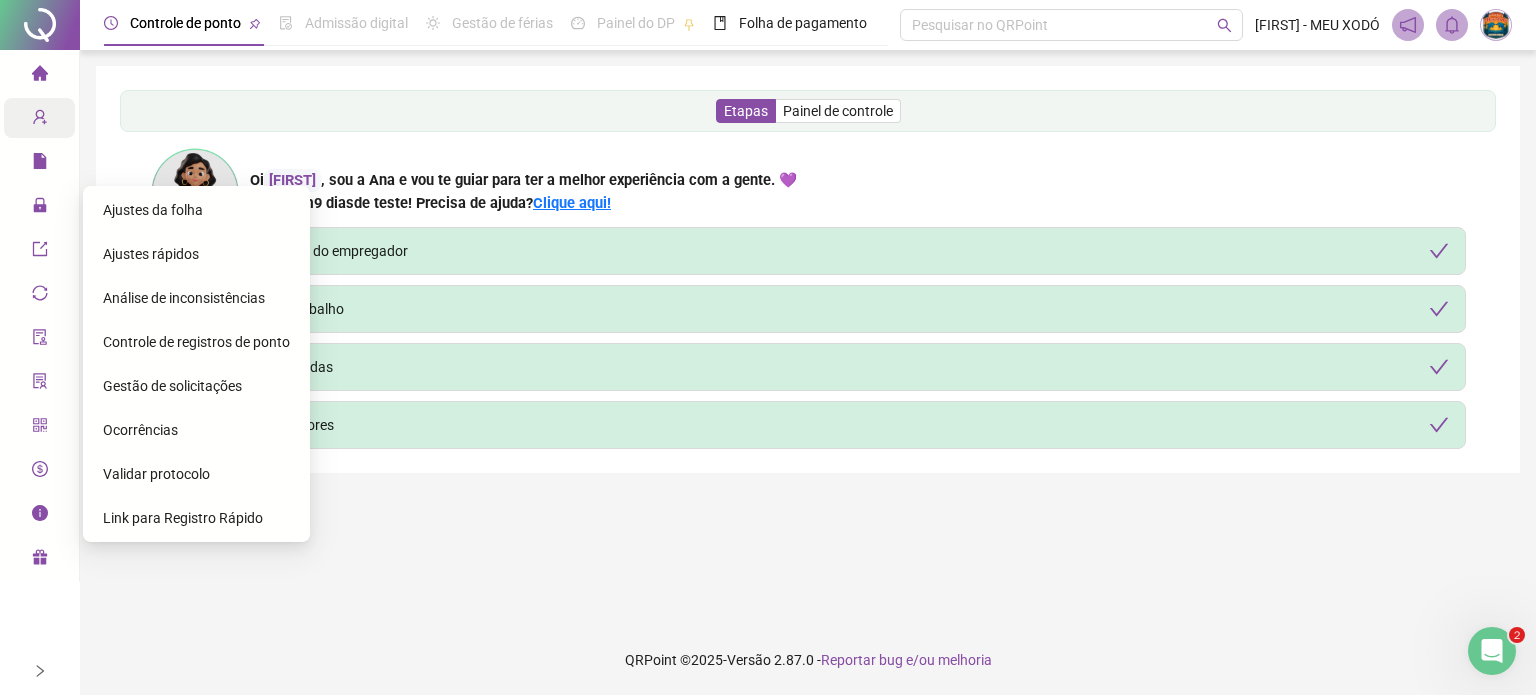 click on "Ajustes rápidos" at bounding box center (151, 254) 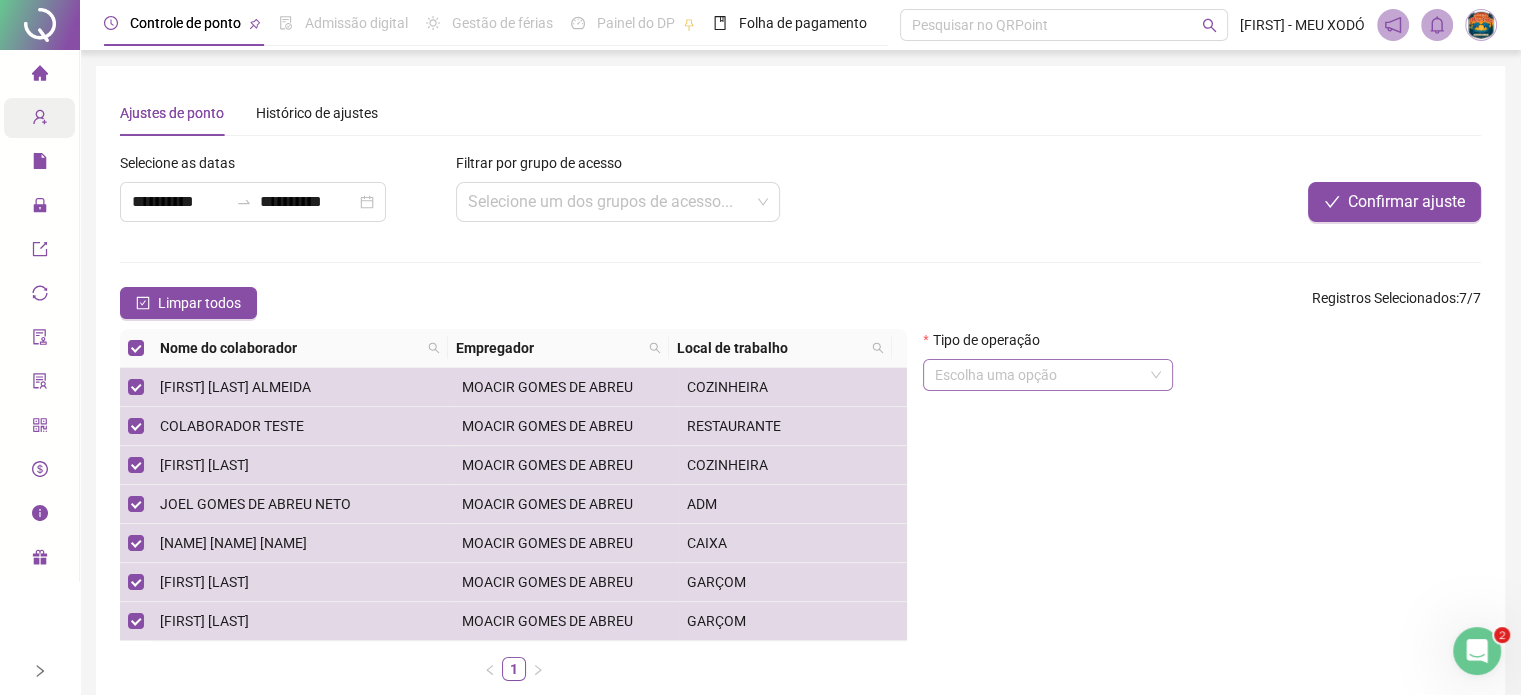 click at bounding box center [1042, 375] 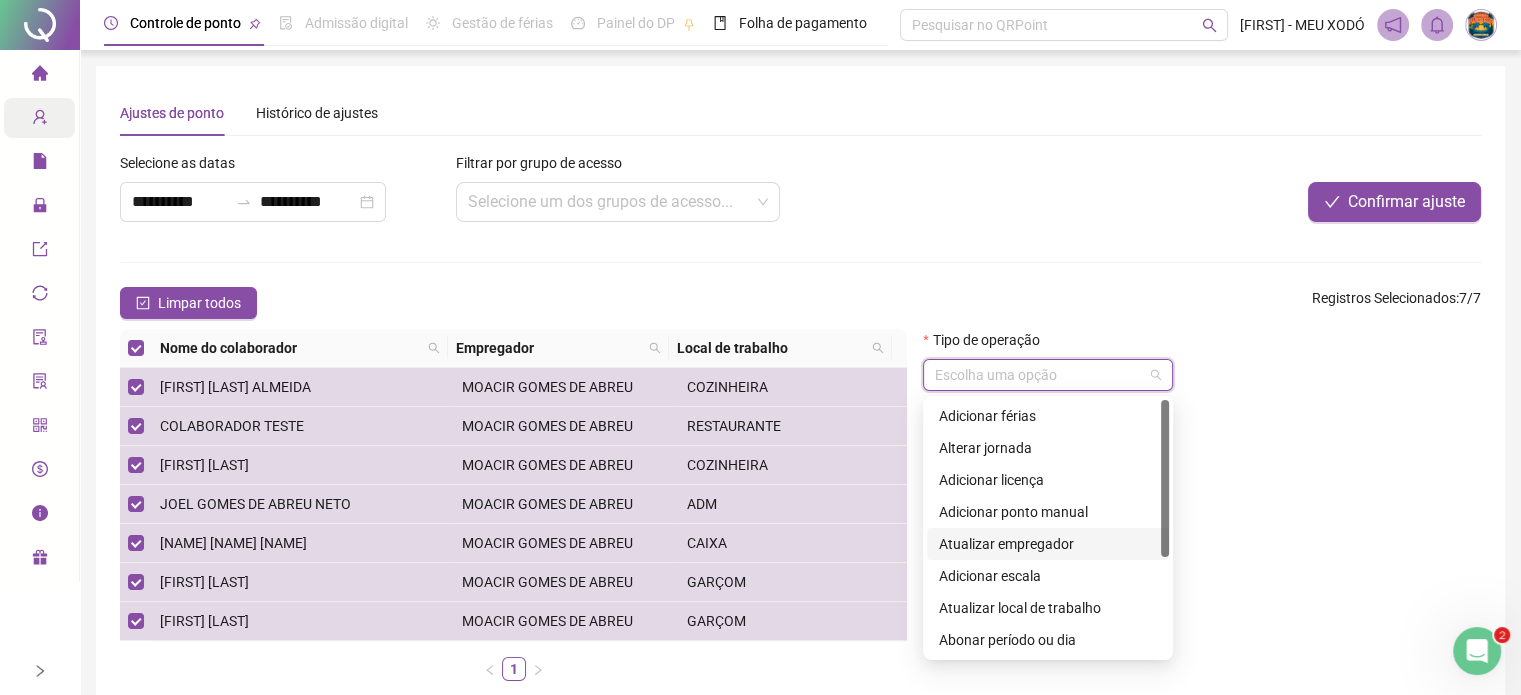 scroll, scrollTop: 160, scrollLeft: 0, axis: vertical 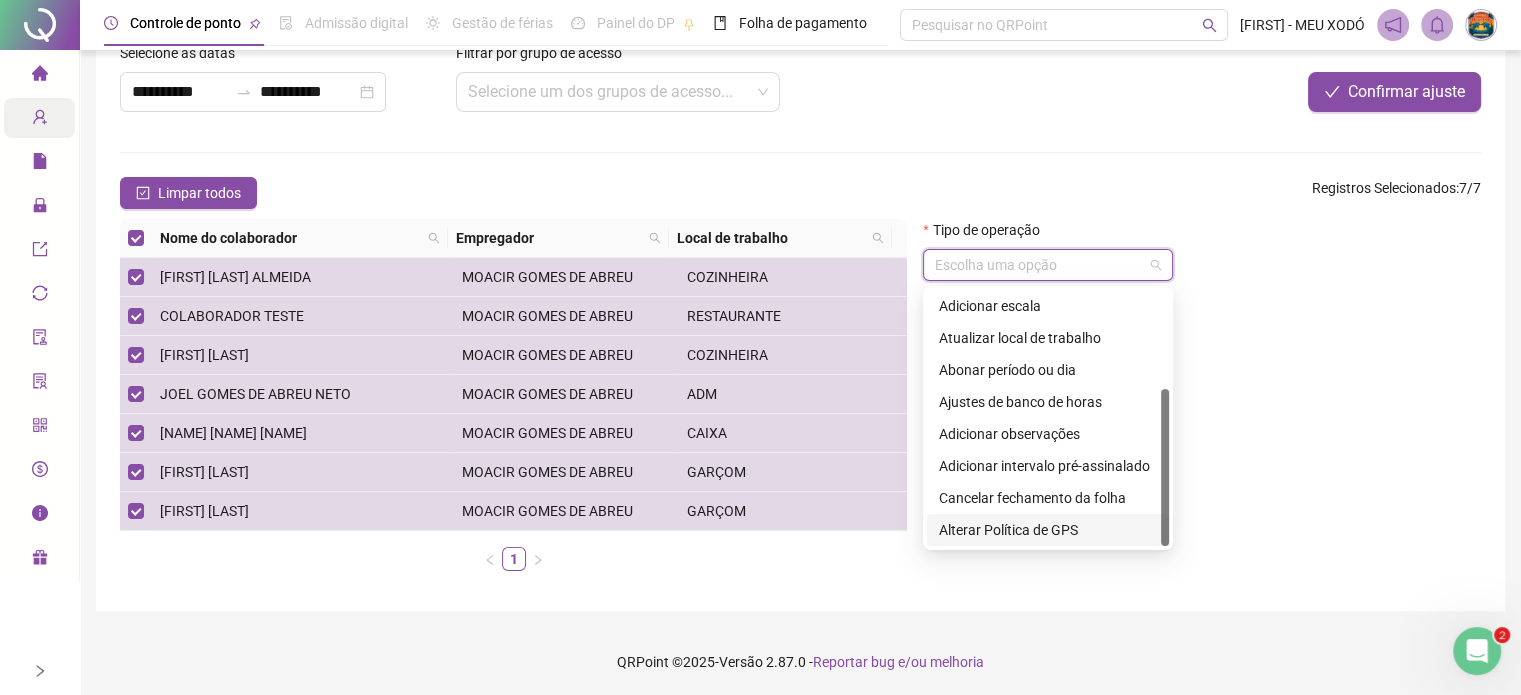 click on "Alterar Política de GPS" at bounding box center [1048, 530] 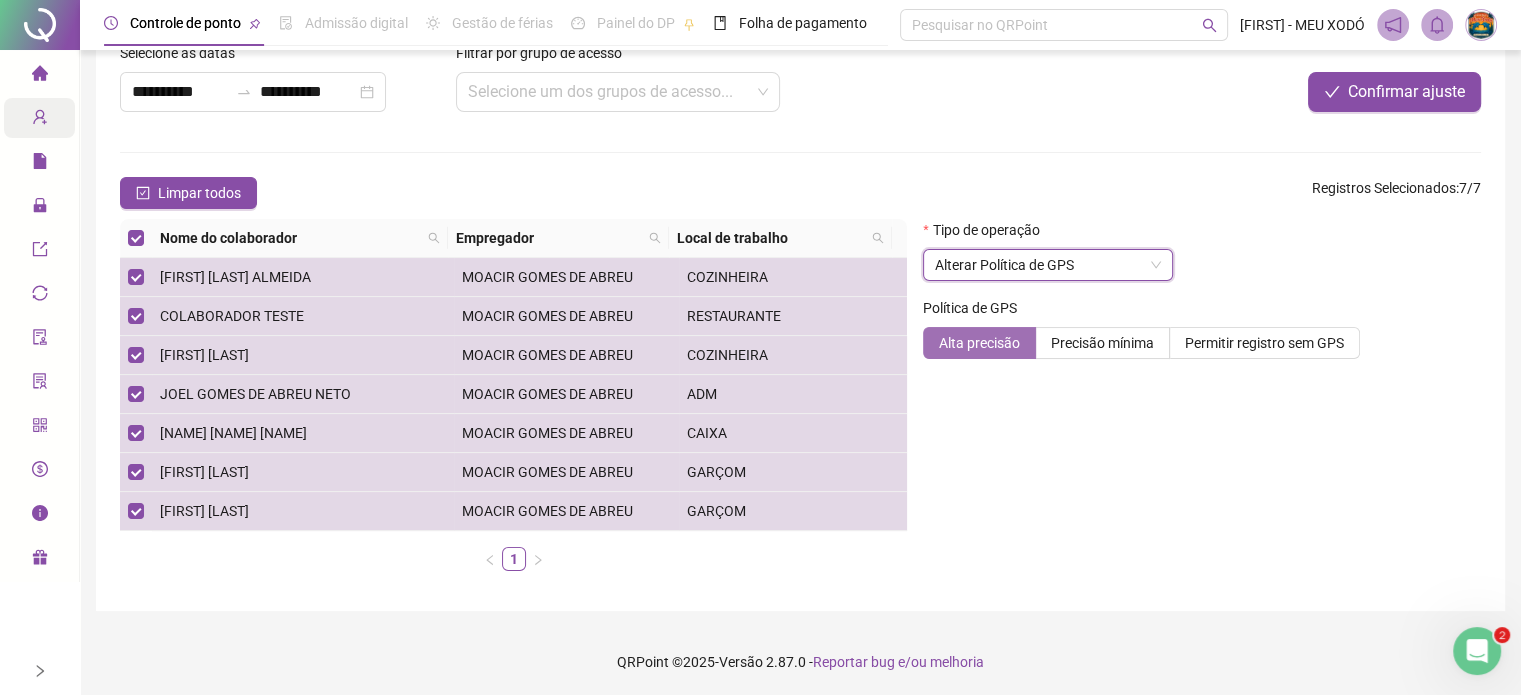 click on "Alta precisão" at bounding box center [979, 343] 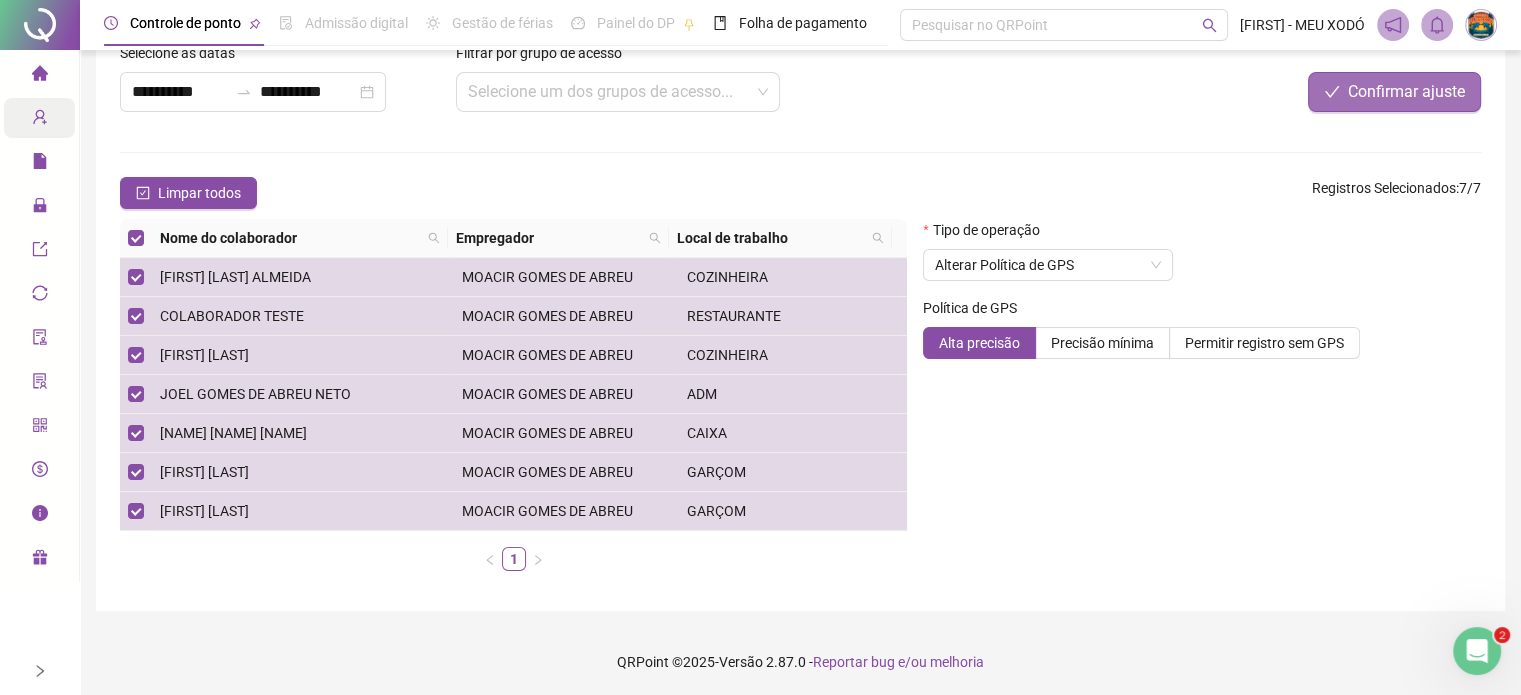 click on "Confirmar ajuste" at bounding box center (1406, 92) 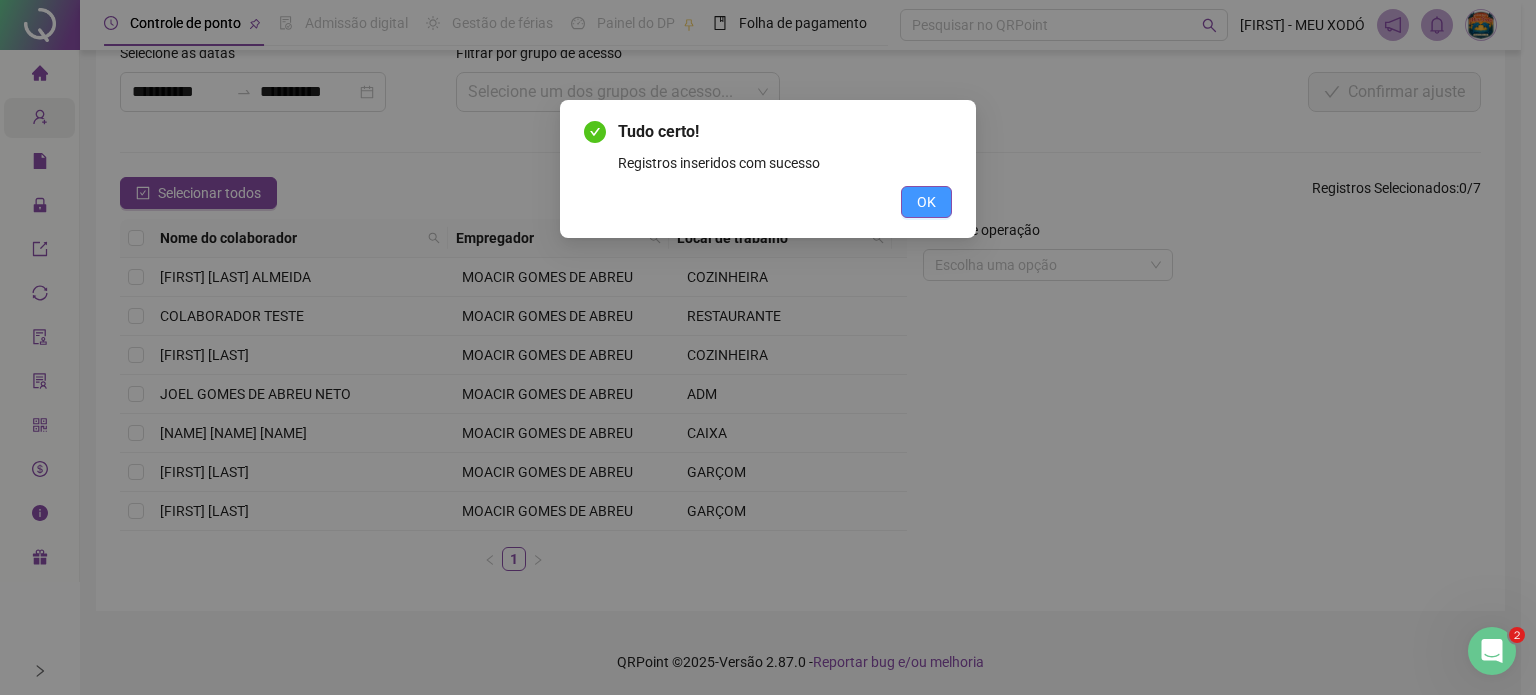 click on "OK" at bounding box center [926, 202] 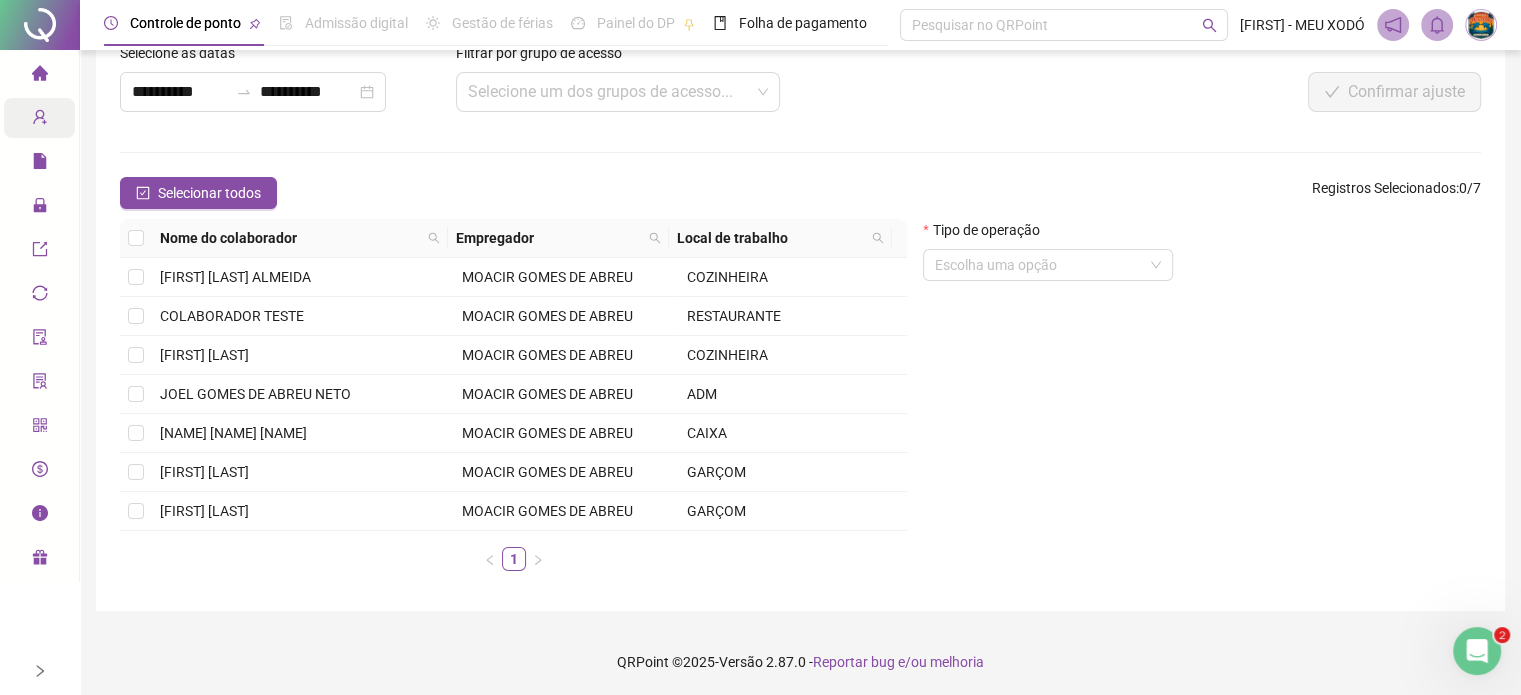 click at bounding box center [1042, 265] 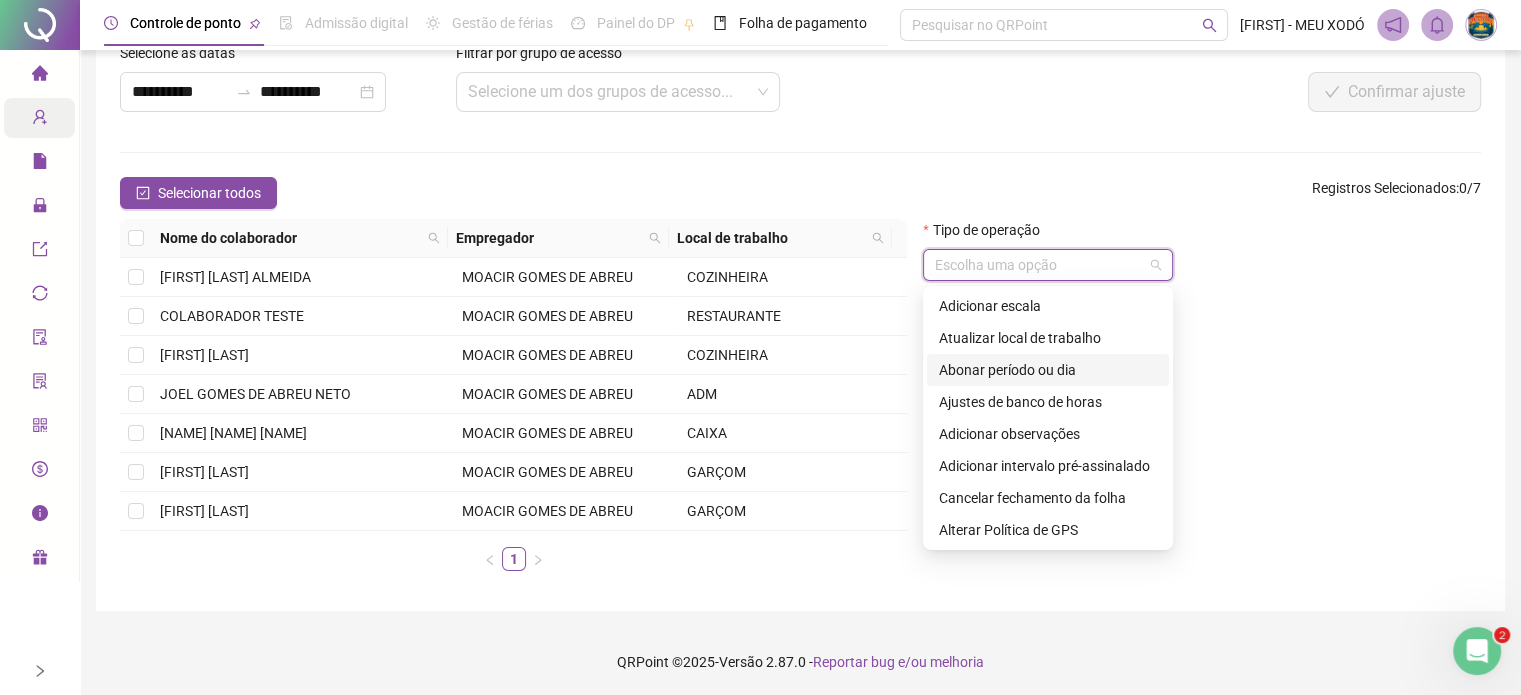 click on "**********" at bounding box center [800, 314] 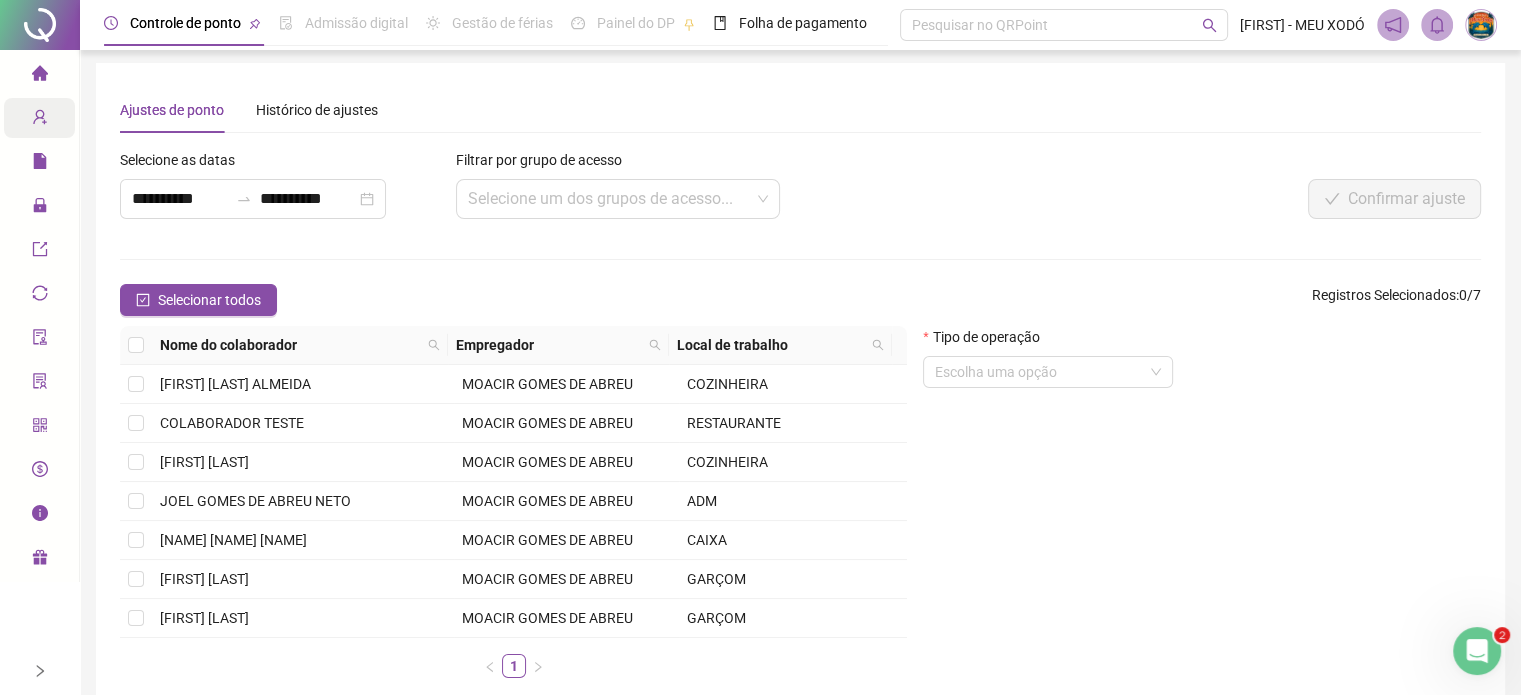 scroll, scrollTop: 0, scrollLeft: 0, axis: both 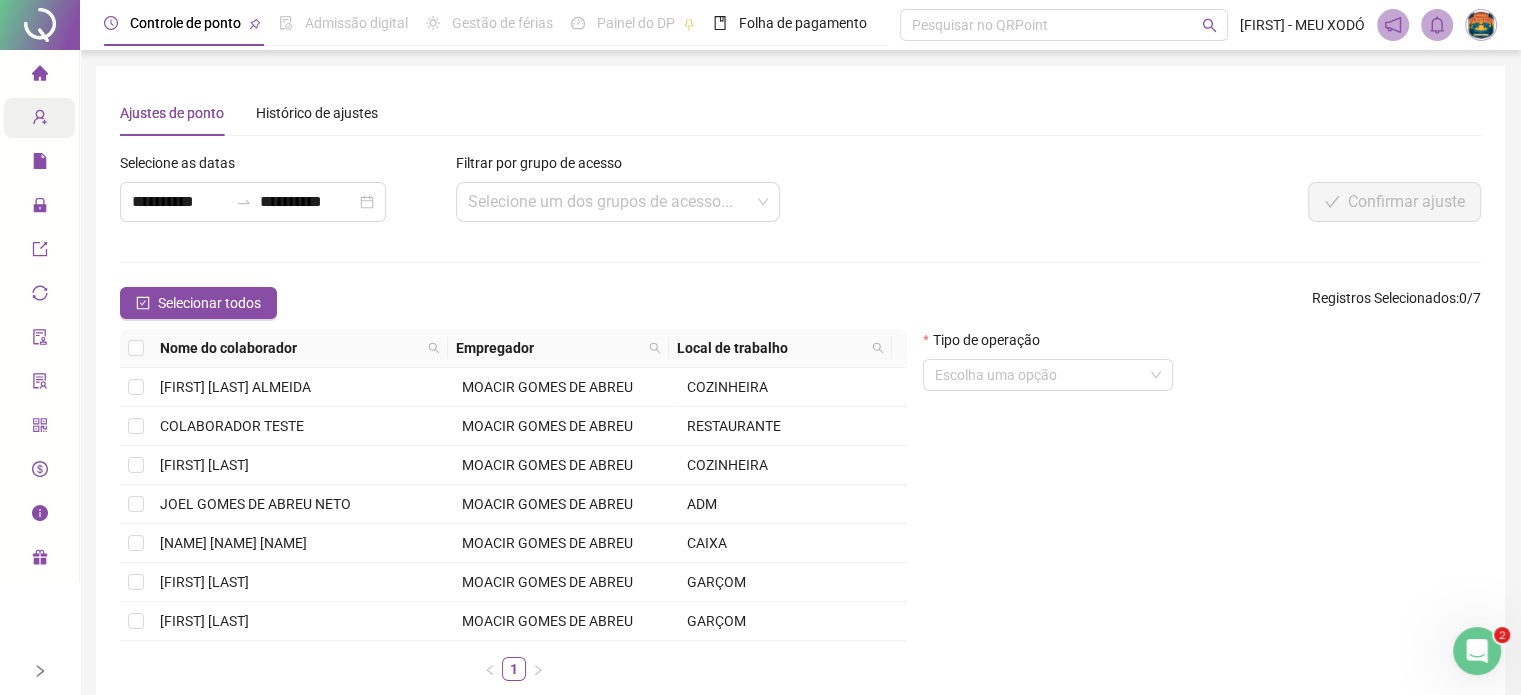 click at bounding box center [40, 25] 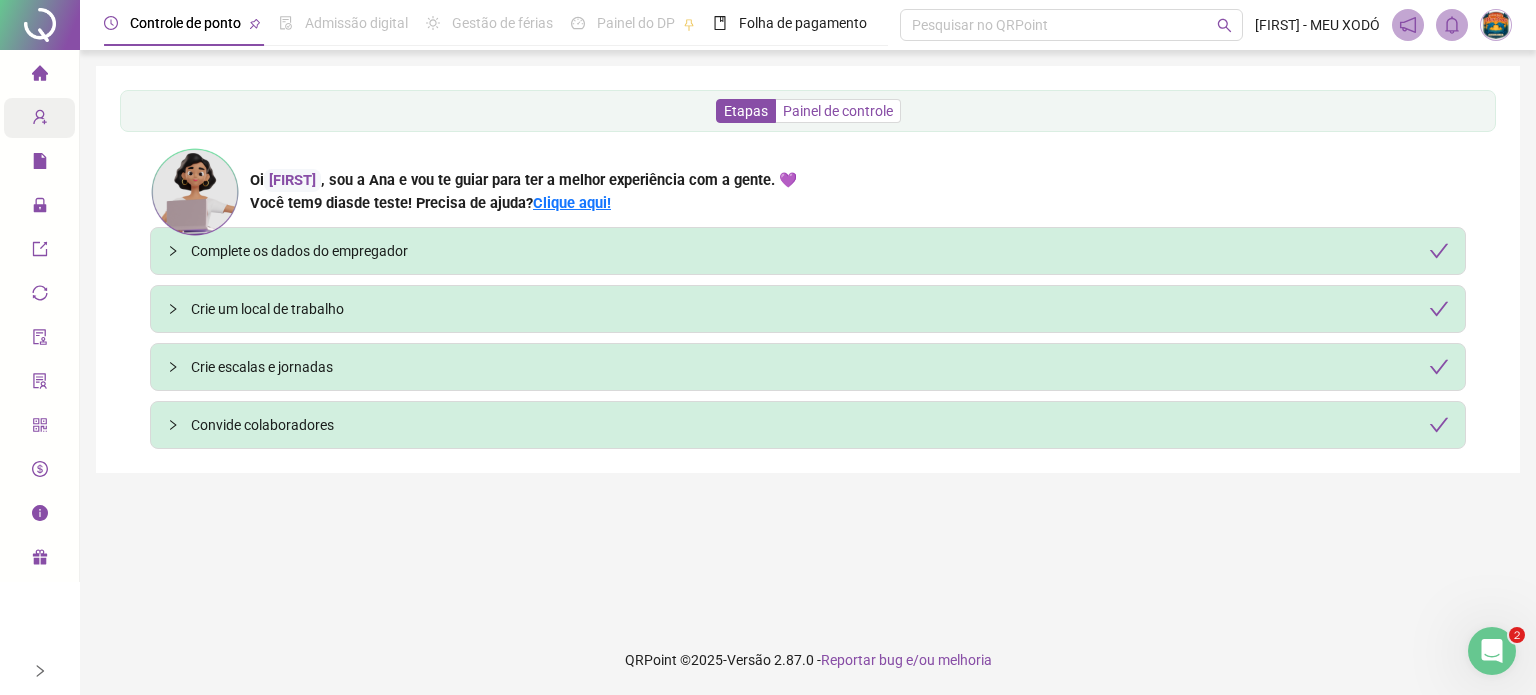 click on "Painel de controle" at bounding box center [838, 111] 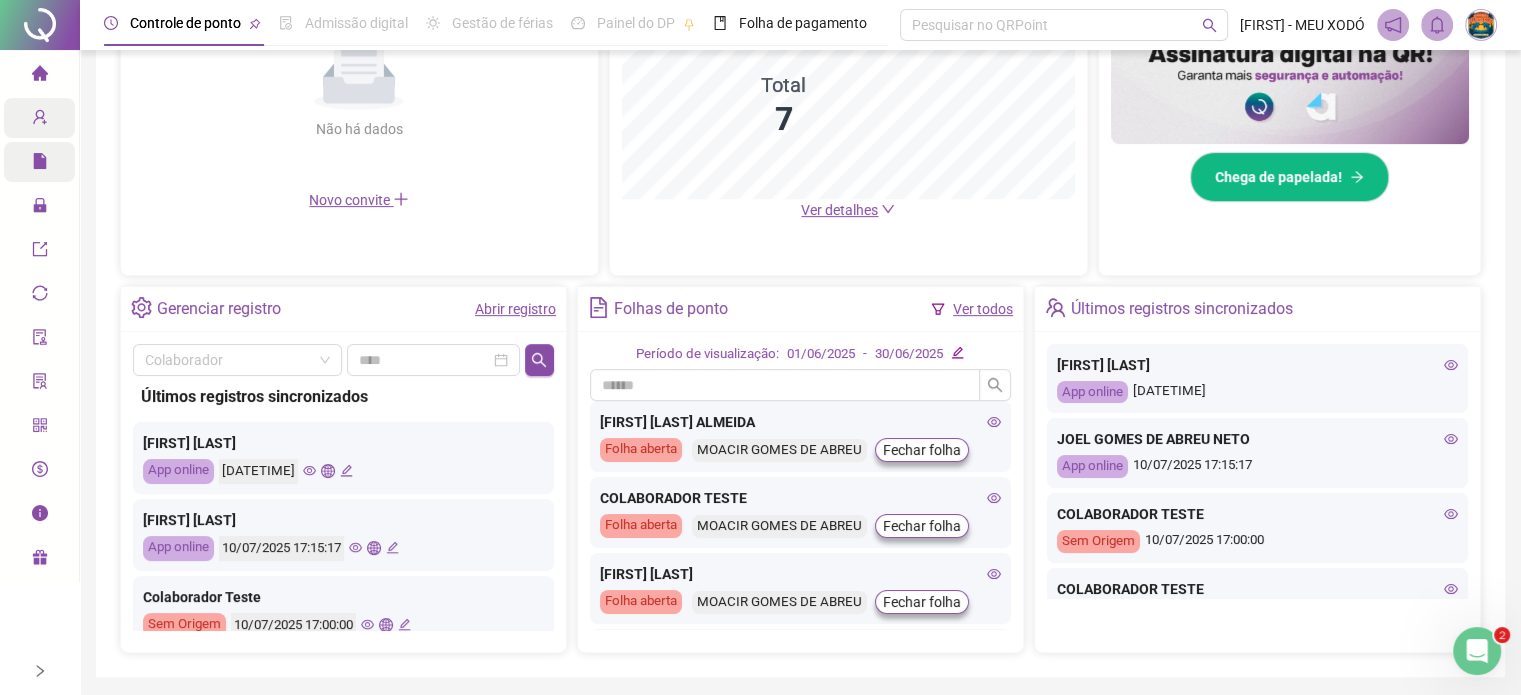 scroll, scrollTop: 504, scrollLeft: 0, axis: vertical 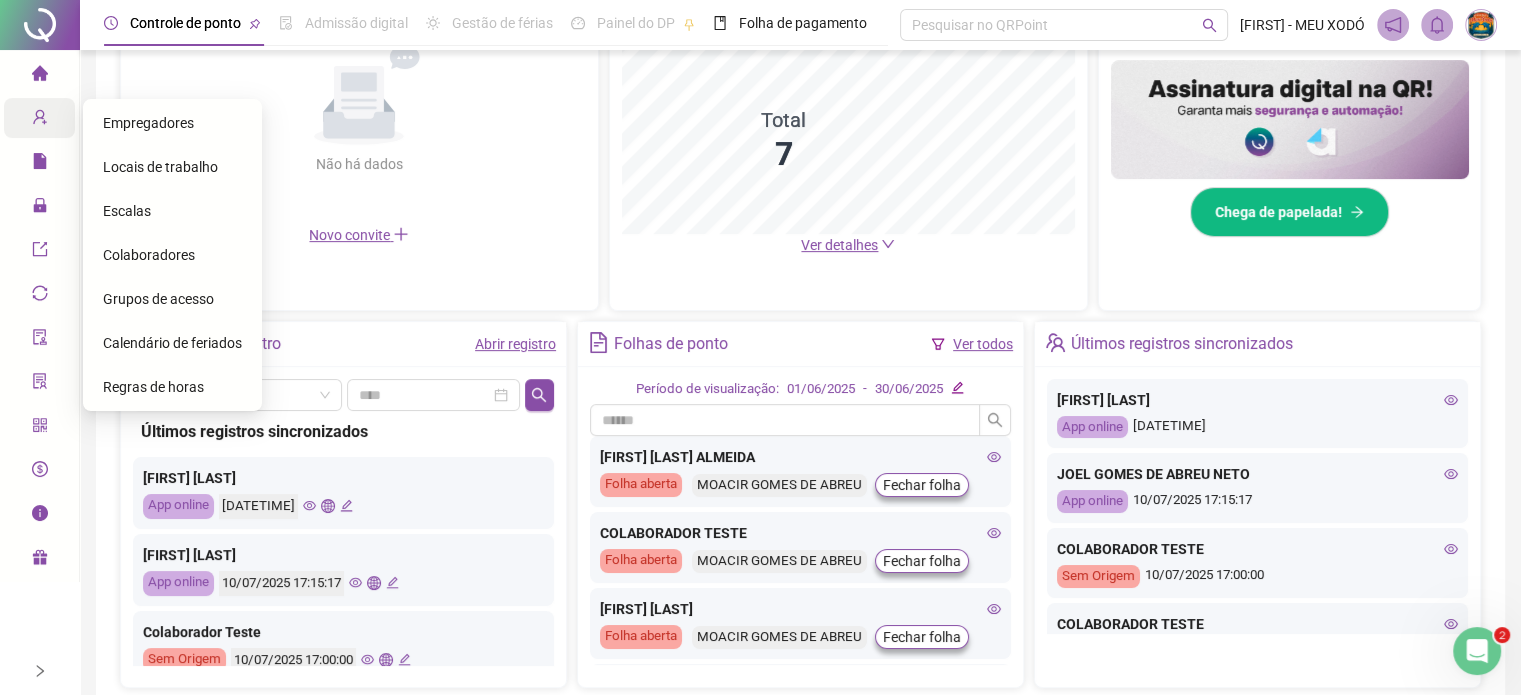 click on "Empregadores" at bounding box center [172, 123] 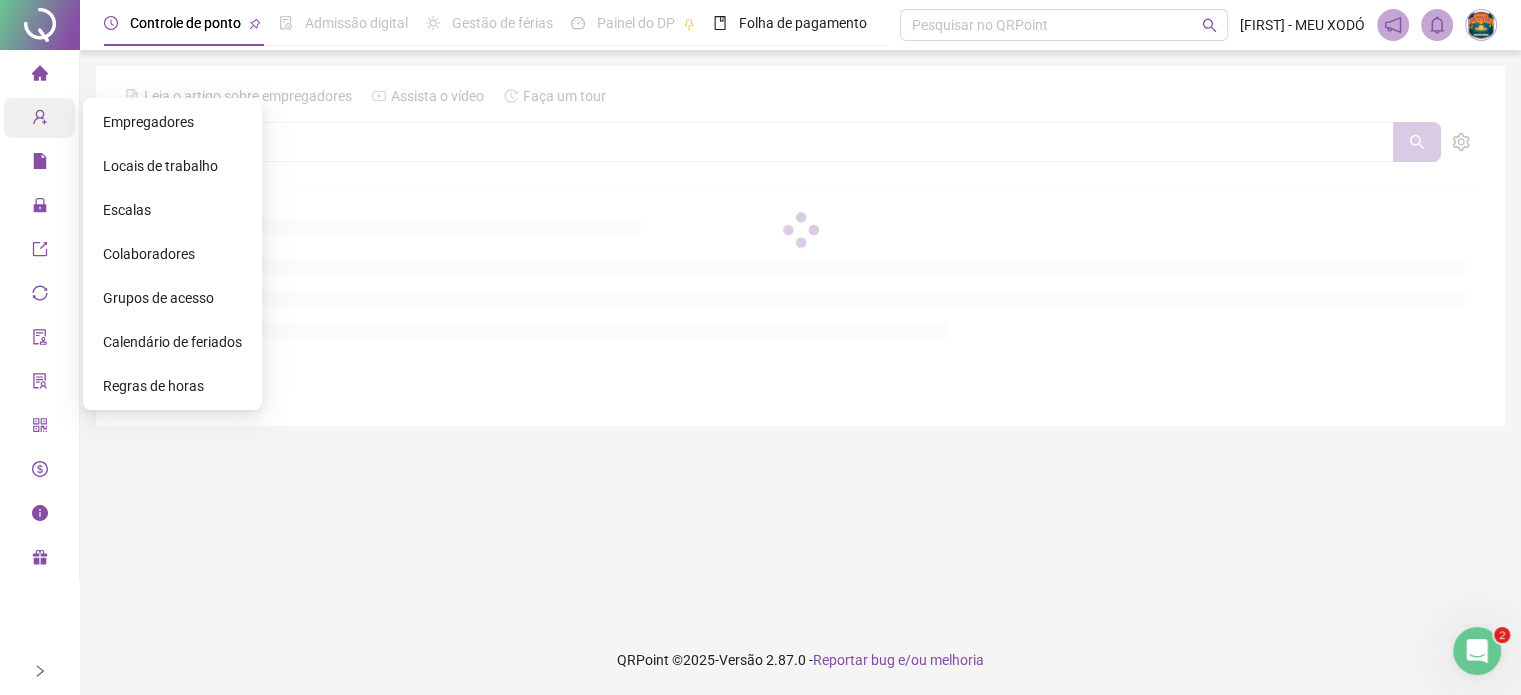 scroll, scrollTop: 0, scrollLeft: 0, axis: both 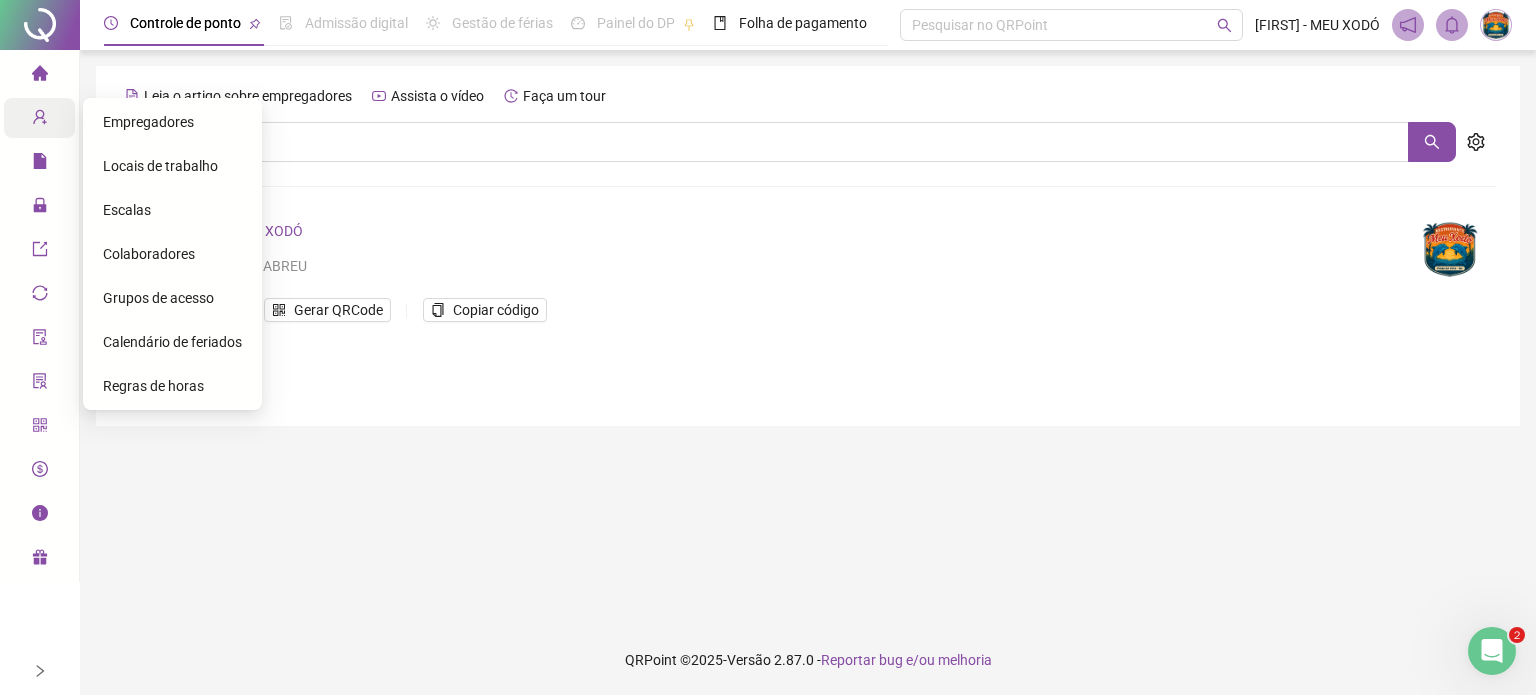 click on "Locais de trabalho" at bounding box center [160, 166] 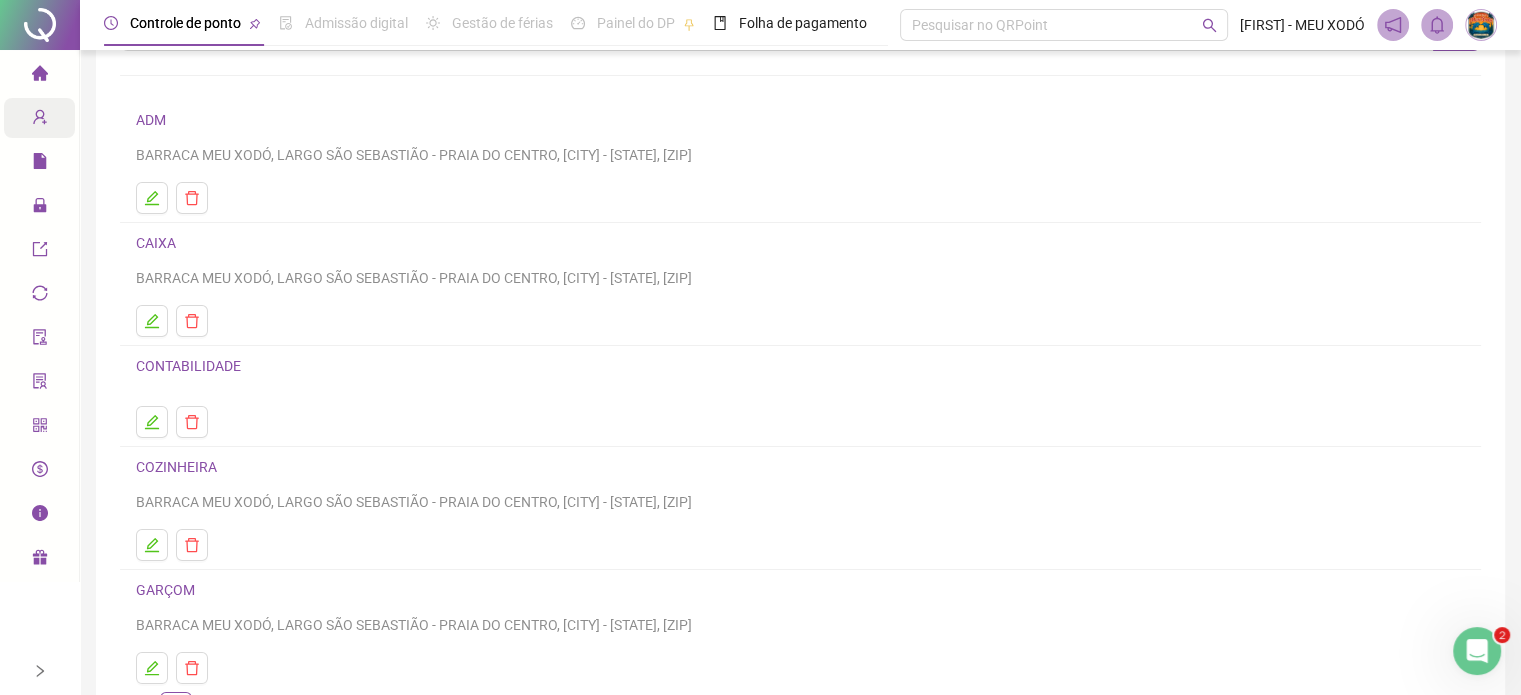 scroll, scrollTop: 0, scrollLeft: 0, axis: both 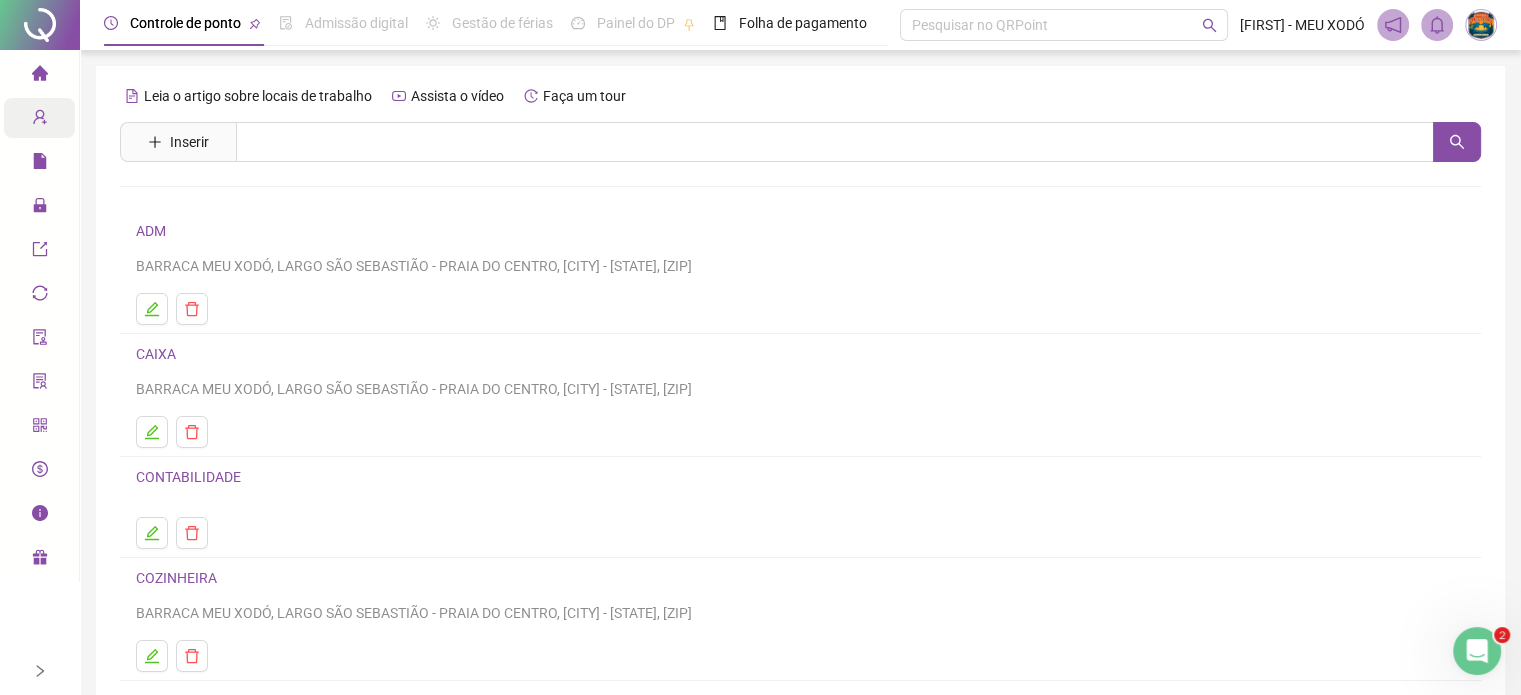 click 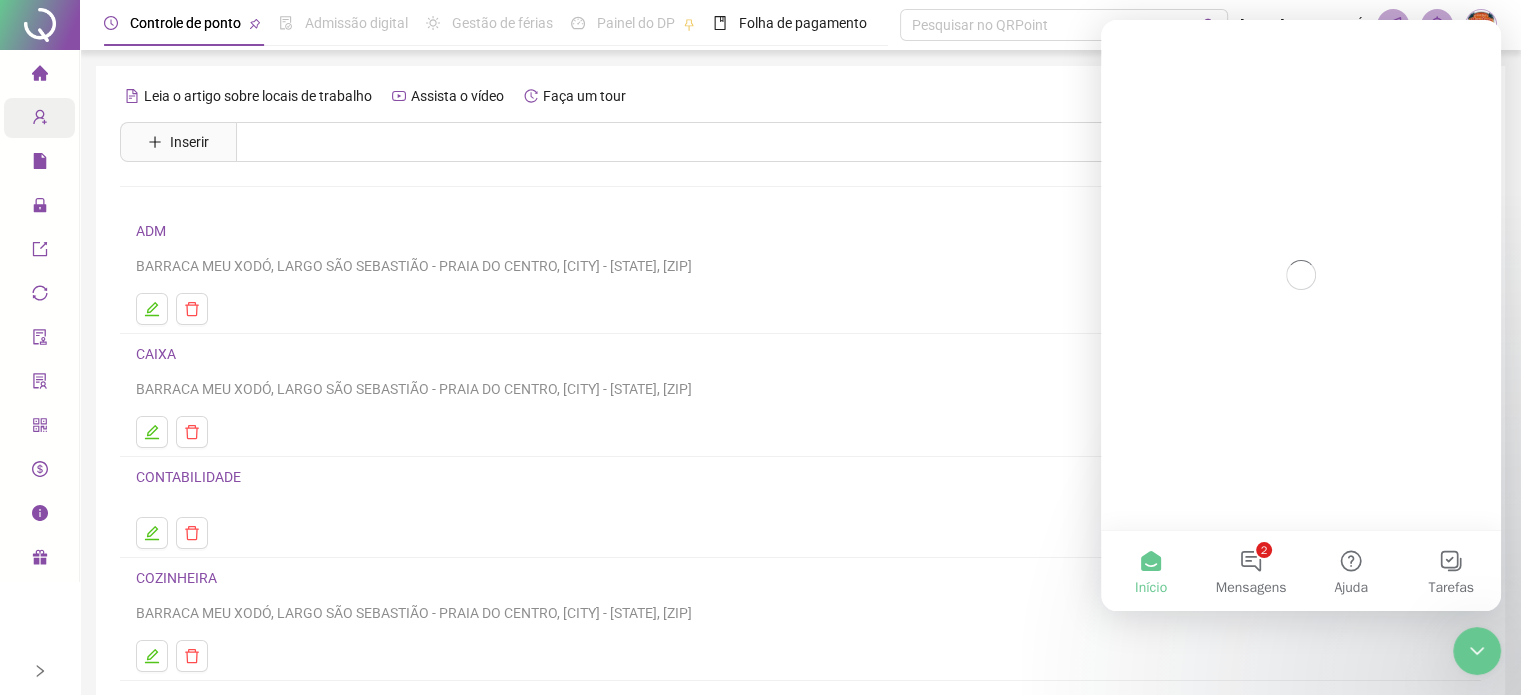 scroll, scrollTop: 0, scrollLeft: 0, axis: both 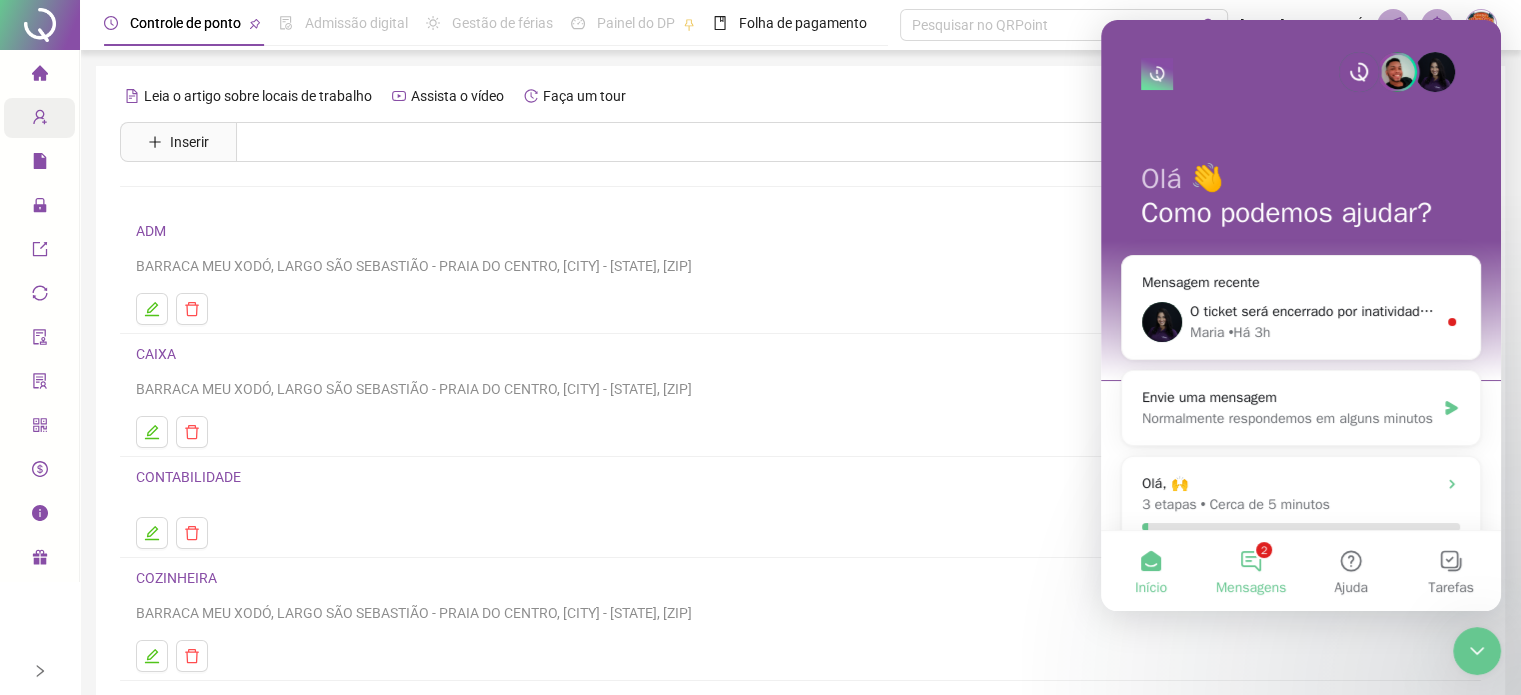 click on "2 Mensagens" at bounding box center (1251, 571) 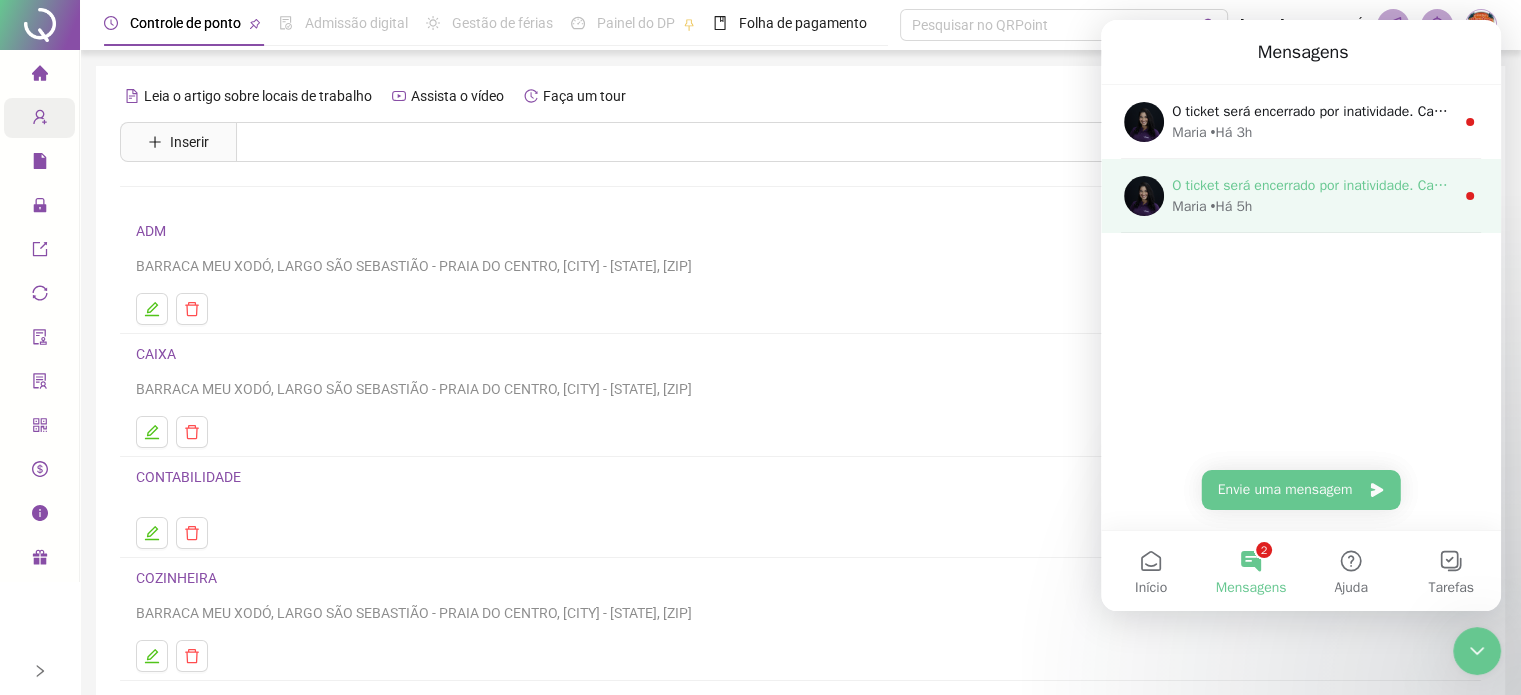 click on "O ticket será encerrado por inatividade. Caso ainda tenha dúvidas, ou precise de qualquer suporte, basta entrar em nosso chat novamente. Tenha um excelente dia!" at bounding box center [1678, 185] 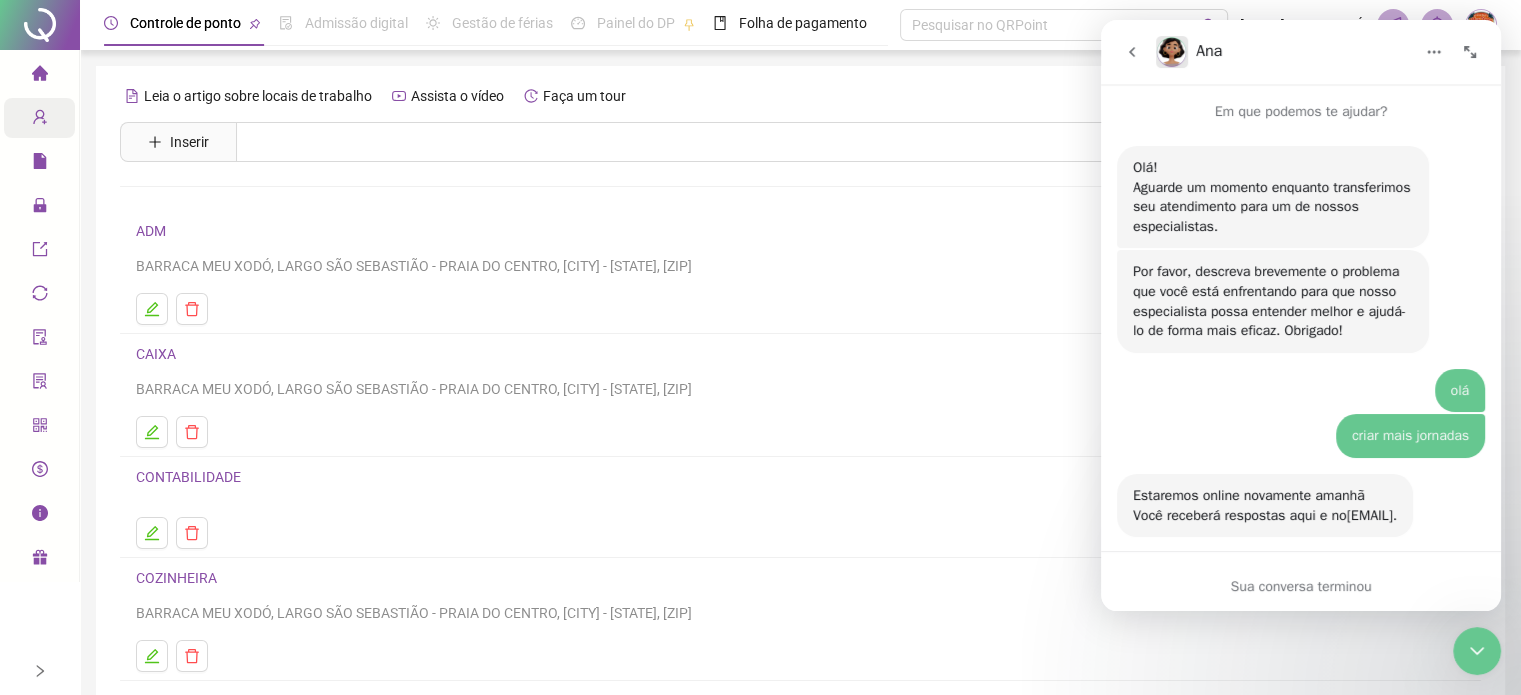 scroll, scrollTop: 3, scrollLeft: 0, axis: vertical 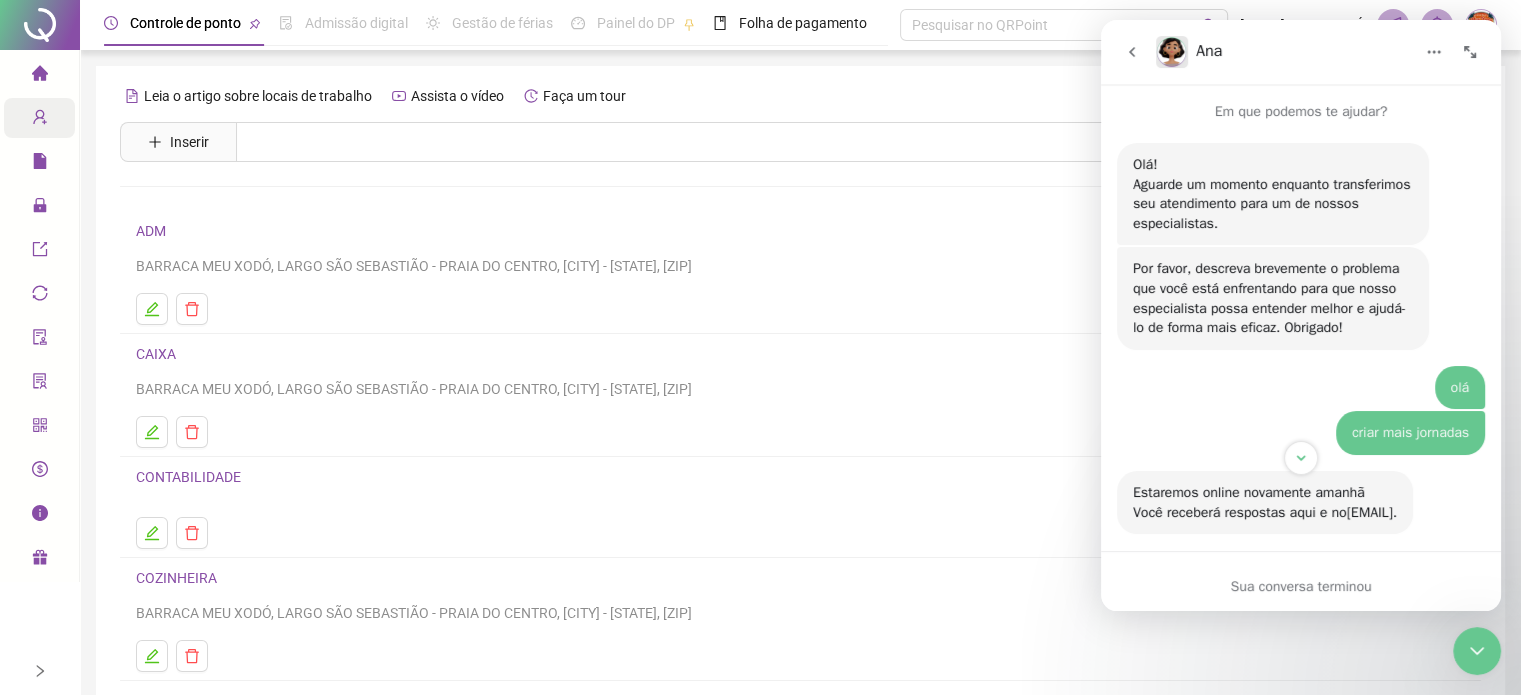 click at bounding box center [1132, 52] 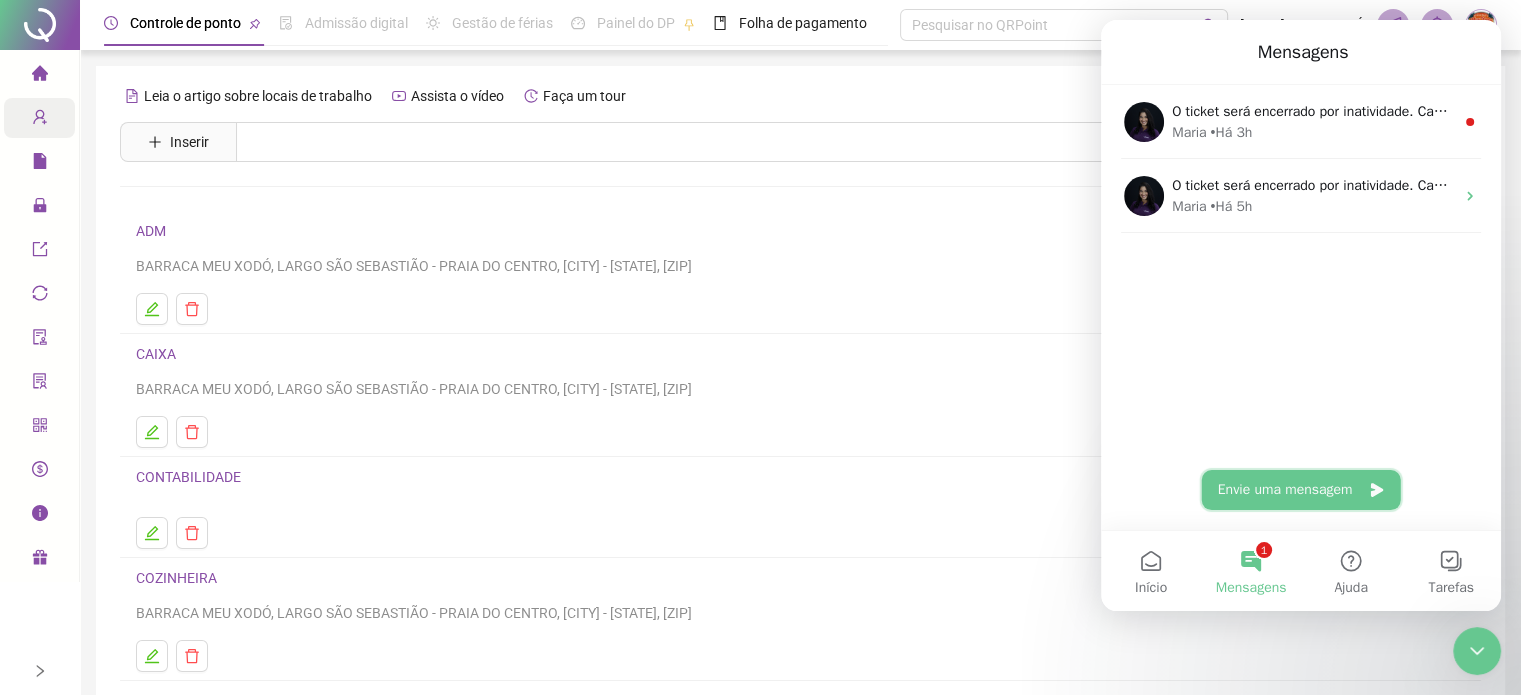 click on "Envie uma mensagem" at bounding box center [1301, 490] 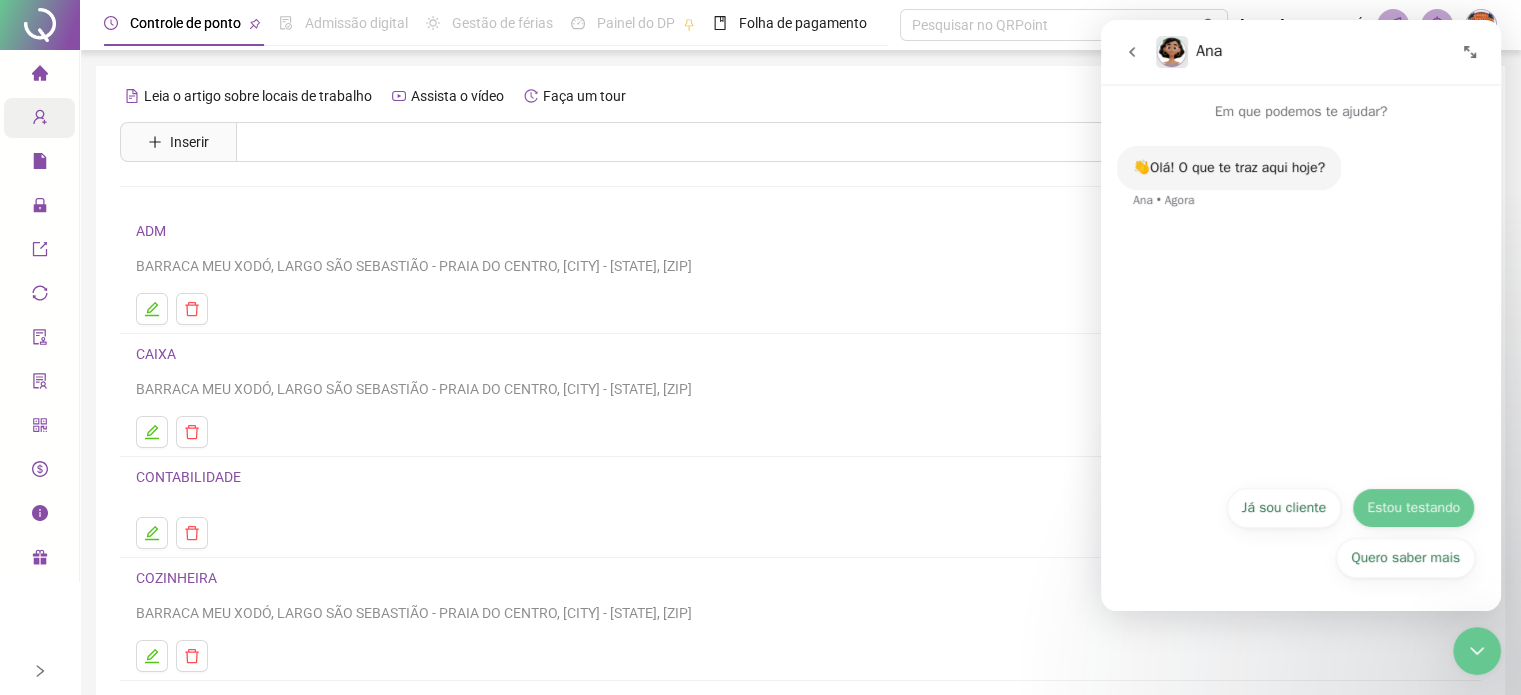 click on "Estou testando" at bounding box center (1413, 508) 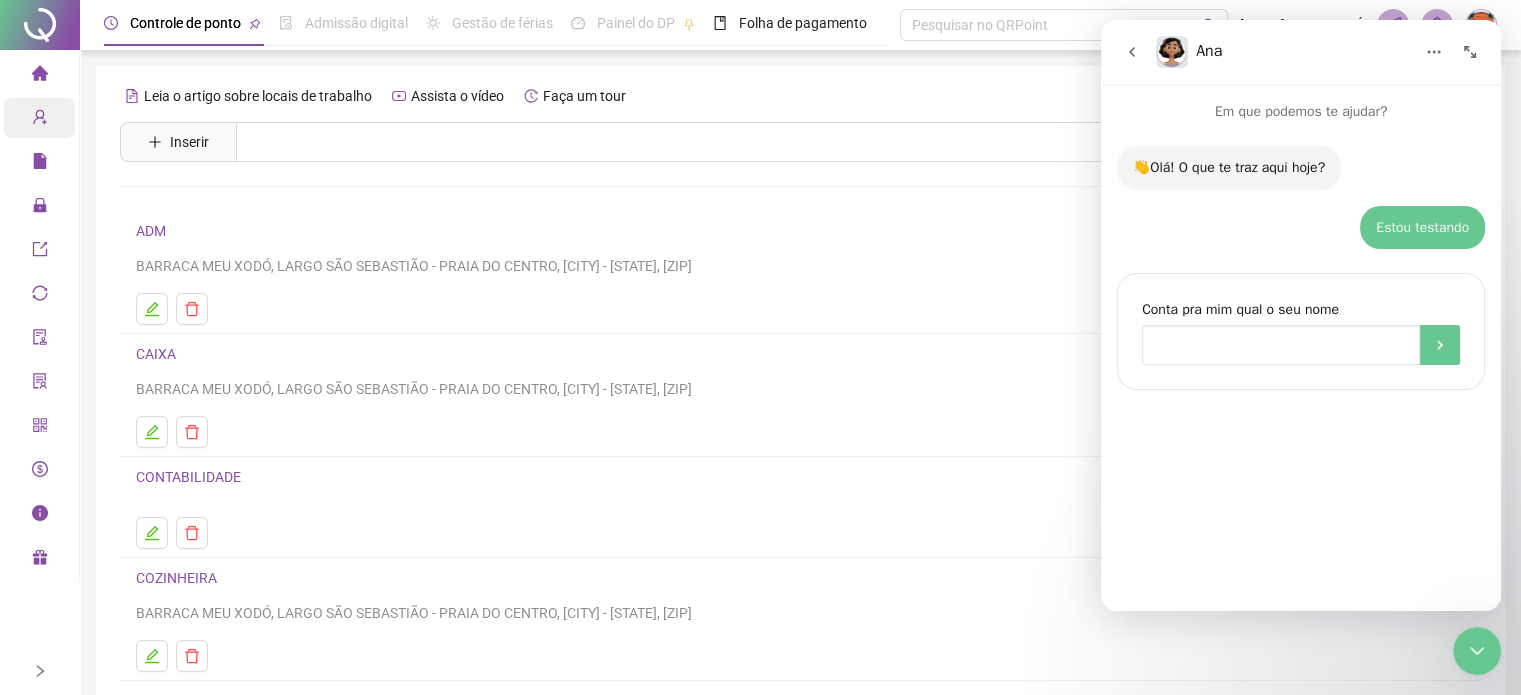 click at bounding box center (1281, 345) 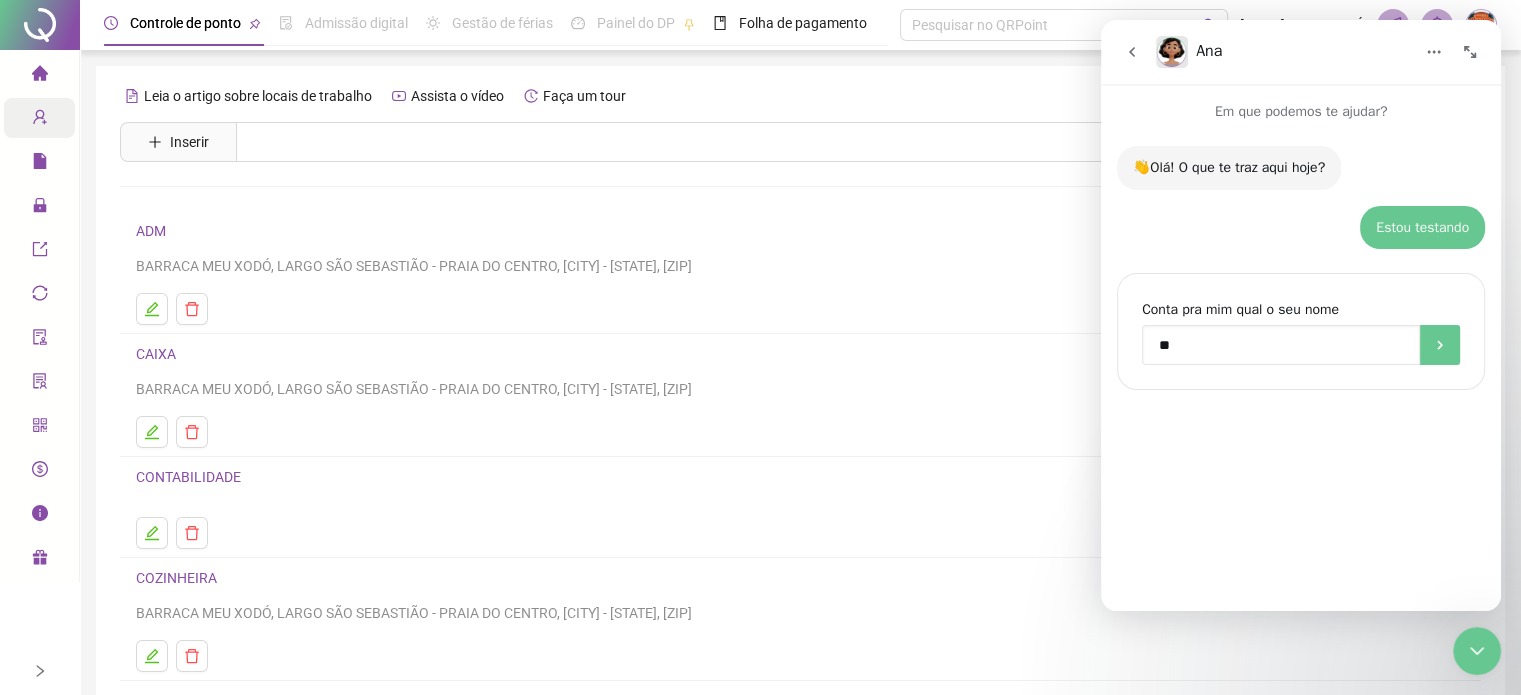 type on "*" 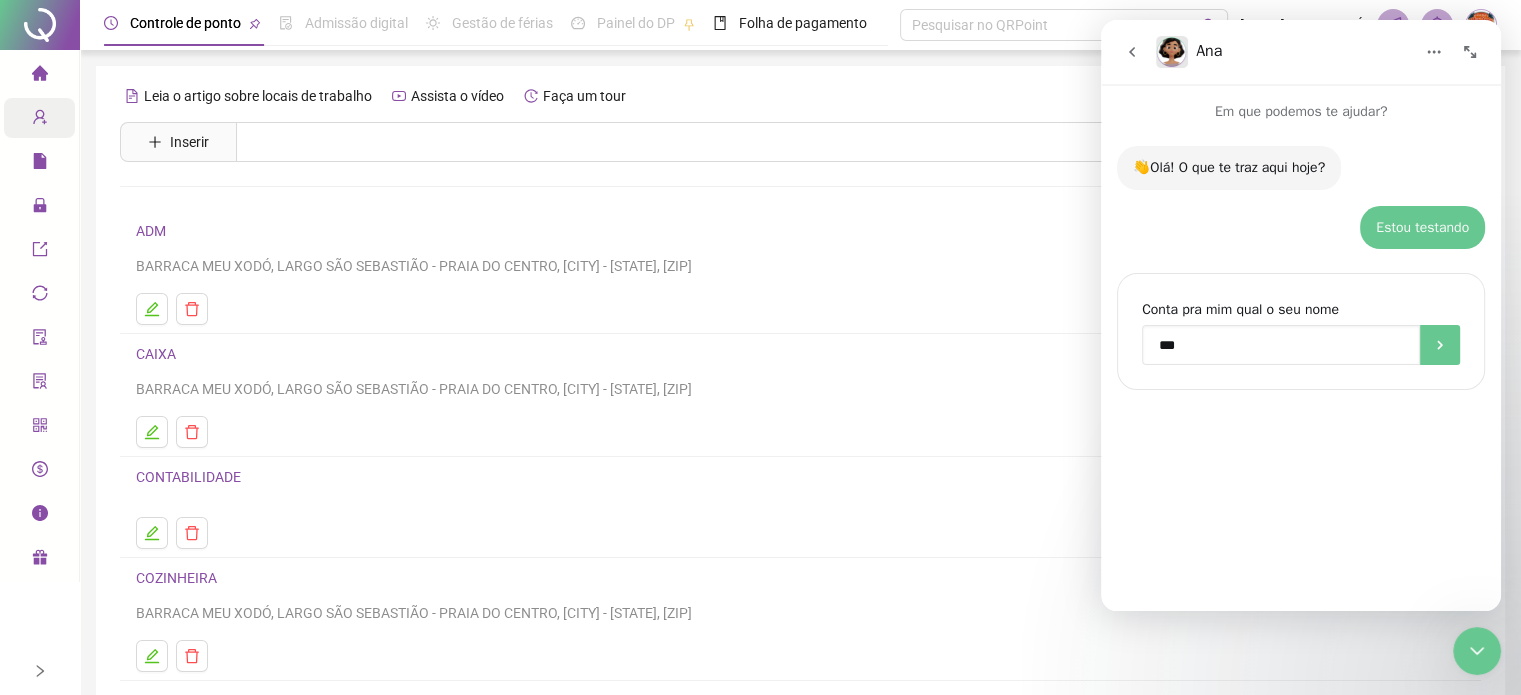 type on "****" 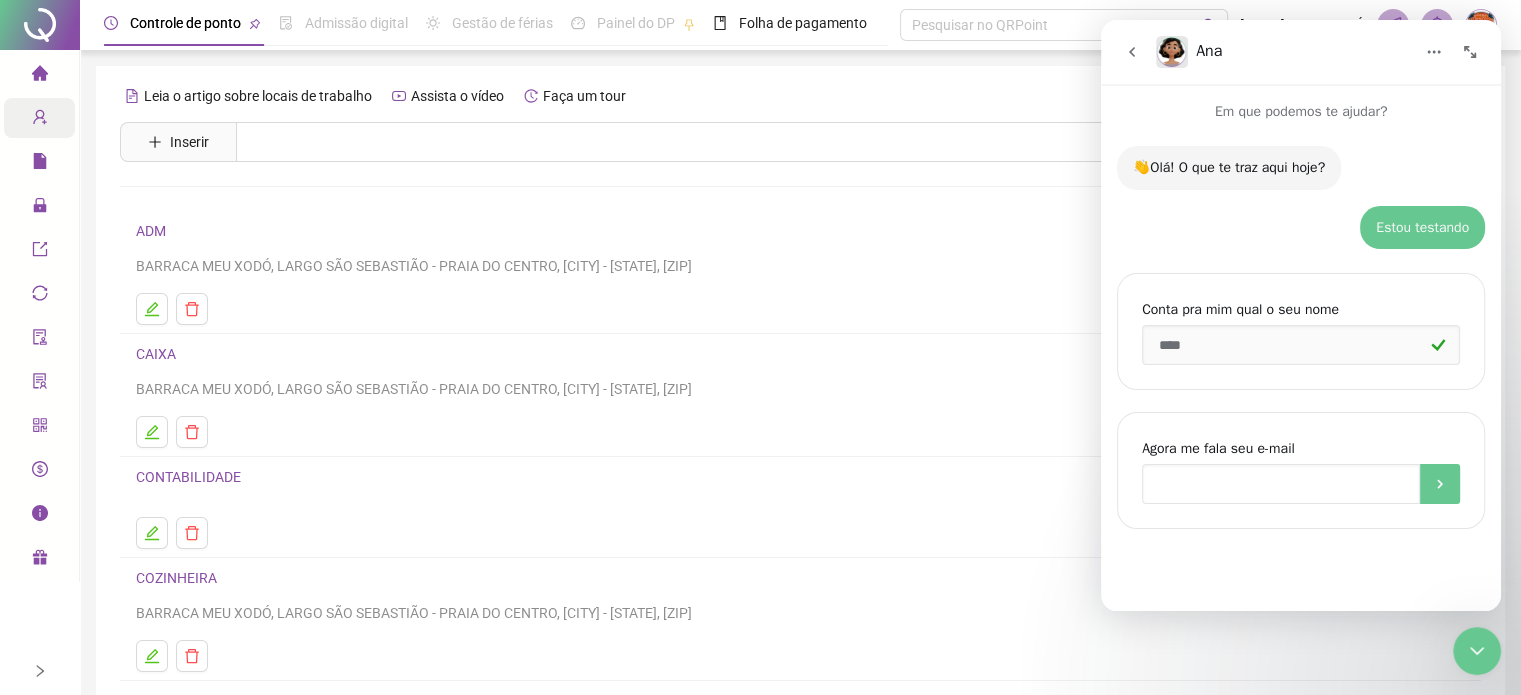 click at bounding box center (1281, 484) 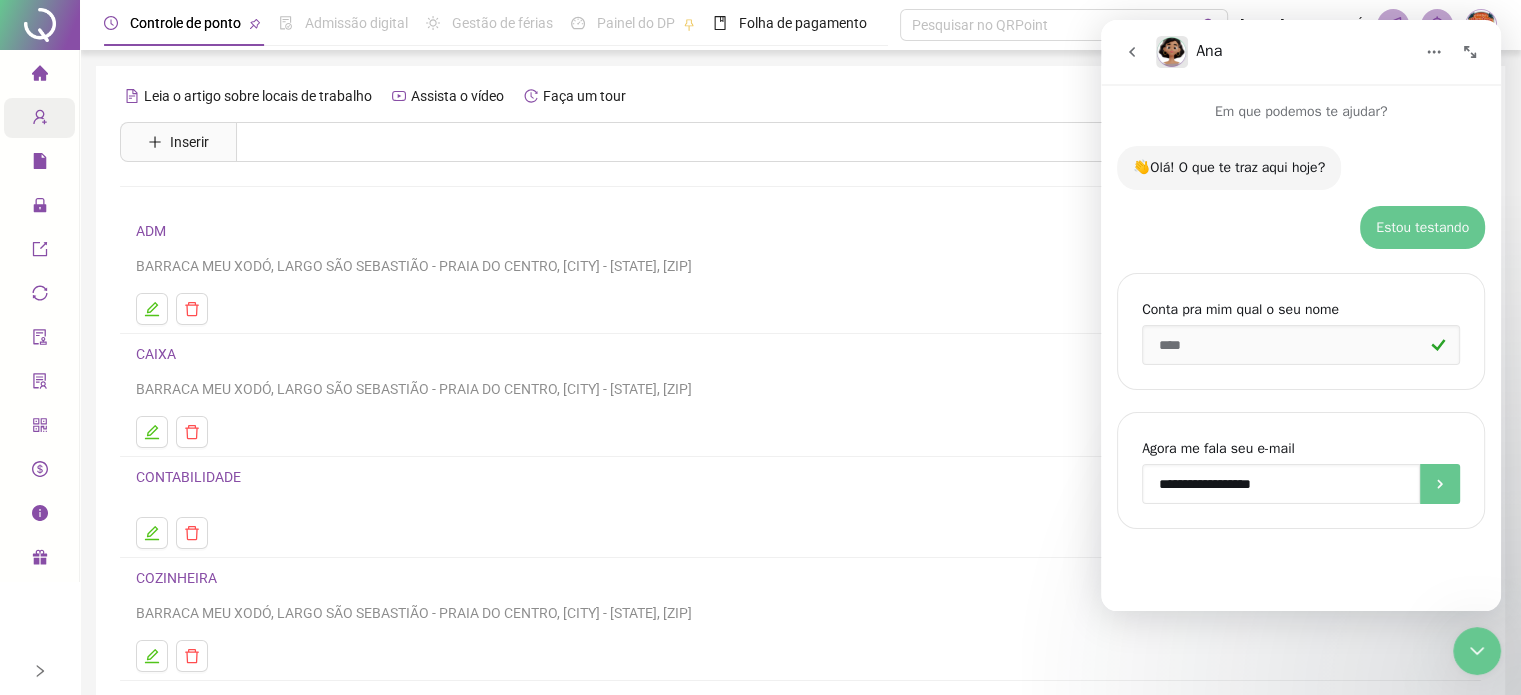 type on "**********" 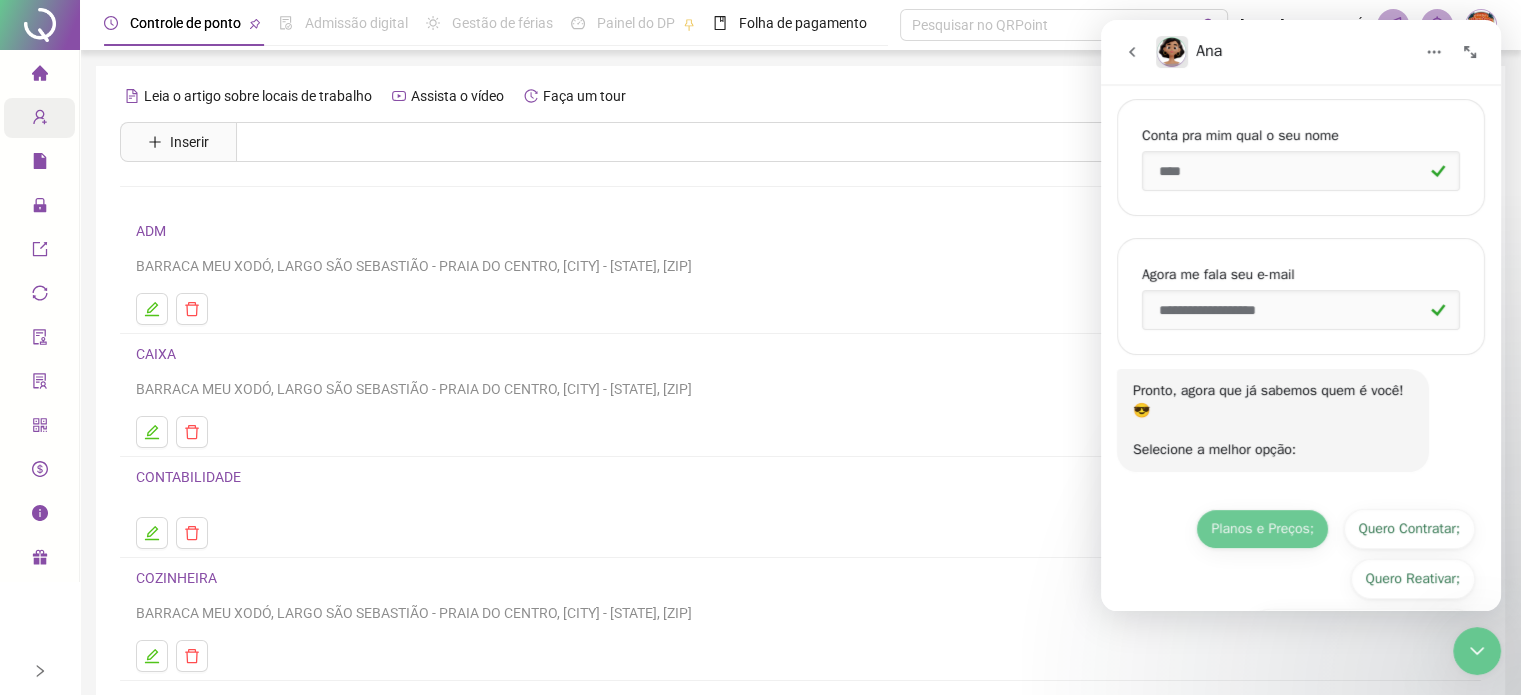 scroll, scrollTop: 293, scrollLeft: 0, axis: vertical 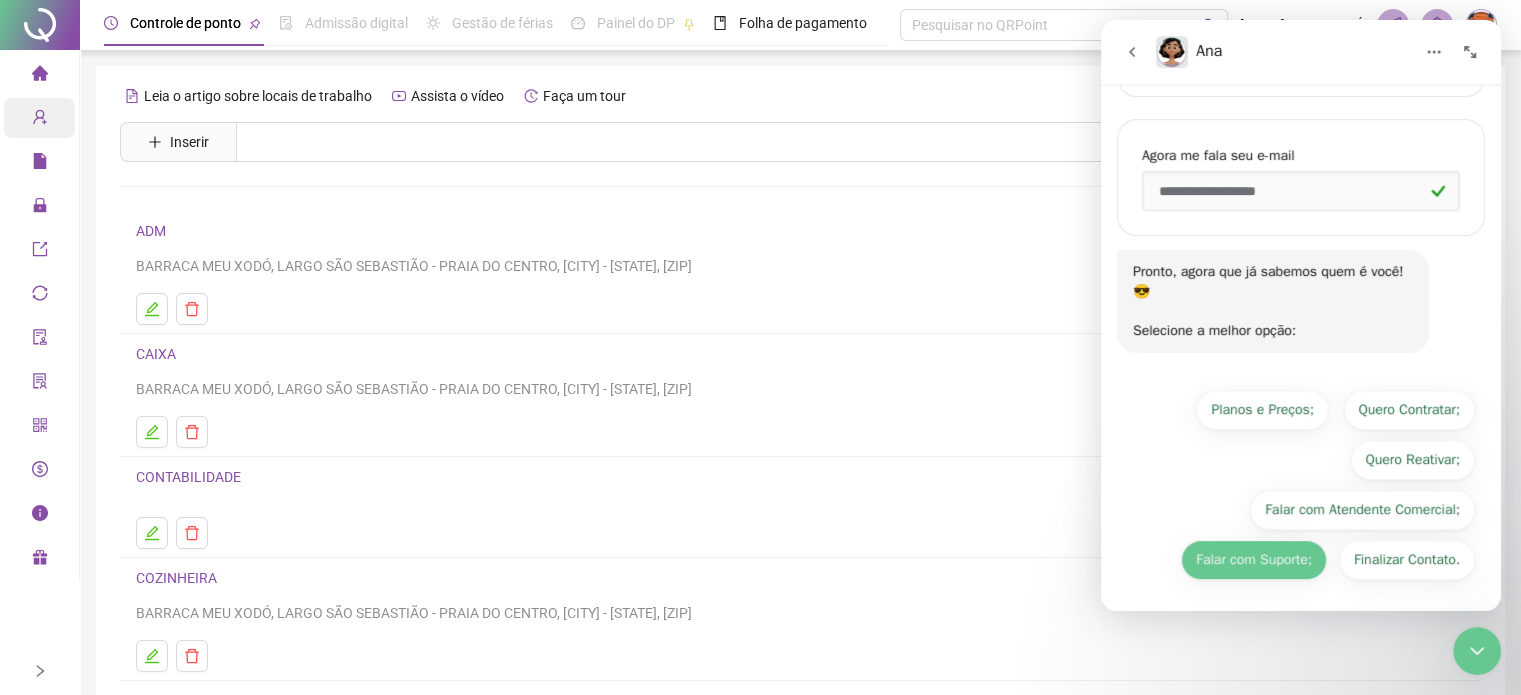 click on "Falar com Suporte;" at bounding box center (1254, 560) 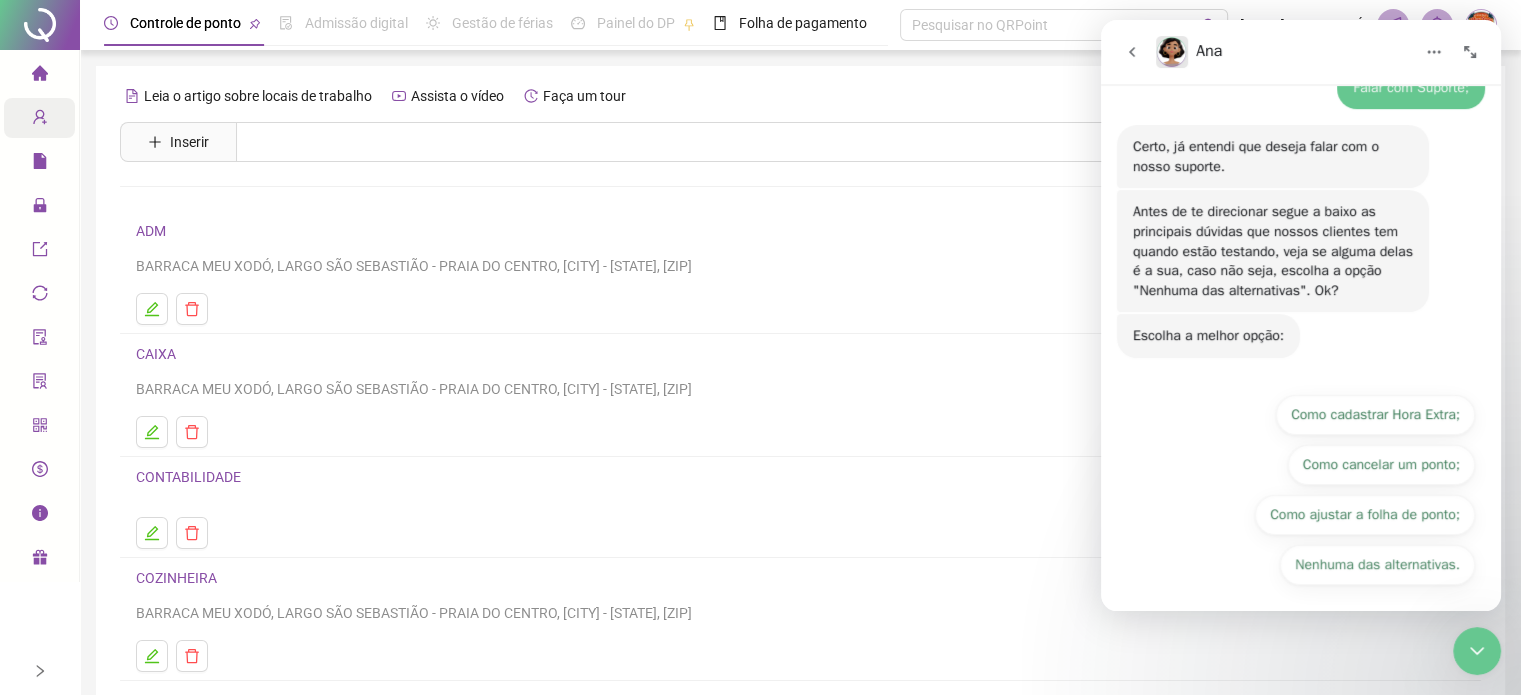 scroll, scrollTop: 601, scrollLeft: 0, axis: vertical 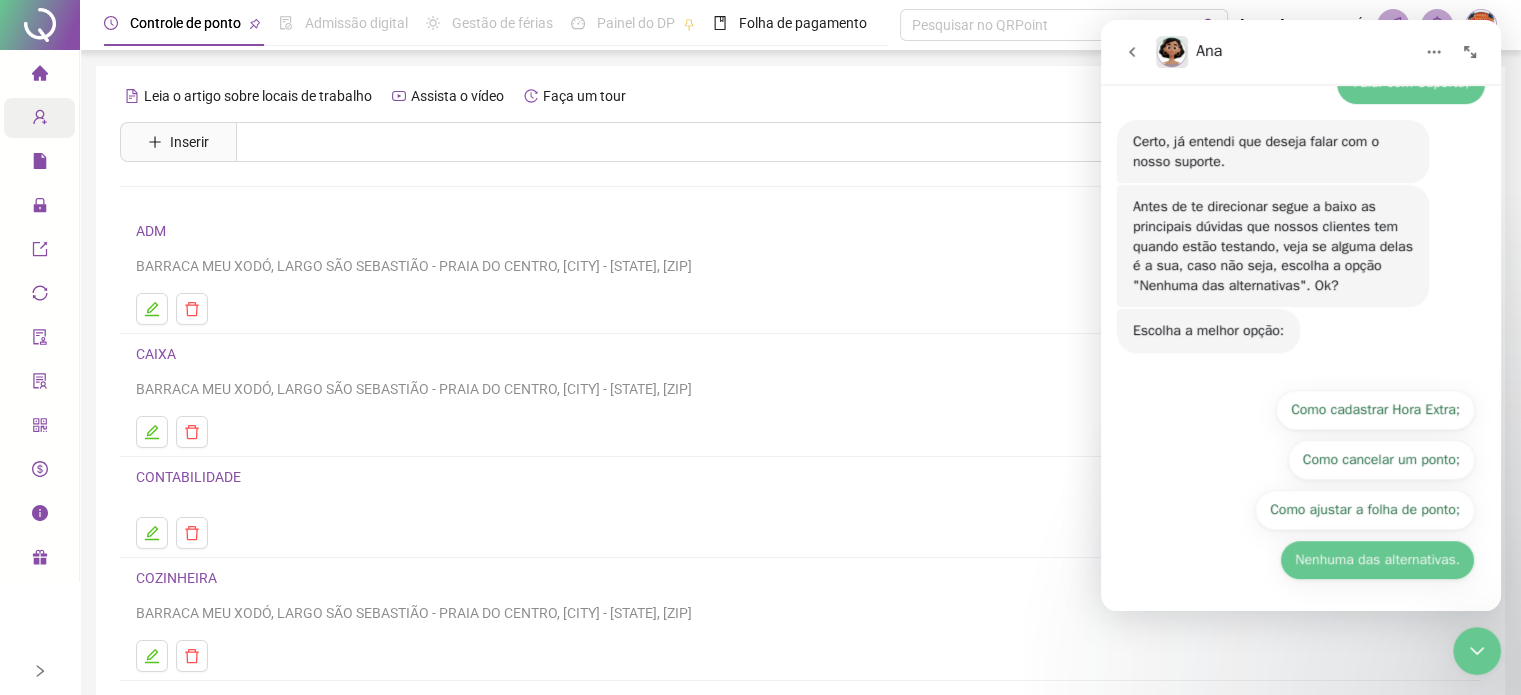 click on "Nenhuma das alternativas." at bounding box center [1377, 560] 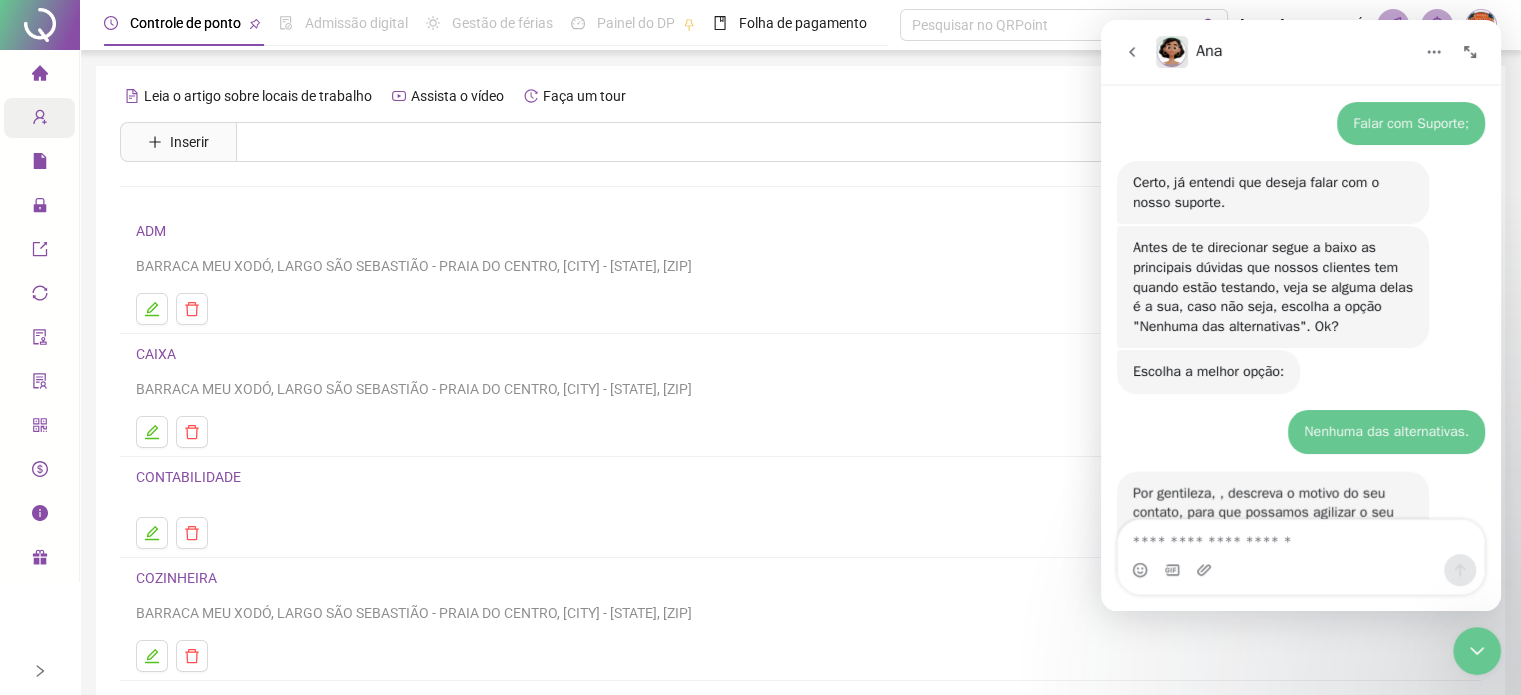 scroll, scrollTop: 632, scrollLeft: 0, axis: vertical 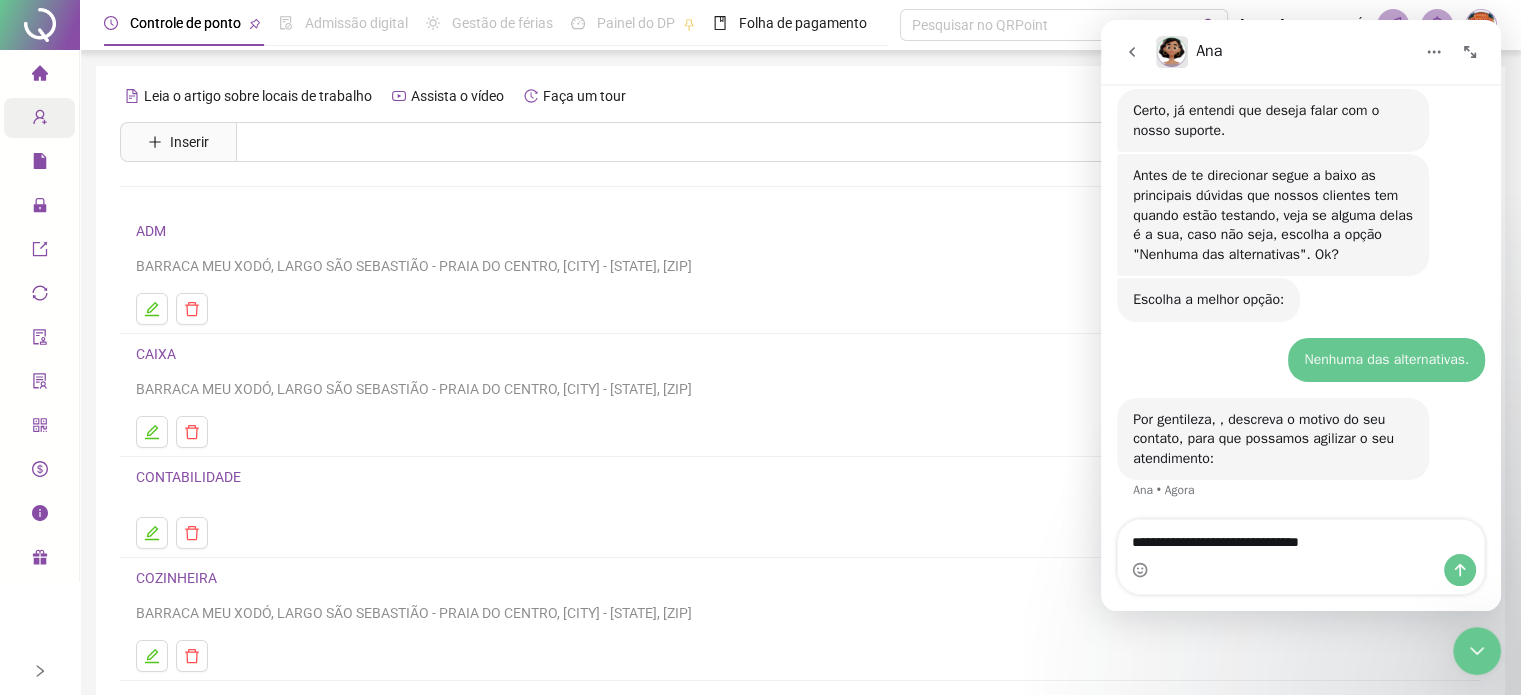type on "**********" 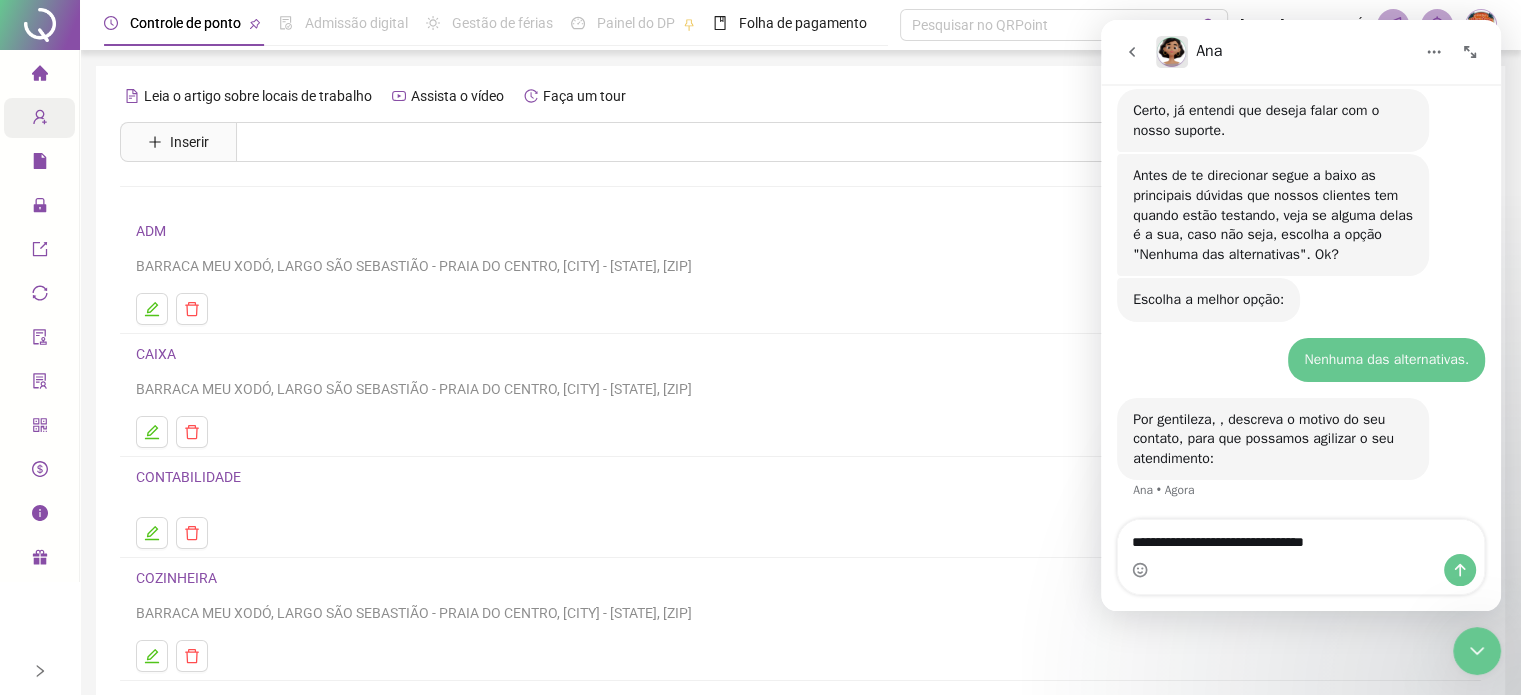 type 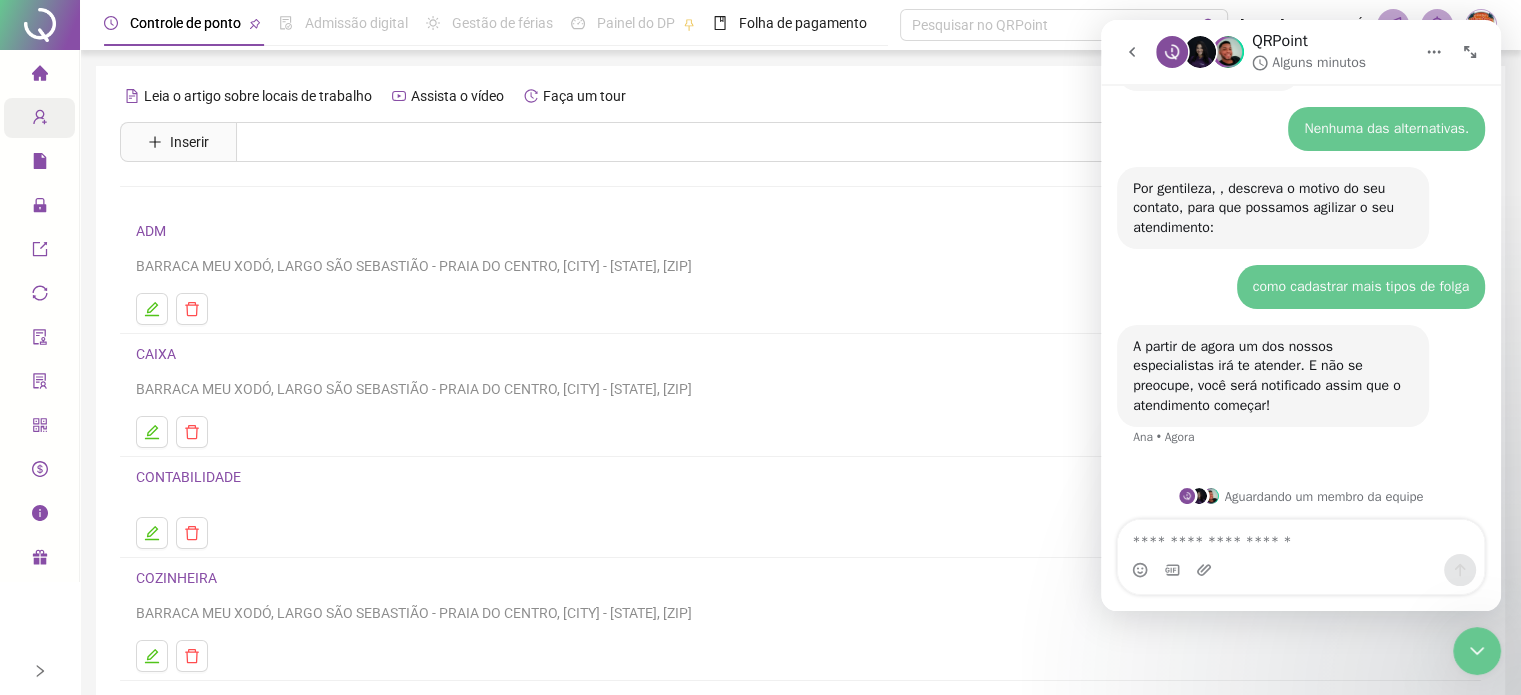 scroll, scrollTop: 866, scrollLeft: 0, axis: vertical 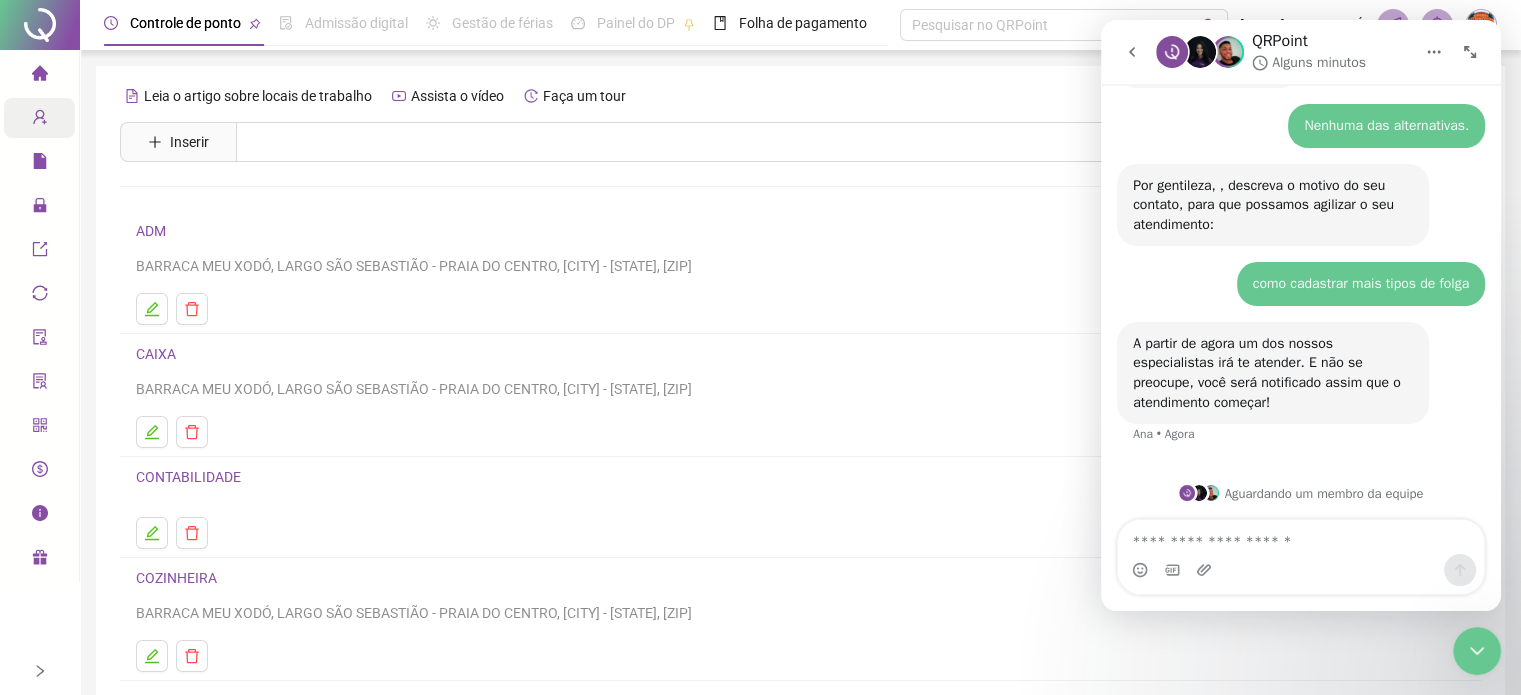 click 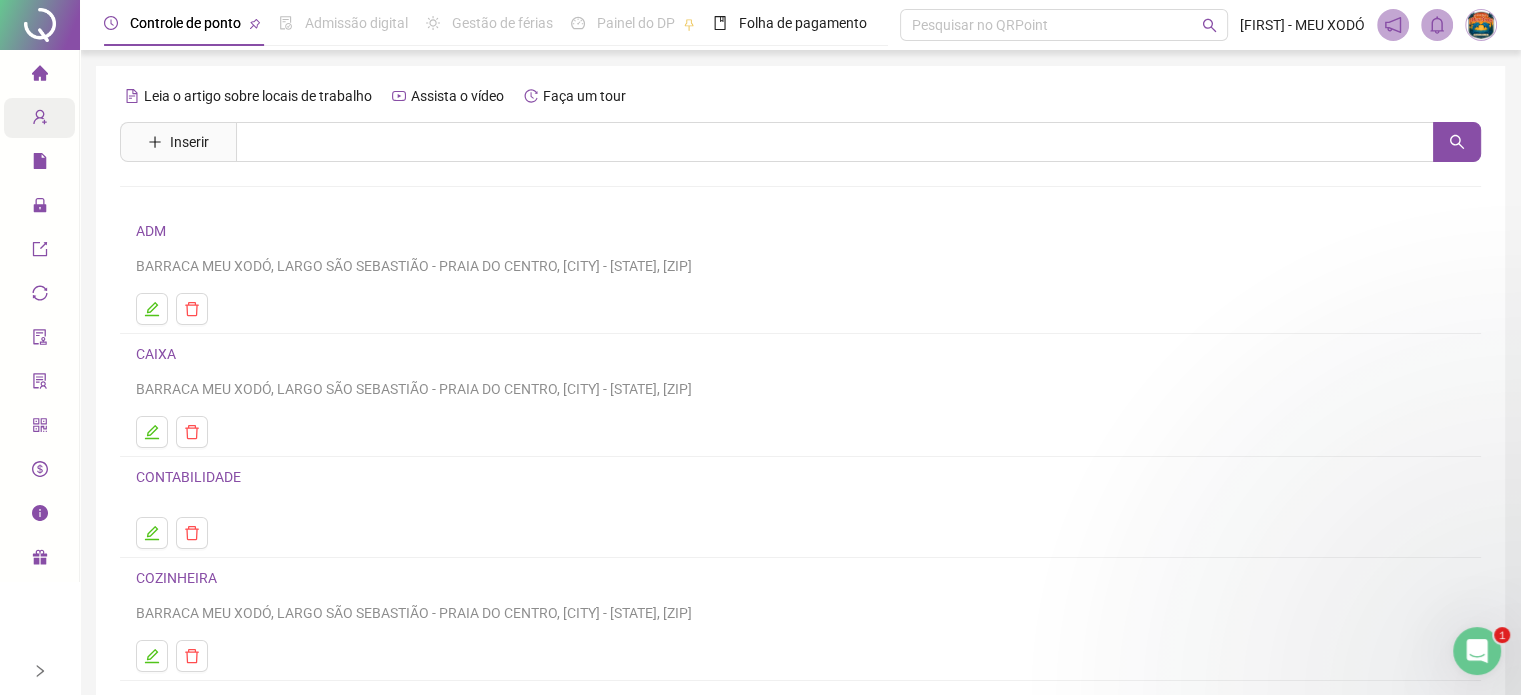 scroll, scrollTop: 0, scrollLeft: 0, axis: both 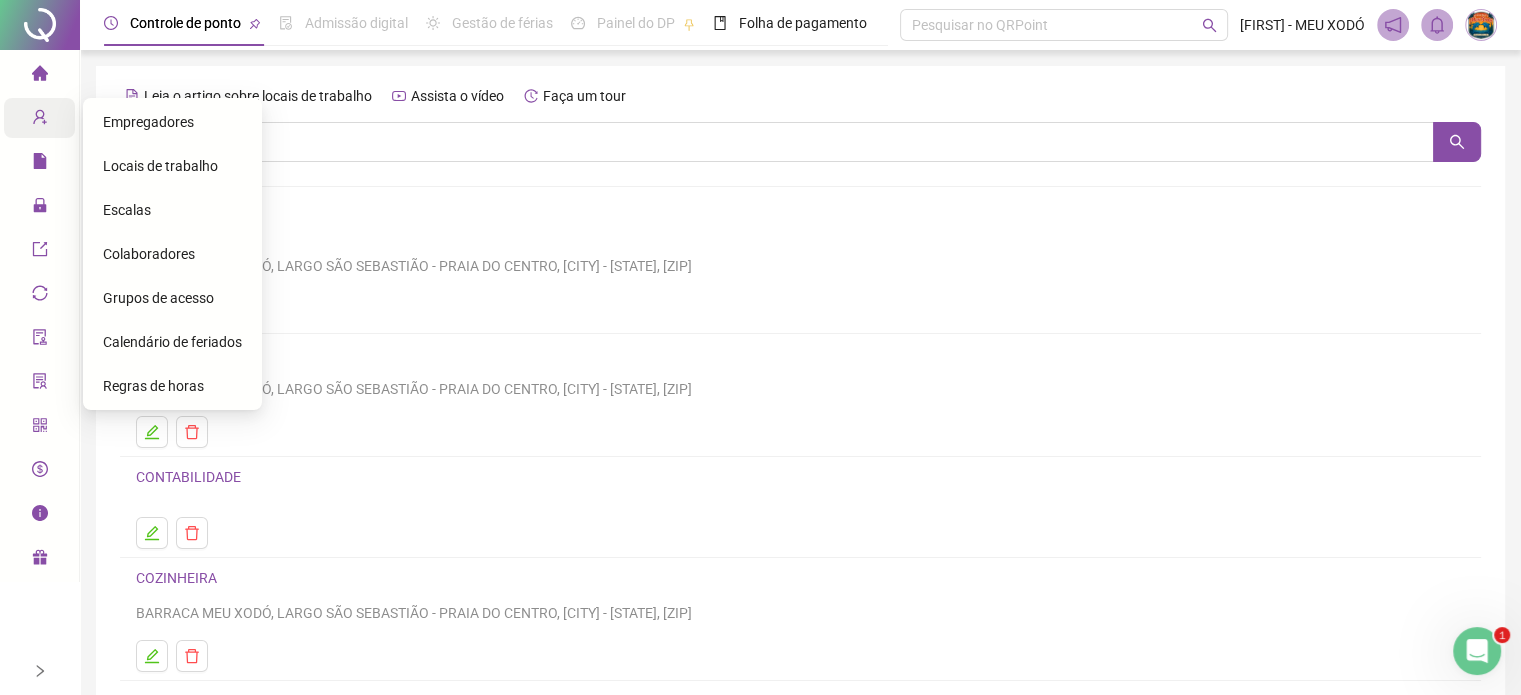click on "Colaboradores" at bounding box center [172, 254] 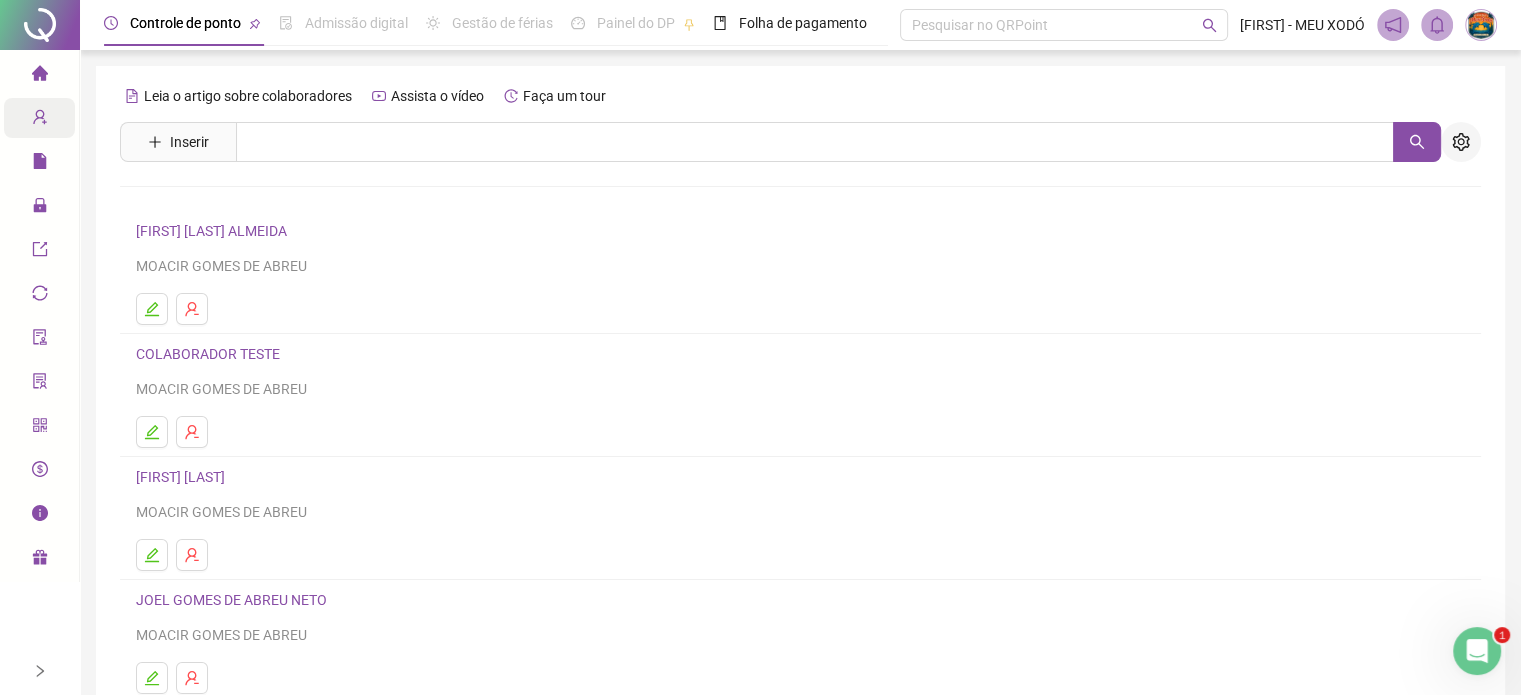 click at bounding box center [1461, 142] 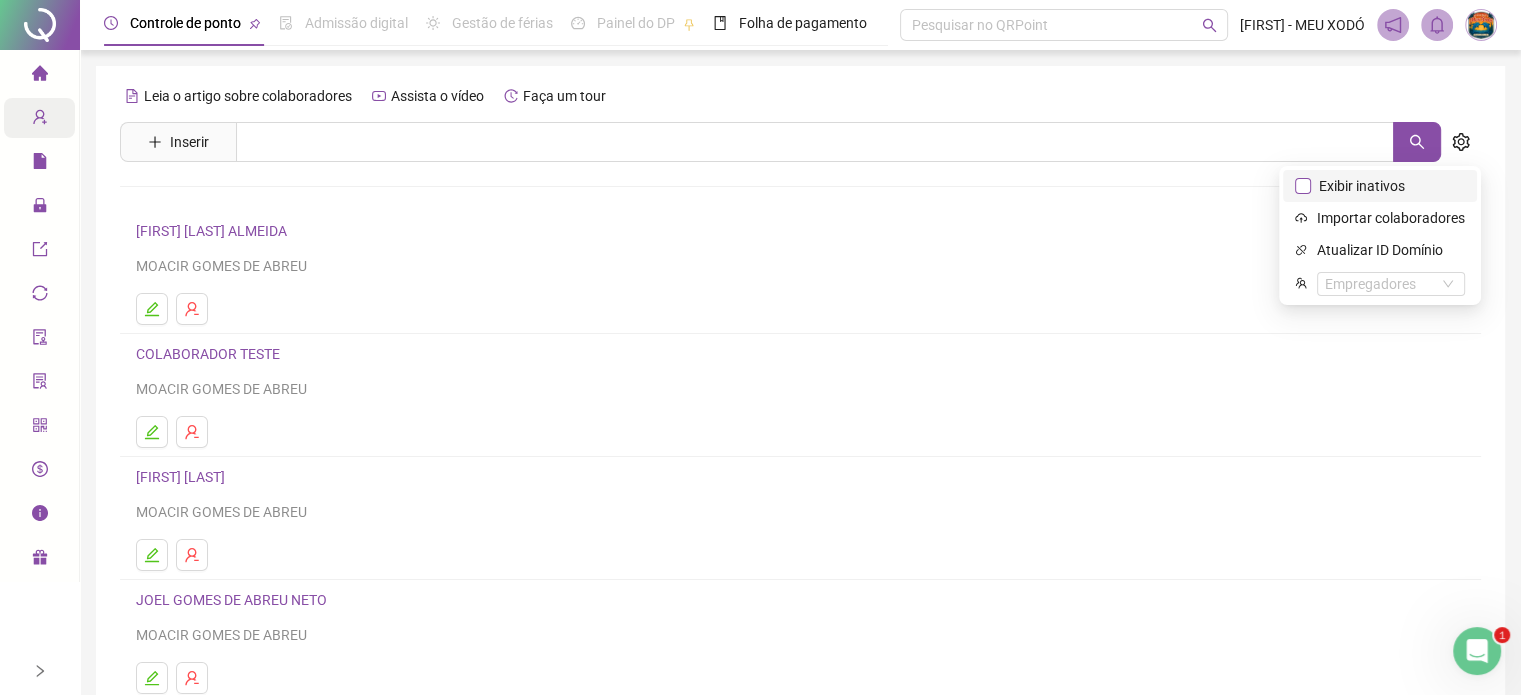 click on "Exibir inativos" at bounding box center (1362, 186) 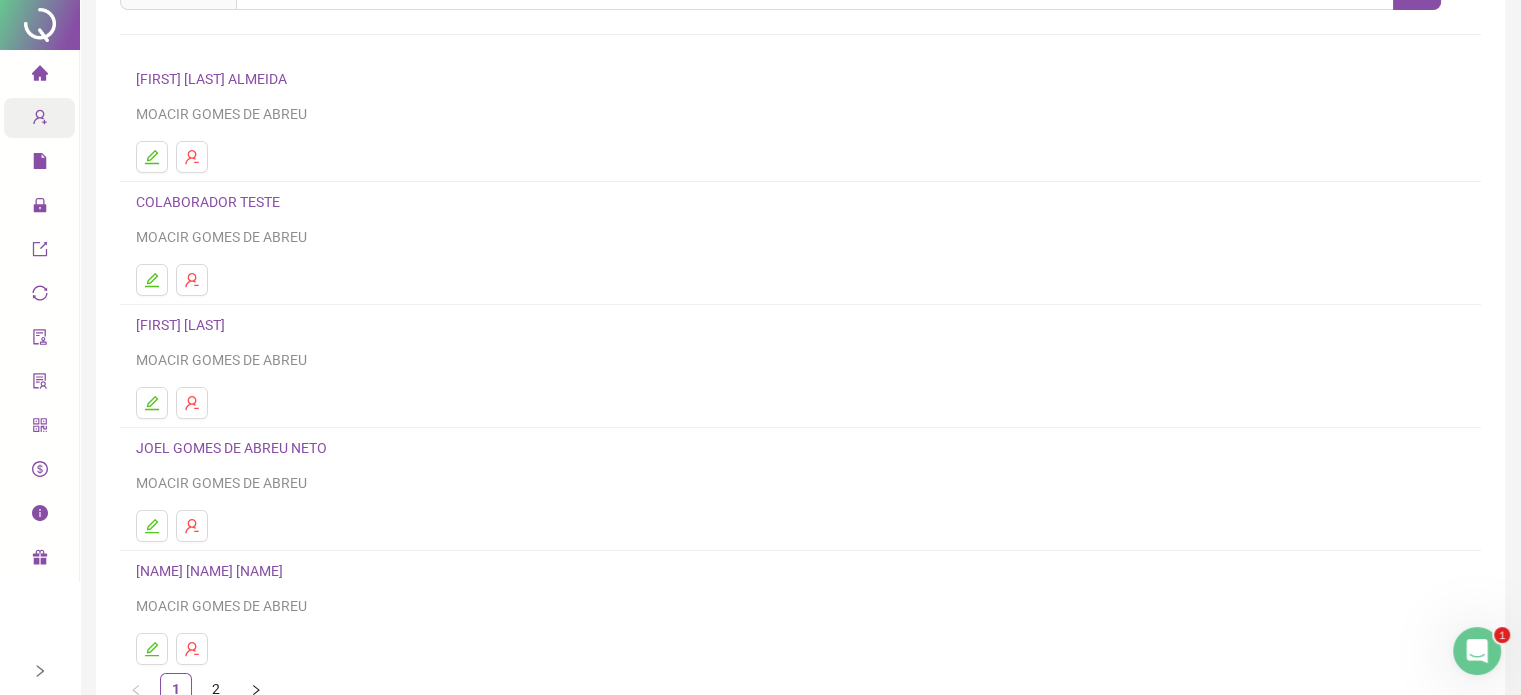 scroll, scrollTop: 271, scrollLeft: 0, axis: vertical 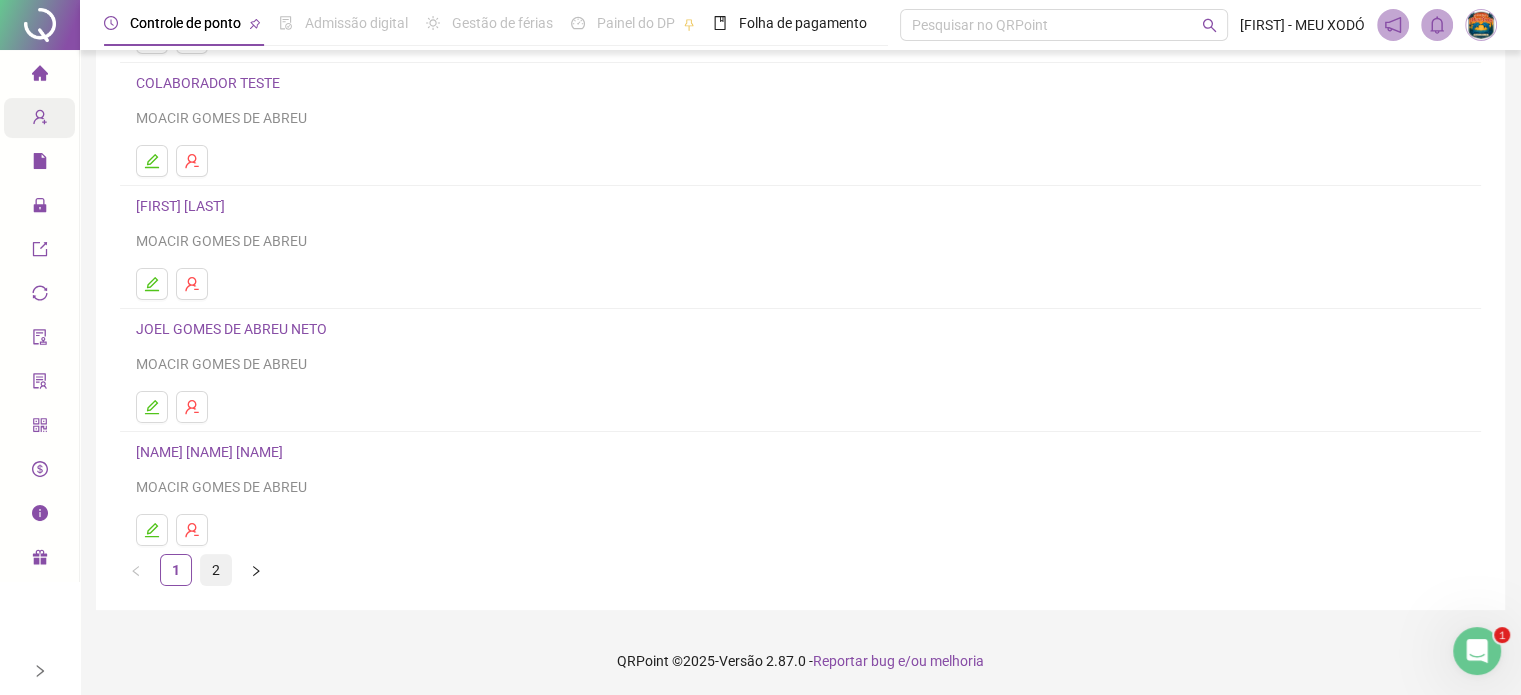 click on "2" at bounding box center [216, 570] 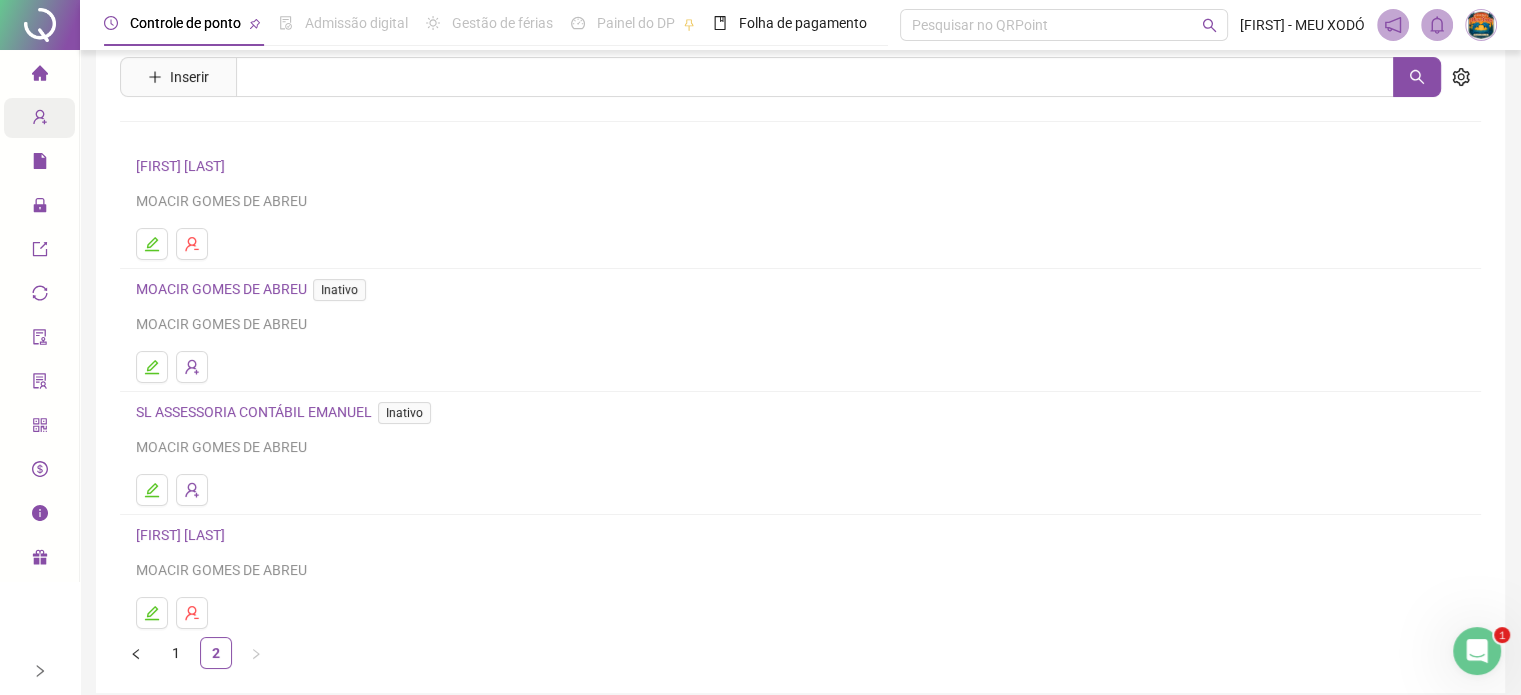 scroll, scrollTop: 100, scrollLeft: 0, axis: vertical 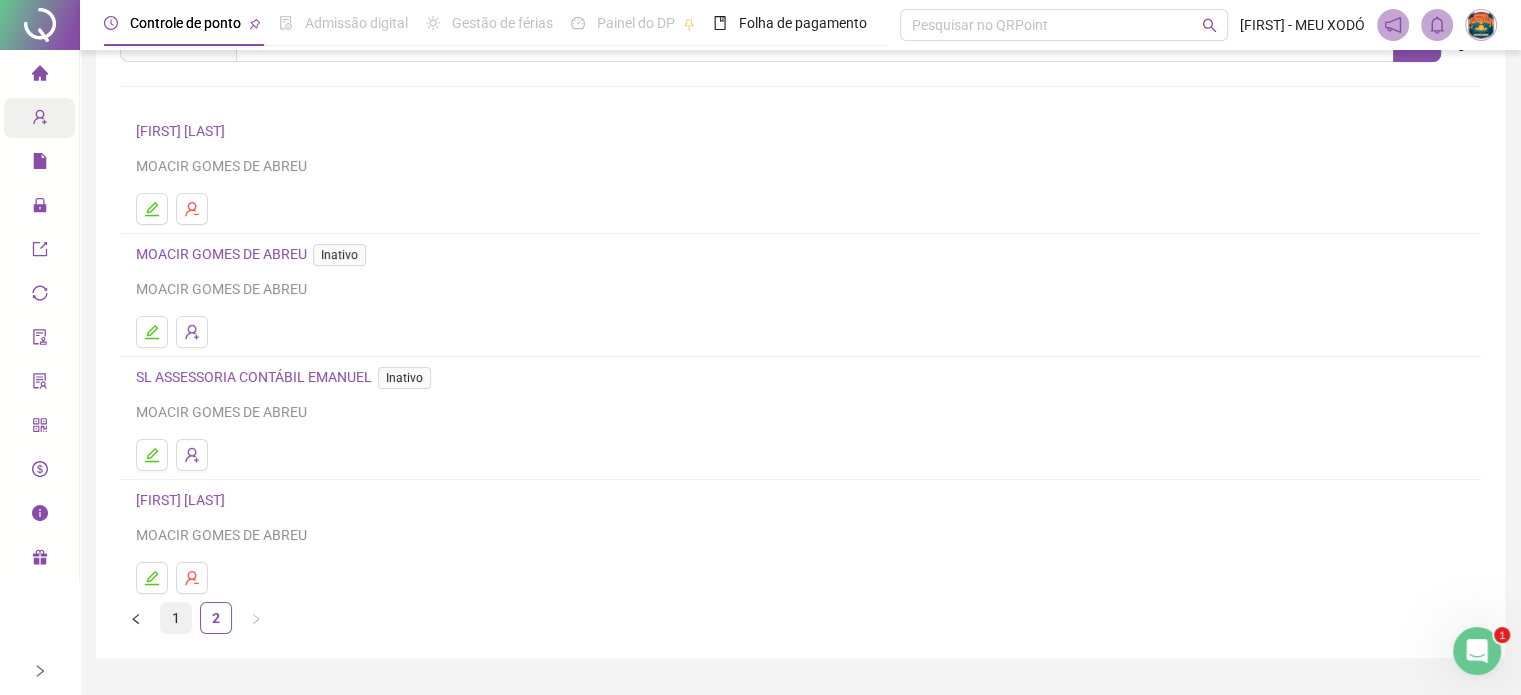 click on "1" at bounding box center (176, 618) 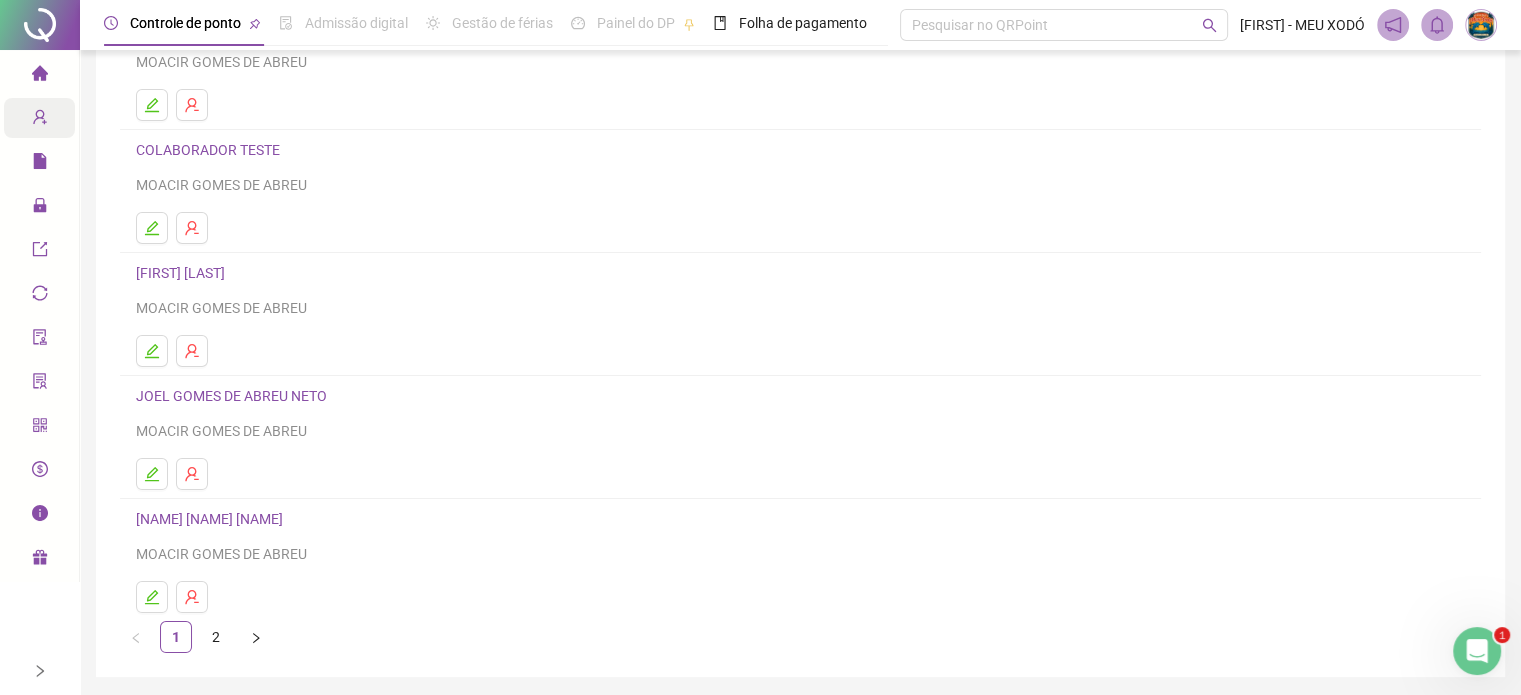 scroll, scrollTop: 171, scrollLeft: 0, axis: vertical 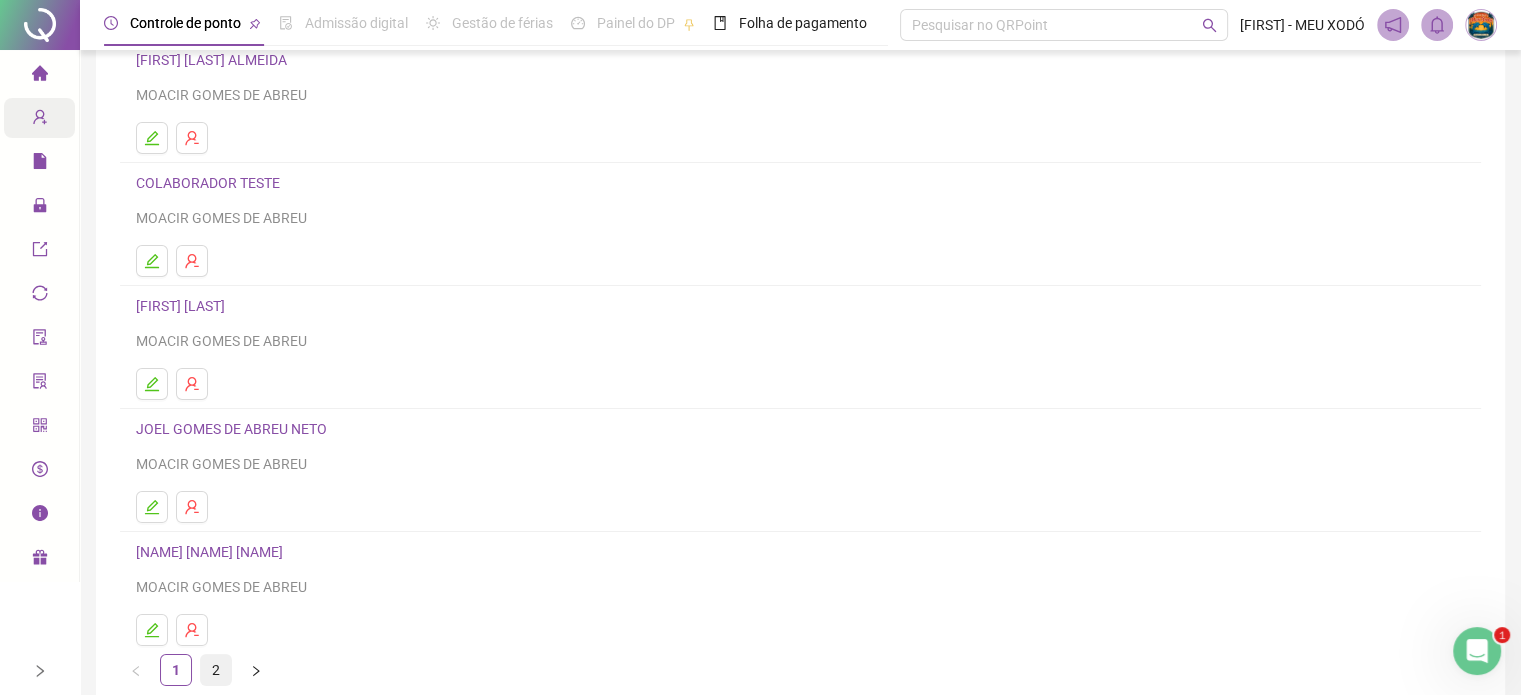 click on "2" at bounding box center (216, 670) 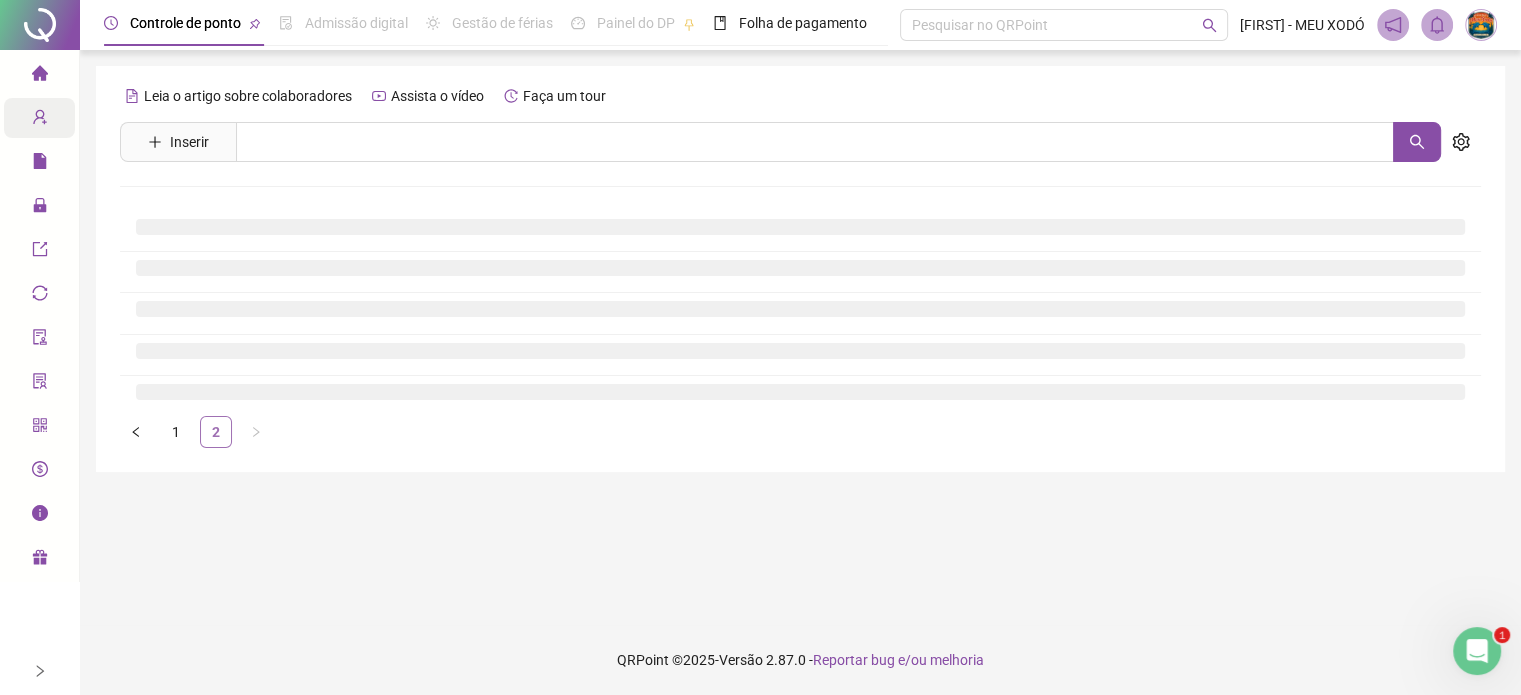 scroll, scrollTop: 0, scrollLeft: 0, axis: both 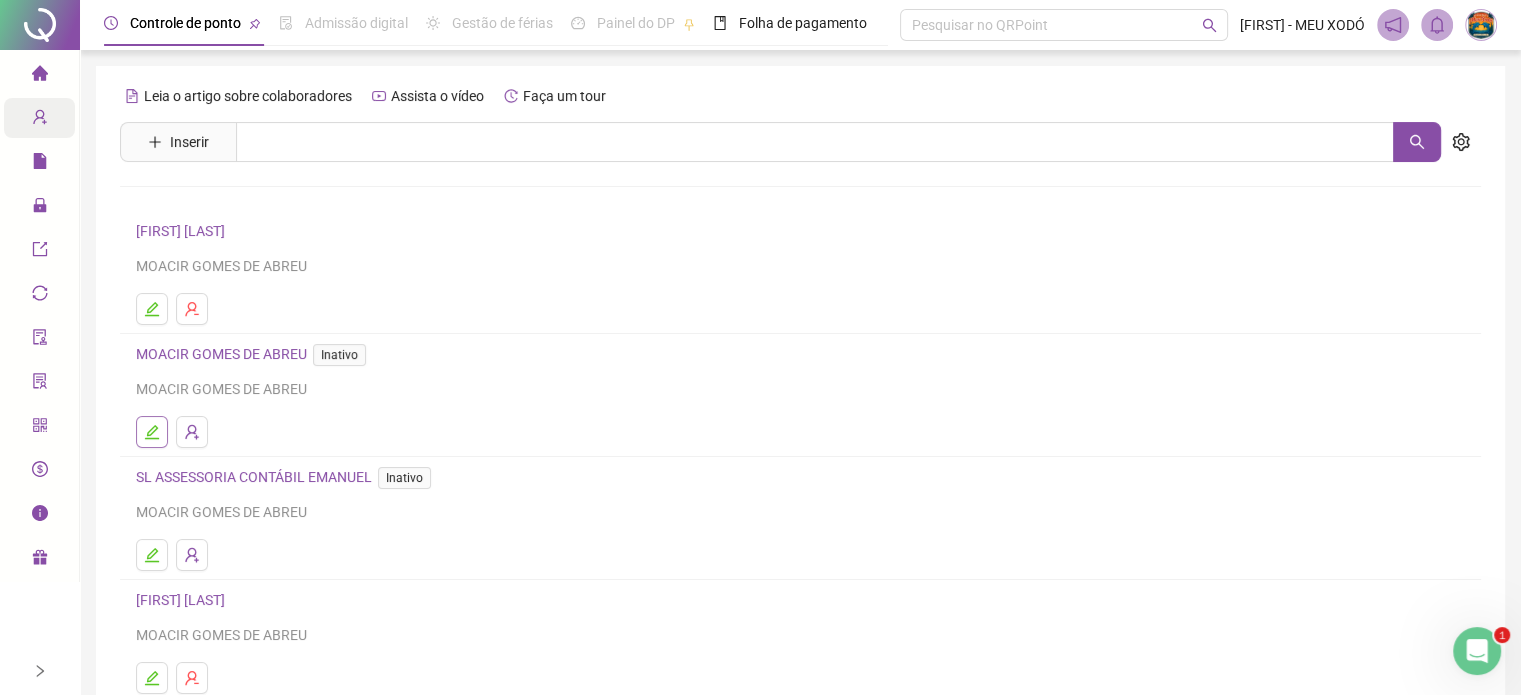 click at bounding box center [152, 432] 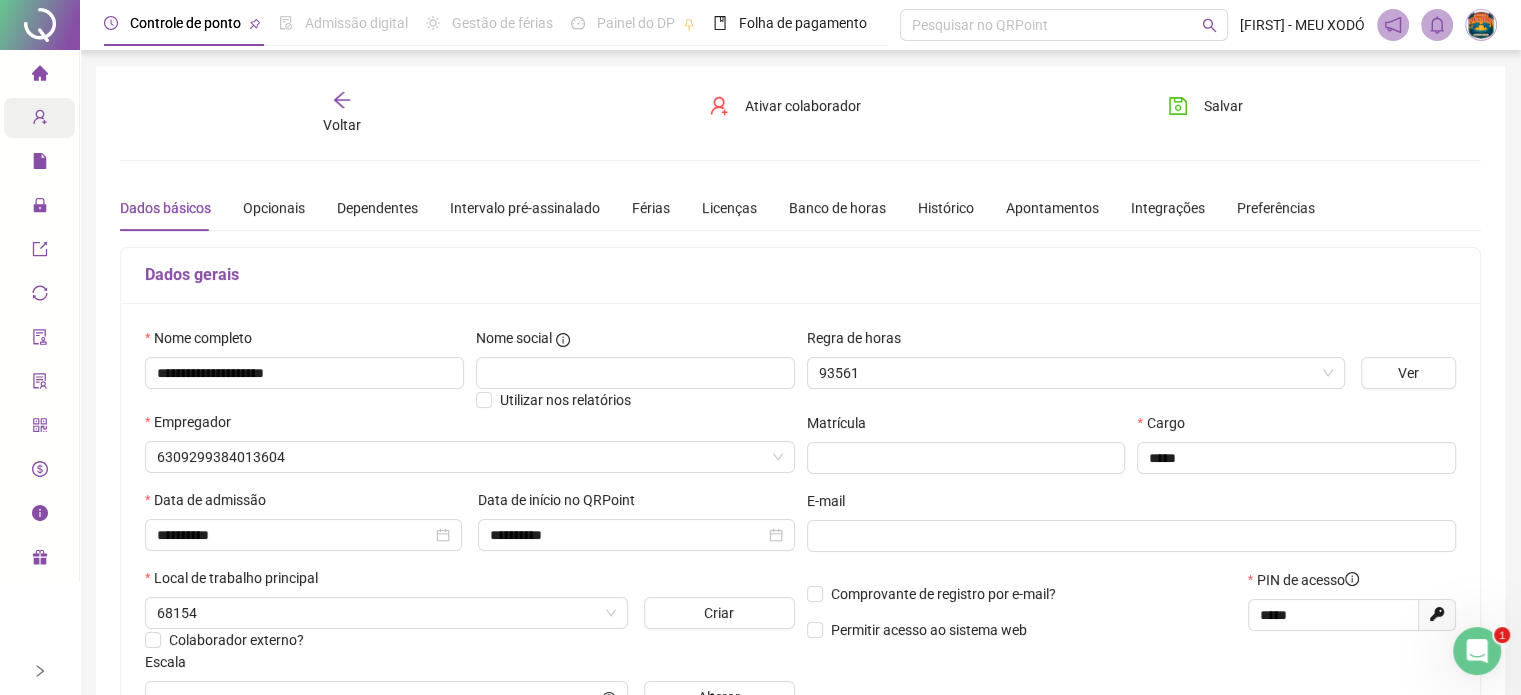 type on "**********" 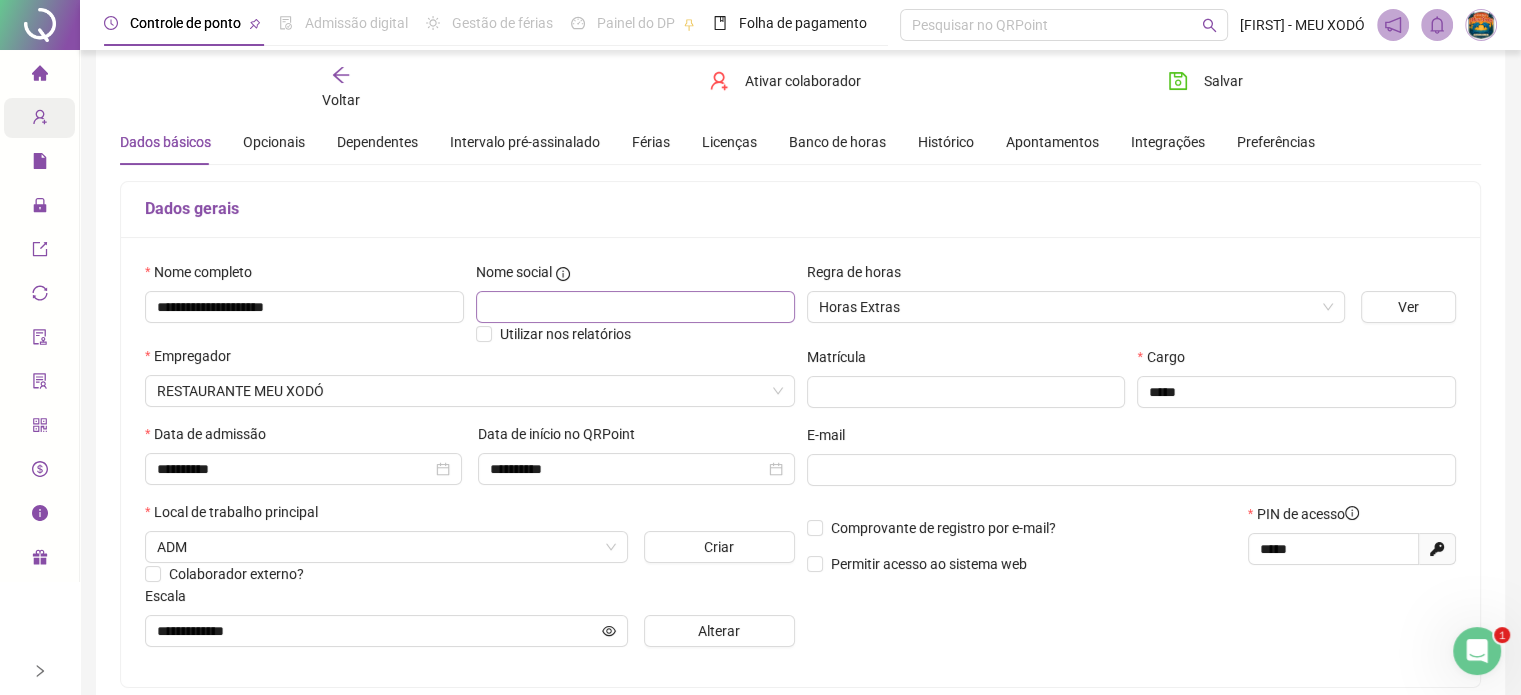 scroll, scrollTop: 100, scrollLeft: 0, axis: vertical 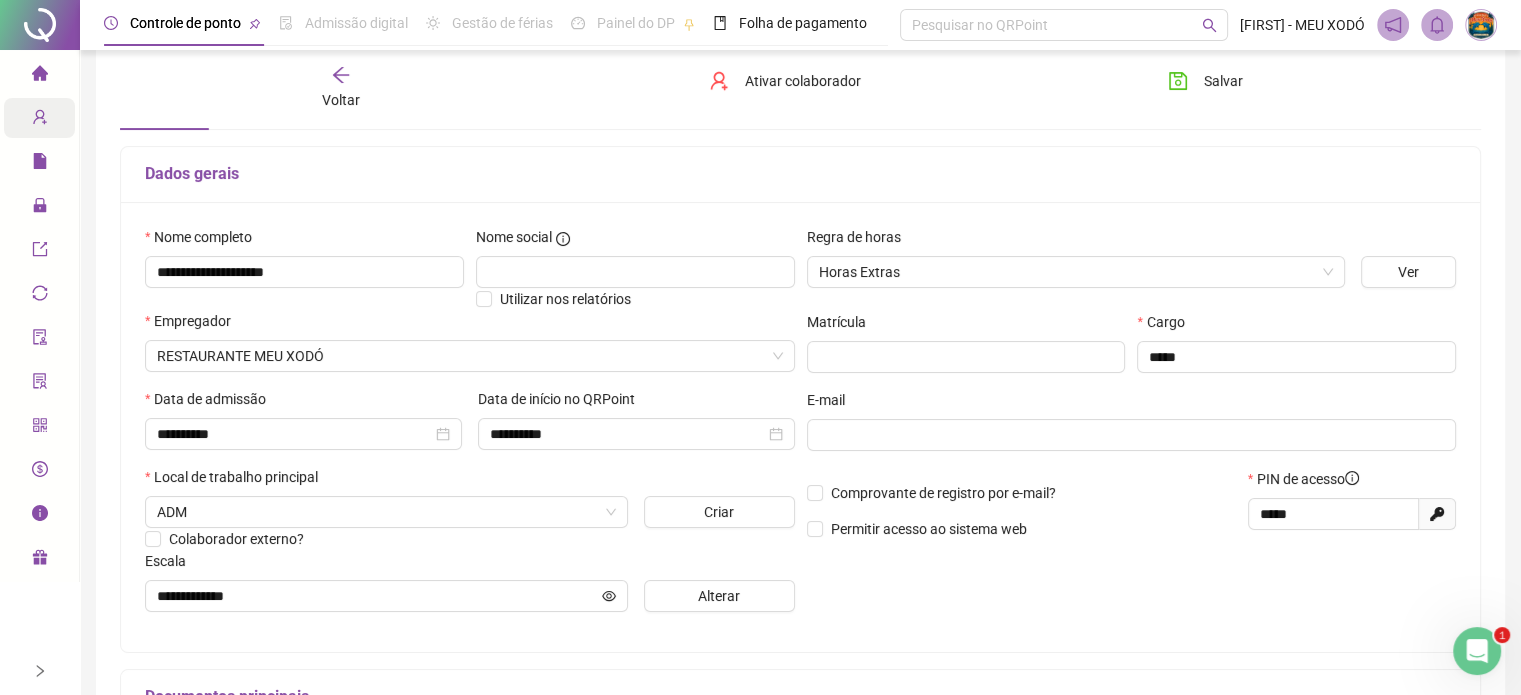 click on "Página inicial" at bounding box center (39, 74) 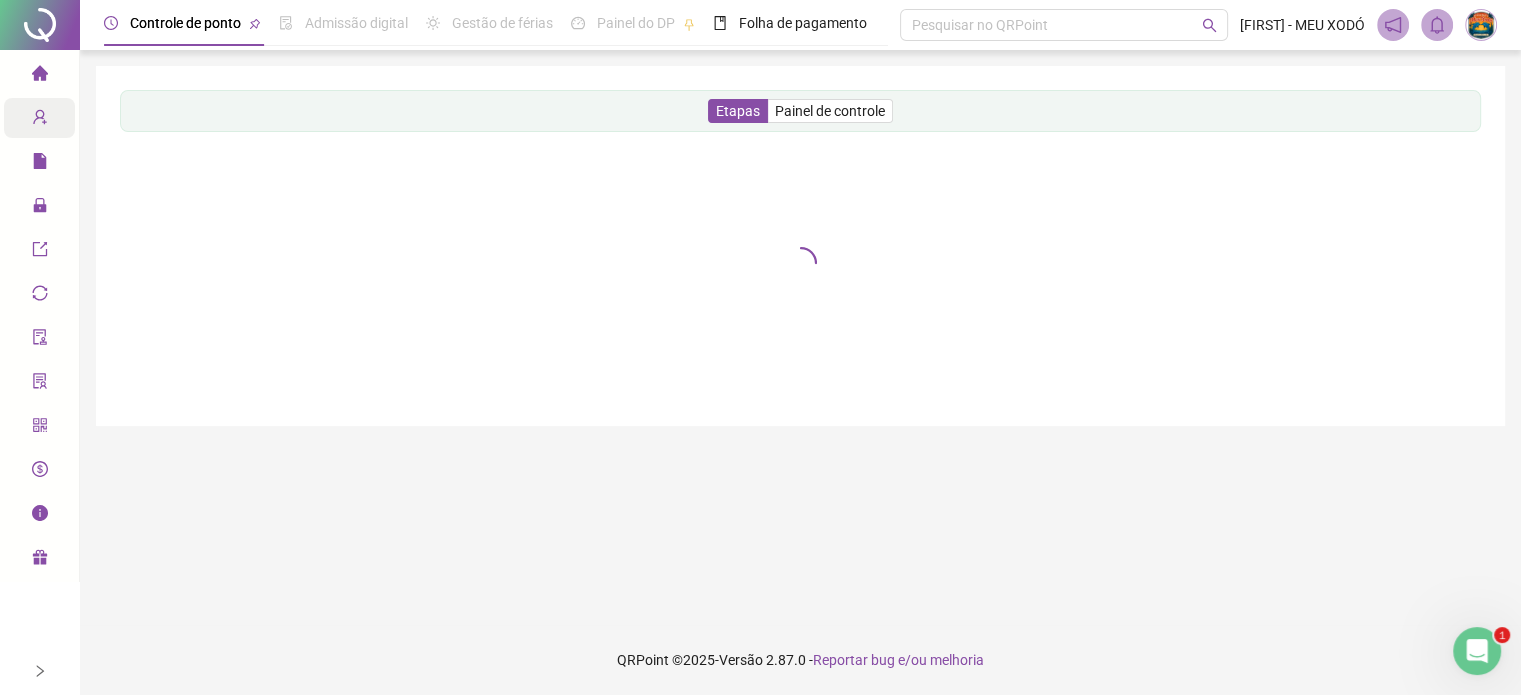 scroll, scrollTop: 0, scrollLeft: 0, axis: both 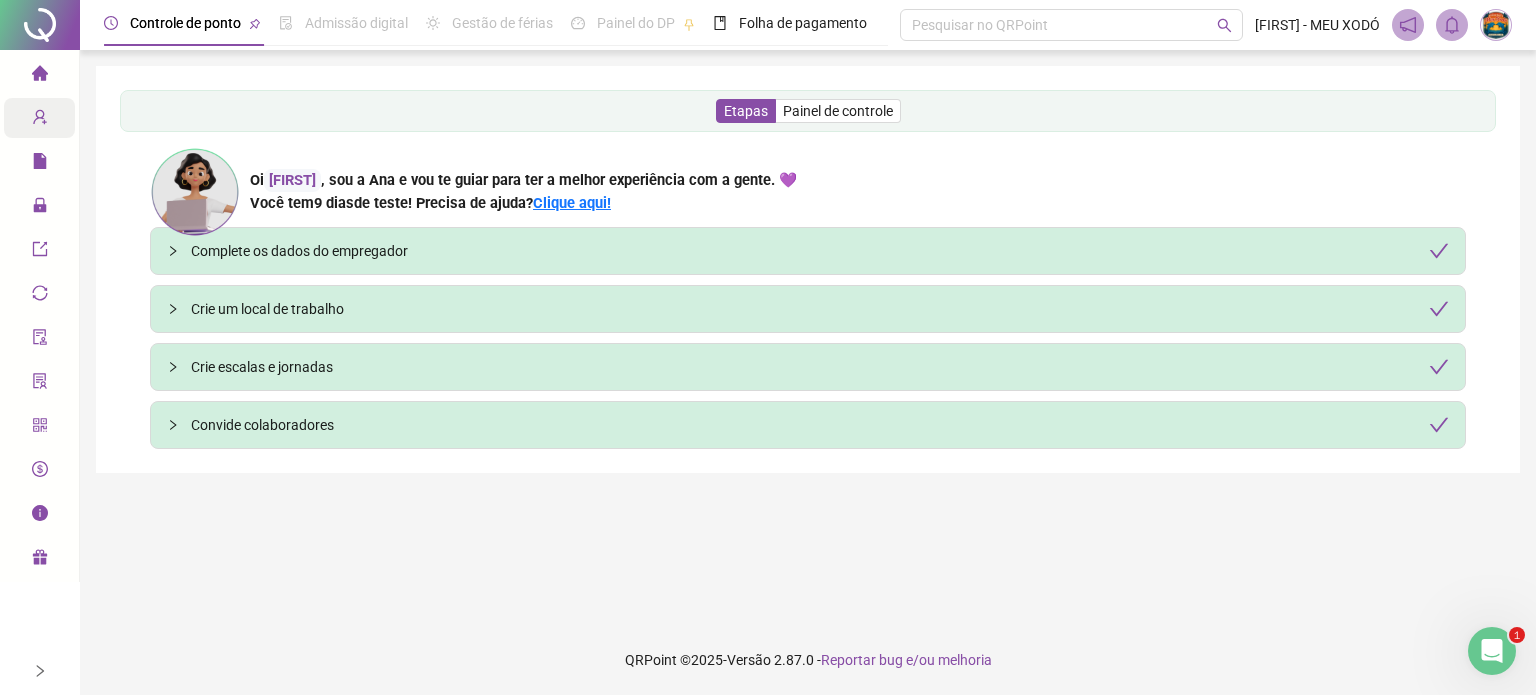 click 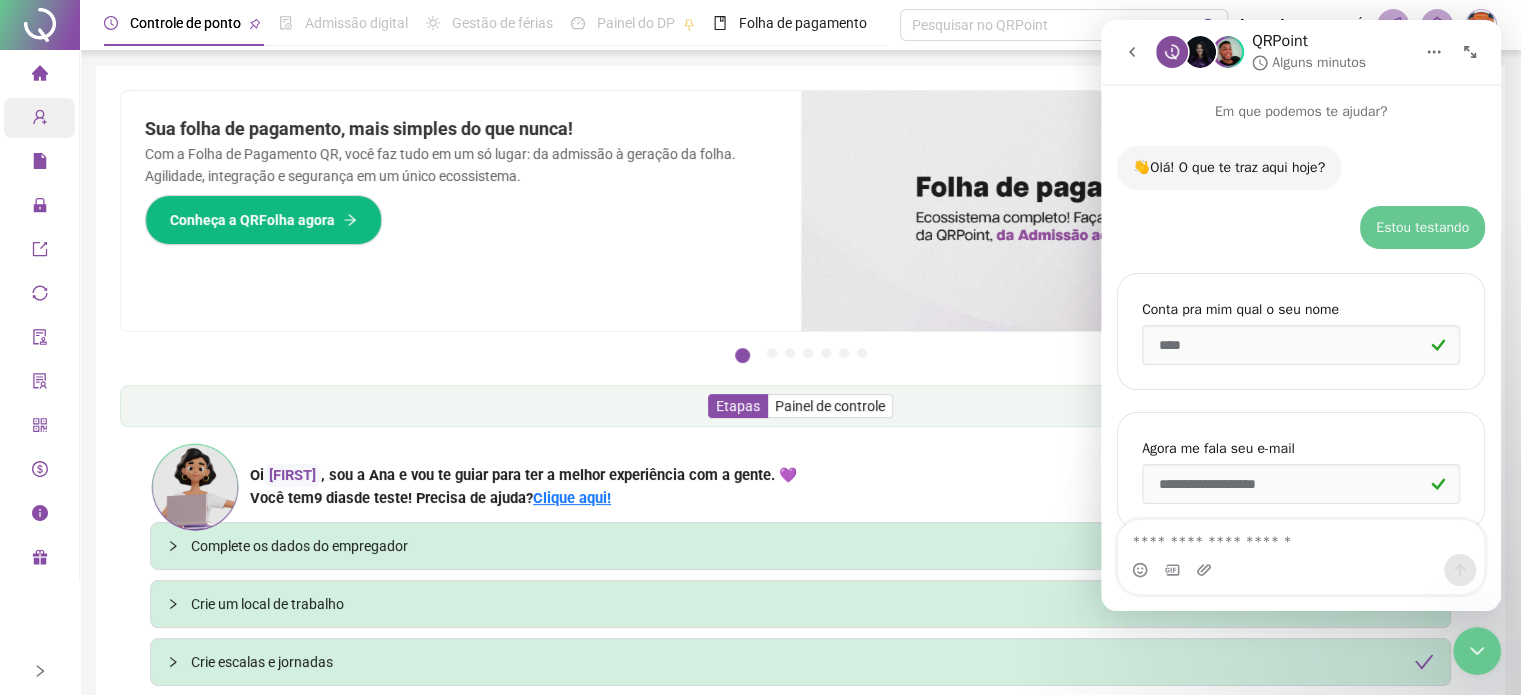 scroll, scrollTop: 866, scrollLeft: 0, axis: vertical 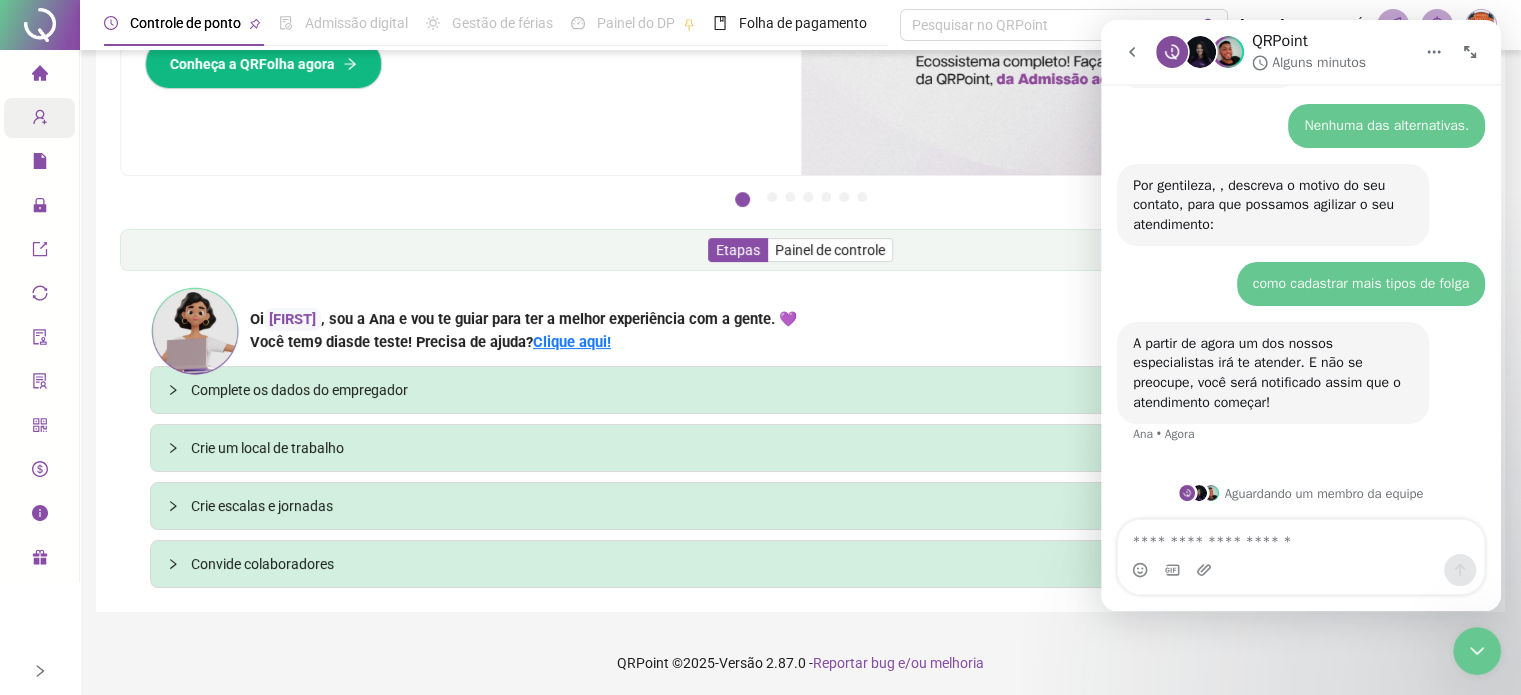 click at bounding box center (1477, 651) 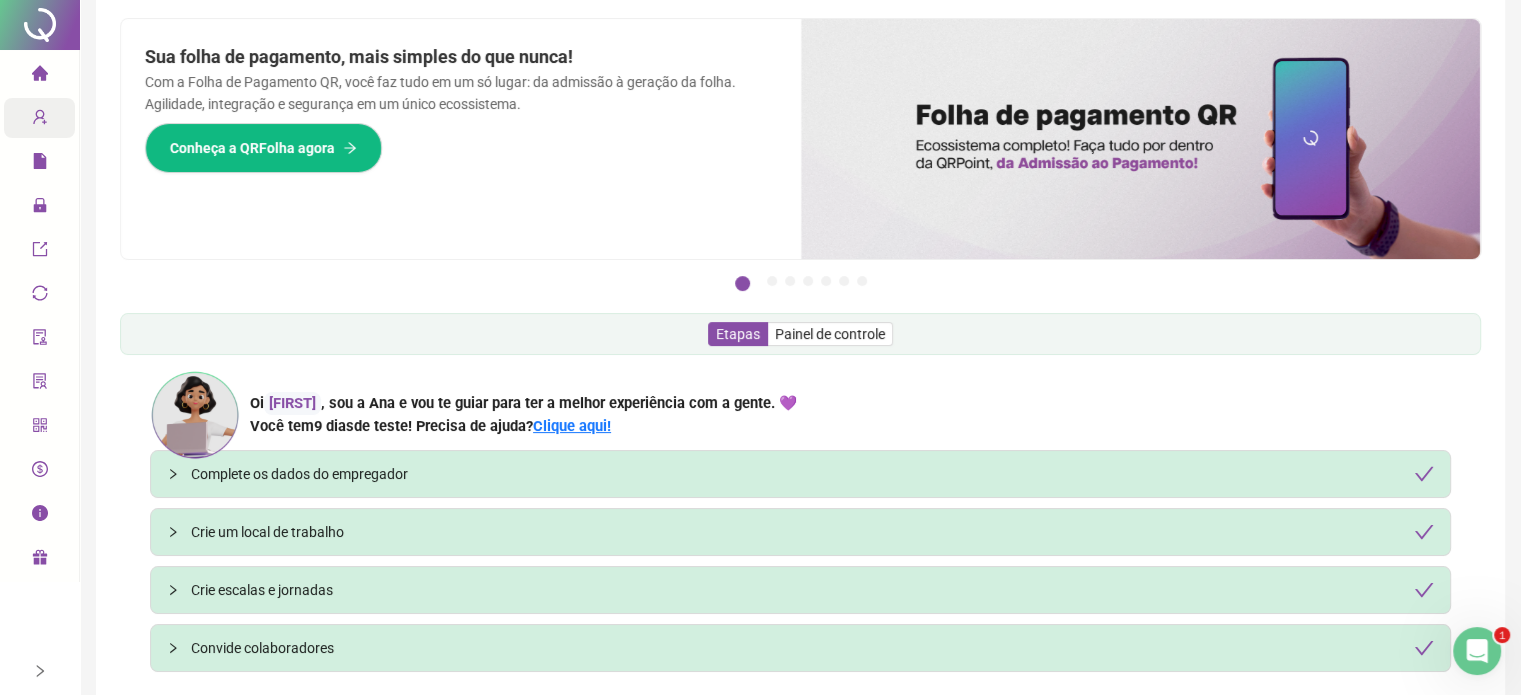 scroll, scrollTop: 0, scrollLeft: 0, axis: both 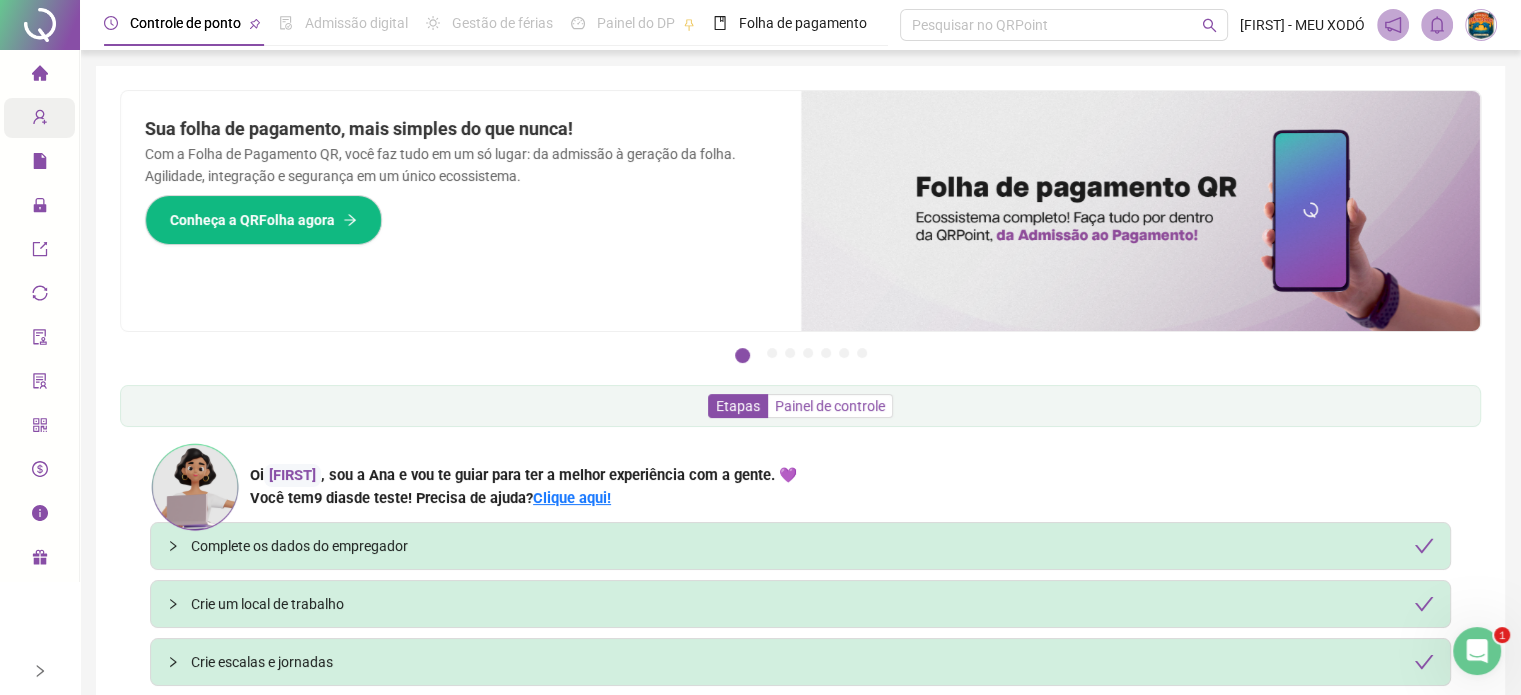 click on "Painel de controle" at bounding box center [830, 406] 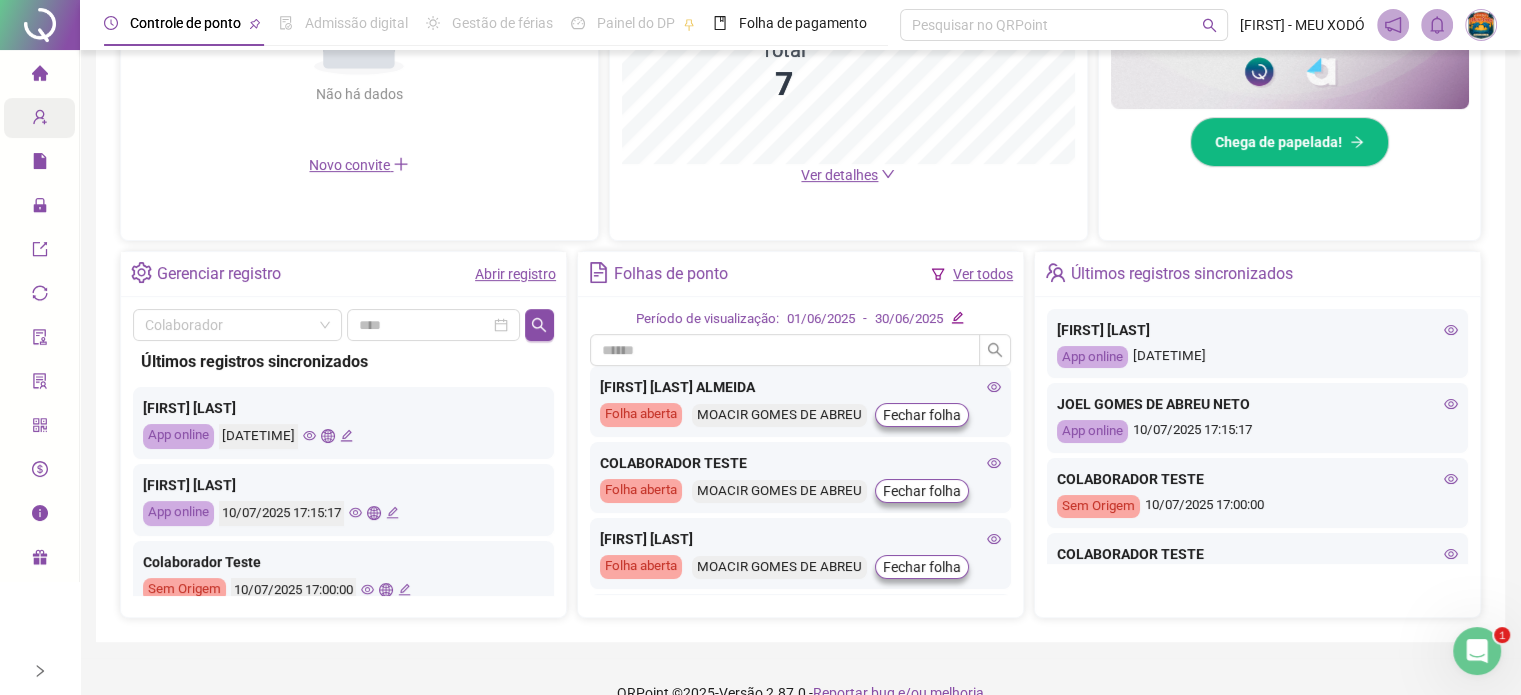 scroll, scrollTop: 600, scrollLeft: 0, axis: vertical 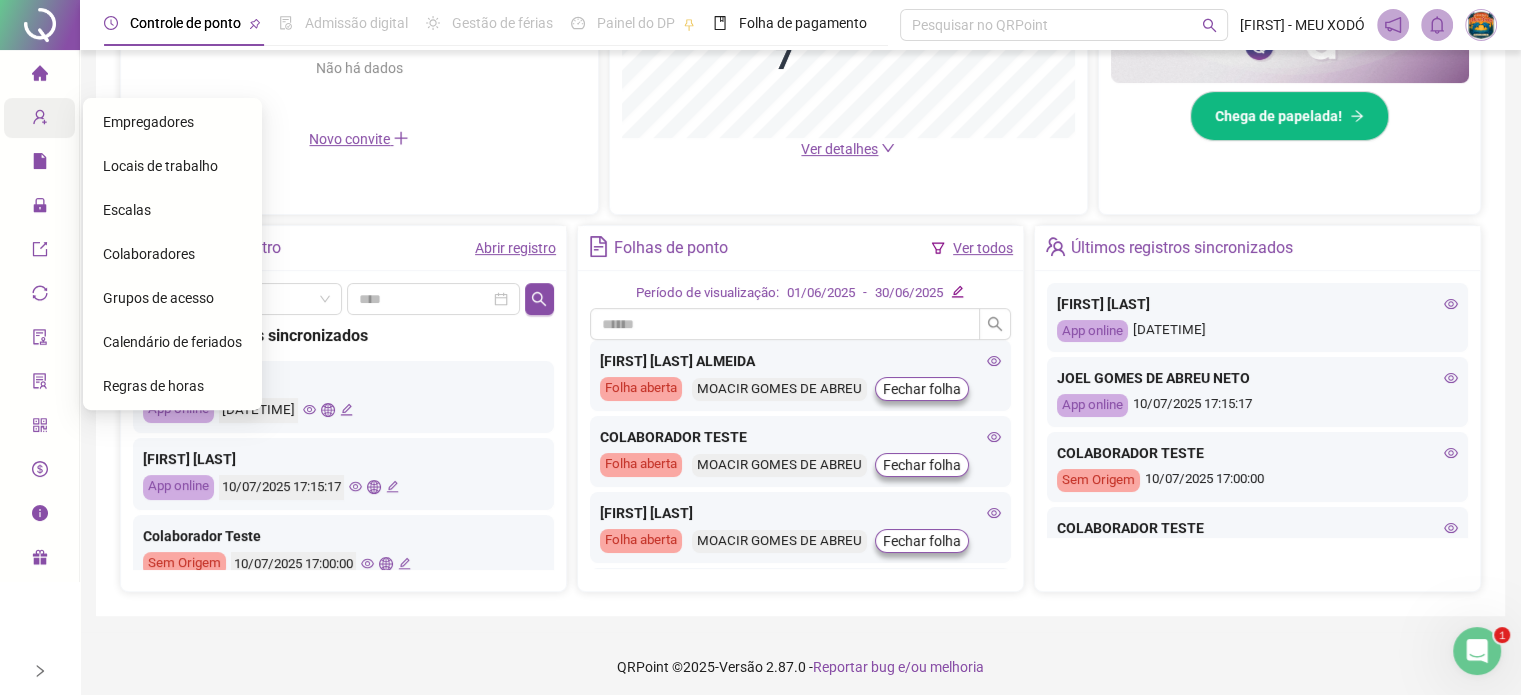 click on "Colaboradores" at bounding box center [149, 254] 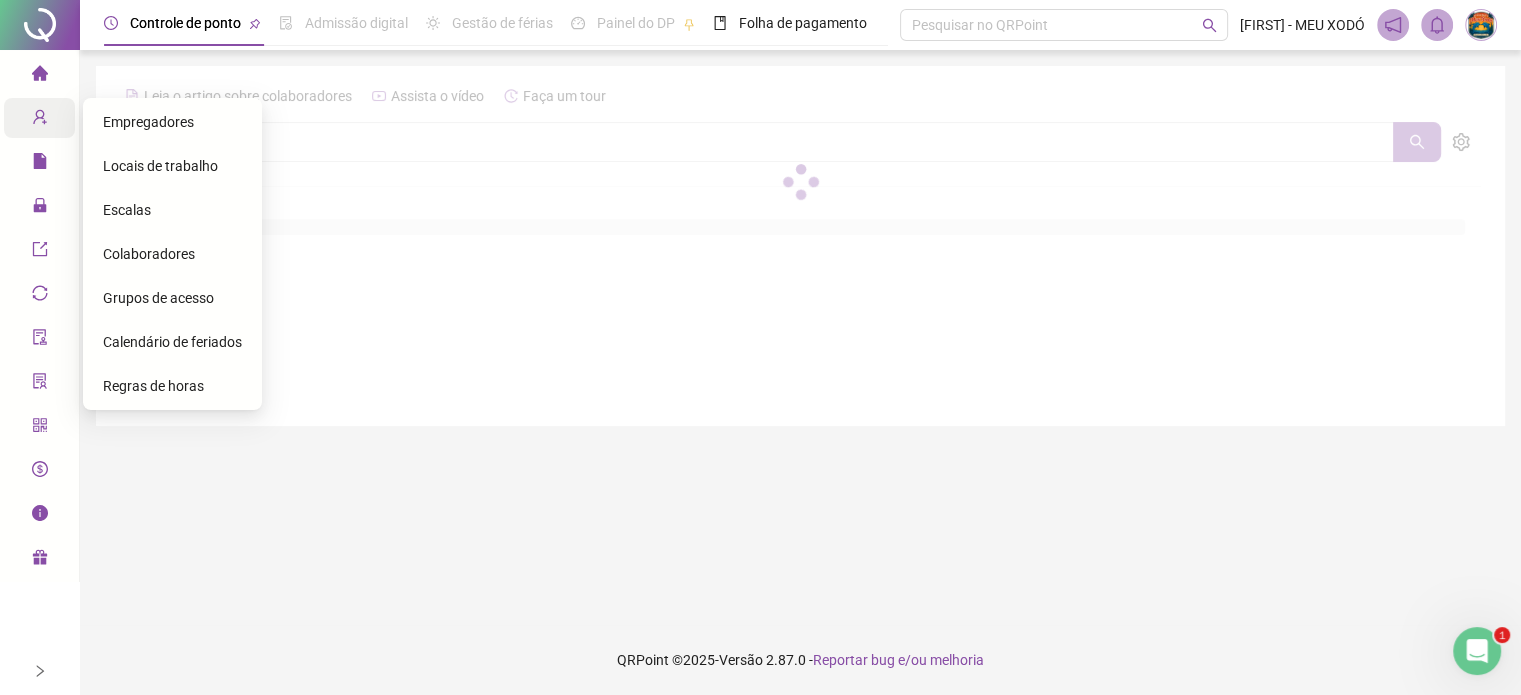 scroll, scrollTop: 0, scrollLeft: 0, axis: both 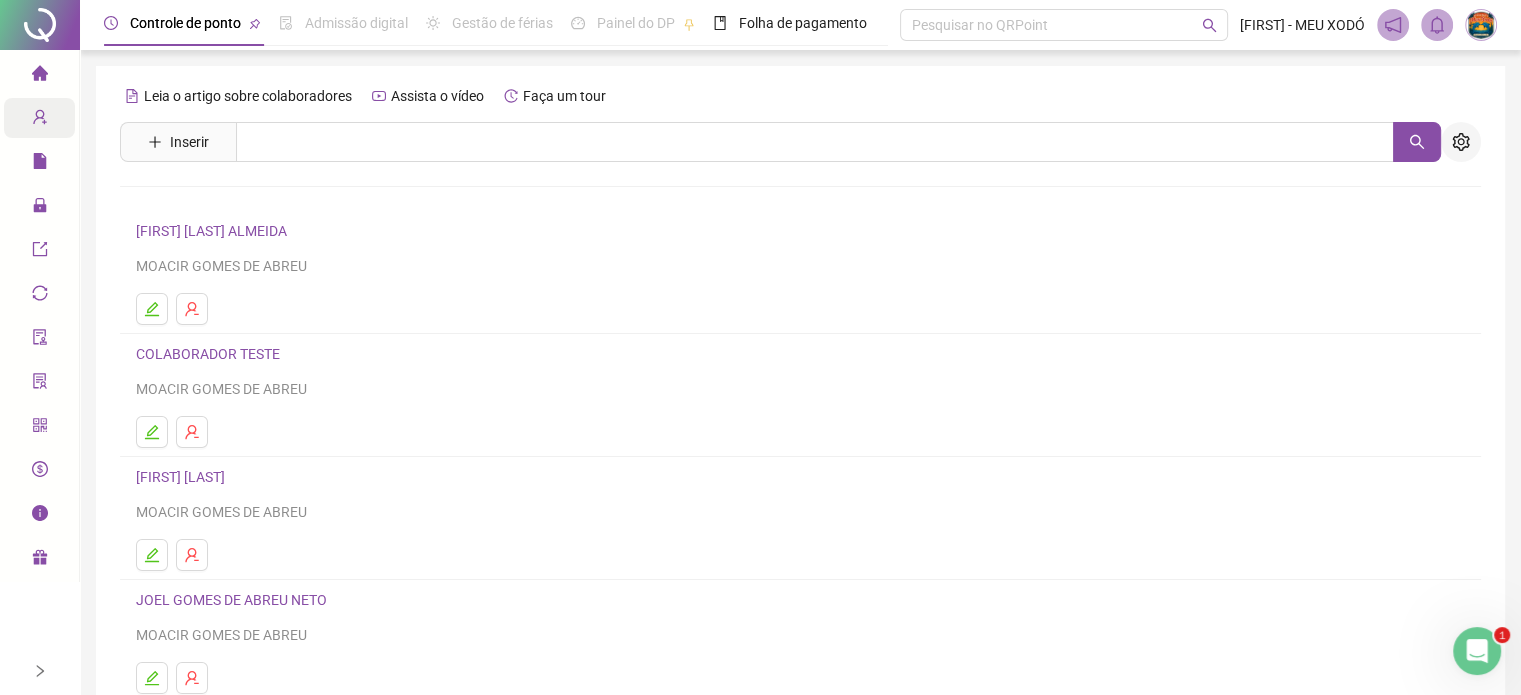 click 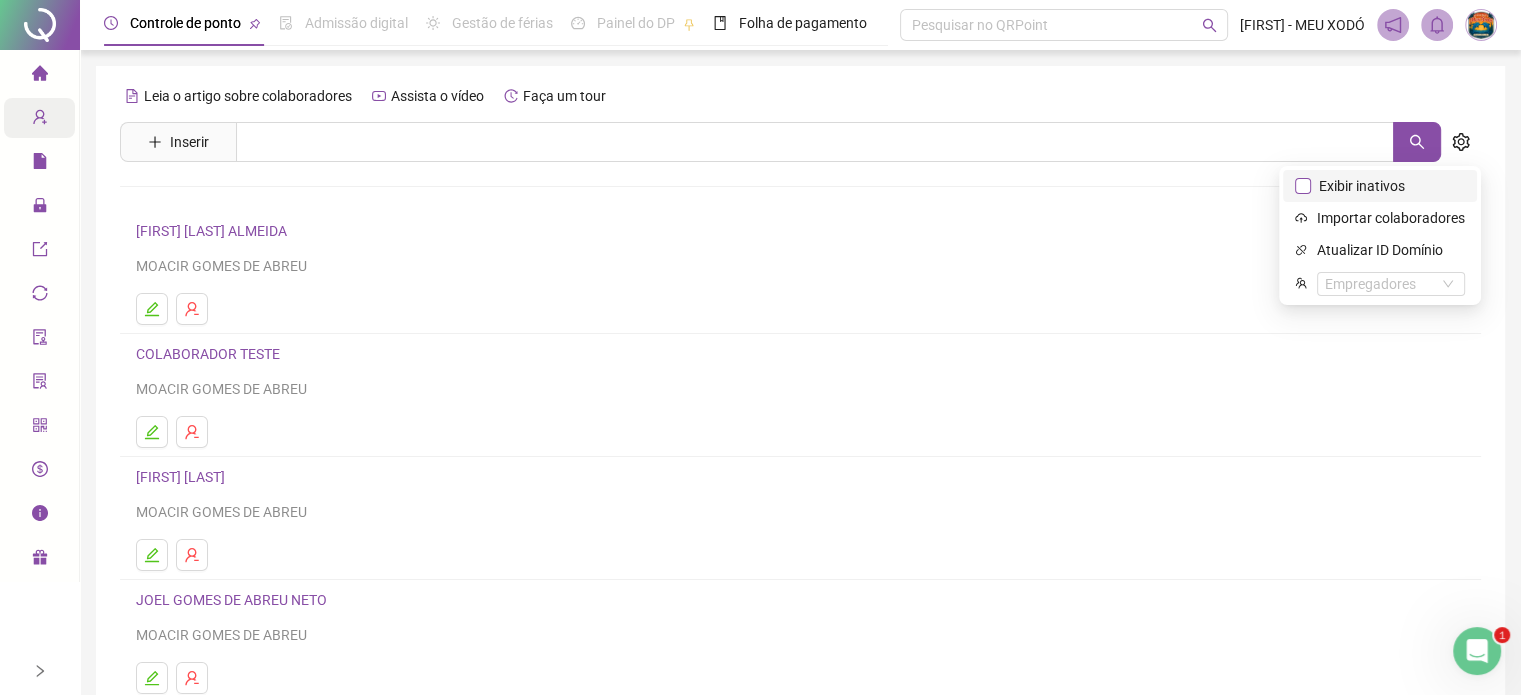 click on "Exibir inativos" at bounding box center (1362, 186) 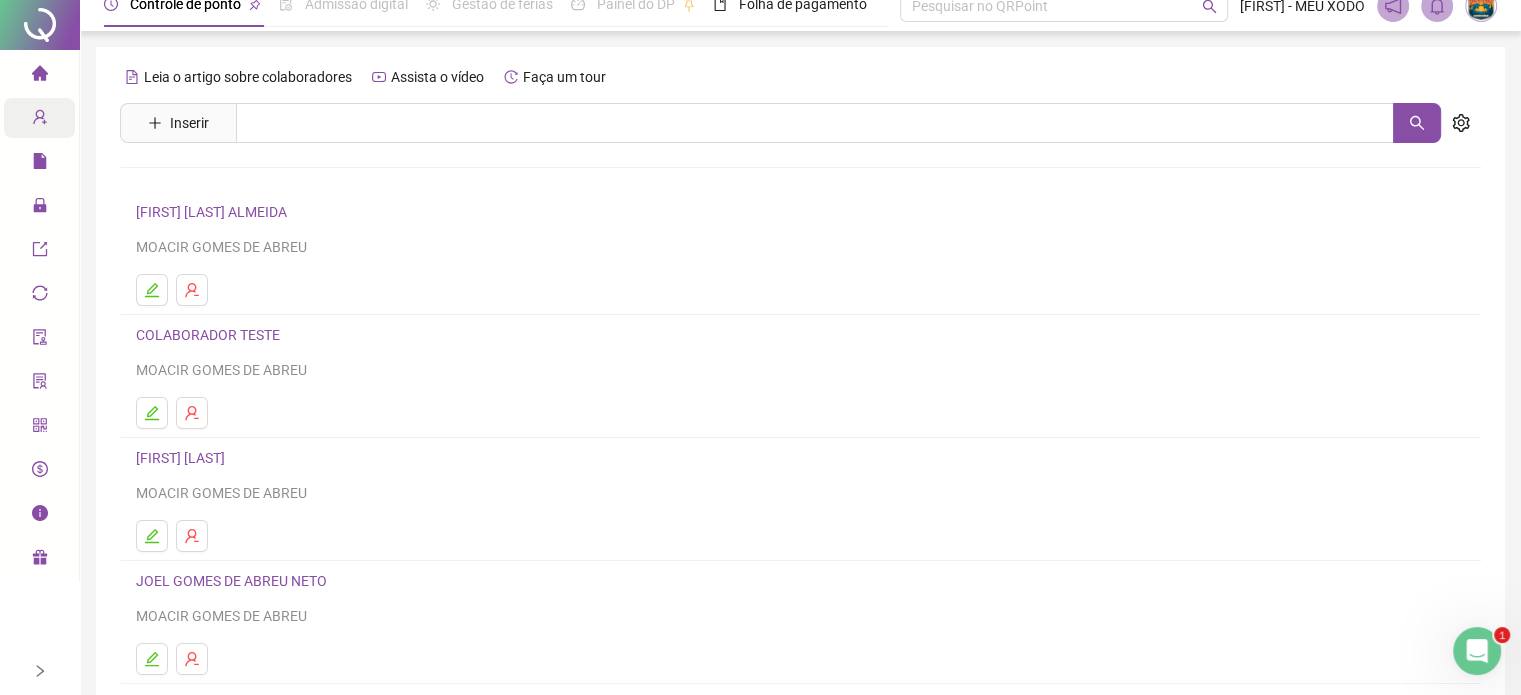 scroll, scrollTop: 271, scrollLeft: 0, axis: vertical 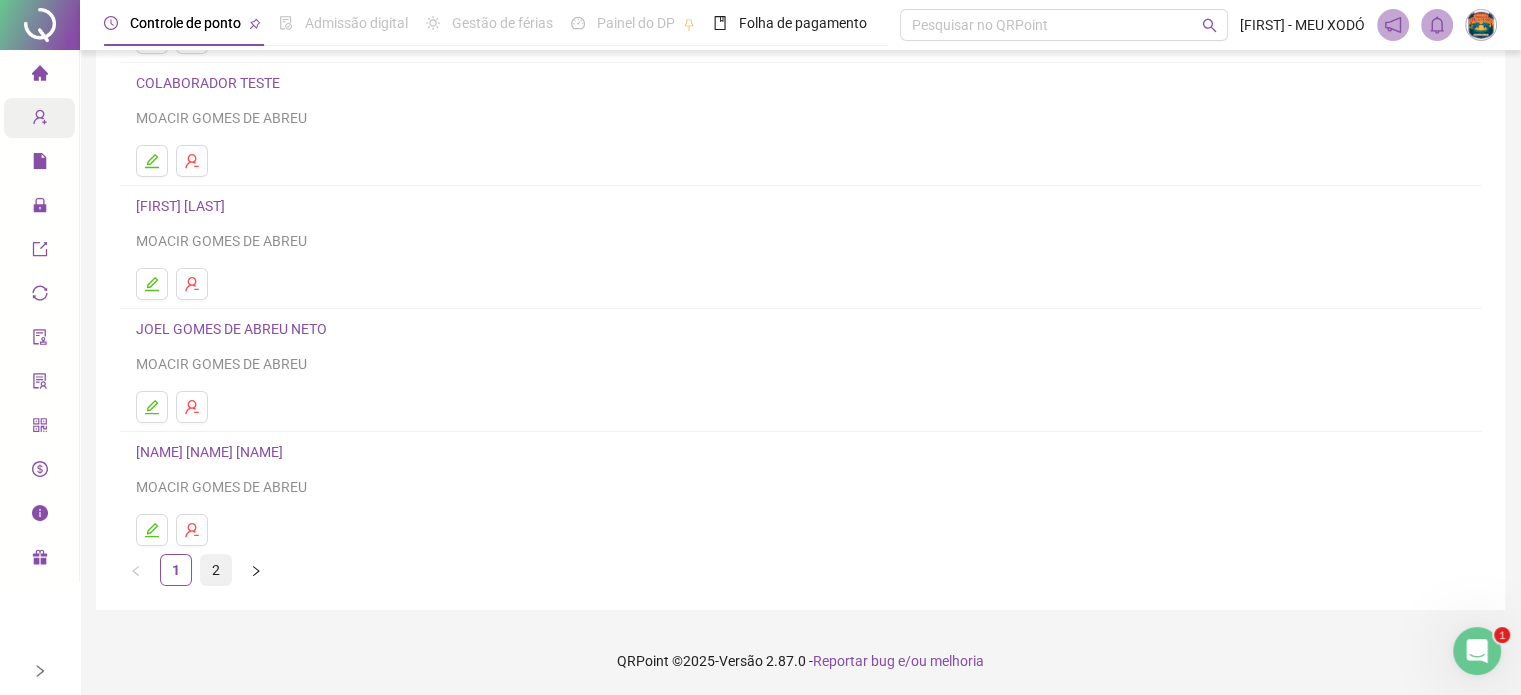 click on "2" at bounding box center (216, 570) 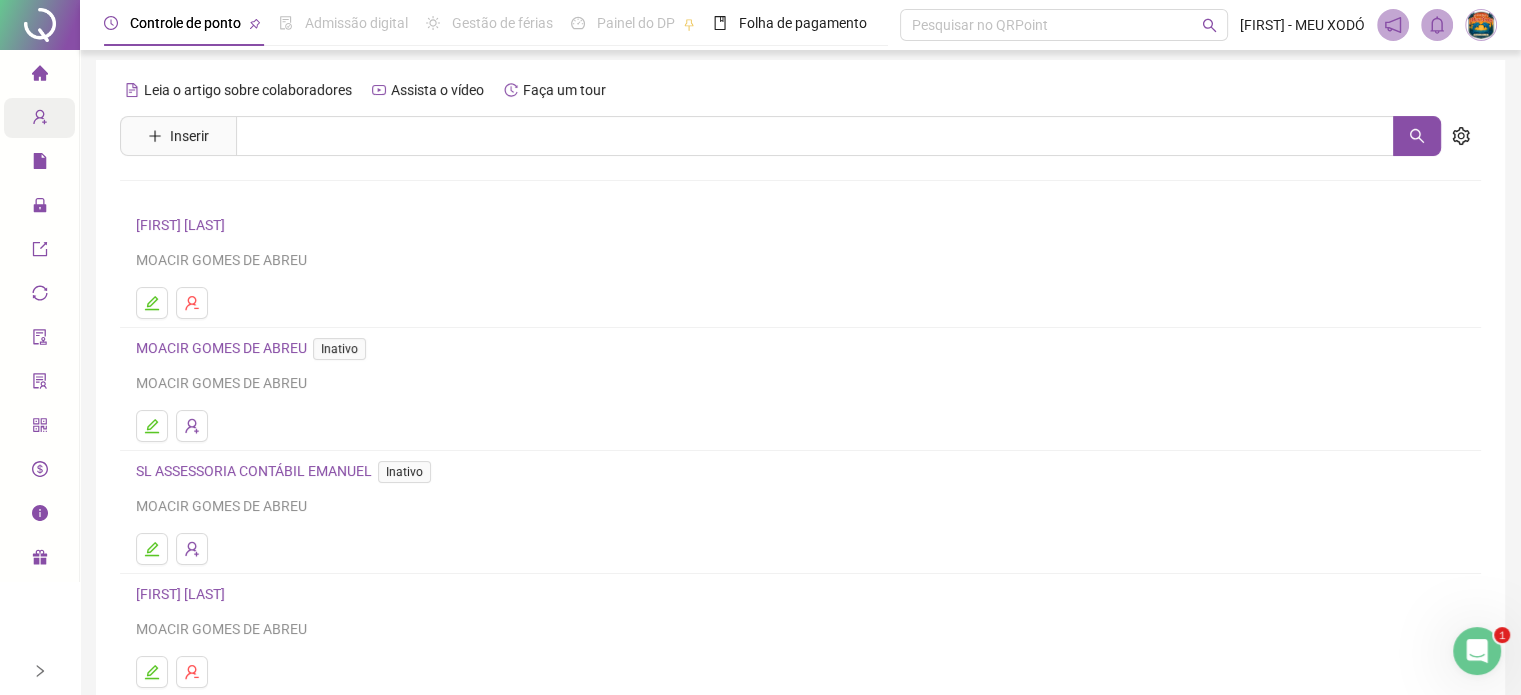 scroll, scrollTop: 0, scrollLeft: 0, axis: both 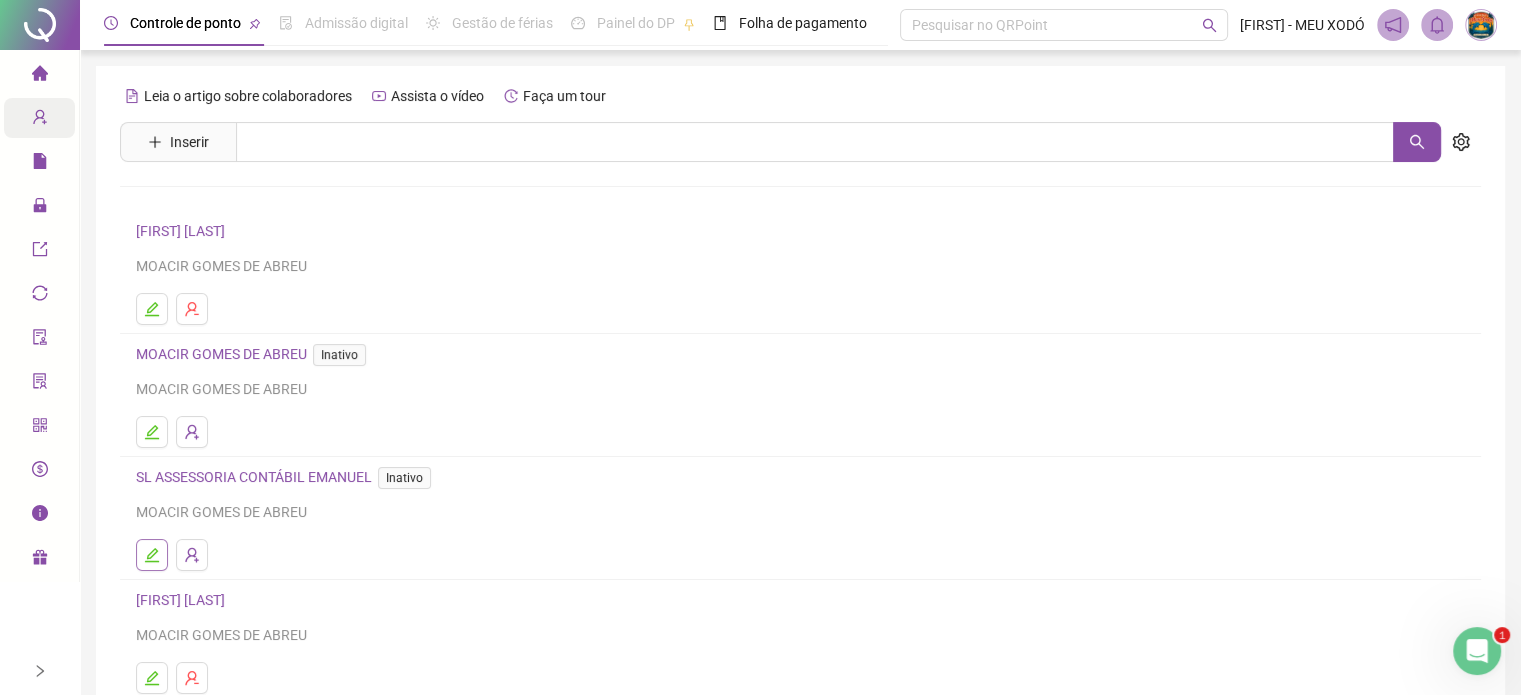click at bounding box center (152, 555) 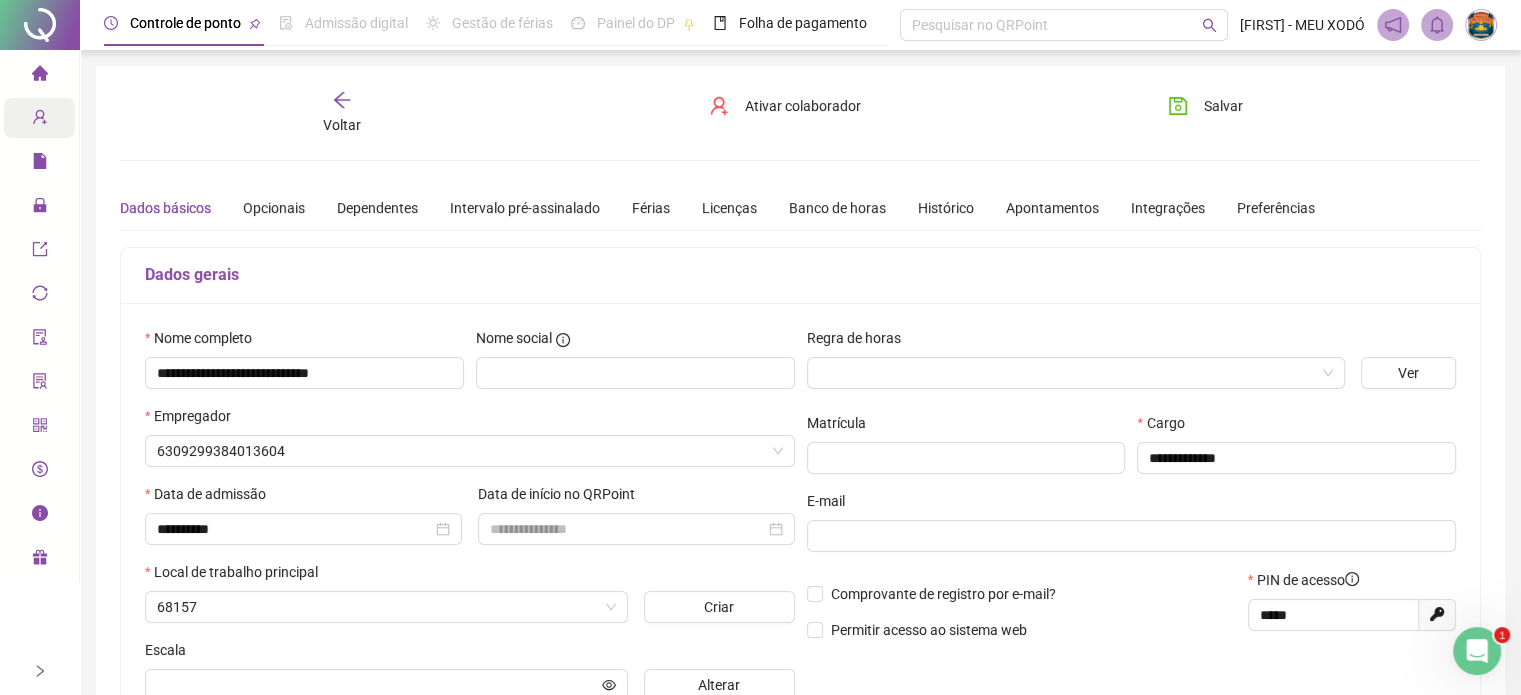 type 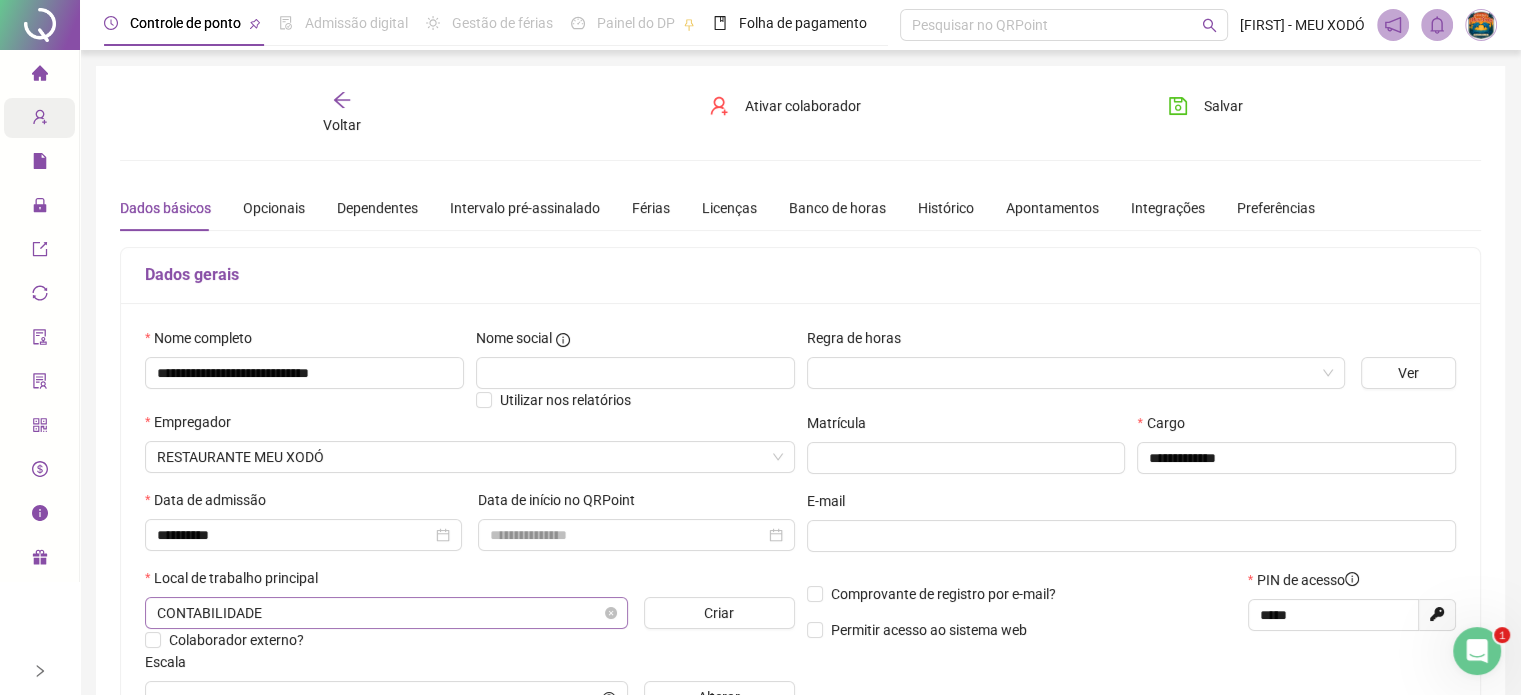 click on "CONTABILIDADE" at bounding box center [386, 613] 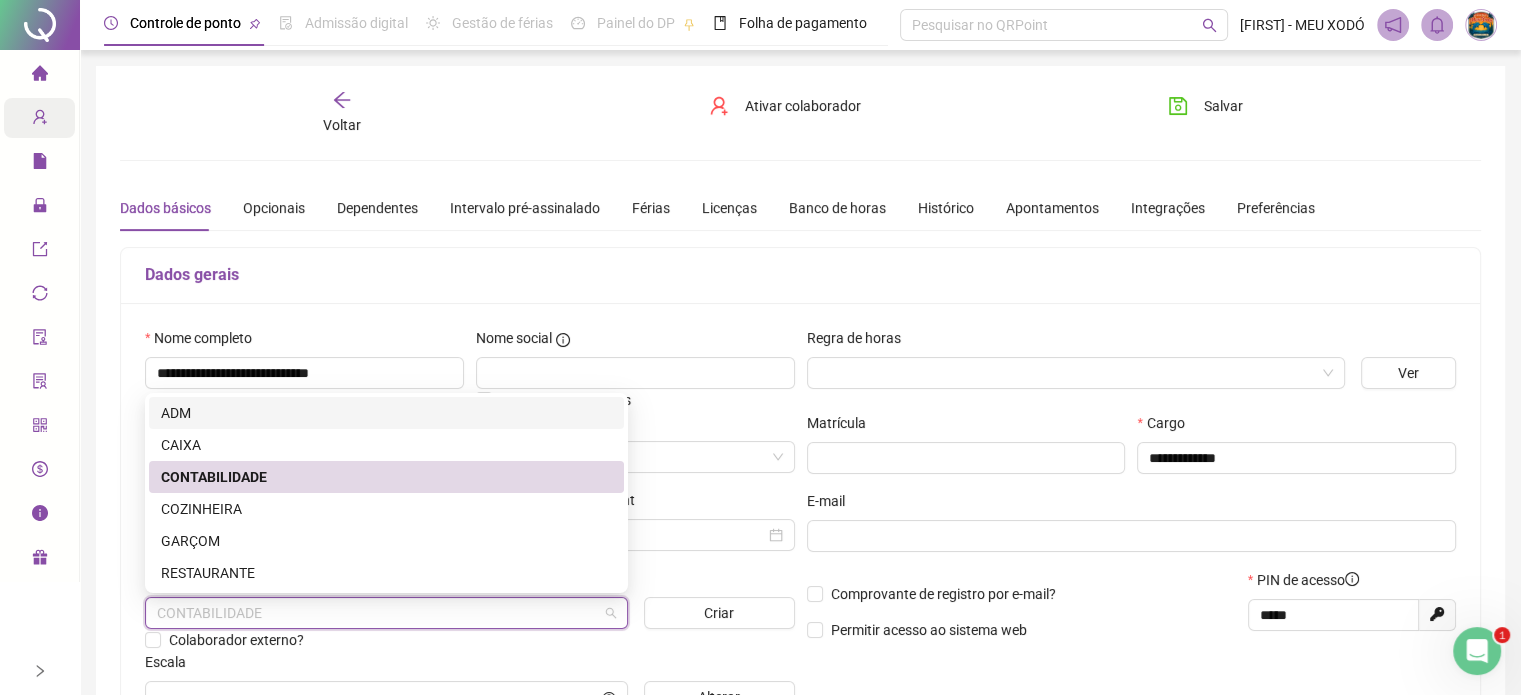 click on "ADM" at bounding box center [386, 413] 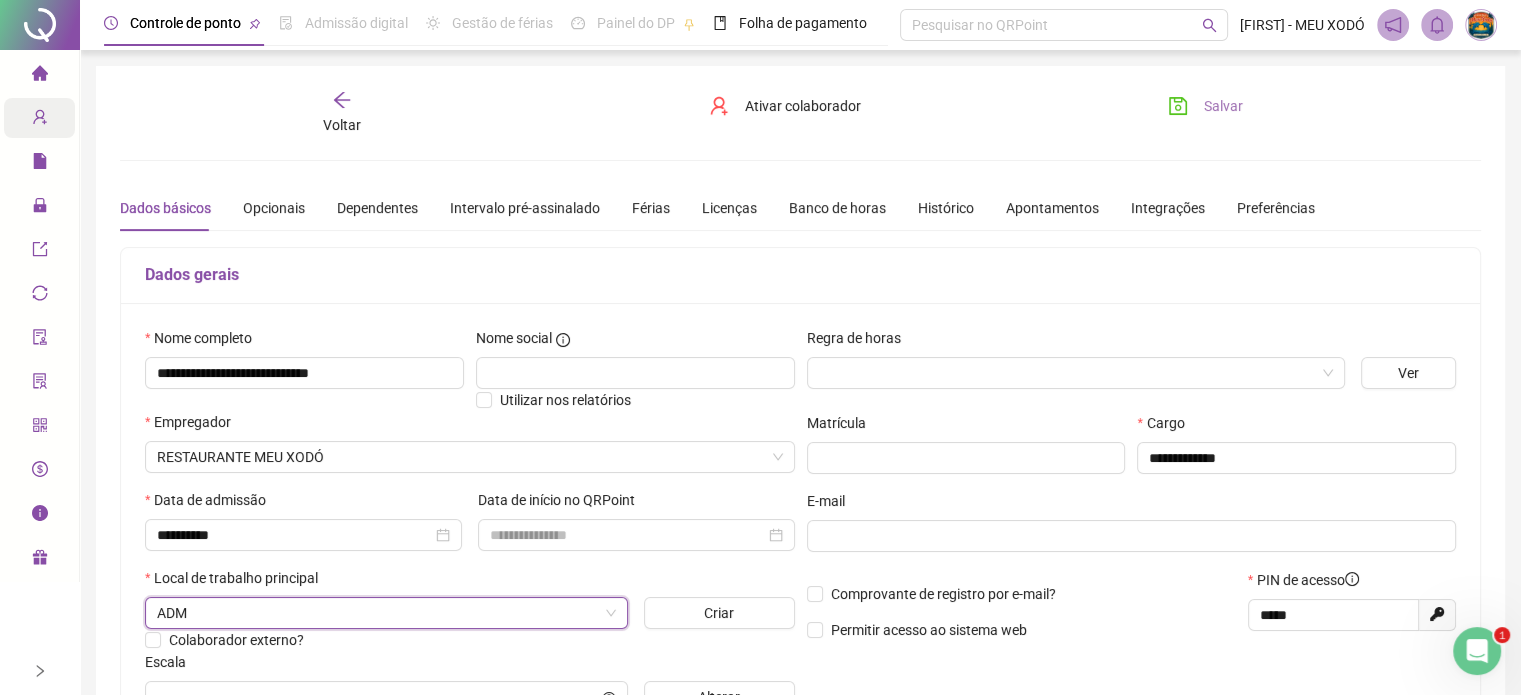click on "Salvar" at bounding box center (1205, 106) 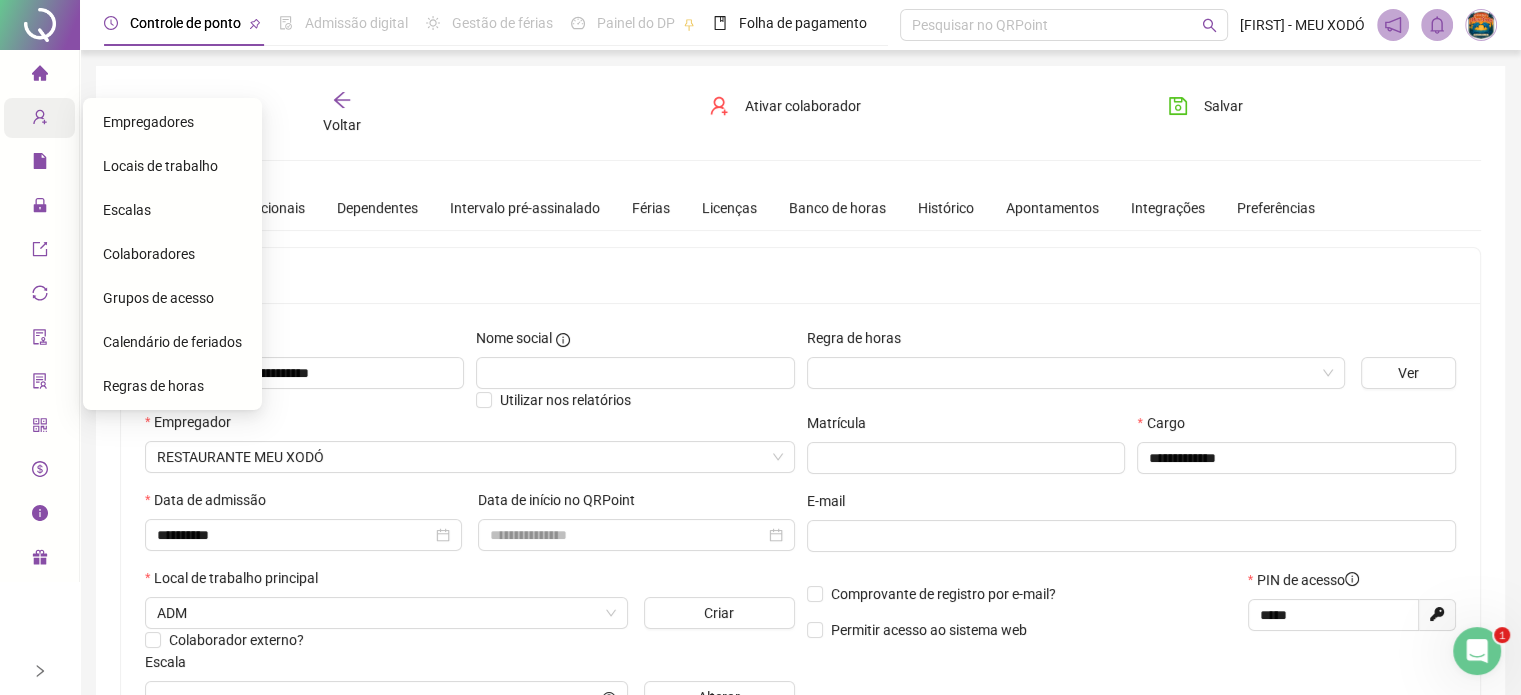 click on "Locais de trabalho" at bounding box center [160, 166] 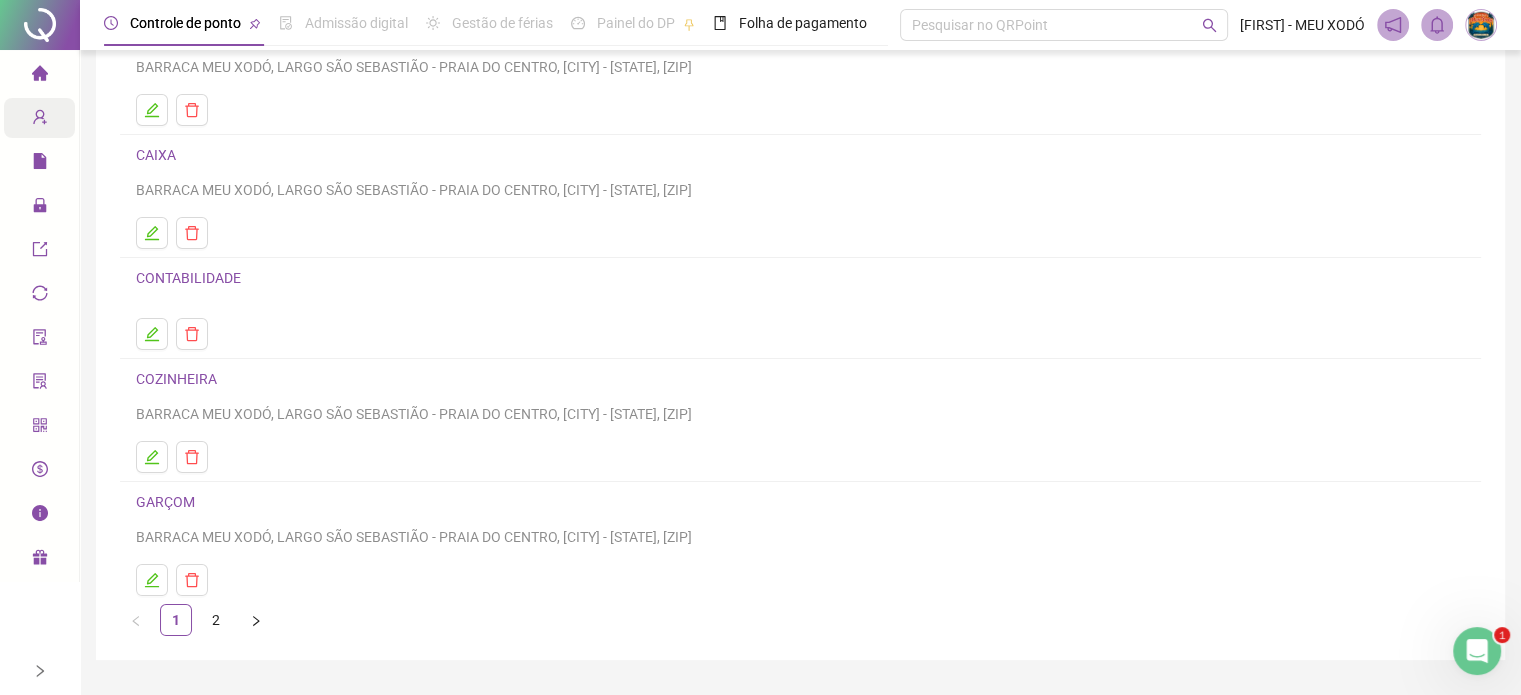 scroll, scrollTop: 200, scrollLeft: 0, axis: vertical 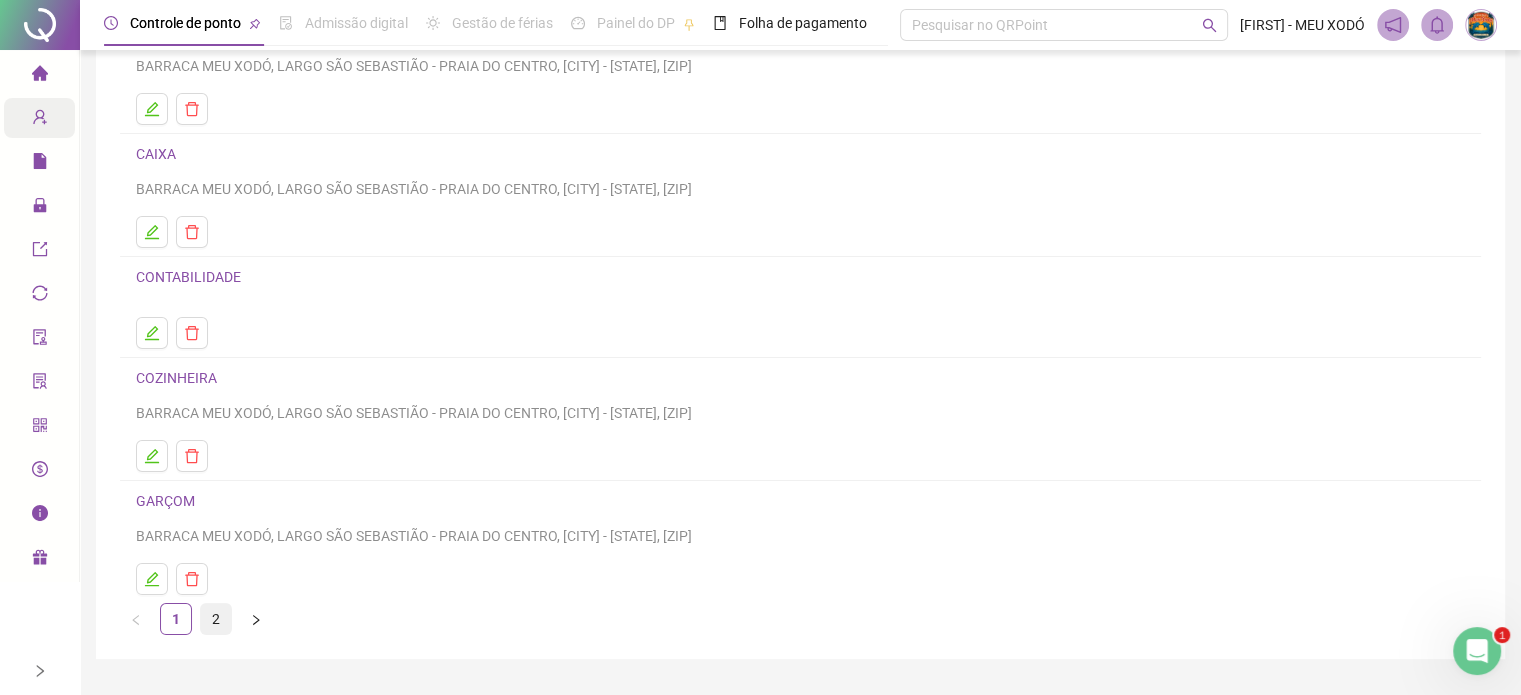 click on "2" at bounding box center (216, 619) 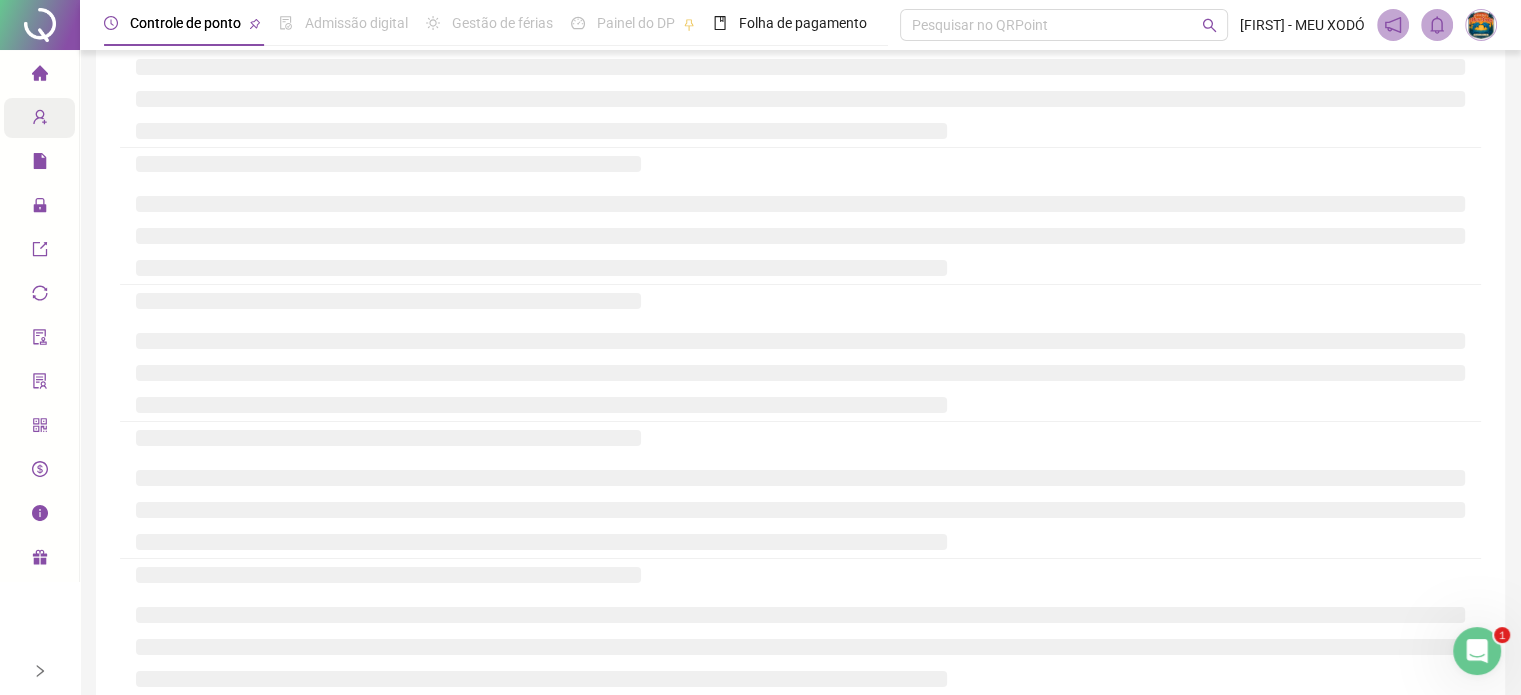 scroll, scrollTop: 0, scrollLeft: 0, axis: both 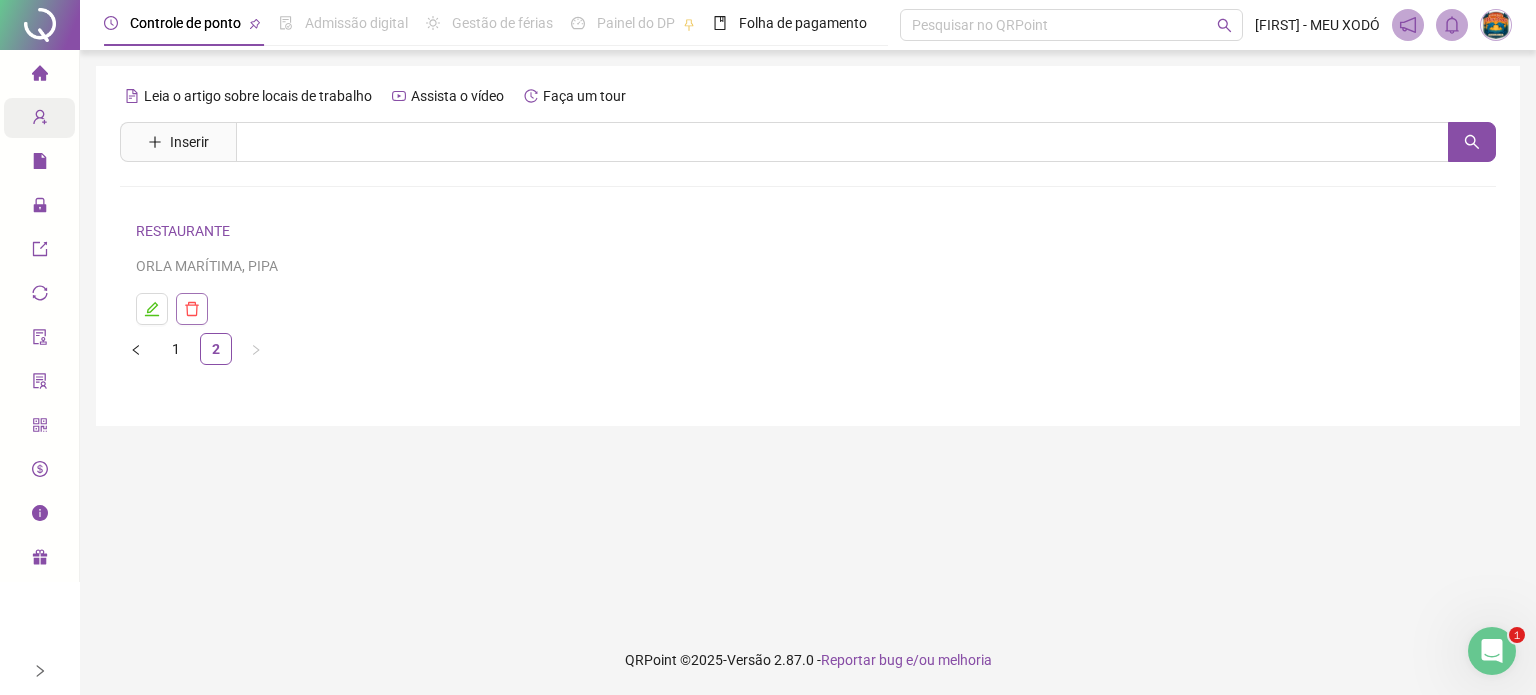 click at bounding box center (192, 309) 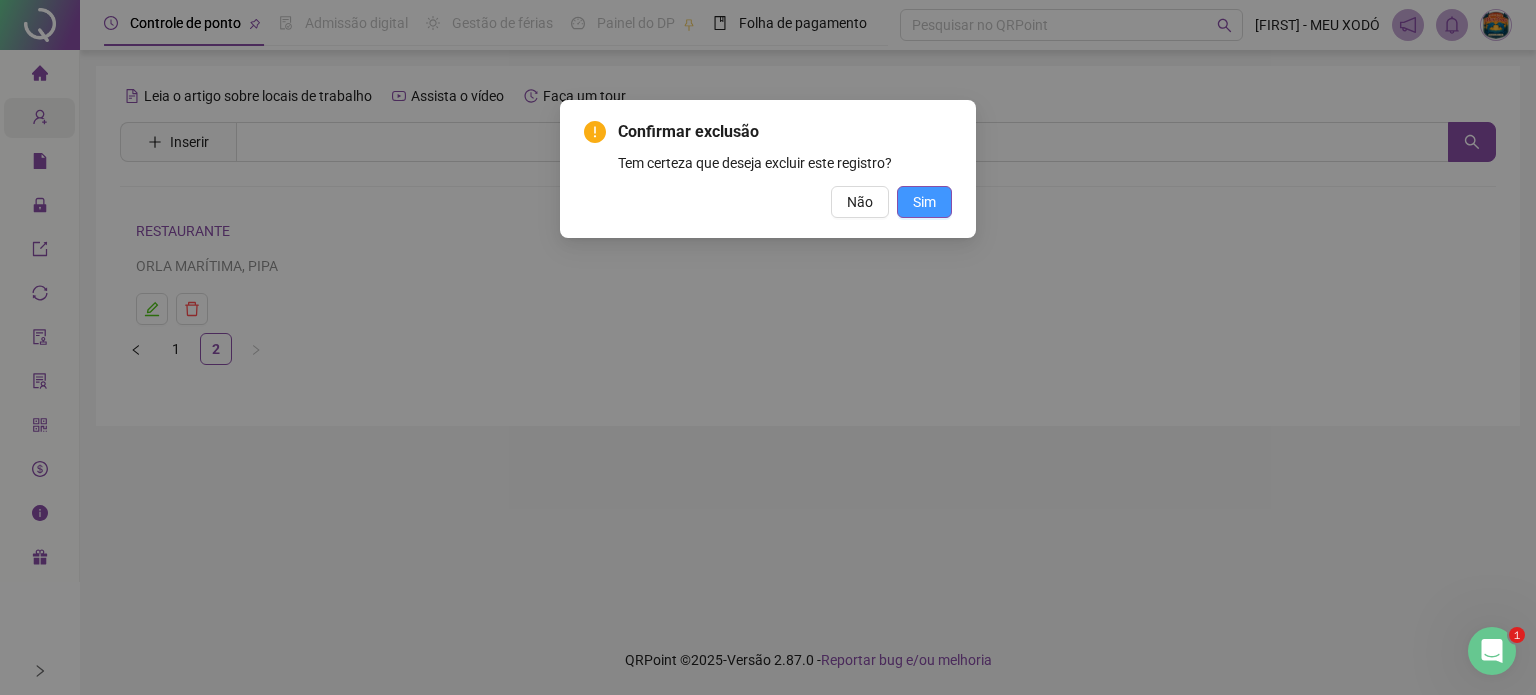 click on "Sim" at bounding box center (924, 202) 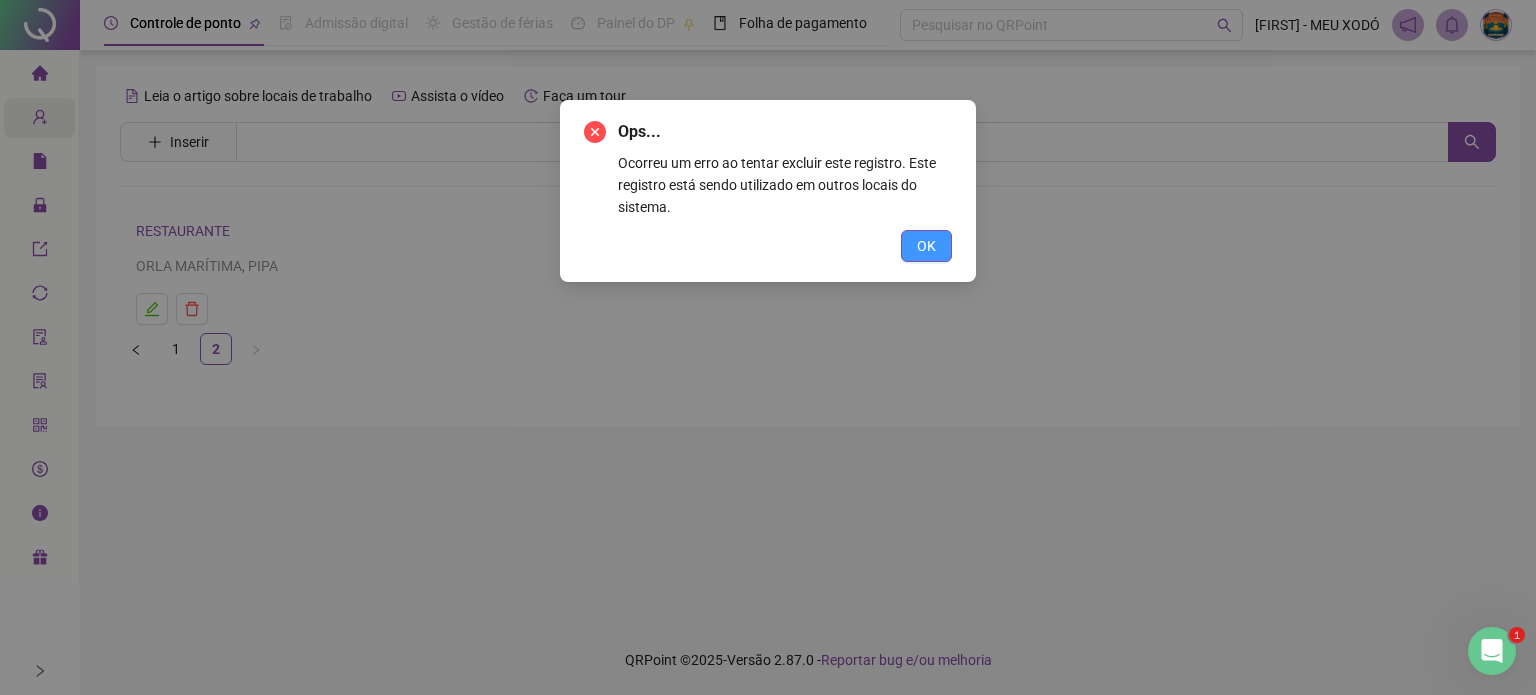 click on "OK" at bounding box center (926, 246) 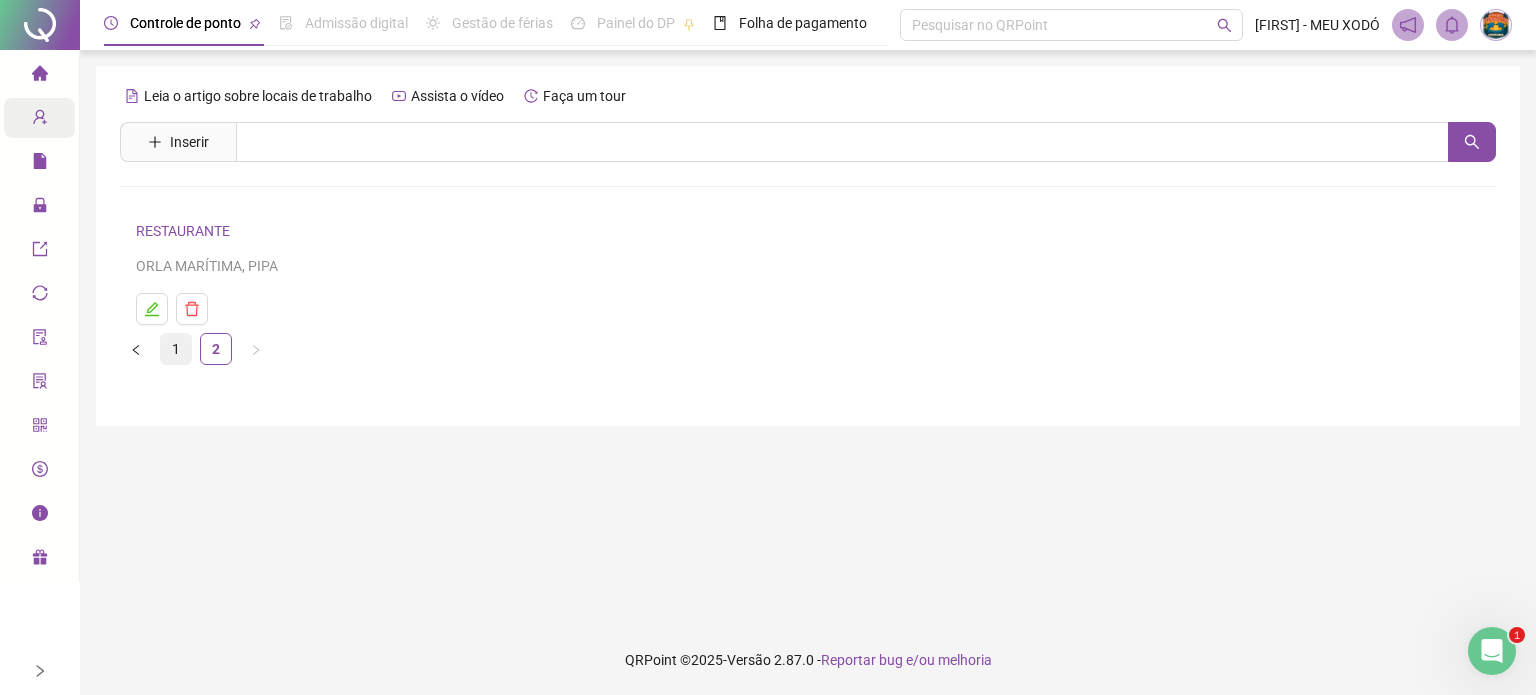 click on "1" at bounding box center (176, 349) 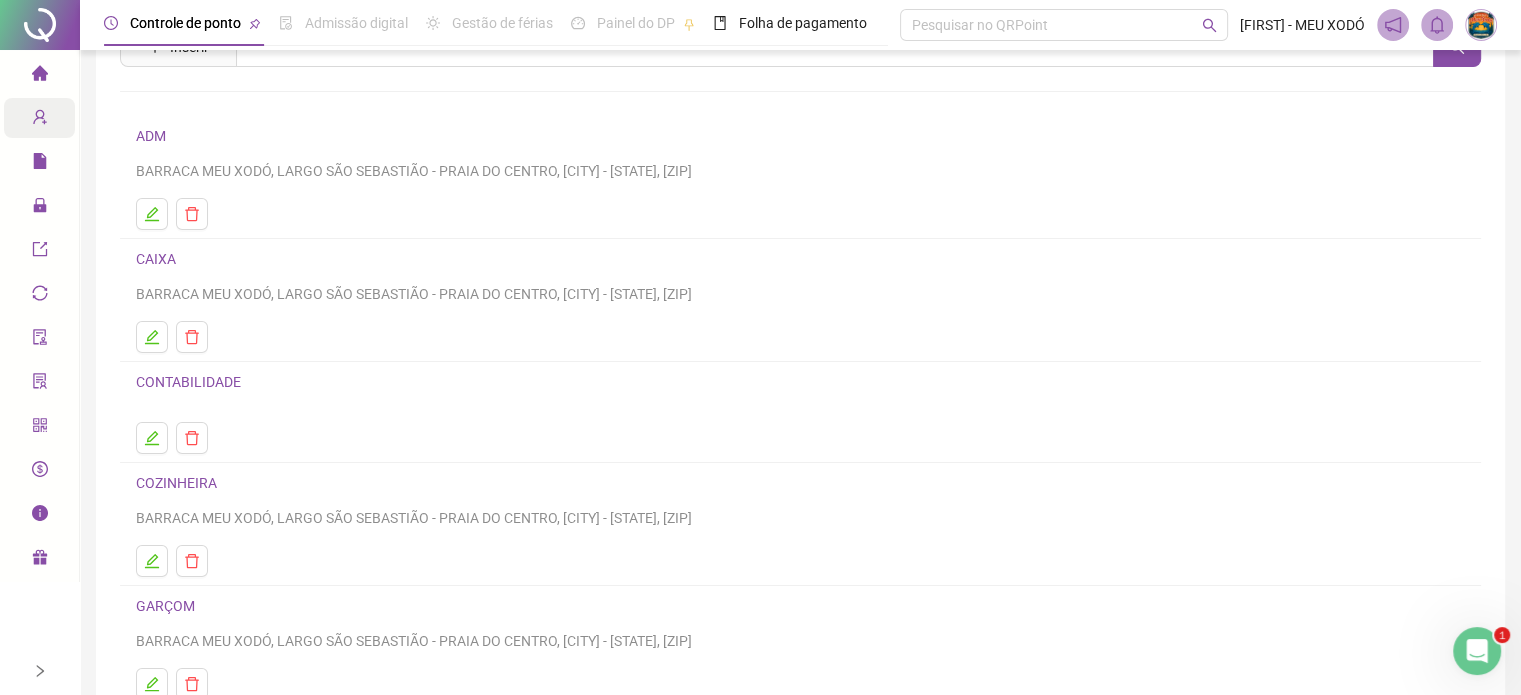scroll, scrollTop: 100, scrollLeft: 0, axis: vertical 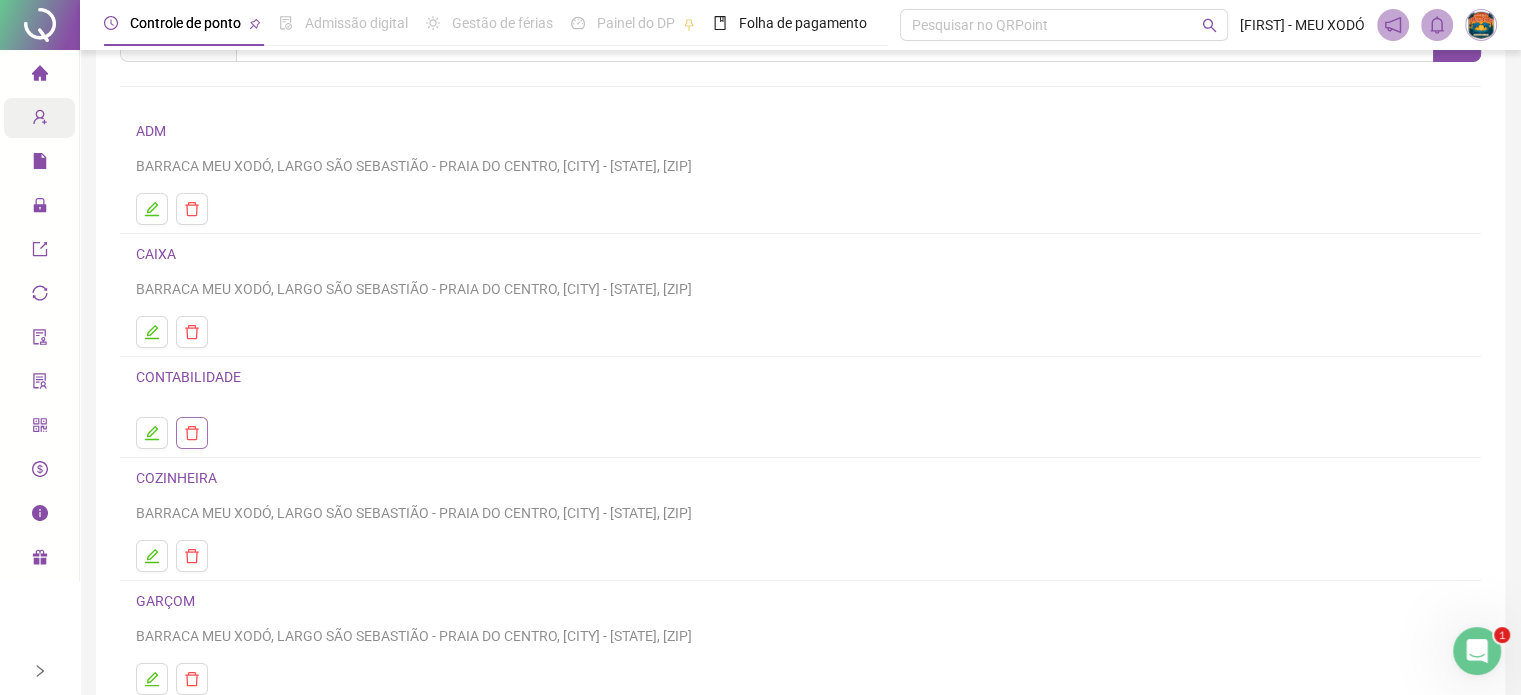 click 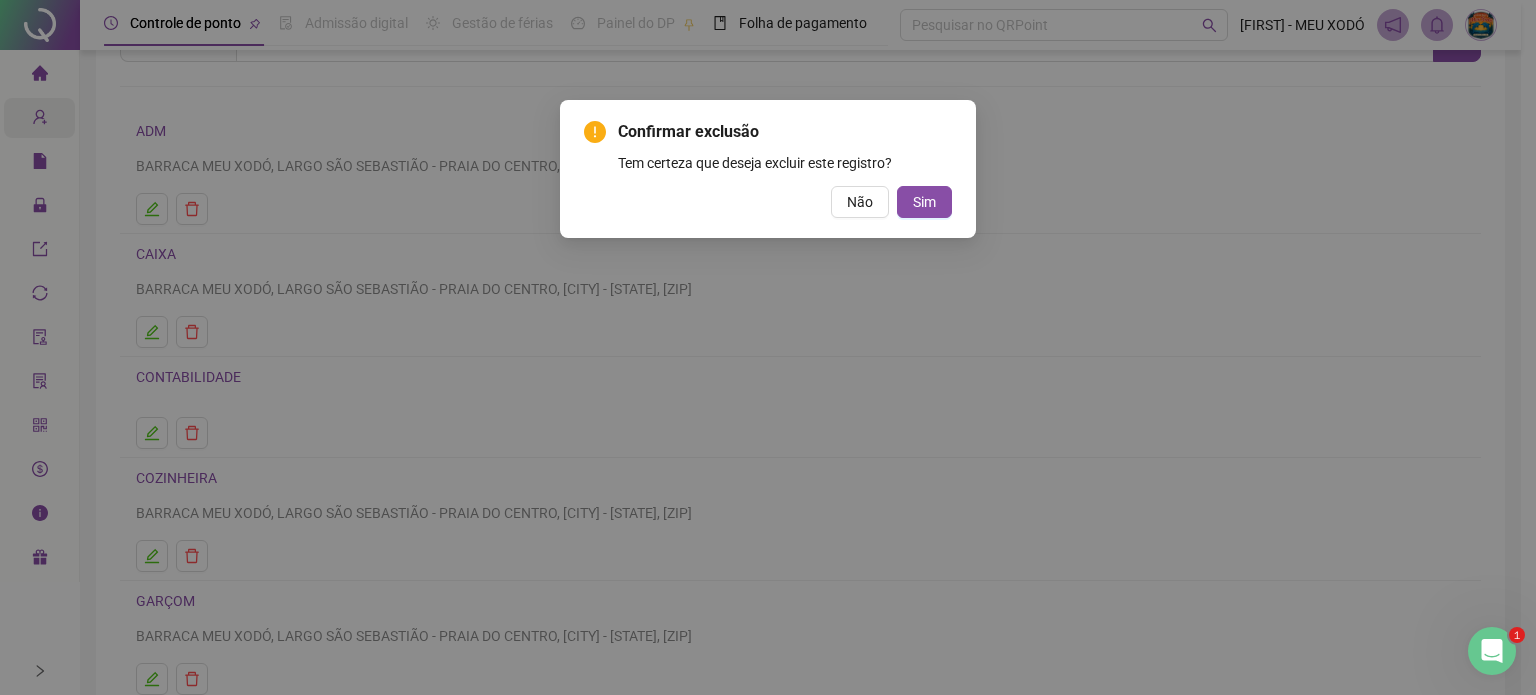 click on "Confirmar exclusão Tem certeza que deseja excluir este registro? Não Sim" at bounding box center [768, 169] 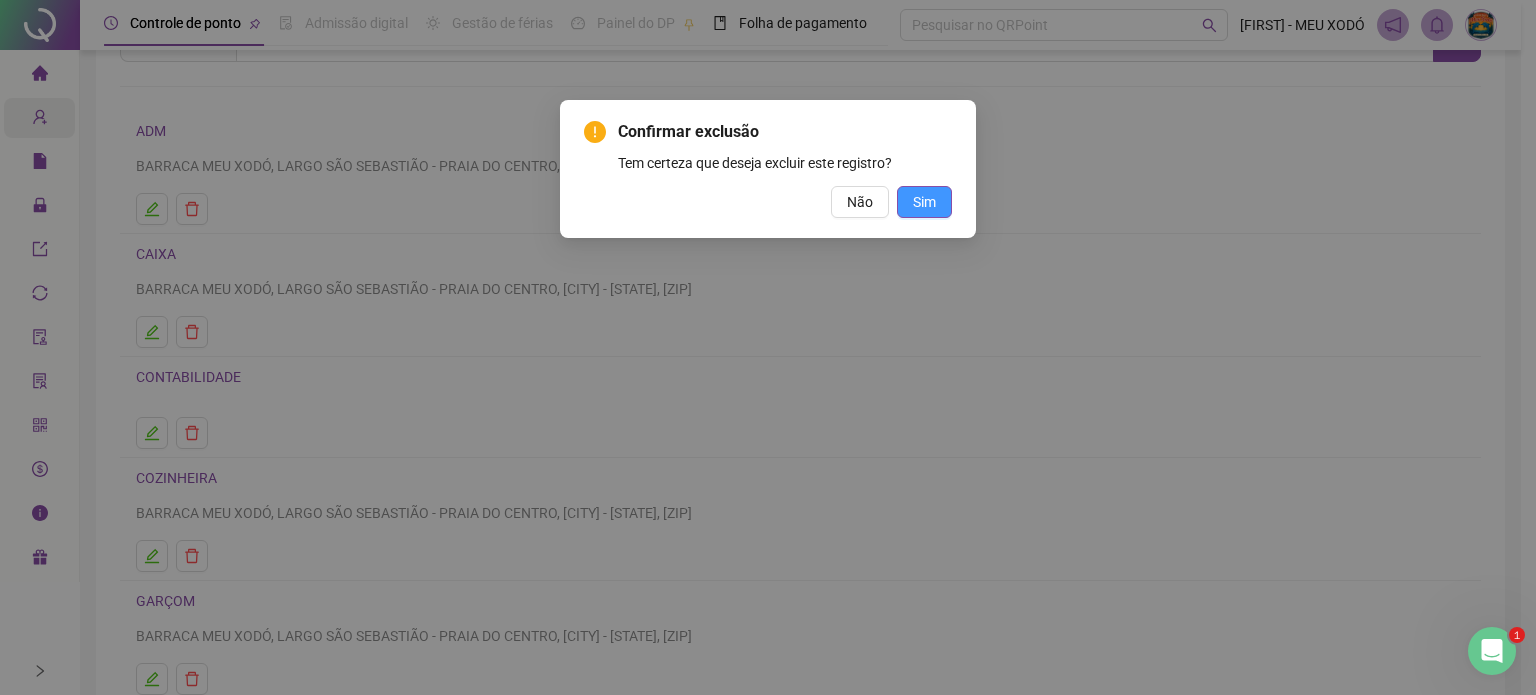 click on "Sim" at bounding box center (924, 202) 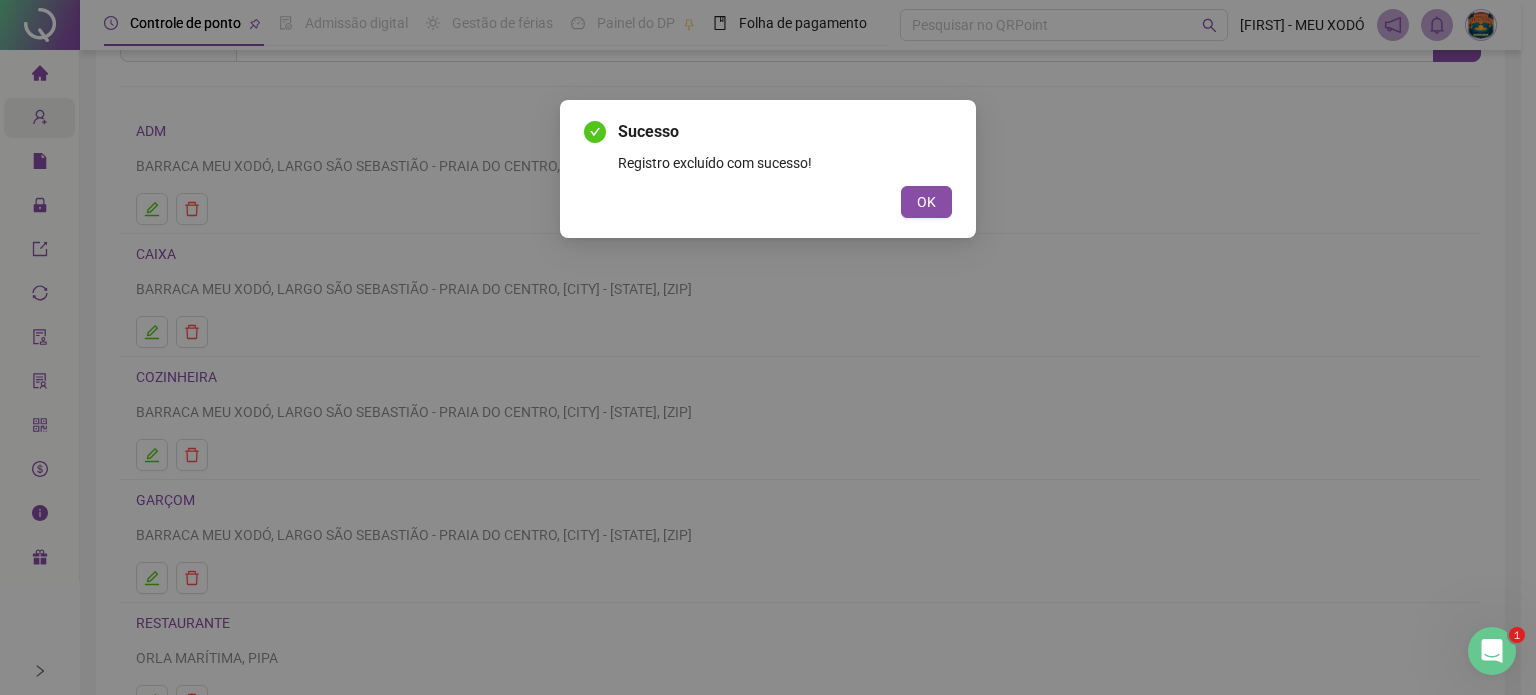 click on "OK" at bounding box center (926, 202) 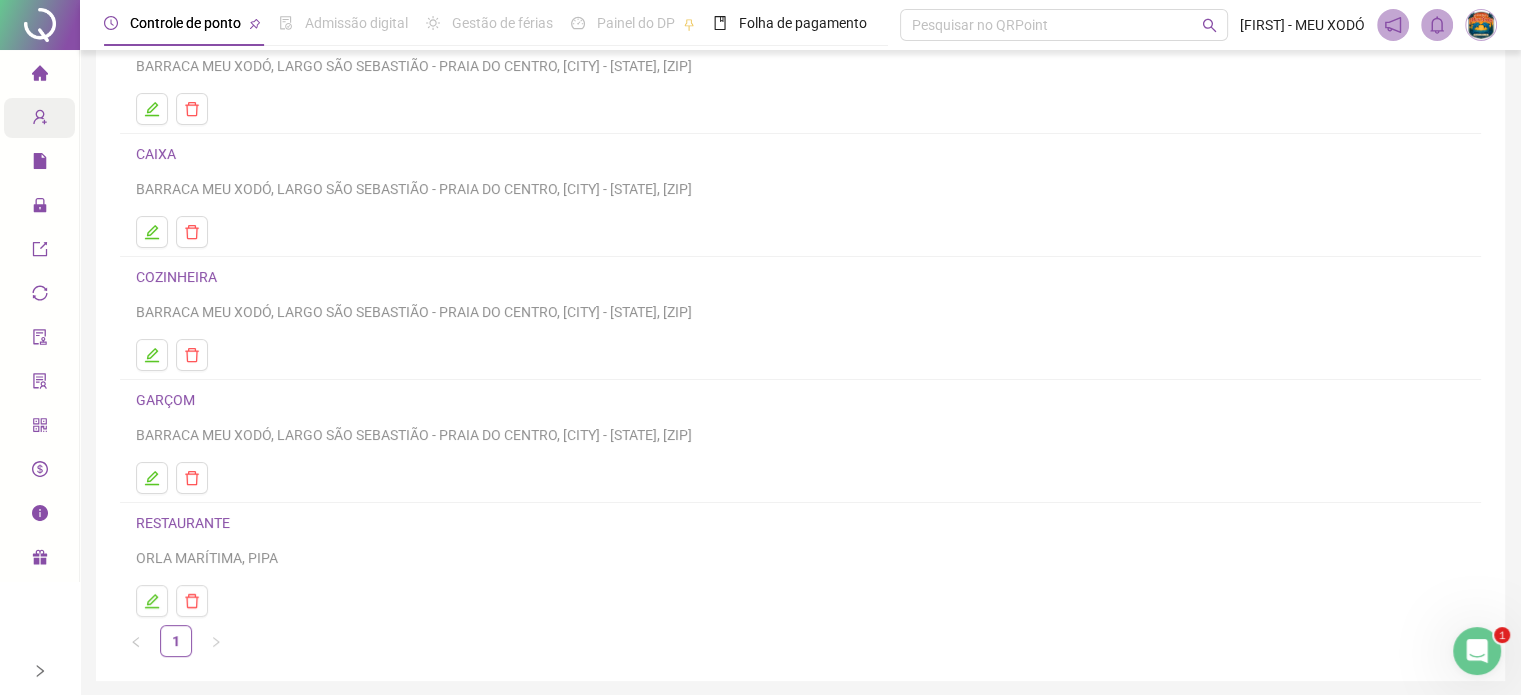 scroll, scrollTop: 271, scrollLeft: 0, axis: vertical 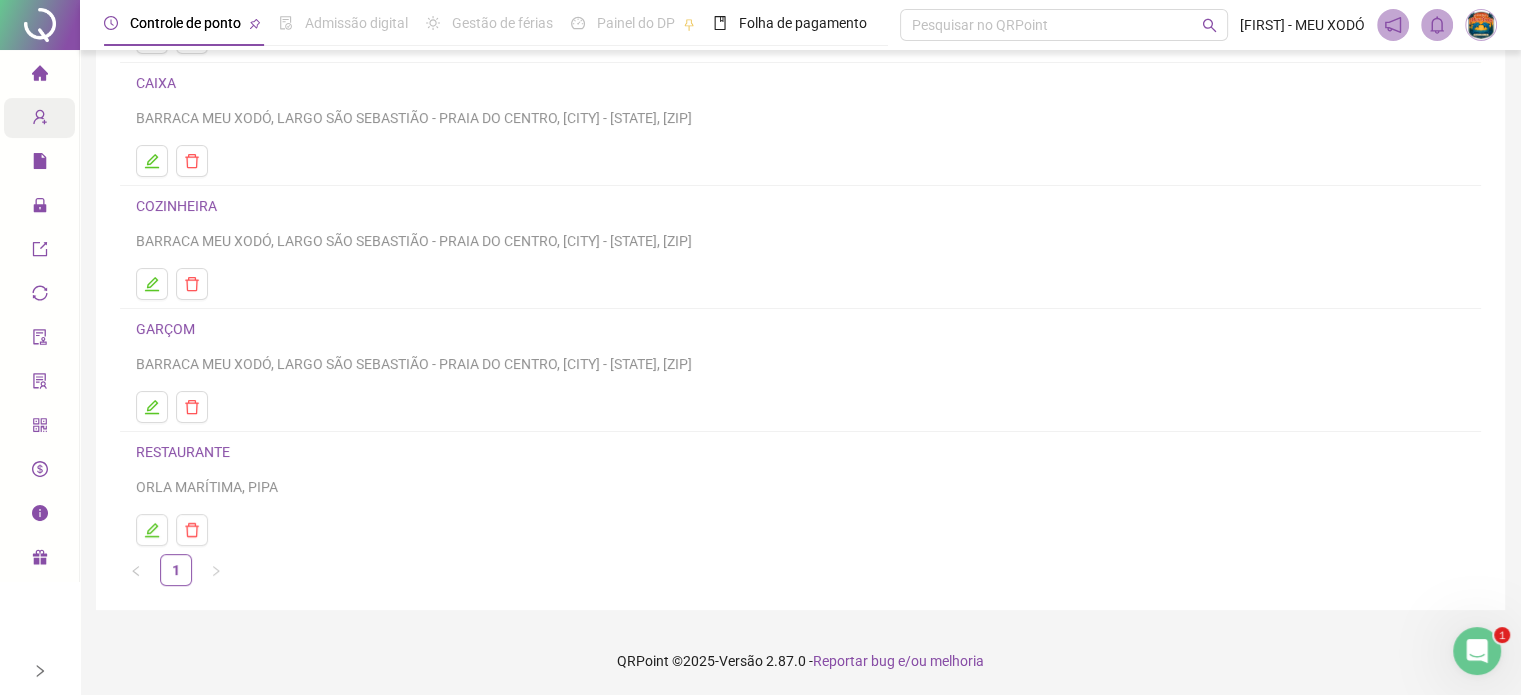 click 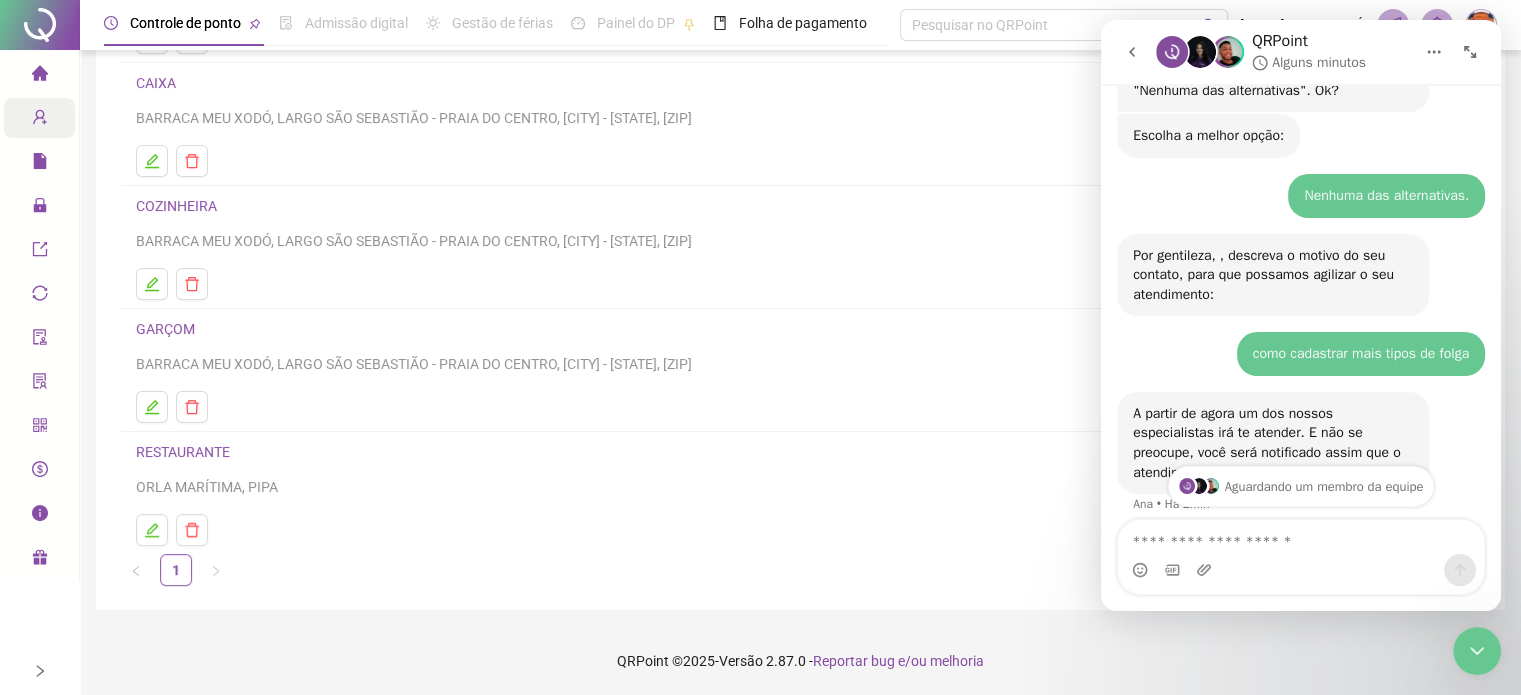 scroll, scrollTop: 866, scrollLeft: 0, axis: vertical 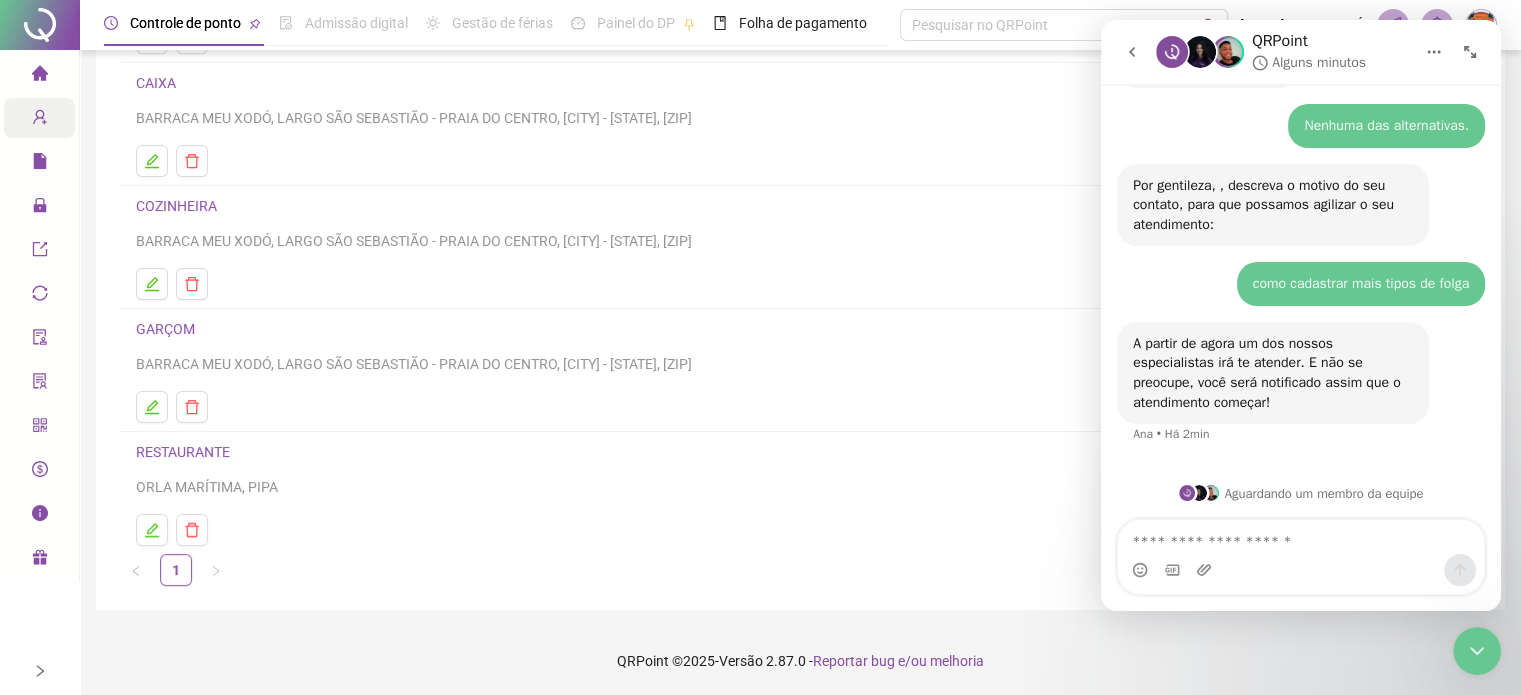 click 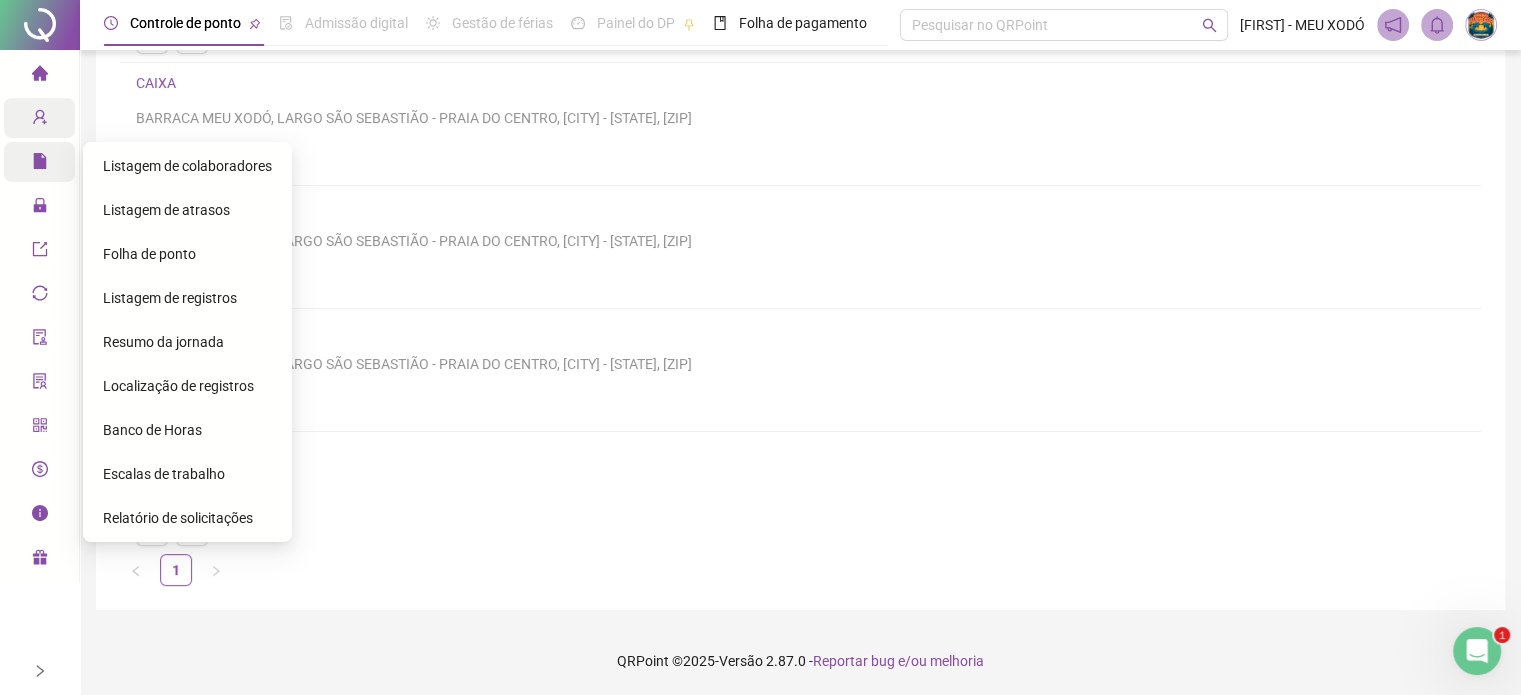 click 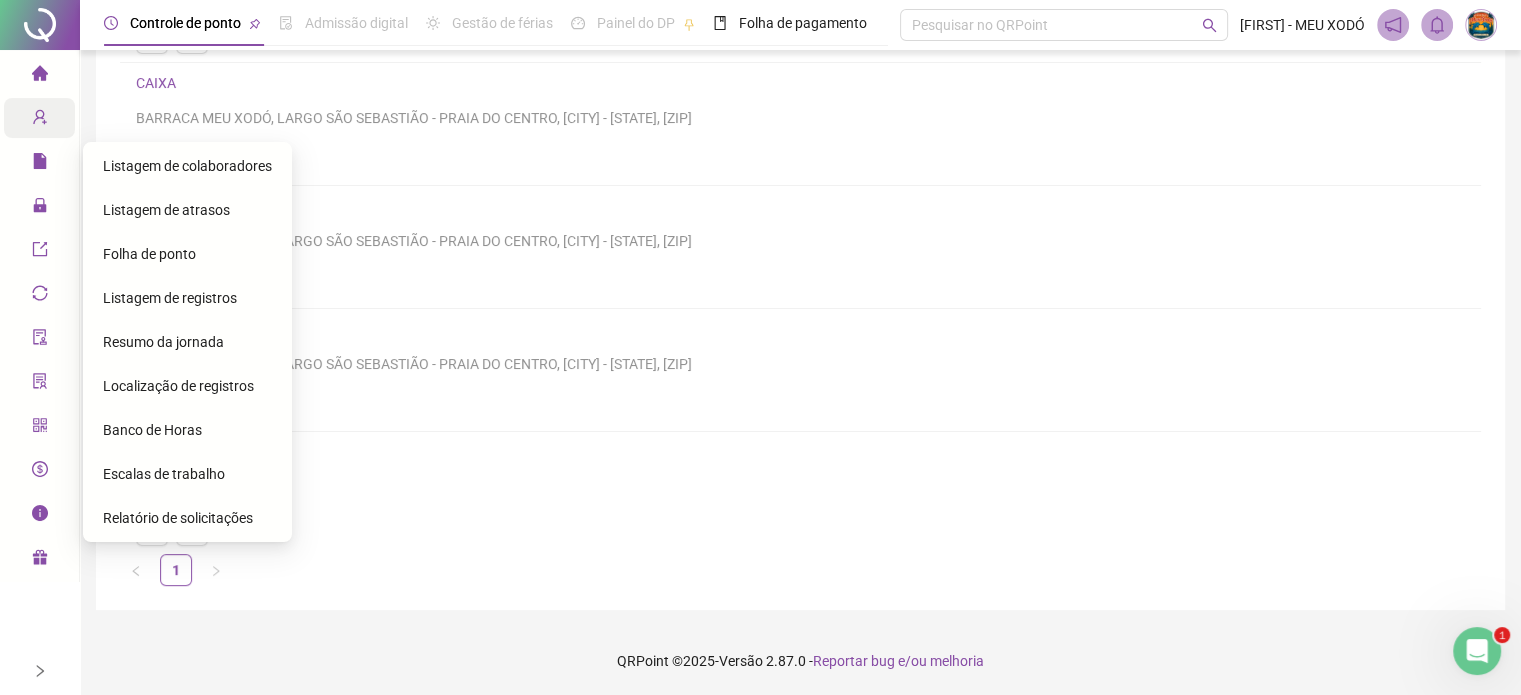 click on "Listagem de colaboradores" at bounding box center (187, 166) 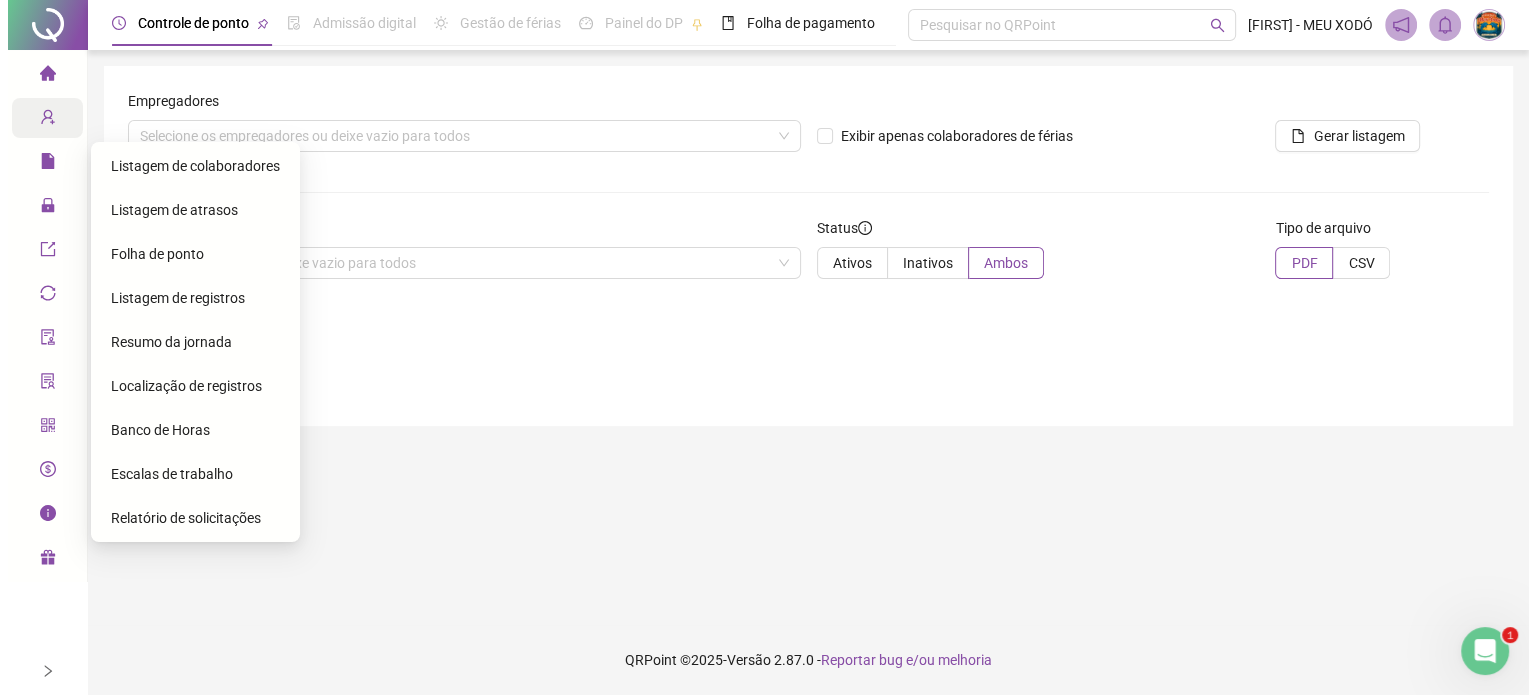 scroll, scrollTop: 0, scrollLeft: 0, axis: both 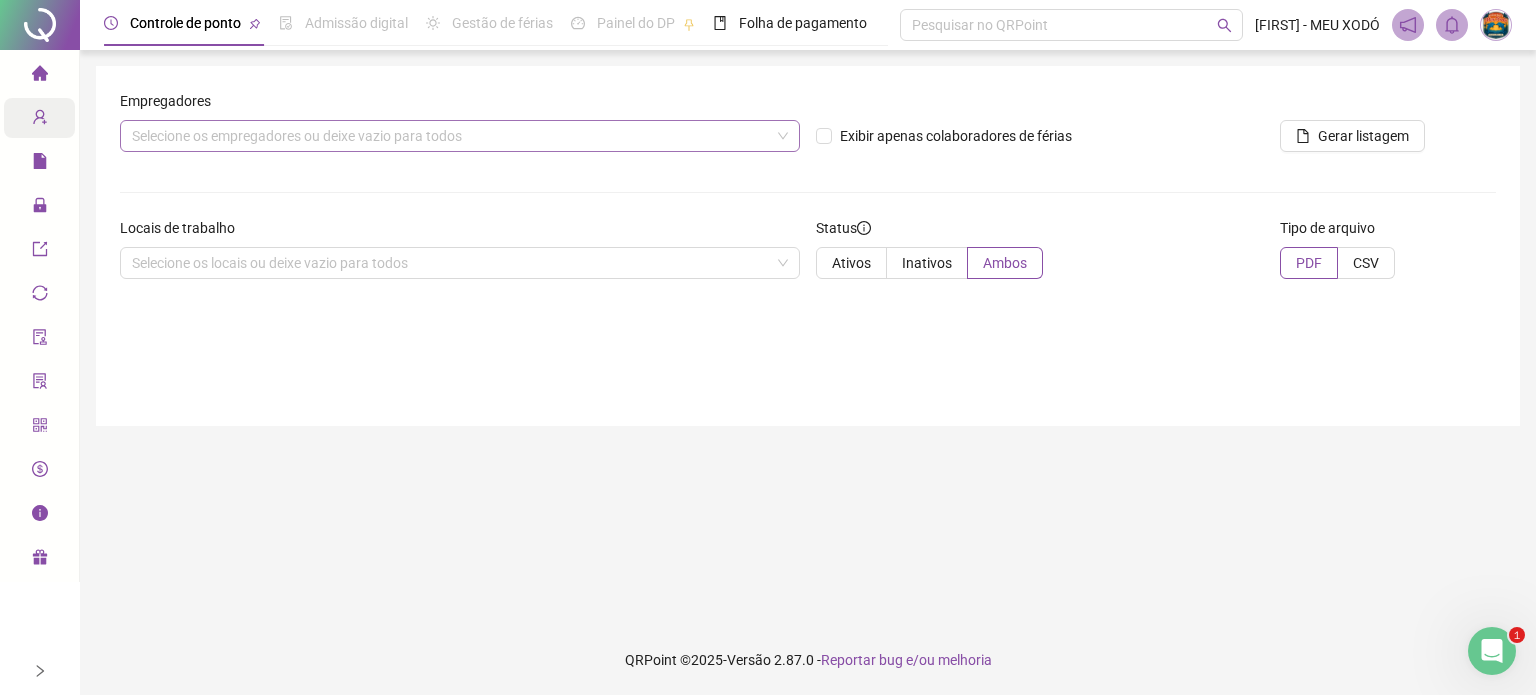 click at bounding box center [449, 136] 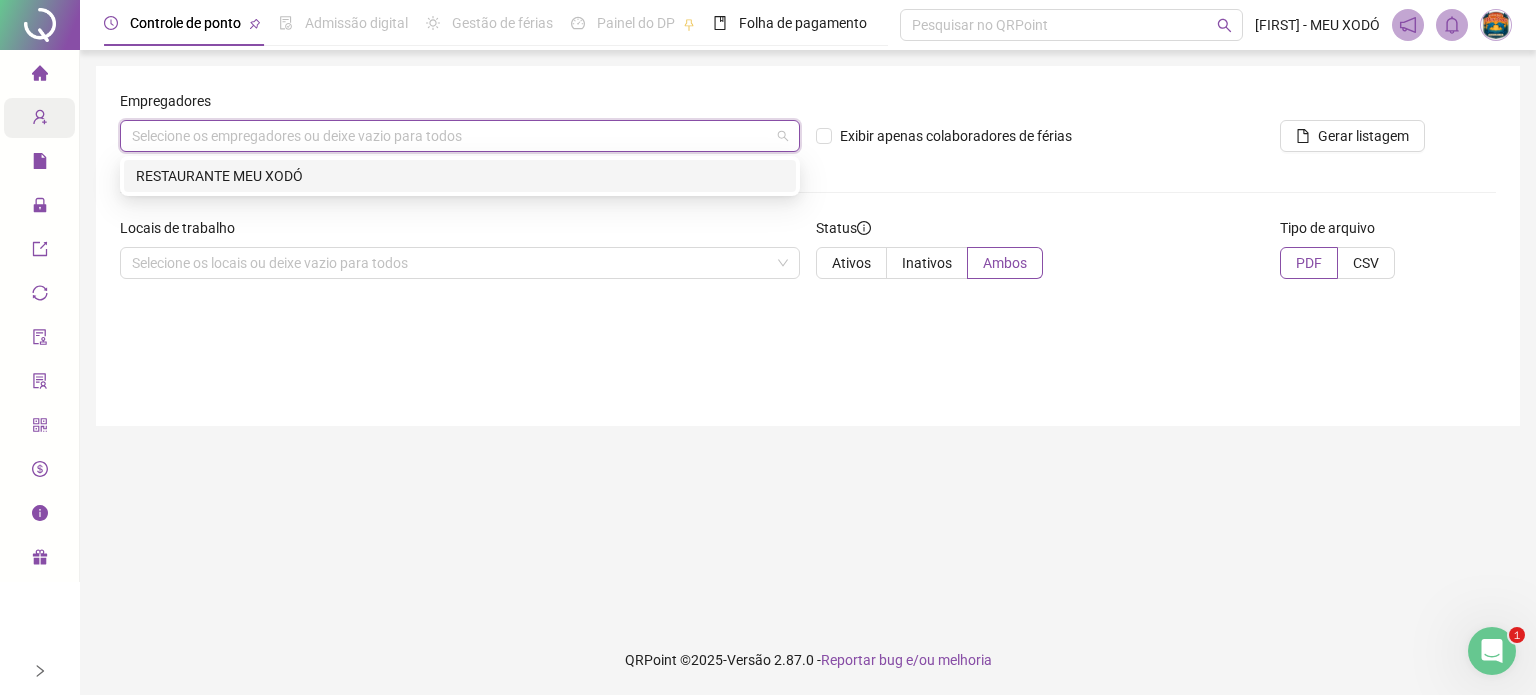click on "RESTAURANTE MEU XODÓ" at bounding box center (460, 176) 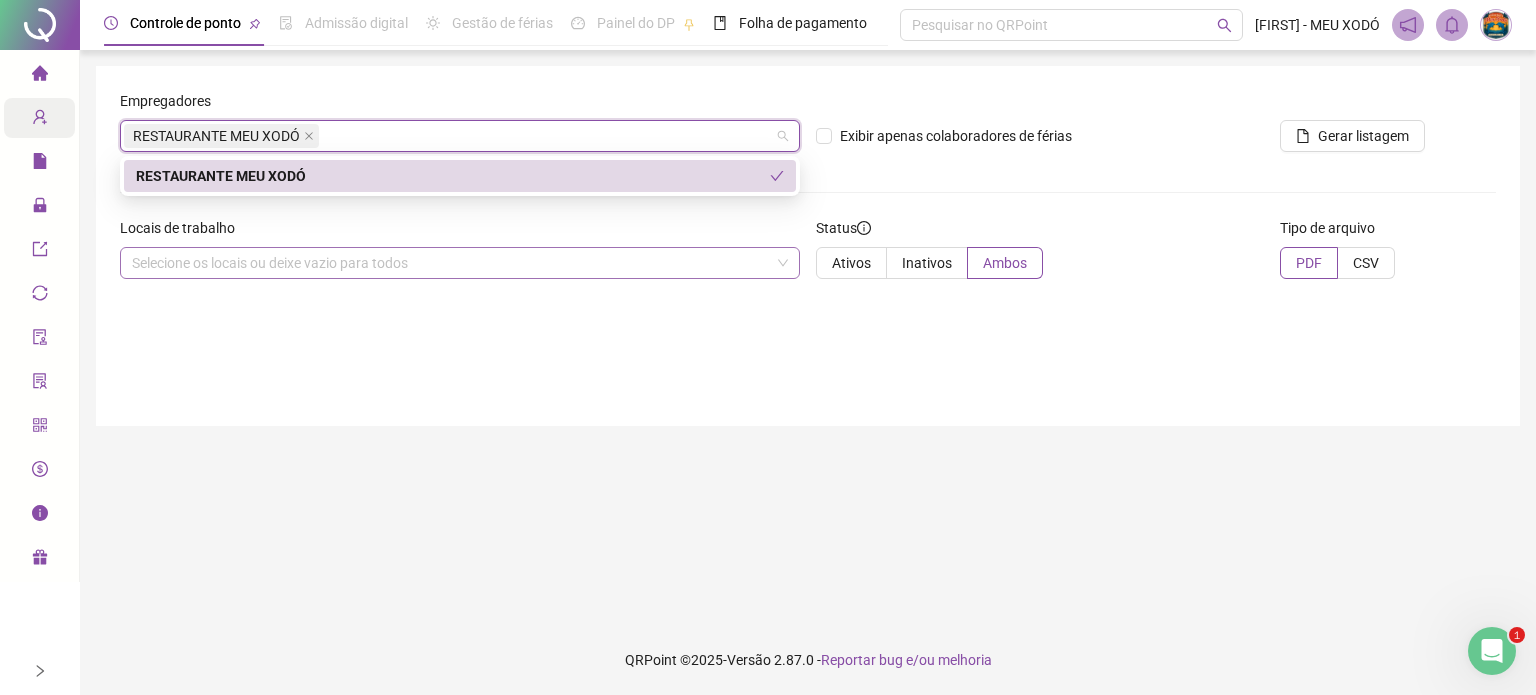 click at bounding box center (449, 263) 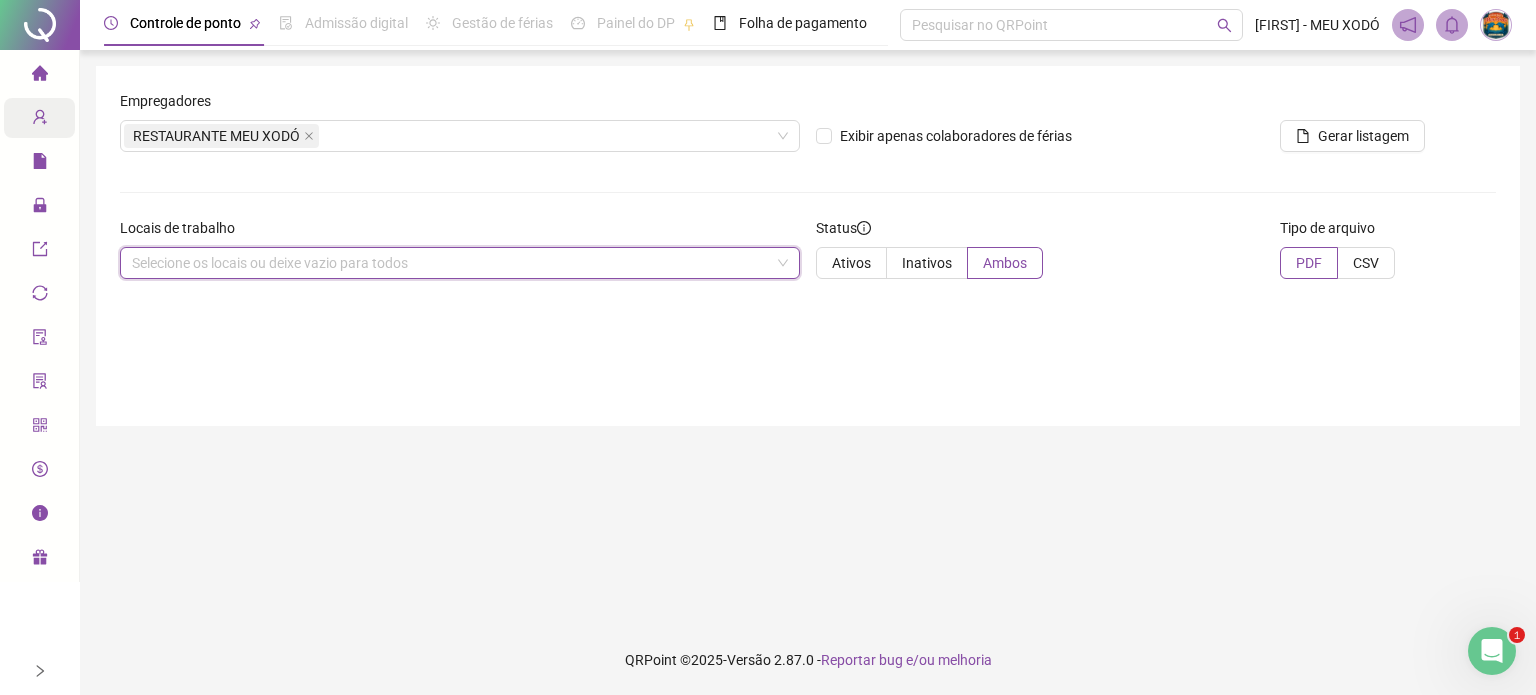click on "Selecione os locais ou deixe vazio para todos" at bounding box center (460, 263) 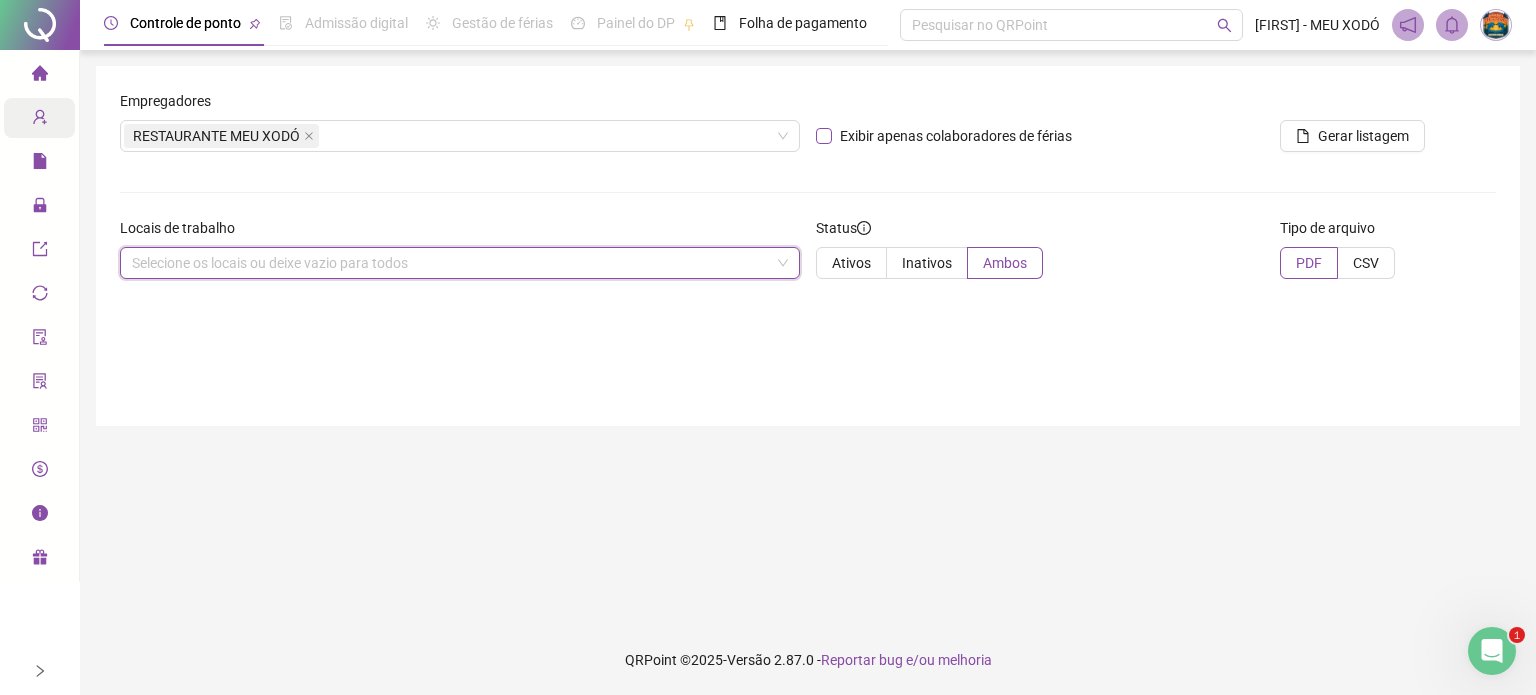 click on "Exibir apenas colaboradores de férias" at bounding box center [956, 136] 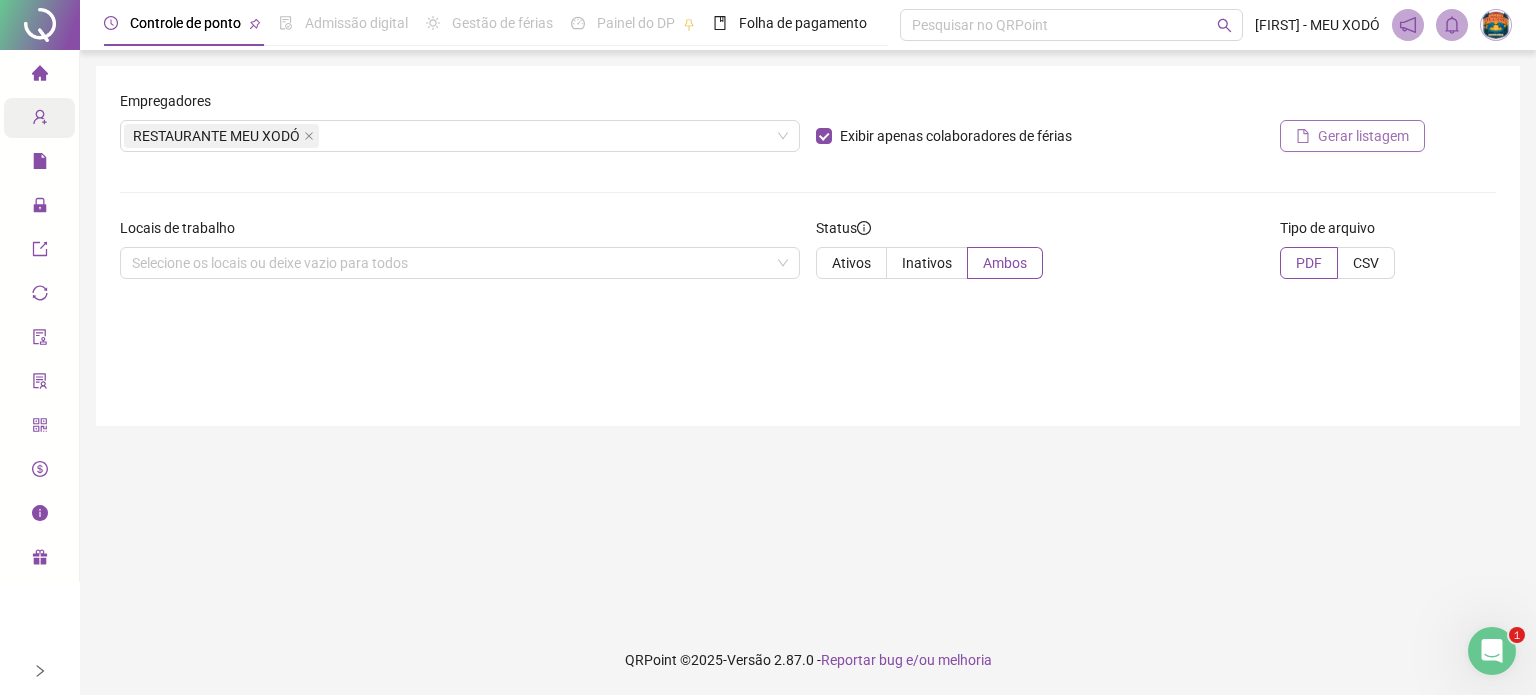 click on "Gerar listagem" at bounding box center (1363, 136) 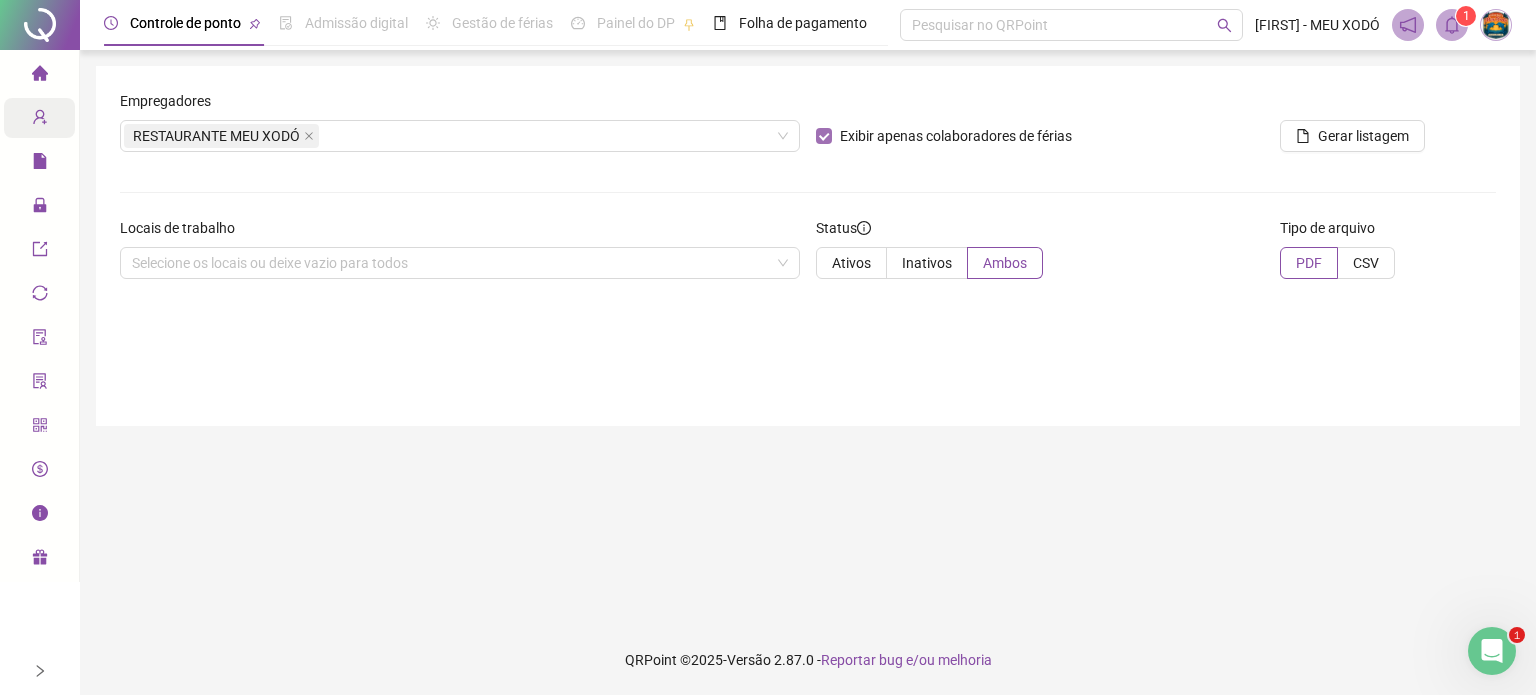 click on "Exibir apenas colaboradores de férias" at bounding box center [956, 136] 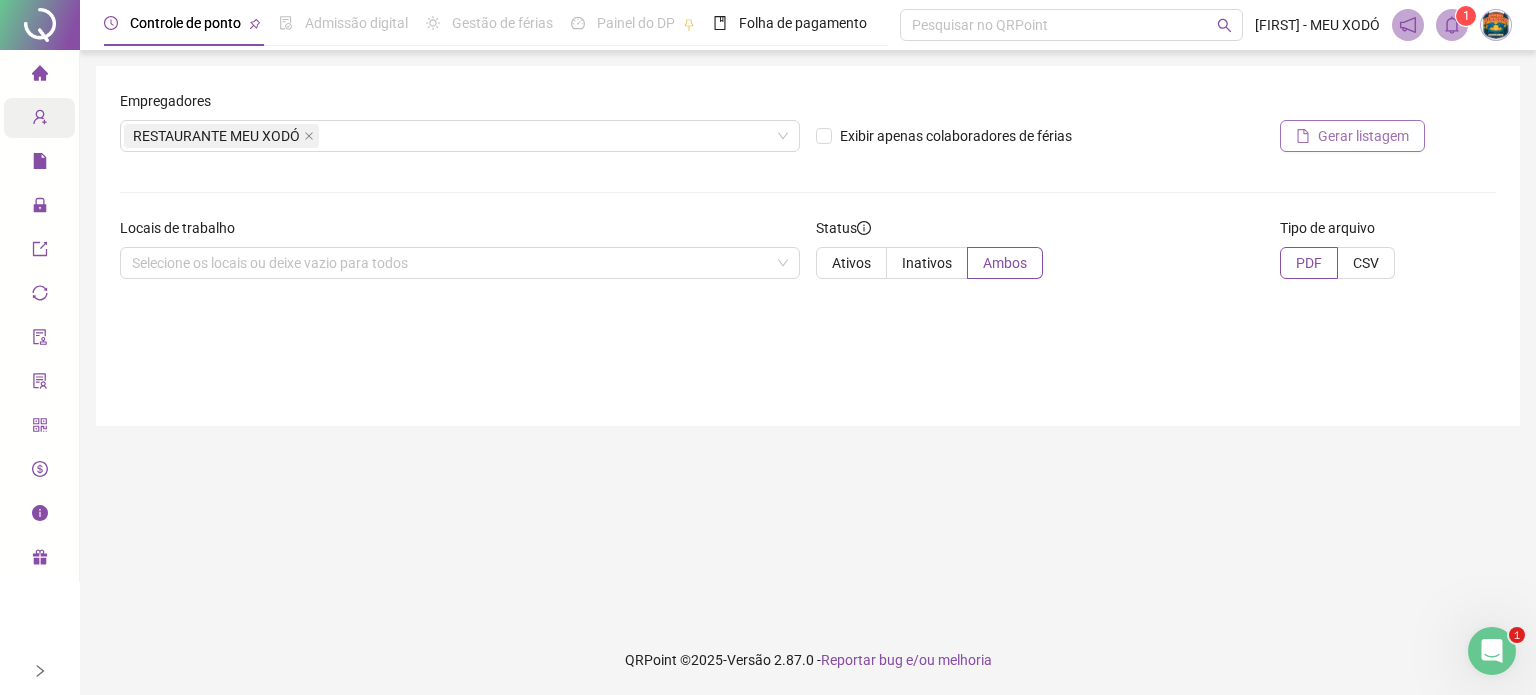 click 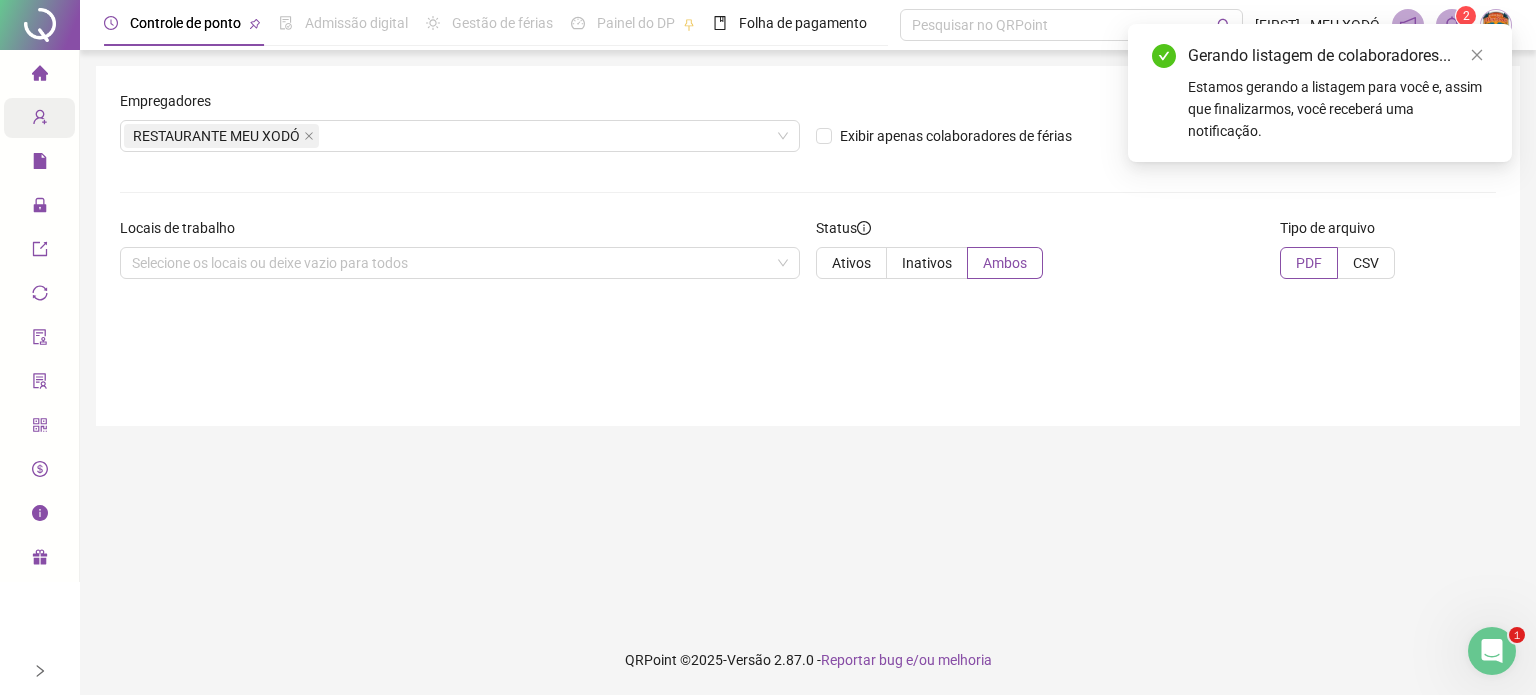 click 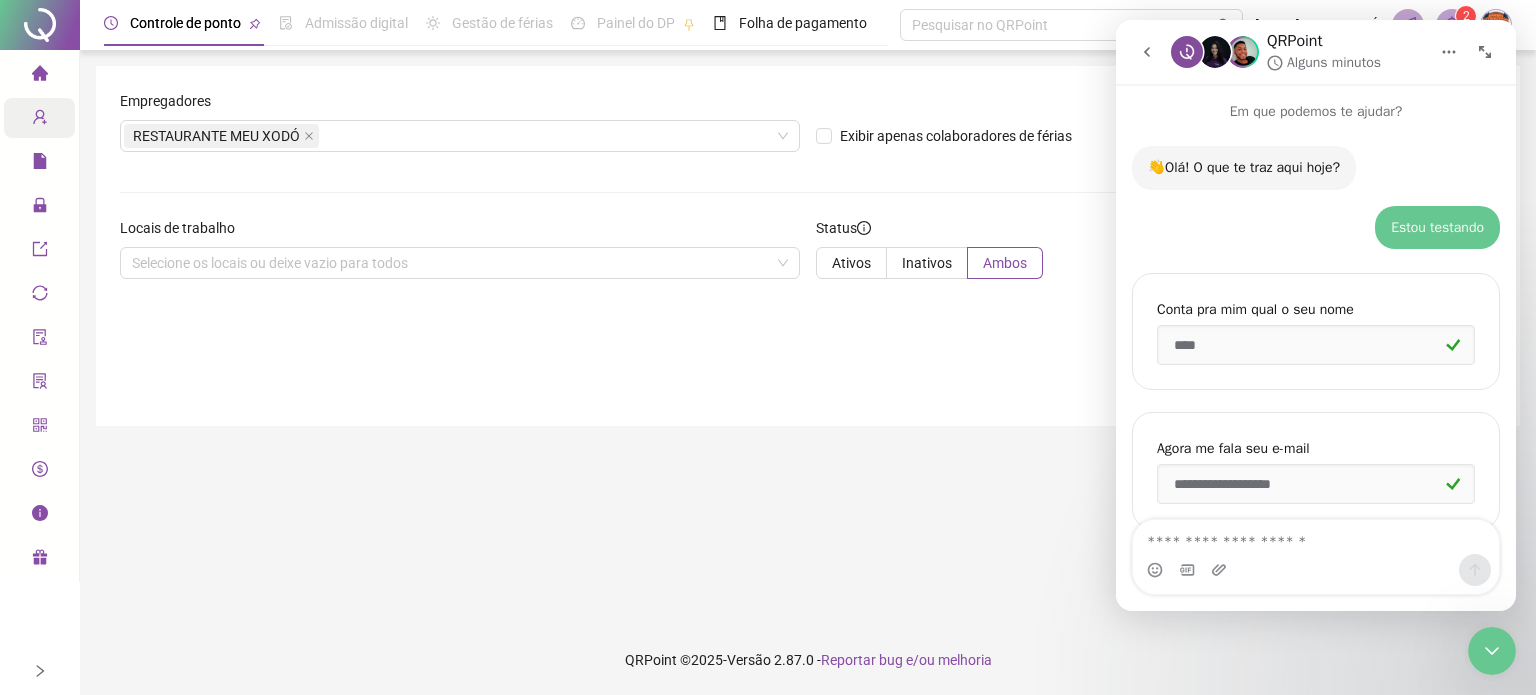 scroll, scrollTop: 866, scrollLeft: 0, axis: vertical 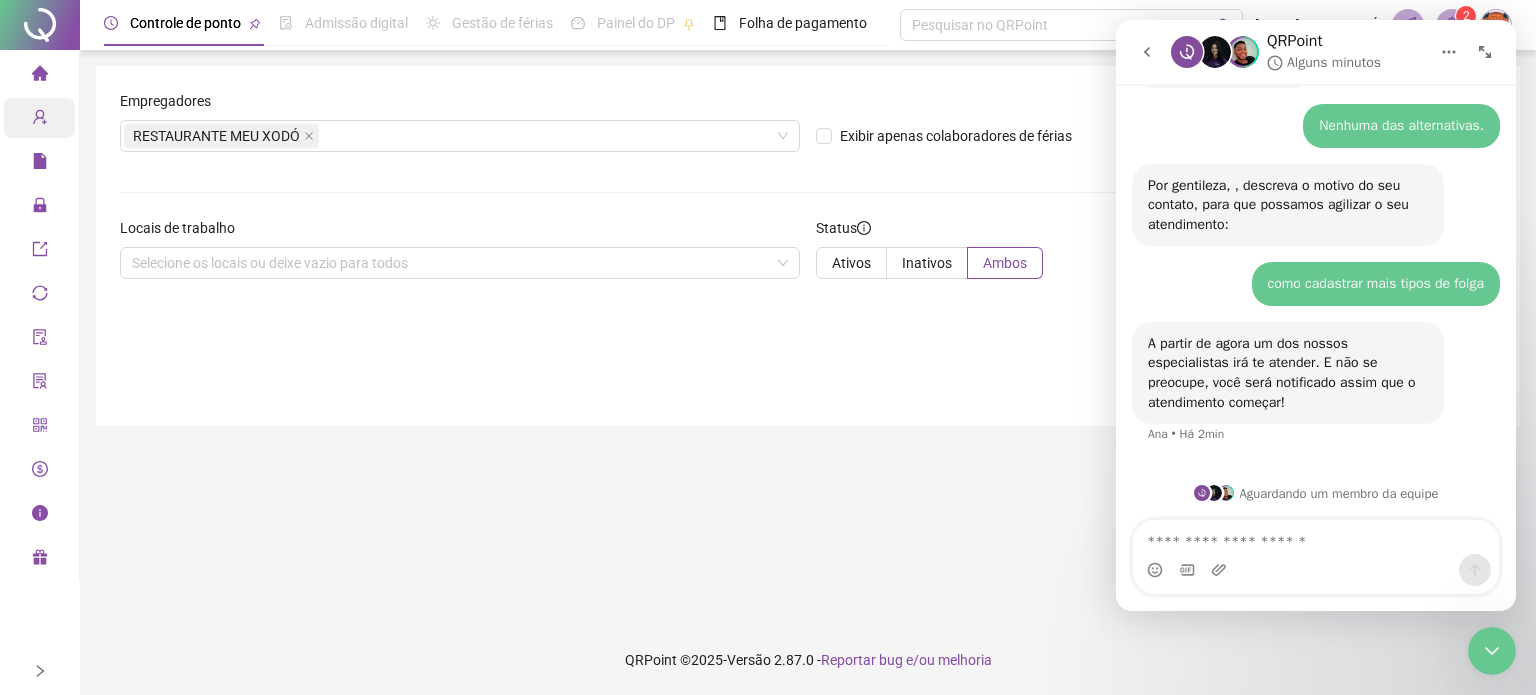 click 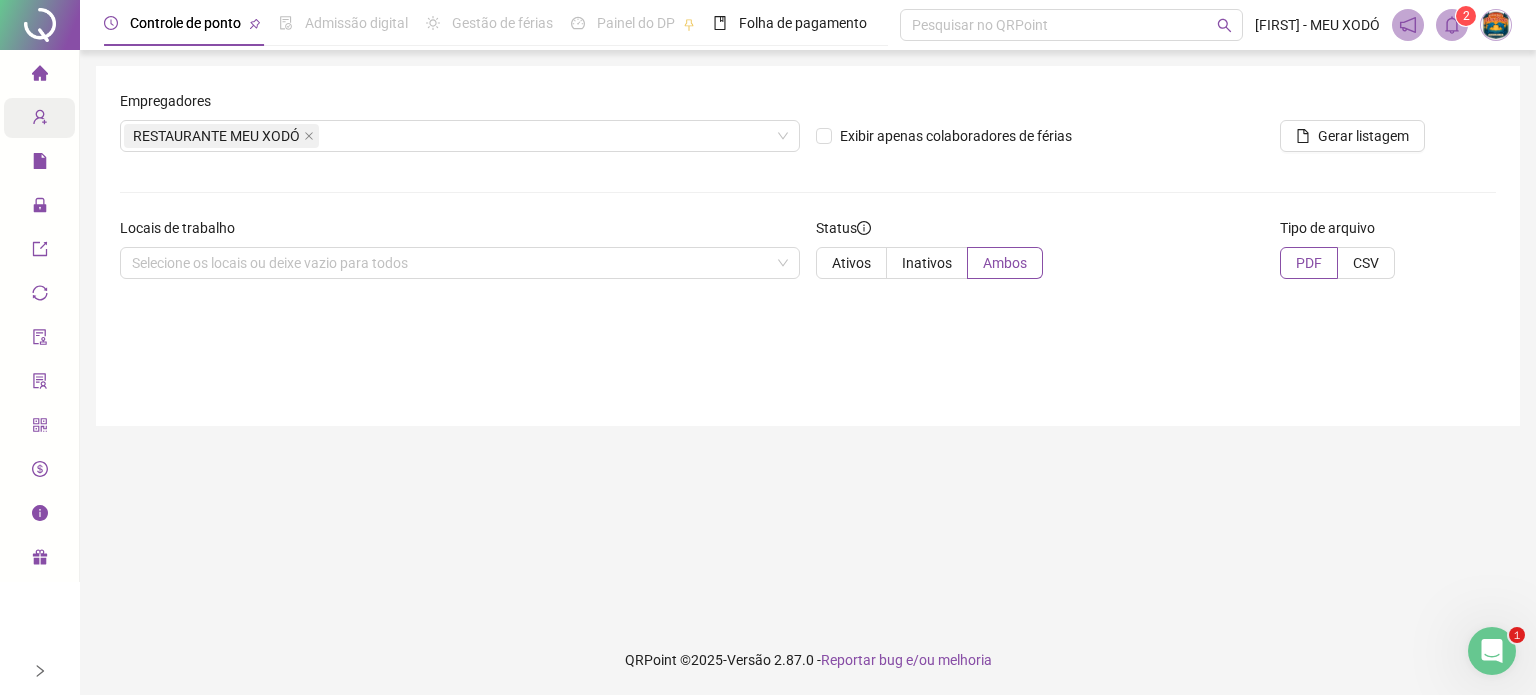 click at bounding box center [1492, 651] 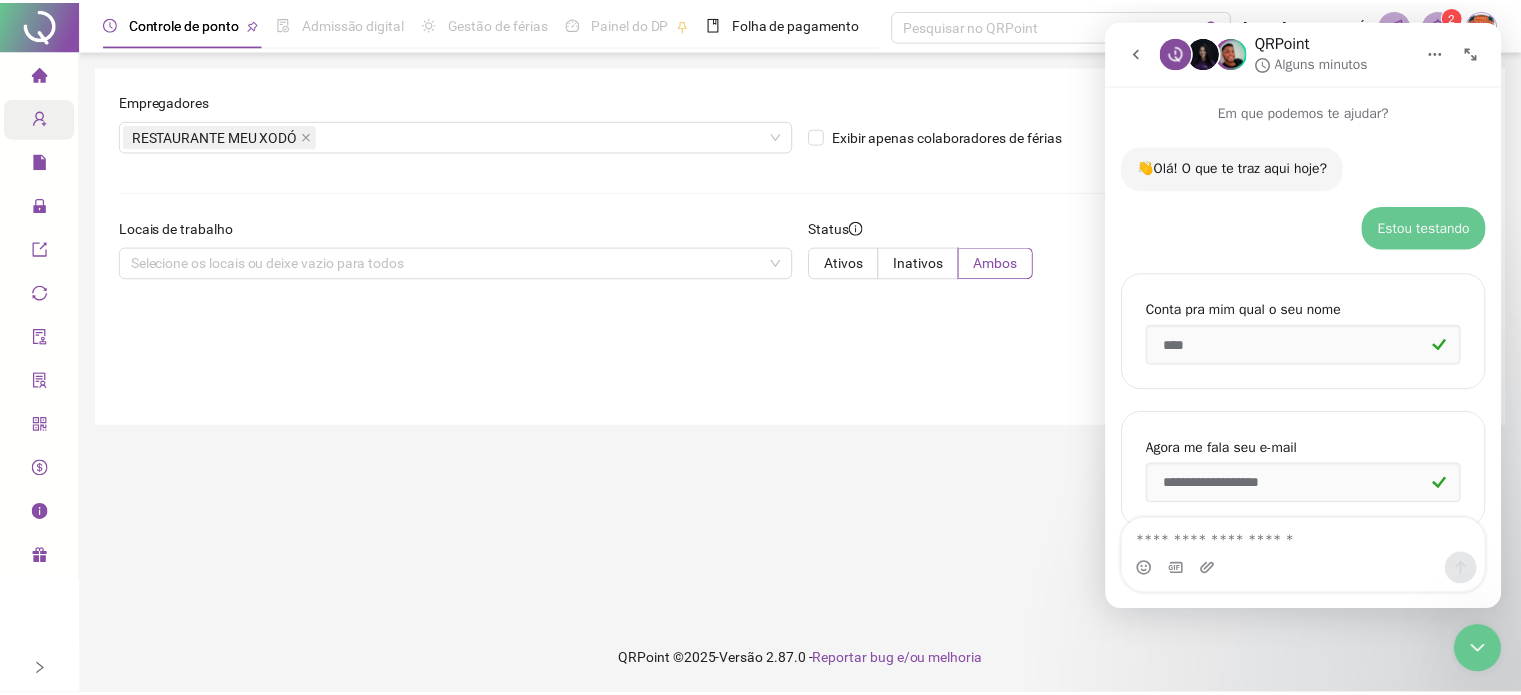 scroll, scrollTop: 866, scrollLeft: 0, axis: vertical 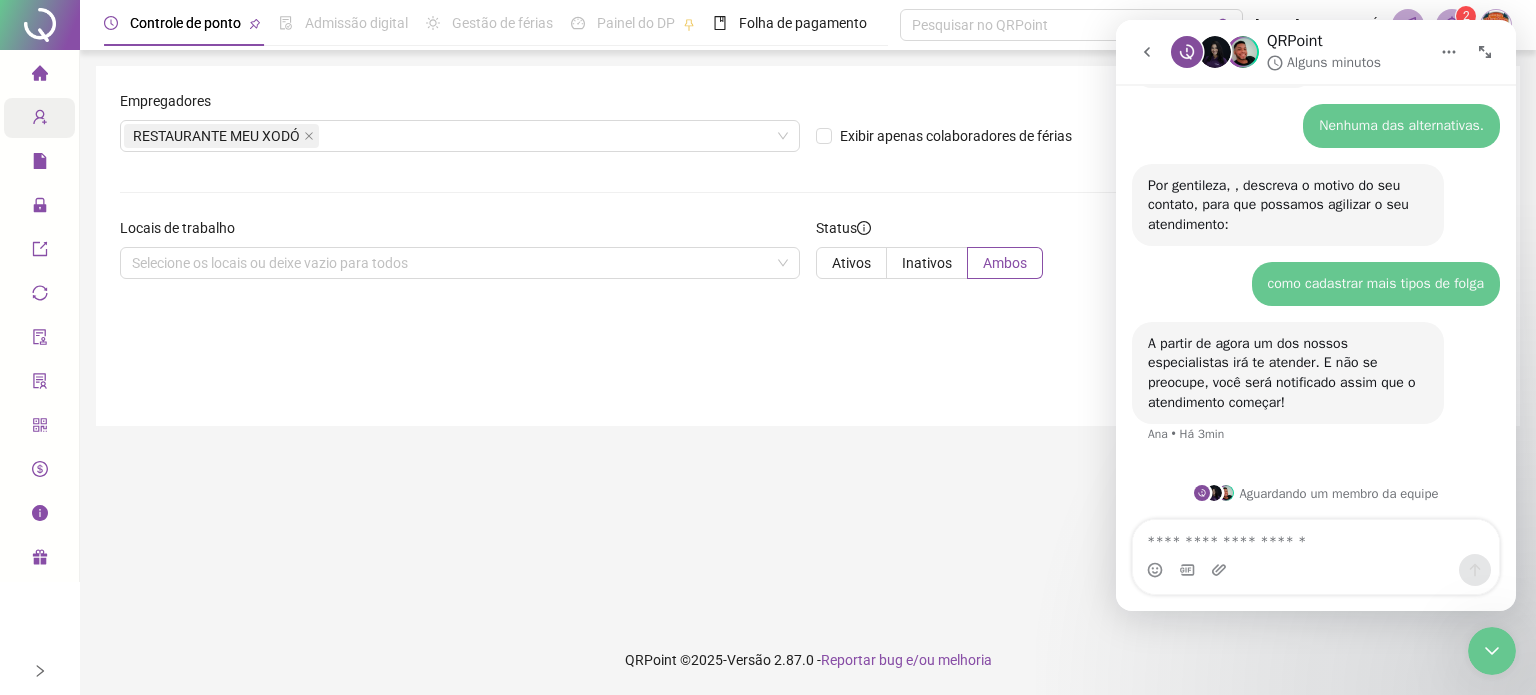 click at bounding box center [1492, 651] 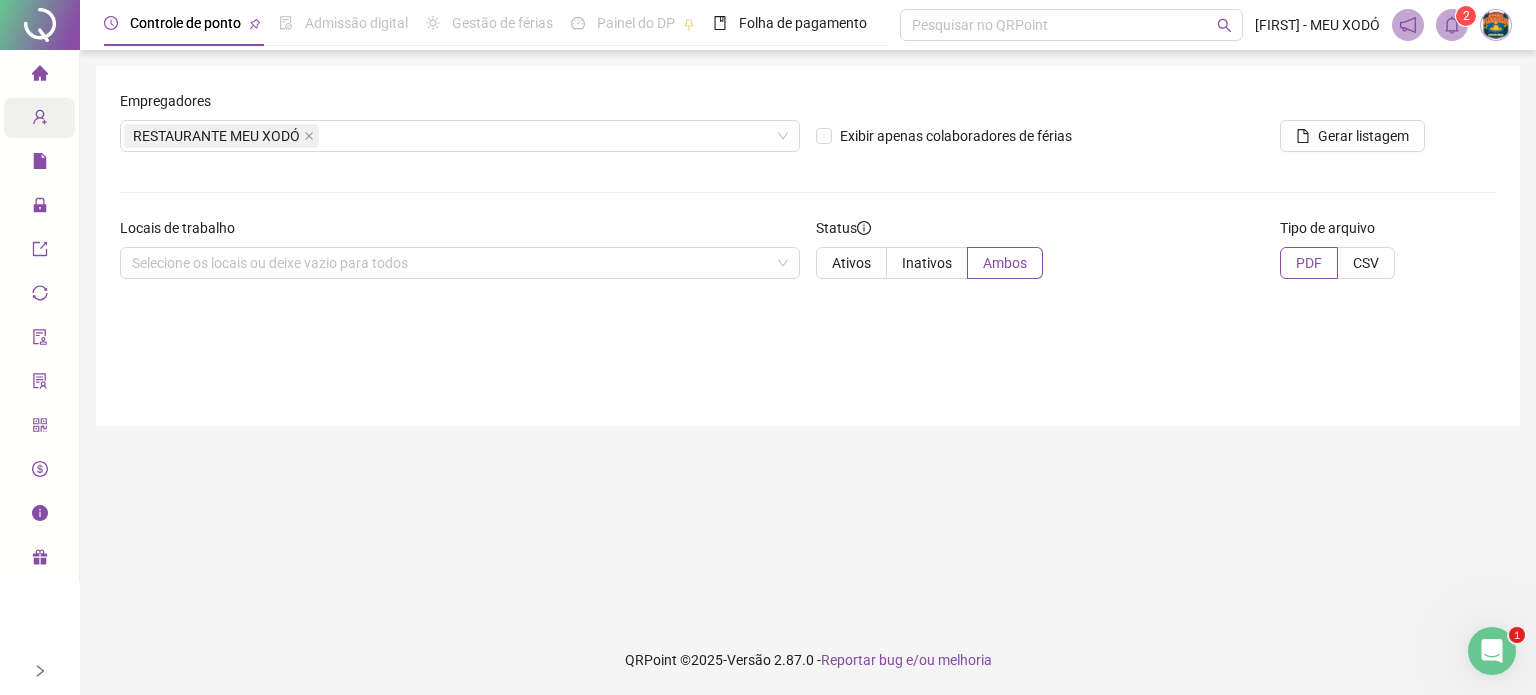 click 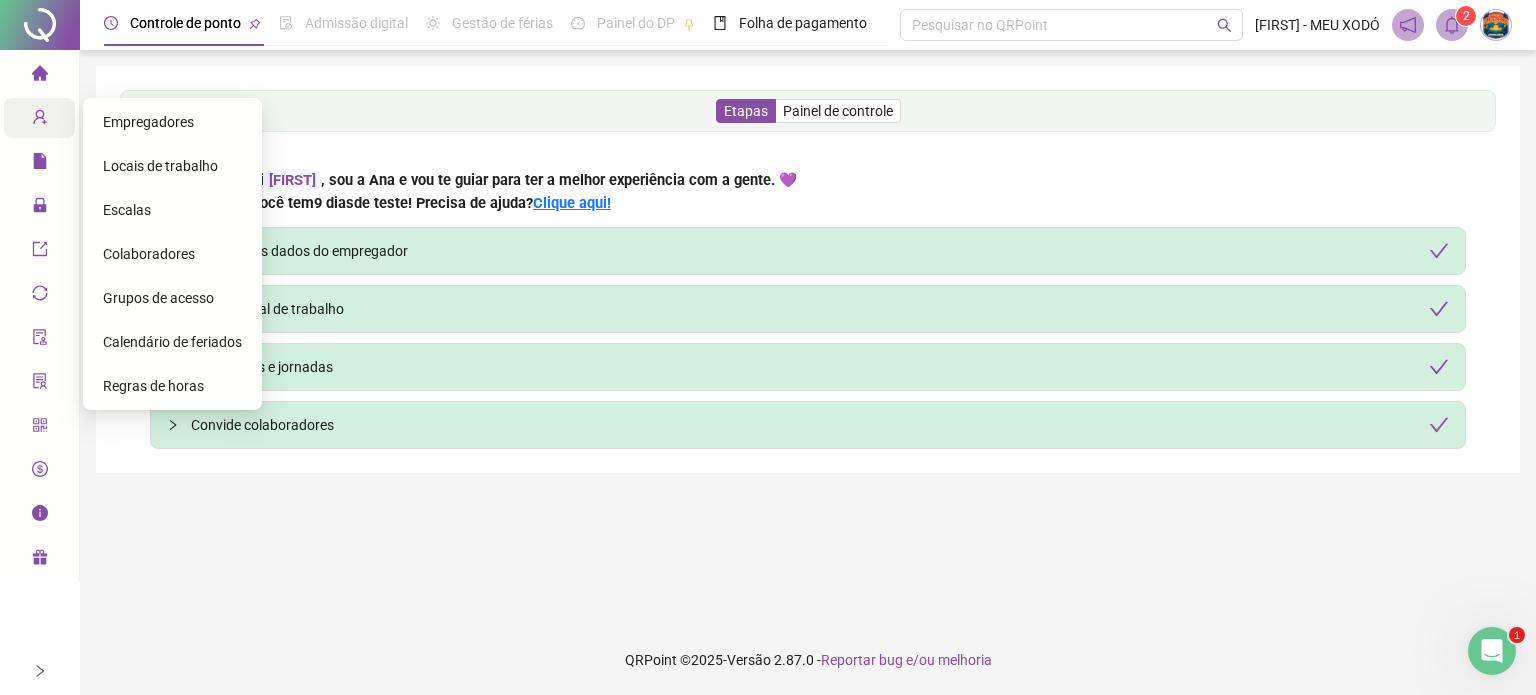 click at bounding box center [40, 120] 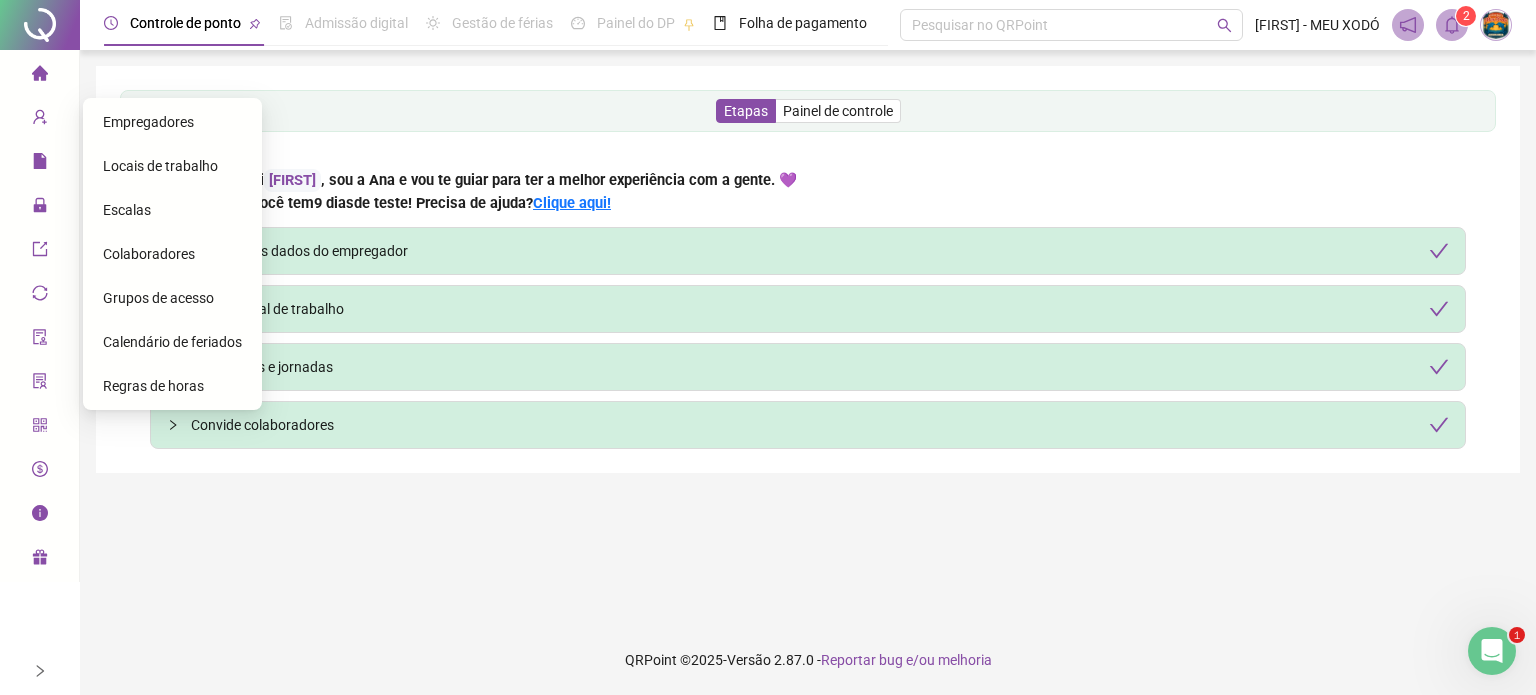 click on "Empregadores" at bounding box center [148, 122] 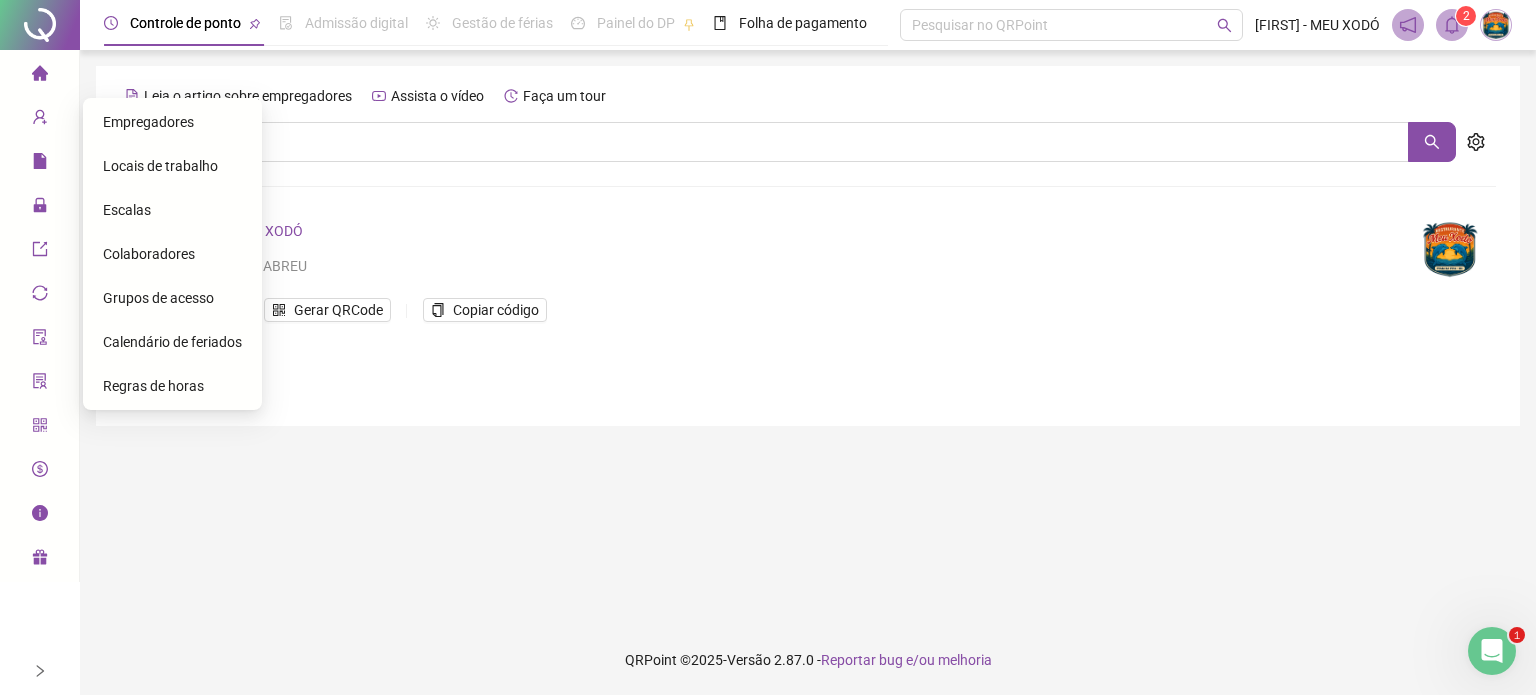 click on "Colaboradores" at bounding box center (149, 254) 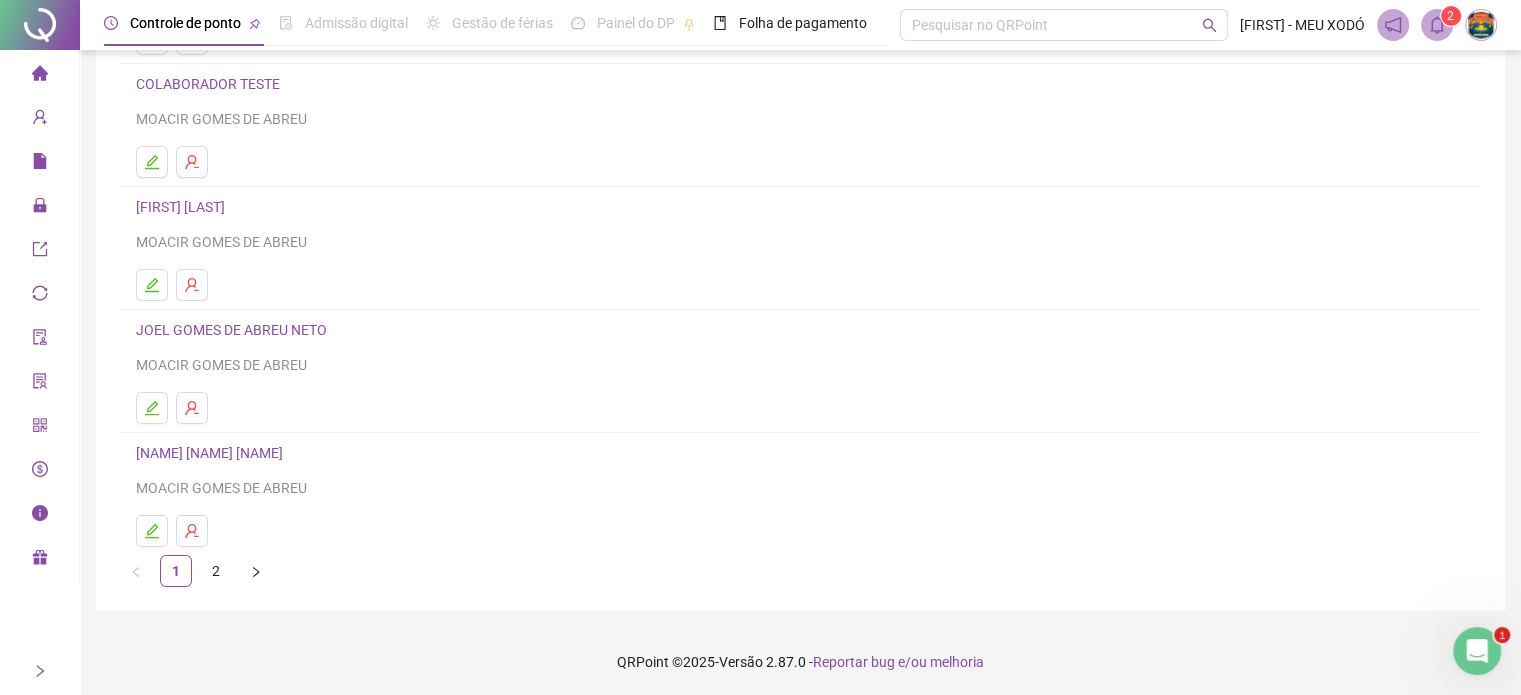 scroll, scrollTop: 271, scrollLeft: 0, axis: vertical 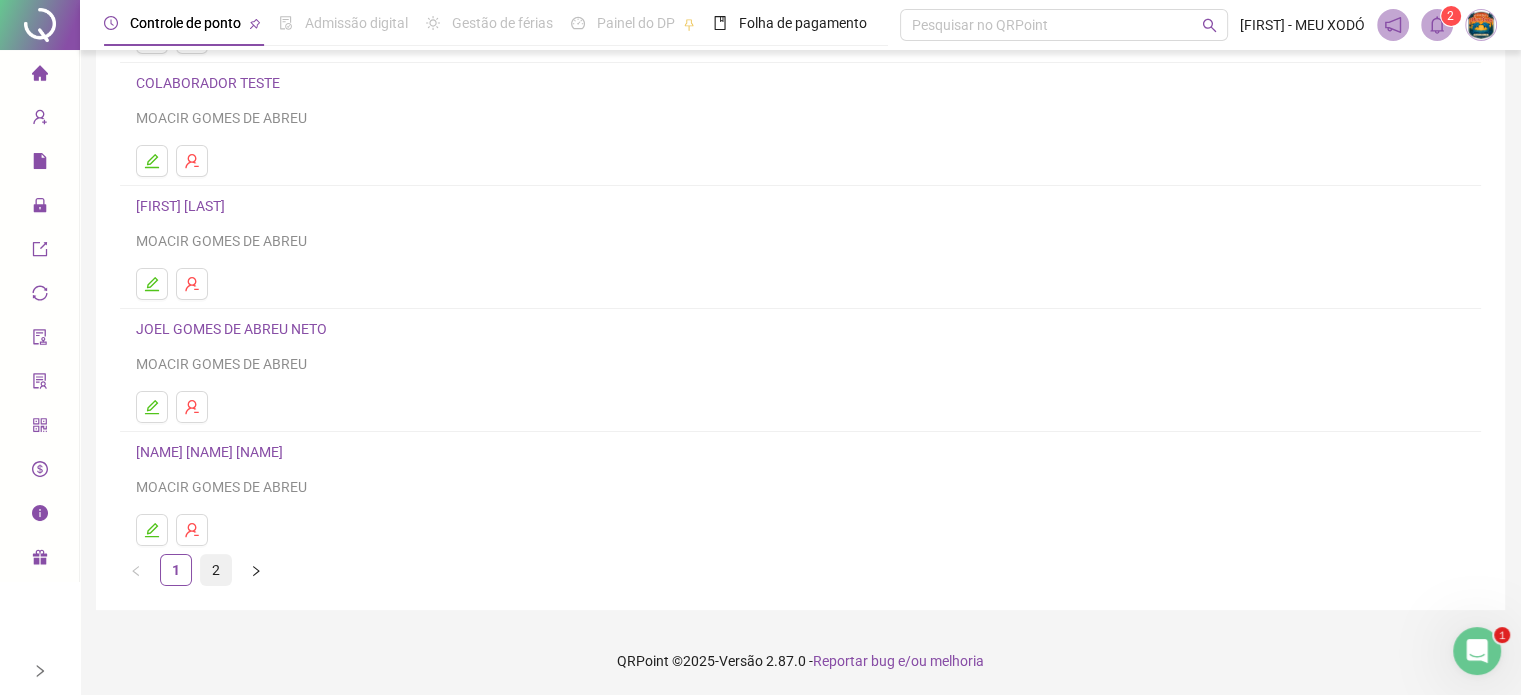 click on "2" at bounding box center [216, 570] 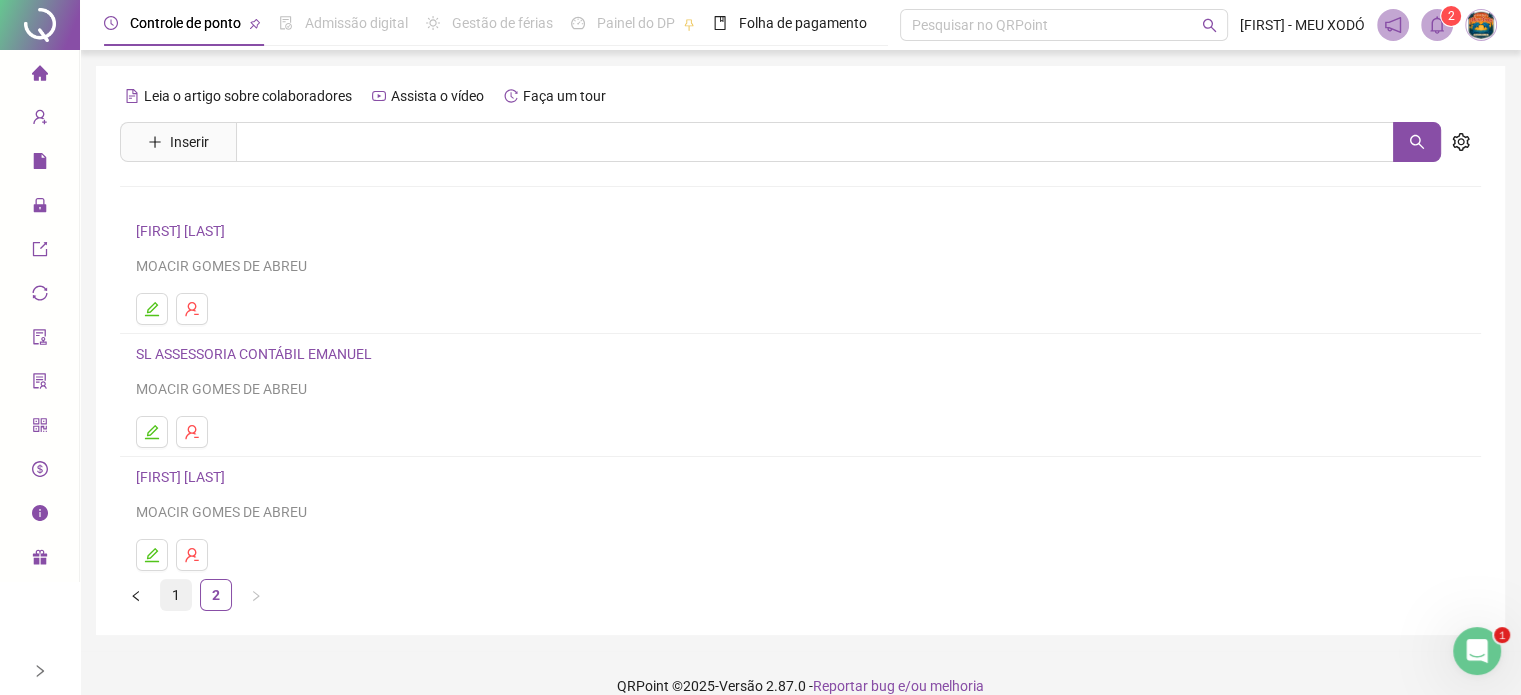 click on "1" at bounding box center (176, 595) 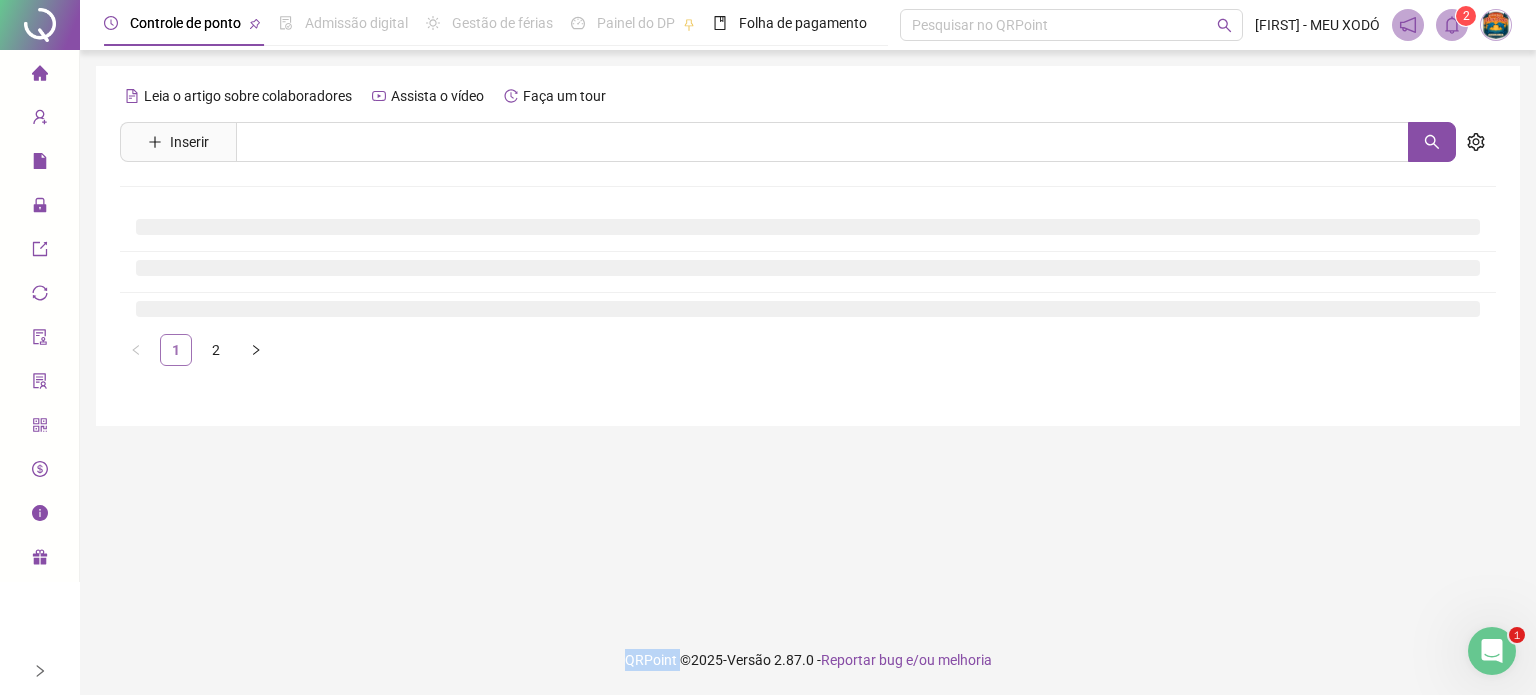 click on "Leia o artigo sobre colaboradores Assista o vídeo Faça um tour Inserir Nenhum resultado 1 2" at bounding box center (808, 337) 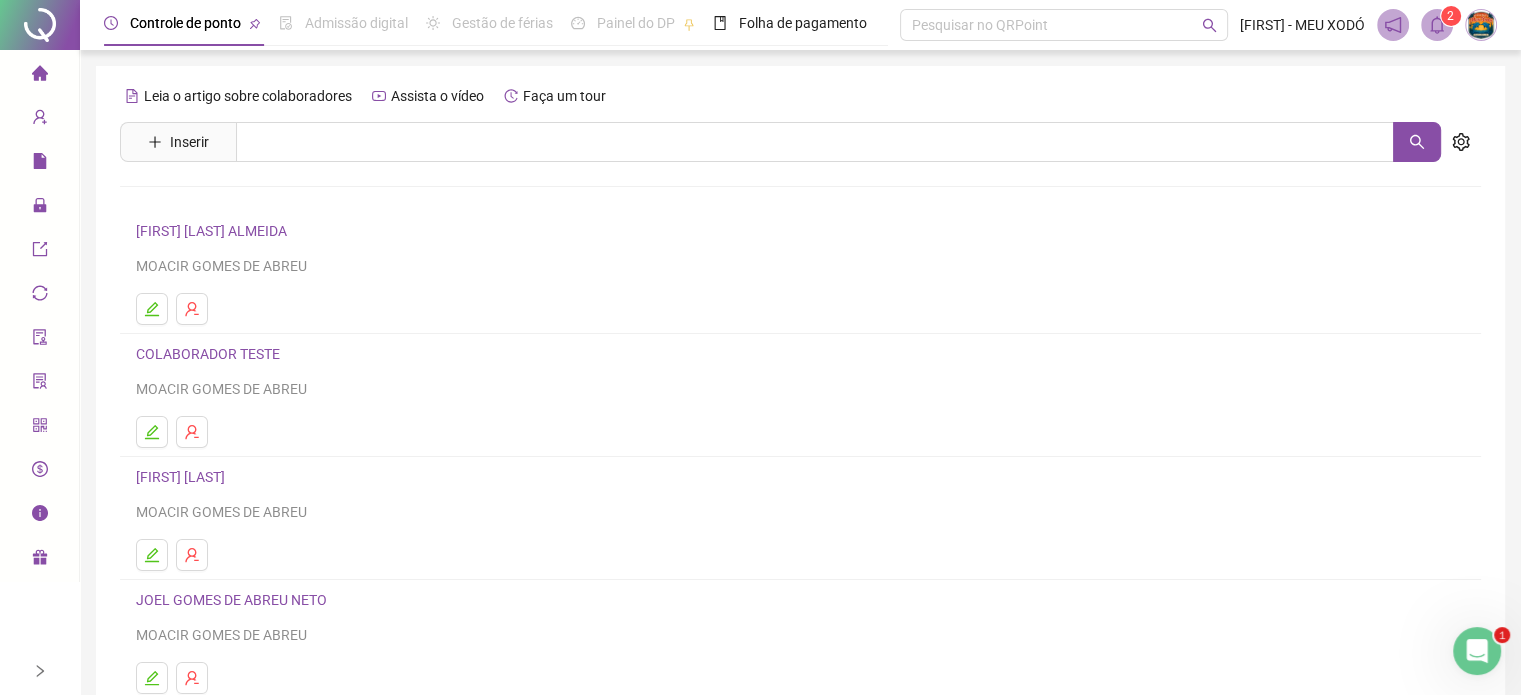 scroll, scrollTop: 0, scrollLeft: 0, axis: both 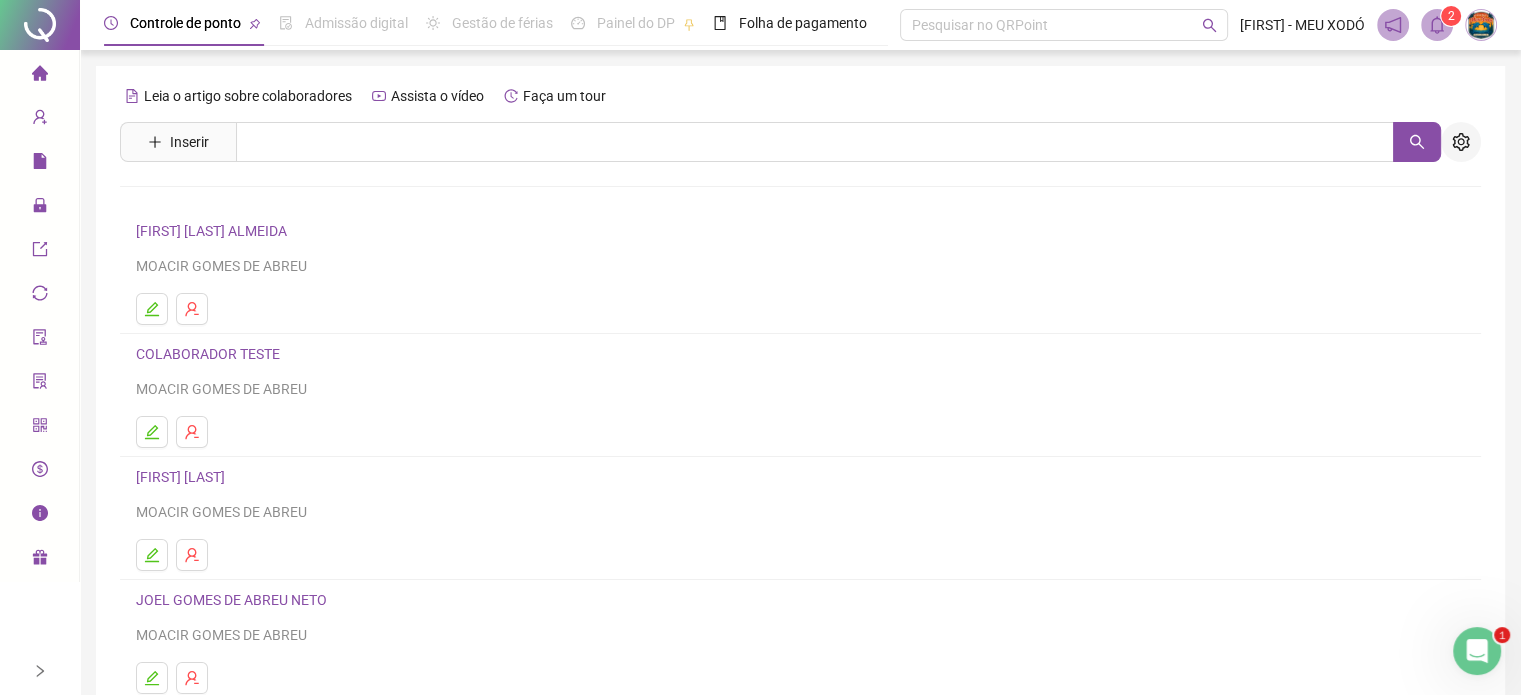 click 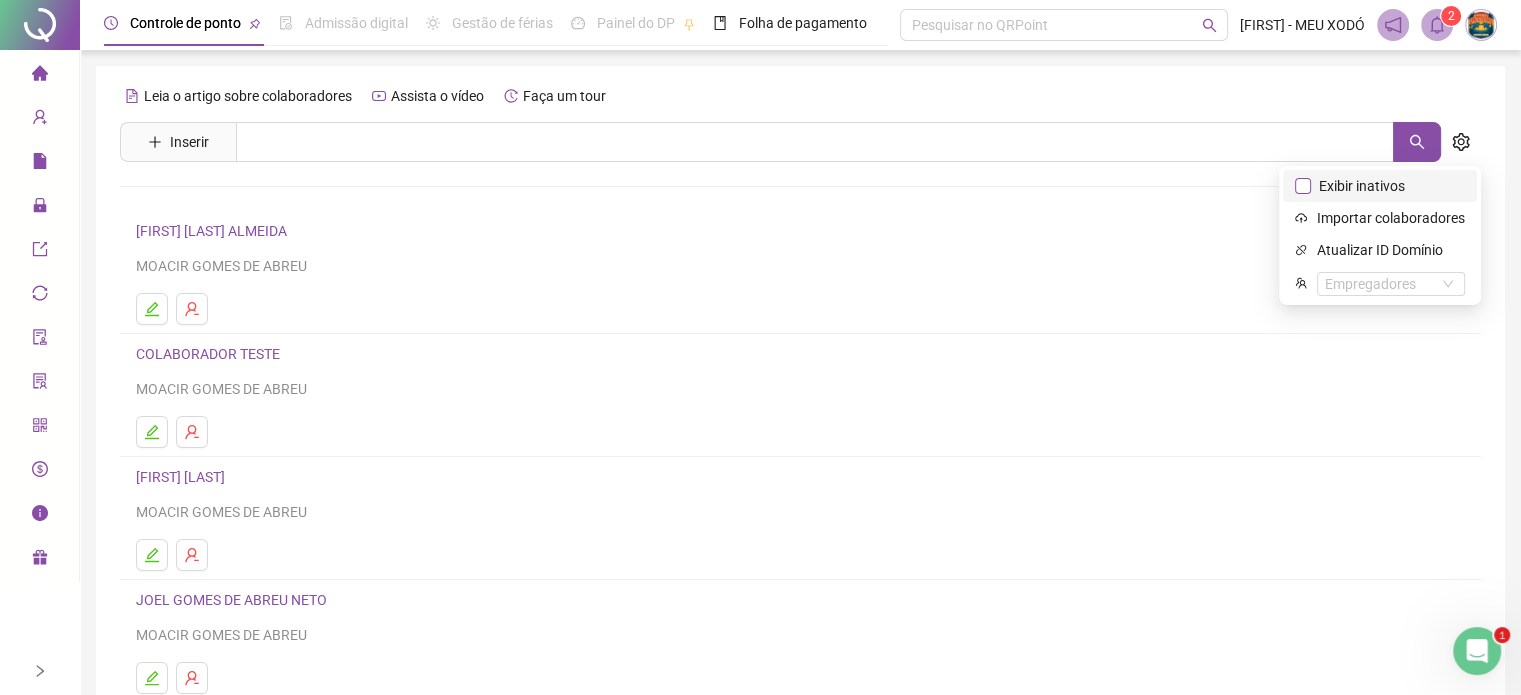 click on "Exibir inativos" at bounding box center (1362, 186) 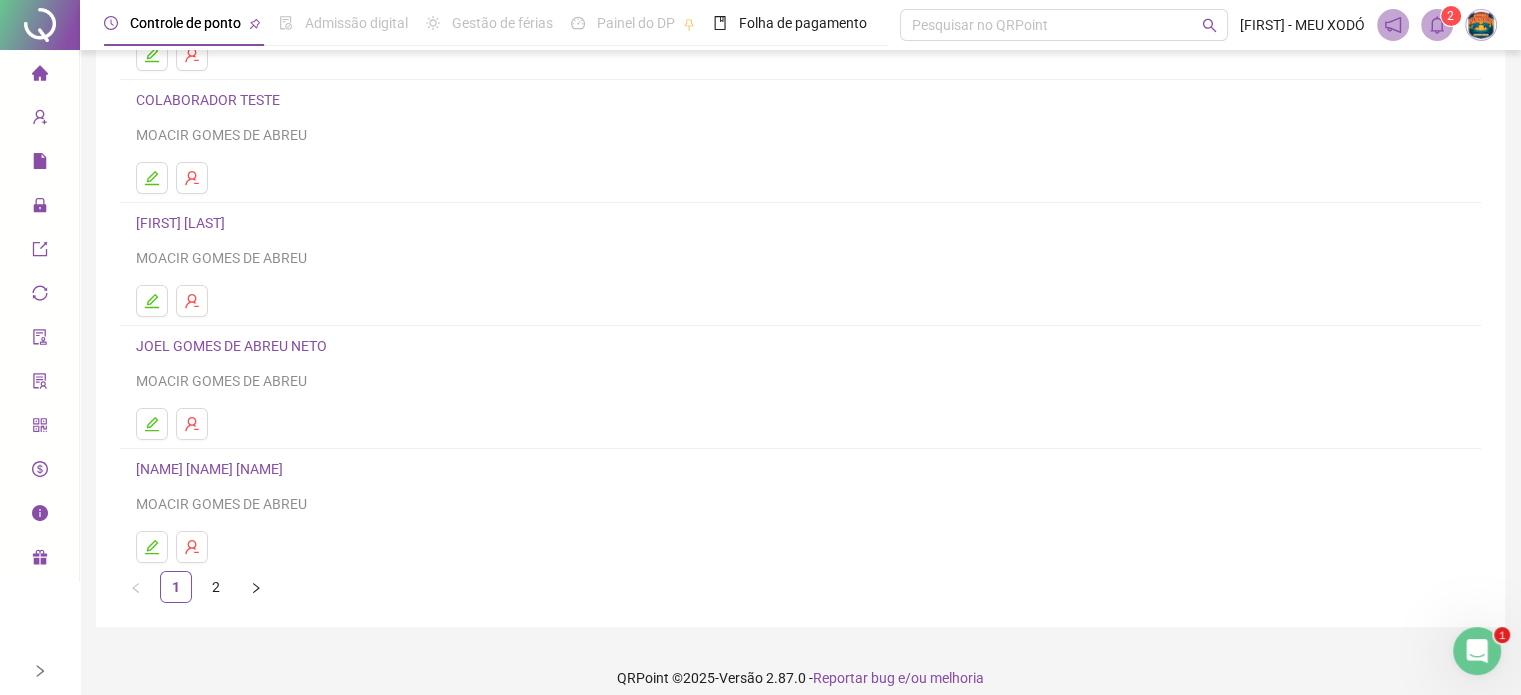 scroll, scrollTop: 271, scrollLeft: 0, axis: vertical 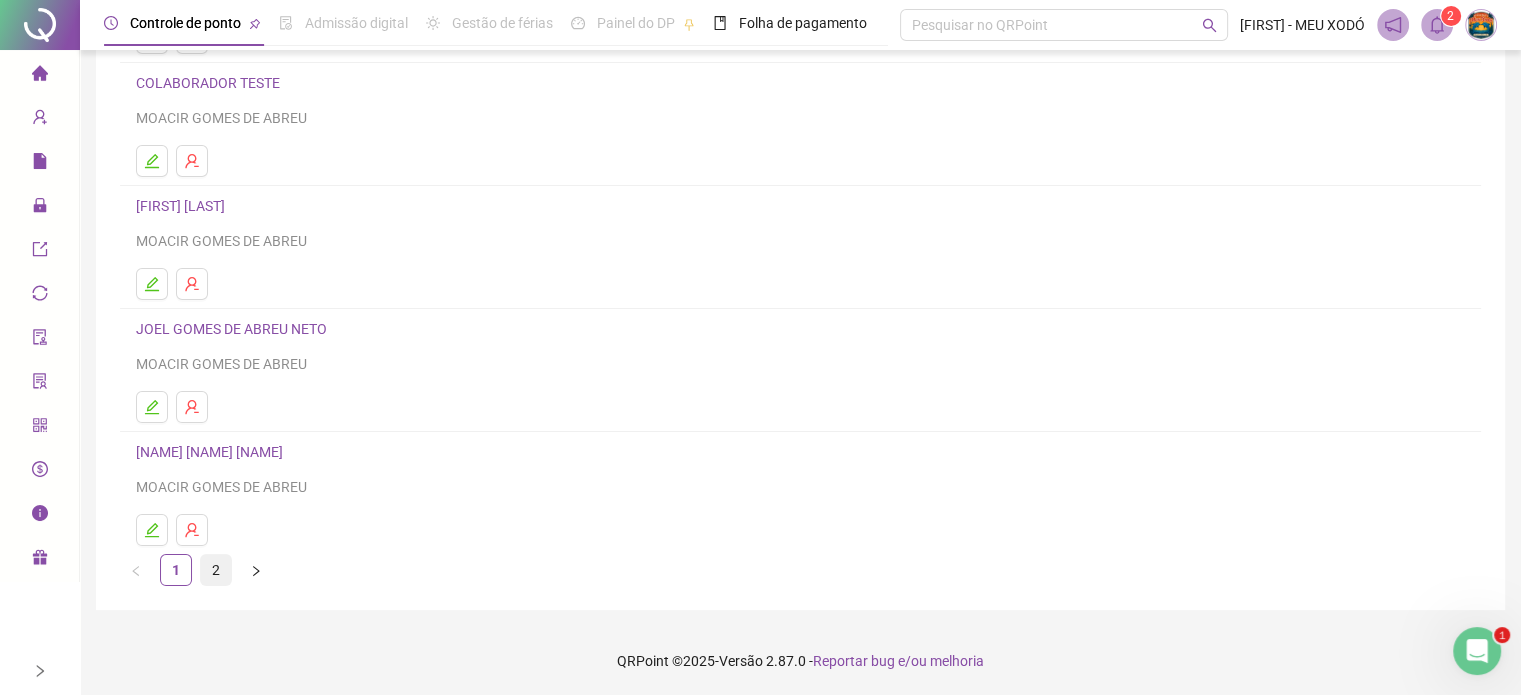 click on "2" at bounding box center [216, 570] 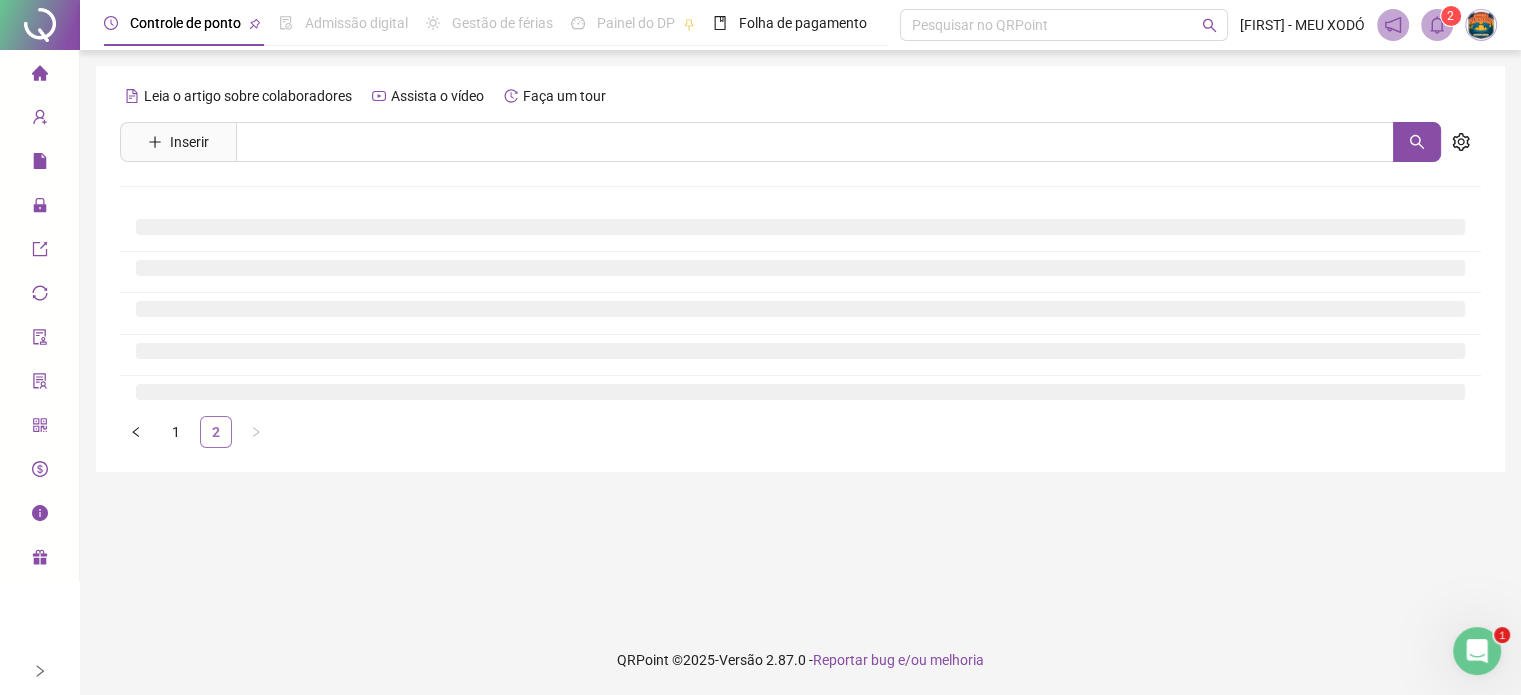 scroll, scrollTop: 0, scrollLeft: 0, axis: both 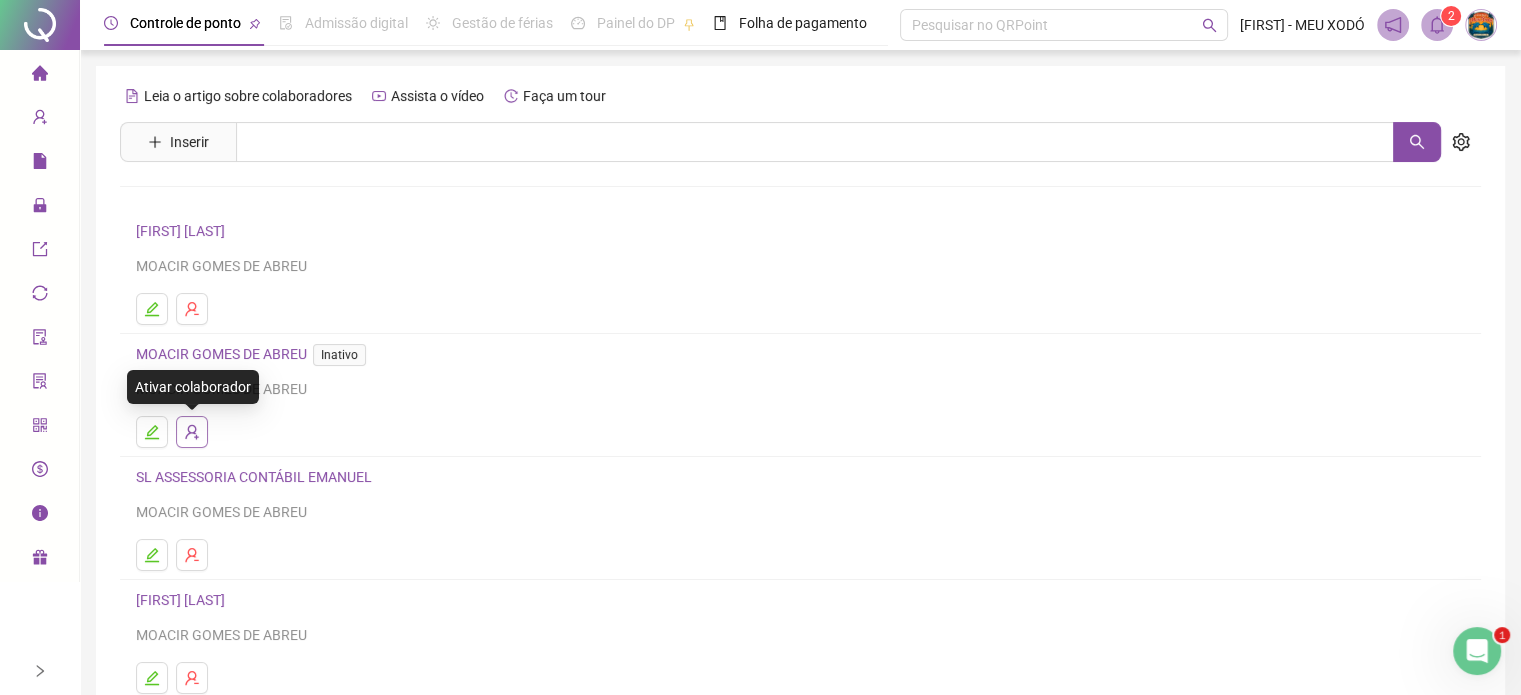 click 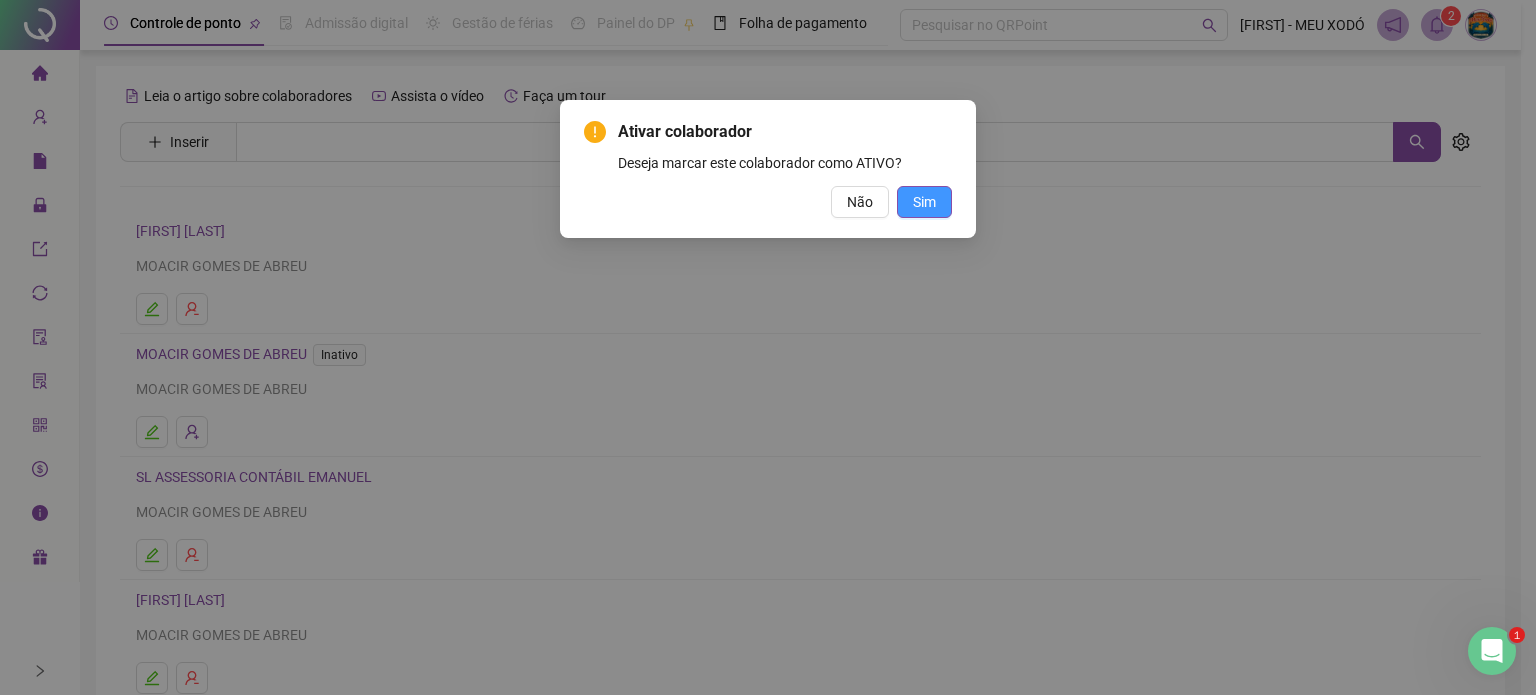 click on "Sim" at bounding box center [924, 202] 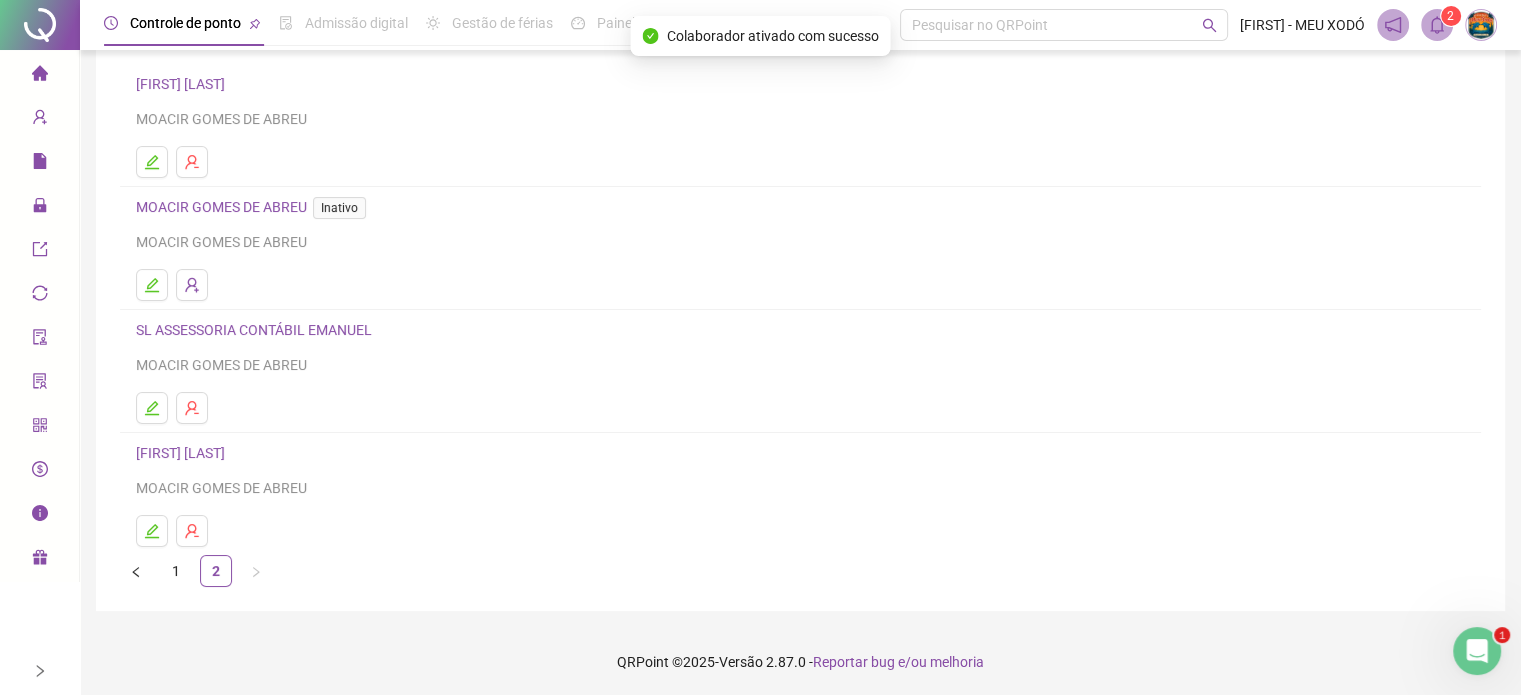 scroll, scrollTop: 148, scrollLeft: 0, axis: vertical 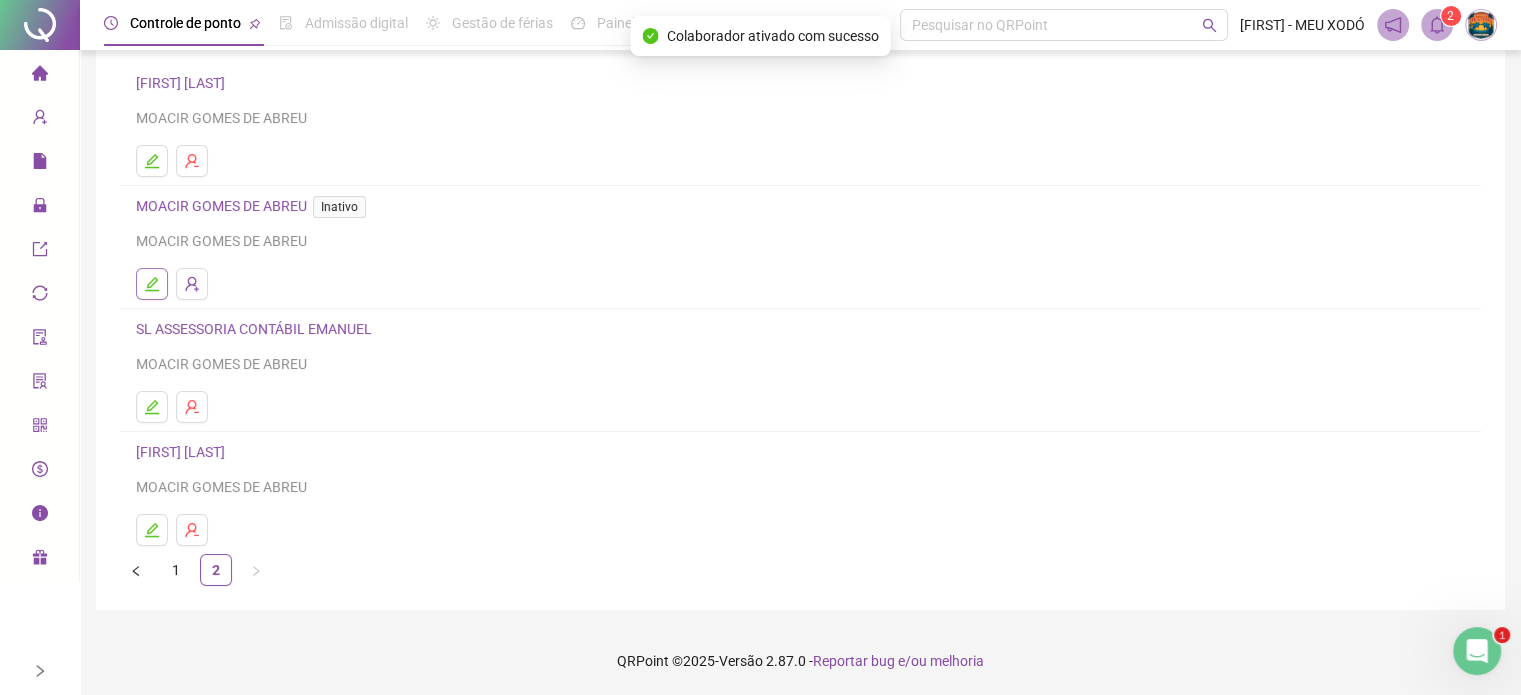 click 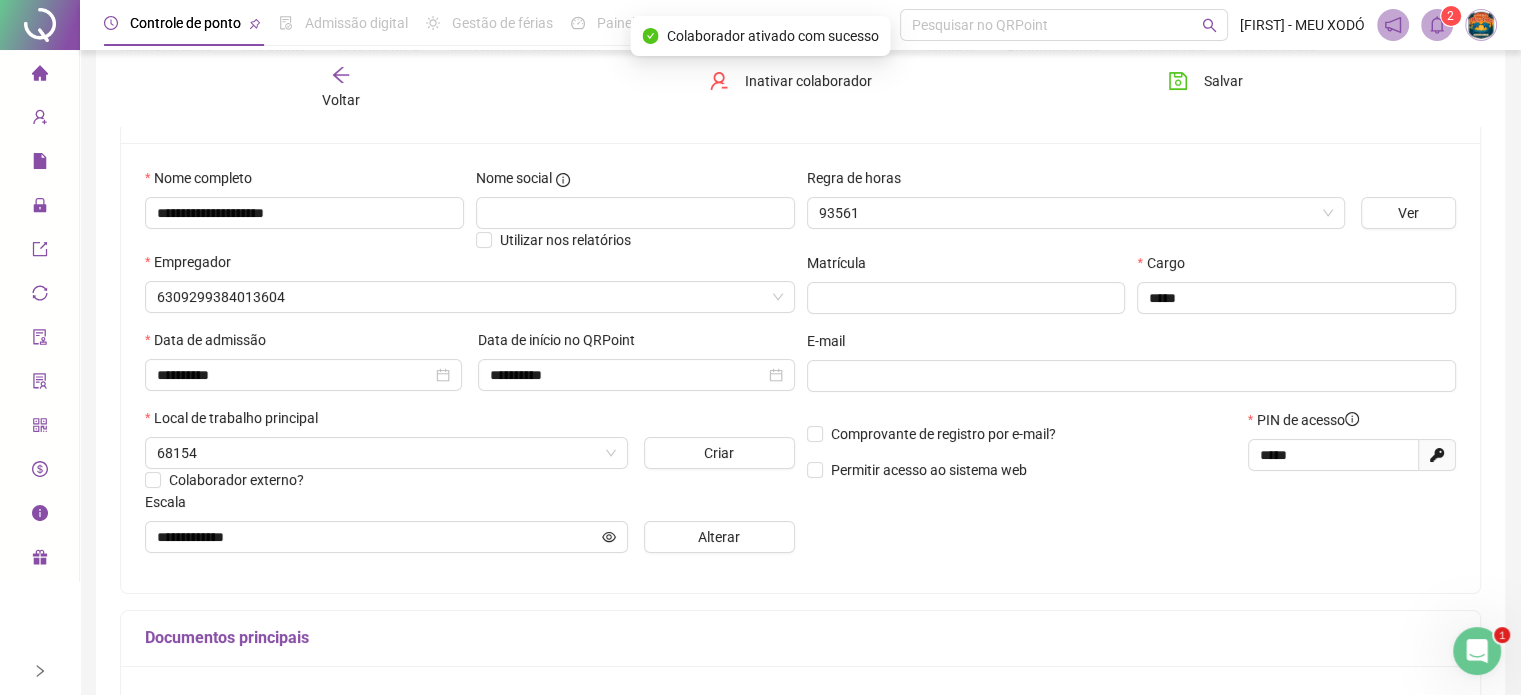 type on "**********" 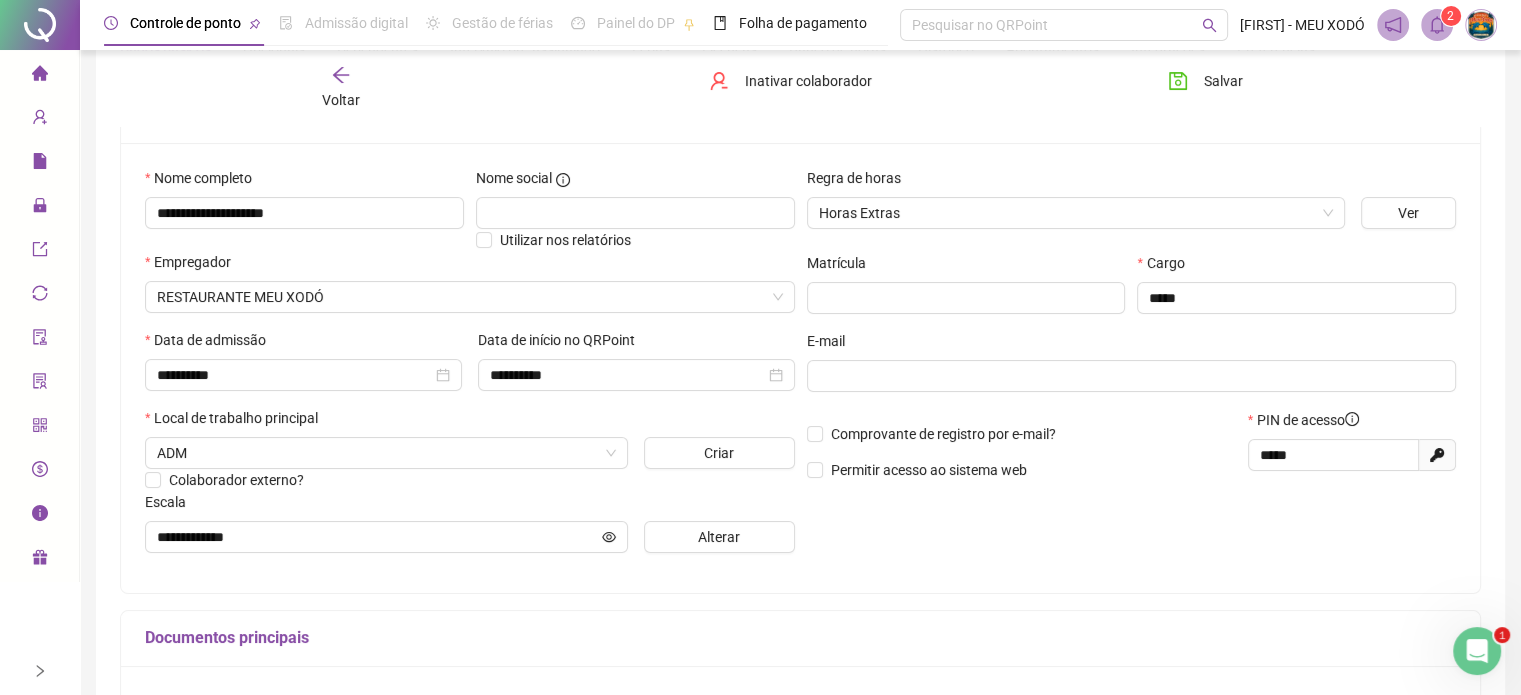 scroll, scrollTop: 59, scrollLeft: 0, axis: vertical 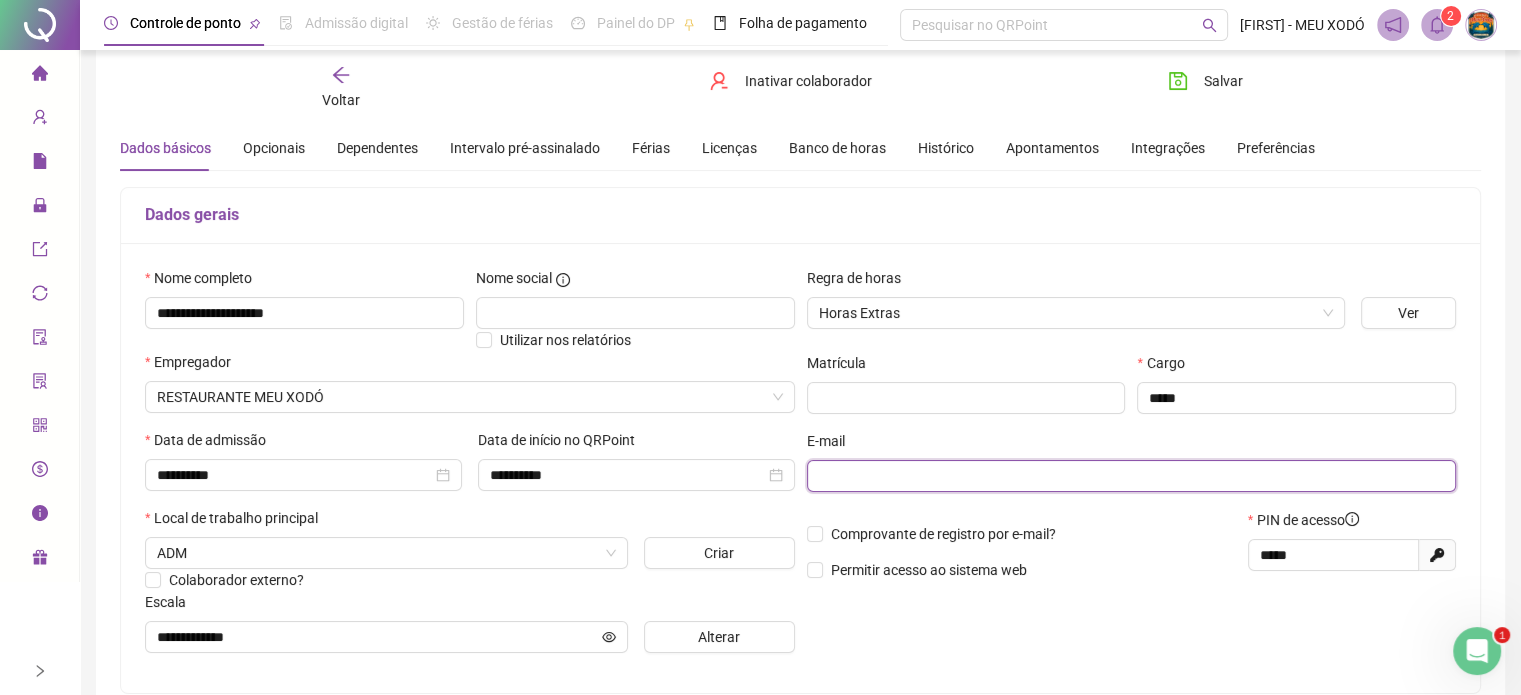 click at bounding box center (1130, 476) 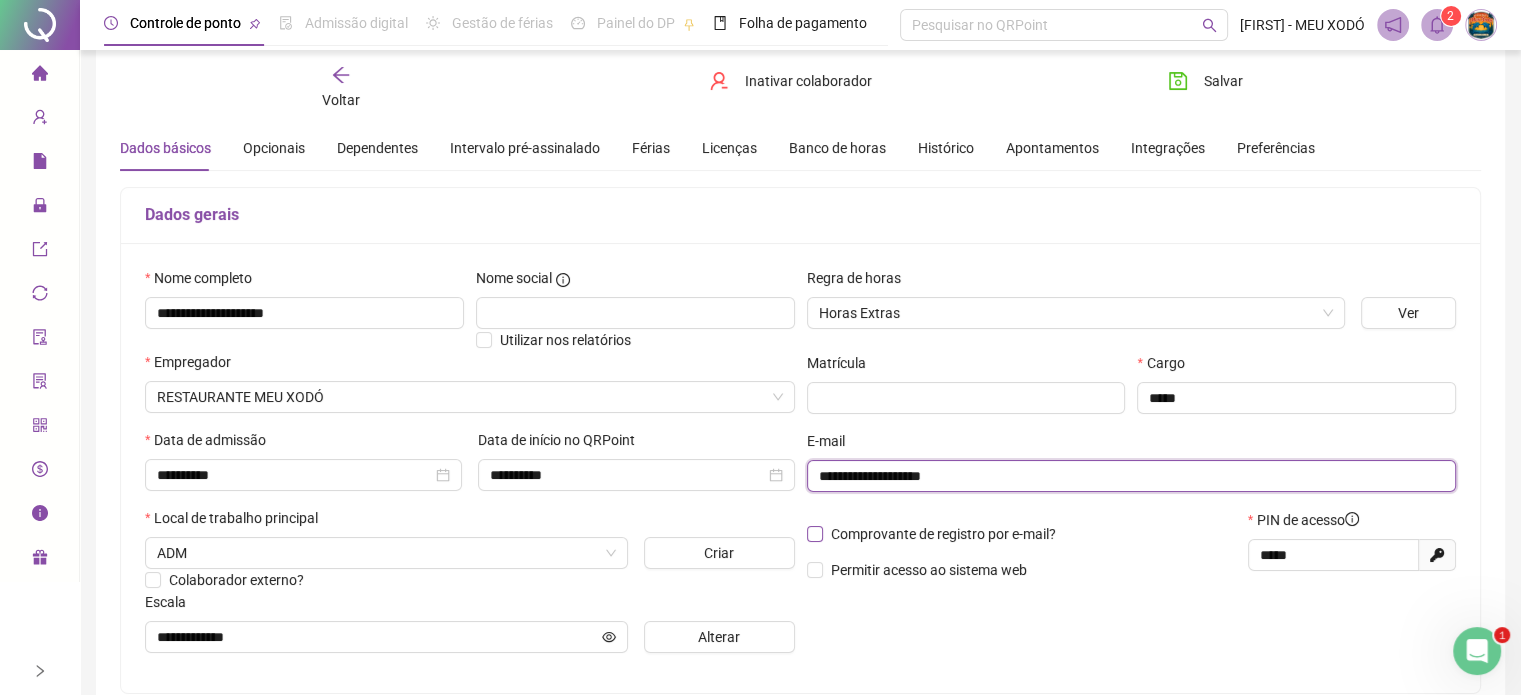 type on "**********" 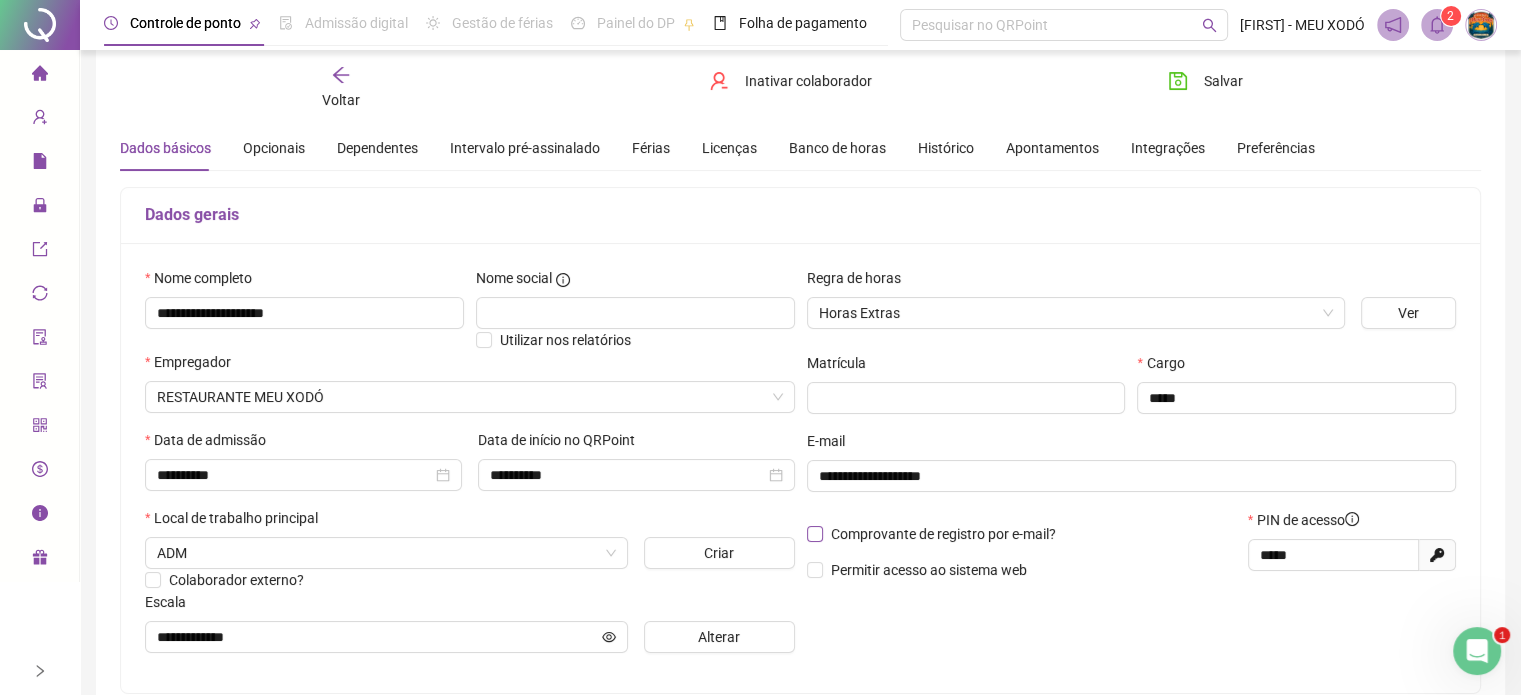 click on "Comprovante de registro por e-mail?" at bounding box center (943, 534) 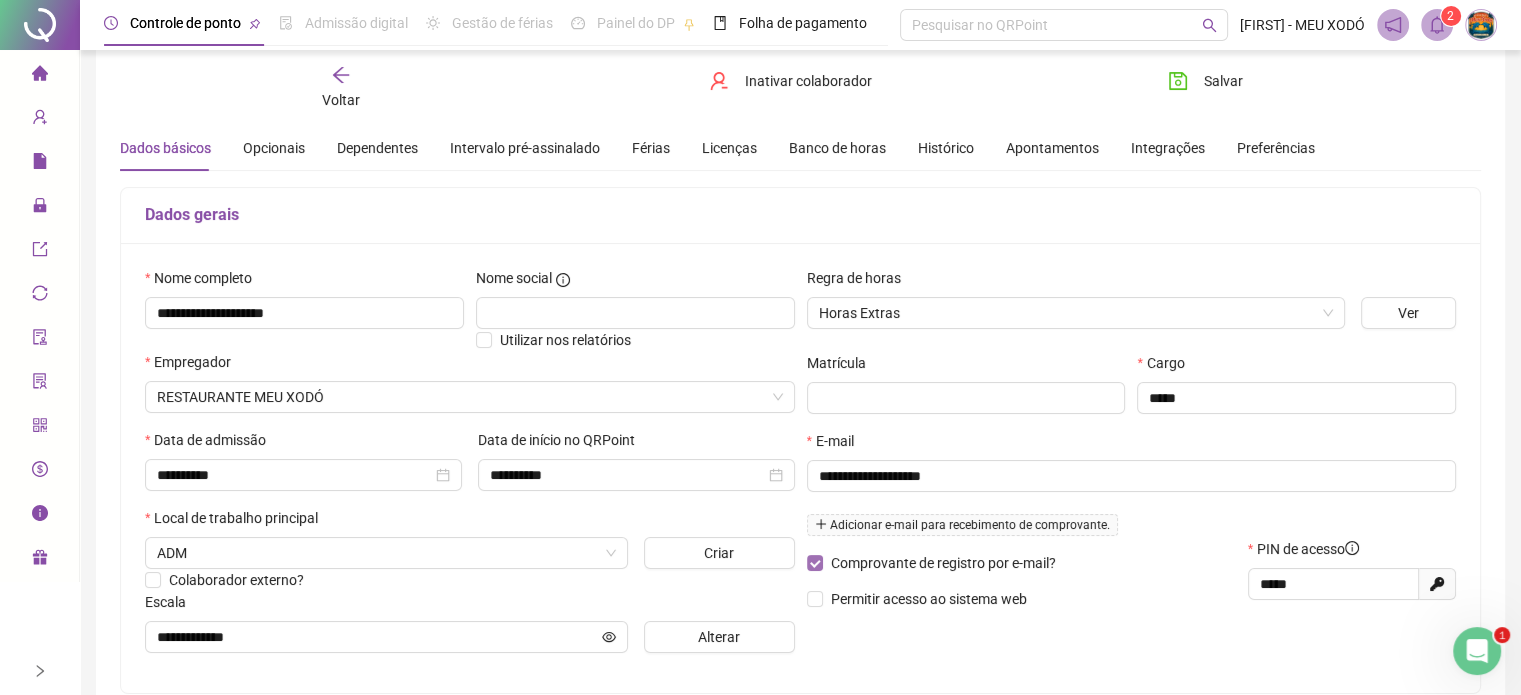 click on "Comprovante de registro por e-mail?" at bounding box center [943, 563] 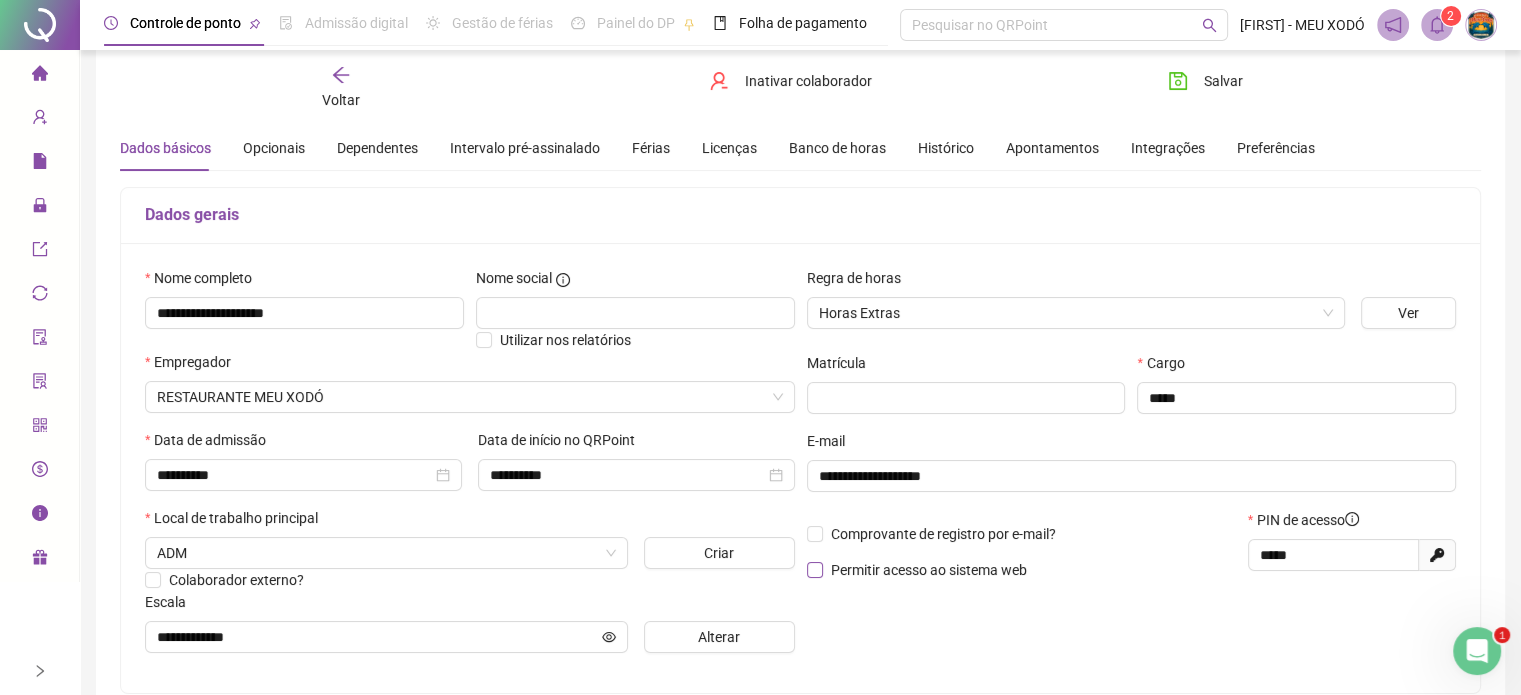 click on "Permitir acesso ao sistema web" at bounding box center [929, 570] 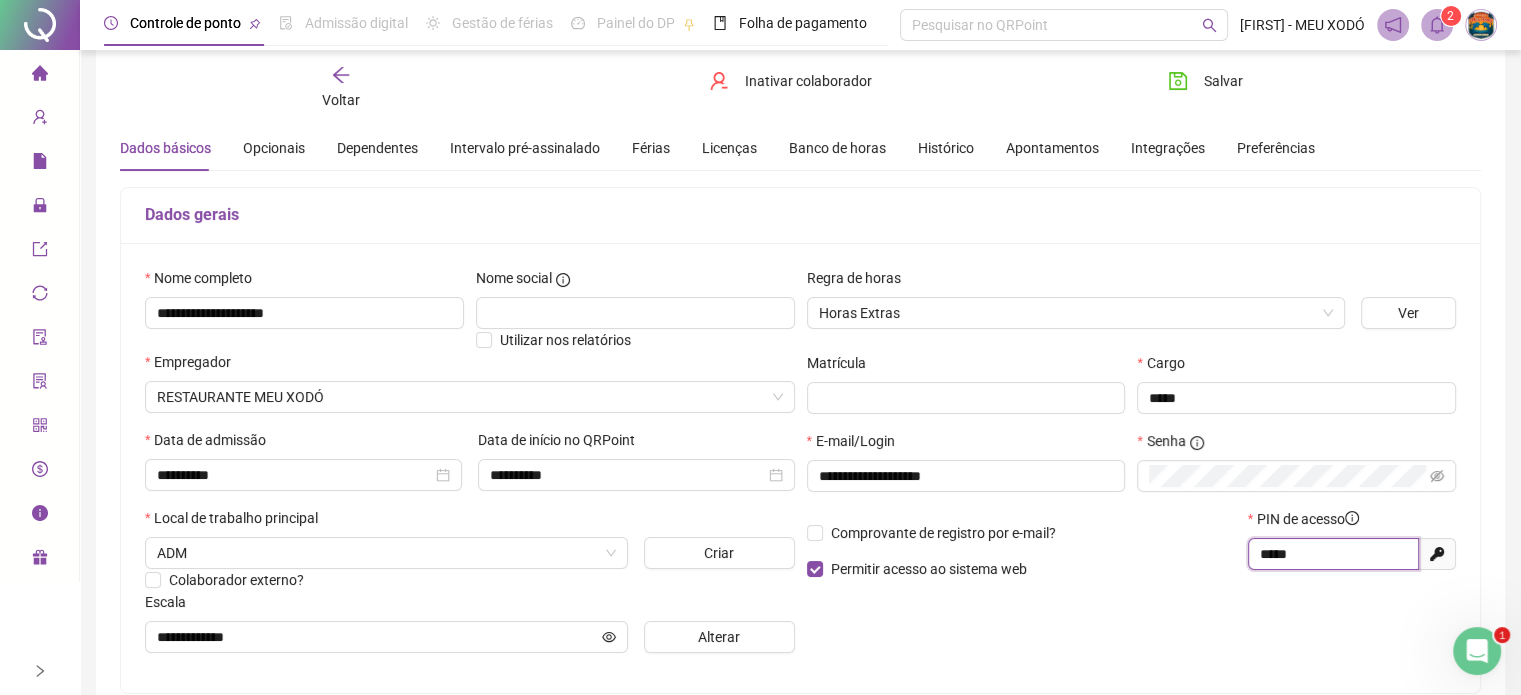 click on "*****" at bounding box center [1331, 554] 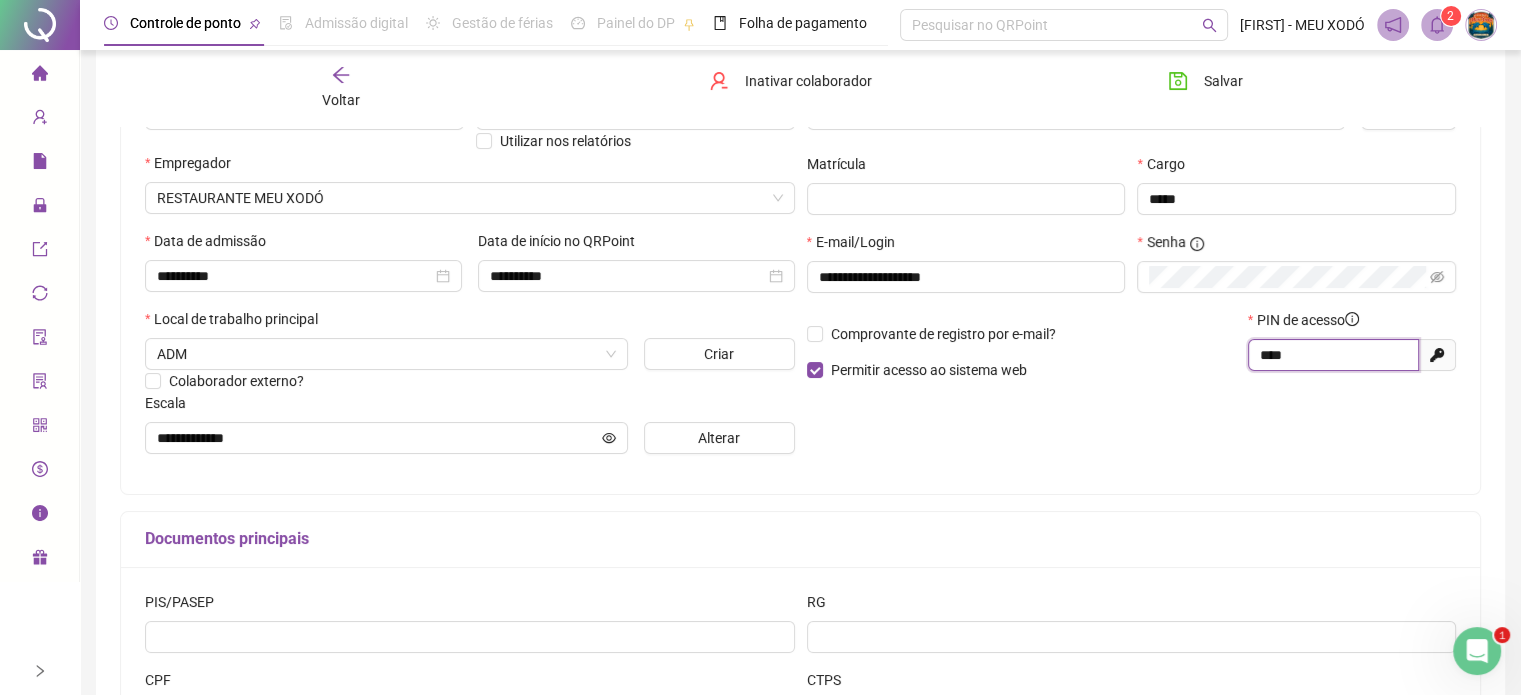 scroll, scrollTop: 259, scrollLeft: 0, axis: vertical 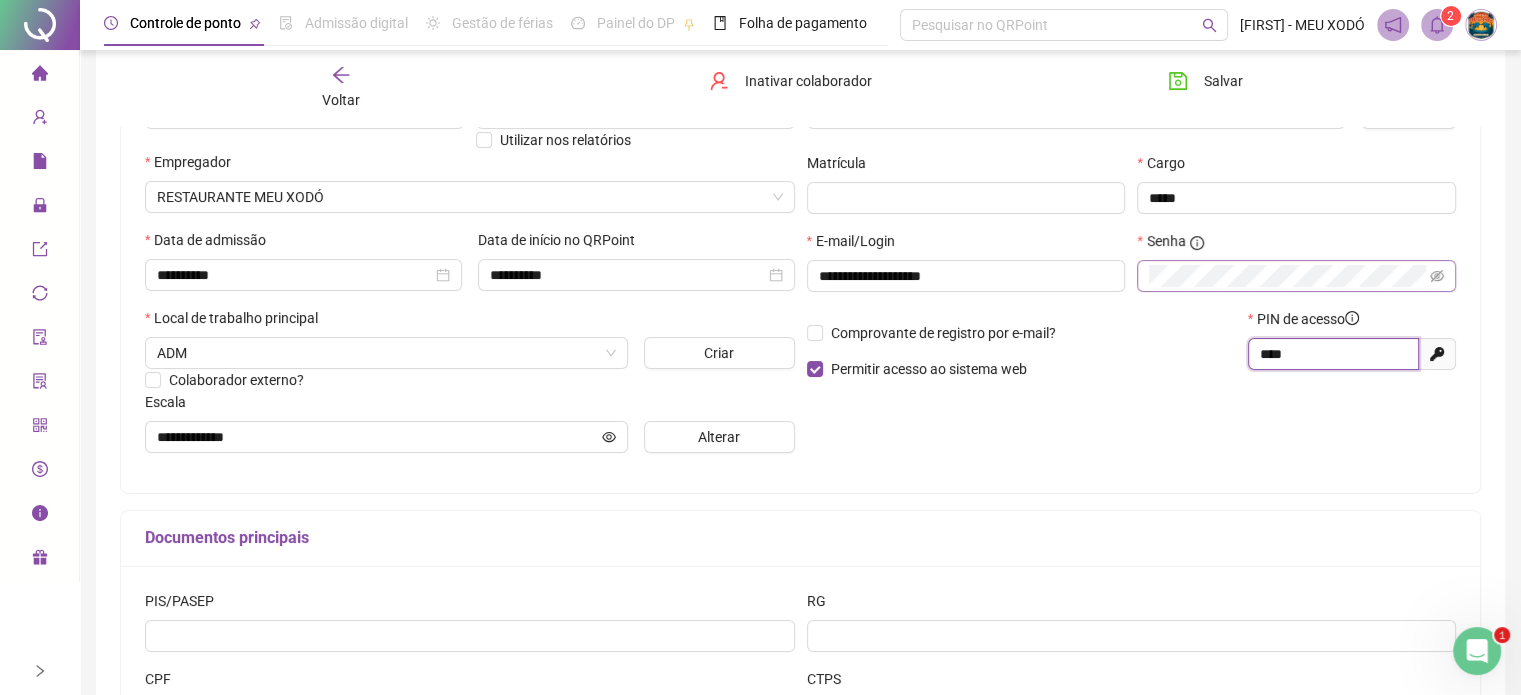type on "****" 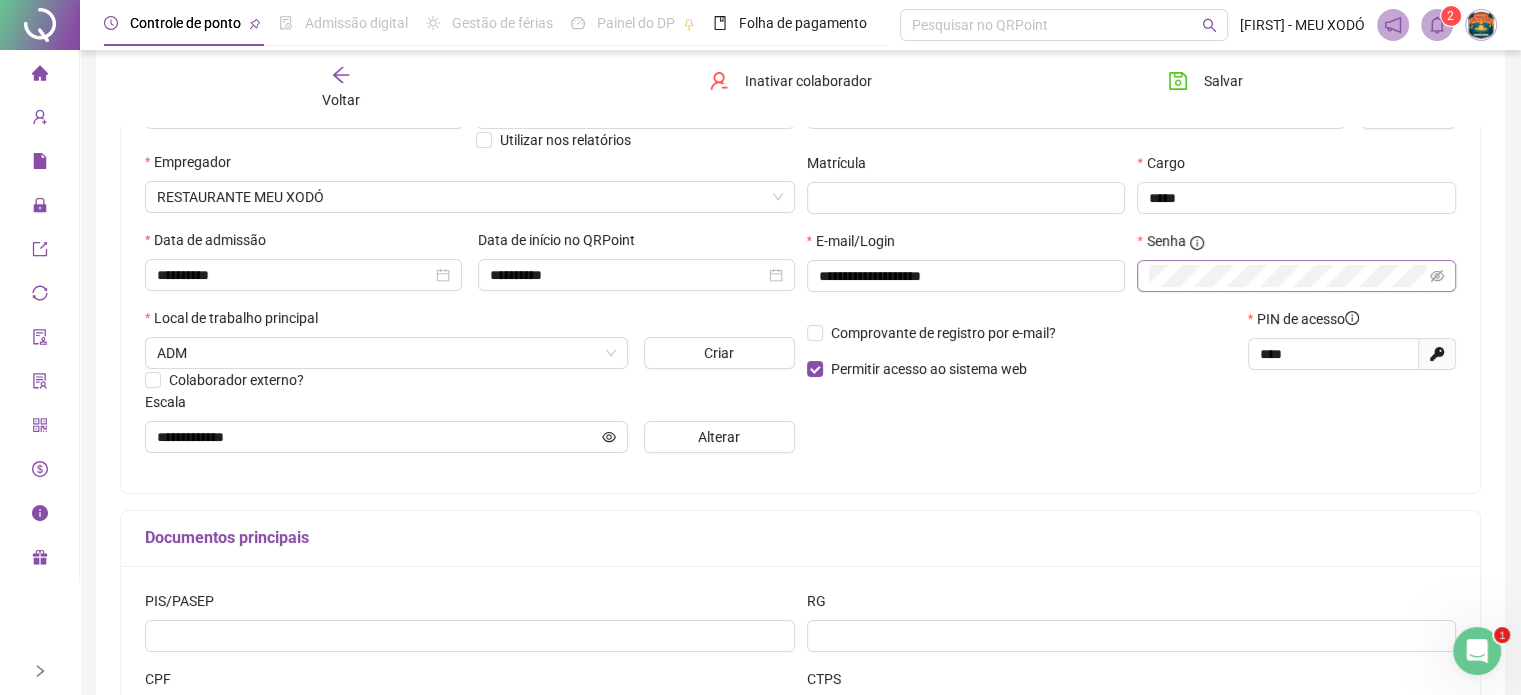 click at bounding box center [1296, 276] 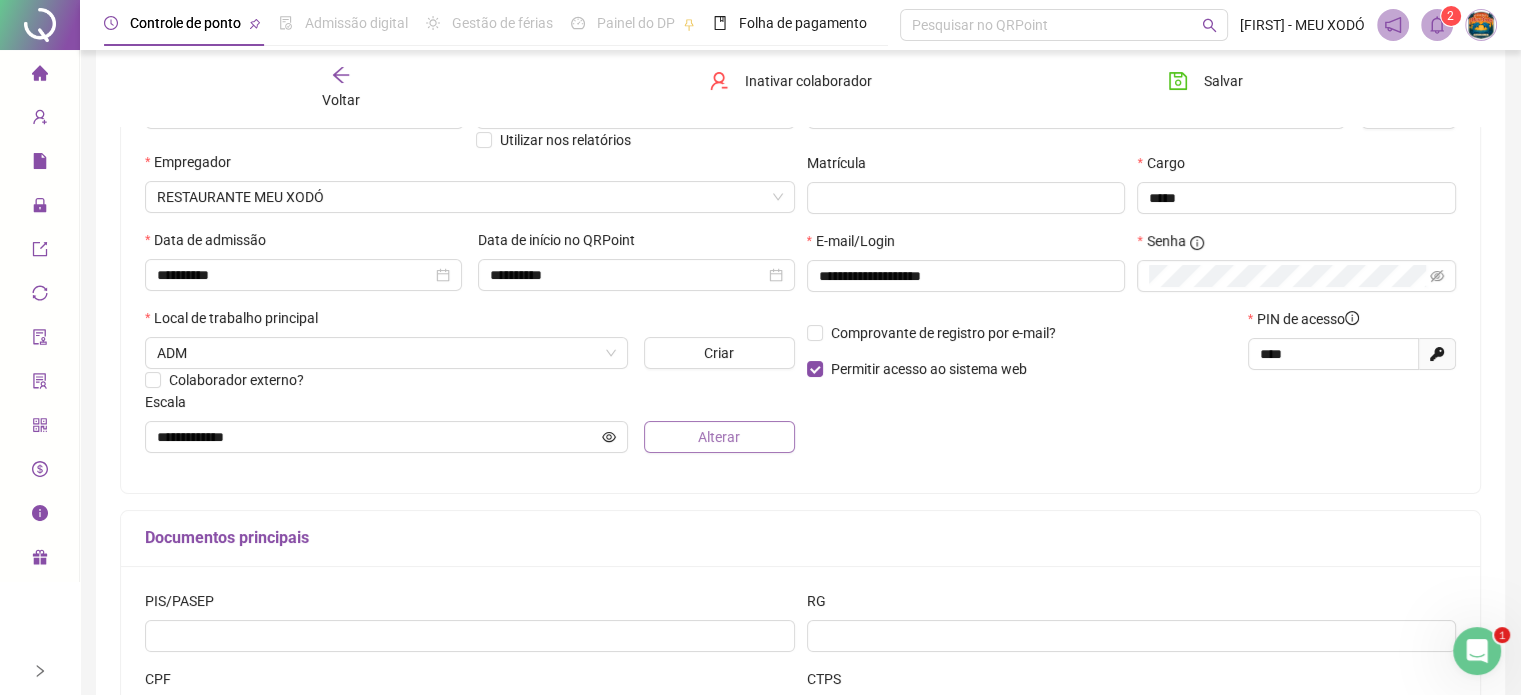 click on "Alterar" at bounding box center [719, 437] 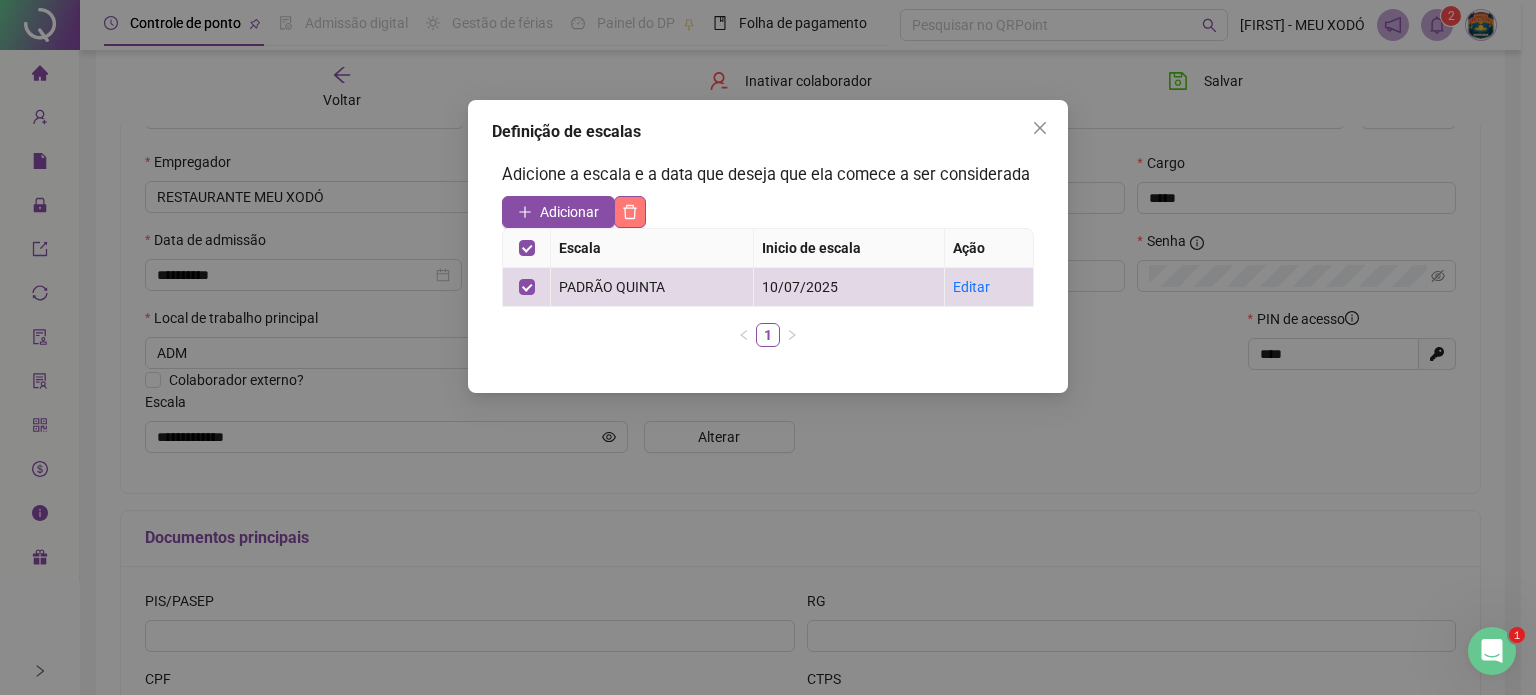 click 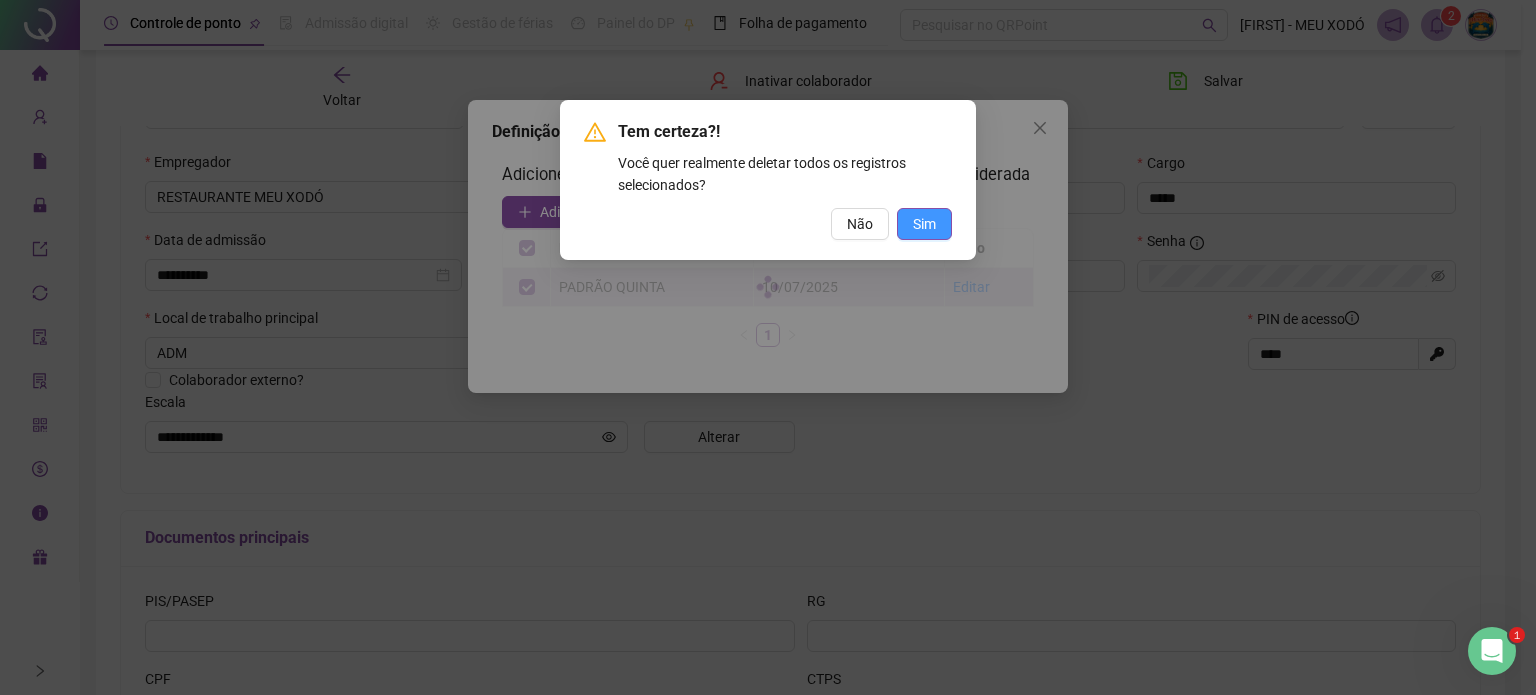 click on "Sim" at bounding box center (924, 224) 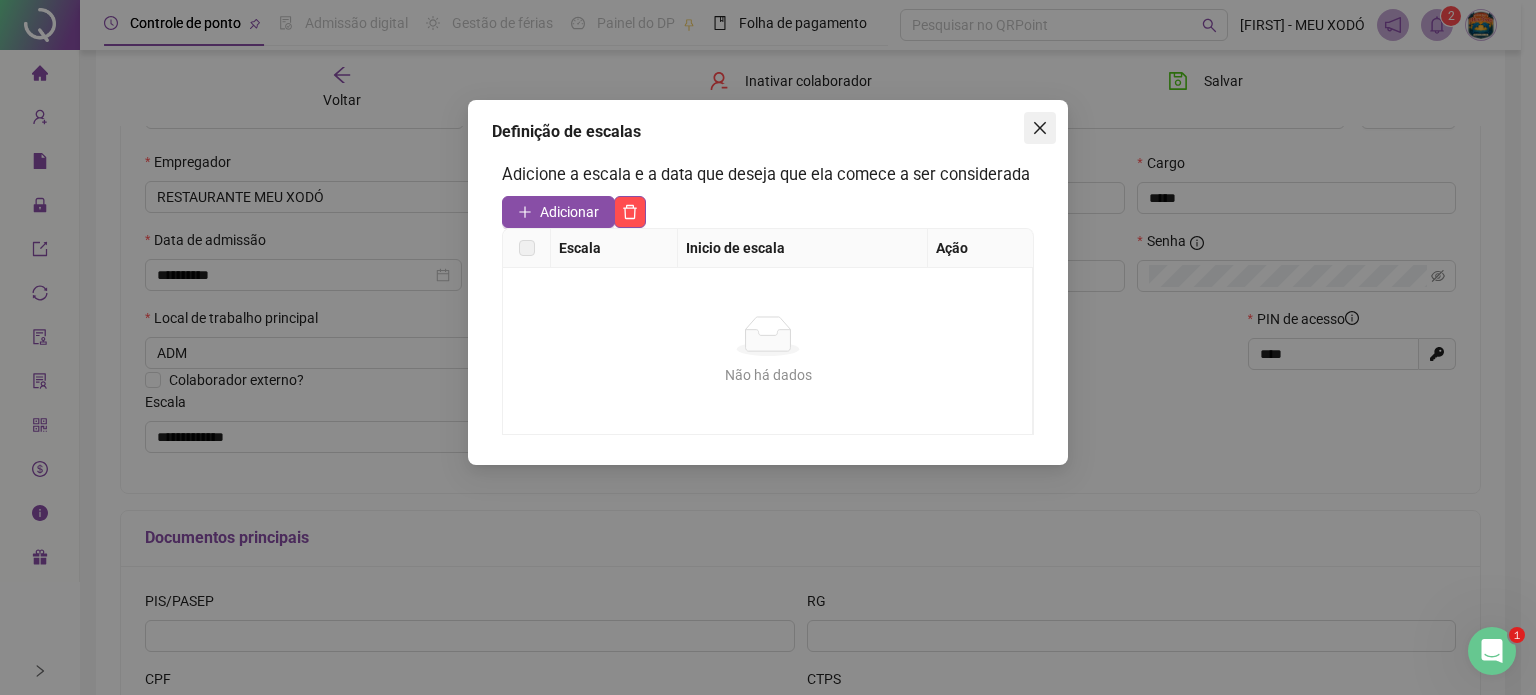 click at bounding box center (1040, 128) 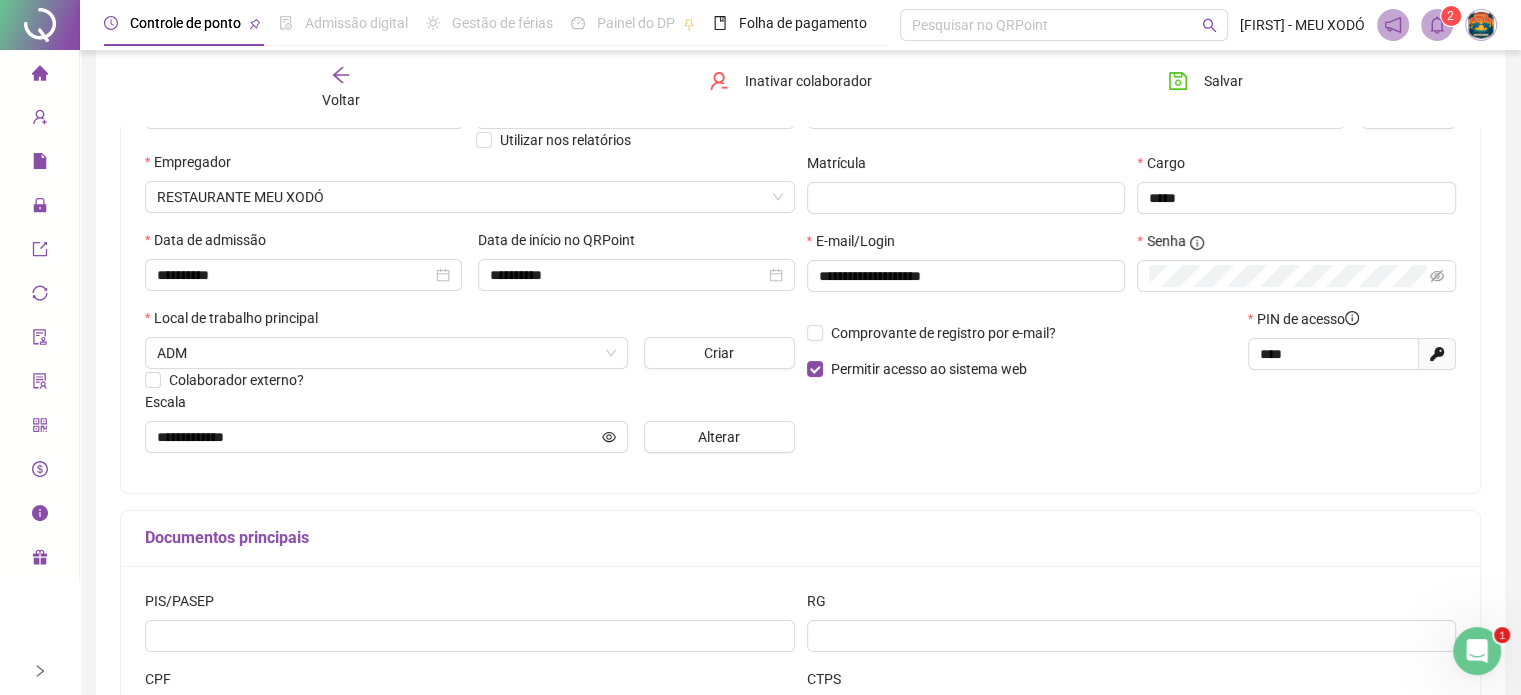 scroll, scrollTop: 445, scrollLeft: 0, axis: vertical 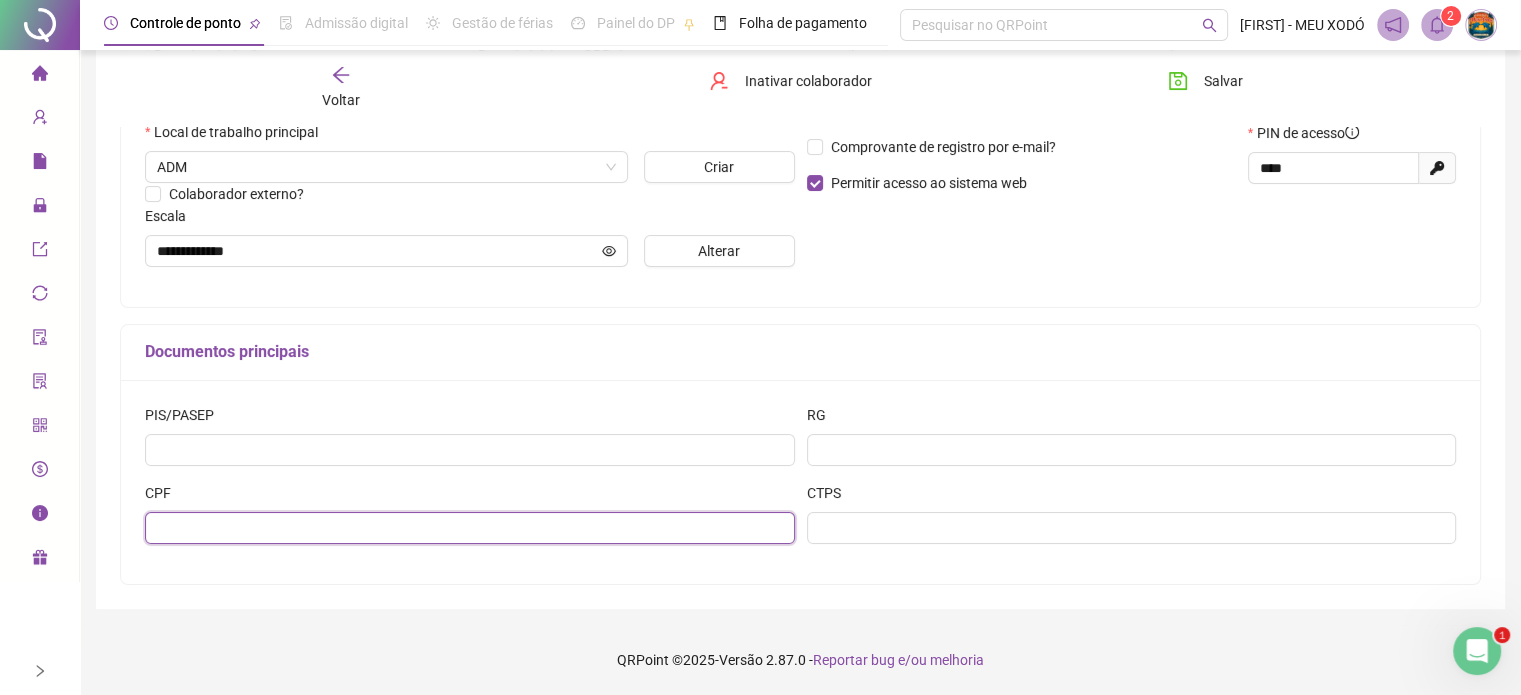 click at bounding box center (470, 528) 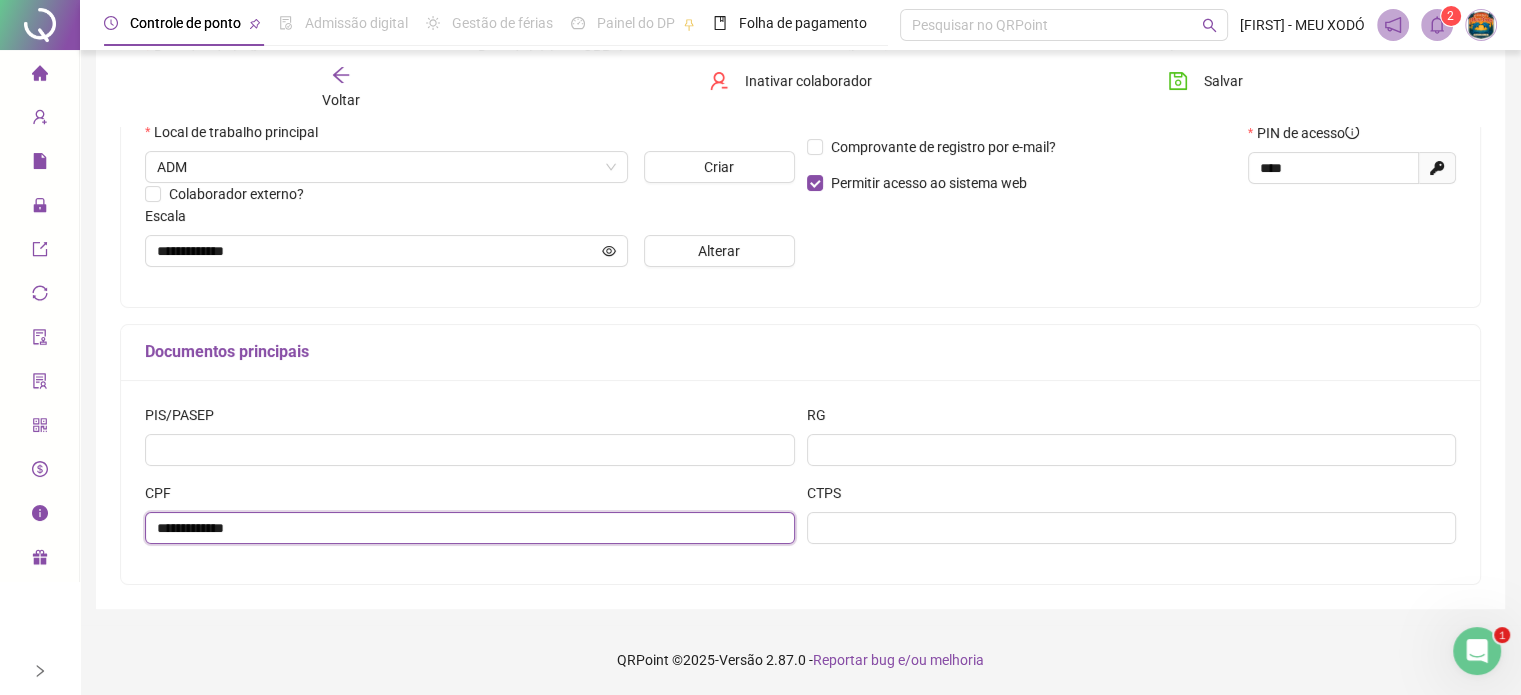 type on "**********" 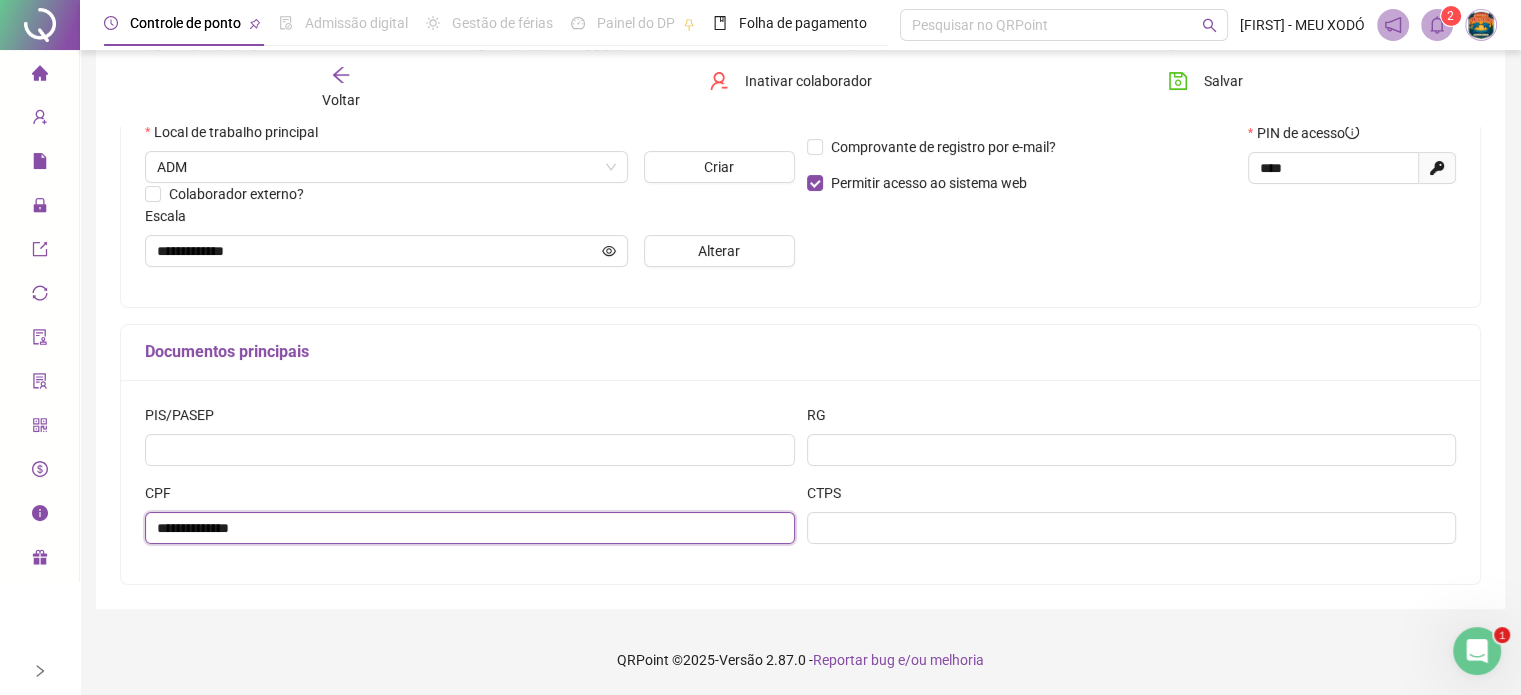 click on "**********" at bounding box center [470, 528] 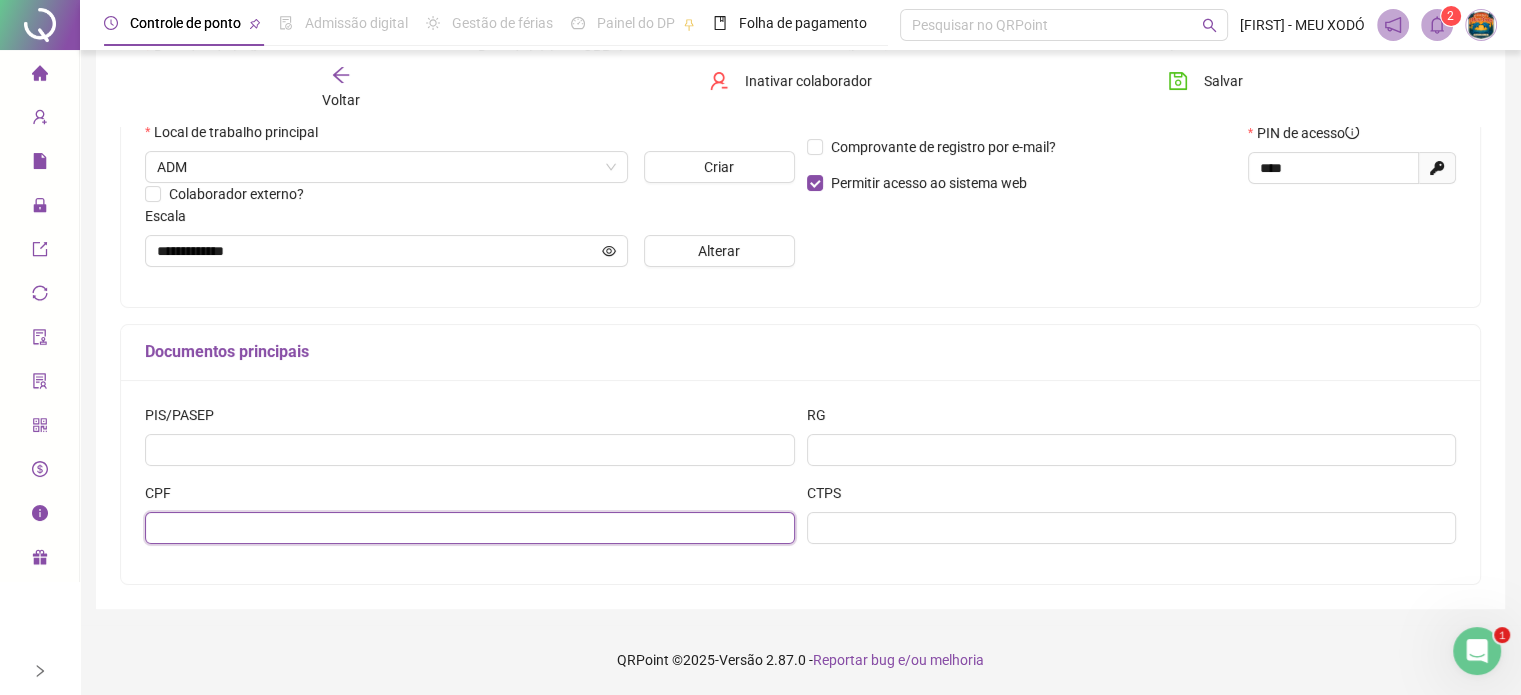 paste on "**********" 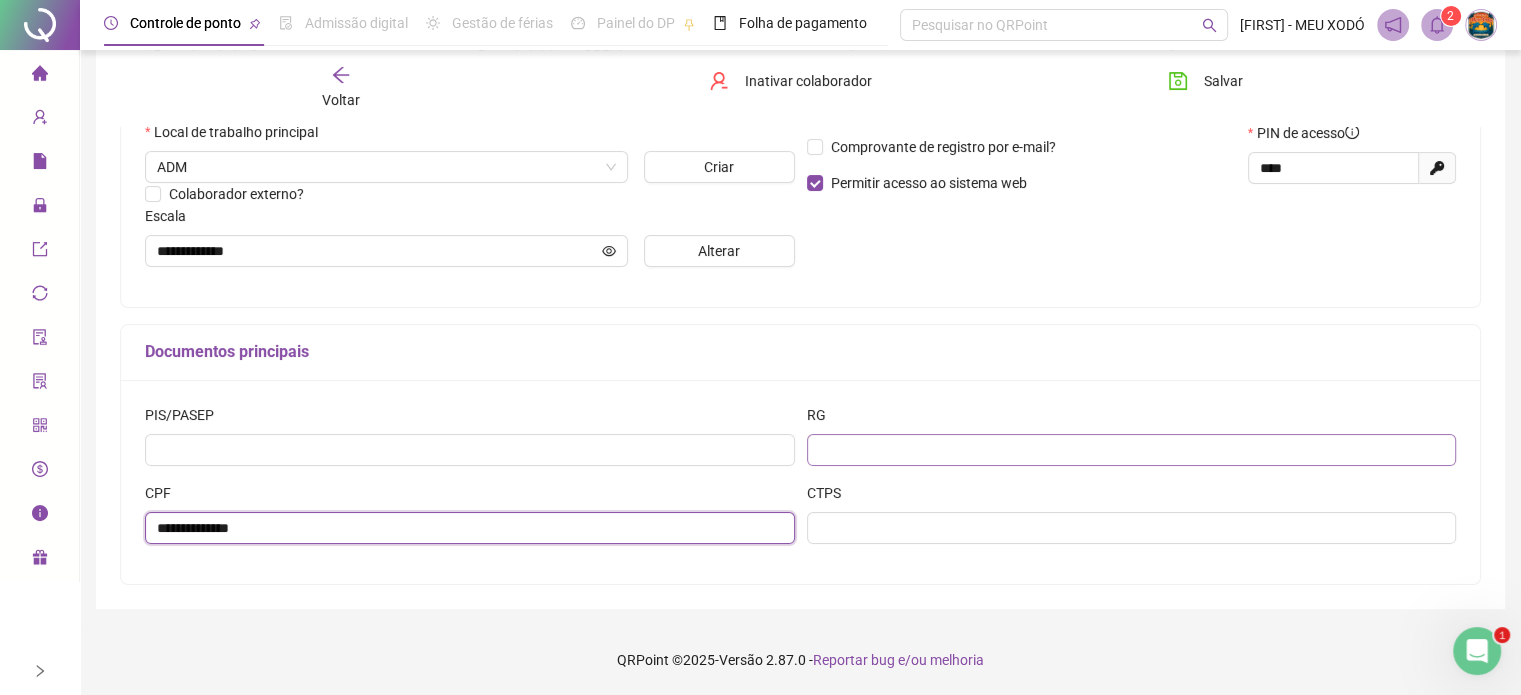 type on "**********" 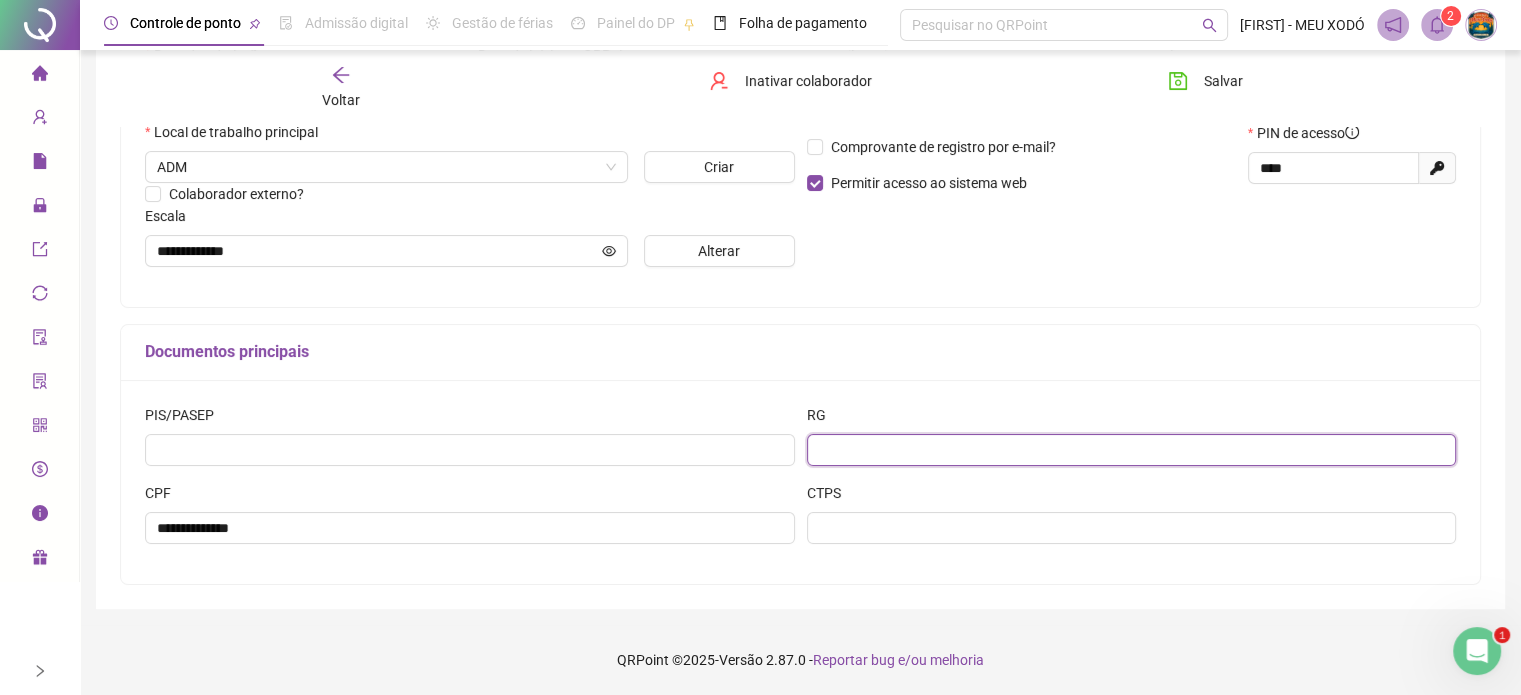 click at bounding box center [1132, 450] 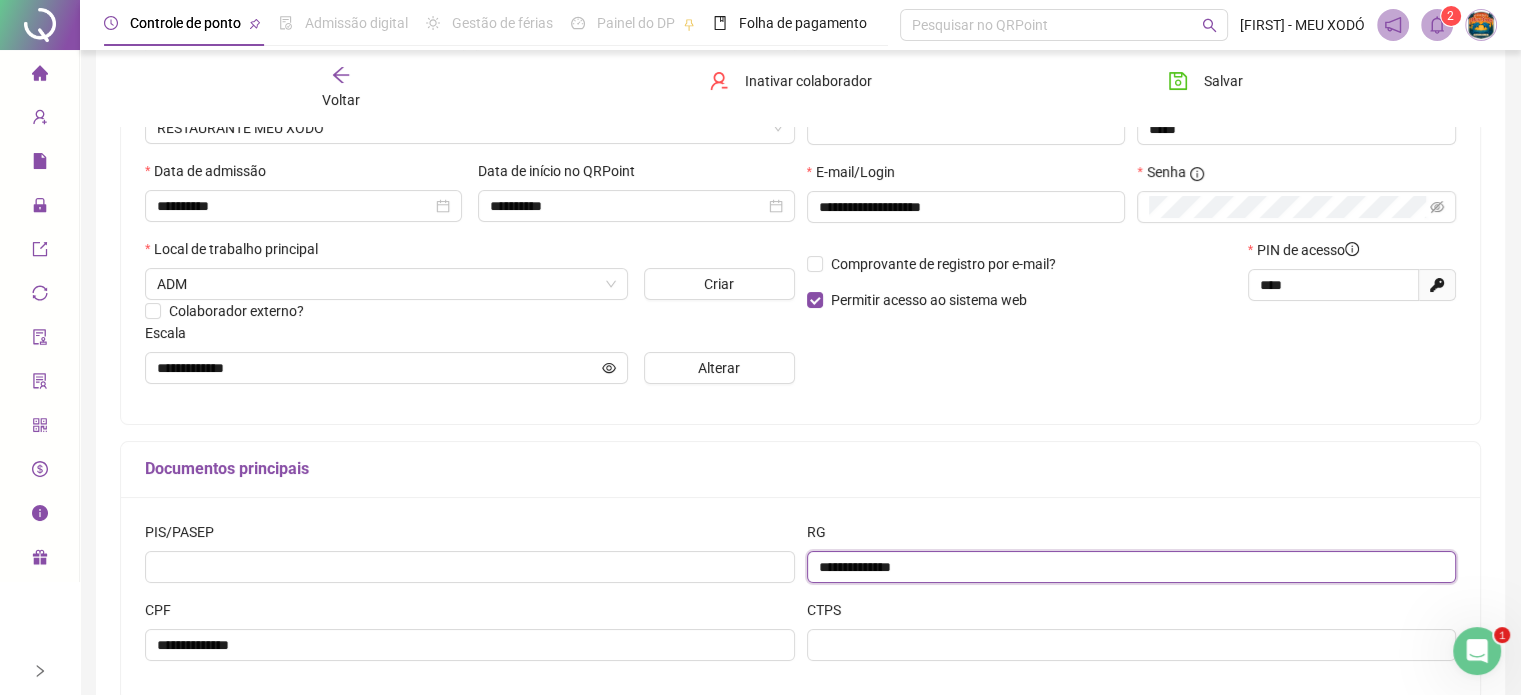 scroll, scrollTop: 245, scrollLeft: 0, axis: vertical 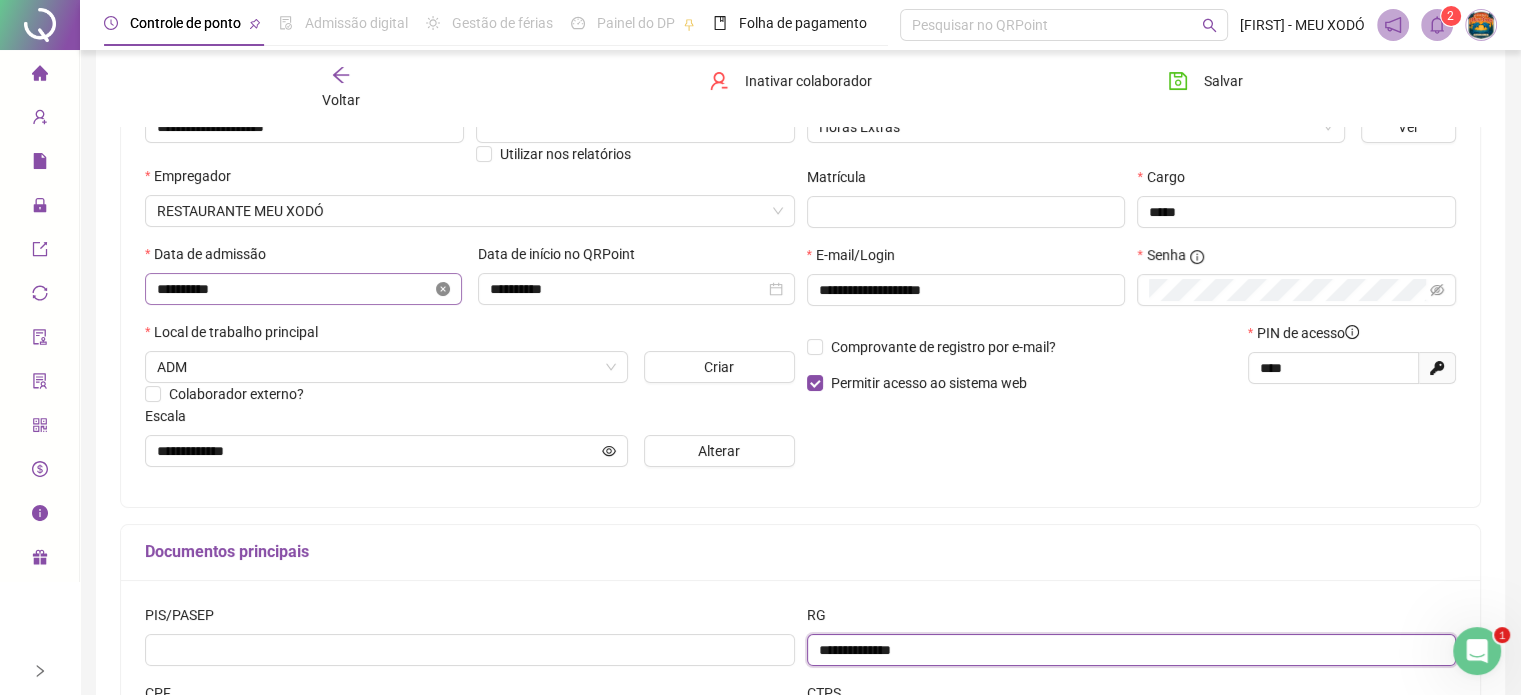 click 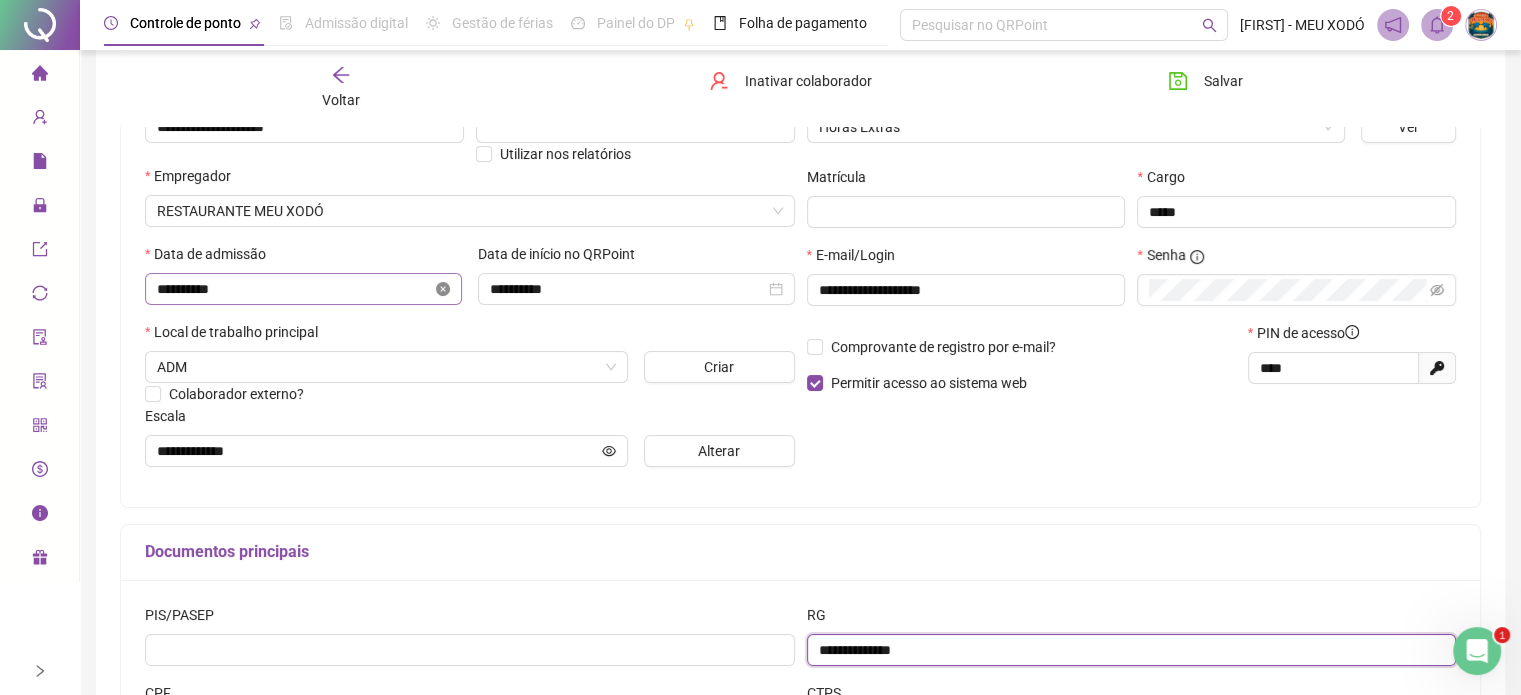 type 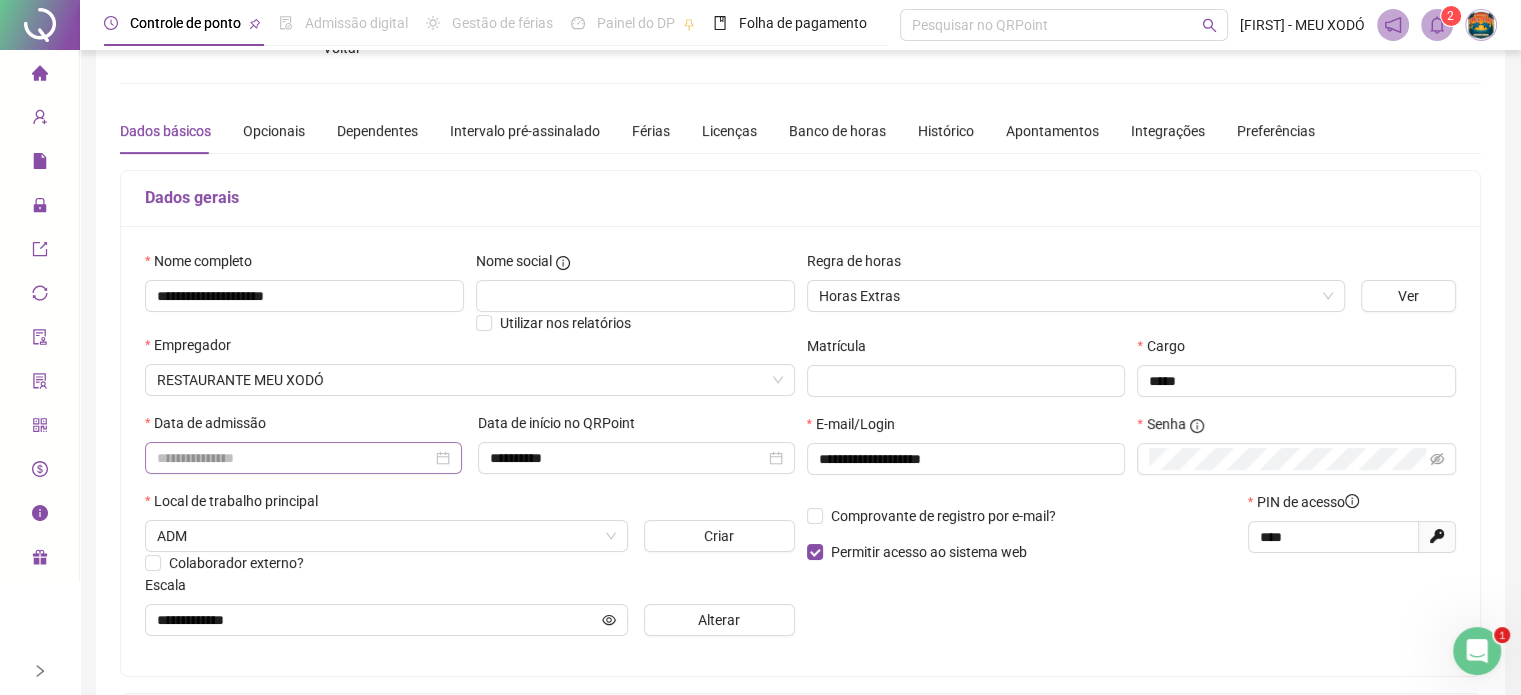 scroll, scrollTop: 0, scrollLeft: 0, axis: both 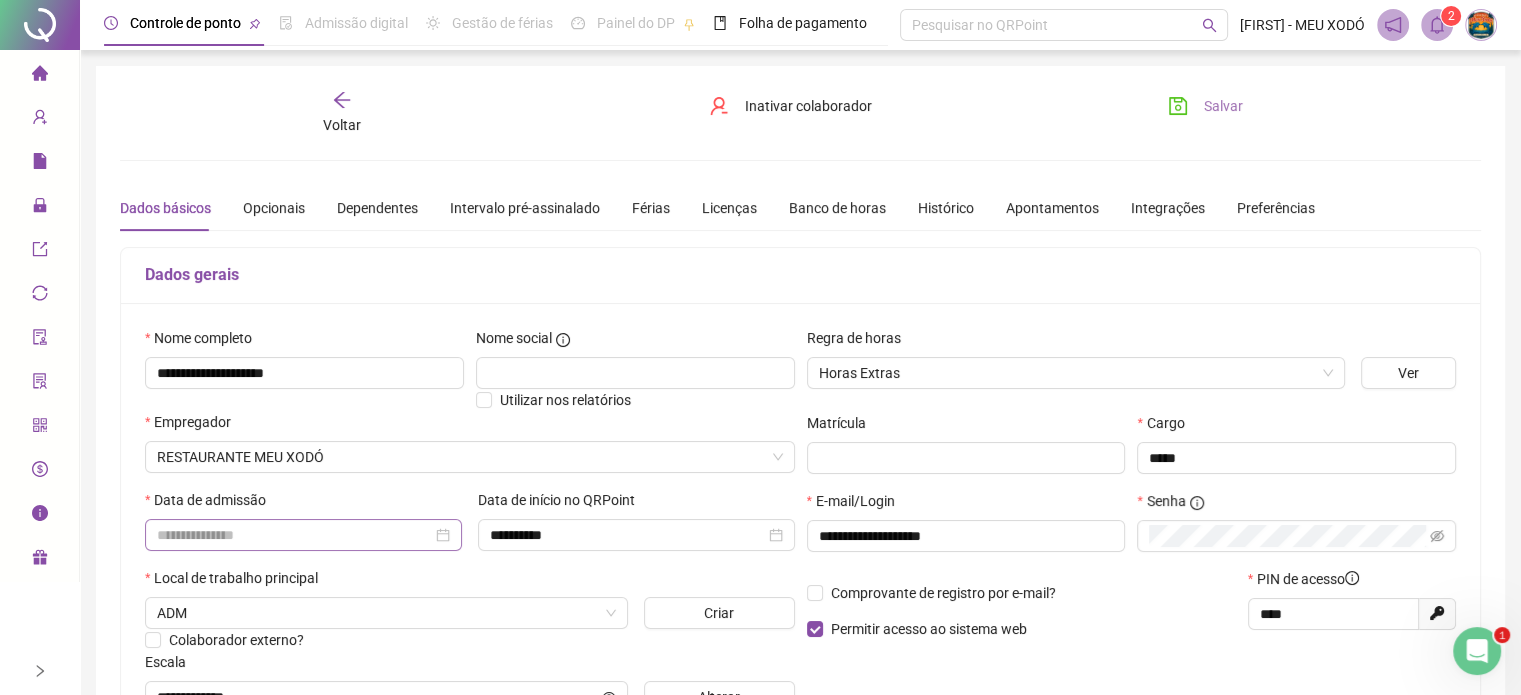 type on "**********" 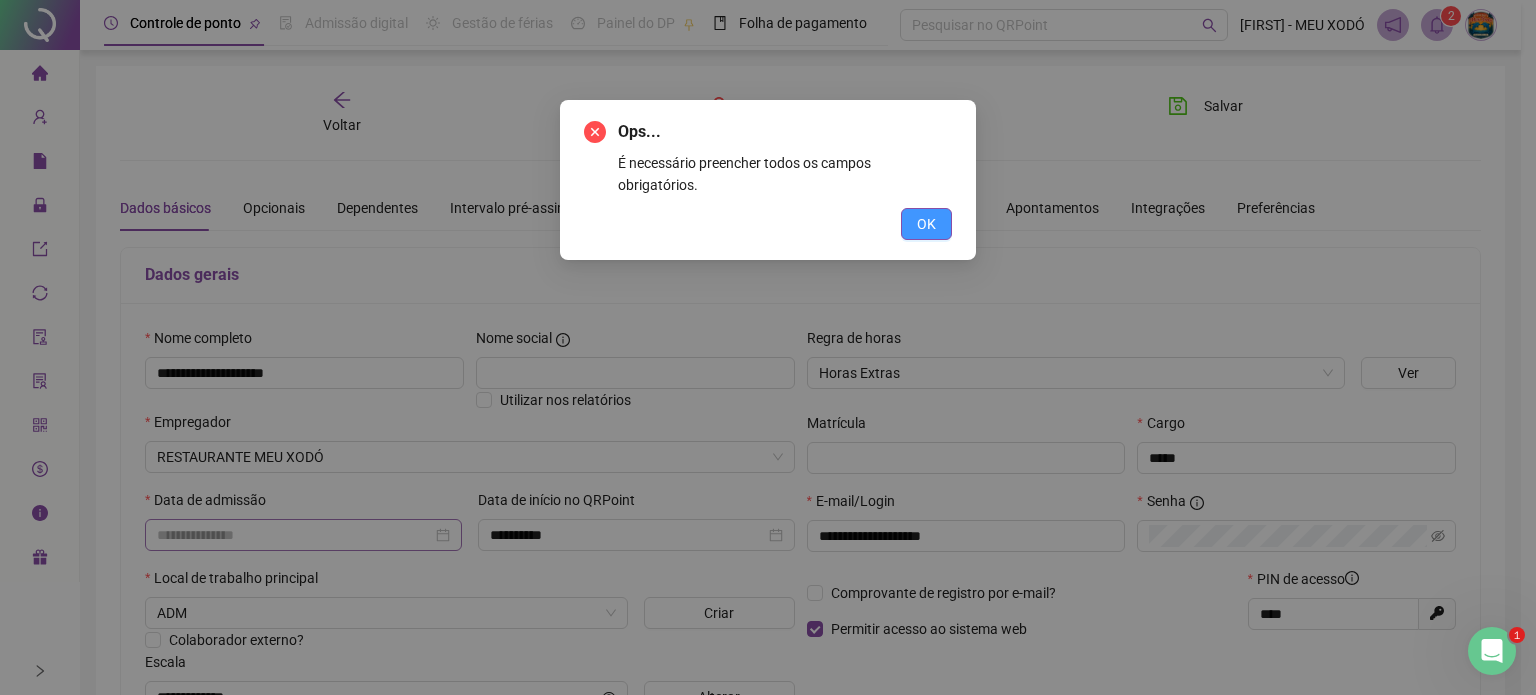 click on "OK" at bounding box center [926, 224] 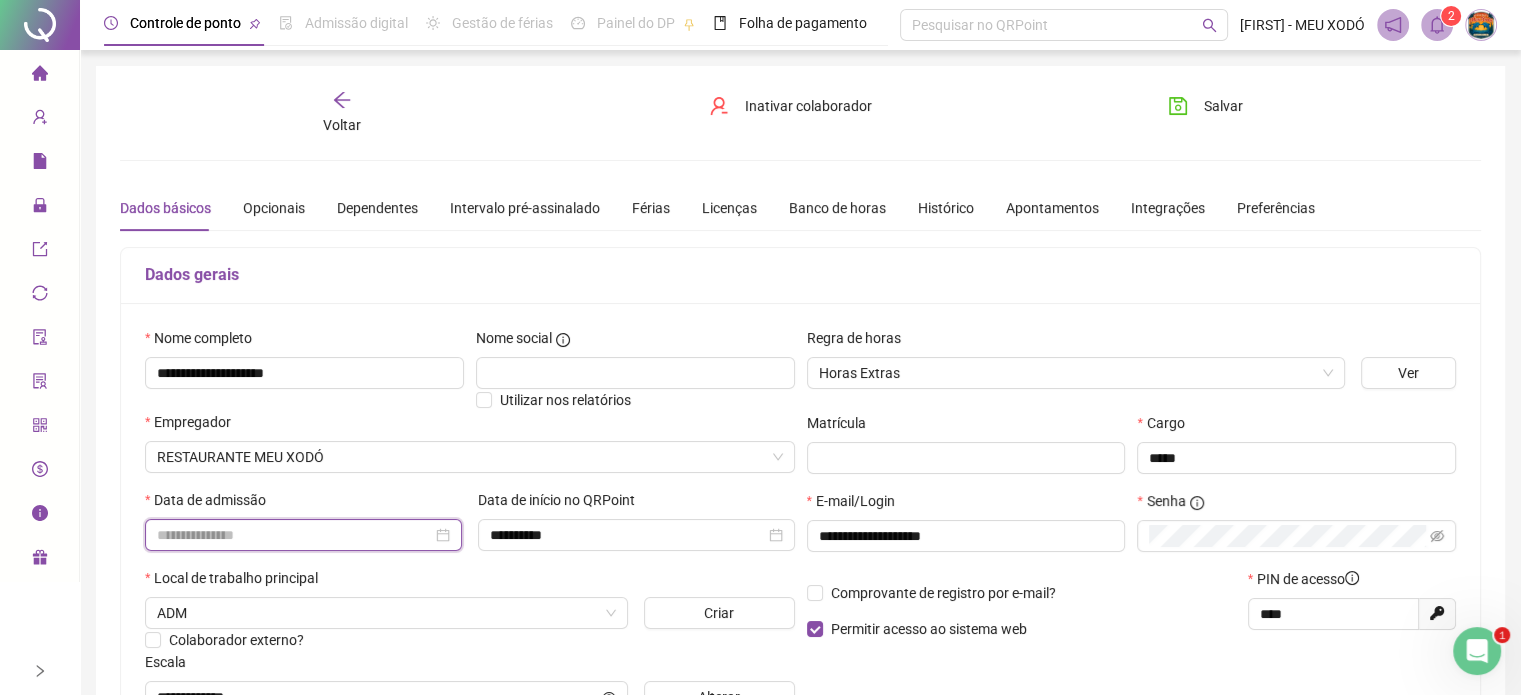 click at bounding box center (294, 535) 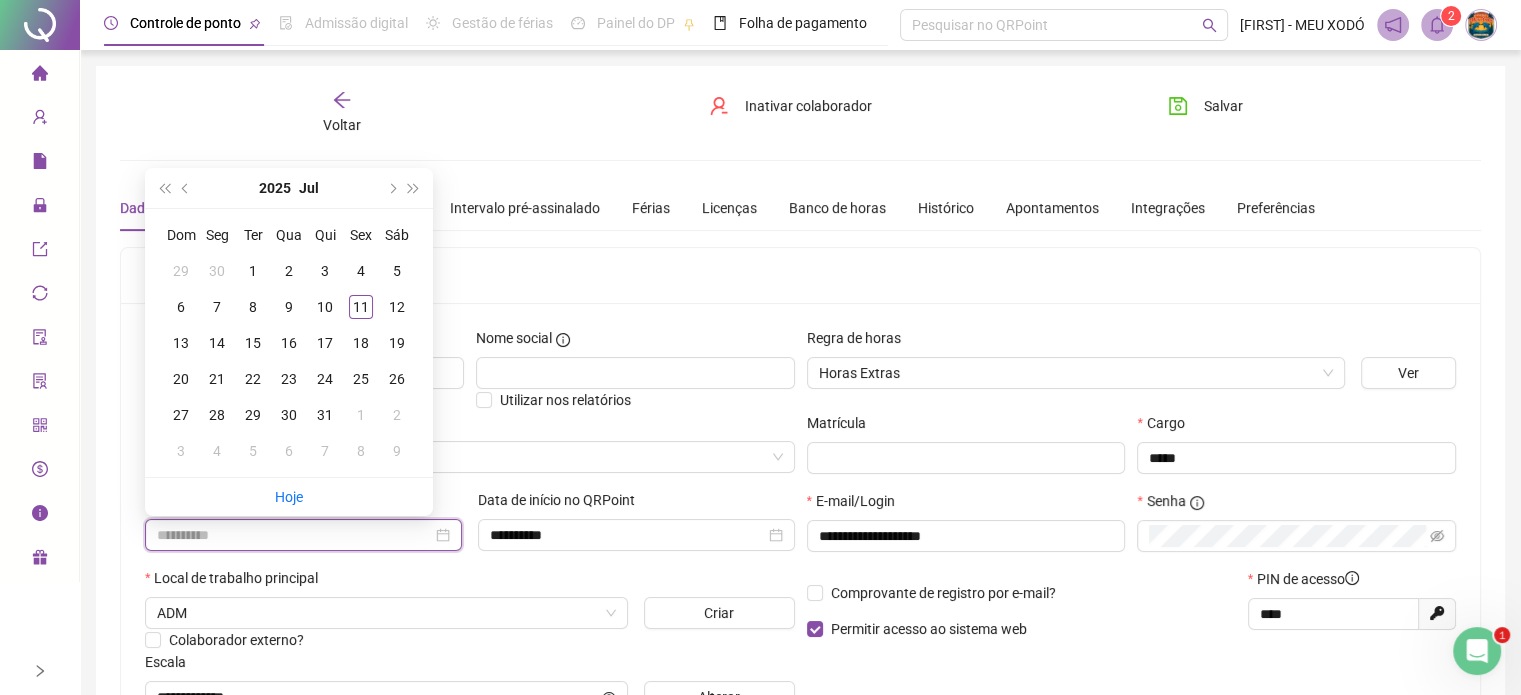 type on "**********" 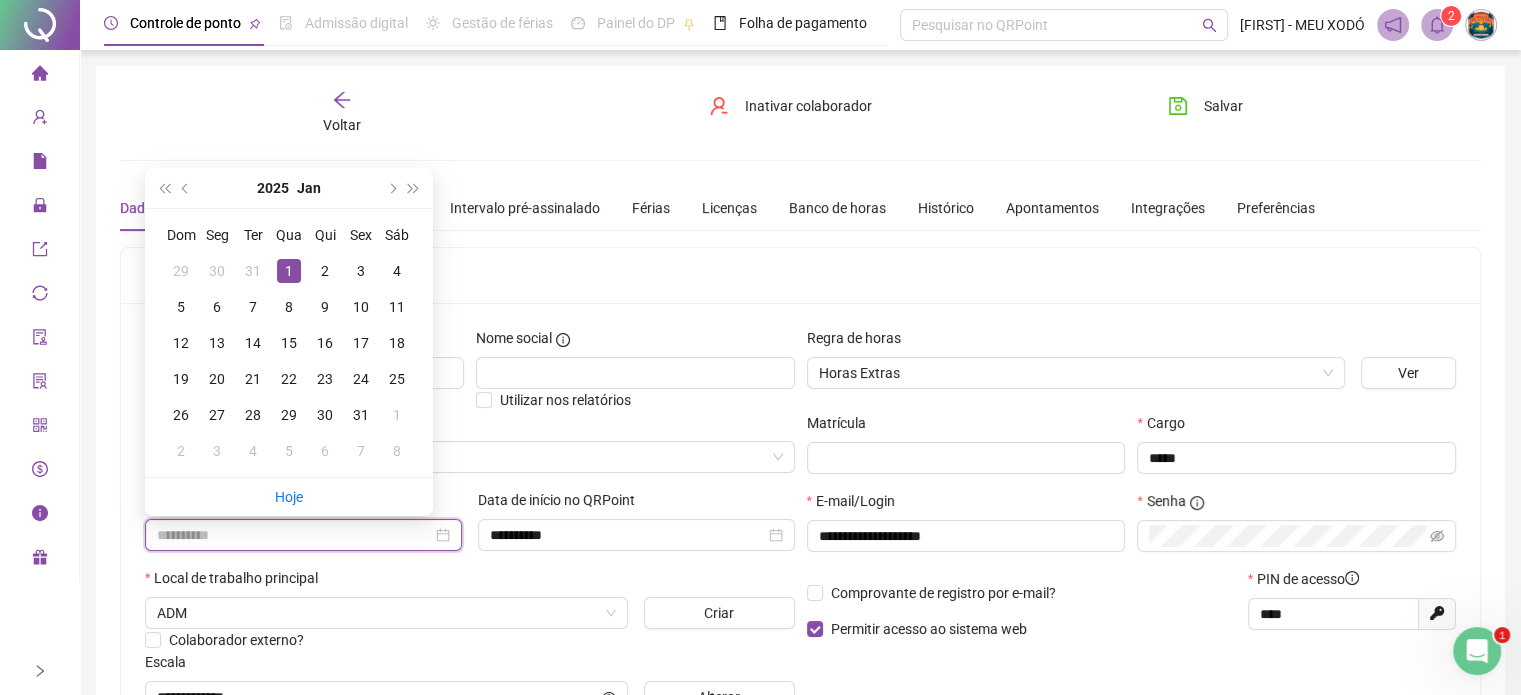 type on "**********" 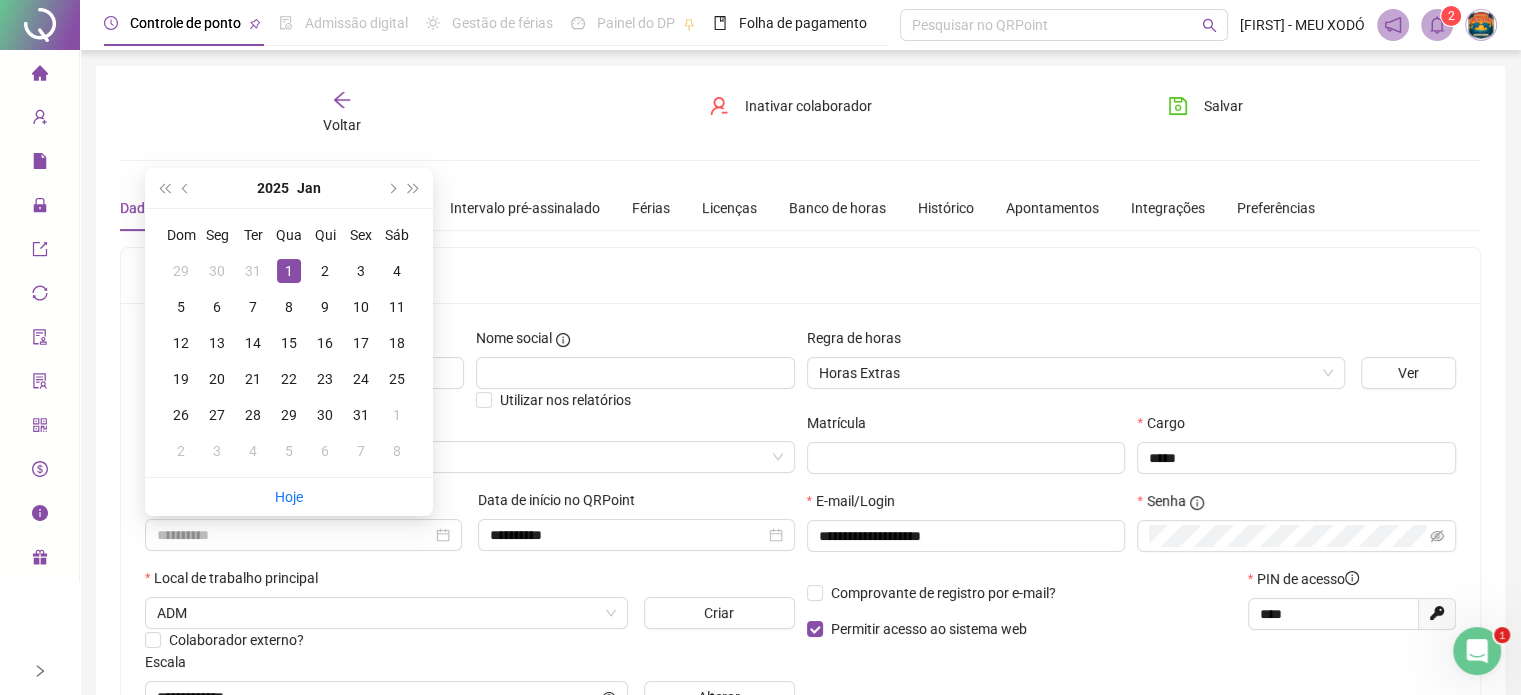 click on "1" at bounding box center (289, 271) 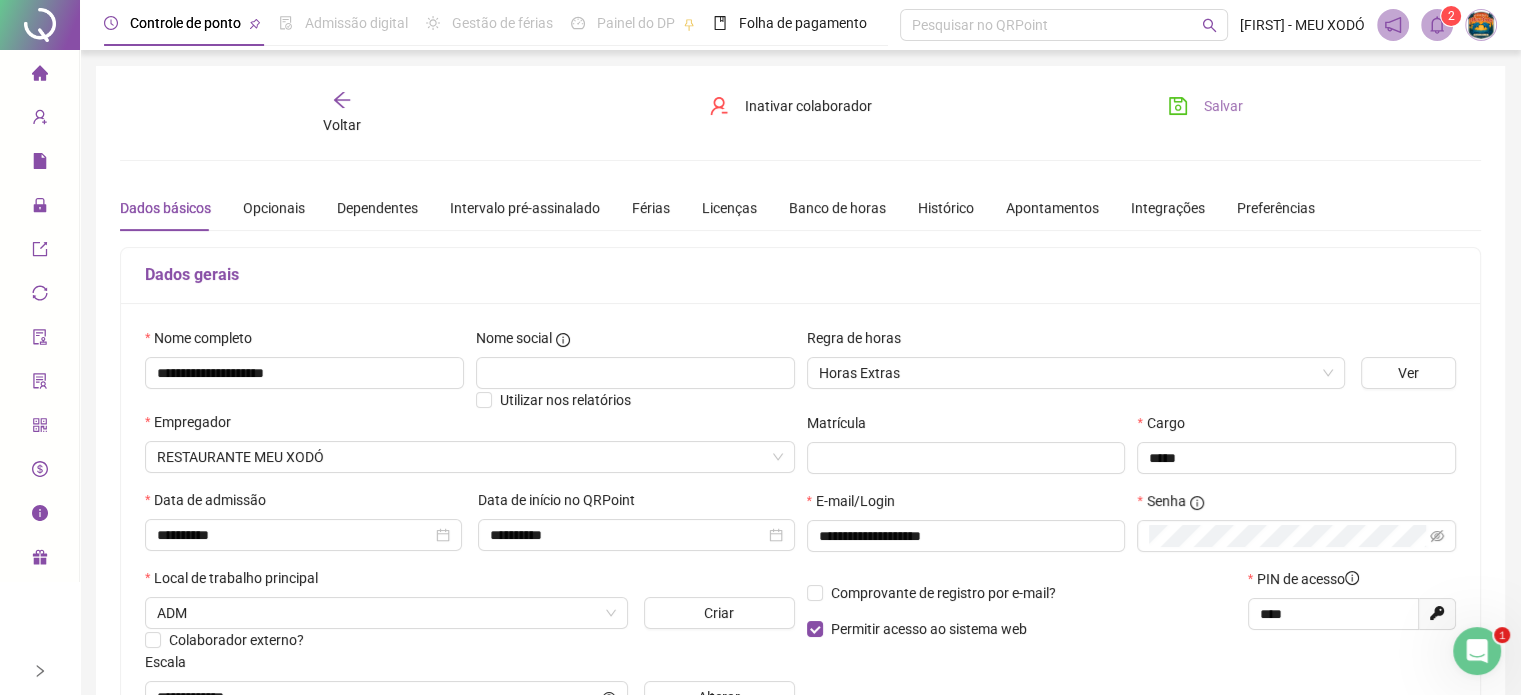 click on "Salvar" at bounding box center (1205, 106) 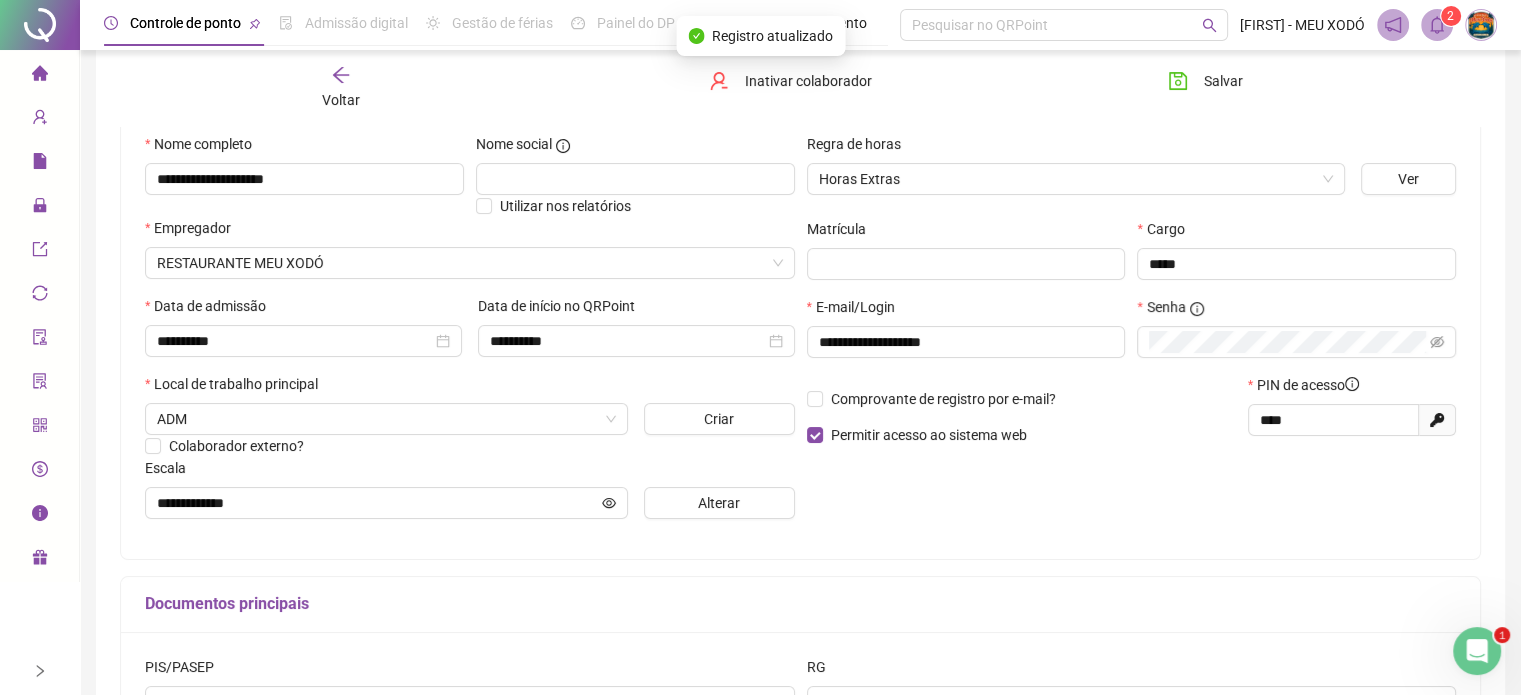 scroll, scrollTop: 200, scrollLeft: 0, axis: vertical 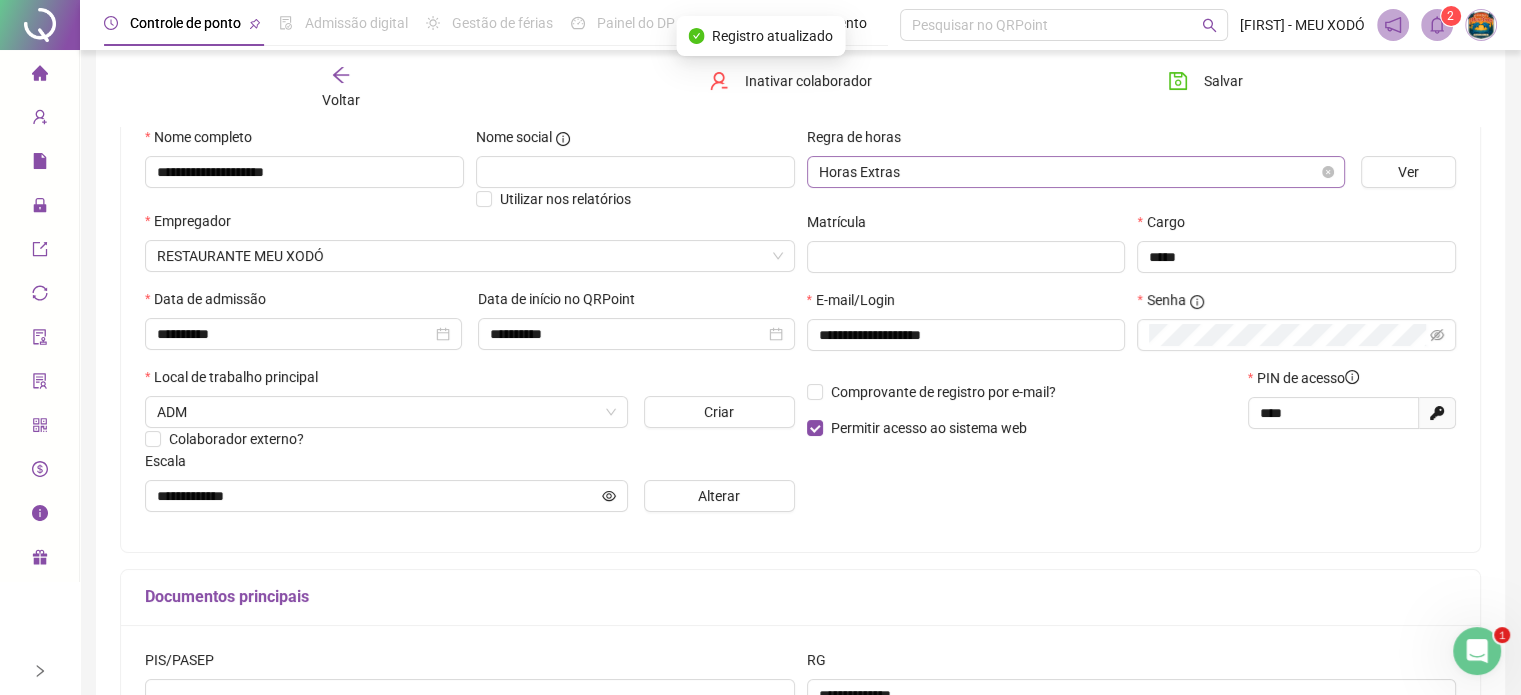 click on "Horas Extras" at bounding box center [1076, 172] 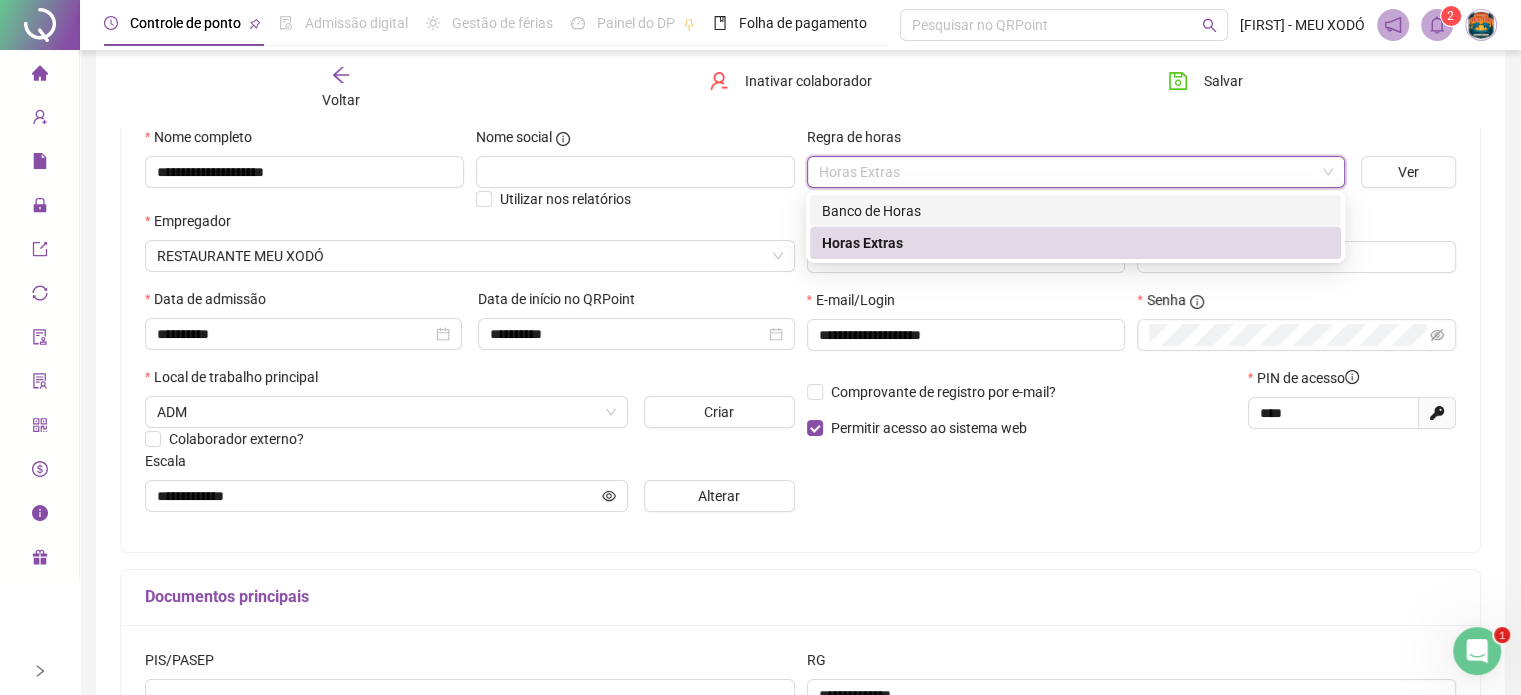 click on "Banco de Horas" at bounding box center [1075, 211] 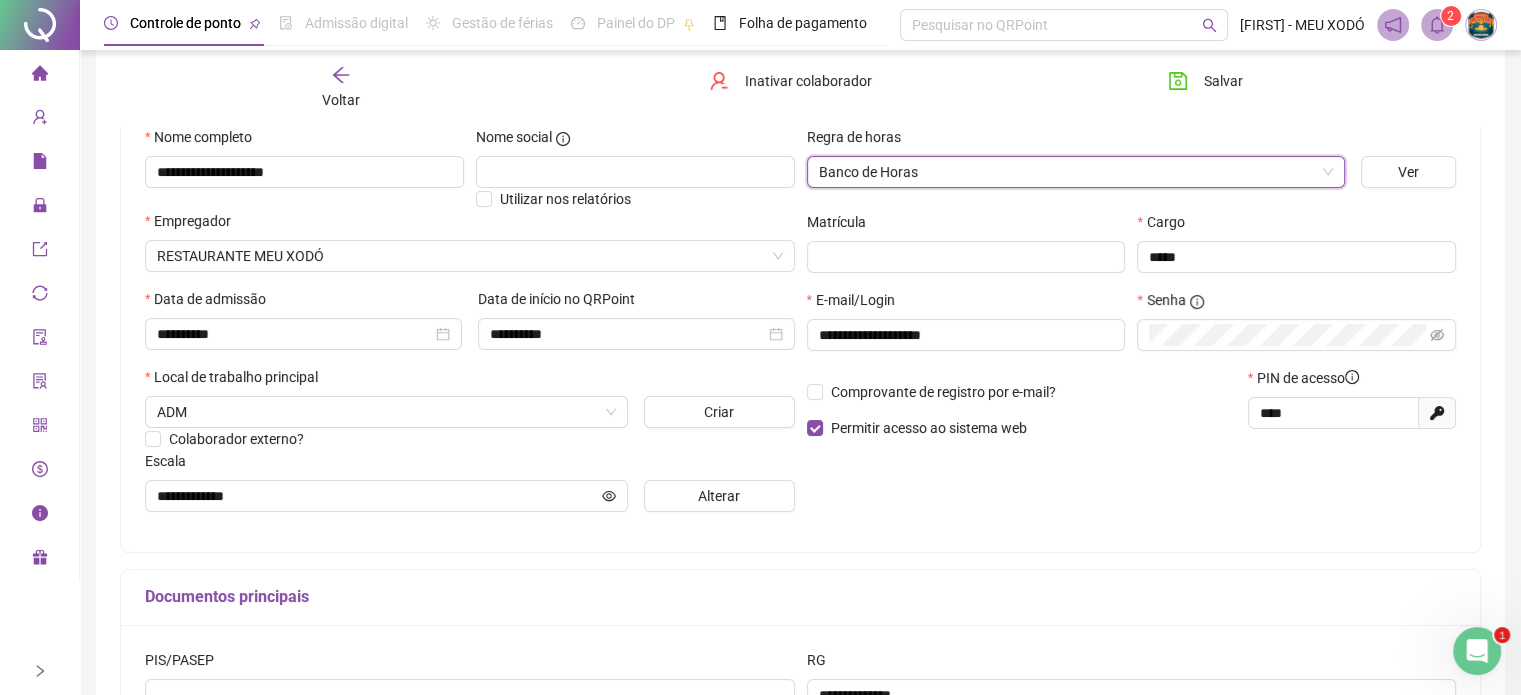 click on "Controle de ponto Admissão digital Gestão de férias Painel do DP Folha de pagamento   Pesquisar no QRPoint Joel Gomes - MEU XODÓ 2" at bounding box center (800, 25) 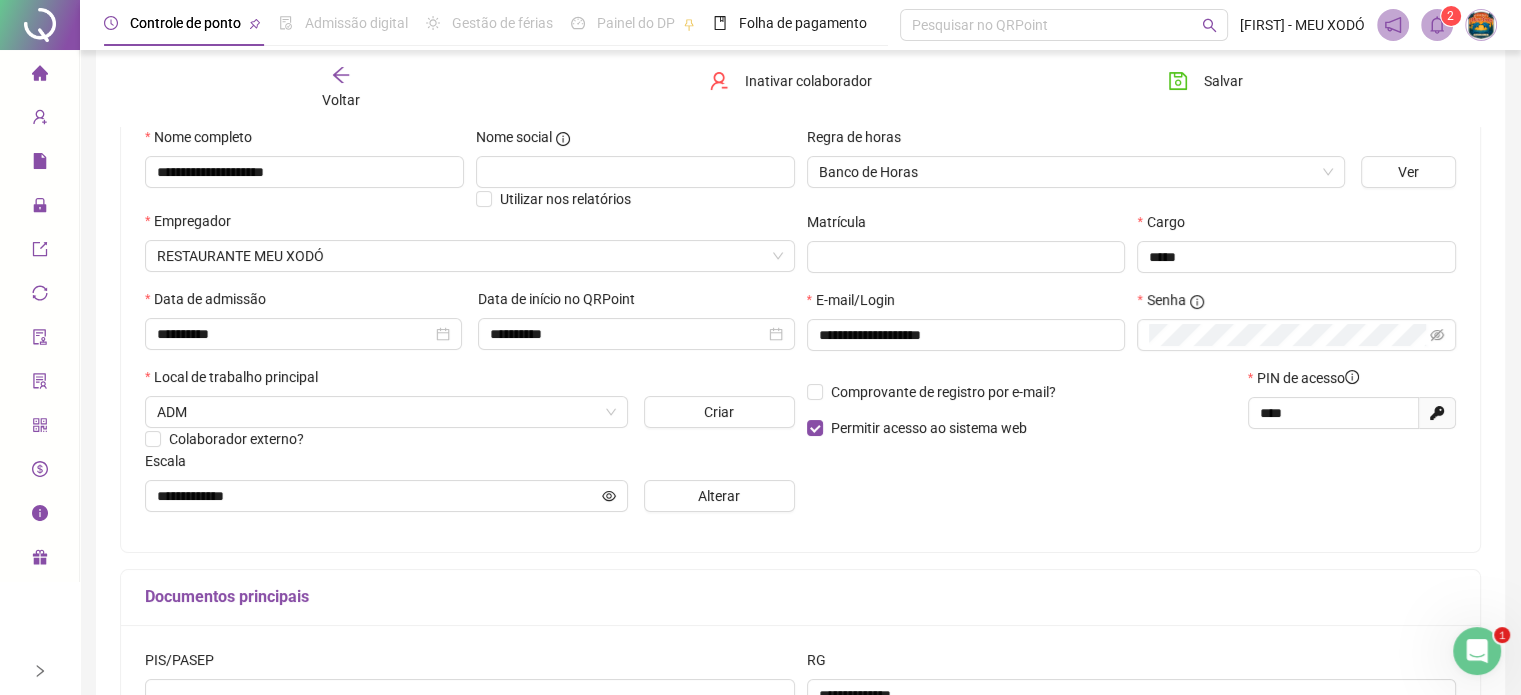 click on "Voltar Inativar colaborador Salvar" at bounding box center [800, 88] 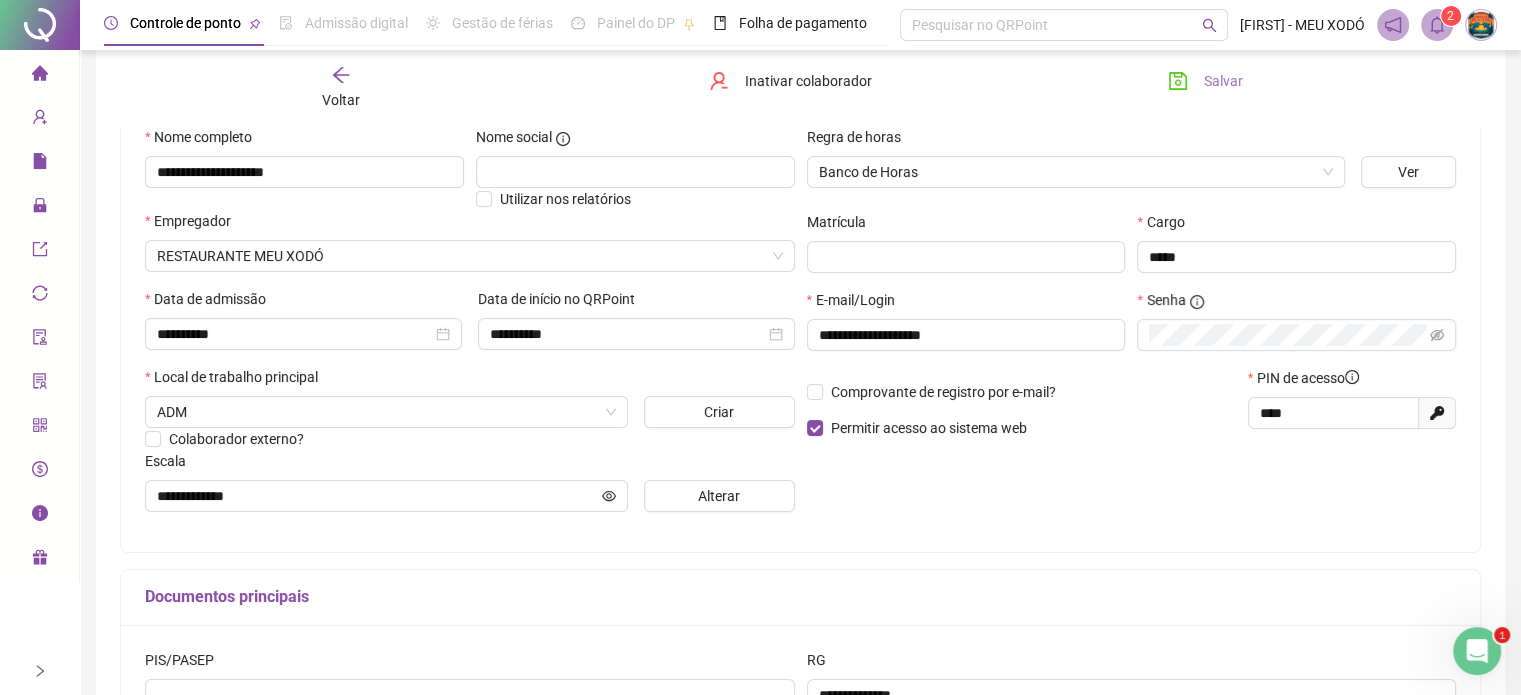 click on "Salvar" at bounding box center (1205, 81) 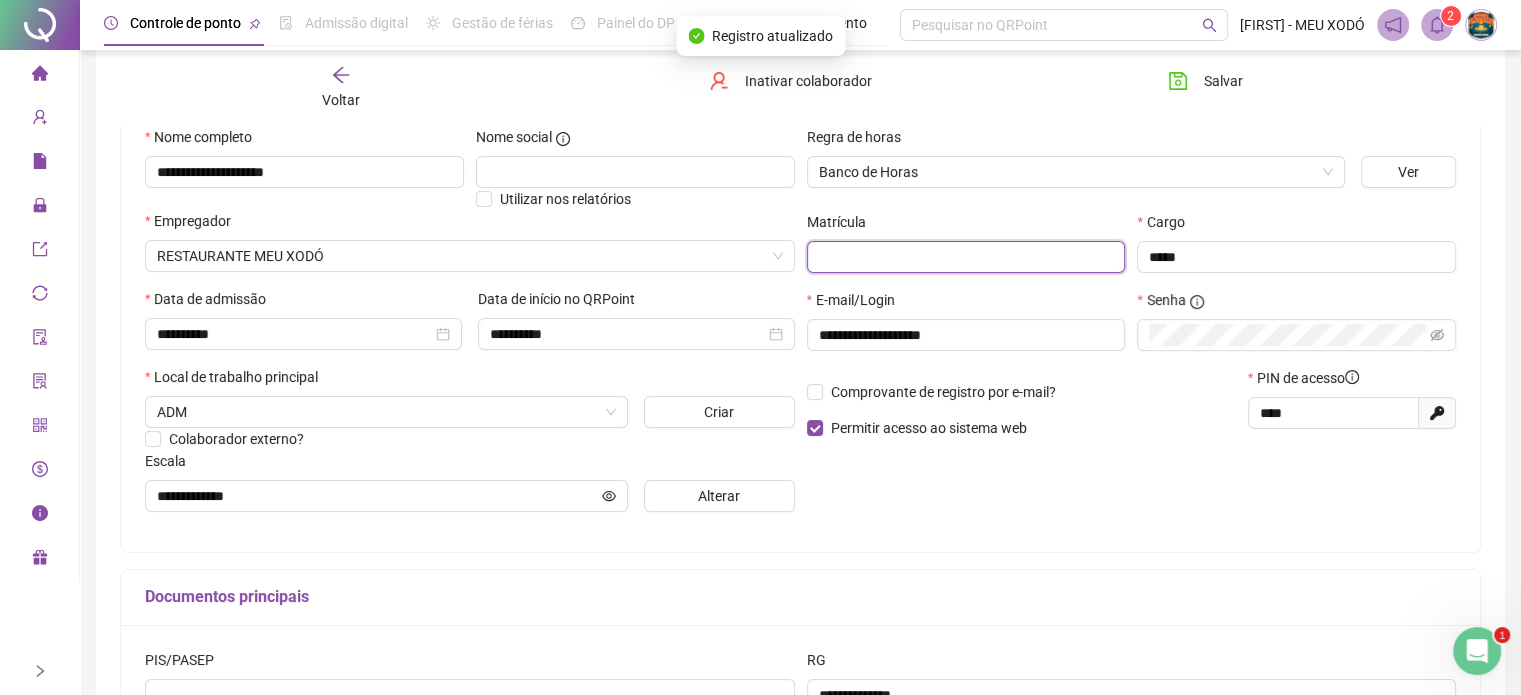 click at bounding box center [966, 257] 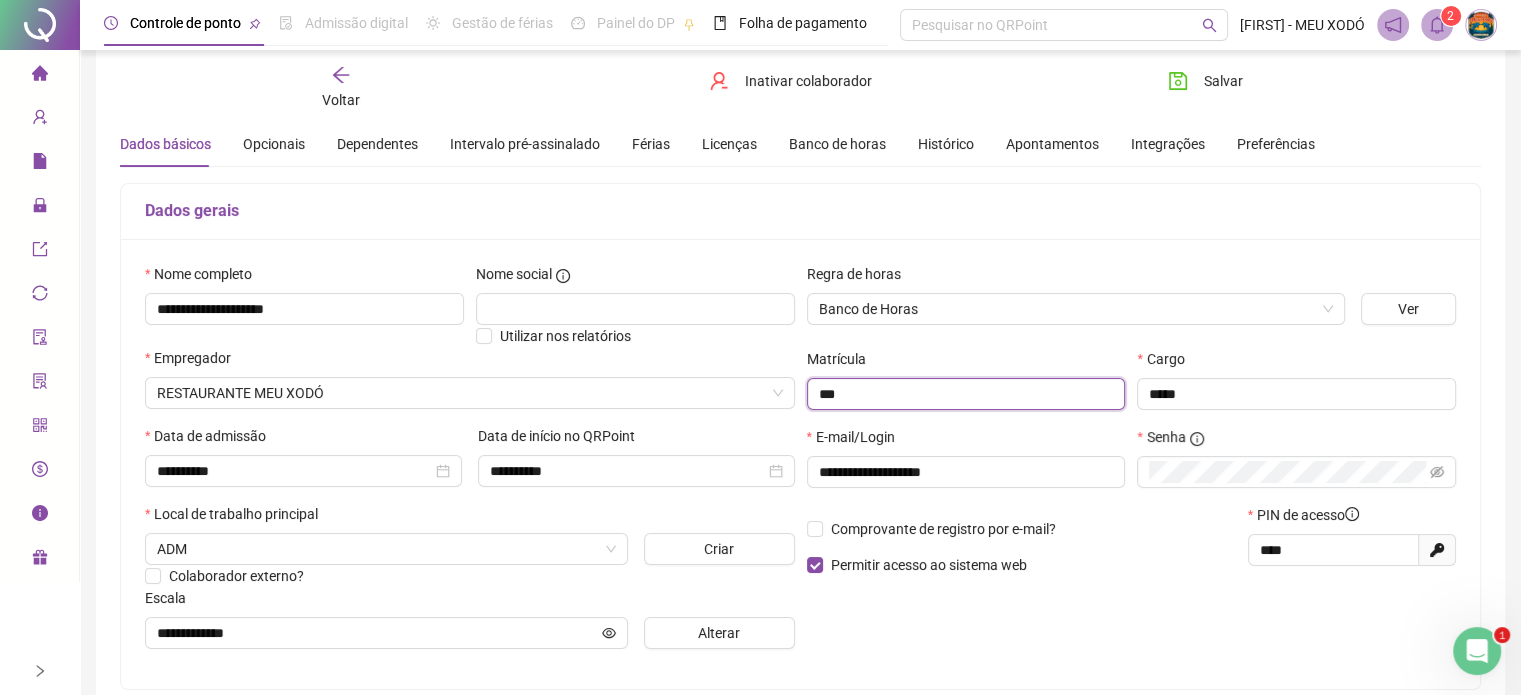 scroll, scrollTop: 0, scrollLeft: 0, axis: both 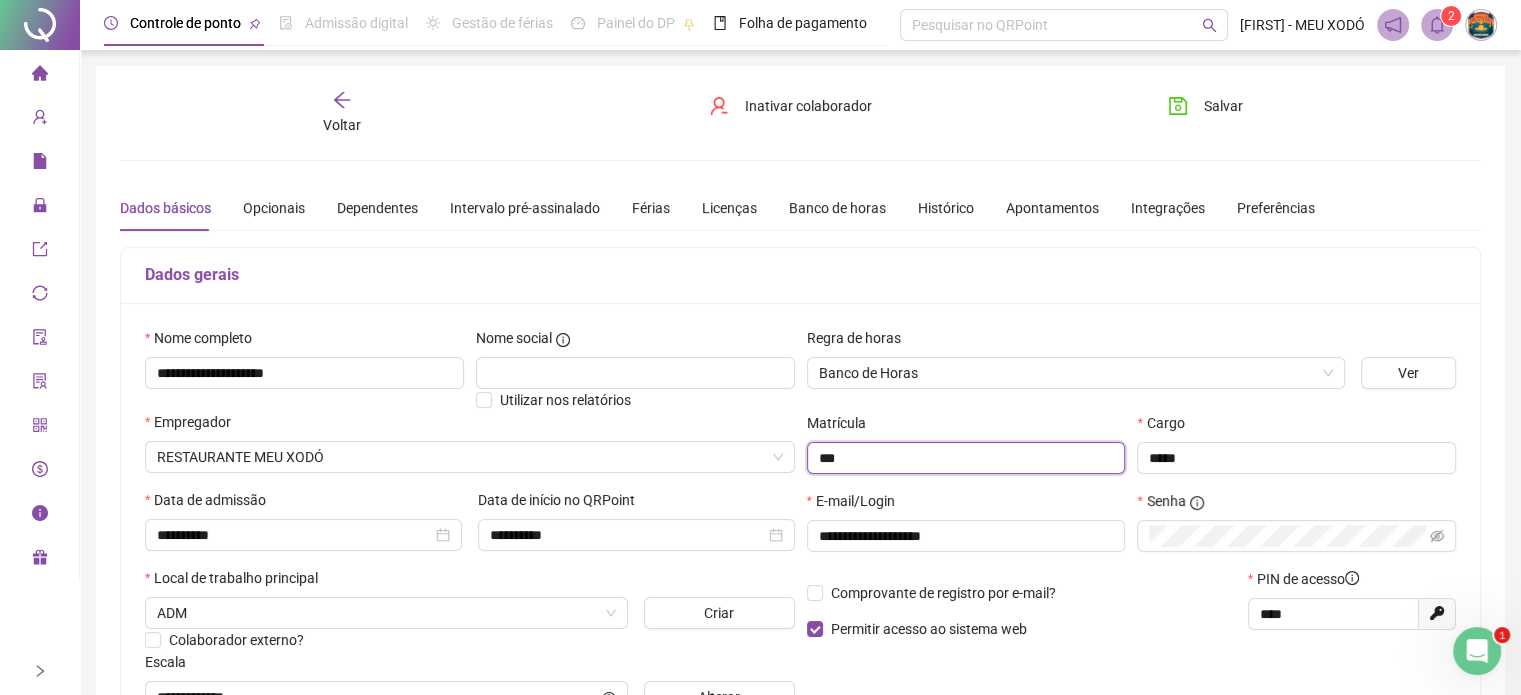type on "***" 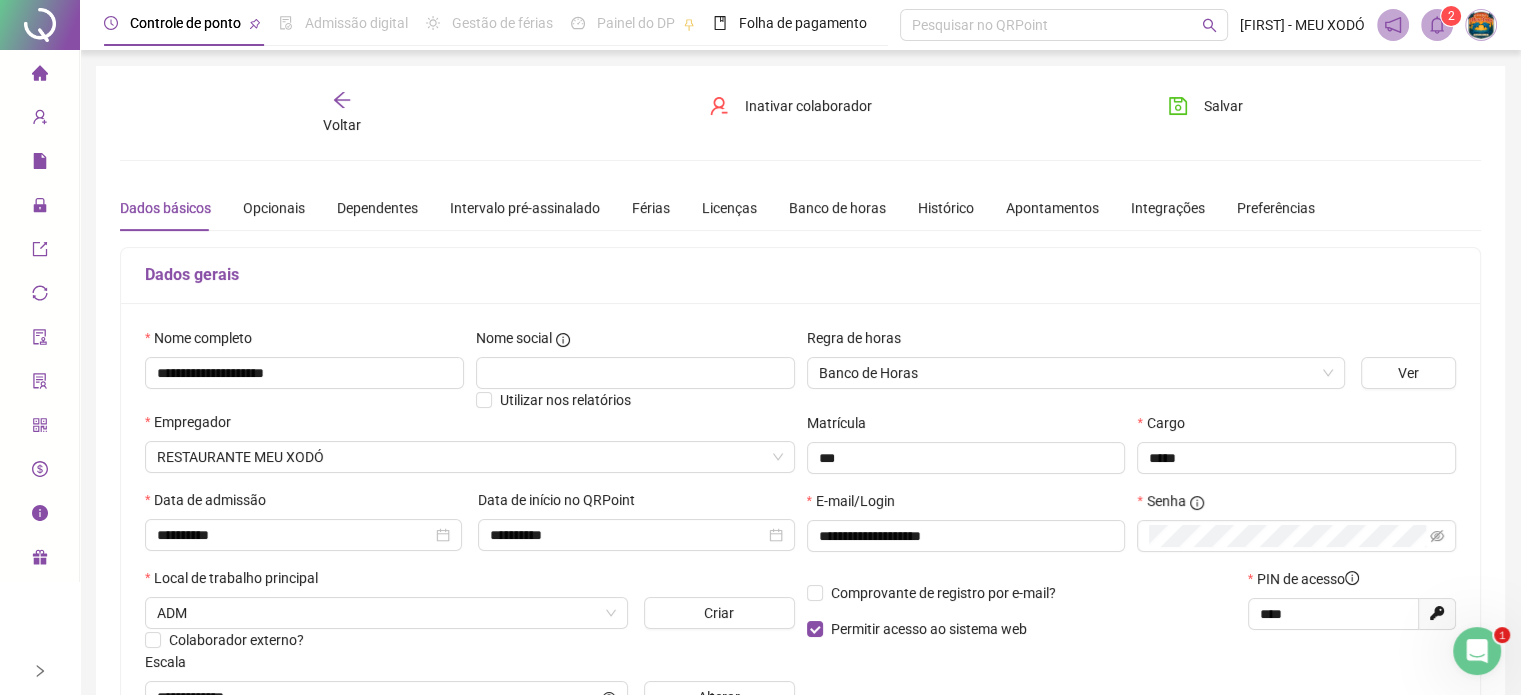 click on "Salvar" at bounding box center (1223, 106) 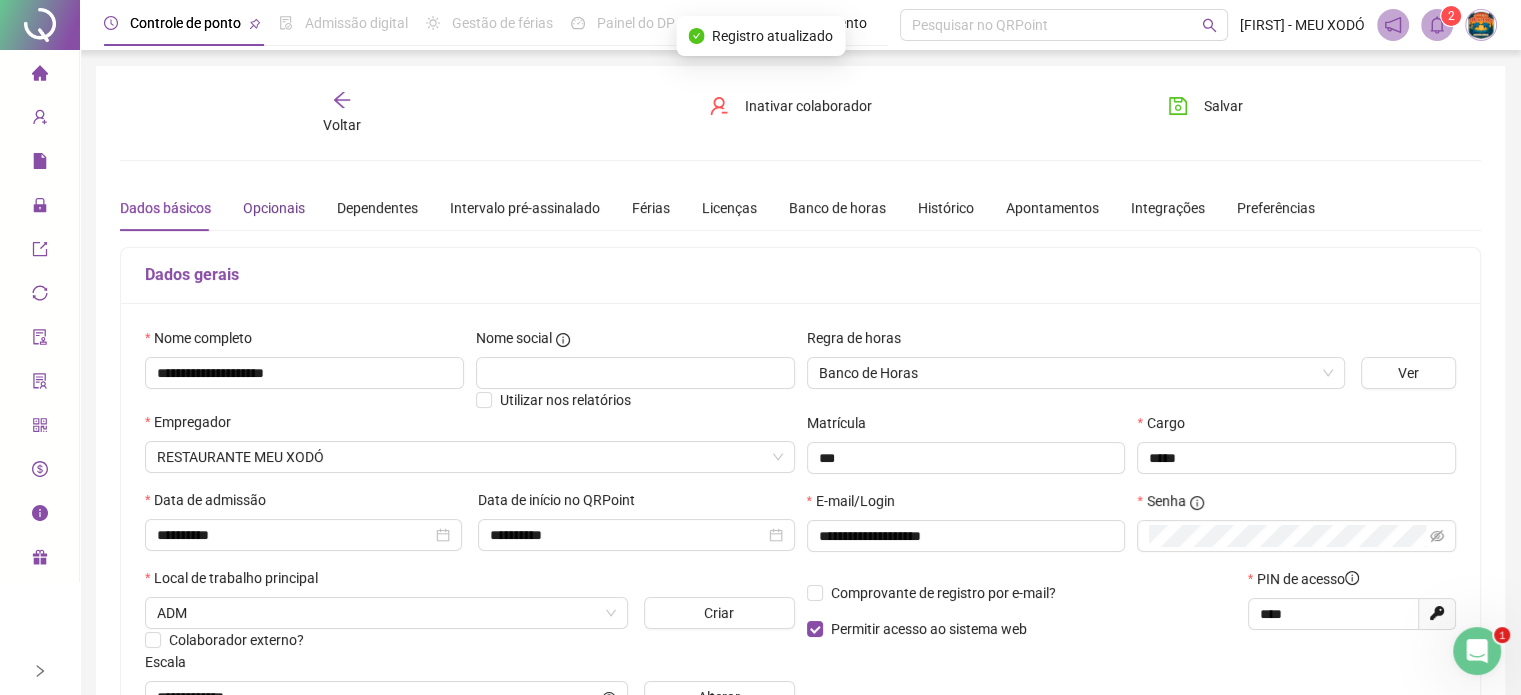 click on "Opcionais" at bounding box center (274, 208) 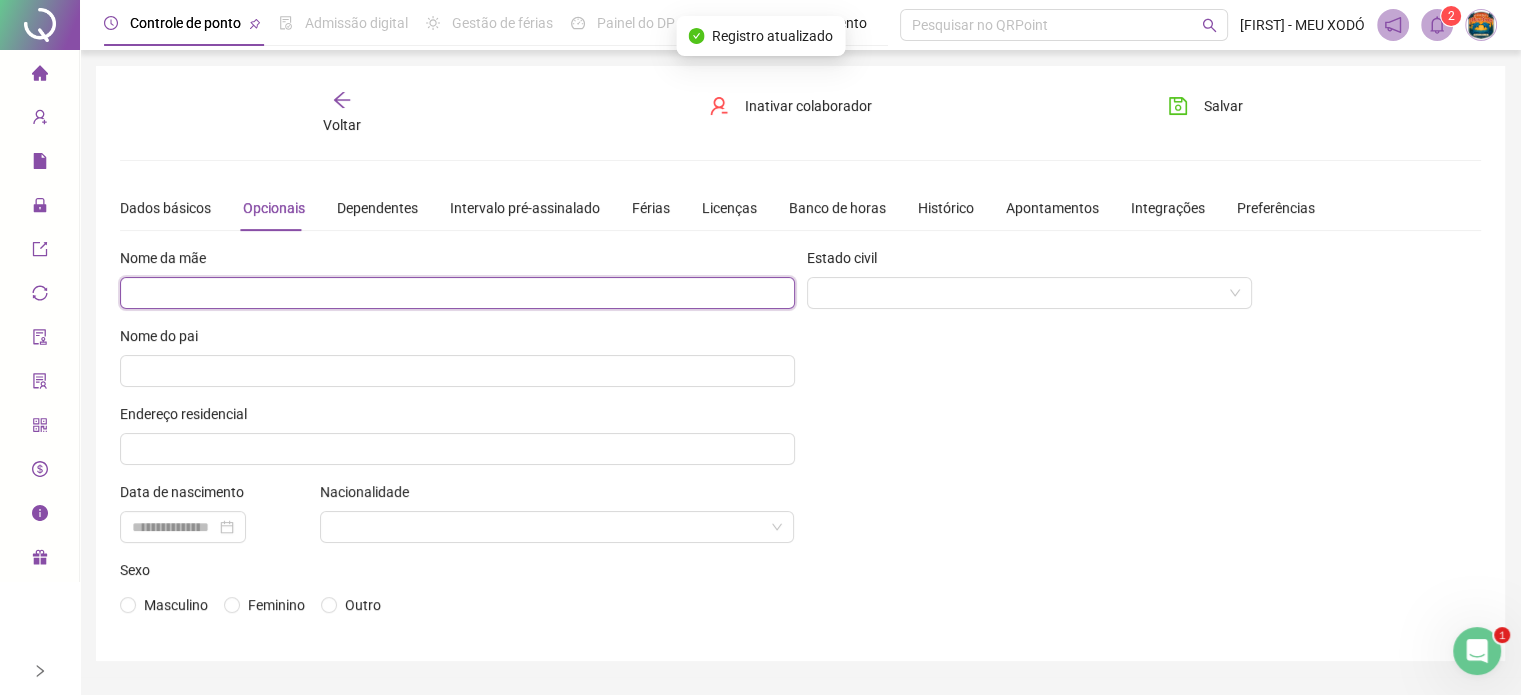 click at bounding box center [457, 293] 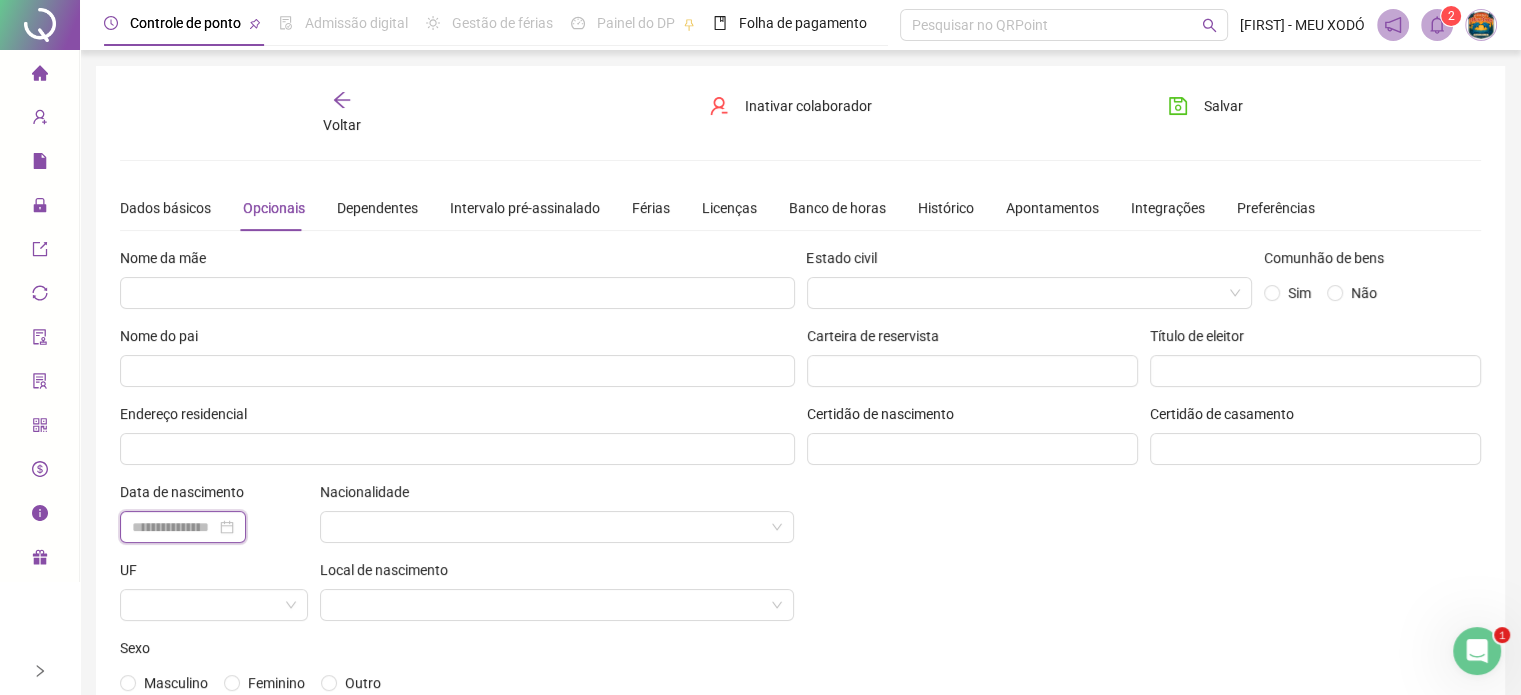 click at bounding box center [174, 527] 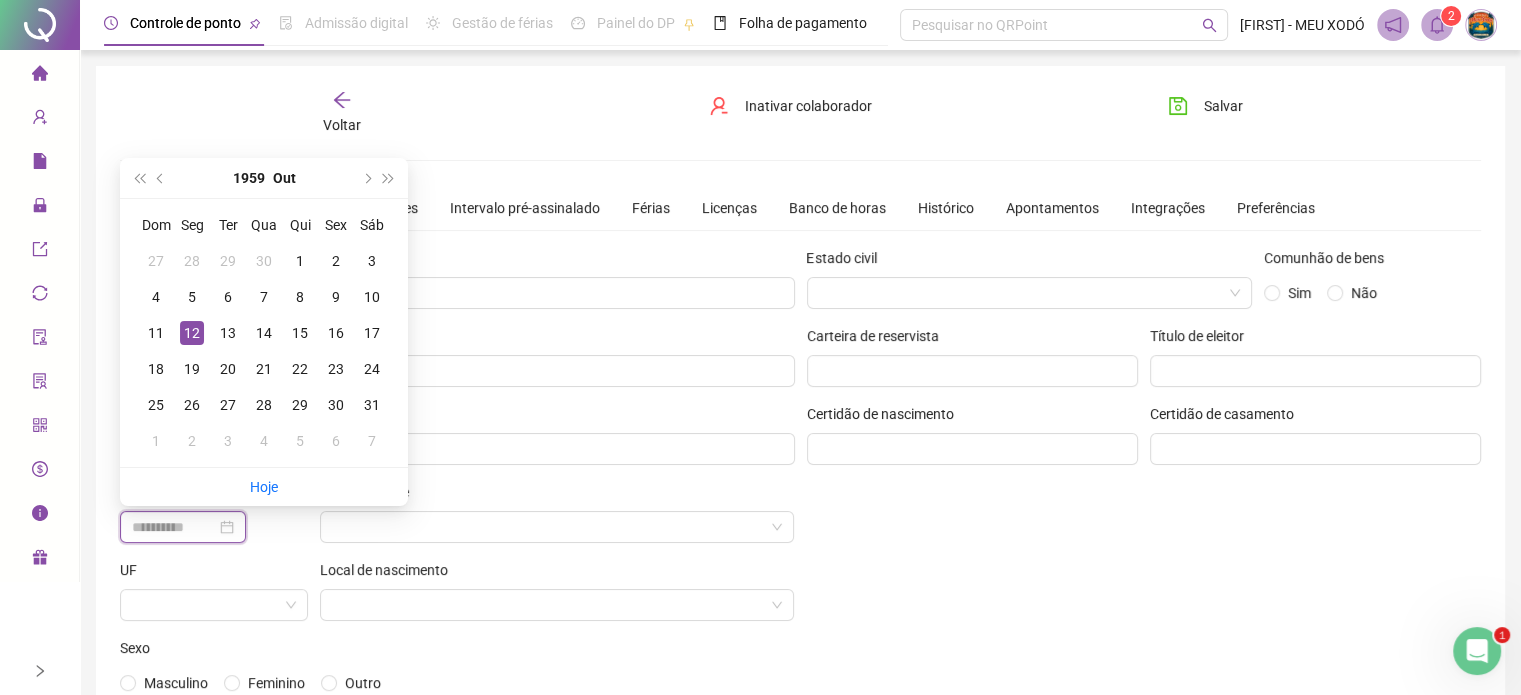 type on "**********" 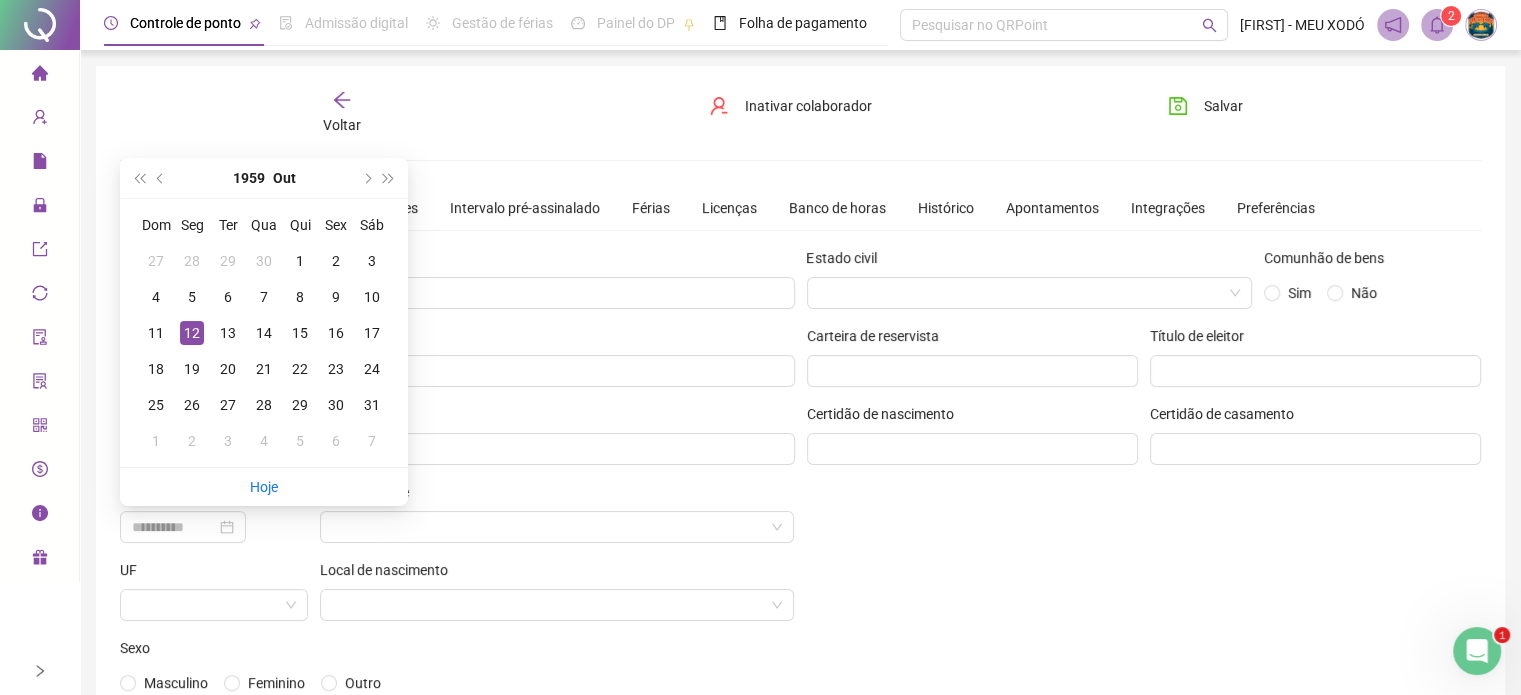 click on "12" at bounding box center [192, 333] 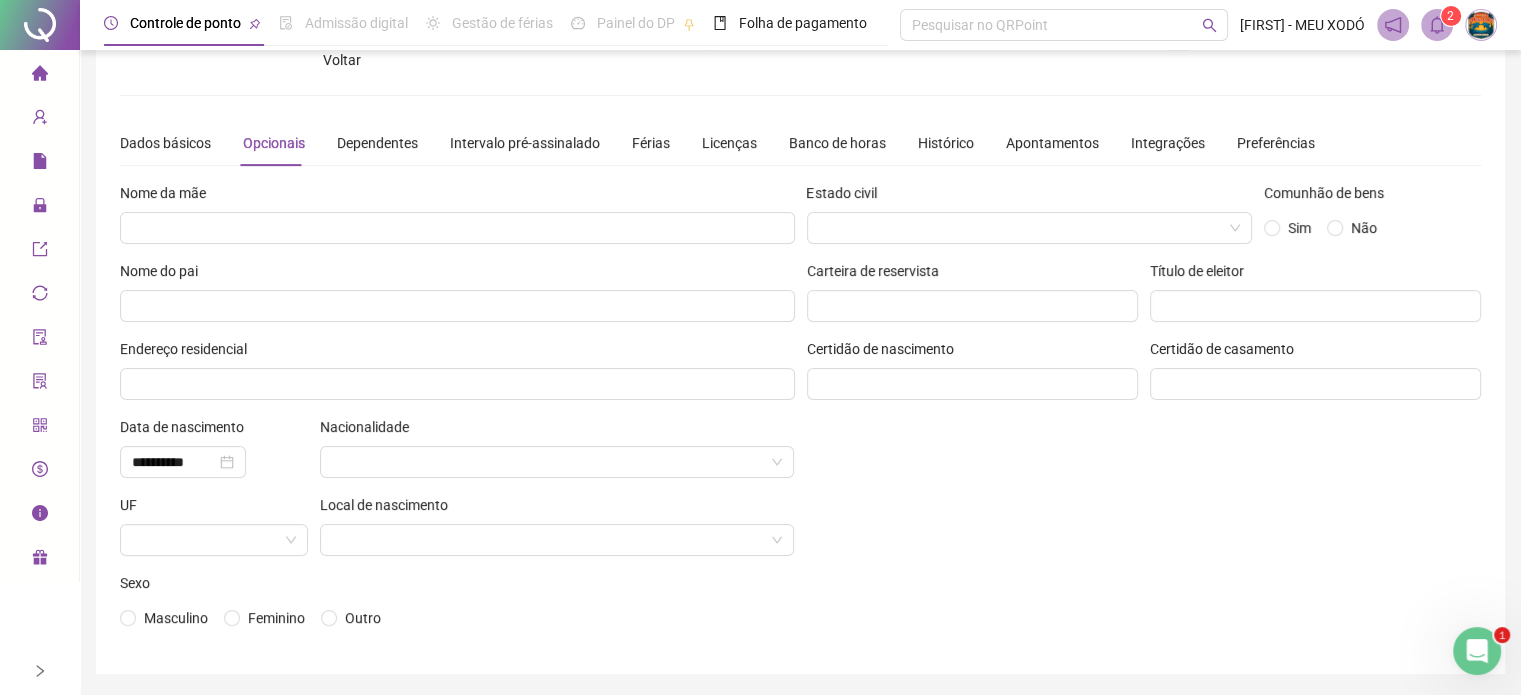 scroll, scrollTop: 100, scrollLeft: 0, axis: vertical 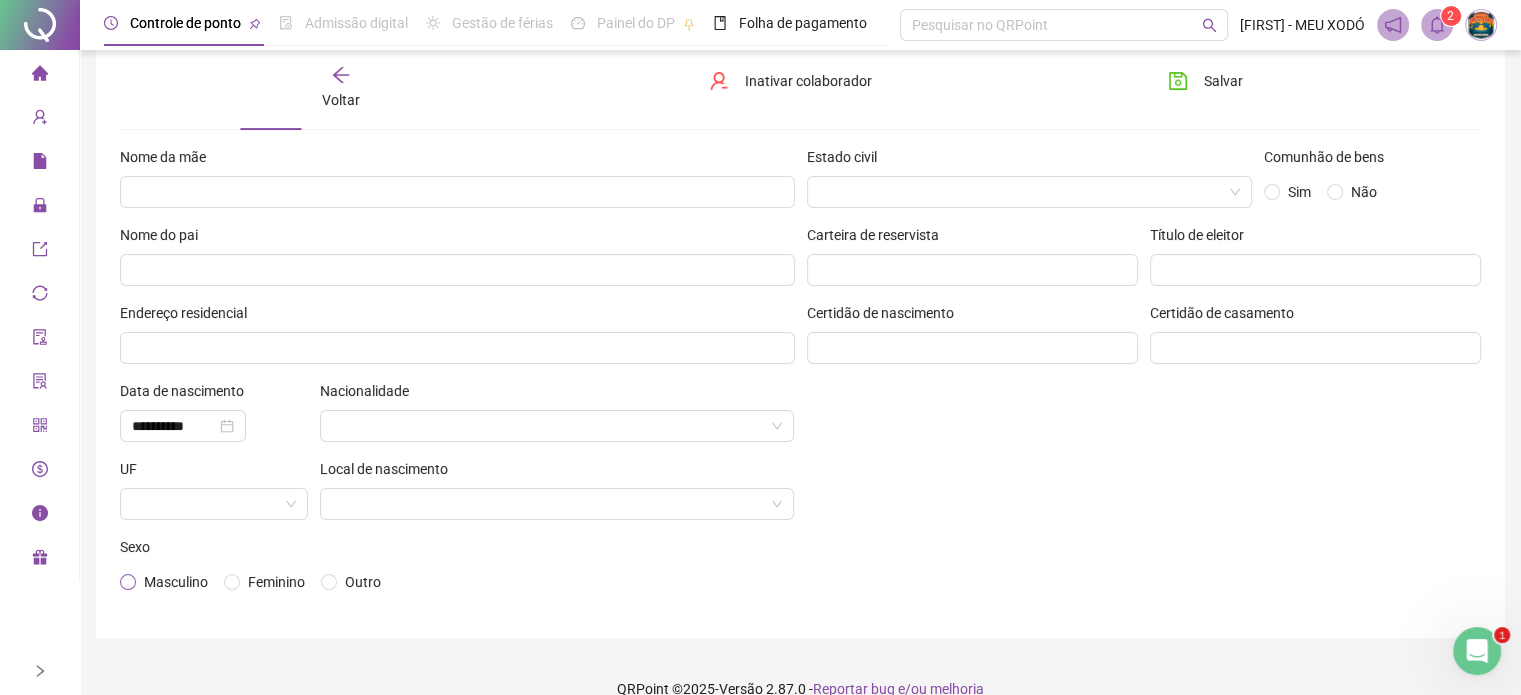 click on "Masculino" at bounding box center (176, 582) 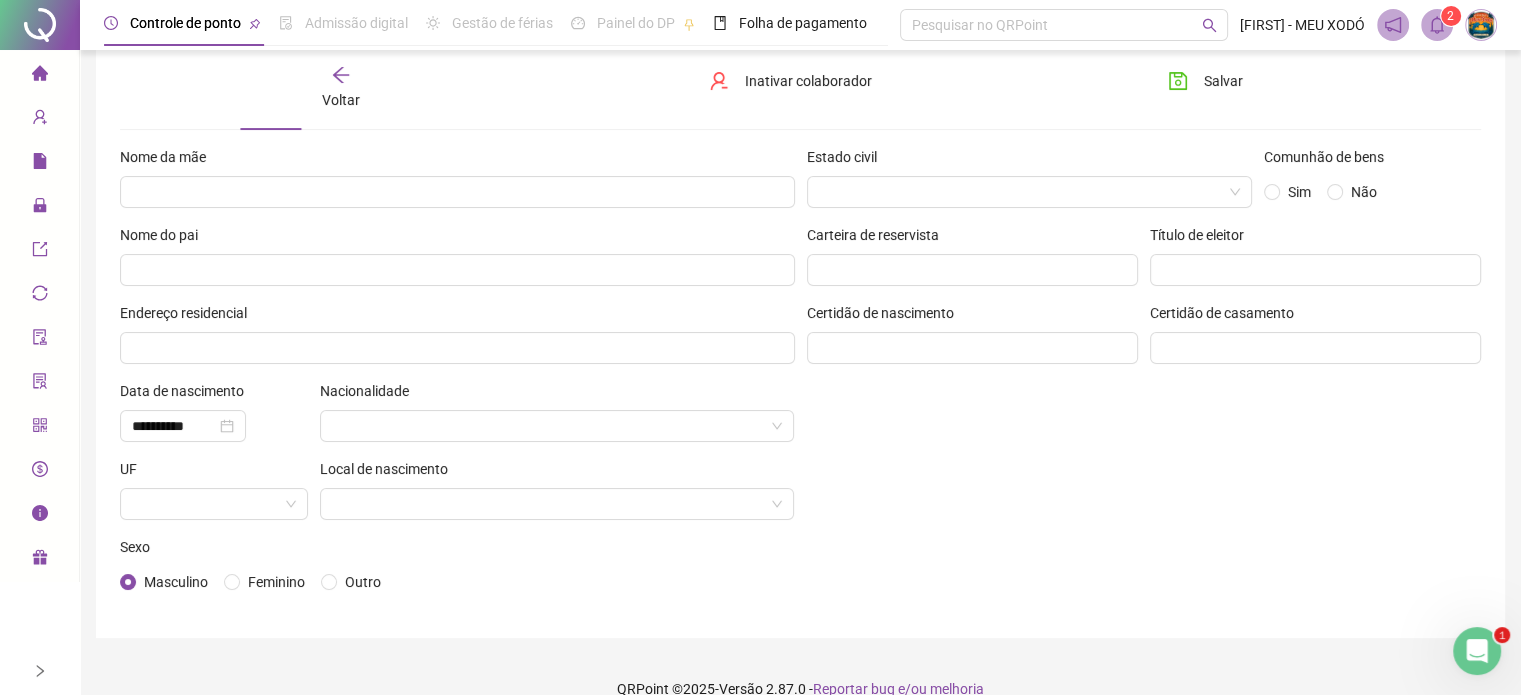 click on "UF" at bounding box center (214, 497) 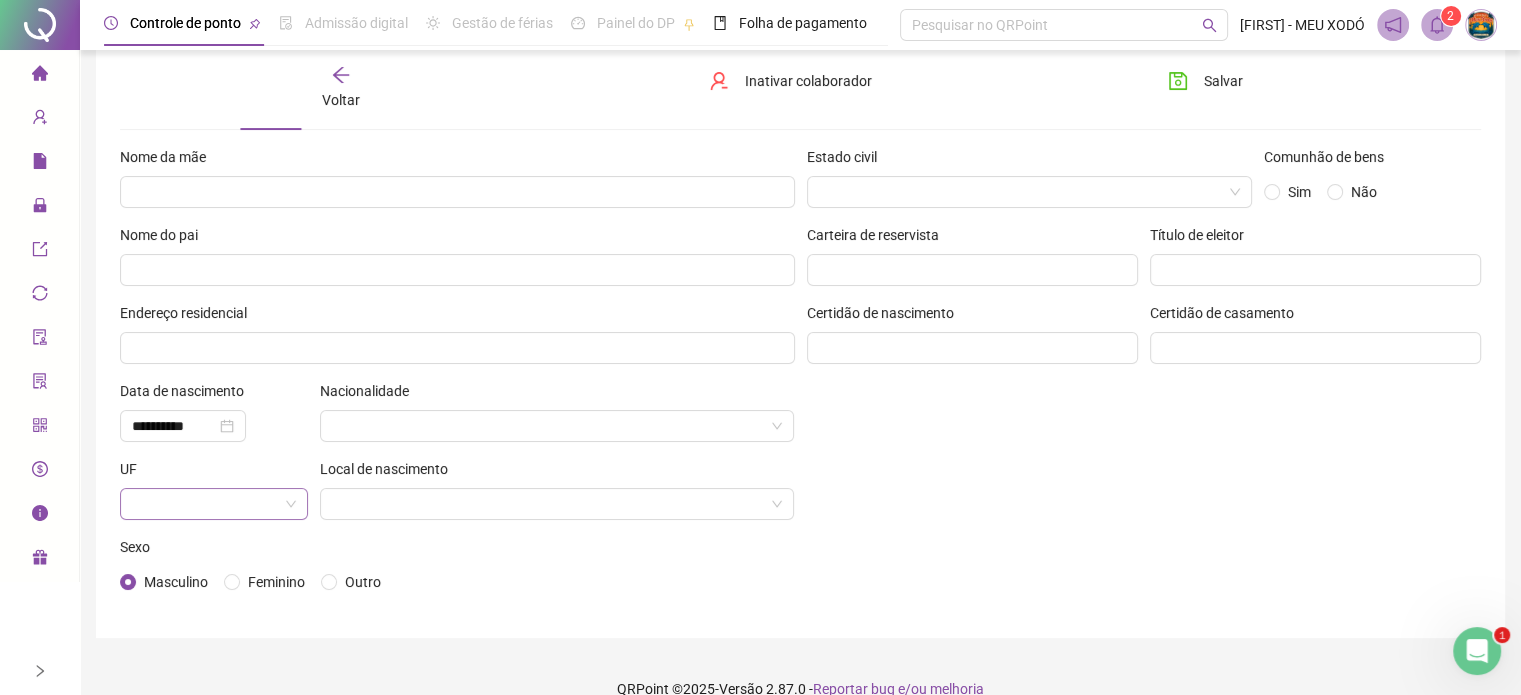 click at bounding box center (208, 504) 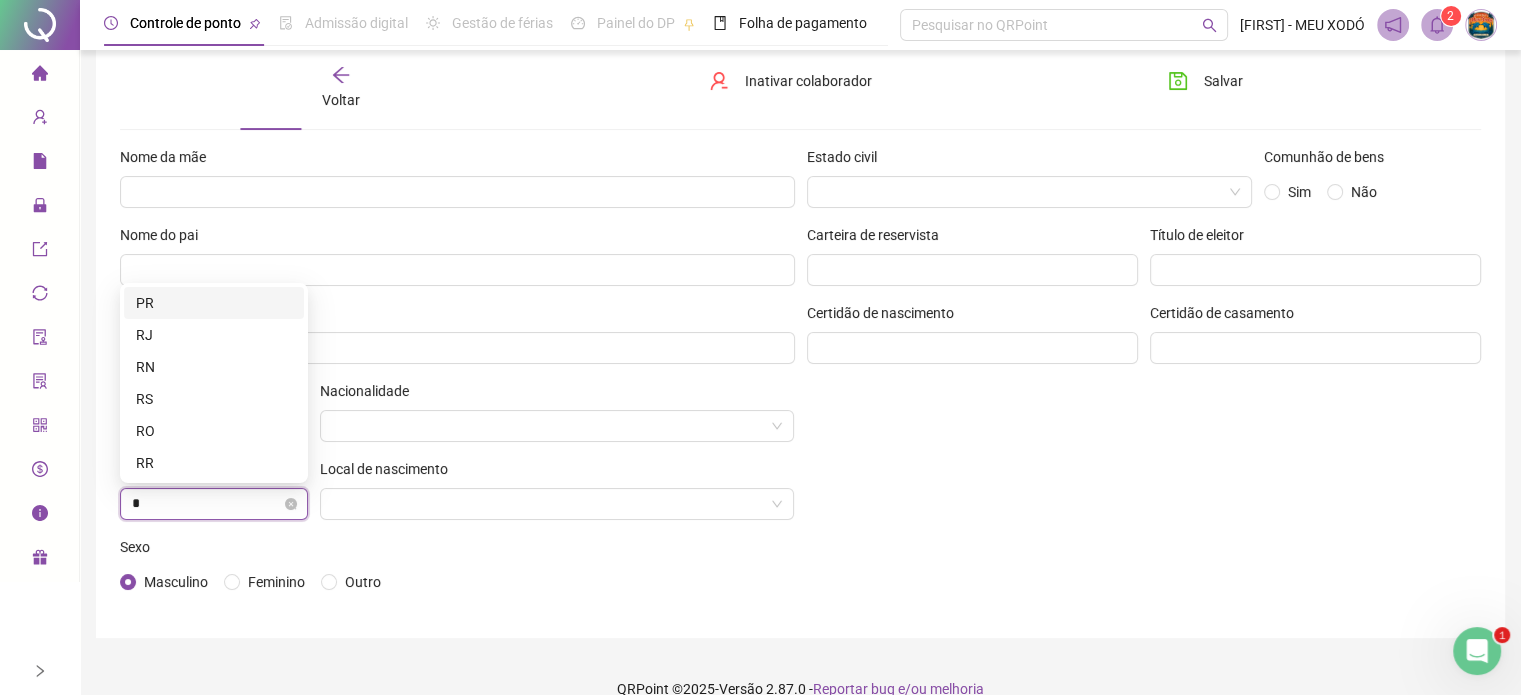 type on "**" 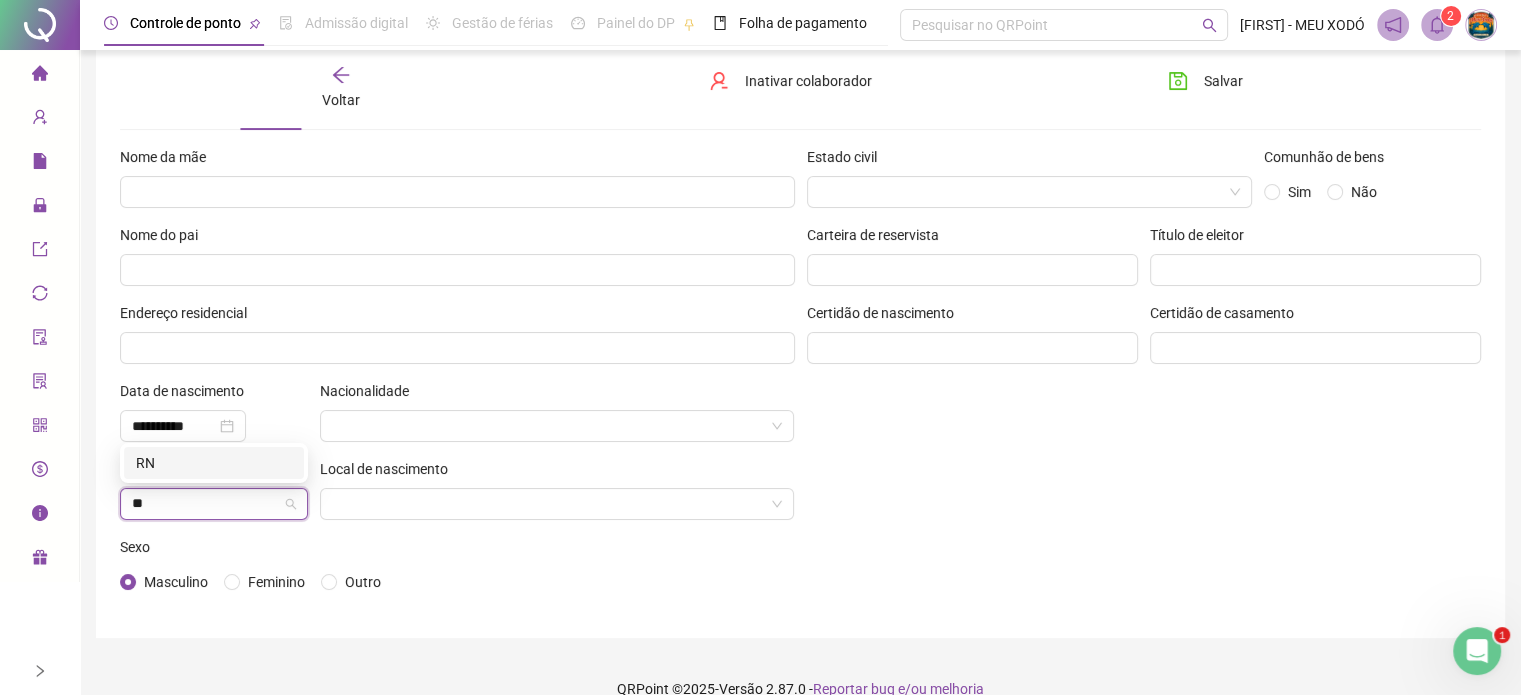 click on "RN" at bounding box center [214, 463] 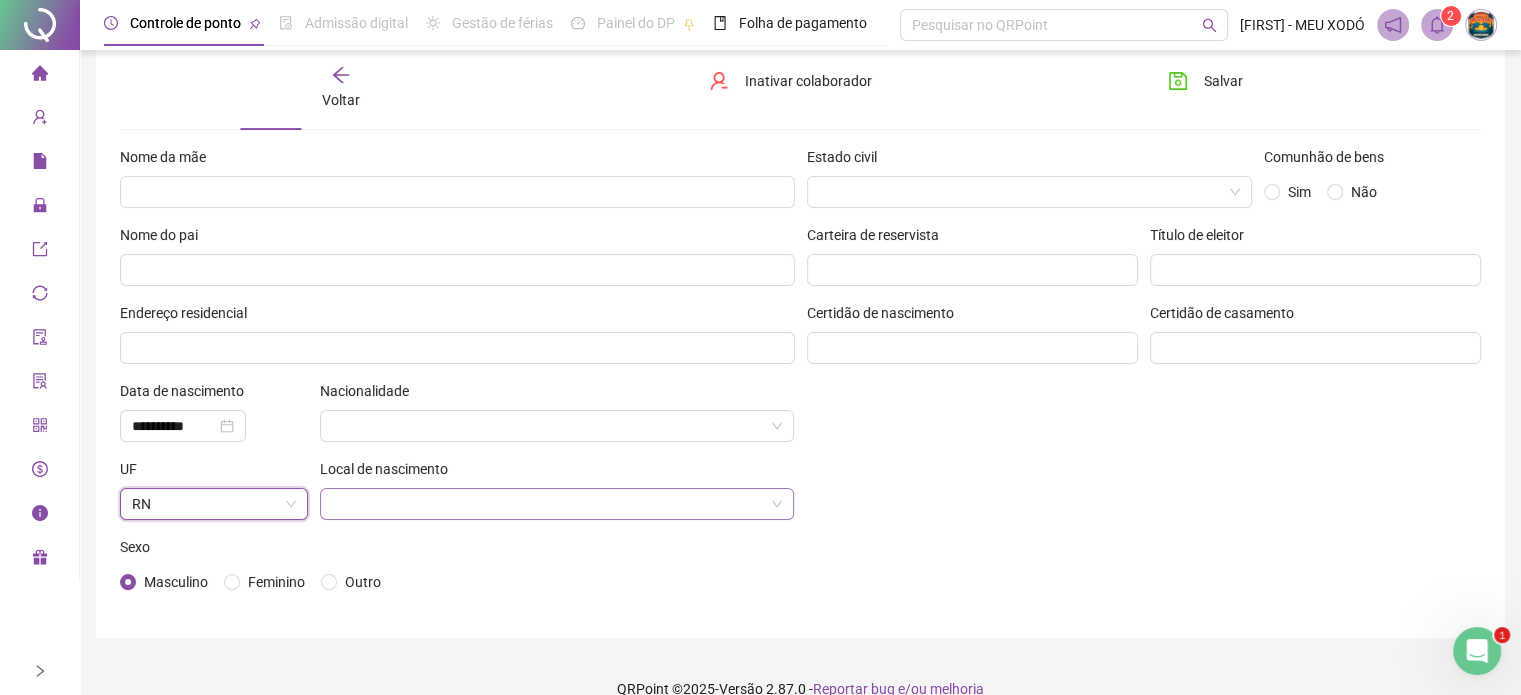 click at bounding box center (551, 504) 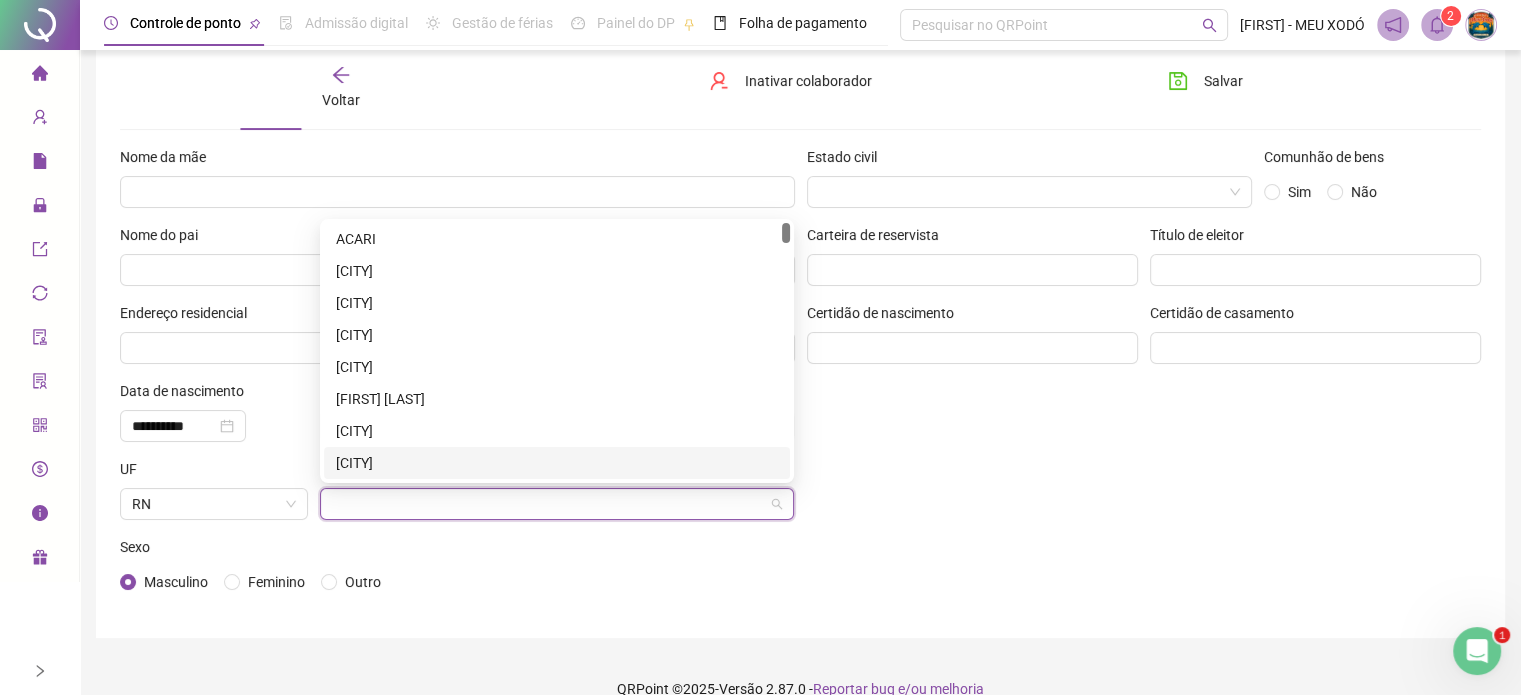 type on "*" 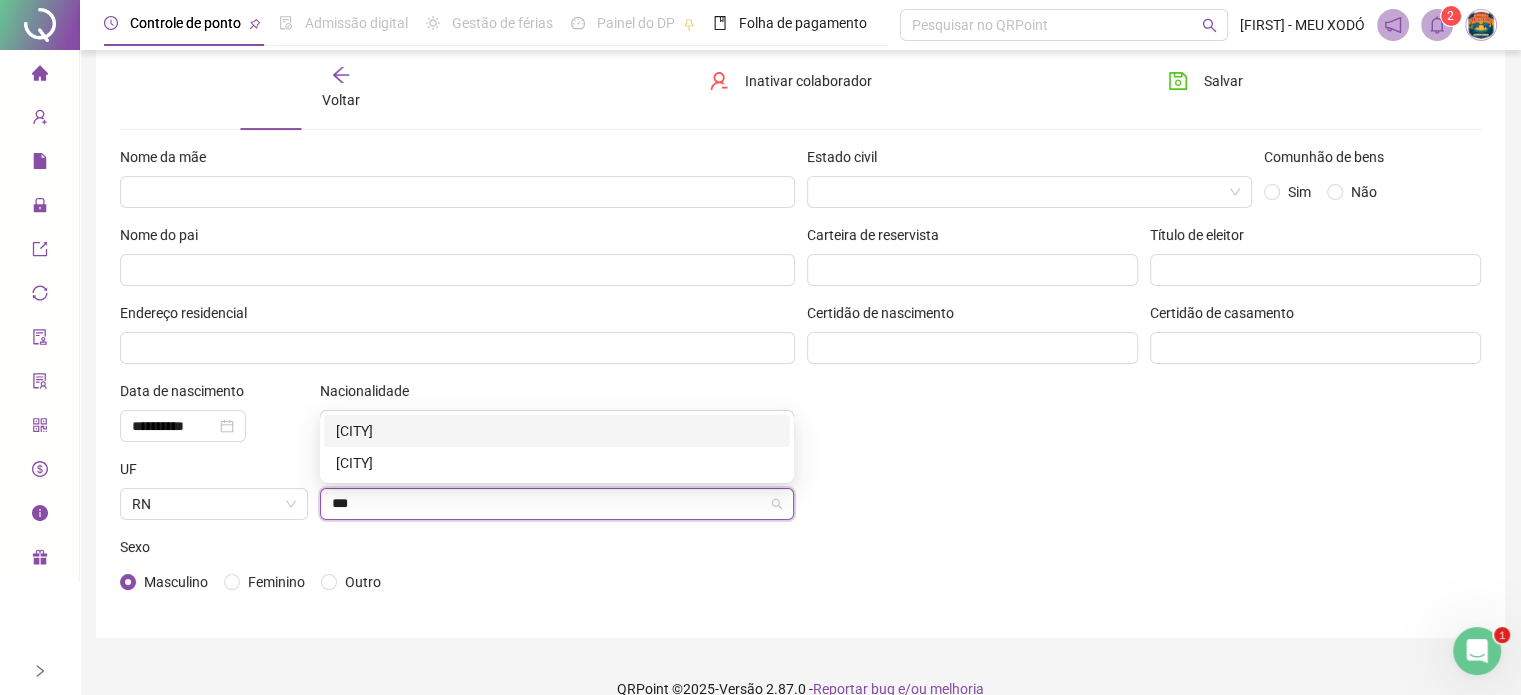 type on "****" 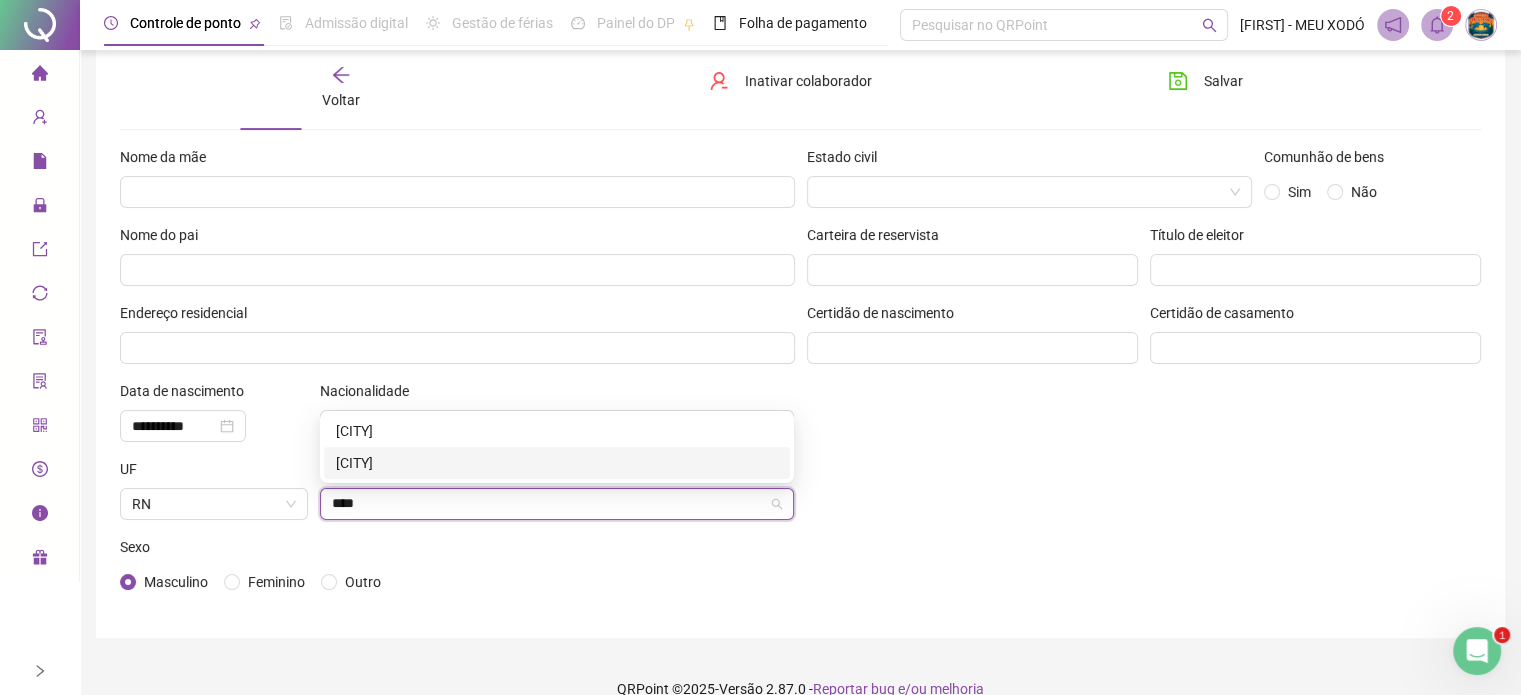 click on "TIBAU DO SUL" at bounding box center [557, 463] 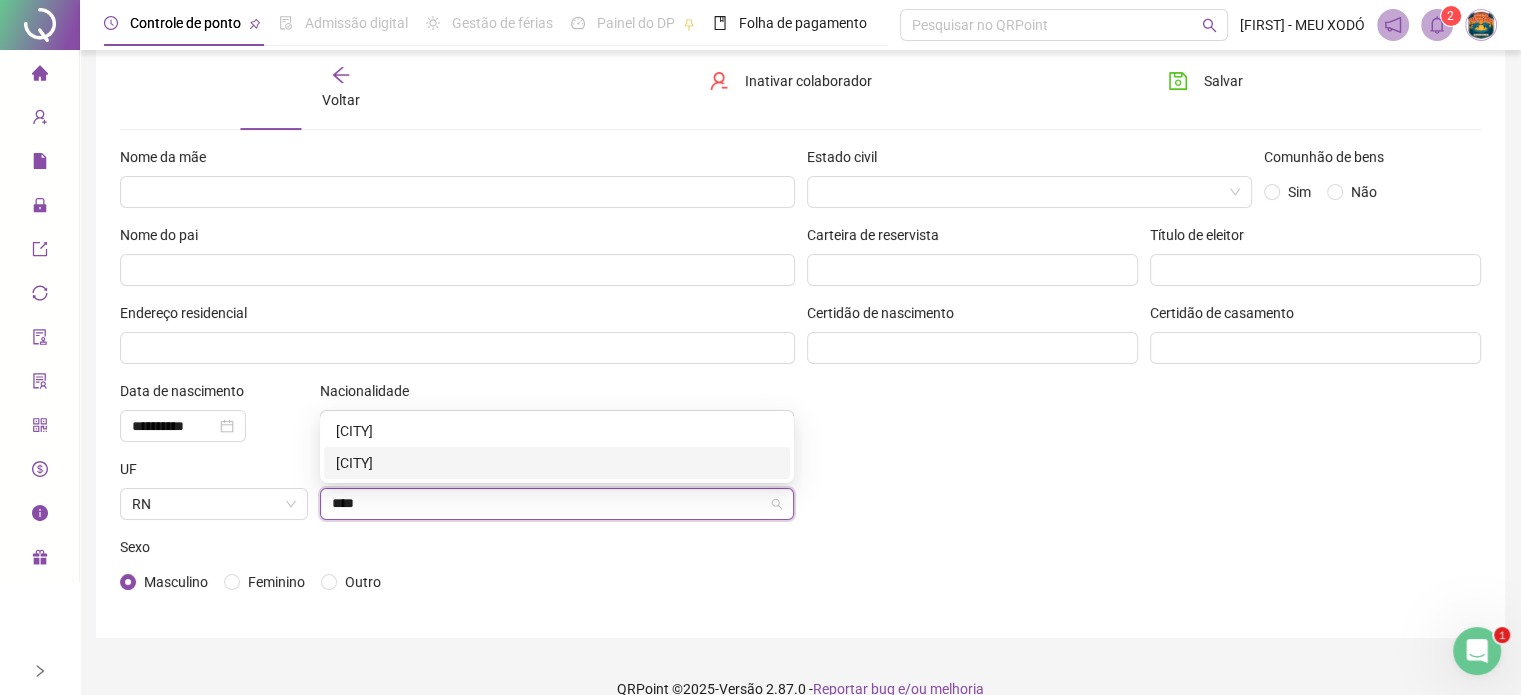 type 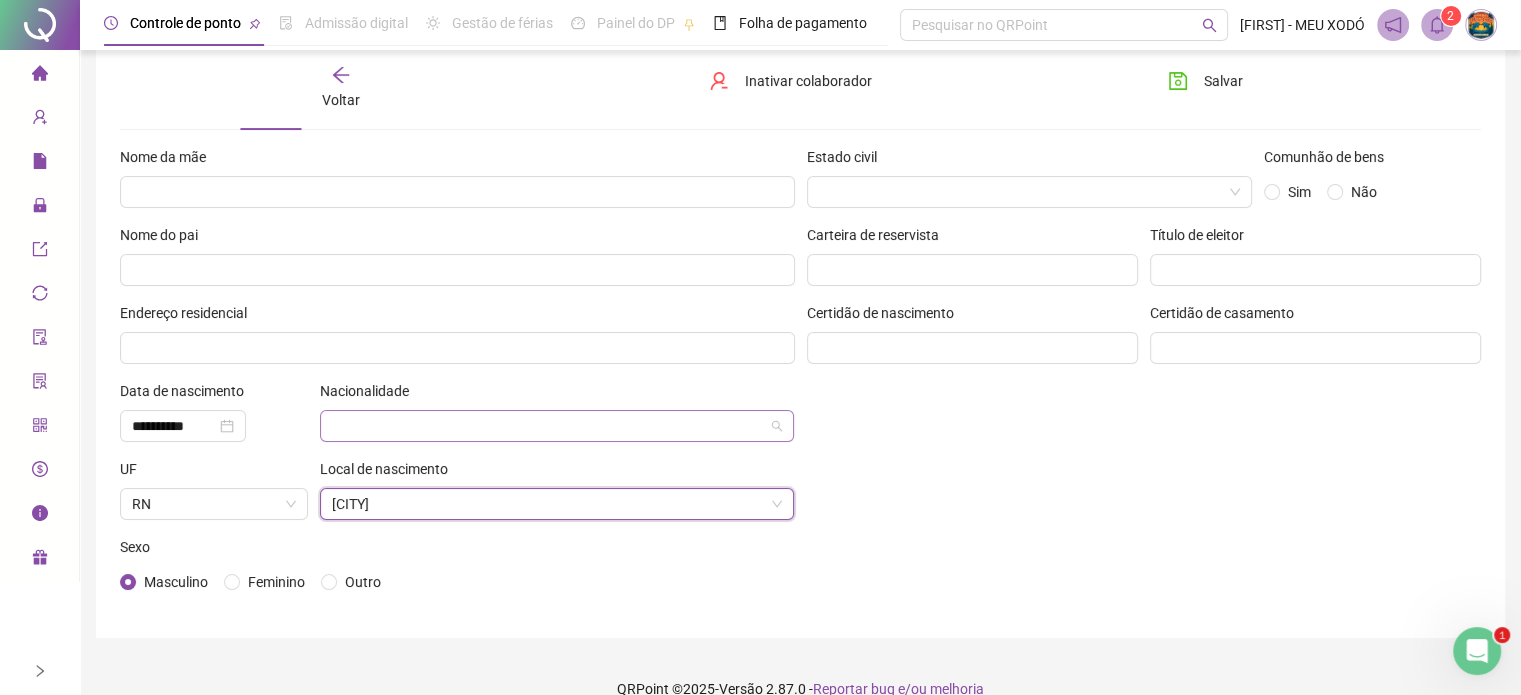 click at bounding box center (551, 426) 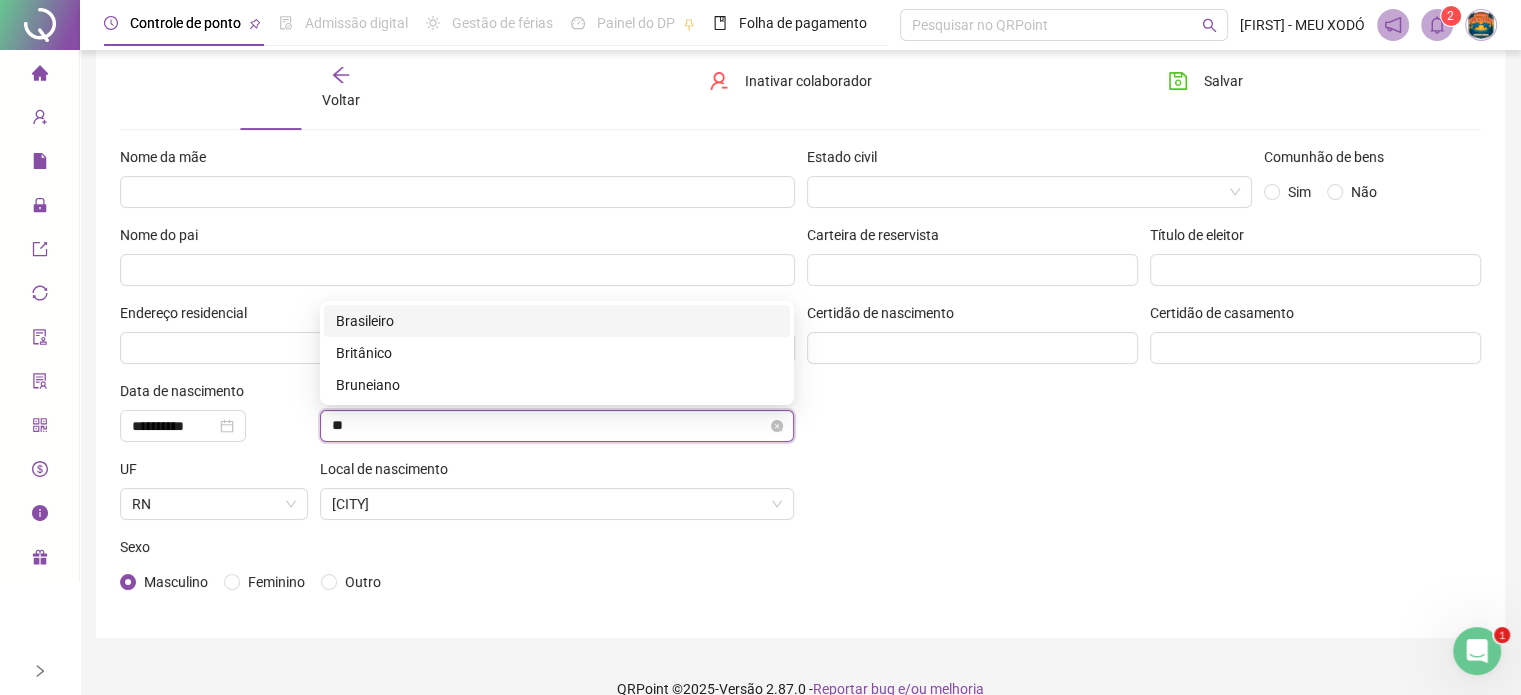 type on "***" 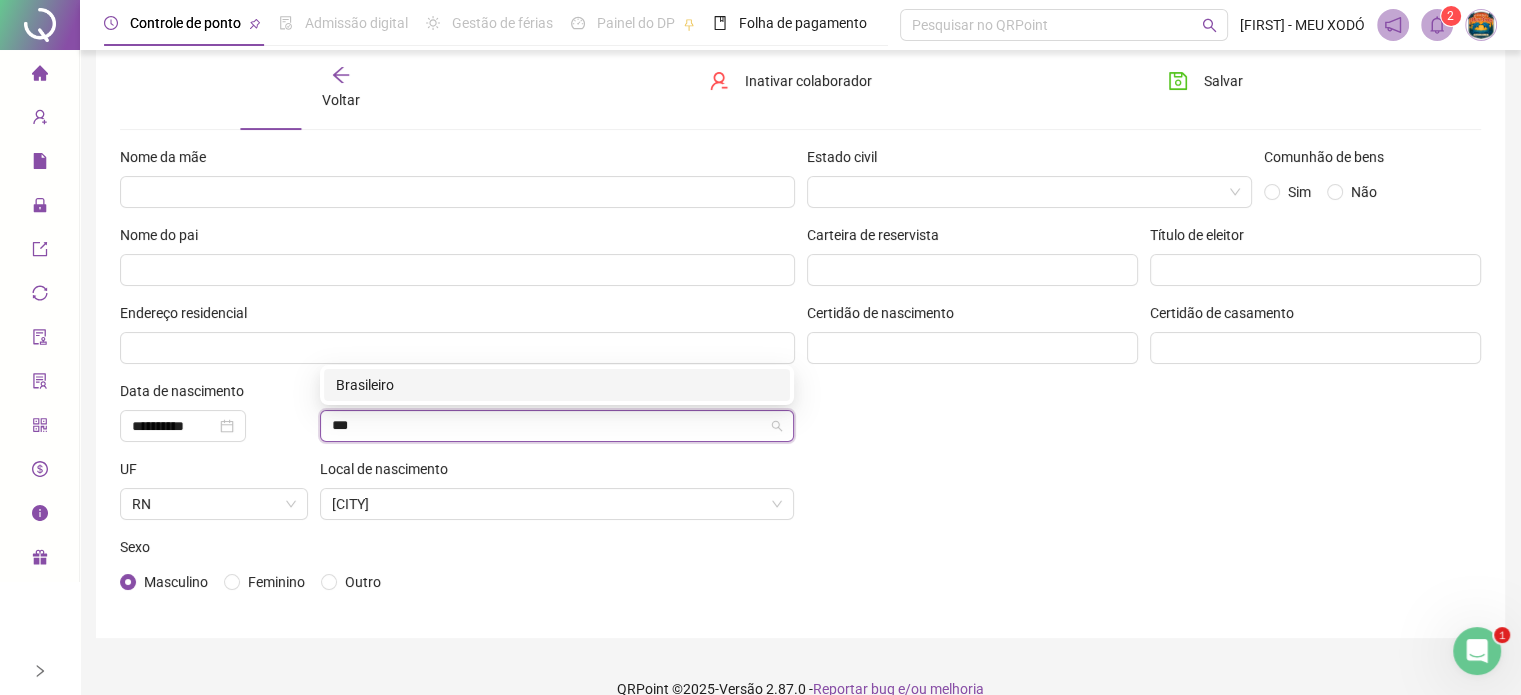 click on "Brasileiro" at bounding box center [557, 385] 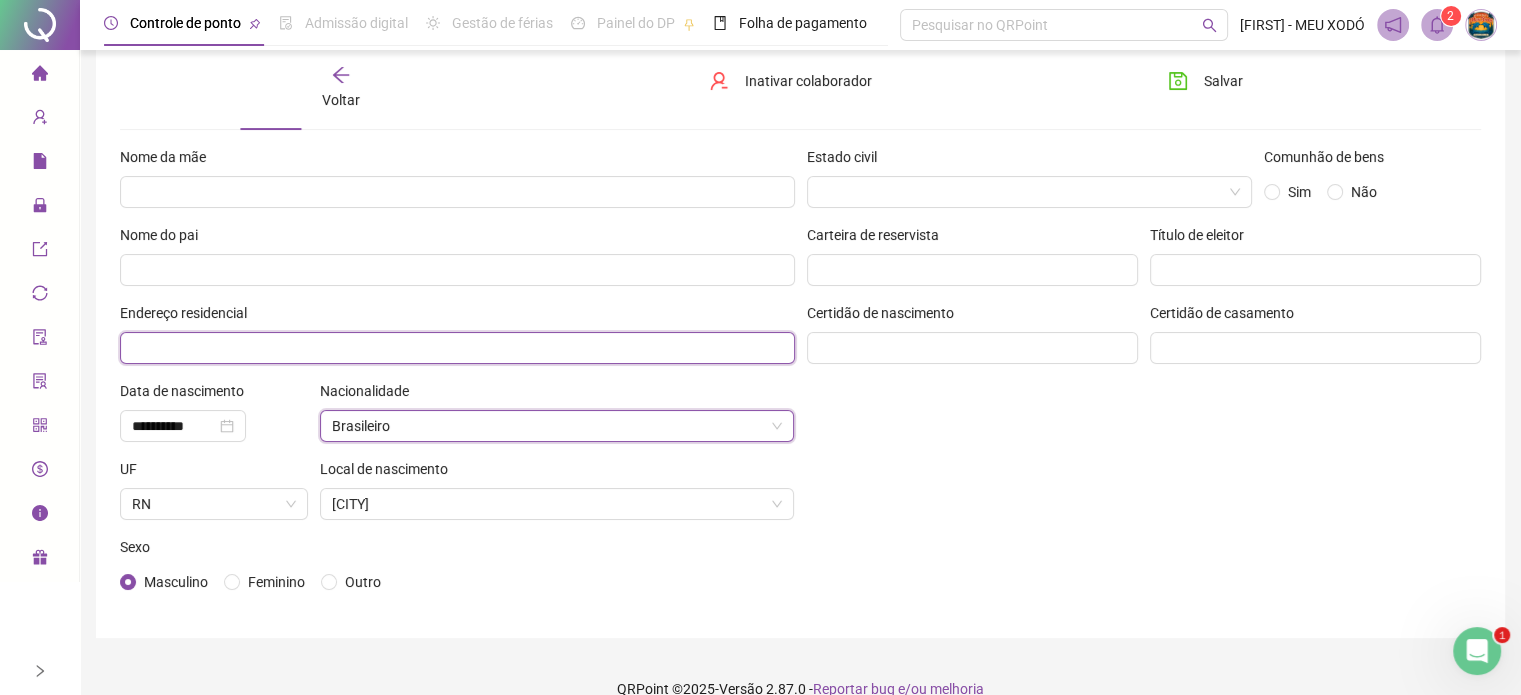 click at bounding box center [457, 348] 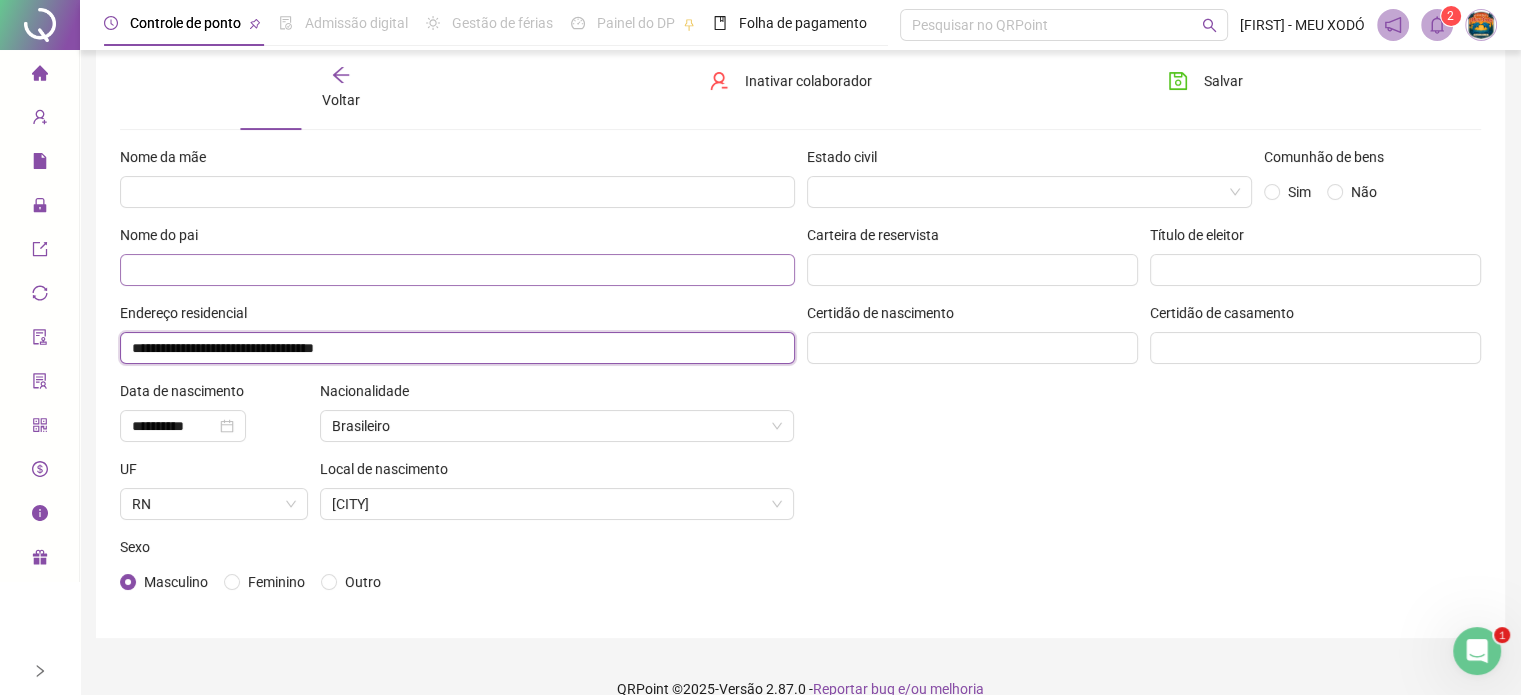 type on "**********" 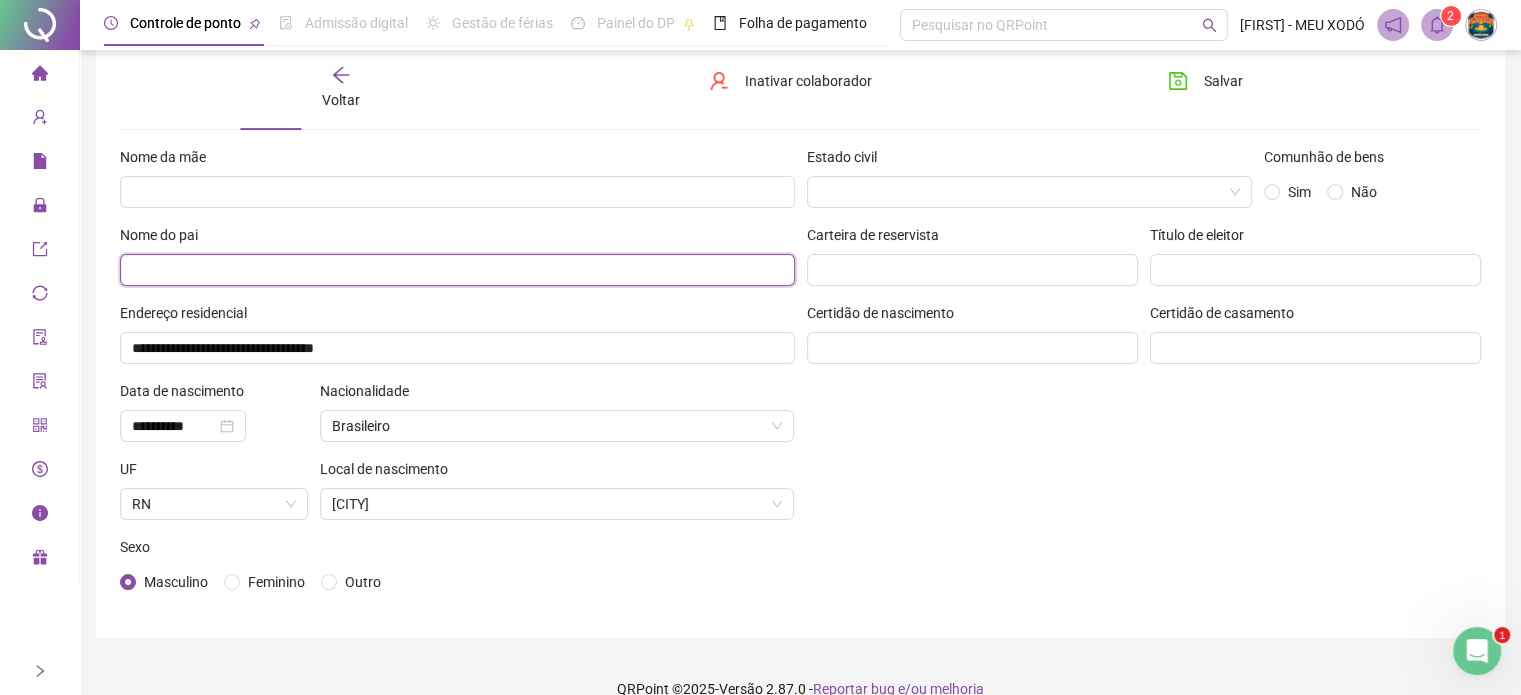 click at bounding box center (457, 270) 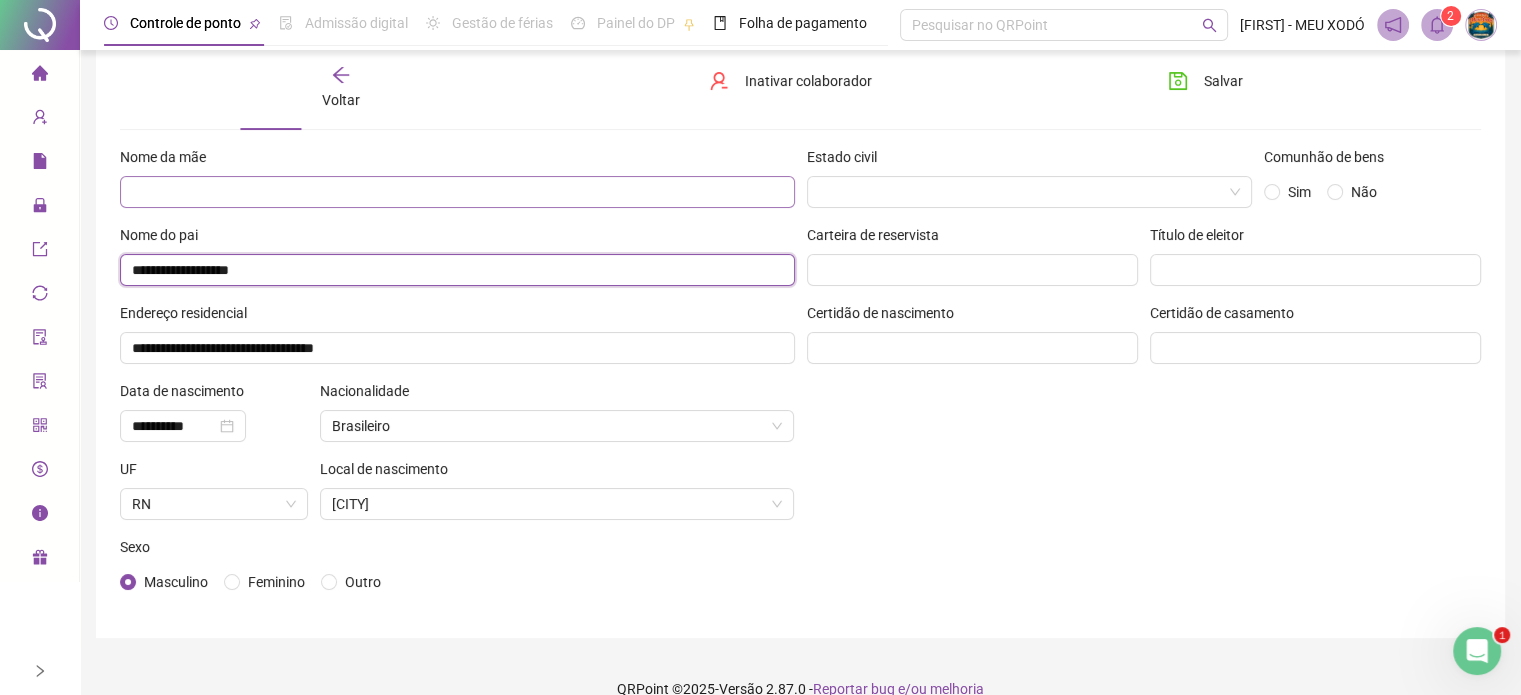 type on "**********" 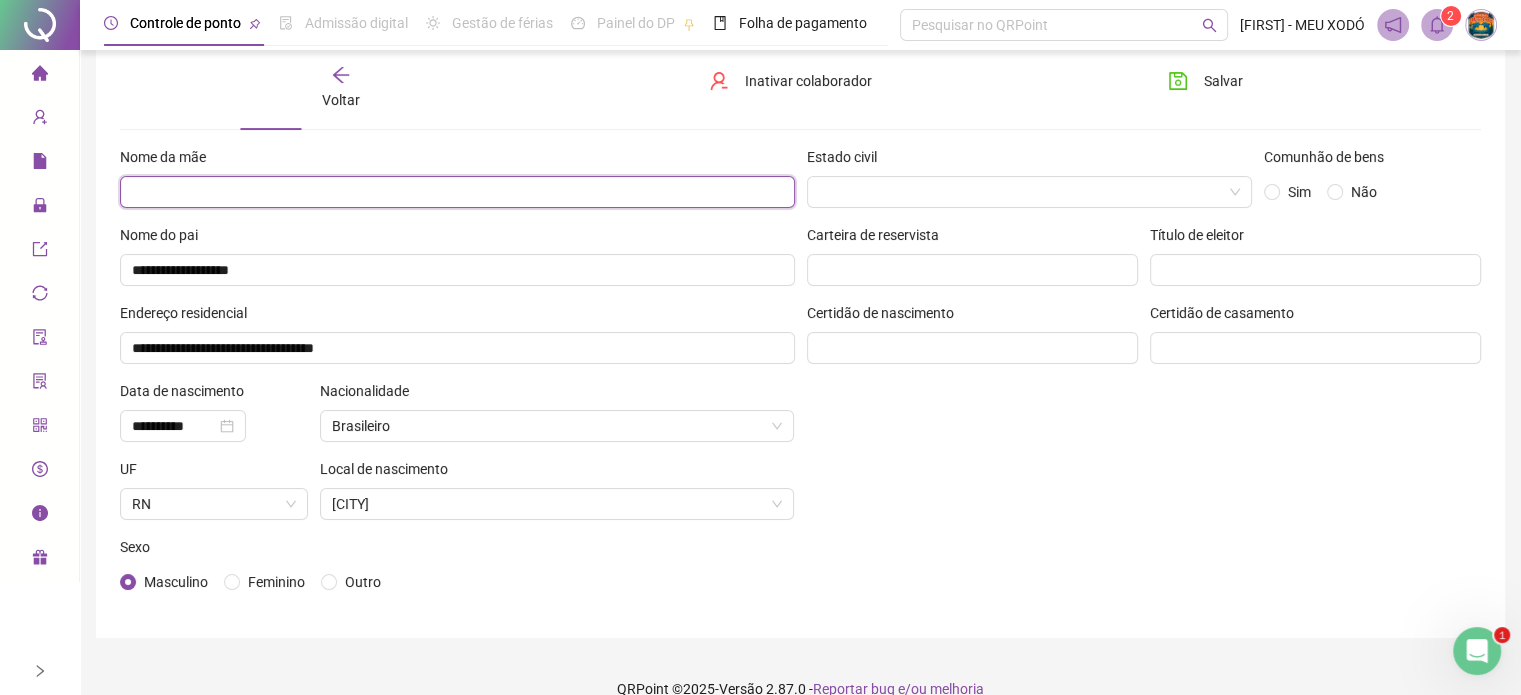 click at bounding box center [457, 192] 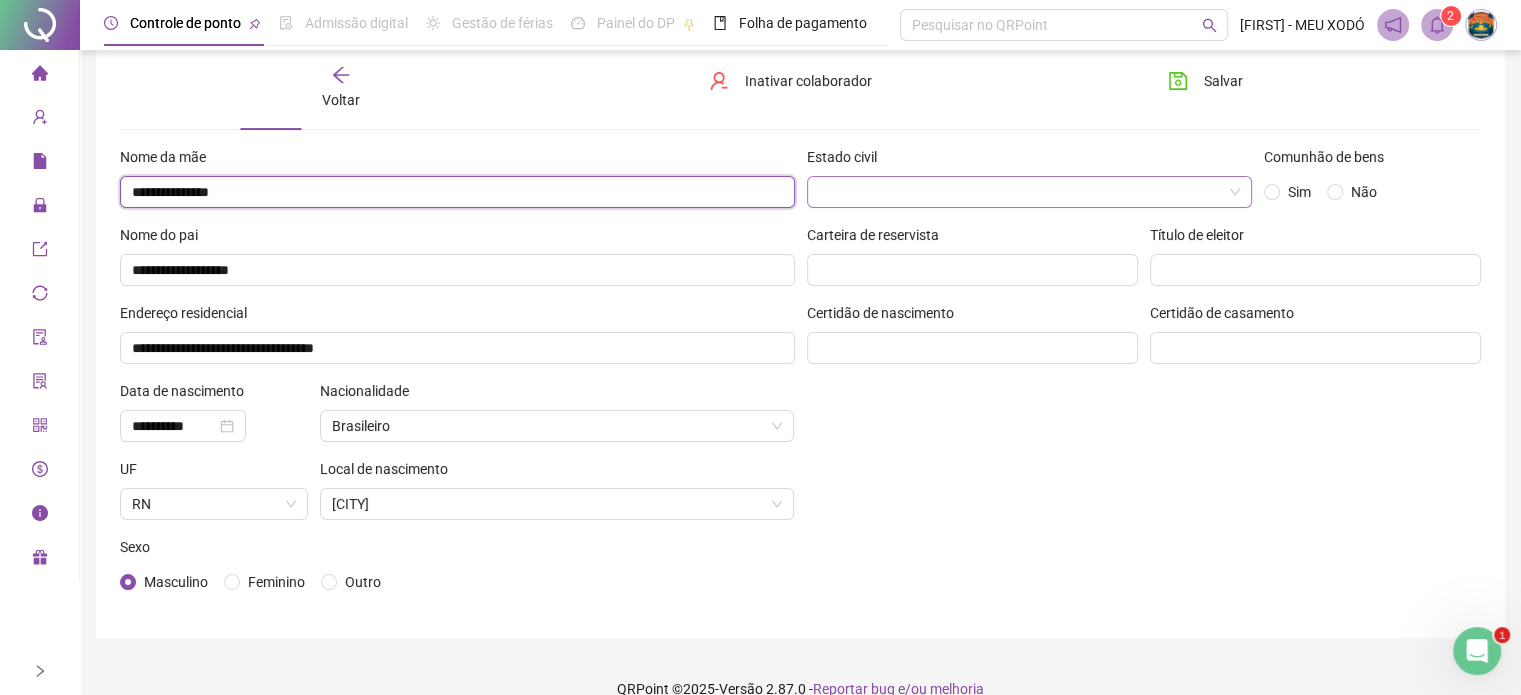 type on "**********" 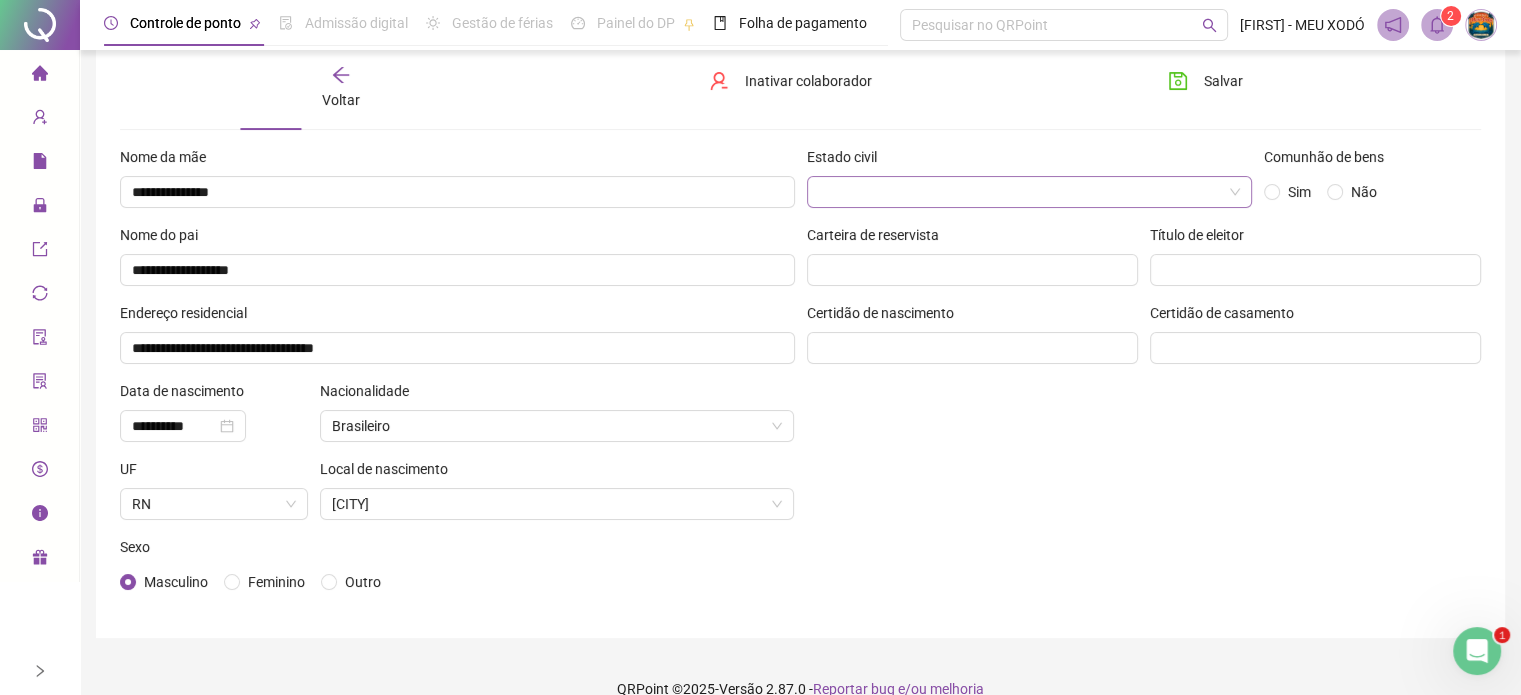 click at bounding box center (1024, 192) 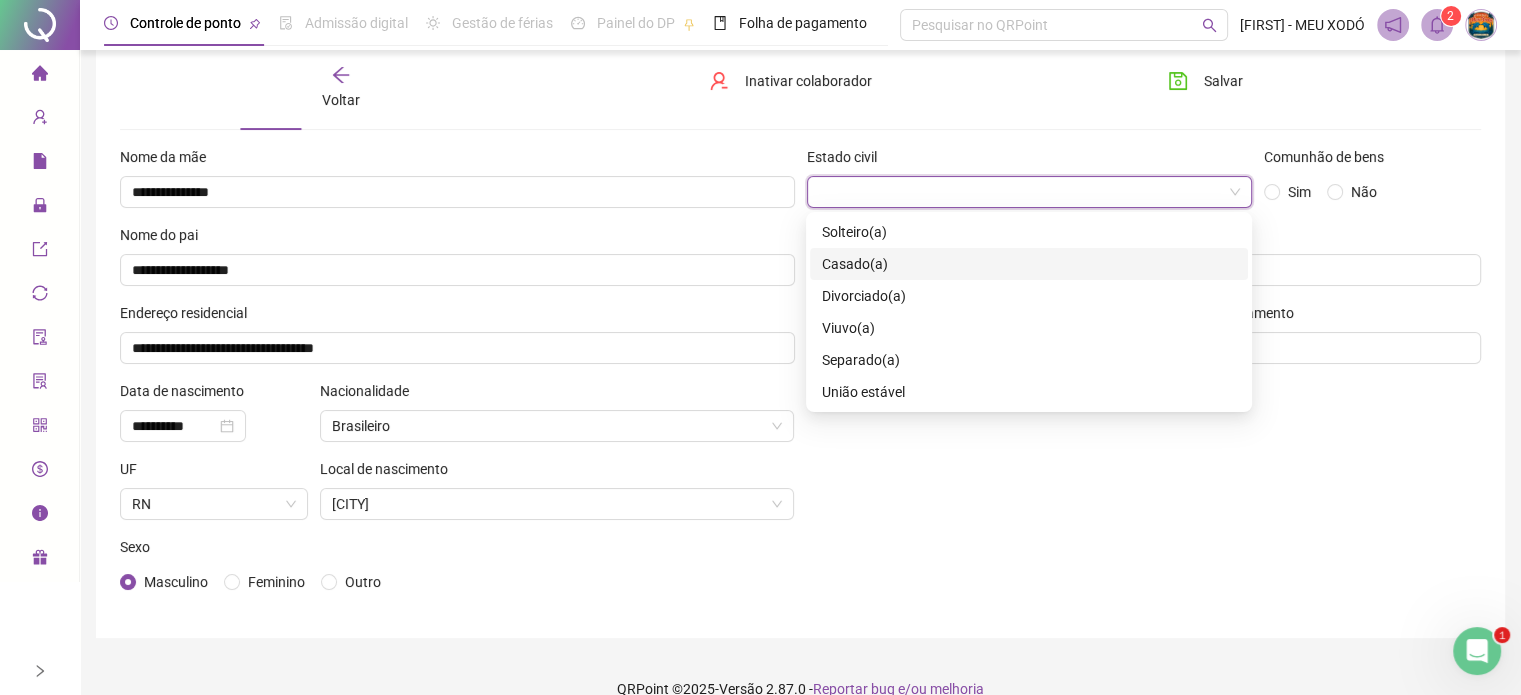 click on "Casado(a)" at bounding box center [855, 264] 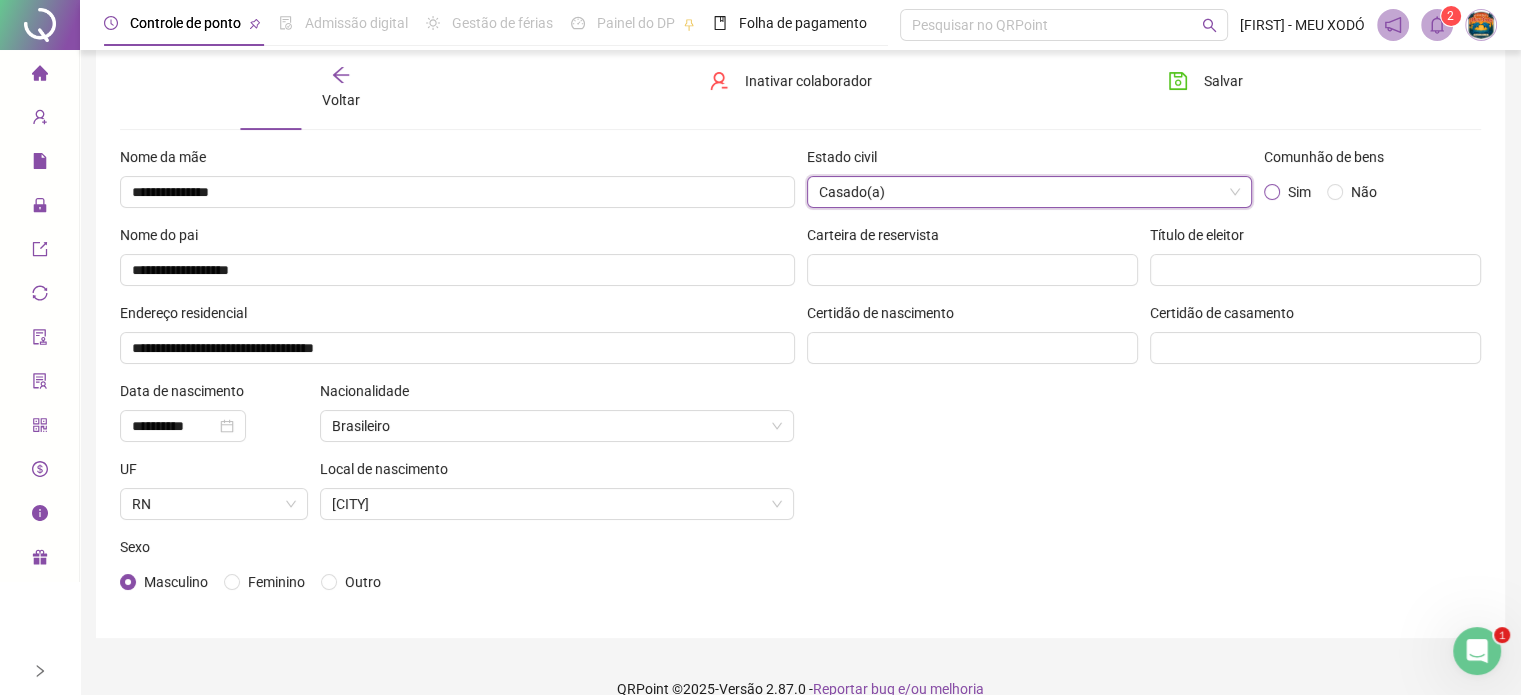 click on "Sim" at bounding box center (1299, 192) 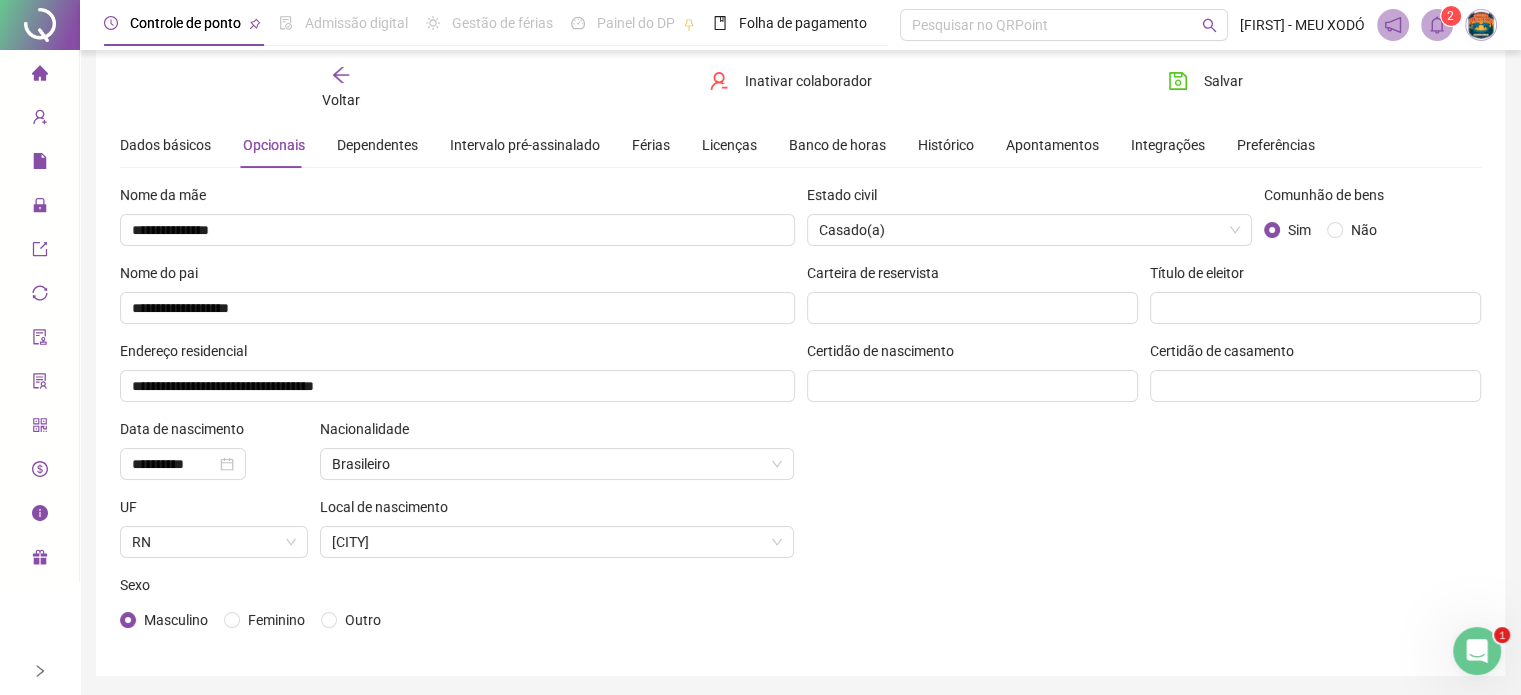 scroll, scrollTop: 0, scrollLeft: 0, axis: both 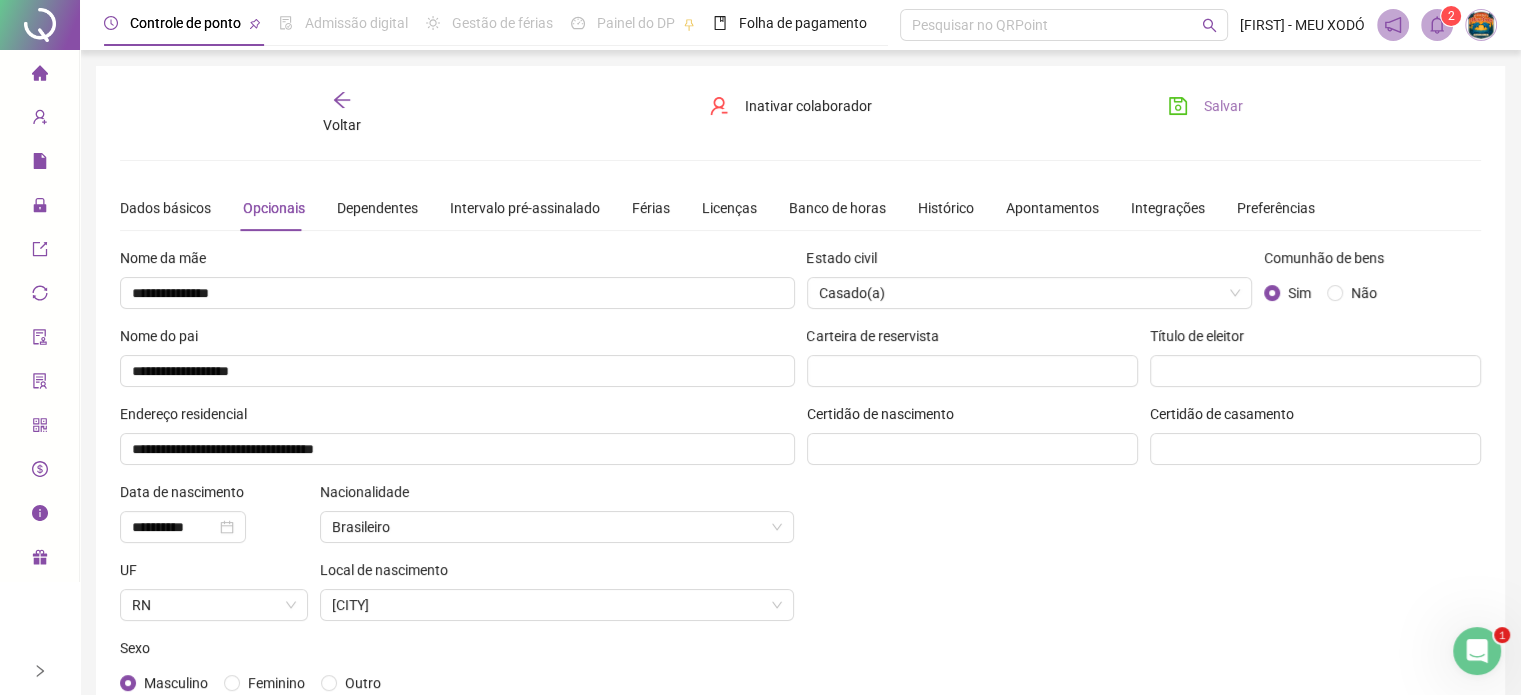 click on "Salvar" at bounding box center (1223, 106) 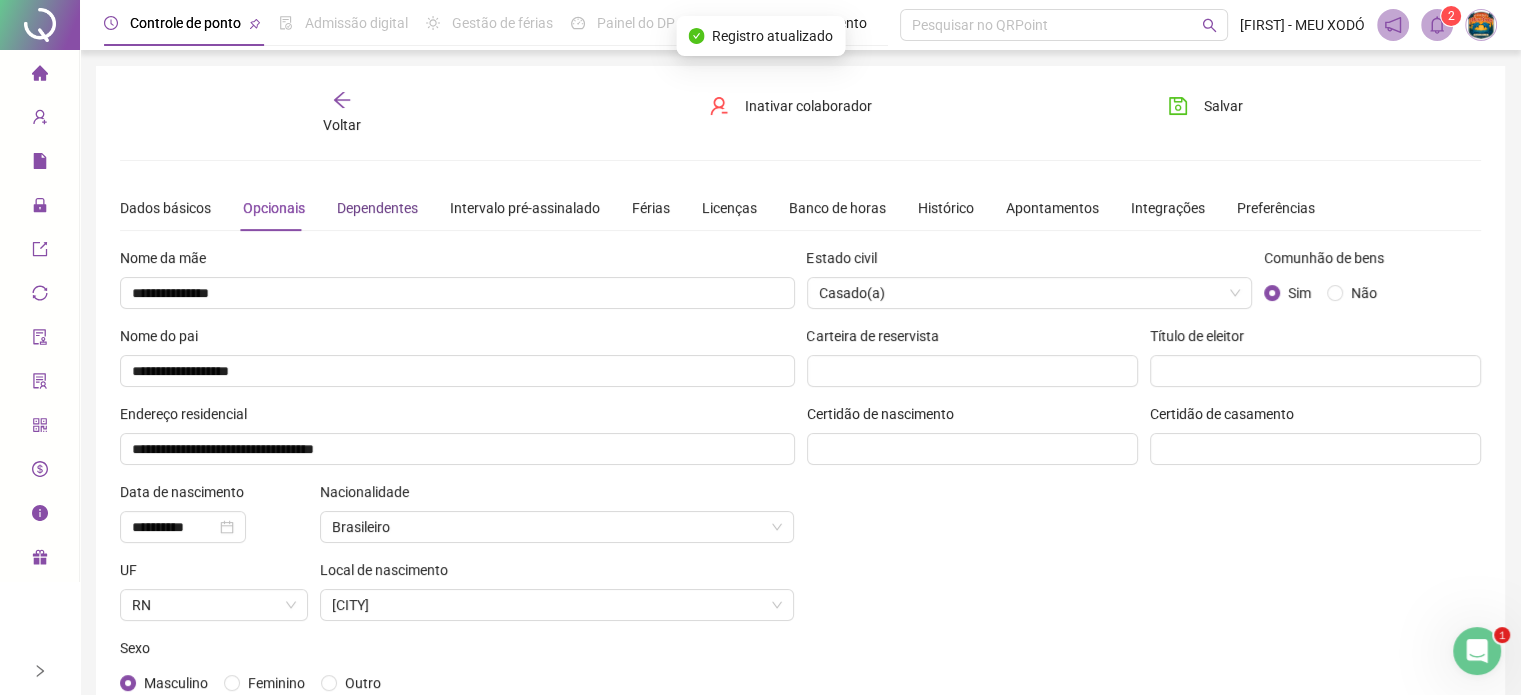 click on "Dependentes" at bounding box center (377, 208) 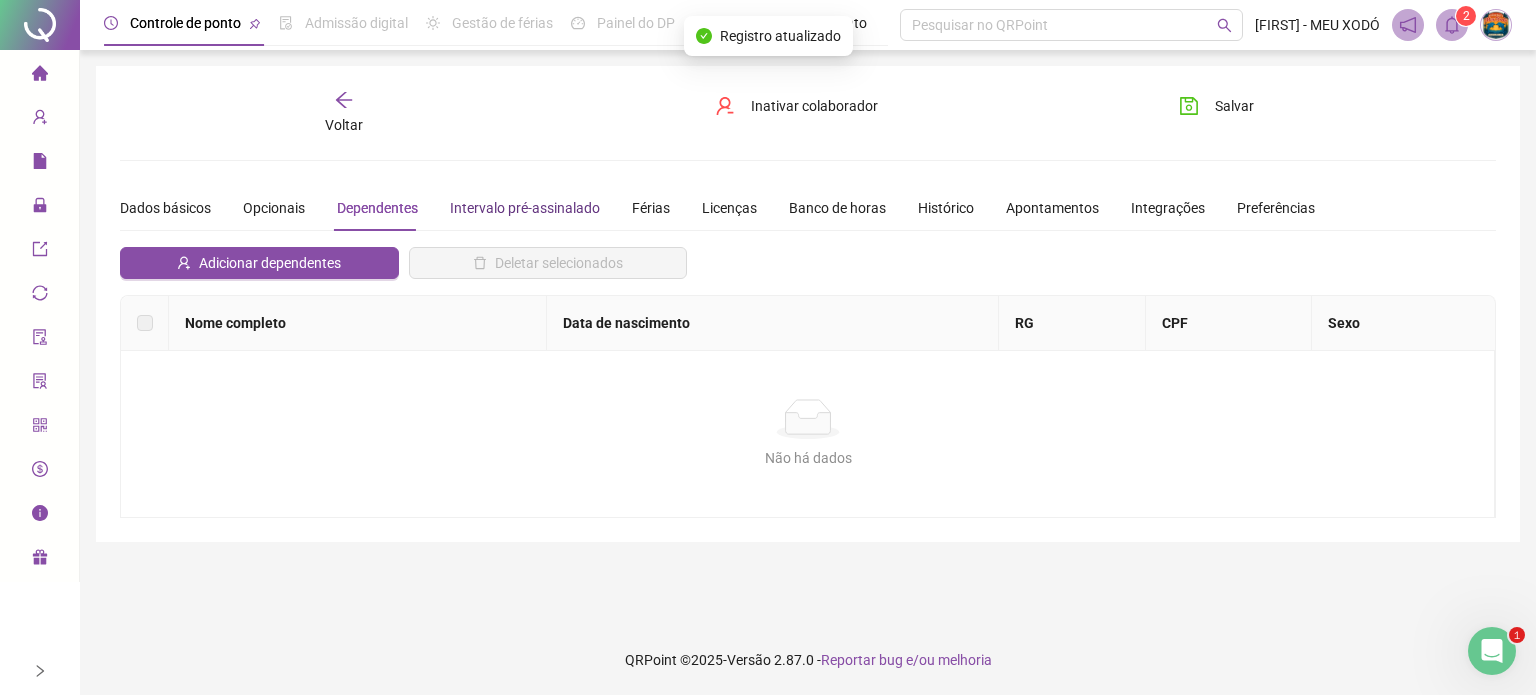 click on "Intervalo pré-assinalado" at bounding box center (525, 208) 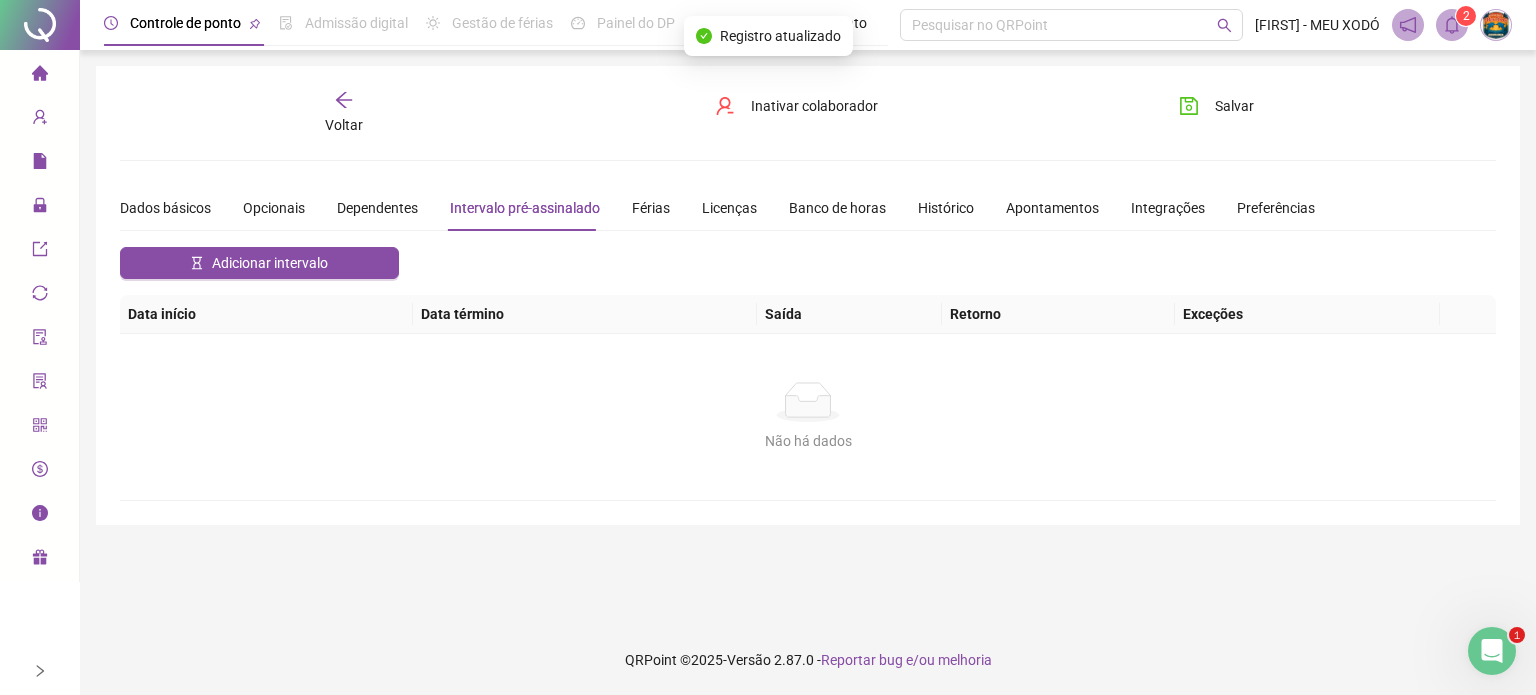 click on "Dados básicos Opcionais Dependentes Intervalo pré-assinalado Férias Licenças Banco de horas Histórico Apontamentos Integrações Preferências" at bounding box center (717, 208) 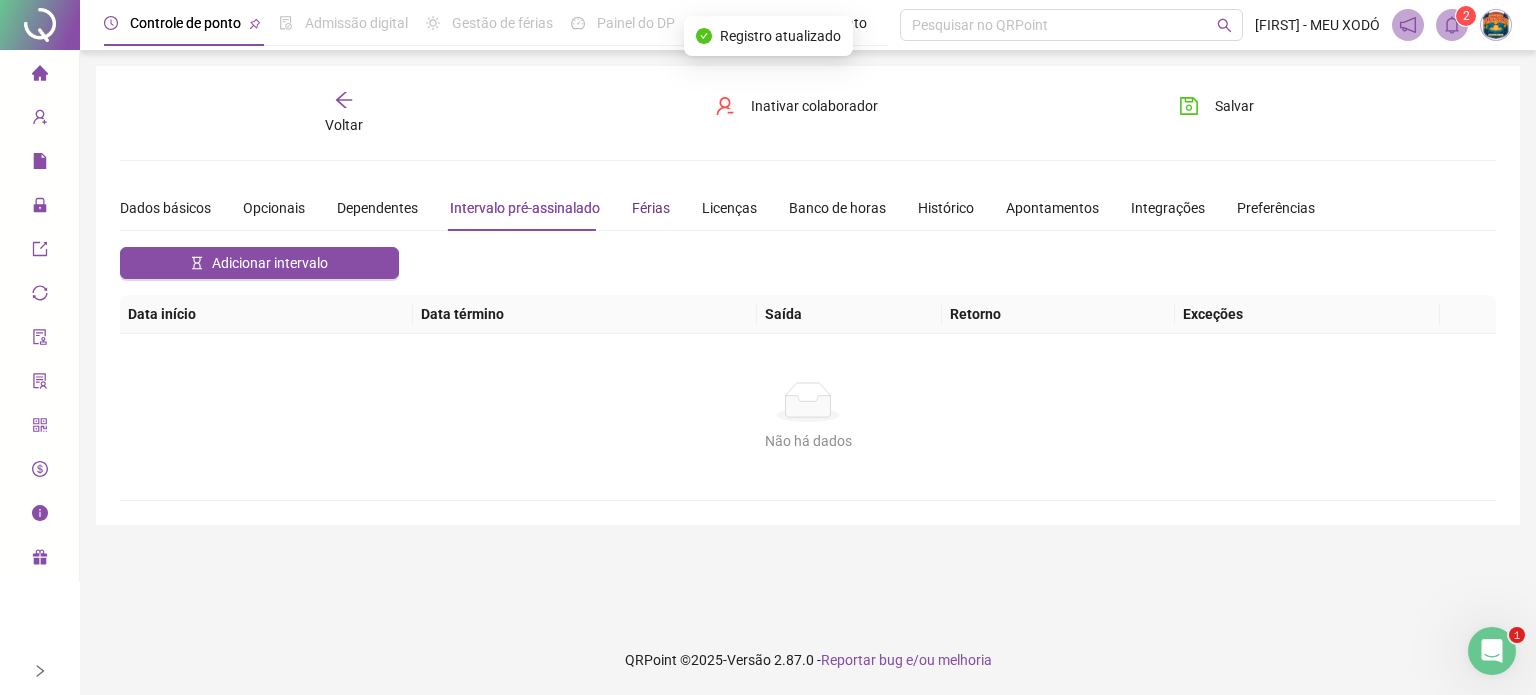click on "Férias" at bounding box center (651, 208) 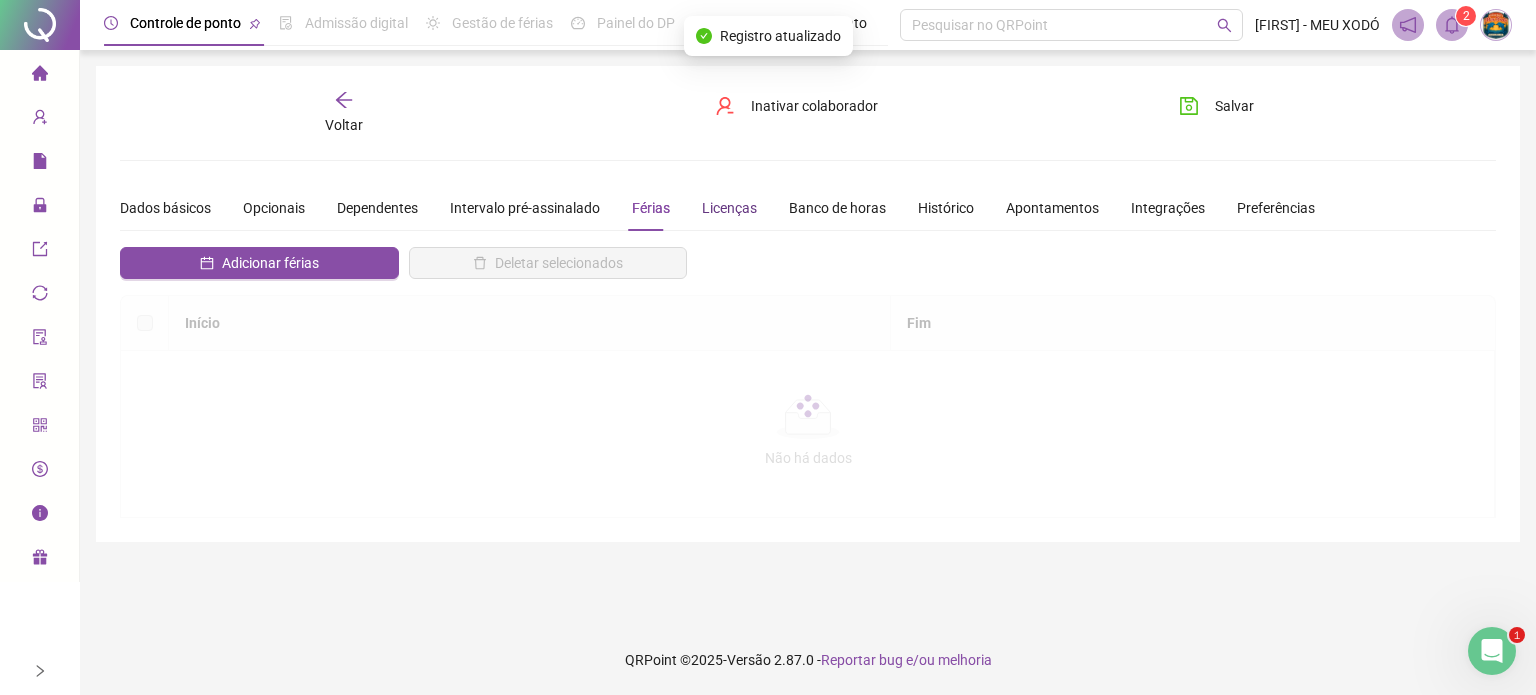click on "Licenças" at bounding box center (729, 208) 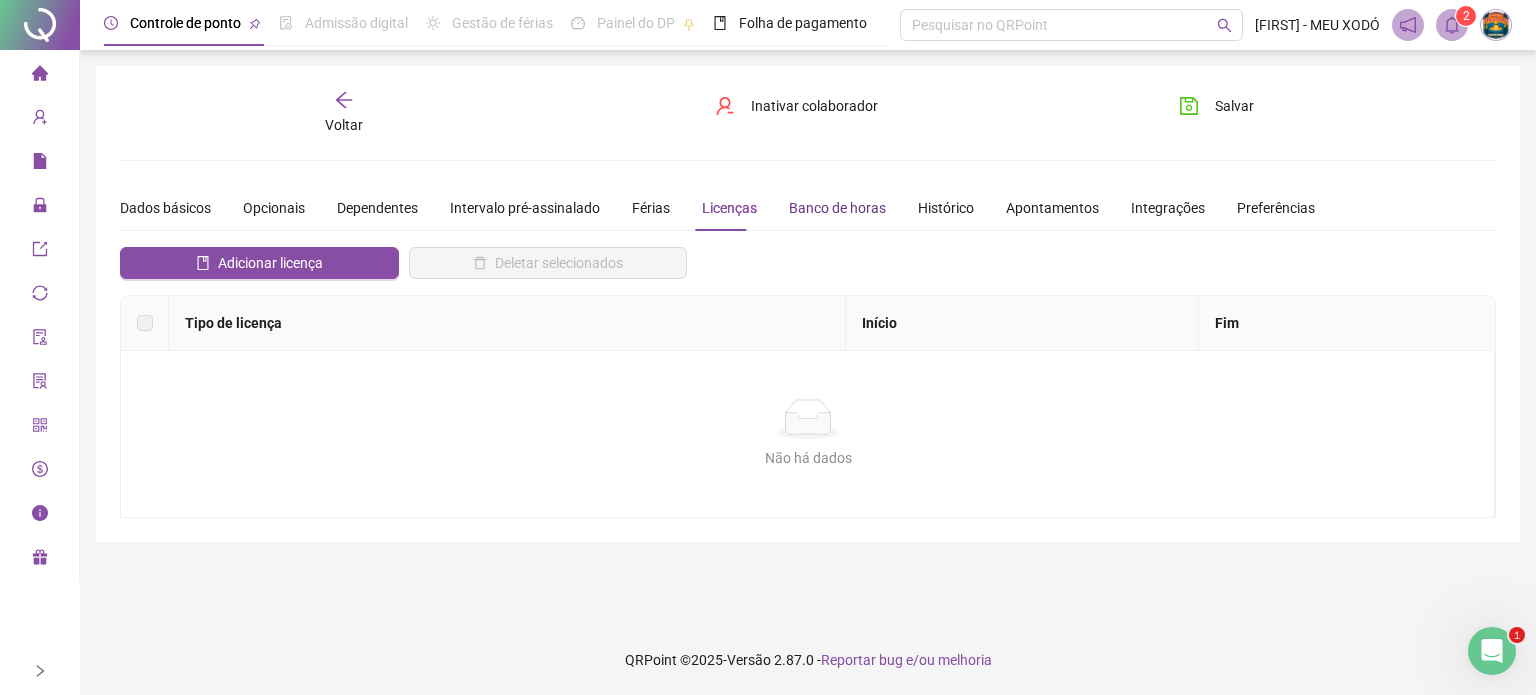 click on "Banco de horas" at bounding box center [837, 208] 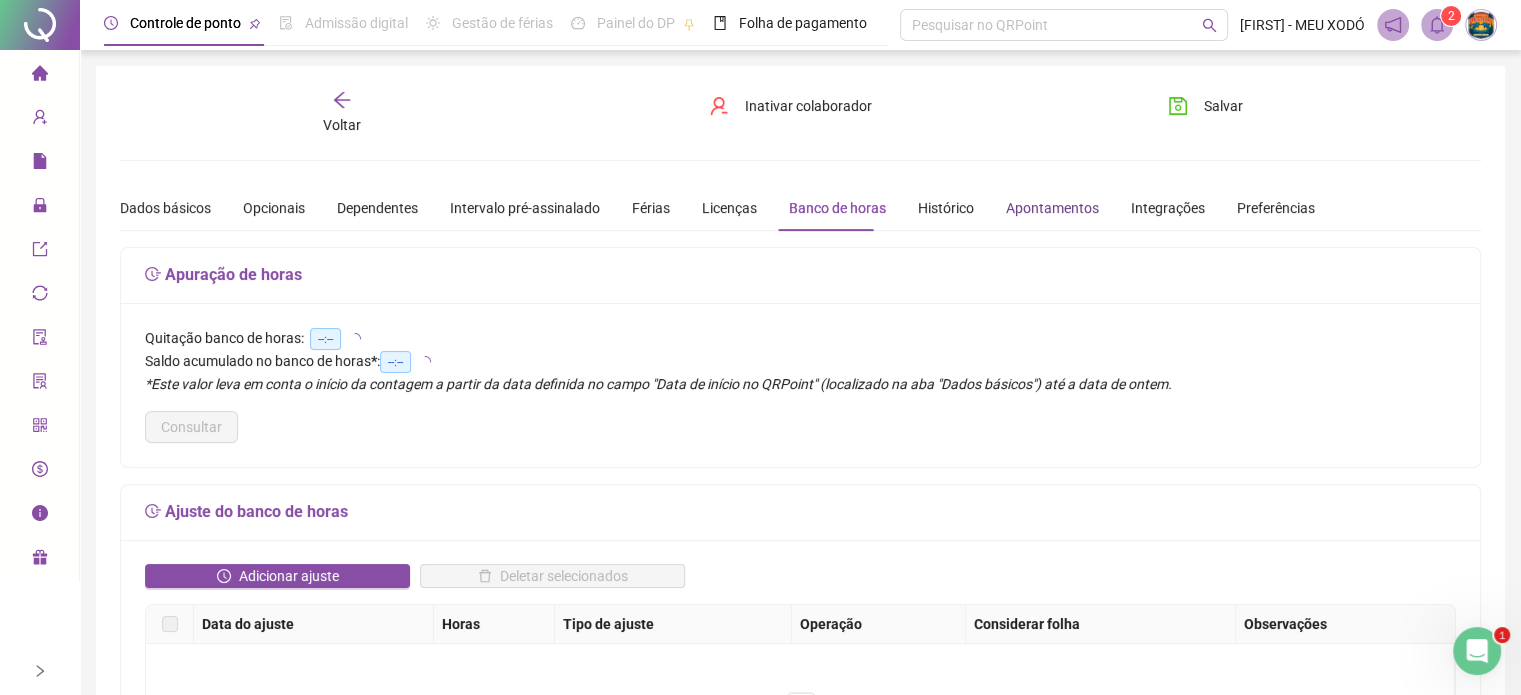 click on "Apontamentos" at bounding box center (1052, 208) 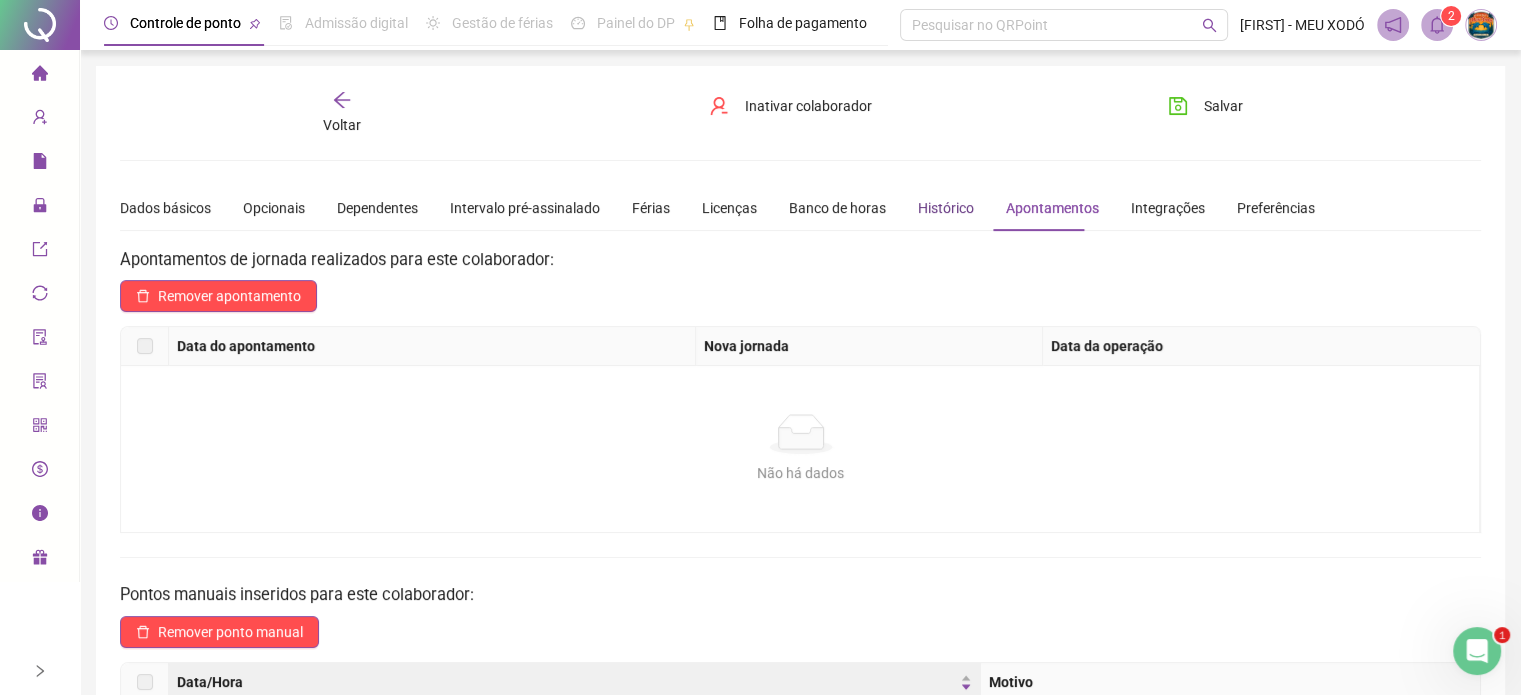 click on "Histórico" at bounding box center [946, 208] 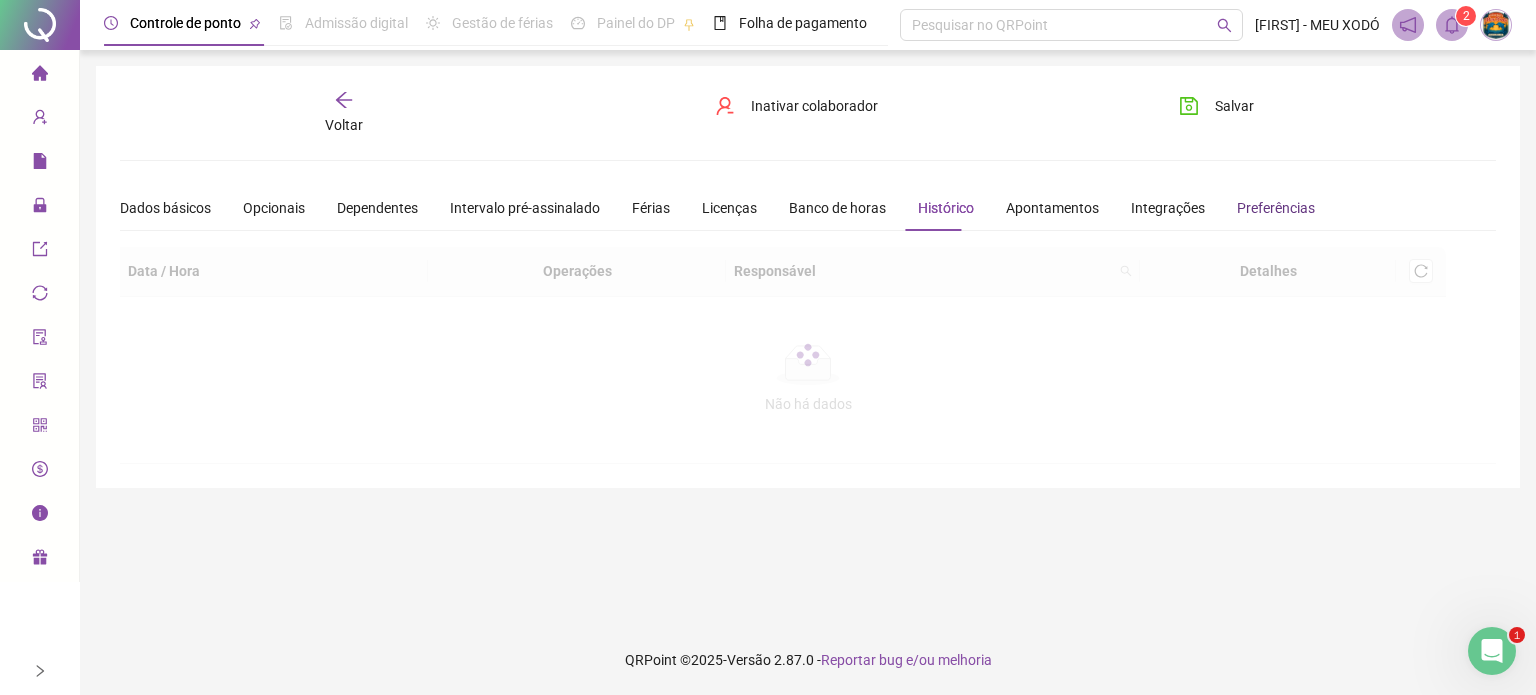 click on "Preferências" at bounding box center [1276, 208] 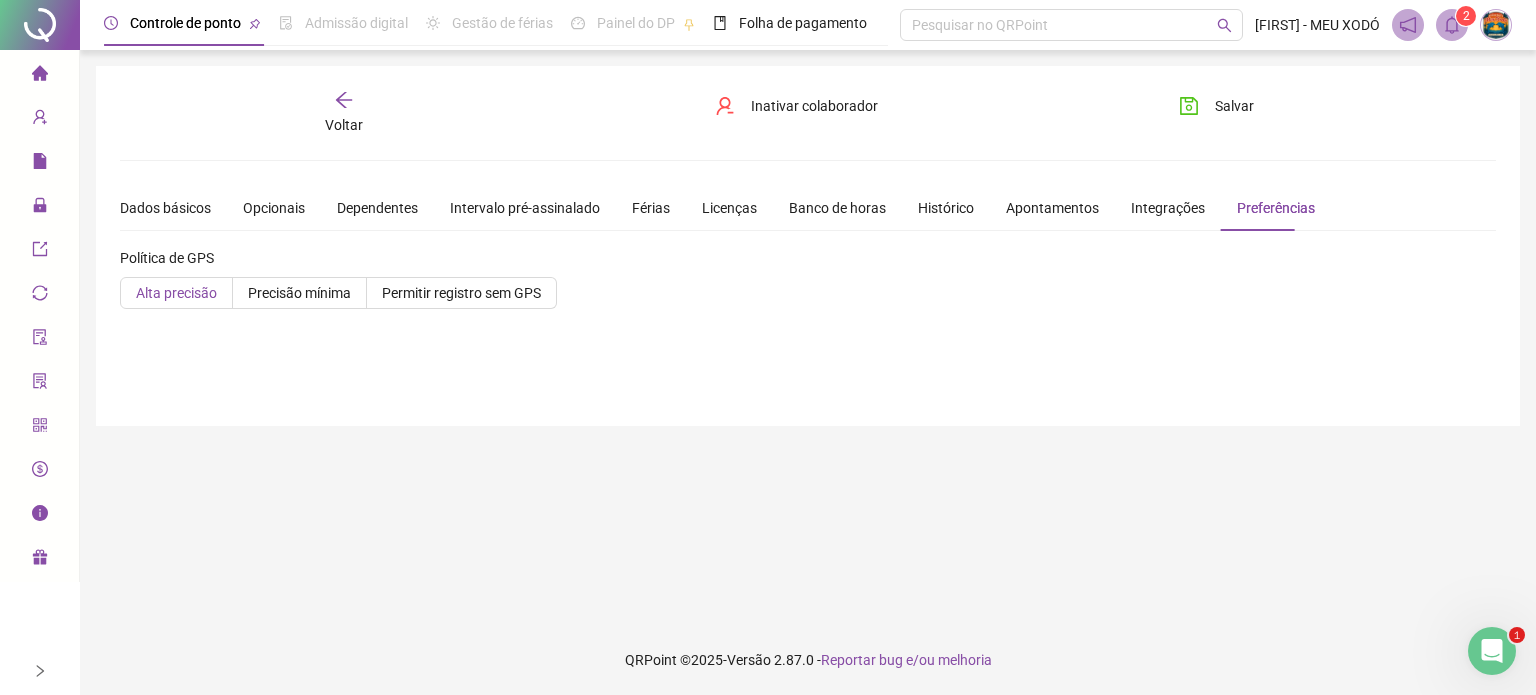 click on "Alta precisão" at bounding box center (176, 293) 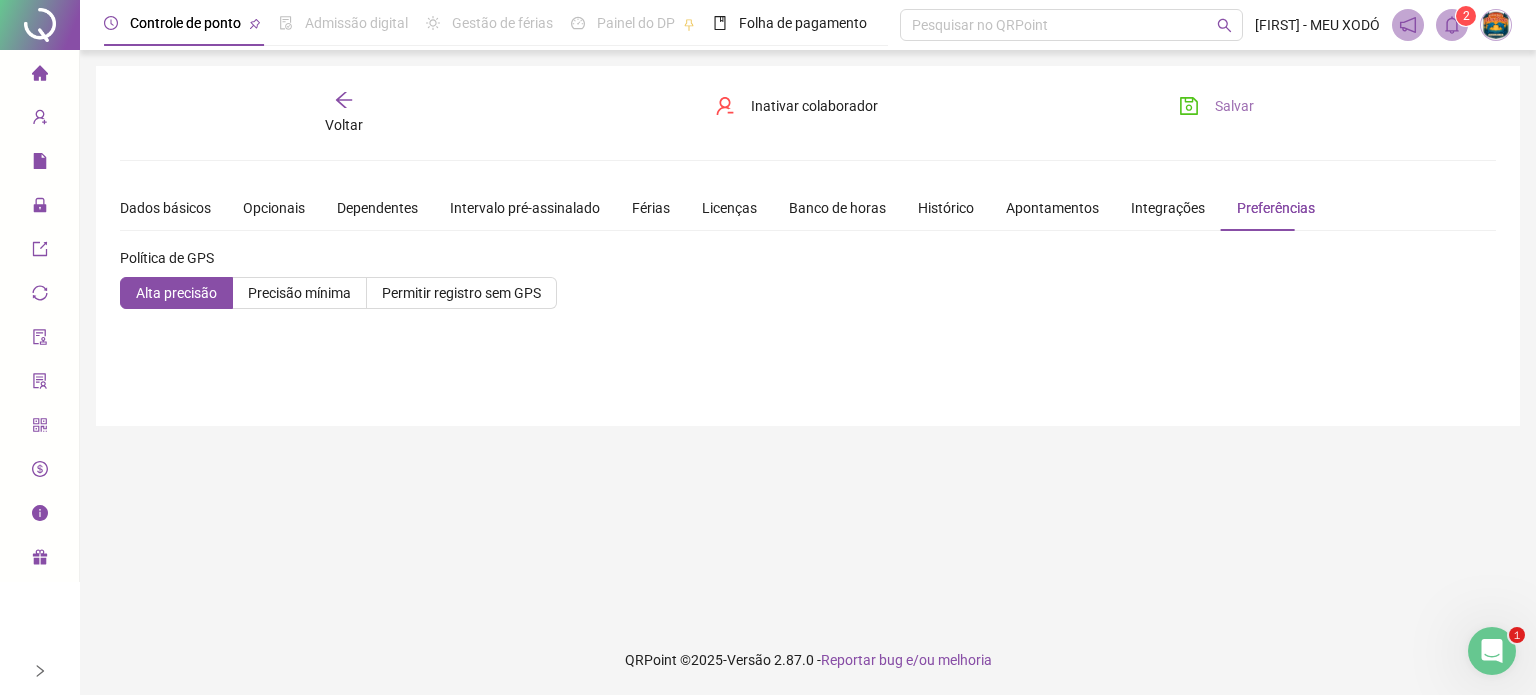 click on "Salvar" at bounding box center (1234, 106) 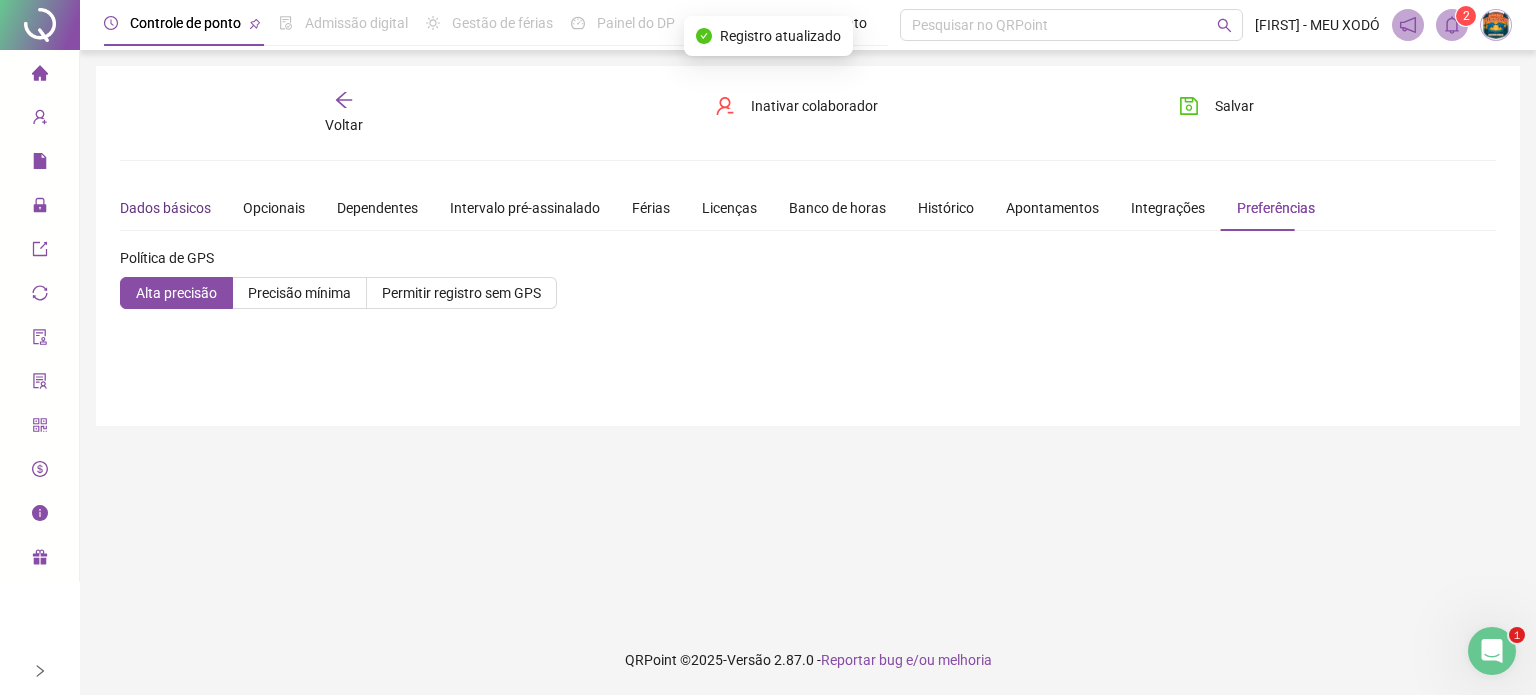 click on "Dados básicos" at bounding box center (165, 208) 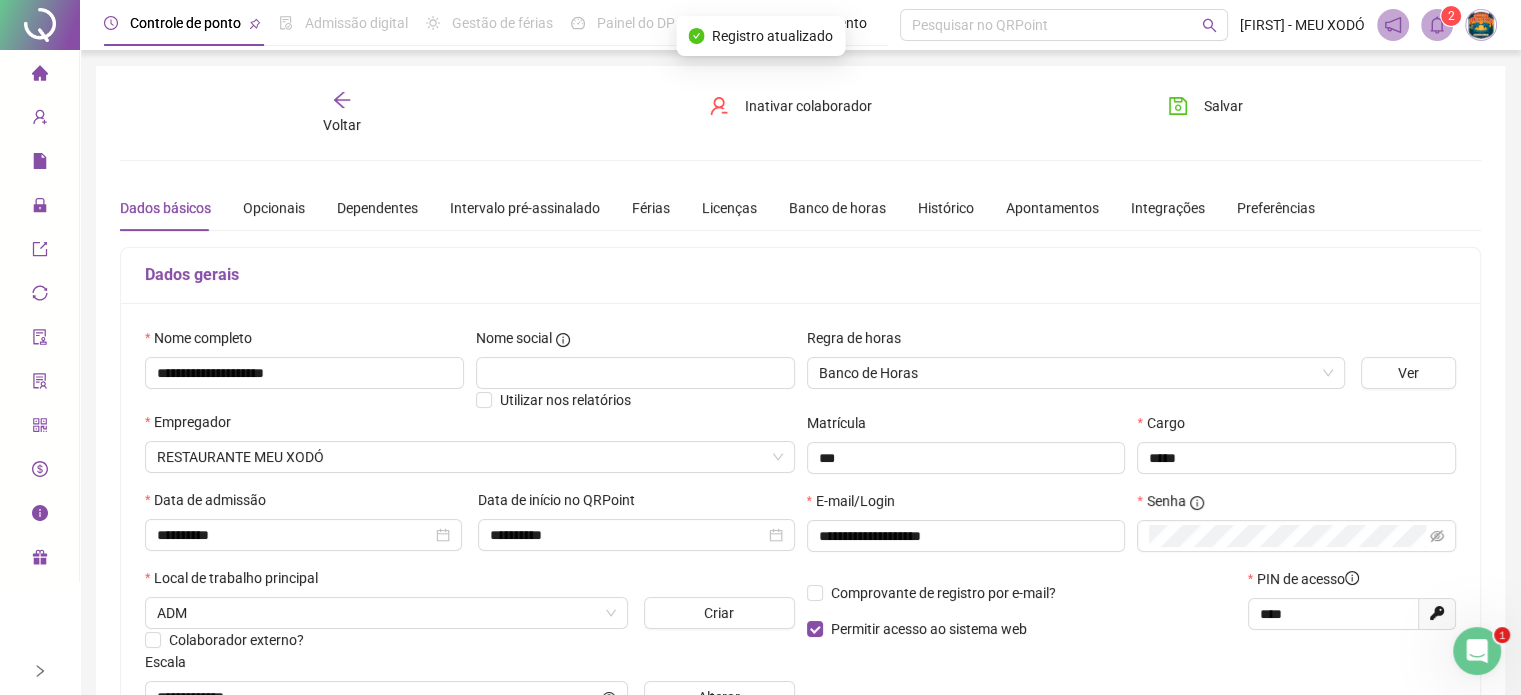 click 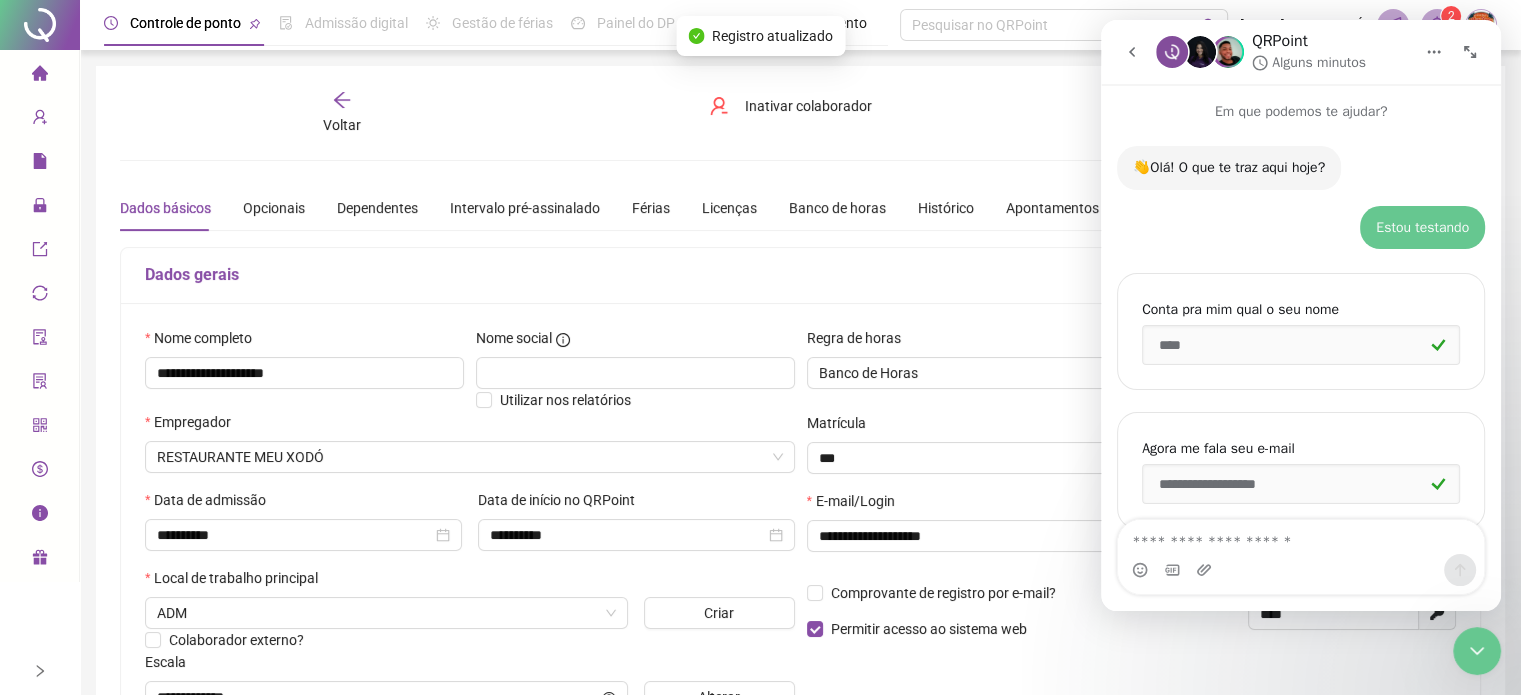 scroll, scrollTop: 866, scrollLeft: 0, axis: vertical 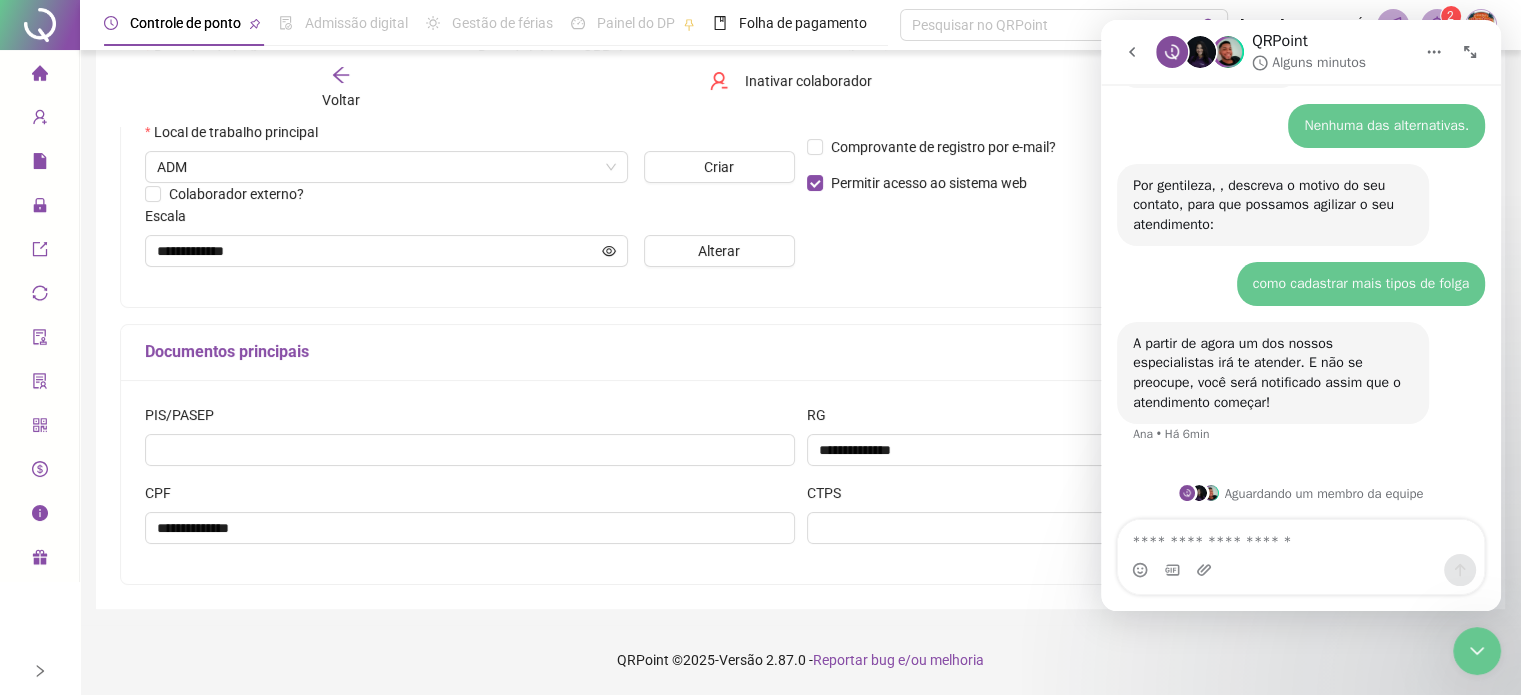 click 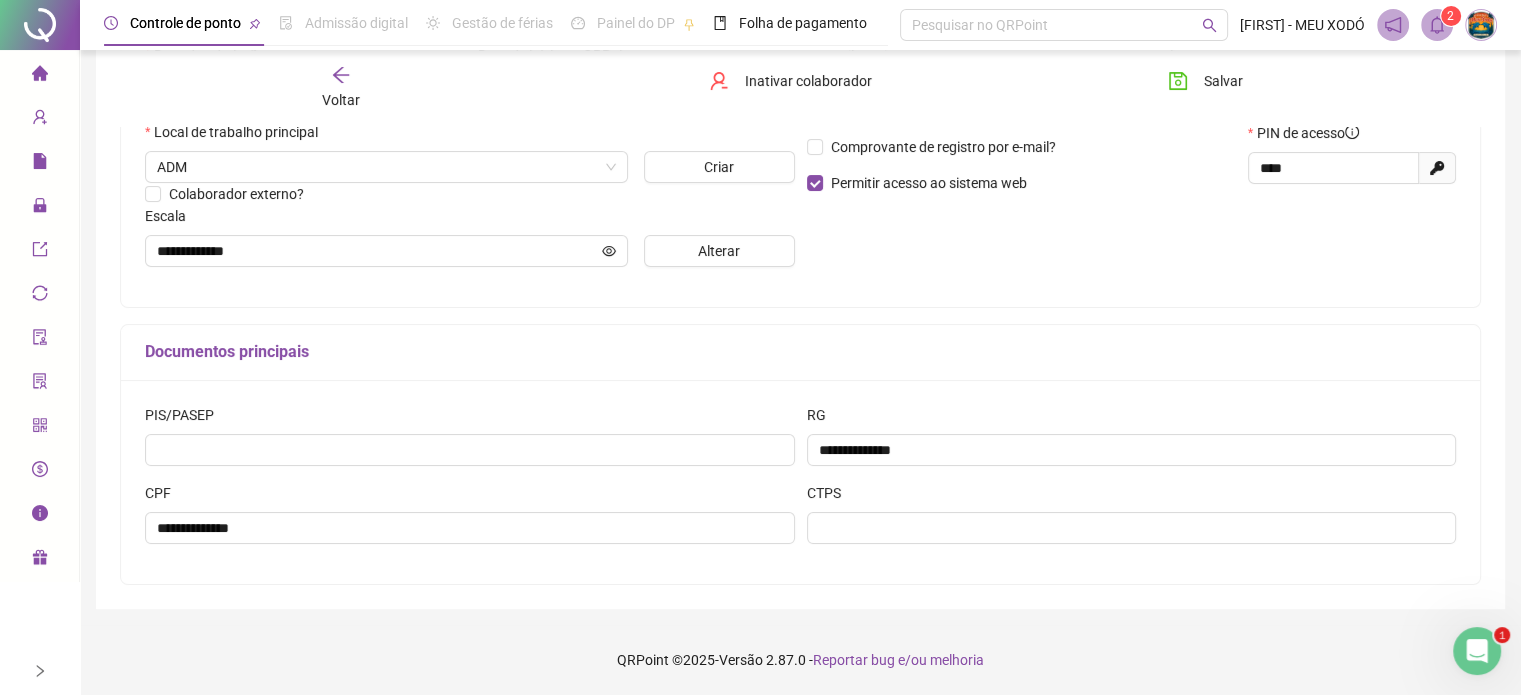 click at bounding box center [40, 472] 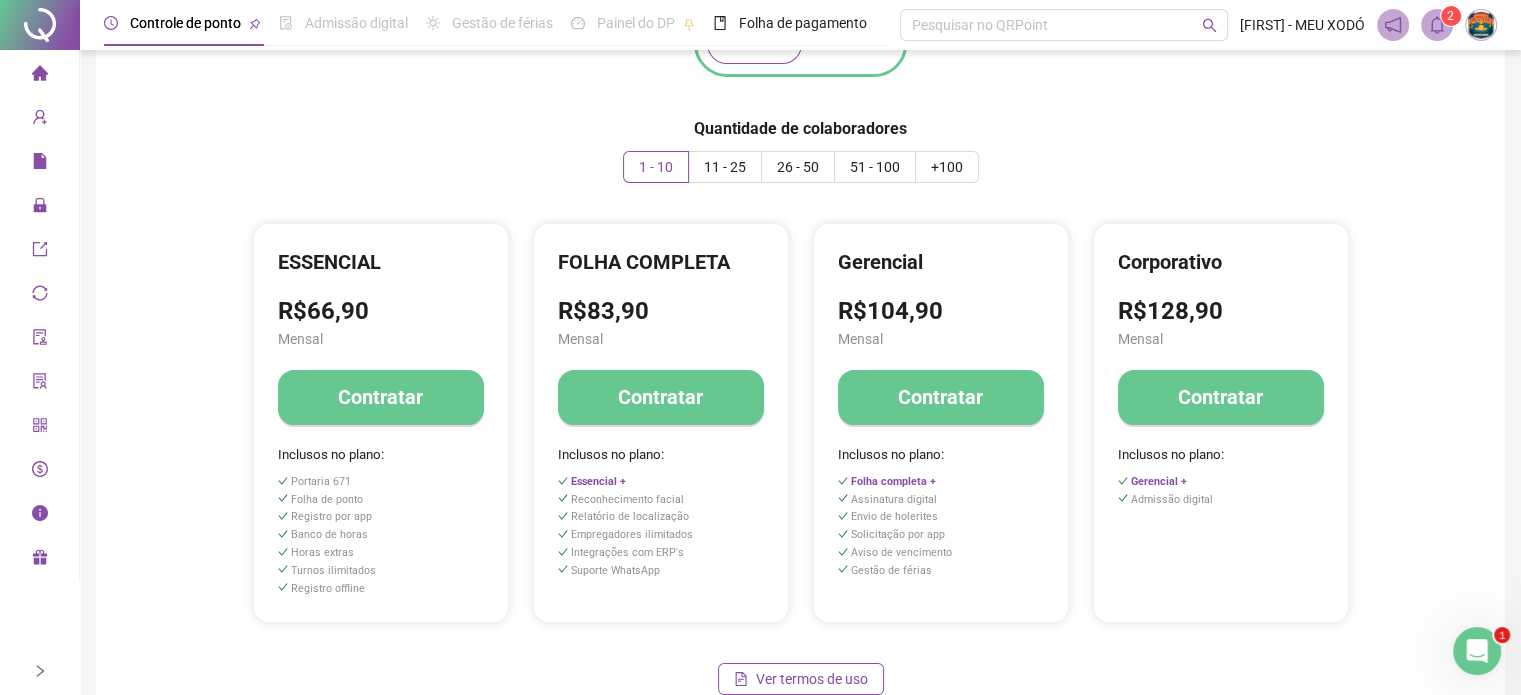 scroll, scrollTop: 200, scrollLeft: 0, axis: vertical 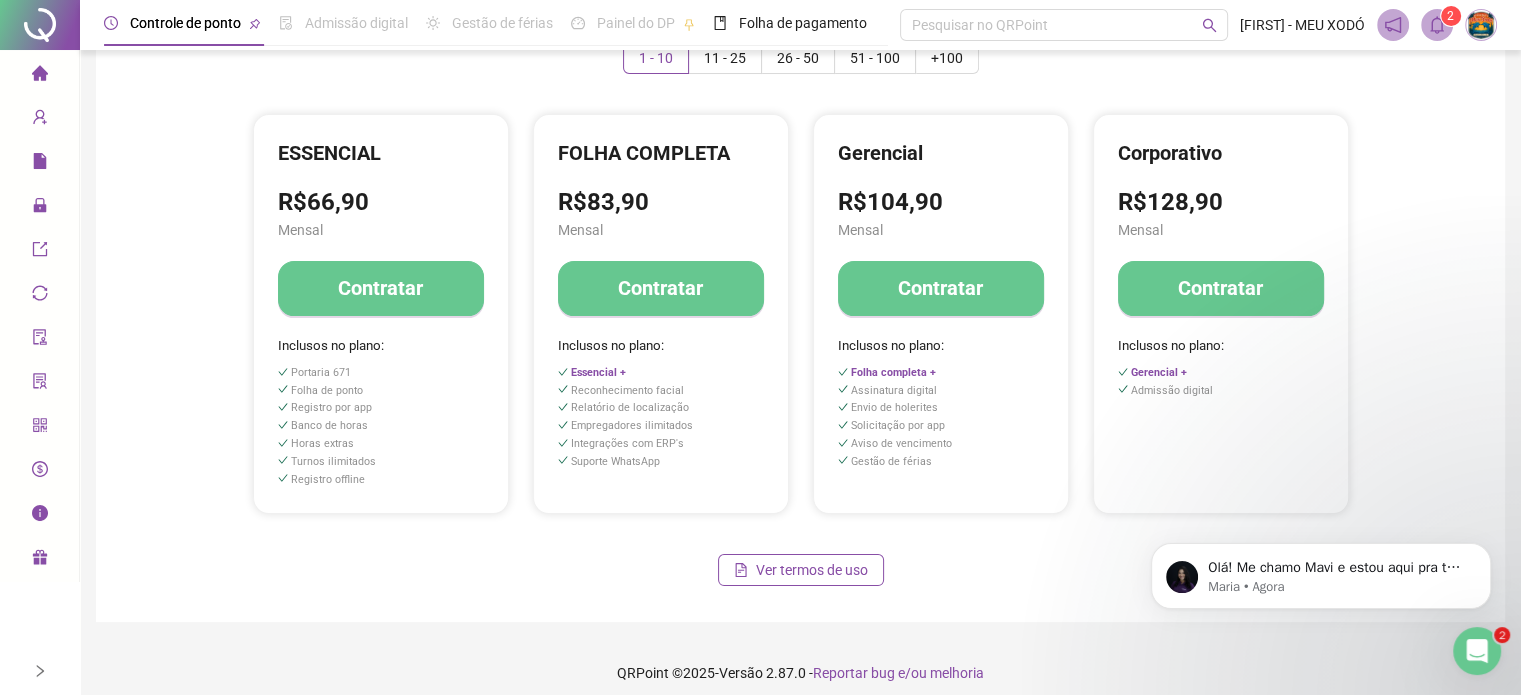 click 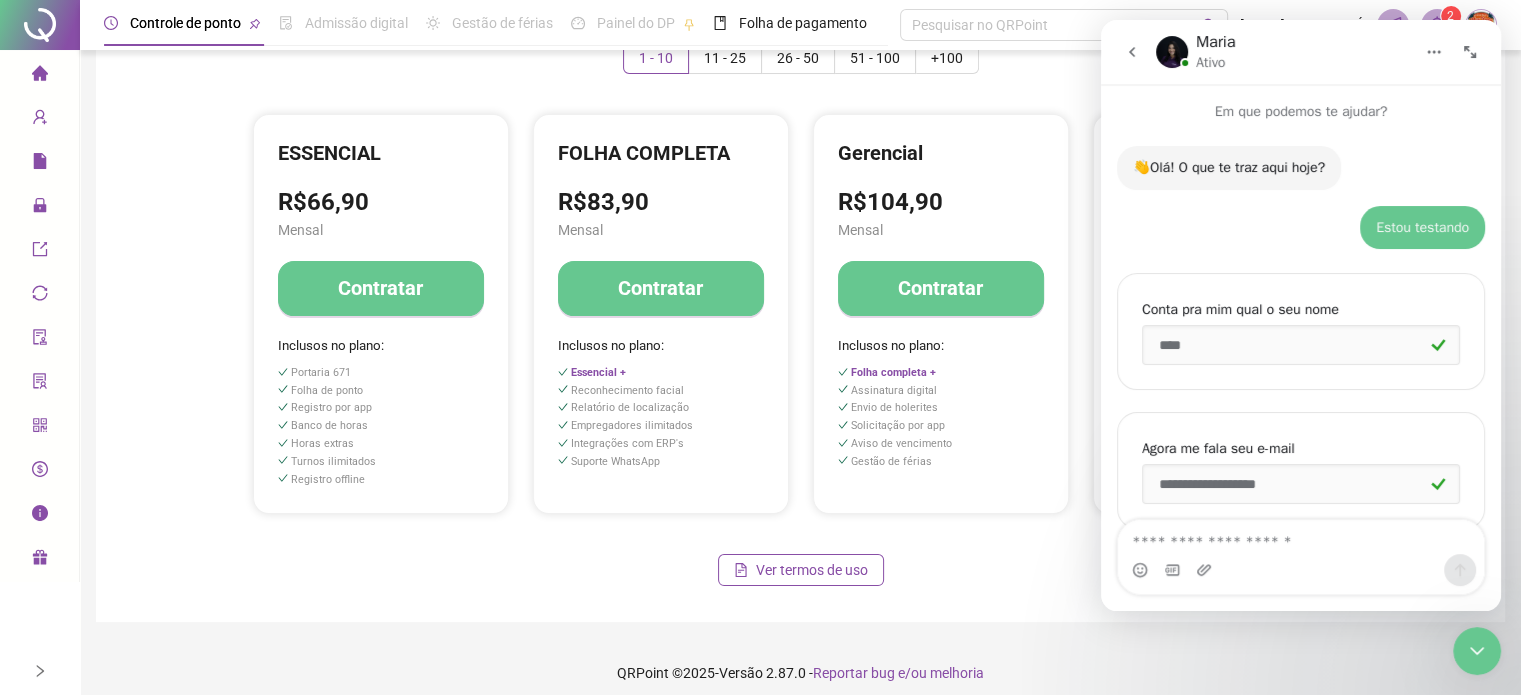 scroll, scrollTop: 61, scrollLeft: 0, axis: vertical 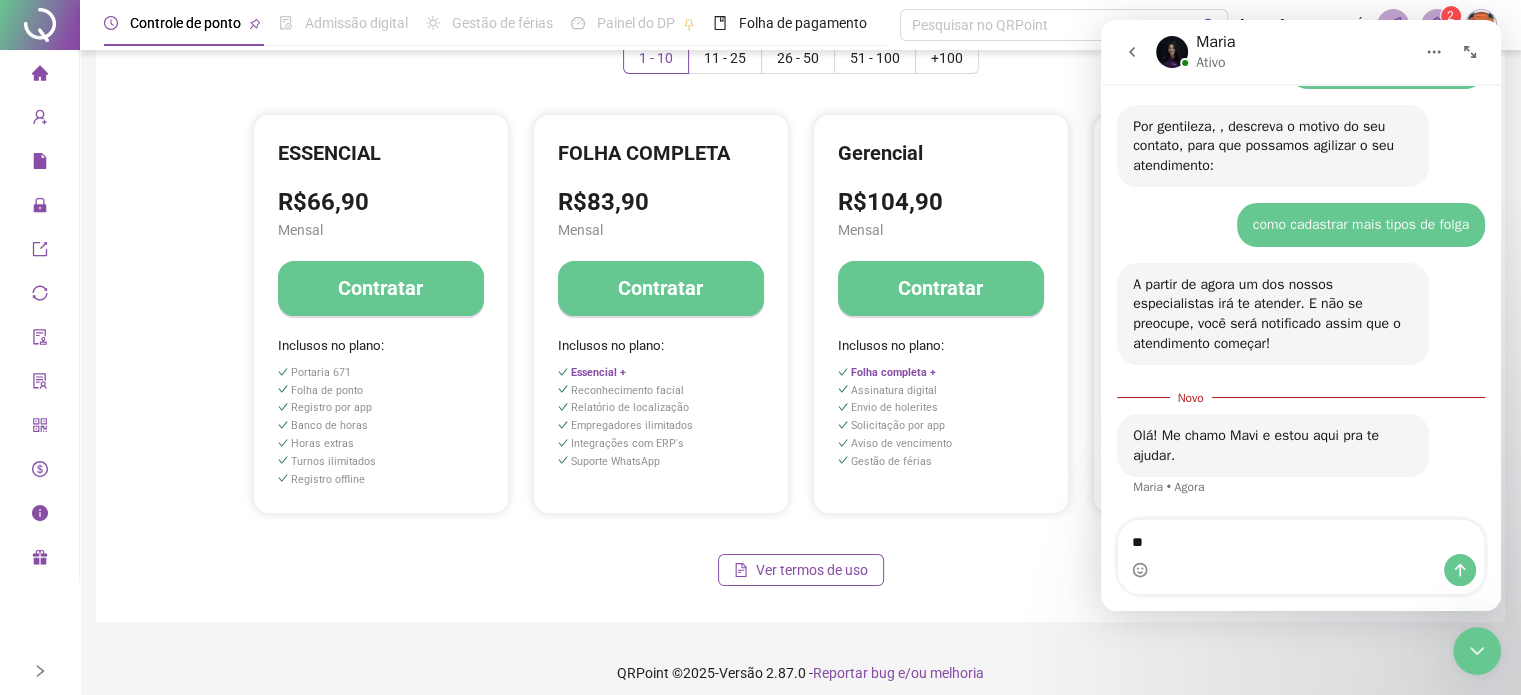 type on "***" 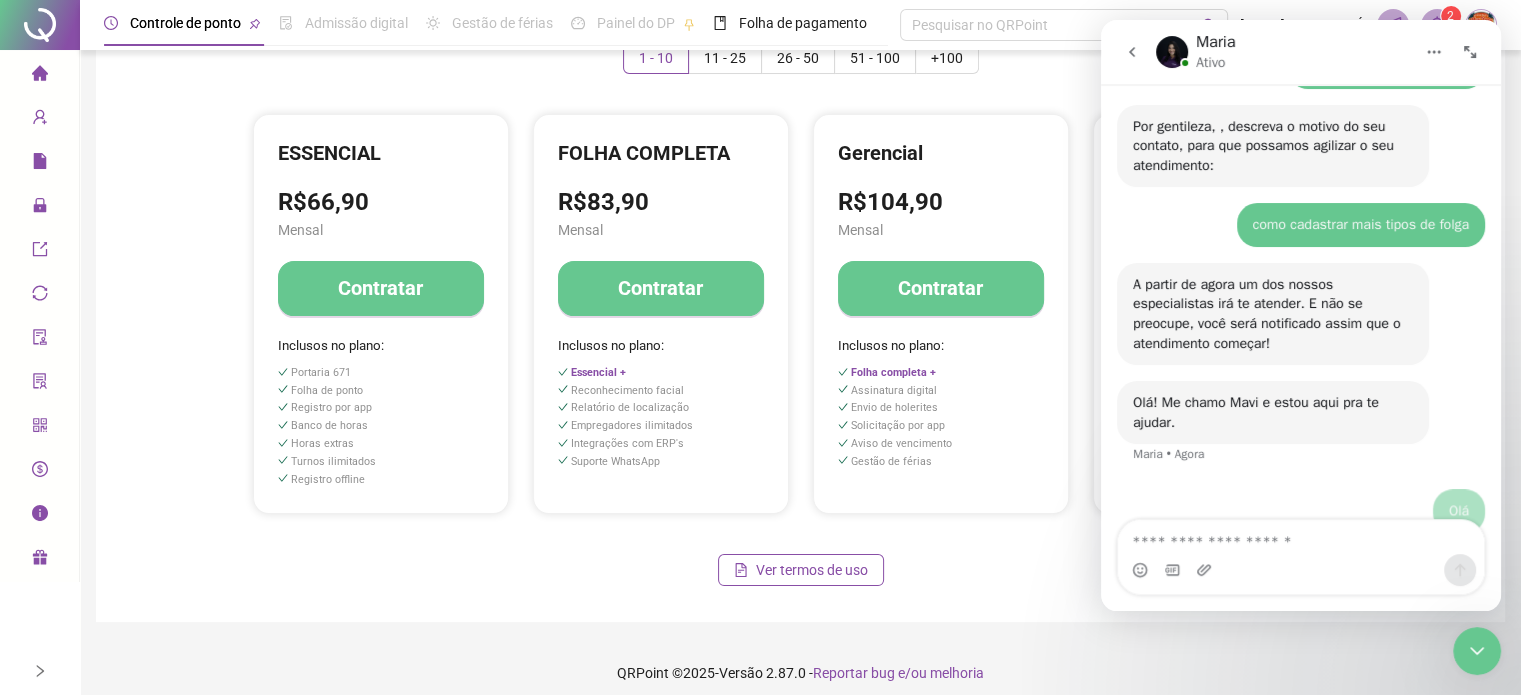 scroll, scrollTop: 2, scrollLeft: 0, axis: vertical 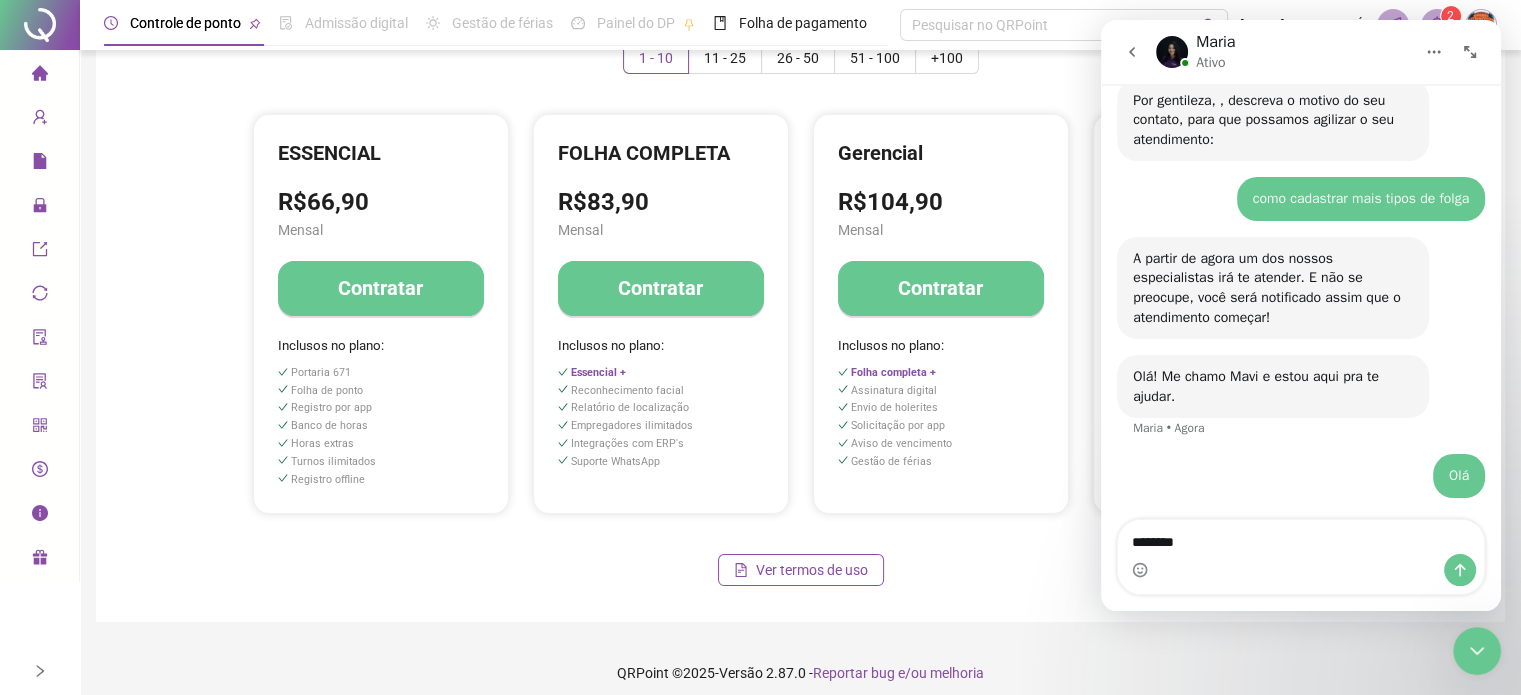 type on "*********" 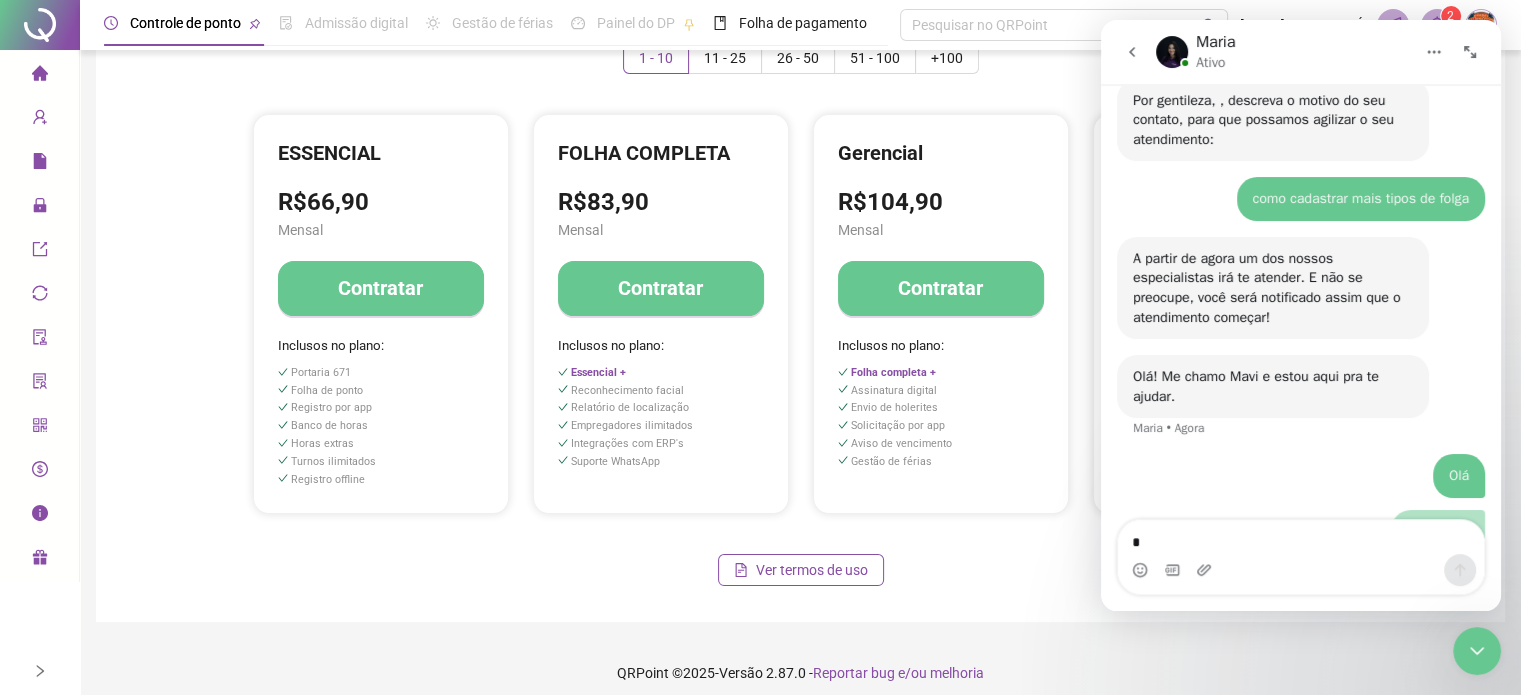scroll, scrollTop: 995, scrollLeft: 0, axis: vertical 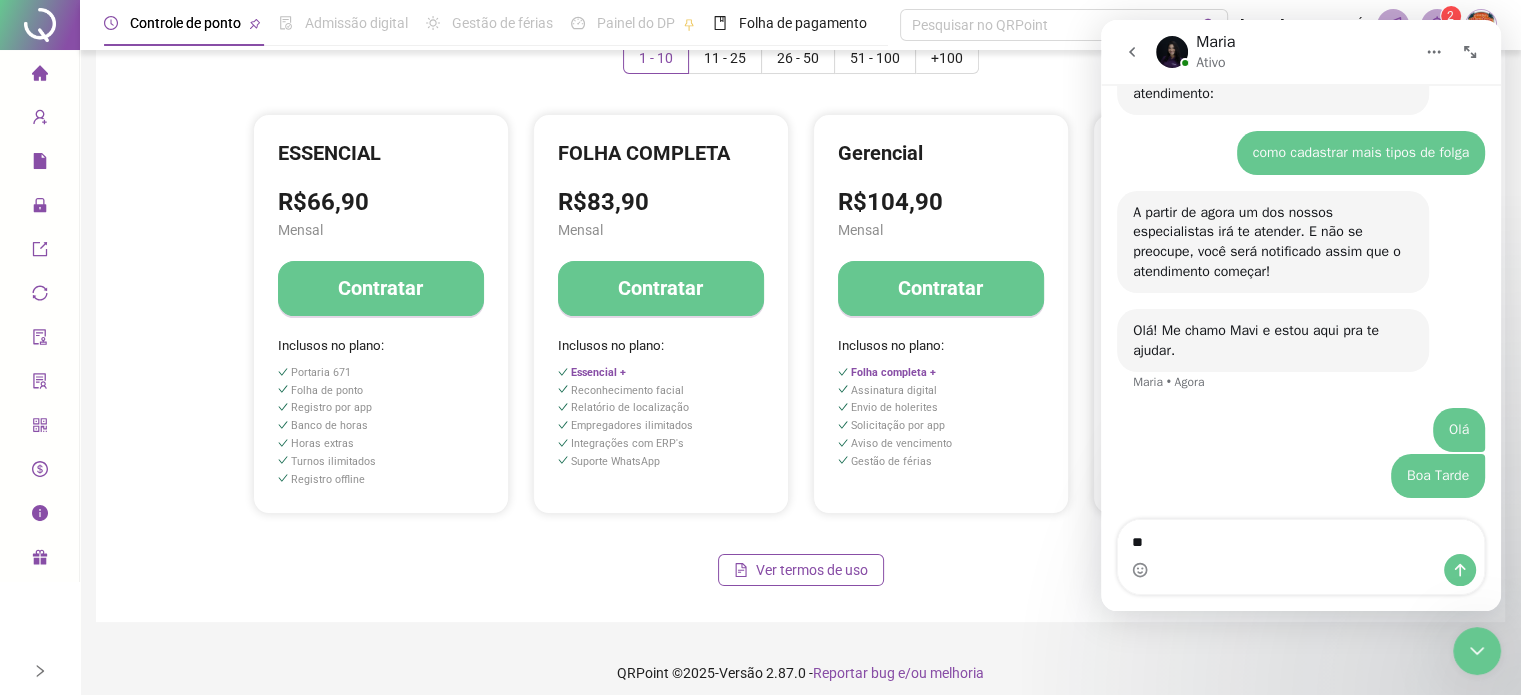type on "*" 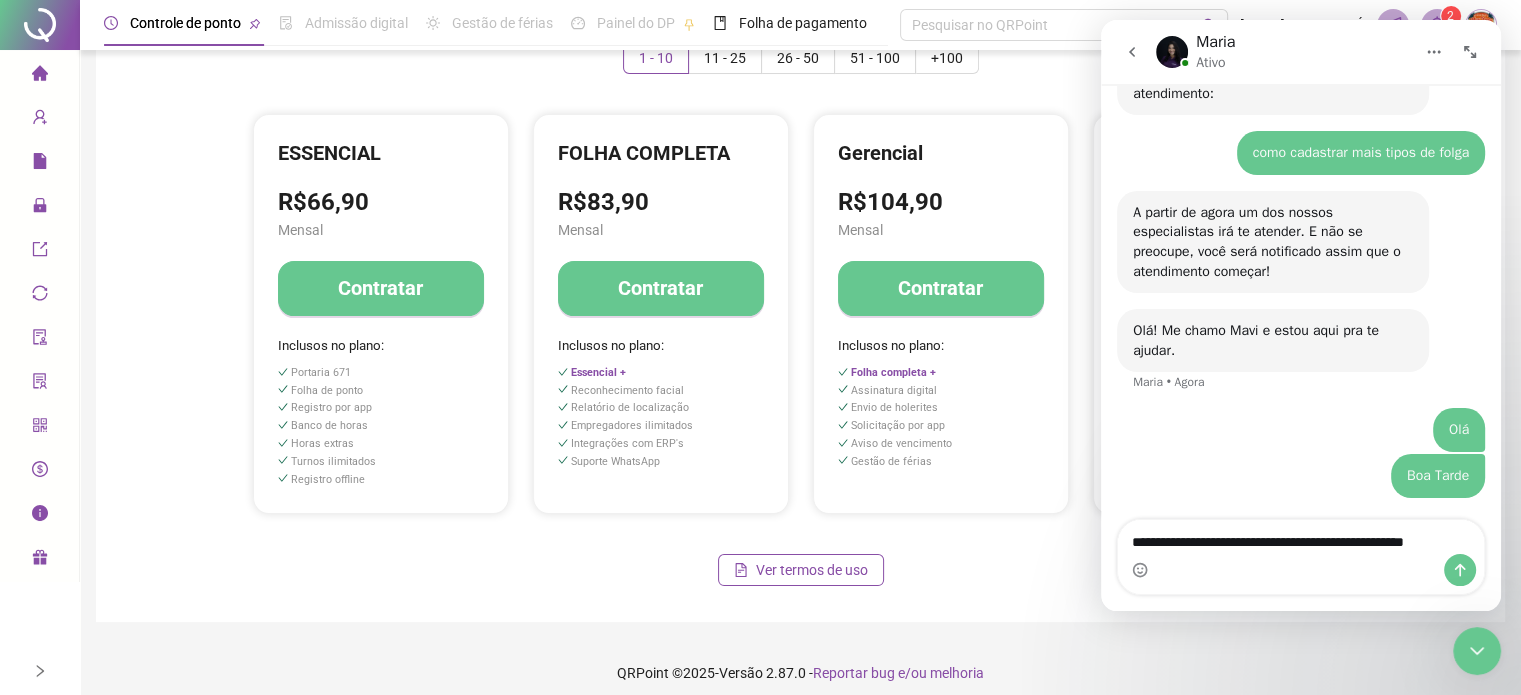 type on "**********" 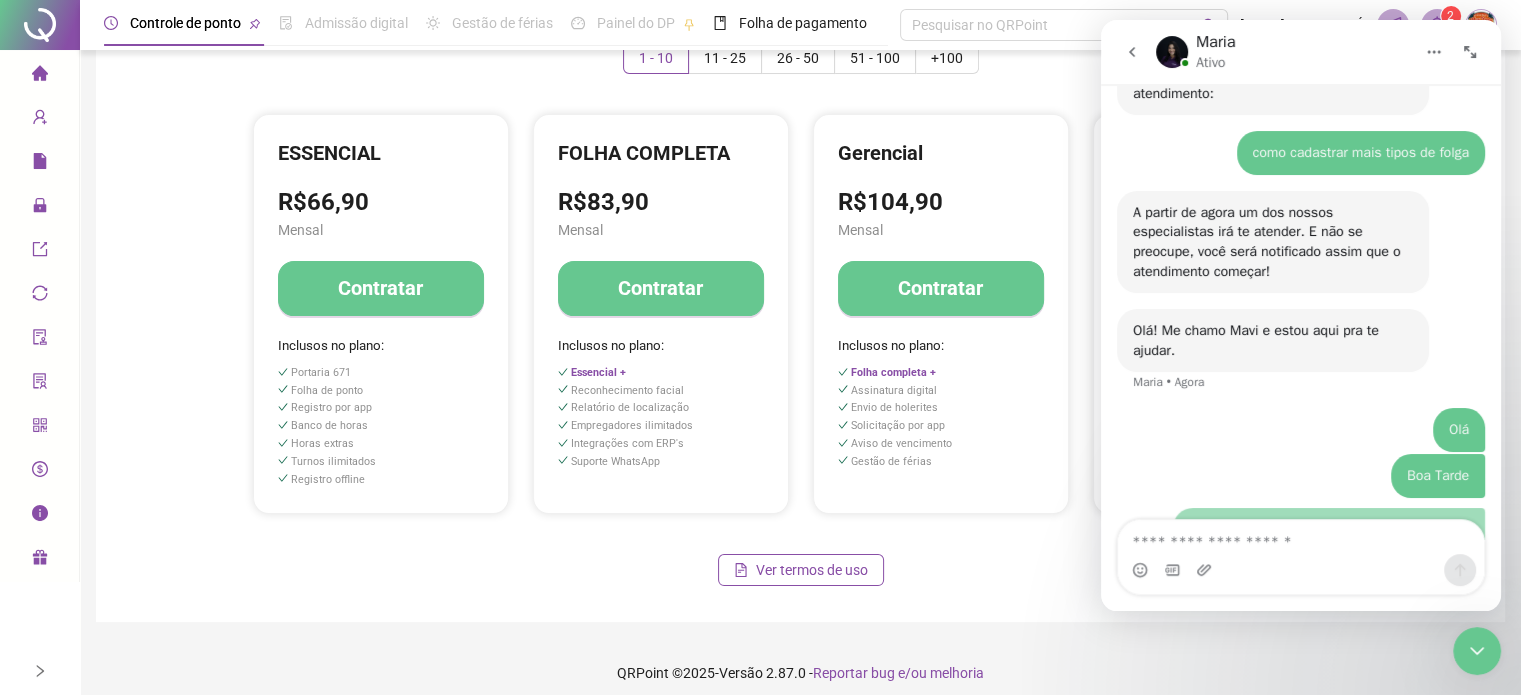 scroll, scrollTop: 1060, scrollLeft: 0, axis: vertical 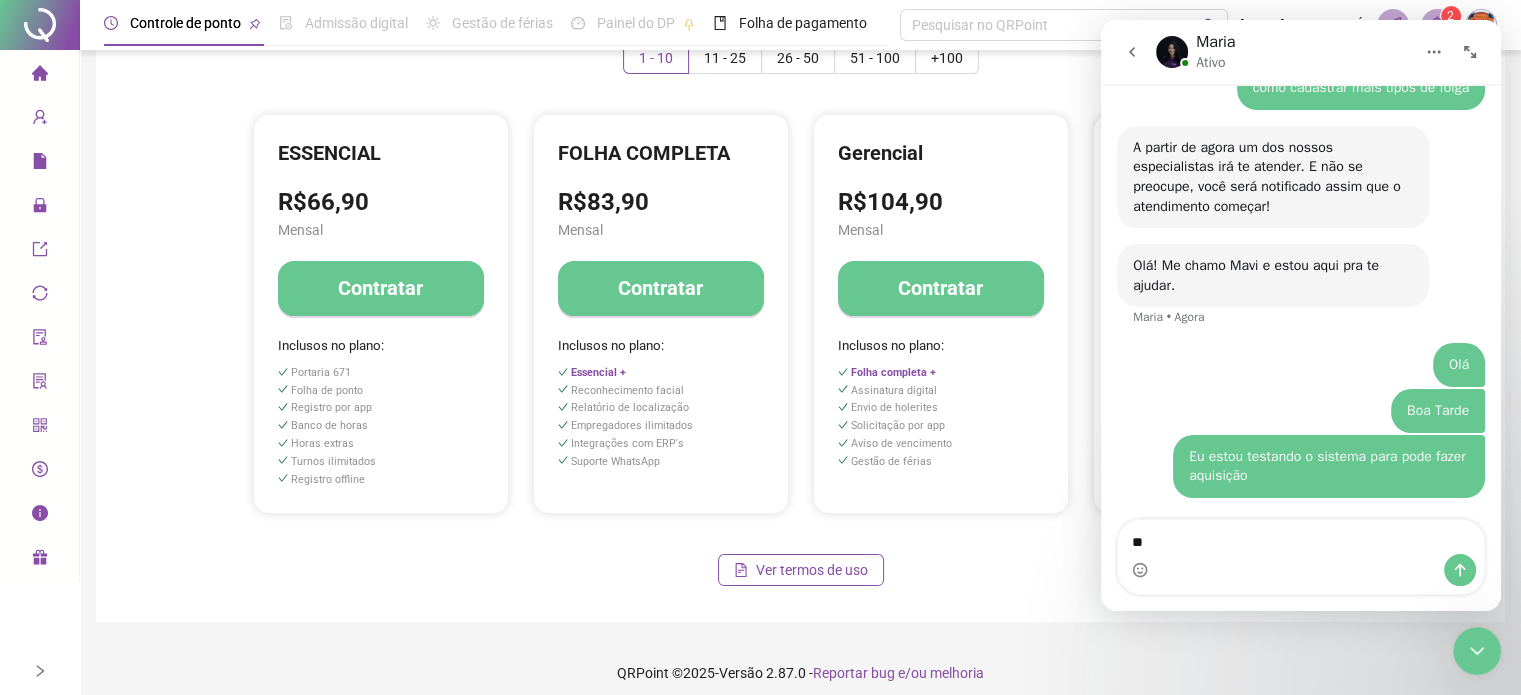 type on "*" 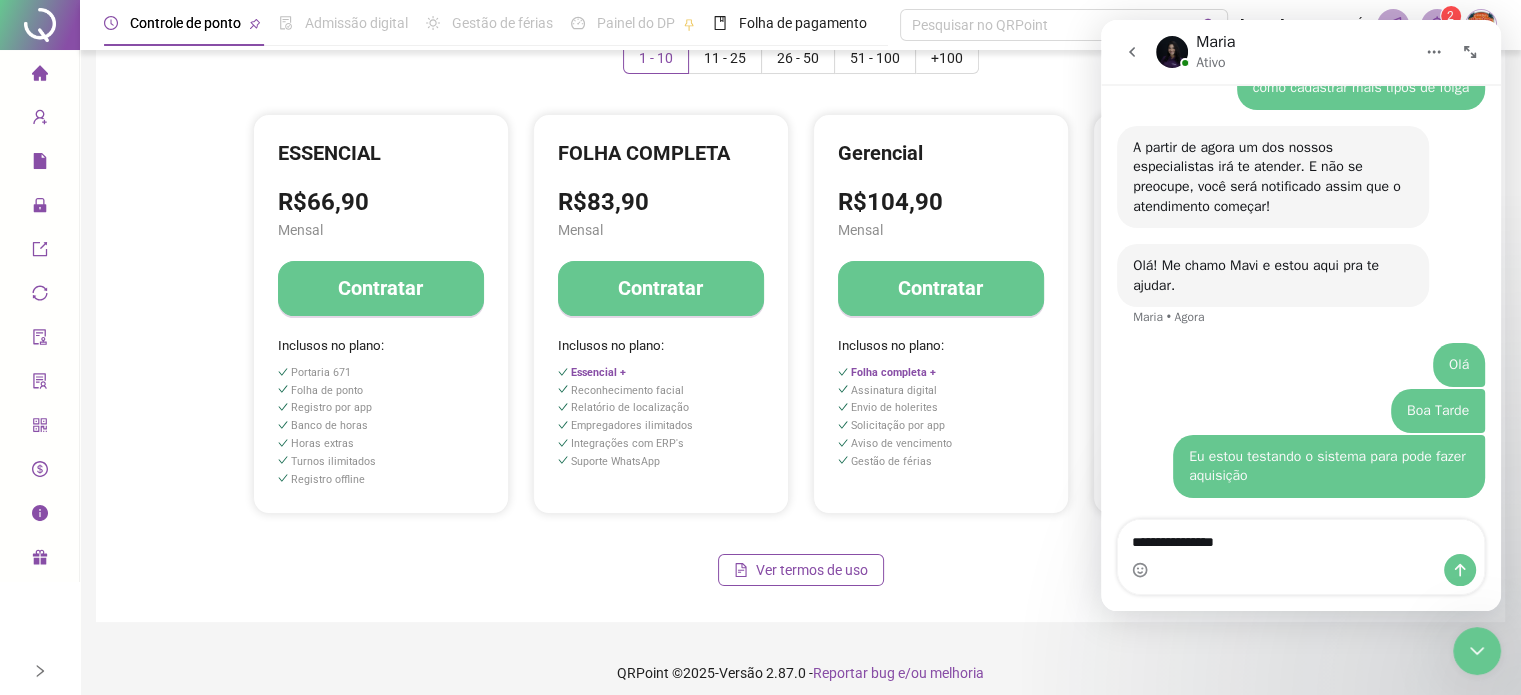type on "**********" 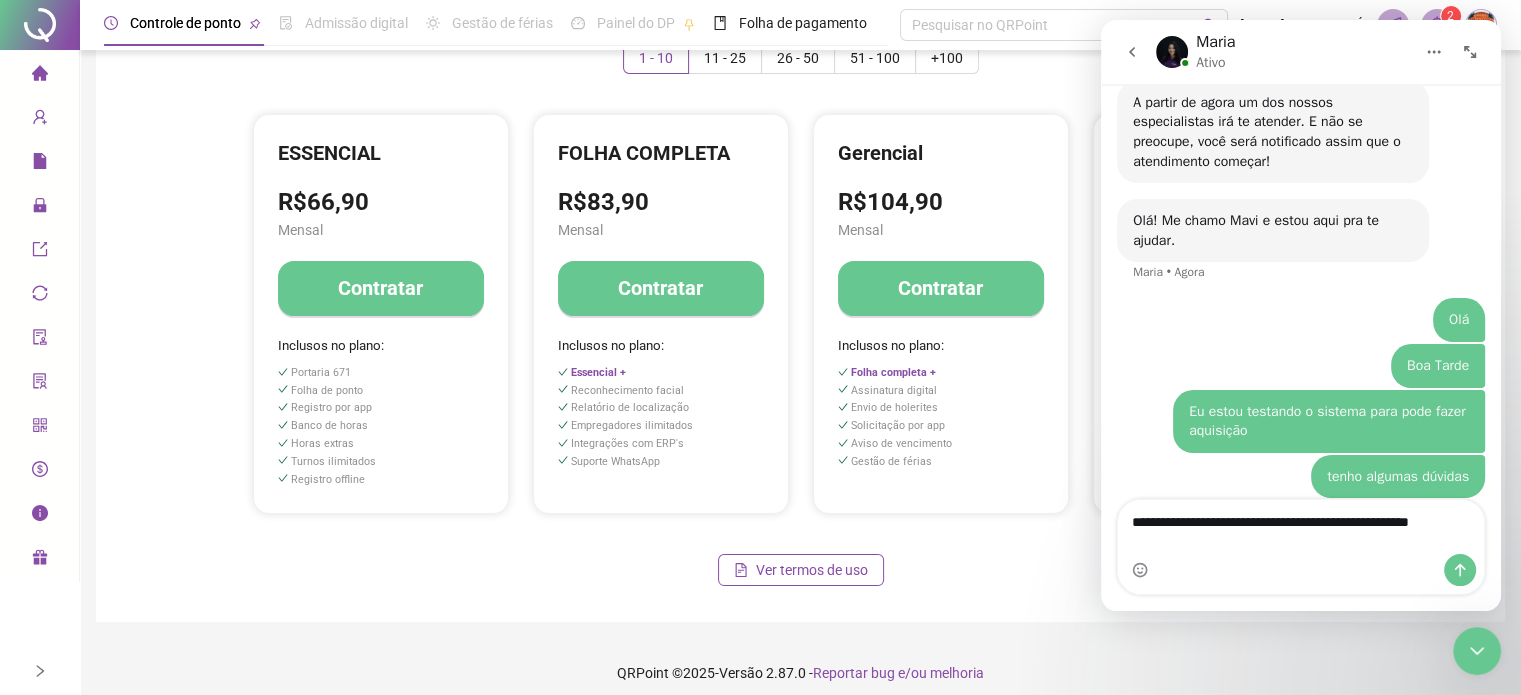 scroll, scrollTop: 1125, scrollLeft: 0, axis: vertical 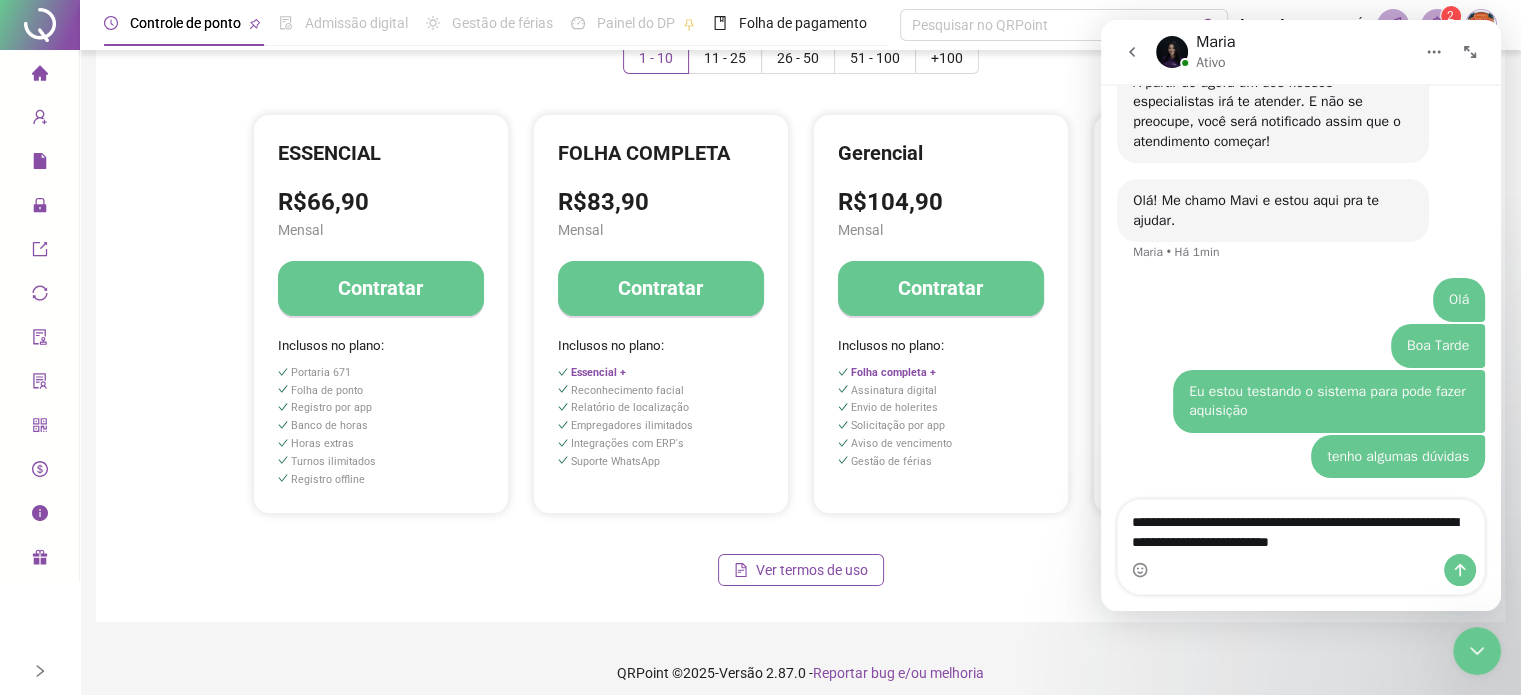 type on "**********" 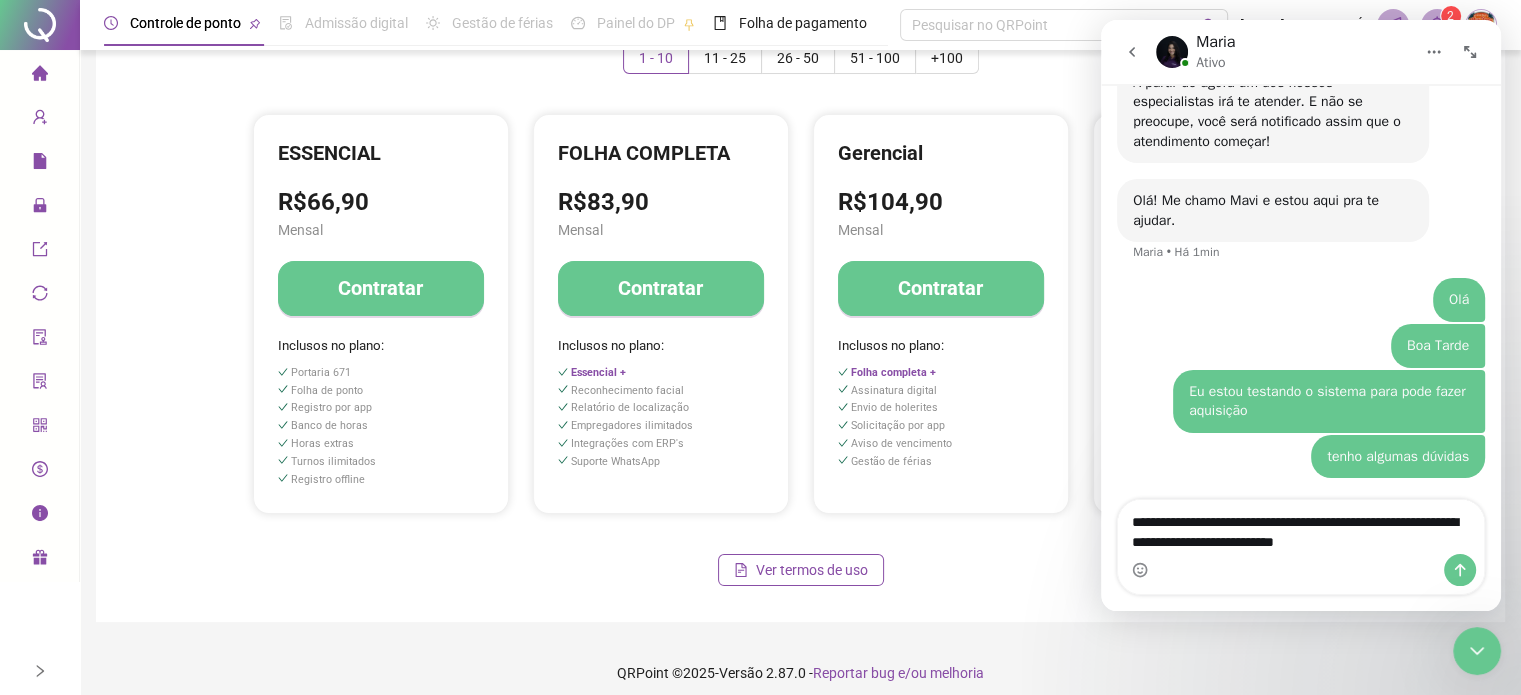 type 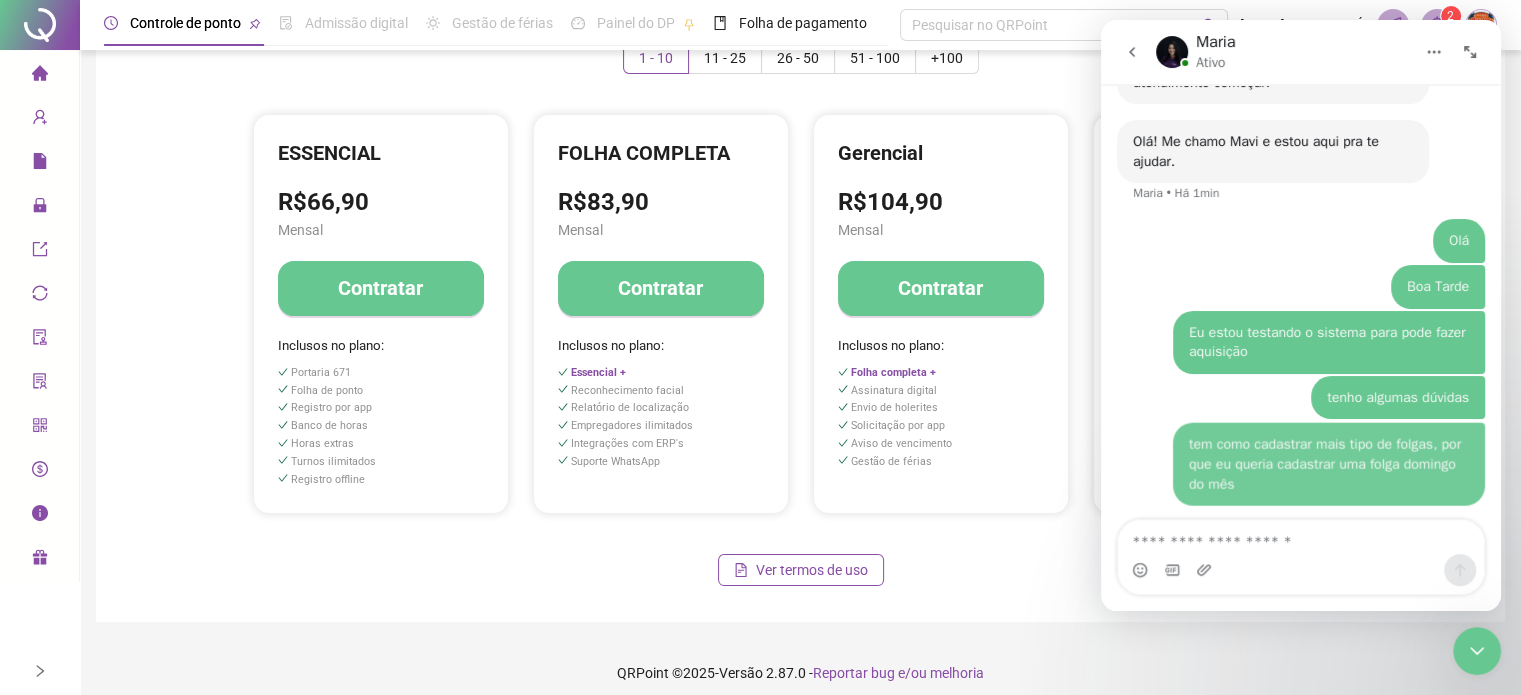 scroll, scrollTop: 1190, scrollLeft: 0, axis: vertical 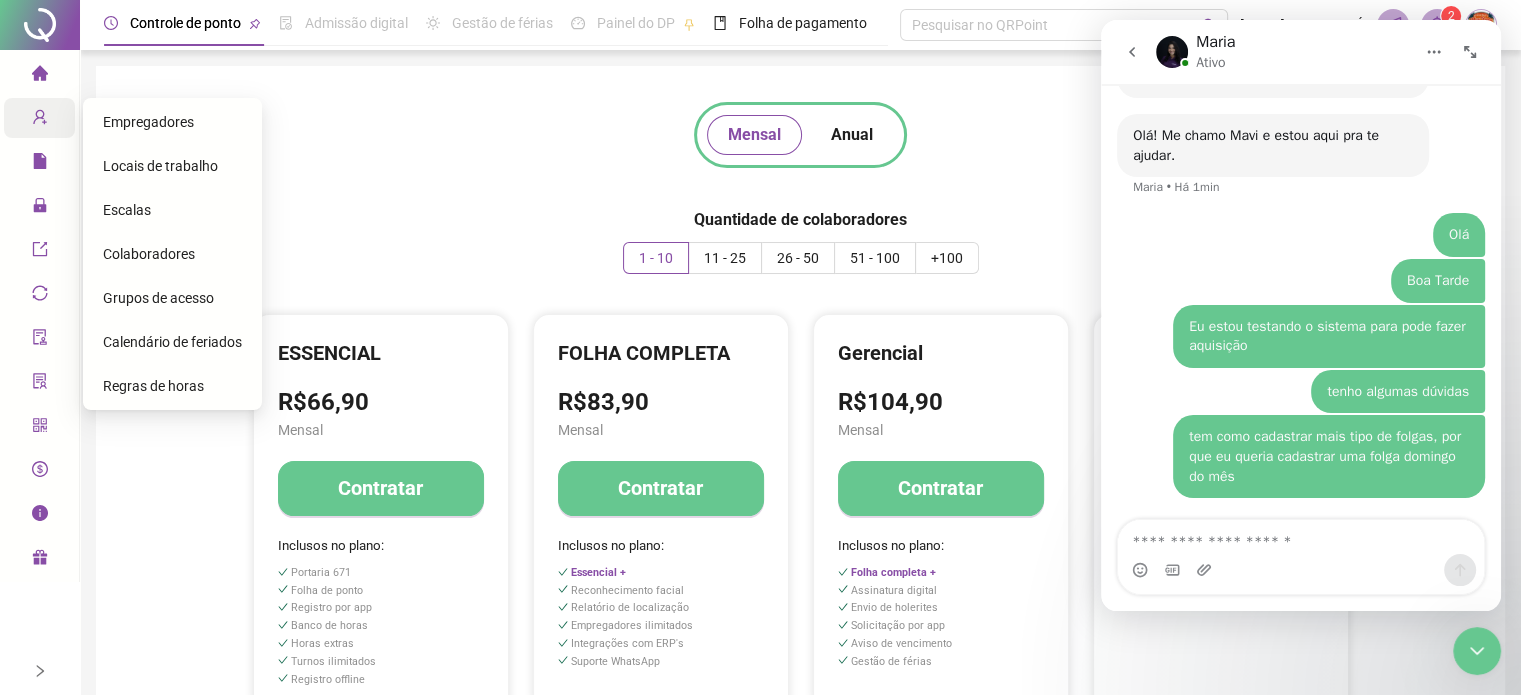 click at bounding box center (40, 120) 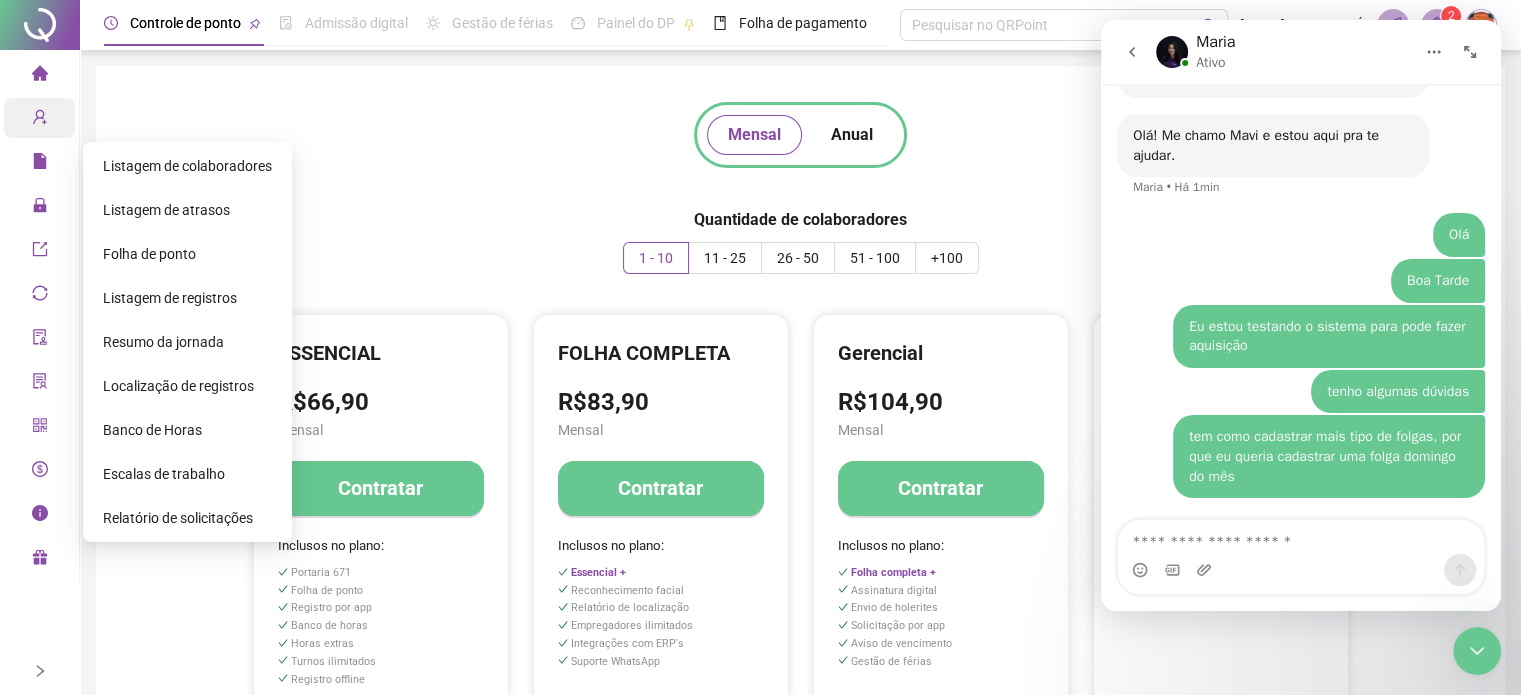 click on "Relatório de solicitações" at bounding box center [178, 518] 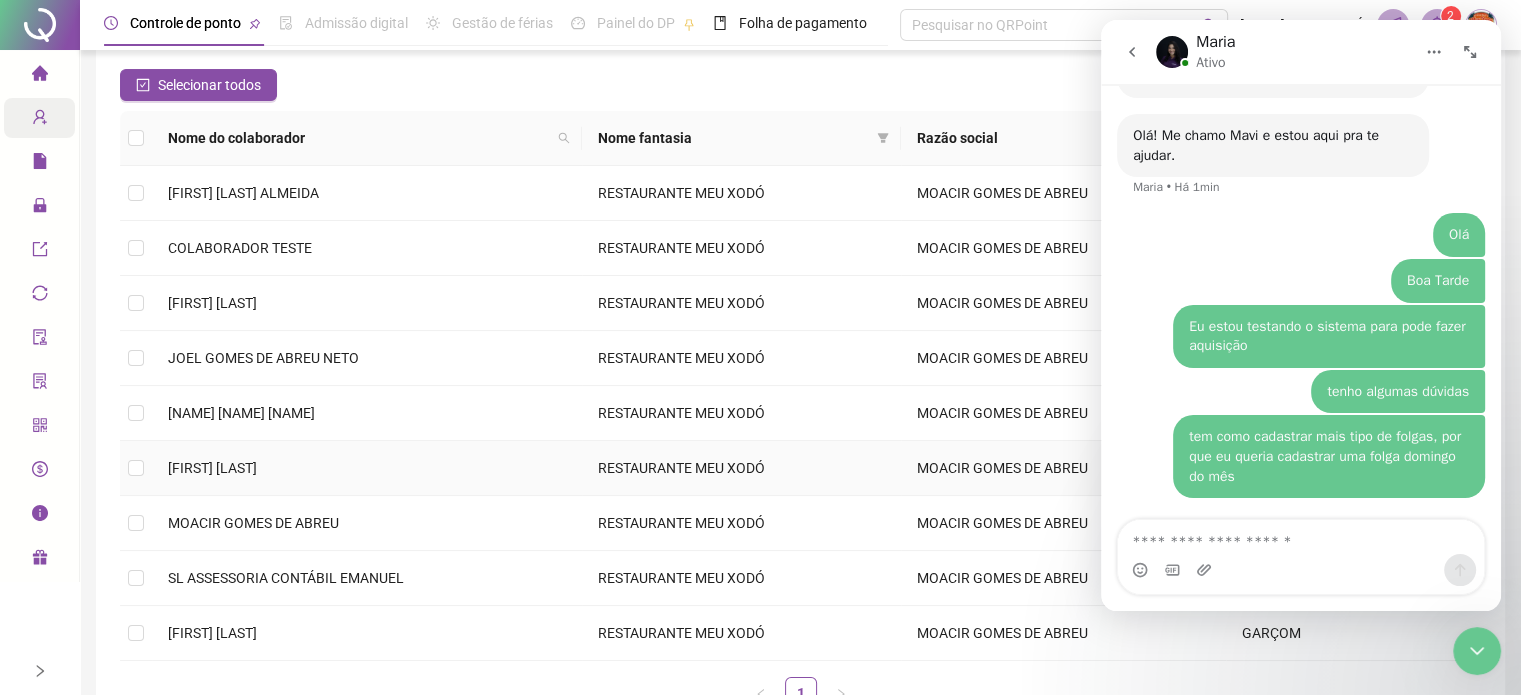 scroll, scrollTop: 0, scrollLeft: 0, axis: both 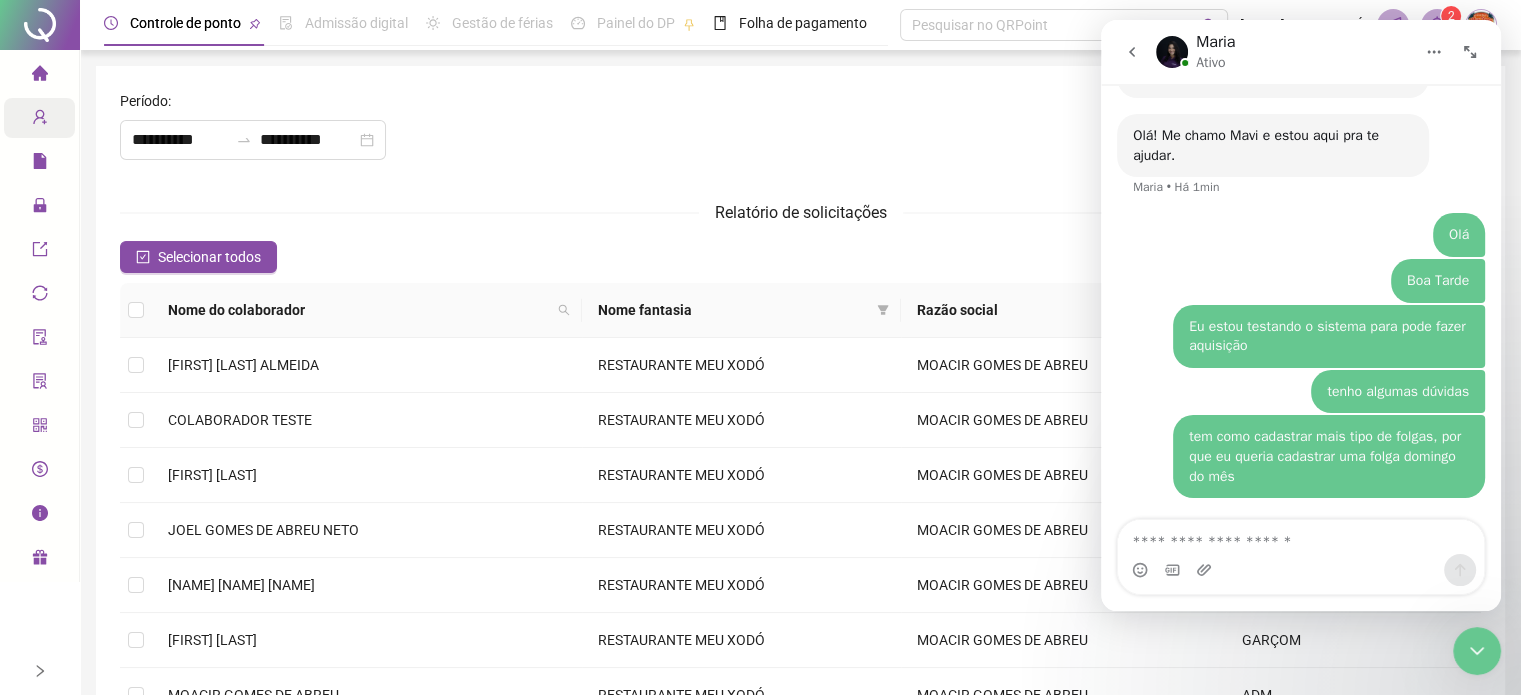 click 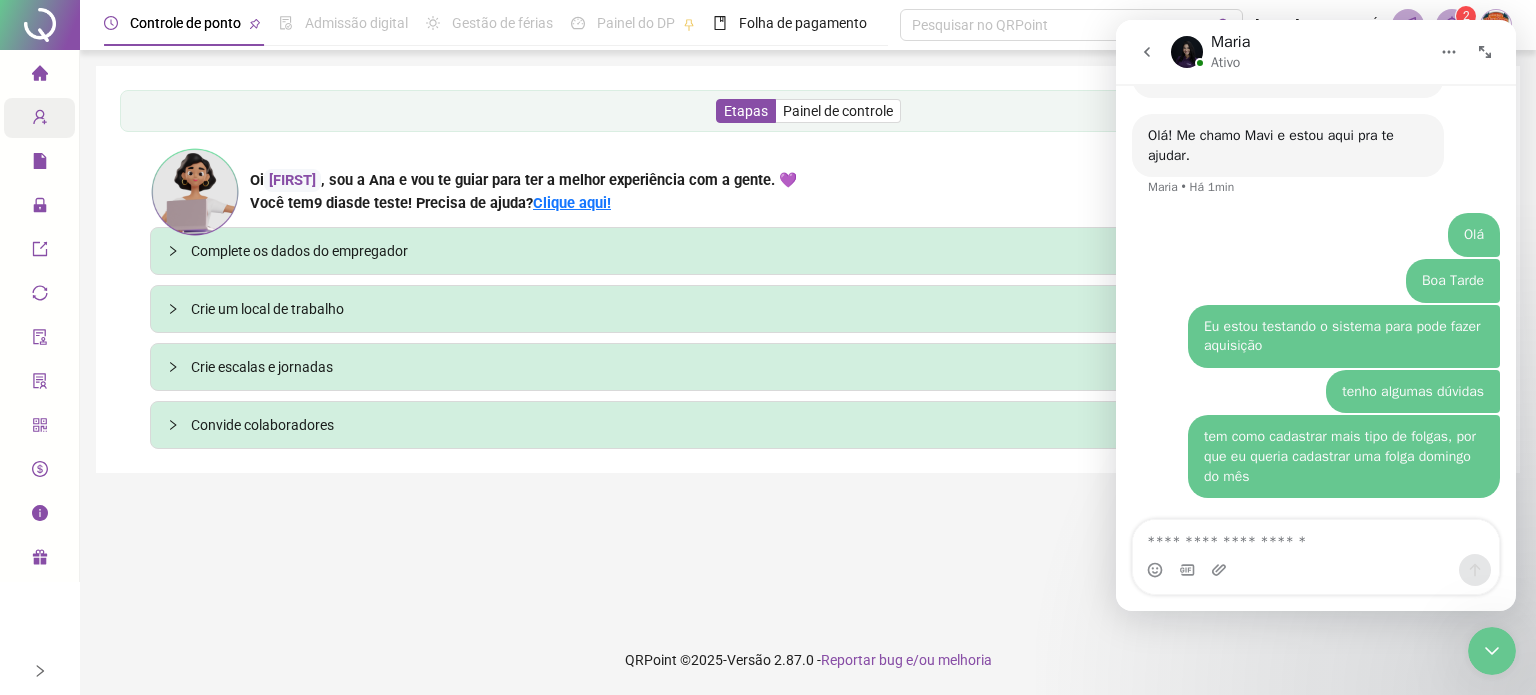 click on "Admissão digital" at bounding box center (356, 23) 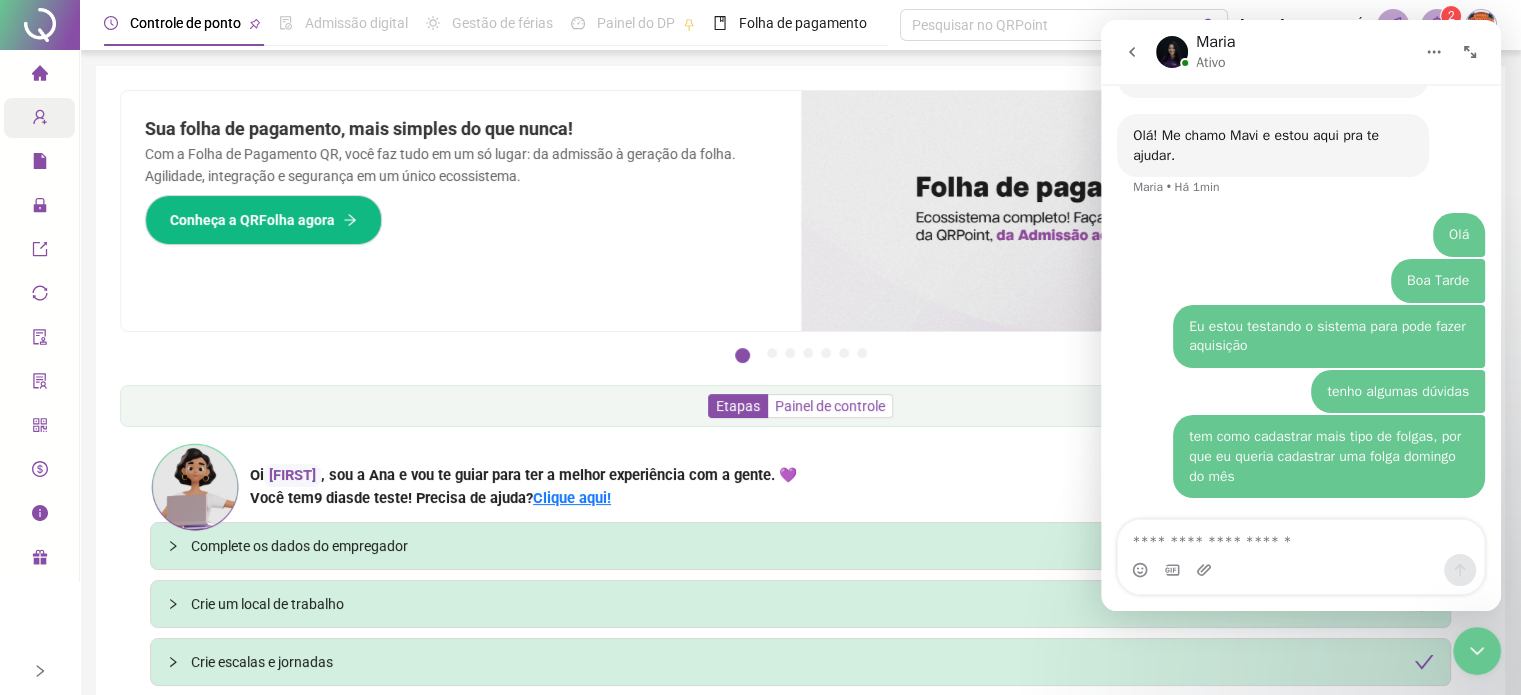 click on "Painel de controle" at bounding box center (830, 406) 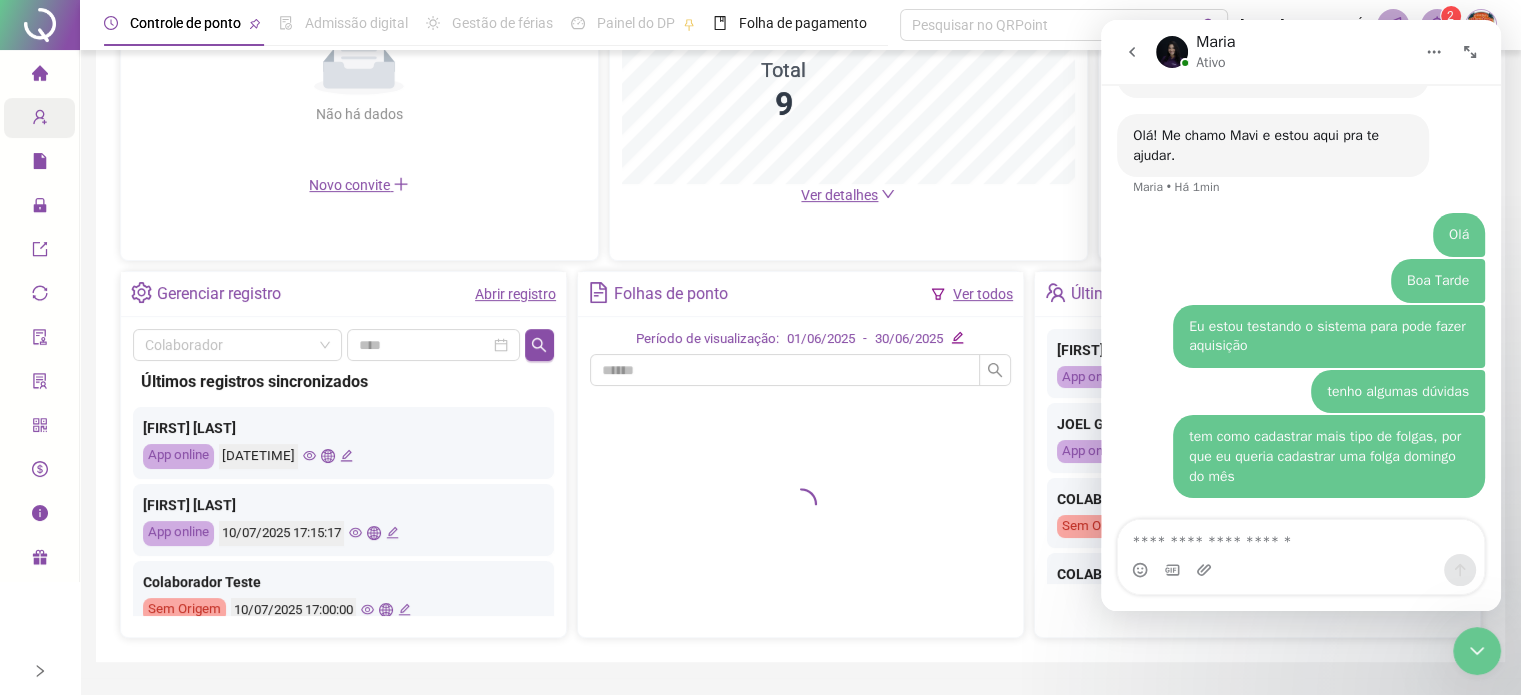 scroll, scrollTop: 604, scrollLeft: 0, axis: vertical 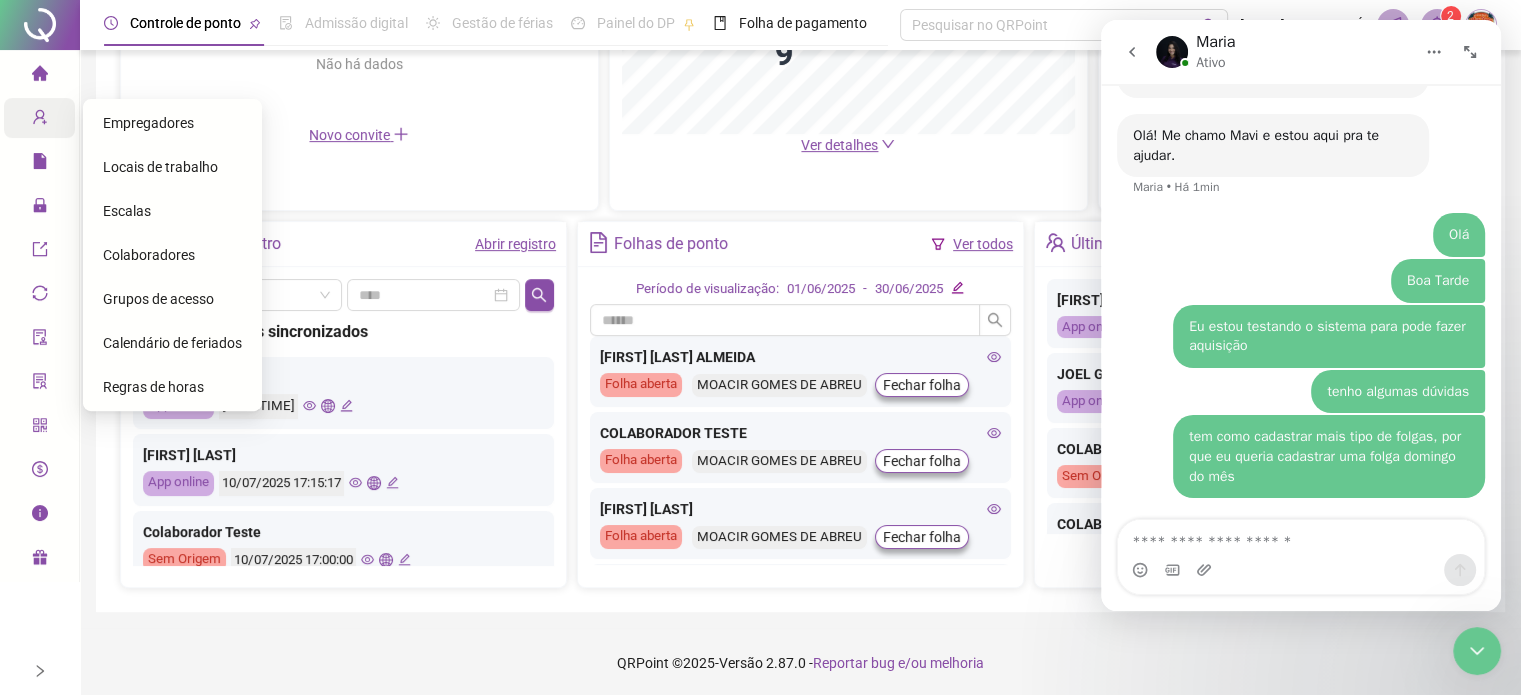 click on "Locais de trabalho" at bounding box center [160, 167] 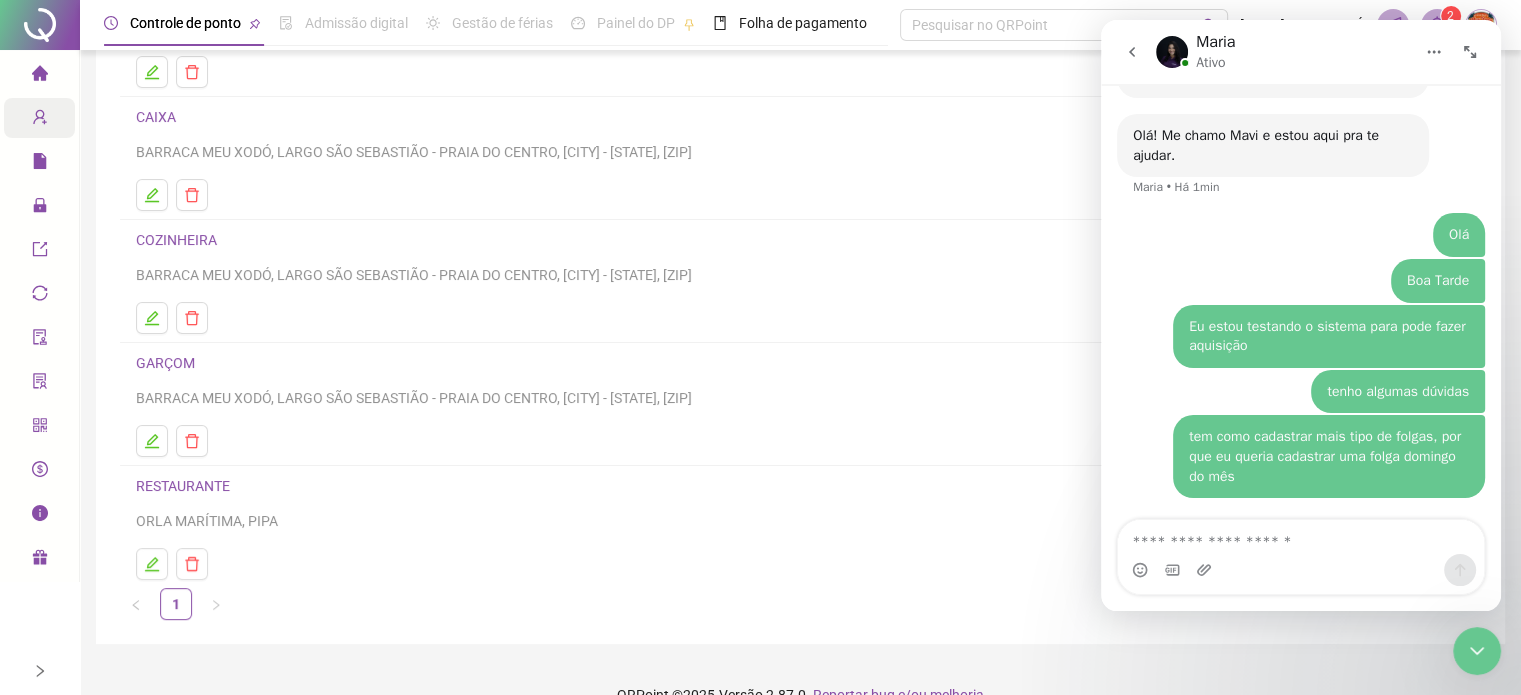 scroll, scrollTop: 271, scrollLeft: 0, axis: vertical 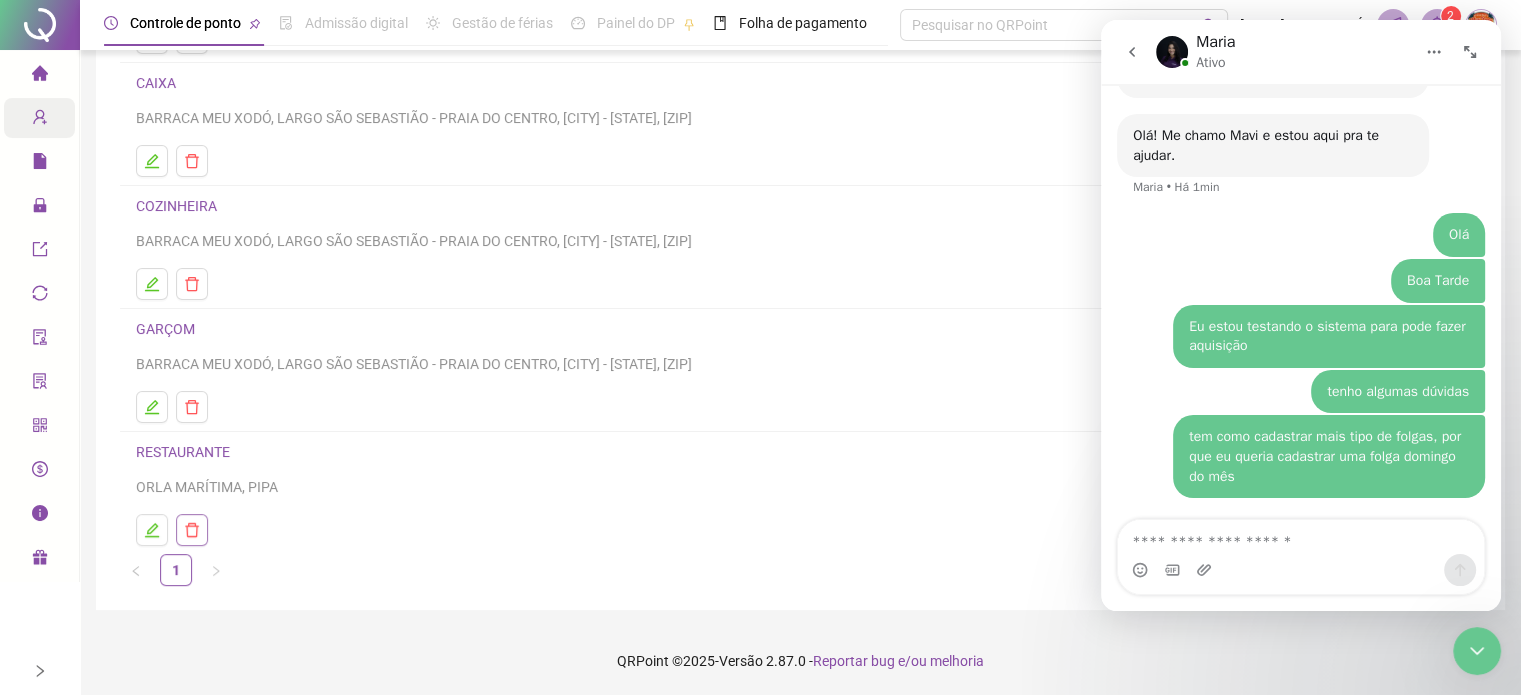 click at bounding box center [192, 530] 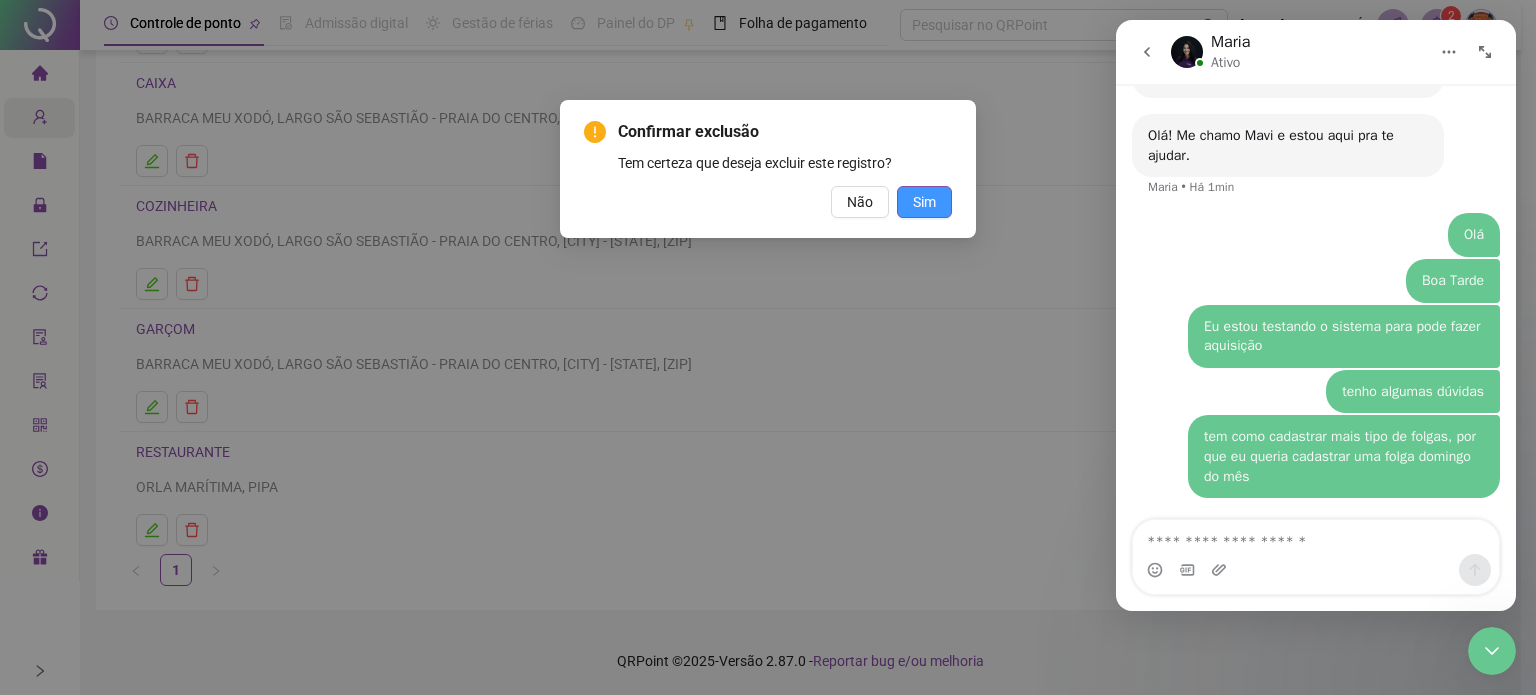 click on "Sim" at bounding box center (924, 202) 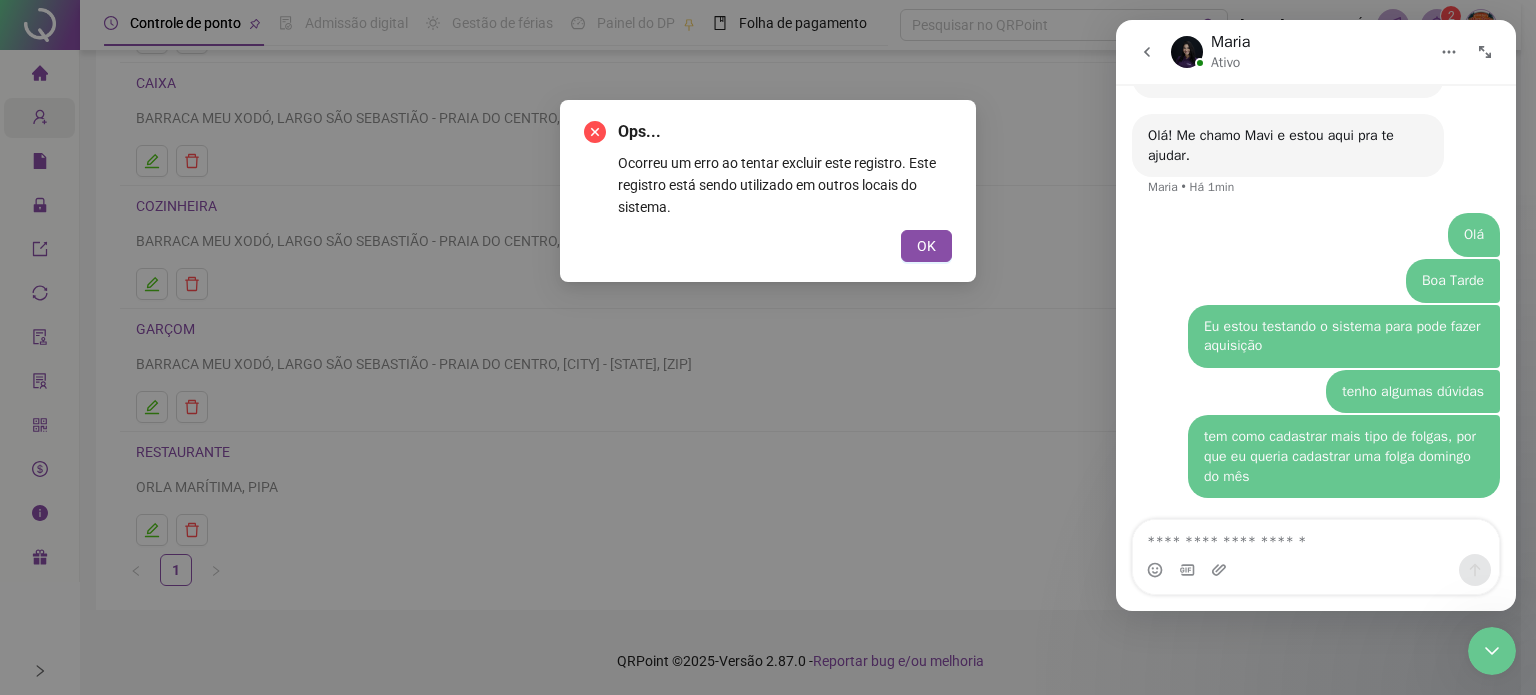 click on "Ops... Ocorreu um erro ao tentar excluir este registro.
Este registro está sendo utilizado em outros locais do sistema. OK" at bounding box center (768, 191) 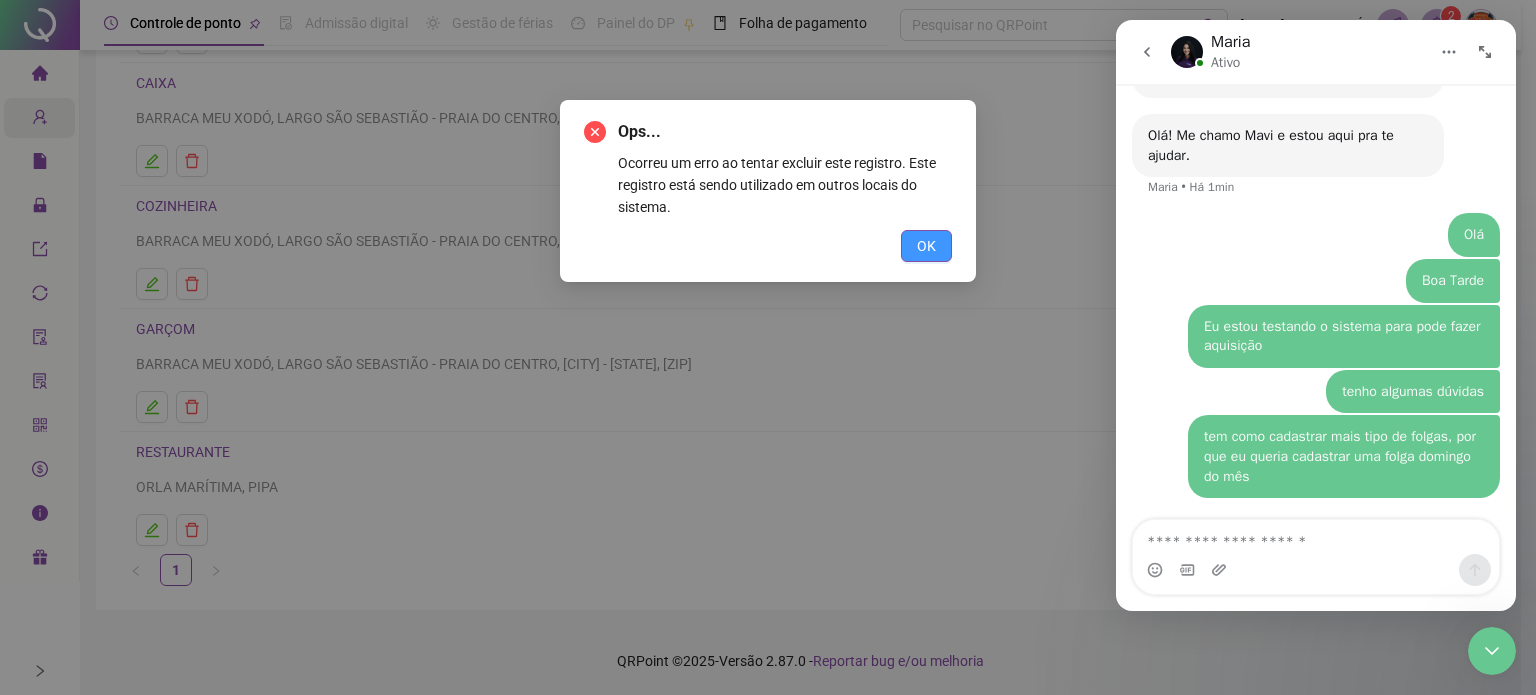 click on "OK" at bounding box center (926, 246) 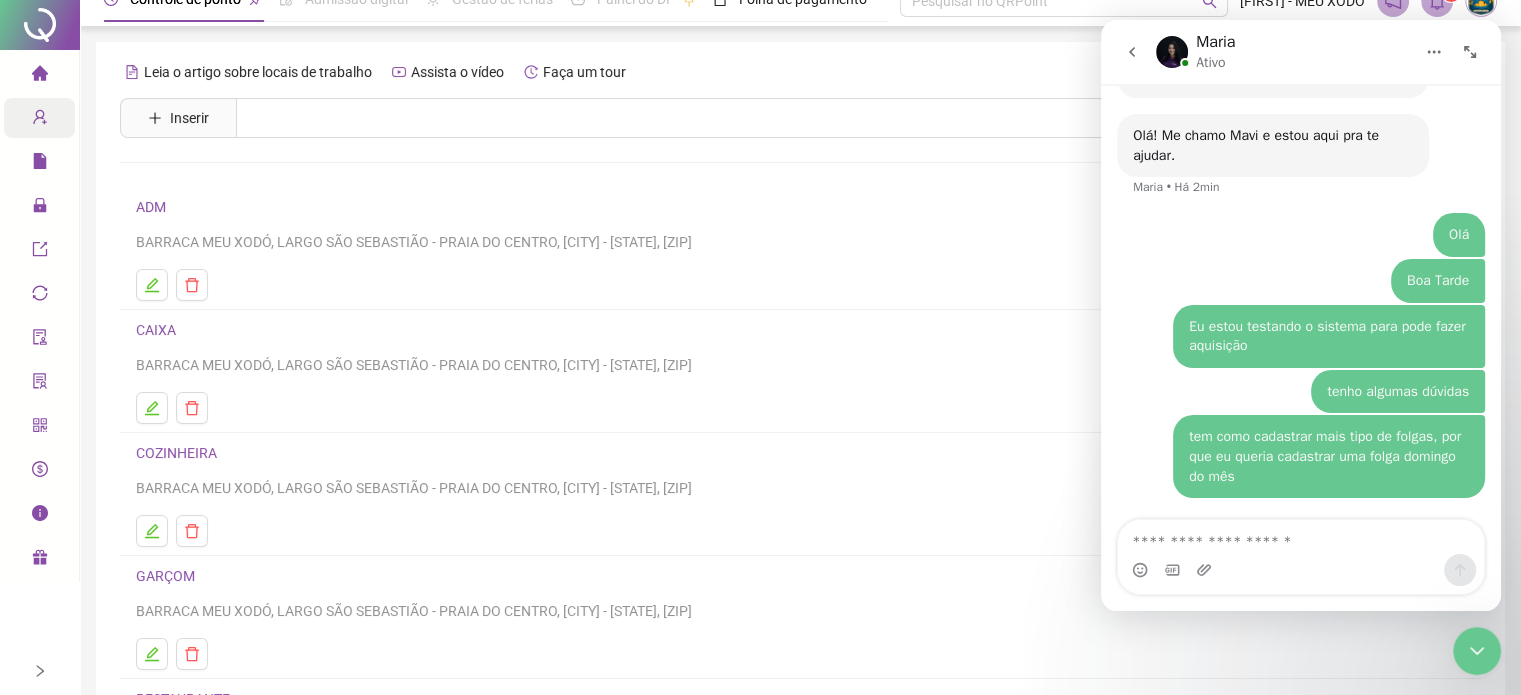 scroll, scrollTop: 0, scrollLeft: 0, axis: both 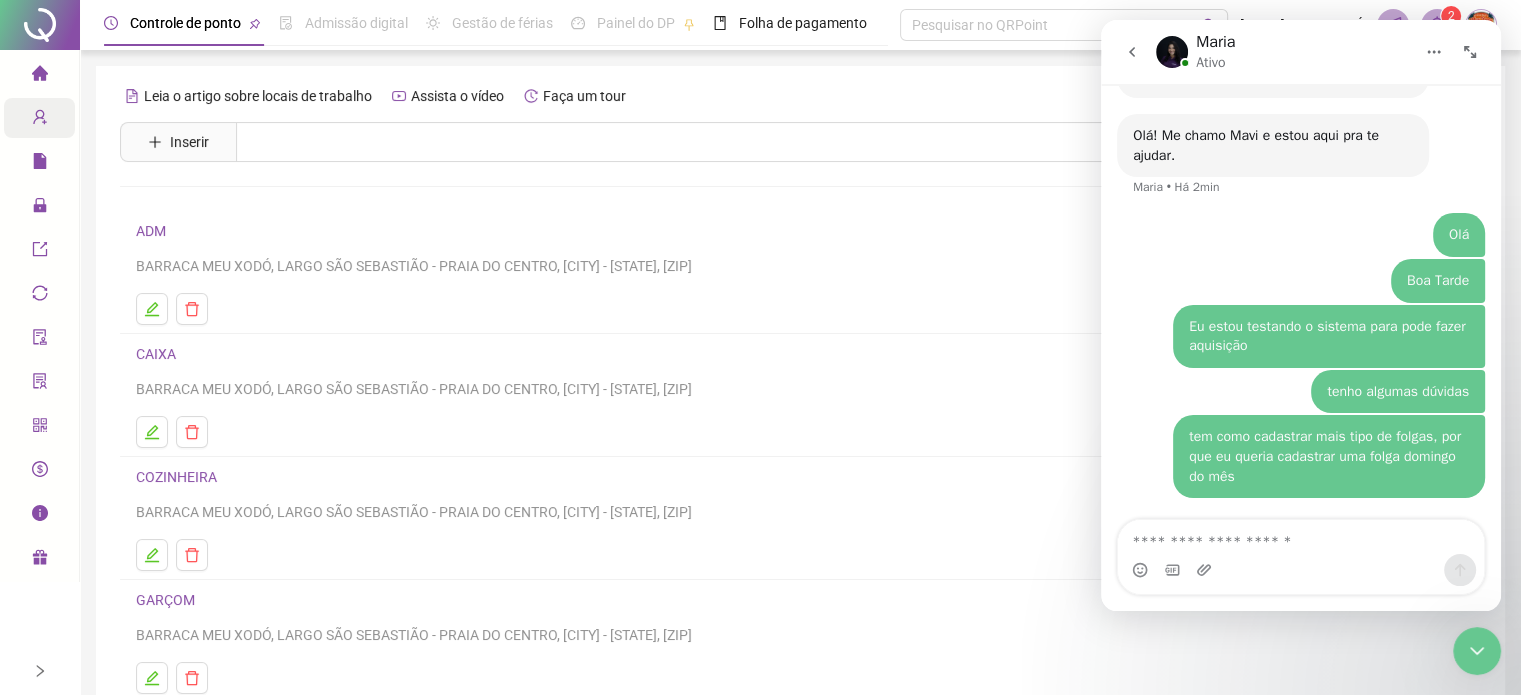 click 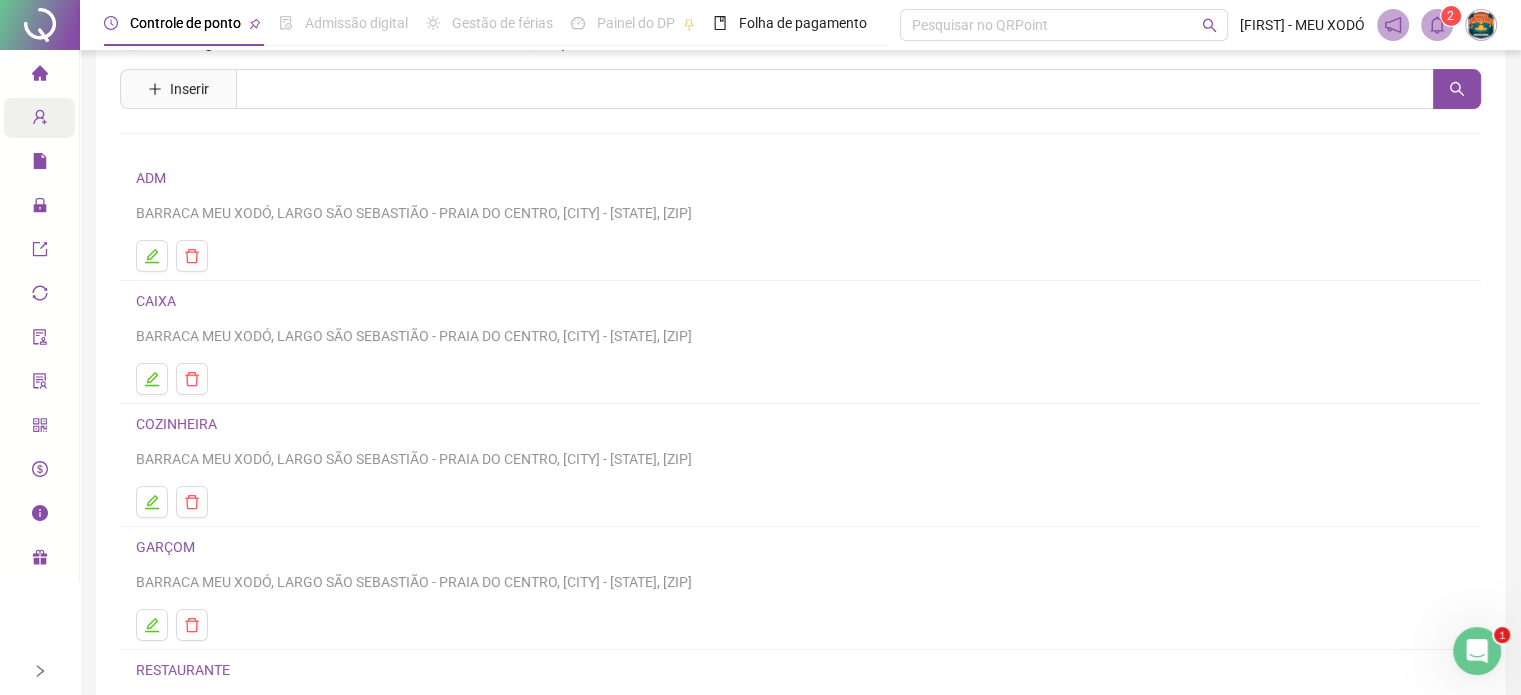 scroll, scrollTop: 0, scrollLeft: 0, axis: both 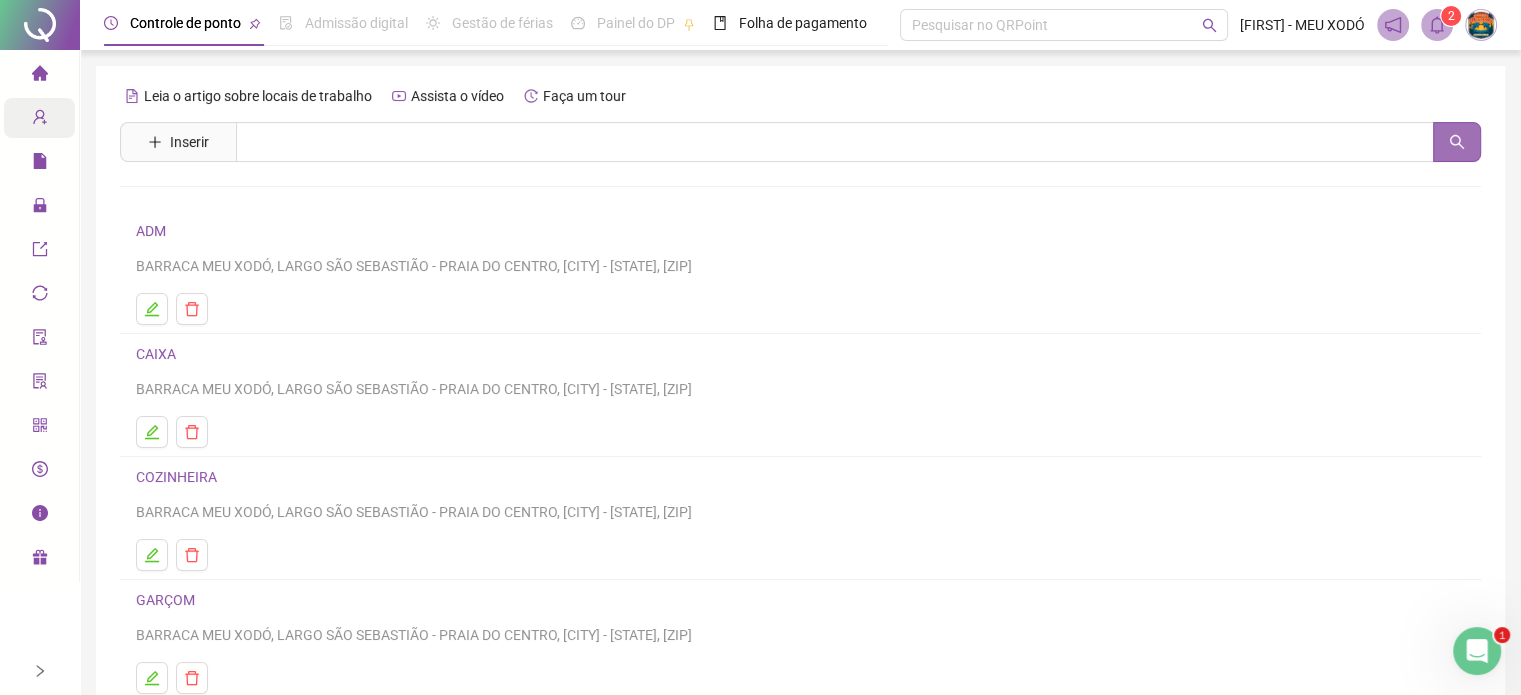 click at bounding box center [1457, 142] 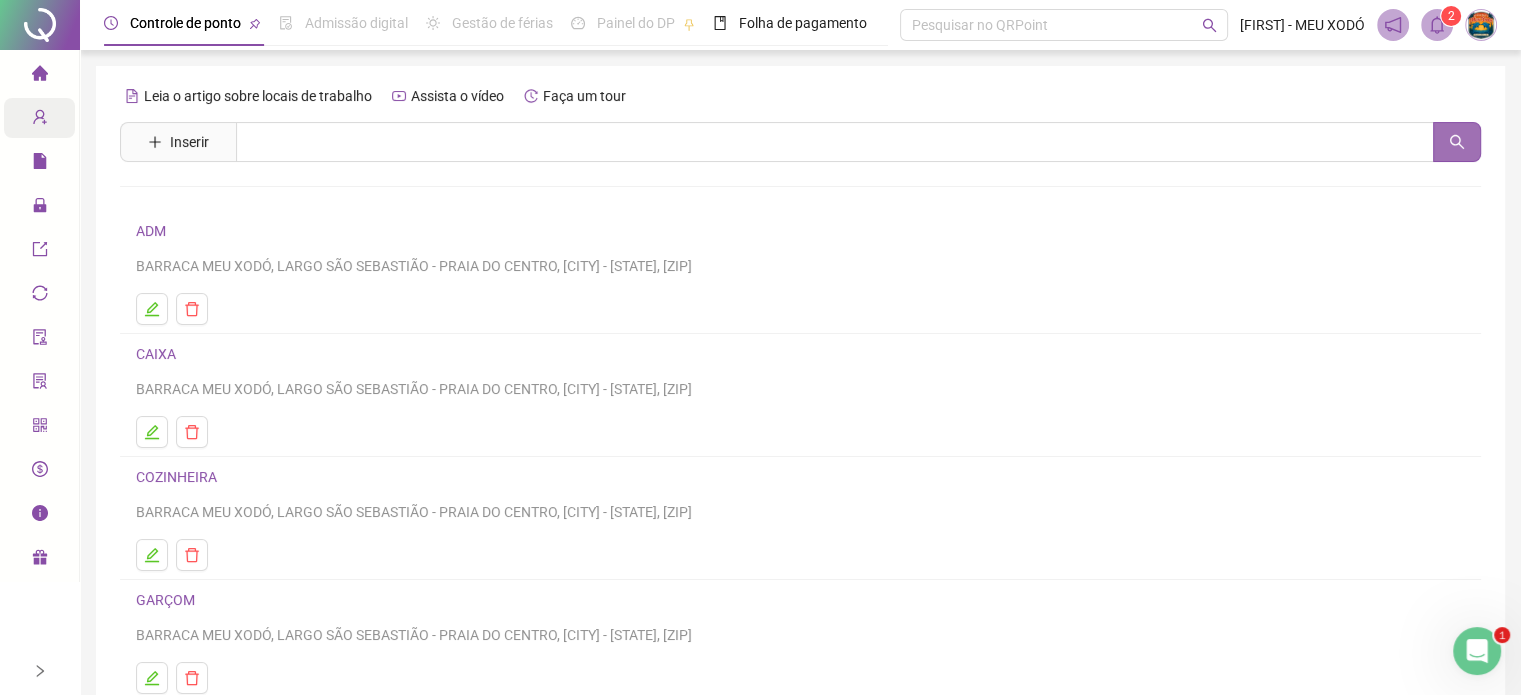 click at bounding box center (1457, 142) 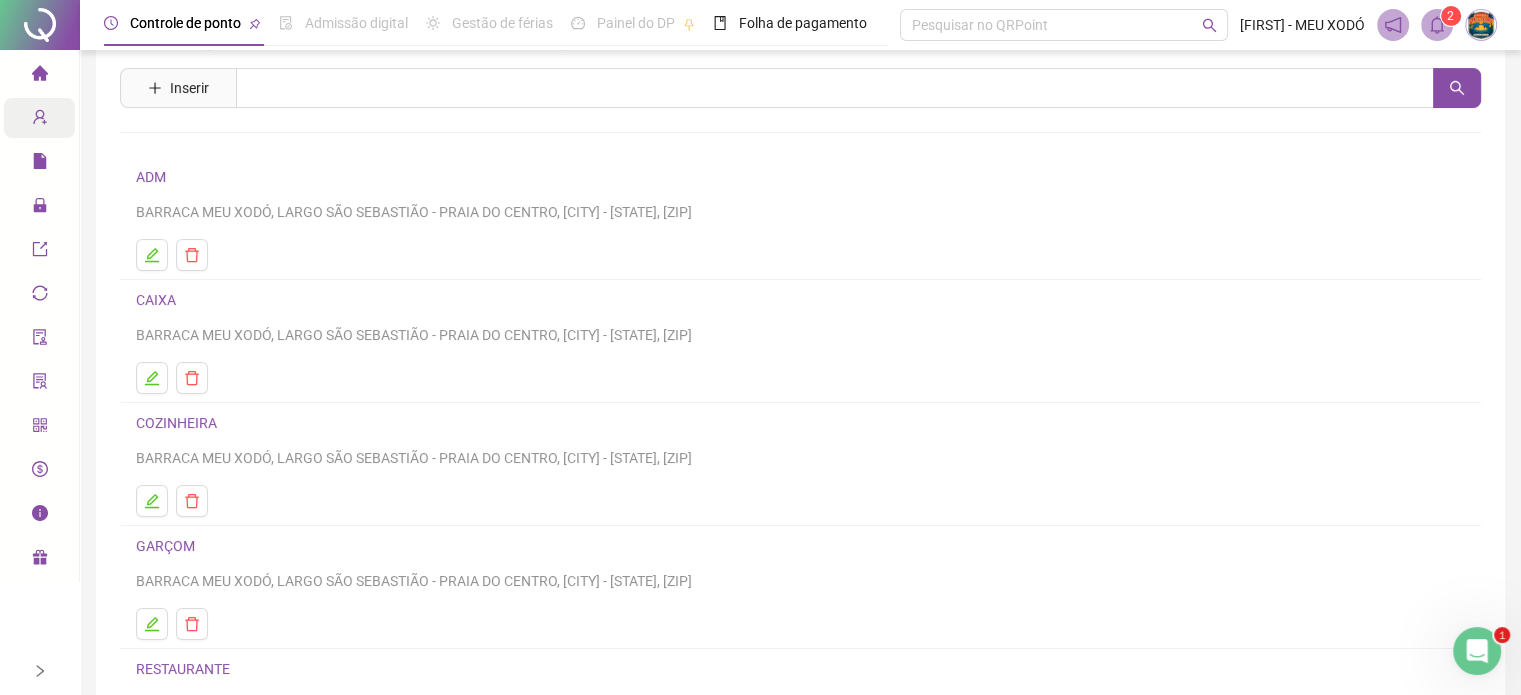 scroll, scrollTop: 0, scrollLeft: 0, axis: both 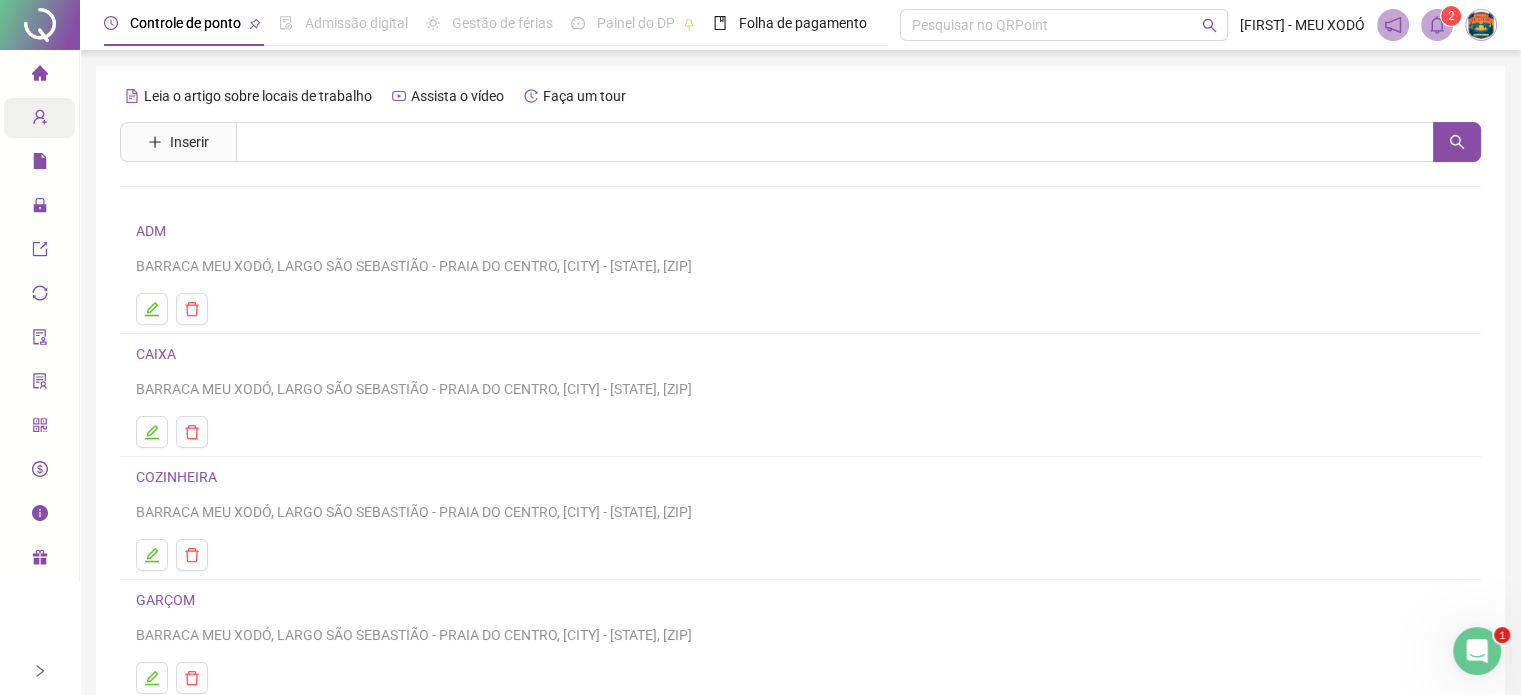 click at bounding box center (1477, 651) 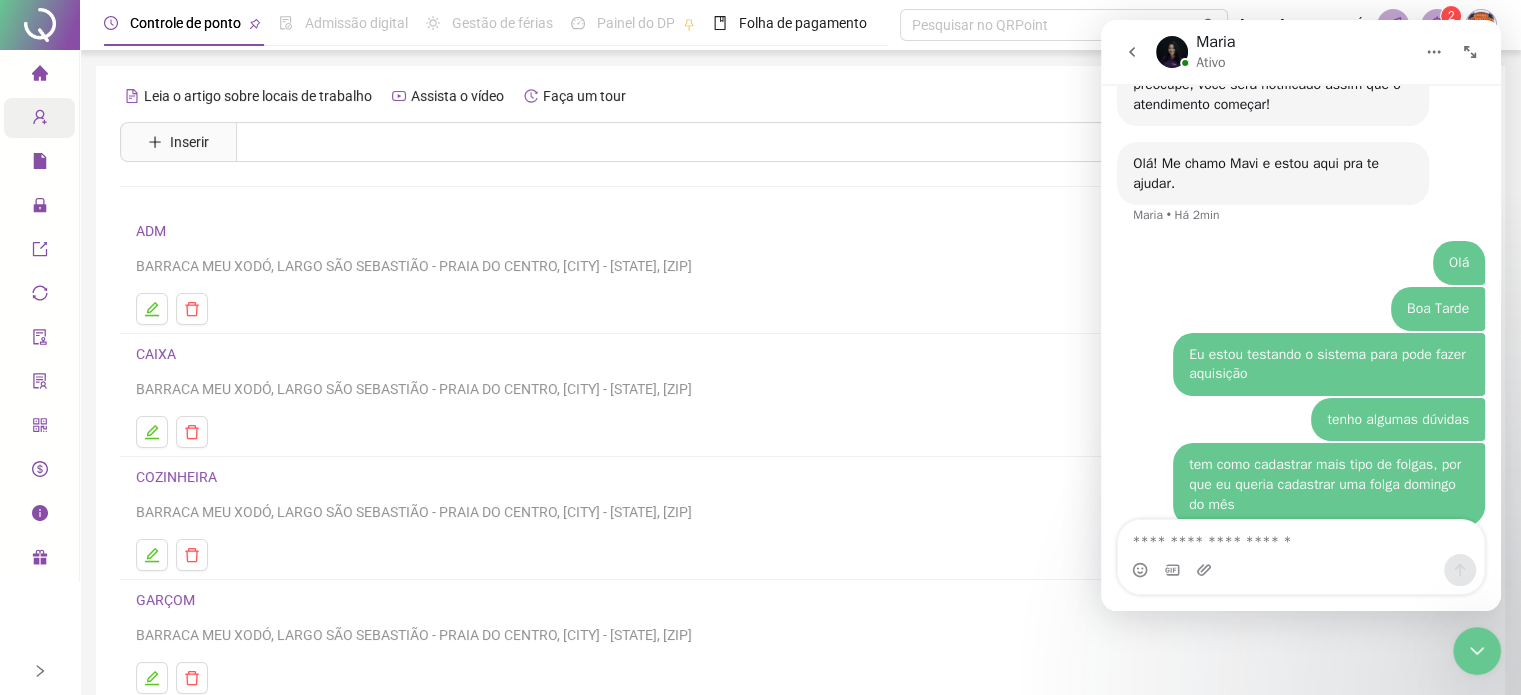 scroll, scrollTop: 1190, scrollLeft: 0, axis: vertical 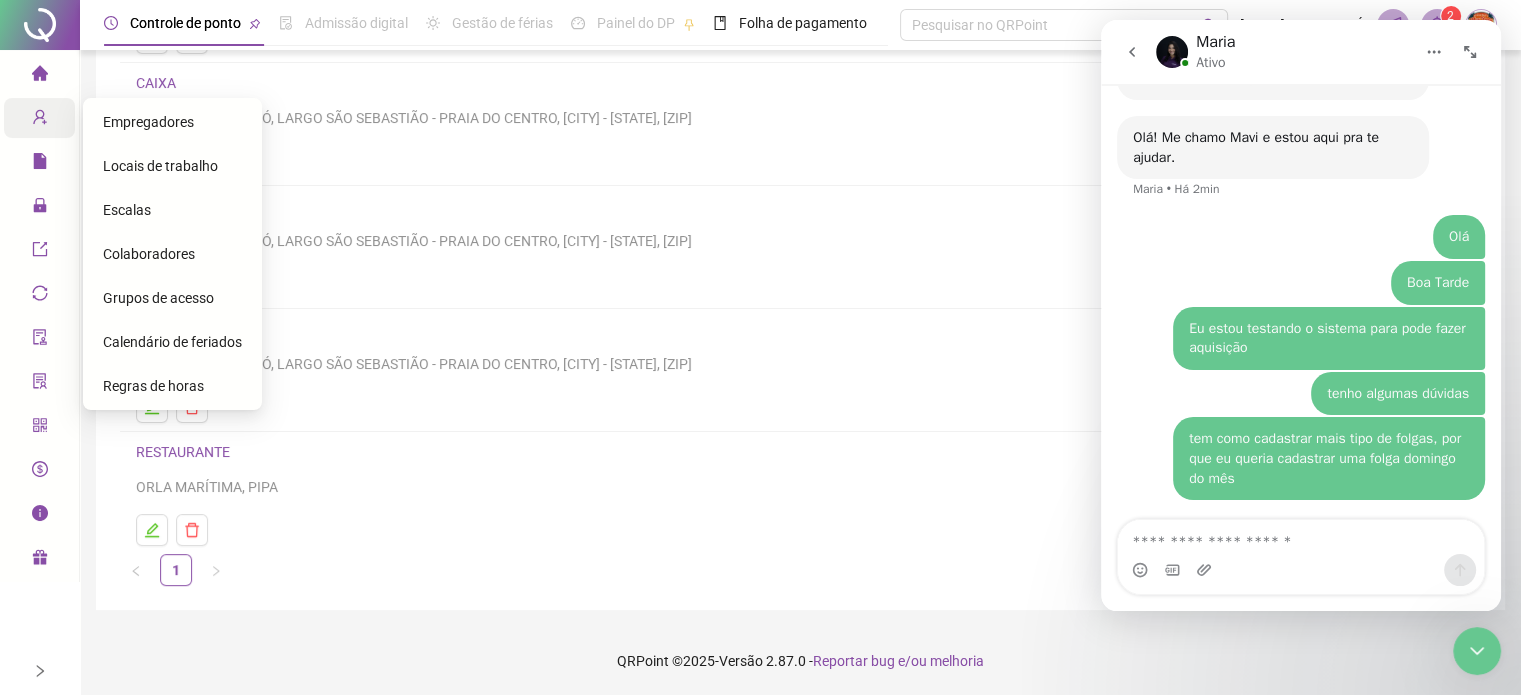 click on "Escalas" at bounding box center (127, 210) 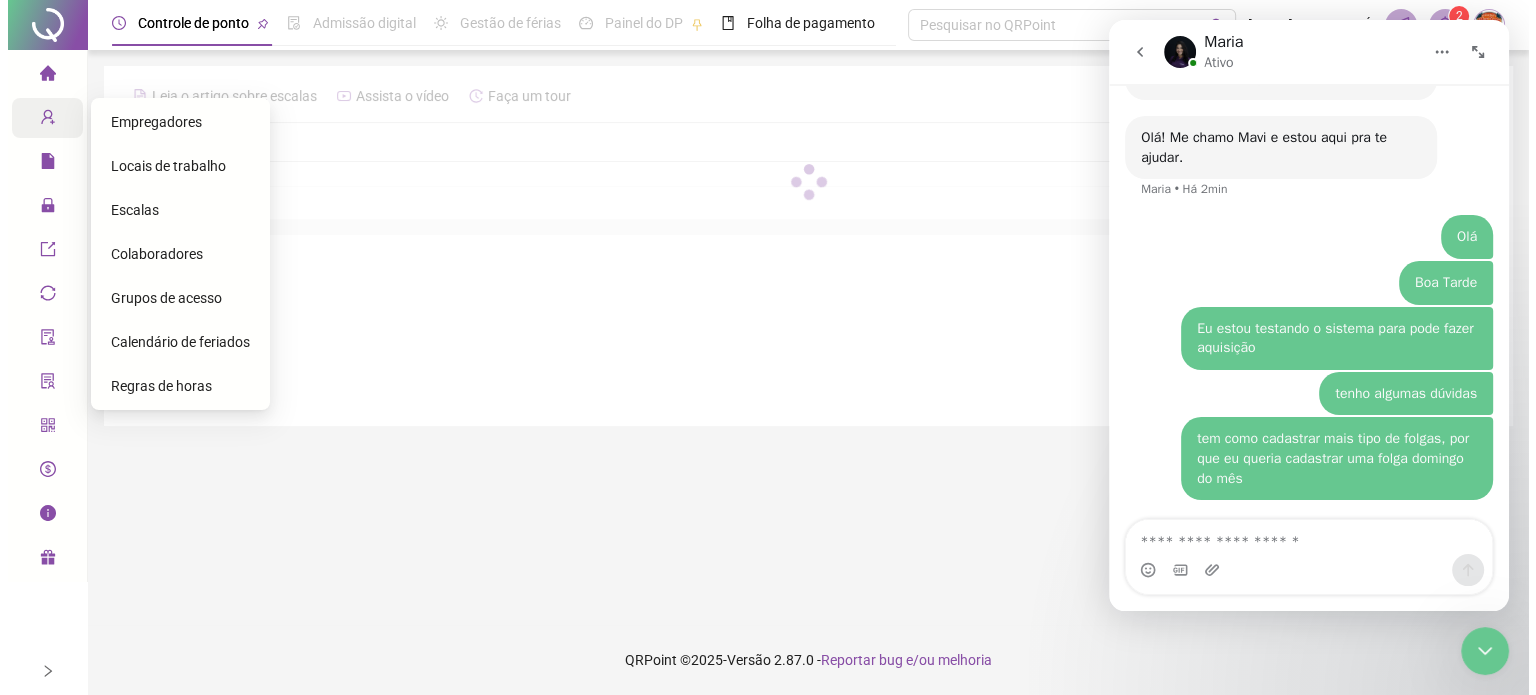 scroll, scrollTop: 0, scrollLeft: 0, axis: both 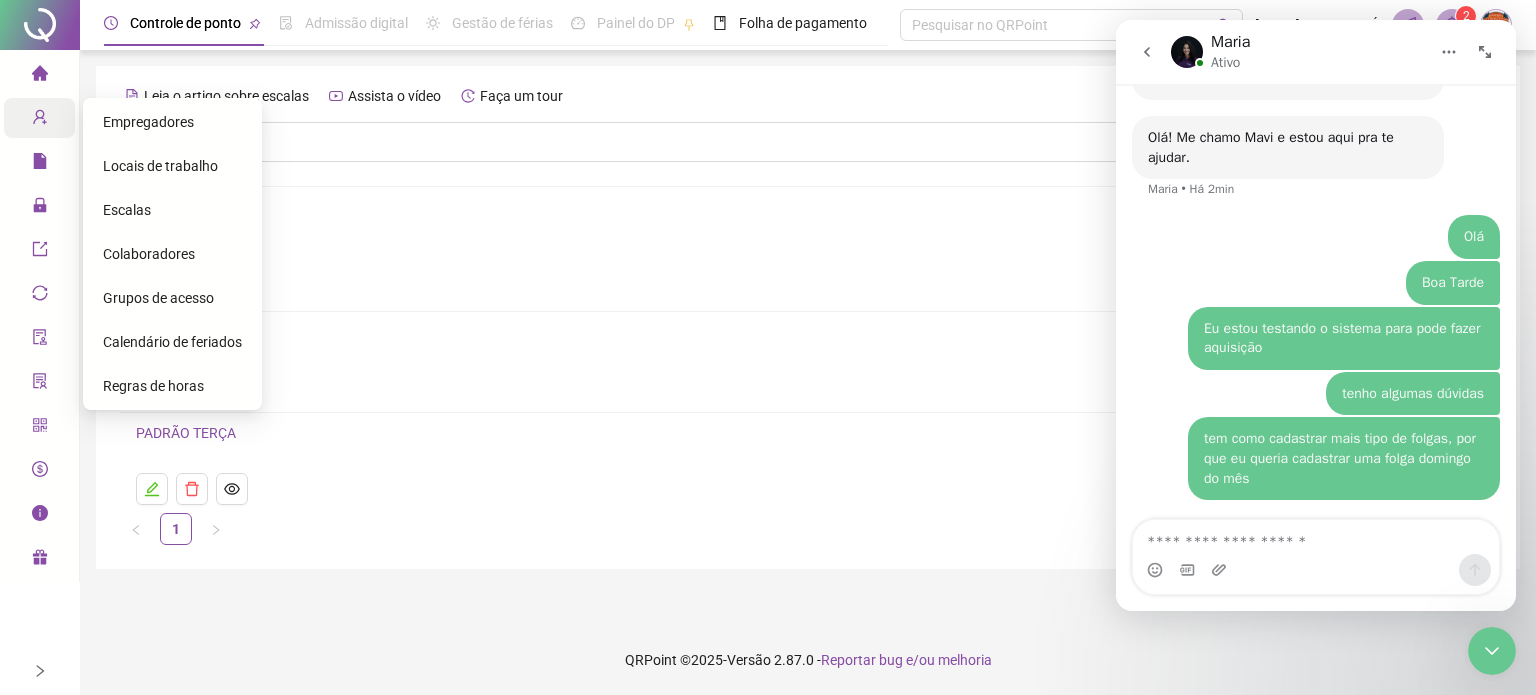 click on "Regras de horas" at bounding box center [153, 386] 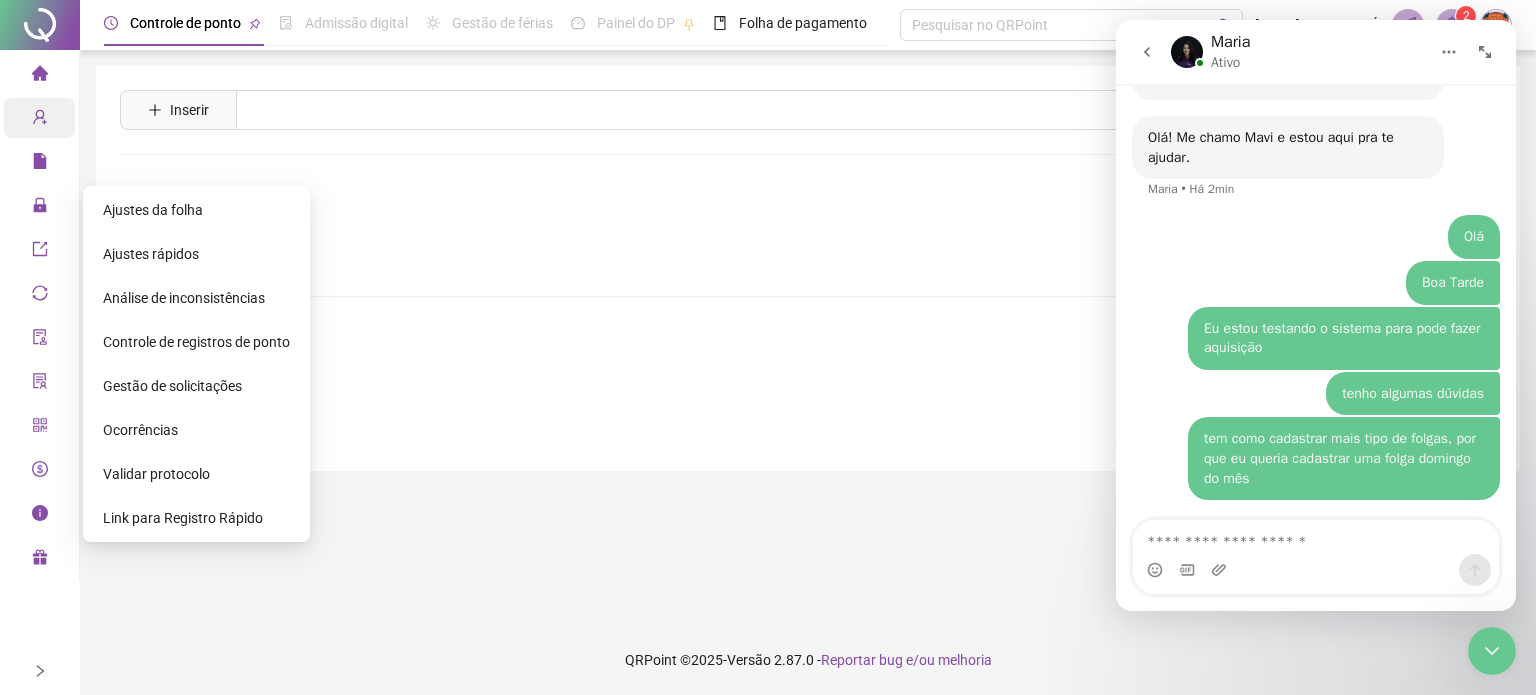 click on "Ajustes da folha" at bounding box center [153, 210] 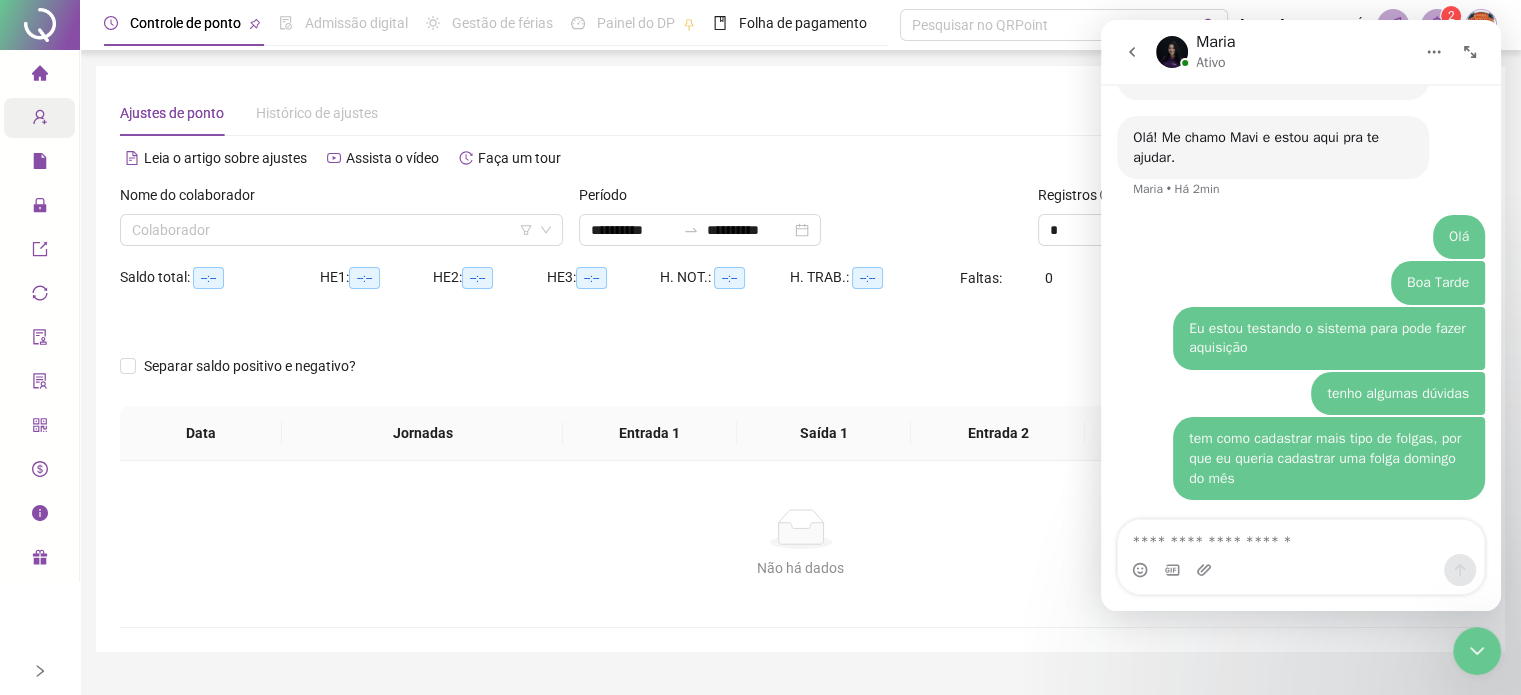 click on "Histórico de ajustes" at bounding box center (317, 113) 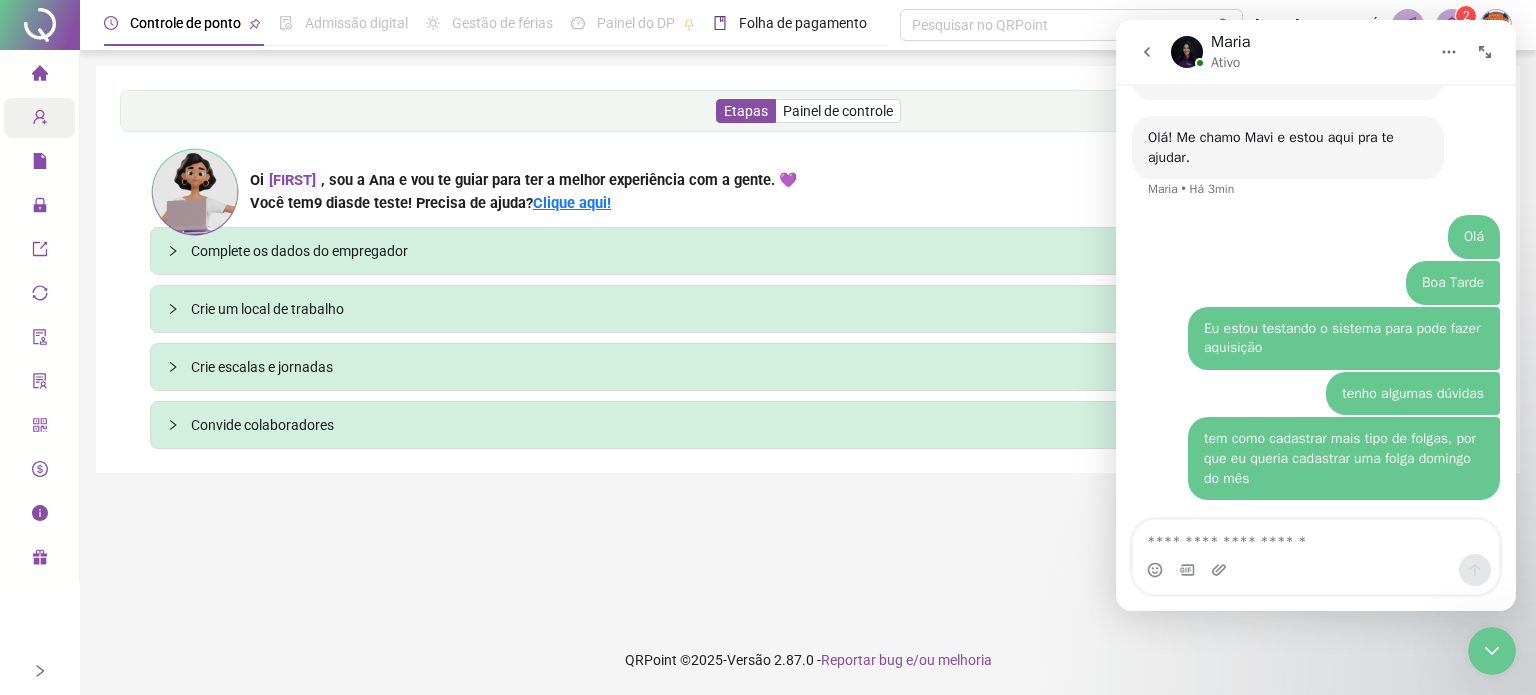 click on "Folha de pagamento" at bounding box center [803, 23] 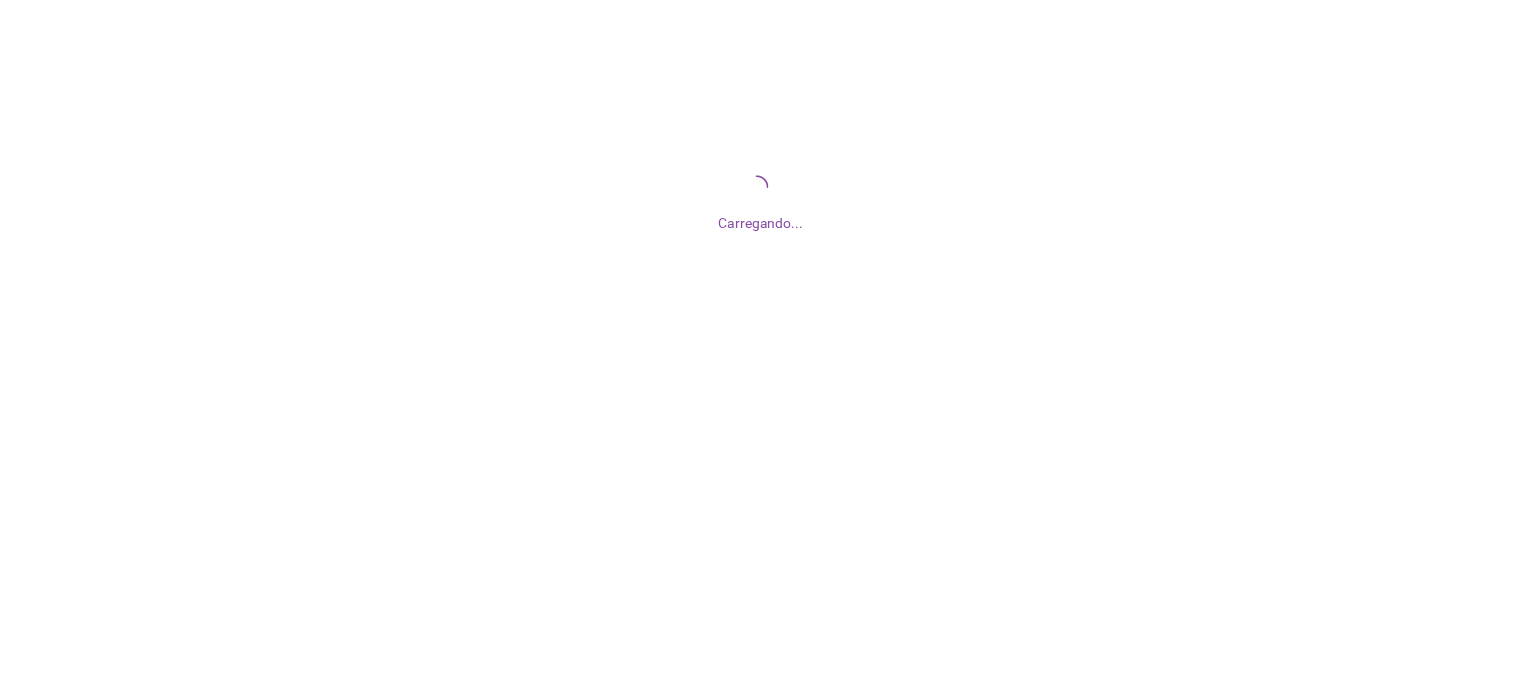 scroll, scrollTop: 0, scrollLeft: 0, axis: both 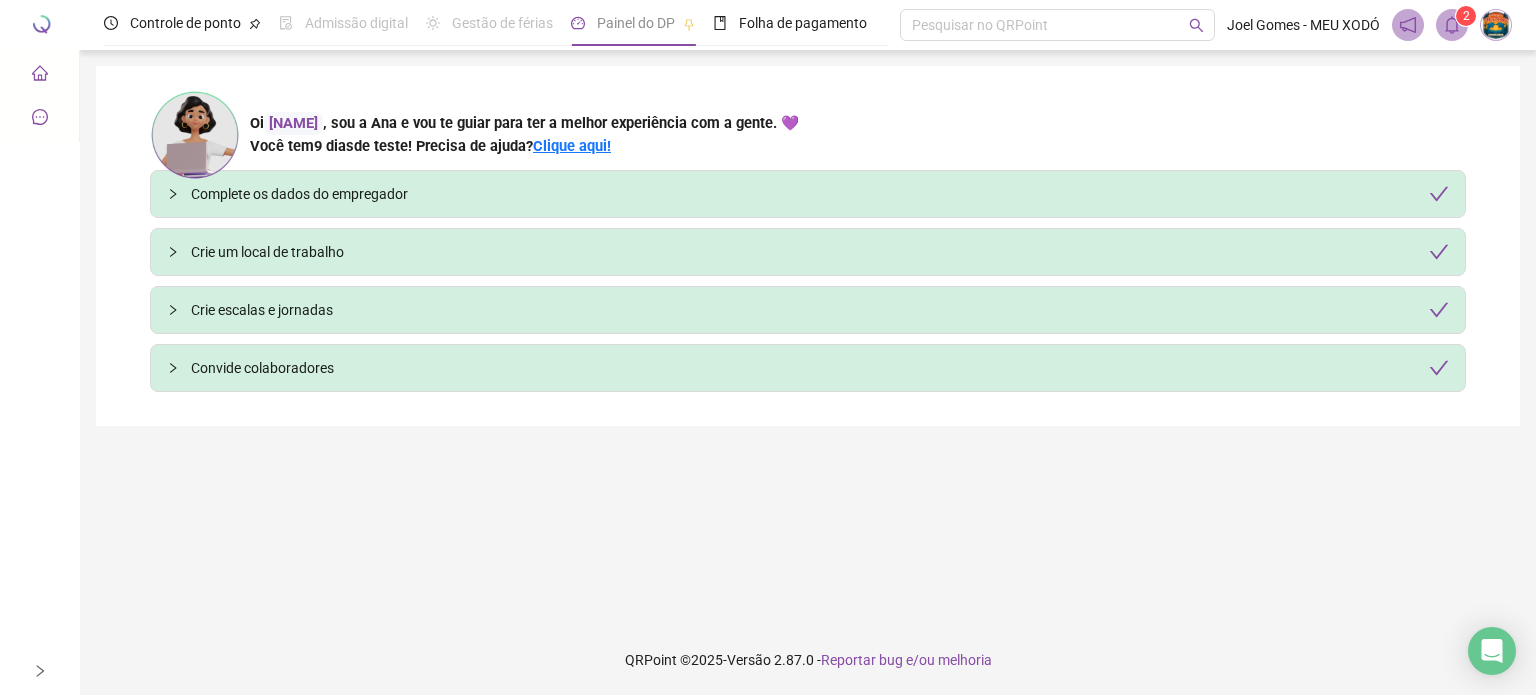 click on "Painel de controle" at bounding box center (39, 74) 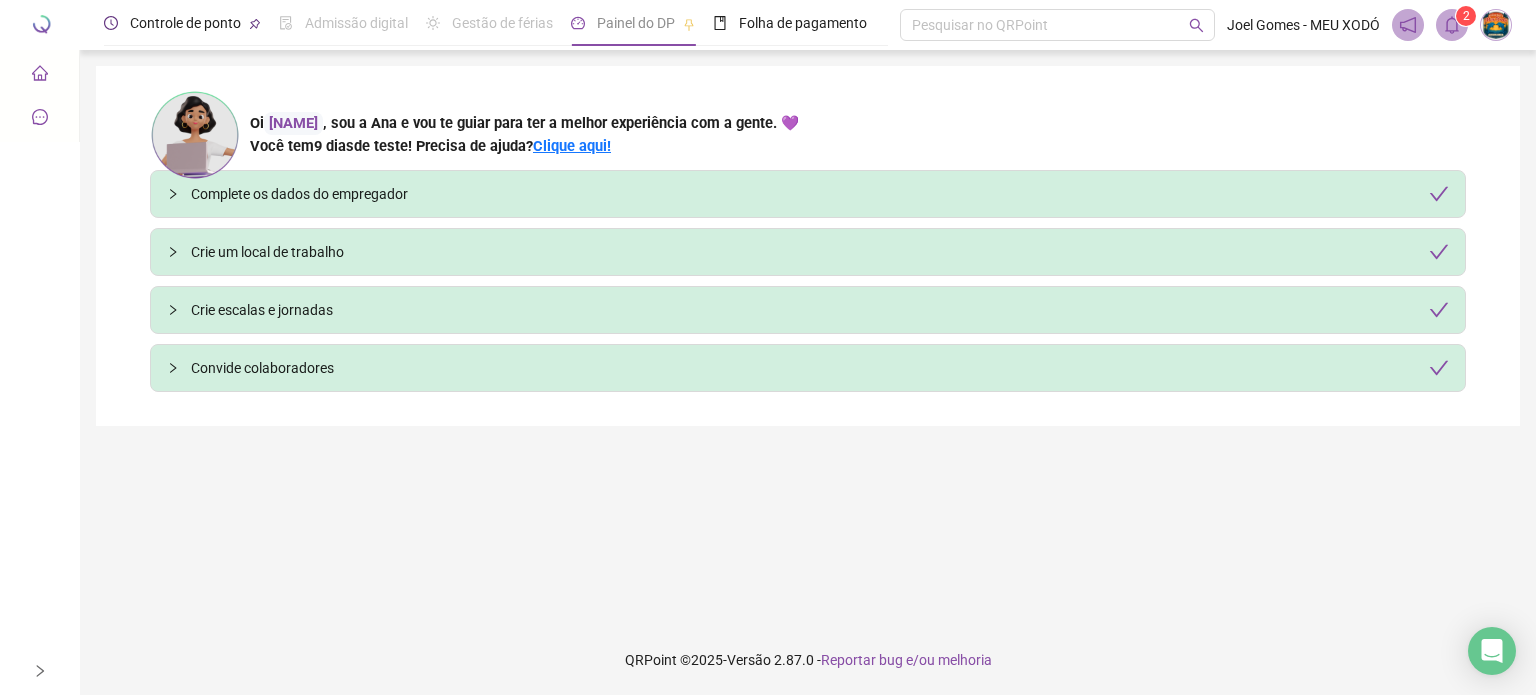 click on "Controle de ponto" at bounding box center [185, 23] 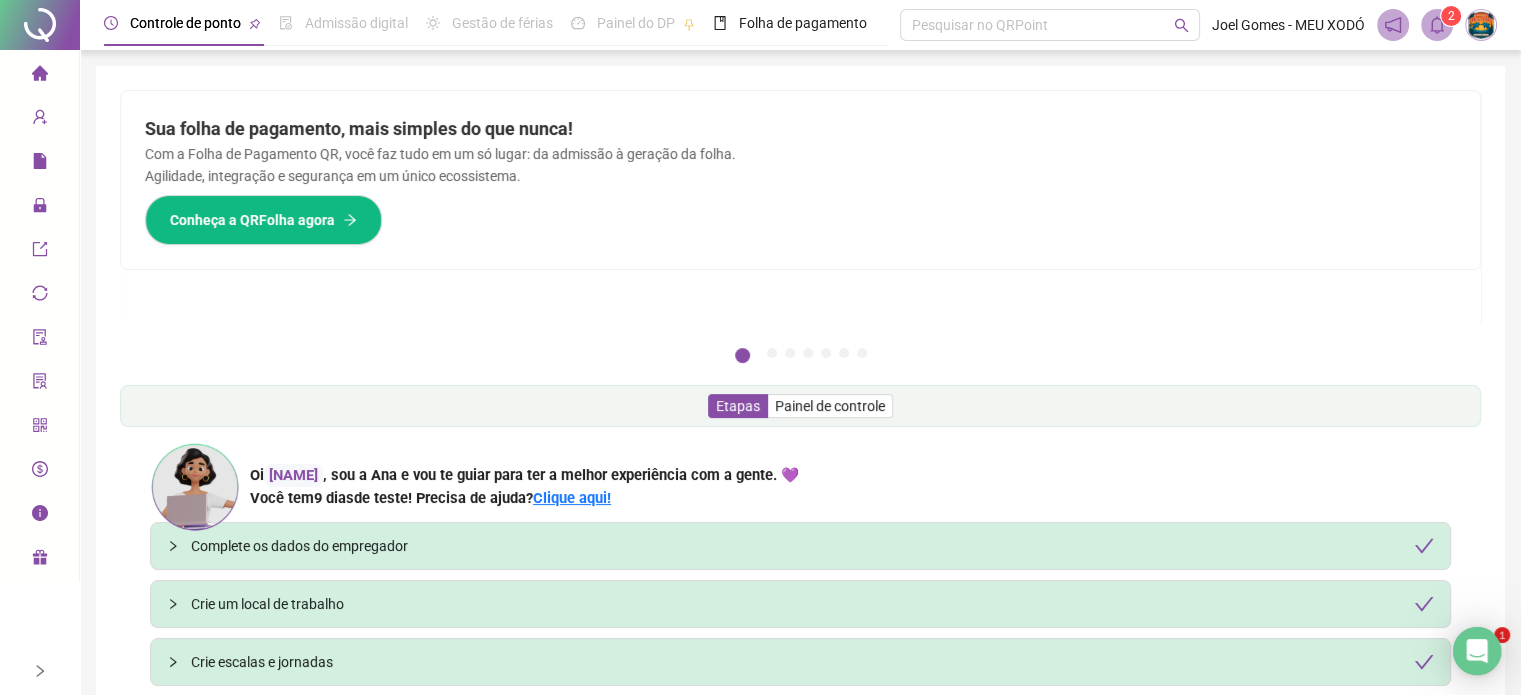 scroll, scrollTop: 0, scrollLeft: 0, axis: both 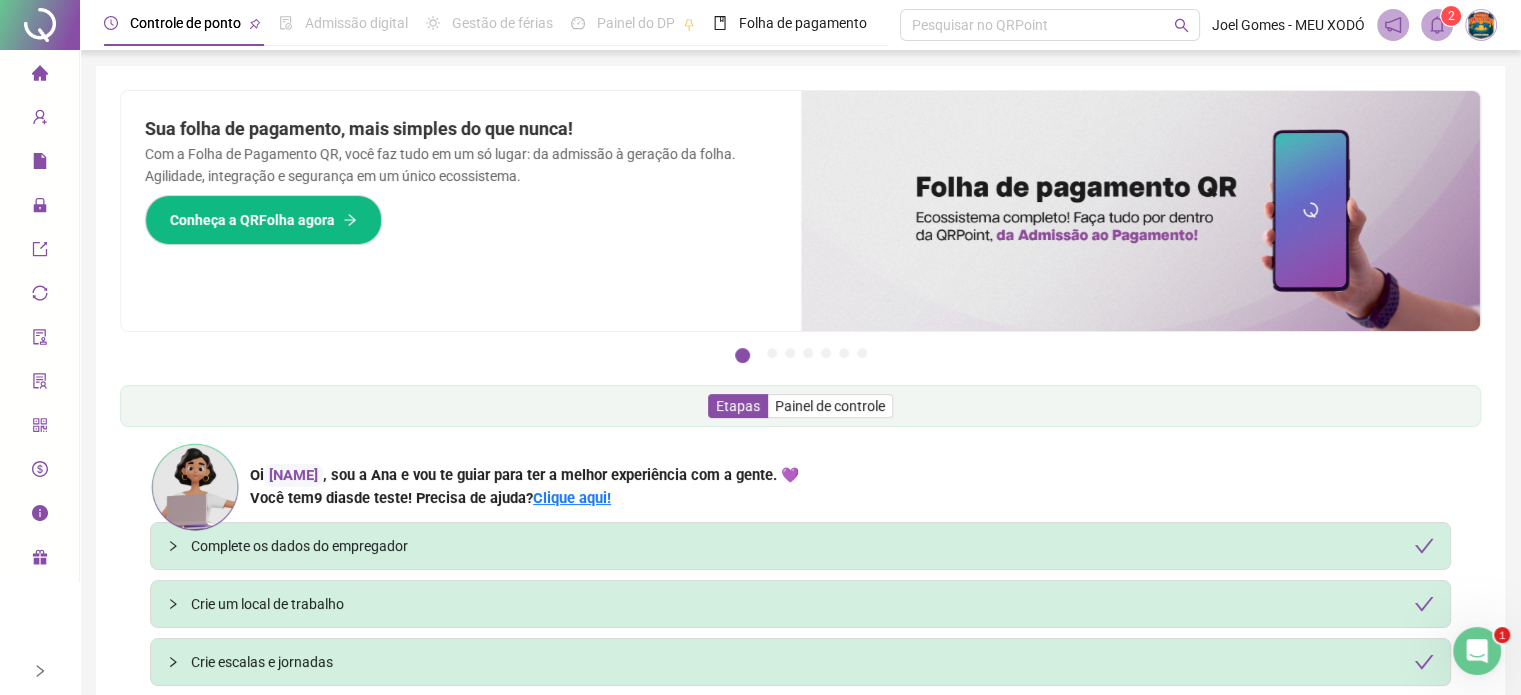 click at bounding box center (1477, 651) 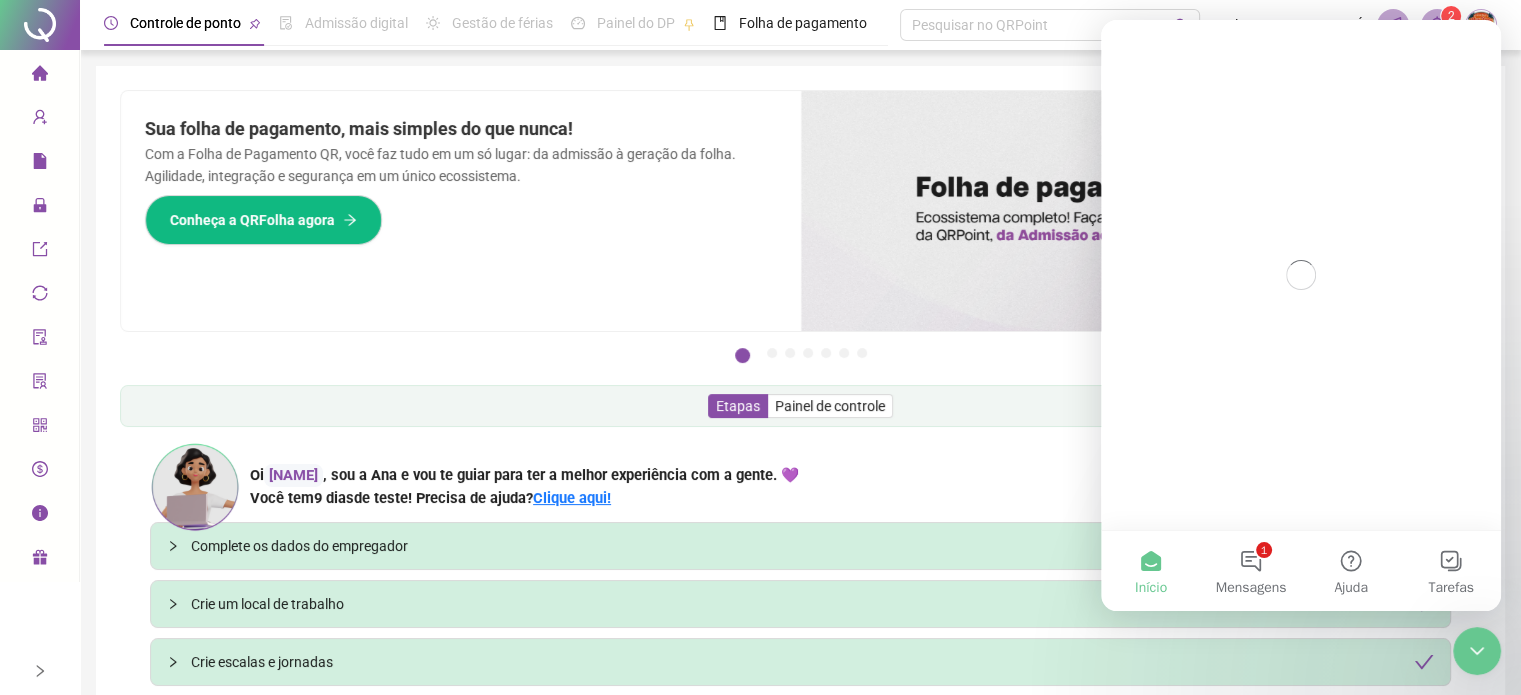 scroll, scrollTop: 0, scrollLeft: 0, axis: both 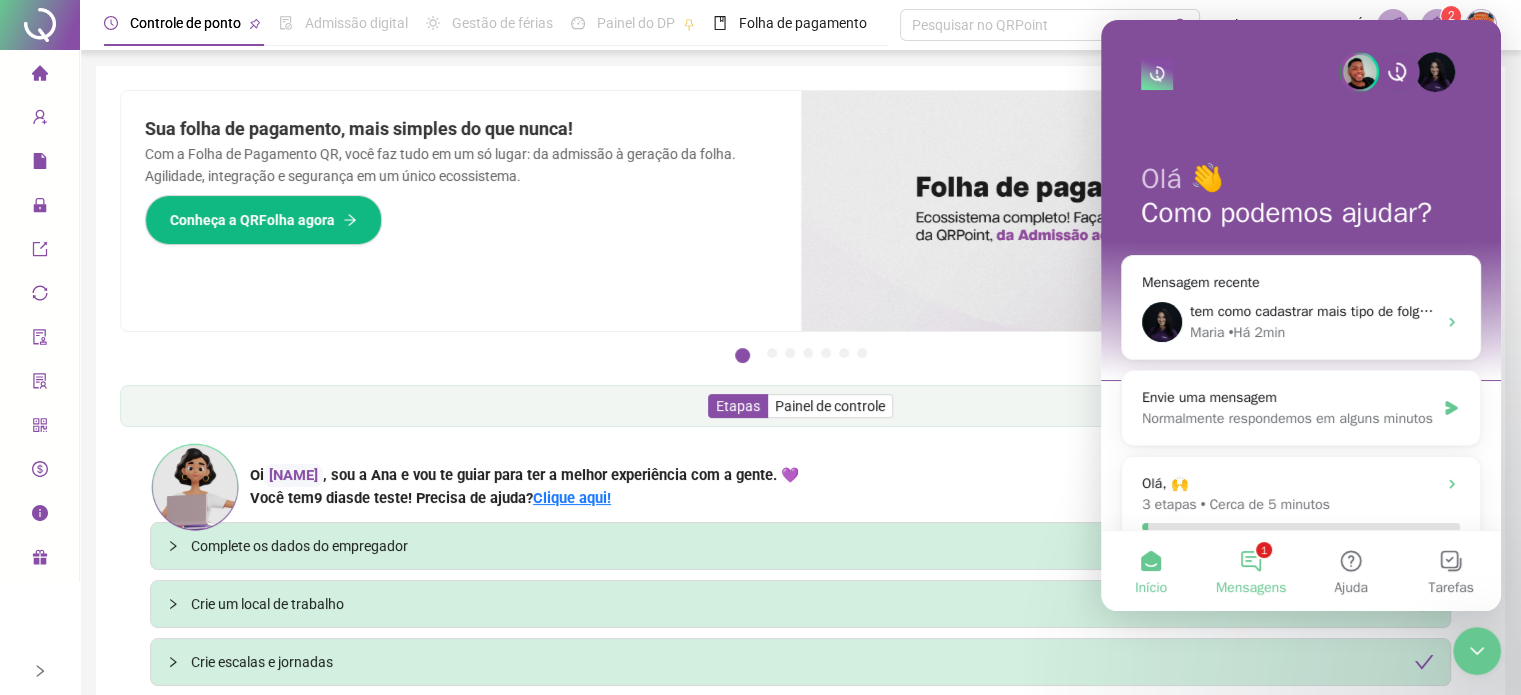 click on "1 Mensagens" at bounding box center (1251, 571) 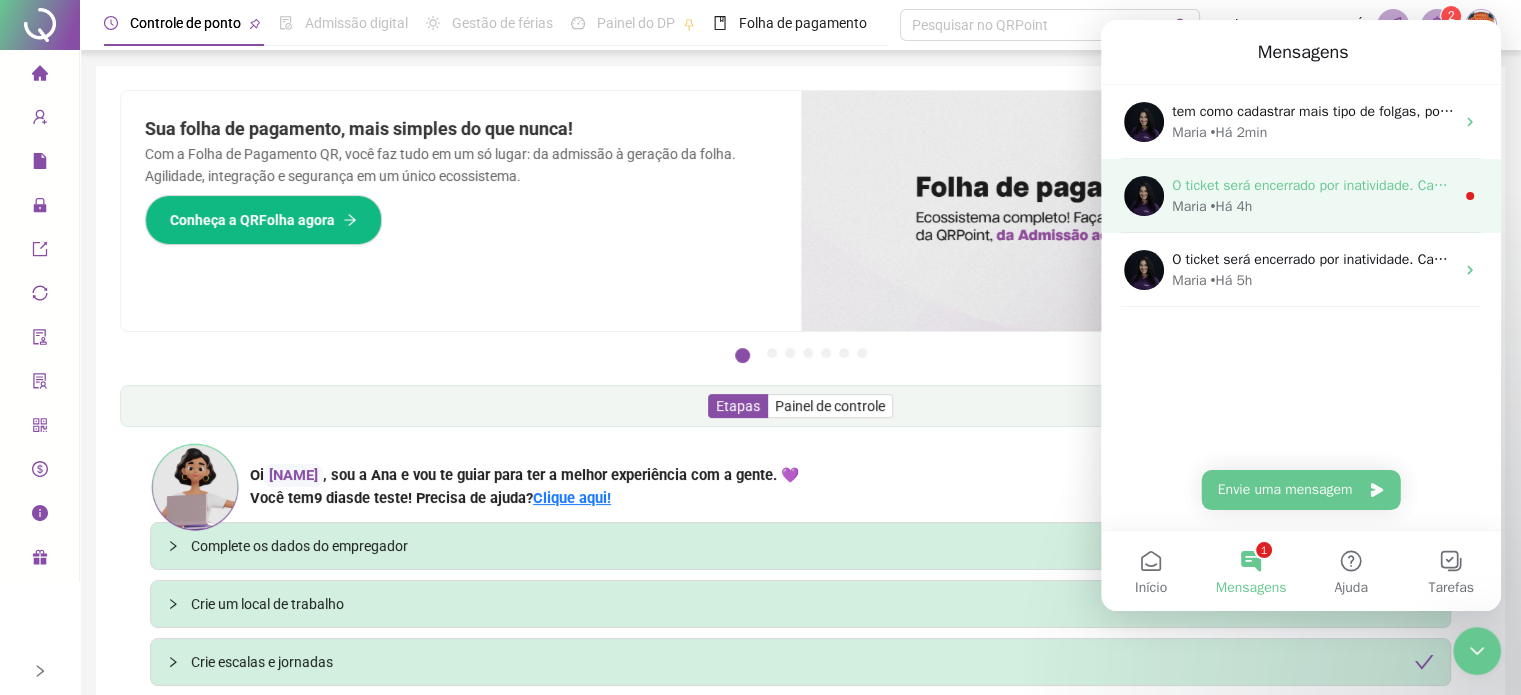 click on "Maria •  Há 4h" at bounding box center [1313, 206] 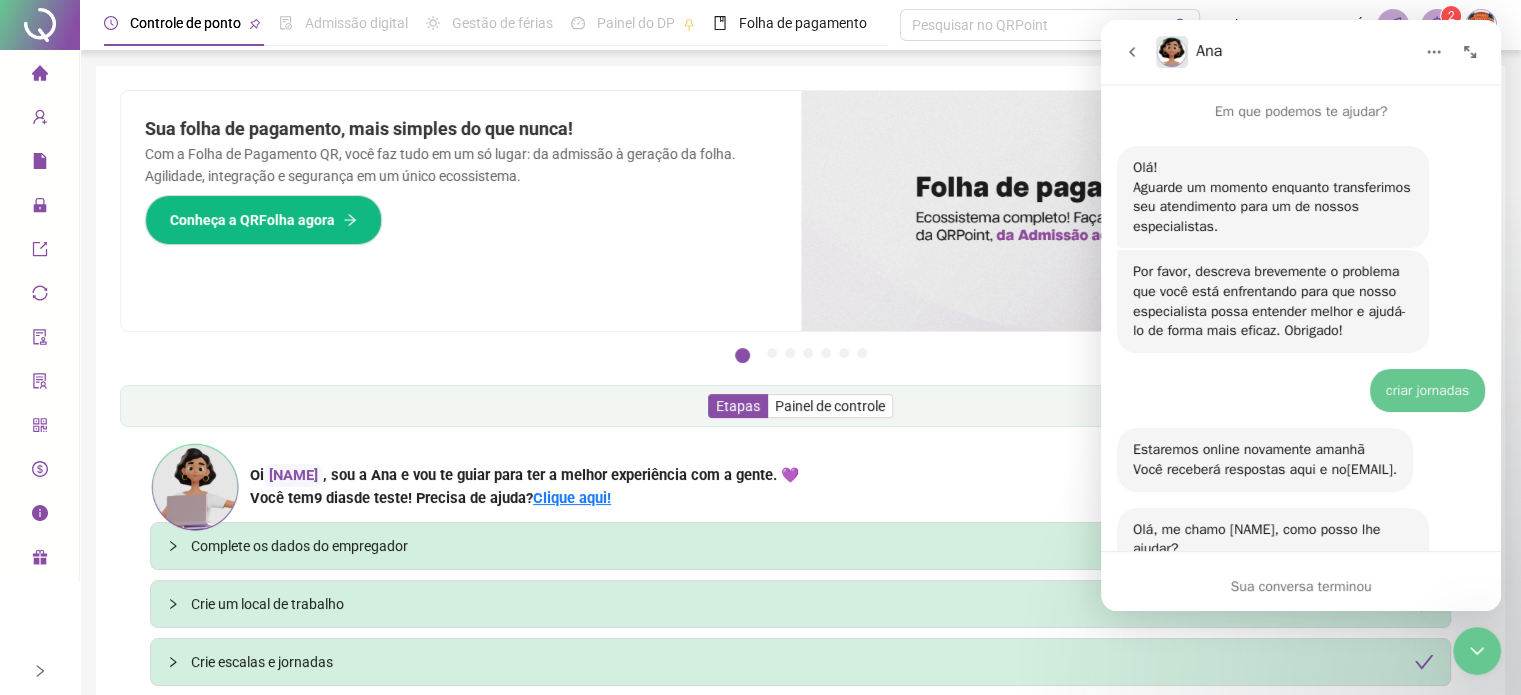 scroll, scrollTop: 3, scrollLeft: 0, axis: vertical 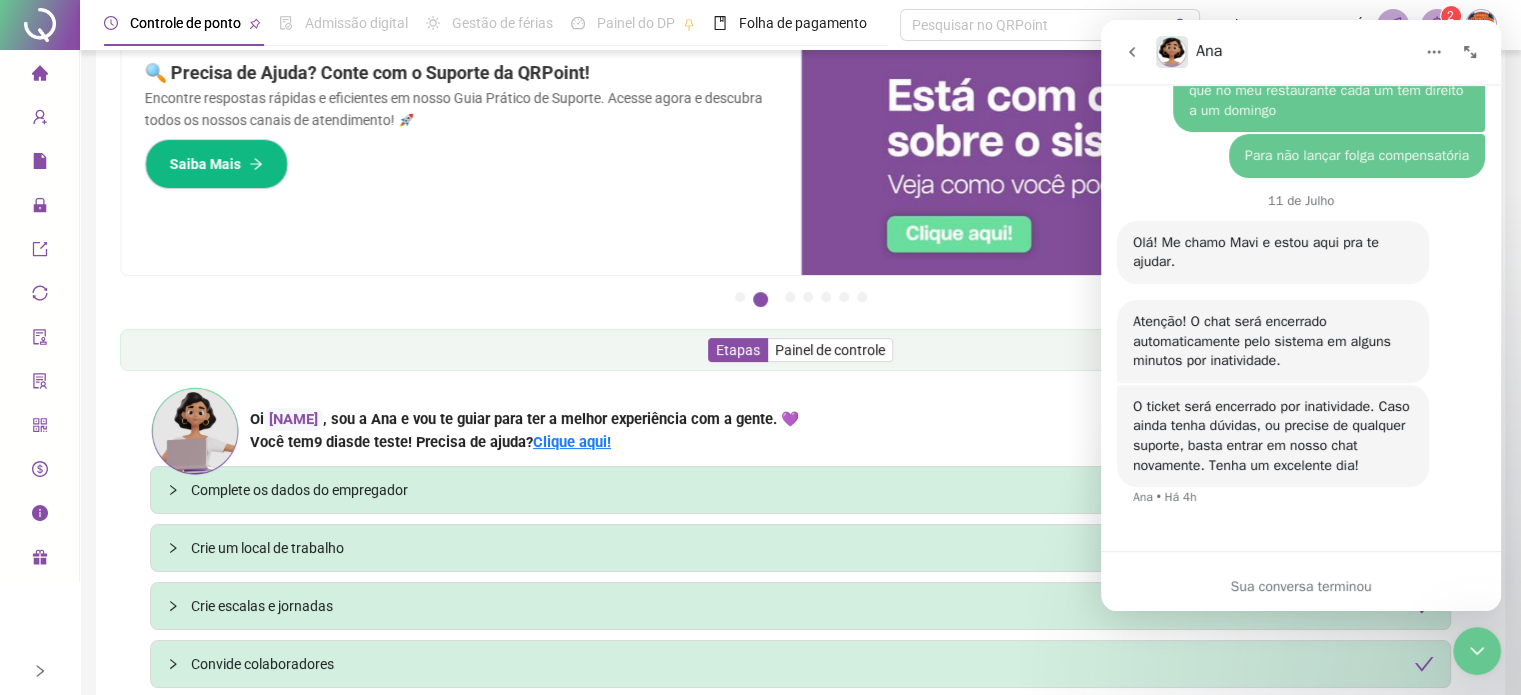 click at bounding box center (1132, 52) 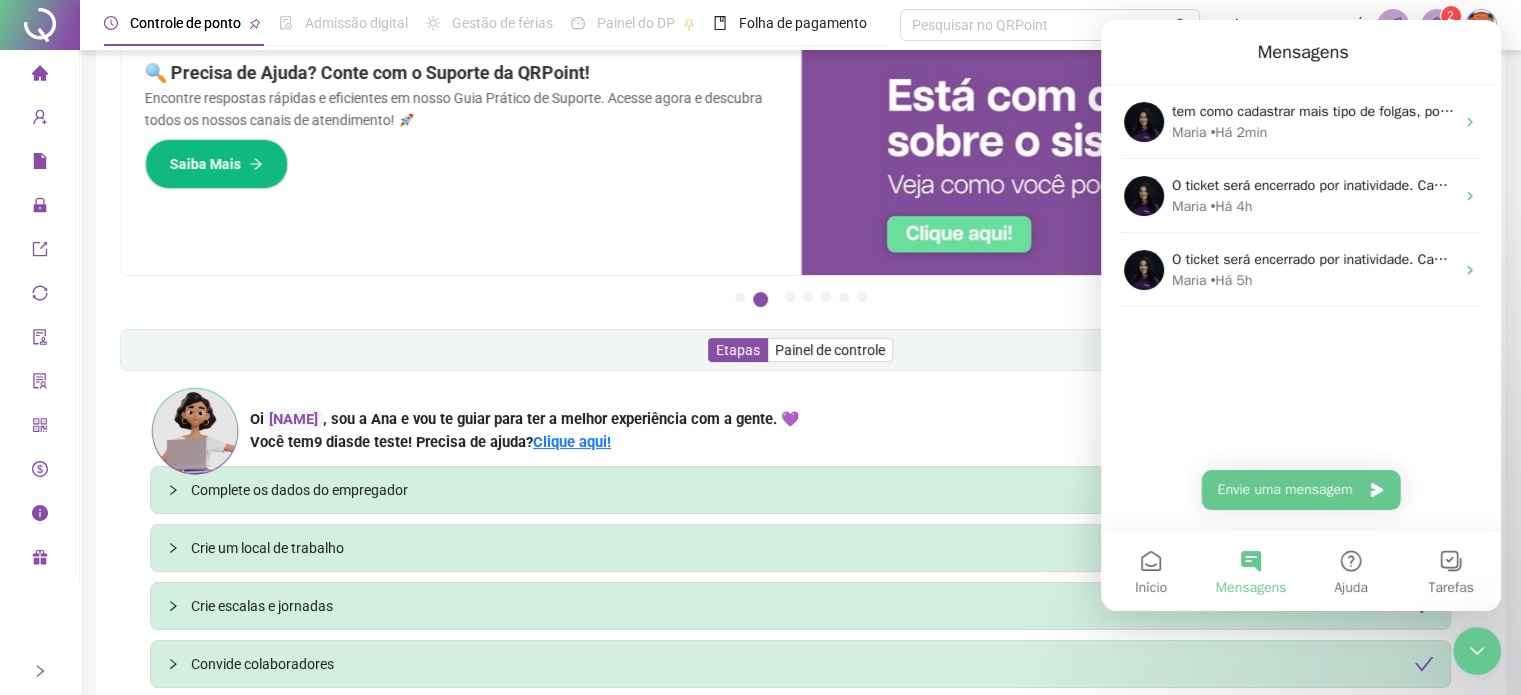 scroll, scrollTop: 0, scrollLeft: 0, axis: both 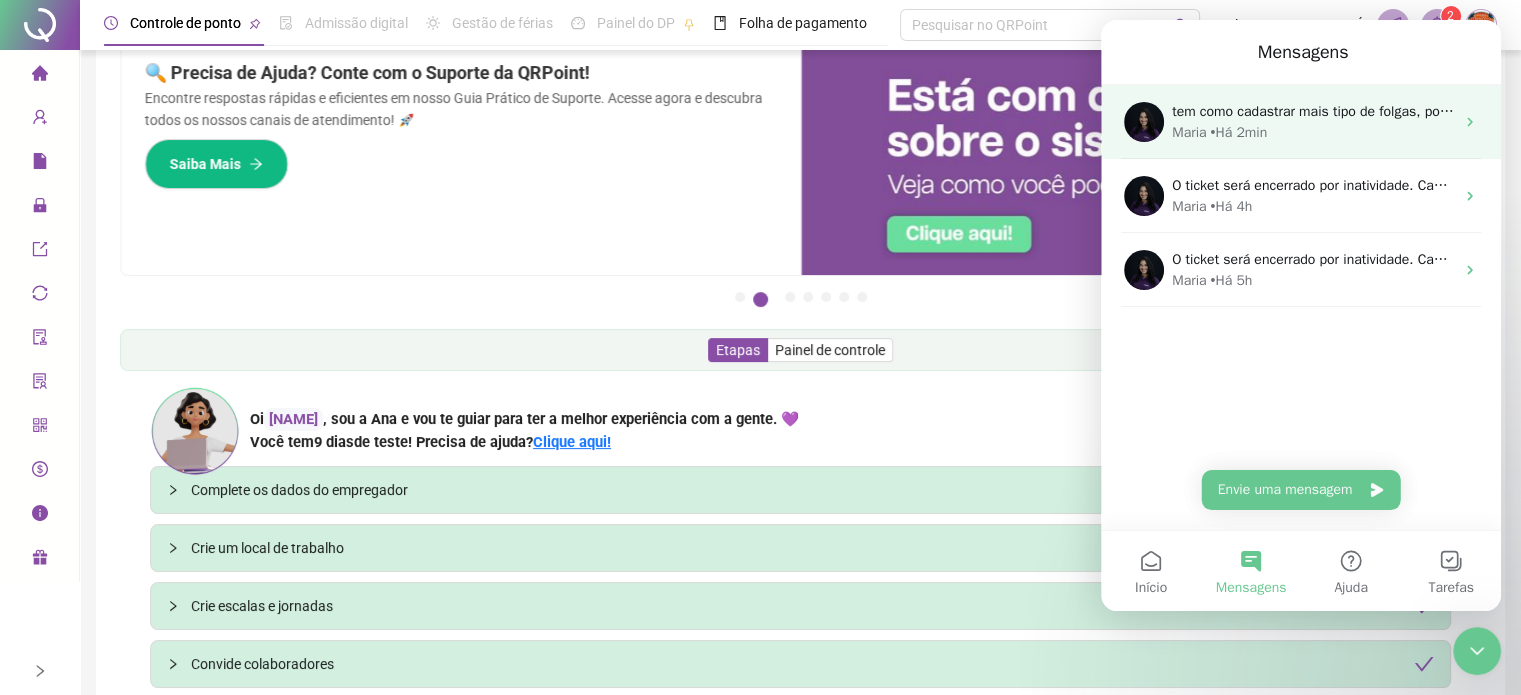 click on "•  Há 2min" at bounding box center (1238, 132) 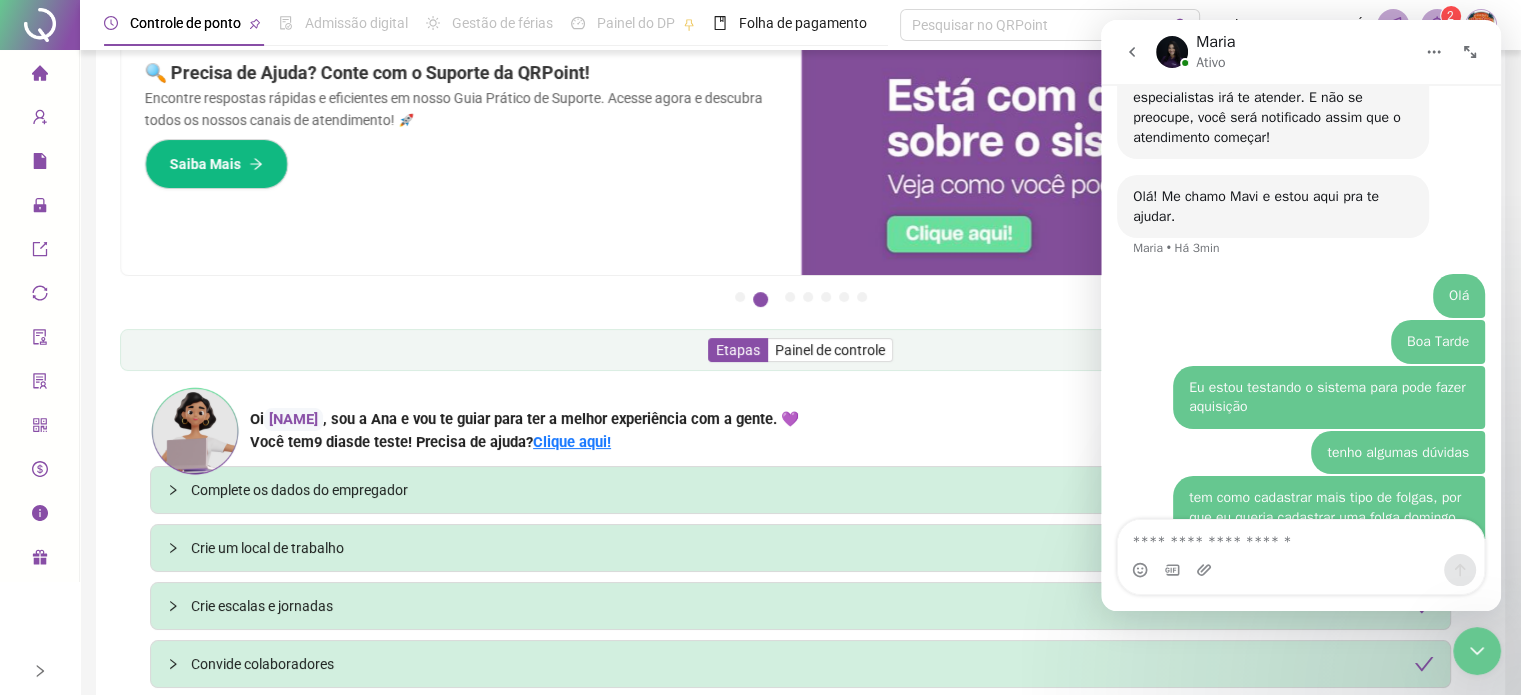 scroll, scrollTop: 1190, scrollLeft: 0, axis: vertical 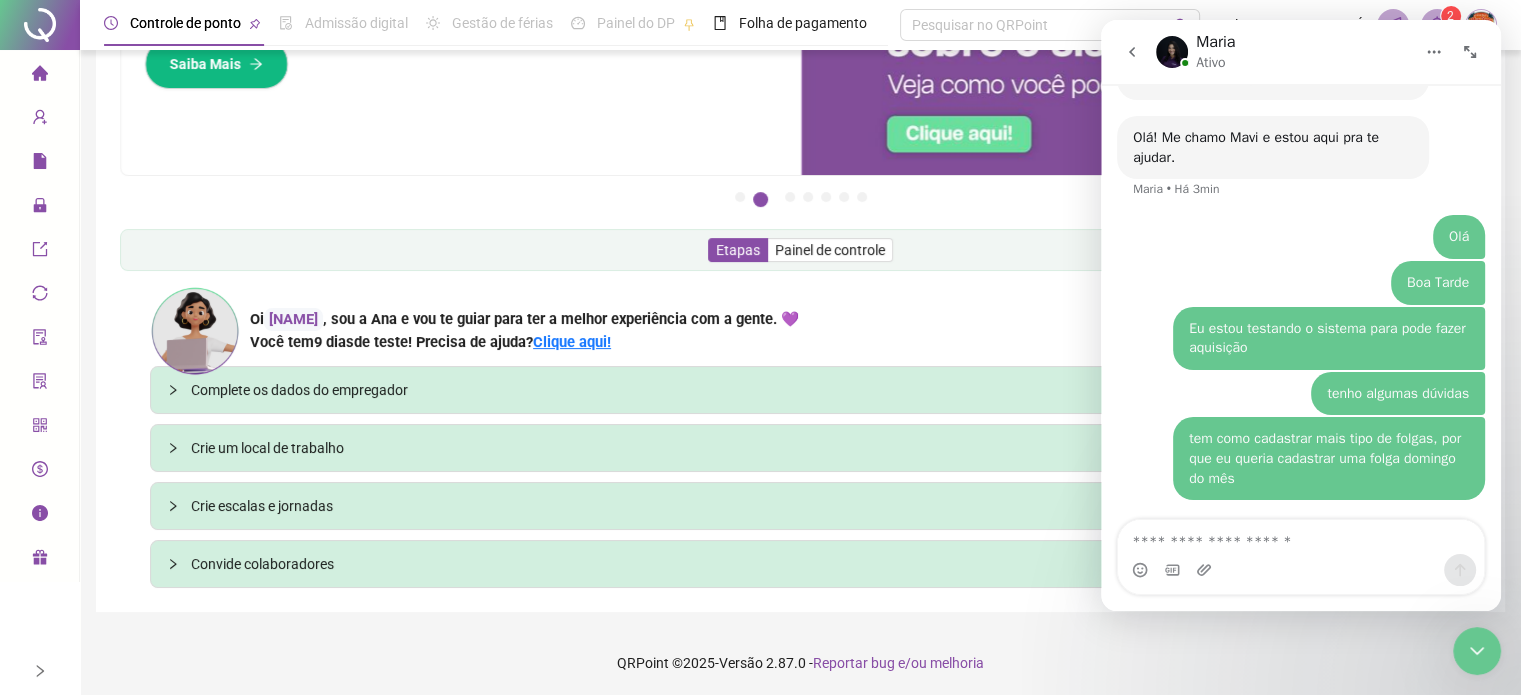 click 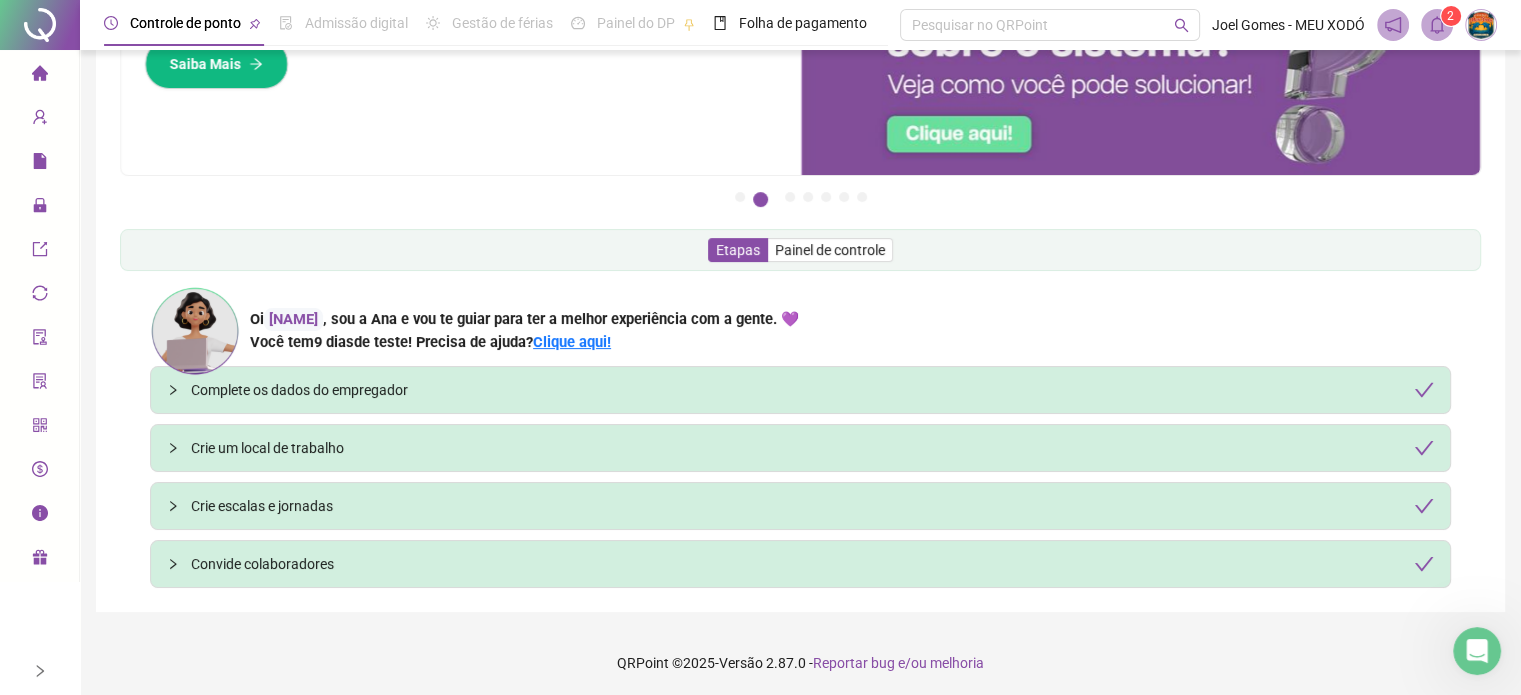 scroll, scrollTop: 0, scrollLeft: 0, axis: both 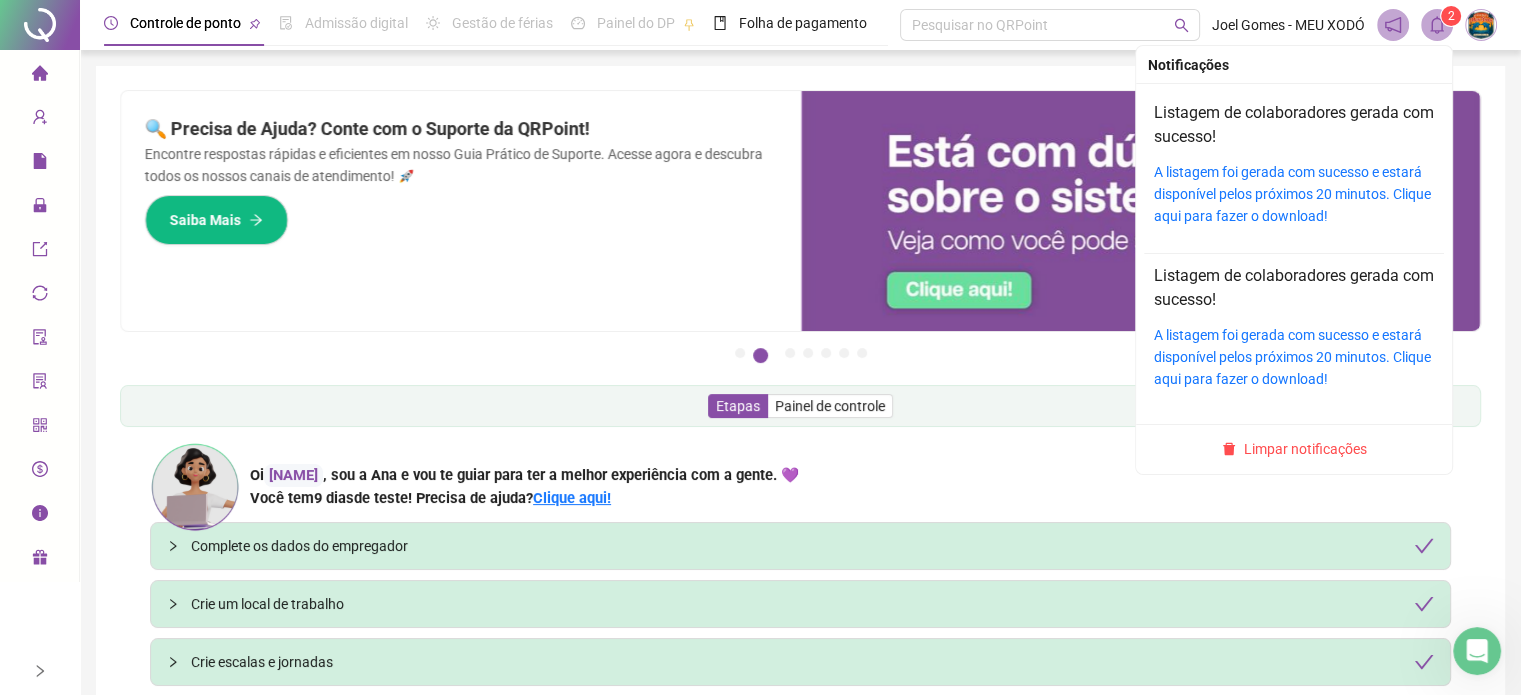 click 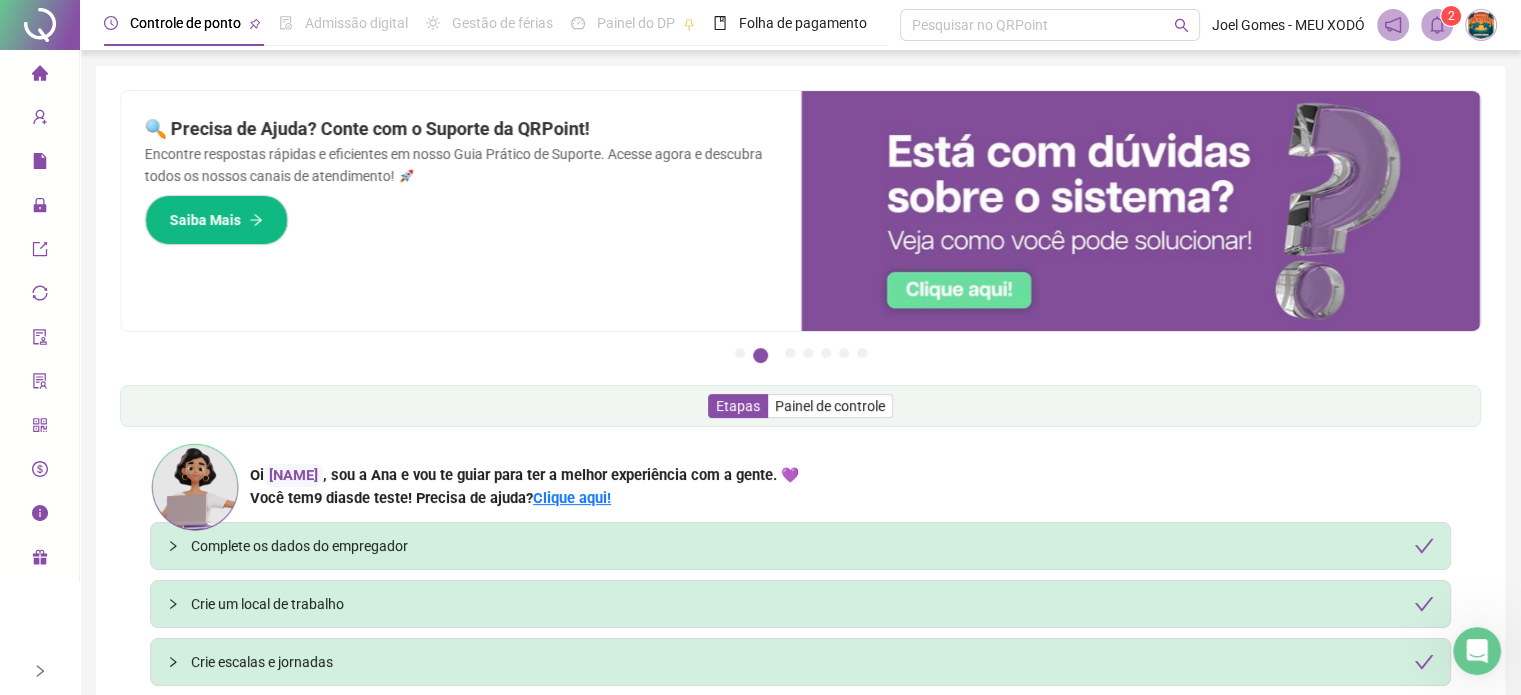 click 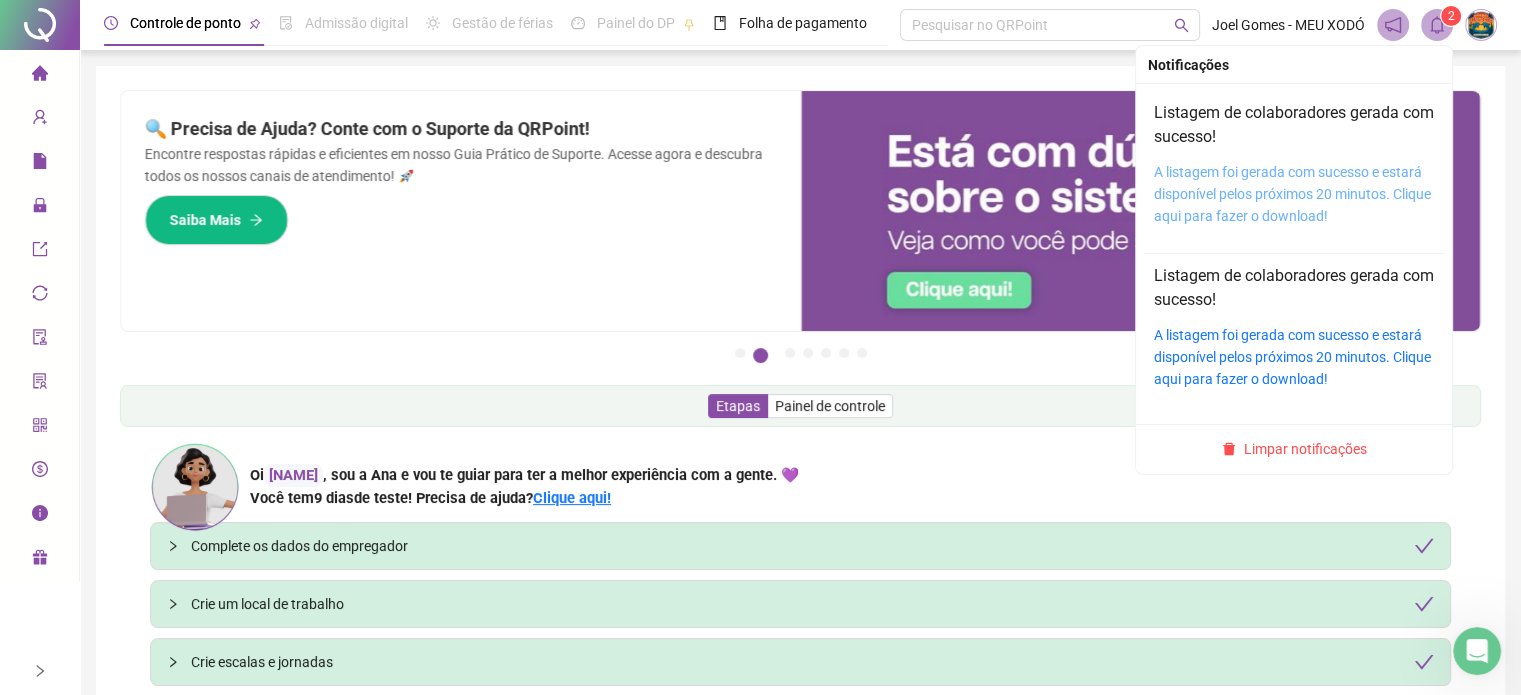 click on "A listagem foi gerada com sucesso e estará disponível pelos próximos 20 minutos.
Clique aqui para fazer o download!" at bounding box center [1292, 194] 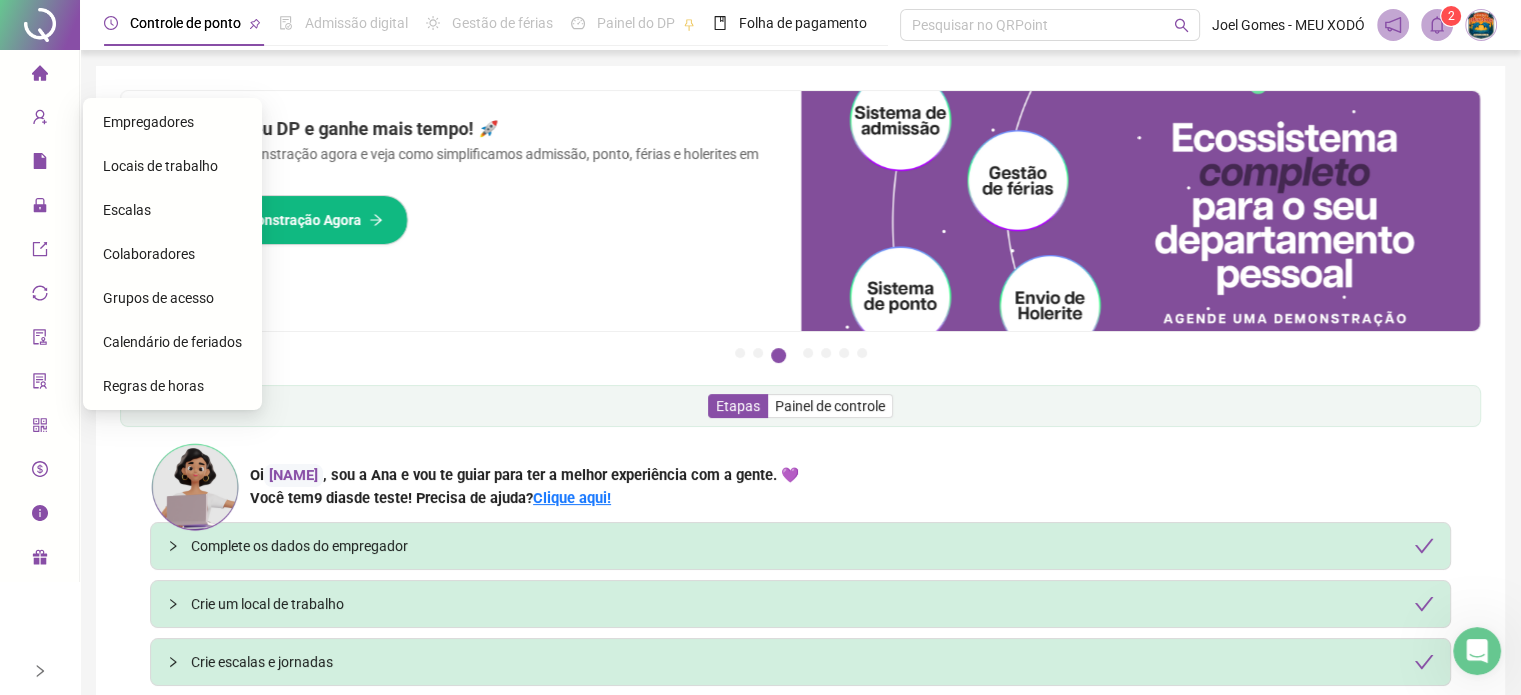 click on "Empregadores" at bounding box center (148, 122) 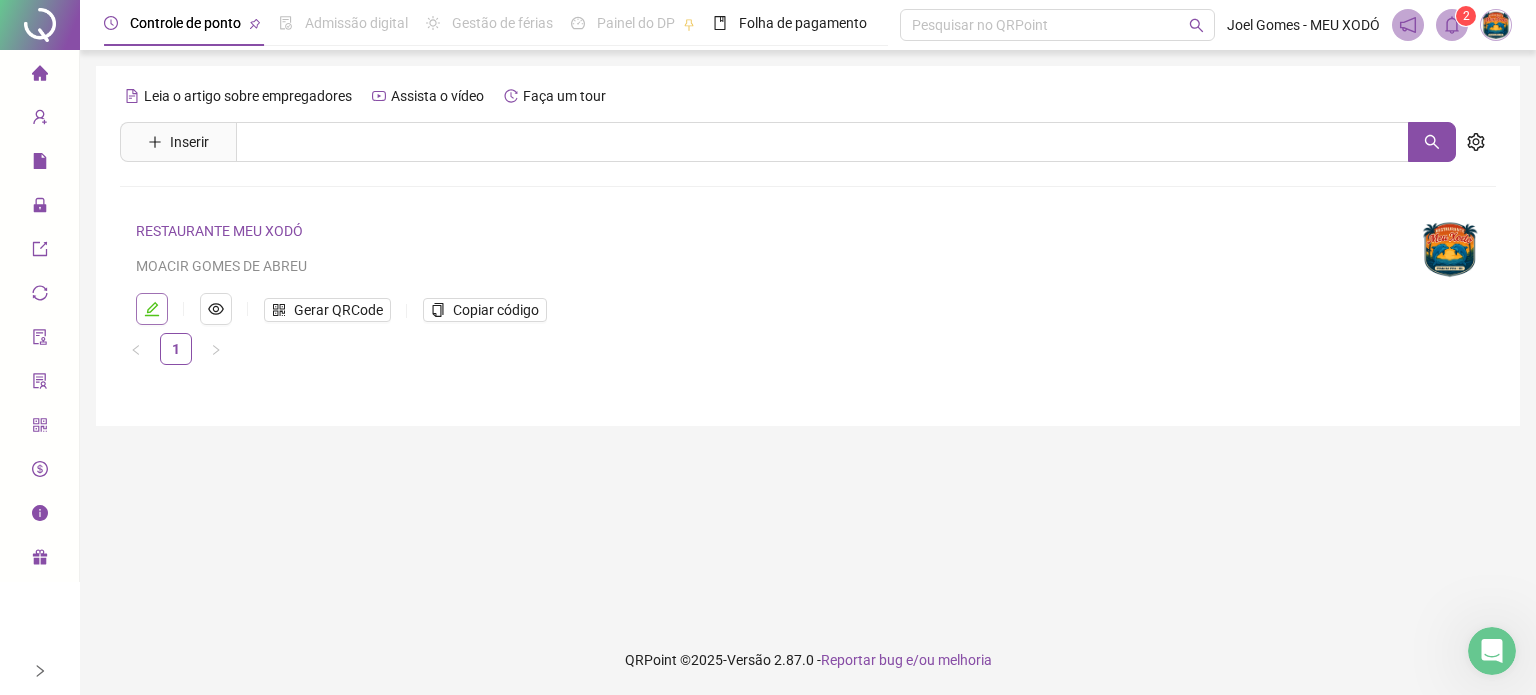 click at bounding box center (152, 309) 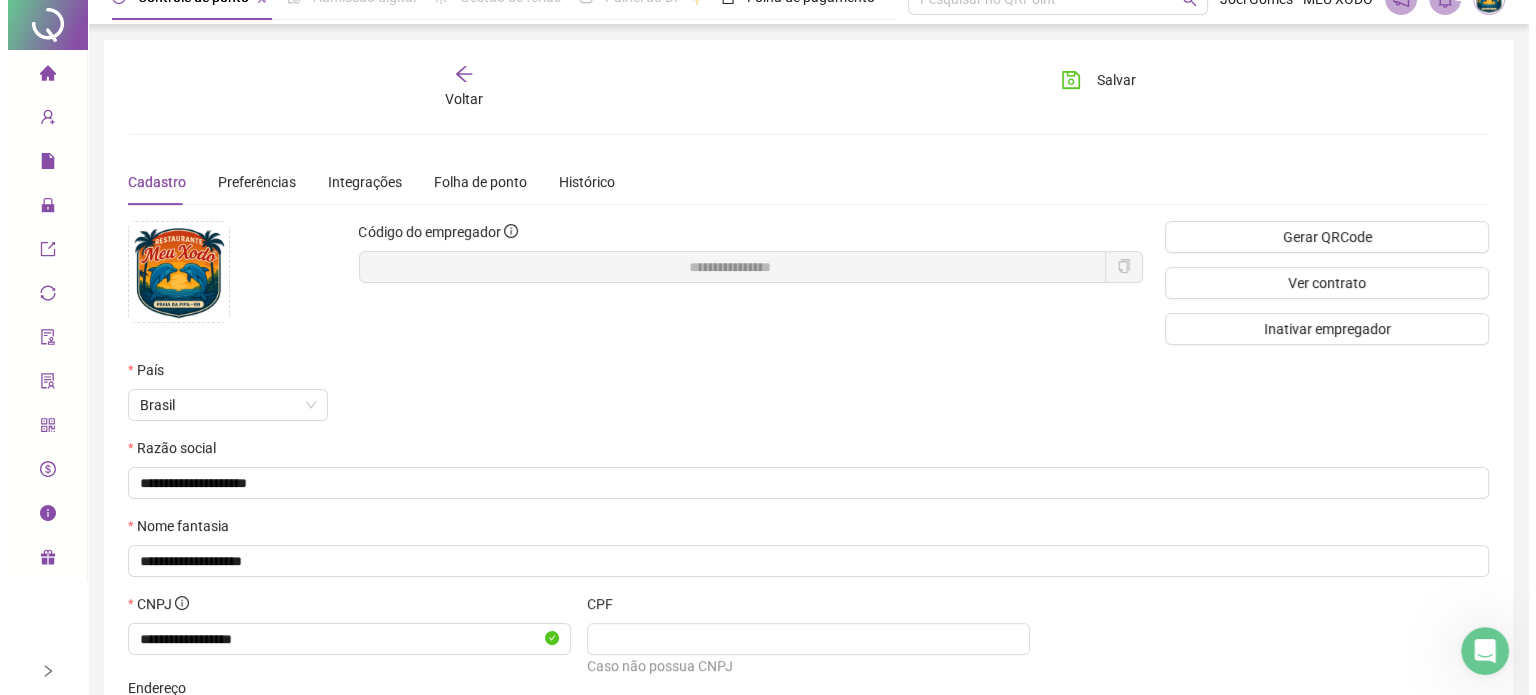 scroll, scrollTop: 0, scrollLeft: 0, axis: both 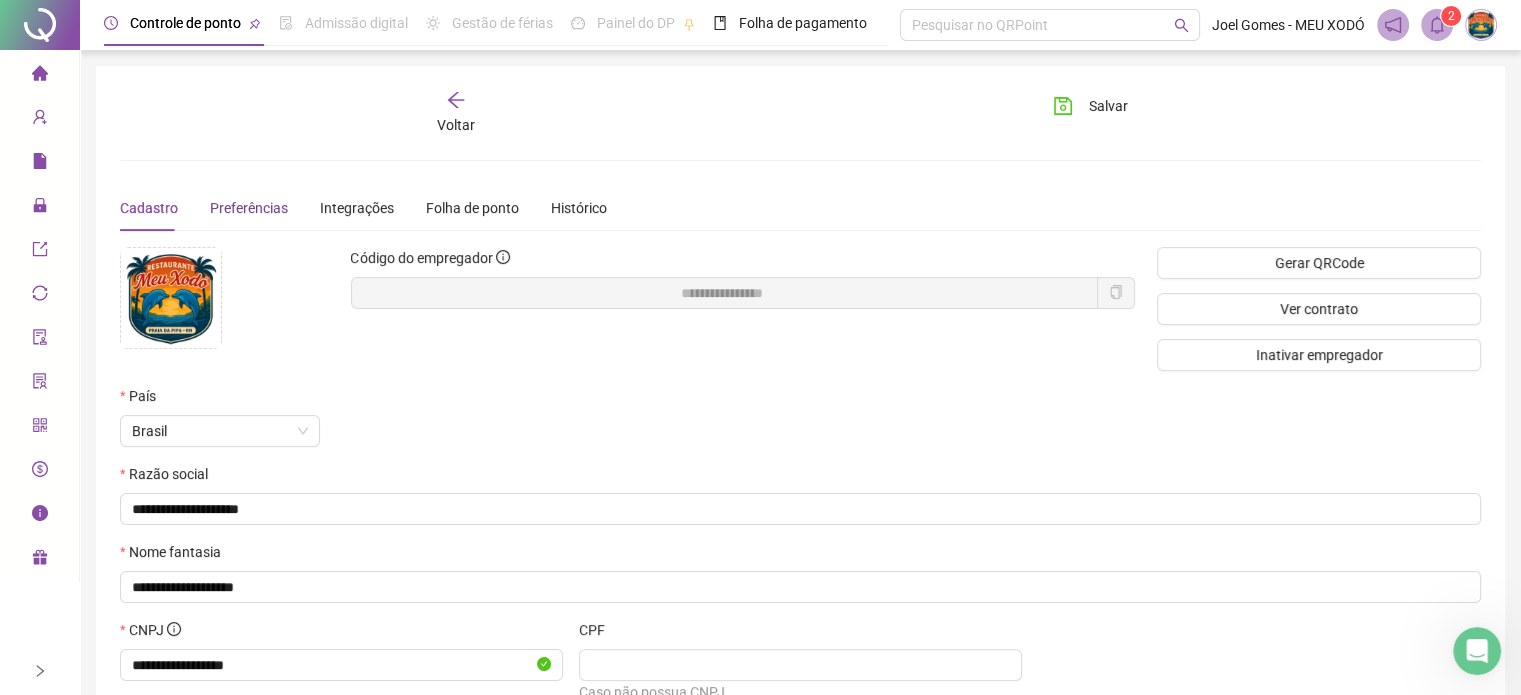 click on "Preferências" at bounding box center (249, 208) 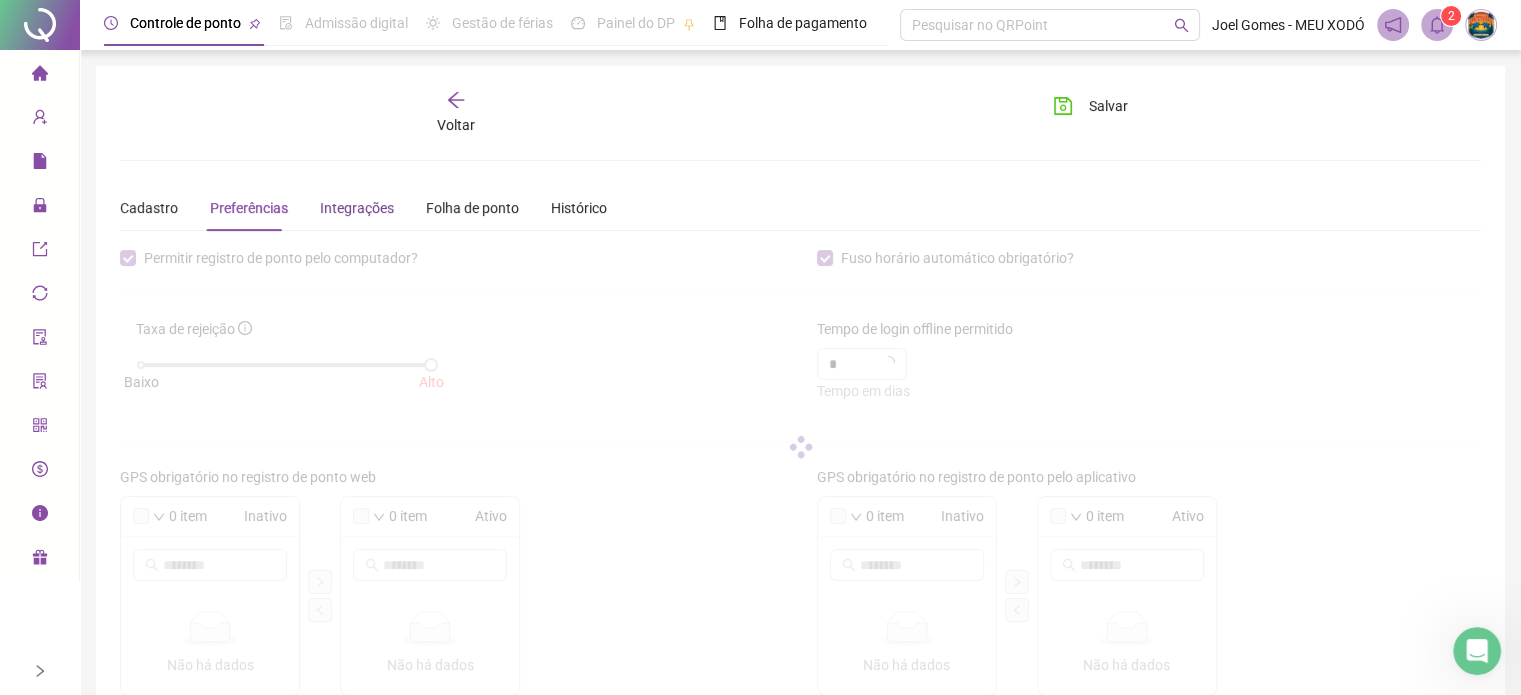 click on "Integrações" at bounding box center [357, 208] 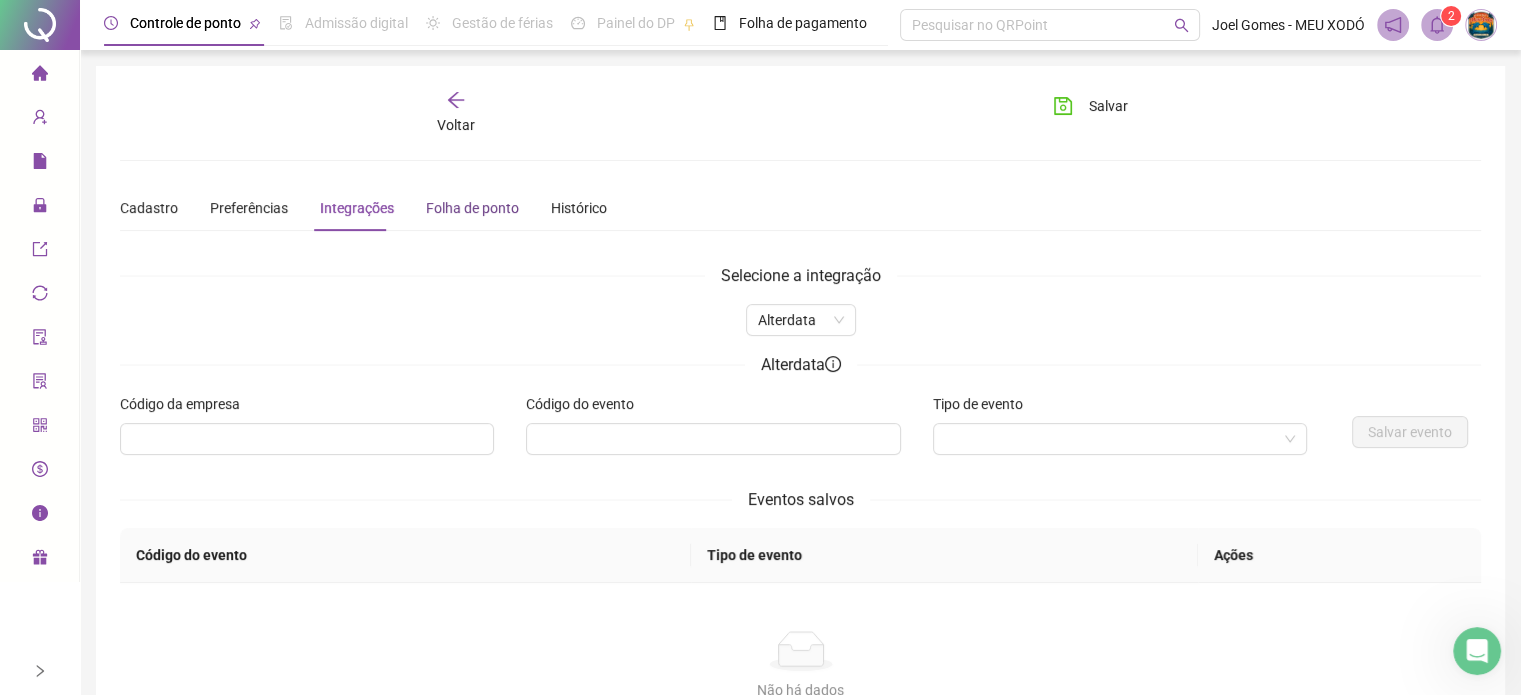click on "Folha de ponto" at bounding box center (472, 208) 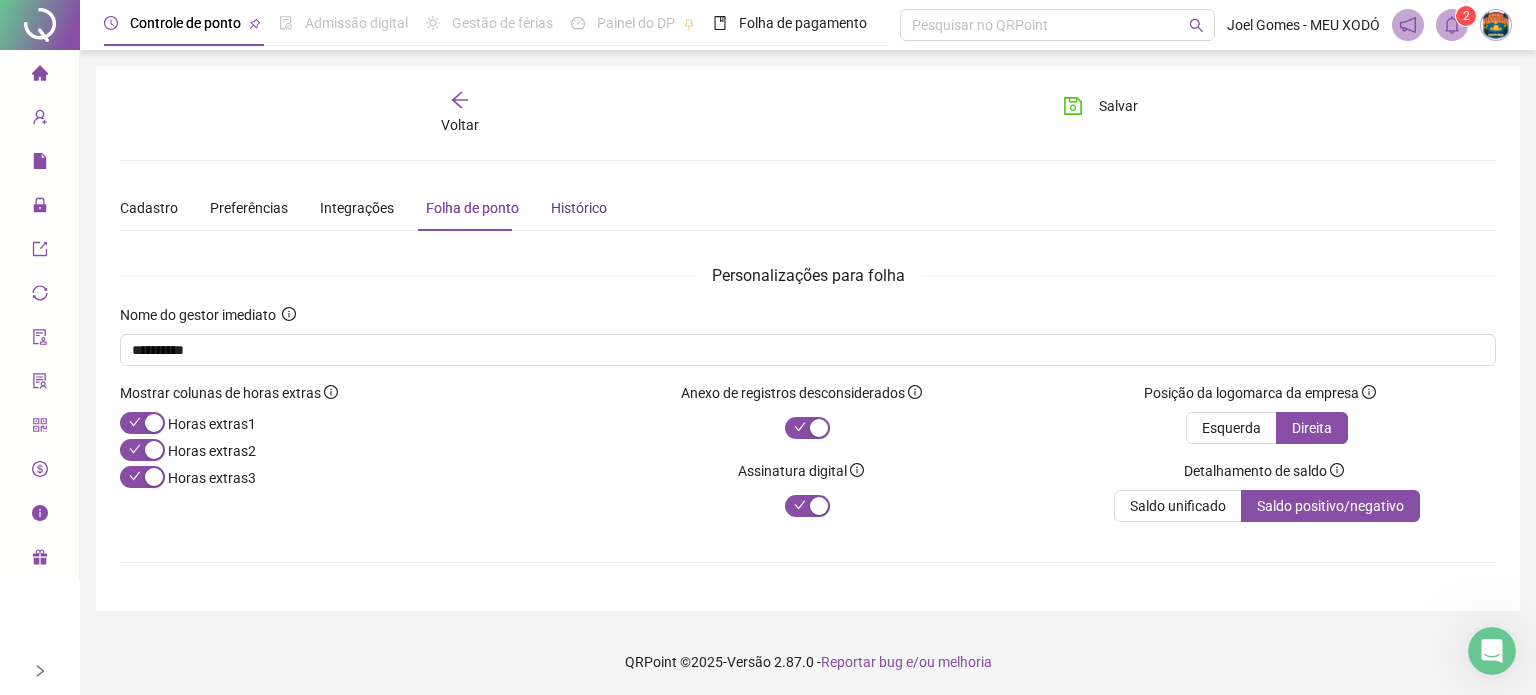 click on "Histórico" at bounding box center (579, 208) 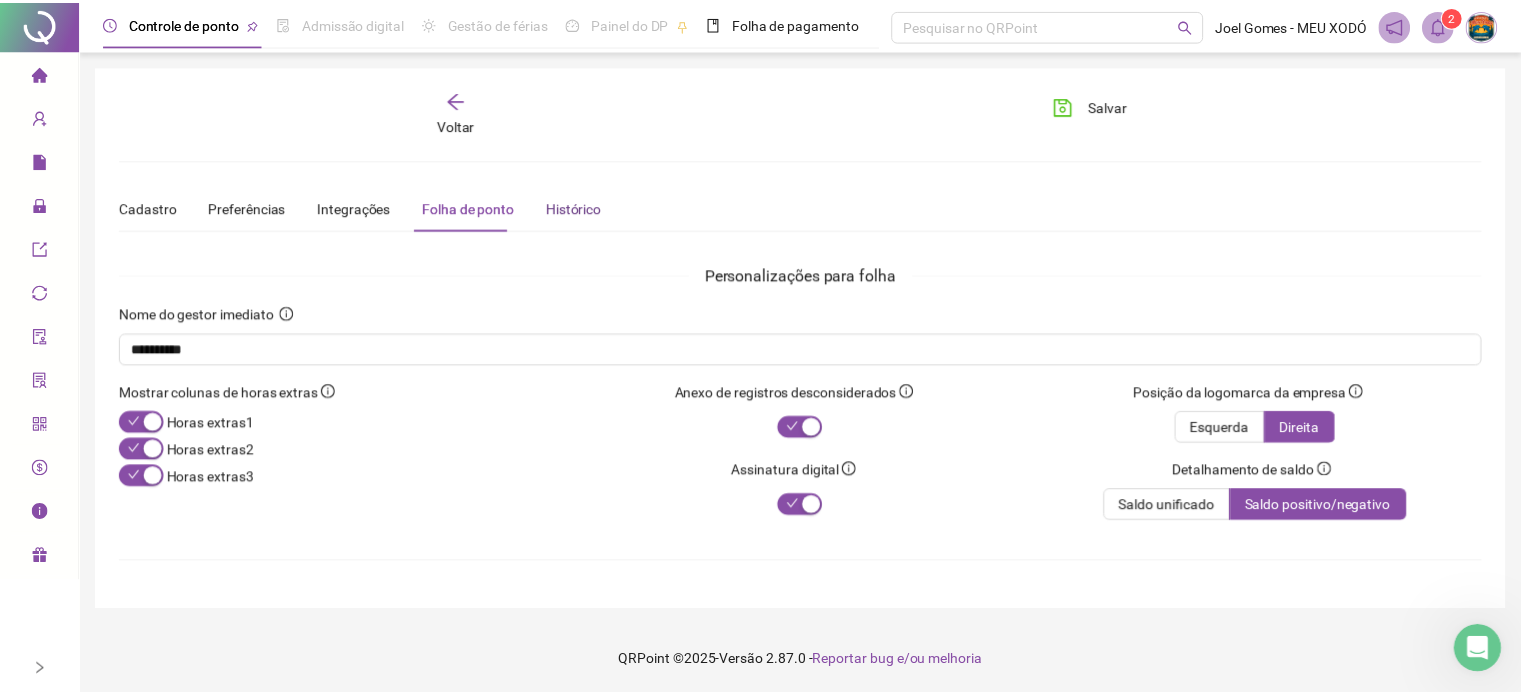 scroll, scrollTop: 1267, scrollLeft: 0, axis: vertical 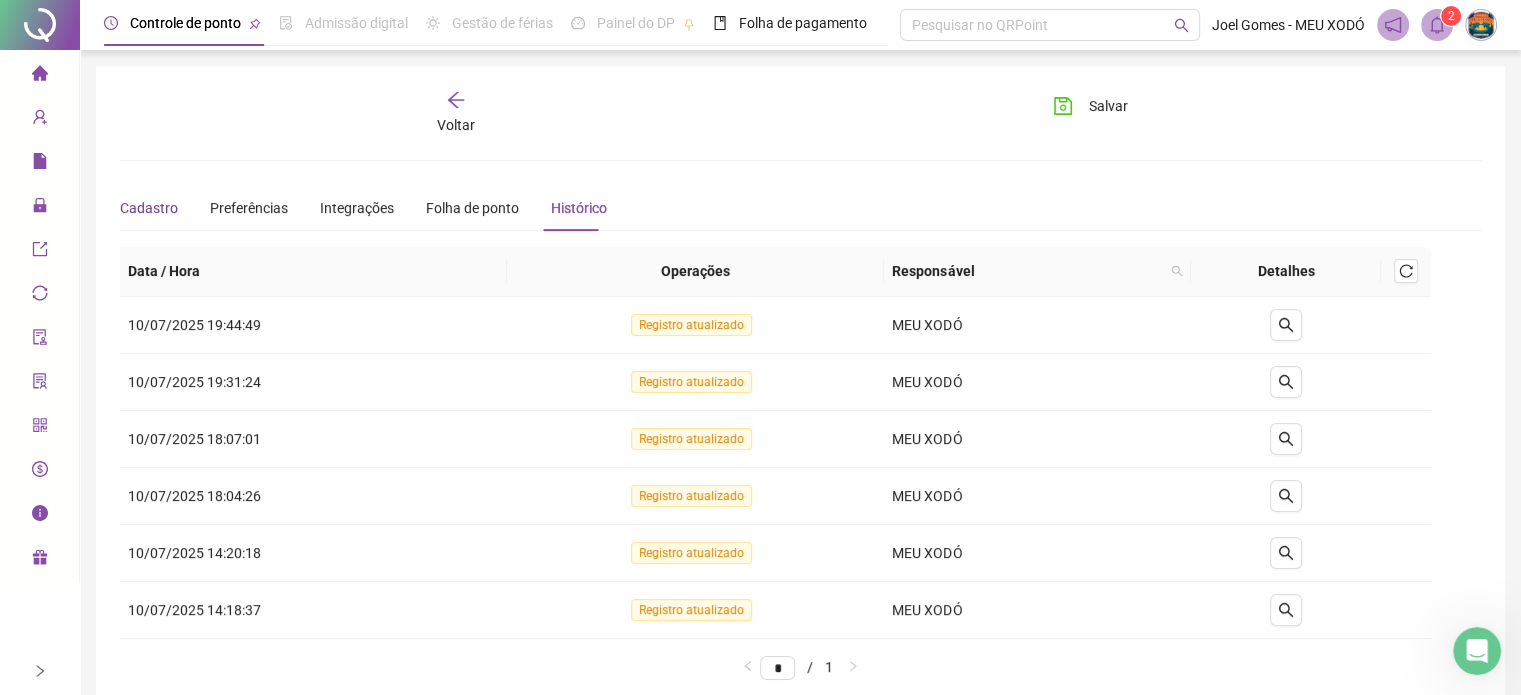 click on "Cadastro" at bounding box center [149, 208] 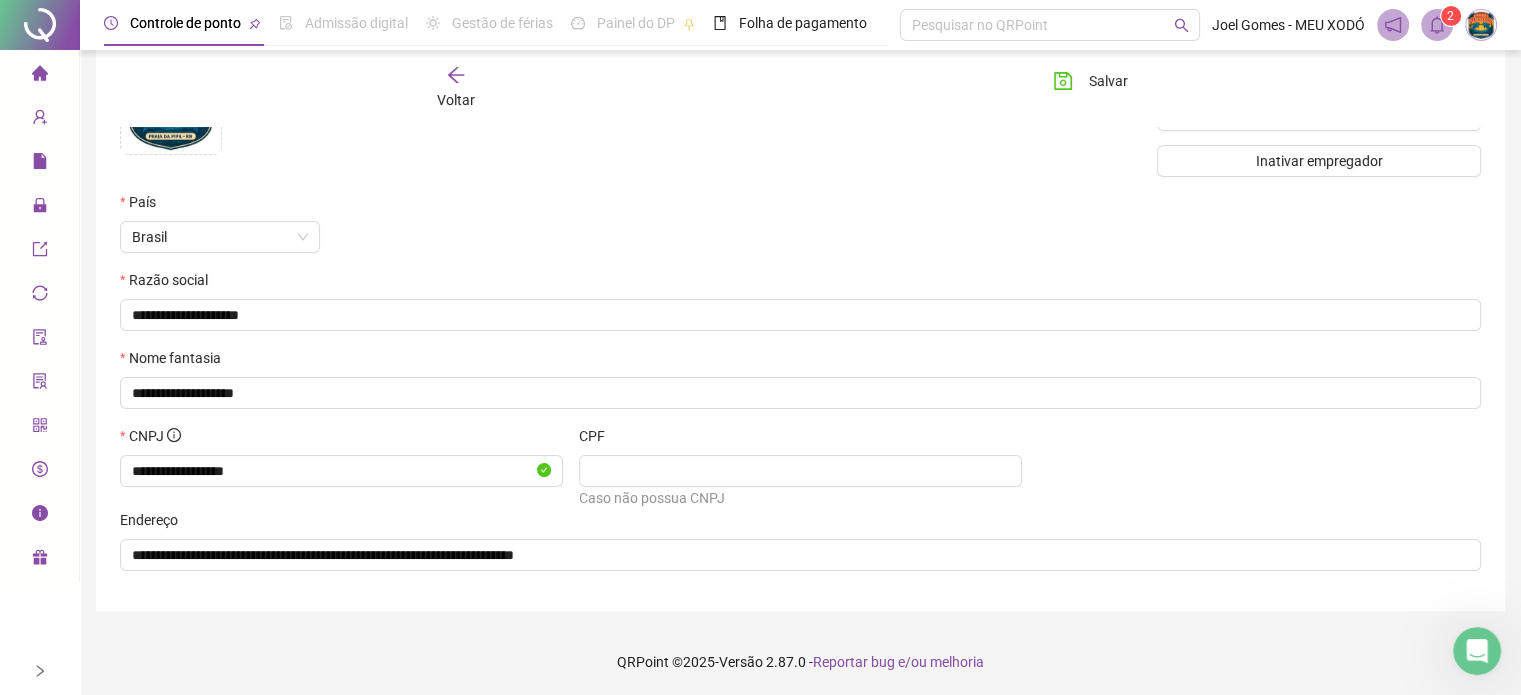 scroll, scrollTop: 196, scrollLeft: 0, axis: vertical 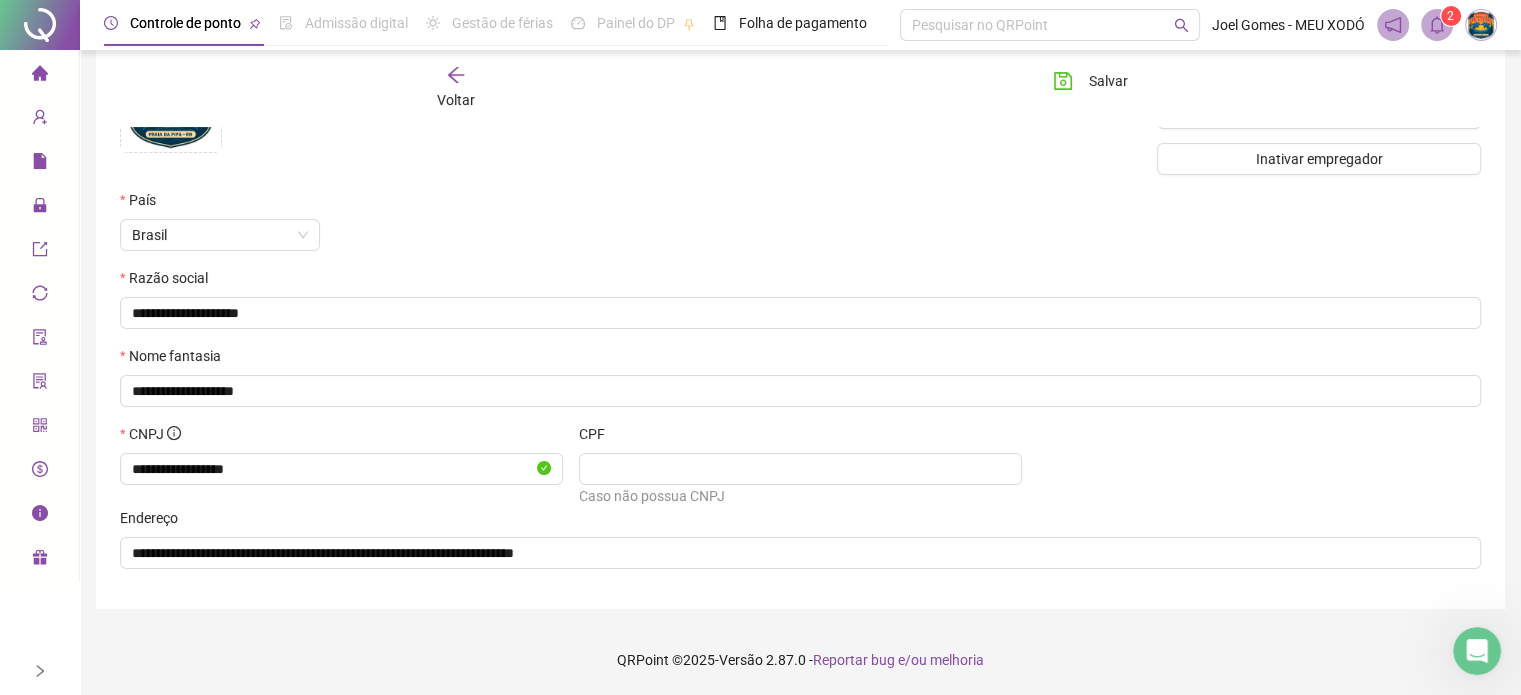 click 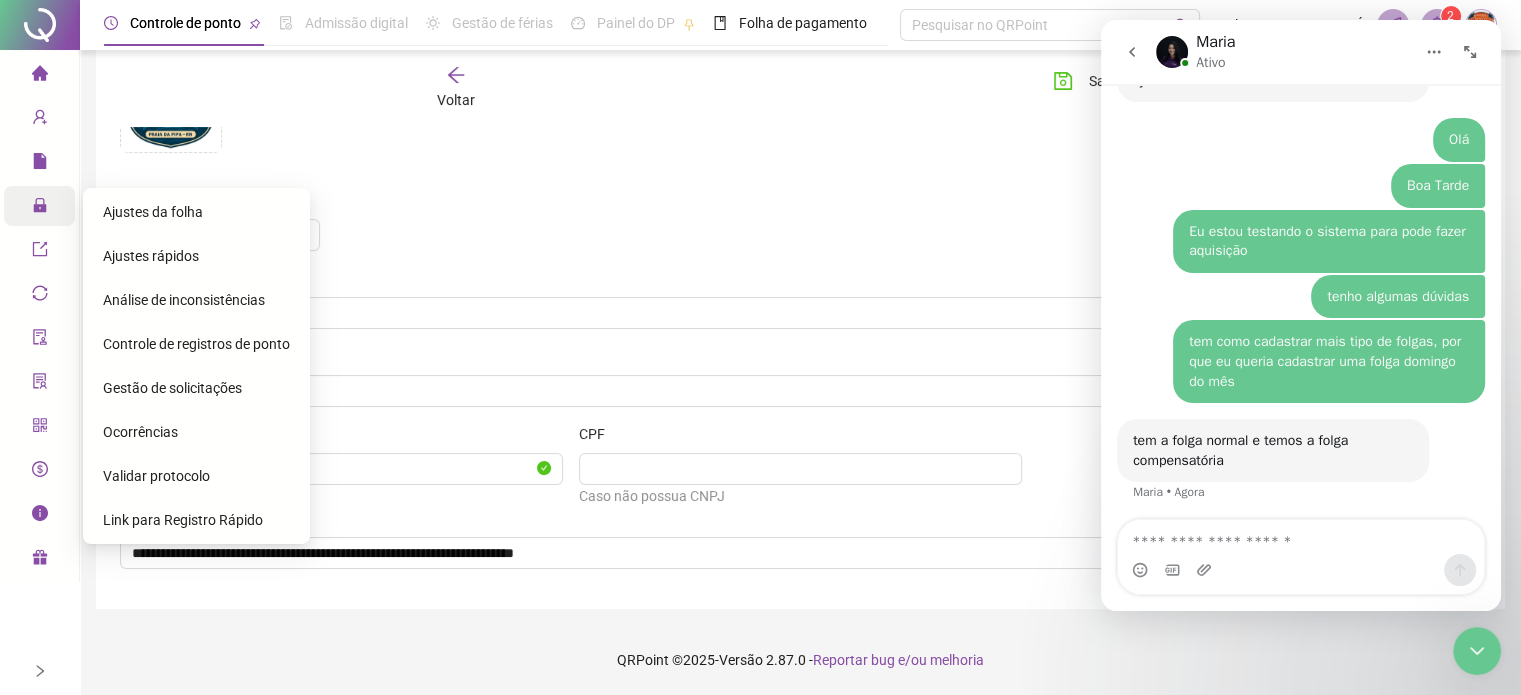 scroll, scrollTop: 1269, scrollLeft: 0, axis: vertical 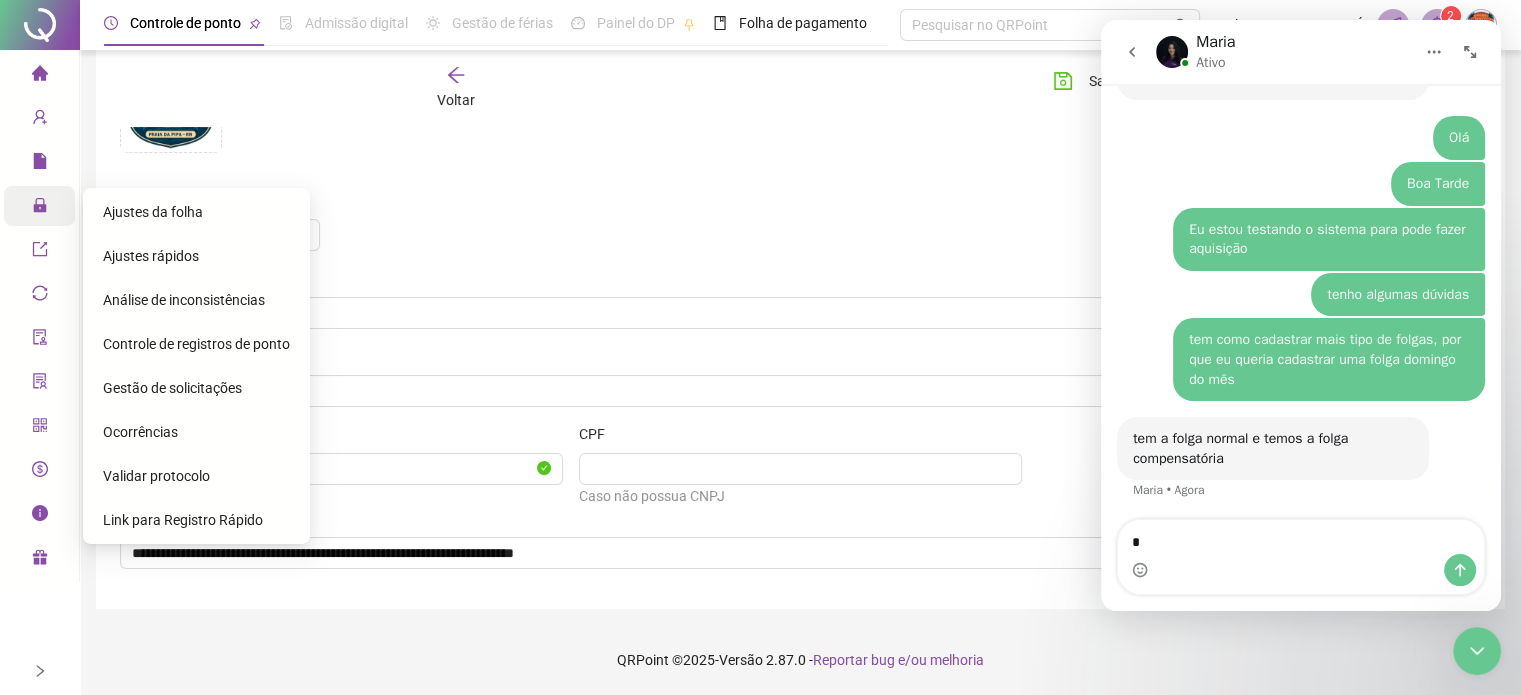 type on "**" 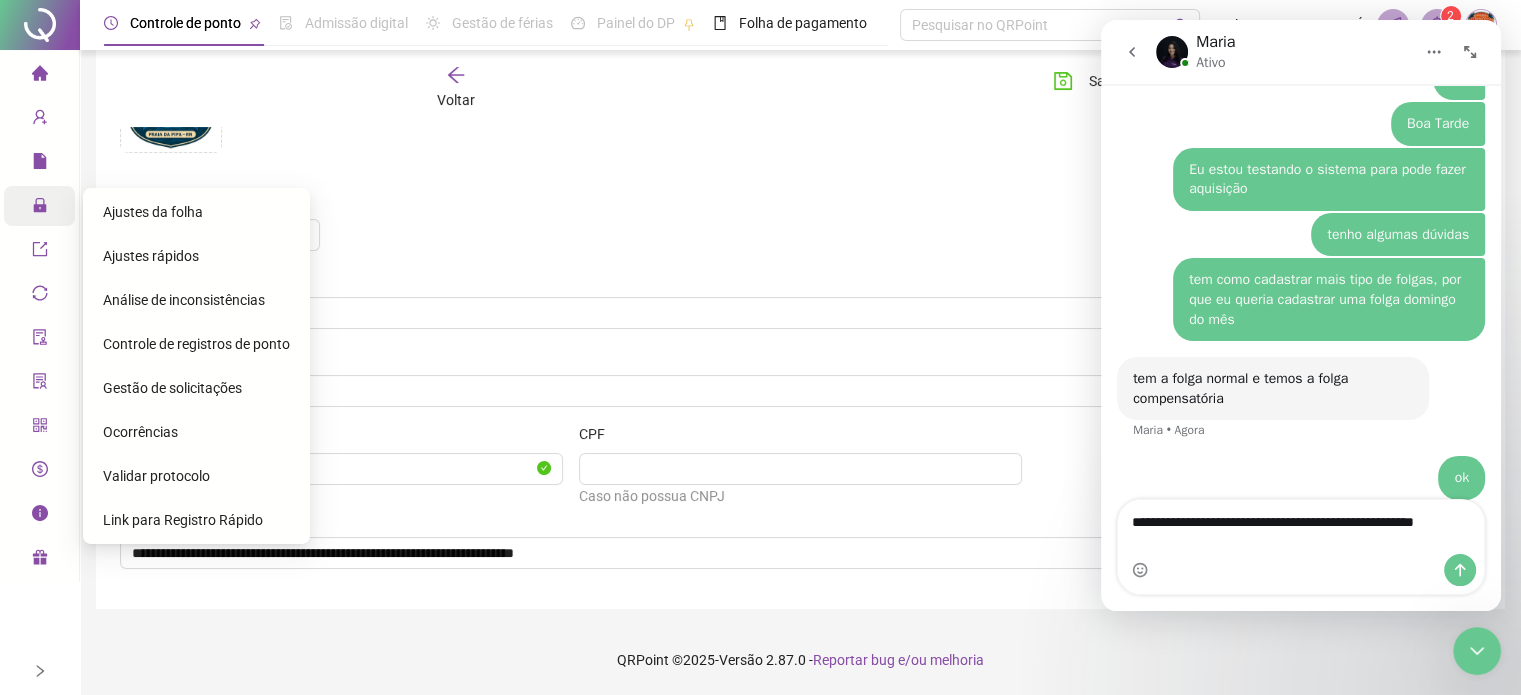 scroll, scrollTop: 1349, scrollLeft: 0, axis: vertical 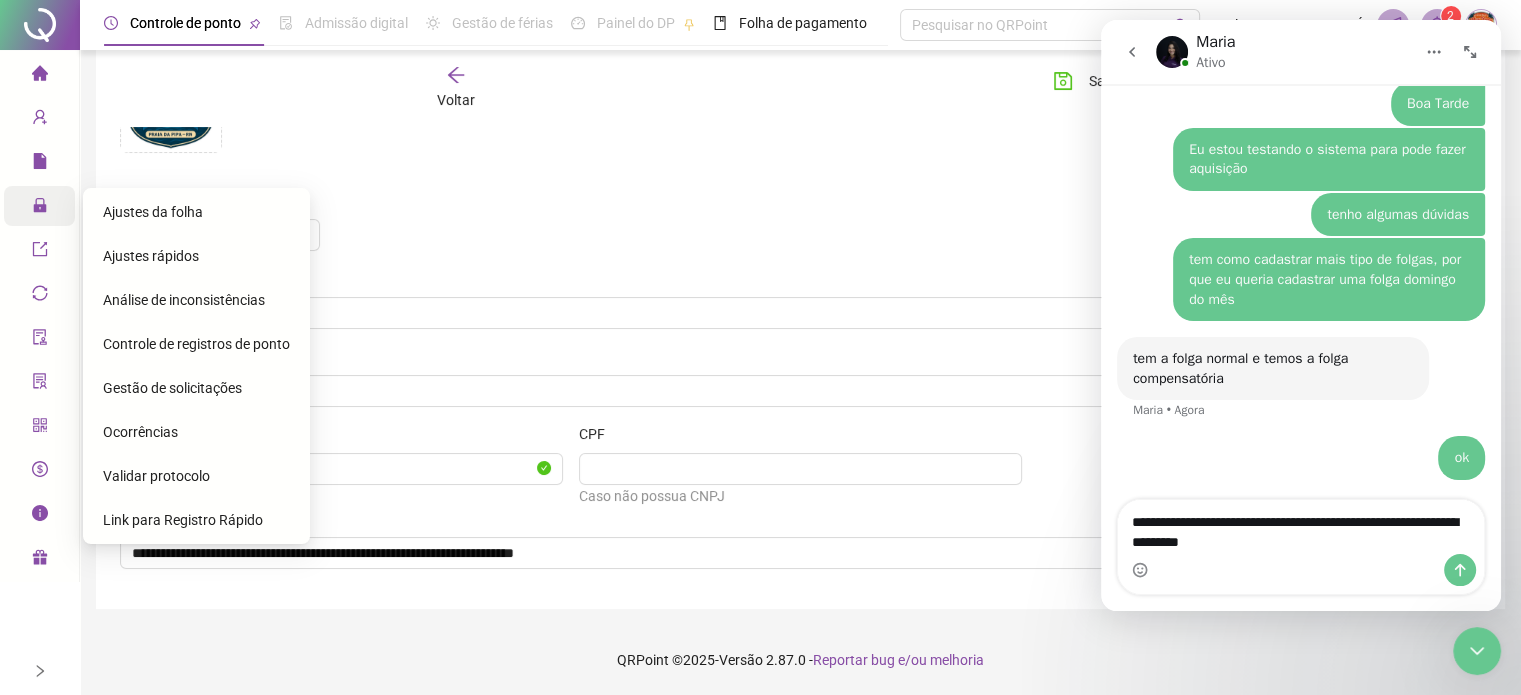 type on "**********" 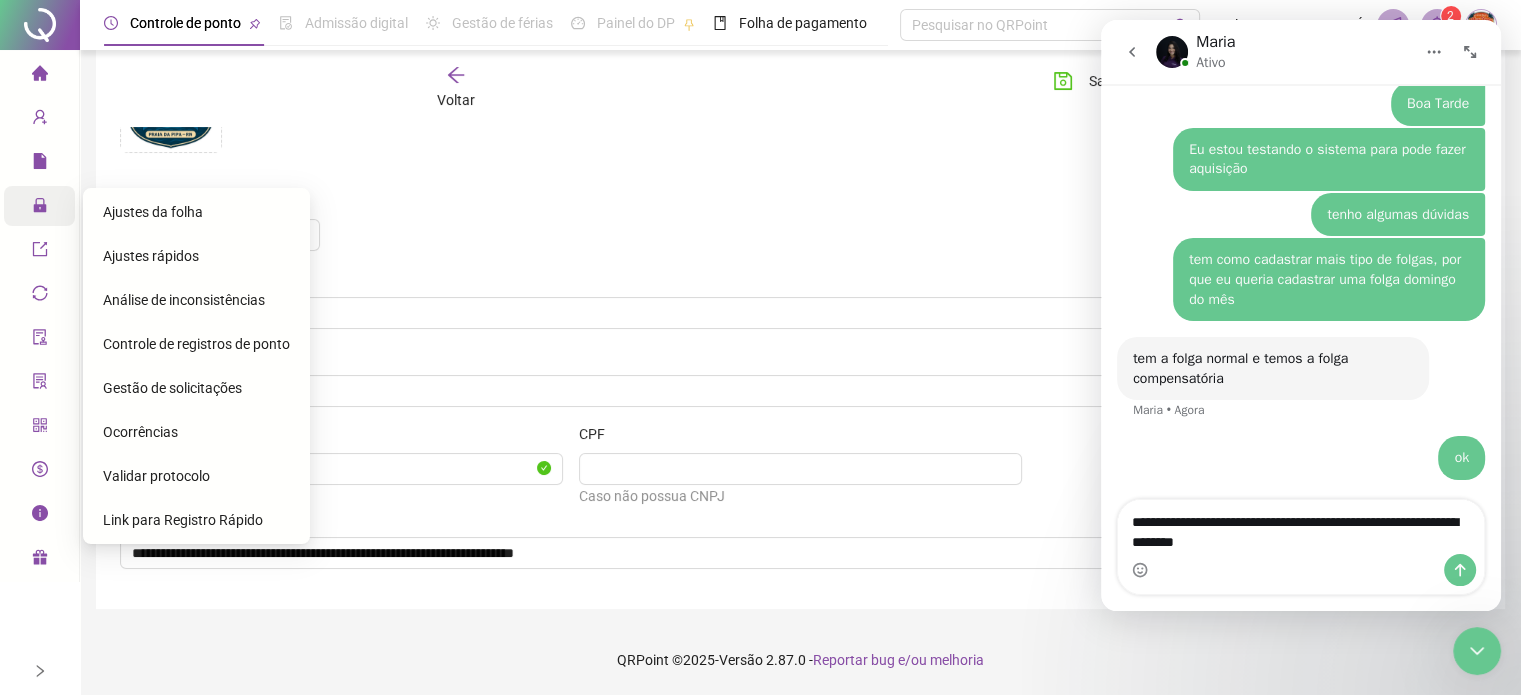 type 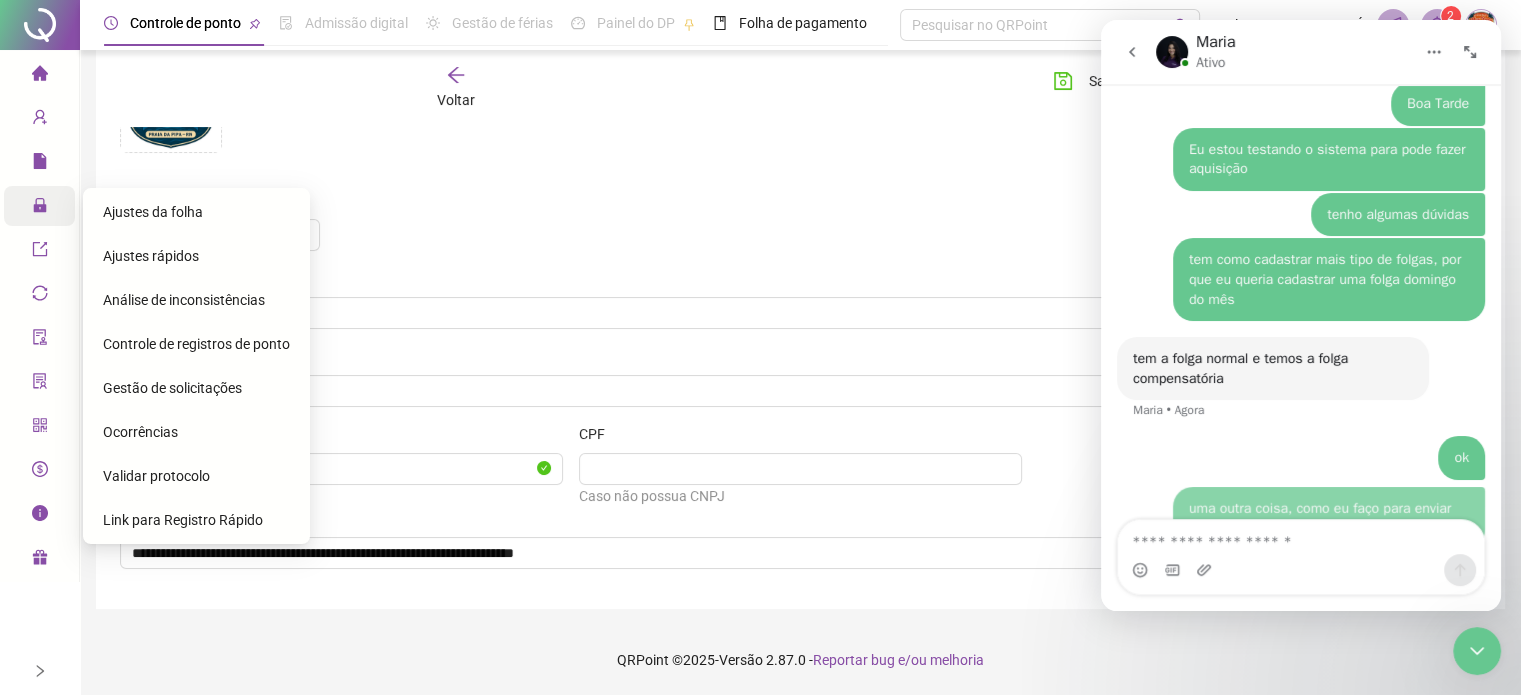 scroll, scrollTop: 1394, scrollLeft: 0, axis: vertical 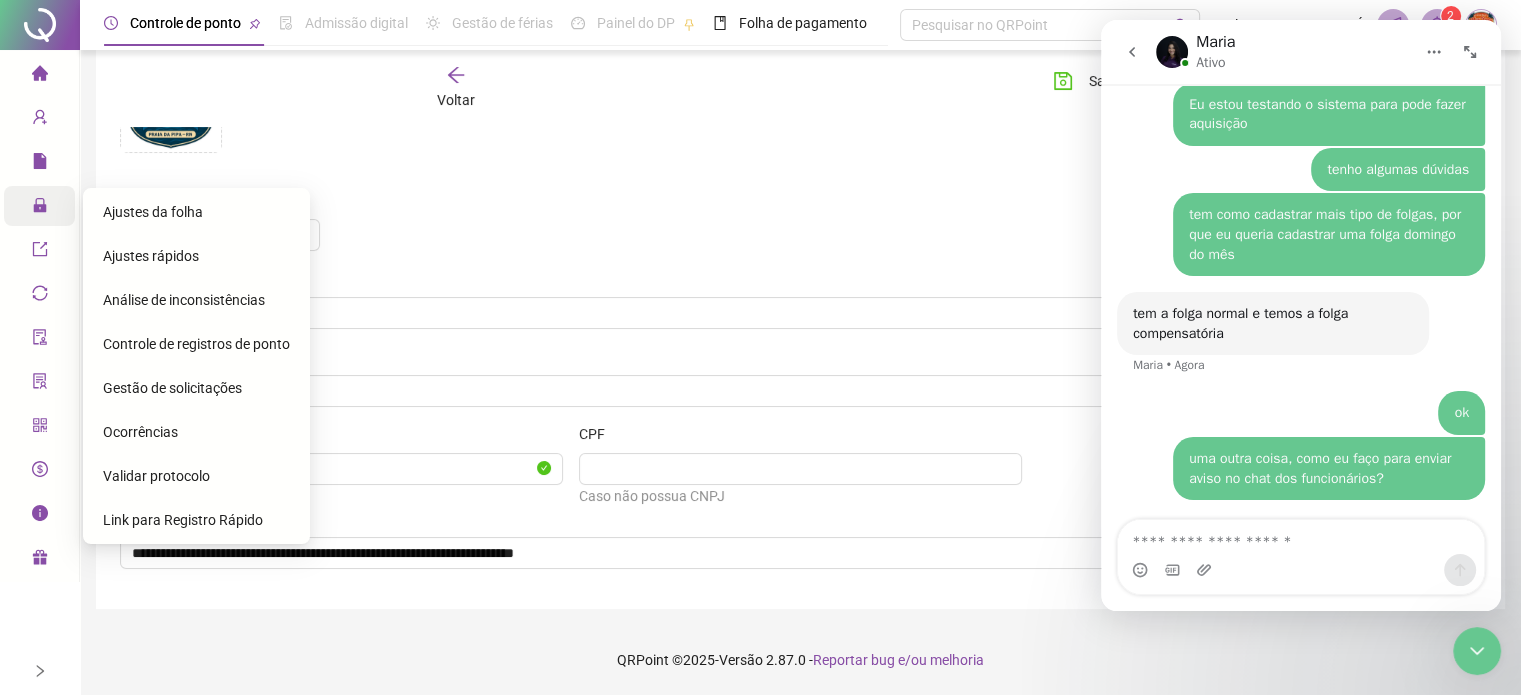 click on "Ajustes da folha" at bounding box center (153, 212) 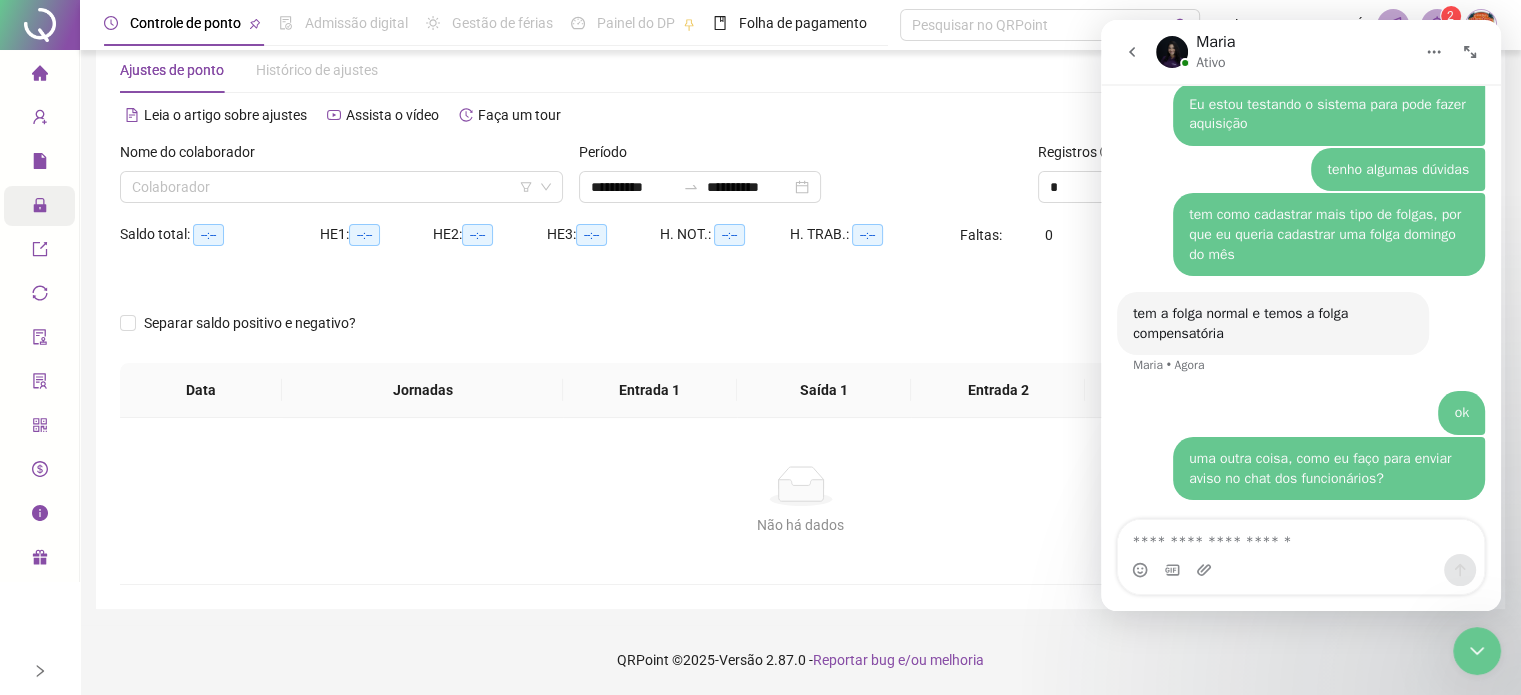 scroll, scrollTop: 42, scrollLeft: 0, axis: vertical 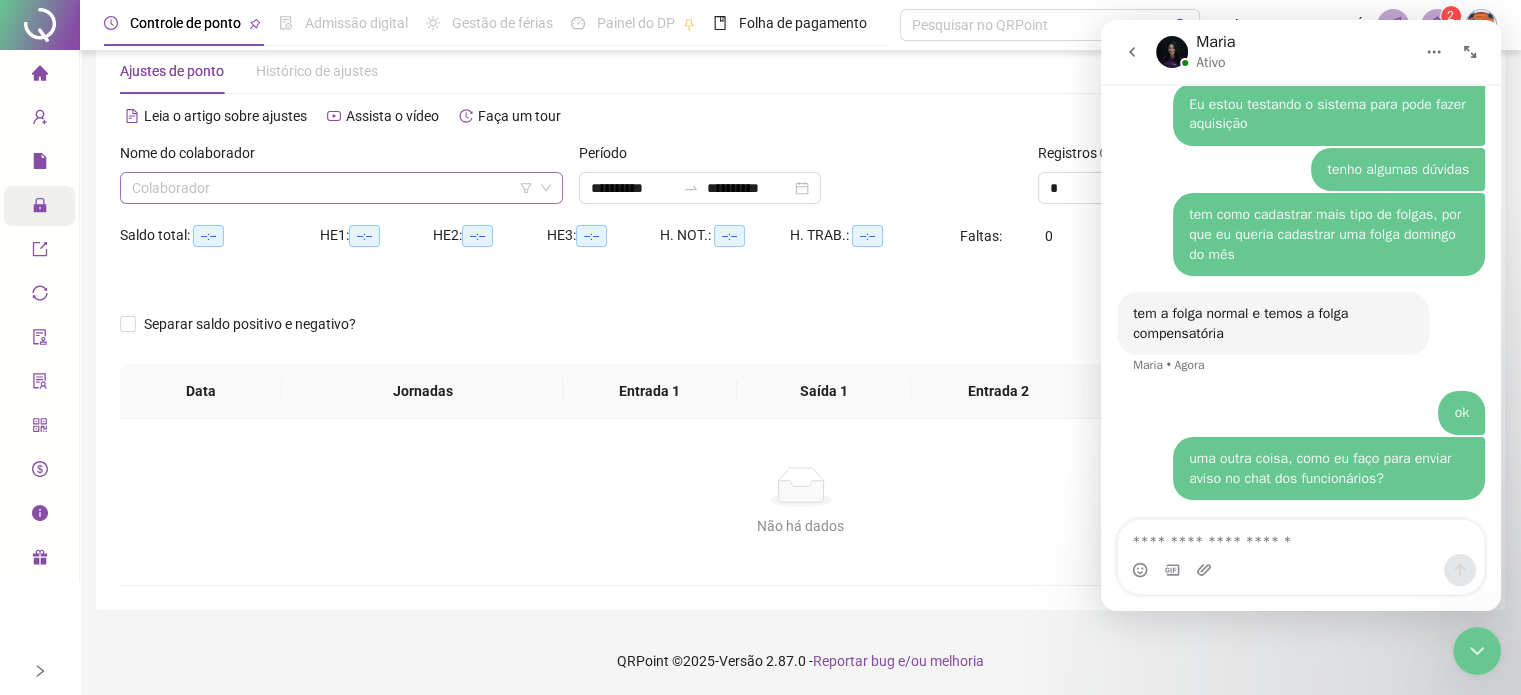 click at bounding box center [335, 188] 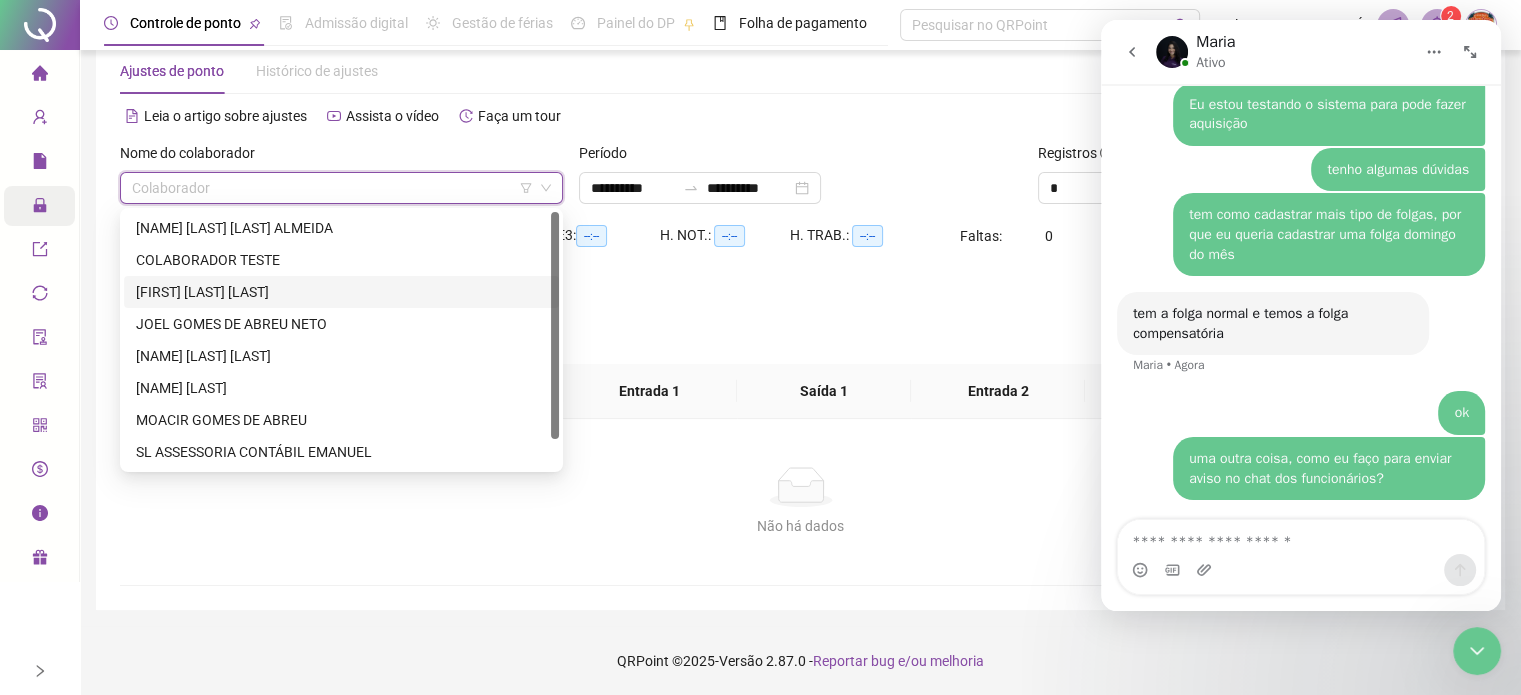 click on "[FIRST] [LAST] DA SILVA" at bounding box center [341, 292] 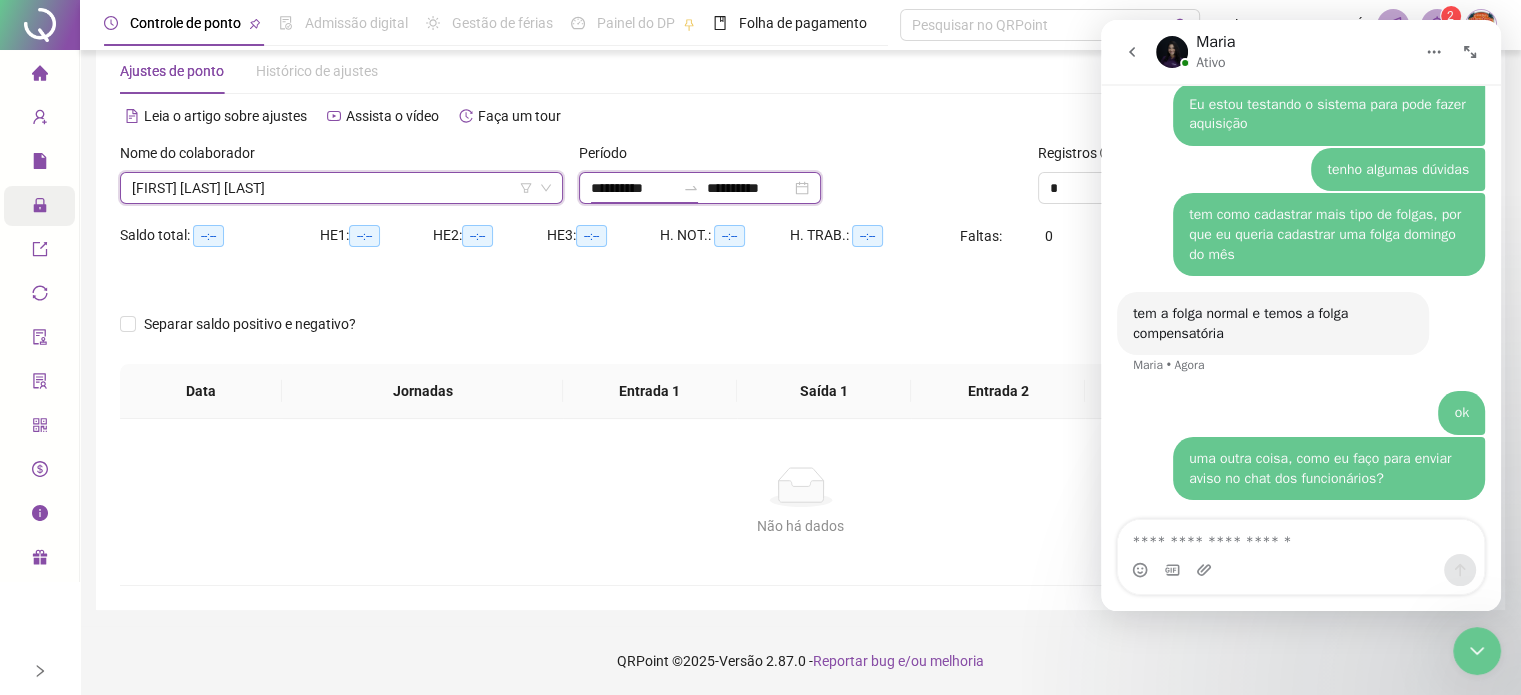click on "**********" at bounding box center (633, 188) 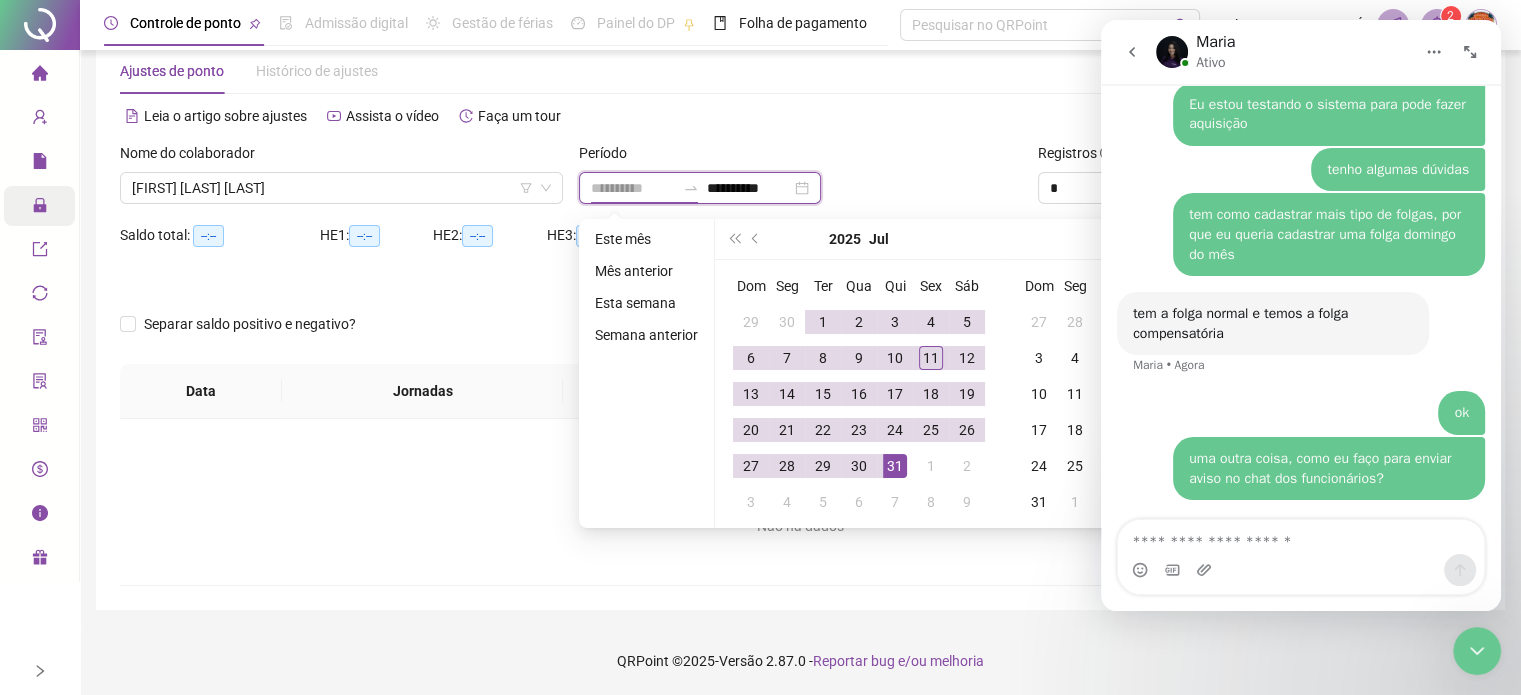 type on "**********" 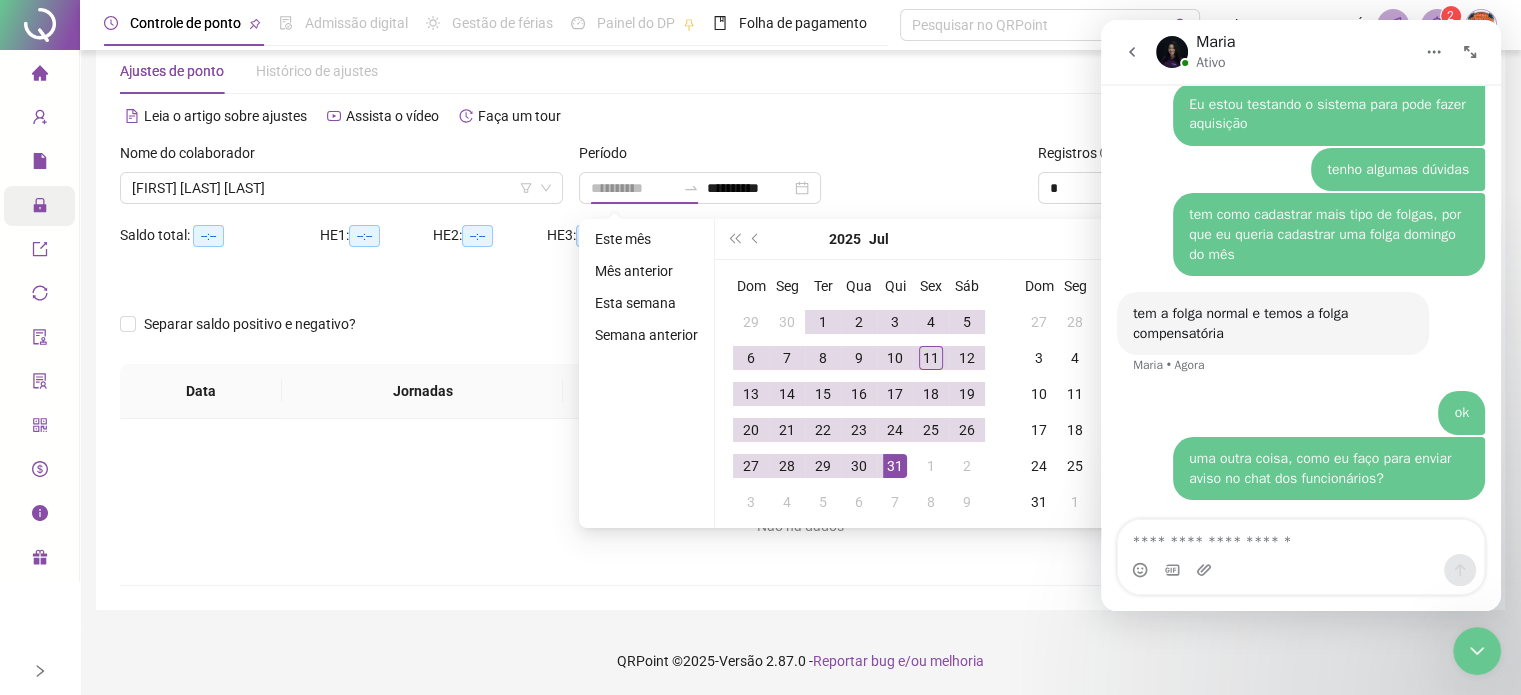 click on "31" at bounding box center [895, 466] 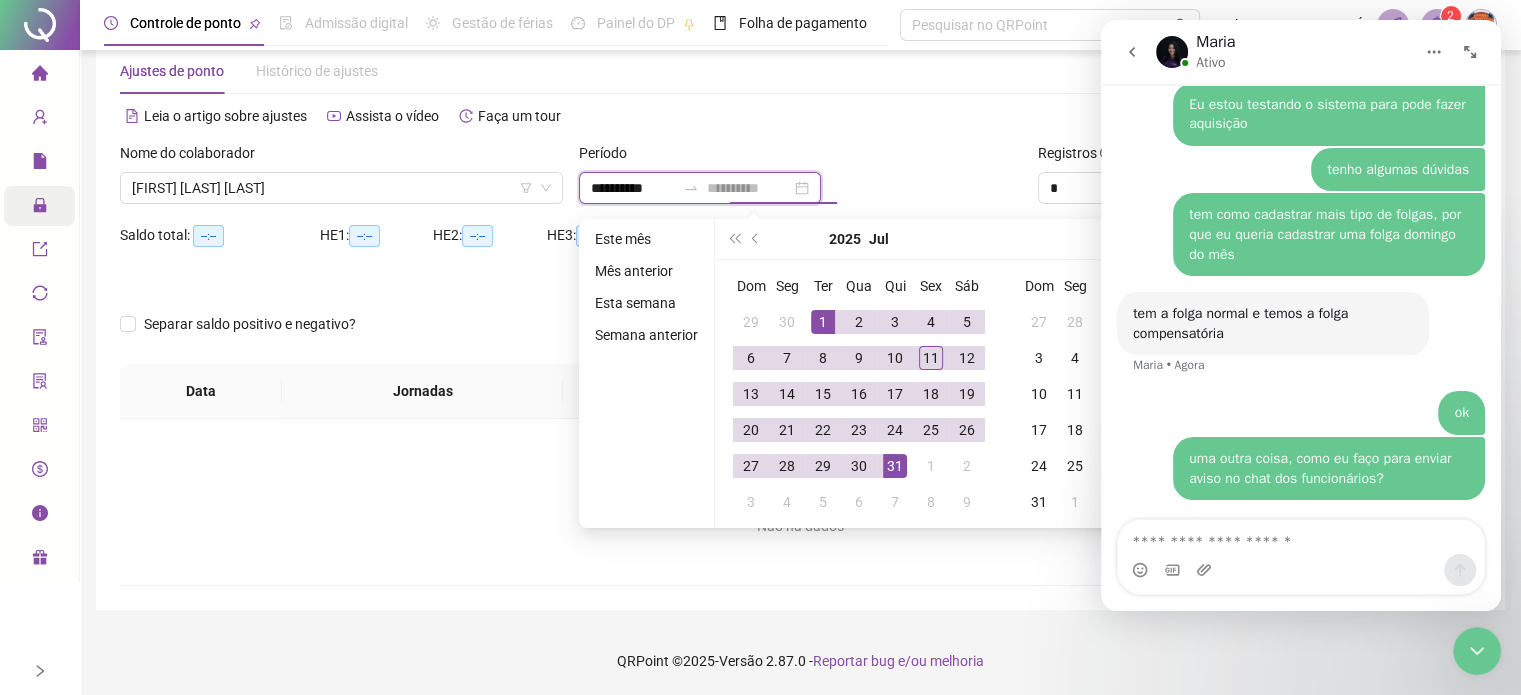 type on "**********" 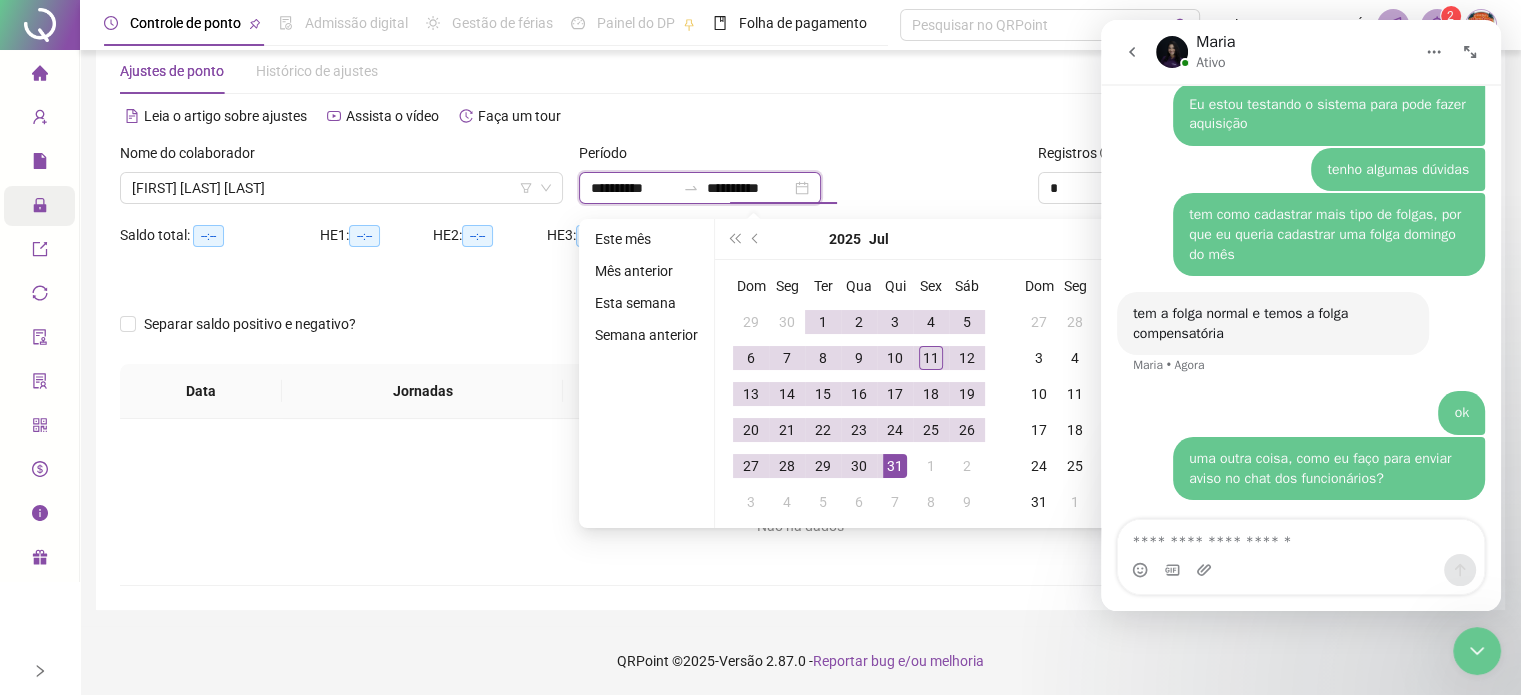 type on "**********" 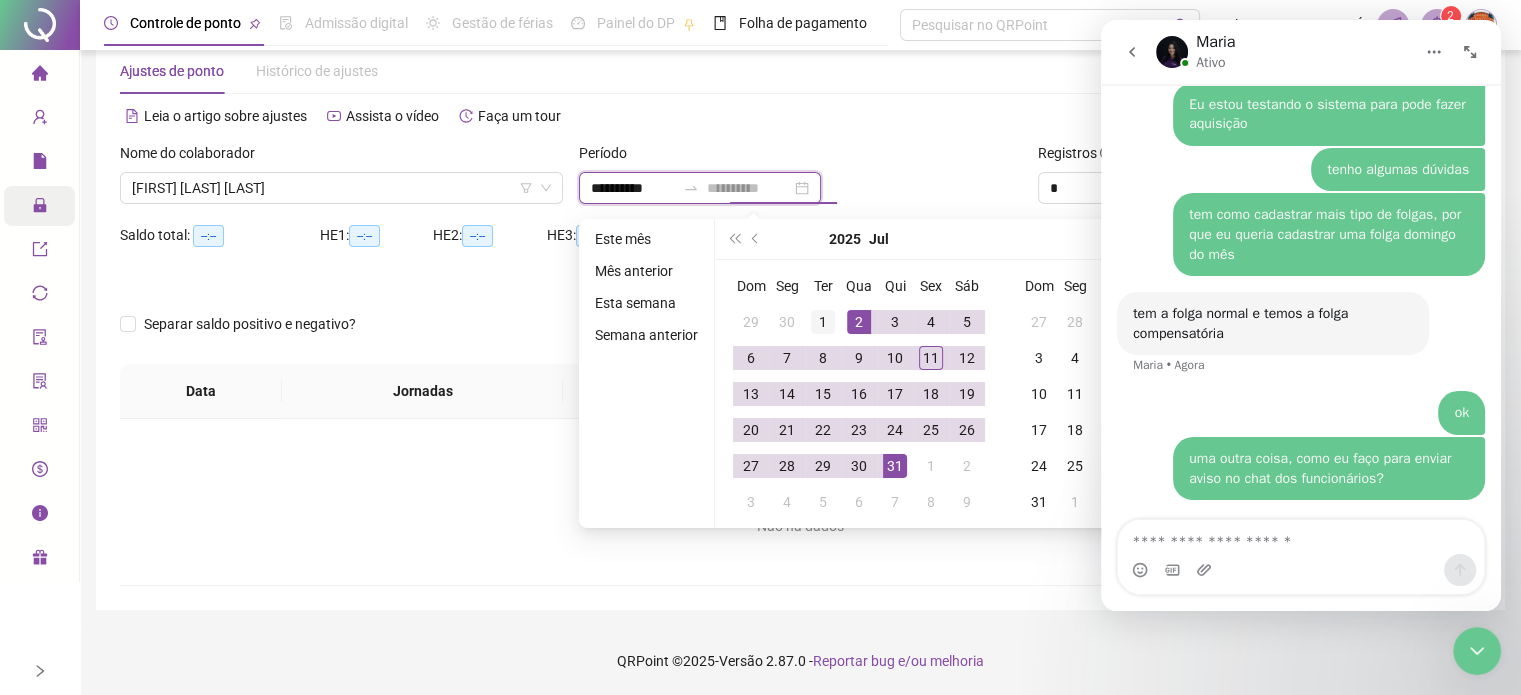 type on "**********" 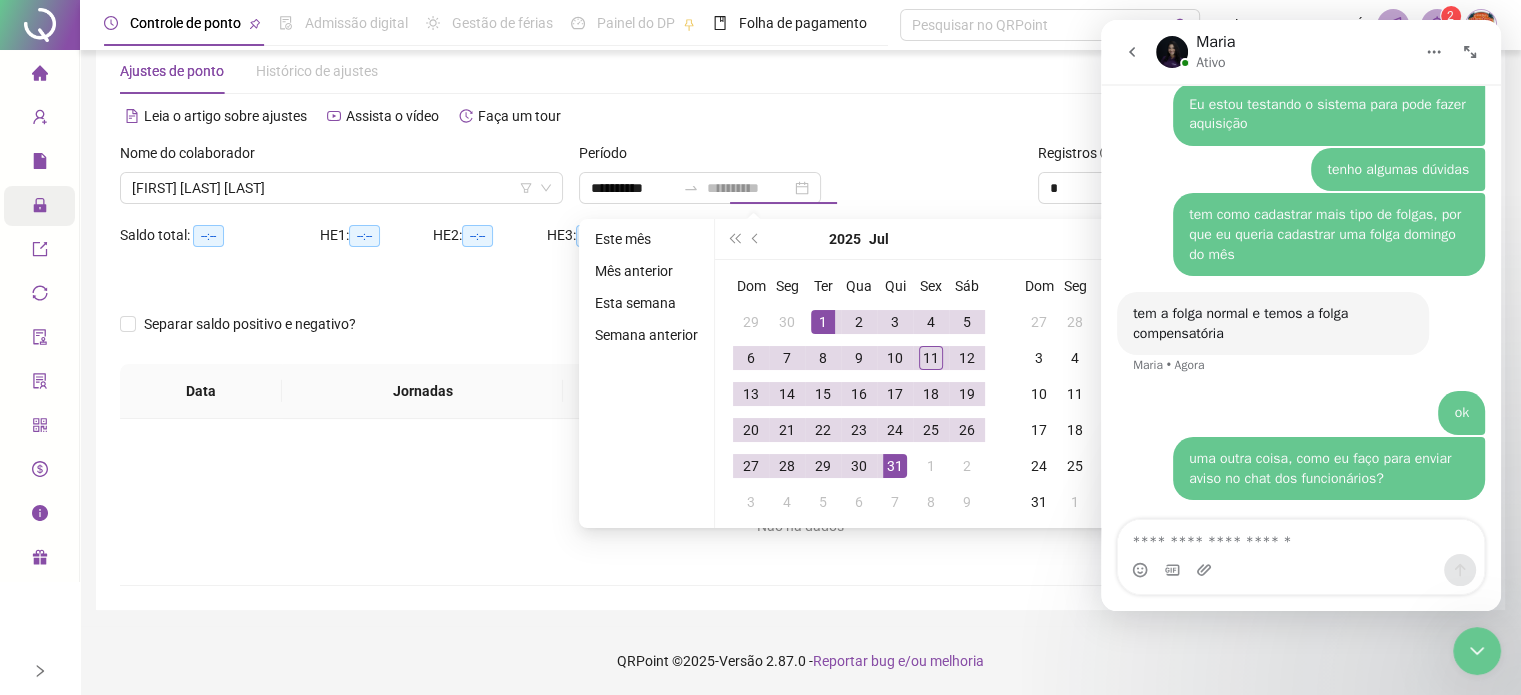 click on "1" at bounding box center [823, 322] 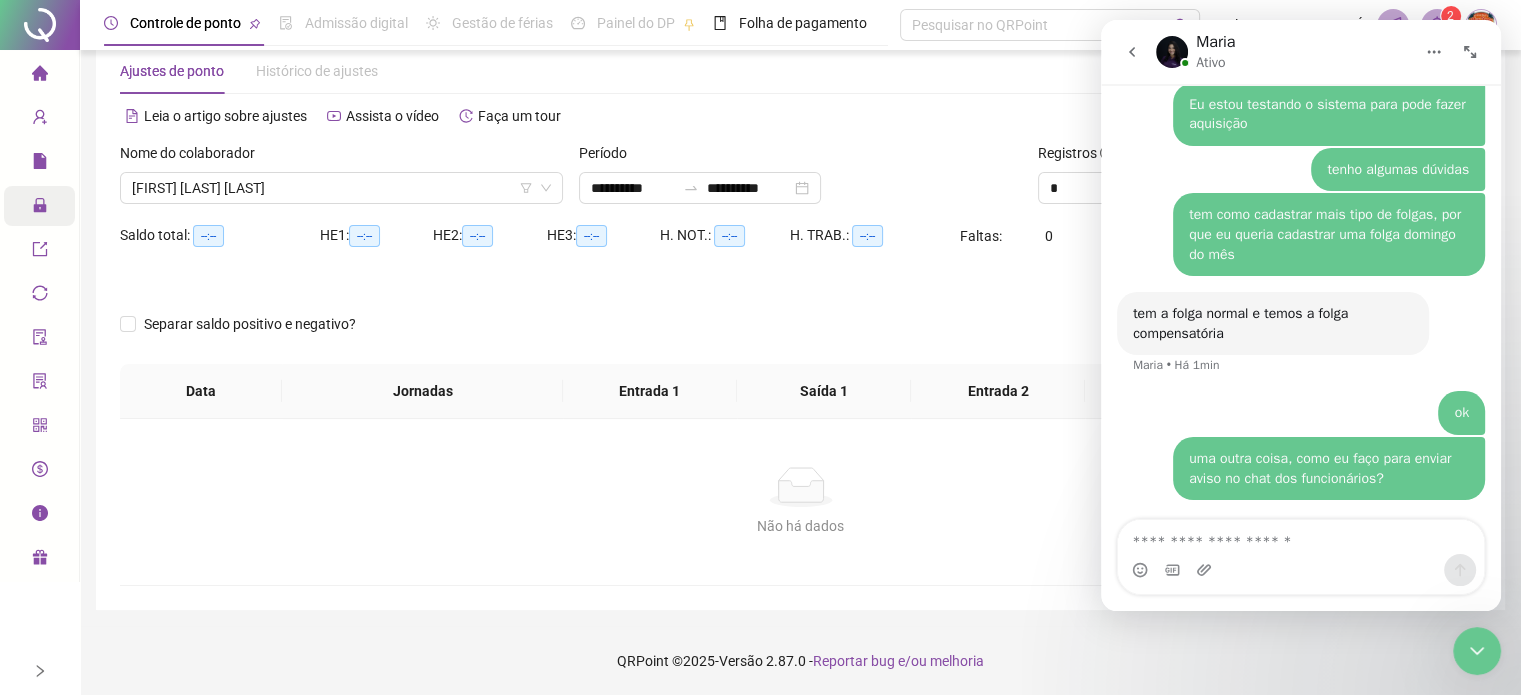 click 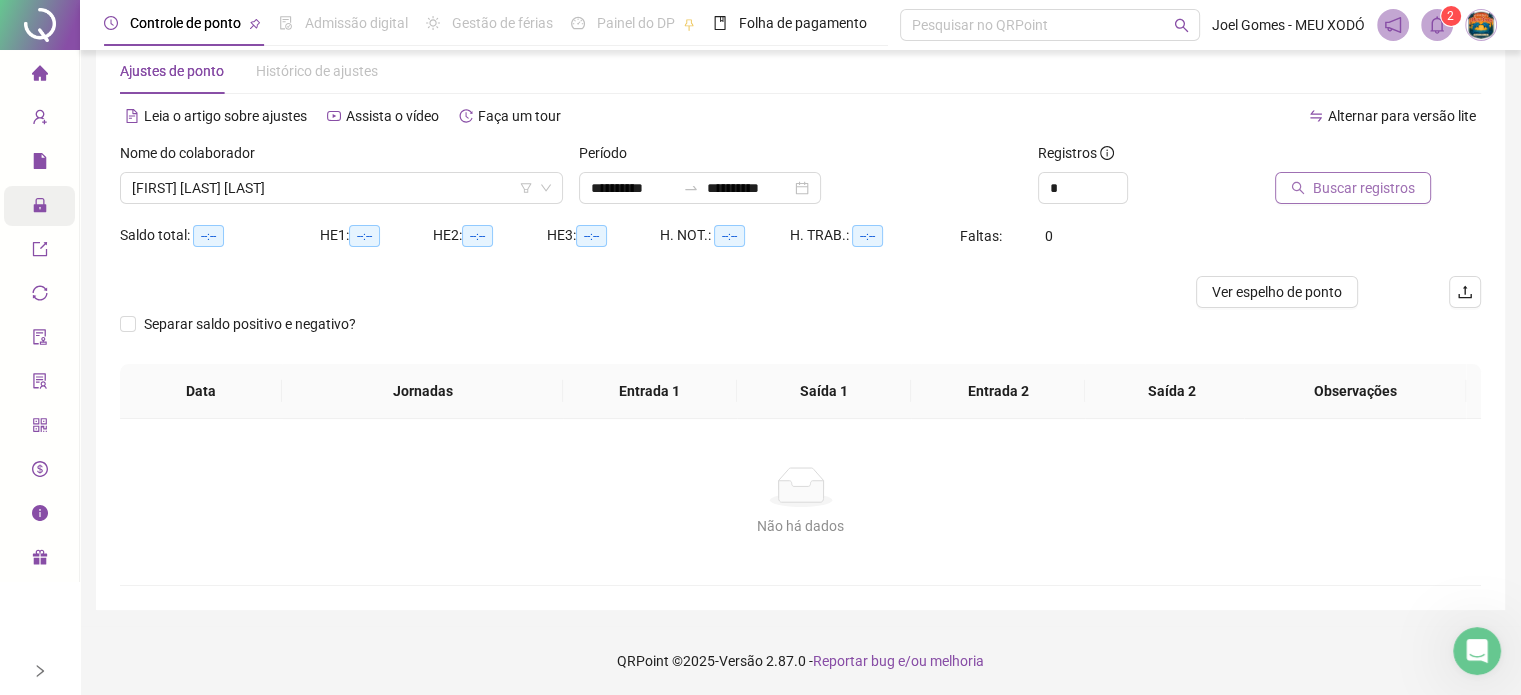 click on "Buscar registros" at bounding box center [1364, 188] 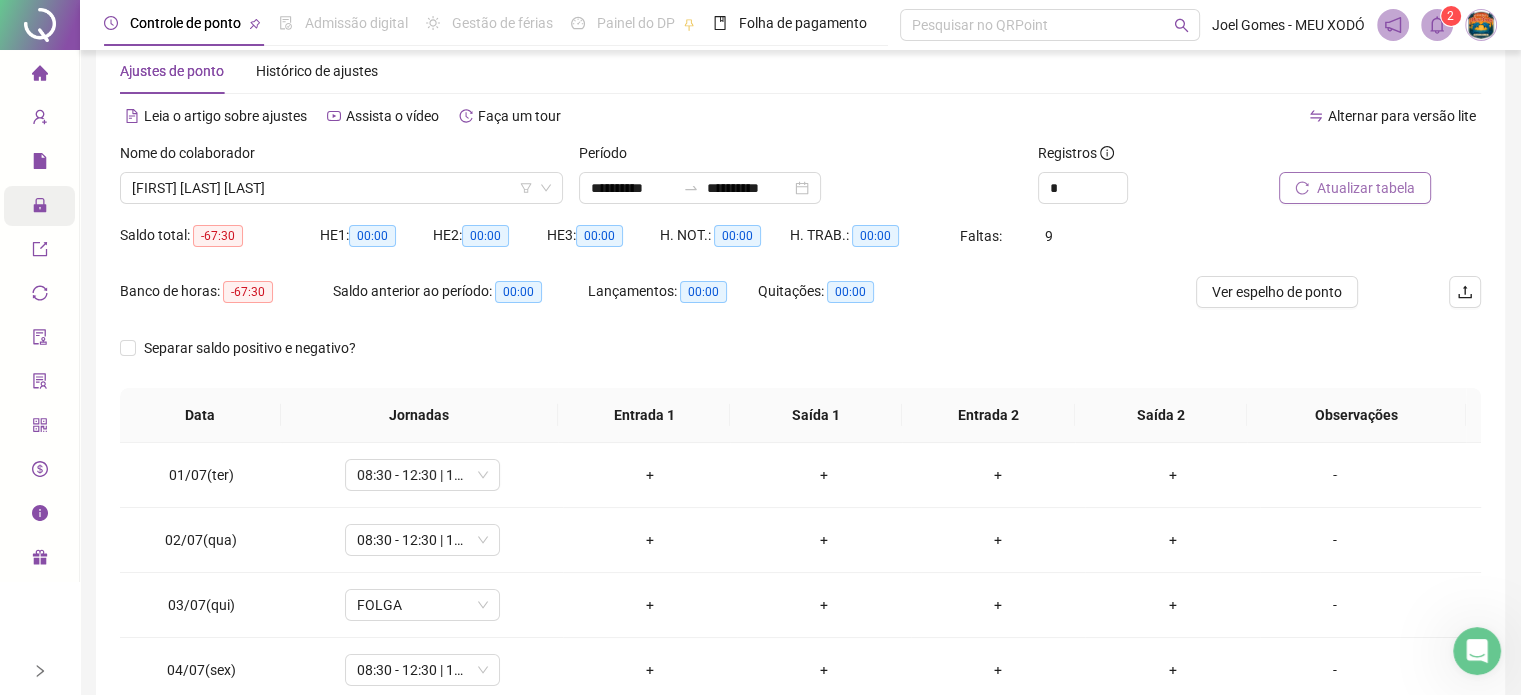 click 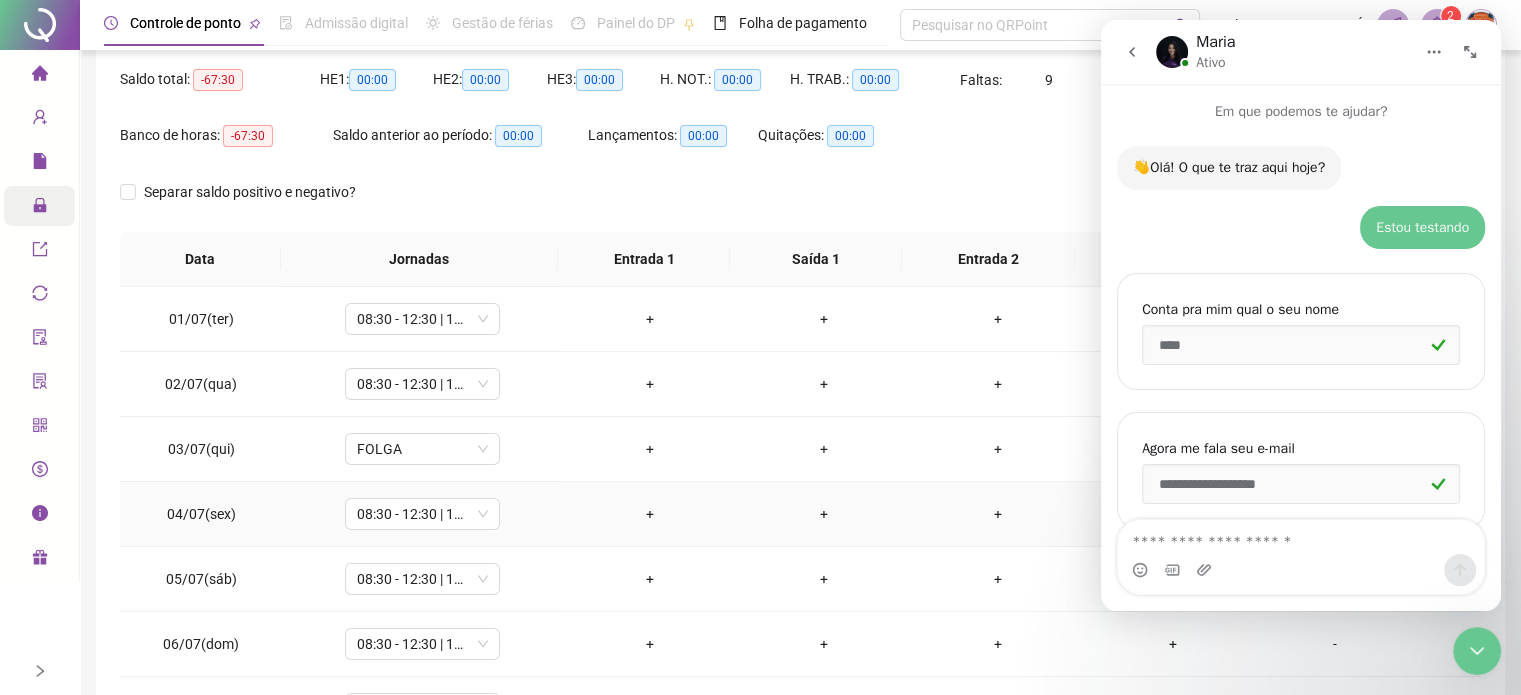 scroll, scrollTop: 326, scrollLeft: 0, axis: vertical 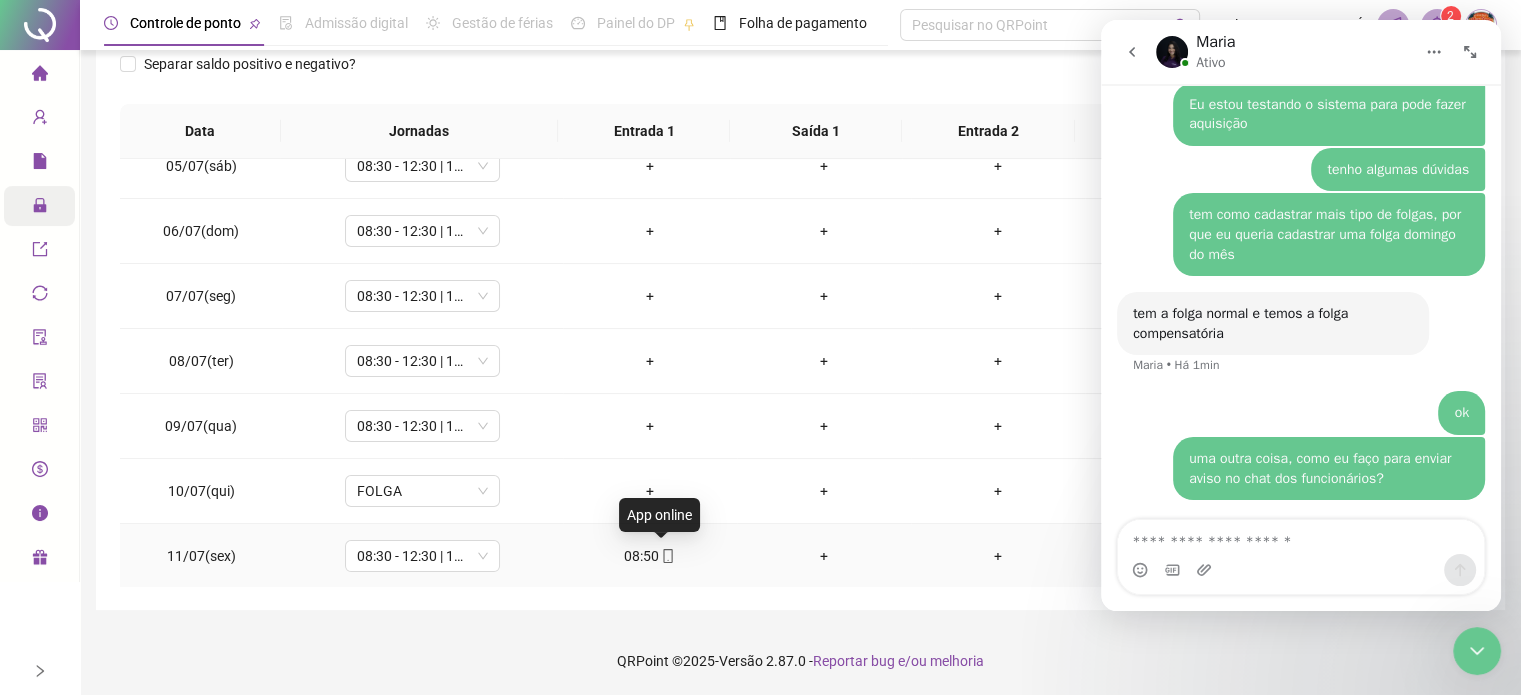 click 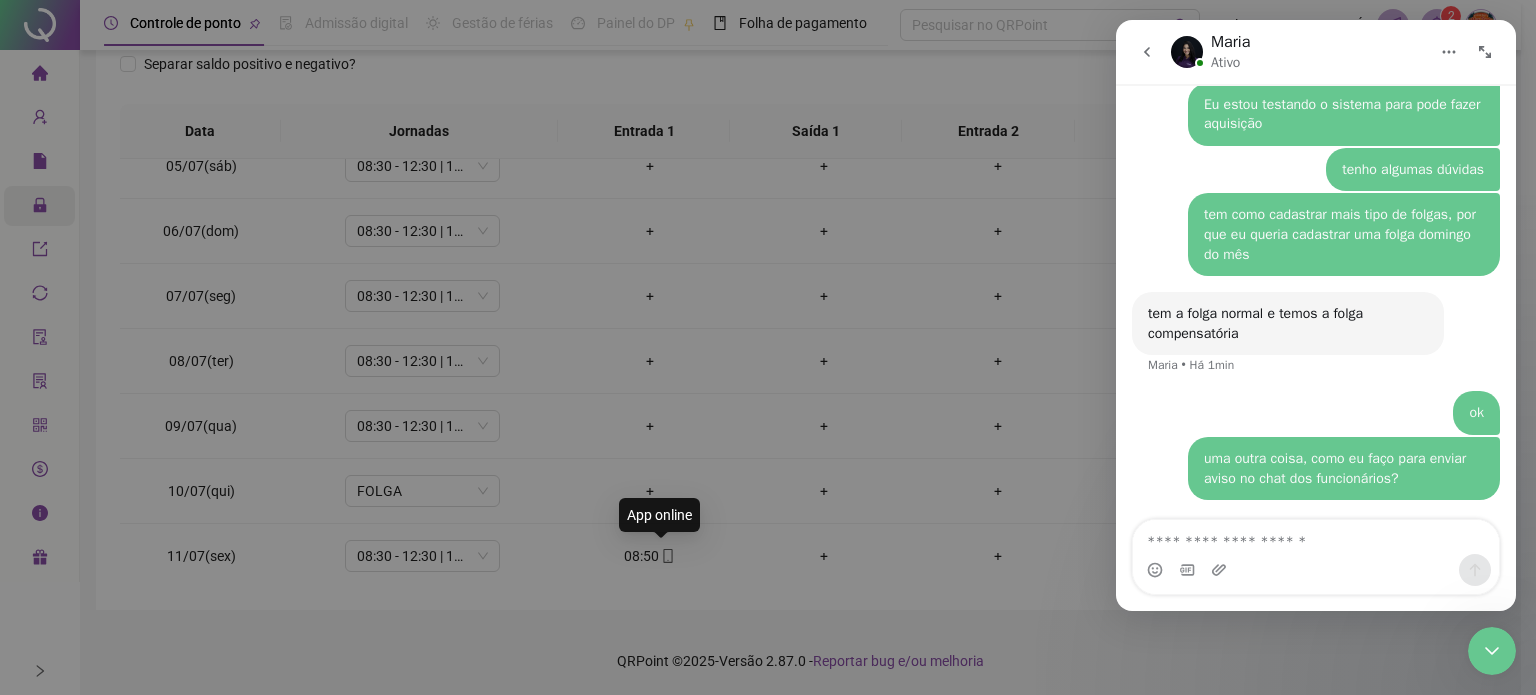 type on "**********" 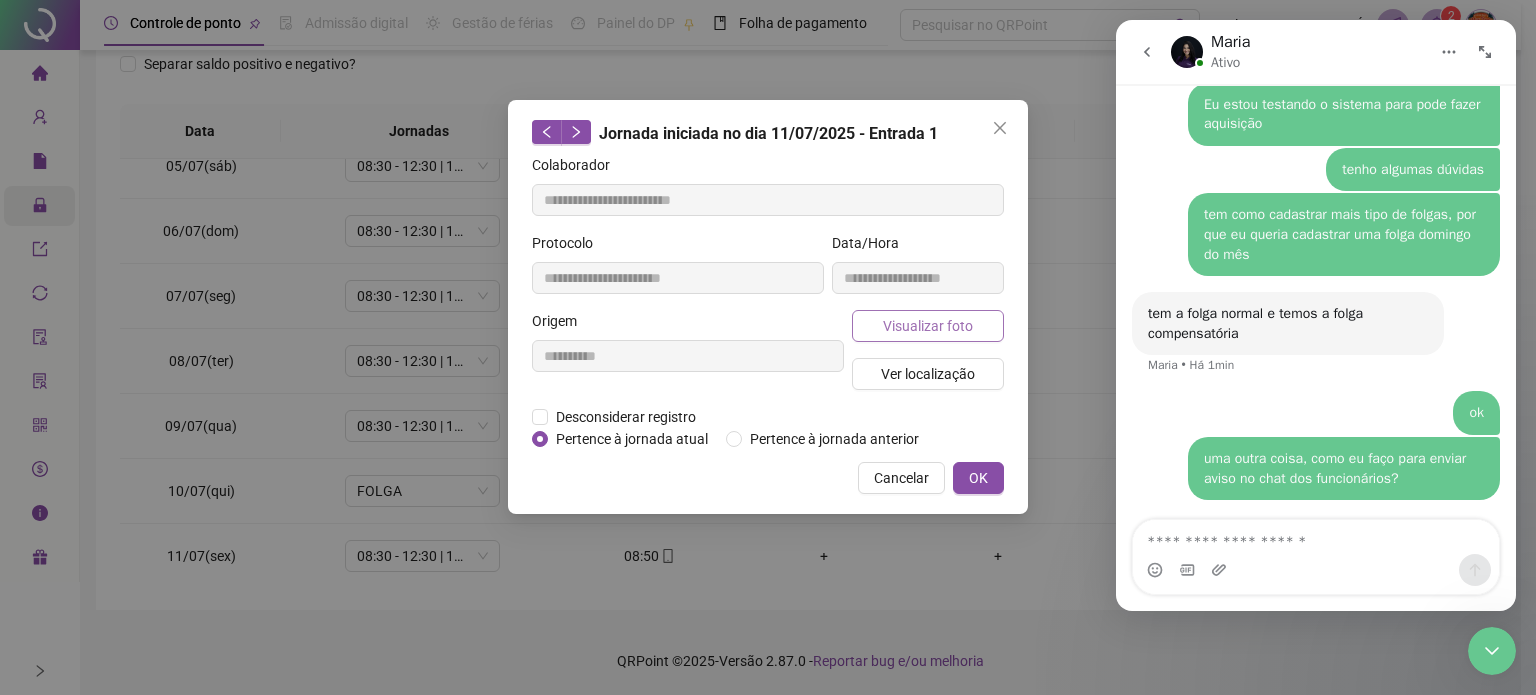 click on "Visualizar foto" at bounding box center [928, 326] 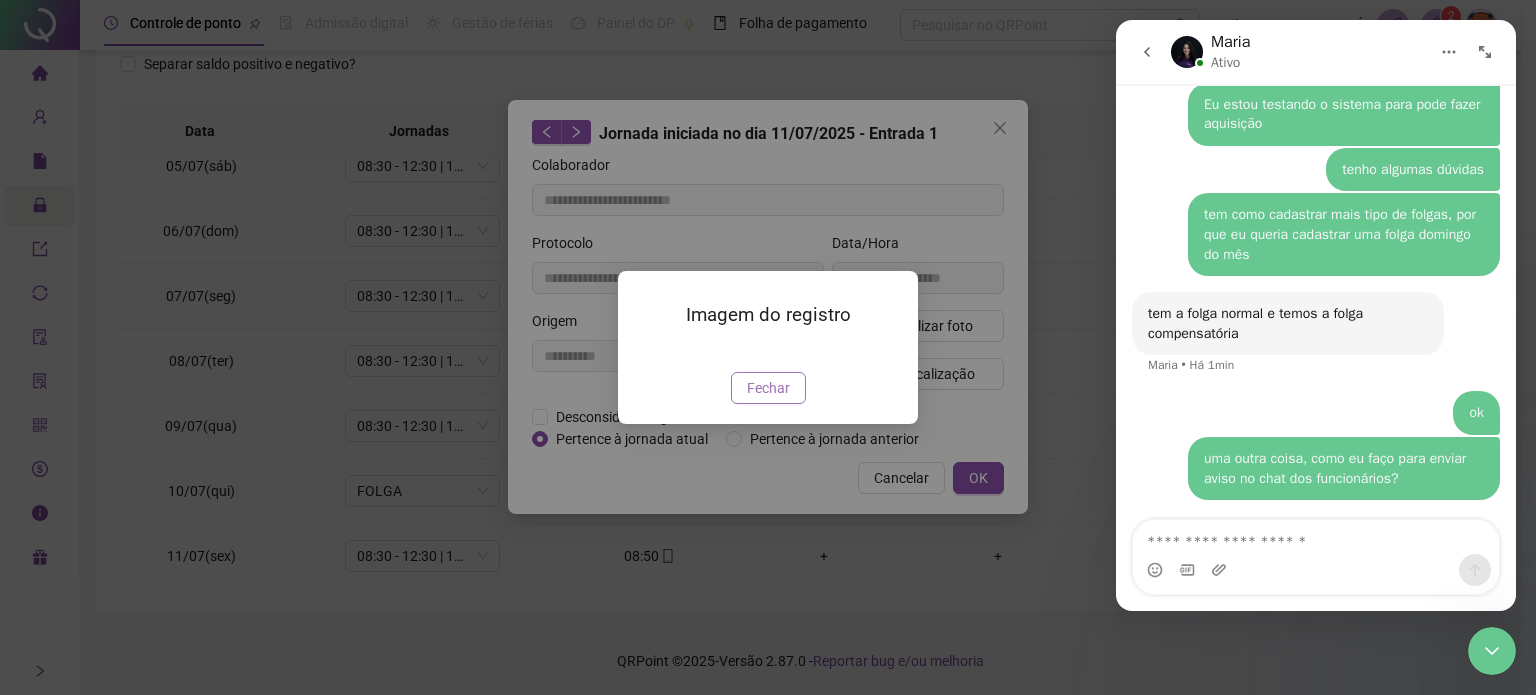 click on "Fechar" at bounding box center (768, 388) 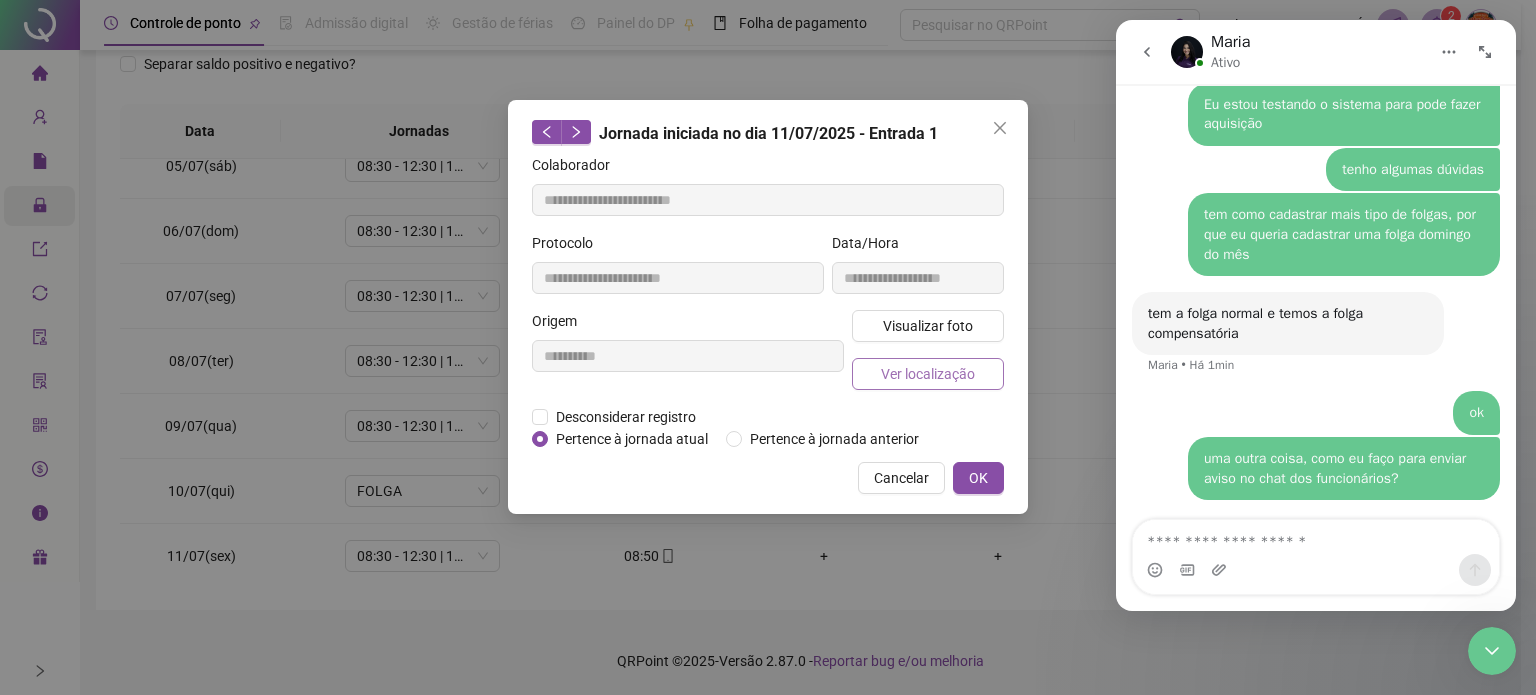 click on "Ver localização" at bounding box center (928, 374) 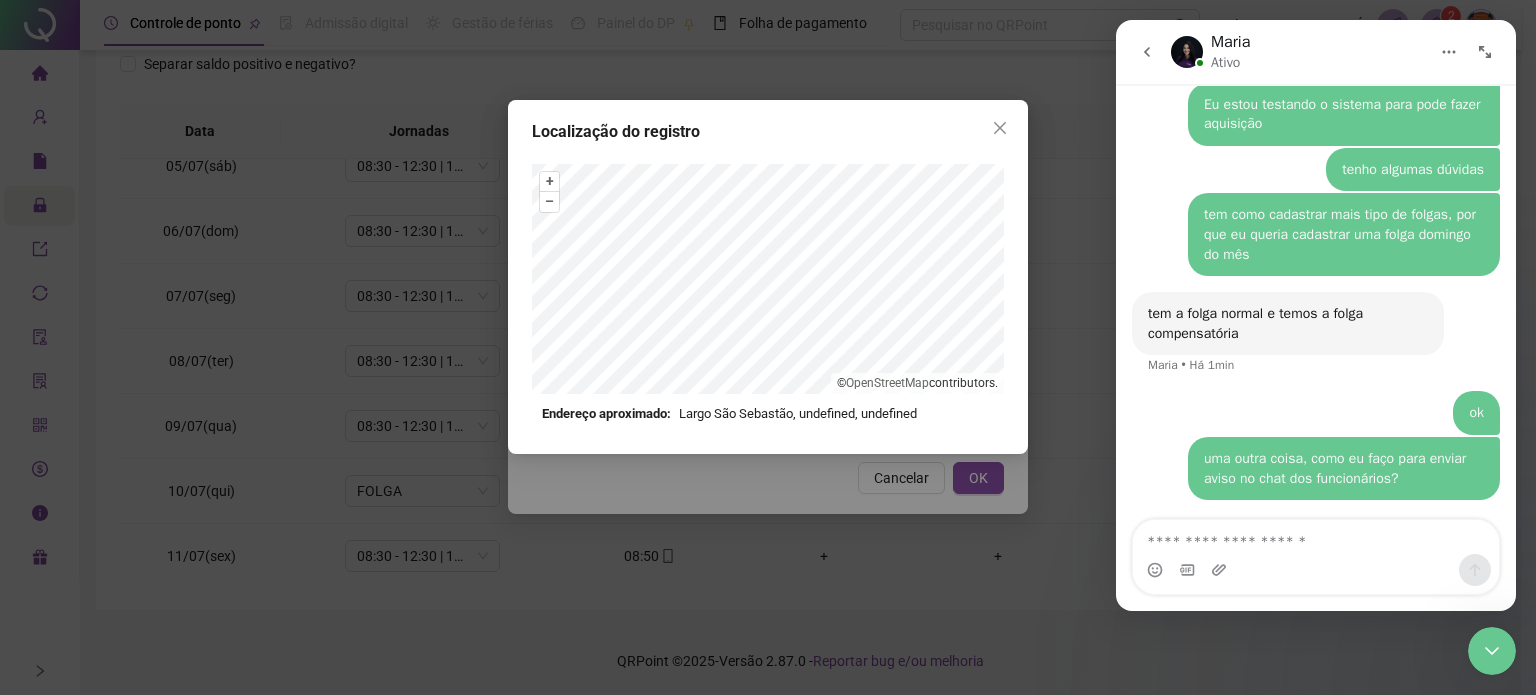 click on "Localização do registro + – ⇧ › ©  OpenStreetMap  contributors. Endereço aproximado:   Largo São Sebastão, undefined, undefined *OBS Os registros de ponto executados através da web utilizam uma tecnologia menos precisa para obter a geolocalização do colaborador, o que poderá resultar em localizações distintas." at bounding box center [768, 347] 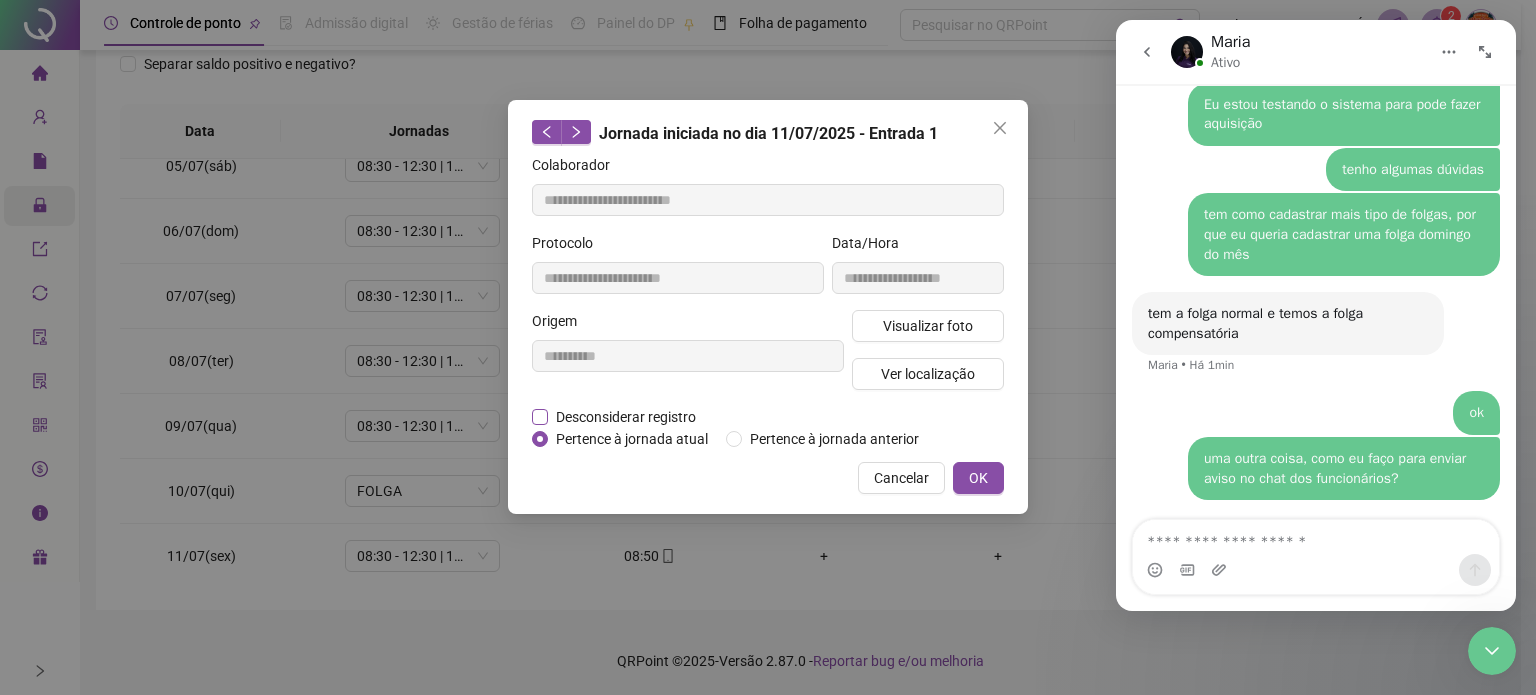 click on "Desconsiderar registro" at bounding box center (626, 417) 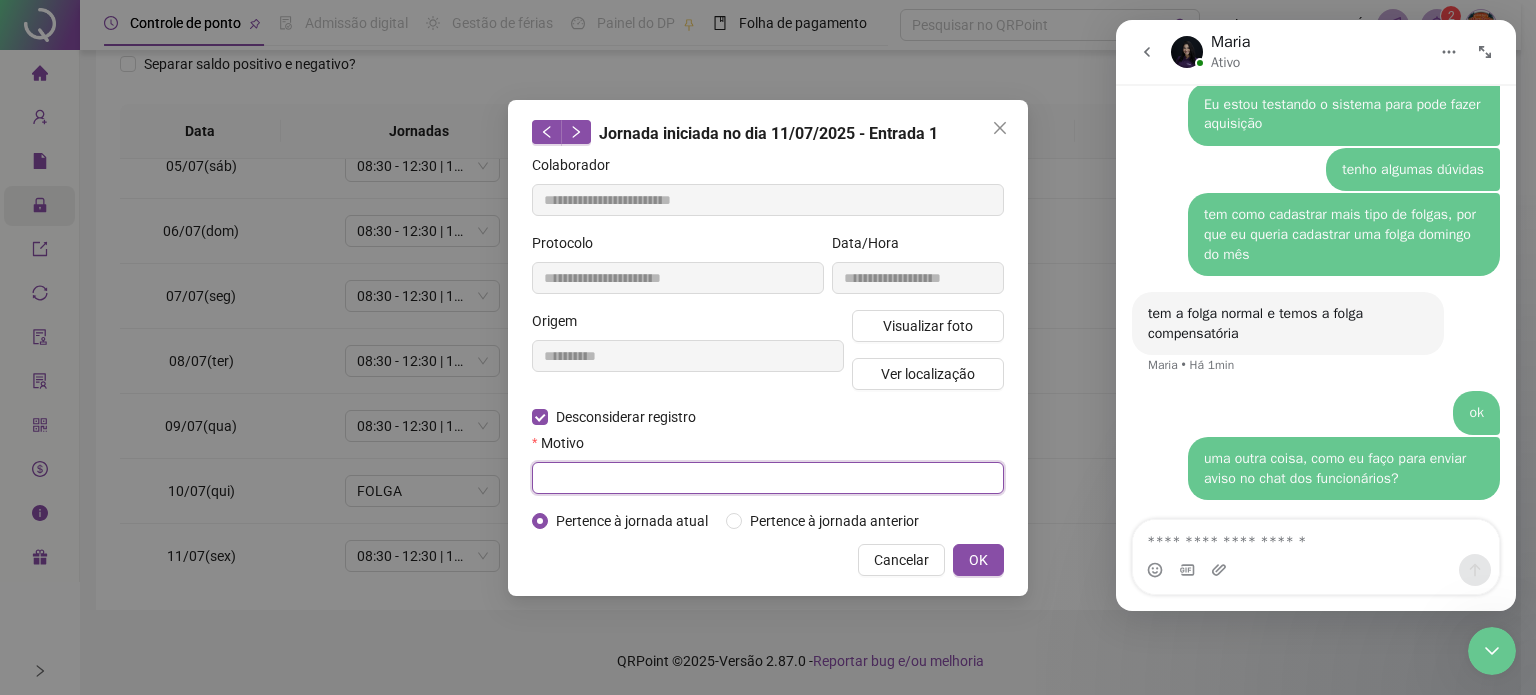 click at bounding box center [768, 478] 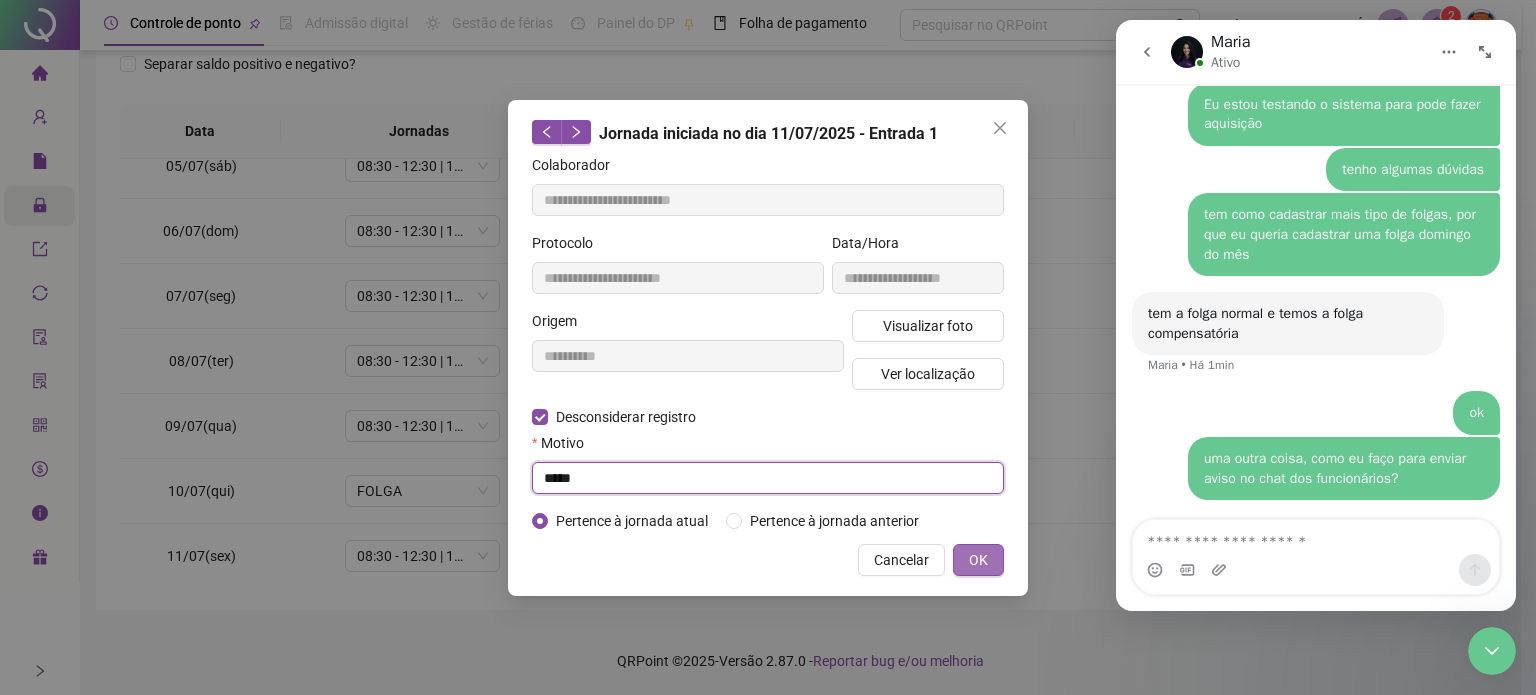 type on "*****" 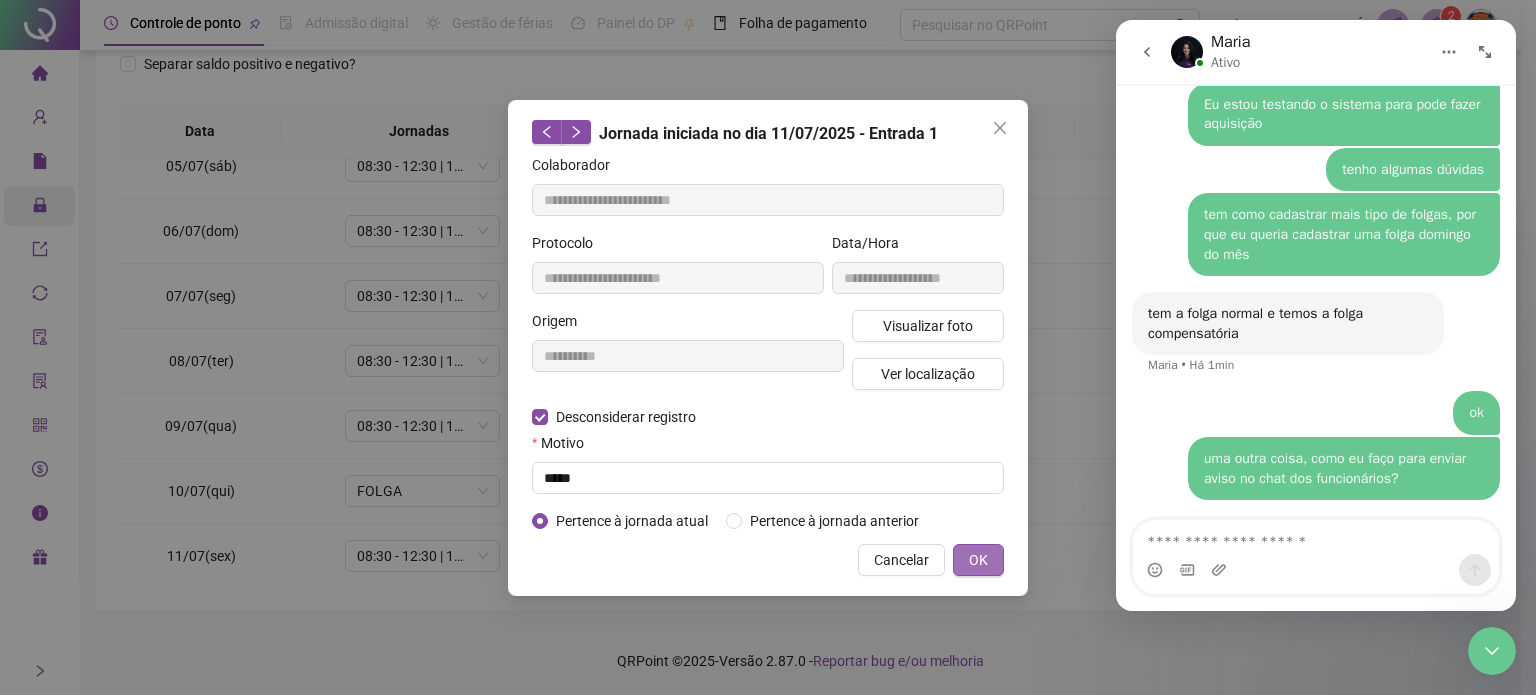 click on "OK" at bounding box center (978, 560) 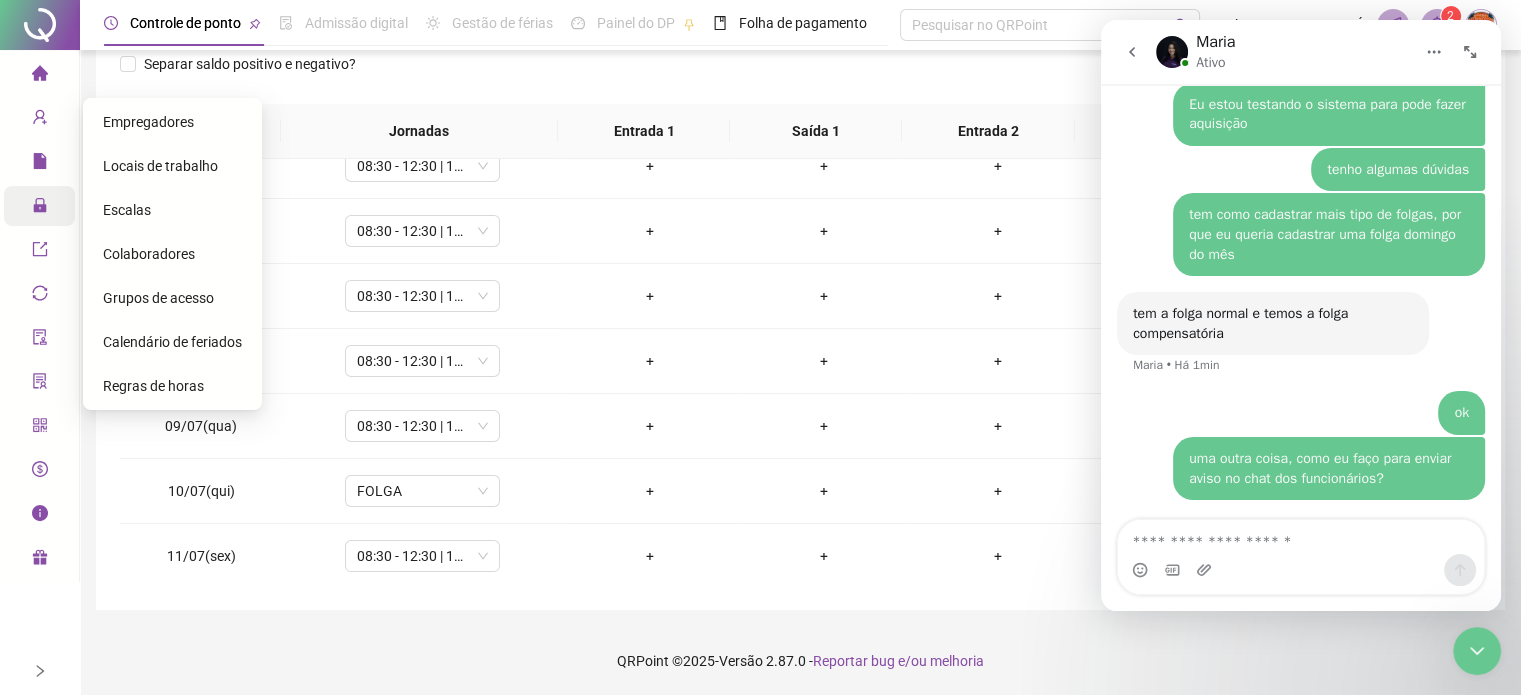 click on "Locais de trabalho" at bounding box center [160, 166] 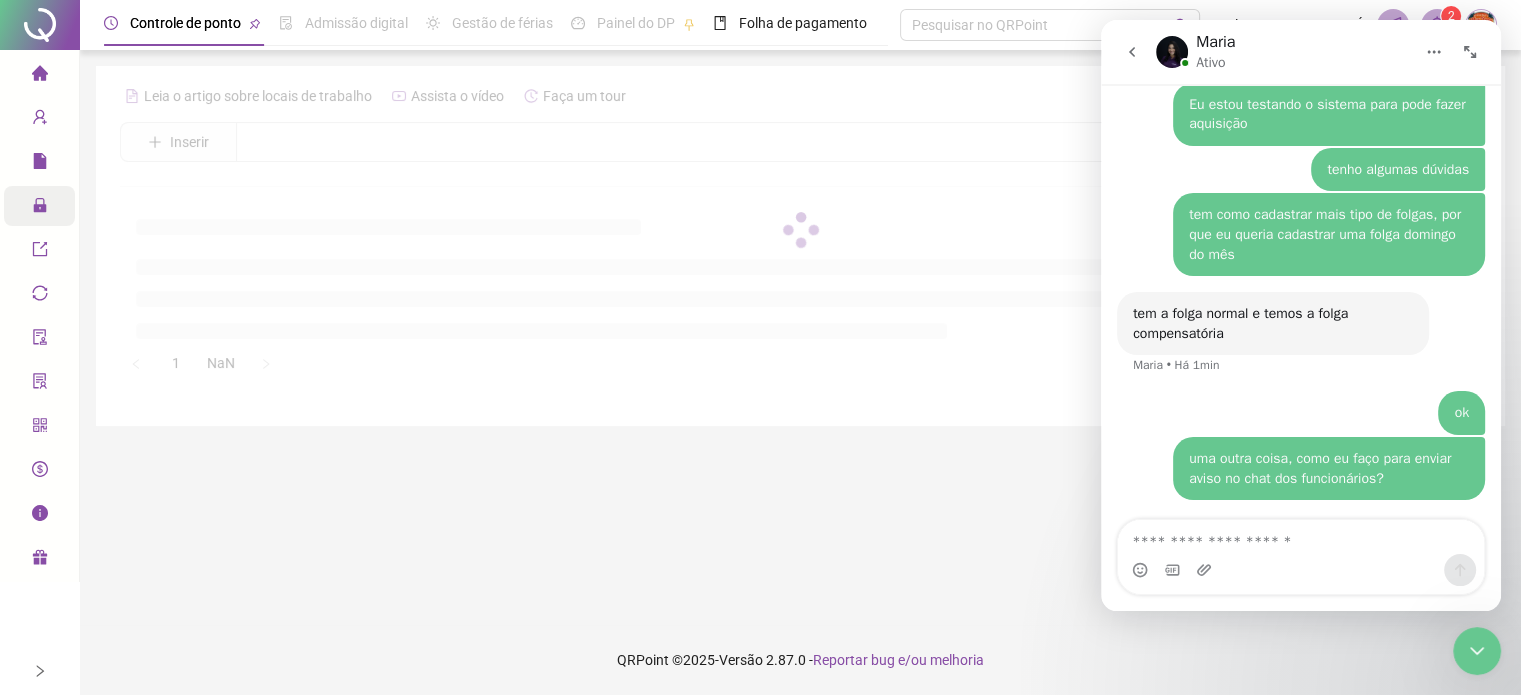 scroll, scrollTop: 0, scrollLeft: 0, axis: both 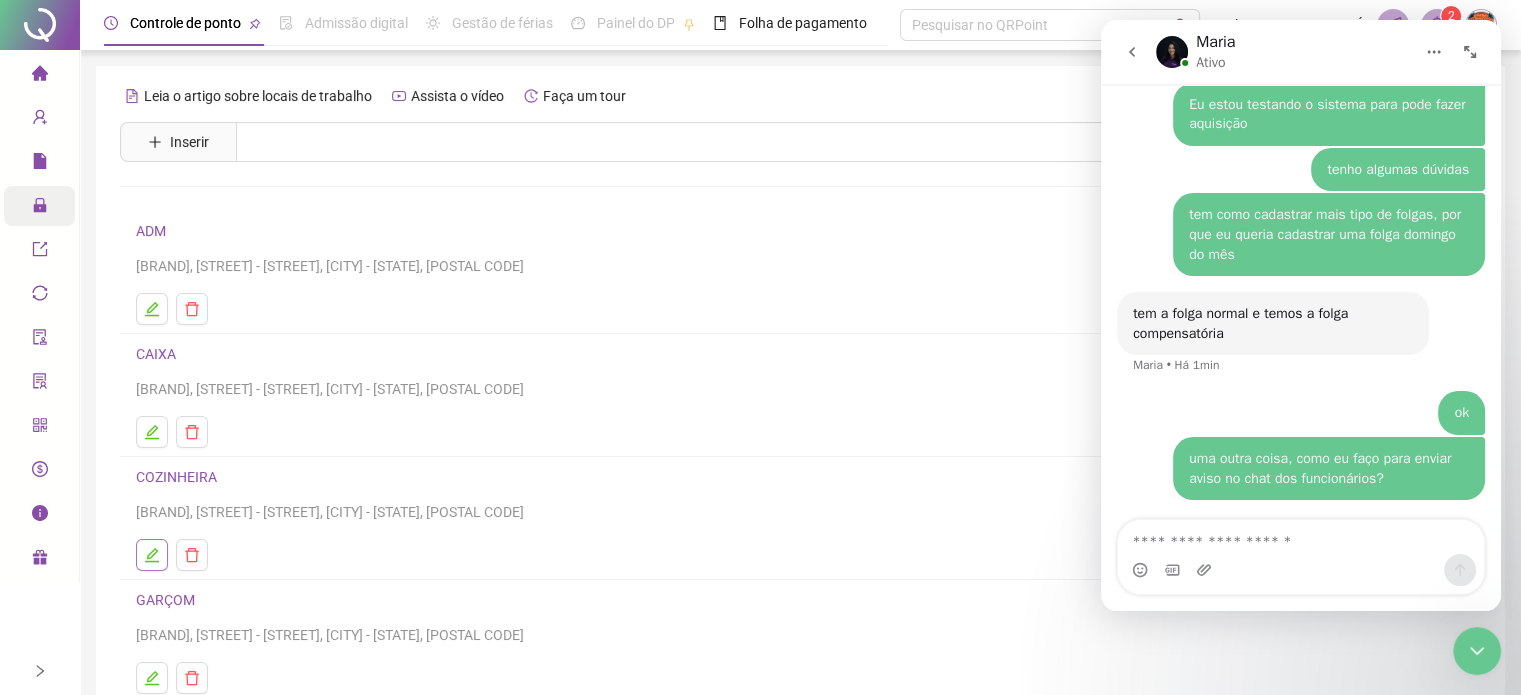 click at bounding box center [152, 555] 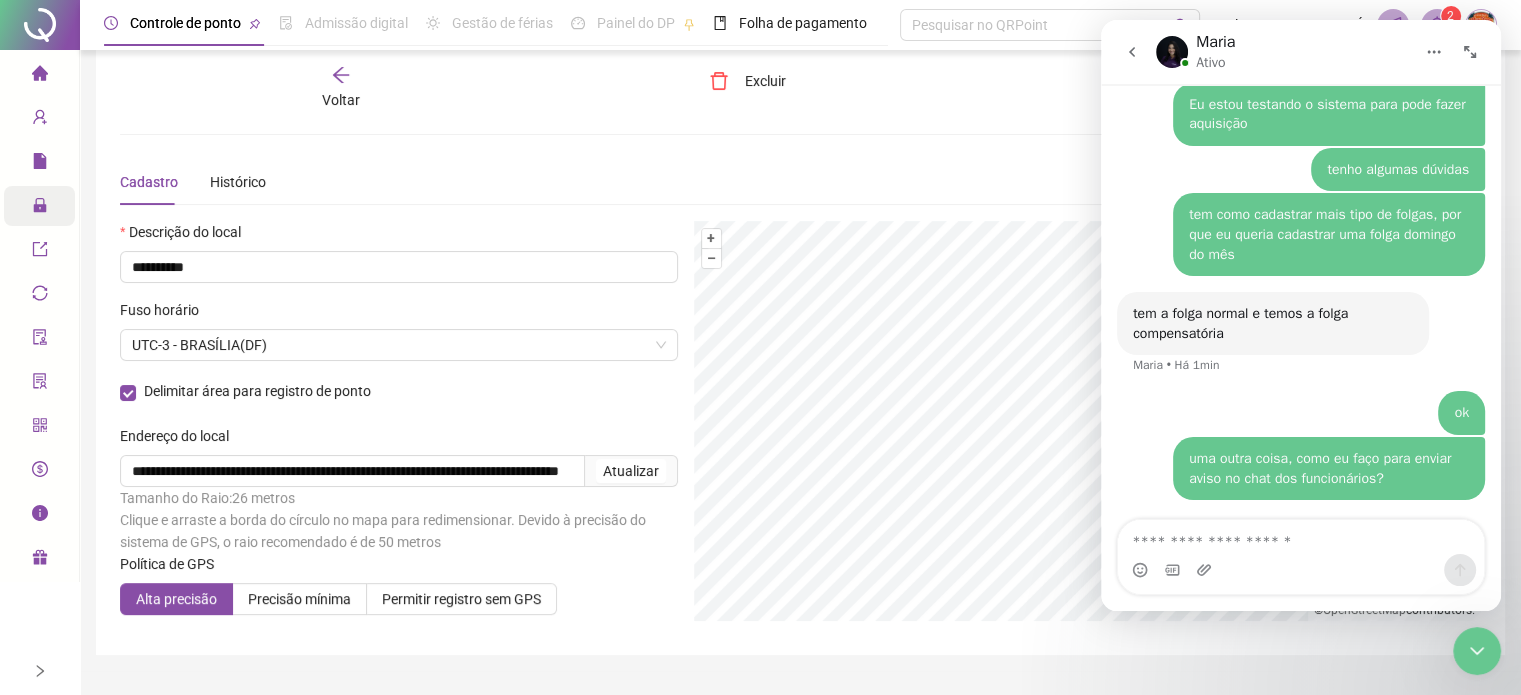 scroll, scrollTop: 0, scrollLeft: 0, axis: both 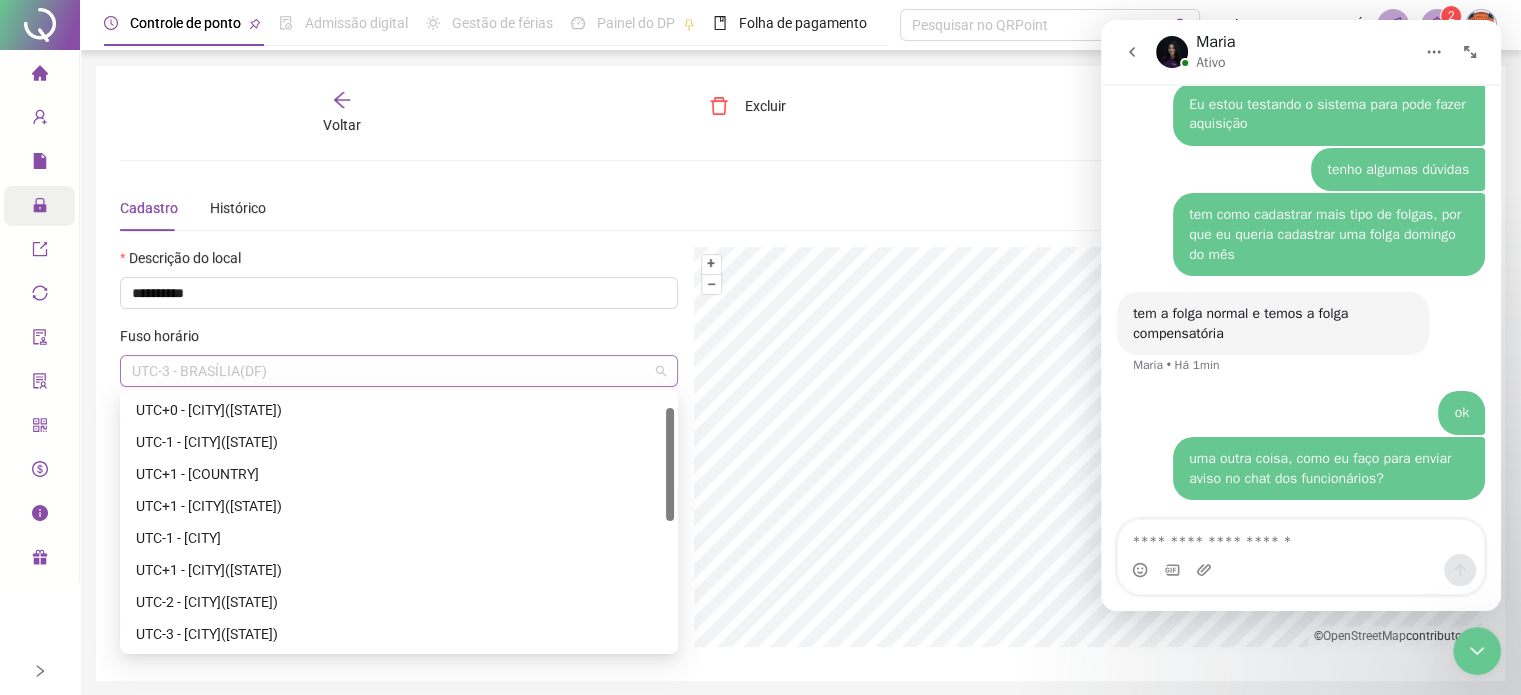 click on "UTC-3 - BRASÍLIA(DF)" at bounding box center [399, 371] 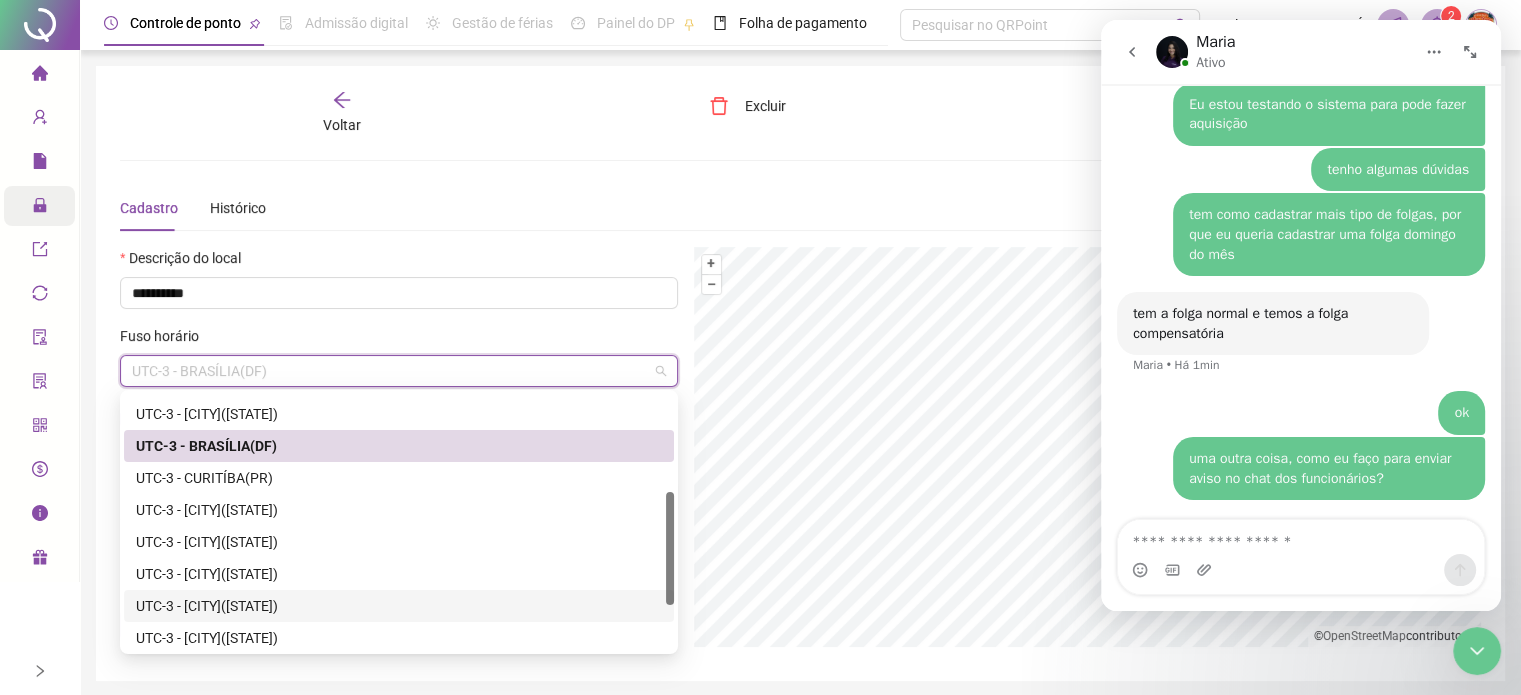 scroll, scrollTop: 320, scrollLeft: 0, axis: vertical 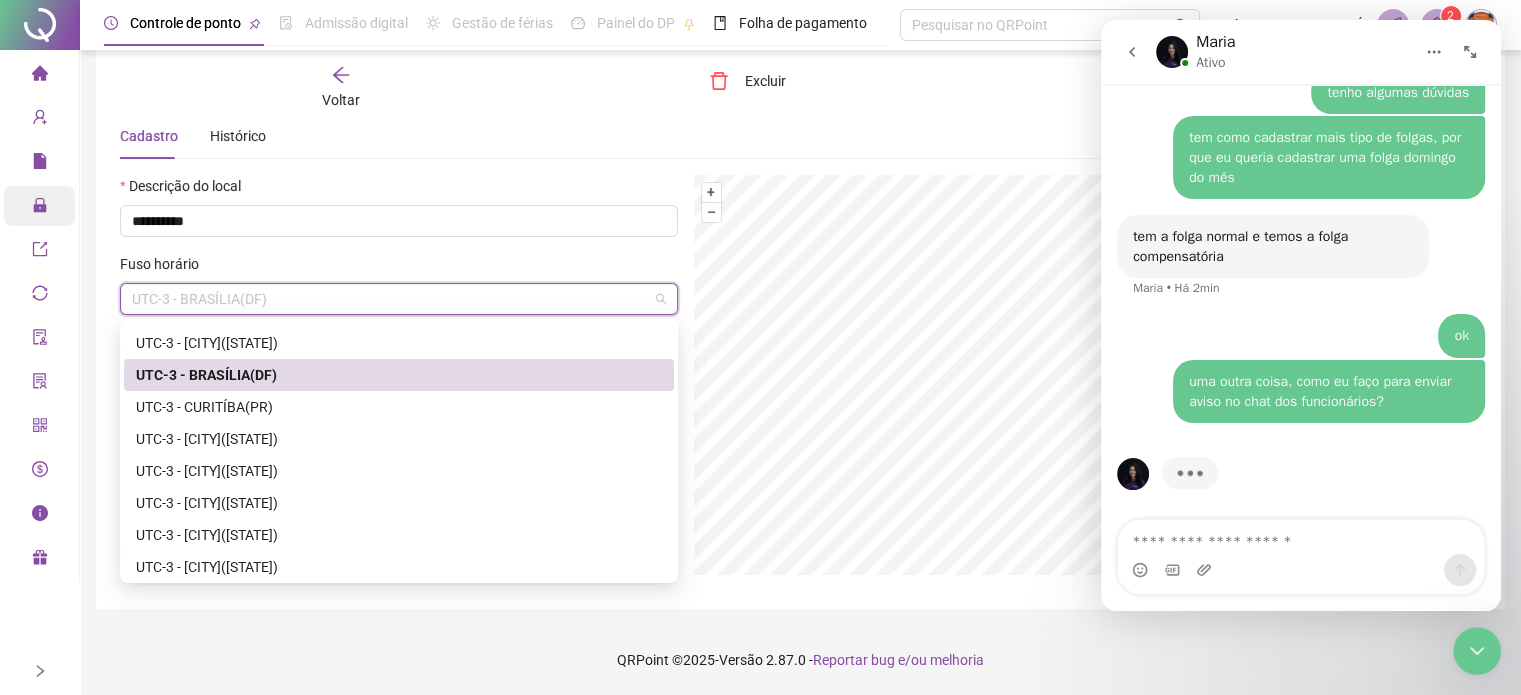 click 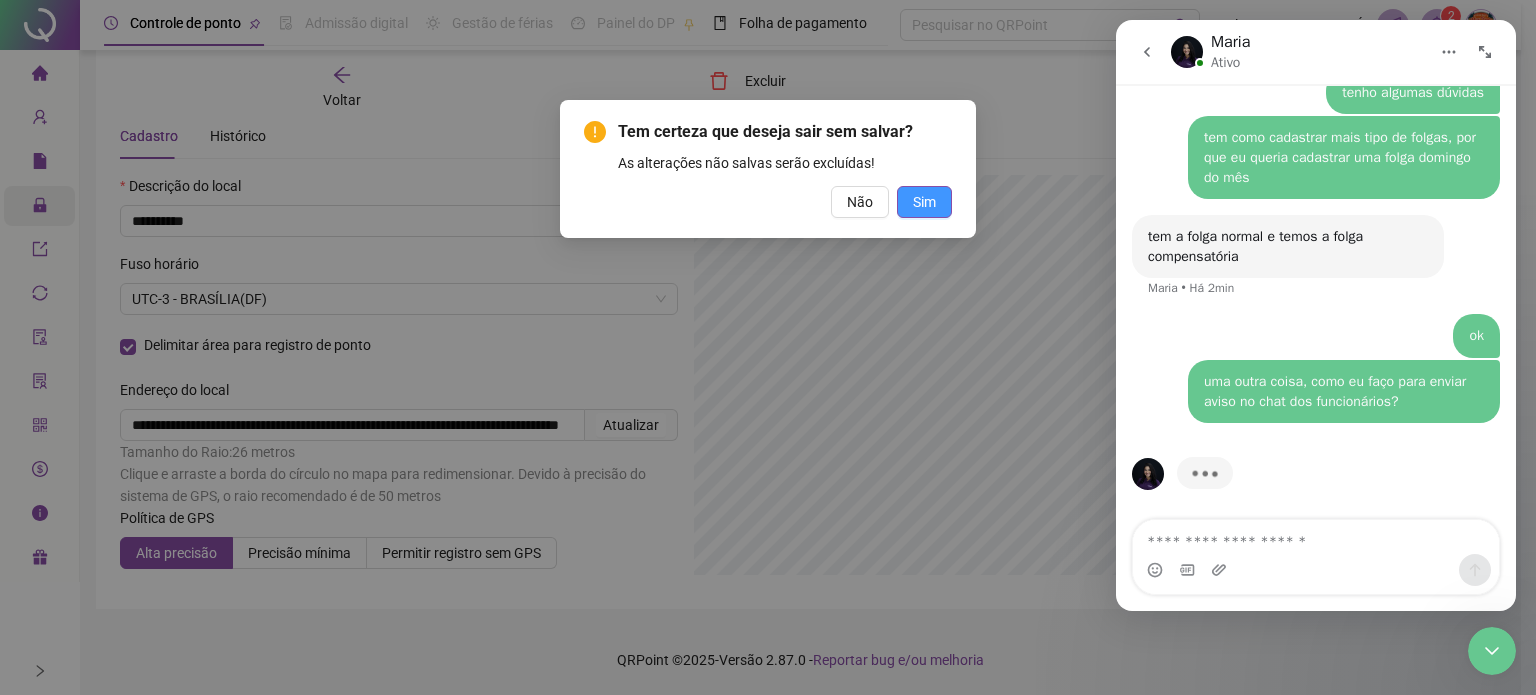 click on "Sim" at bounding box center [924, 202] 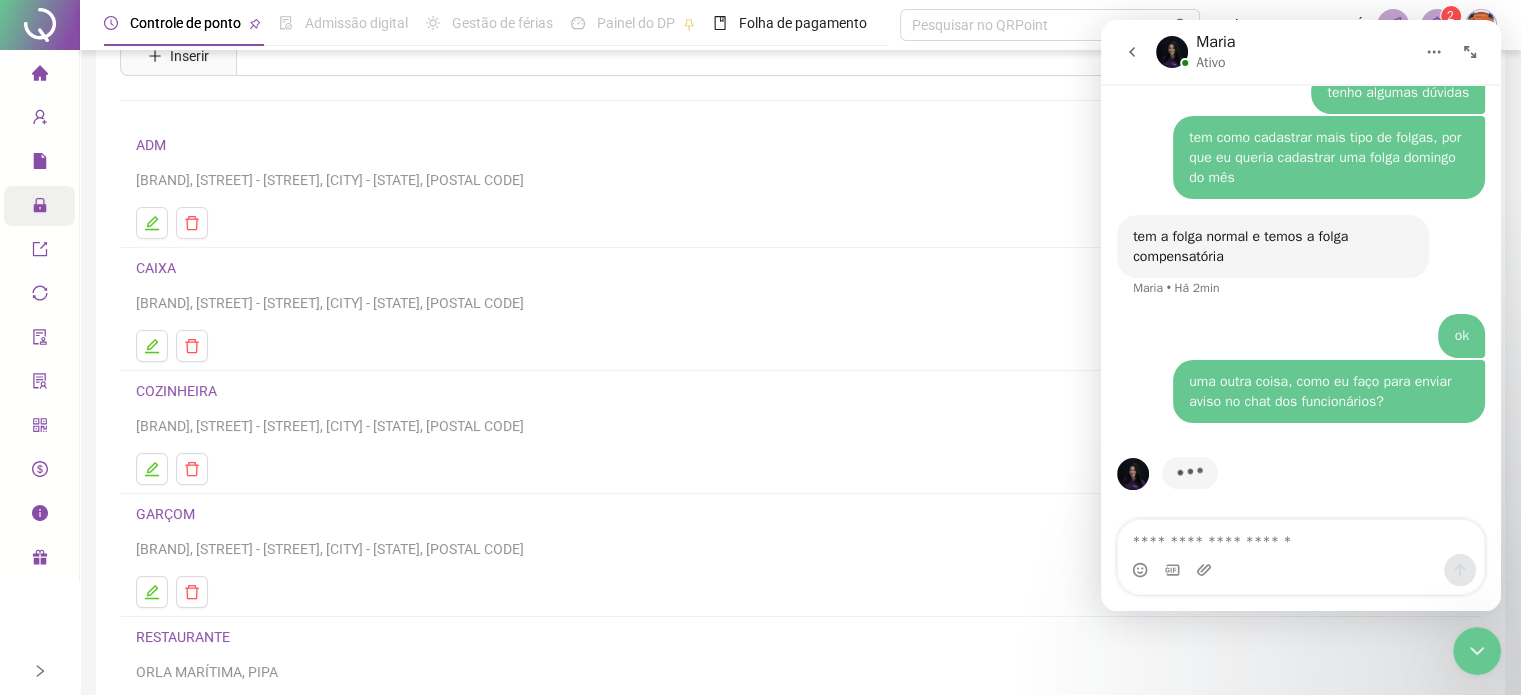 scroll, scrollTop: 0, scrollLeft: 0, axis: both 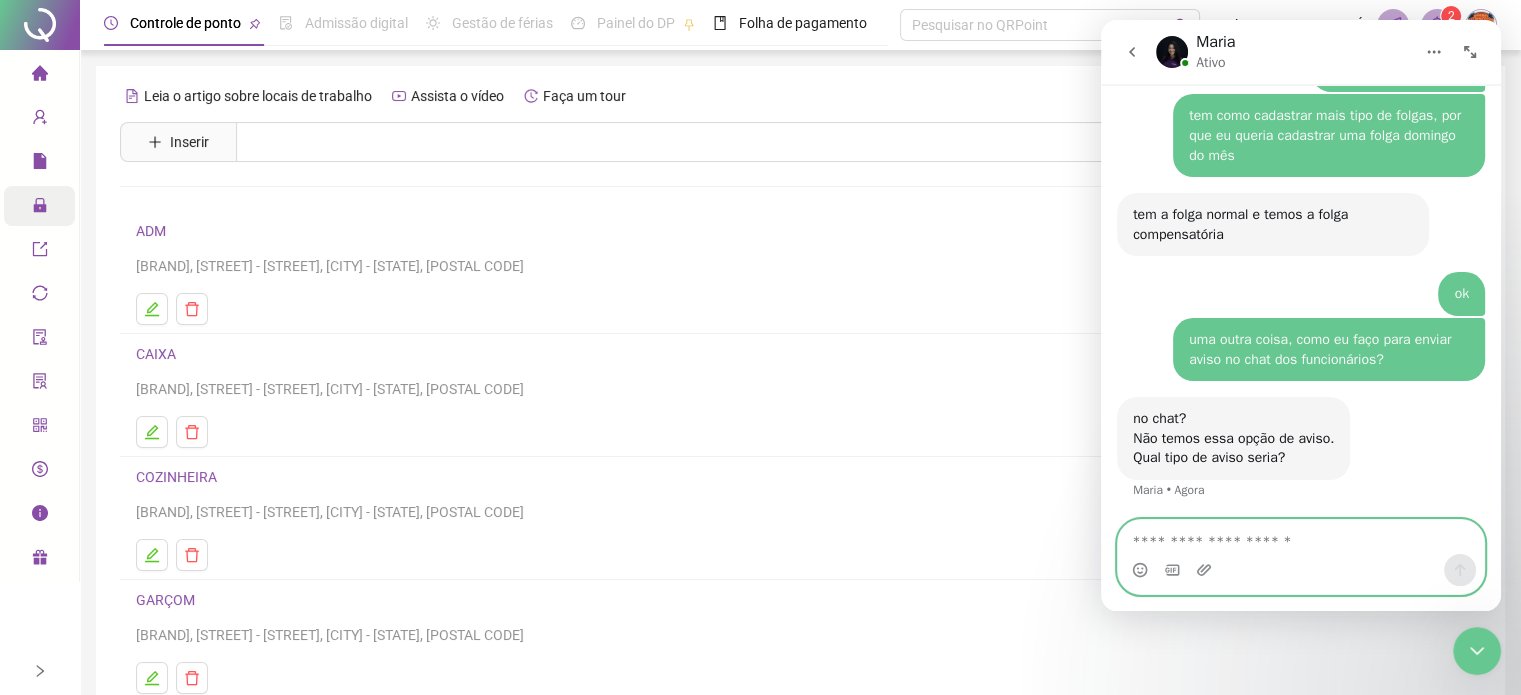 click at bounding box center (1301, 537) 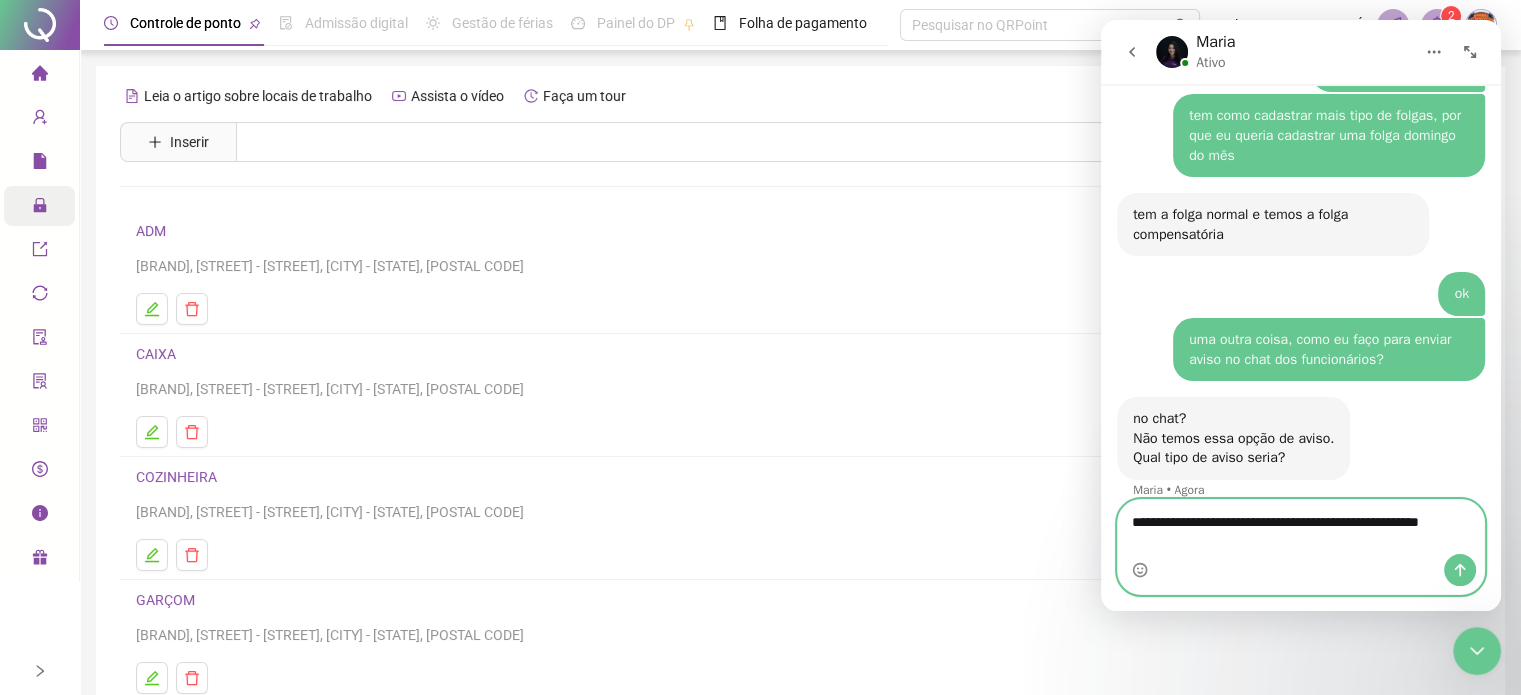 scroll, scrollTop: 1513, scrollLeft: 0, axis: vertical 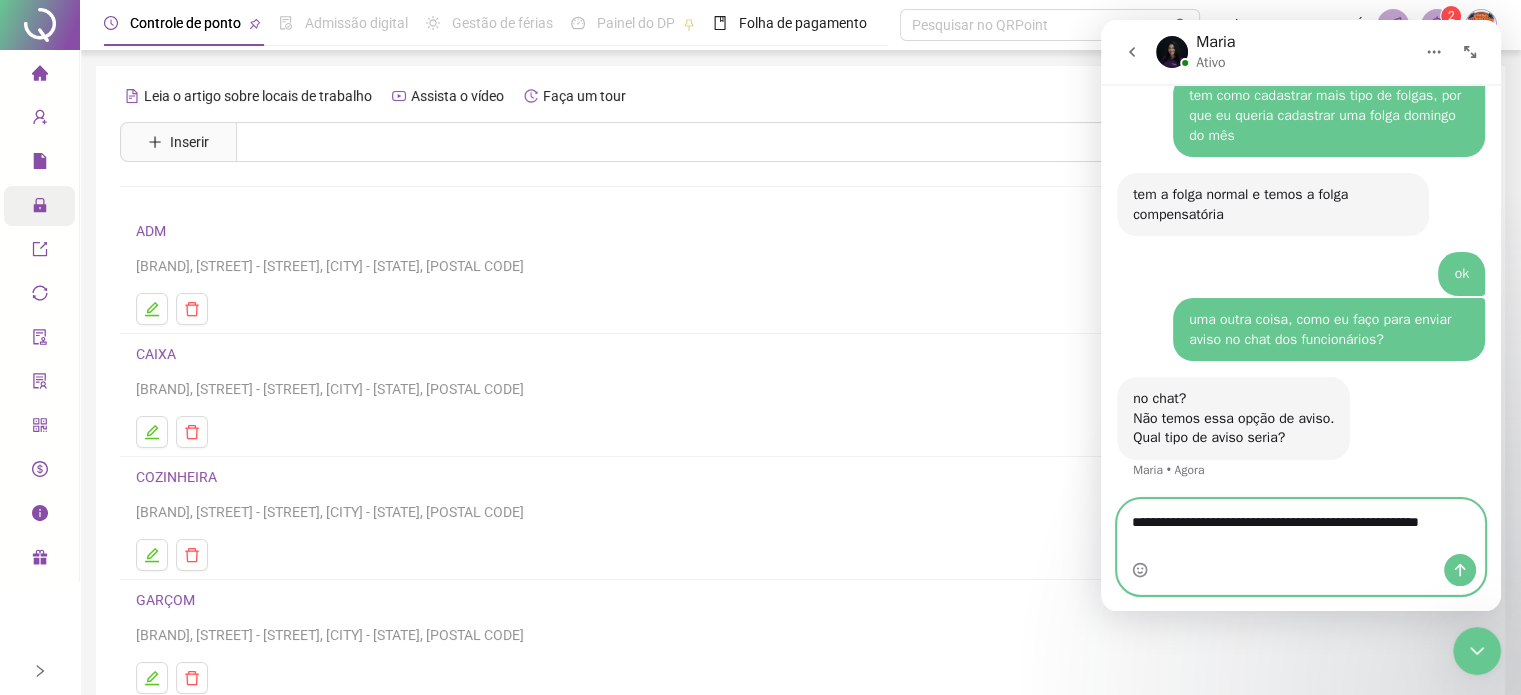 type on "**********" 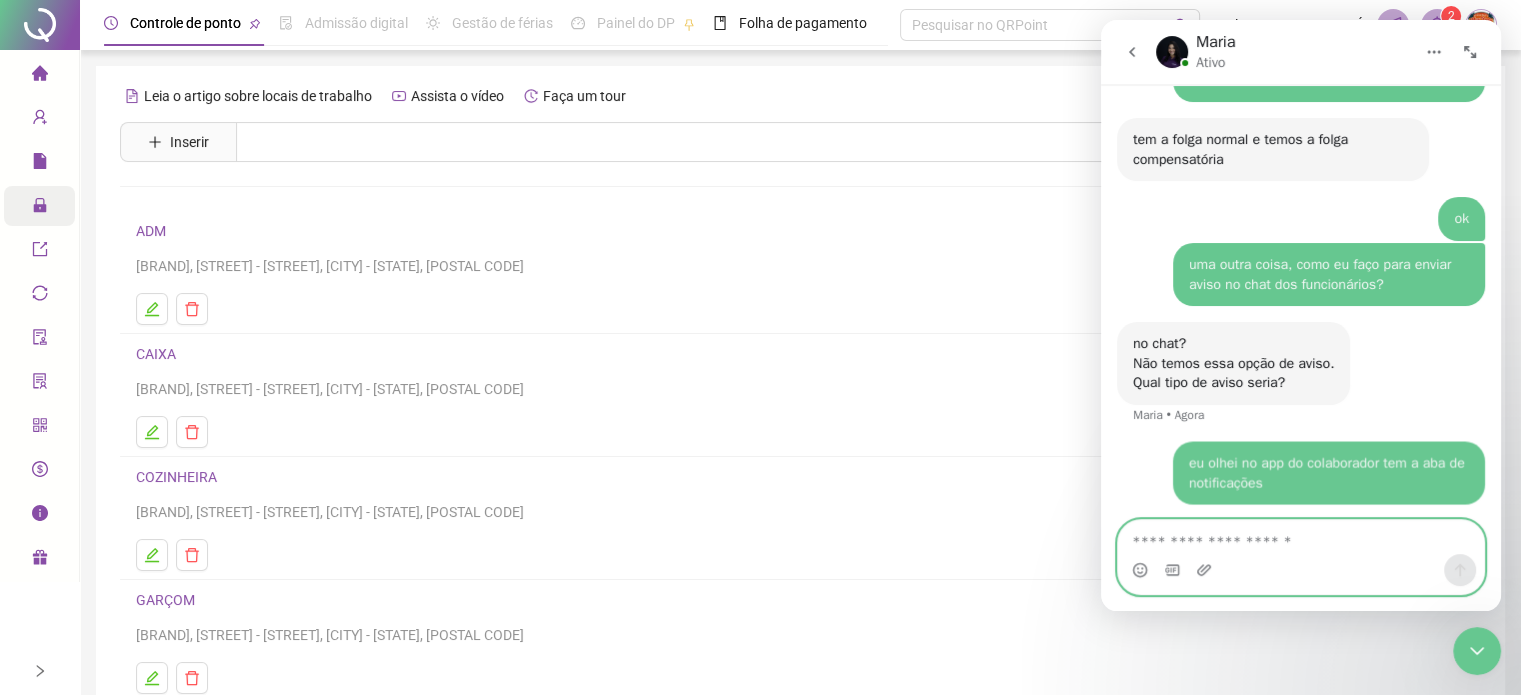 scroll, scrollTop: 1572, scrollLeft: 0, axis: vertical 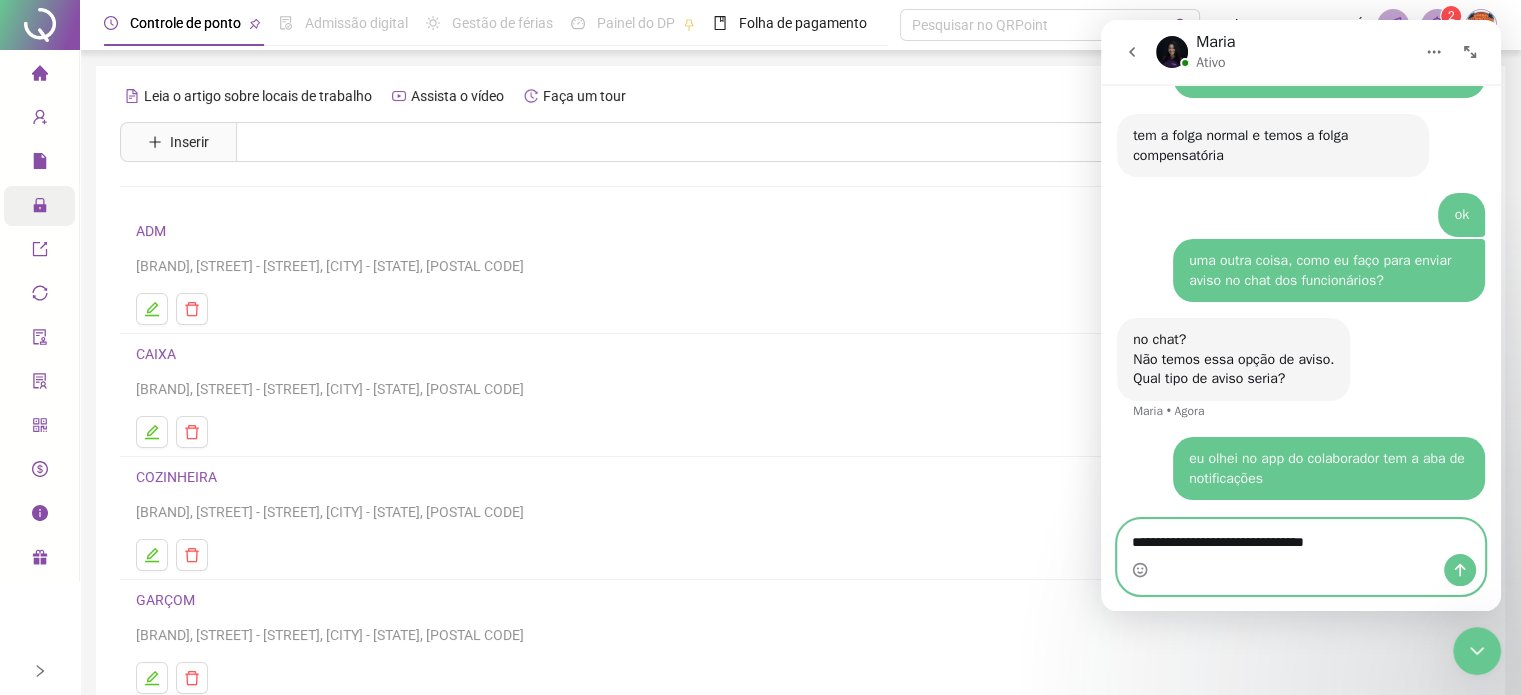 type on "**********" 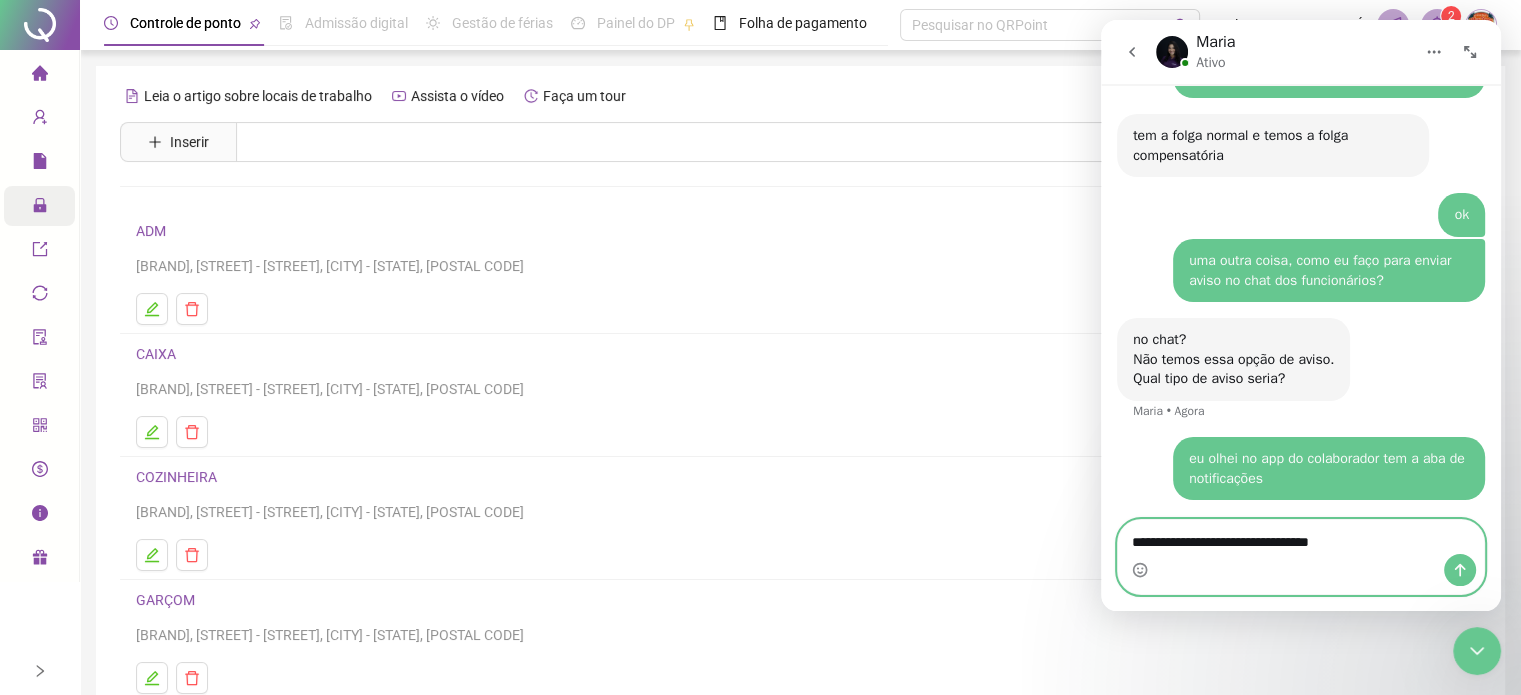 type 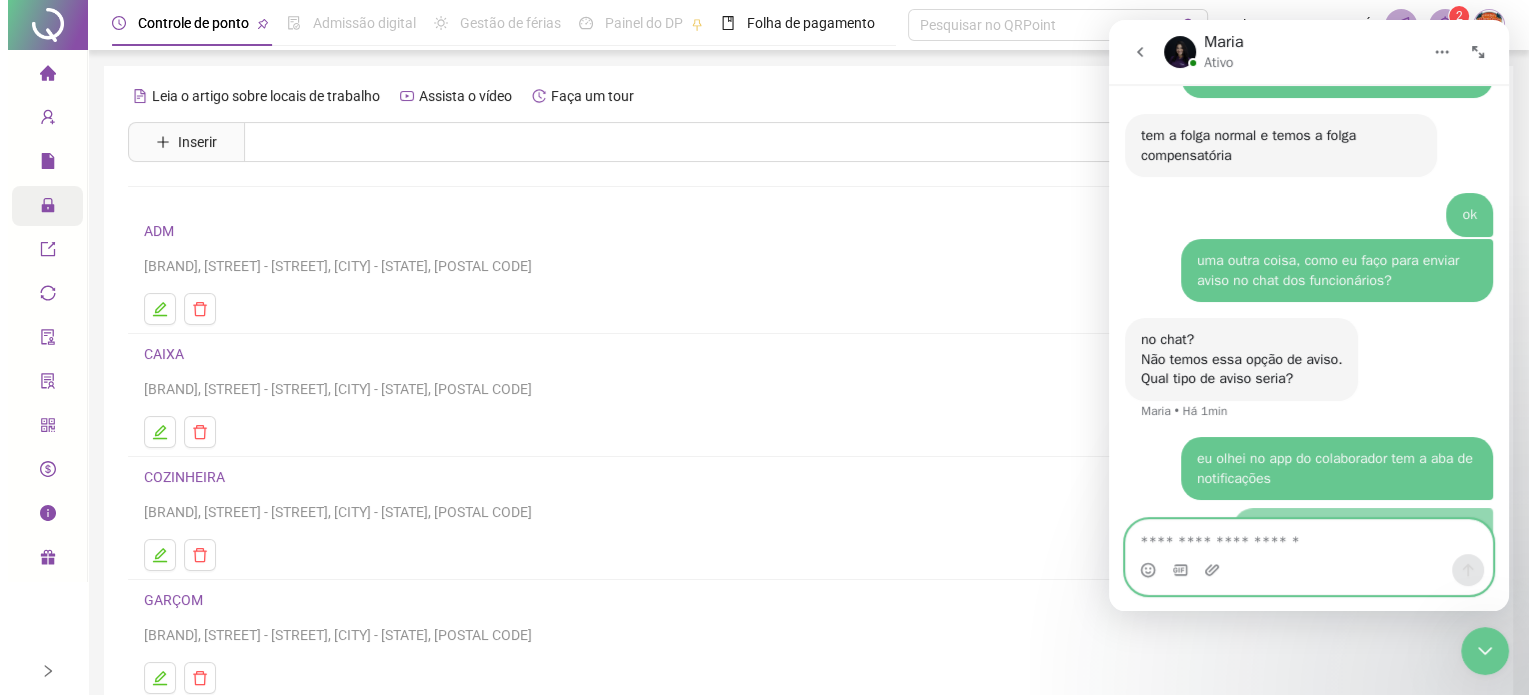 scroll, scrollTop: 1618, scrollLeft: 0, axis: vertical 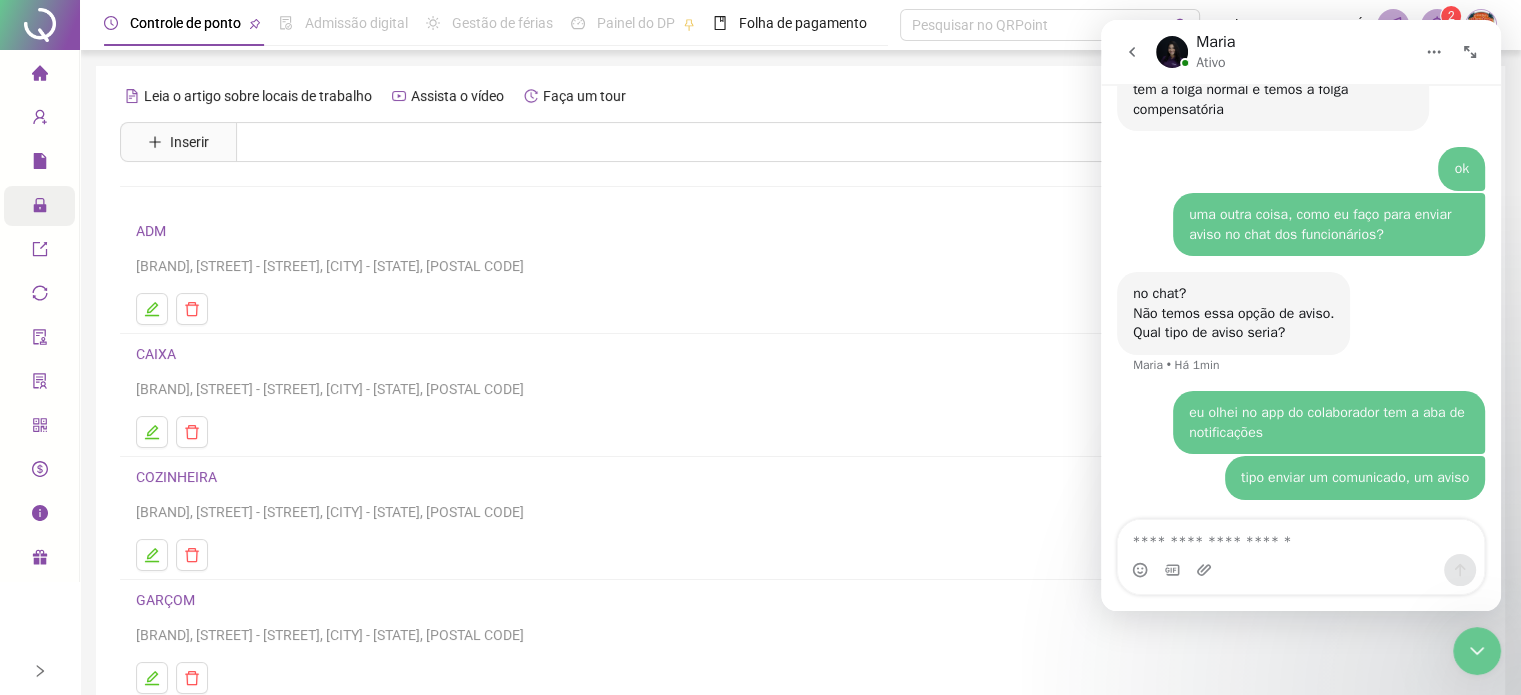 click 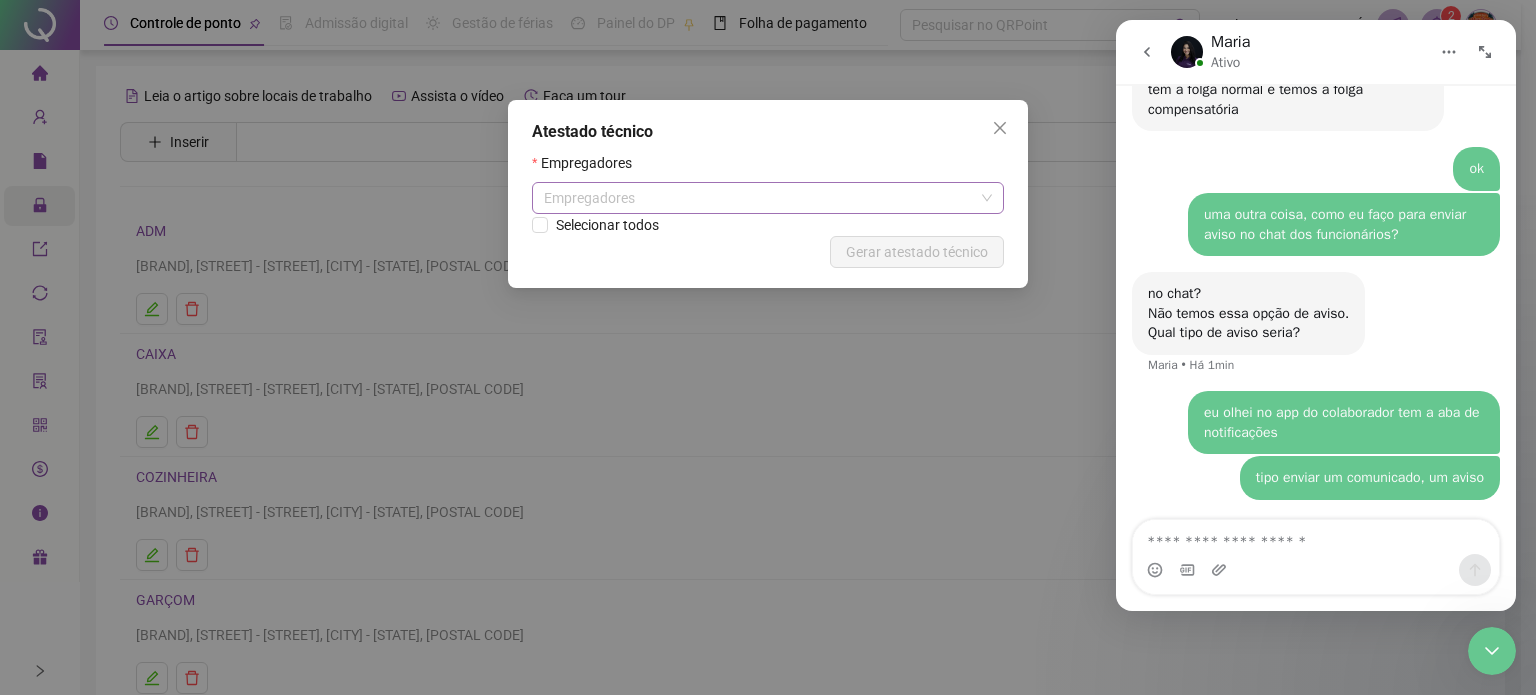 click on "Empregadores" at bounding box center (768, 198) 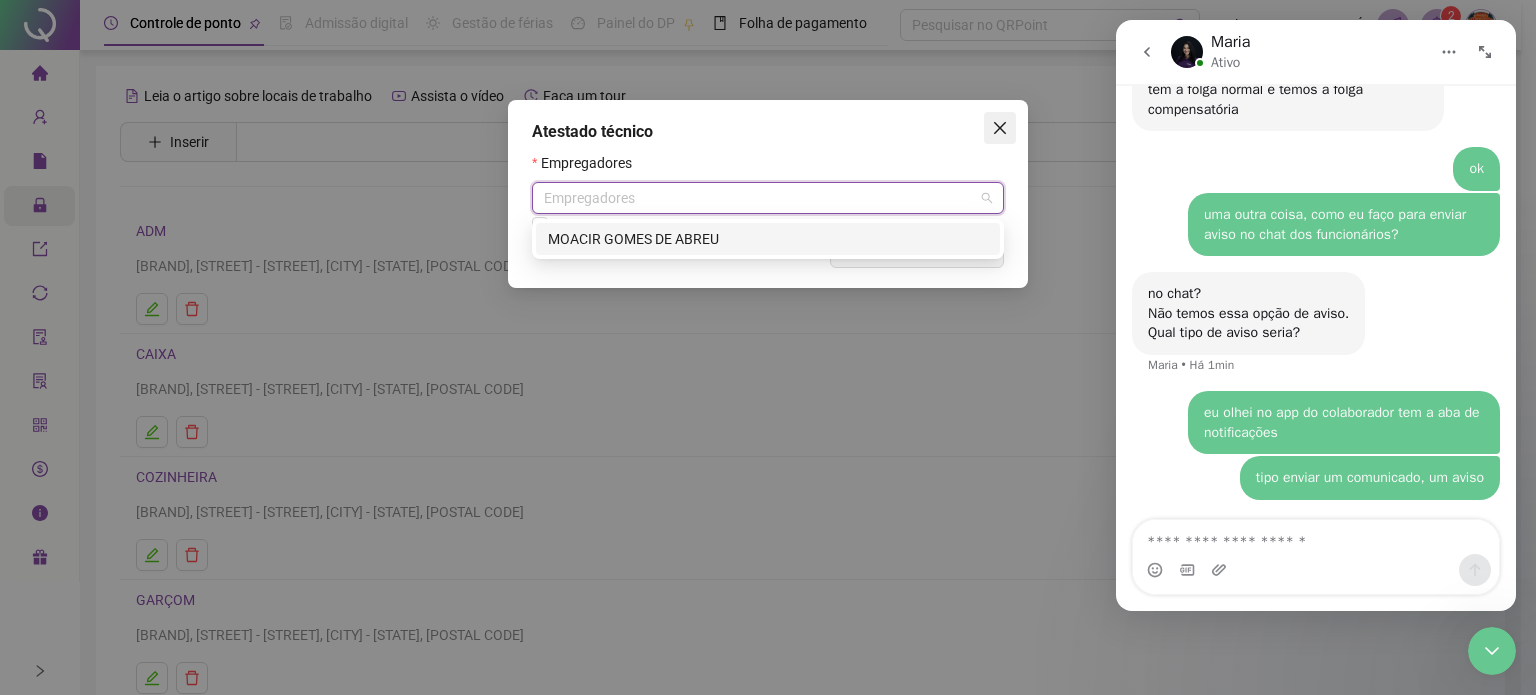 click 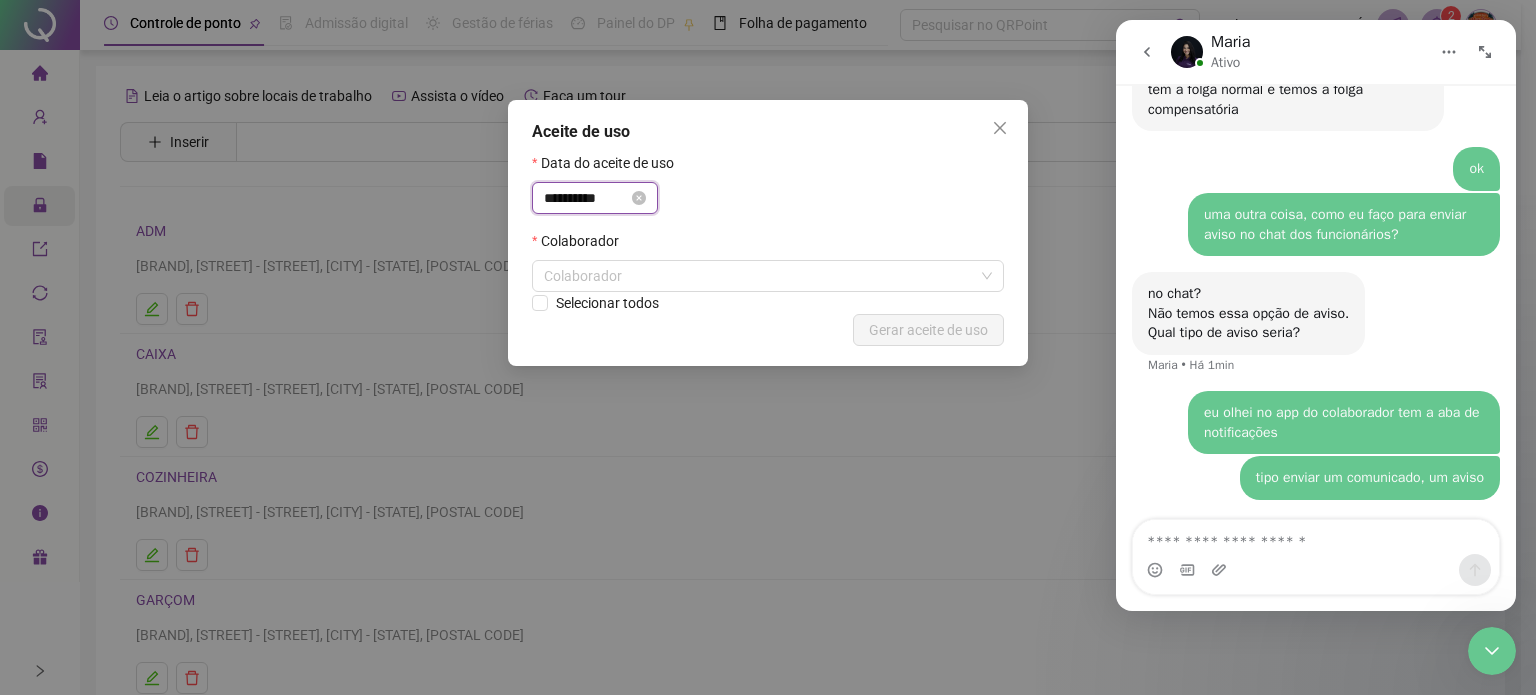 click on "**********" at bounding box center [586, 198] 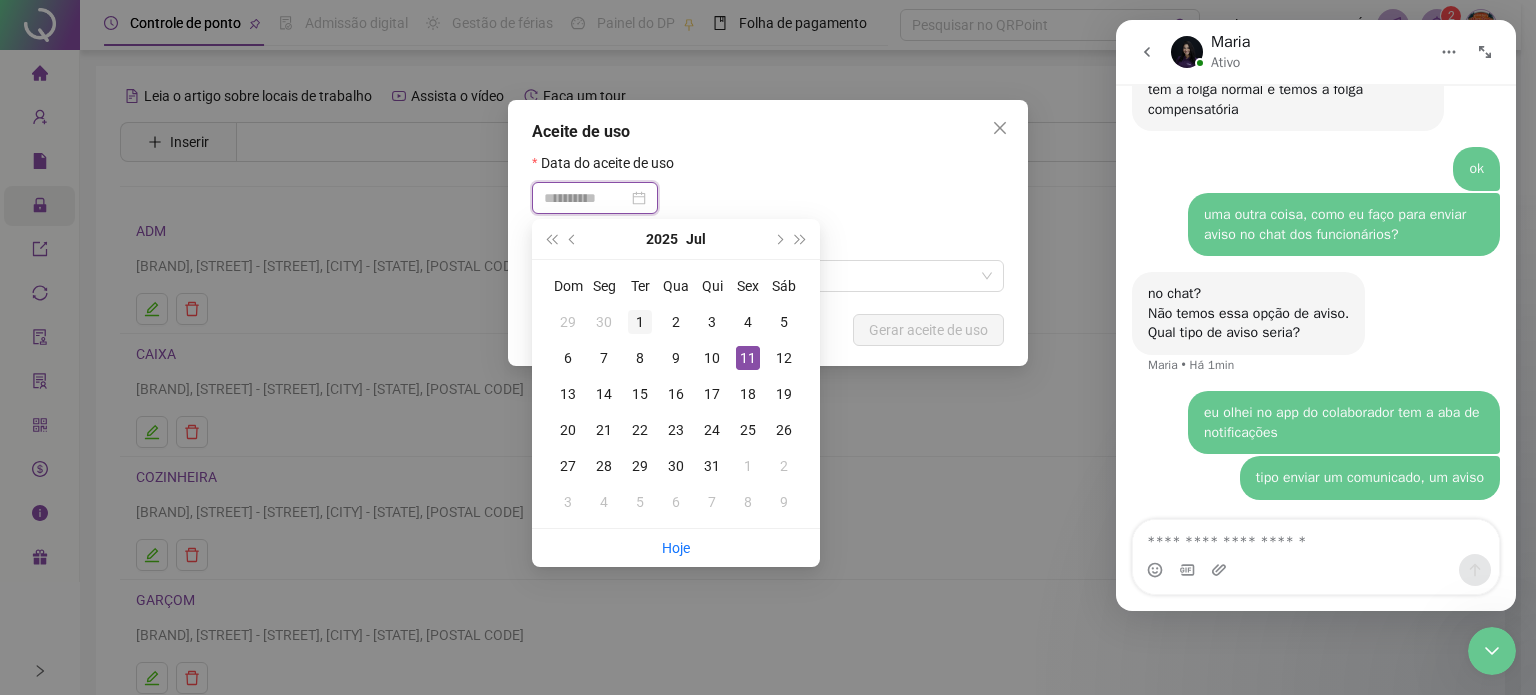 type on "**********" 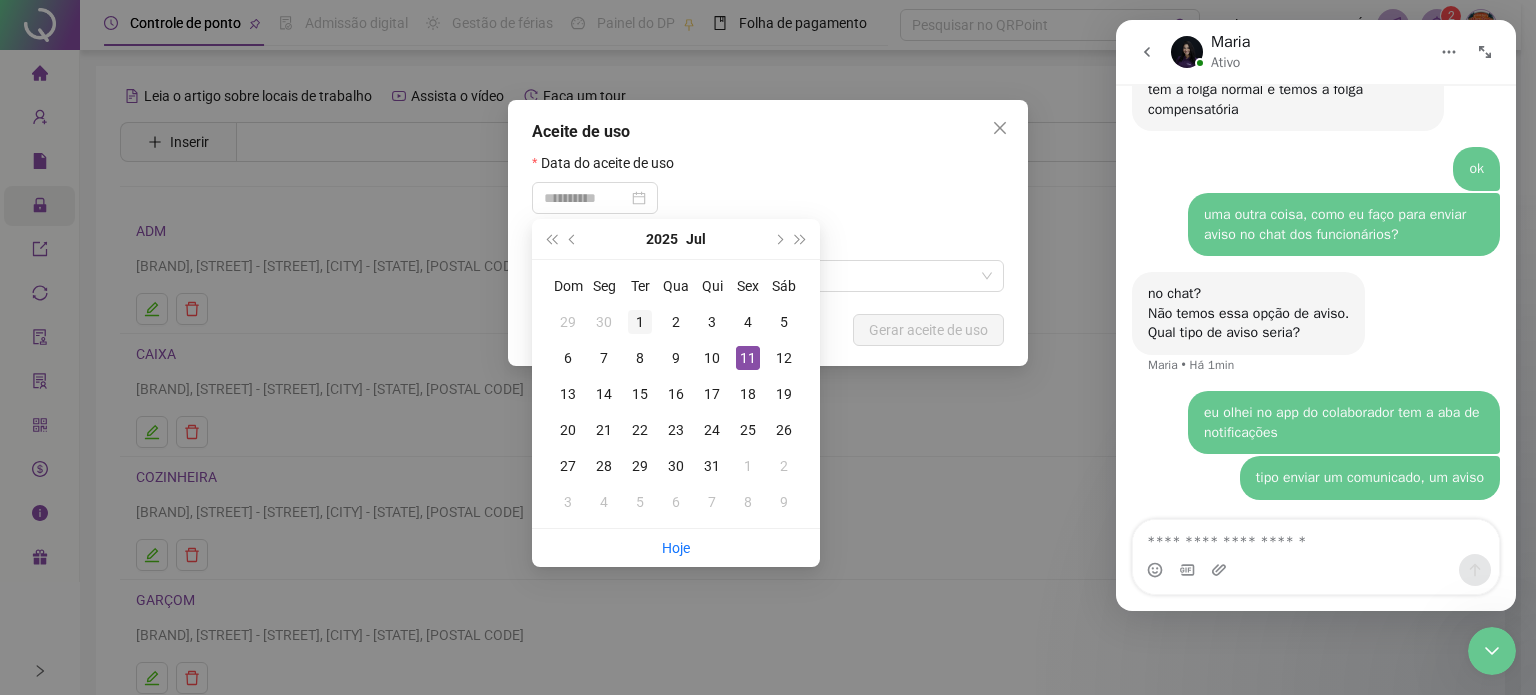 click on "1" at bounding box center (640, 322) 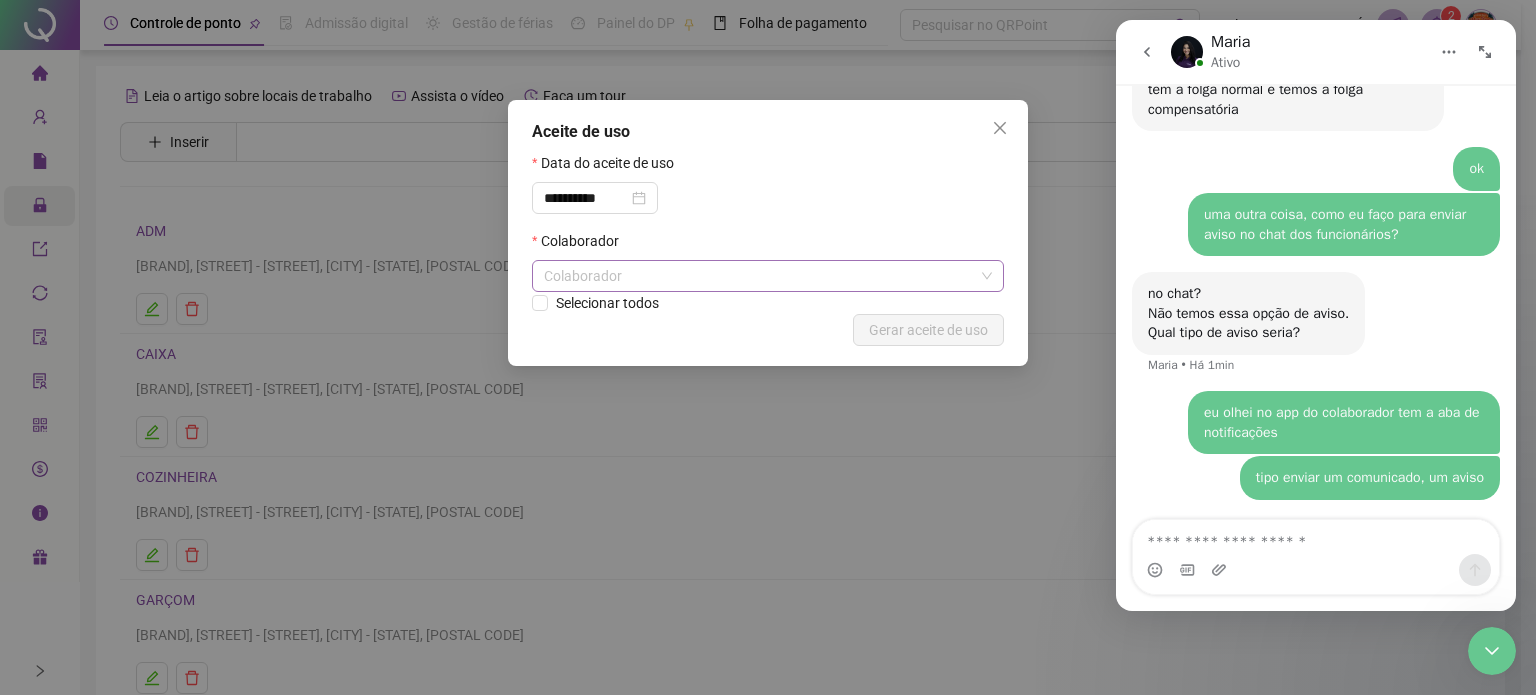 click on "Colaborador" at bounding box center [768, 276] 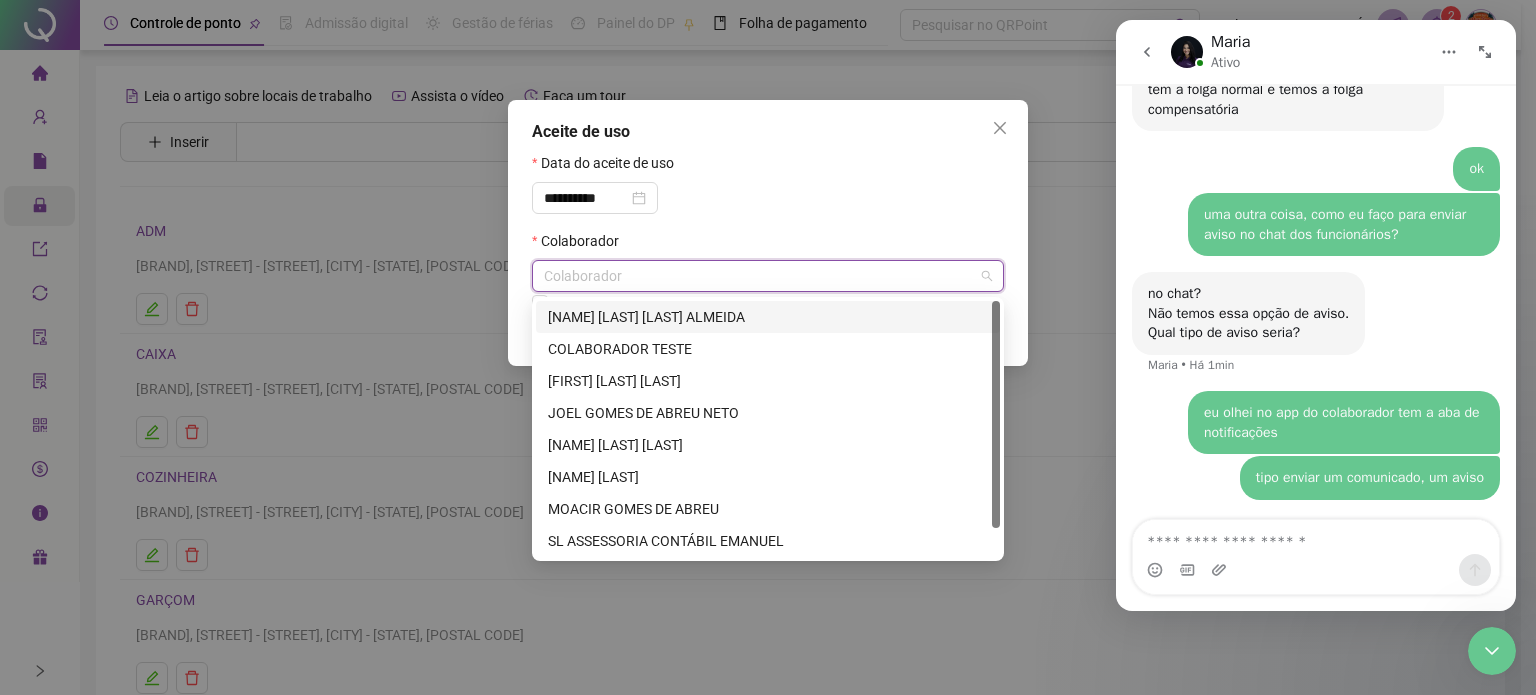 click on "[FIRST] [LAST]  [LAST]" at bounding box center (768, 317) 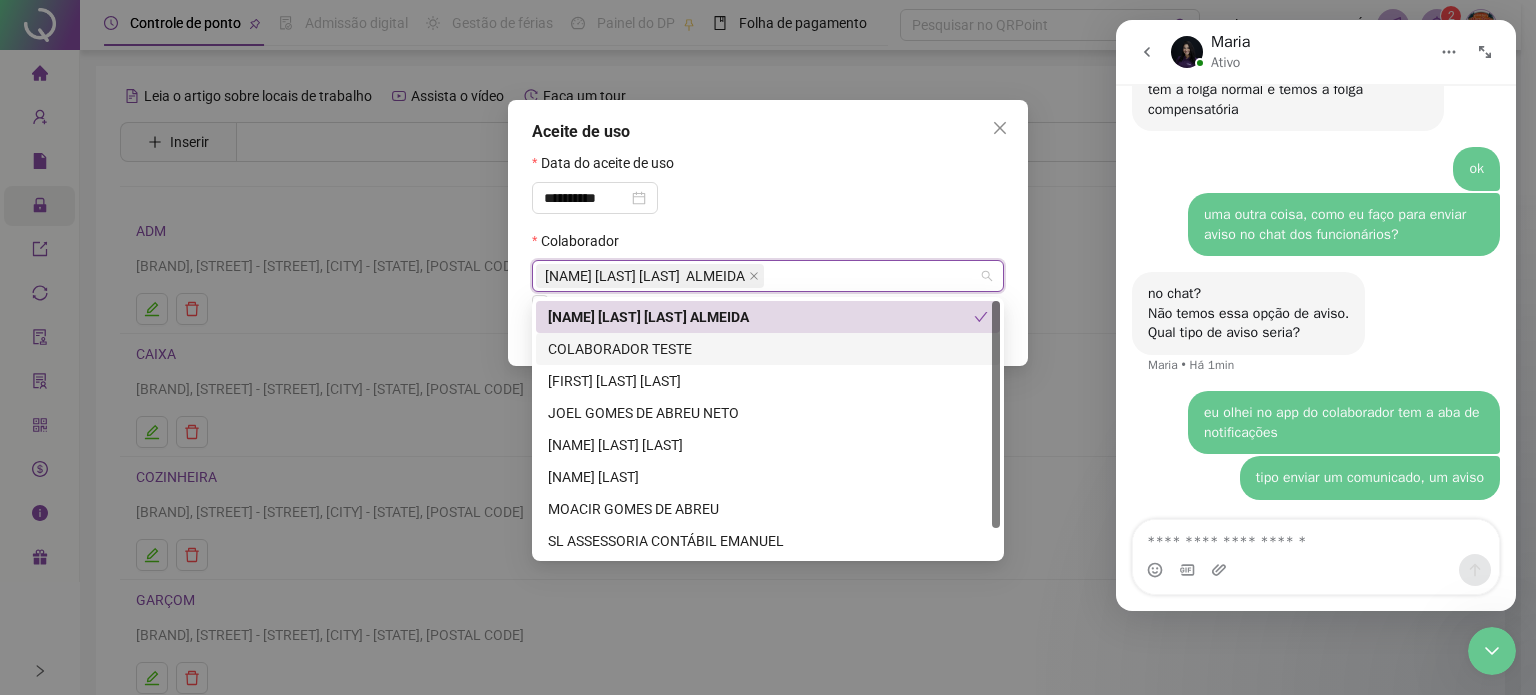 click on "COLABORADOR TESTE" at bounding box center (768, 349) 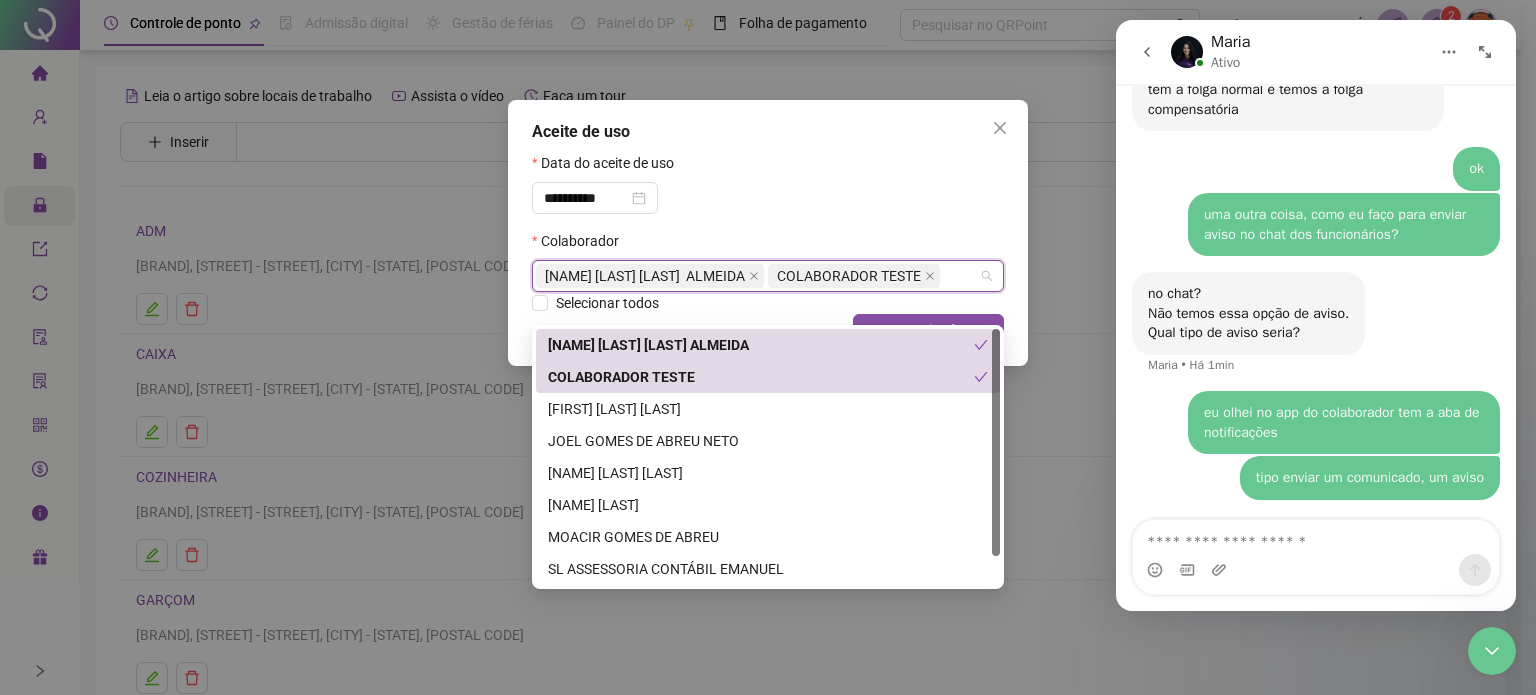 click on "COLABORADOR TESTE" at bounding box center [761, 377] 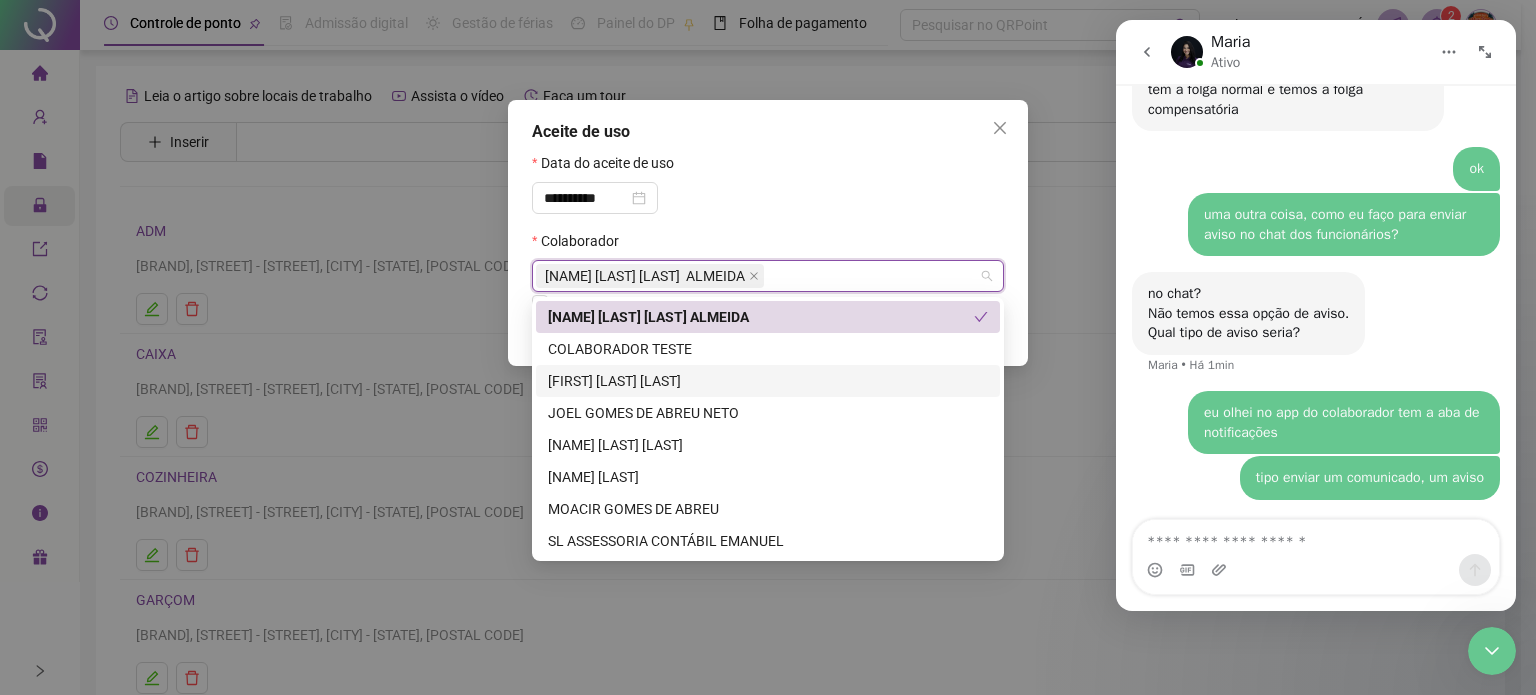 click on "[FIRST] [LAST] DA SILVA" at bounding box center (768, 381) 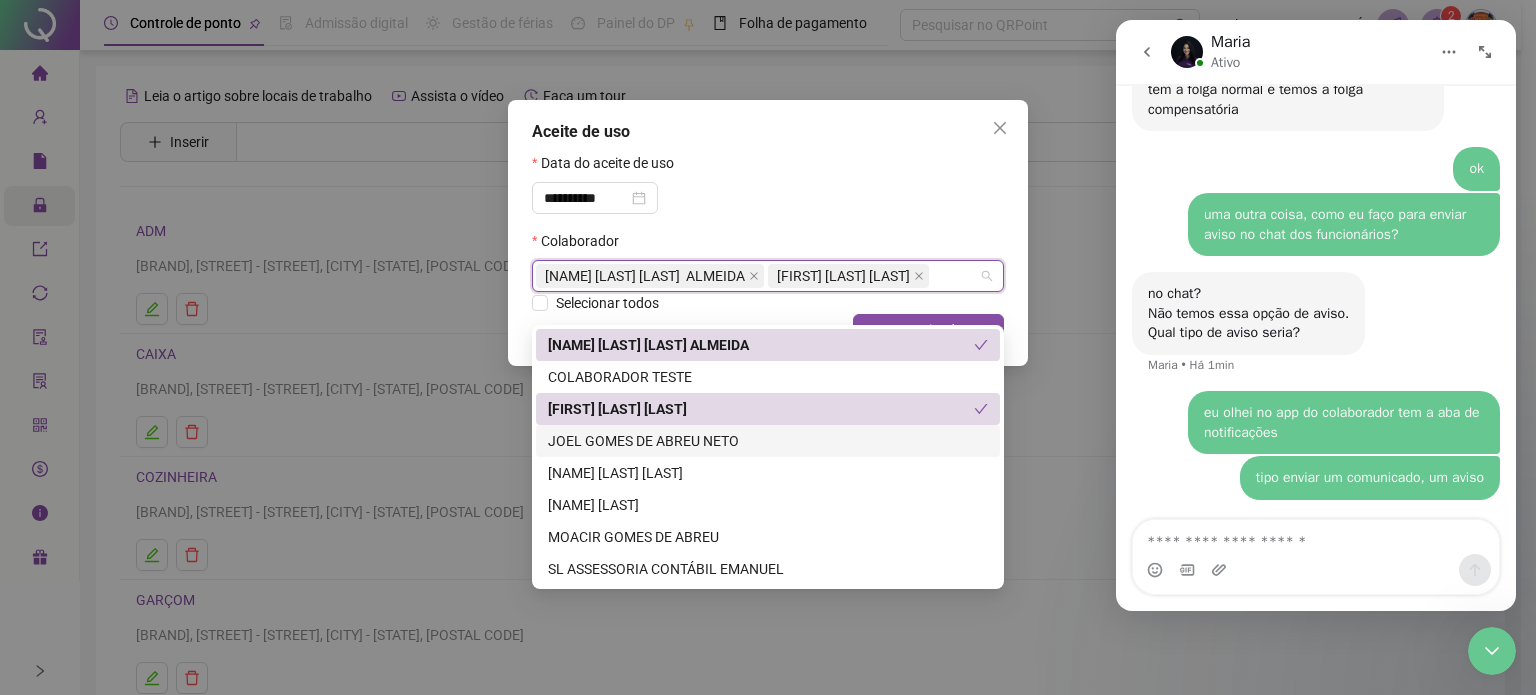 click on "JOEL GOMES DE ABREU NETO" at bounding box center [768, 441] 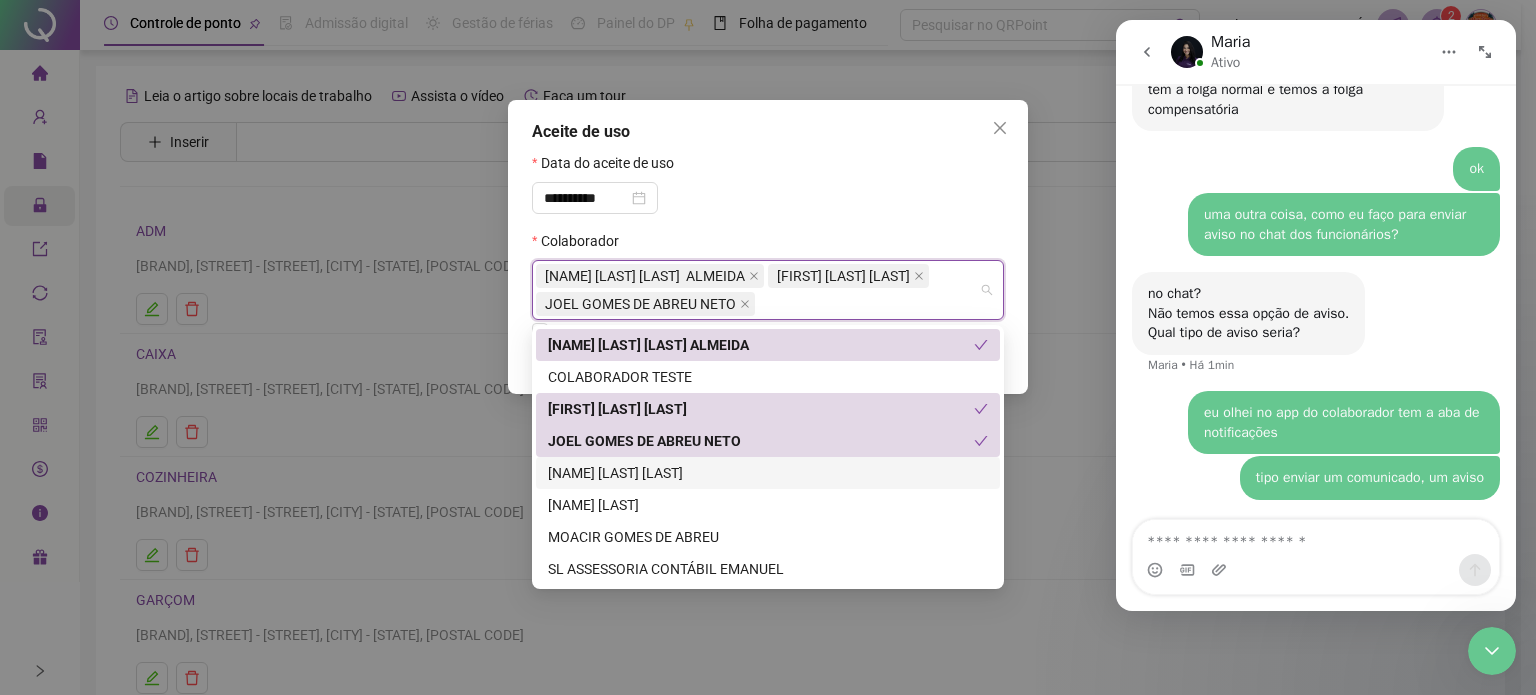 click on "[FIRST] [LAST] DA SILVA" at bounding box center [768, 473] 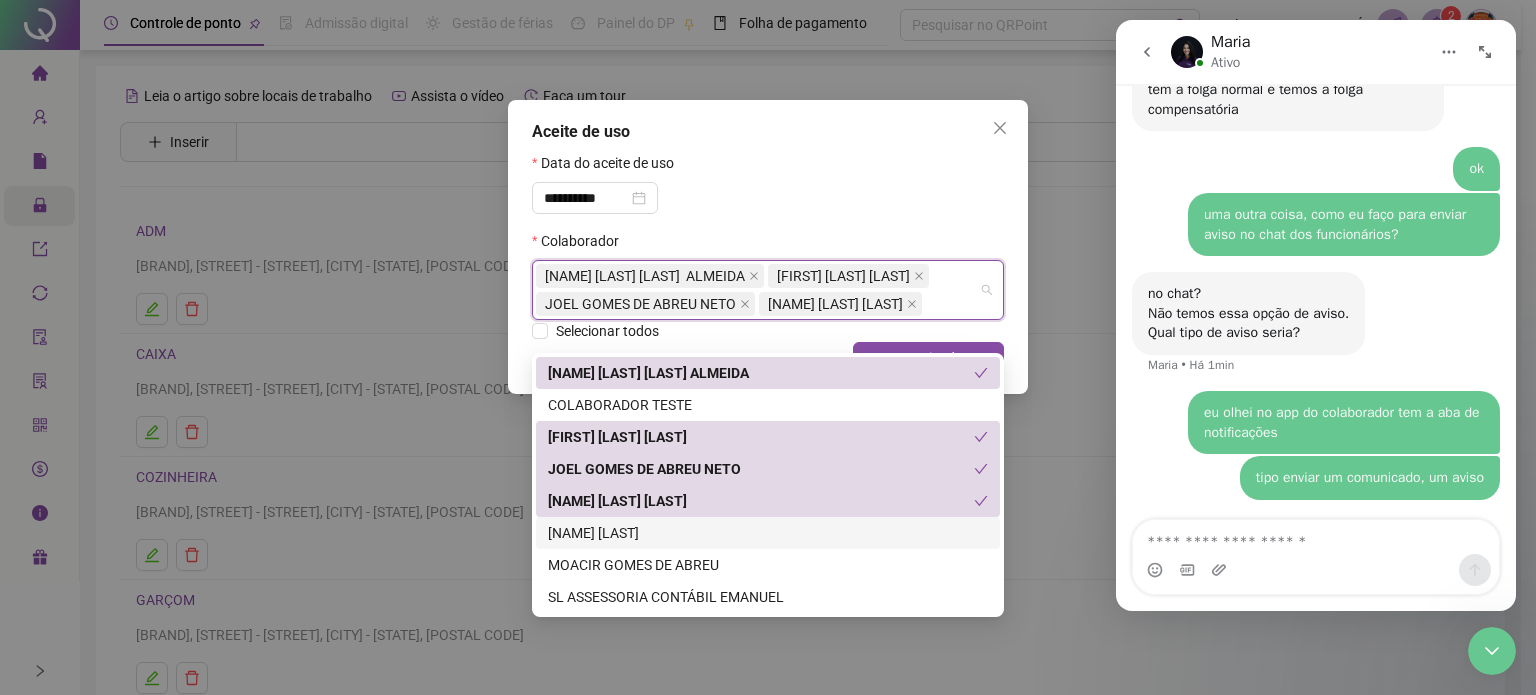 click on "[FIRST] [LAST]" at bounding box center (768, 533) 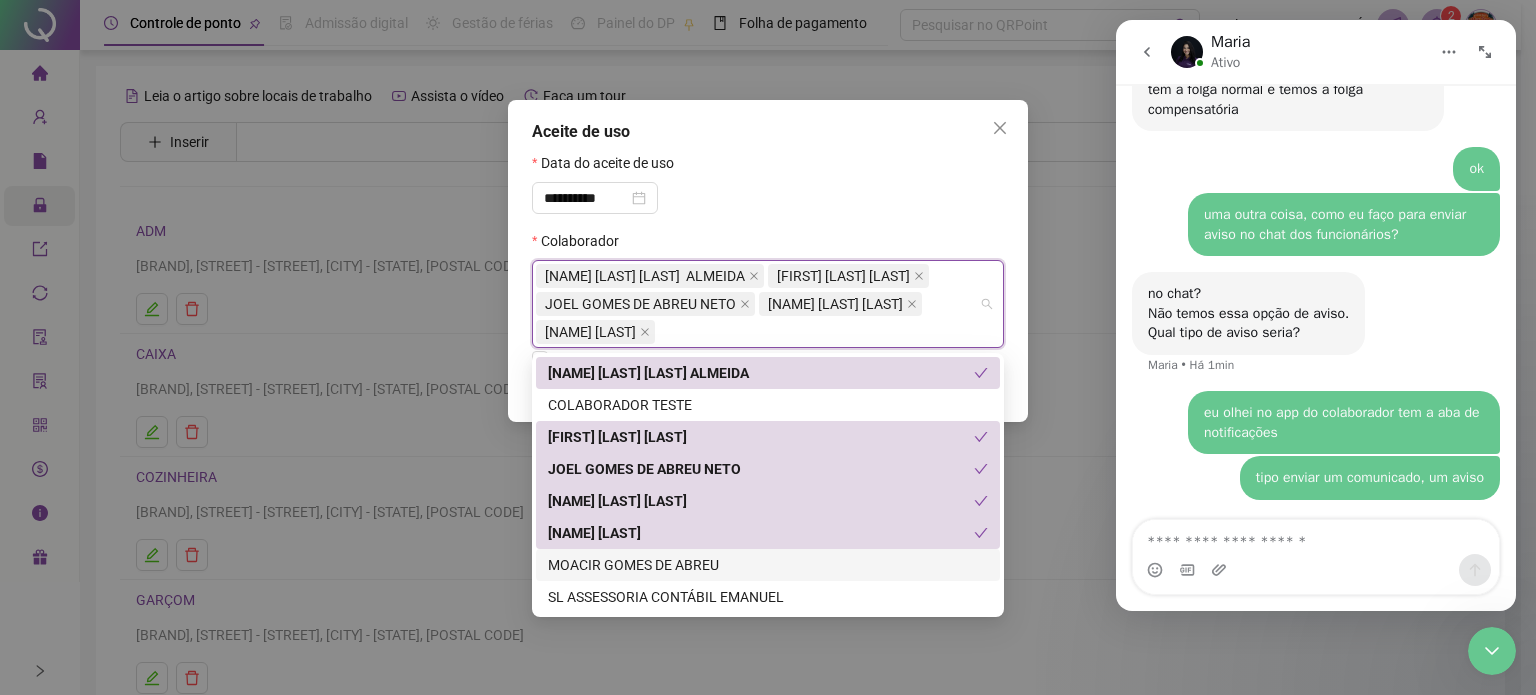 click on "MOACIR GOMES DE ABREU" at bounding box center [768, 565] 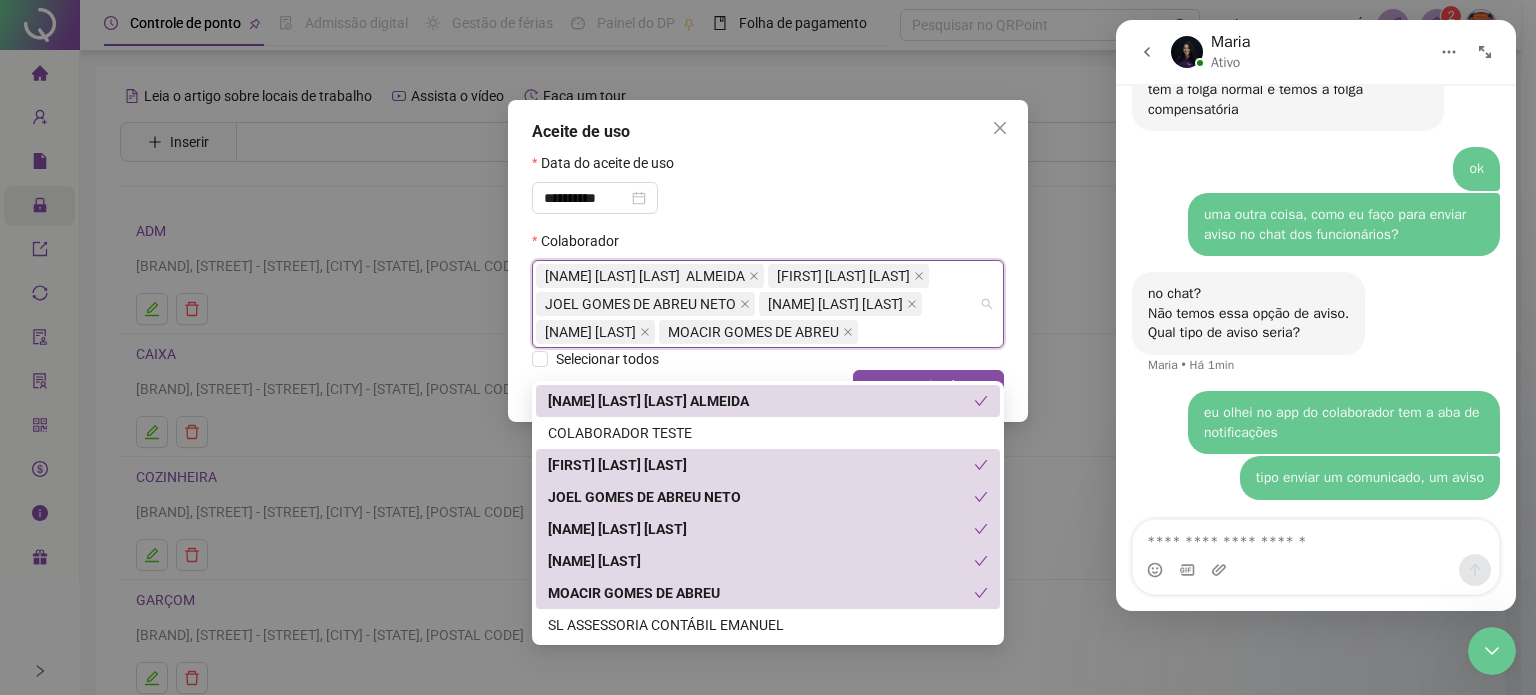 click on "**********" at bounding box center [768, 191] 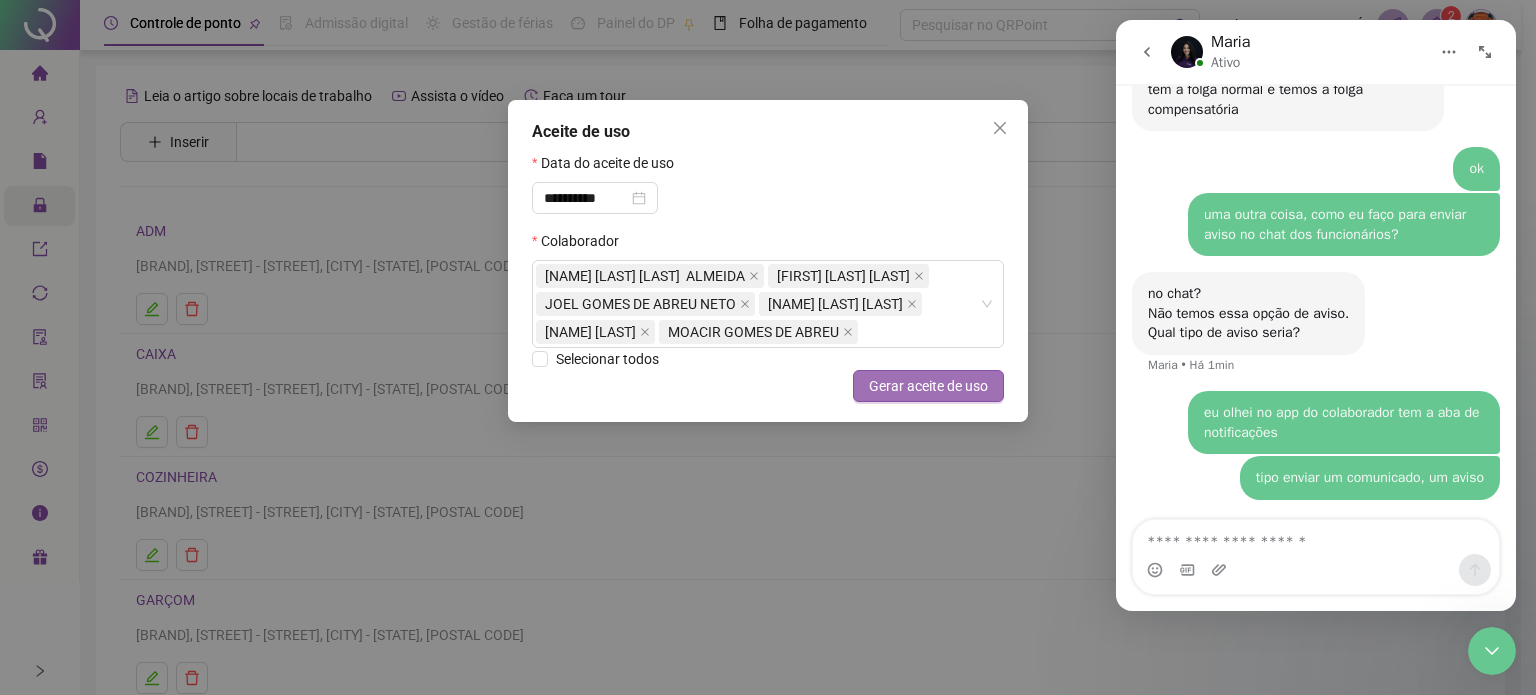 click on "Gerar aceite de uso" at bounding box center (928, 386) 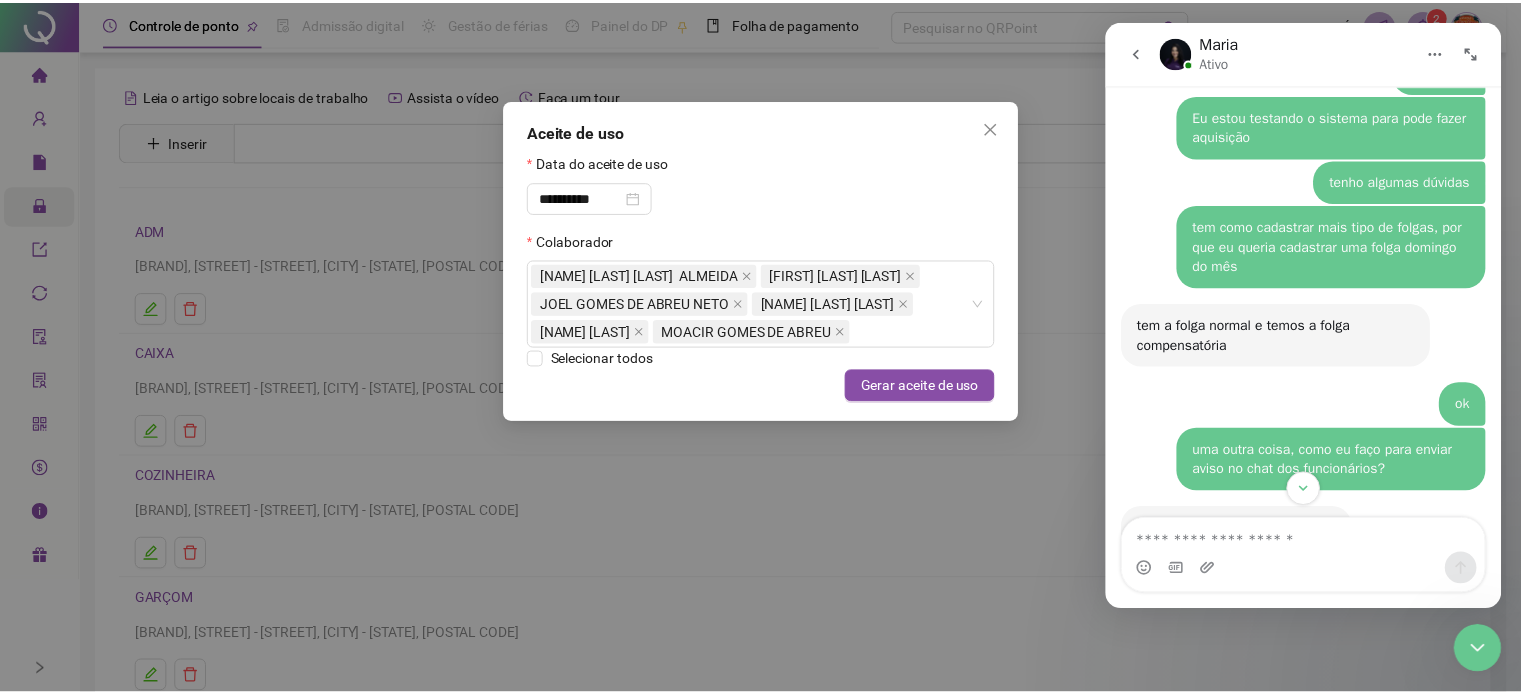 scroll, scrollTop: 1618, scrollLeft: 0, axis: vertical 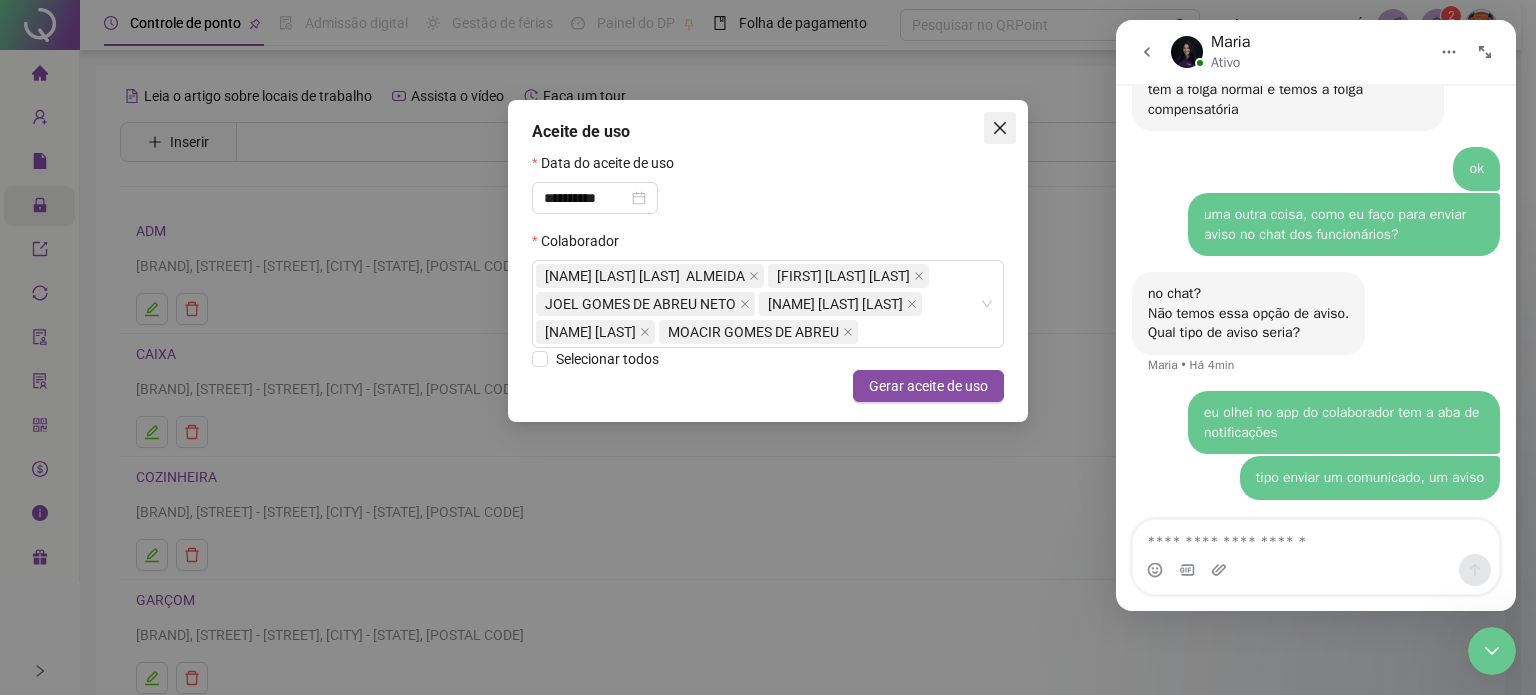 click 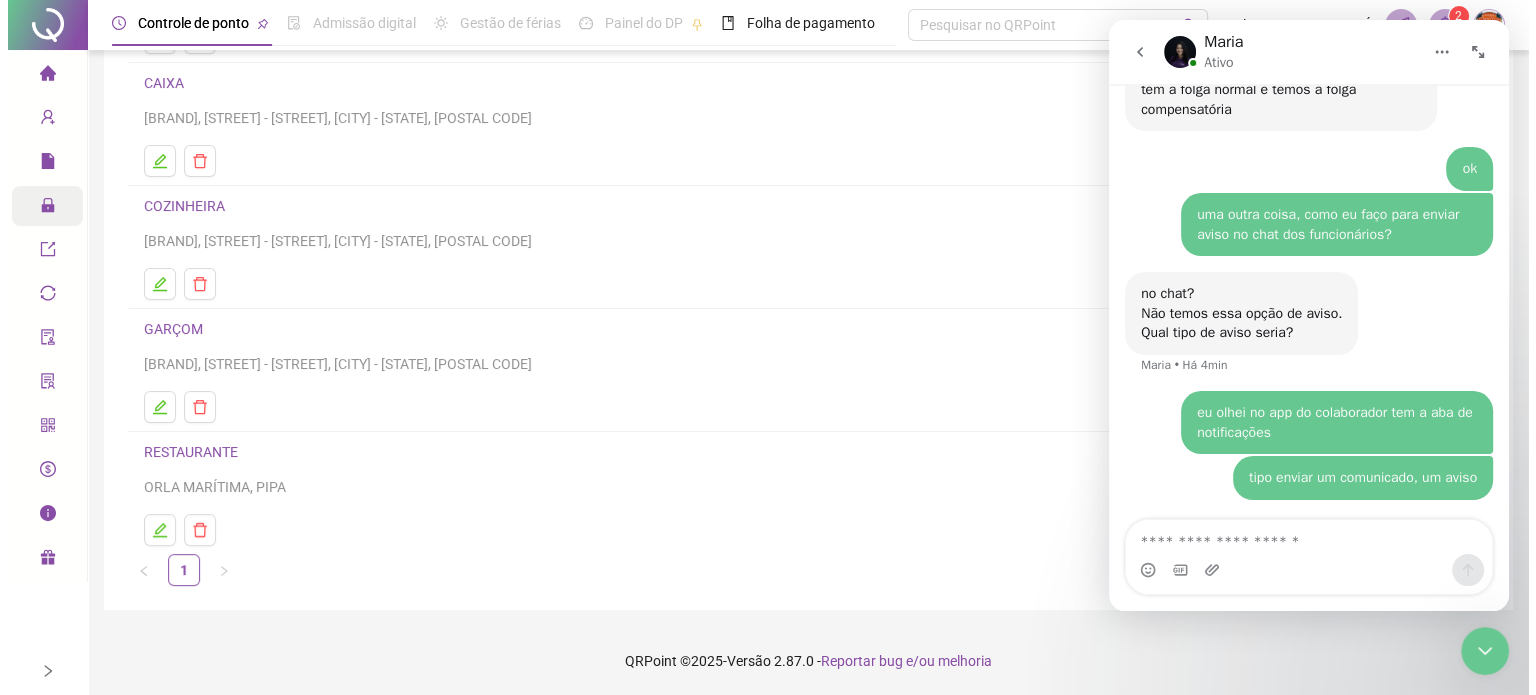 scroll, scrollTop: 0, scrollLeft: 0, axis: both 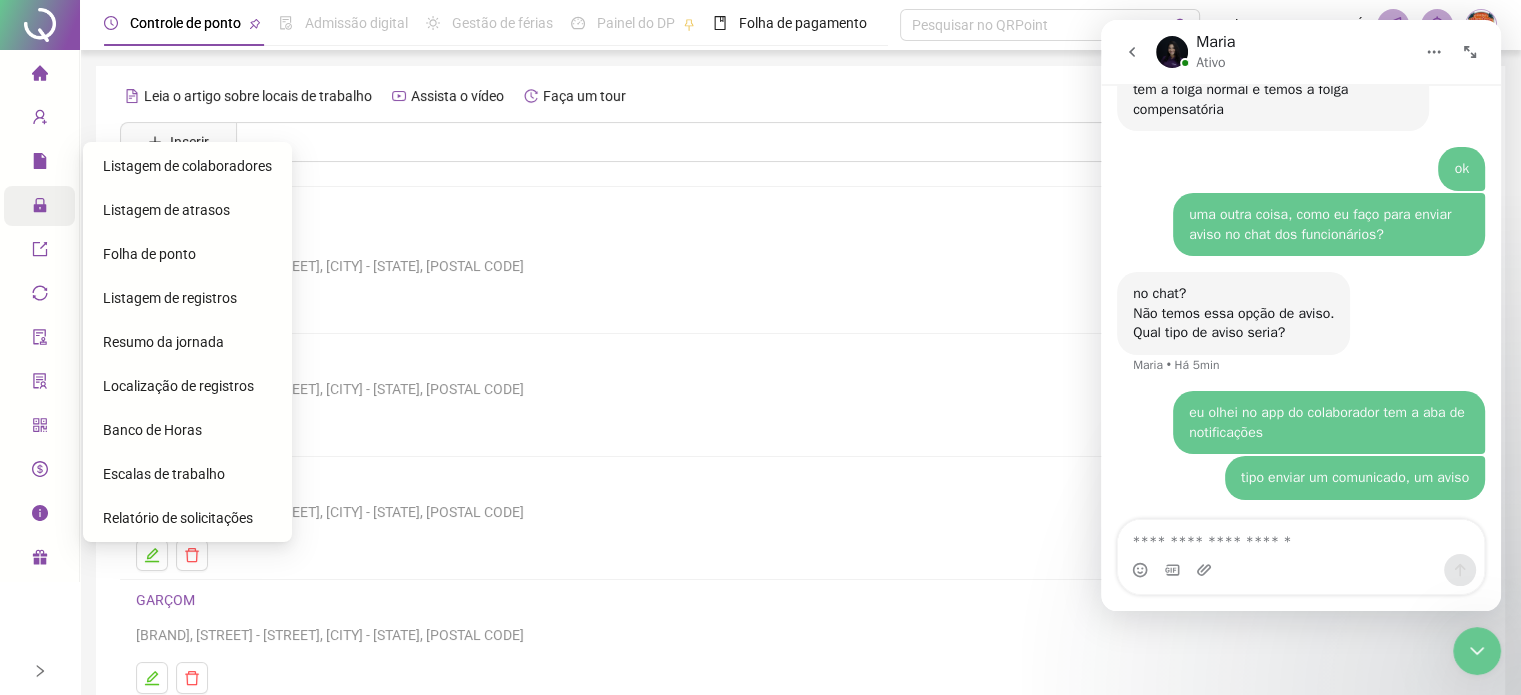 click on "Resumo da jornada" at bounding box center [163, 342] 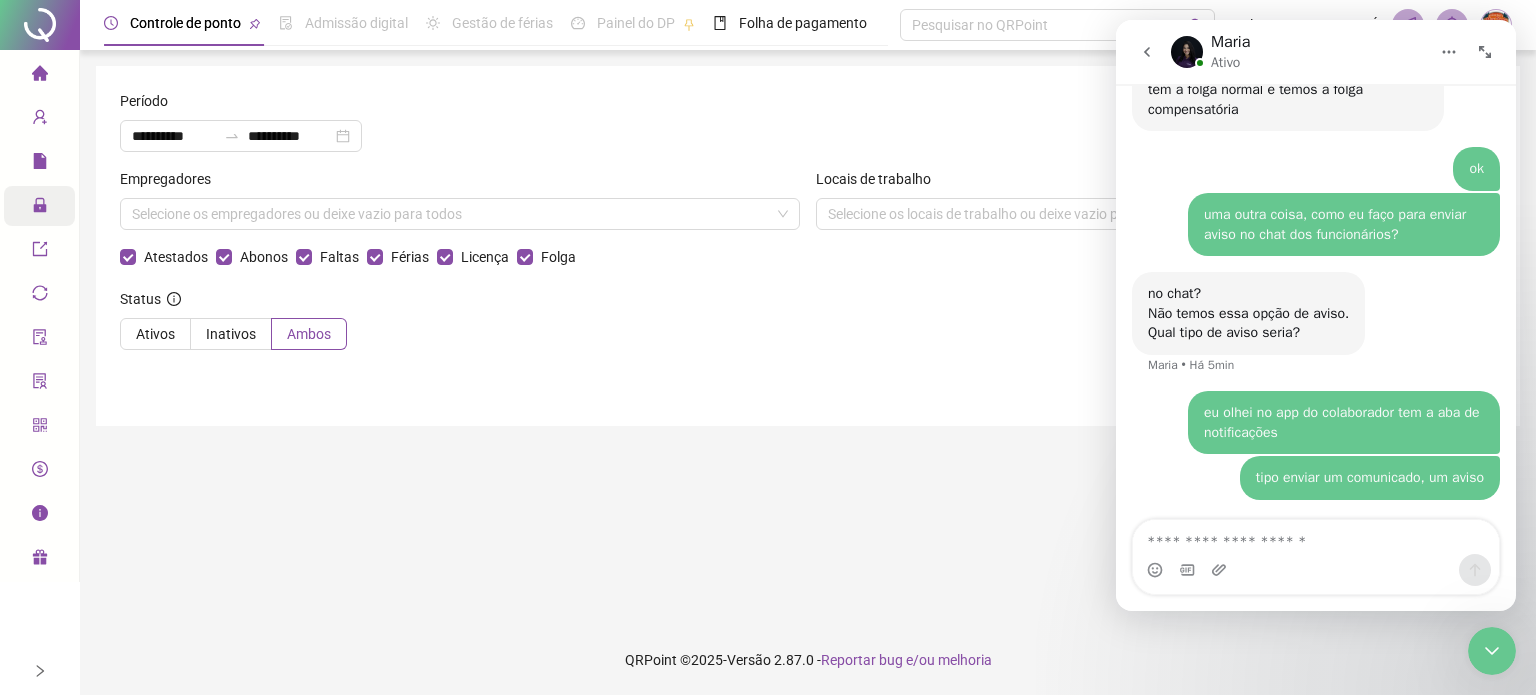 click 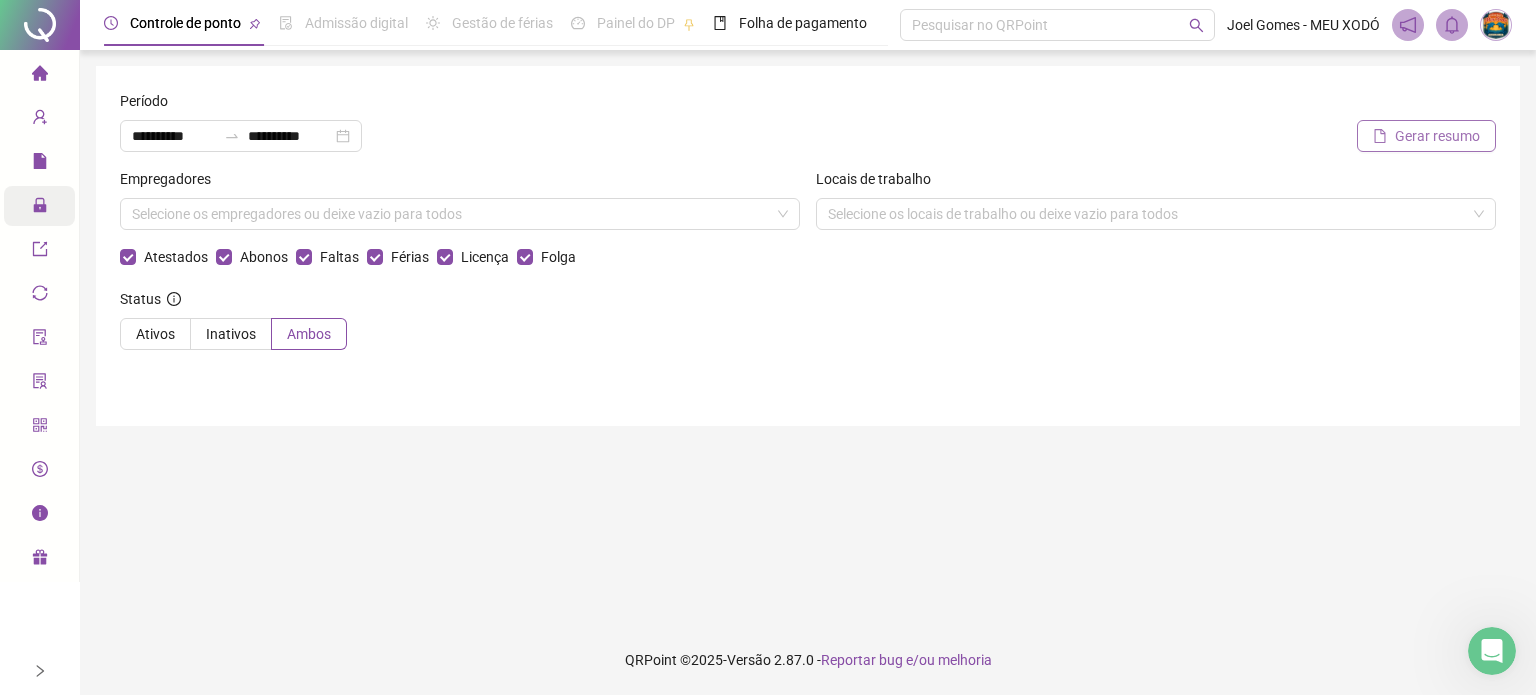 click on "Gerar resumo" at bounding box center [1437, 136] 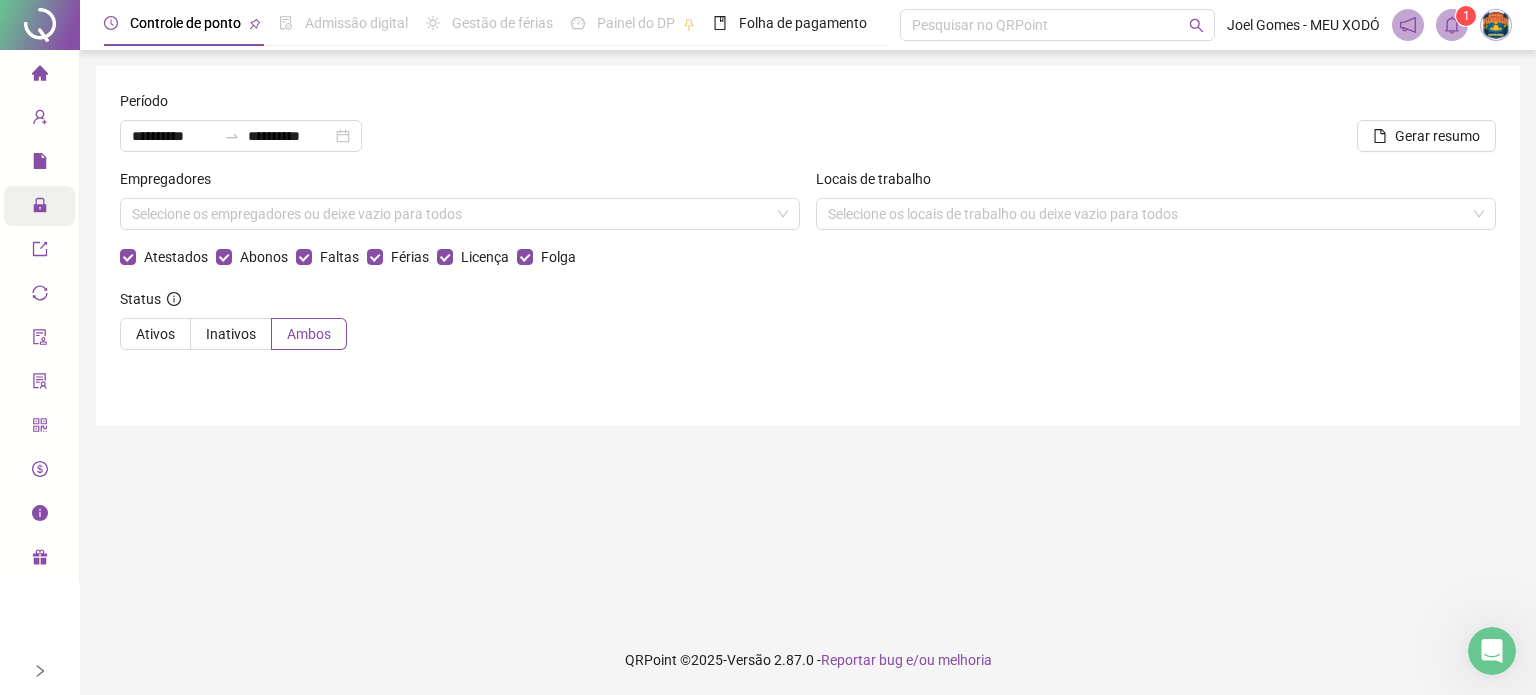 click at bounding box center (1492, 651) 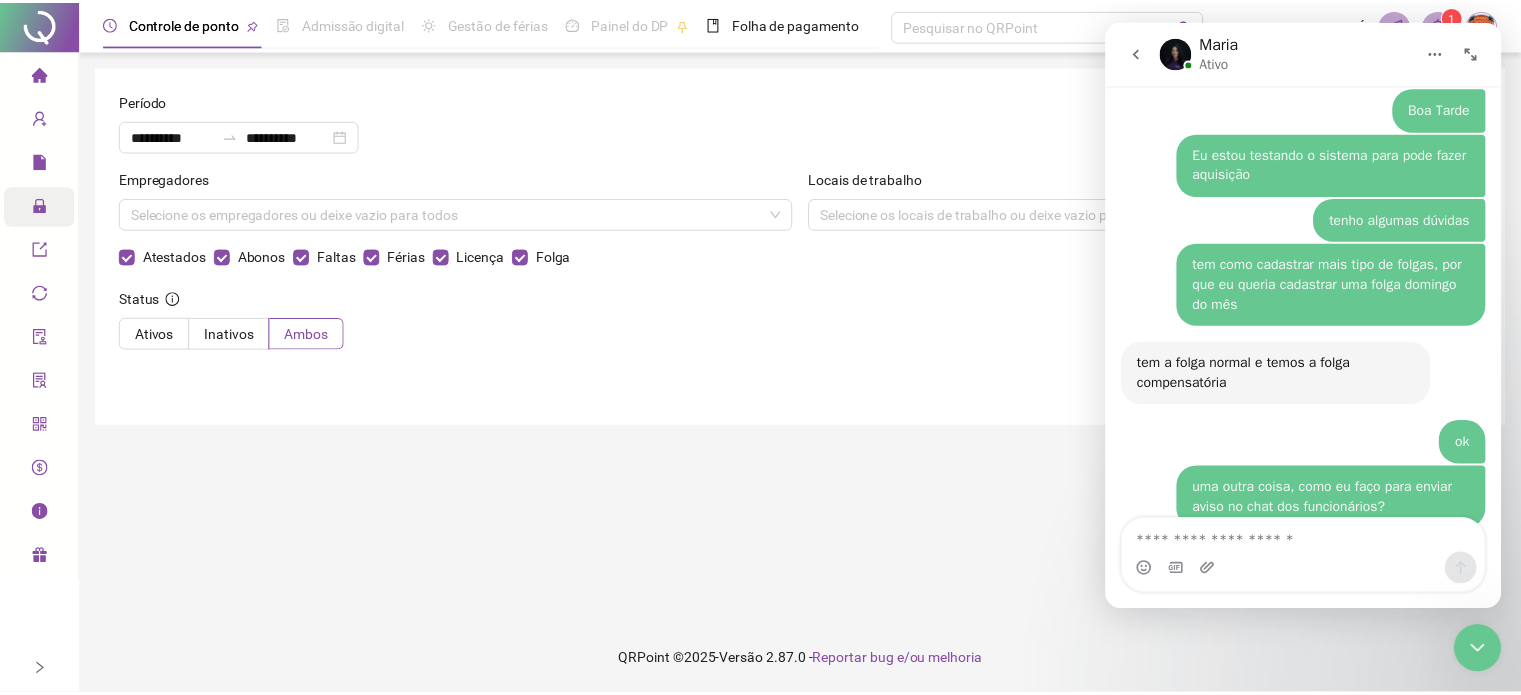 scroll, scrollTop: 1618, scrollLeft: 0, axis: vertical 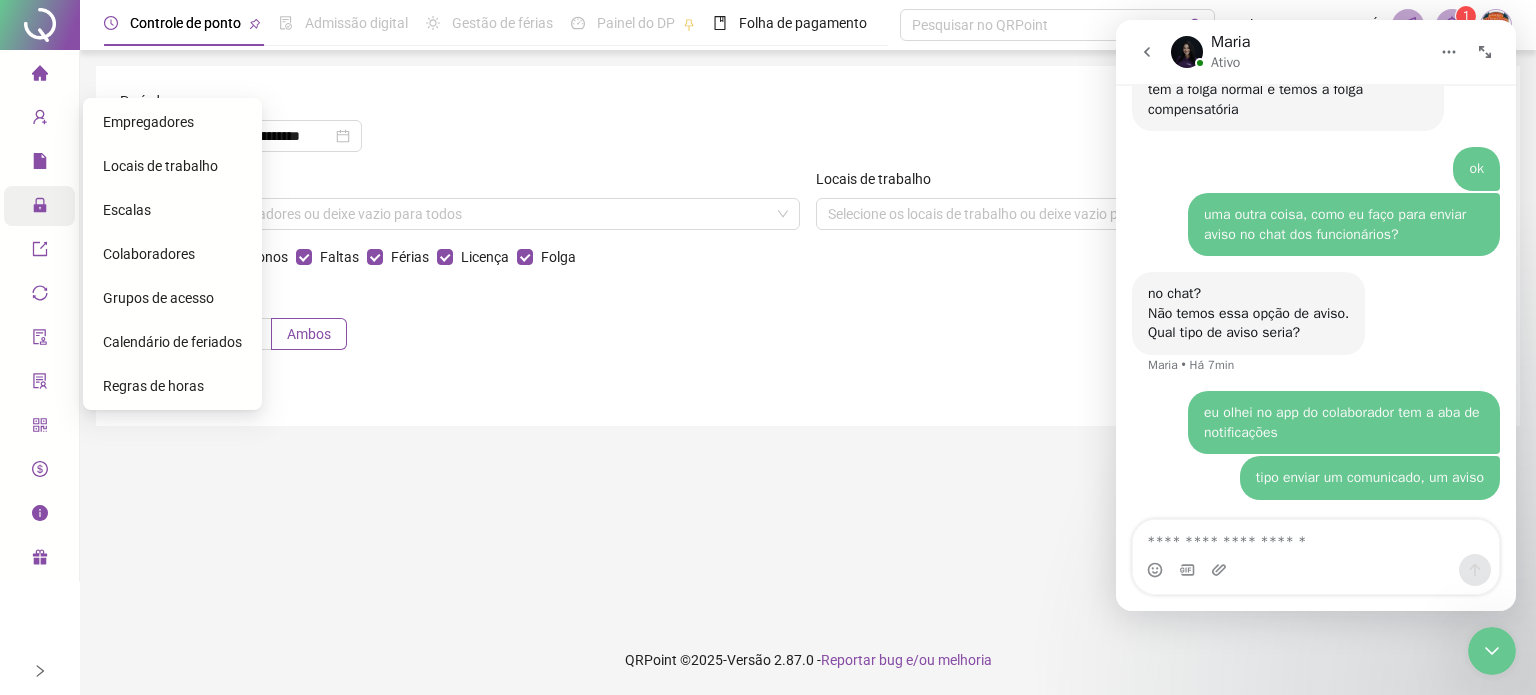 click on "Empregadores" at bounding box center [148, 122] 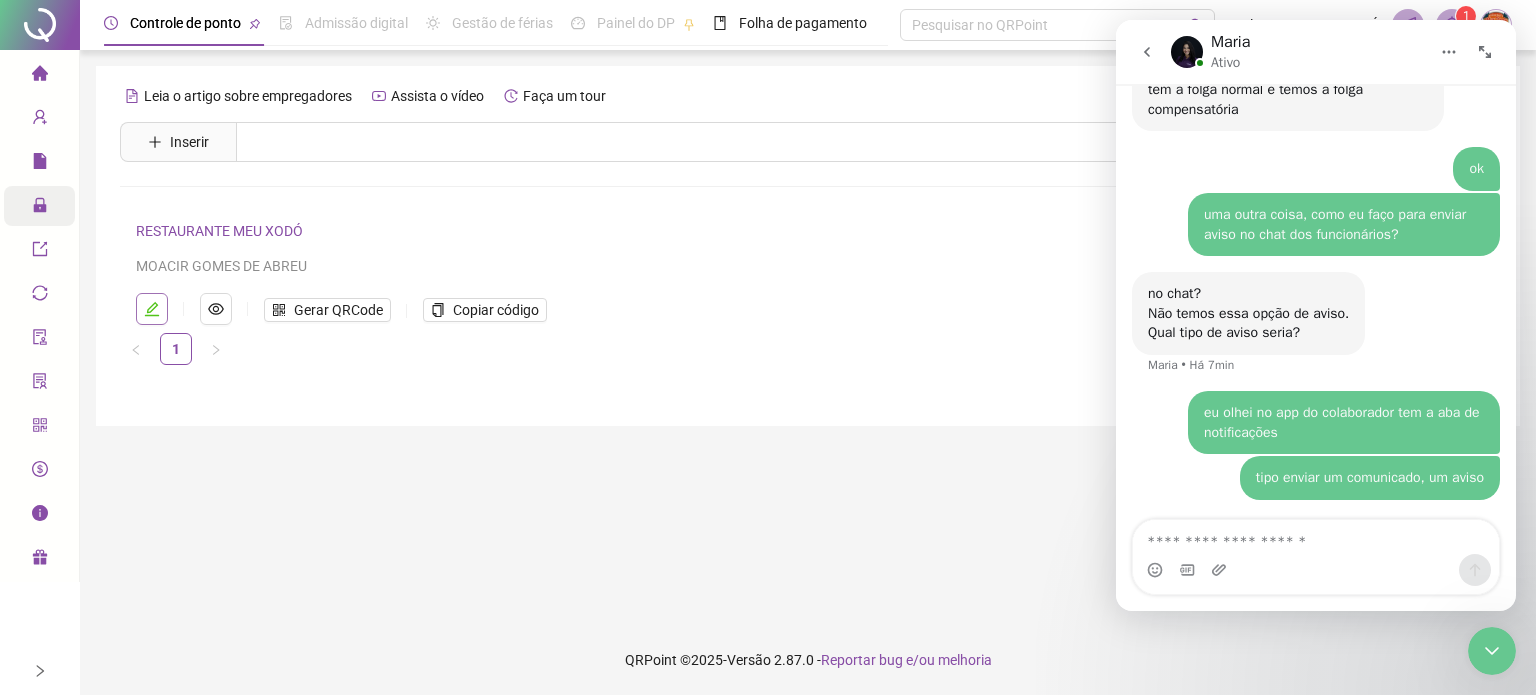 click 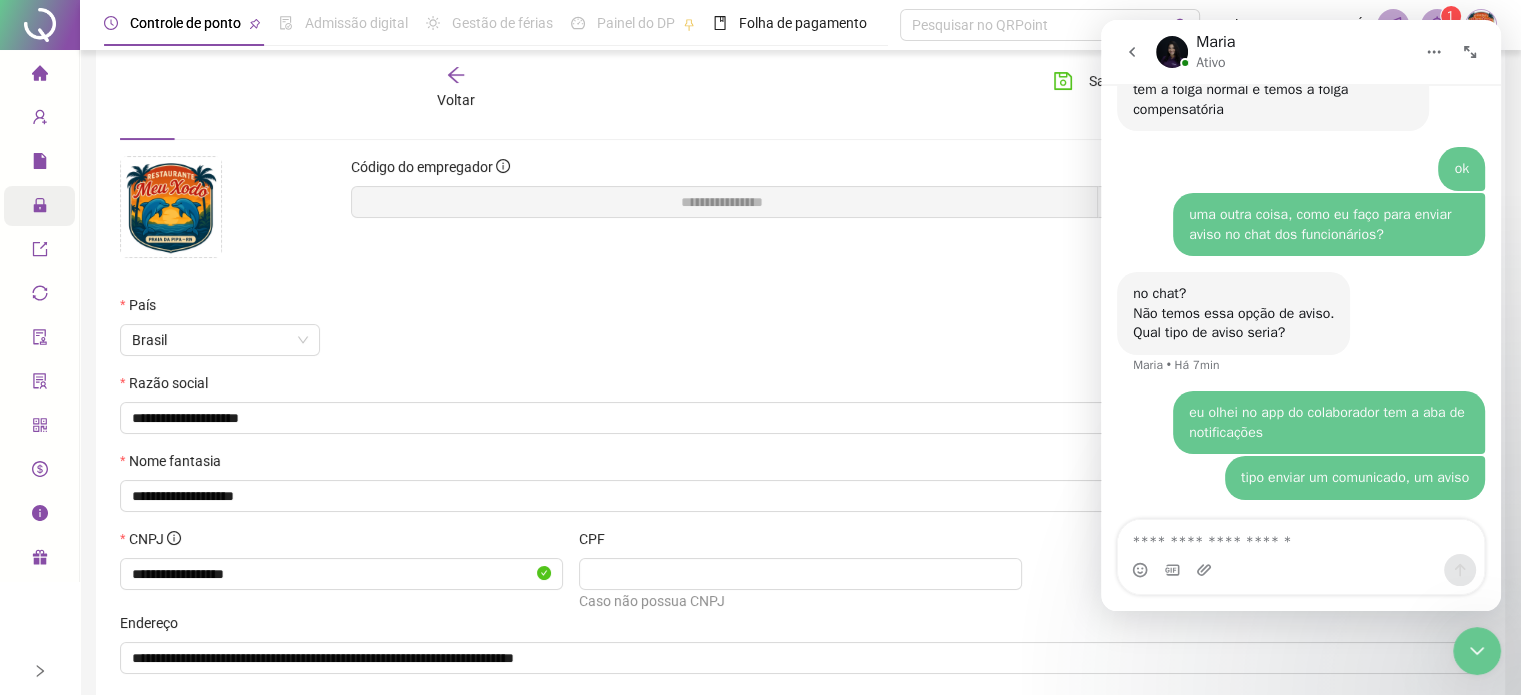 scroll, scrollTop: 196, scrollLeft: 0, axis: vertical 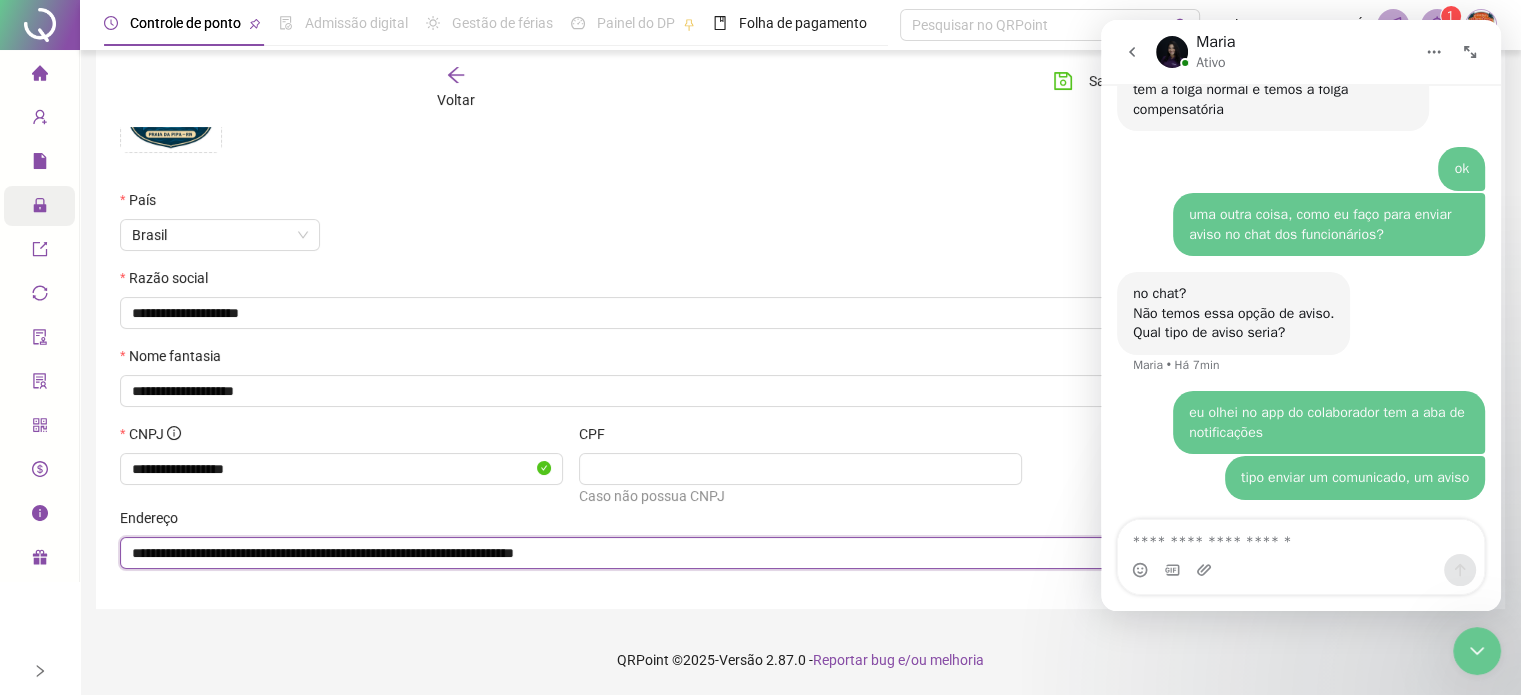 click on "**********" at bounding box center (798, 553) 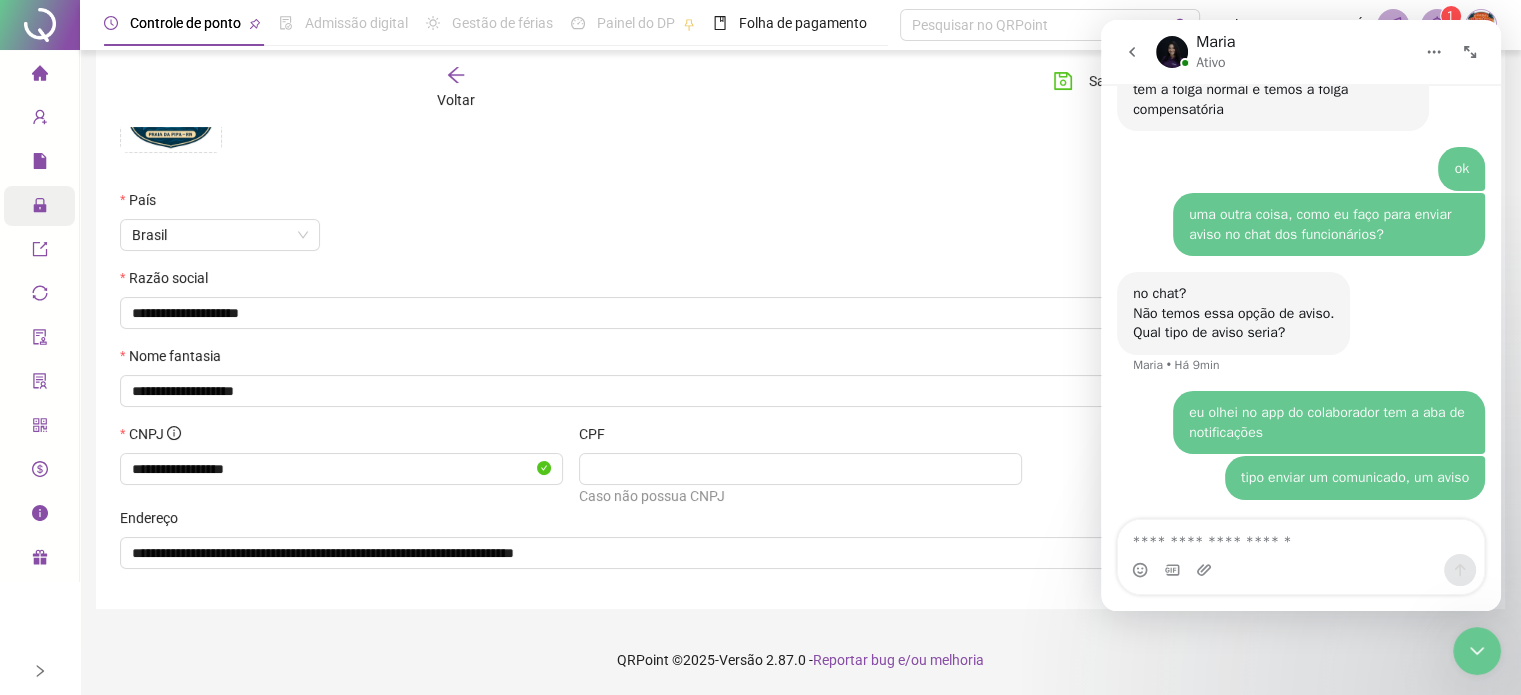 click 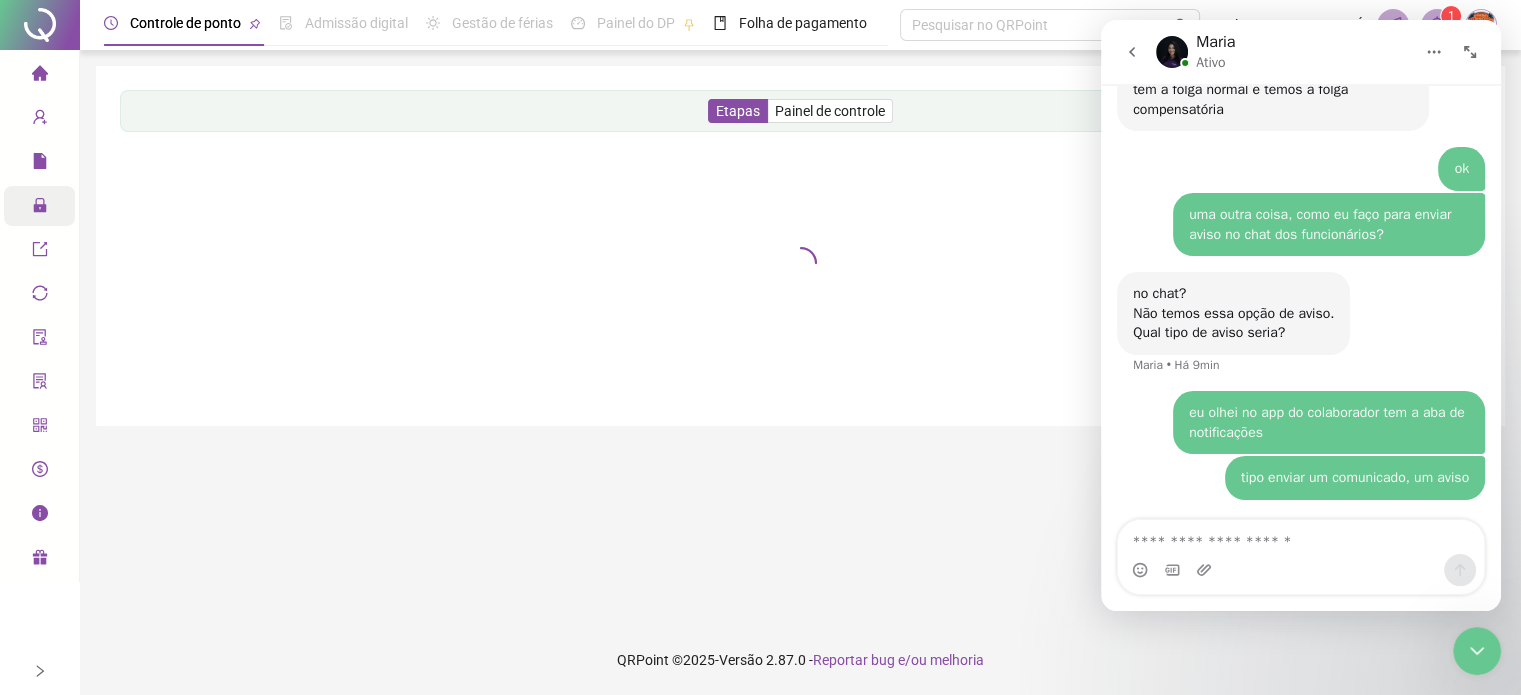 scroll, scrollTop: 0, scrollLeft: 0, axis: both 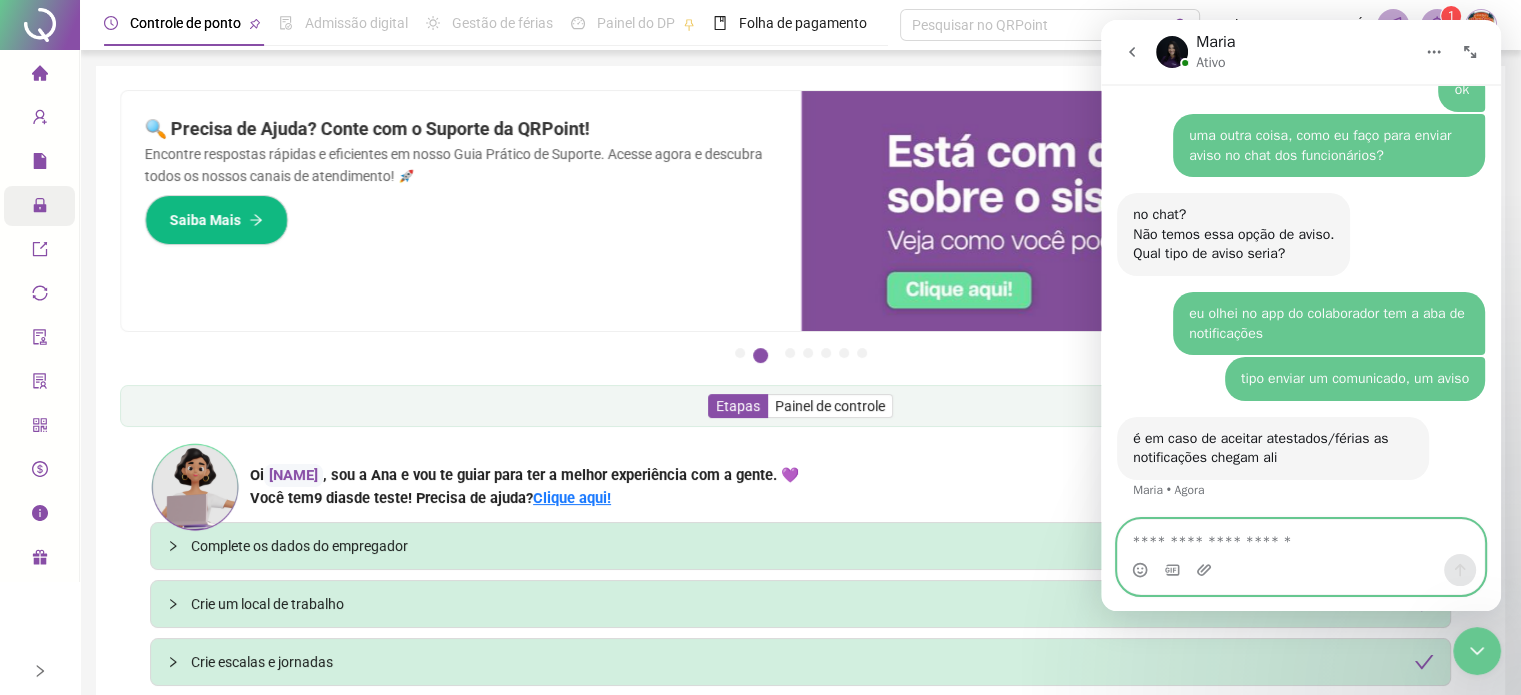 click at bounding box center (1301, 537) 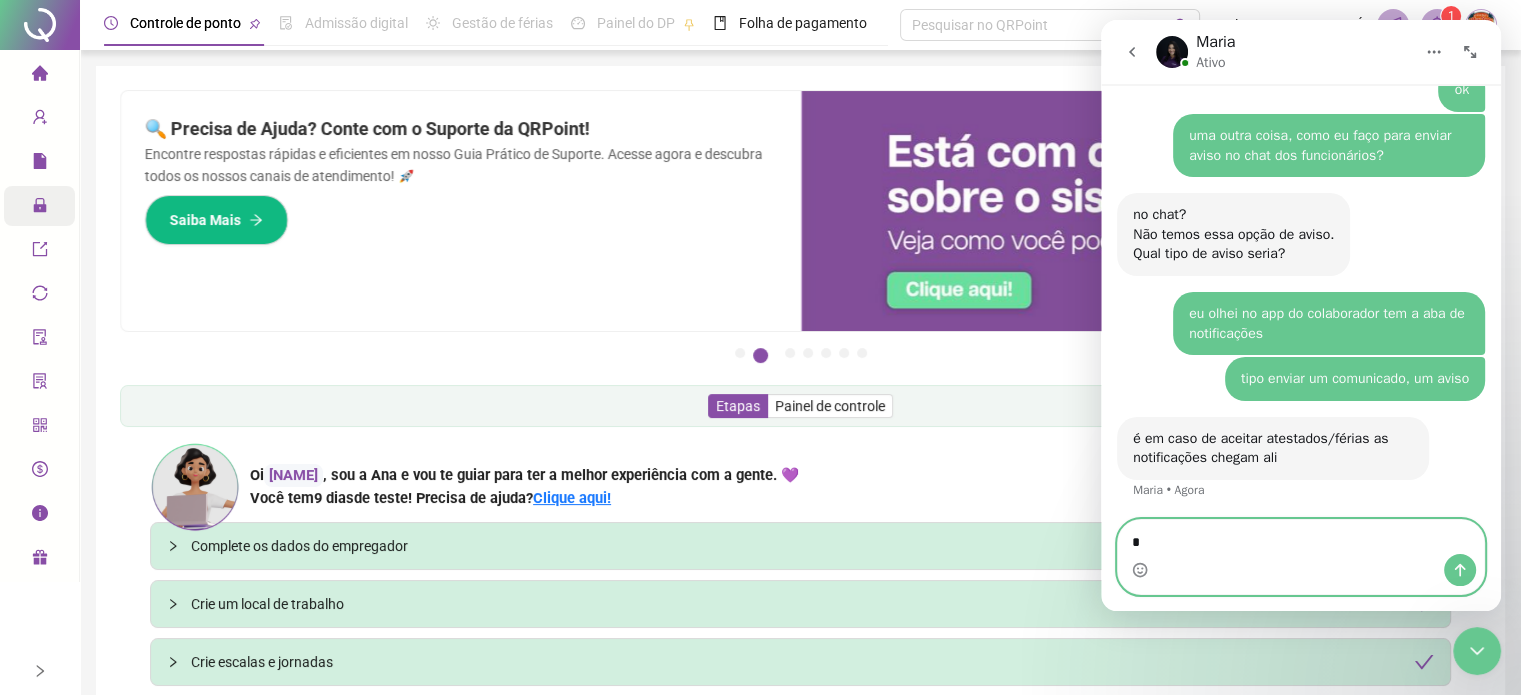 type on "**" 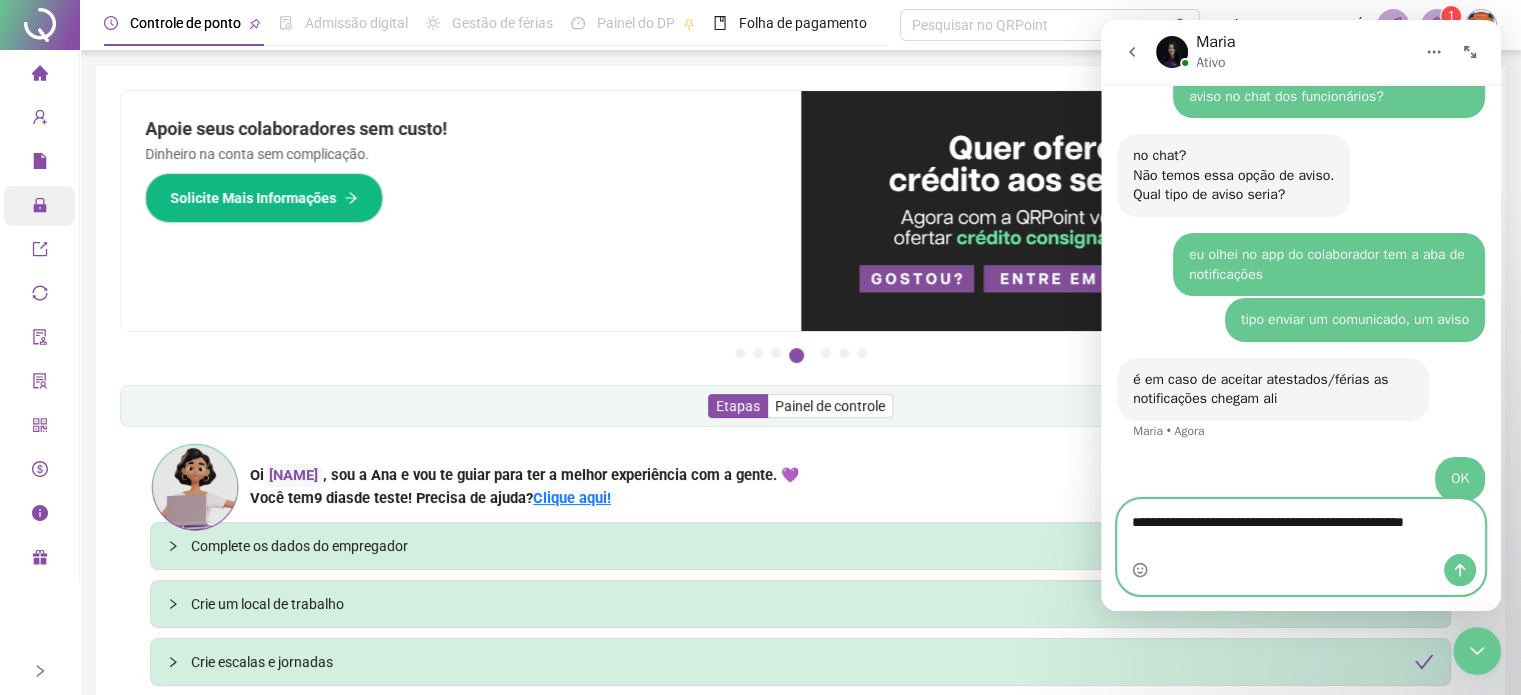 scroll, scrollTop: 1776, scrollLeft: 0, axis: vertical 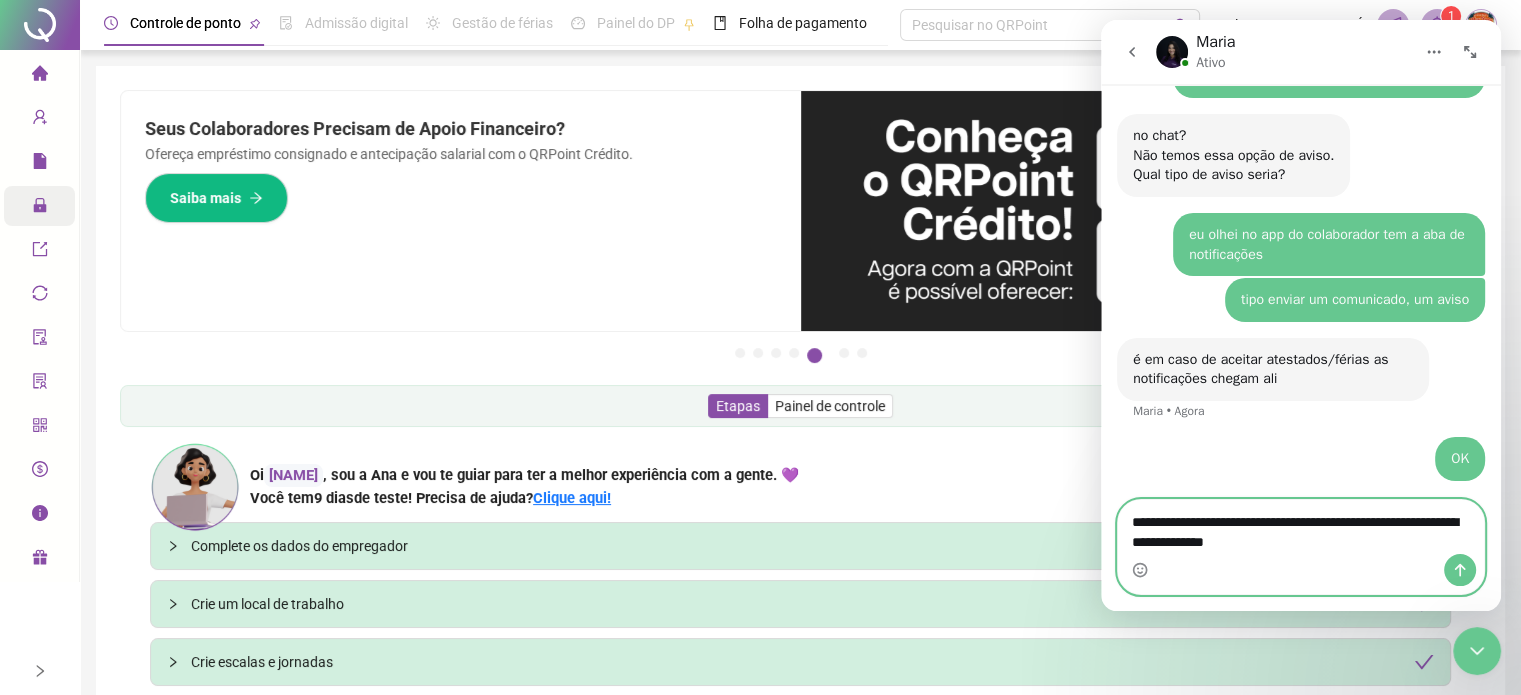 type on "**********" 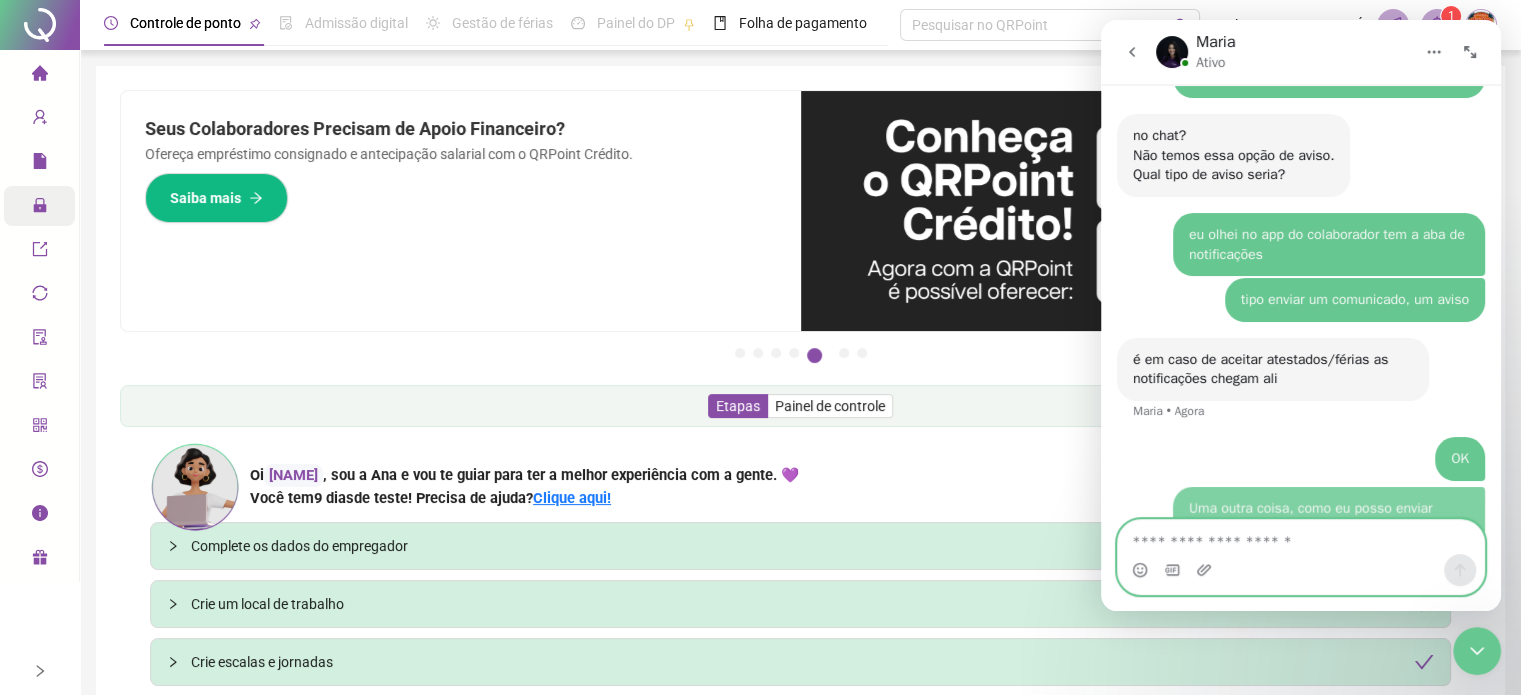 scroll, scrollTop: 1822, scrollLeft: 0, axis: vertical 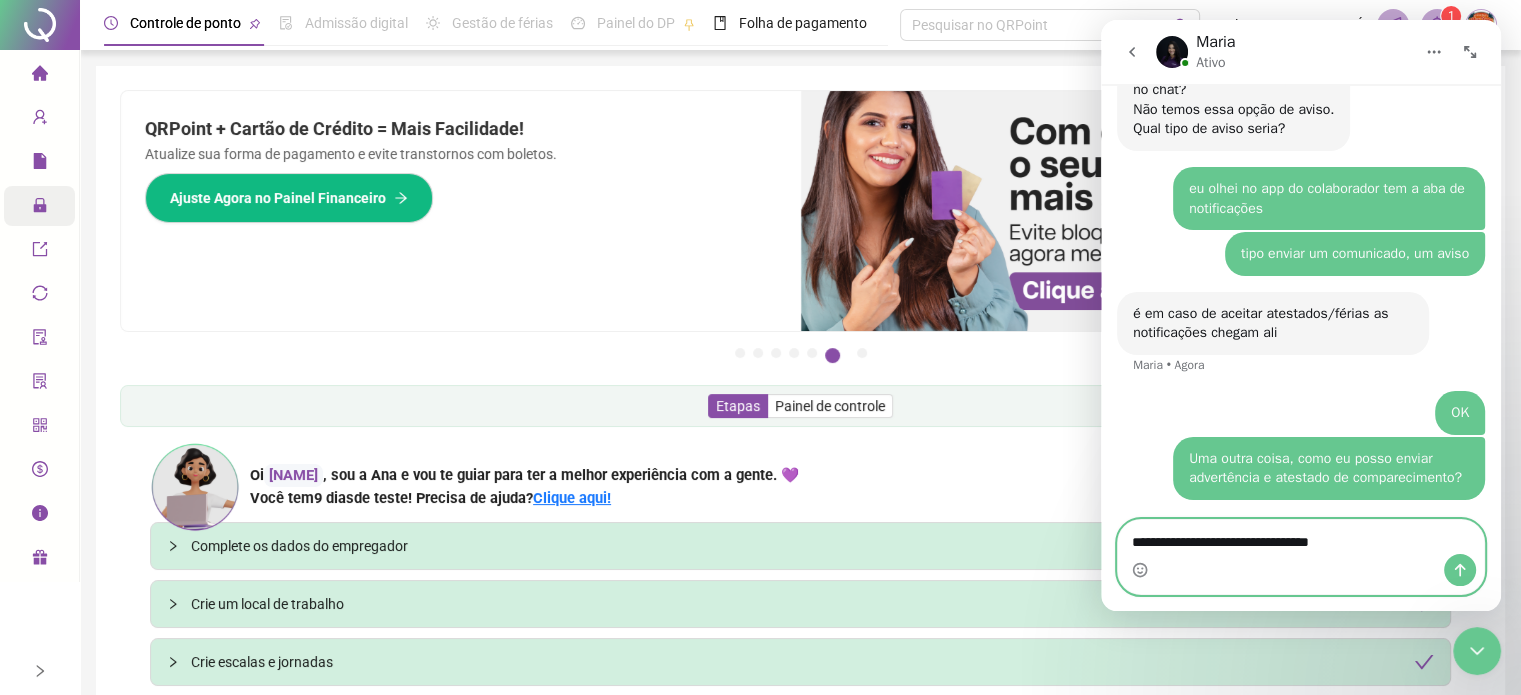 type on "**********" 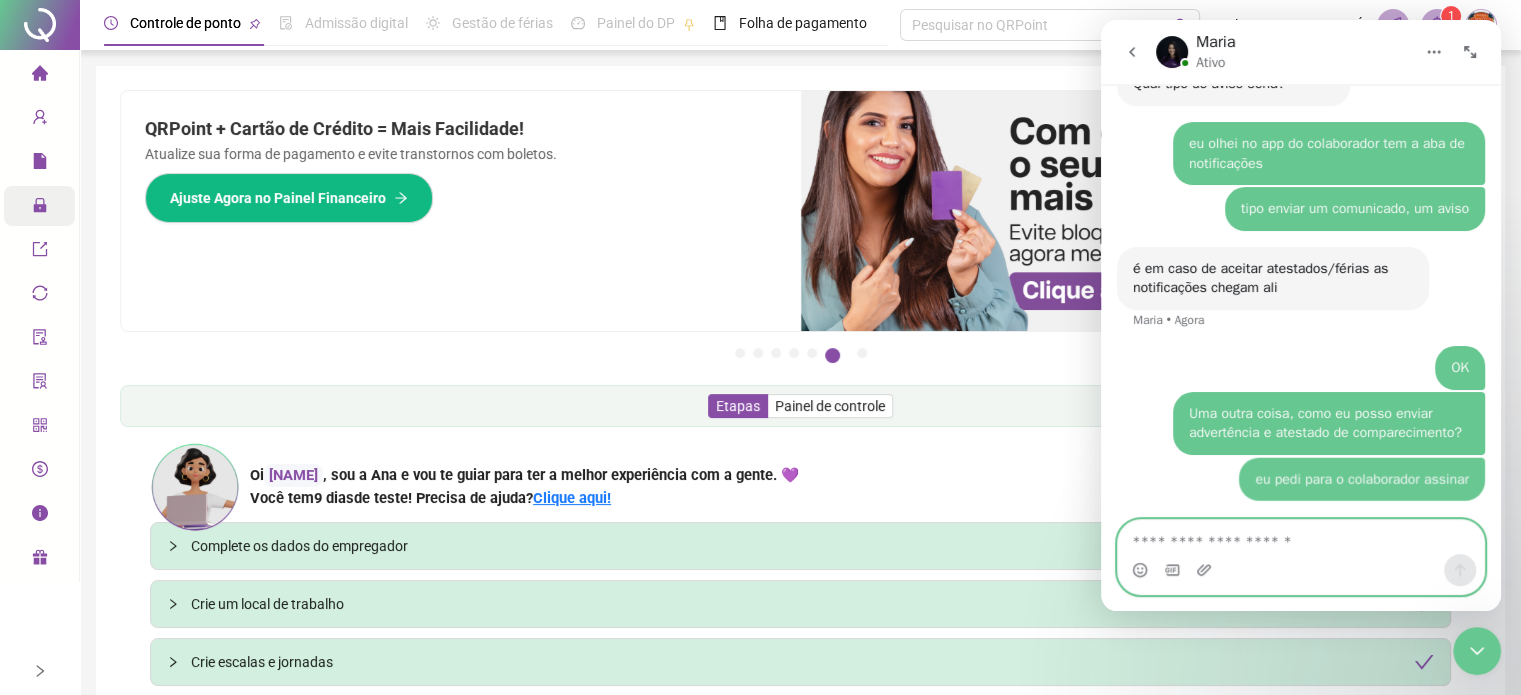scroll, scrollTop: 1868, scrollLeft: 0, axis: vertical 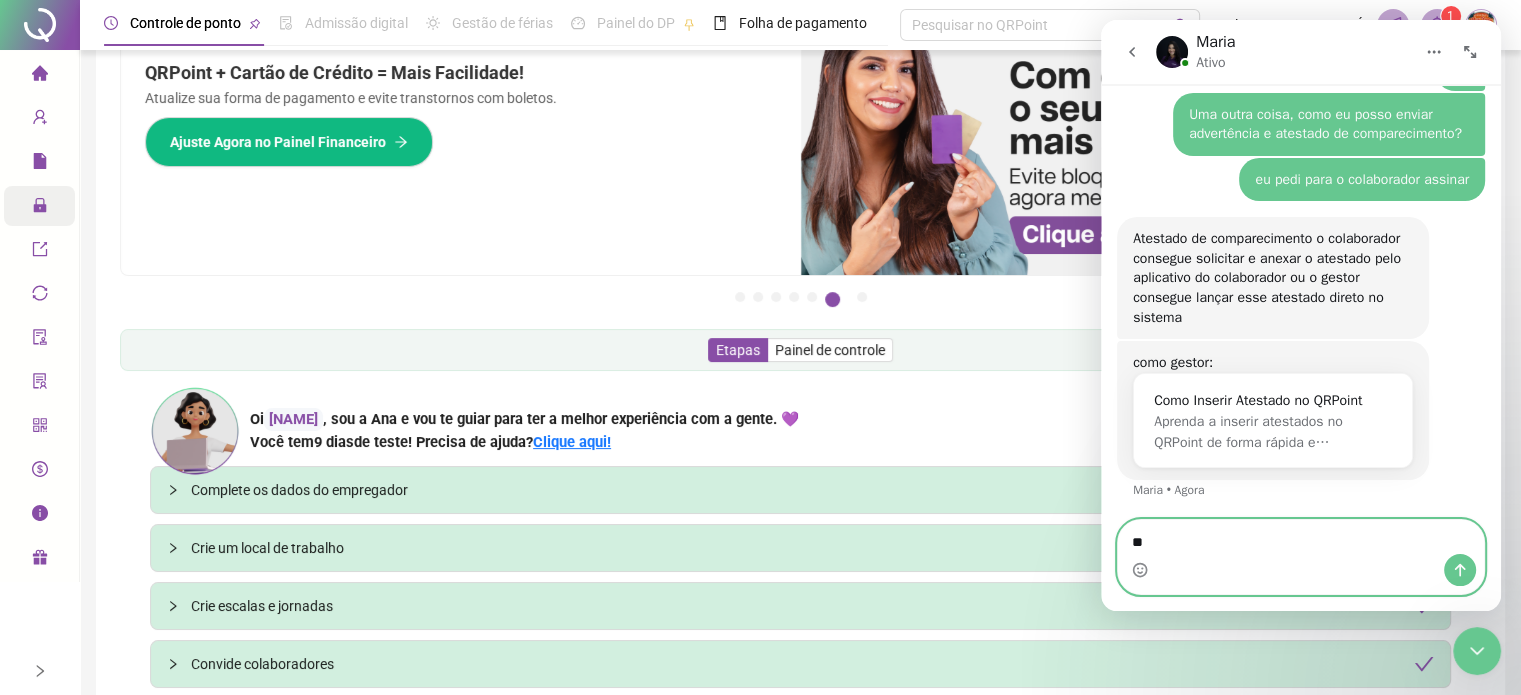 type on "*" 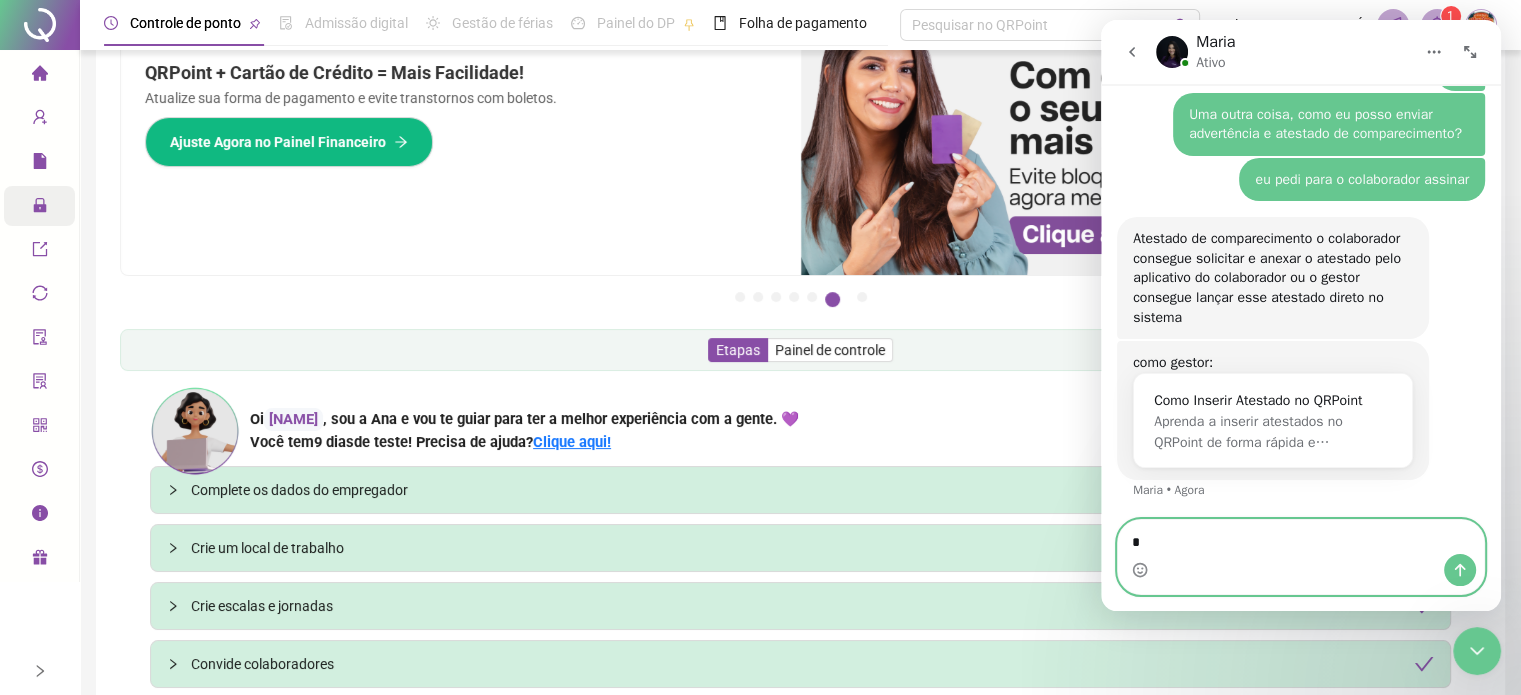 type 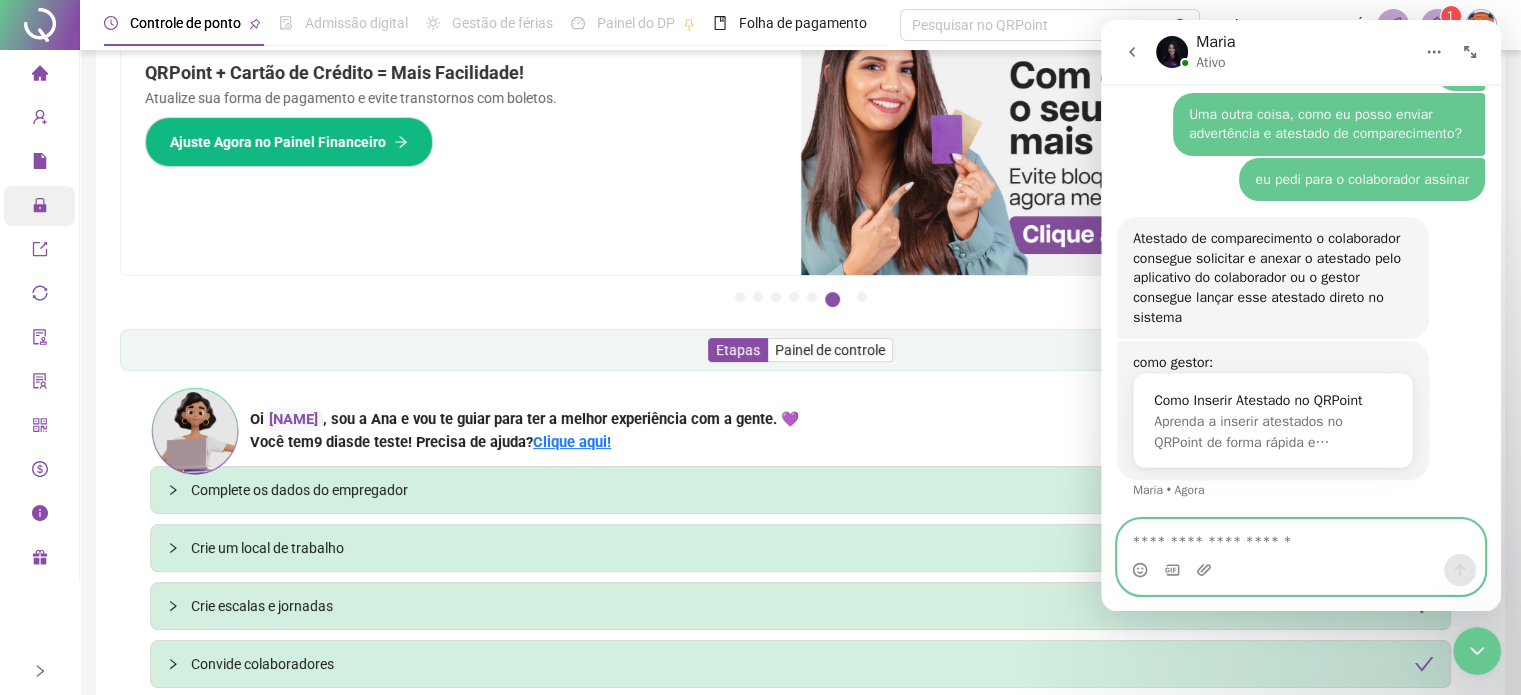 scroll, scrollTop: 2223, scrollLeft: 0, axis: vertical 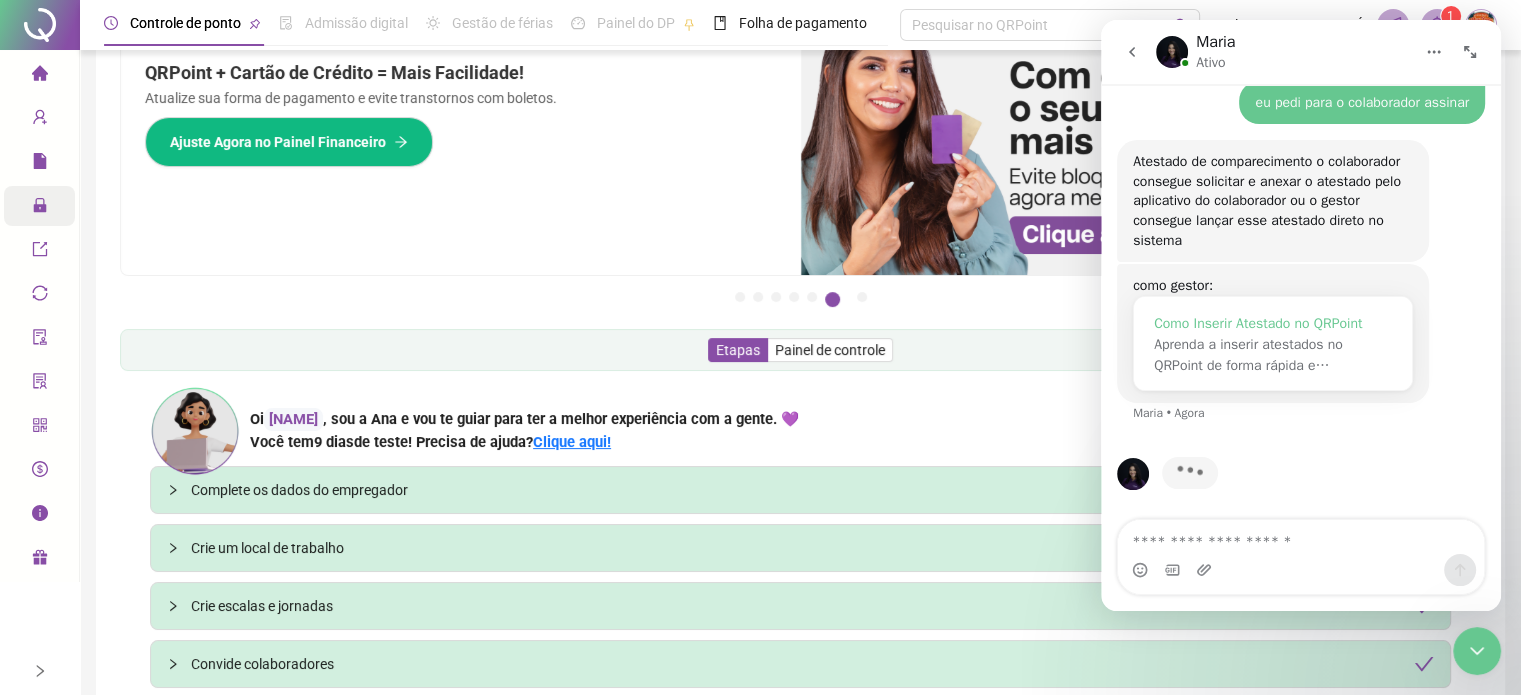 click on "Aprenda a inserir atestados no QRPoint de forma rápida e…" at bounding box center [1248, 355] 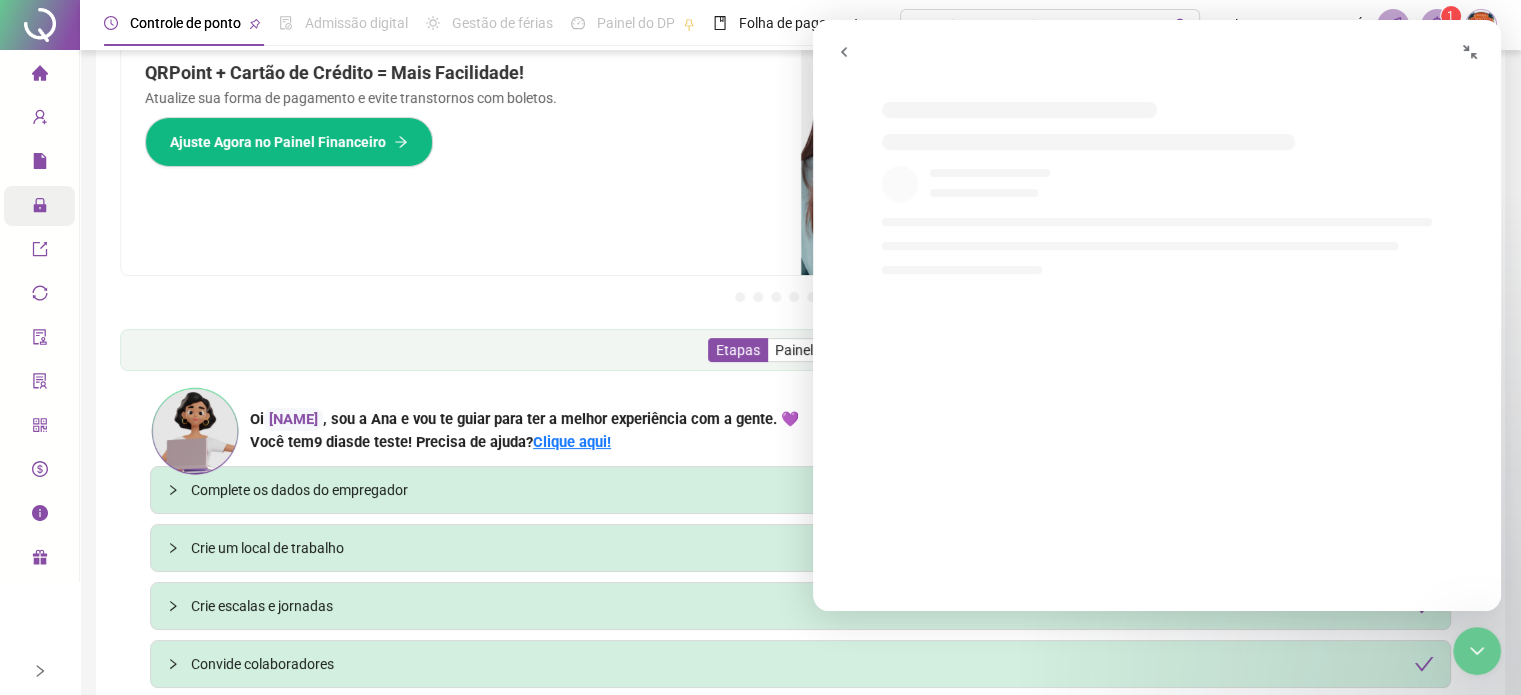 scroll, scrollTop: 0, scrollLeft: 0, axis: both 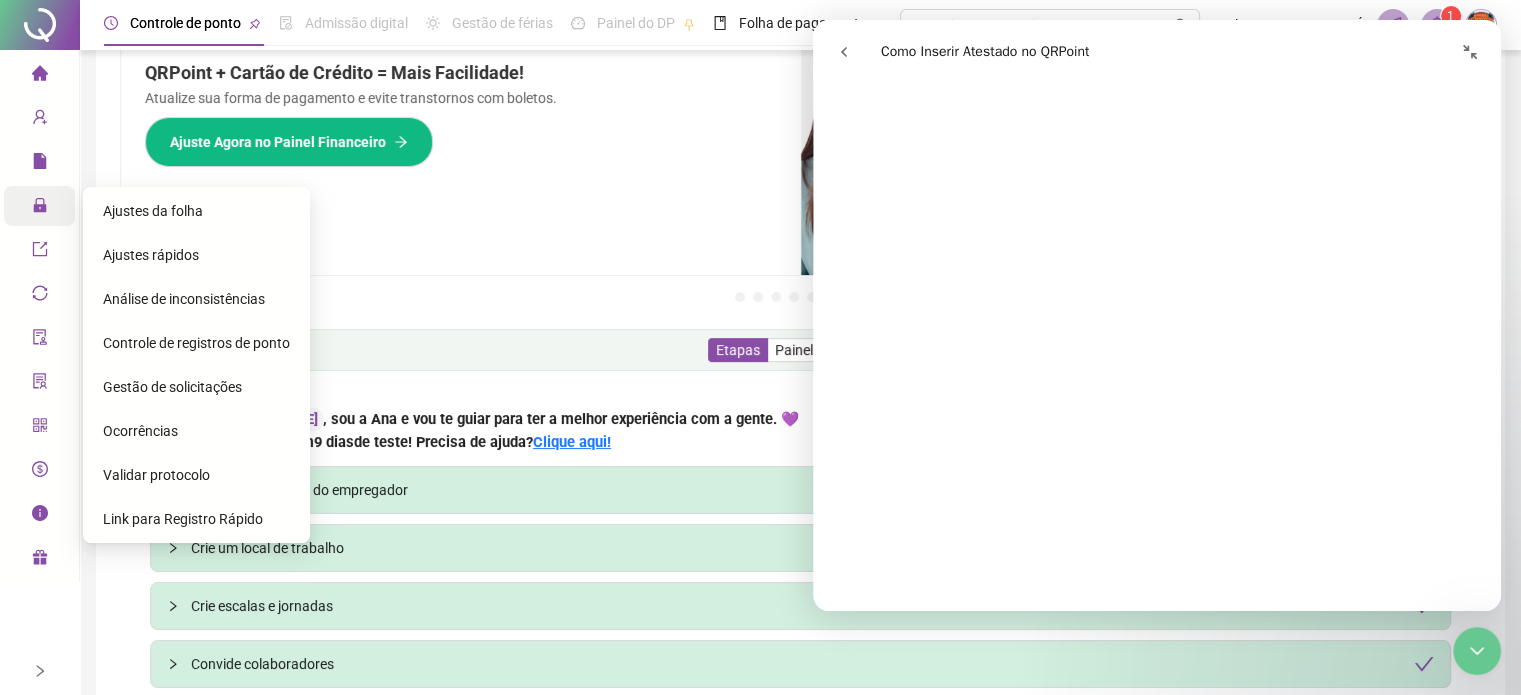 click on "Ajustes rápidos" at bounding box center (151, 255) 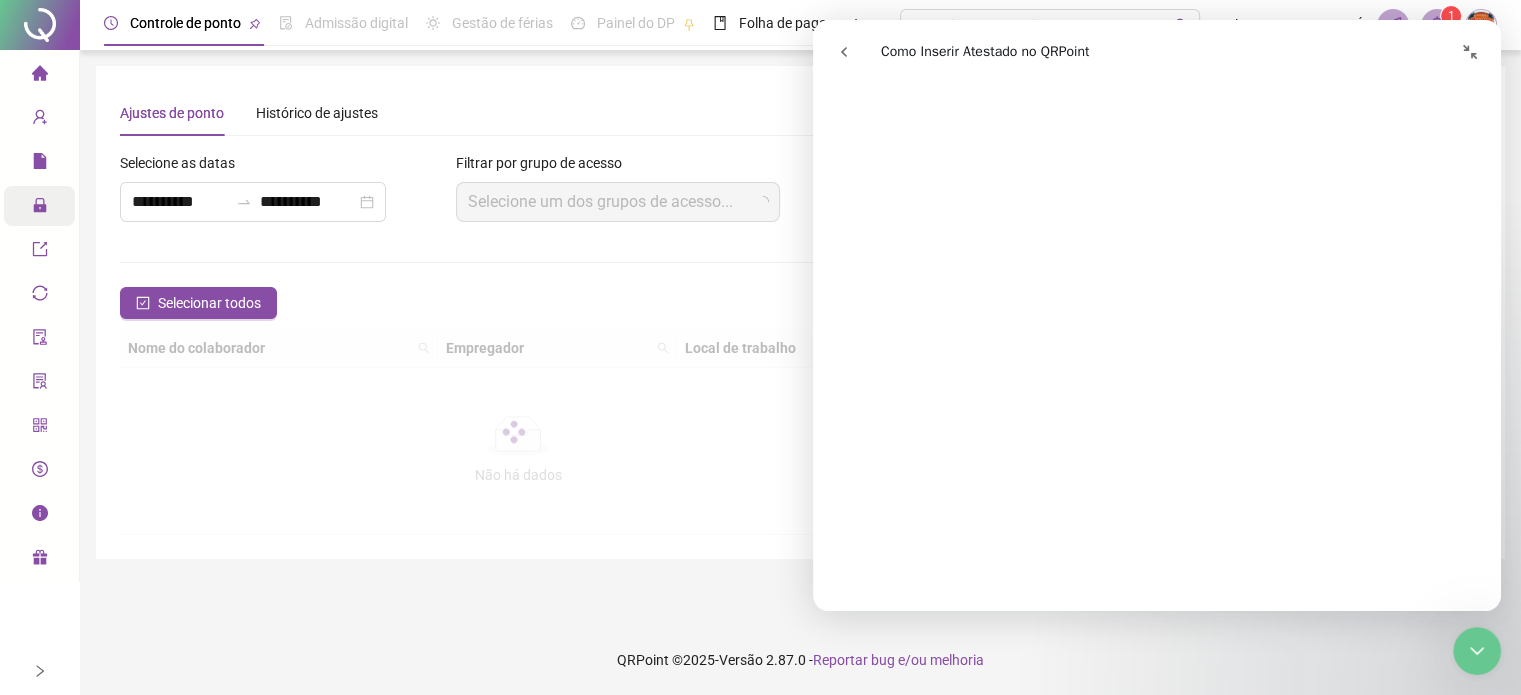 scroll, scrollTop: 0, scrollLeft: 0, axis: both 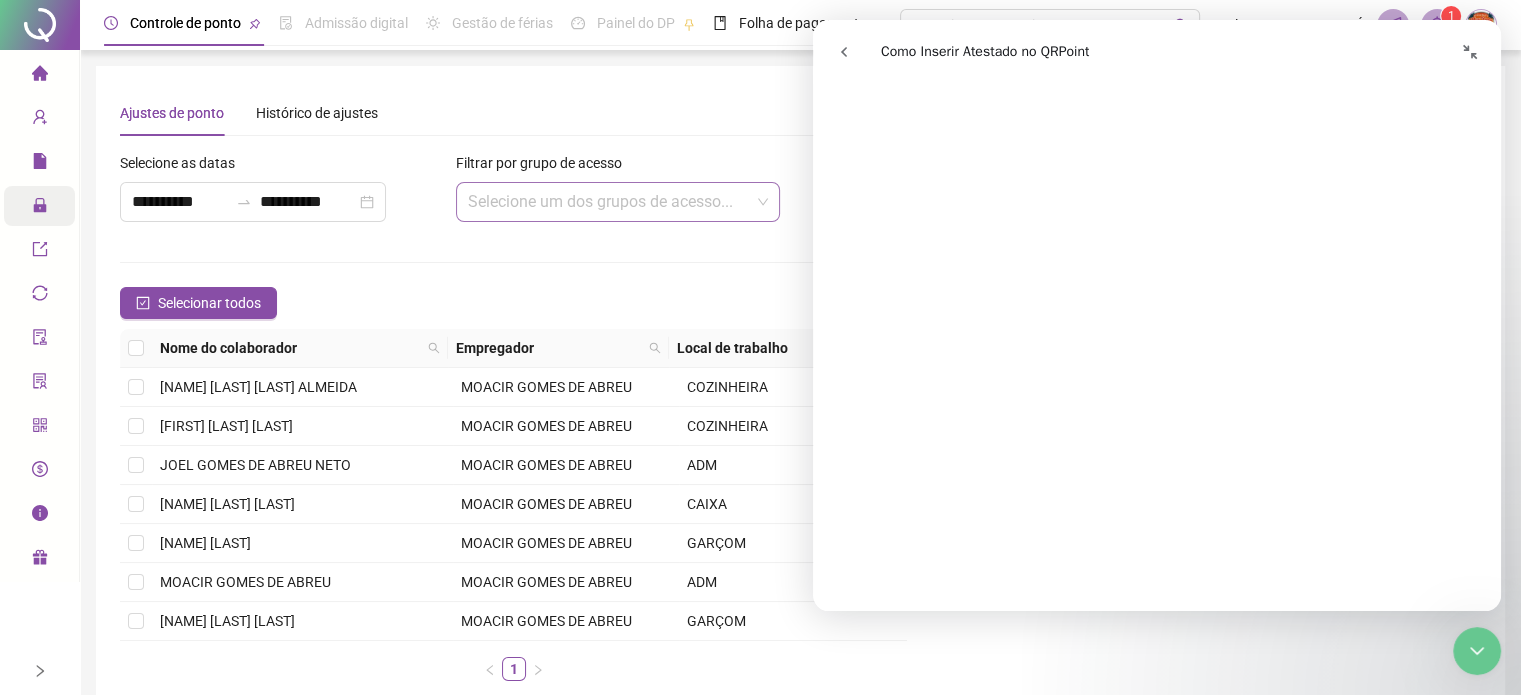 click at bounding box center (612, 202) 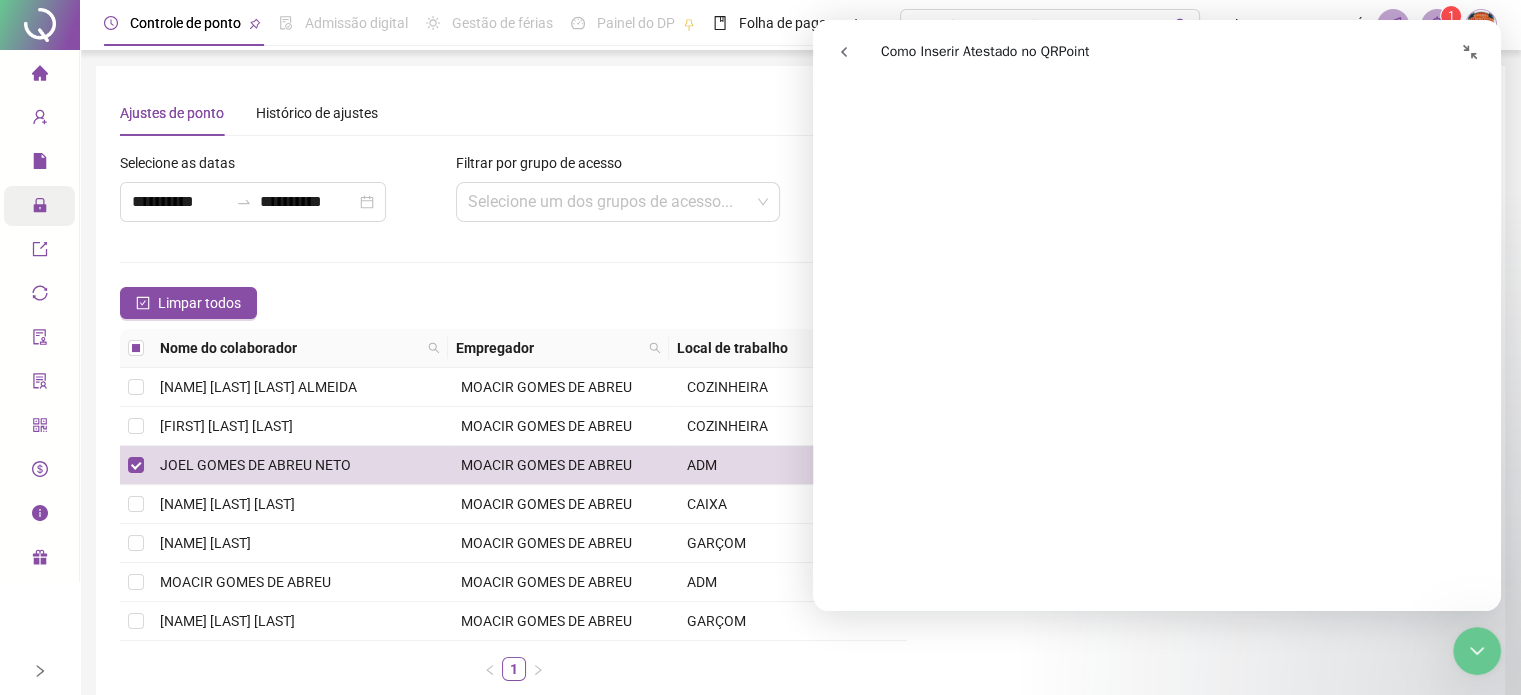 scroll, scrollTop: 1100, scrollLeft: 0, axis: vertical 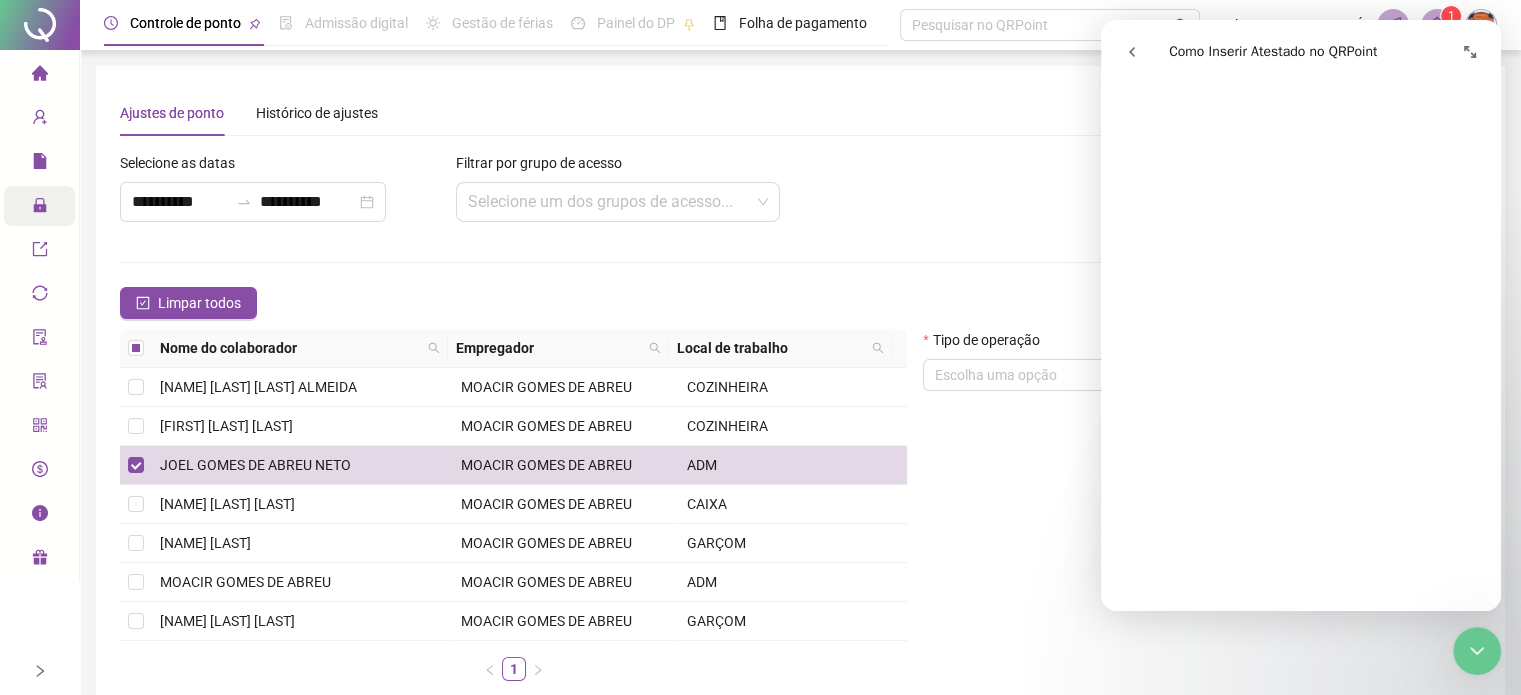 click 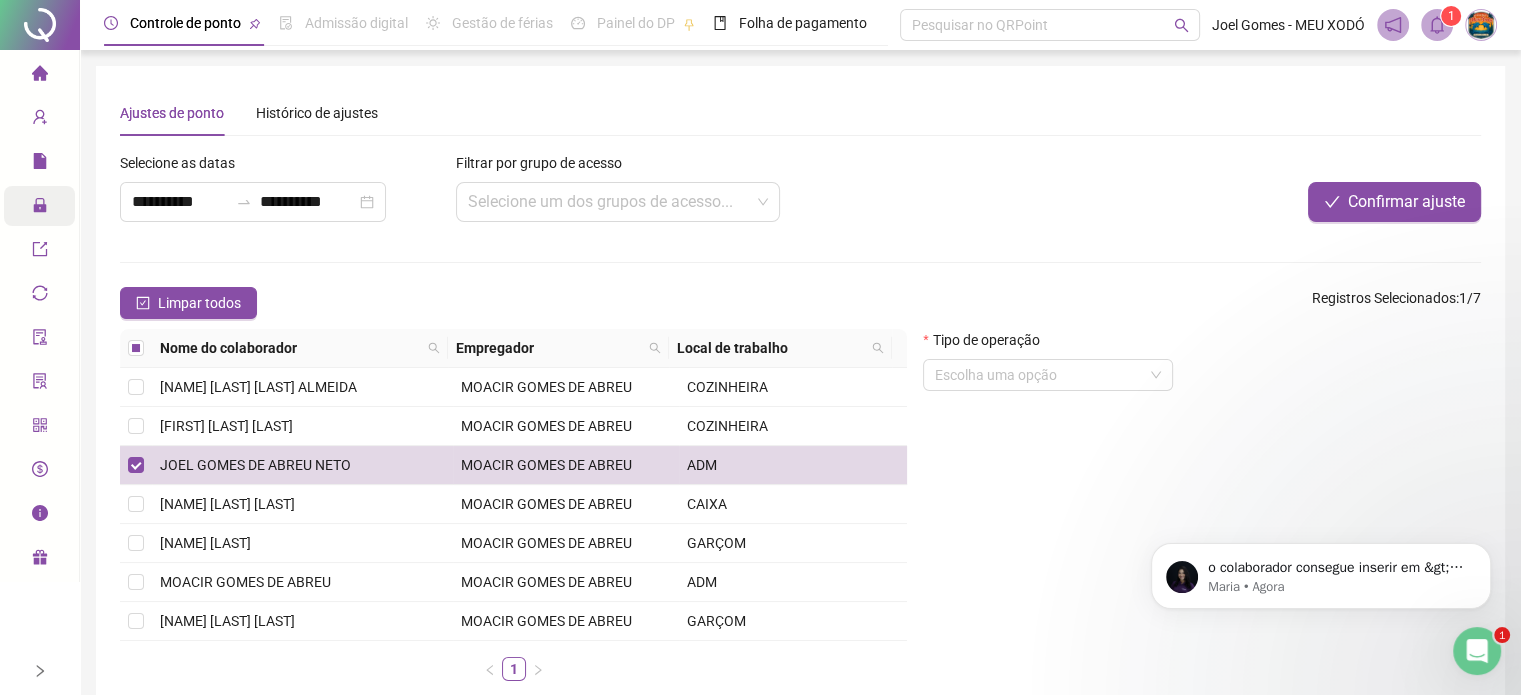 scroll, scrollTop: 0, scrollLeft: 0, axis: both 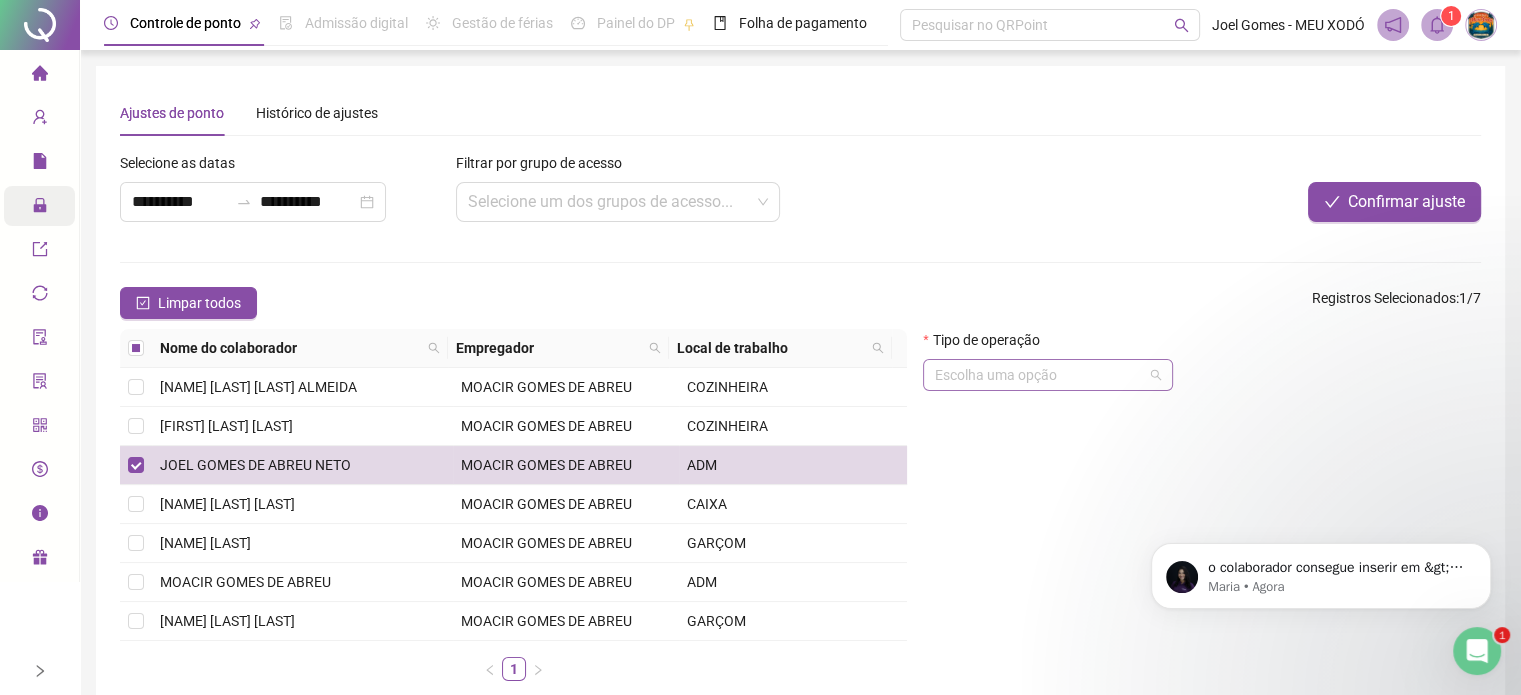click at bounding box center (1042, 375) 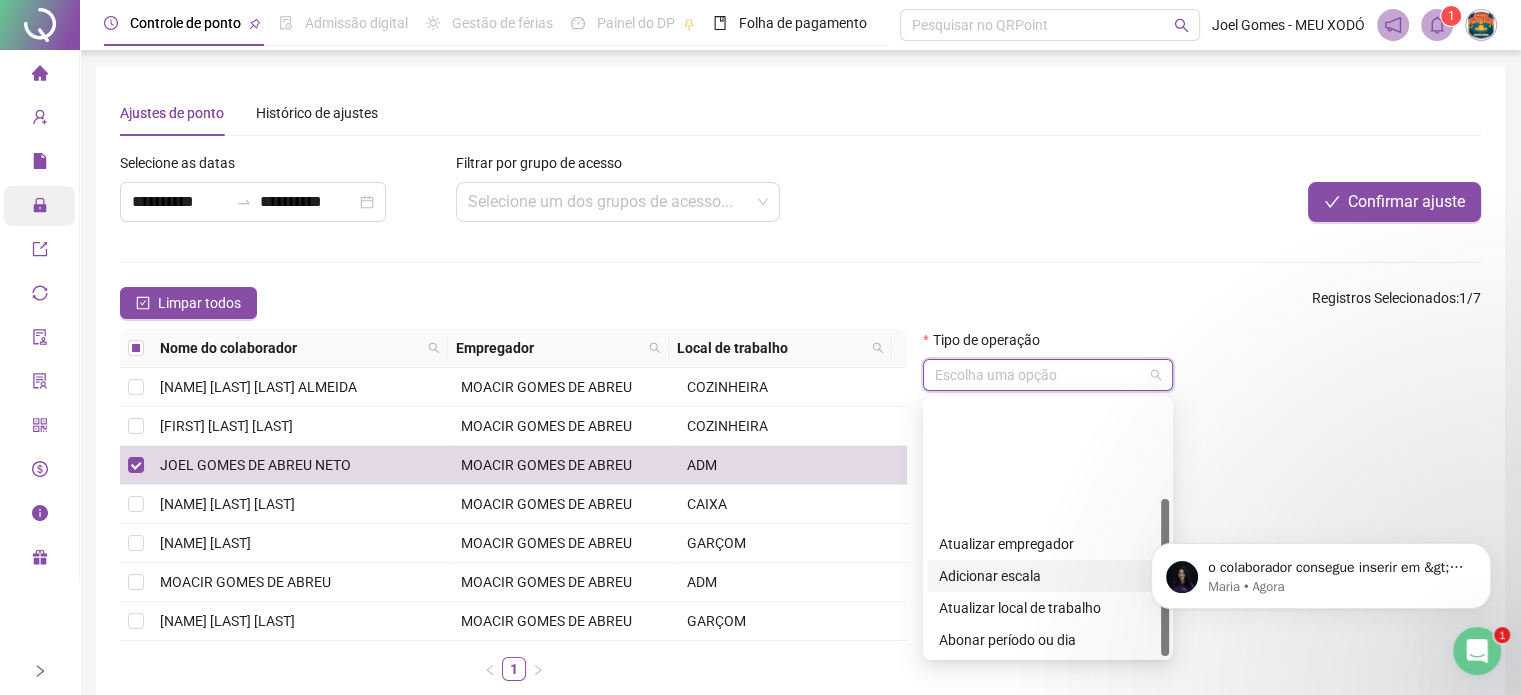 scroll, scrollTop: 160, scrollLeft: 0, axis: vertical 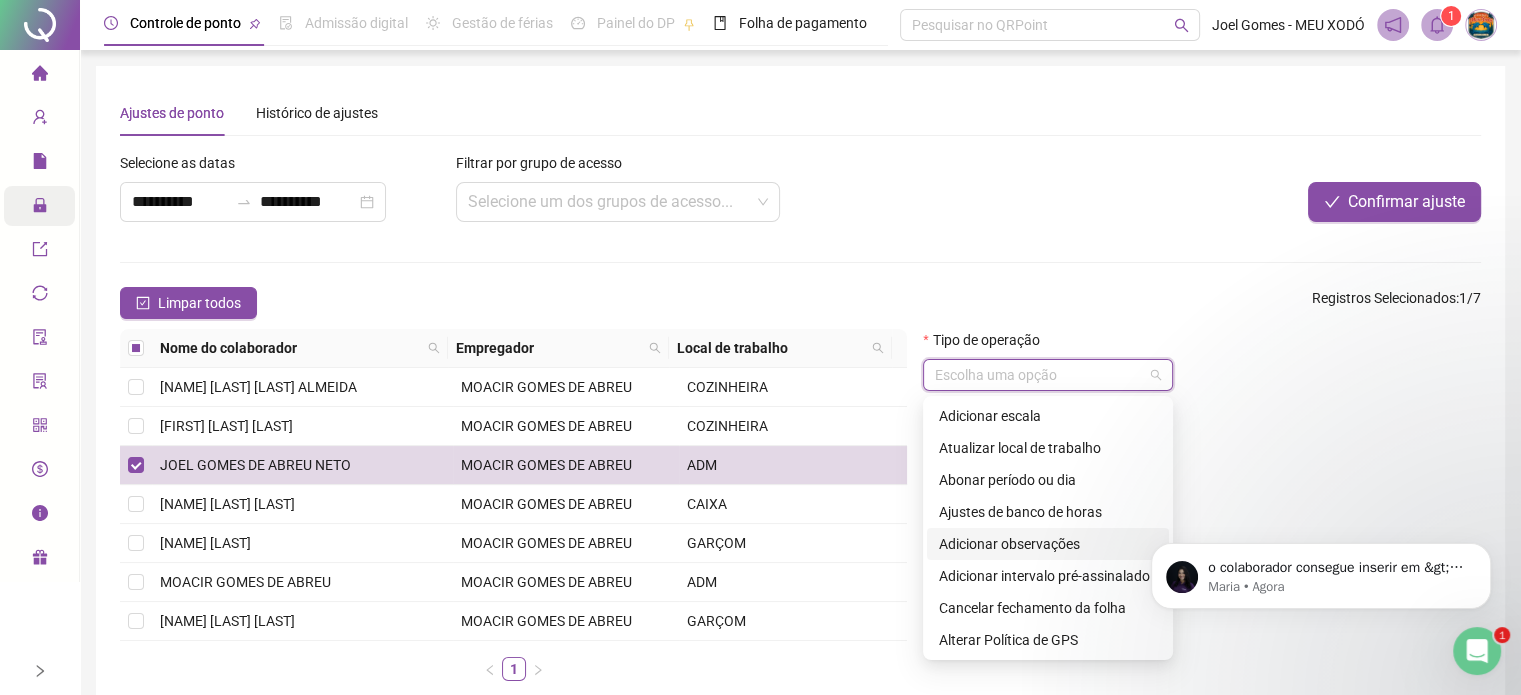click on "Adicionar observações" at bounding box center [1048, 544] 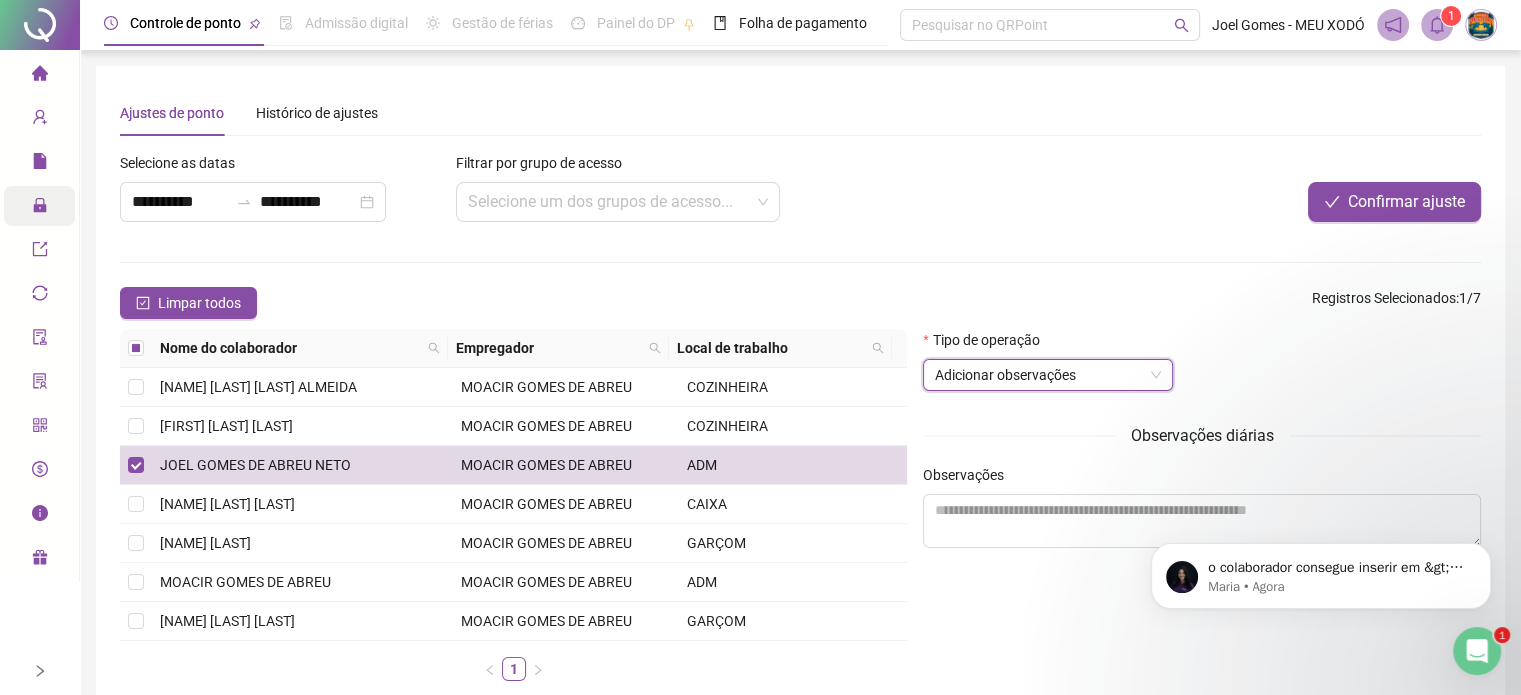 click on "Adicionar observações" at bounding box center [1048, 375] 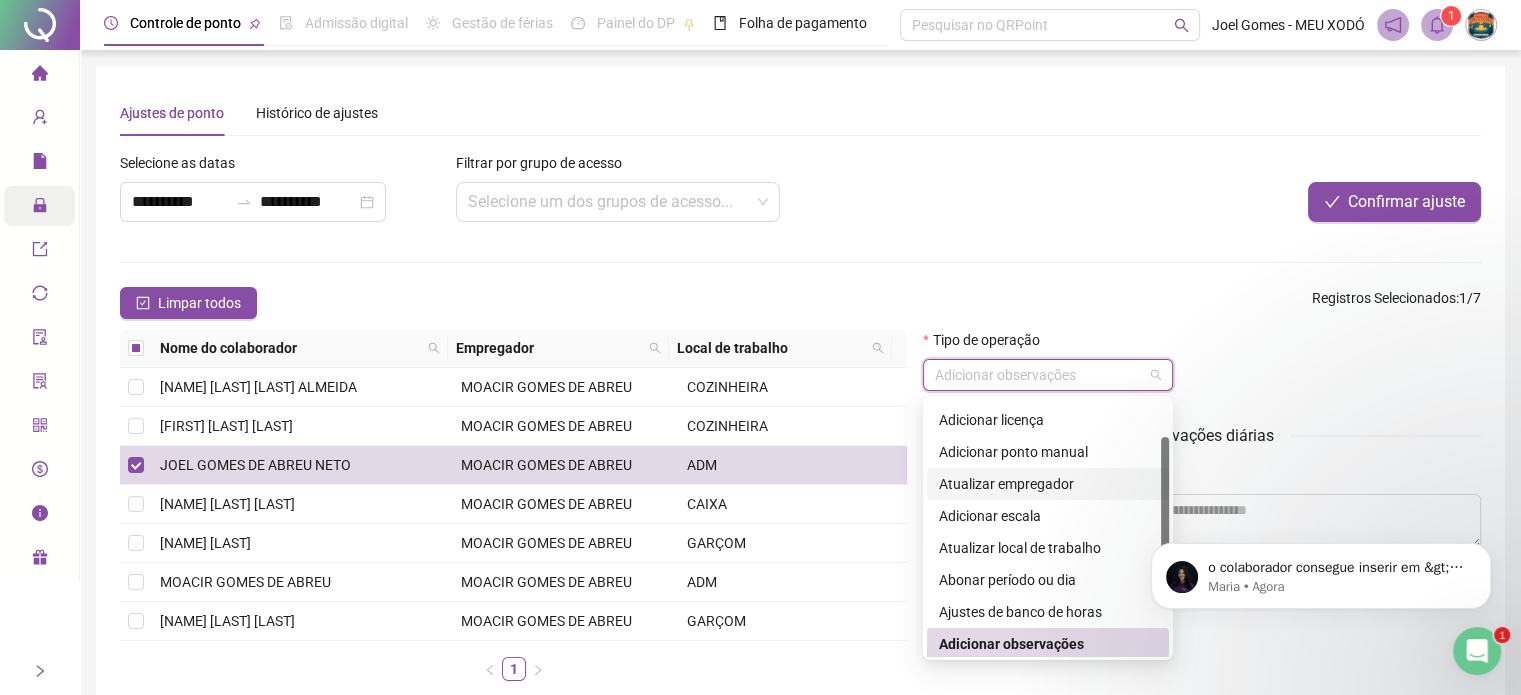 scroll, scrollTop: 0, scrollLeft: 0, axis: both 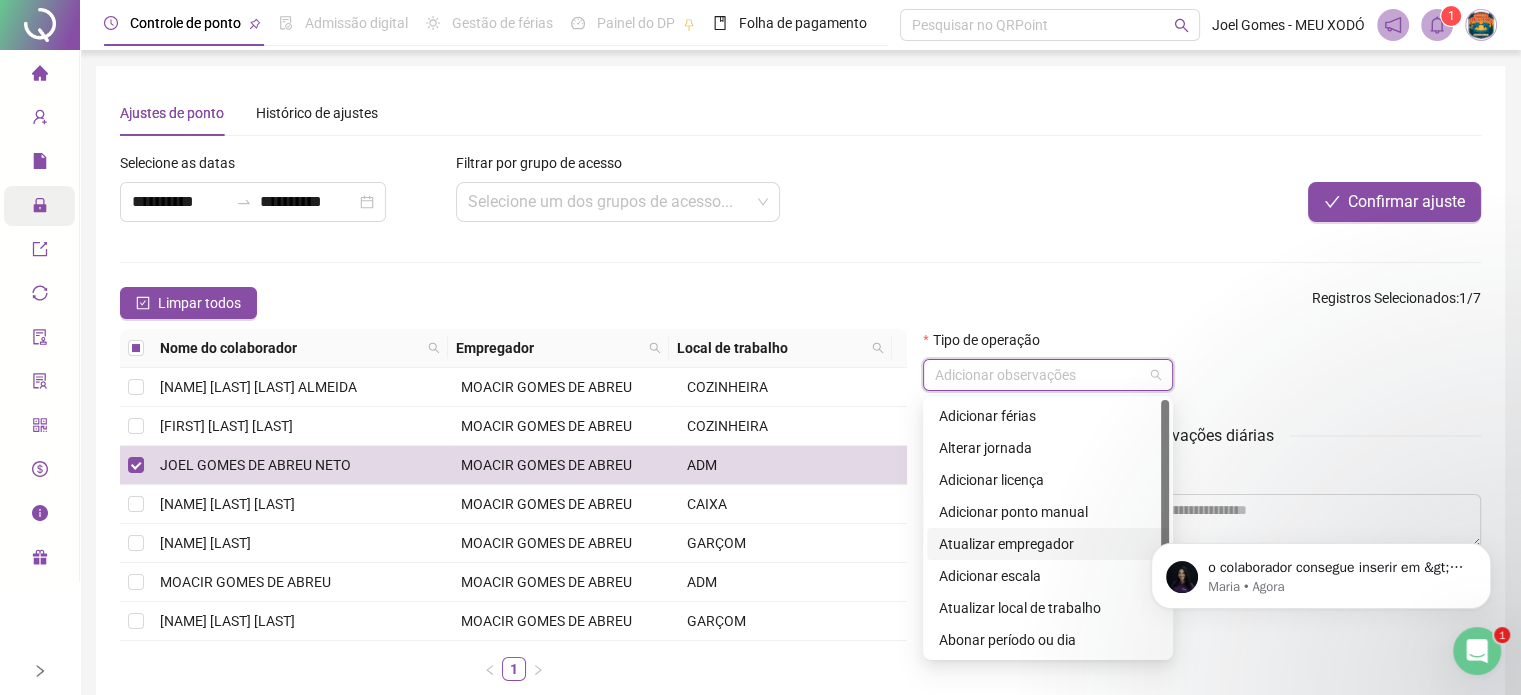 click 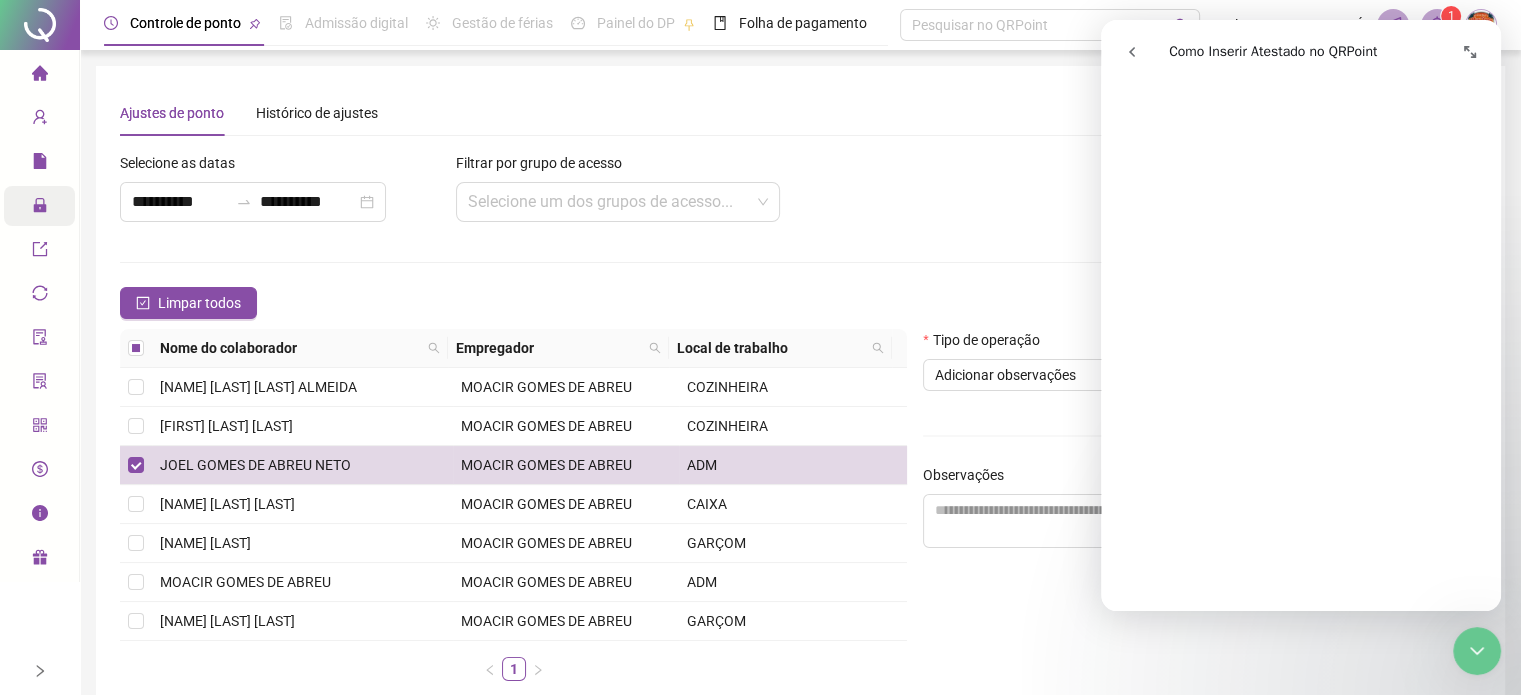 click 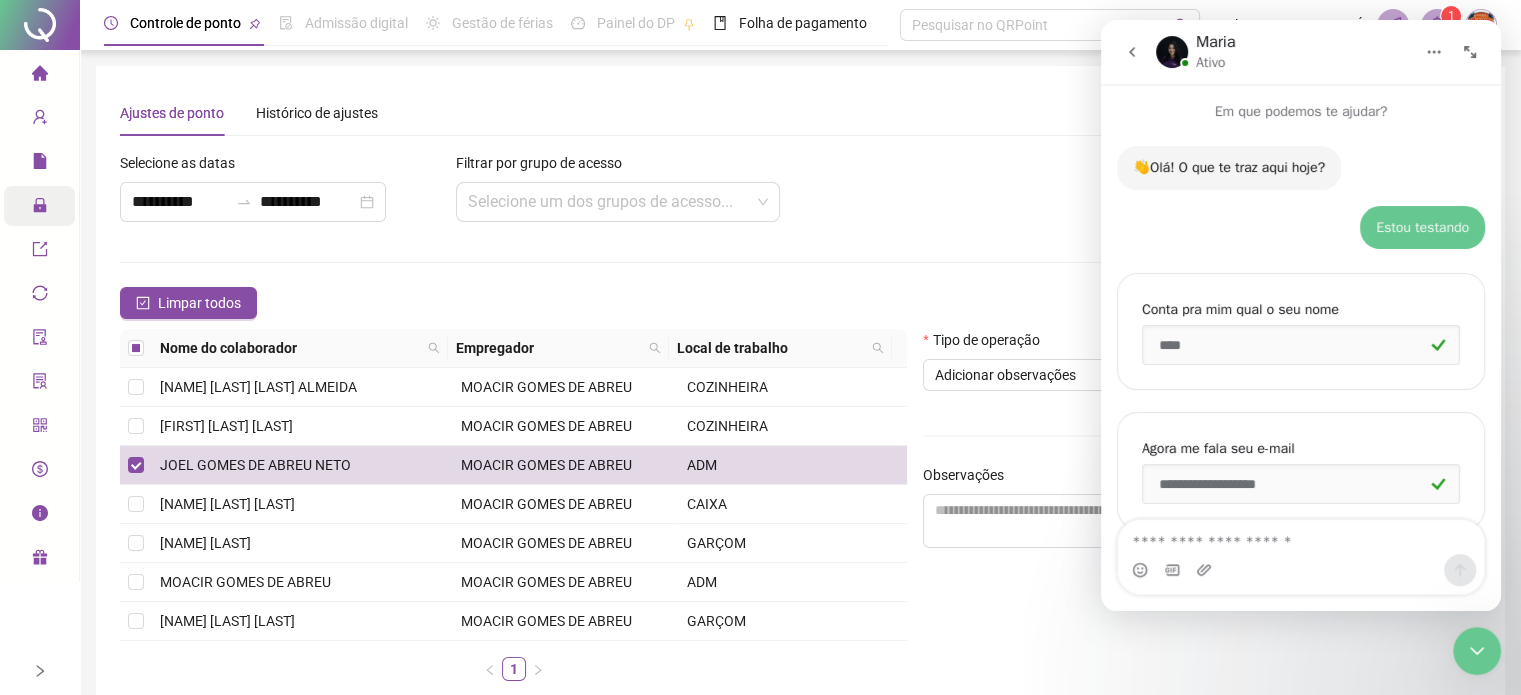 scroll, scrollTop: 183, scrollLeft: 0, axis: vertical 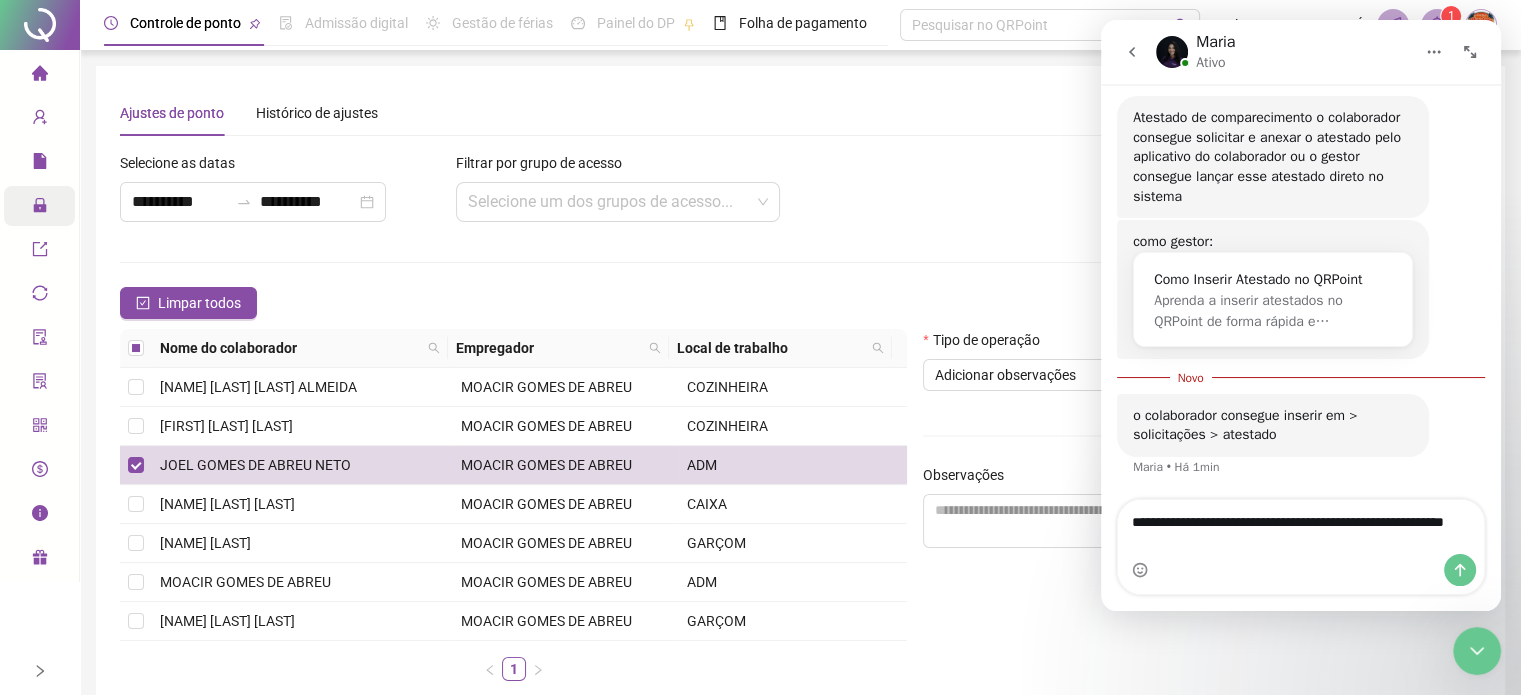 type on "**********" 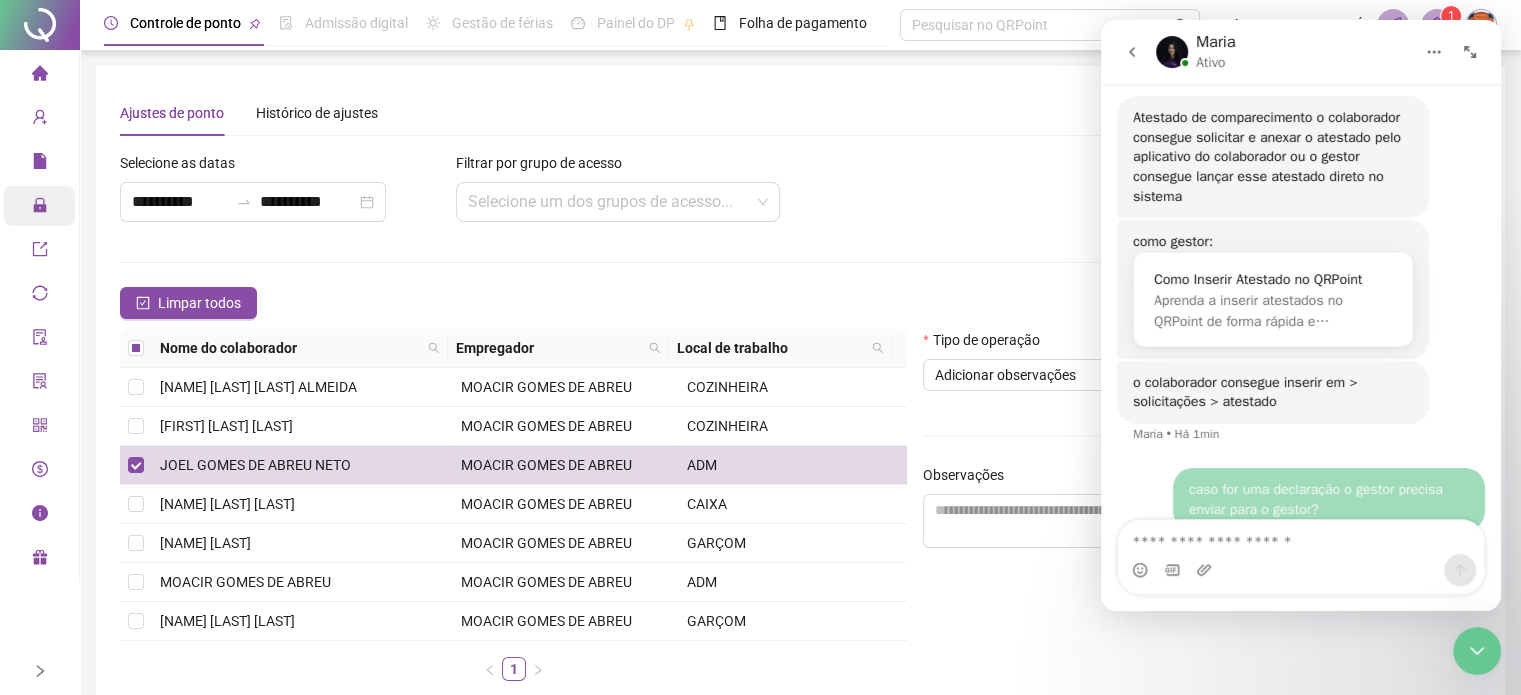 scroll, scrollTop: 2290, scrollLeft: 0, axis: vertical 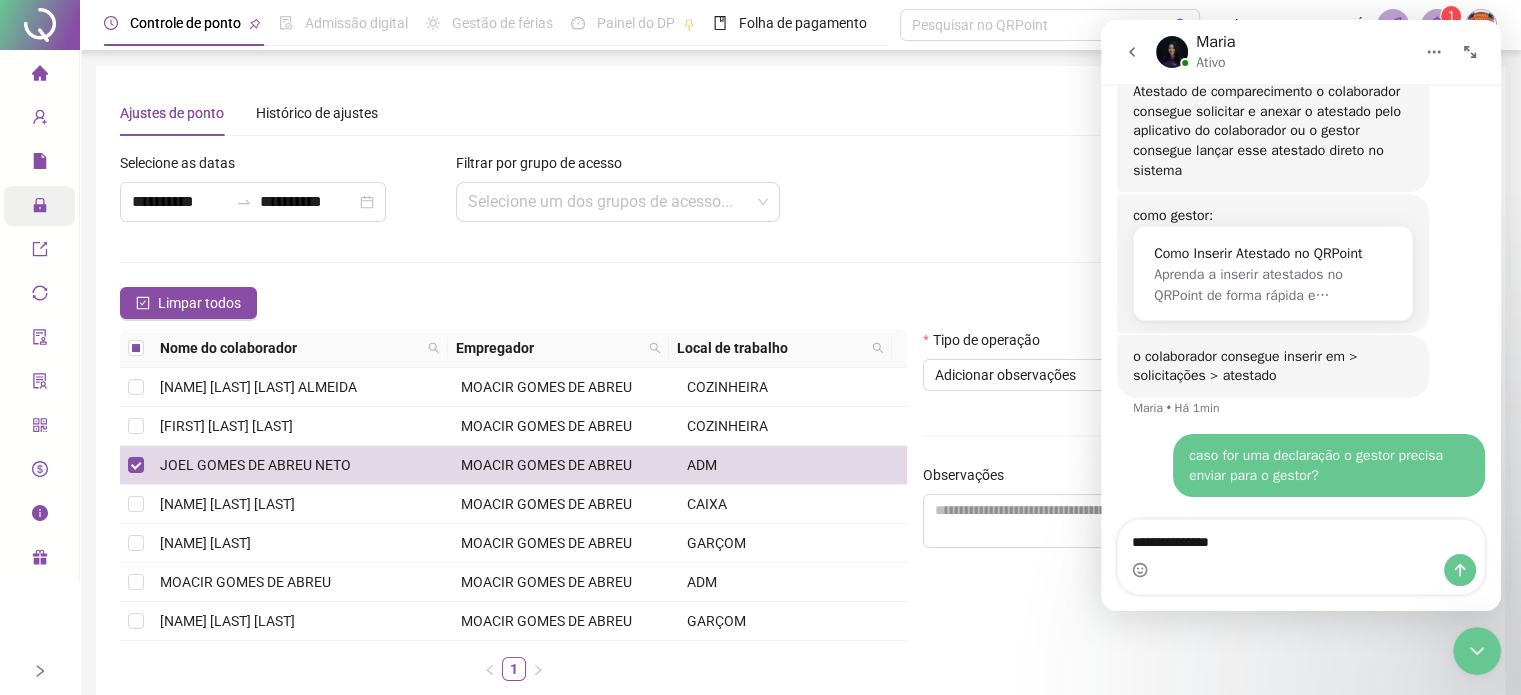type on "**********" 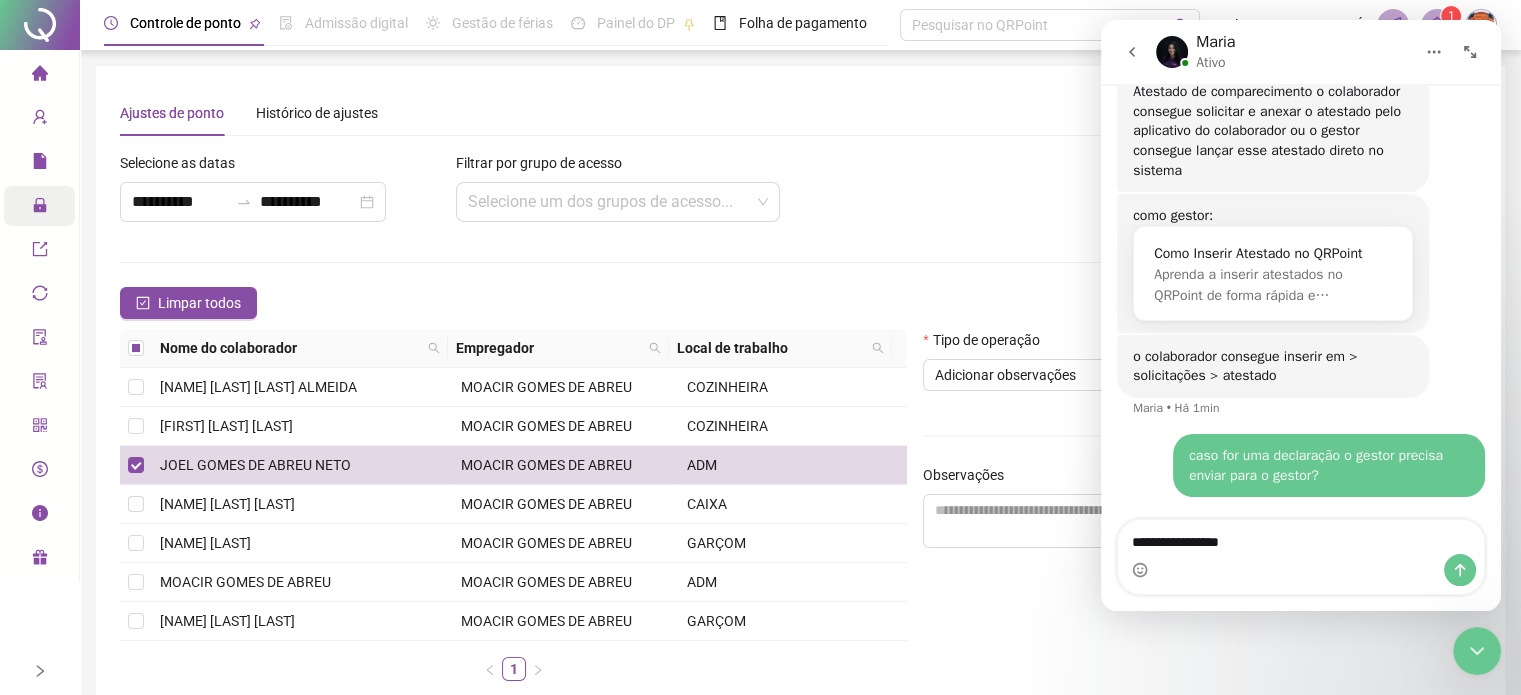 type 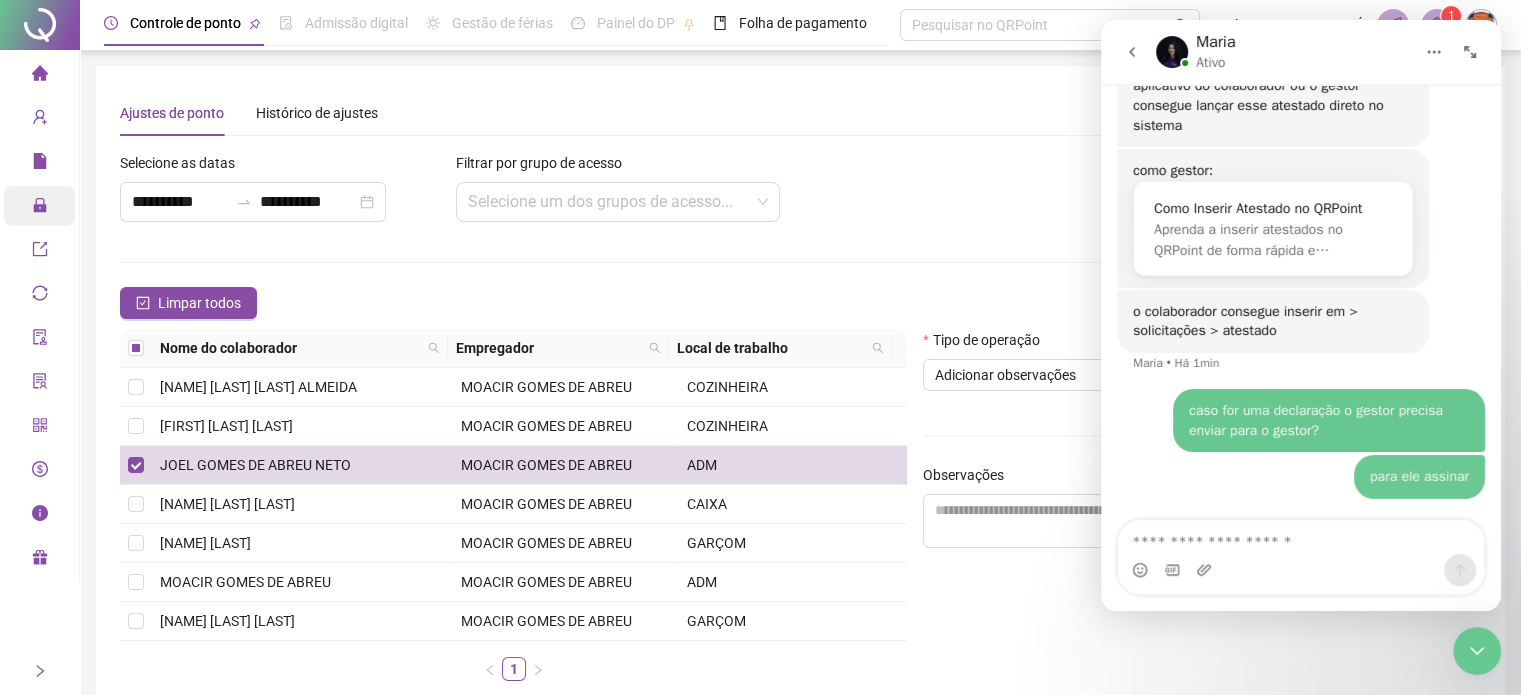 scroll, scrollTop: 2336, scrollLeft: 0, axis: vertical 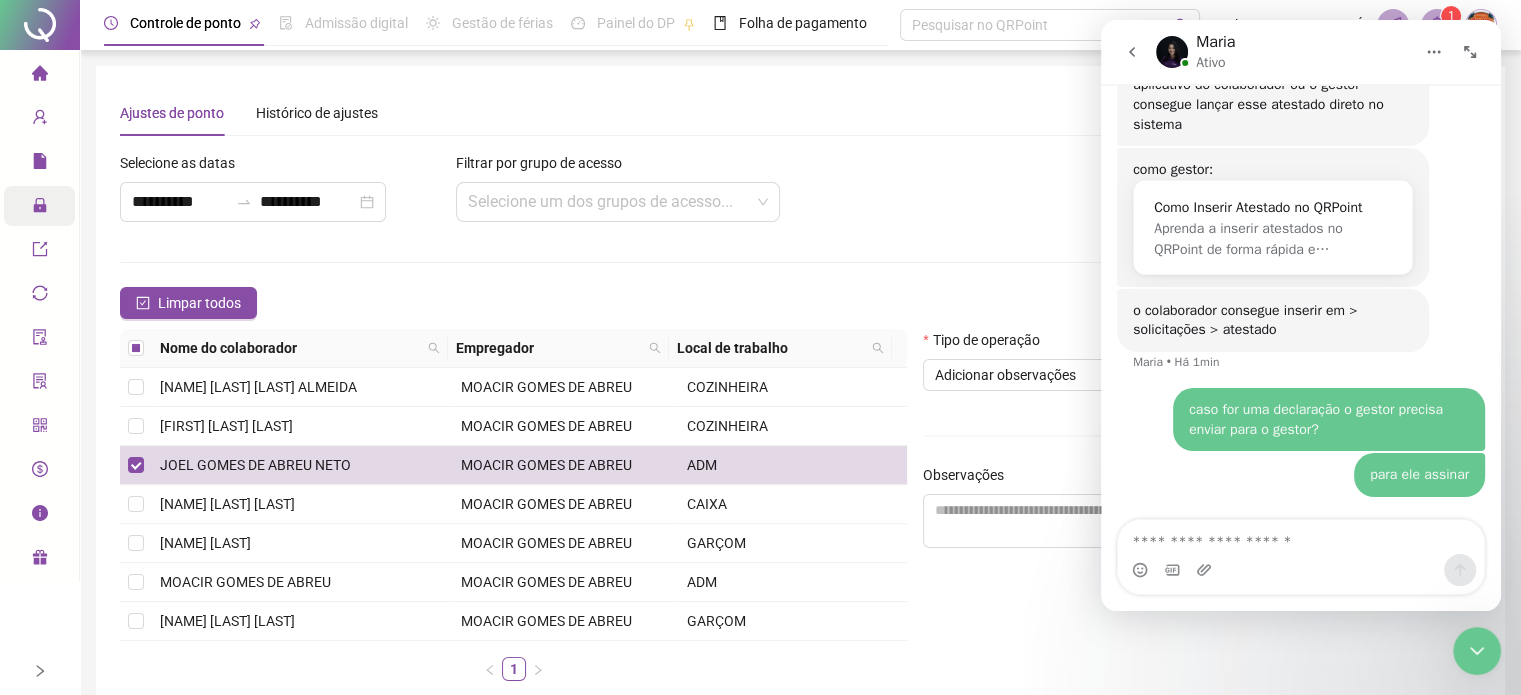 click at bounding box center [1477, 651] 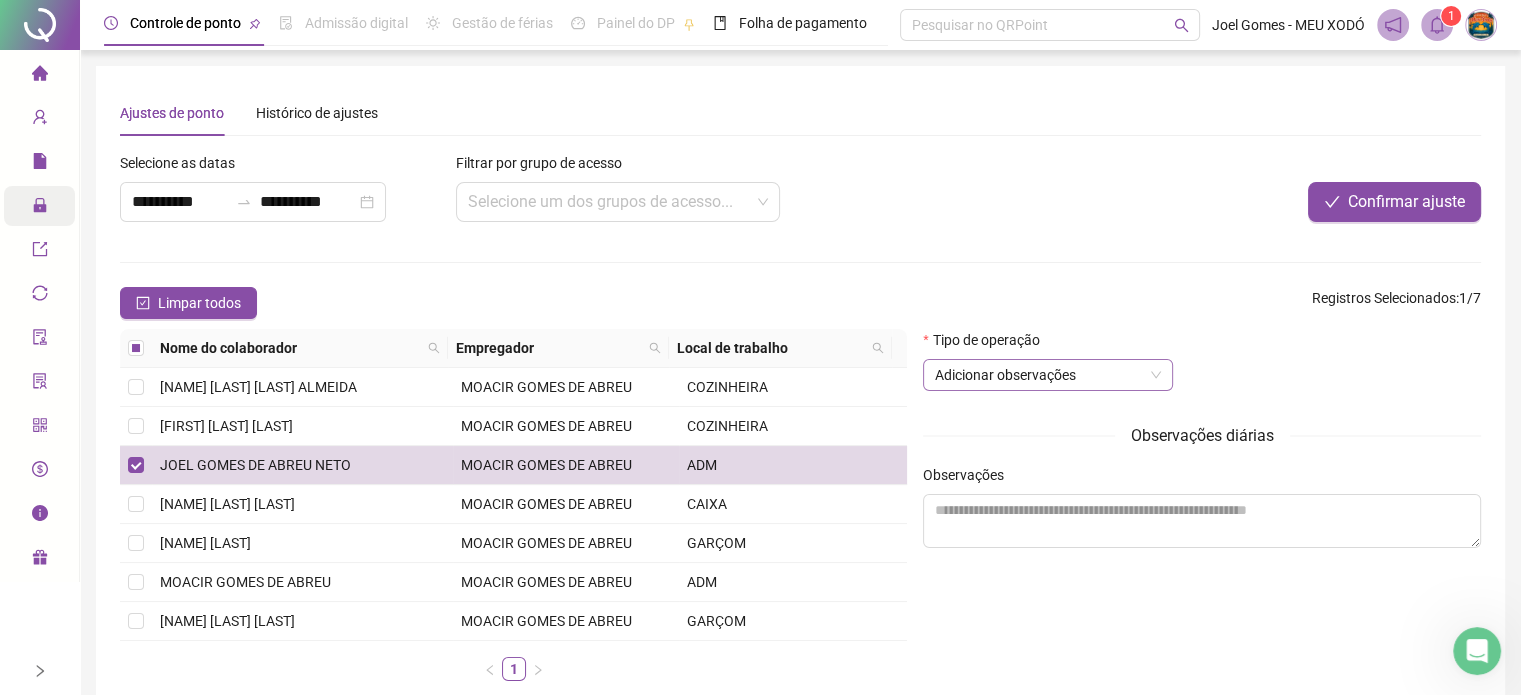 click on "Adicionar observações" at bounding box center (1048, 375) 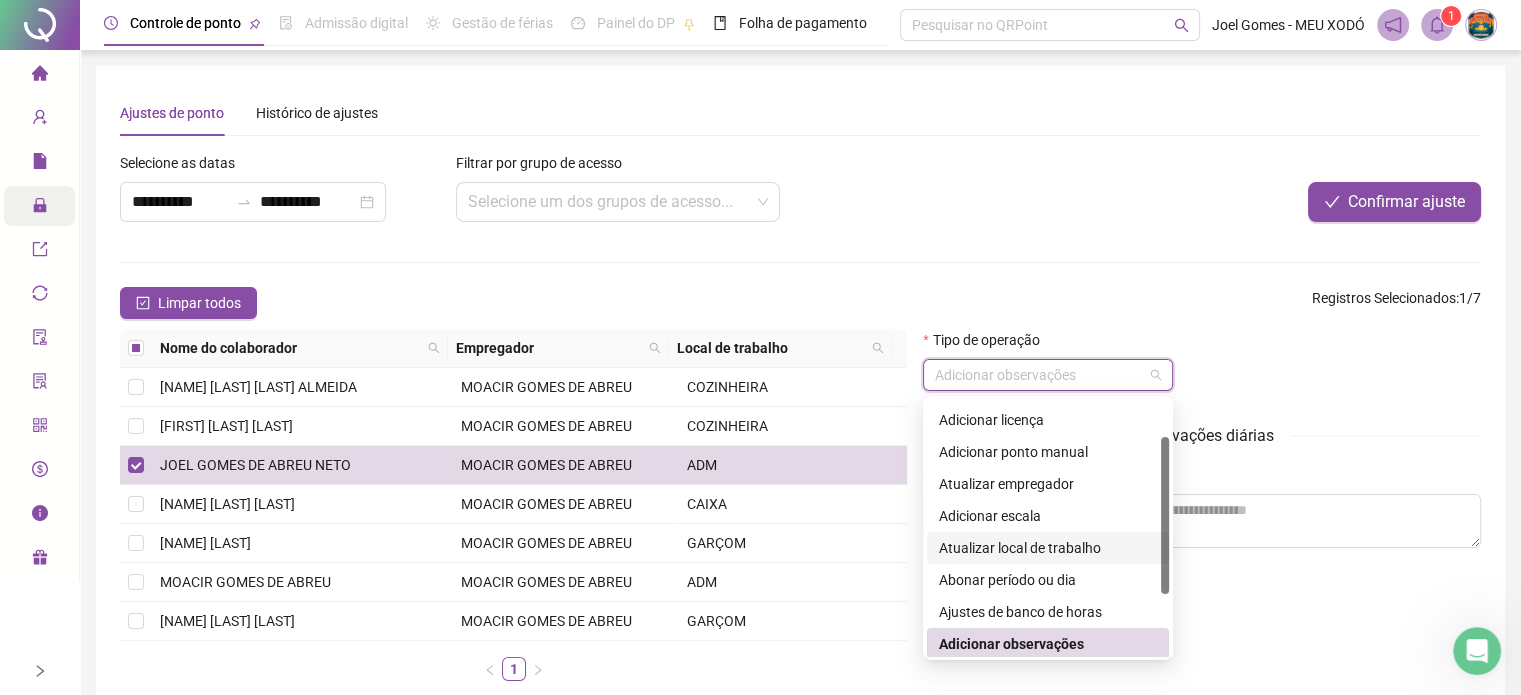 scroll, scrollTop: 0, scrollLeft: 0, axis: both 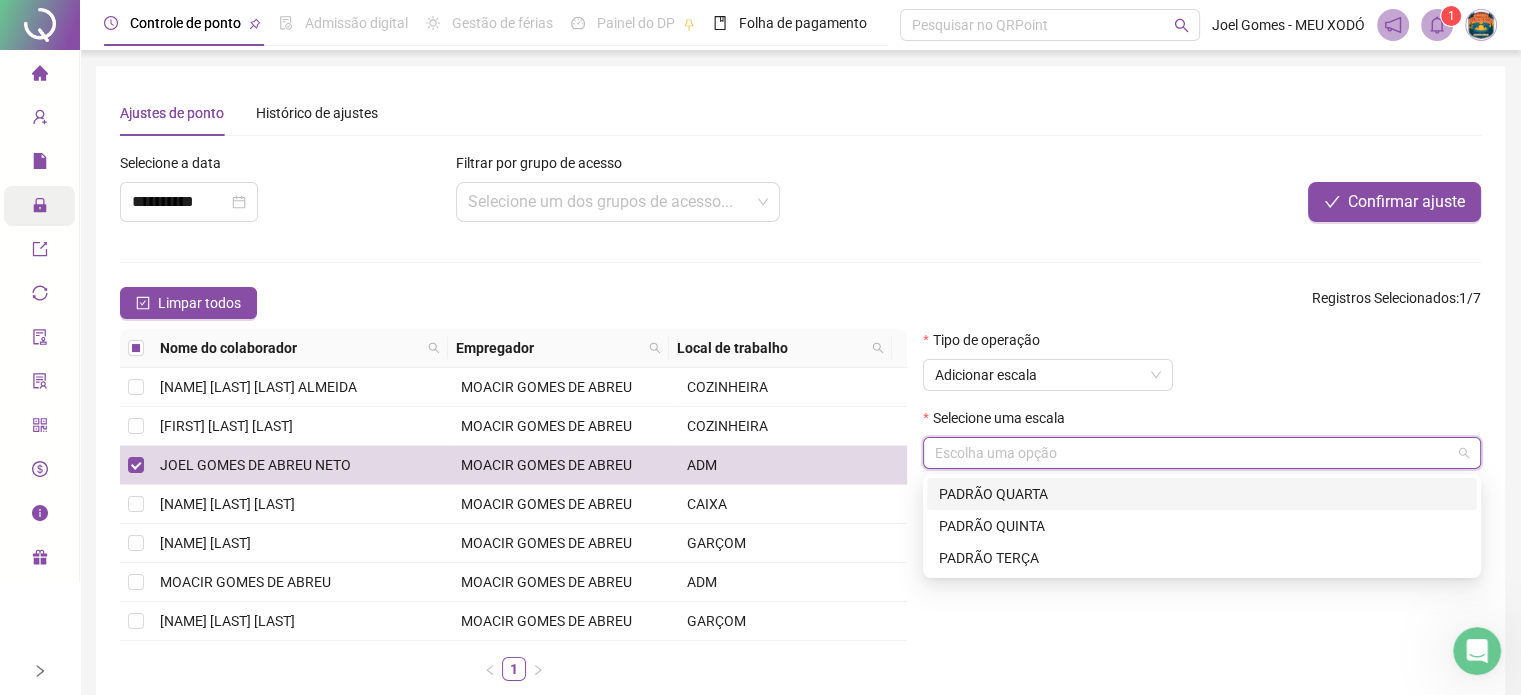 click at bounding box center (1196, 453) 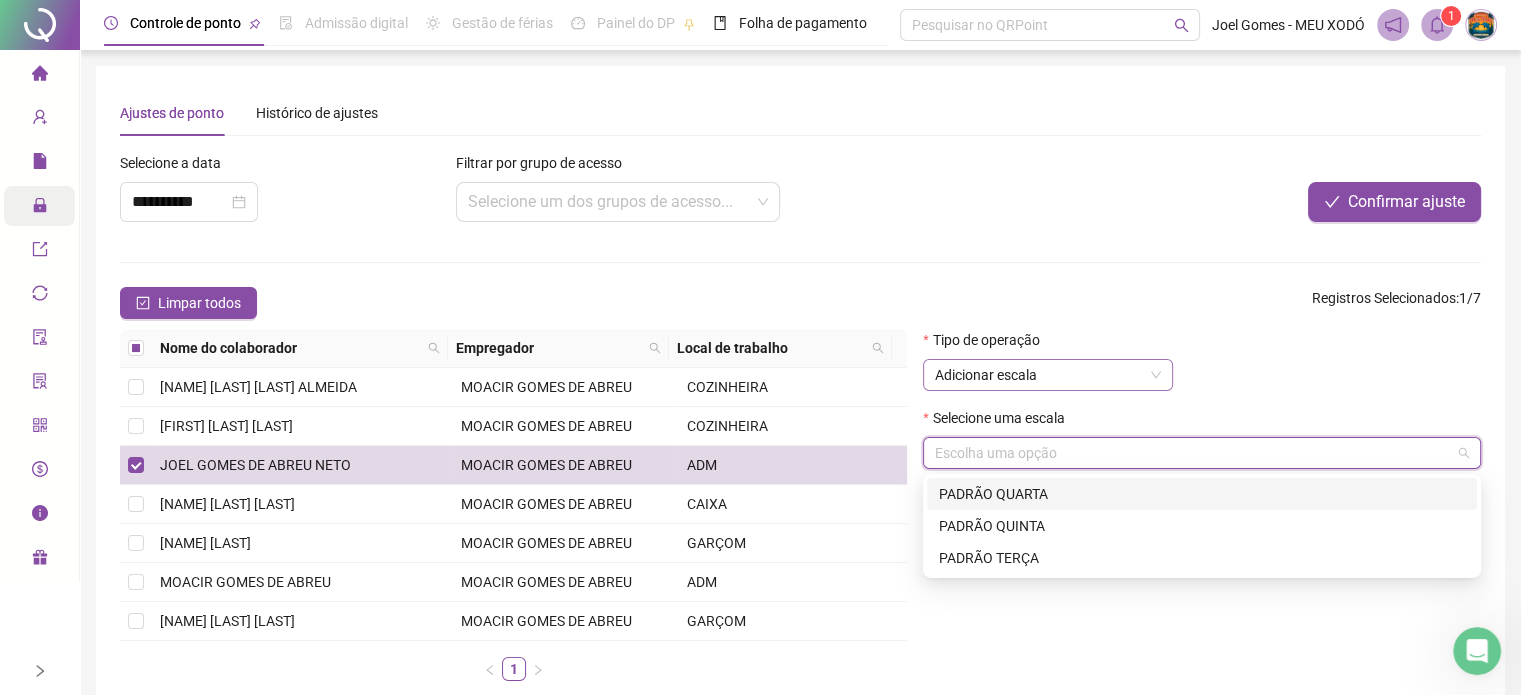 click on "Adicionar escala" at bounding box center (1048, 375) 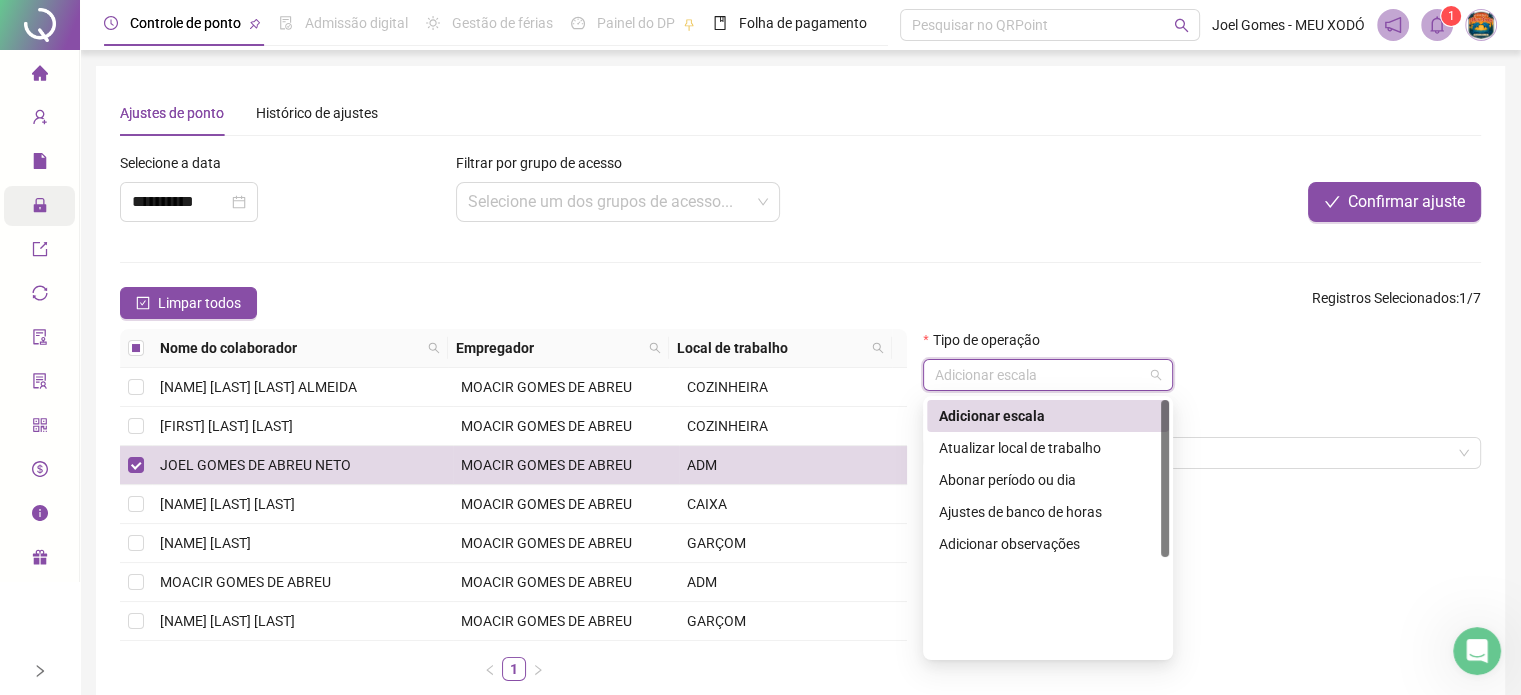 scroll, scrollTop: 0, scrollLeft: 0, axis: both 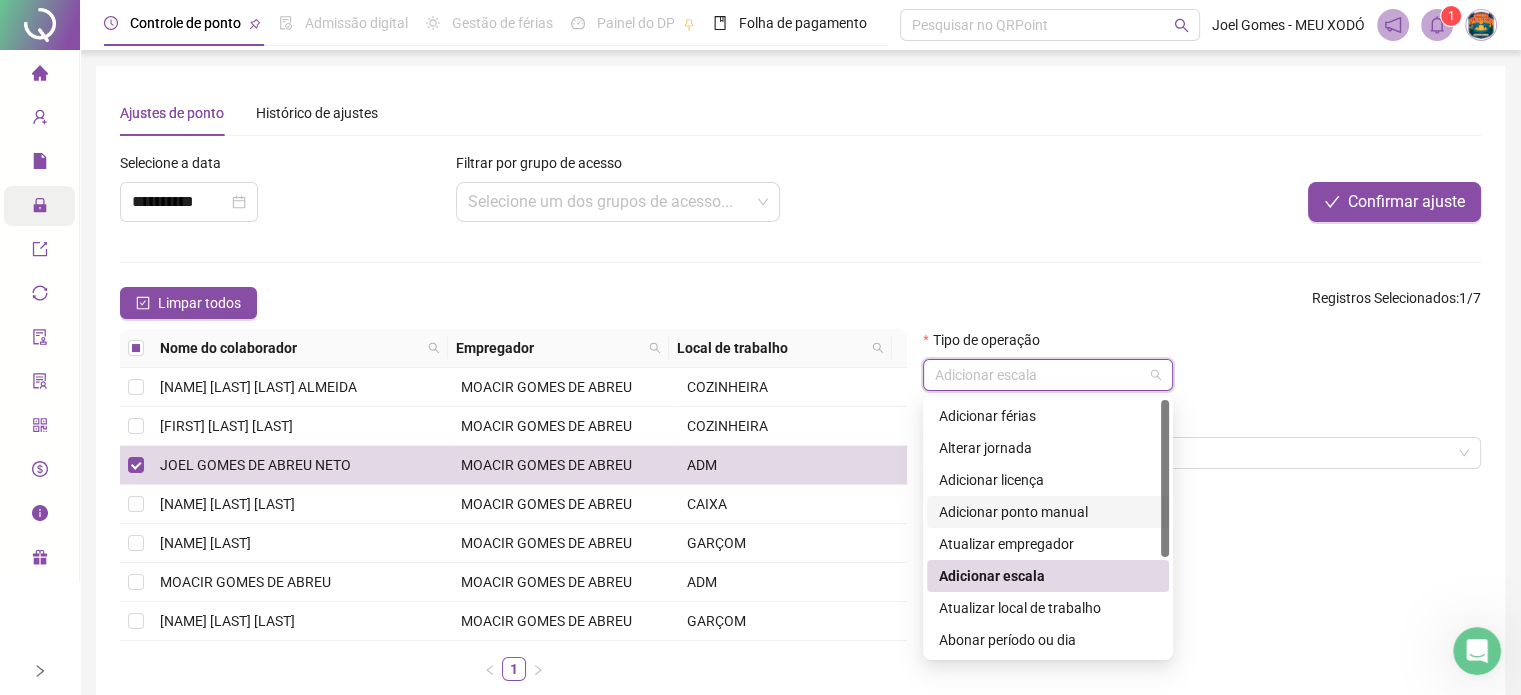 drag, startPoint x: 951, startPoint y: 180, endPoint x: 965, endPoint y: 152, distance: 31.304953 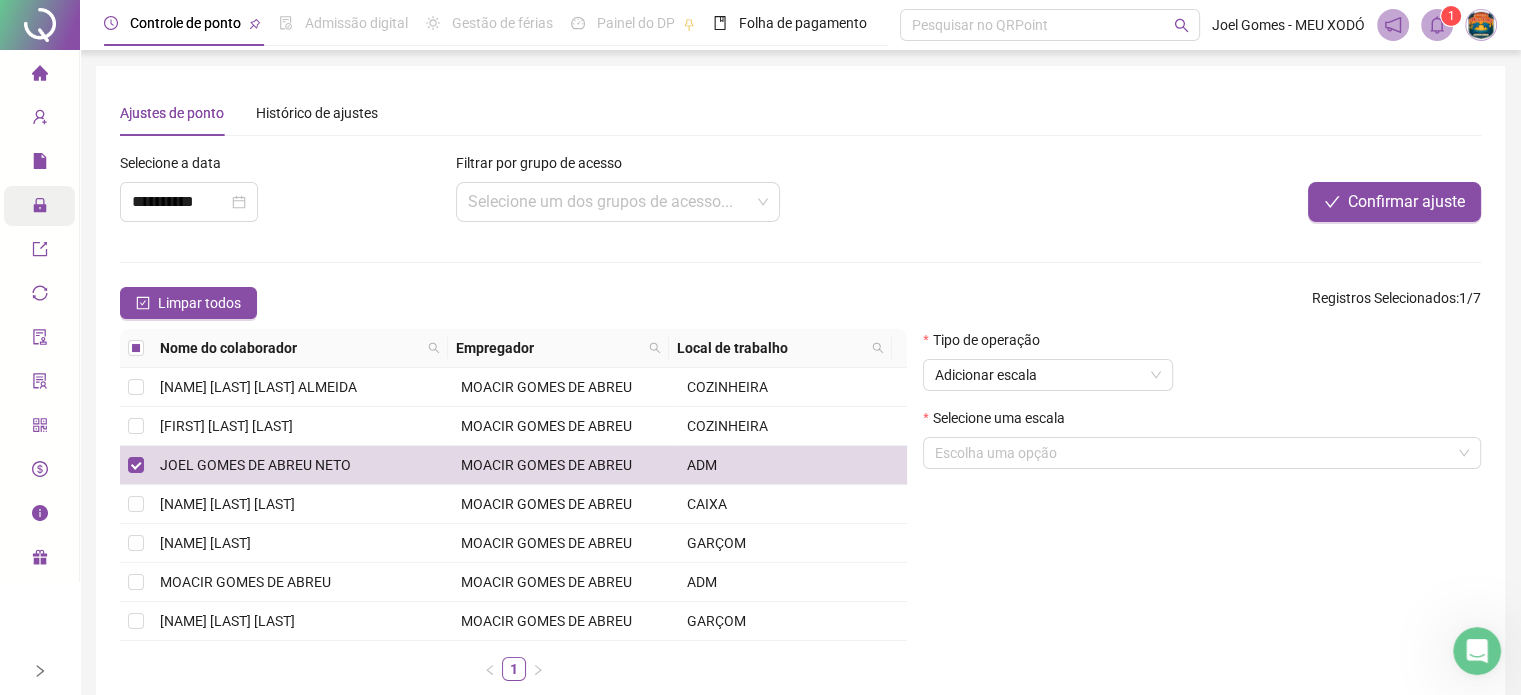 click at bounding box center (40, 76) 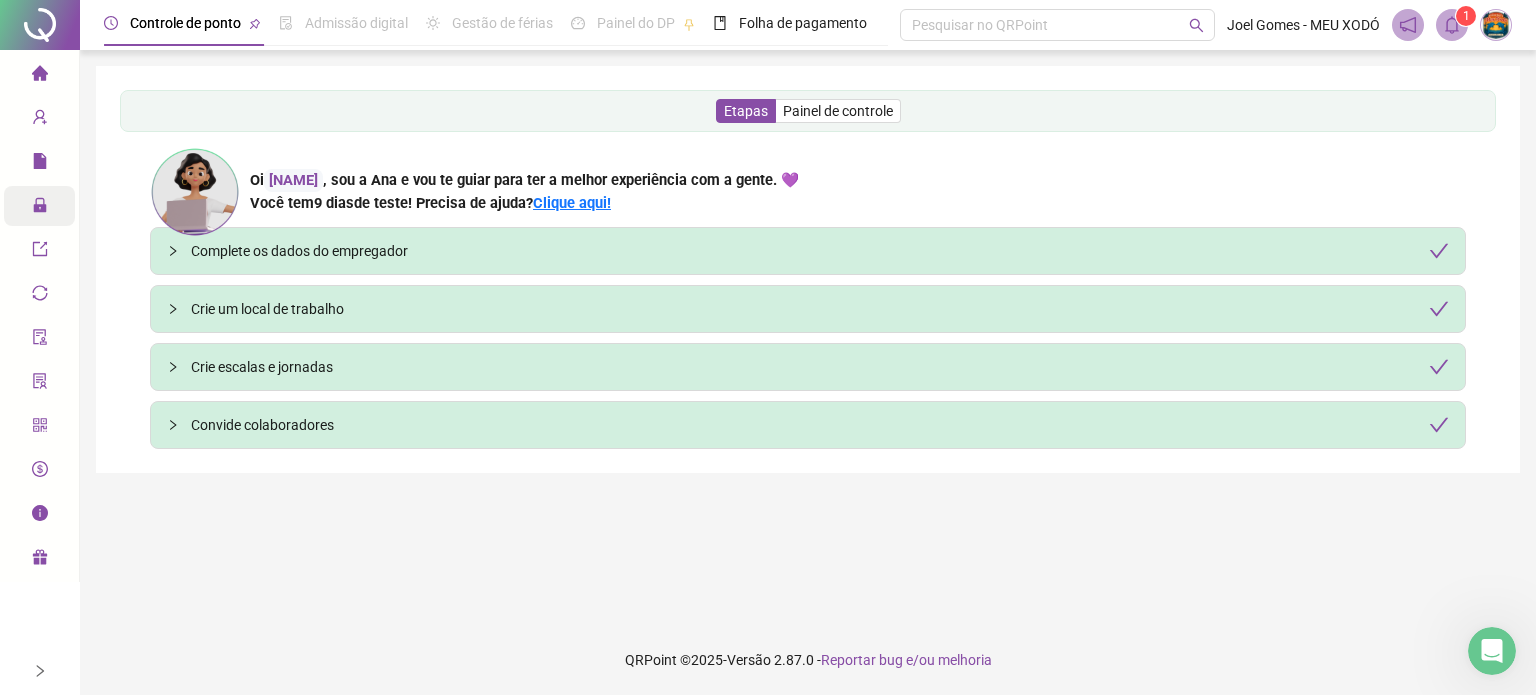 drag, startPoint x: 856, startPoint y: 108, endPoint x: 858, endPoint y: 68, distance: 40.04997 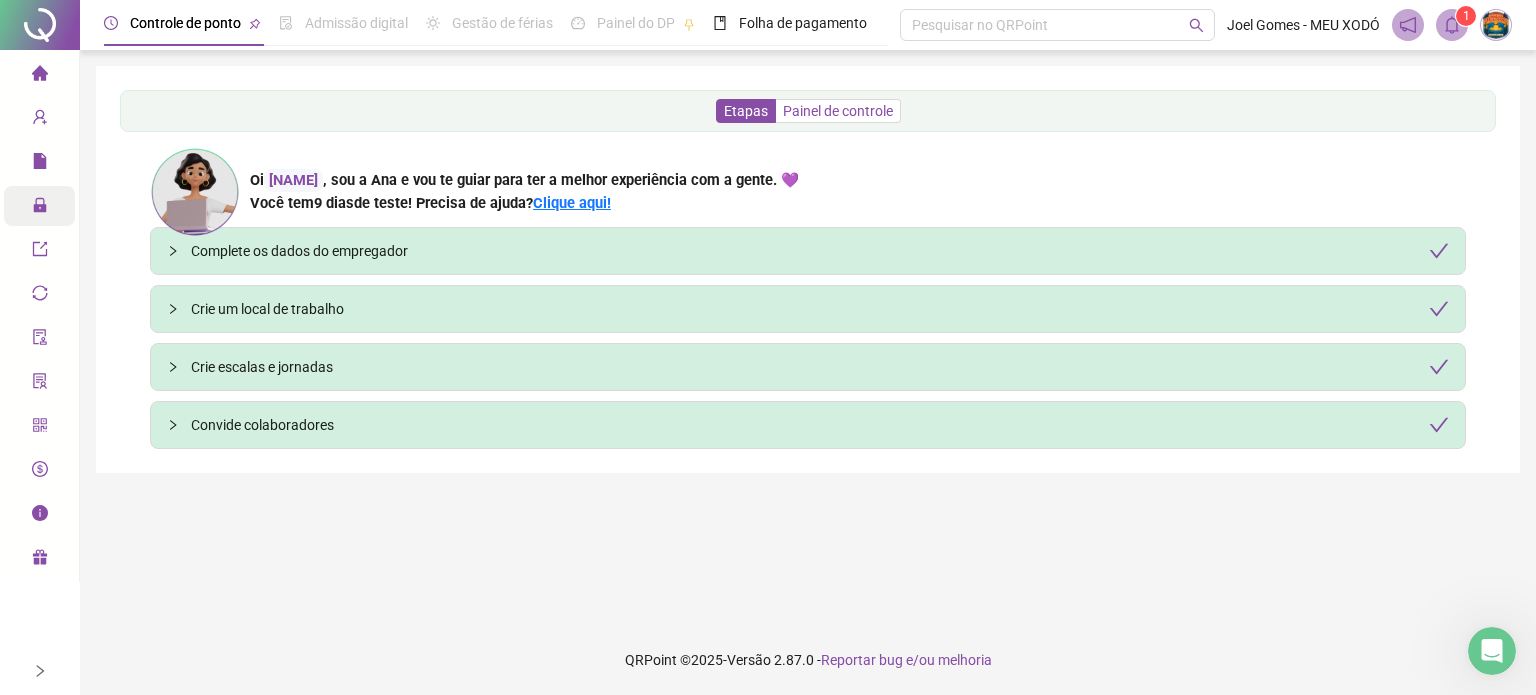 click on "Painel de controle" at bounding box center [838, 111] 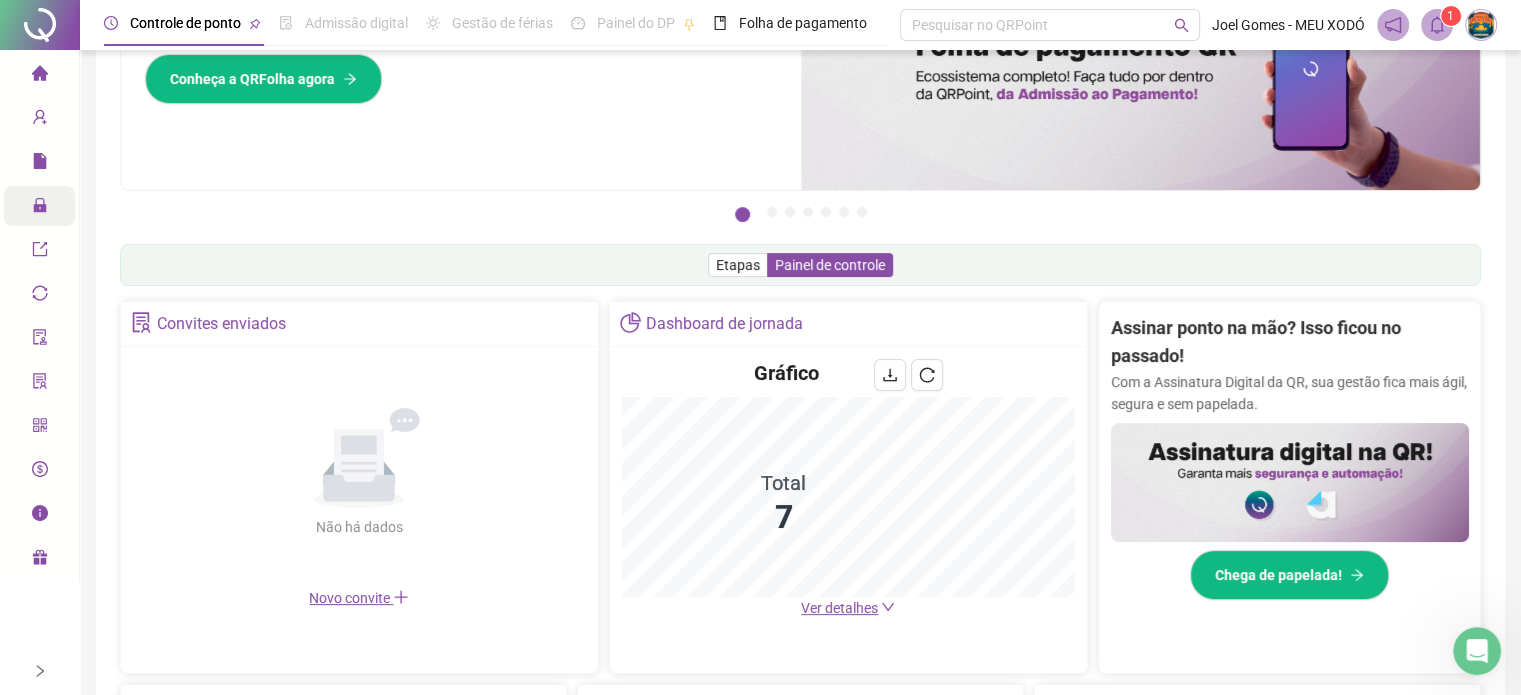 scroll, scrollTop: 300, scrollLeft: 0, axis: vertical 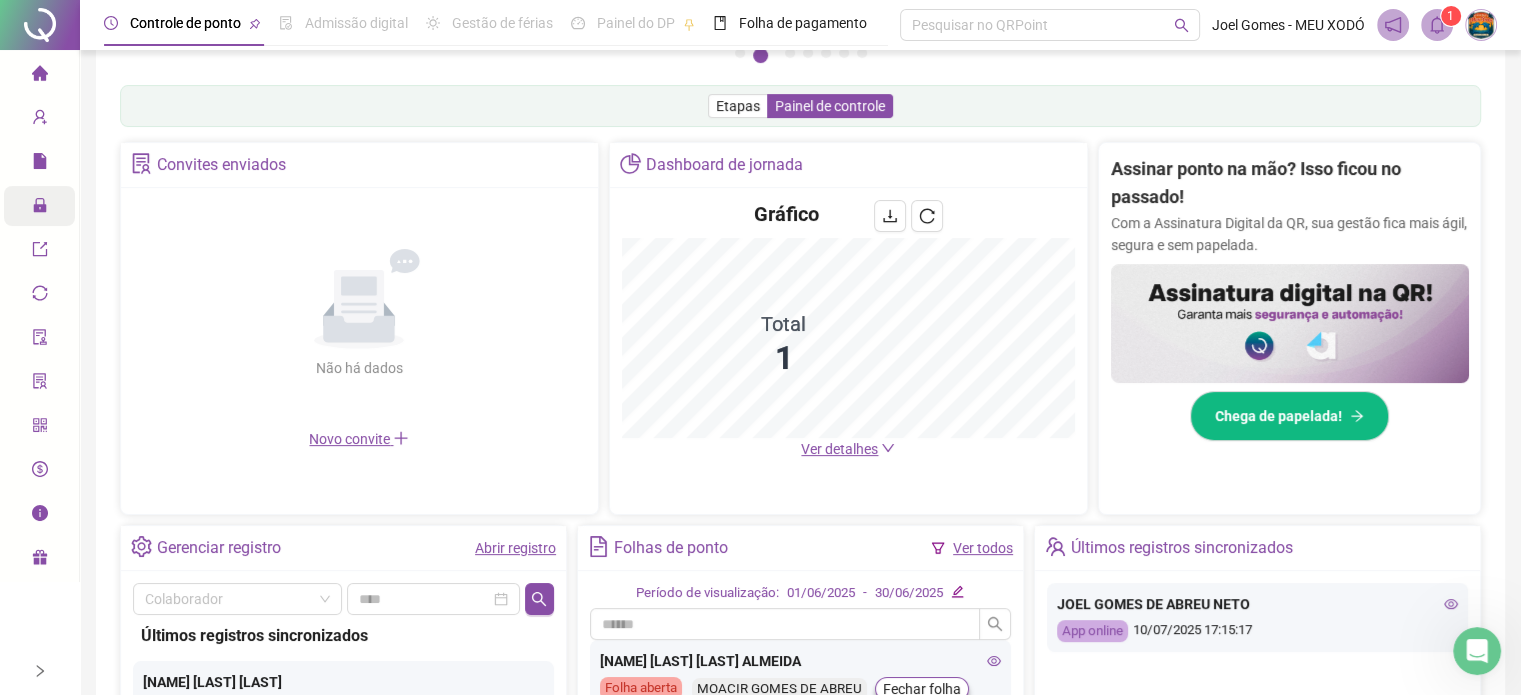 click on "Ver detalhes" at bounding box center (839, 449) 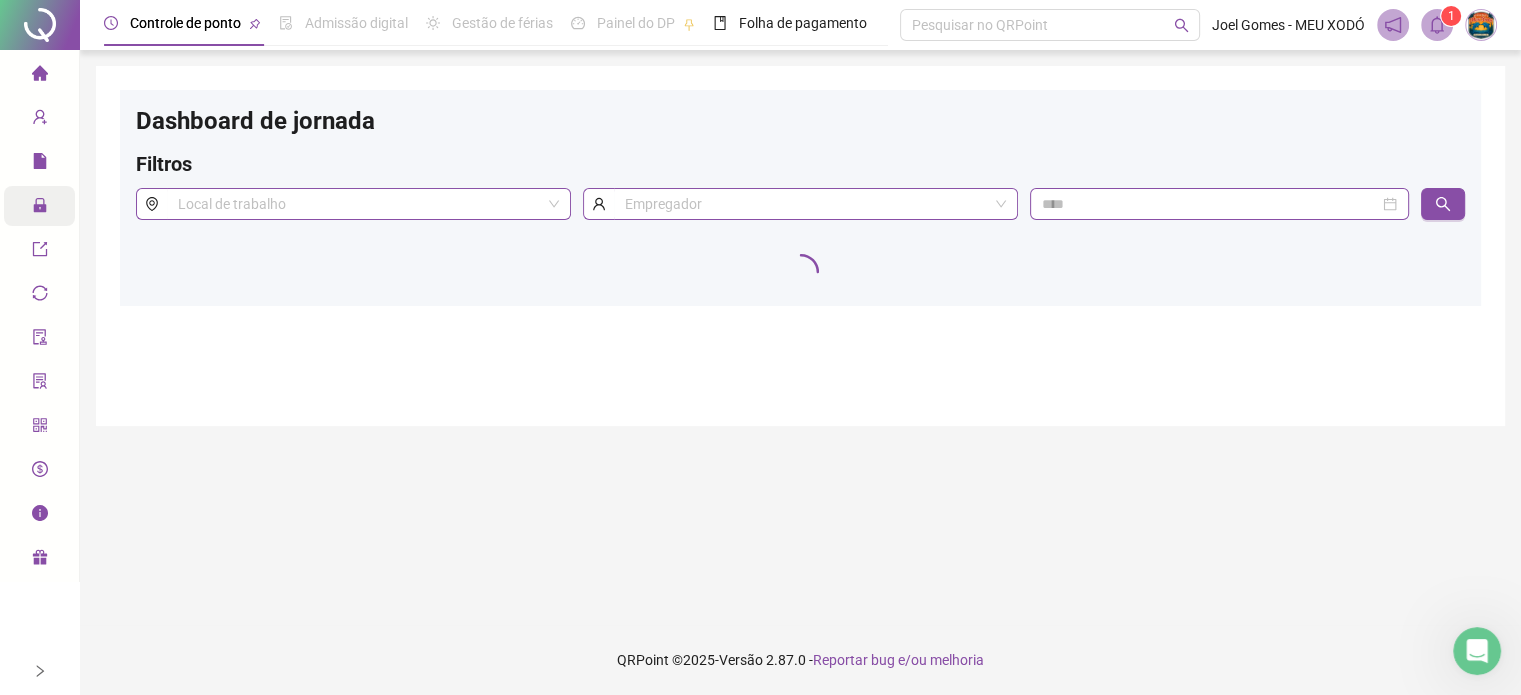 scroll, scrollTop: 0, scrollLeft: 0, axis: both 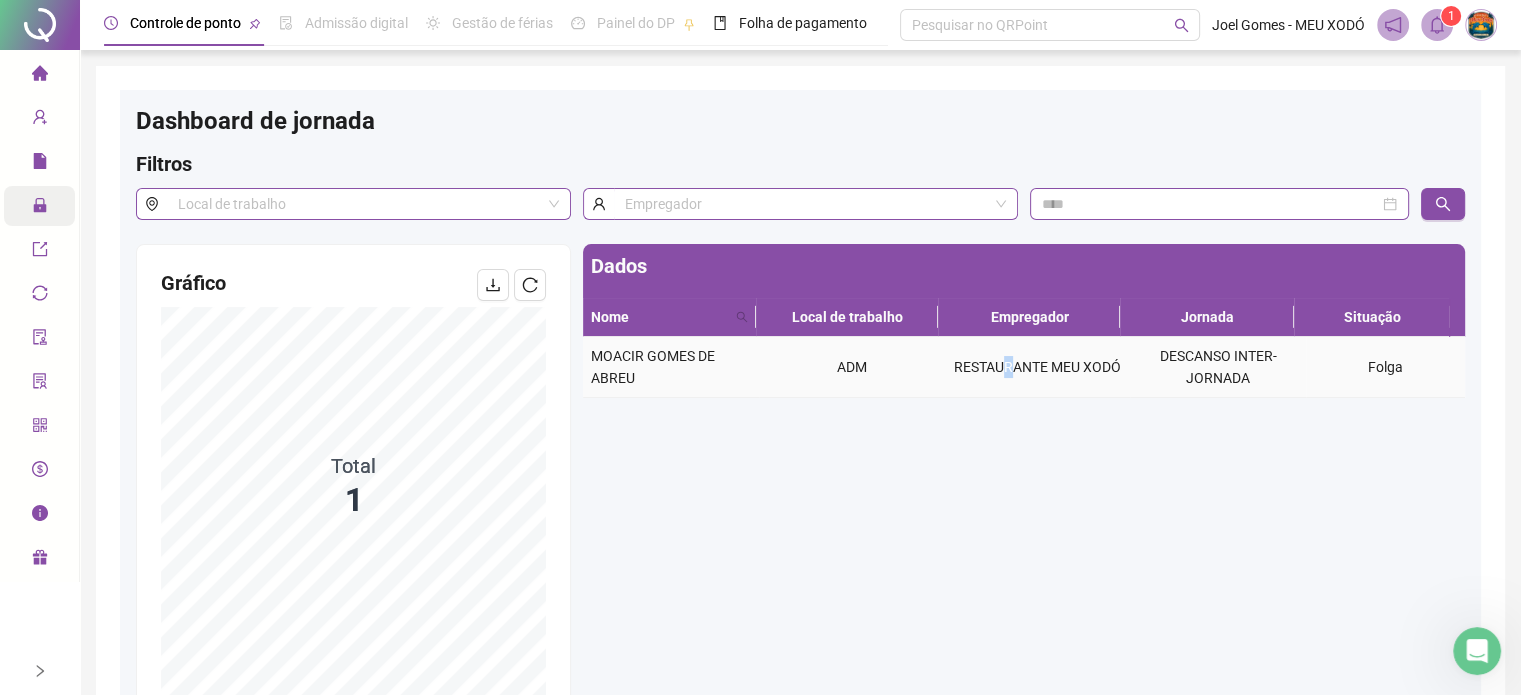 click on "RESTAURANTE MEU XODÓ" at bounding box center (1037, 367) 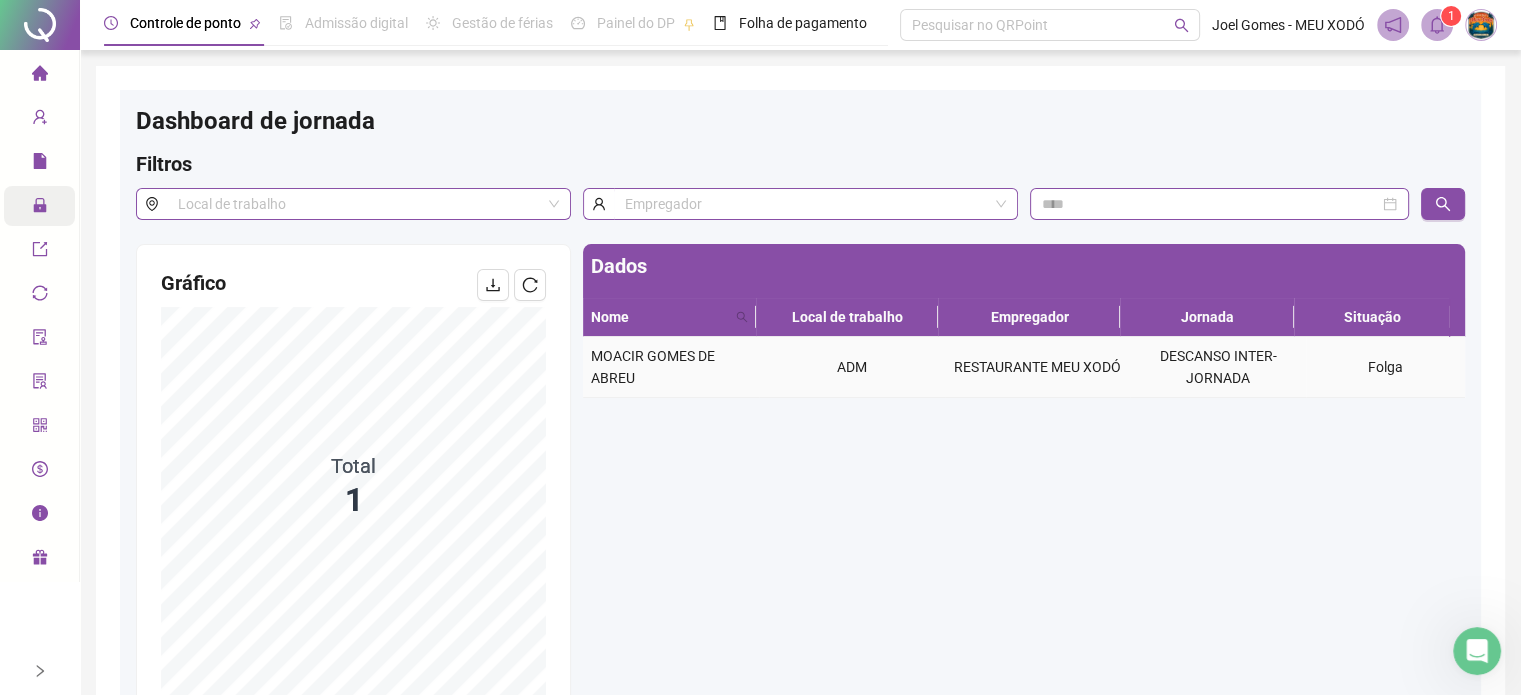 click on "Folga" at bounding box center [1385, 367] 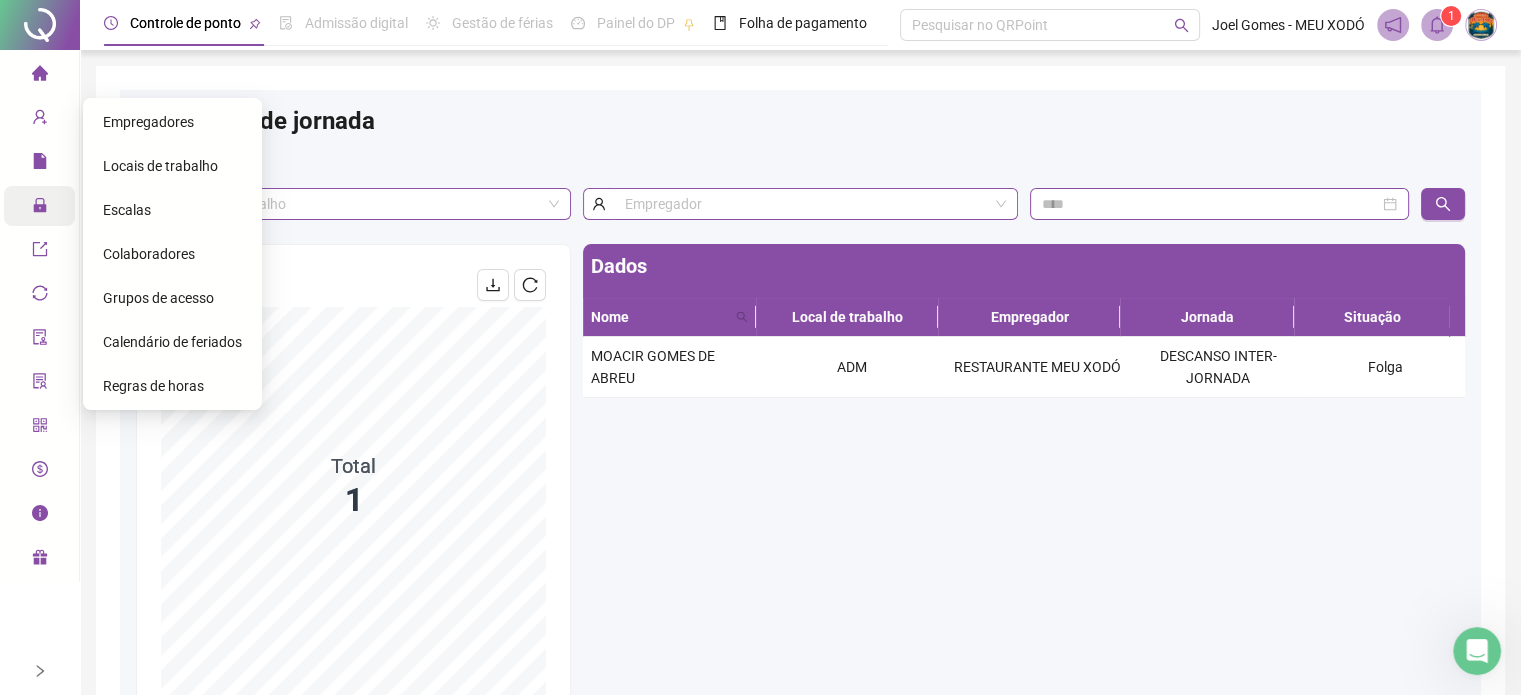 click on "Colaboradores" at bounding box center [149, 254] 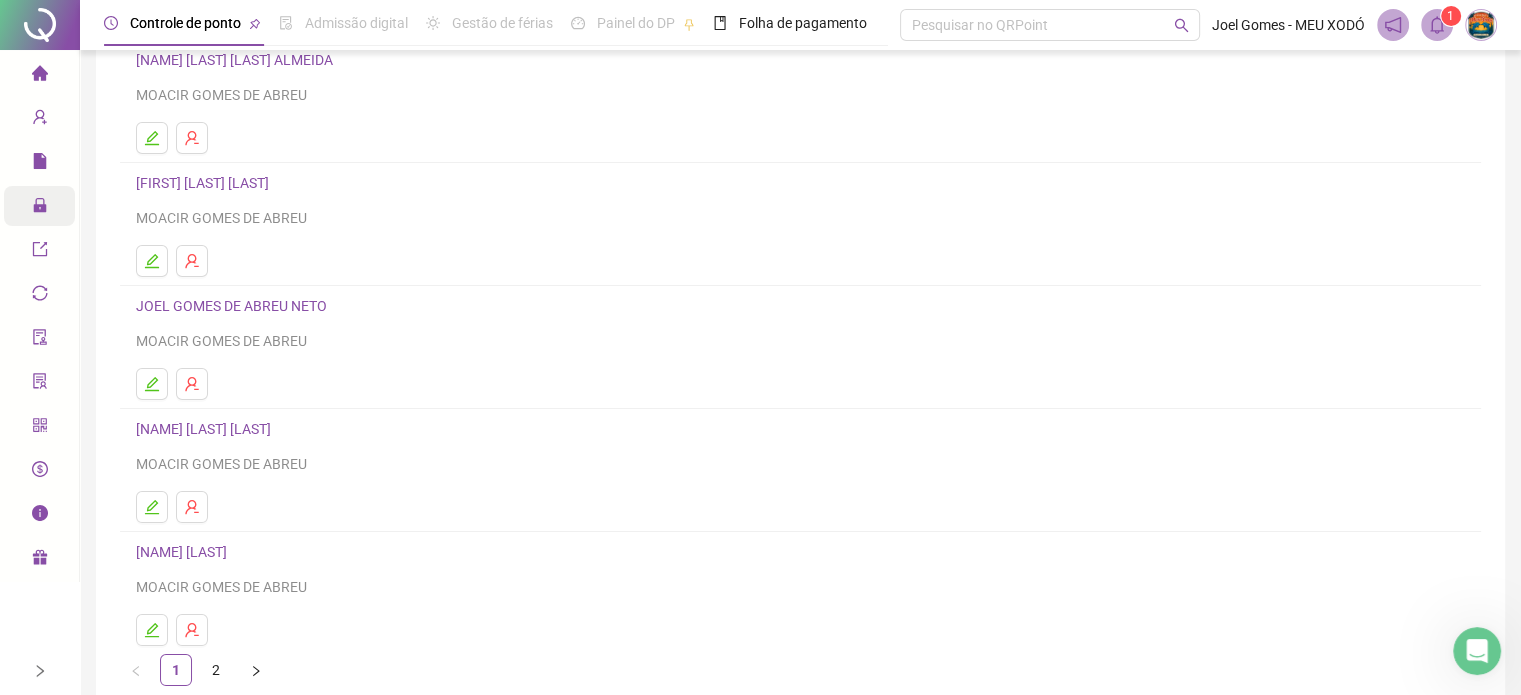 scroll, scrollTop: 71, scrollLeft: 0, axis: vertical 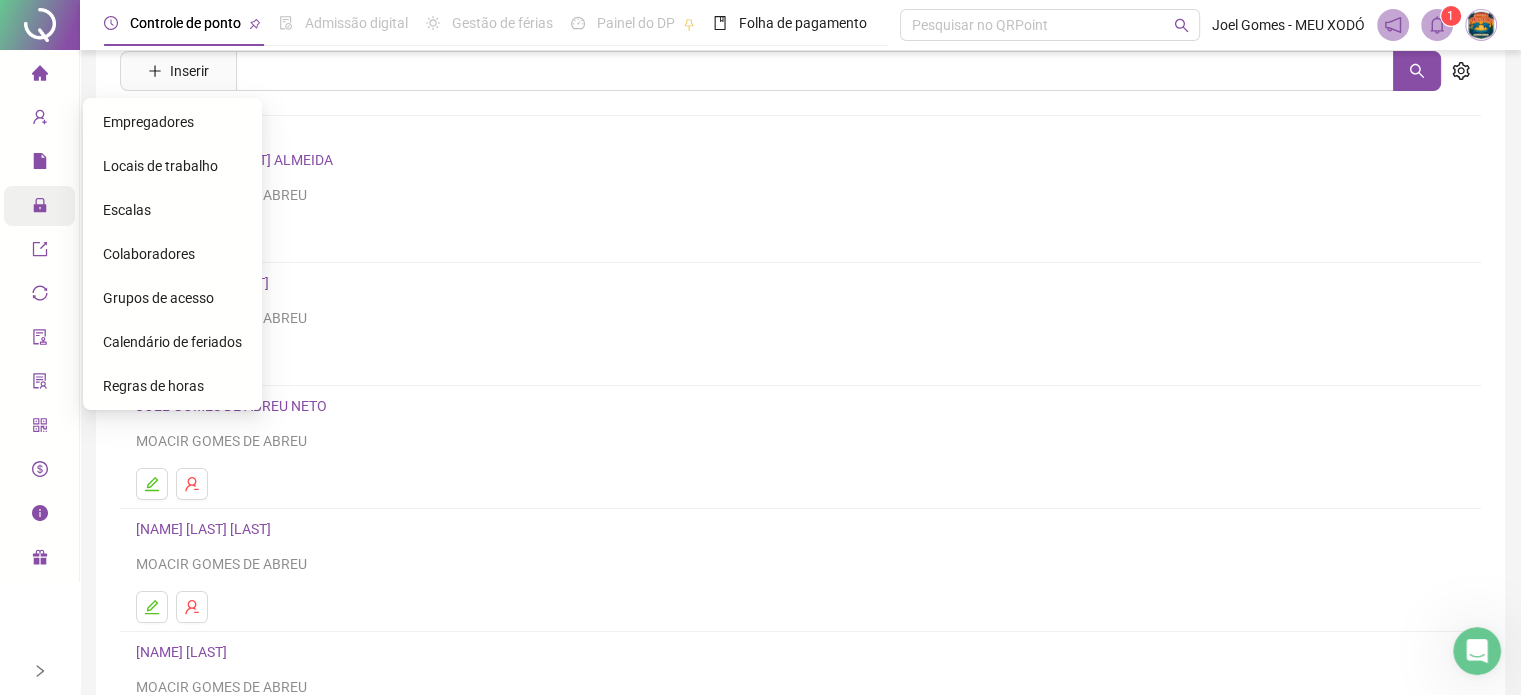 click on "Escalas" at bounding box center [127, 210] 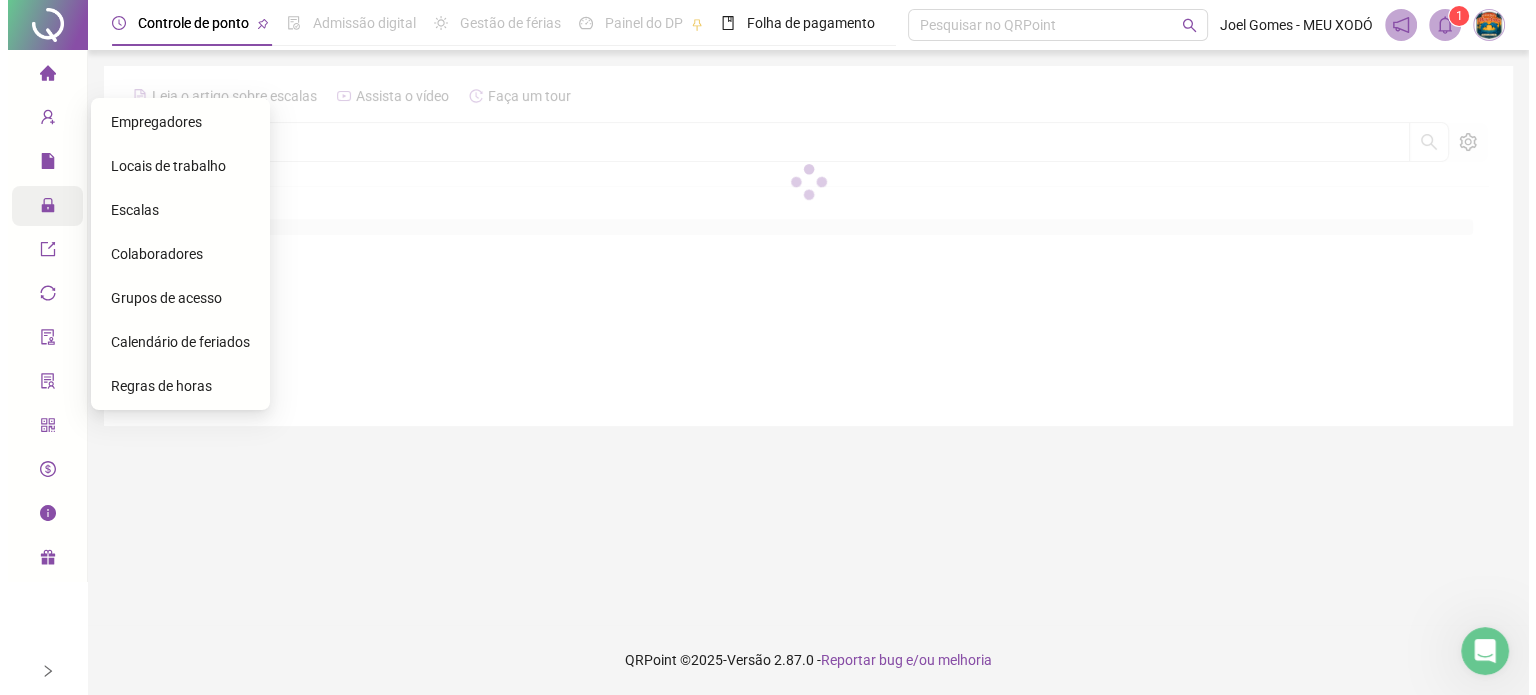 scroll, scrollTop: 0, scrollLeft: 0, axis: both 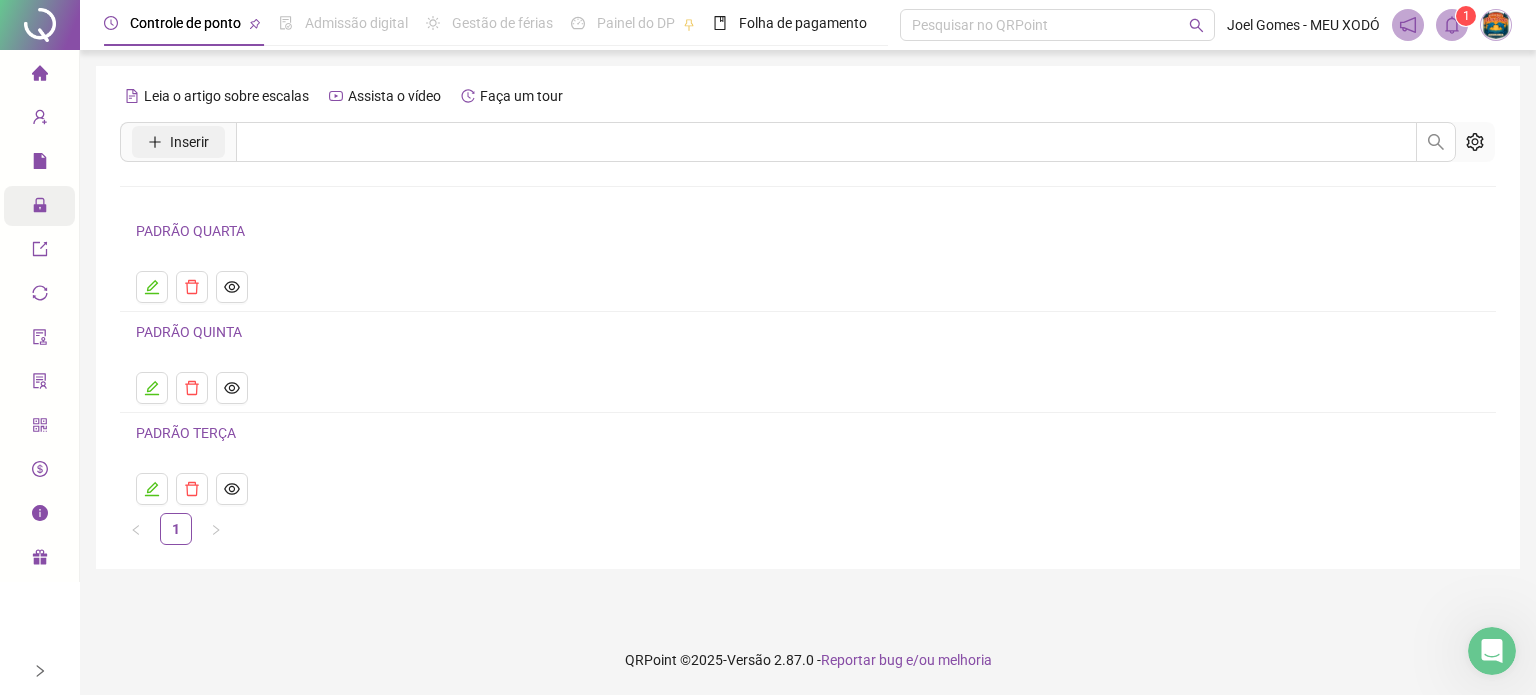 click on "Inserir" at bounding box center [189, 142] 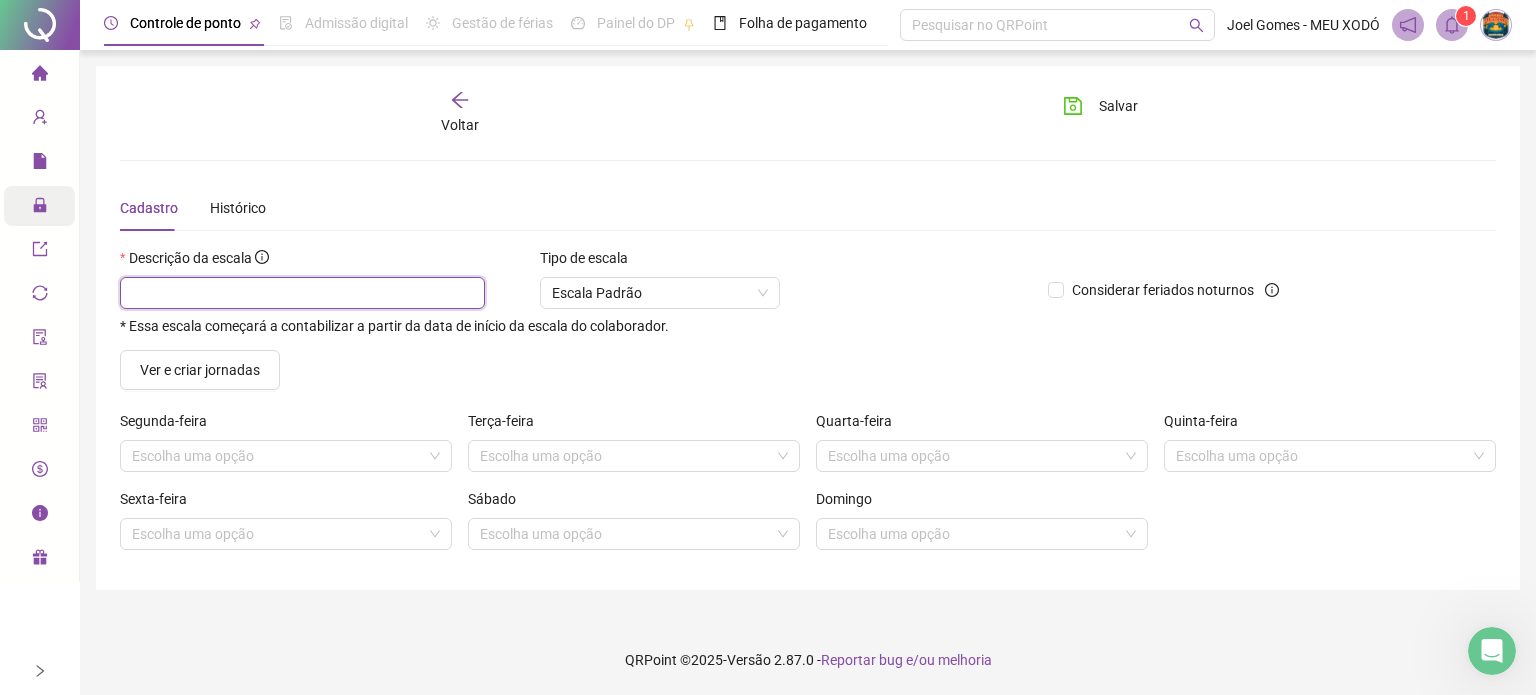 click at bounding box center [302, 293] 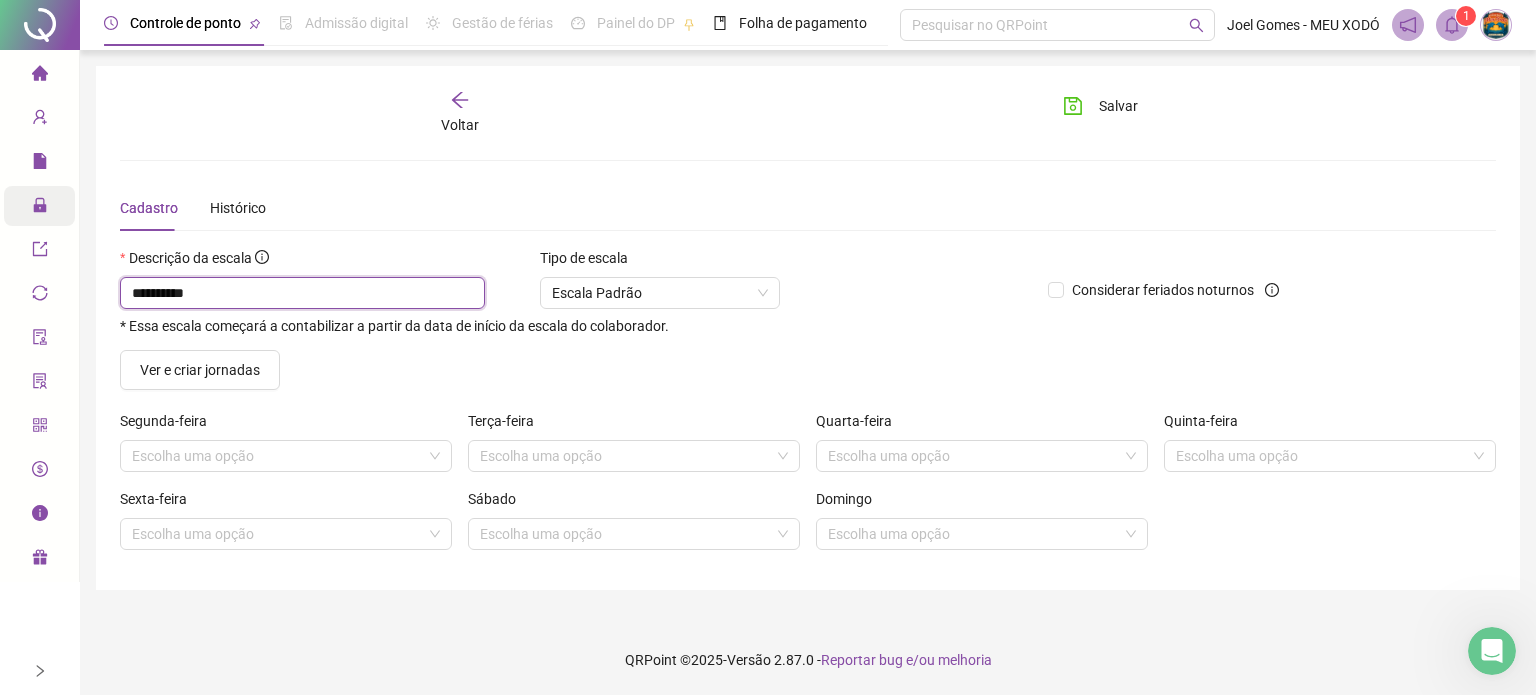 type on "**********" 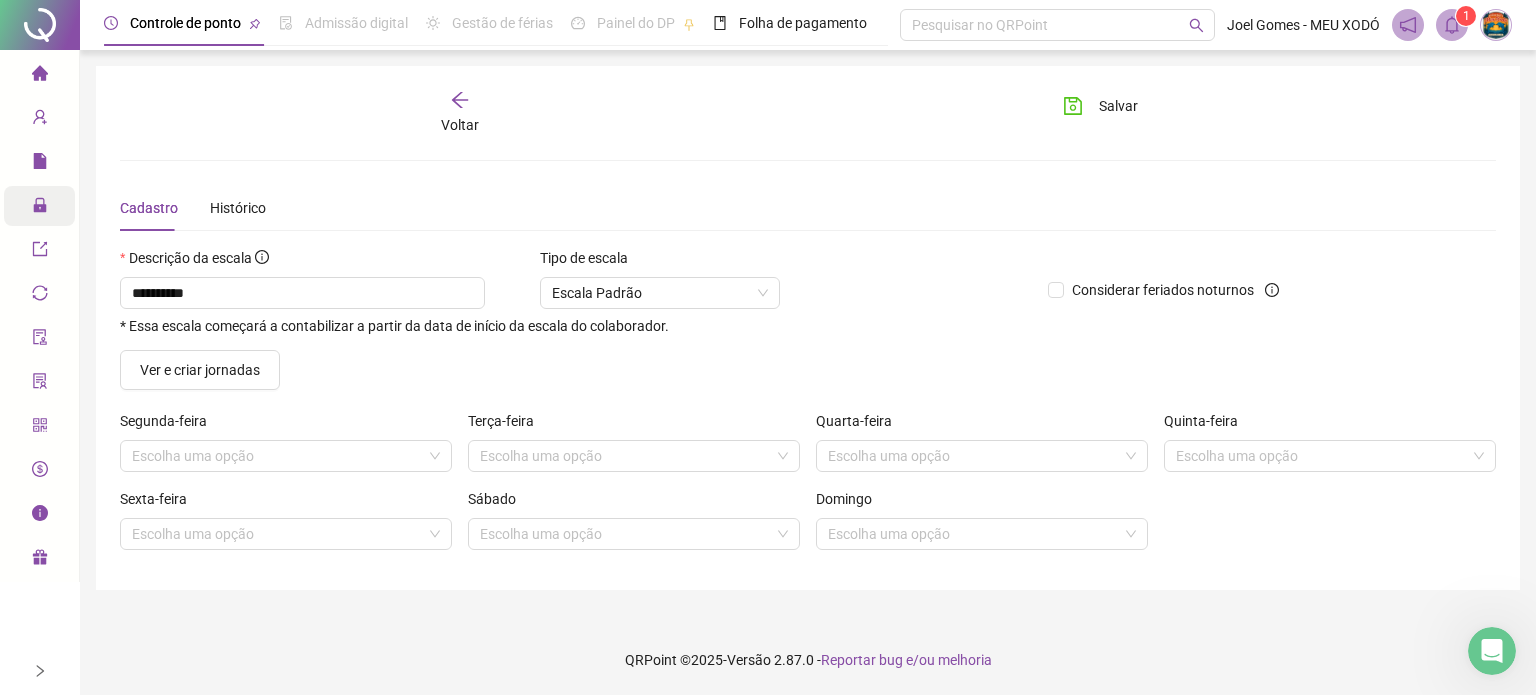 click on "Tipo de escala" at bounding box center [660, 262] 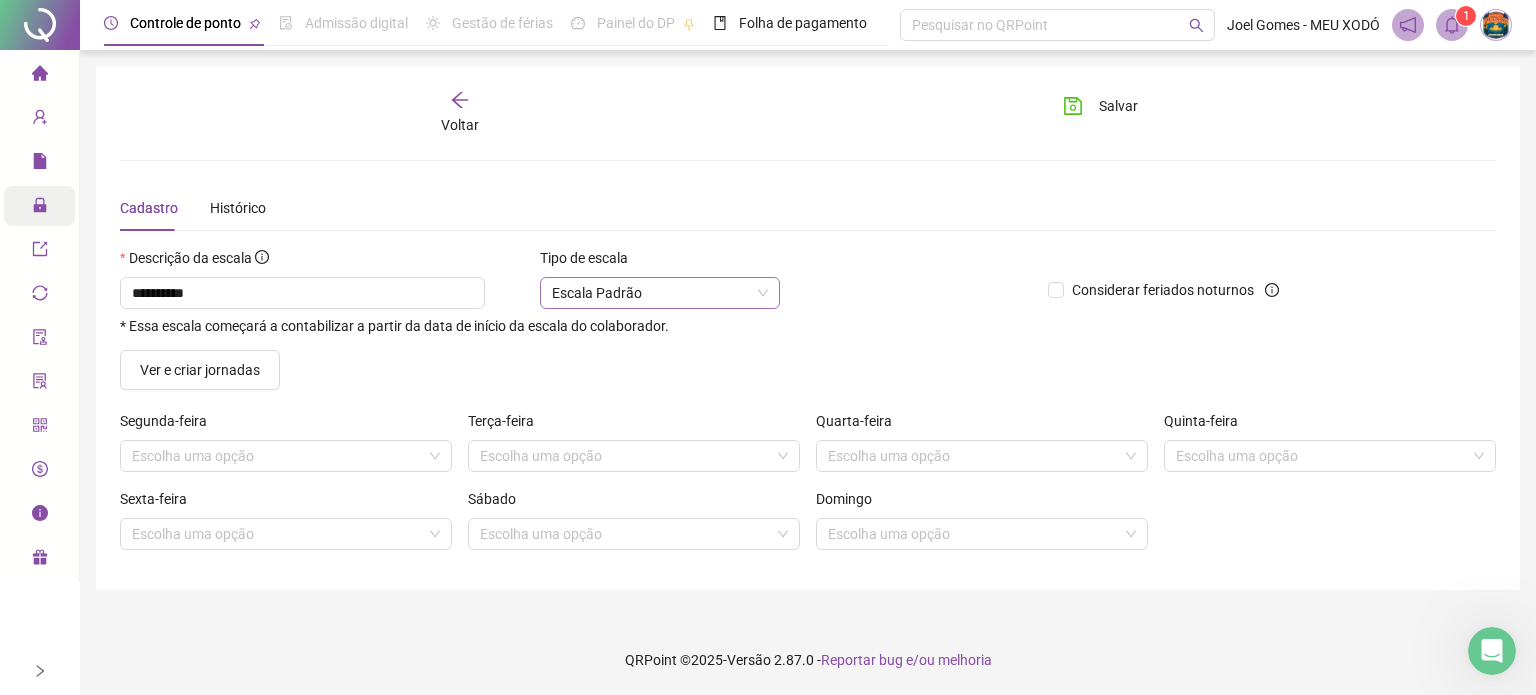 click on "Escala Padrão" at bounding box center (660, 293) 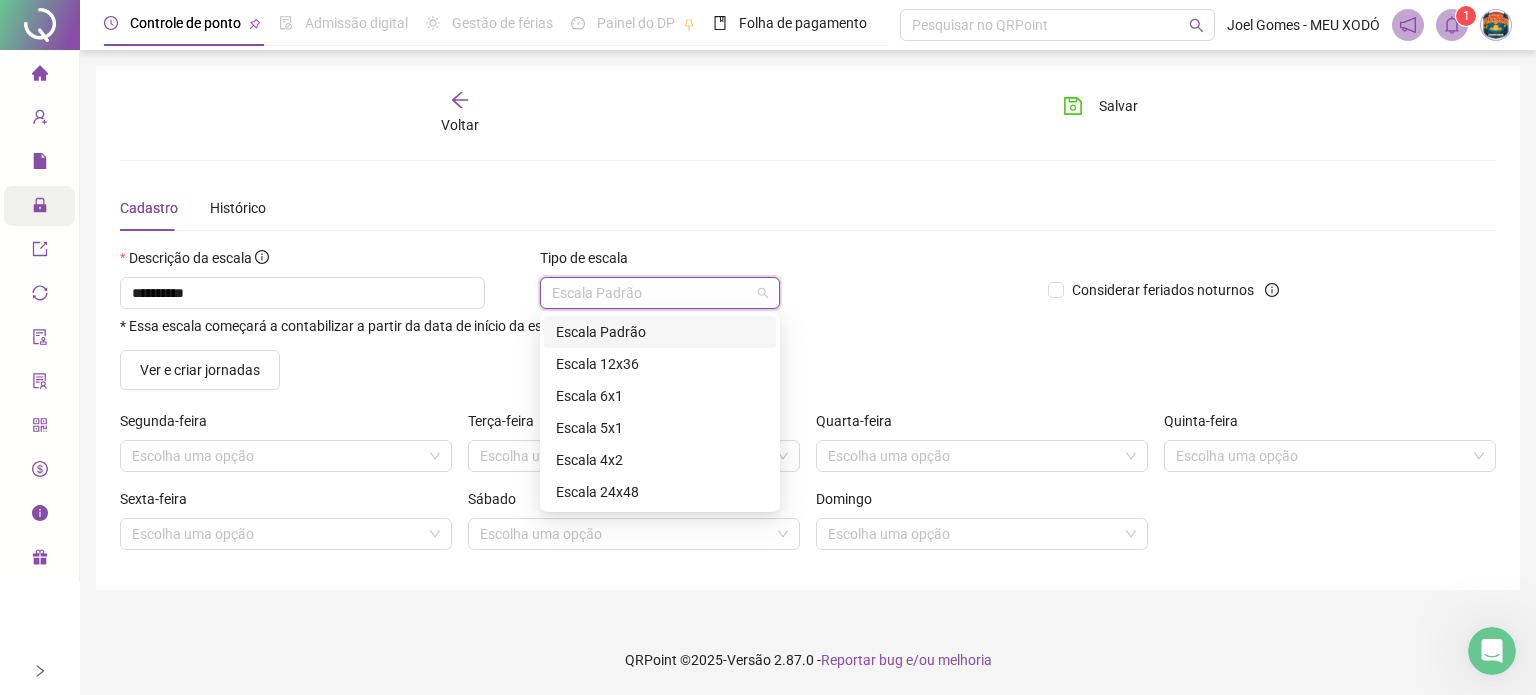 click on "Escala Padrão" at bounding box center [660, 332] 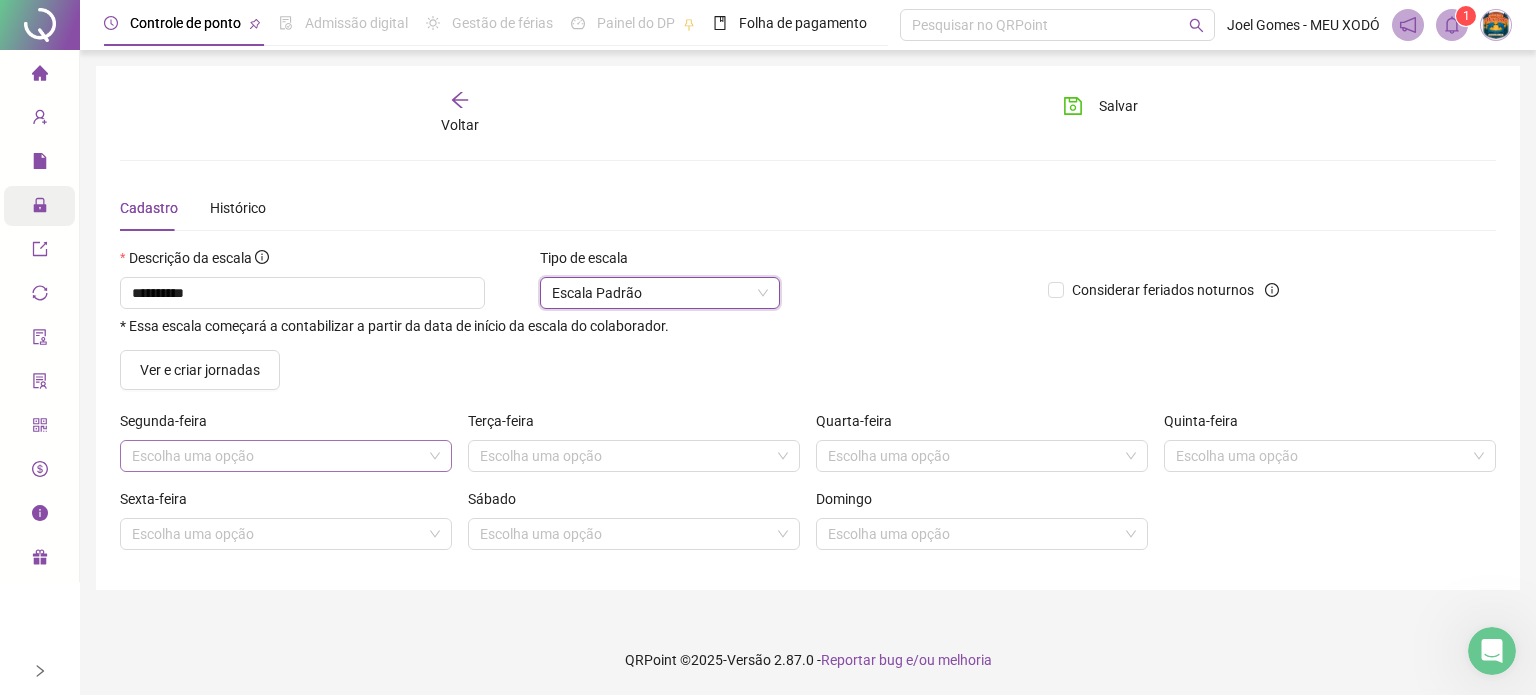 click at bounding box center [280, 456] 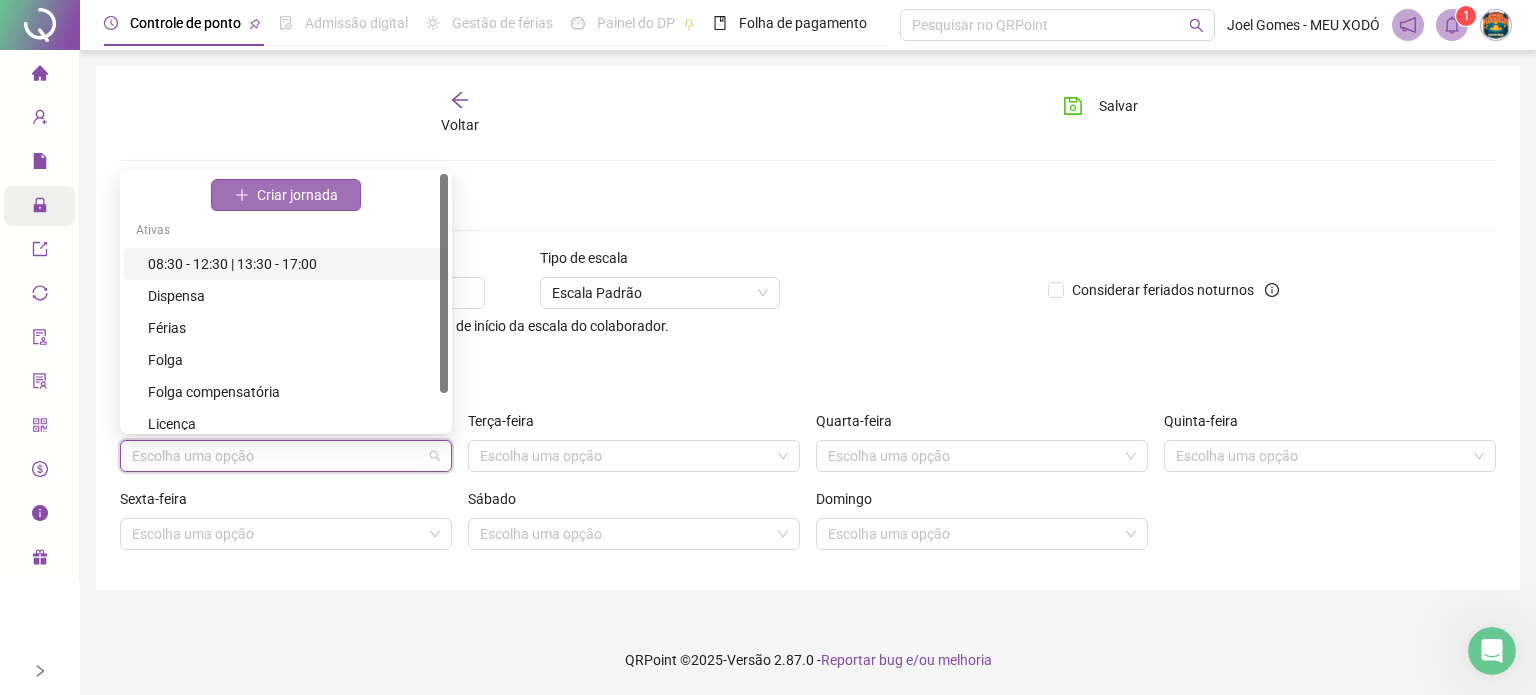 click on "Criar jornada" at bounding box center (297, 195) 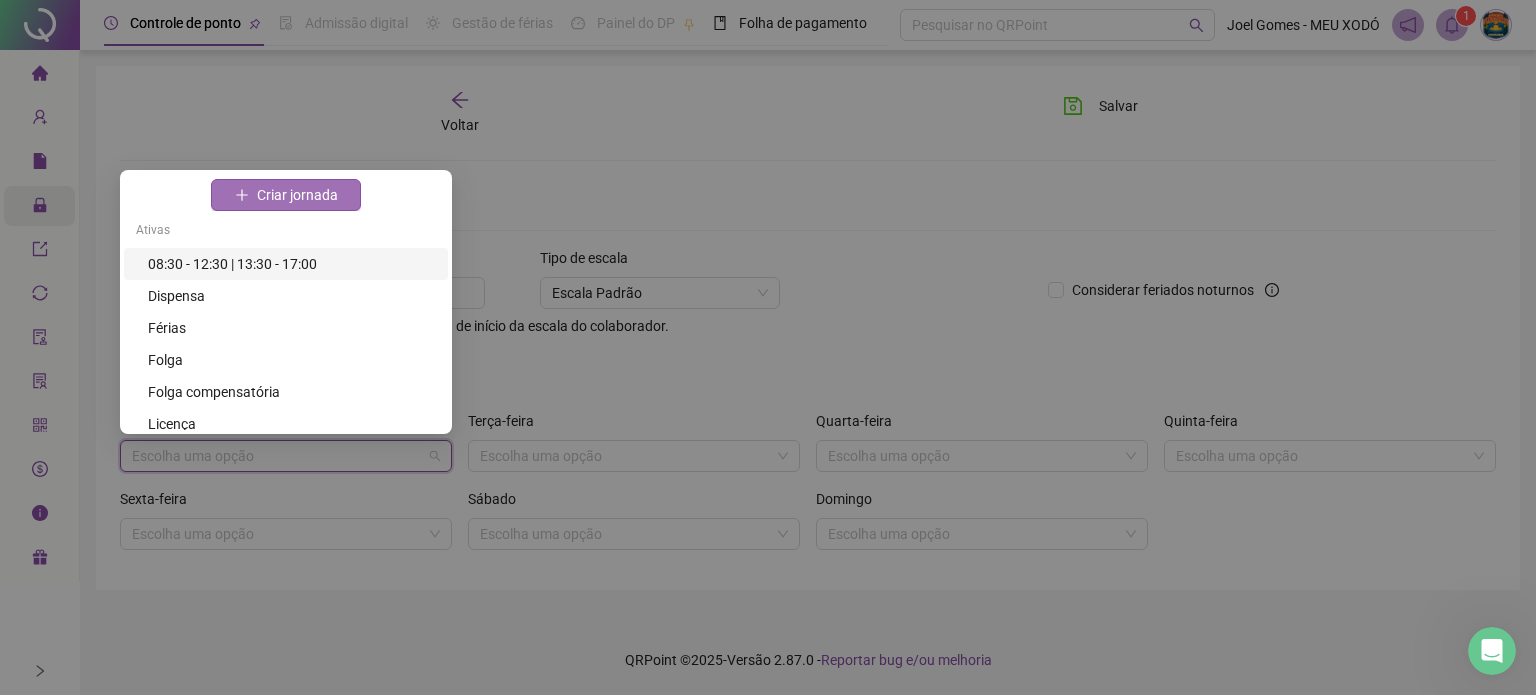 type 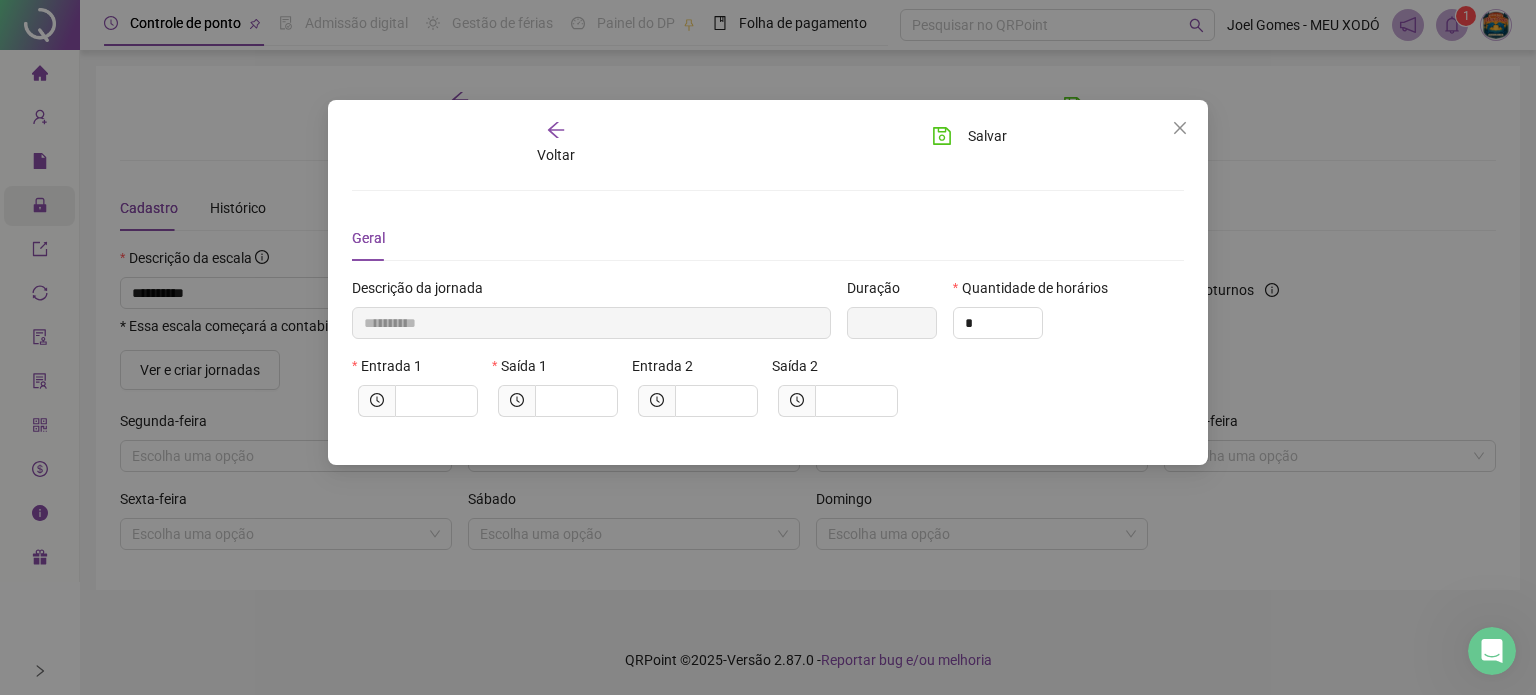 click on "Geral" at bounding box center (768, 238) 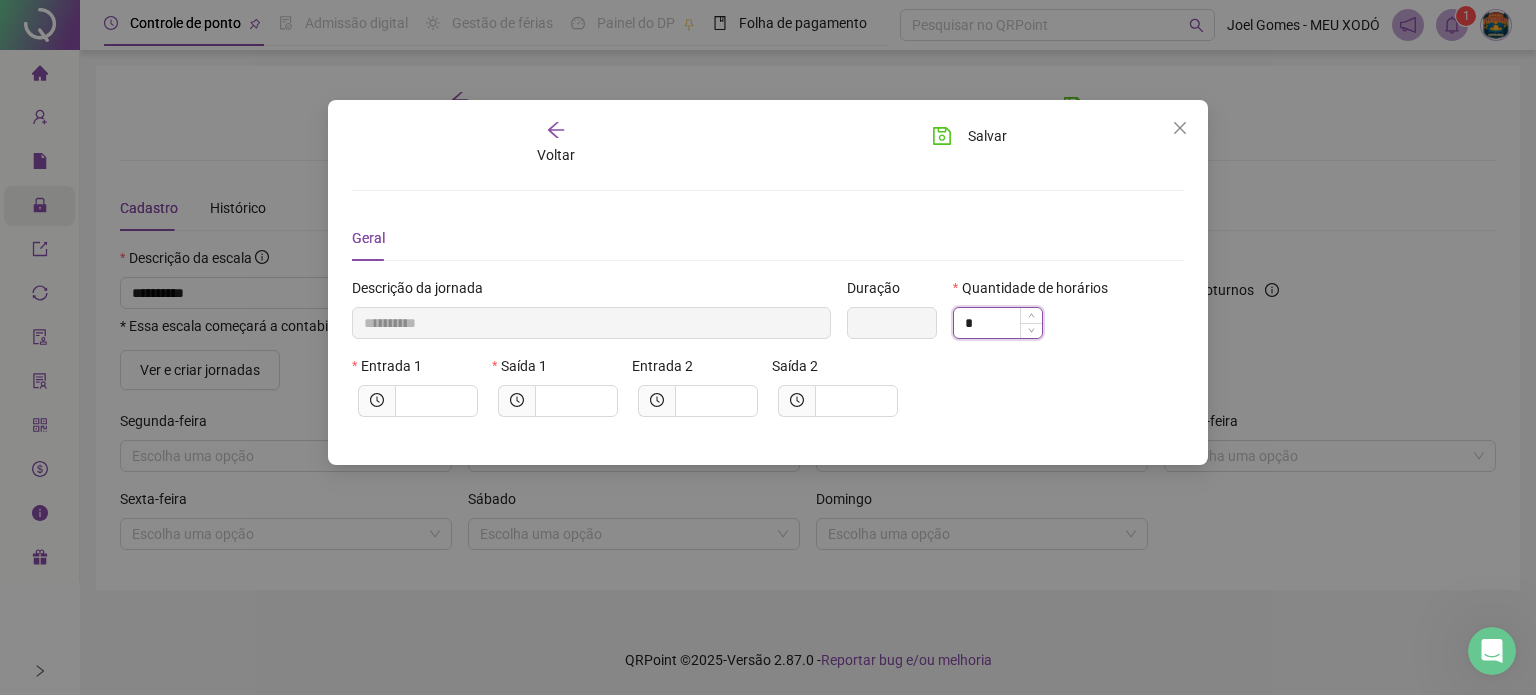 click on "*" at bounding box center (998, 323) 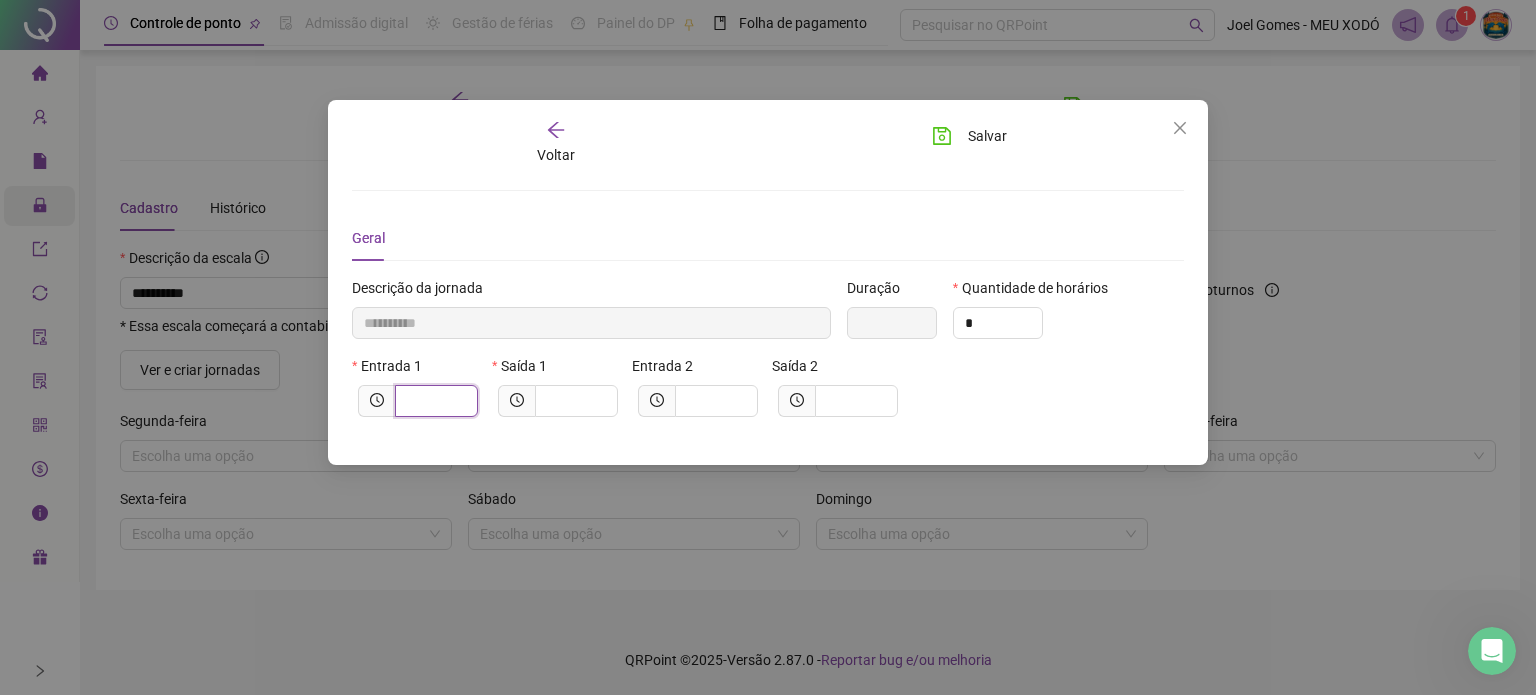 click at bounding box center [434, 401] 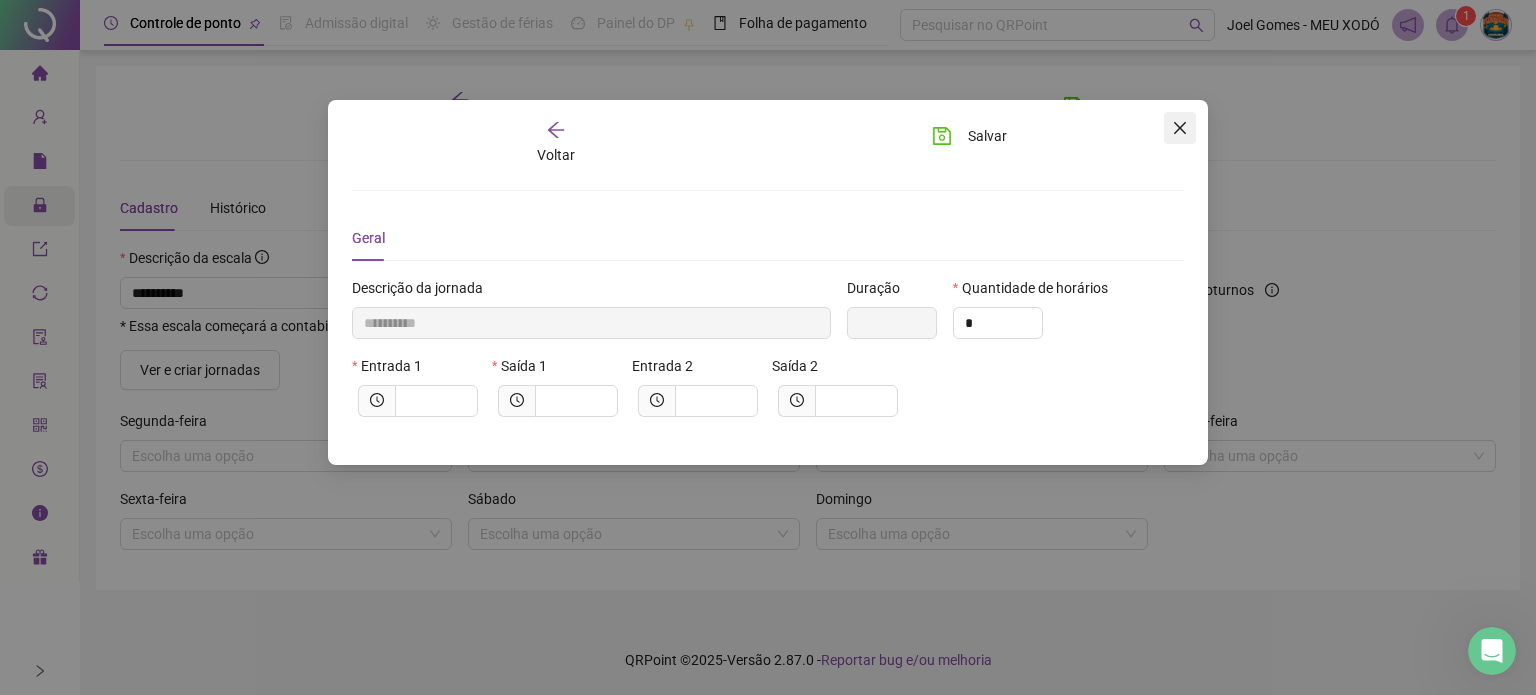 click 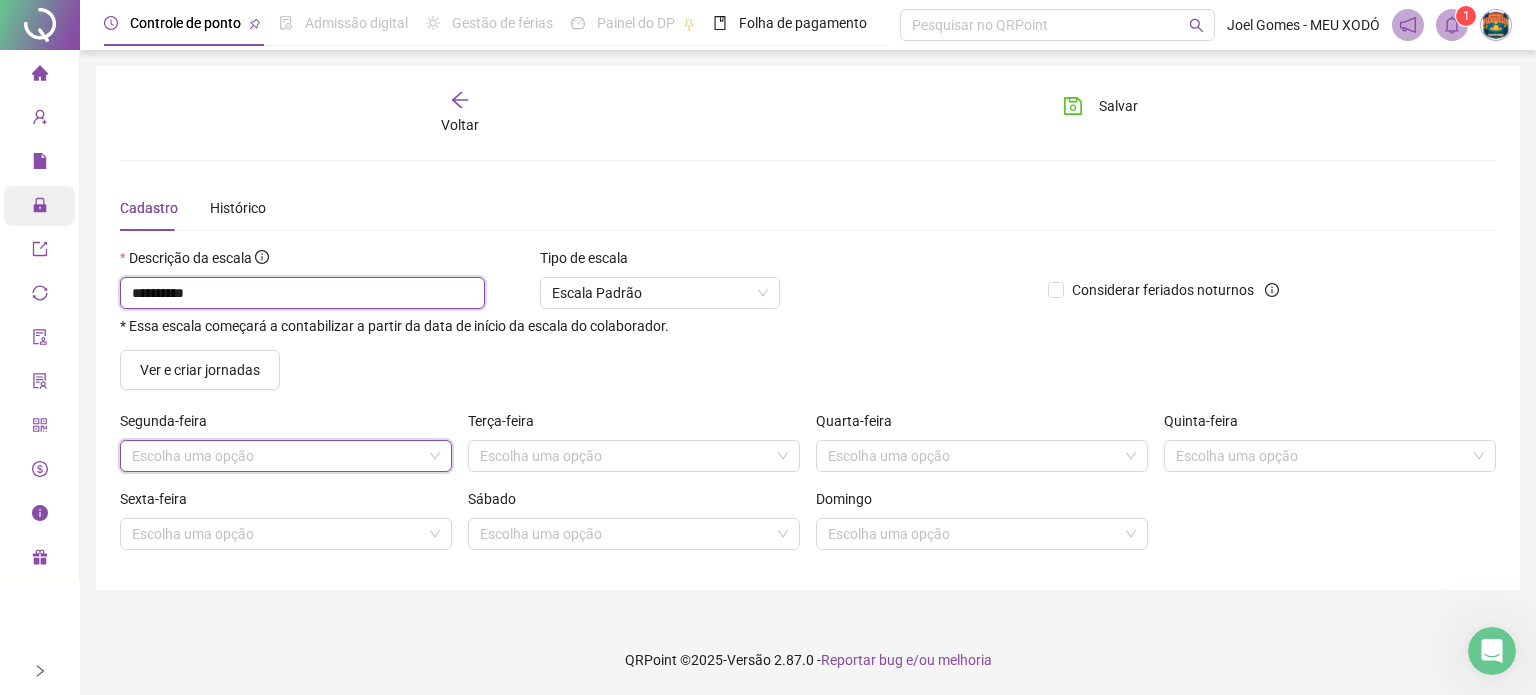 click on "**********" at bounding box center (302, 293) 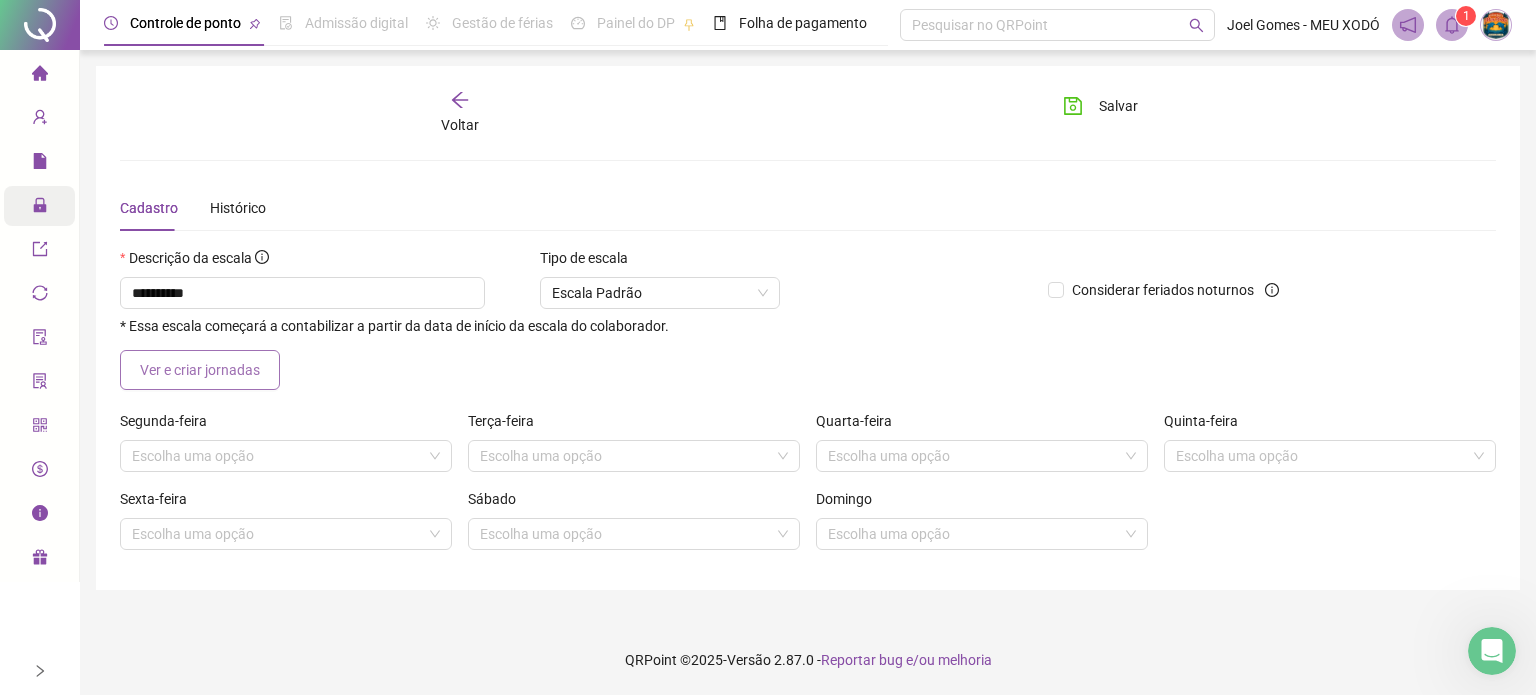 click on "Ver e criar jornadas" at bounding box center [200, 370] 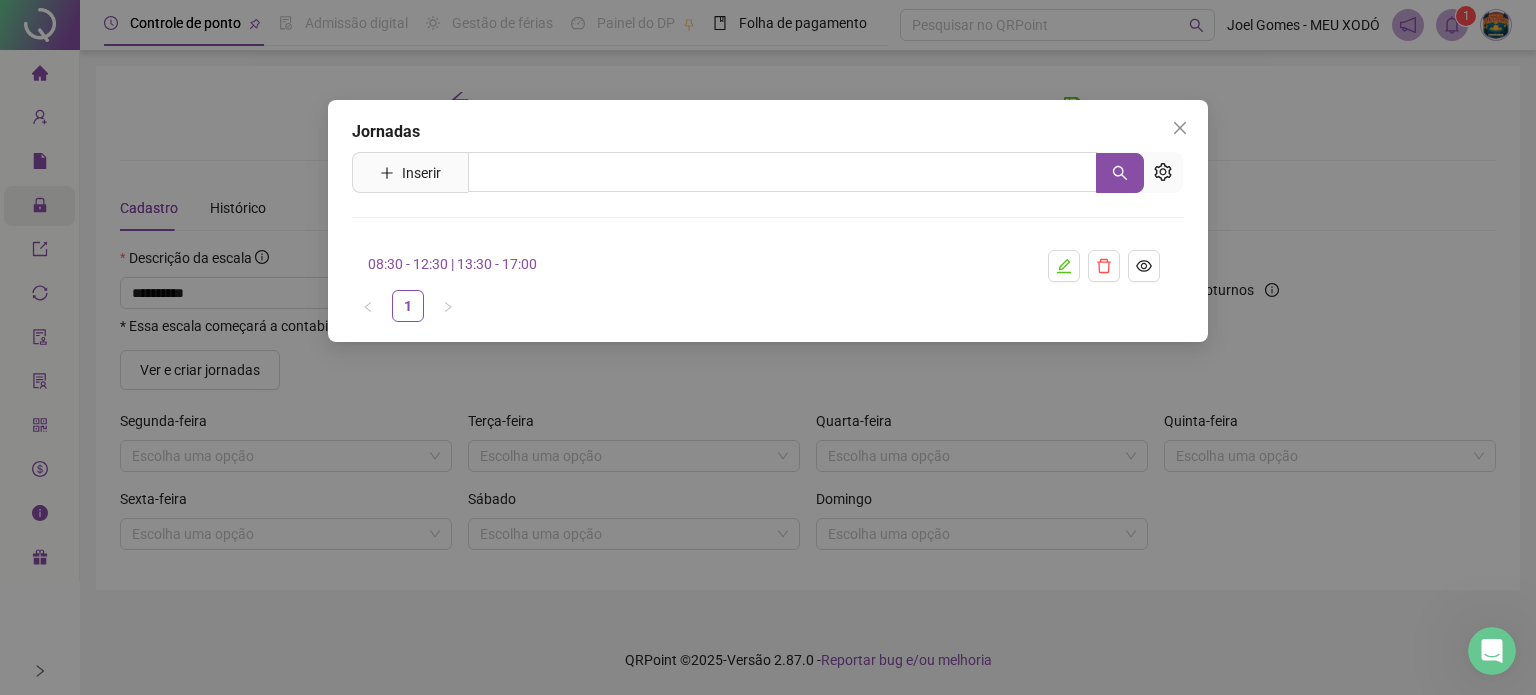 click on "08:30 - 12:30 | 13:30 - 17:00" at bounding box center (452, 264) 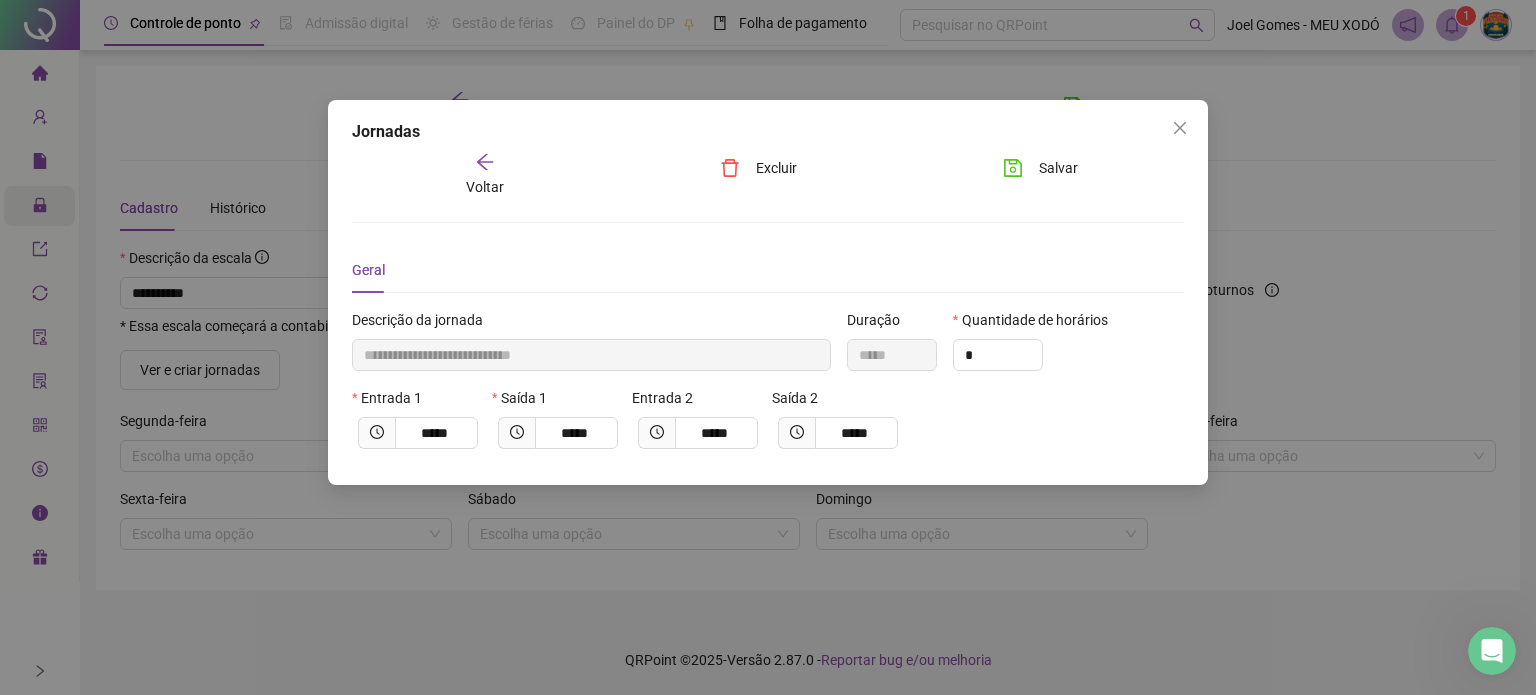 click 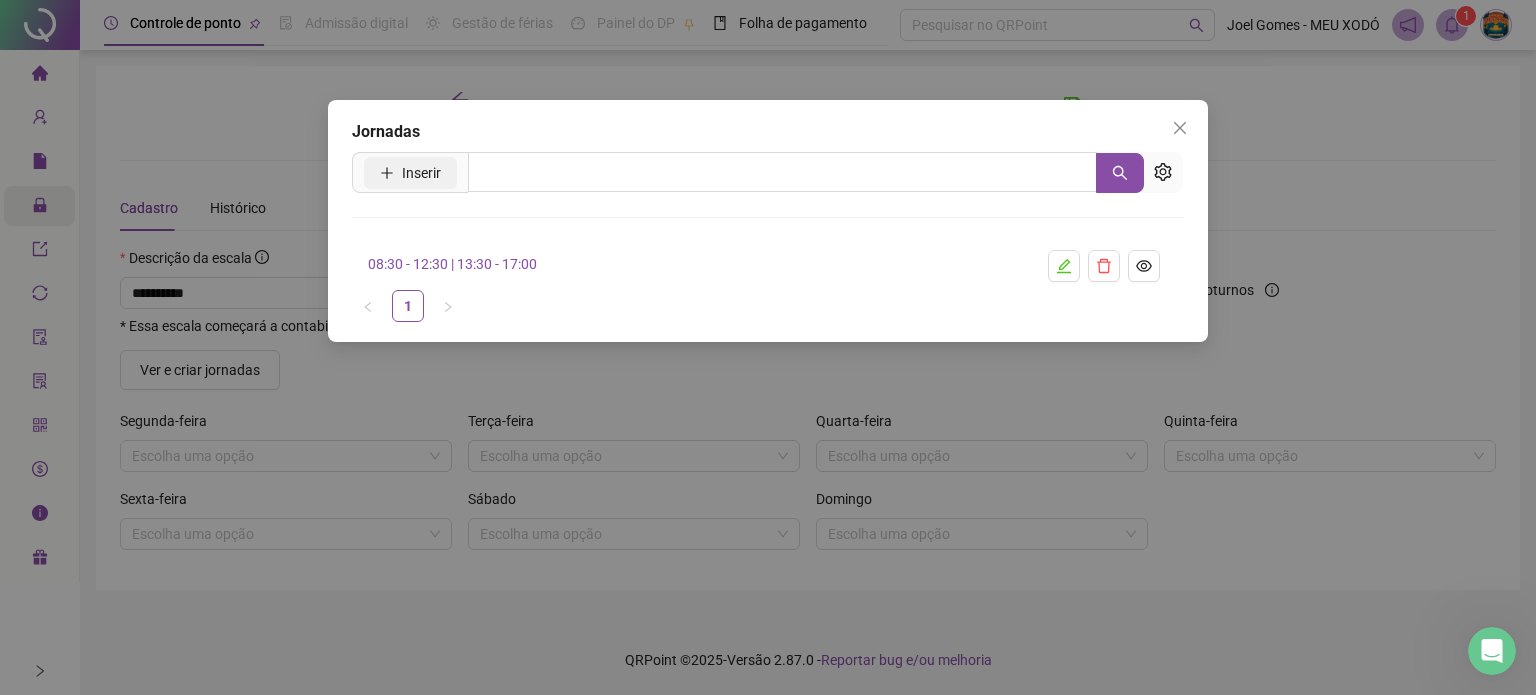 click on "Inserir" at bounding box center [421, 173] 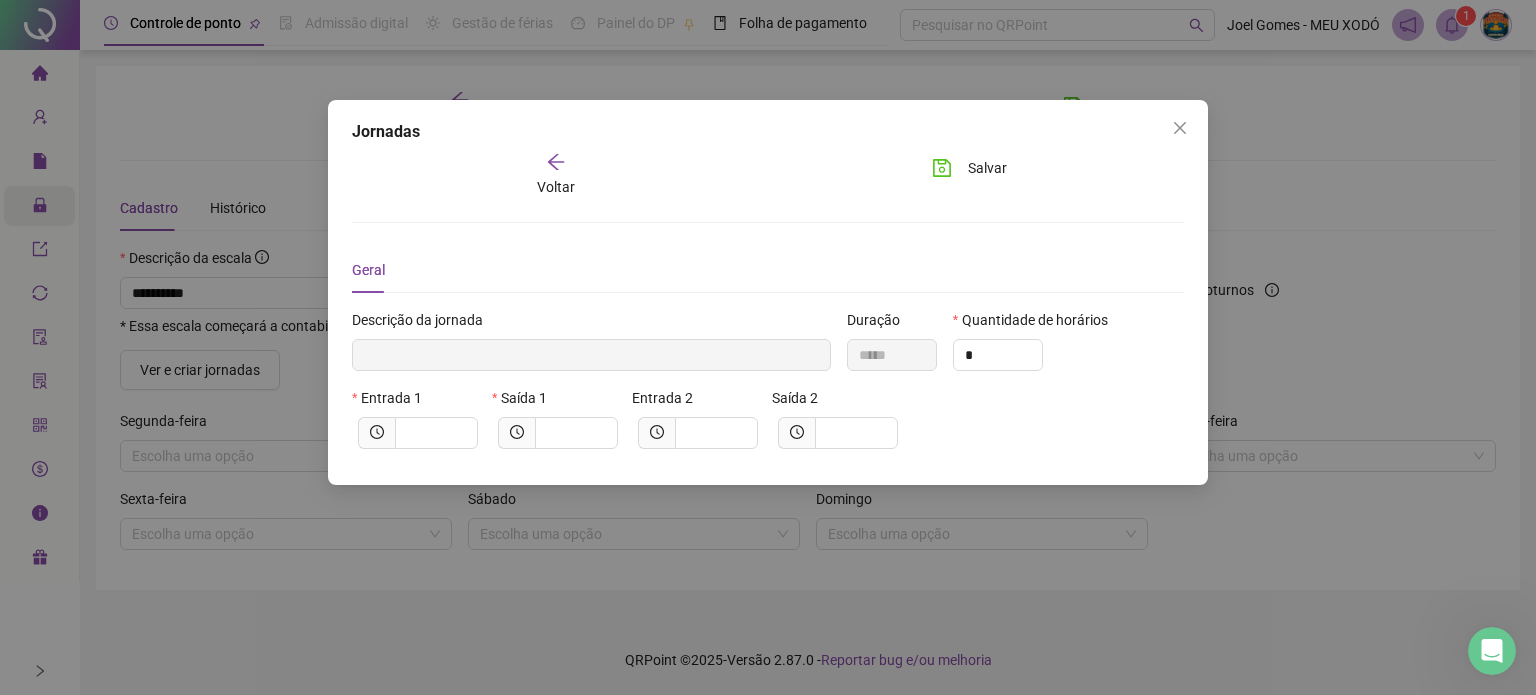 type 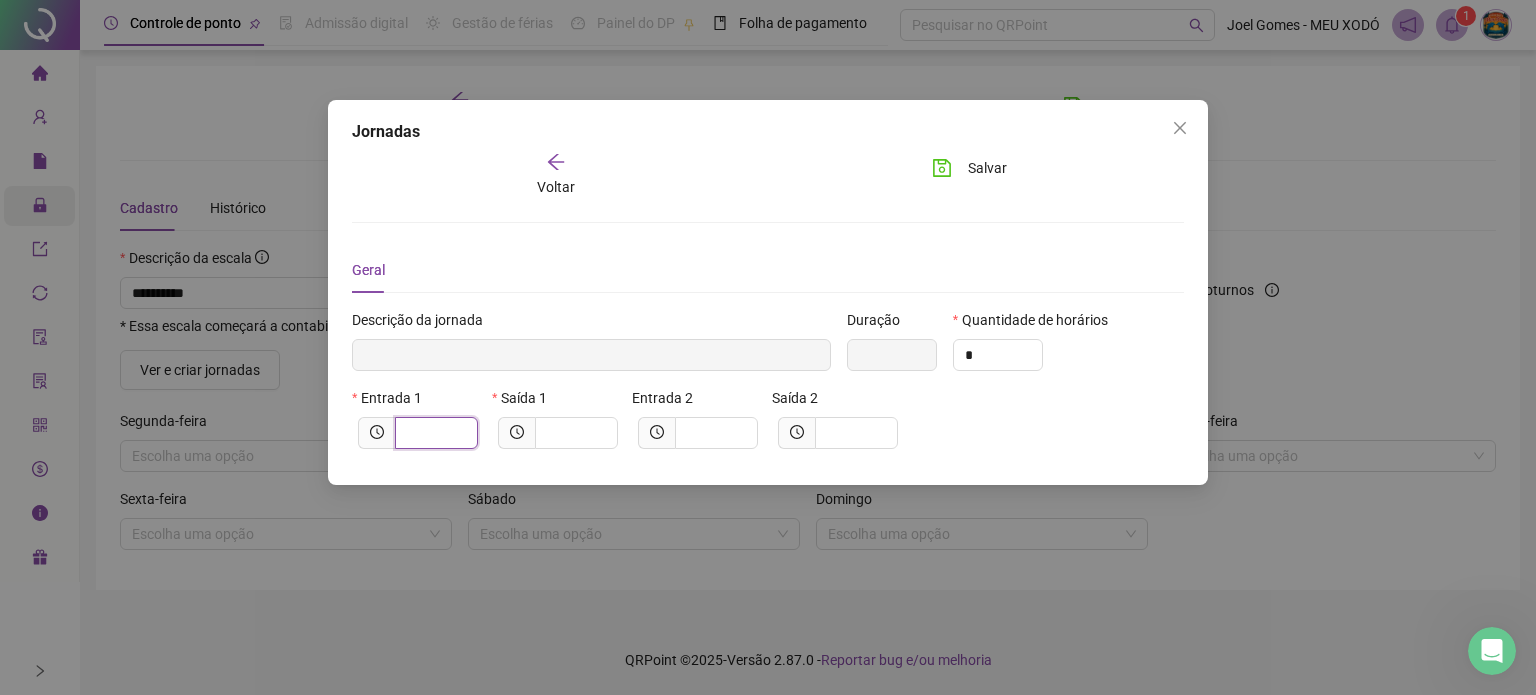 click at bounding box center [434, 433] 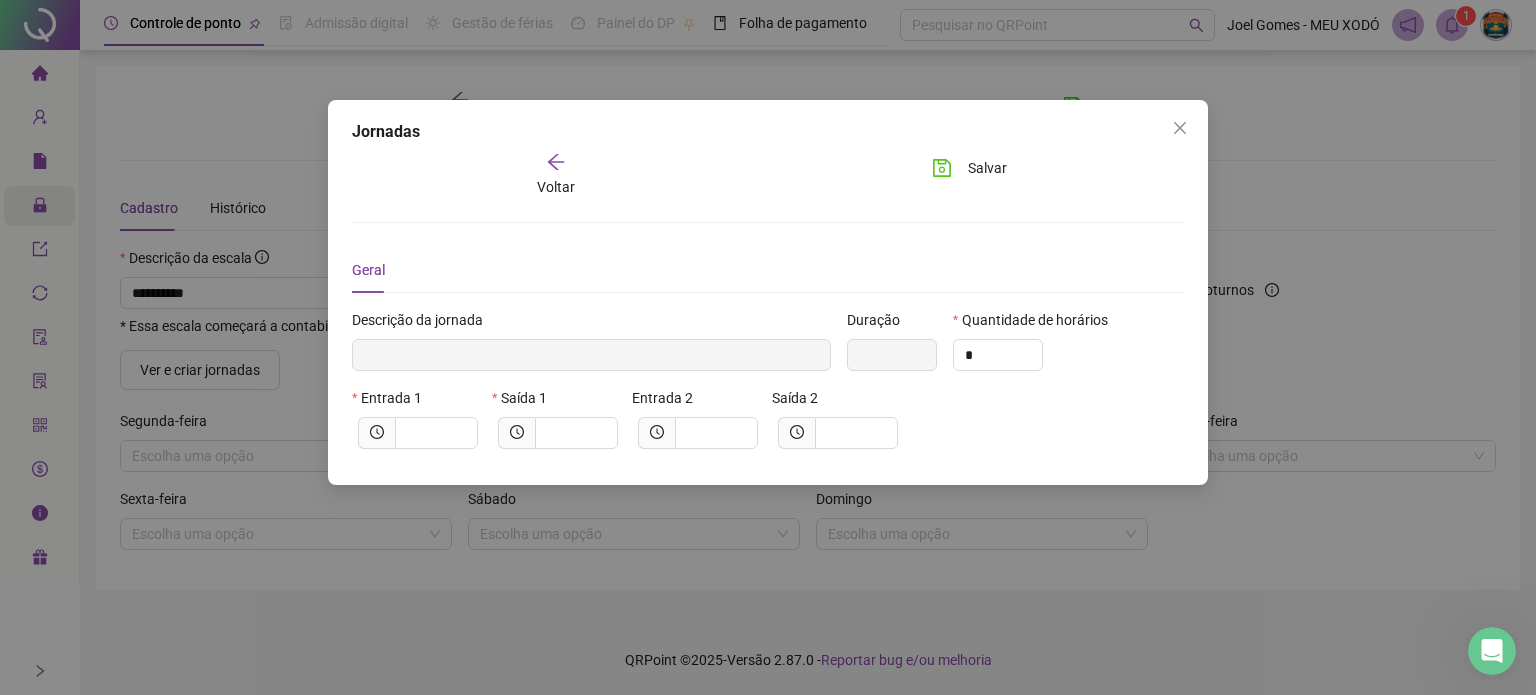click on "Saída 1" at bounding box center (558, 402) 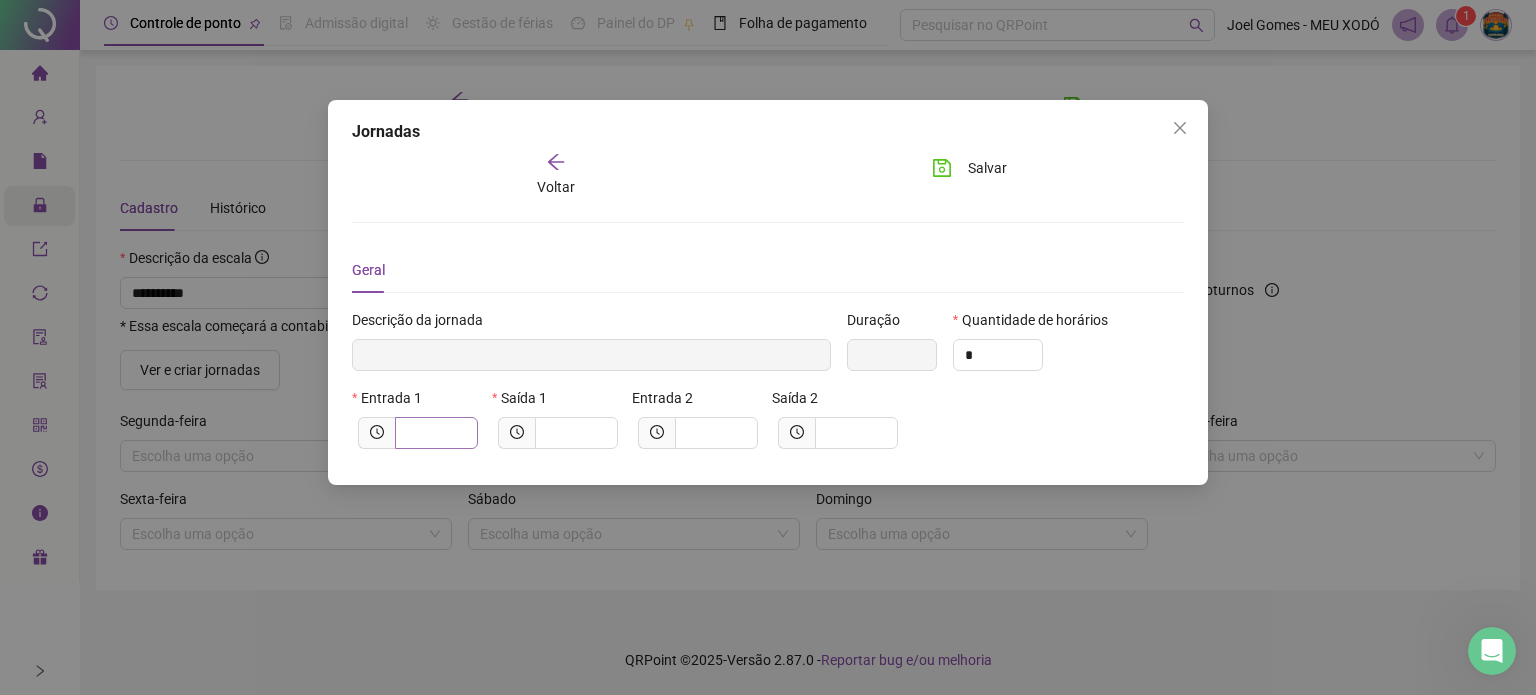 scroll, scrollTop: 2413, scrollLeft: 0, axis: vertical 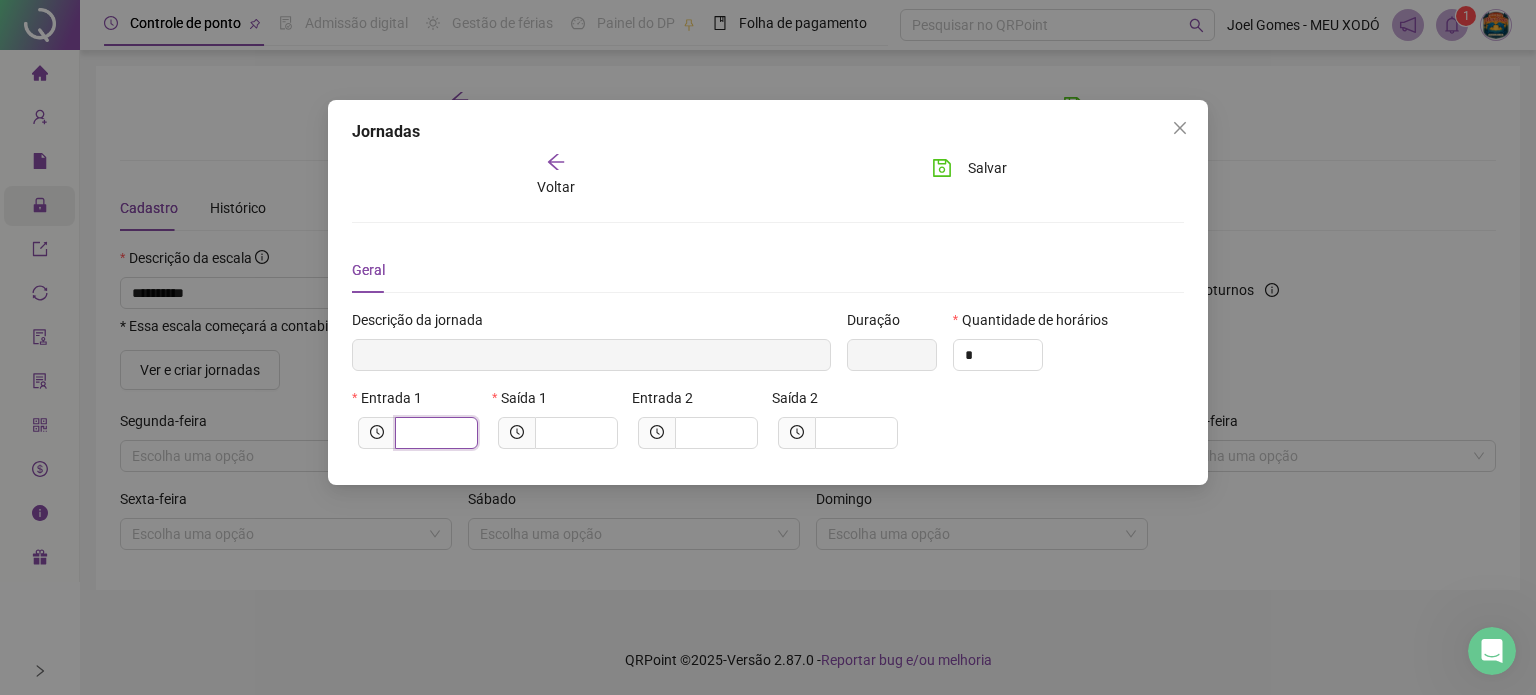 type on "*****" 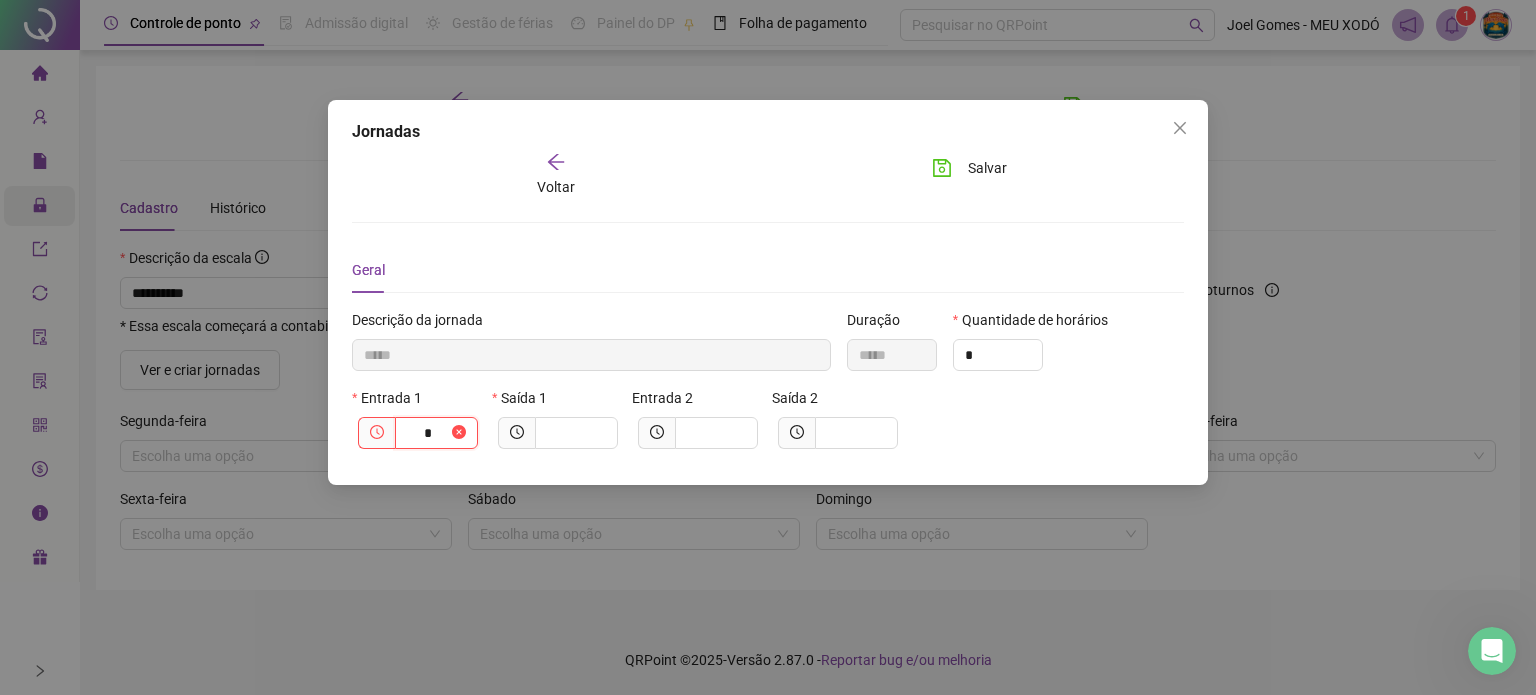 type on "*" 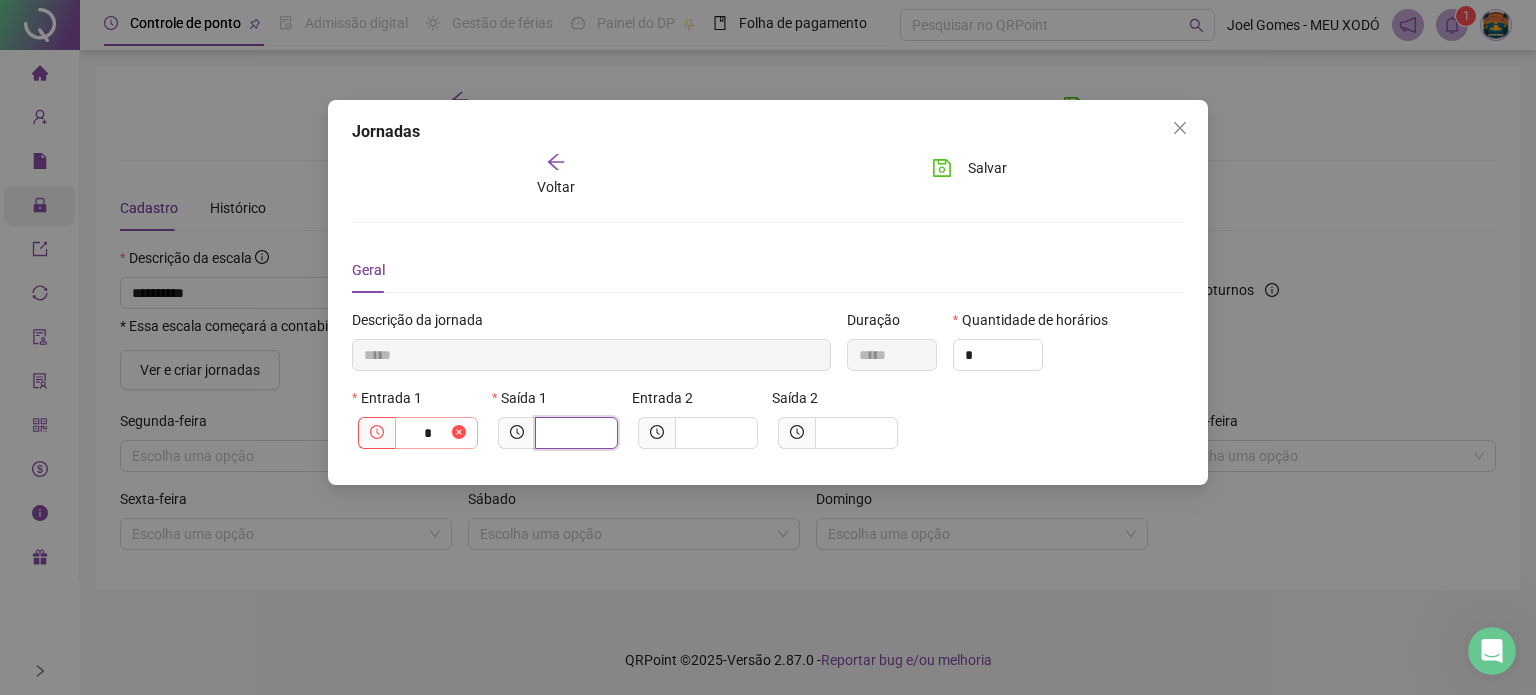 type on "*****" 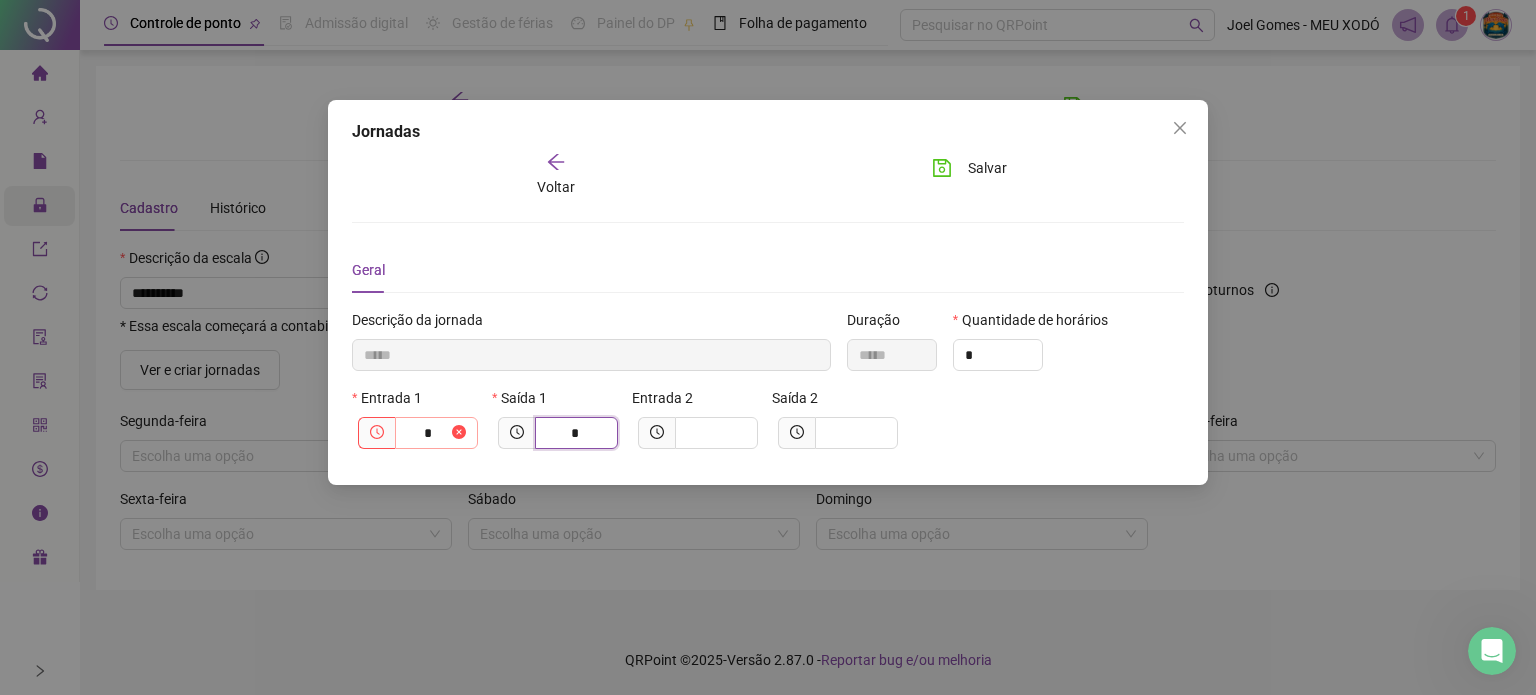 type on "*" 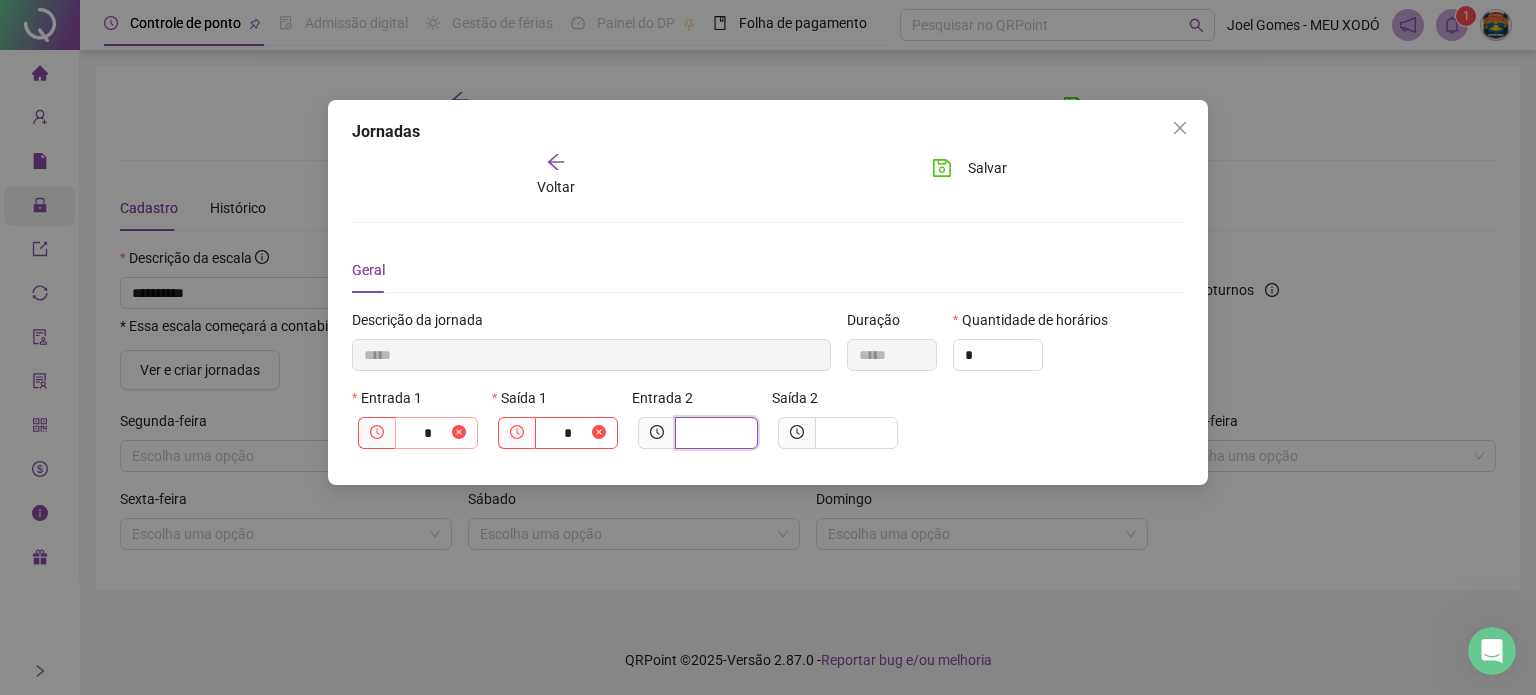 type on "**********" 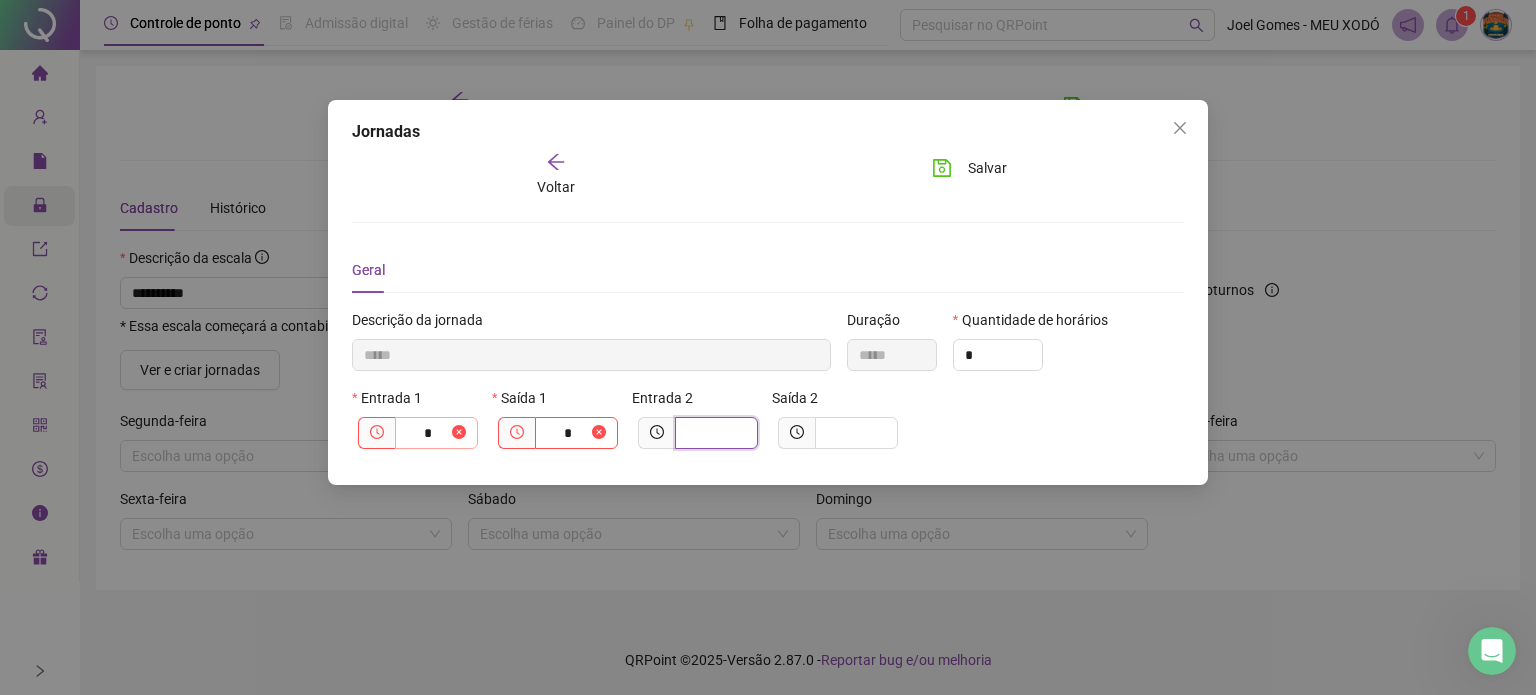 type on "*" 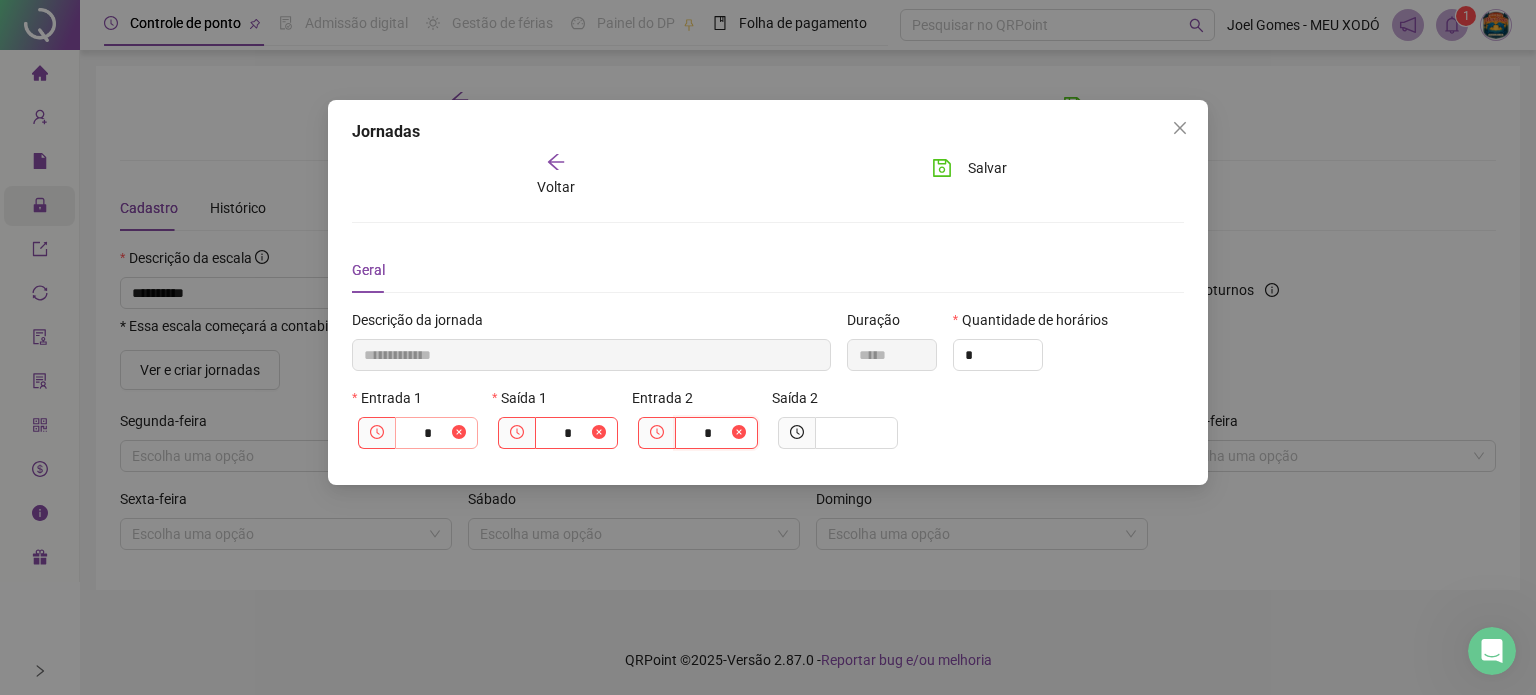 type on "**********" 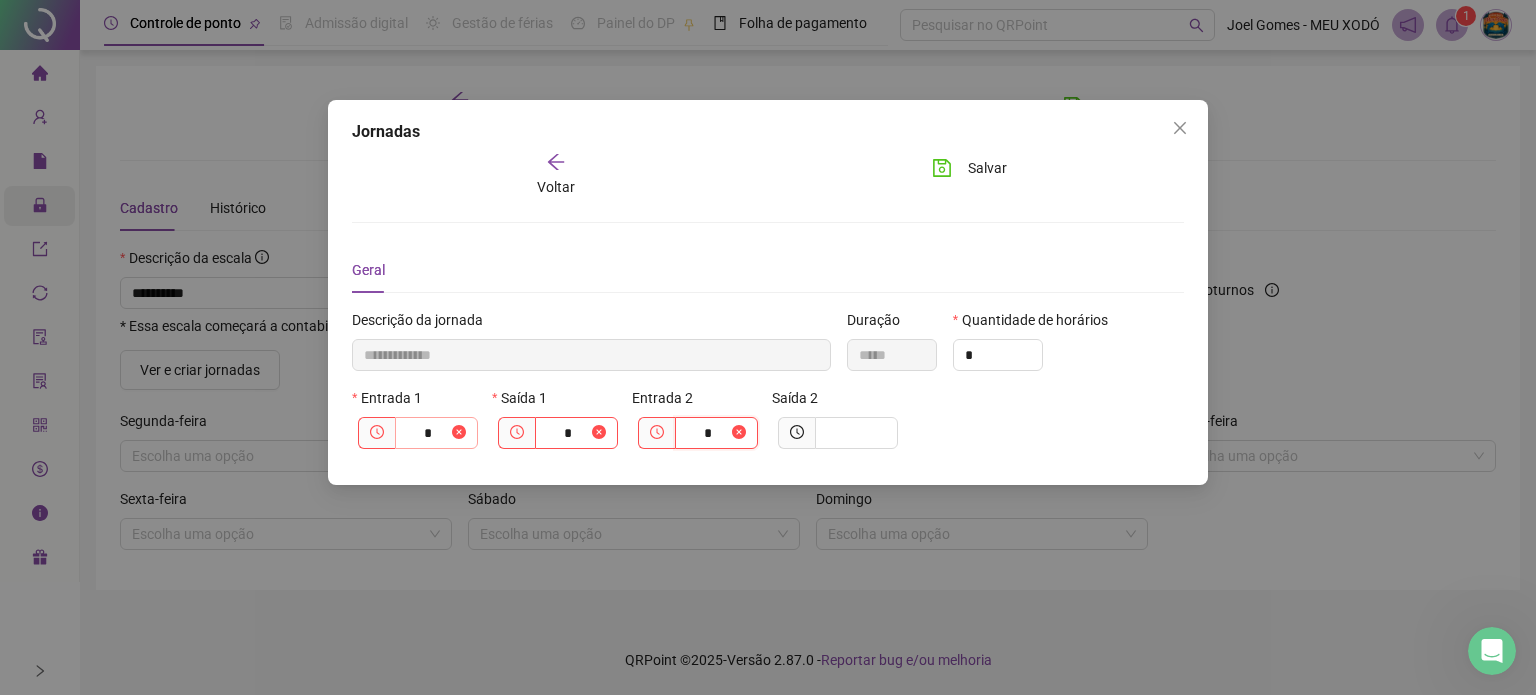 type on "**" 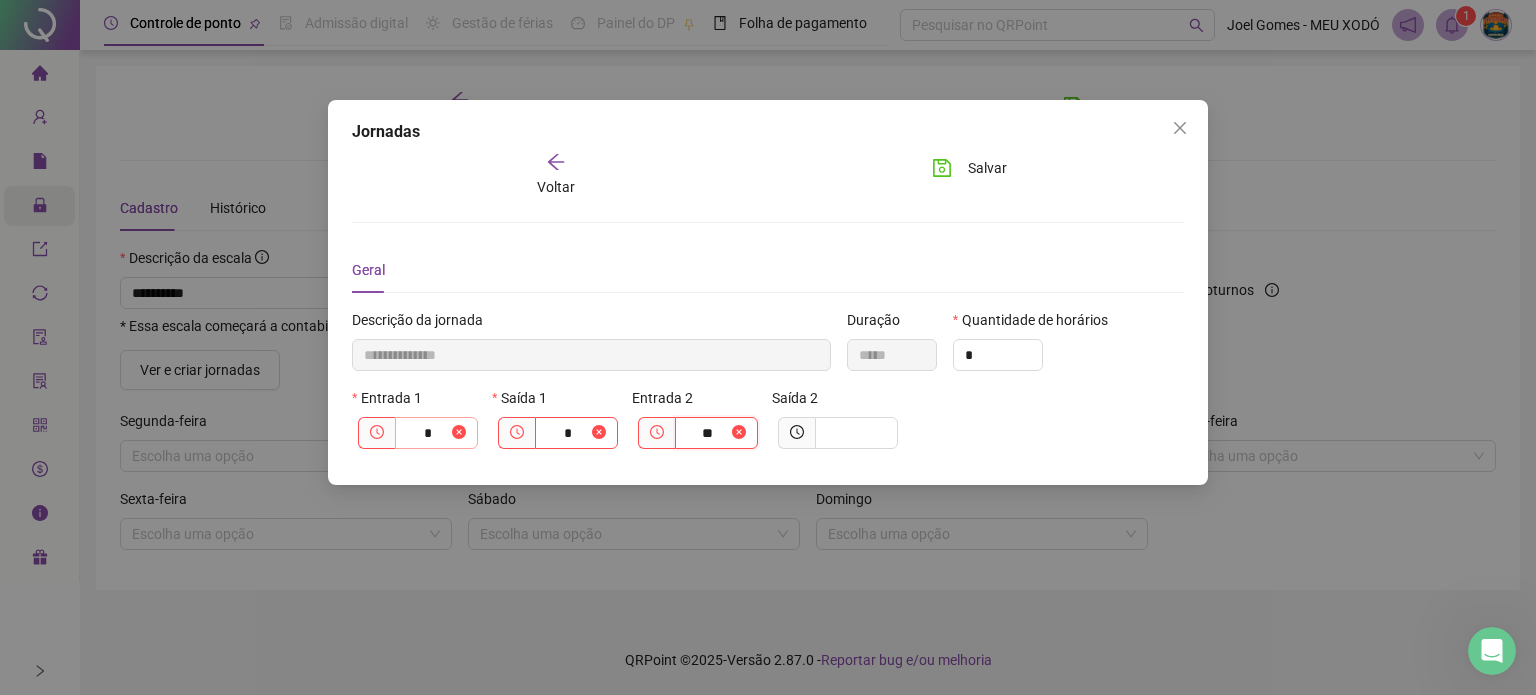 type on "**********" 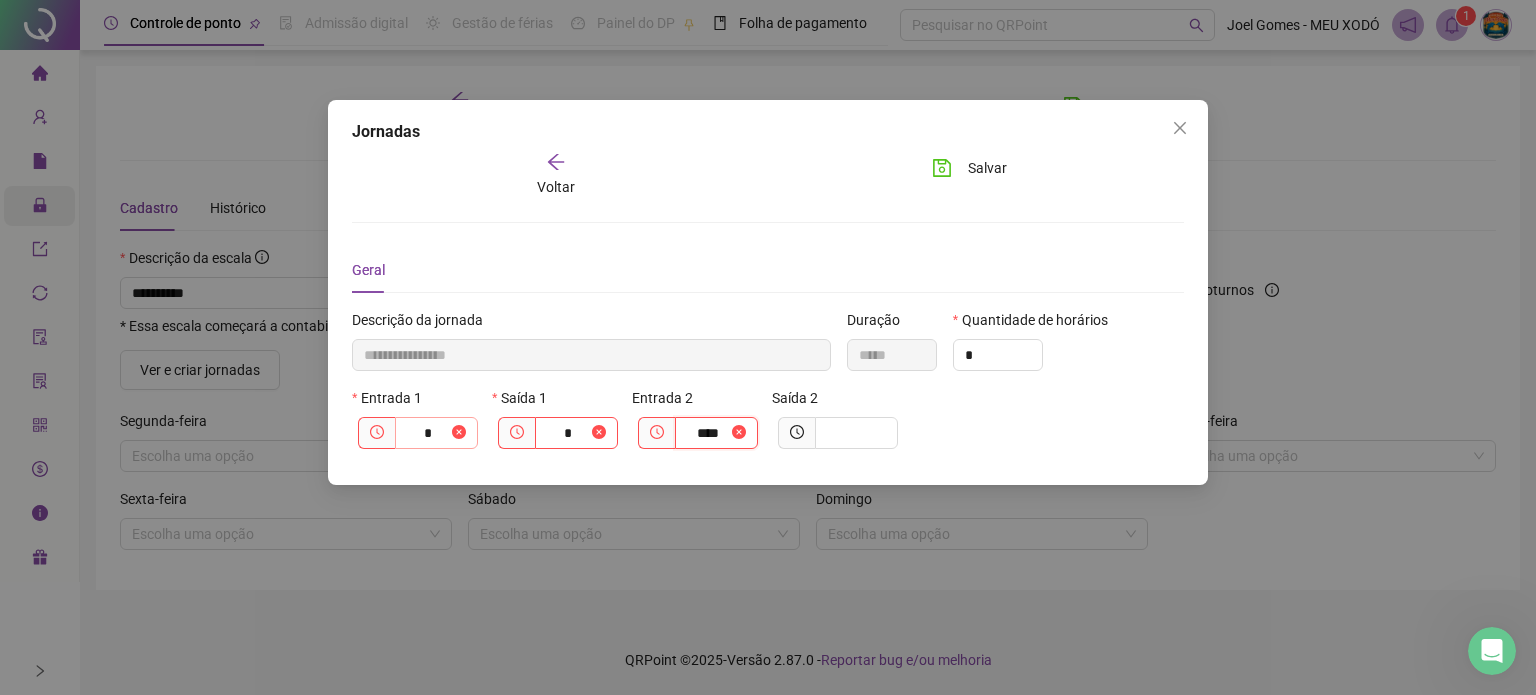 type on "**********" 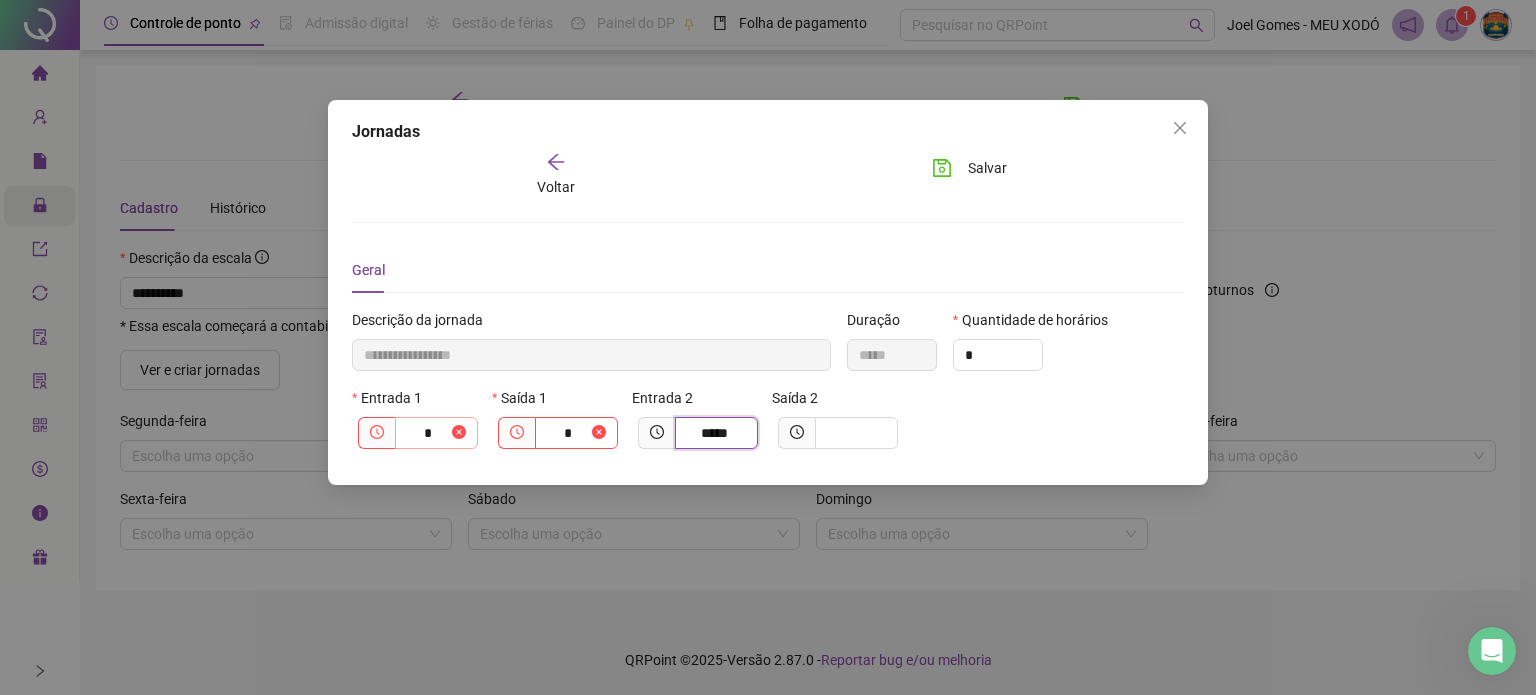 type on "*****" 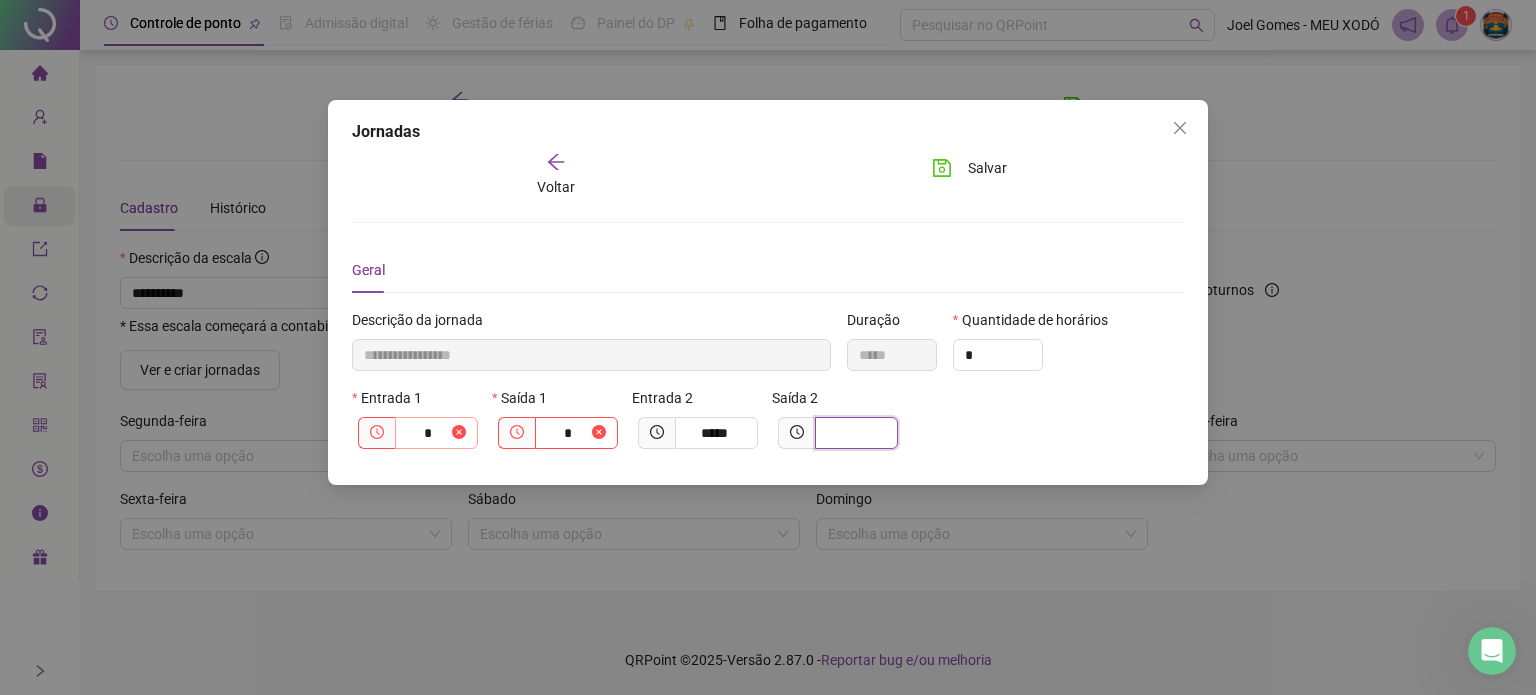 type on "**********" 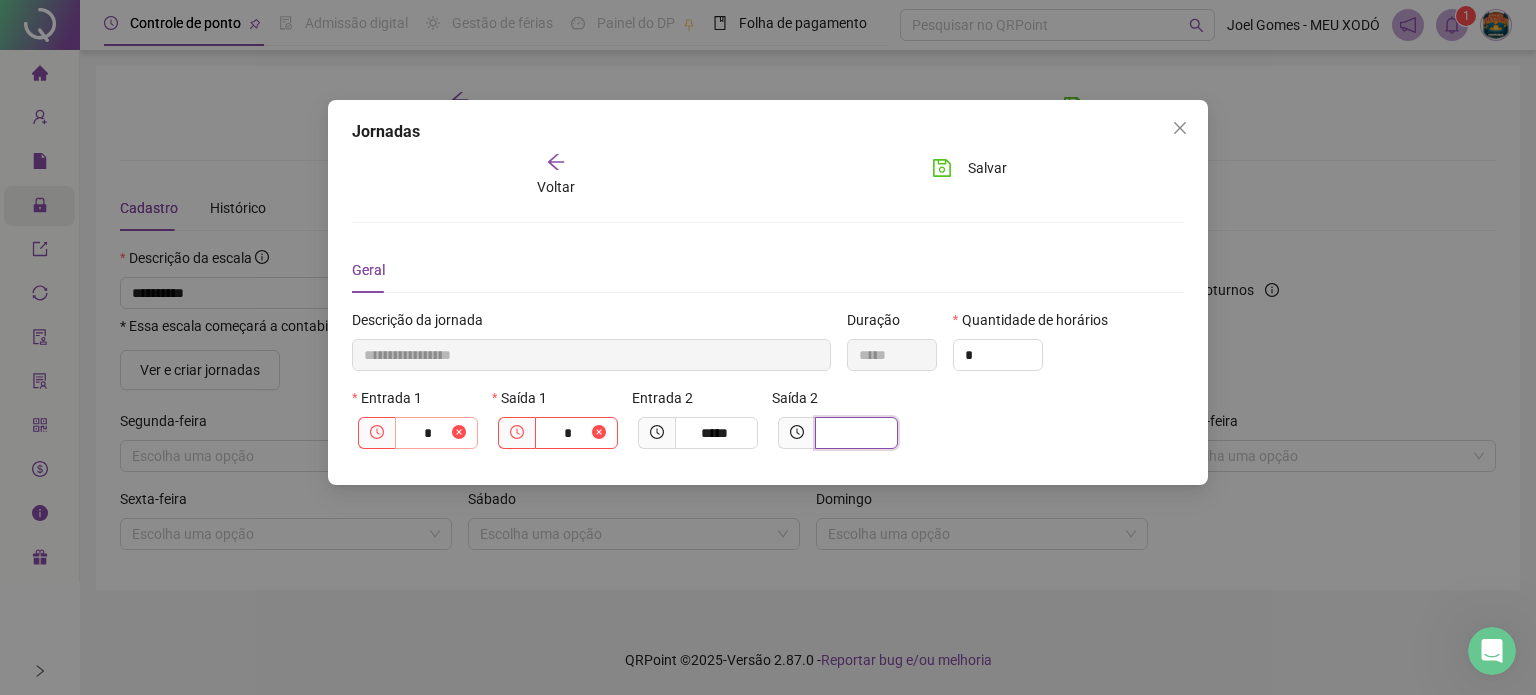 type on "*" 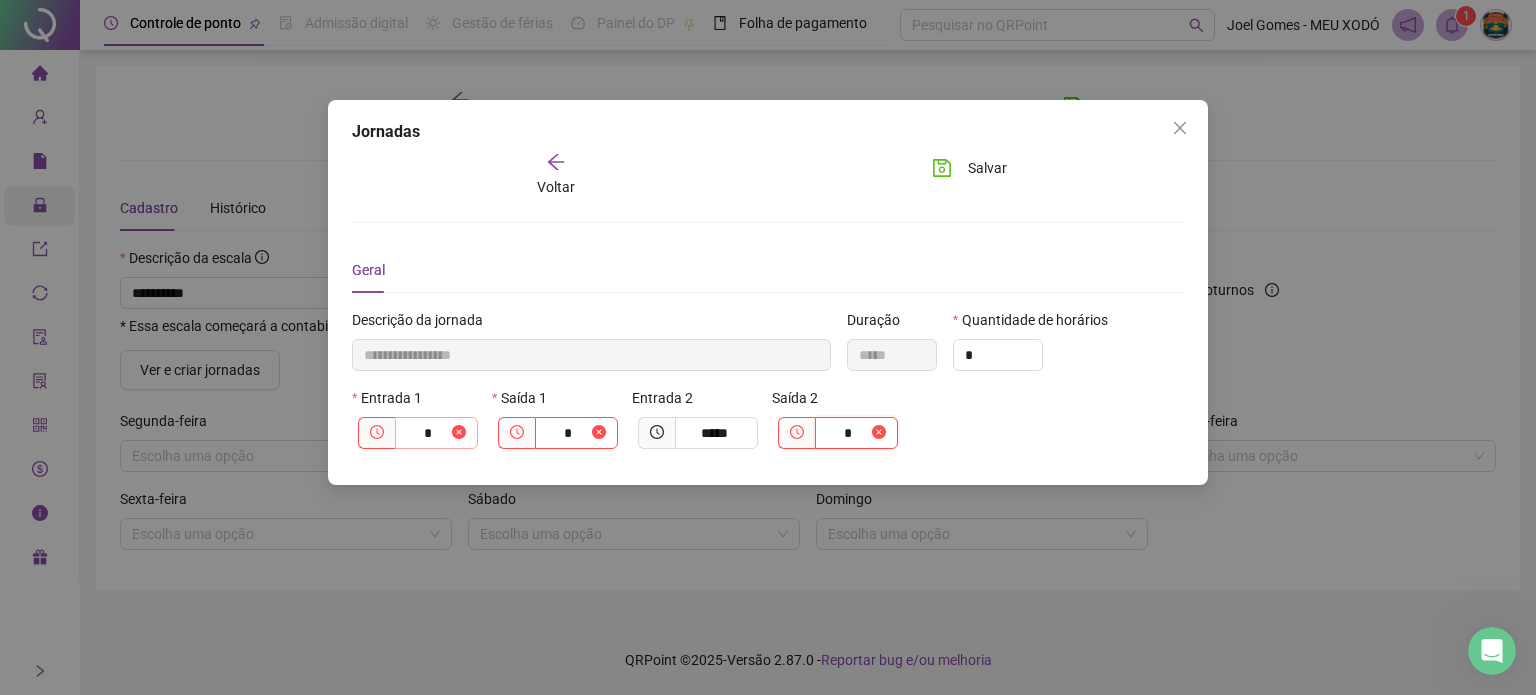 type on "**********" 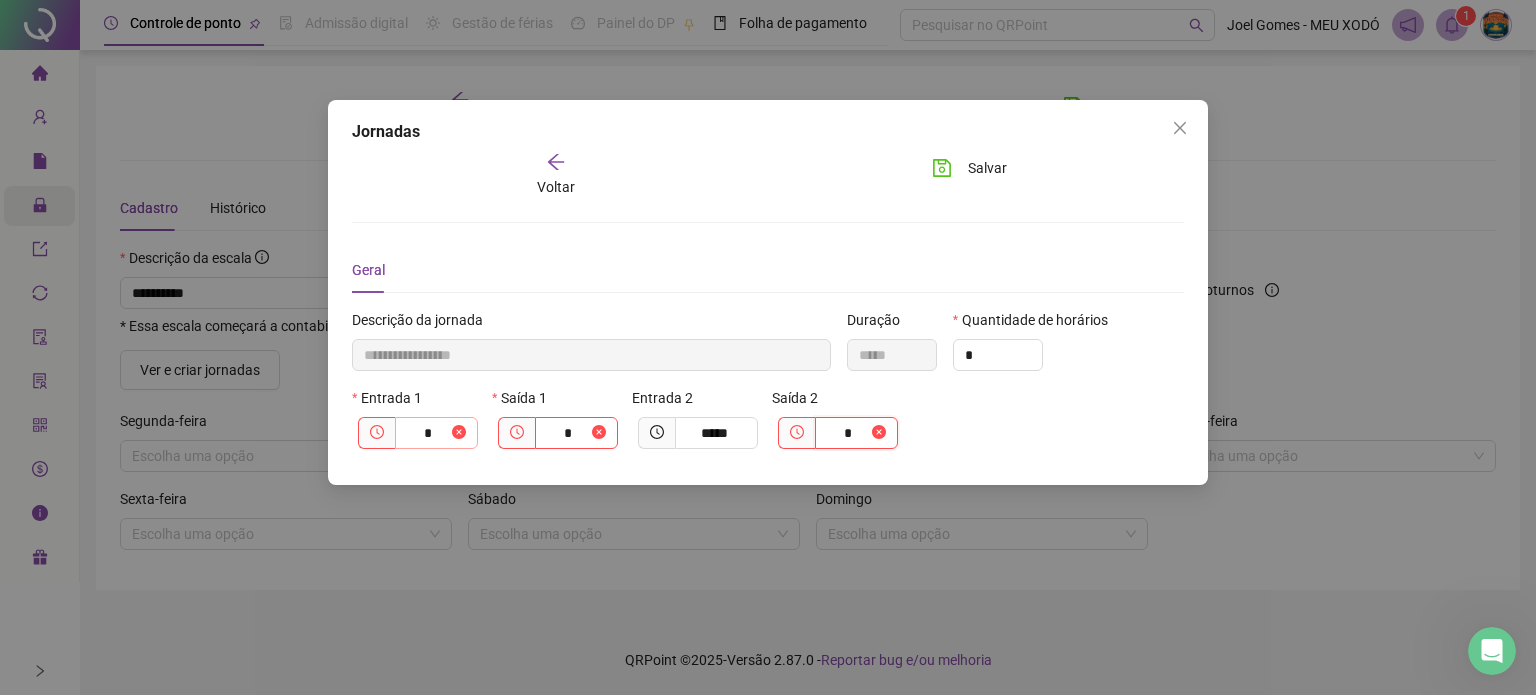 type on "**" 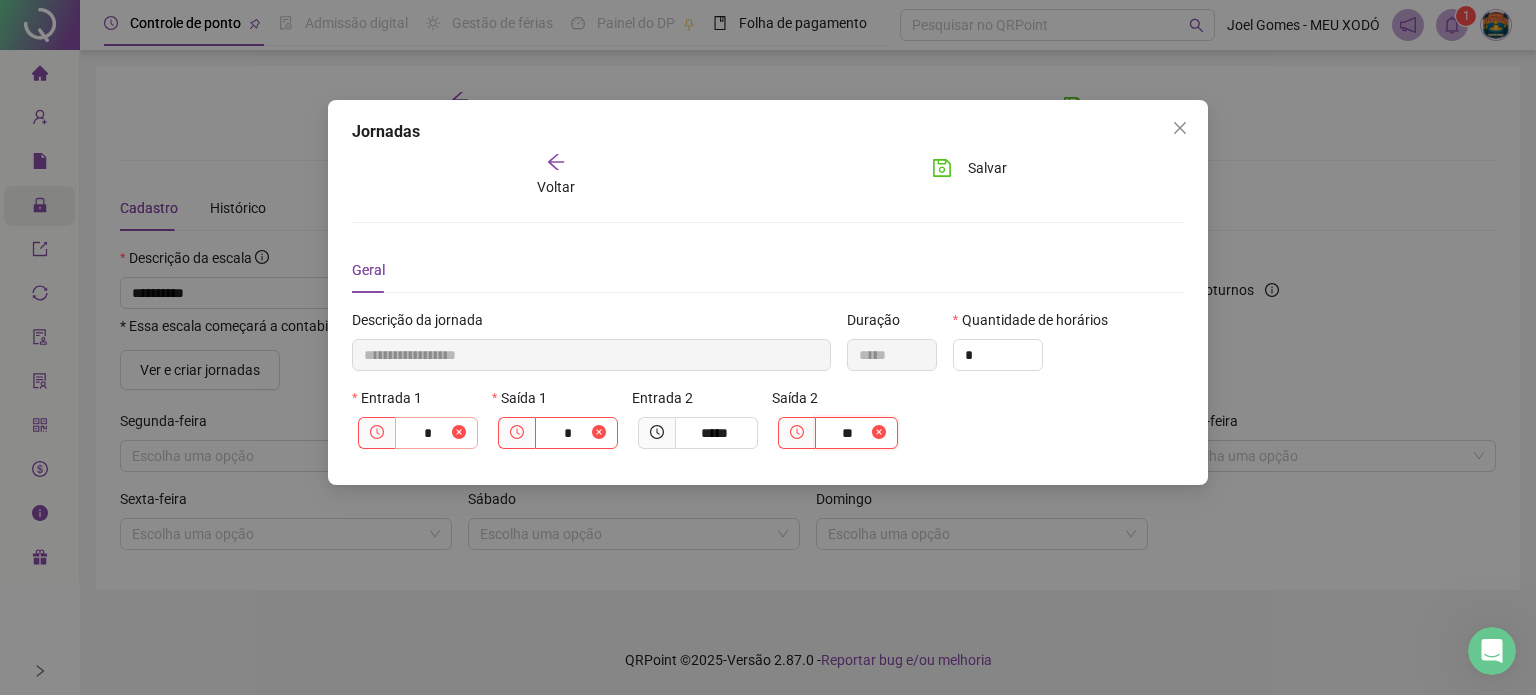 type on "**********" 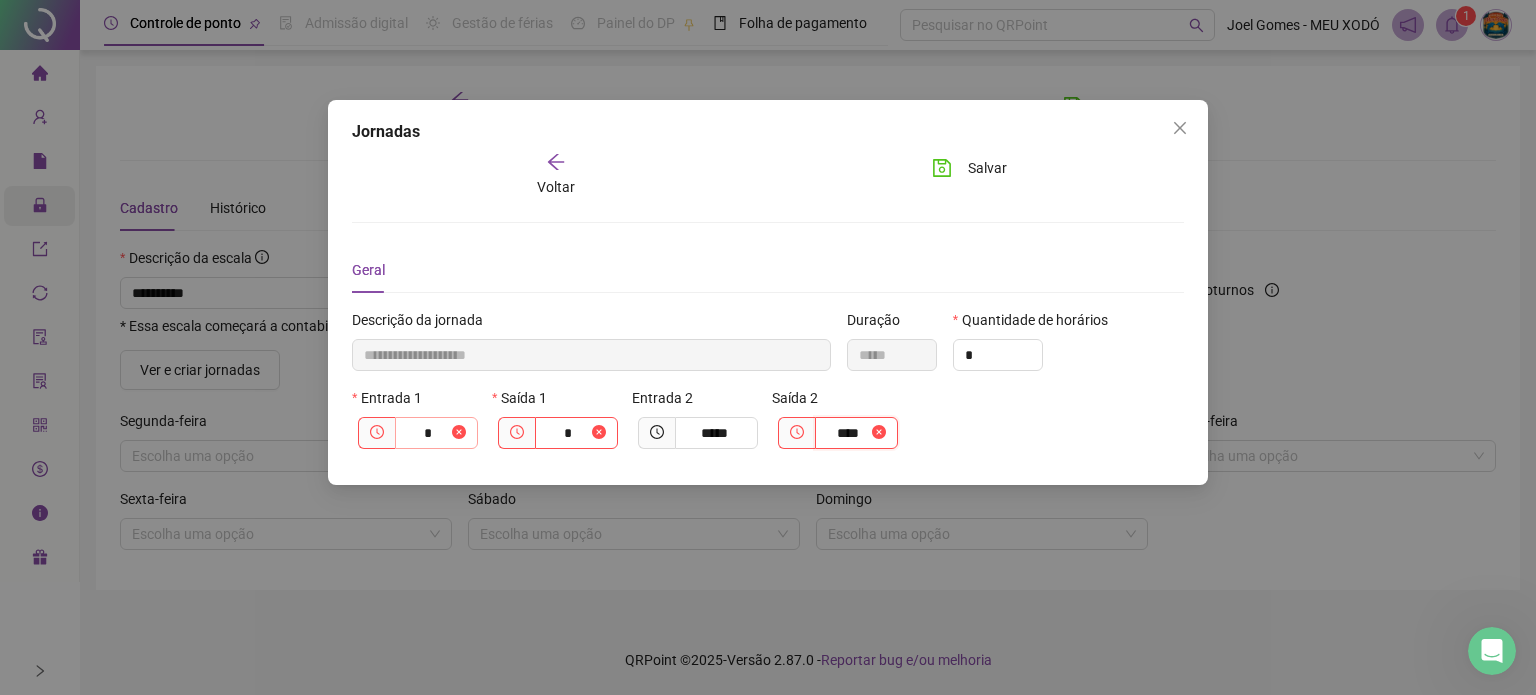 type on "**********" 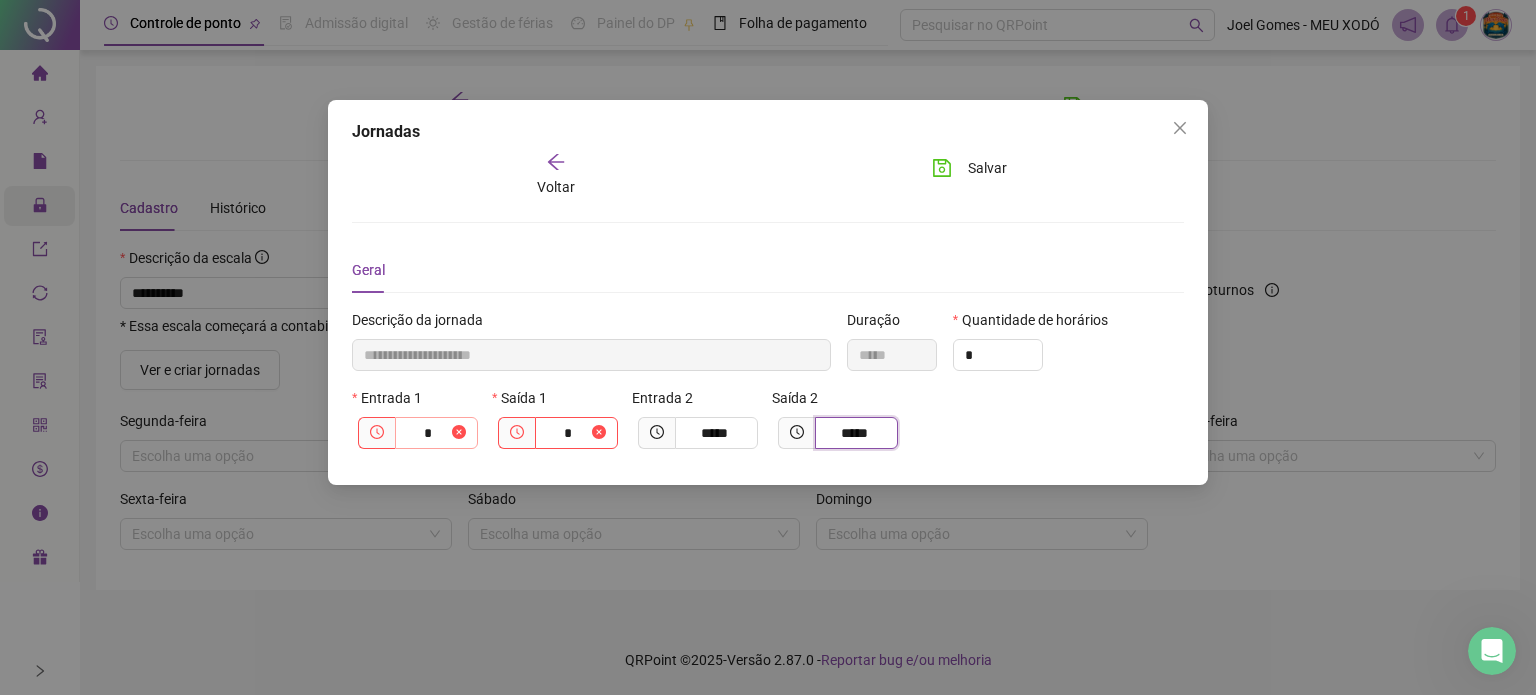 type on "*****" 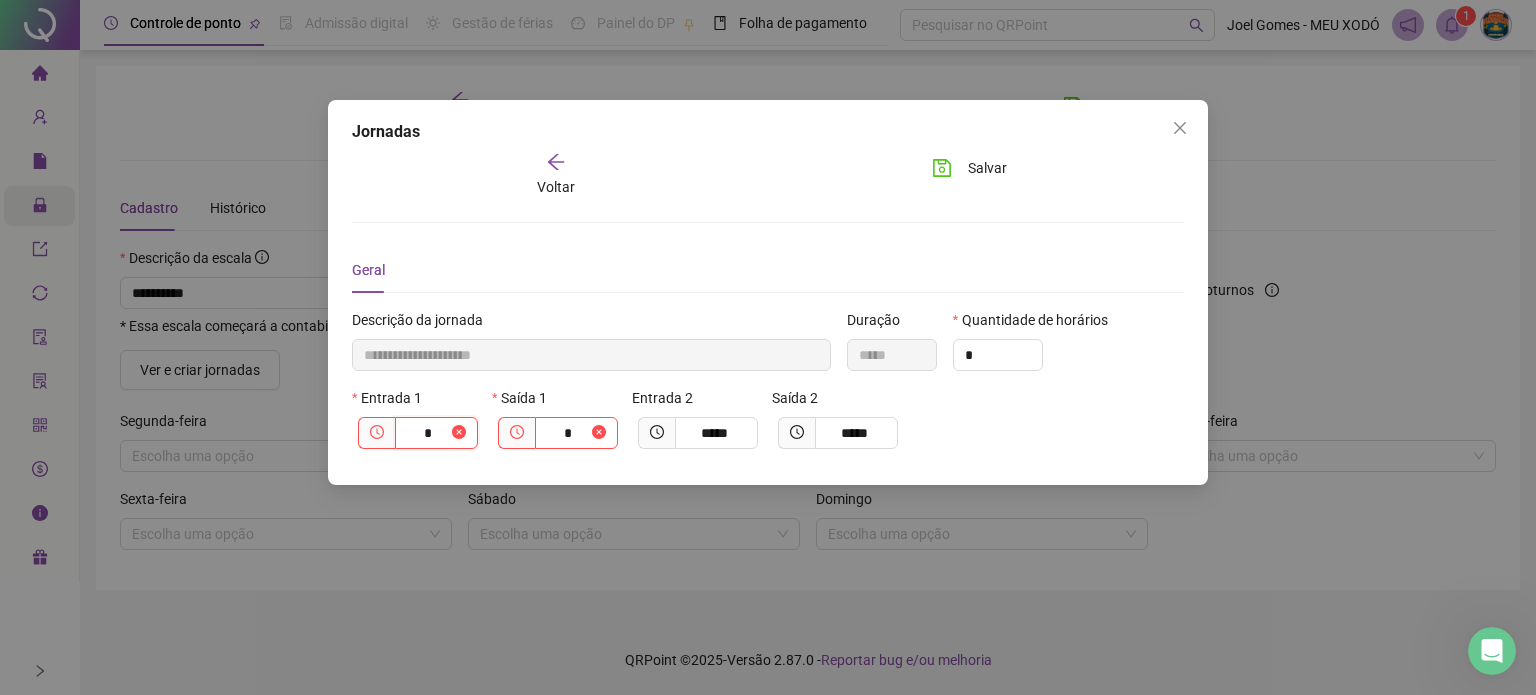 click on "*" at bounding box center [427, 433] 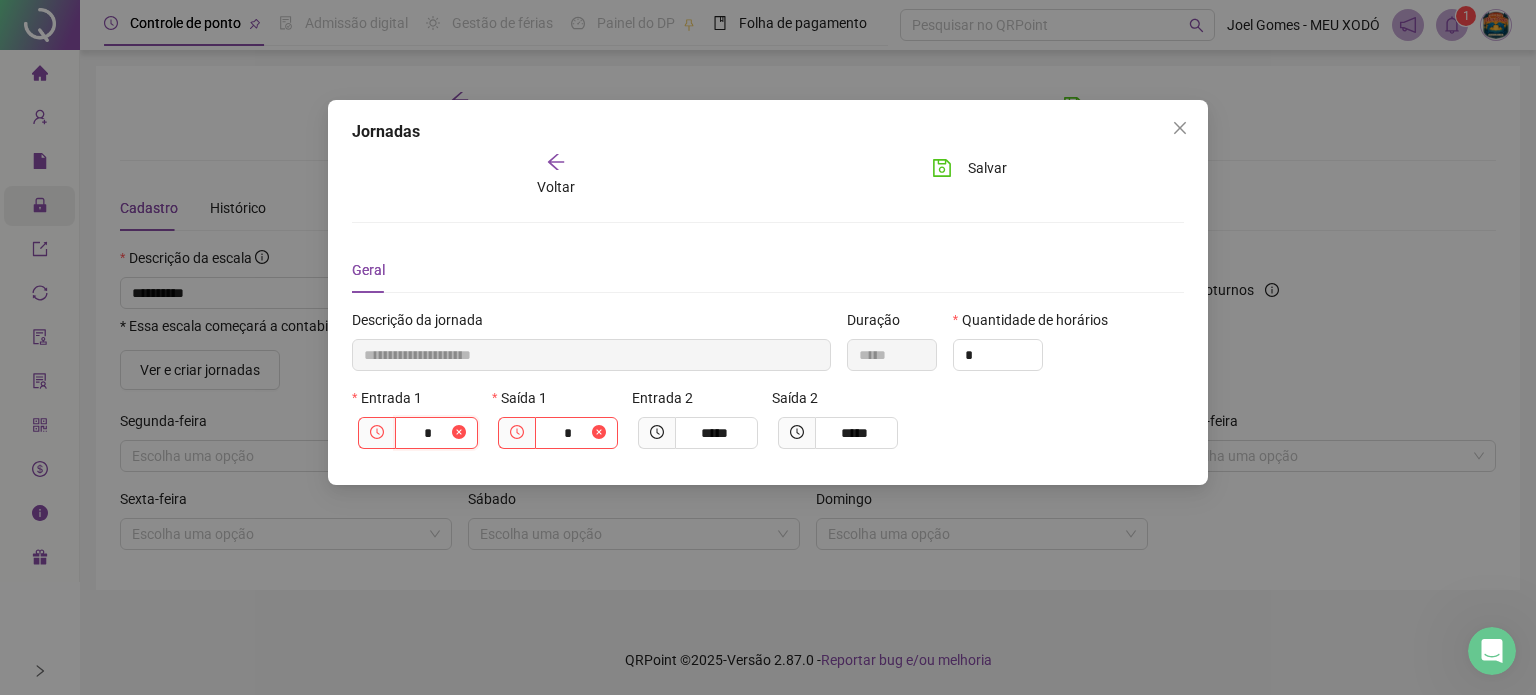 type on "******" 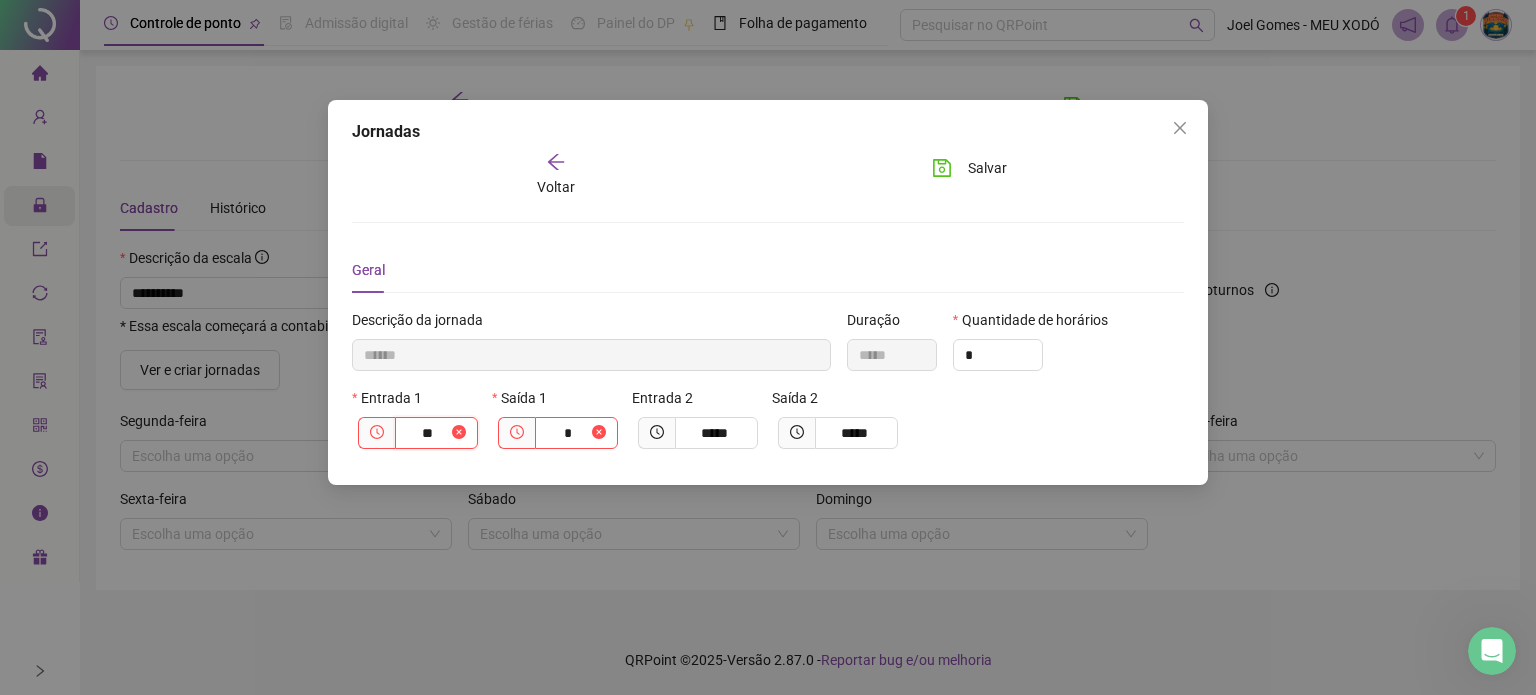 type on "********" 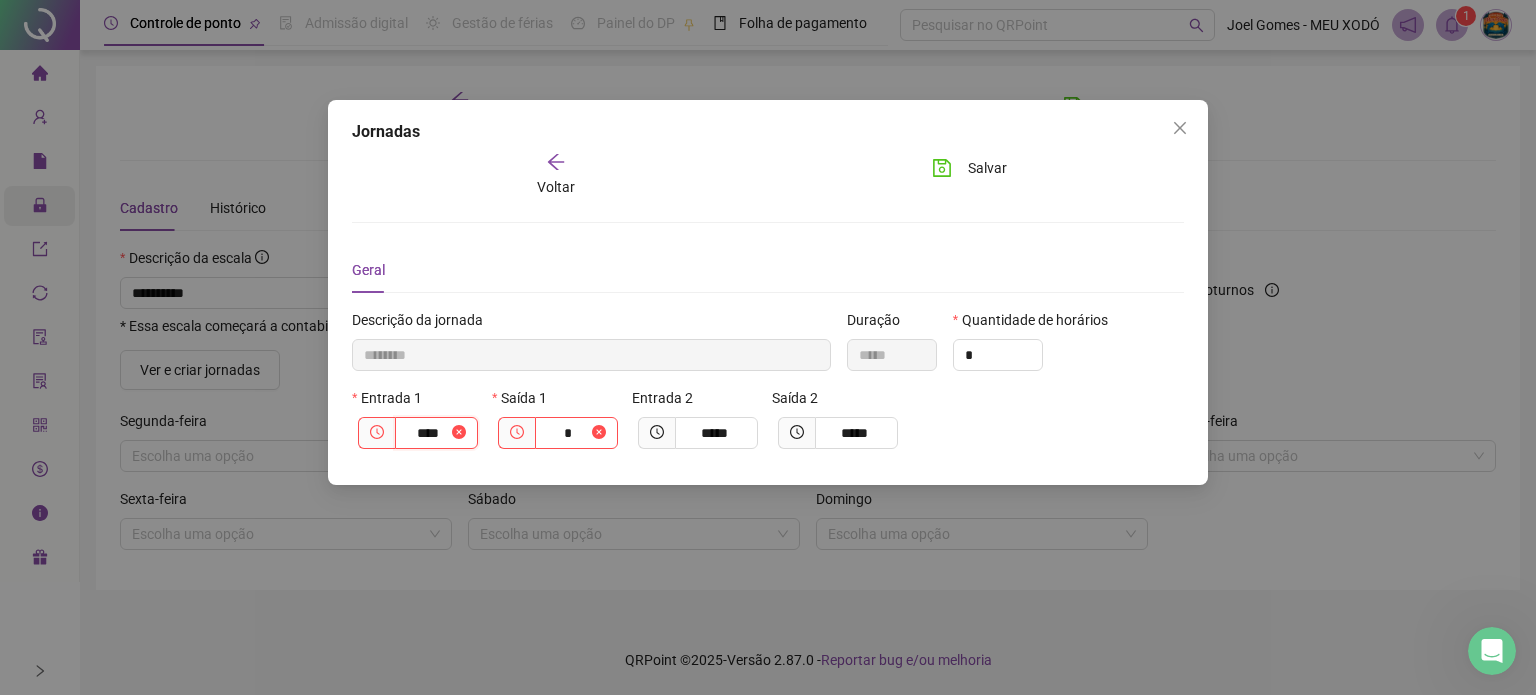 type on "*********" 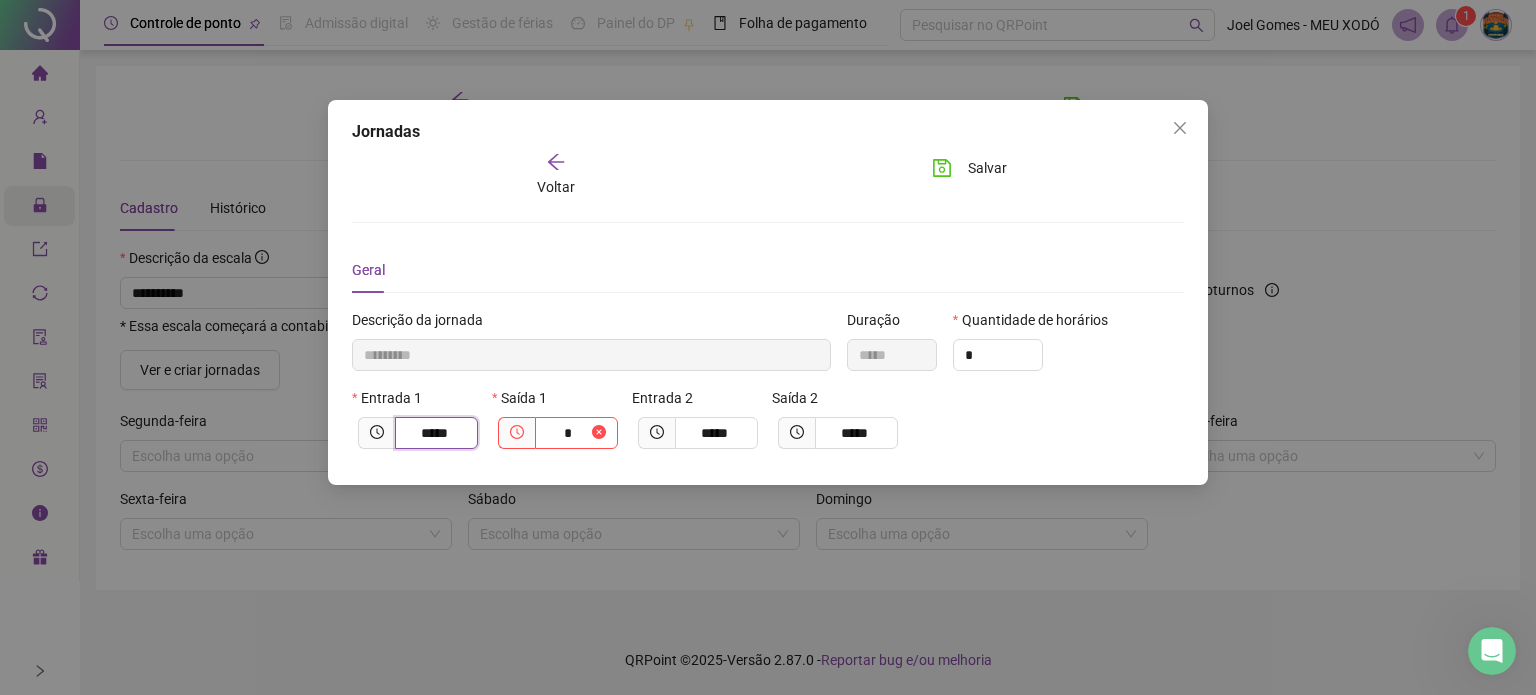 type on "*****" 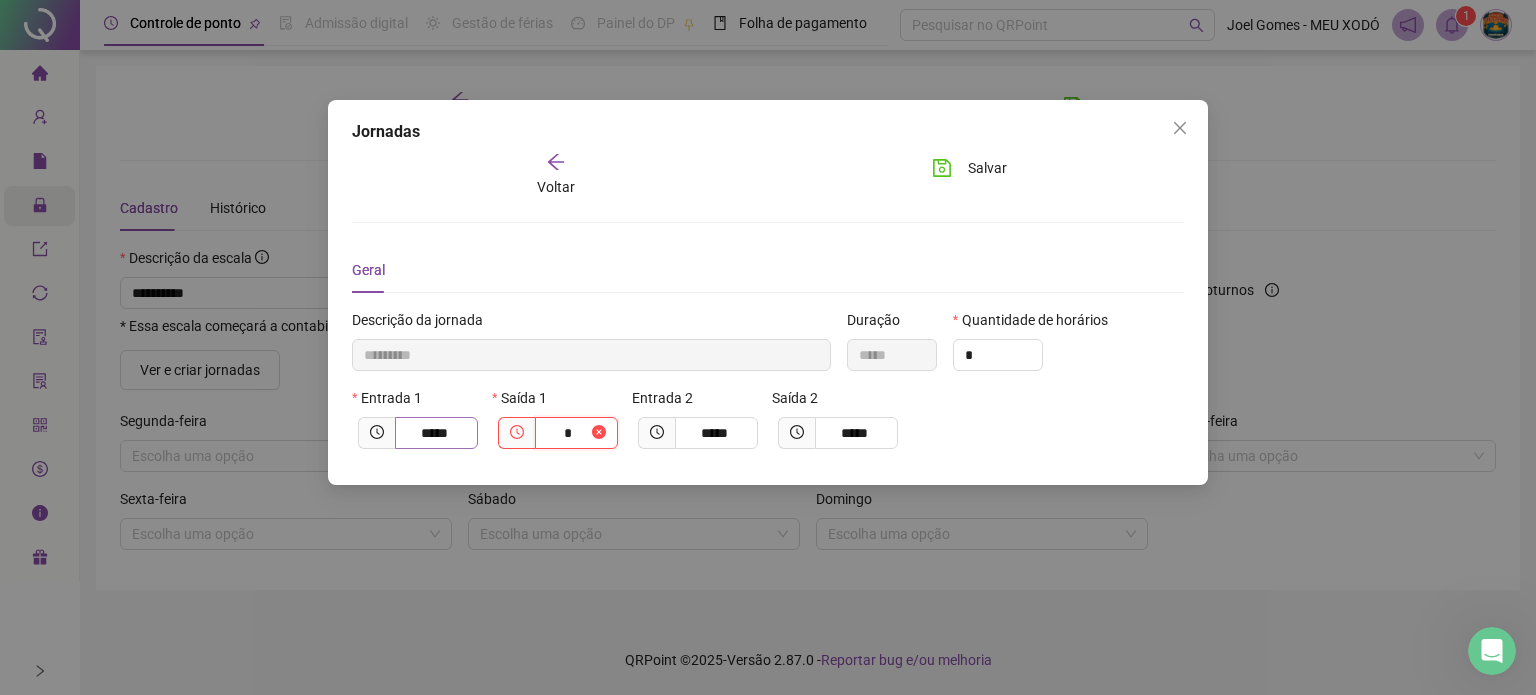 type on "**********" 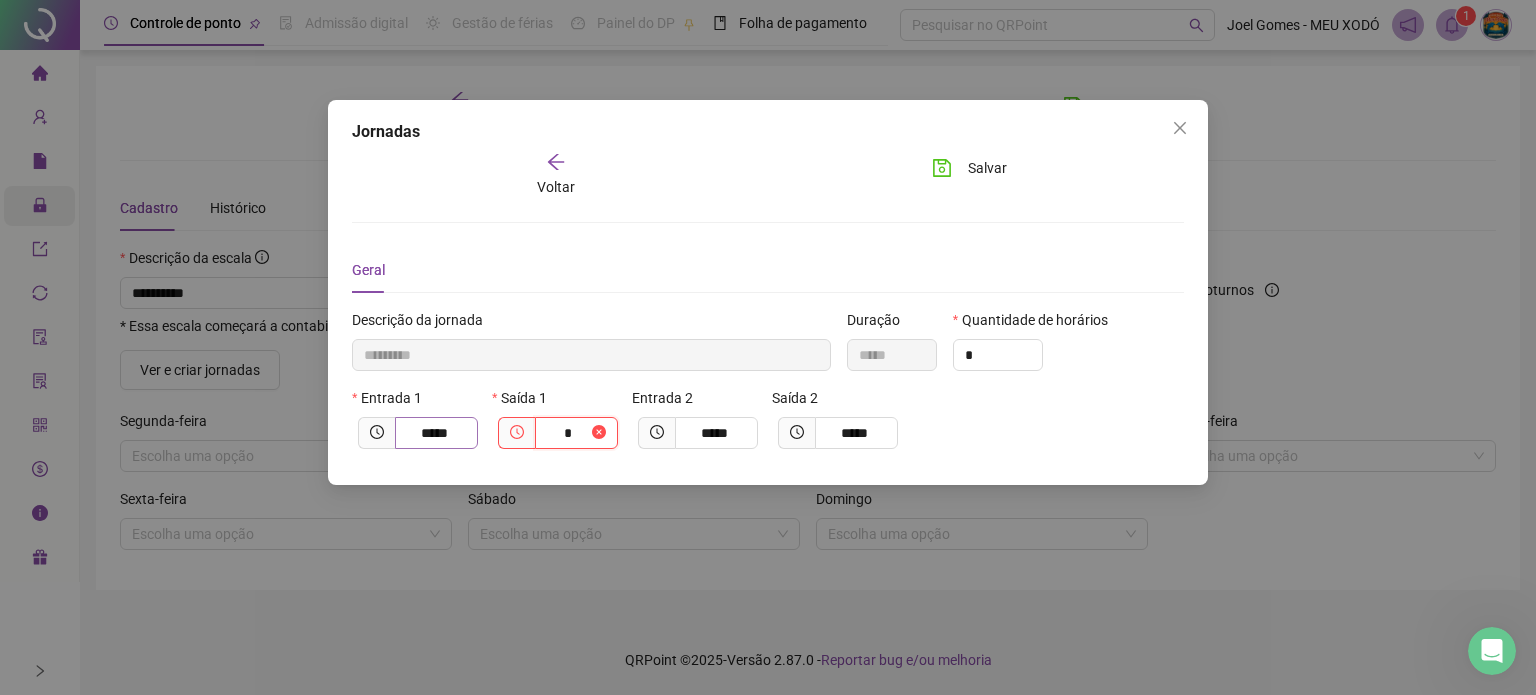 type on "**" 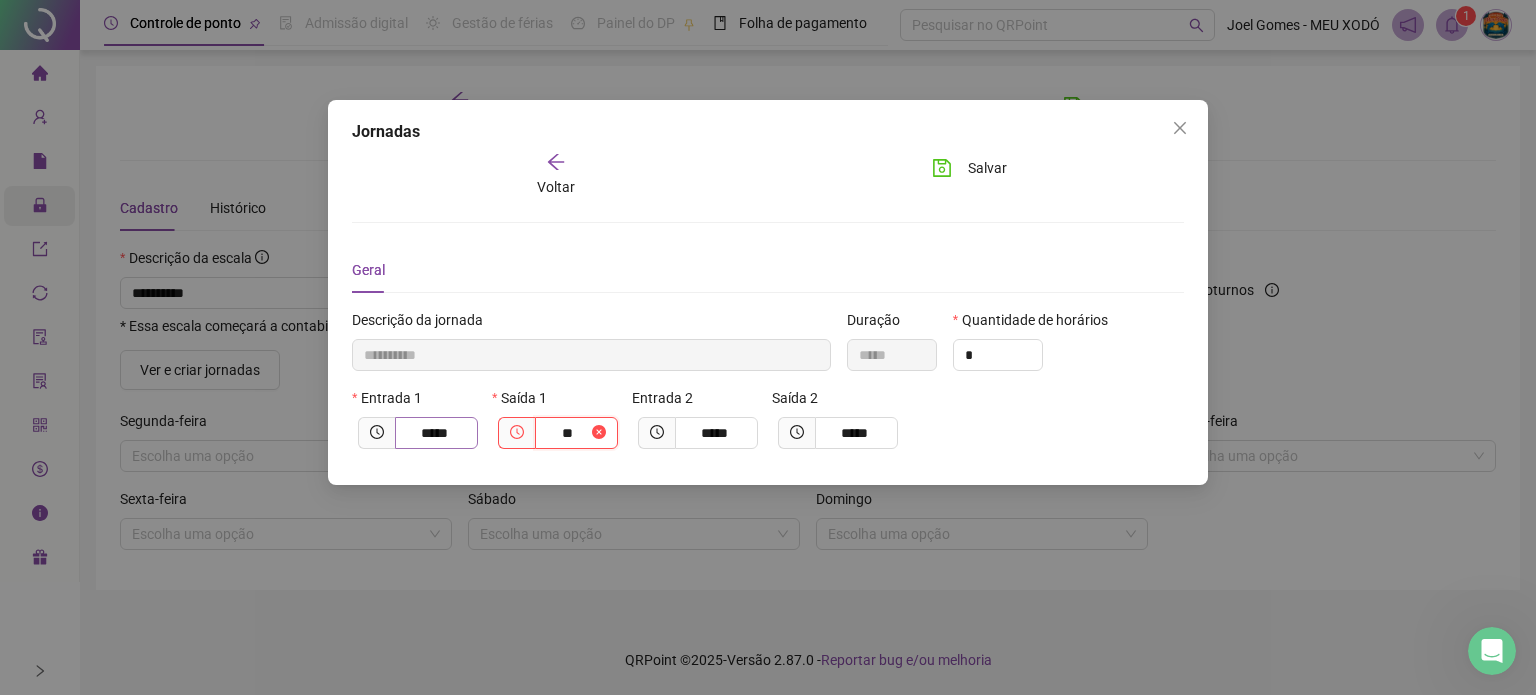 type on "**********" 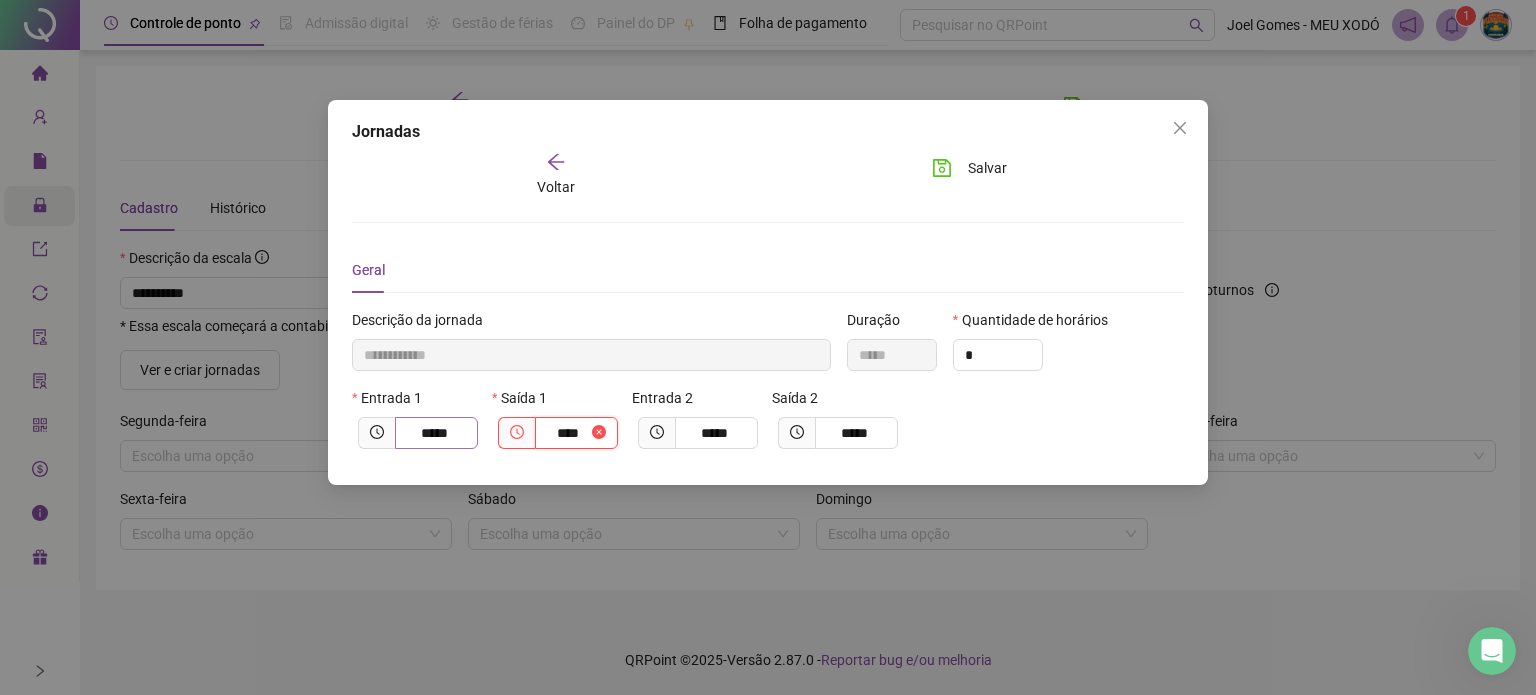 type on "**********" 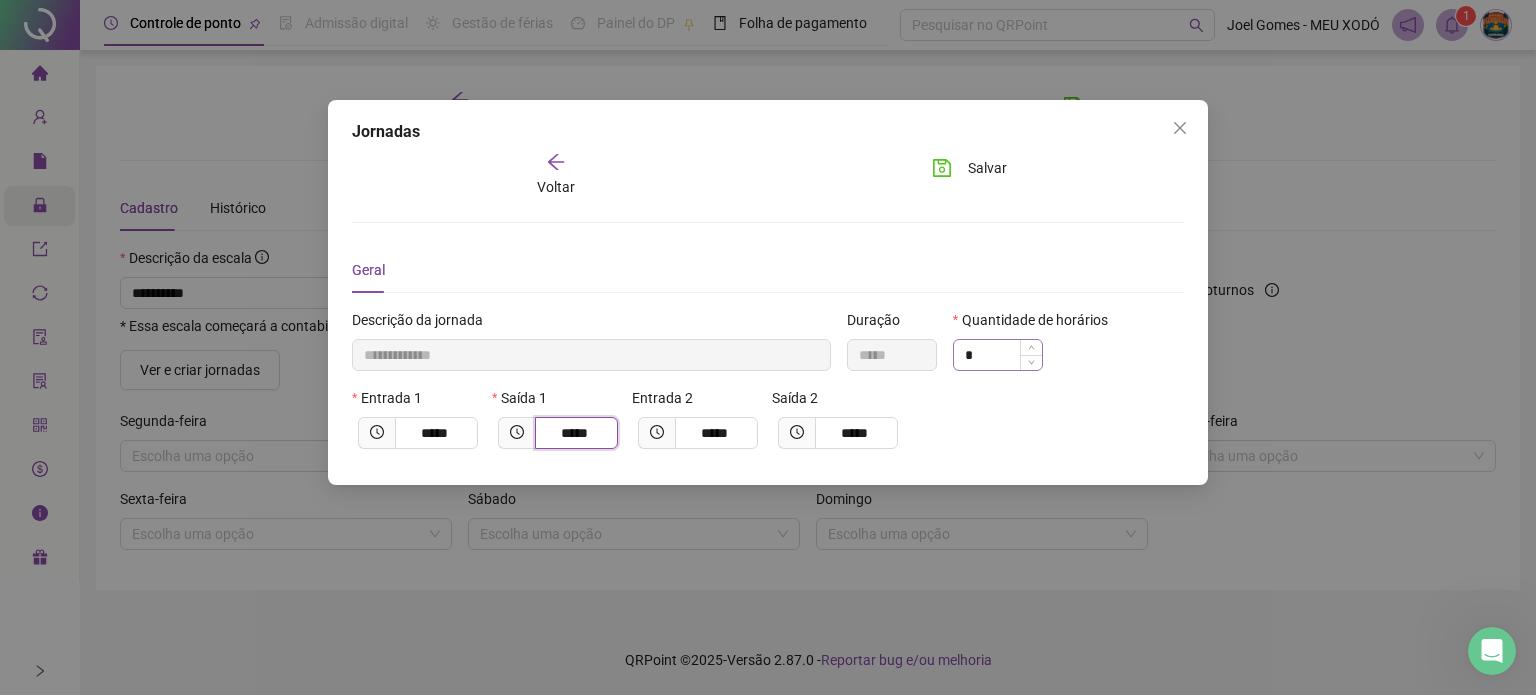 type on "*****" 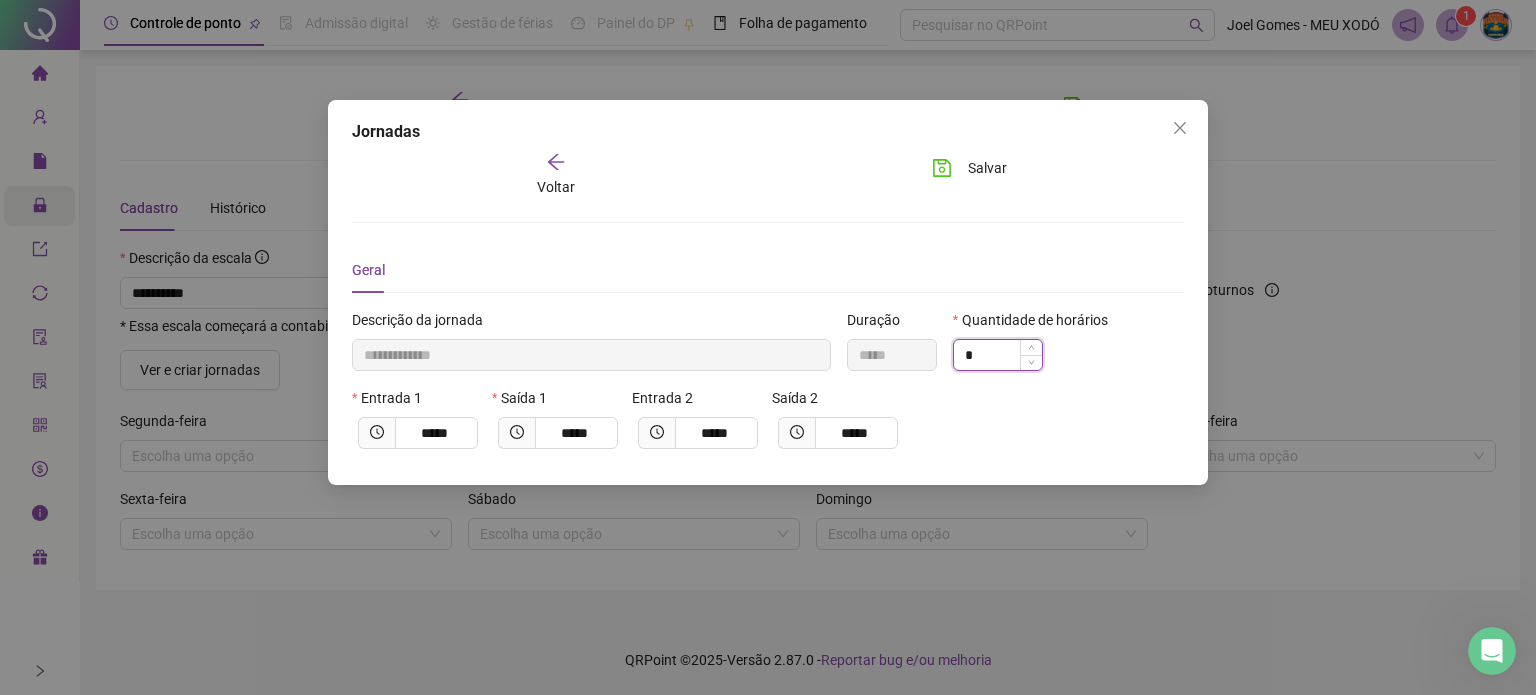 click on "*" at bounding box center [998, 355] 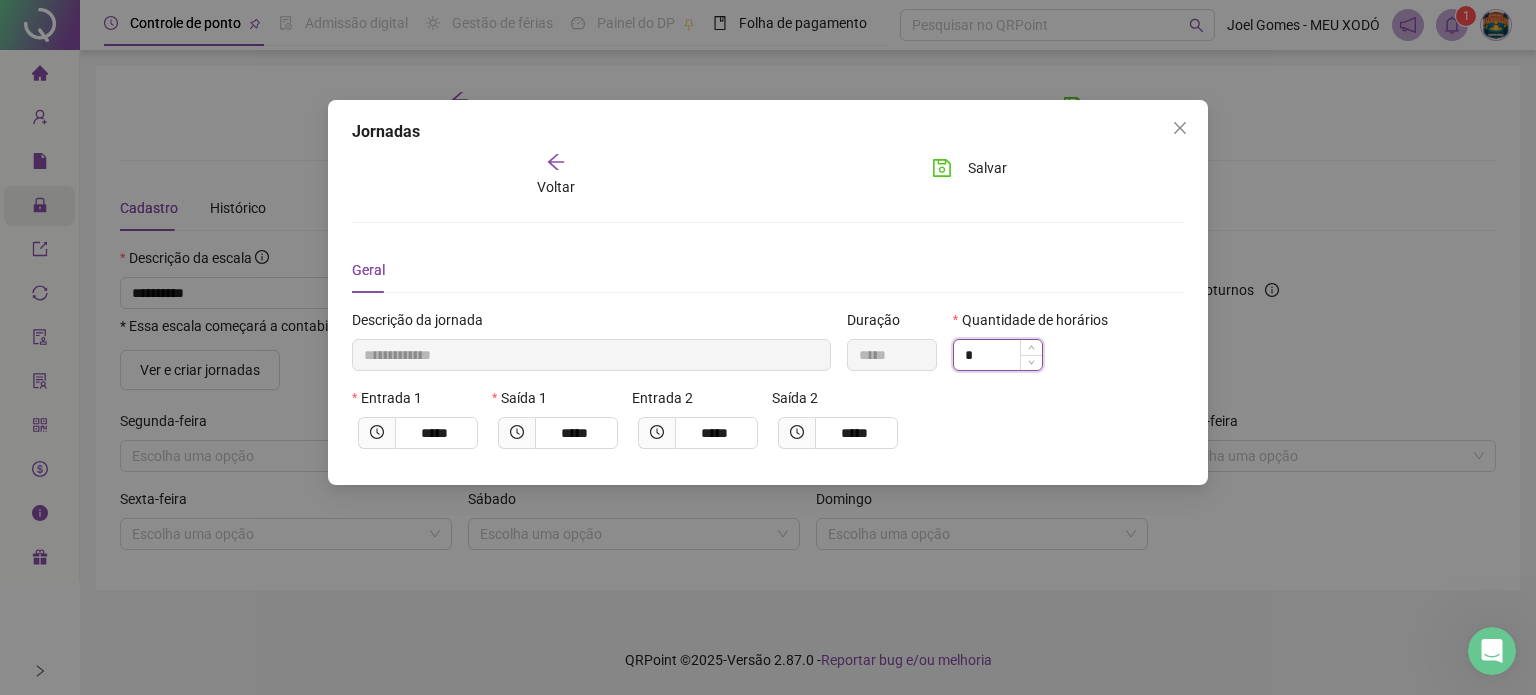 click on "*" at bounding box center [998, 355] 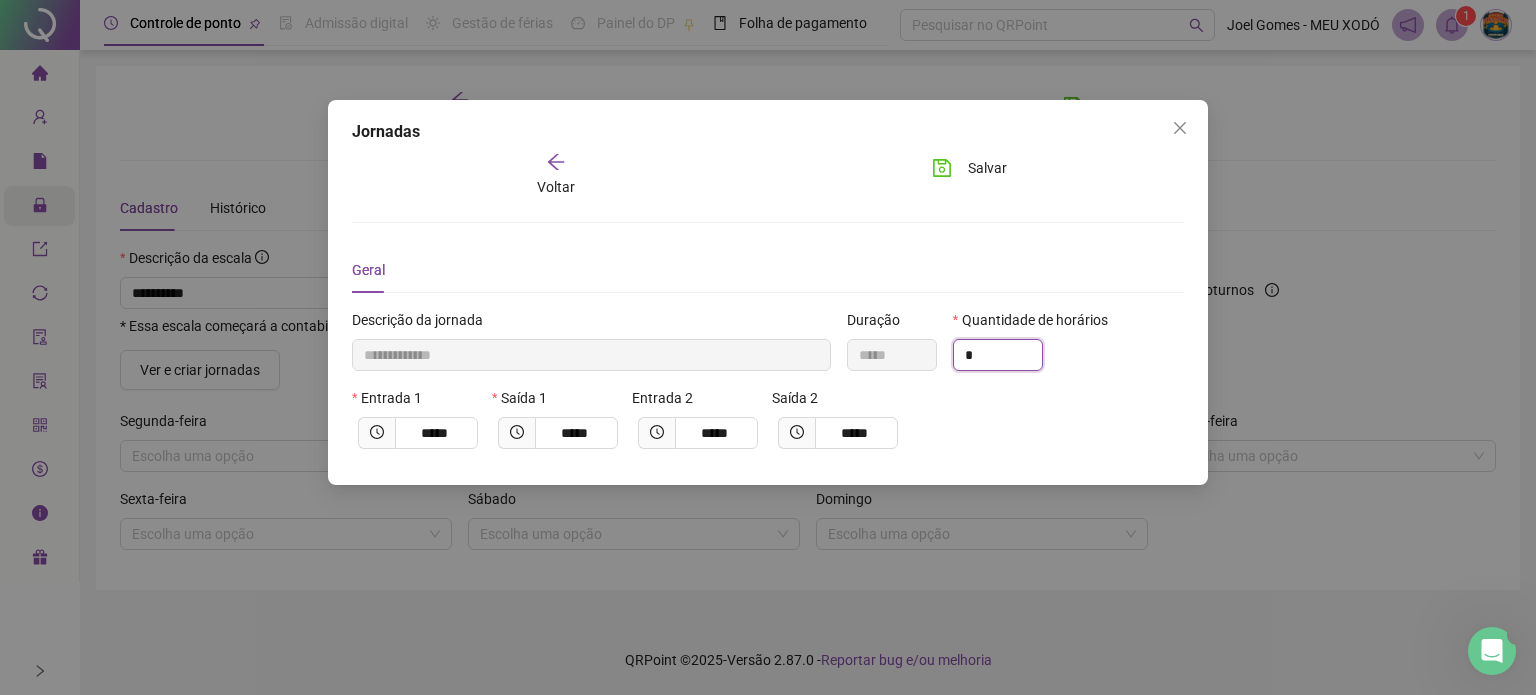 scroll, scrollTop: 2406, scrollLeft: 0, axis: vertical 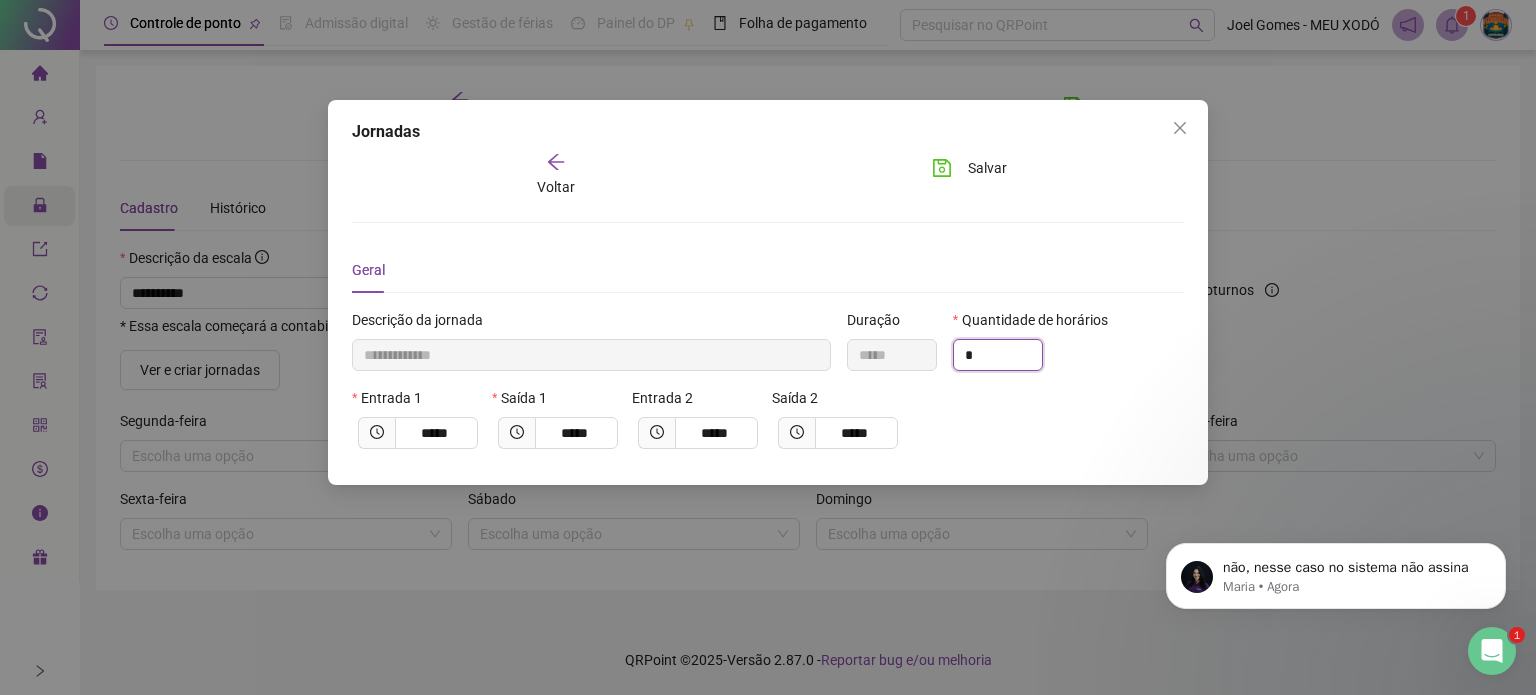 type on "*" 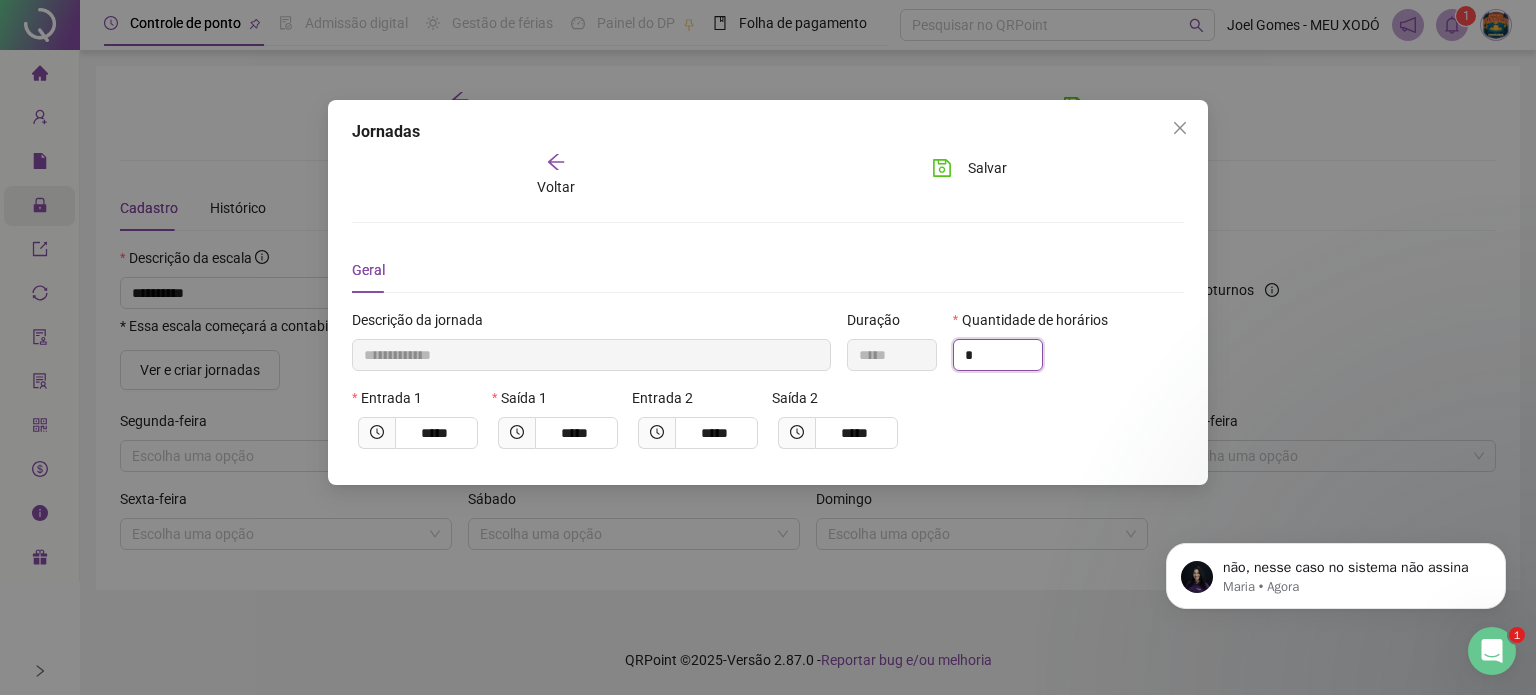 type 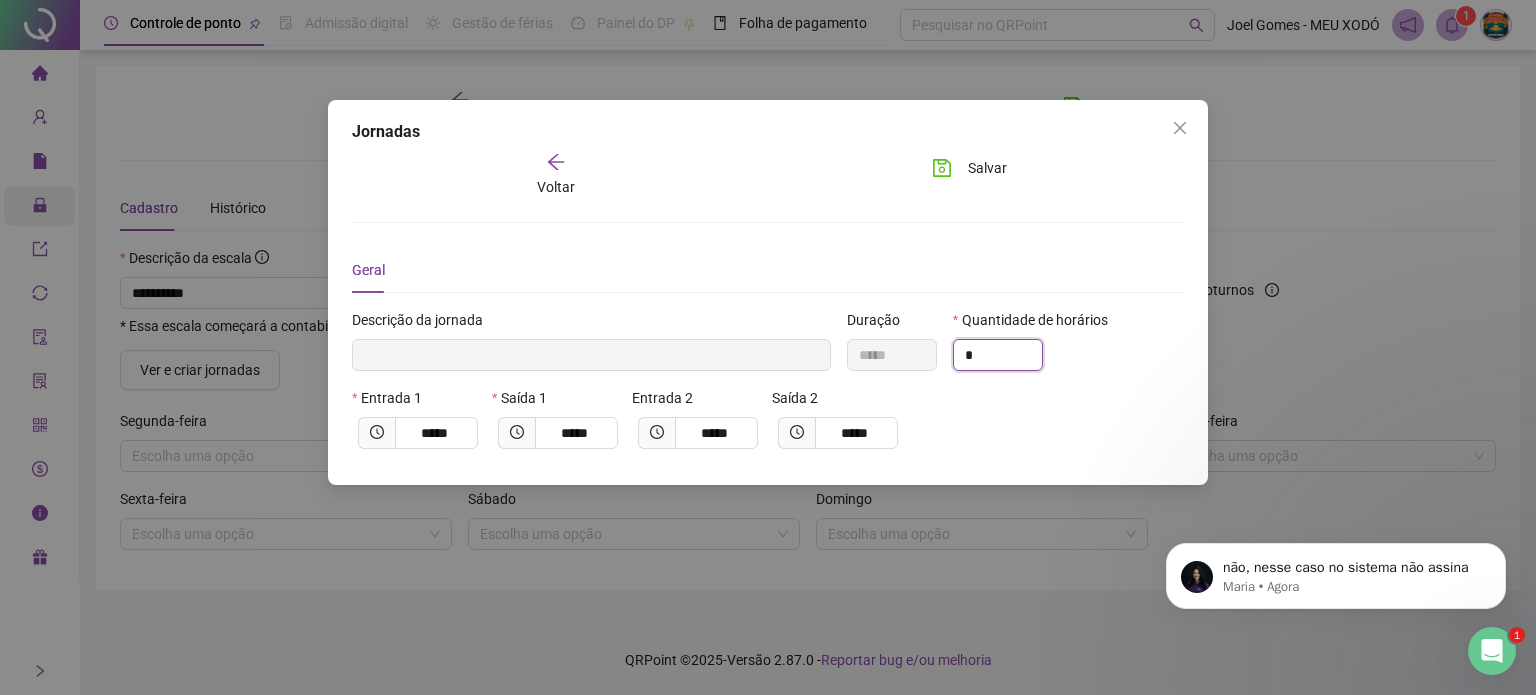type 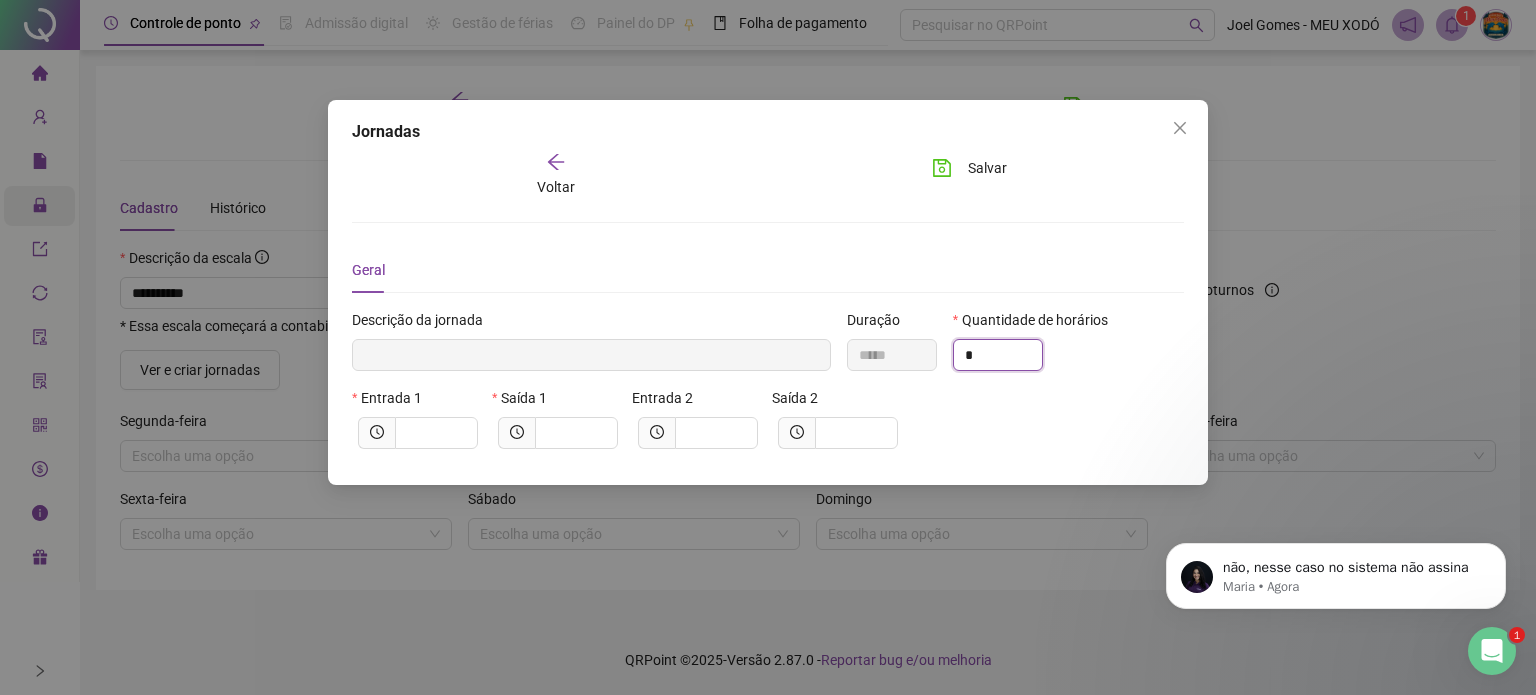 type on "*" 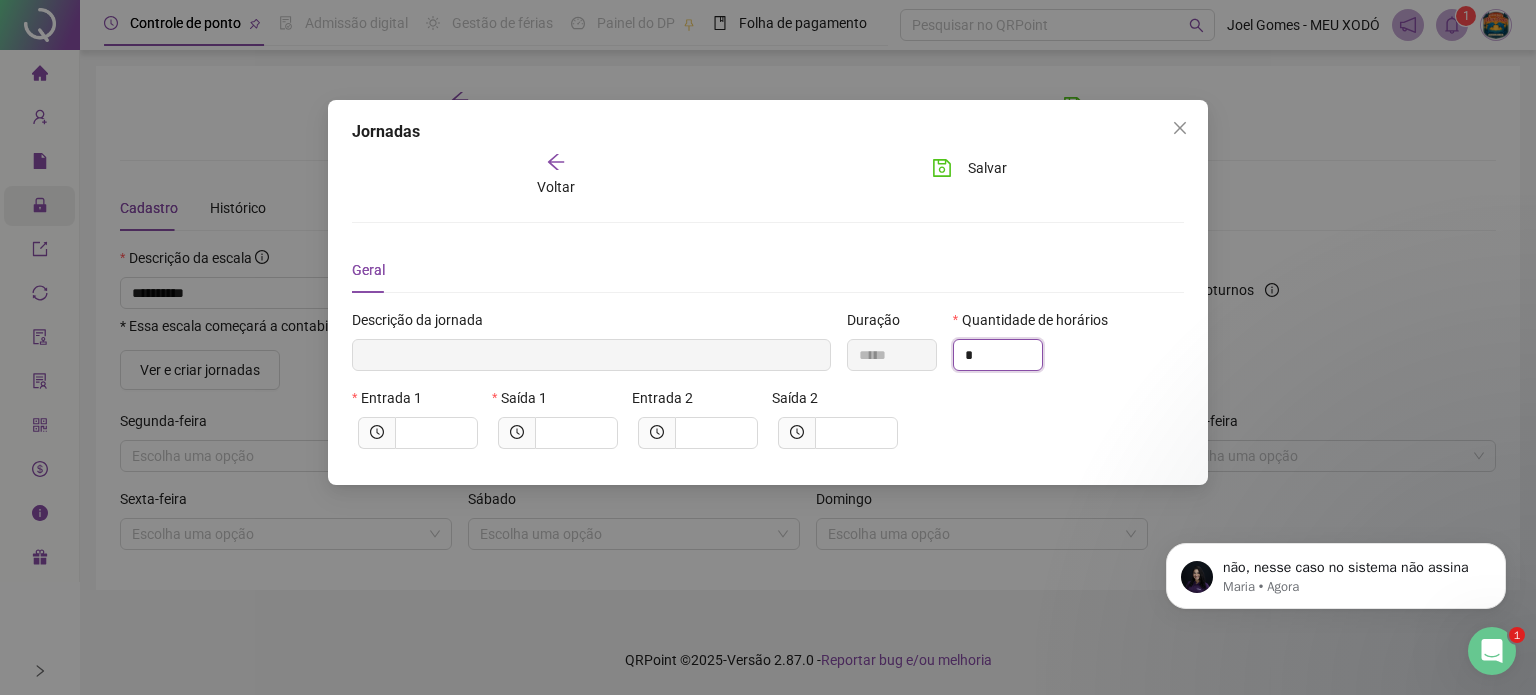 scroll, scrollTop: 2472, scrollLeft: 0, axis: vertical 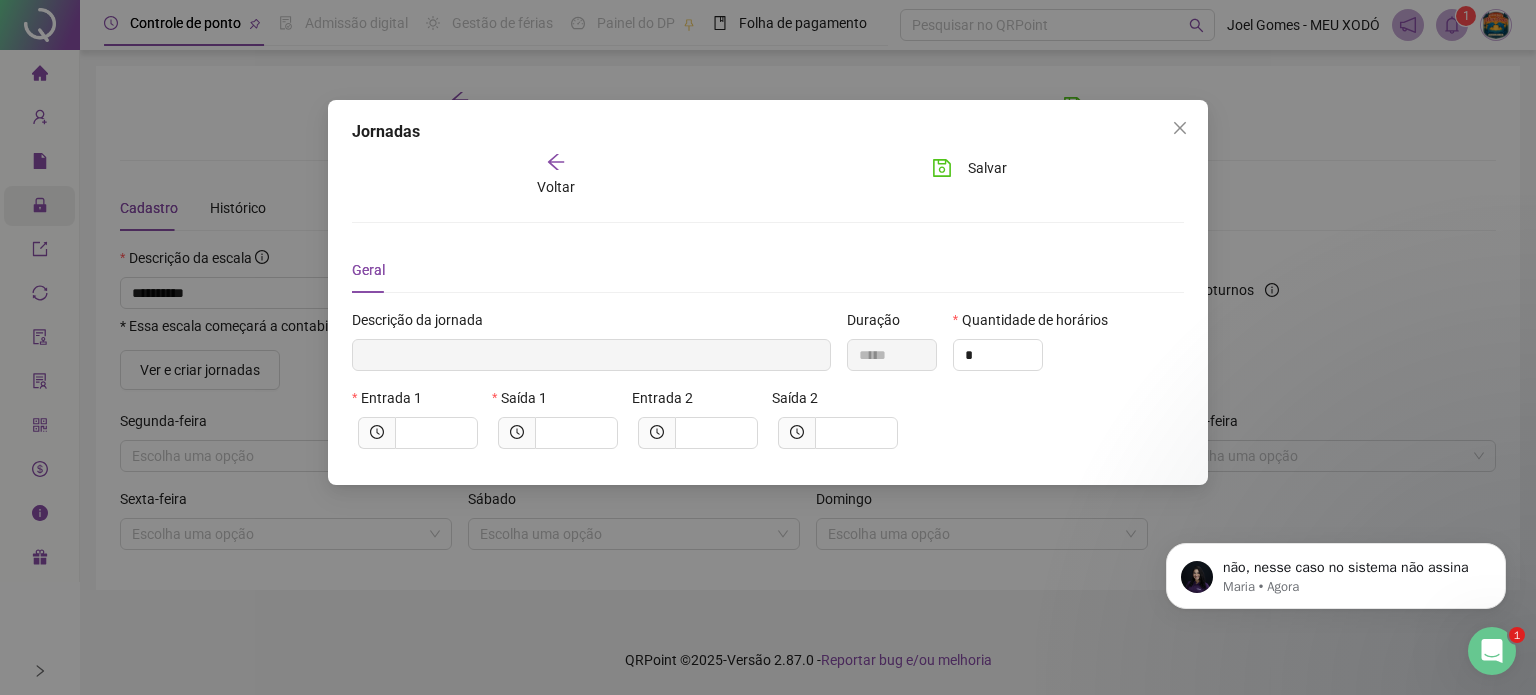 type on "*" 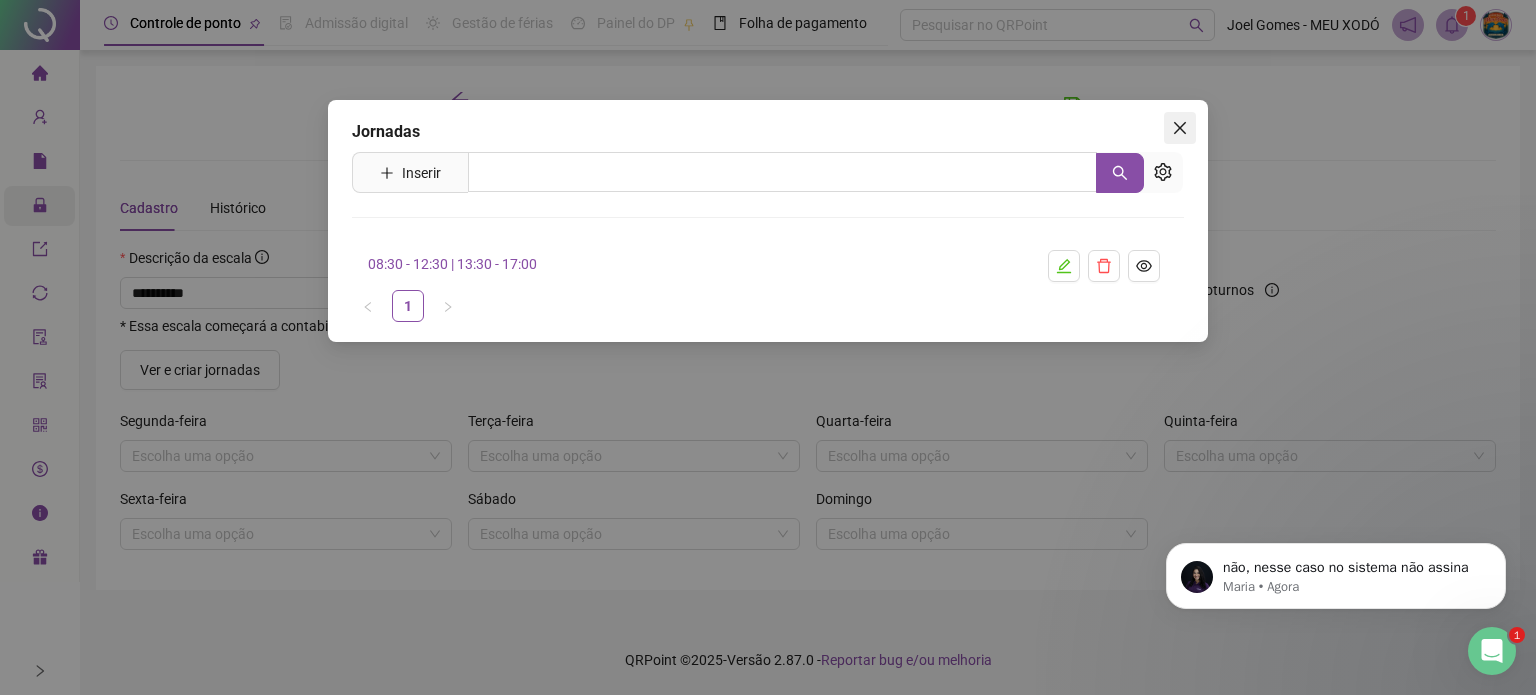 click at bounding box center (1180, 128) 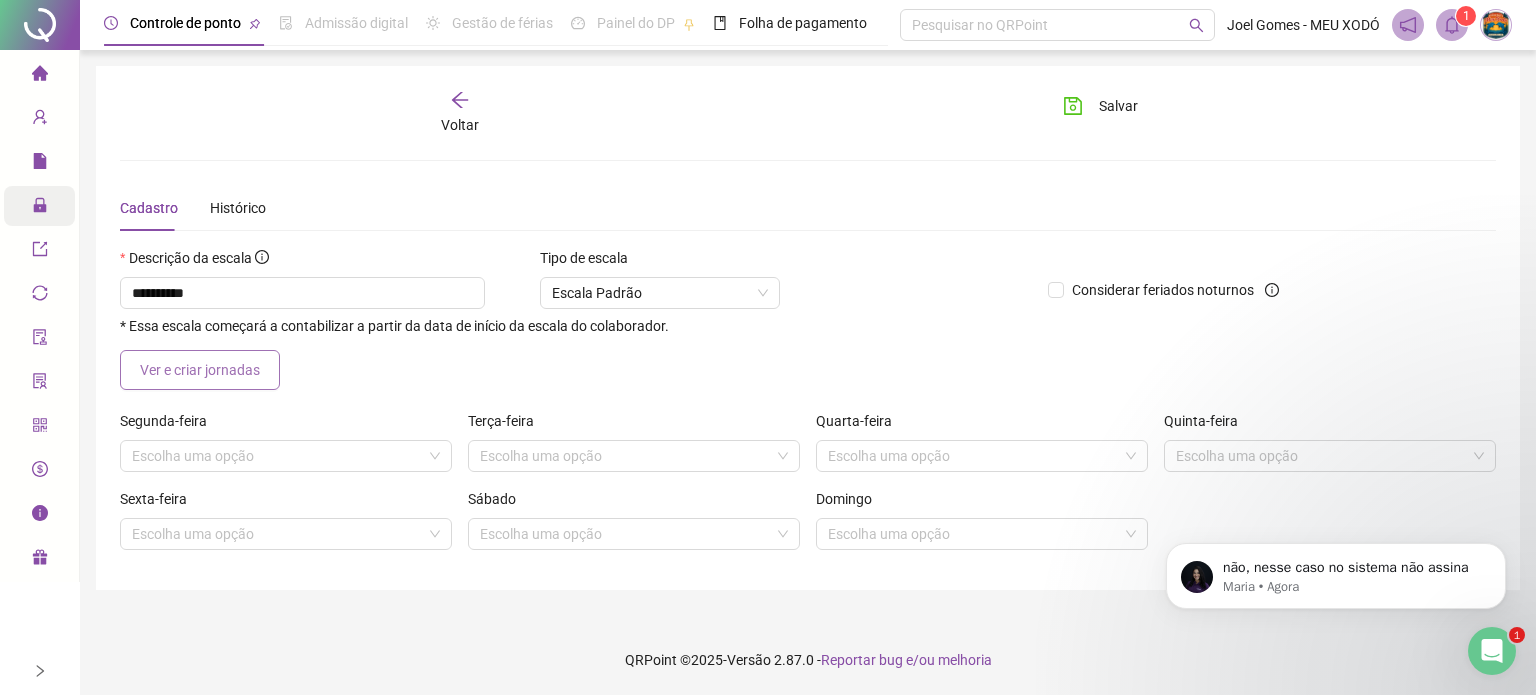 click on "Ver e criar jornadas" at bounding box center [200, 370] 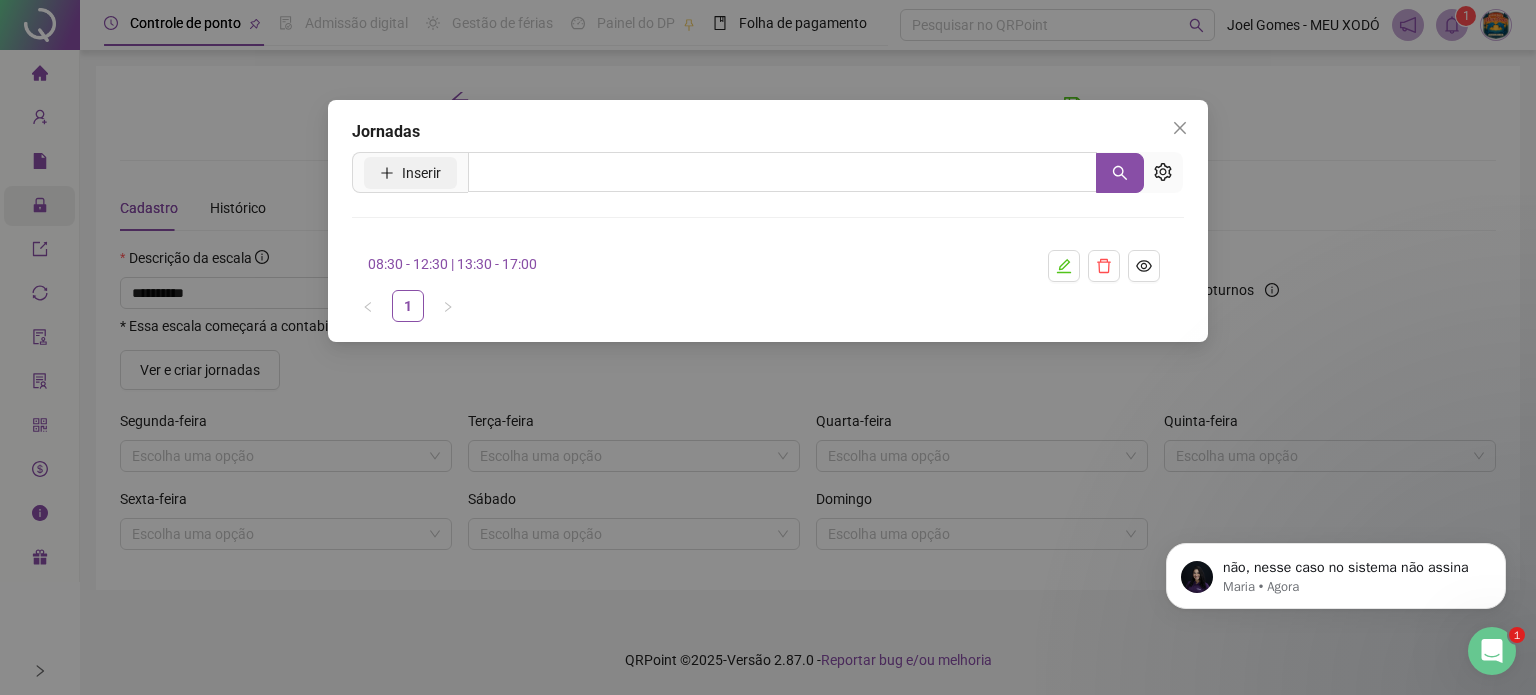 click on "Inserir" at bounding box center [421, 173] 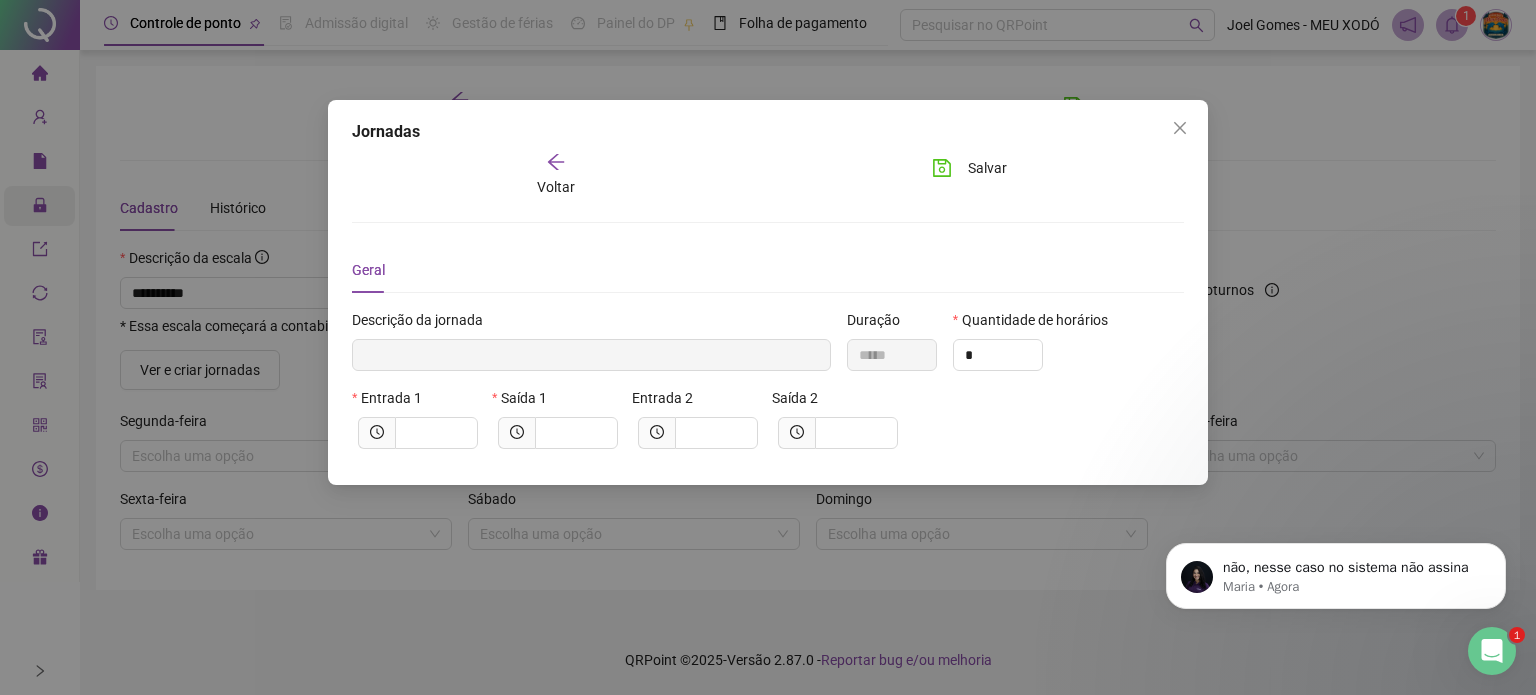 type 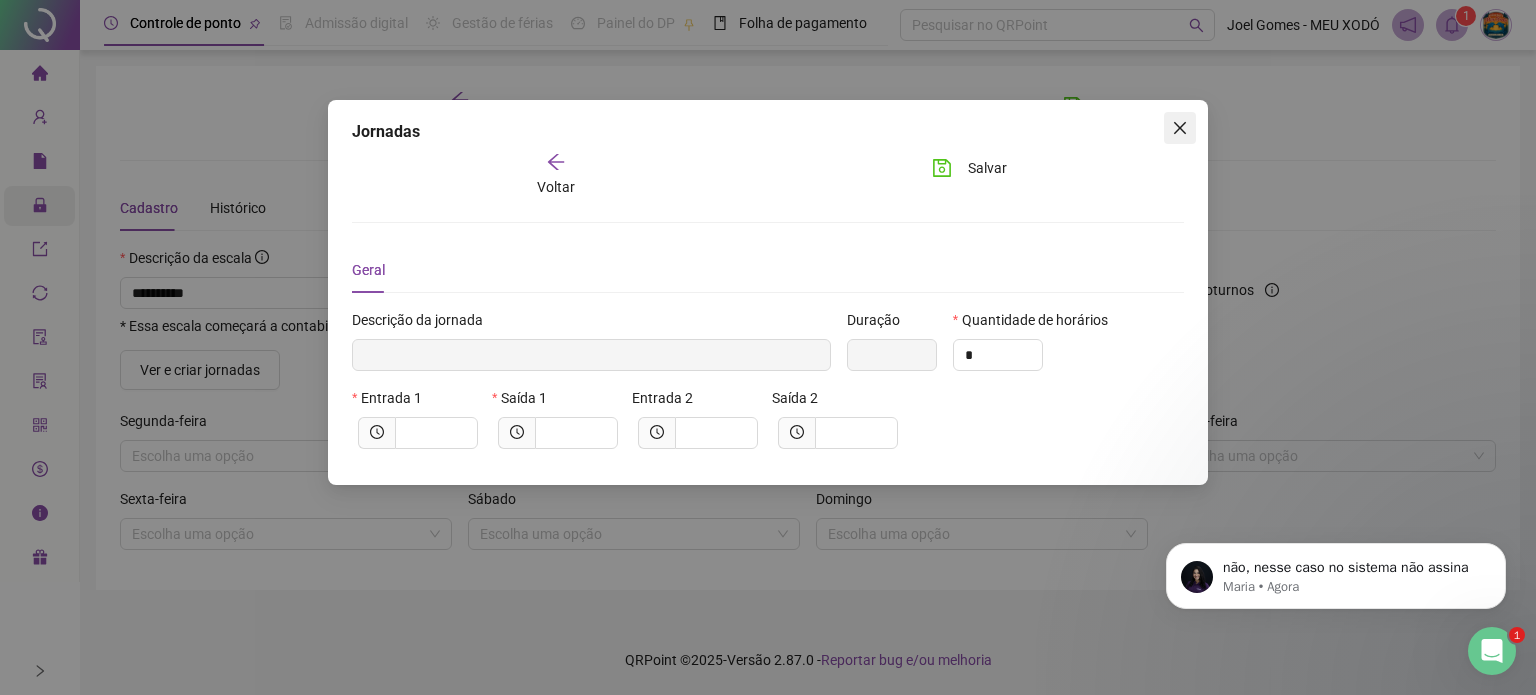 click at bounding box center (1180, 128) 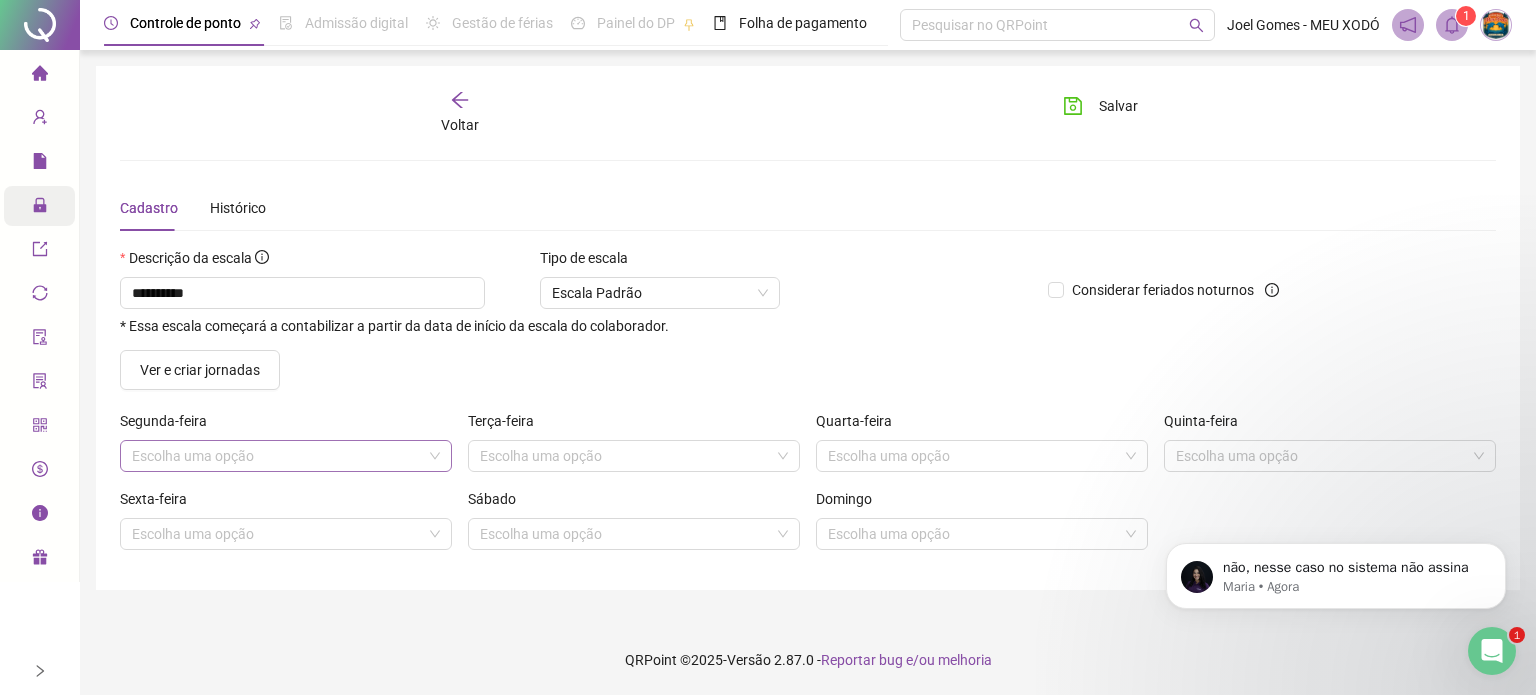 click at bounding box center [280, 456] 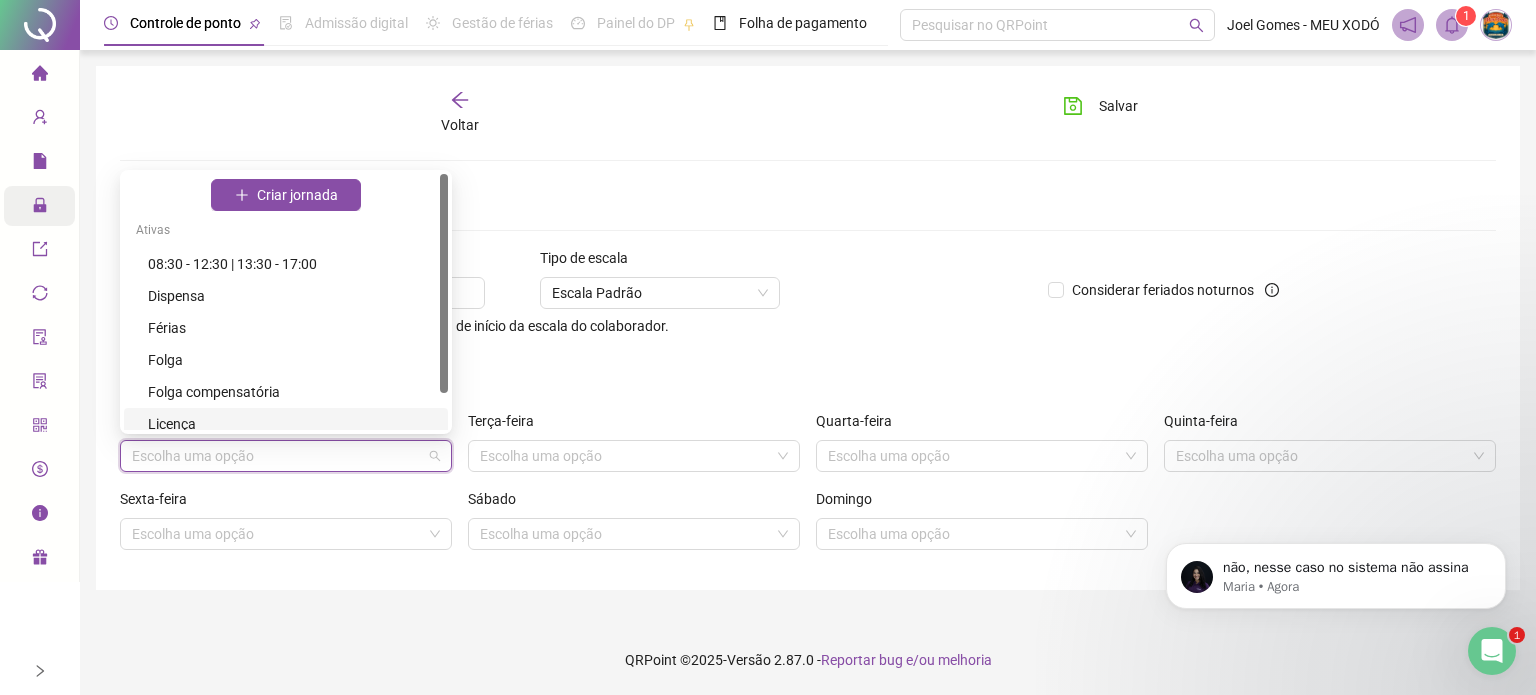 scroll, scrollTop: 42, scrollLeft: 0, axis: vertical 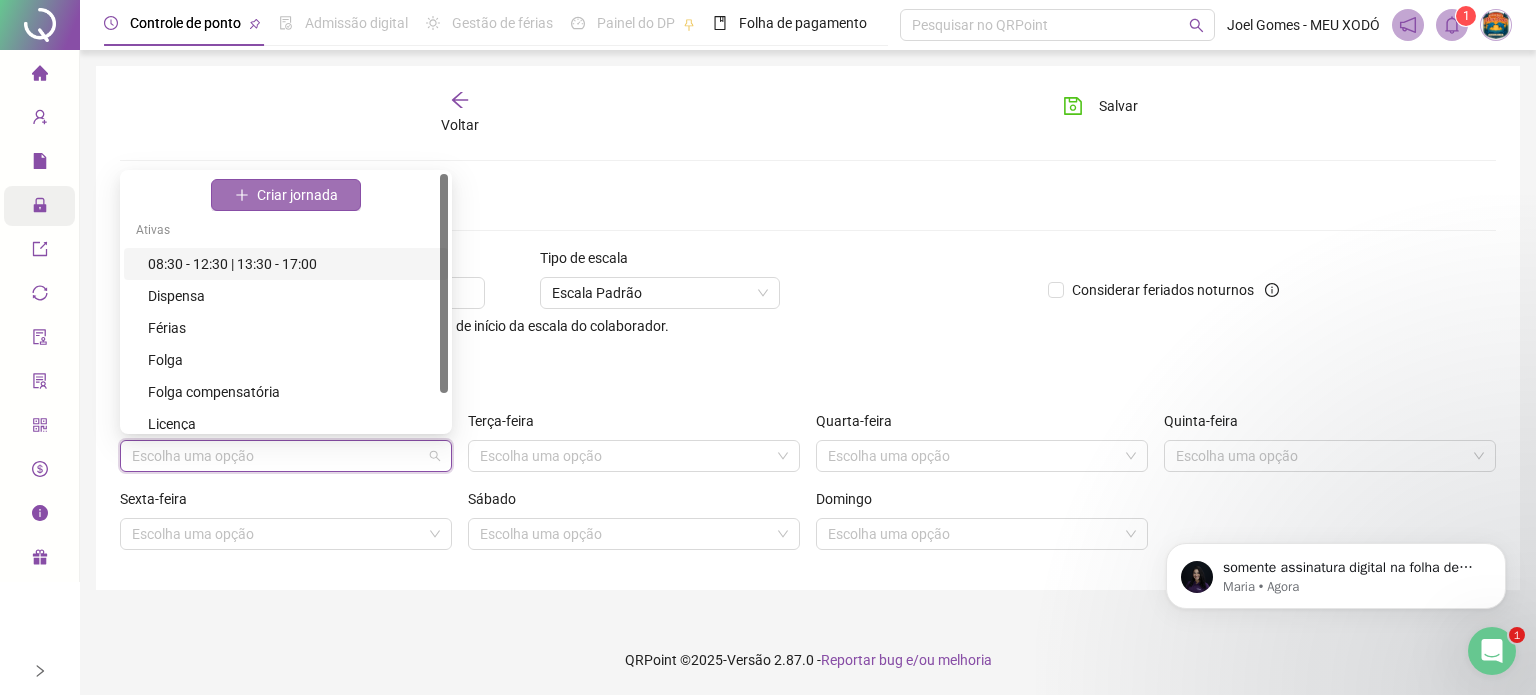 click on "Criar jornada" at bounding box center (297, 195) 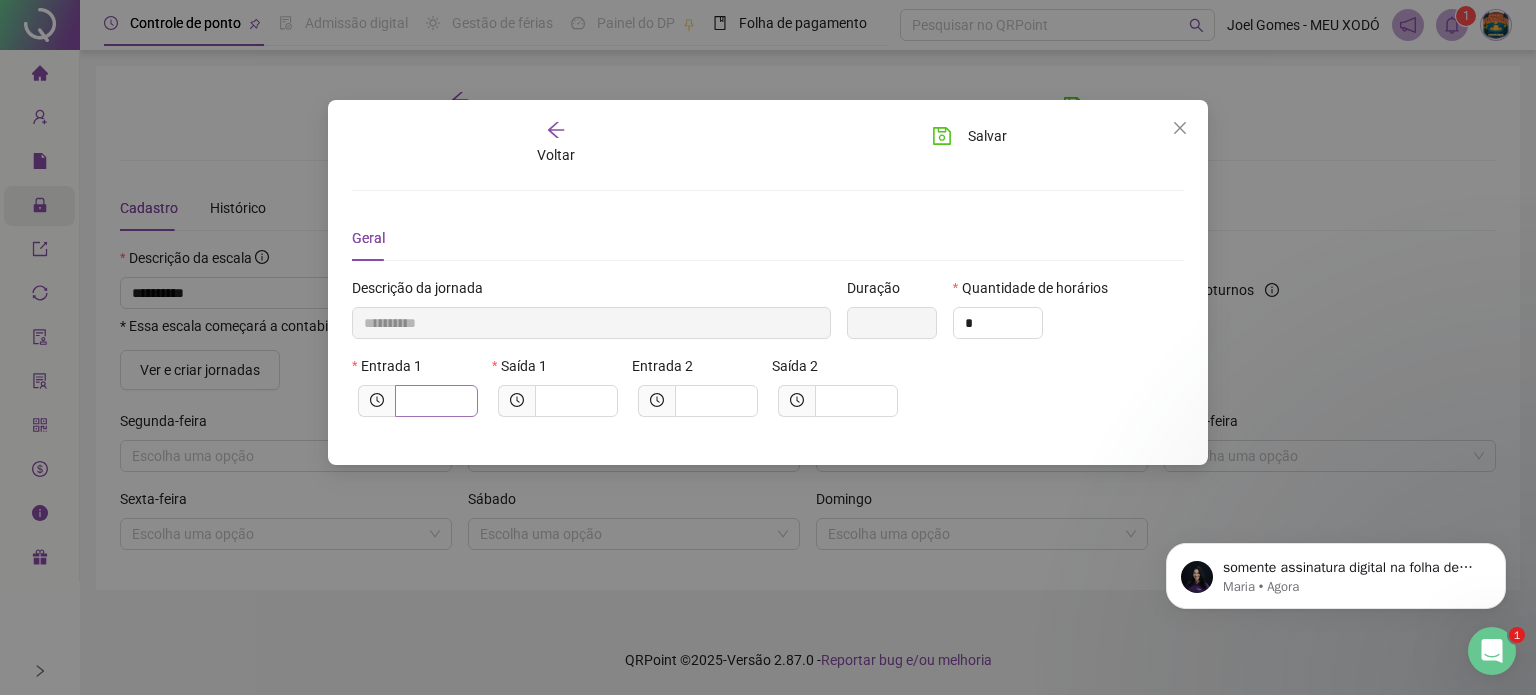 click at bounding box center [436, 401] 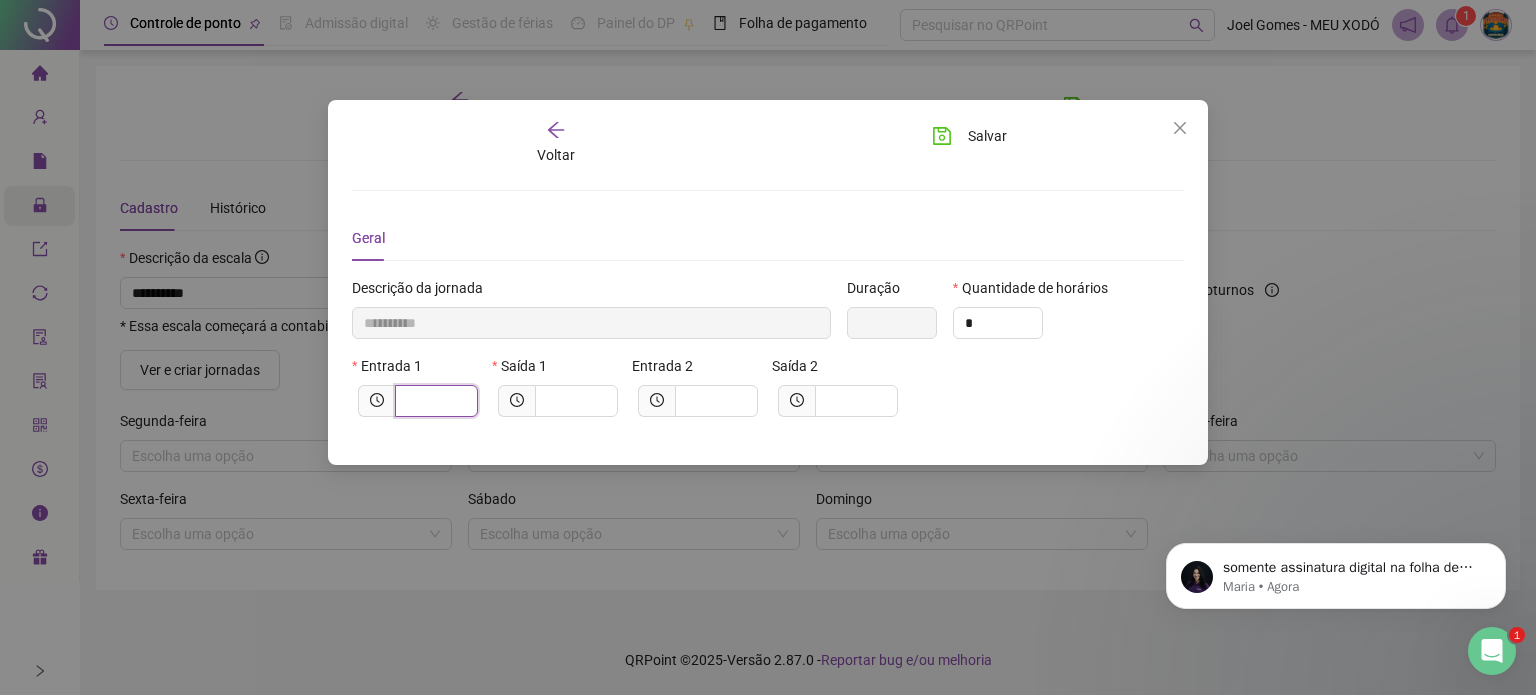 type on "*****" 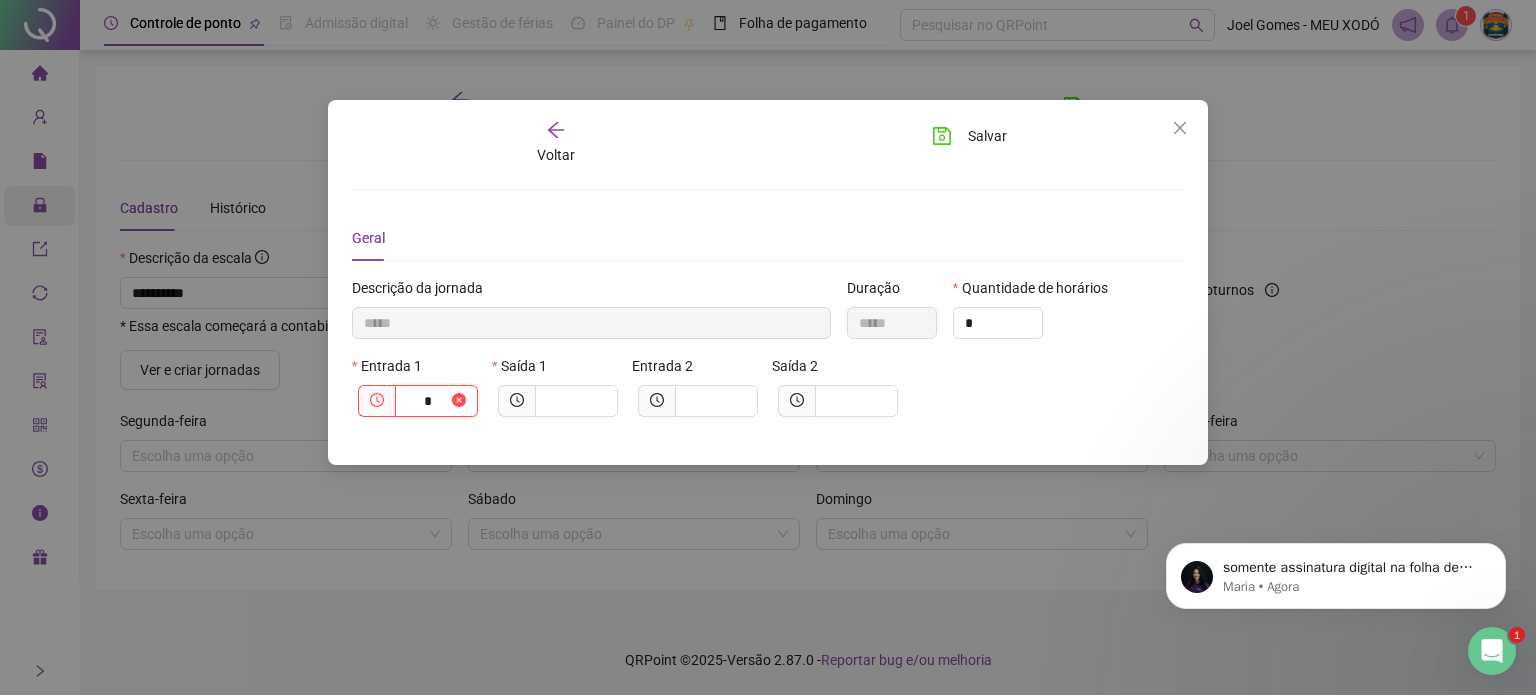 type on "******" 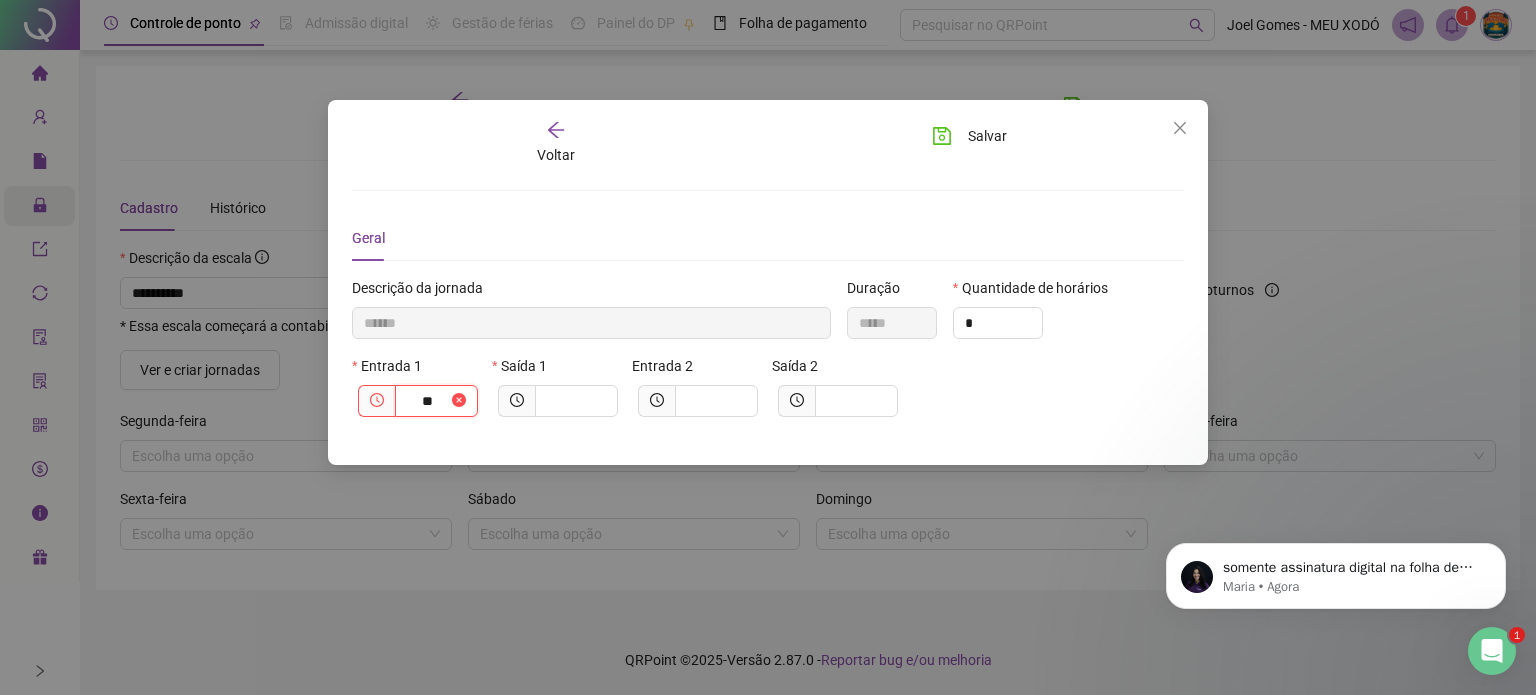 type on "********" 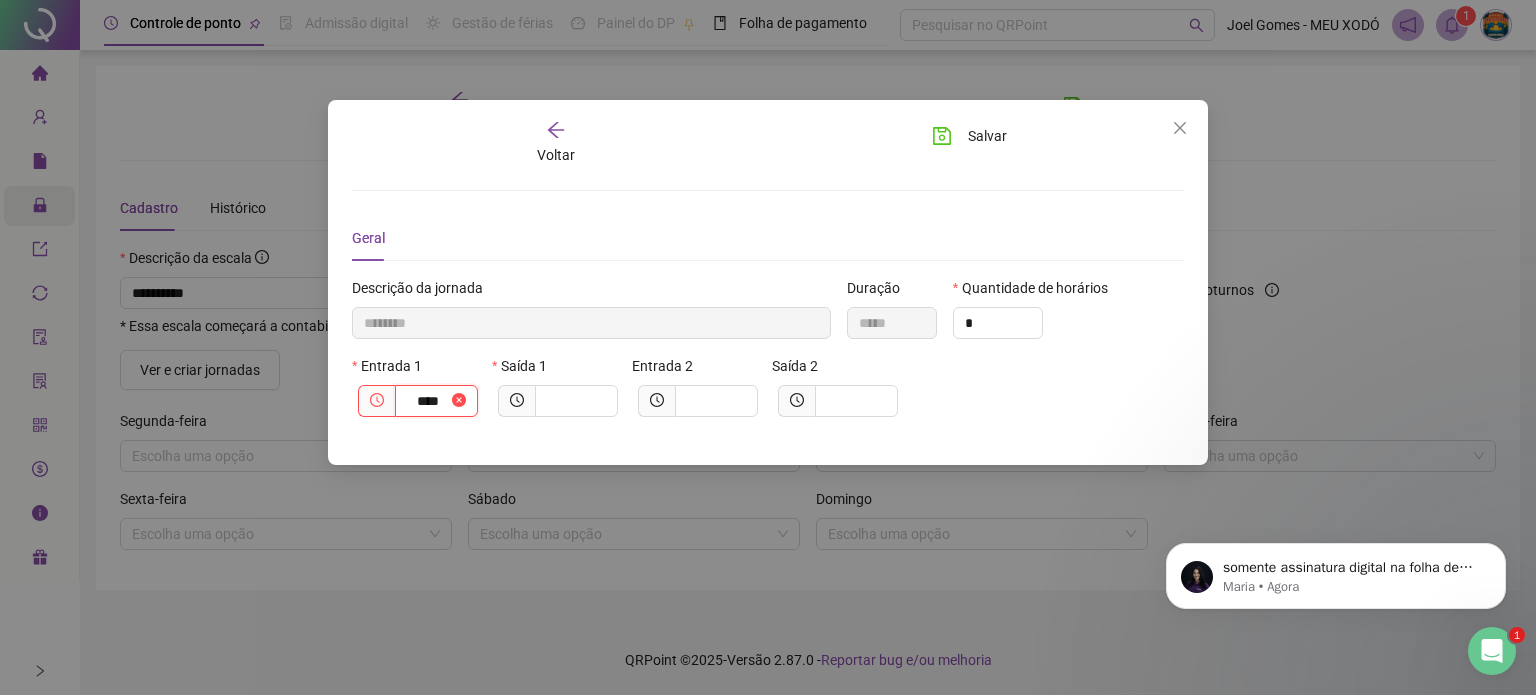type on "*********" 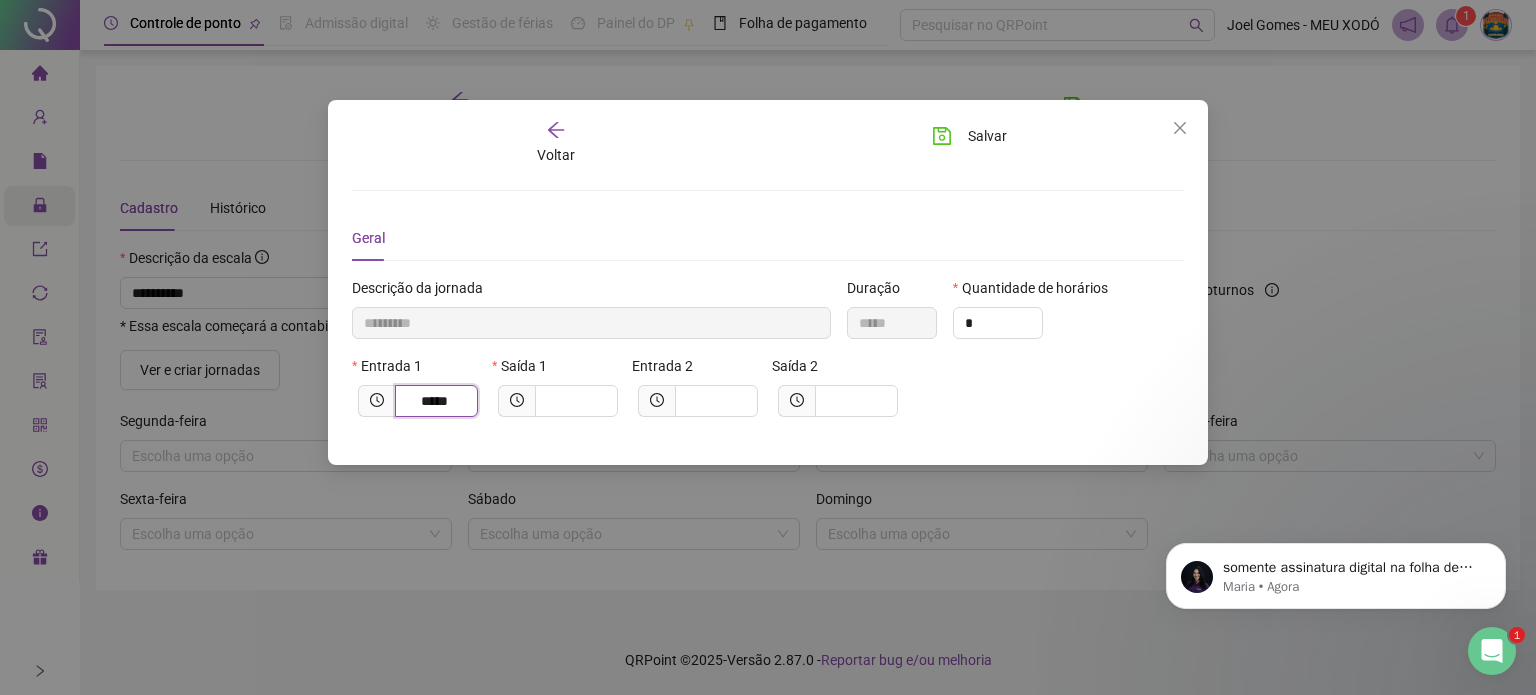 type on "*****" 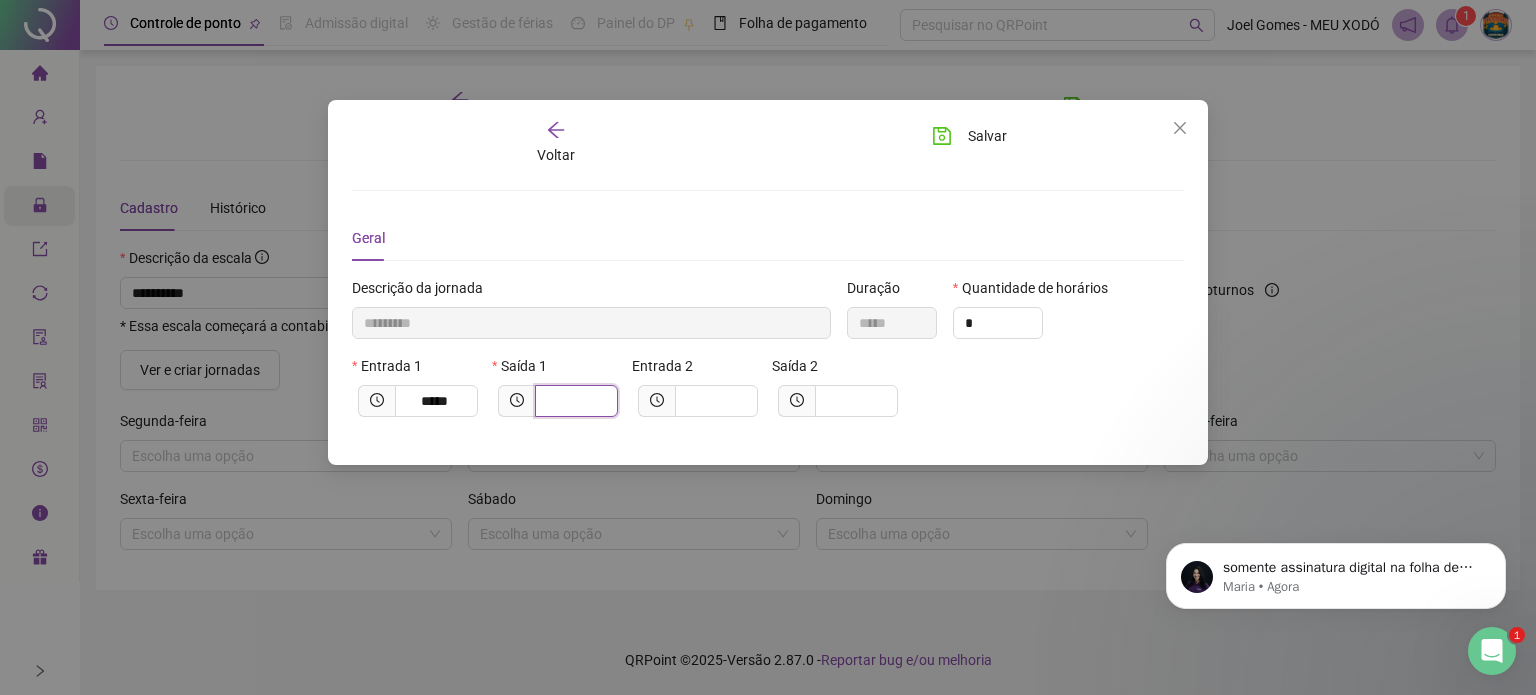type on "*********" 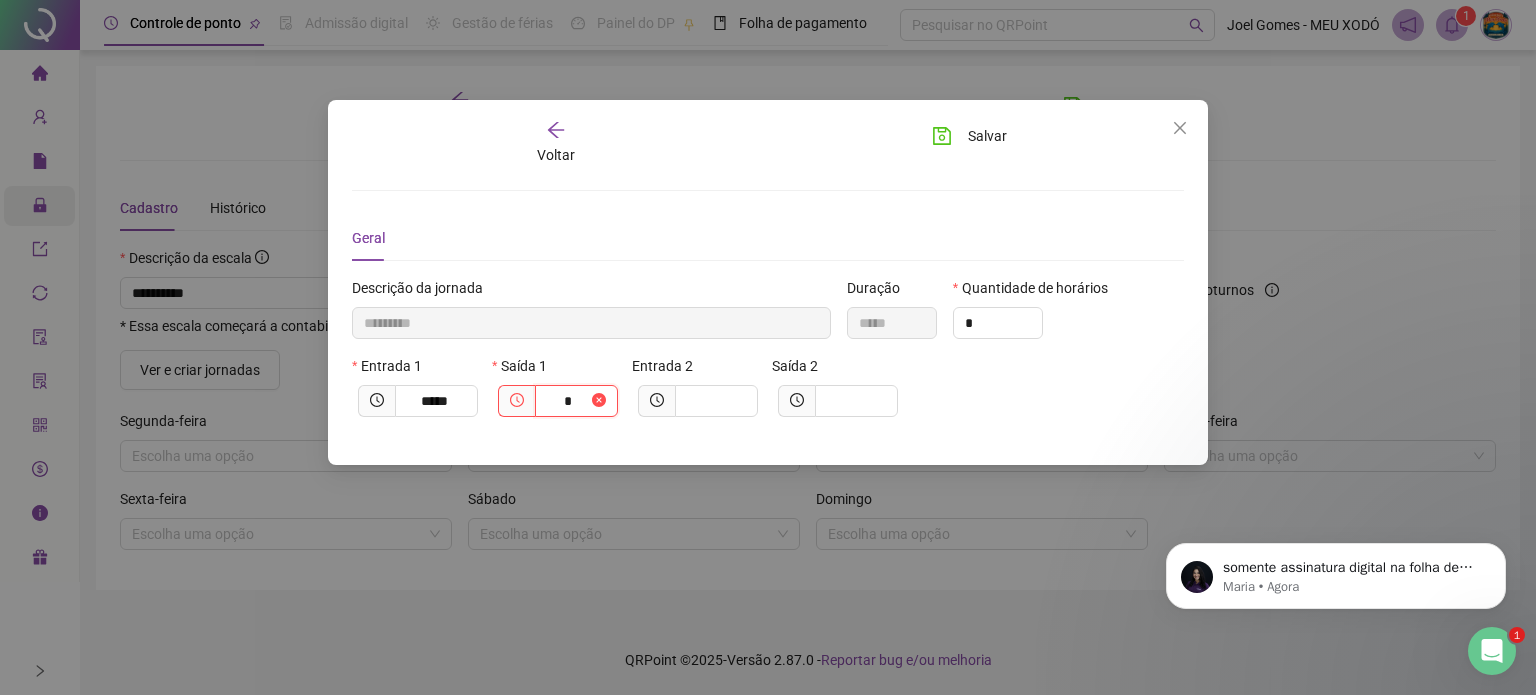 type on "**********" 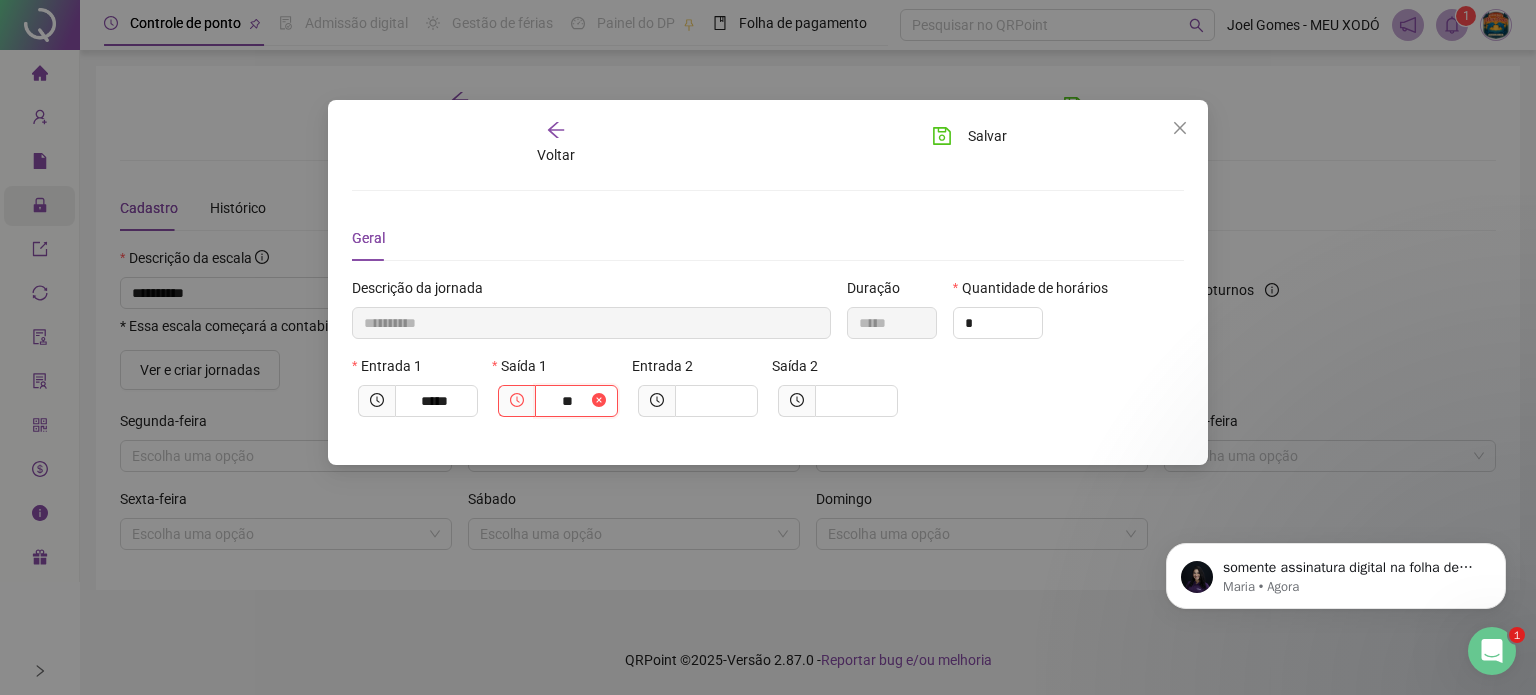type on "**********" 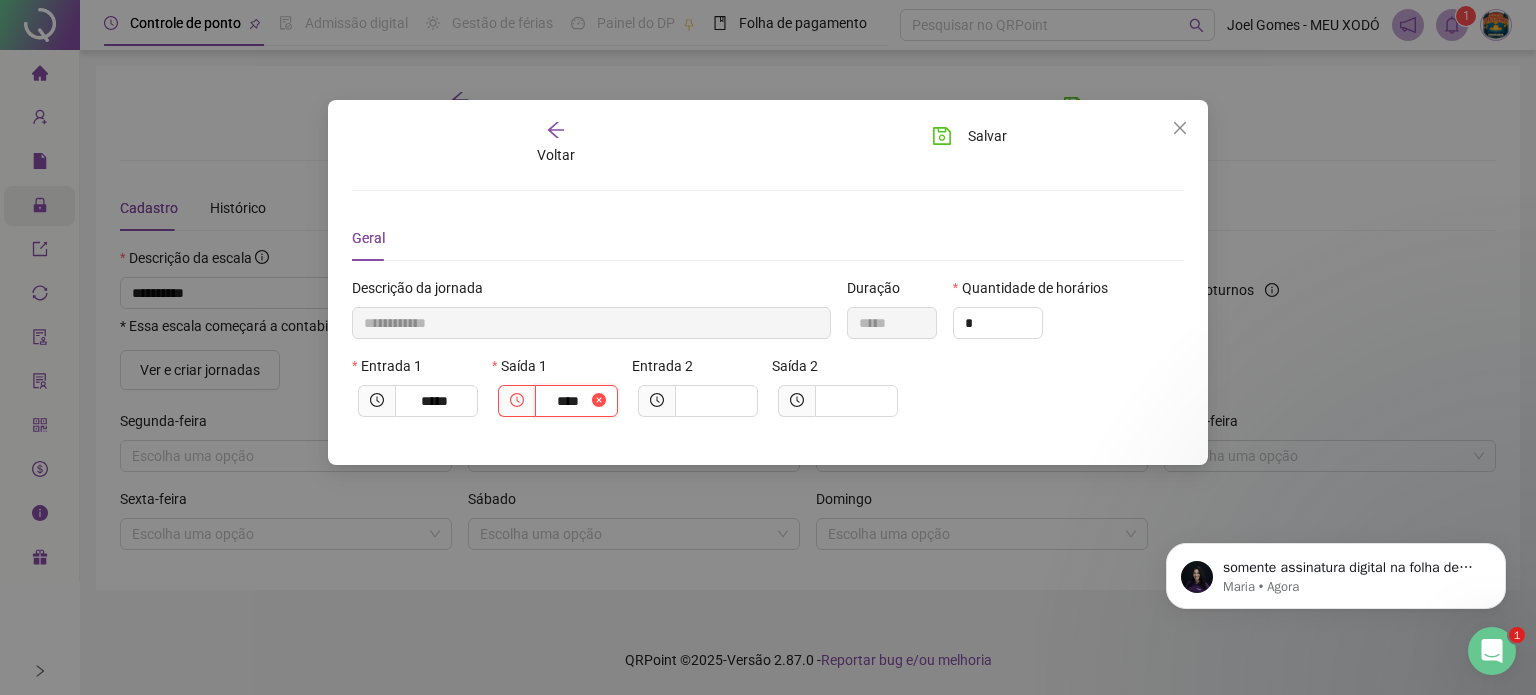 type on "**********" 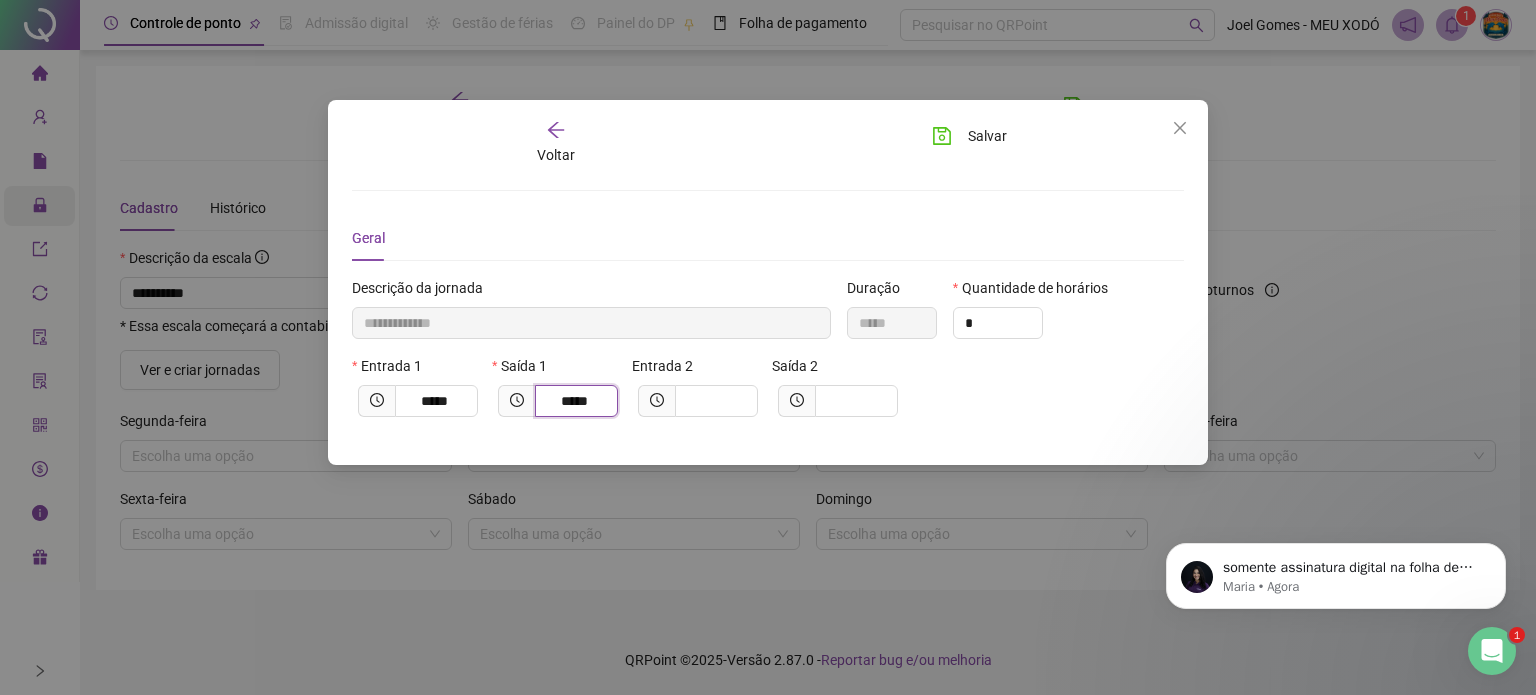 type on "*****" 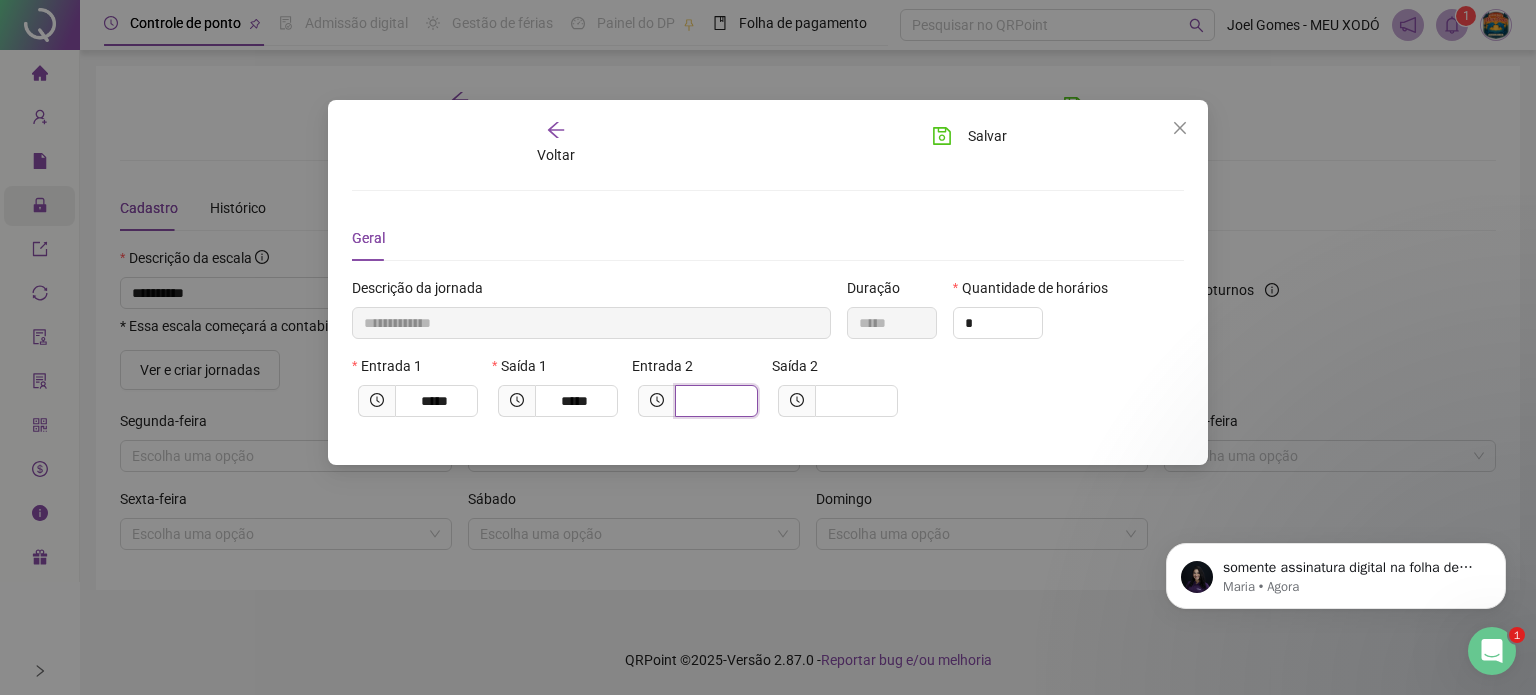 type on "**********" 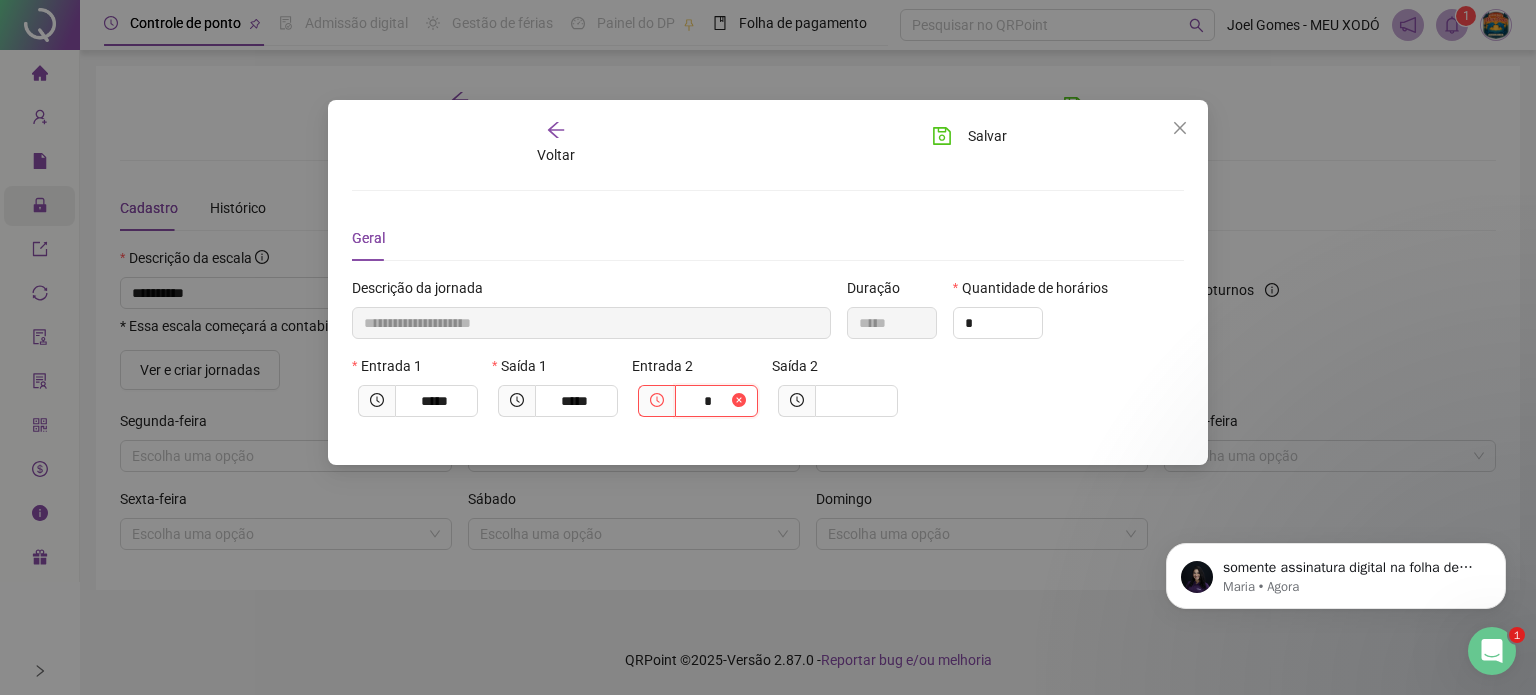 type on "**********" 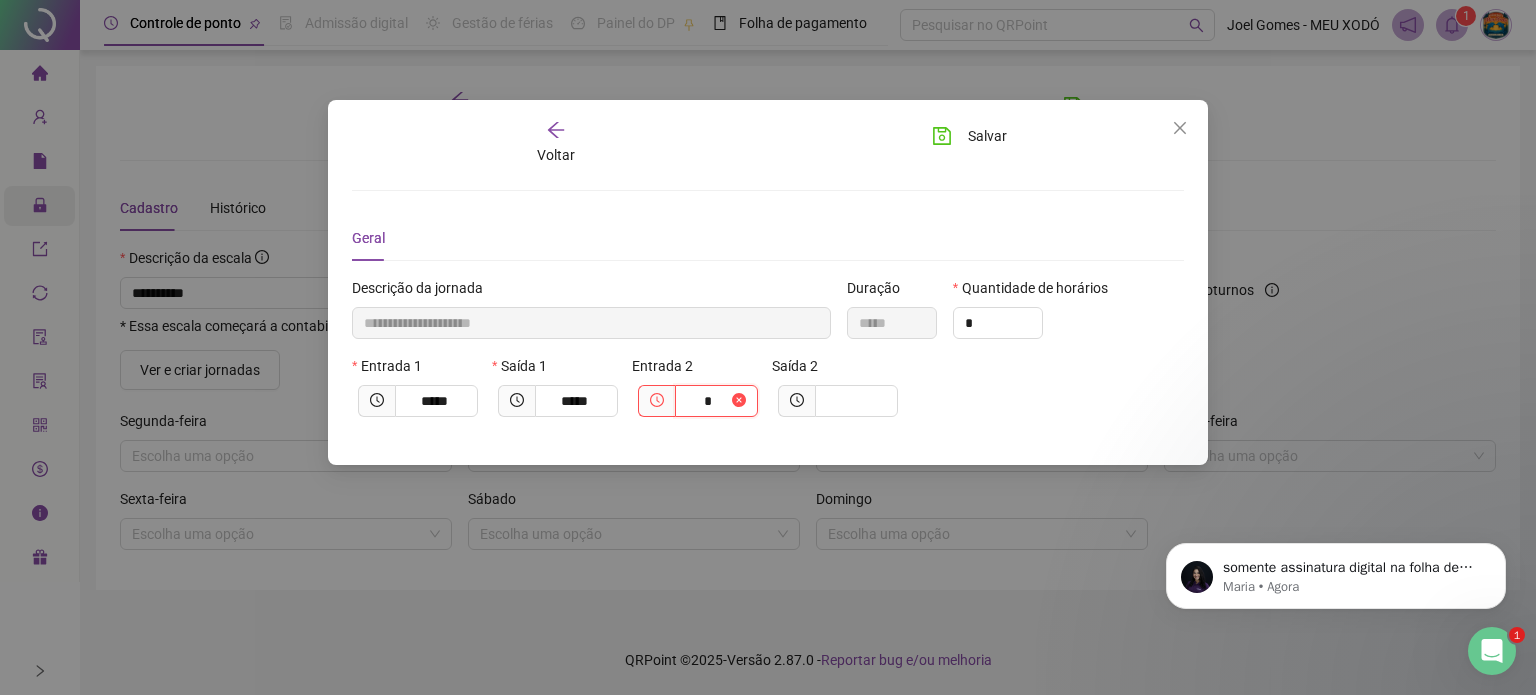 type on "**" 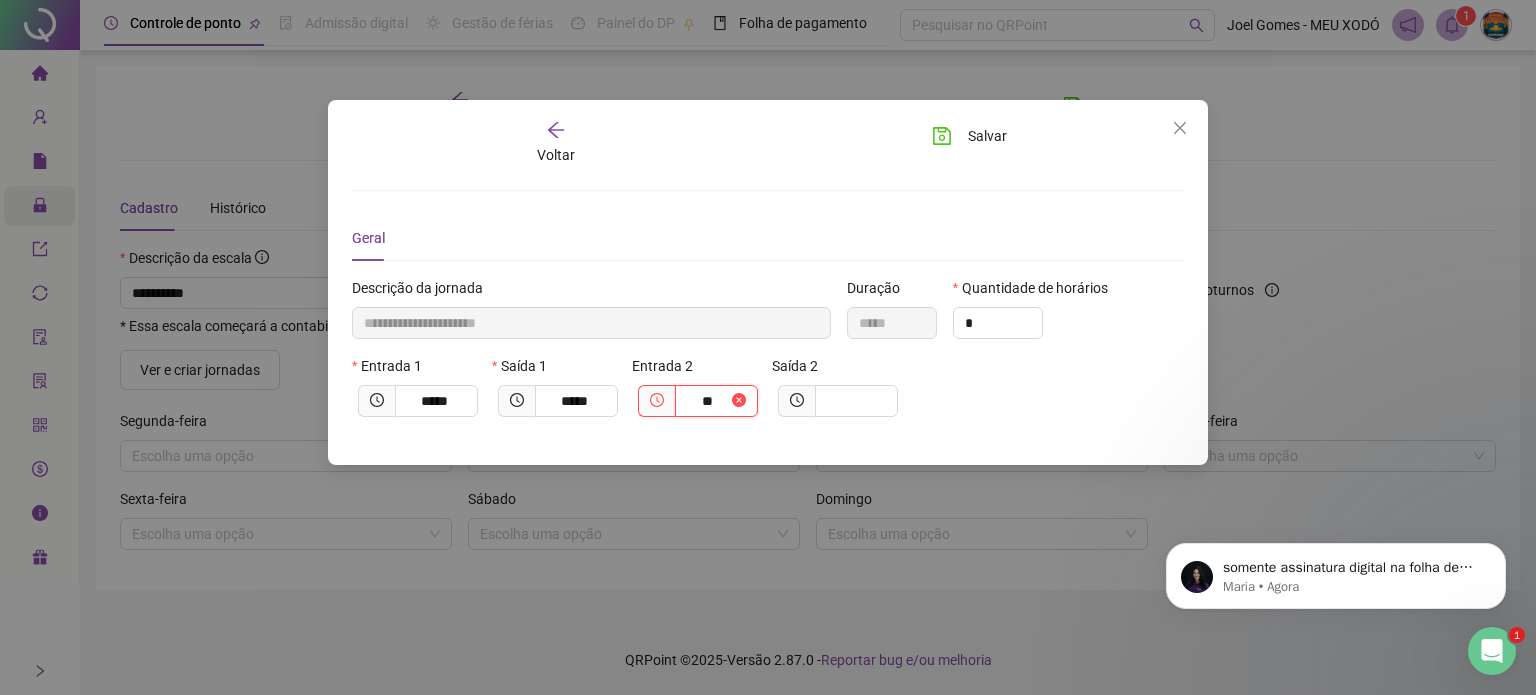 type on "**********" 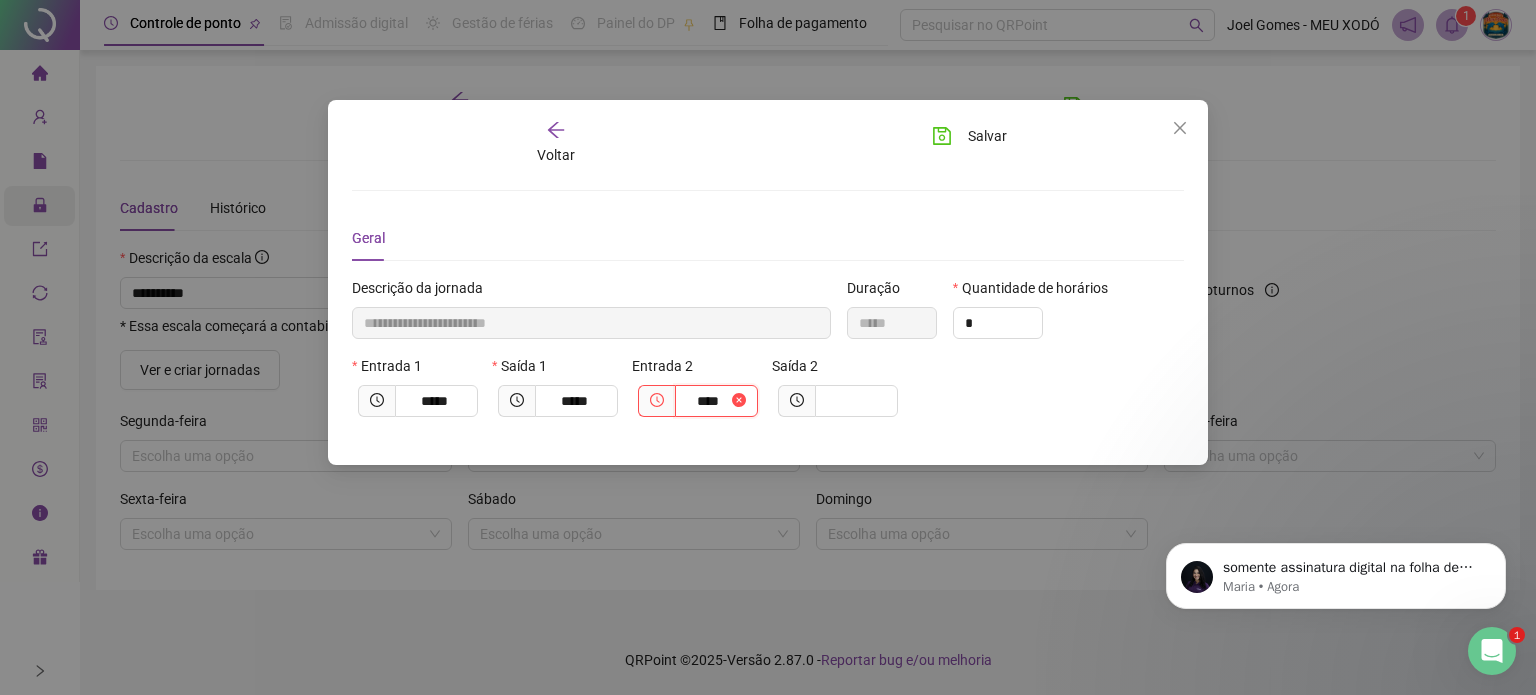 type on "**********" 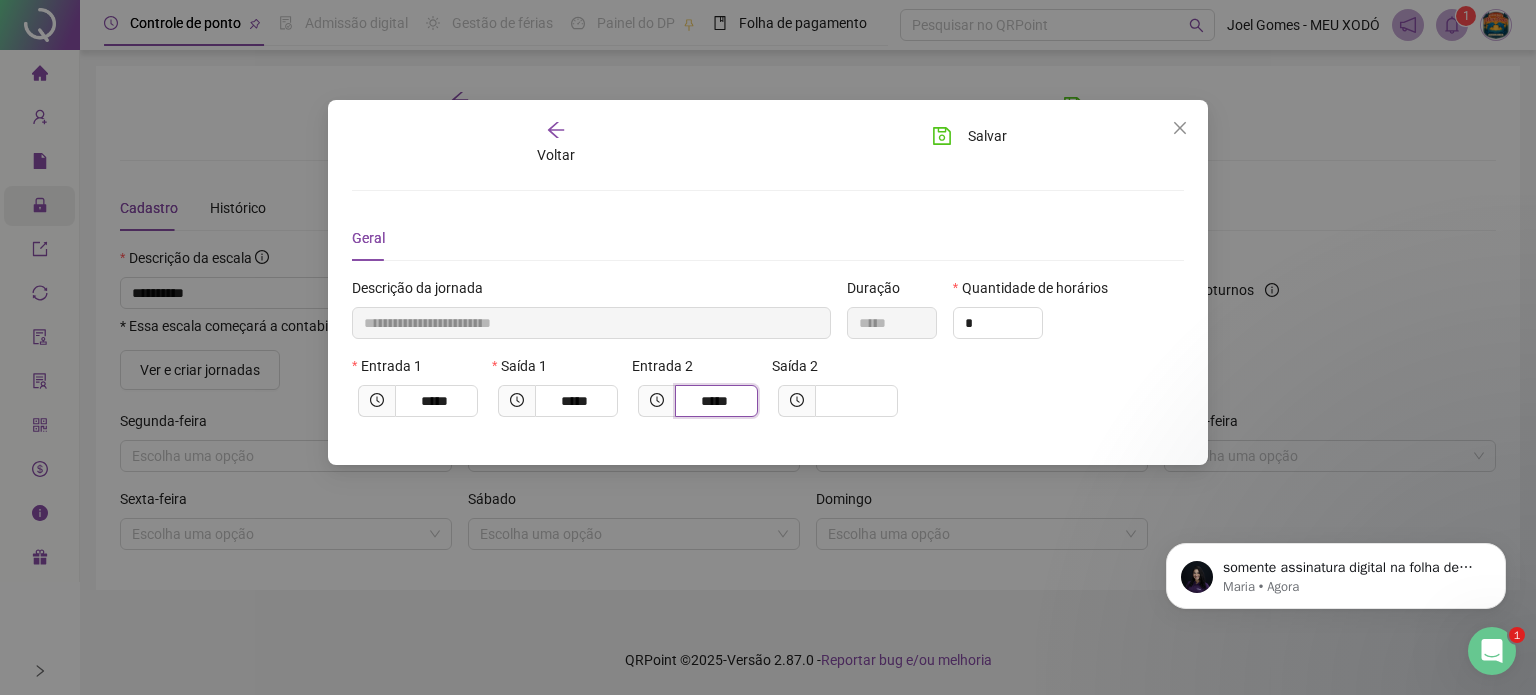 type on "*****" 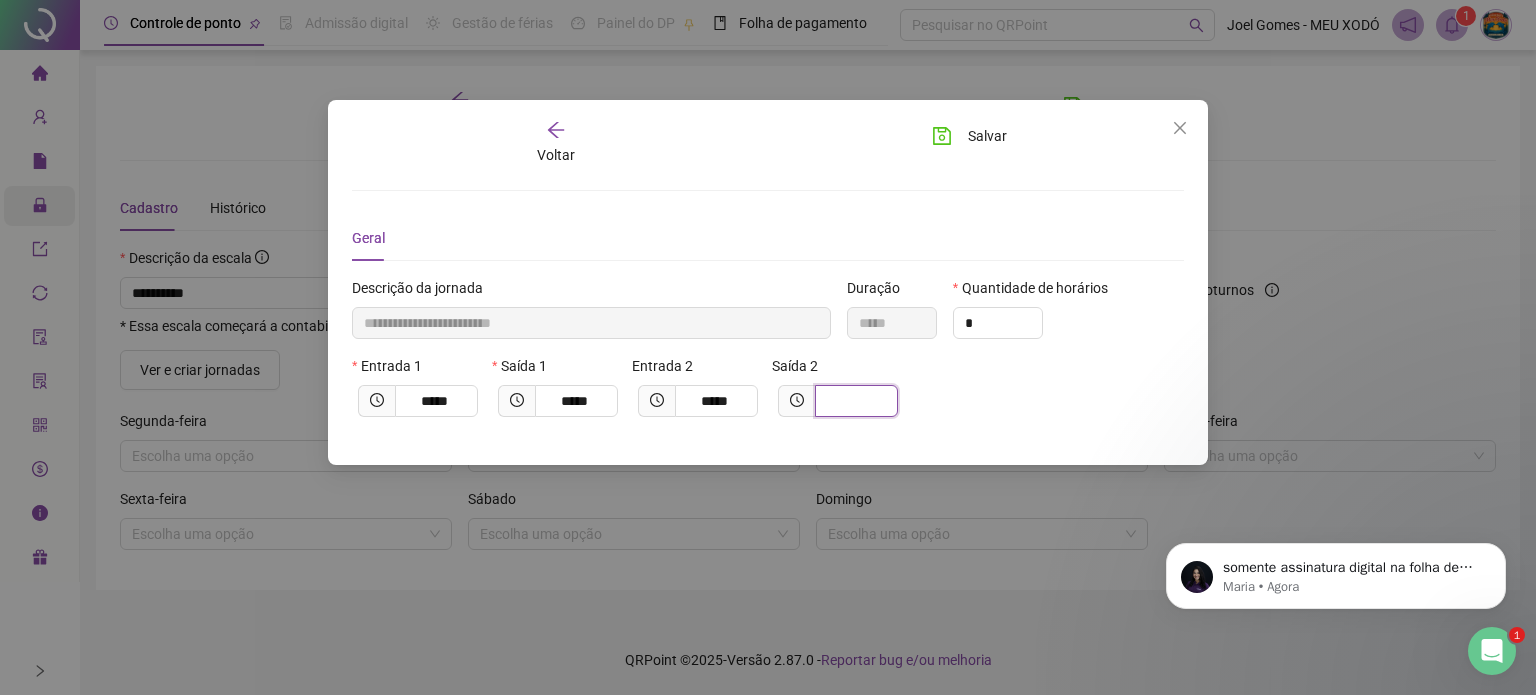 type on "**********" 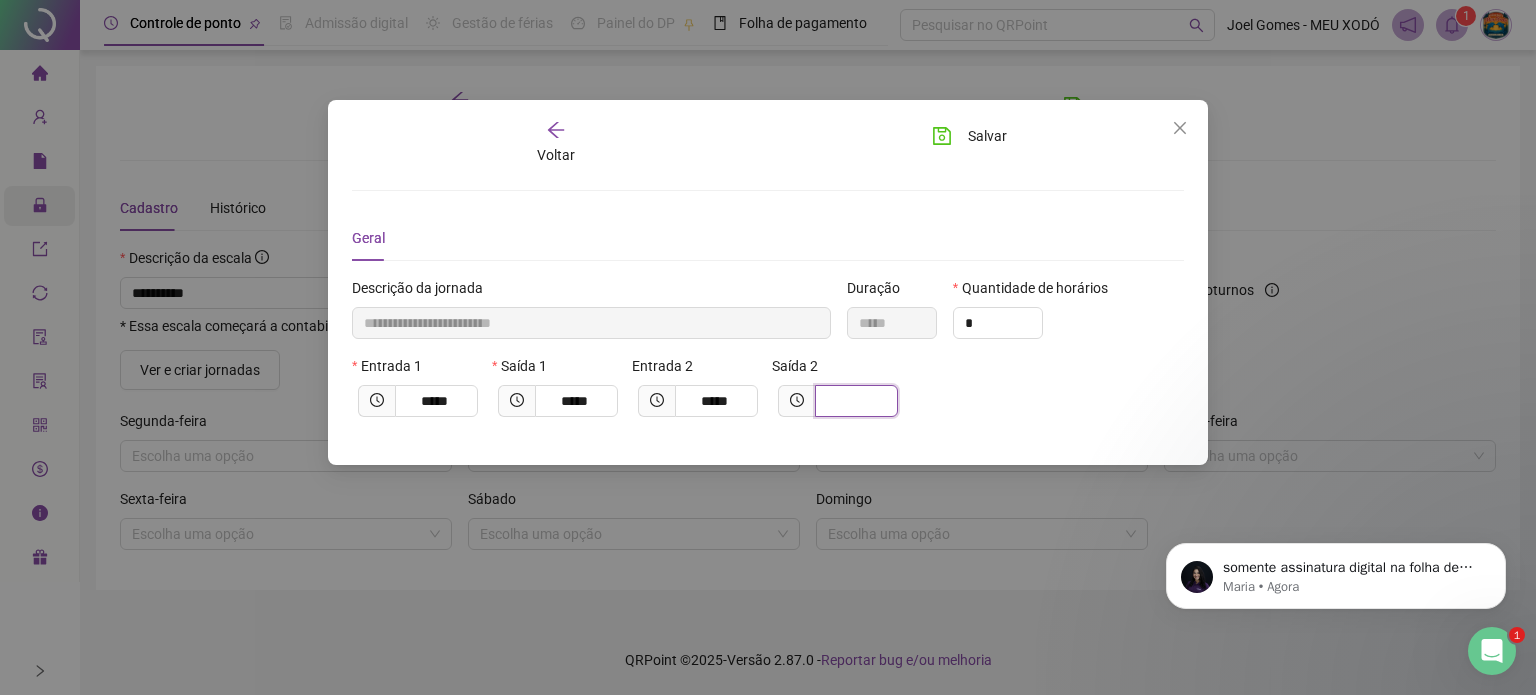 type on "*" 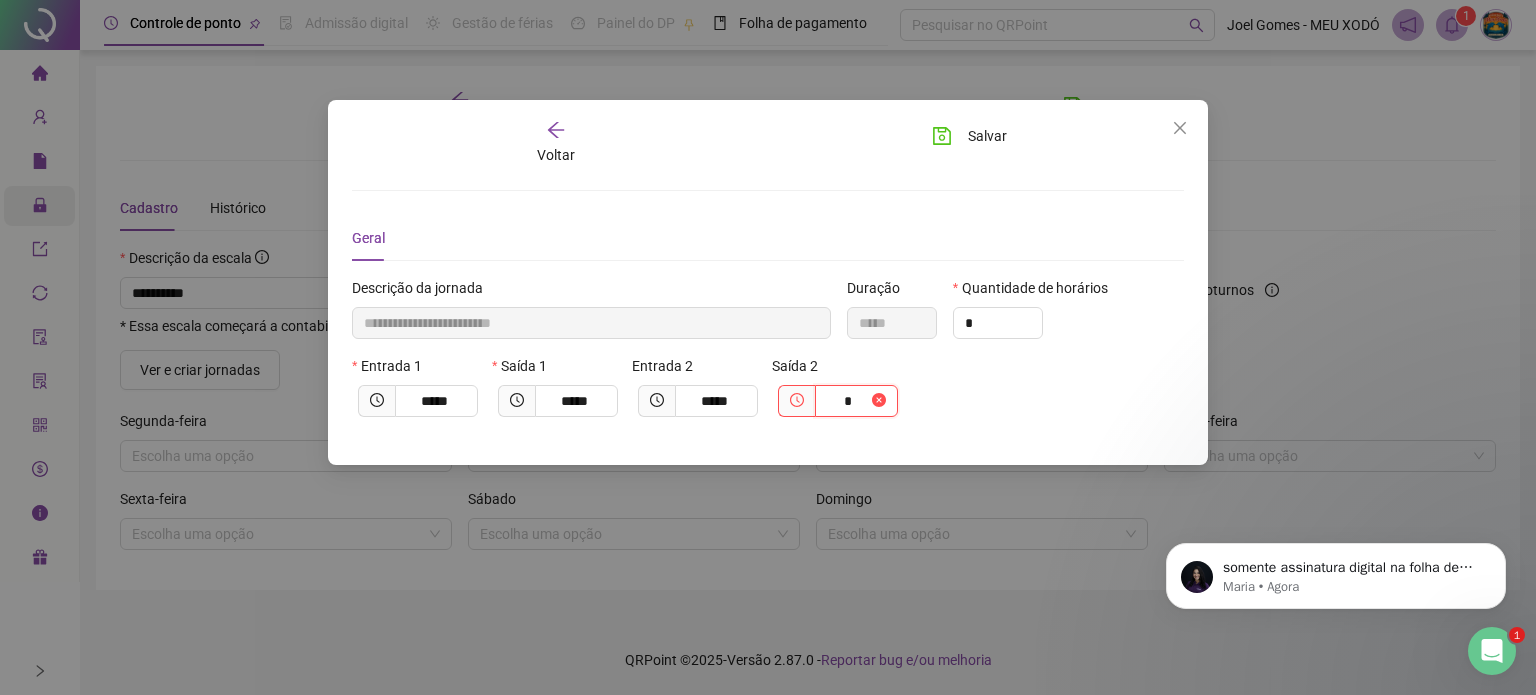 type on "**********" 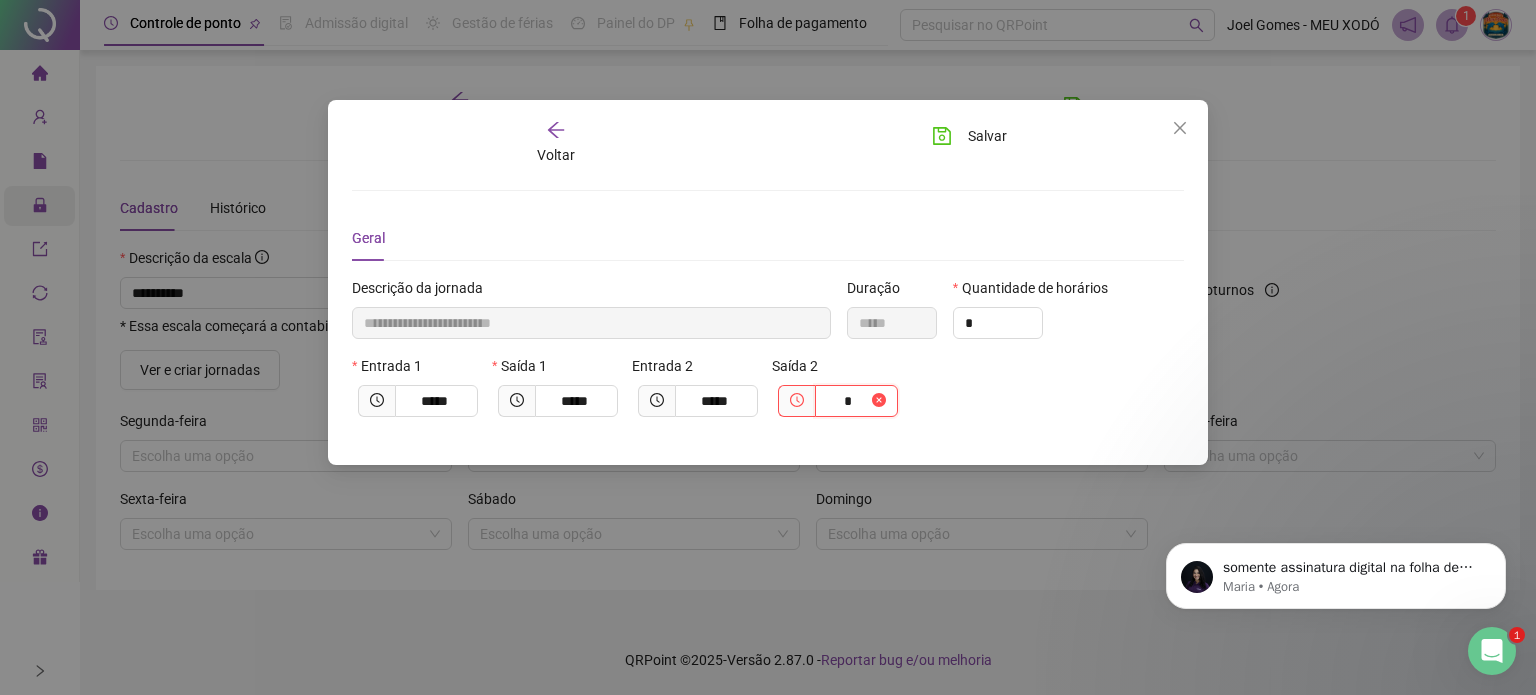 type on "**" 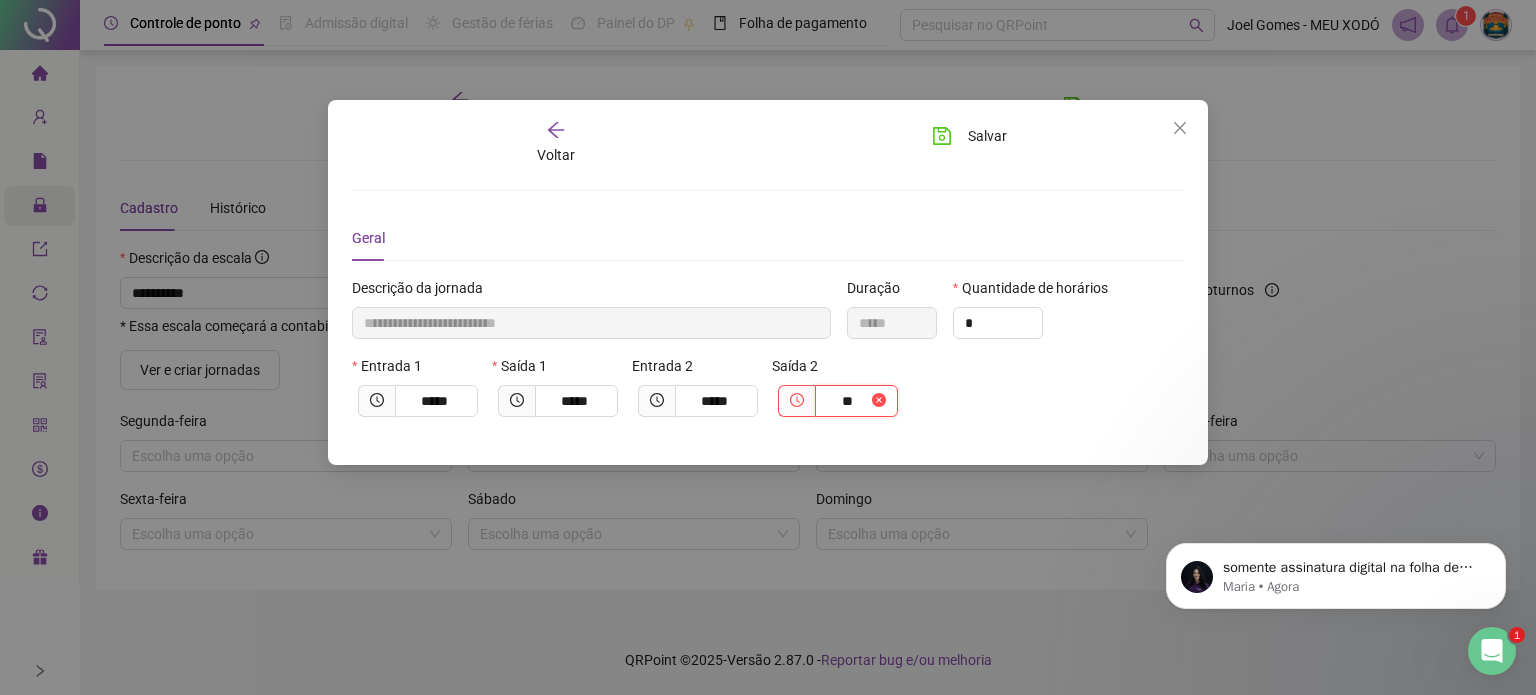 type on "**********" 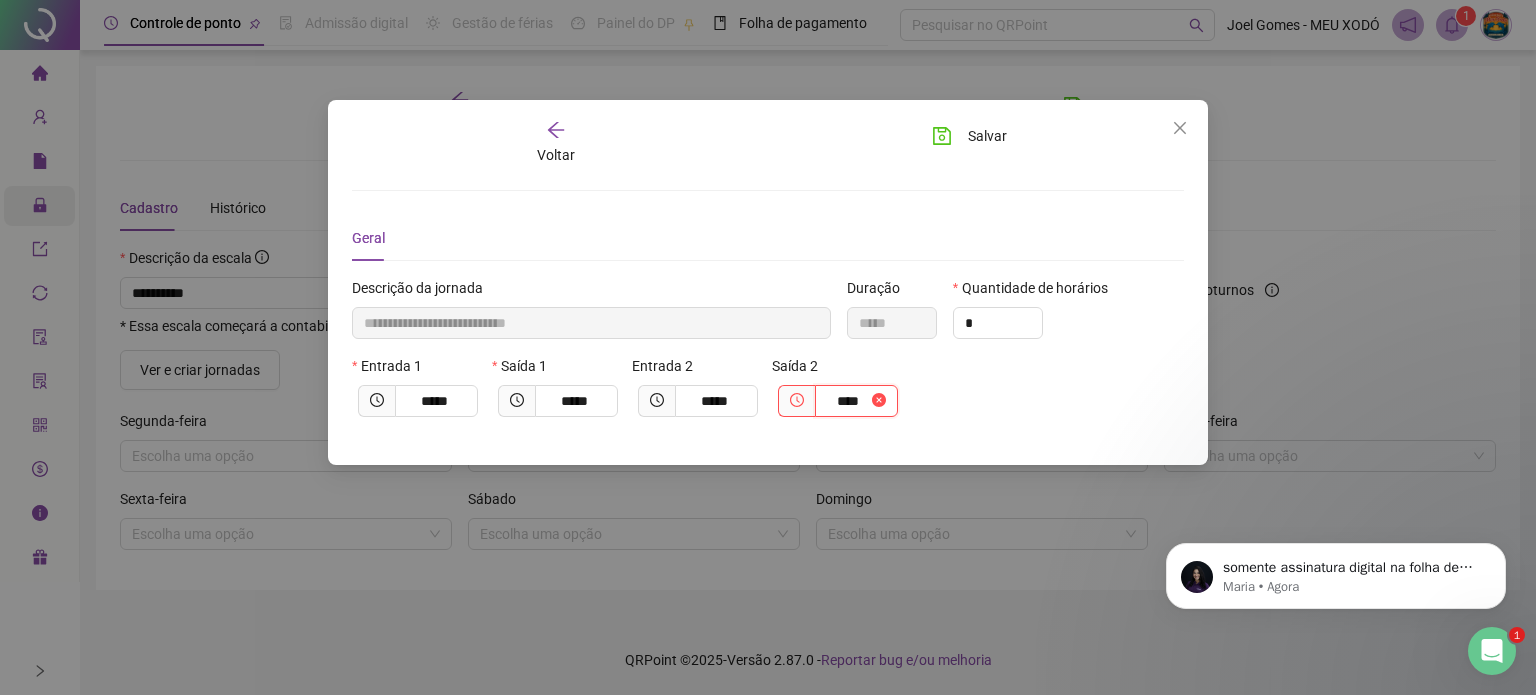 type on "**********" 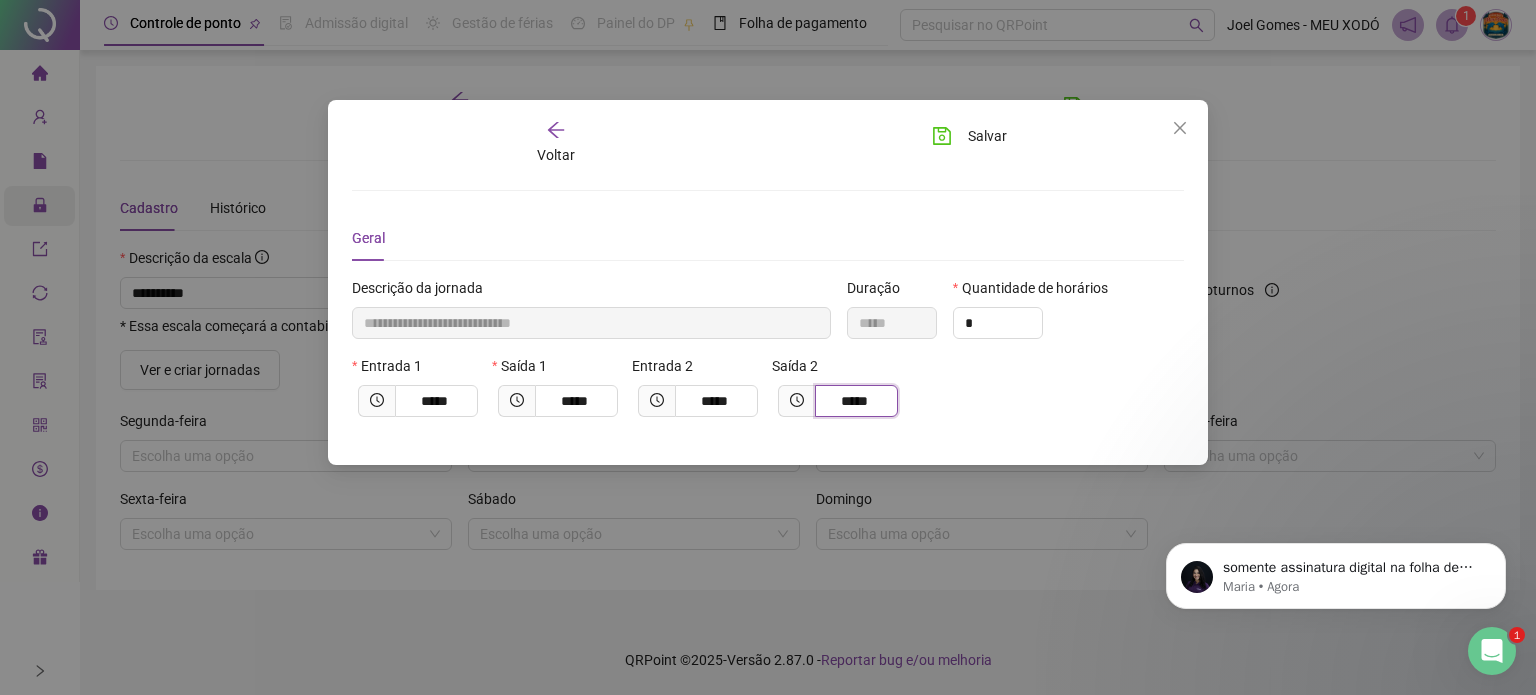type on "*****" 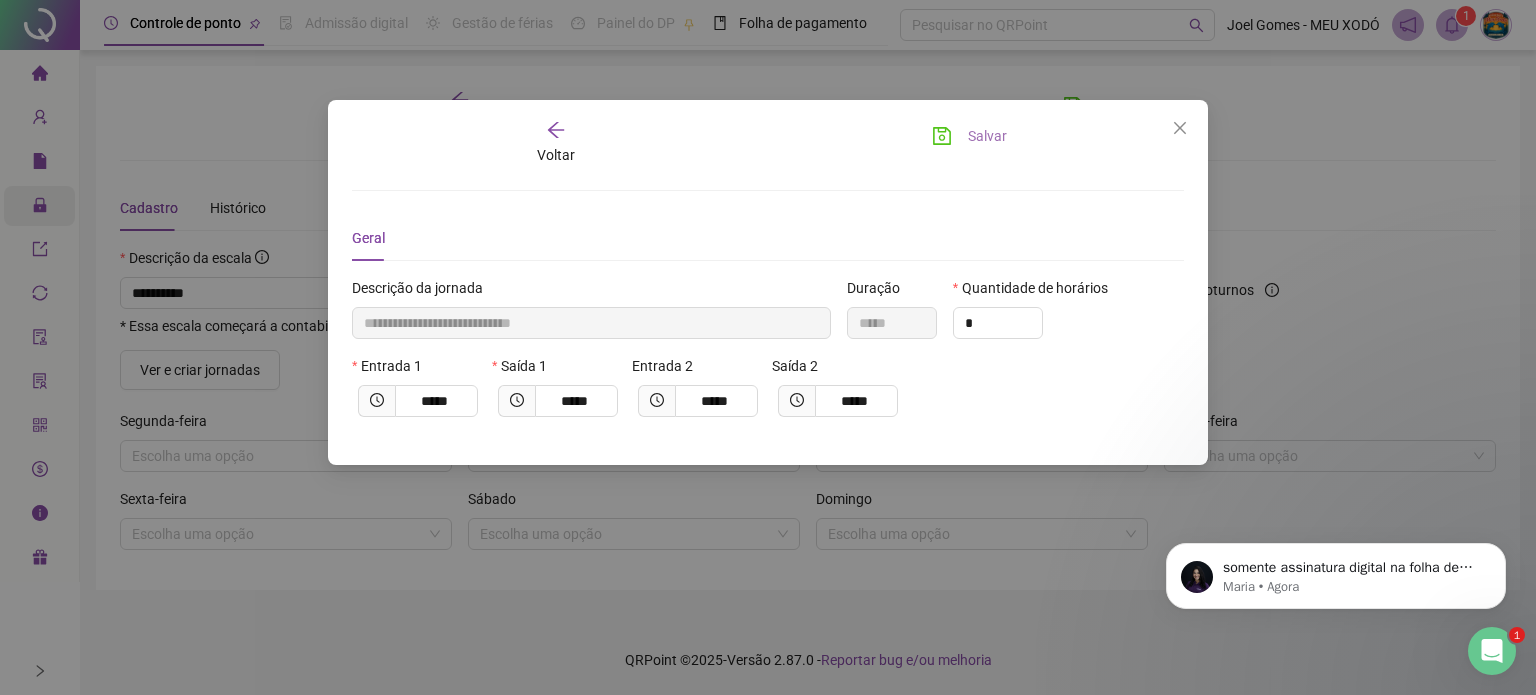 click on "Salvar" at bounding box center [969, 136] 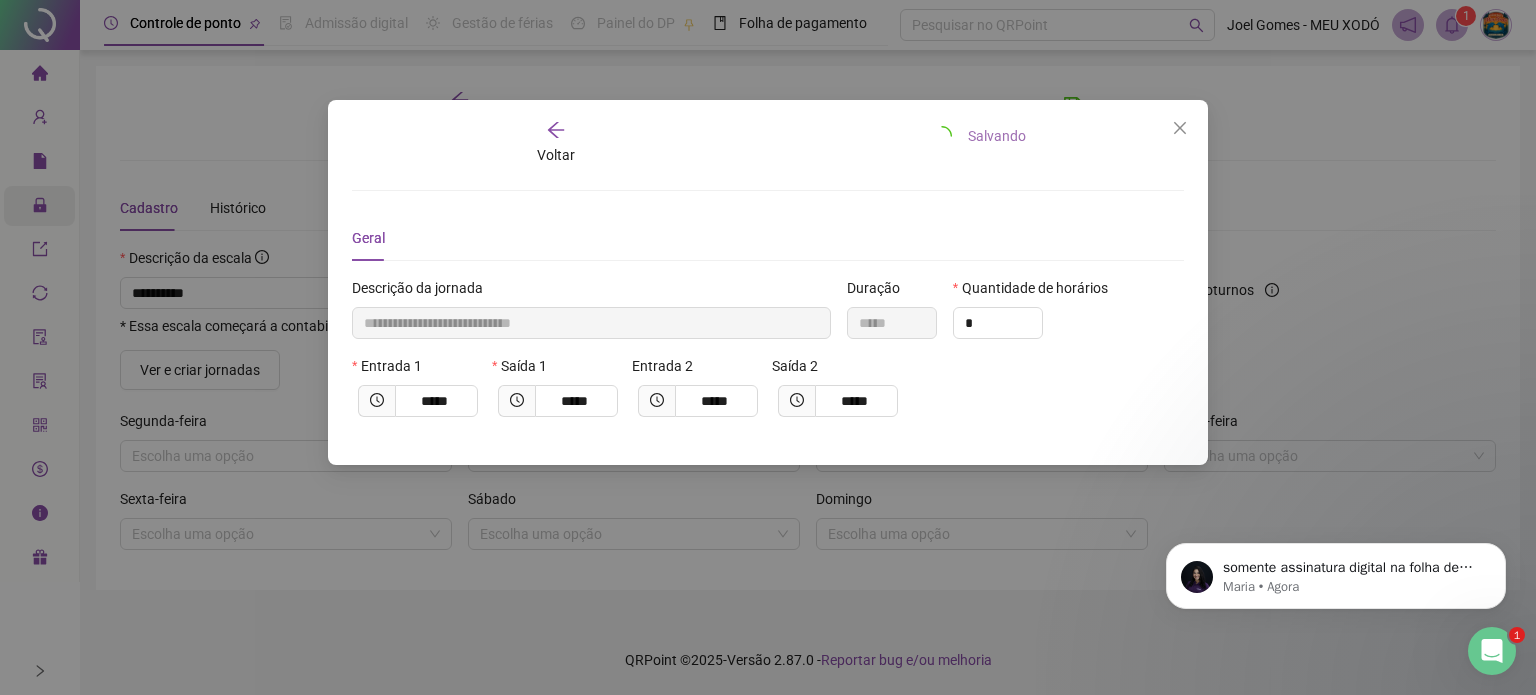 type 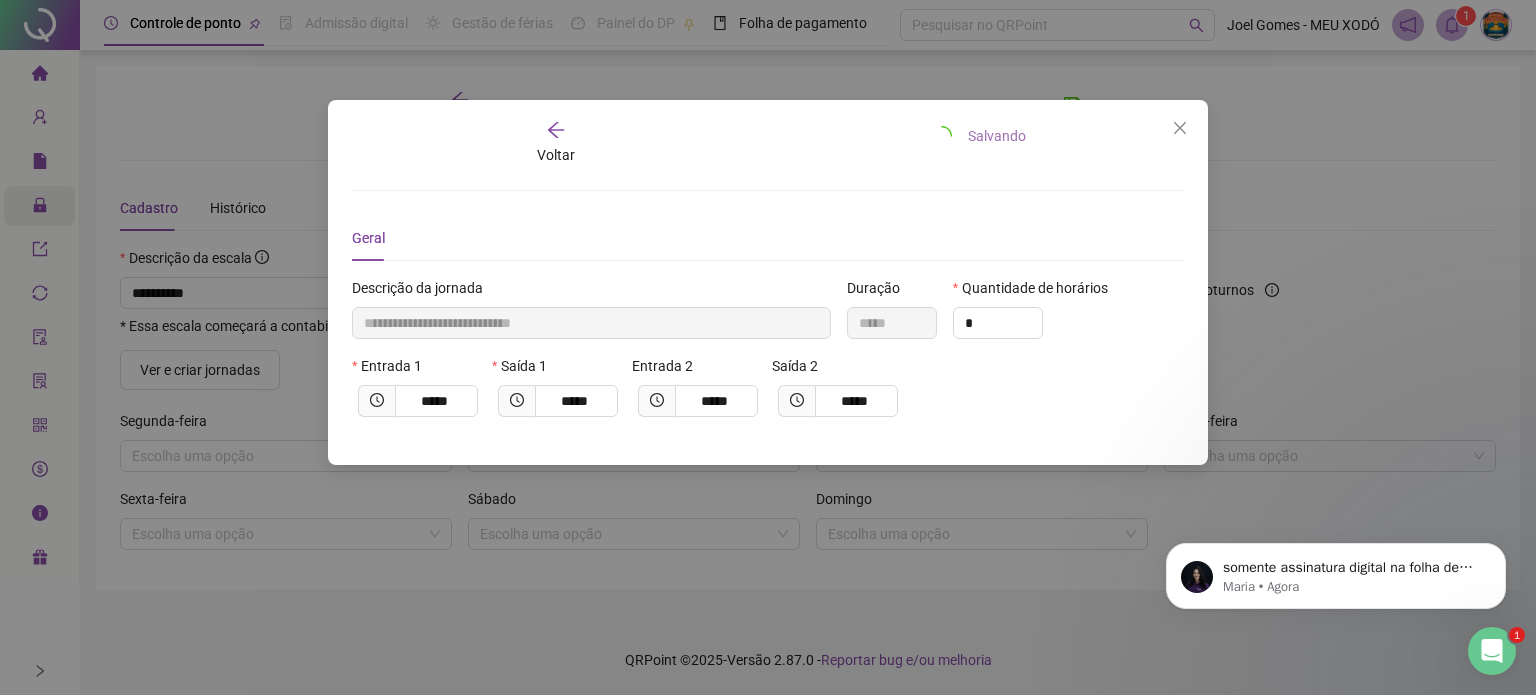 type 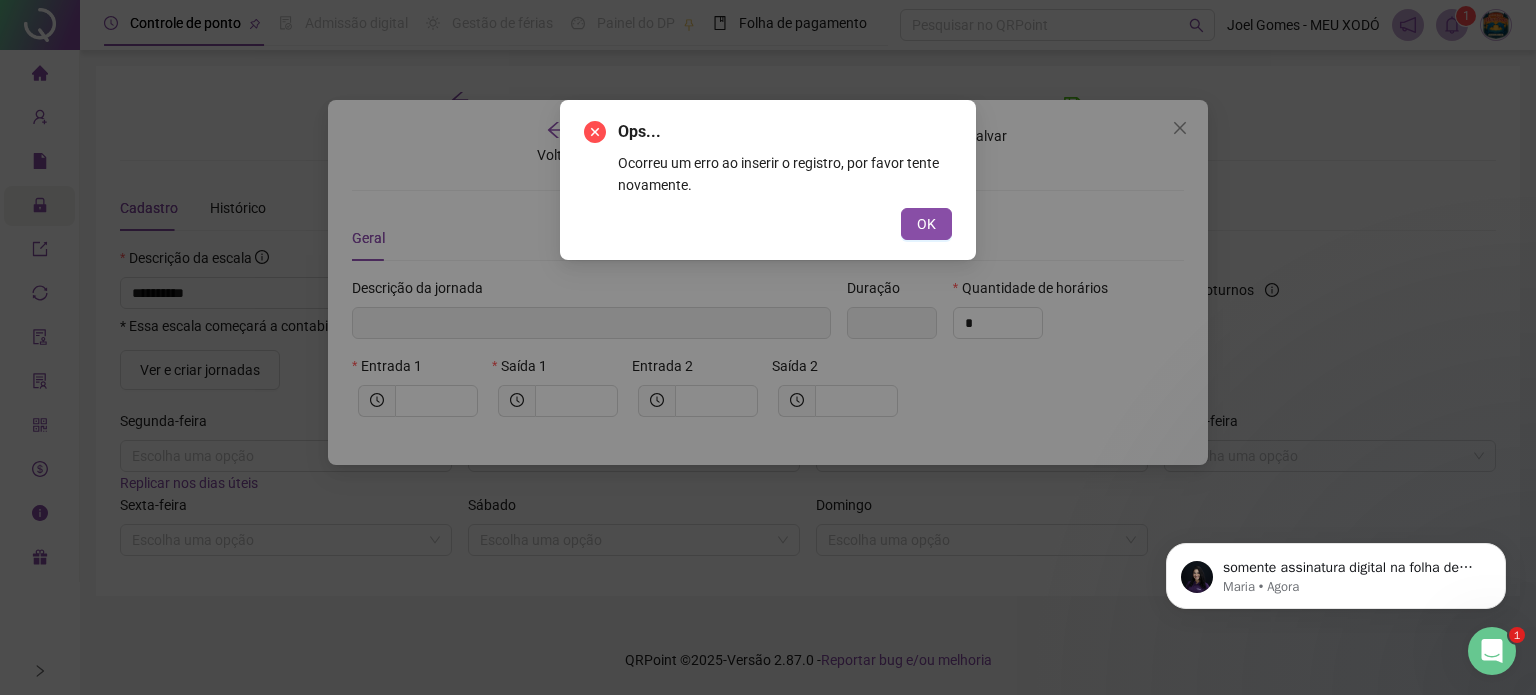 click on "Ops... Ocorreu um erro ao inserir o registro, por favor tente novamente. OK" at bounding box center (768, 180) 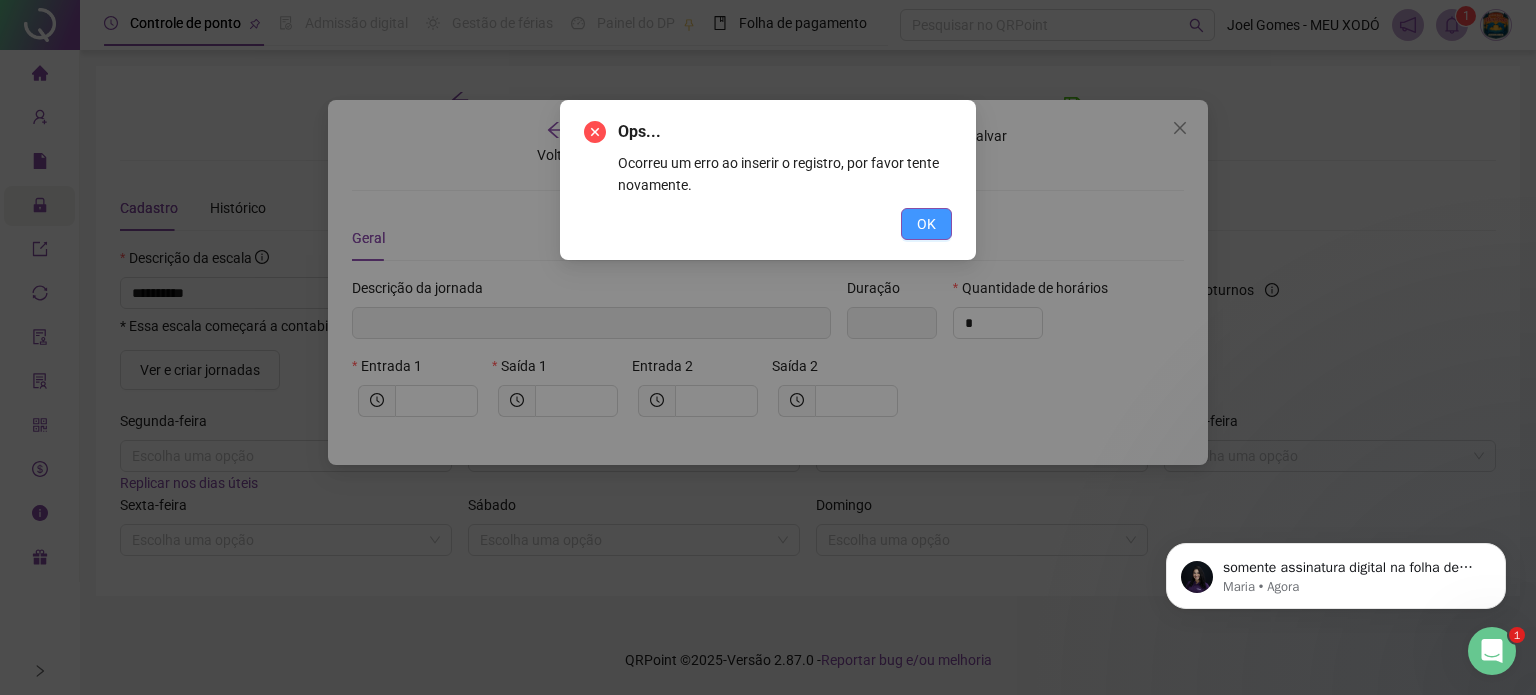 click on "OK" at bounding box center [926, 224] 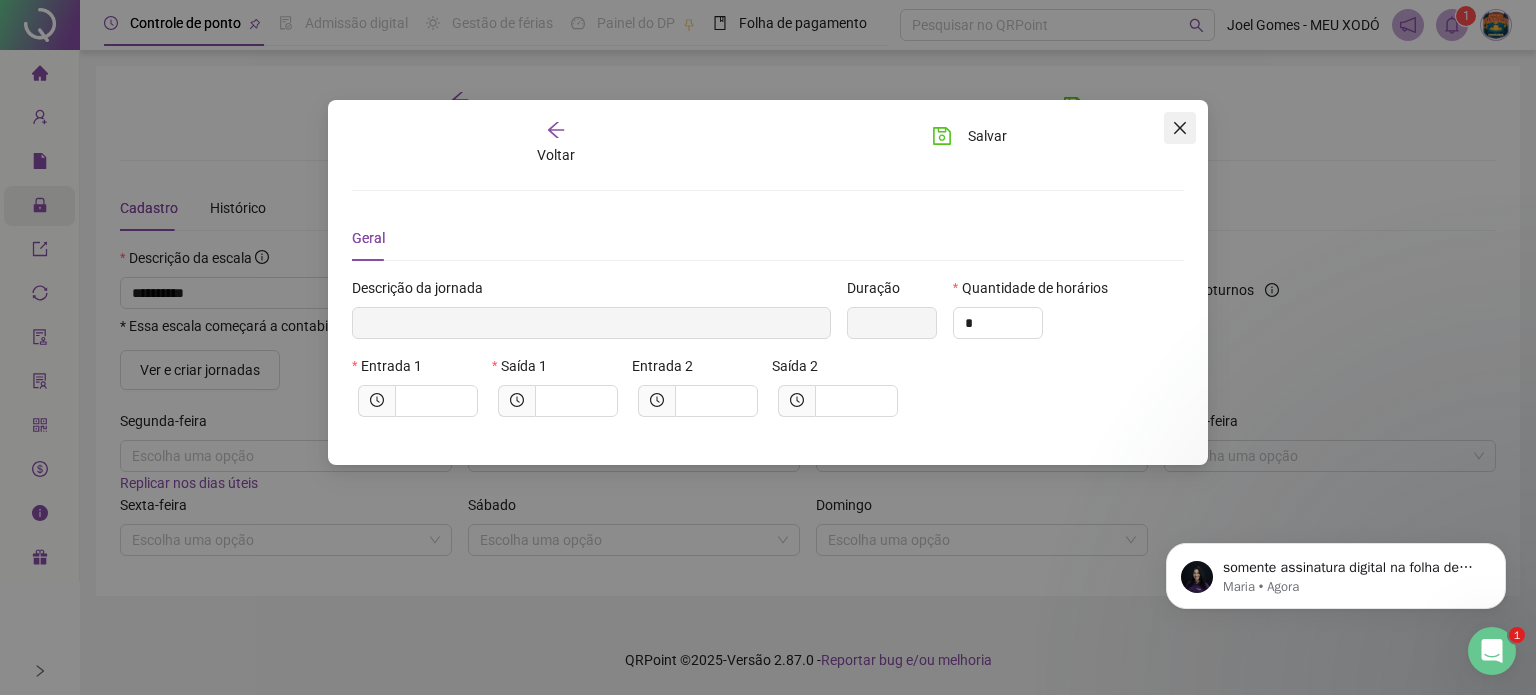 click at bounding box center [1180, 128] 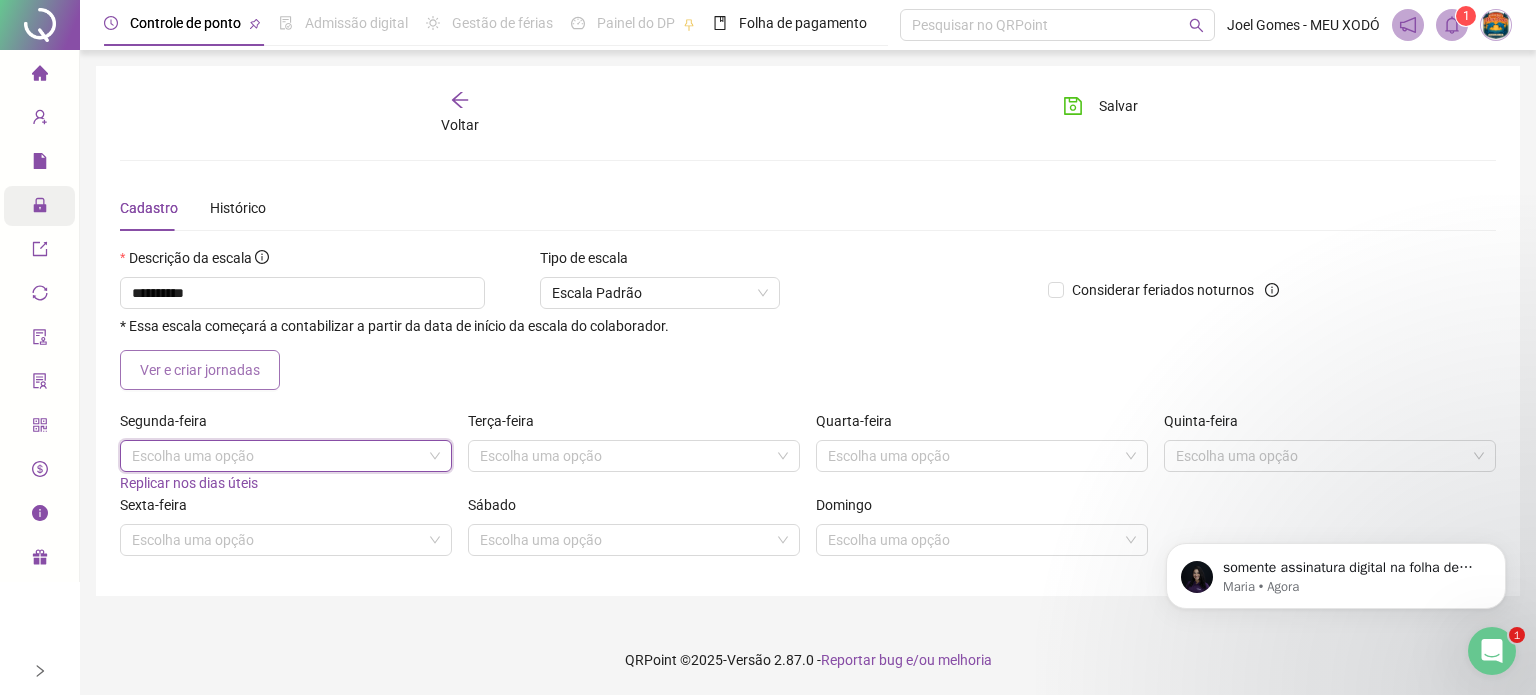 click on "Ver e criar jornadas" at bounding box center (200, 370) 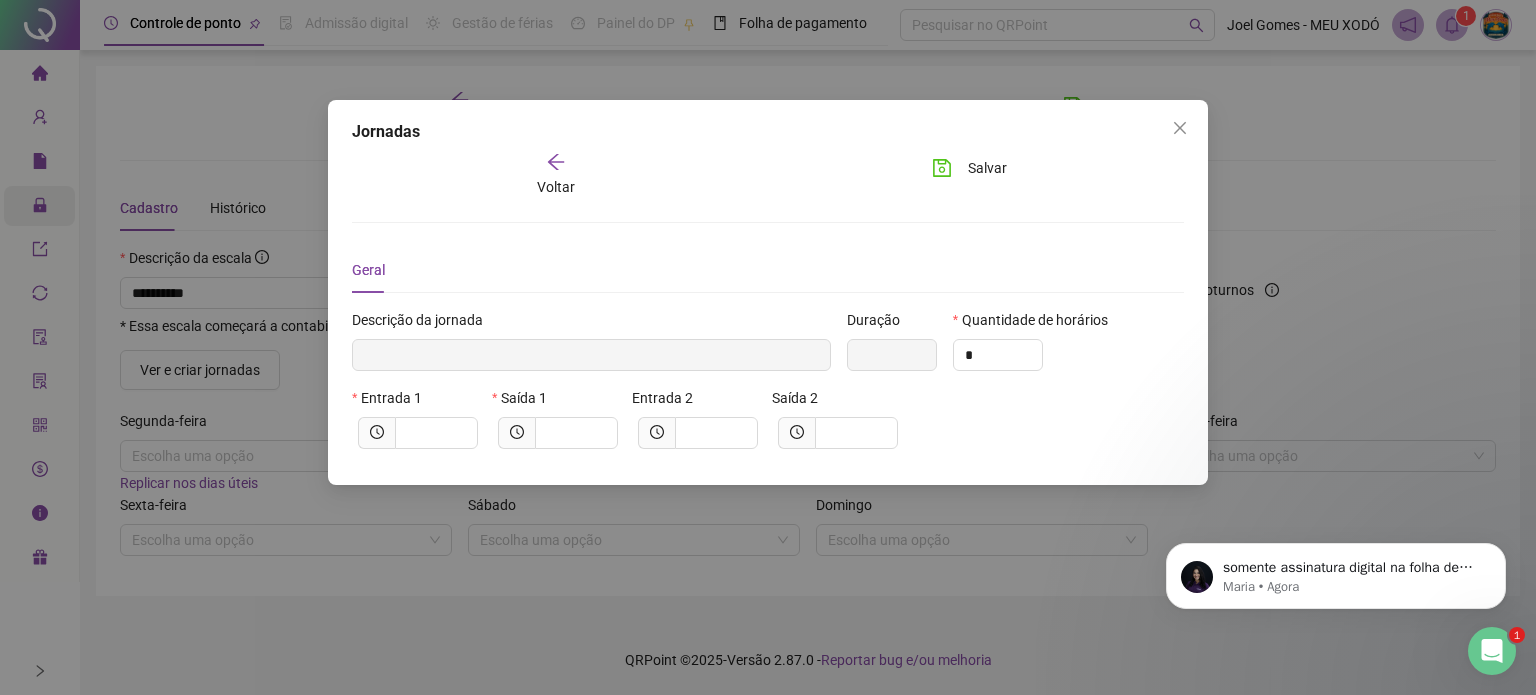 click 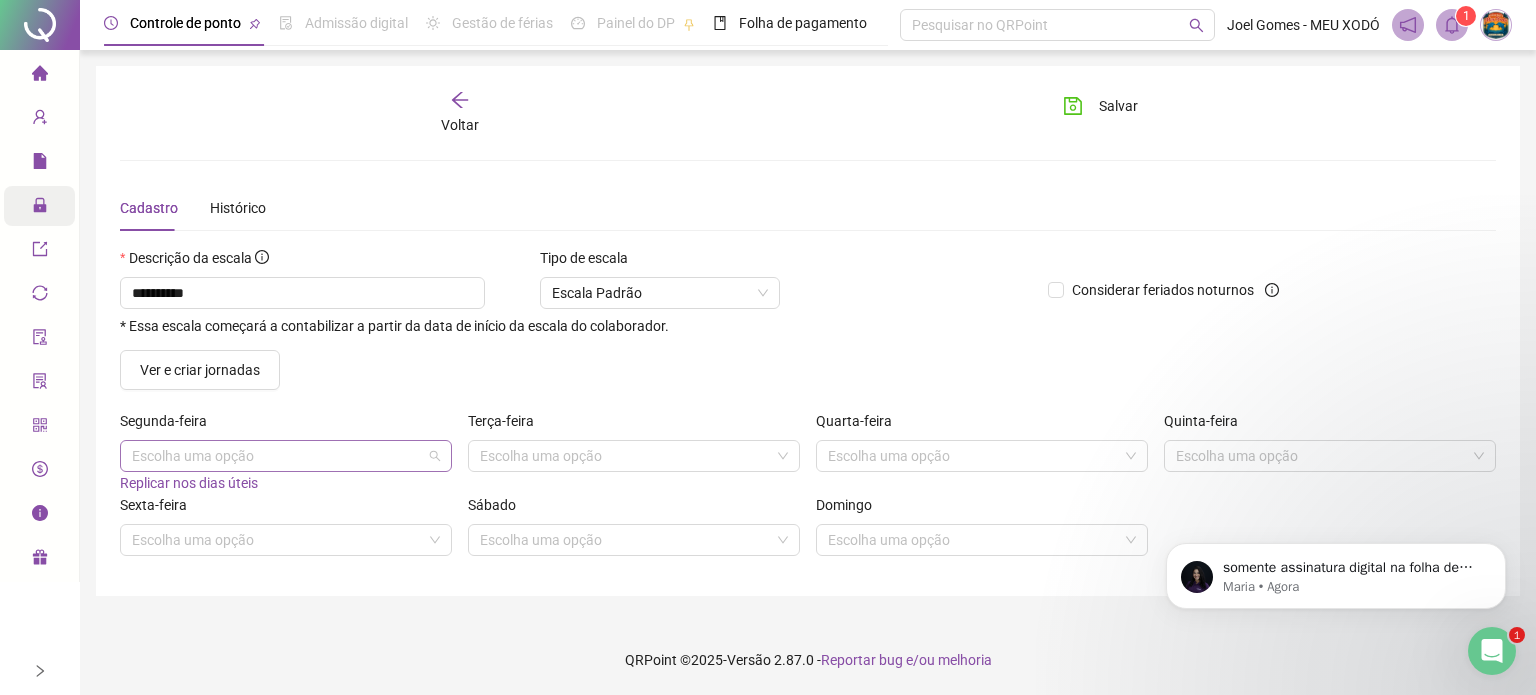 click at bounding box center (280, 456) 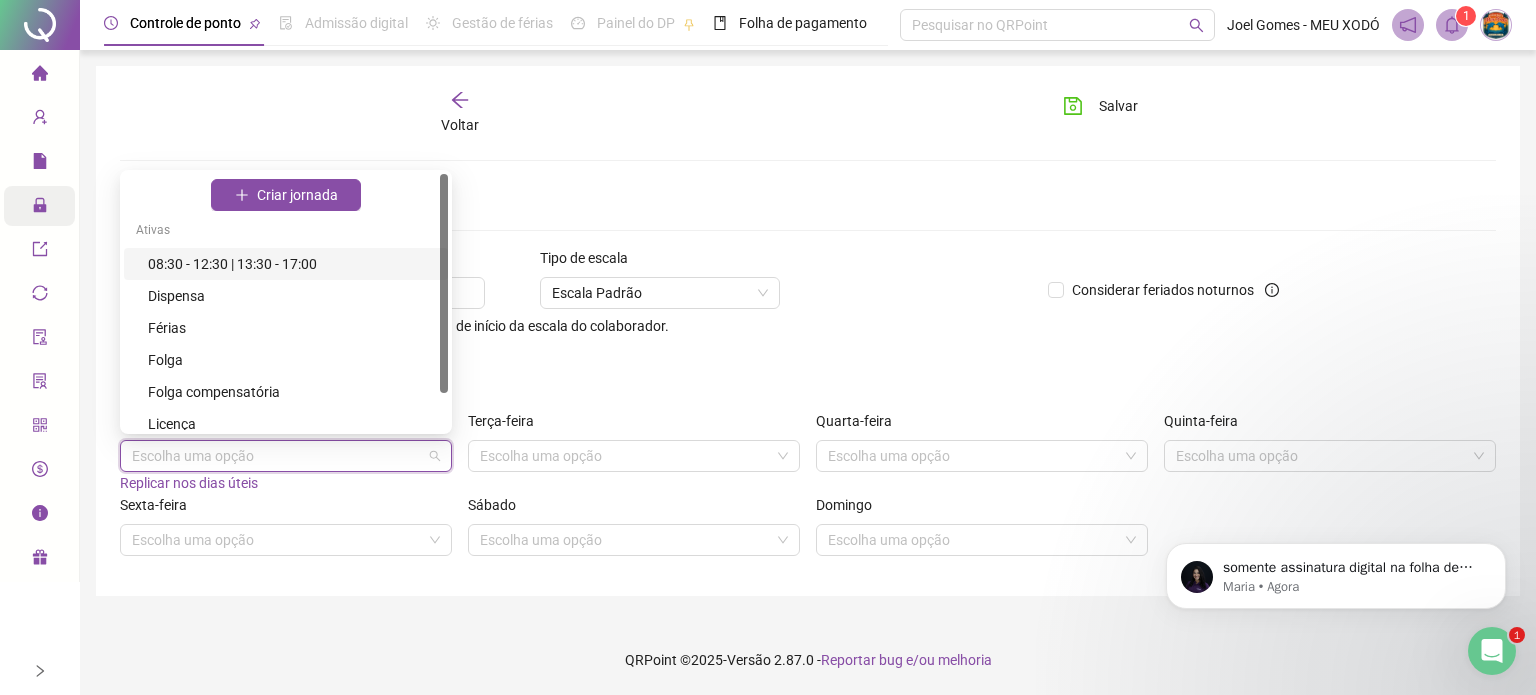 click on "08:30 - 12:30 | 13:30 - 17:00" at bounding box center (292, 264) 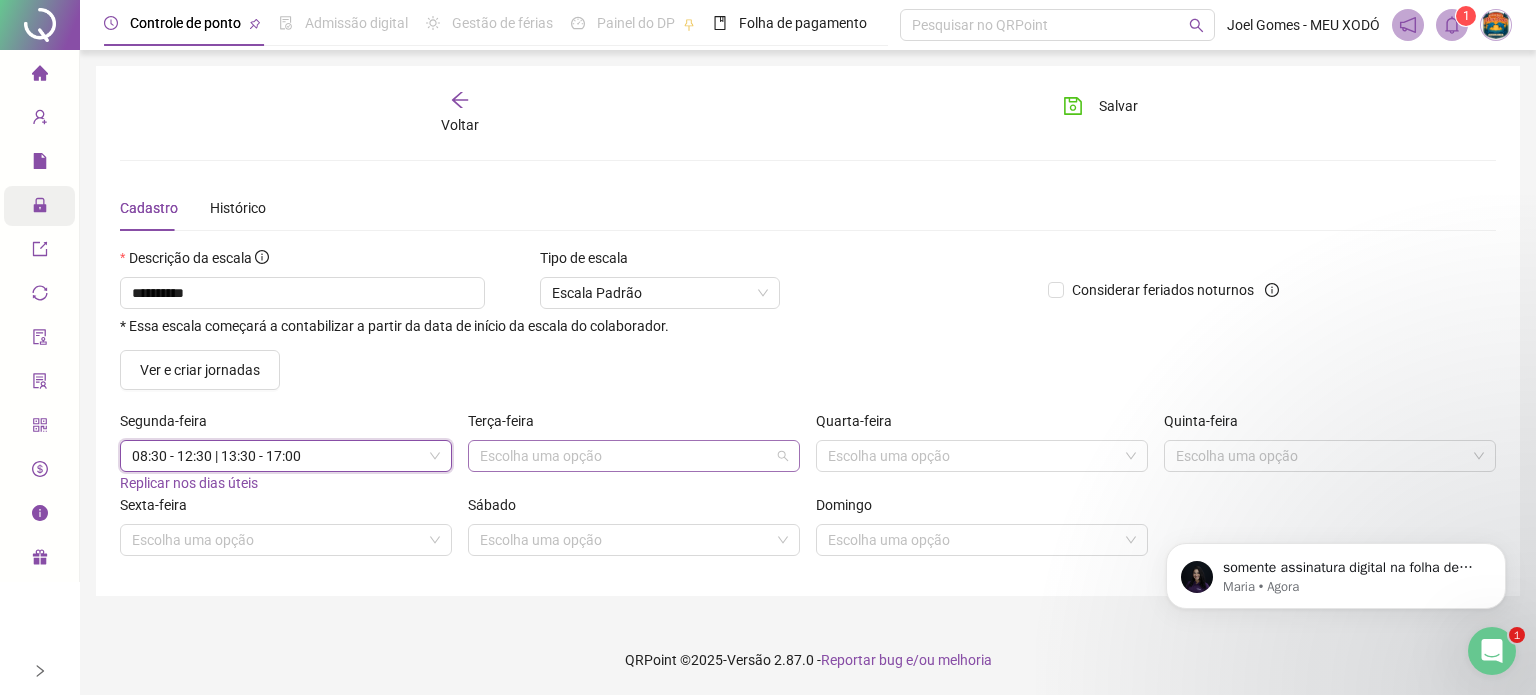 click at bounding box center [628, 456] 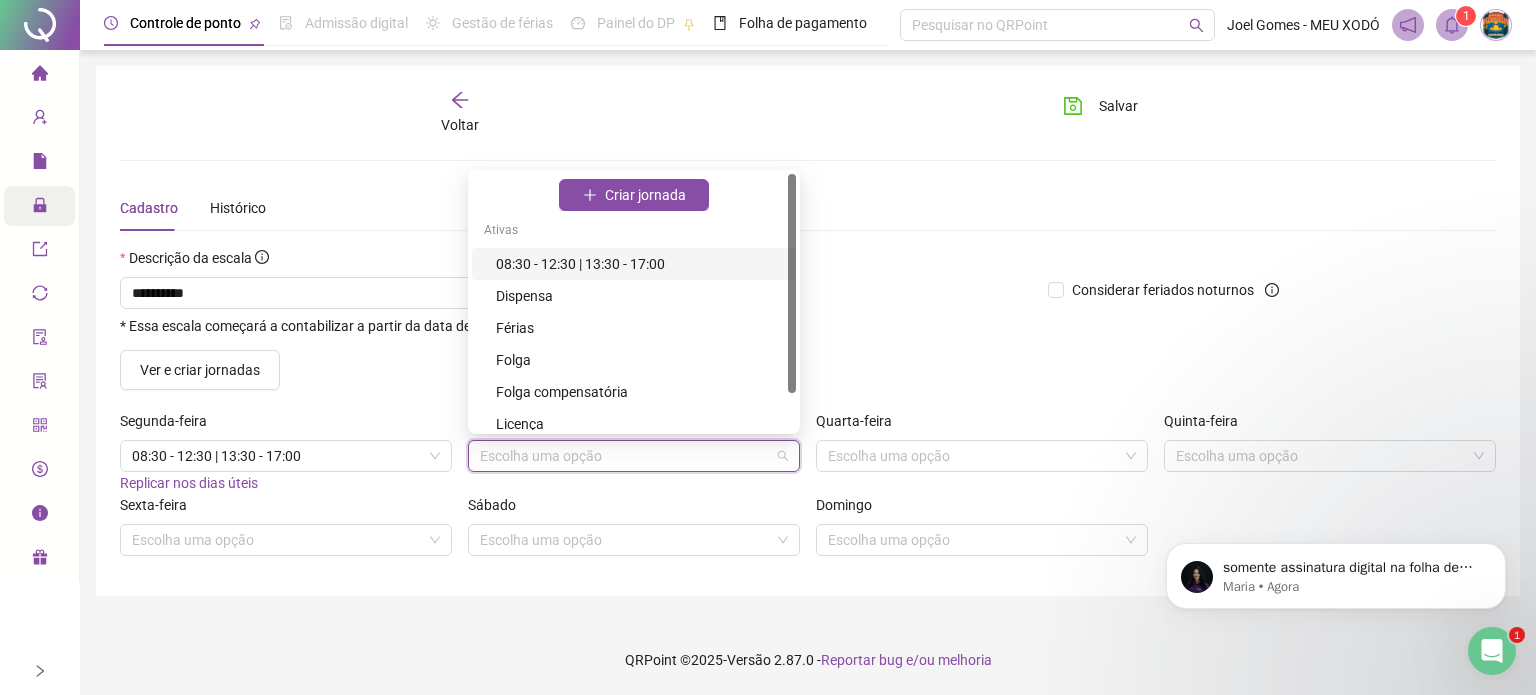 click on "08:30 - 12:30 | 13:30 - 17:00" at bounding box center [640, 264] 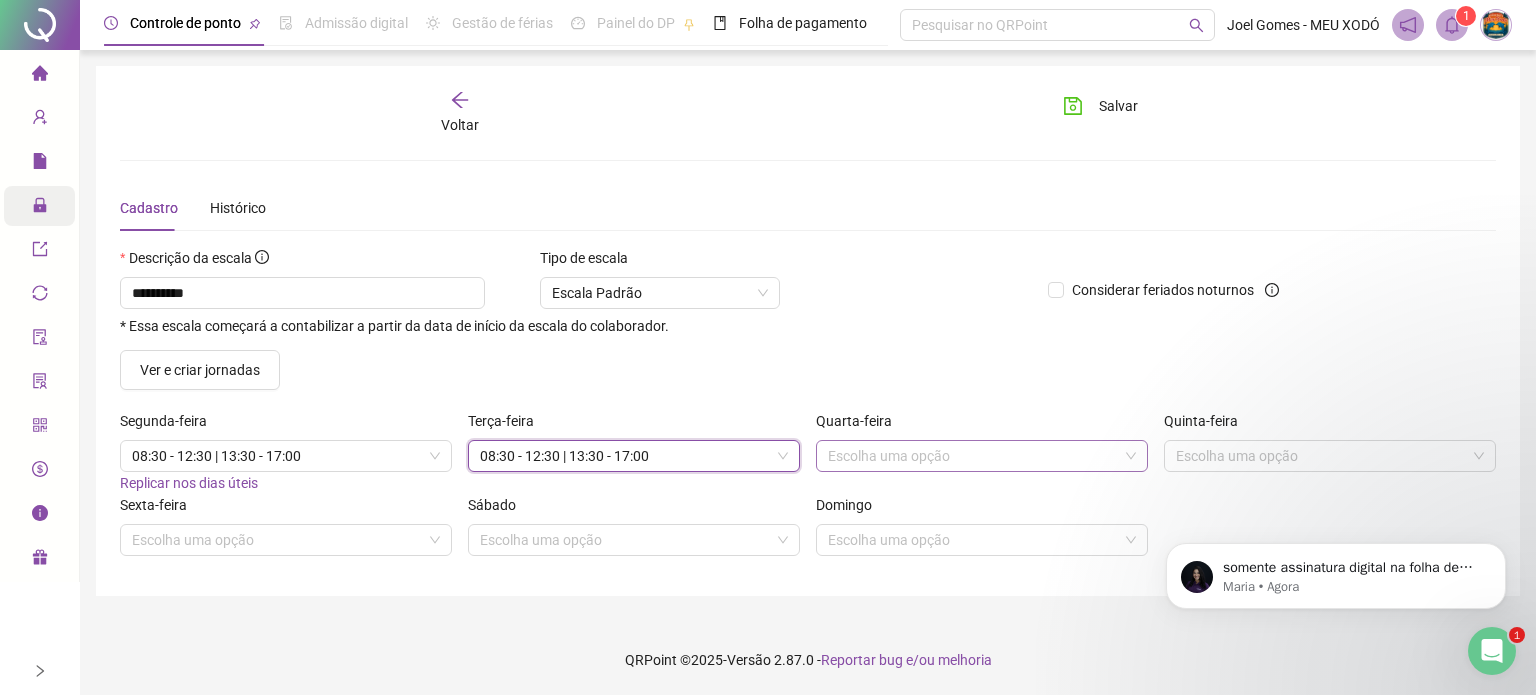 click at bounding box center (976, 456) 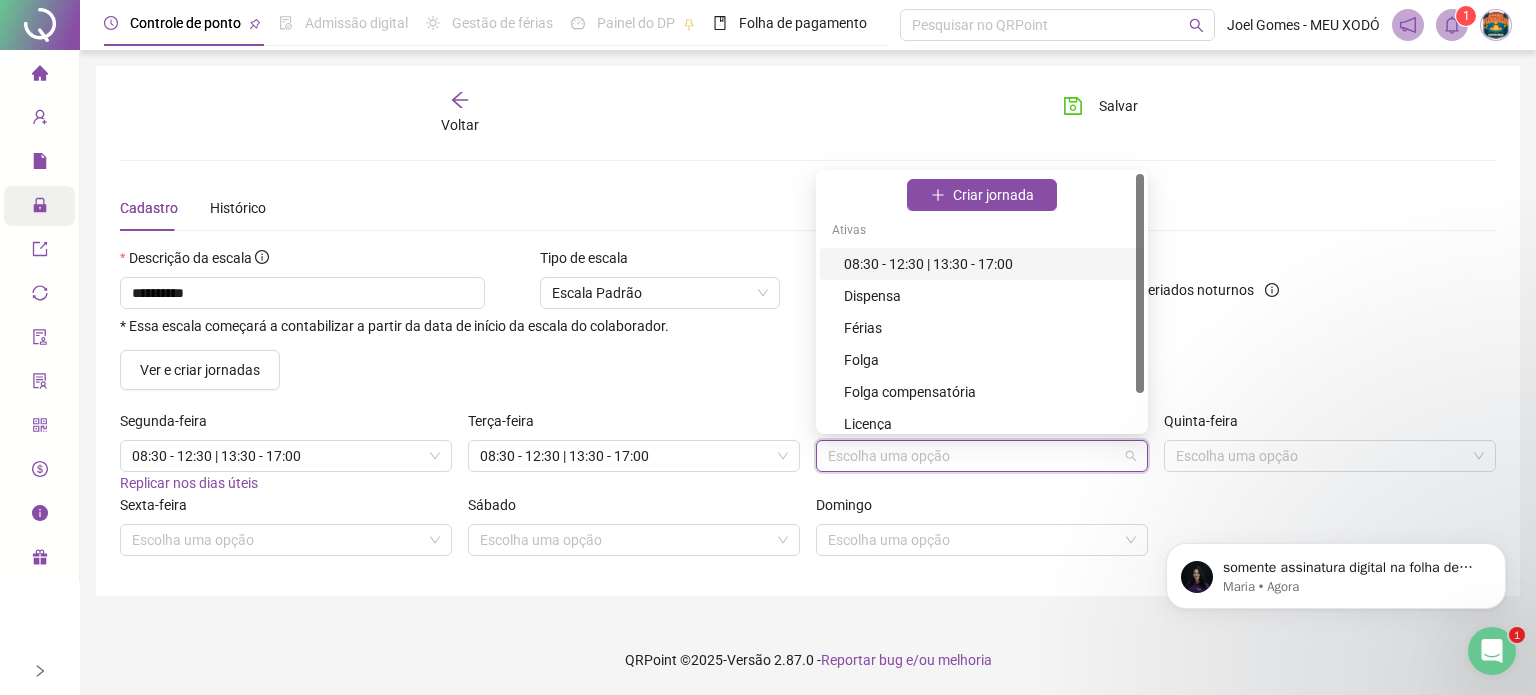 click on "08:30 - 12:30 | 13:30 - 17:00" at bounding box center [988, 264] 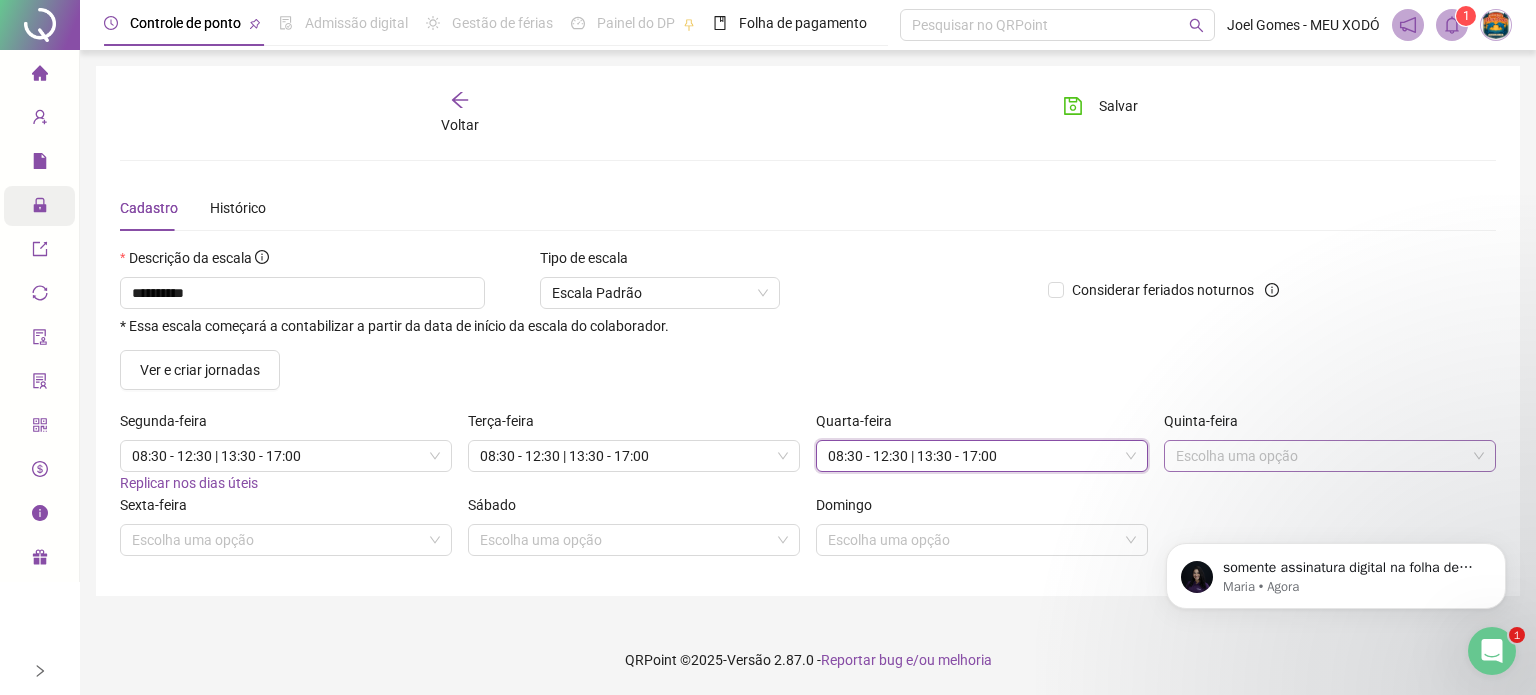 click at bounding box center [1324, 456] 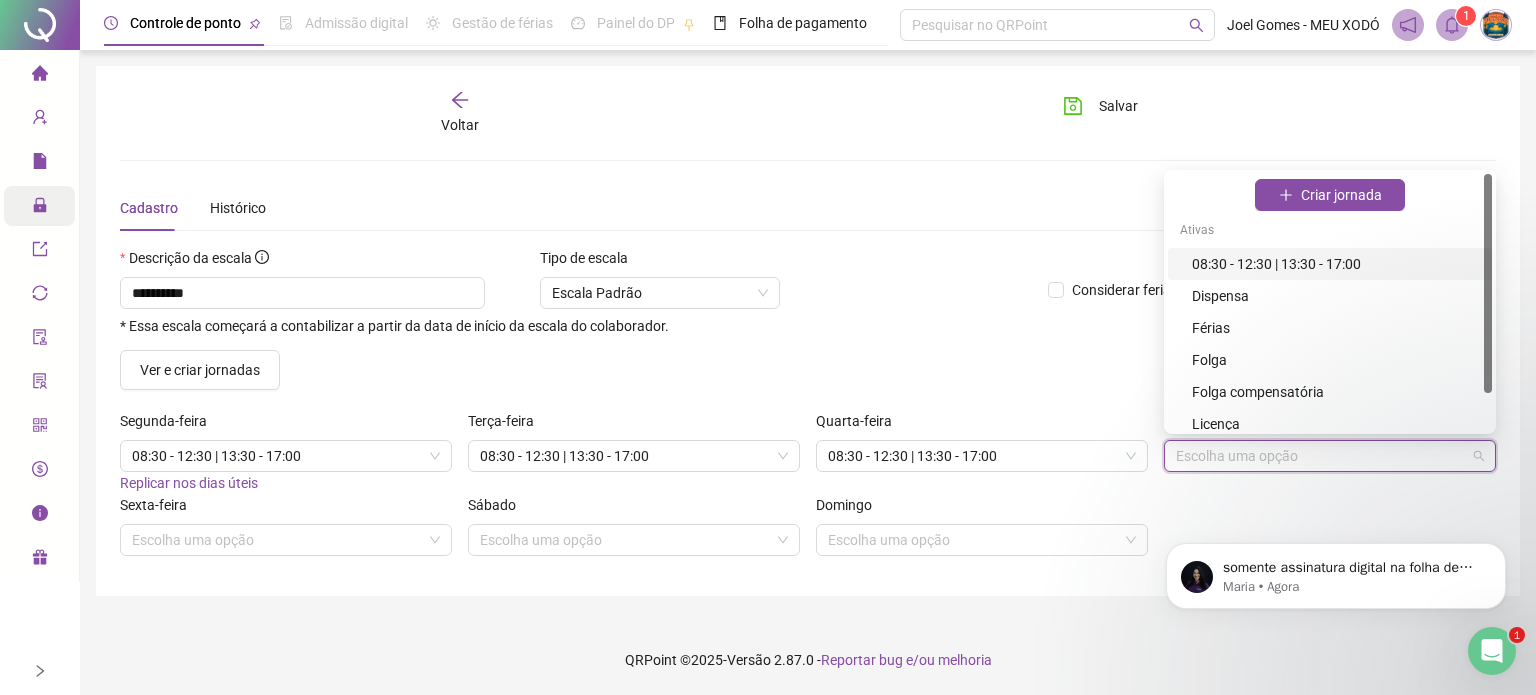 click on "08:30 - 12:30 | 13:30 - 17:00" at bounding box center [1336, 264] 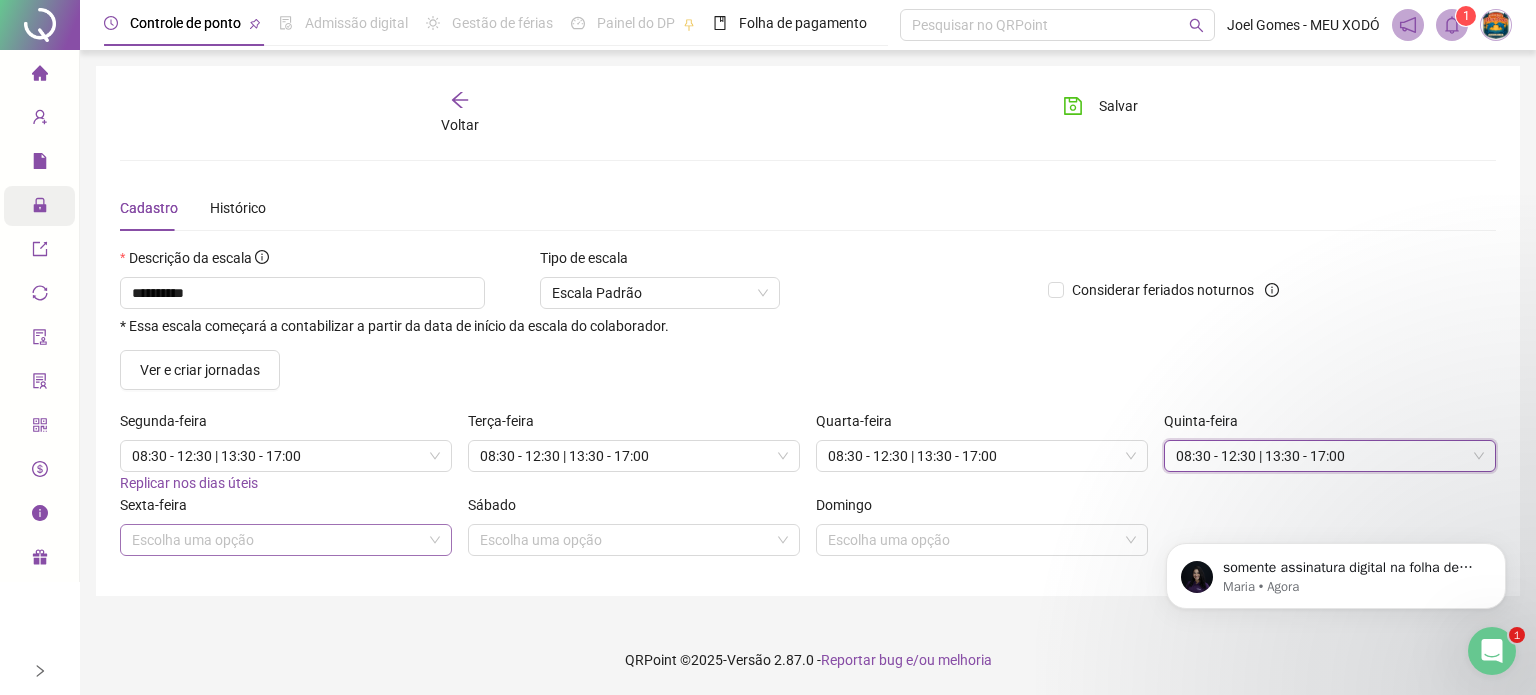 click at bounding box center [280, 540] 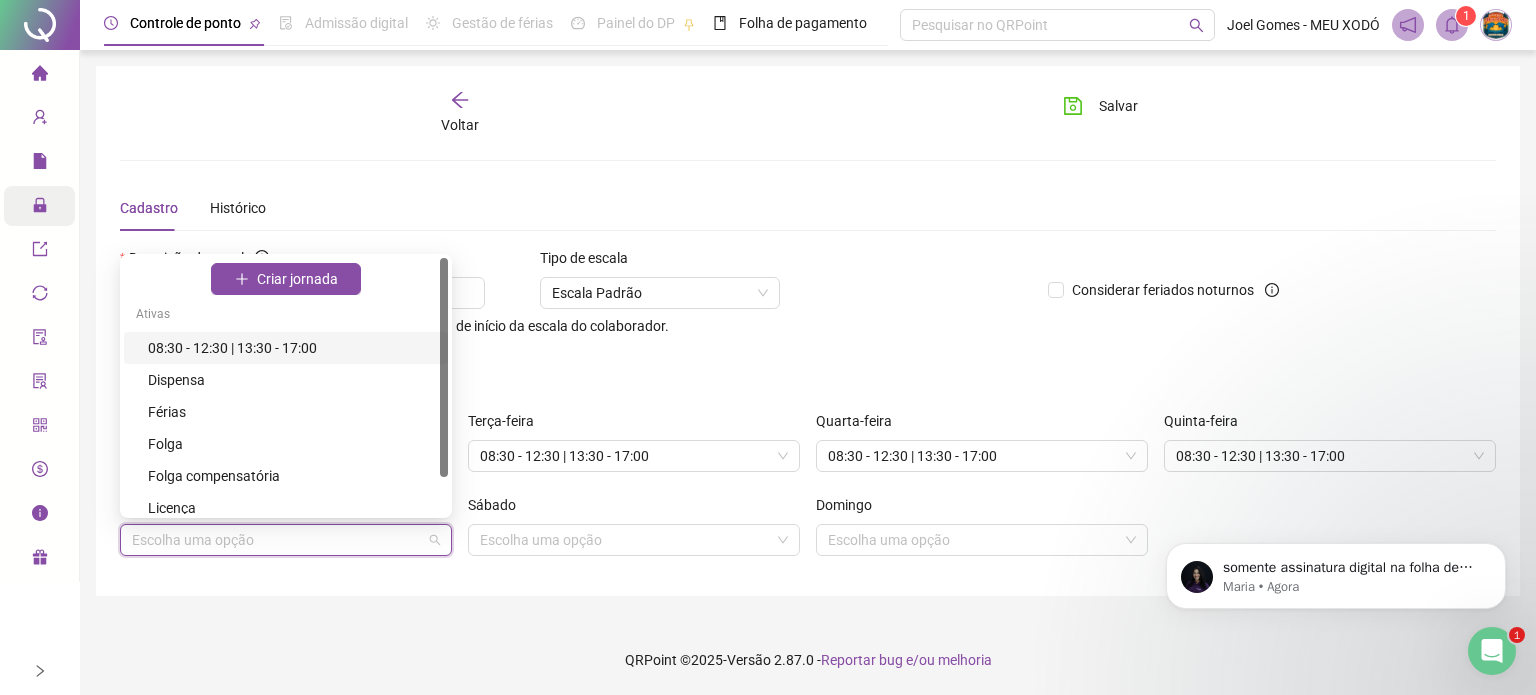 click on "08:30 - 12:30 | 13:30 - 17:00" at bounding box center (292, 348) 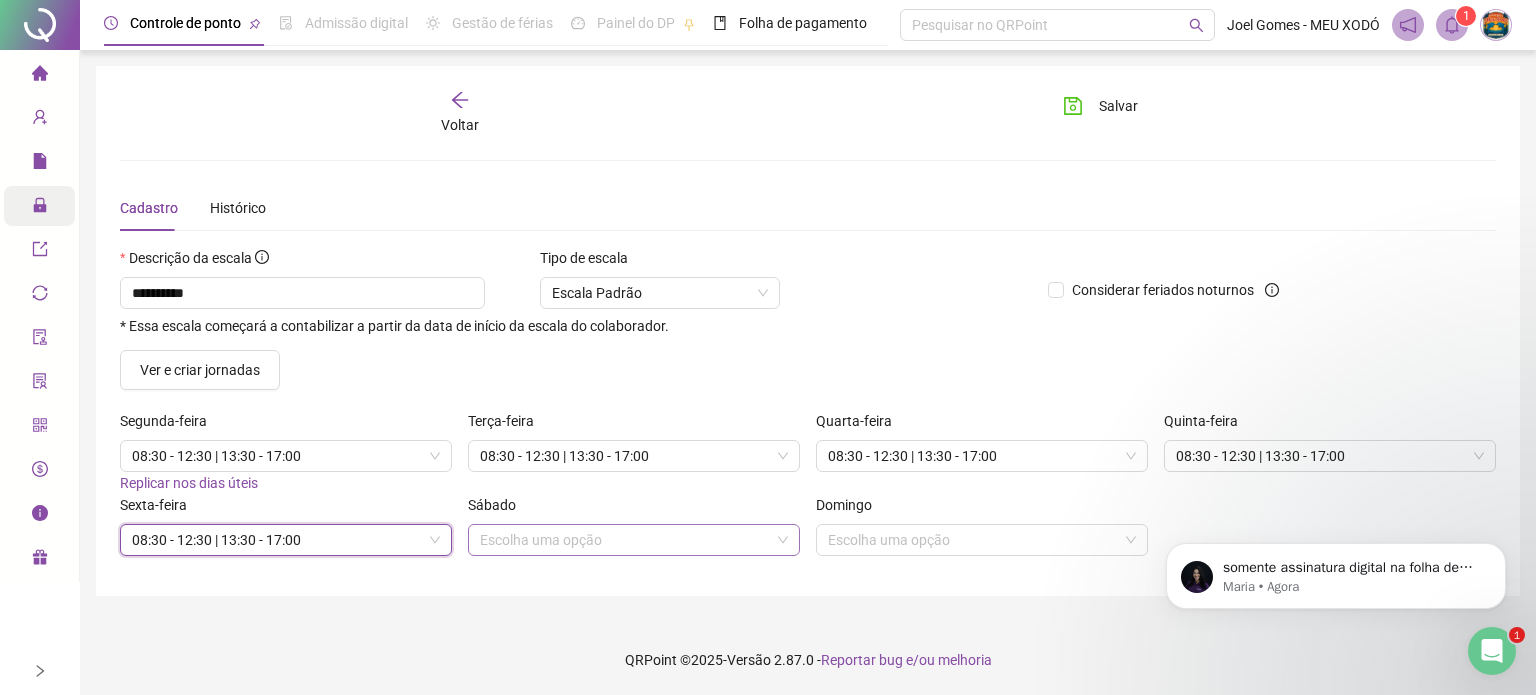 click at bounding box center [628, 540] 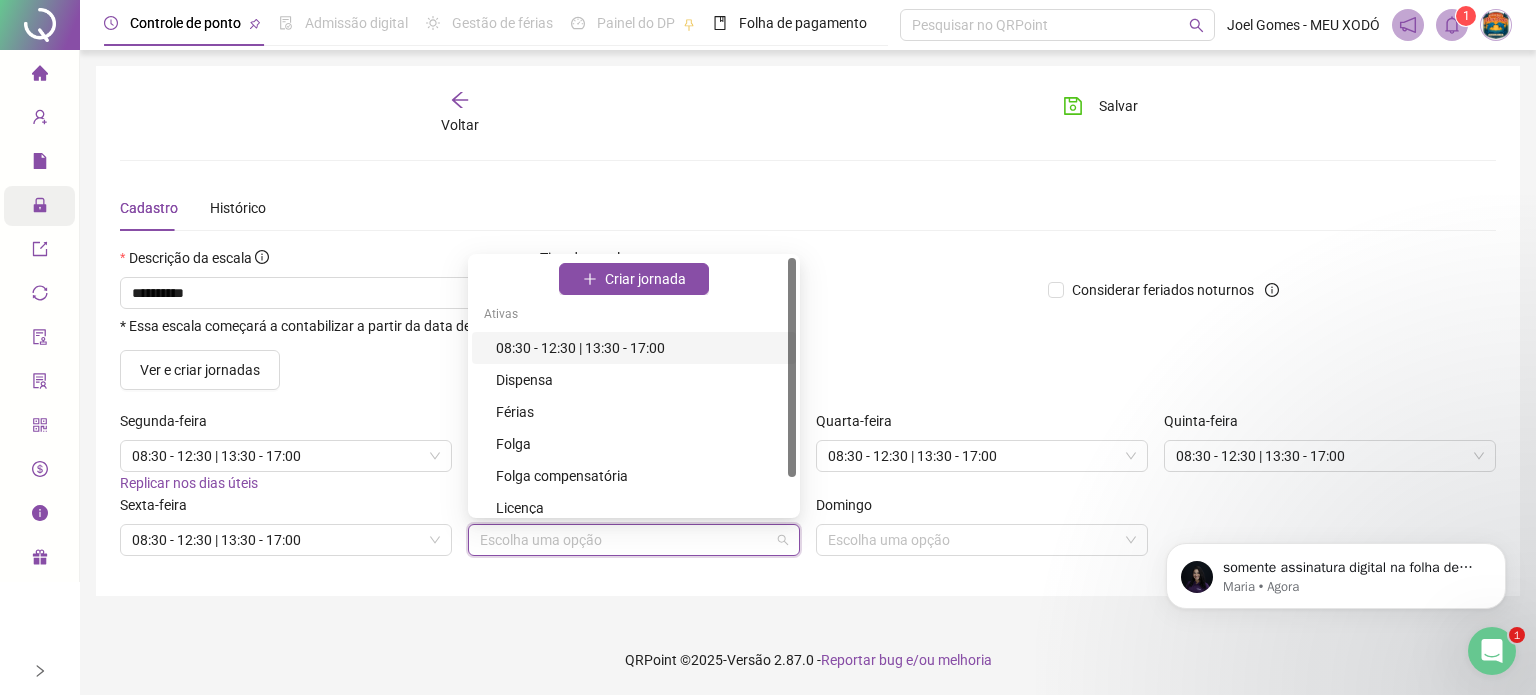 click on "08:30 - 12:30 | 13:30 - 17:00" at bounding box center [640, 348] 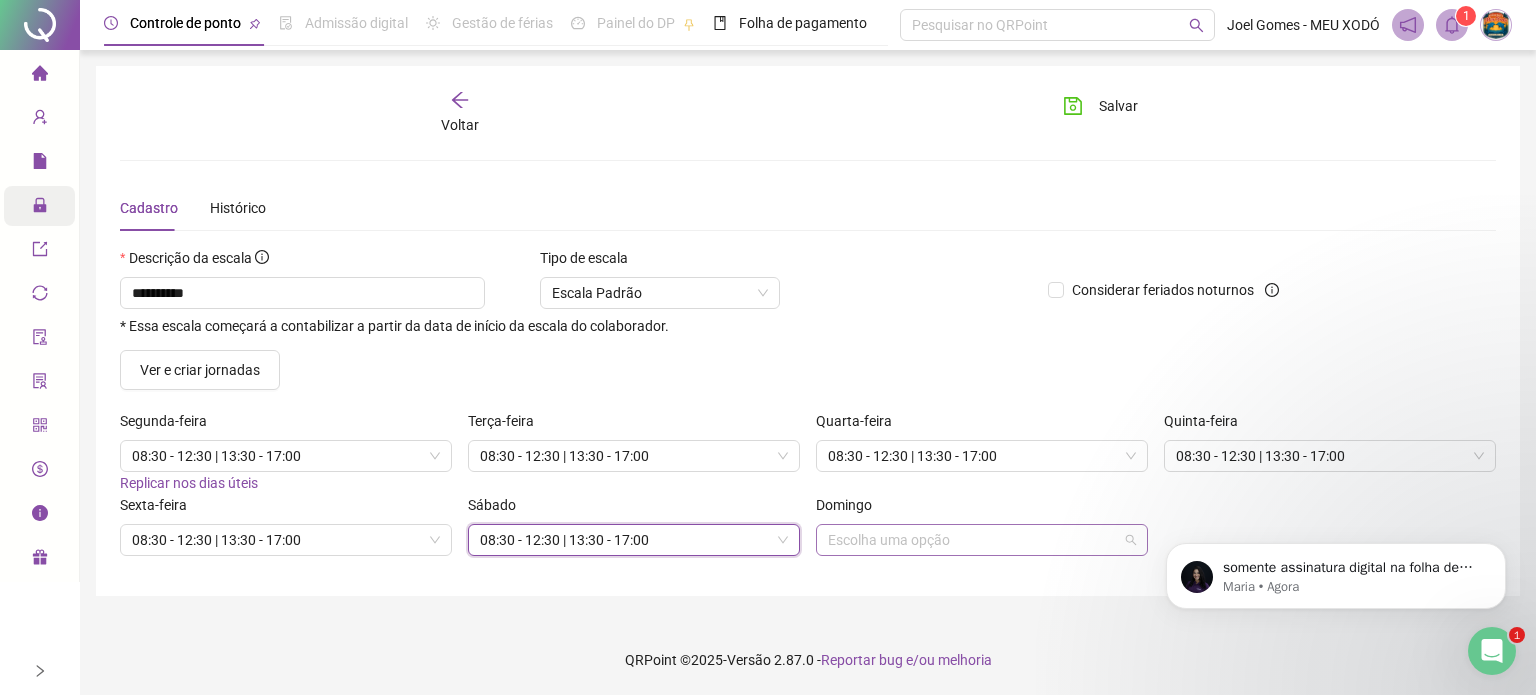 click at bounding box center (976, 540) 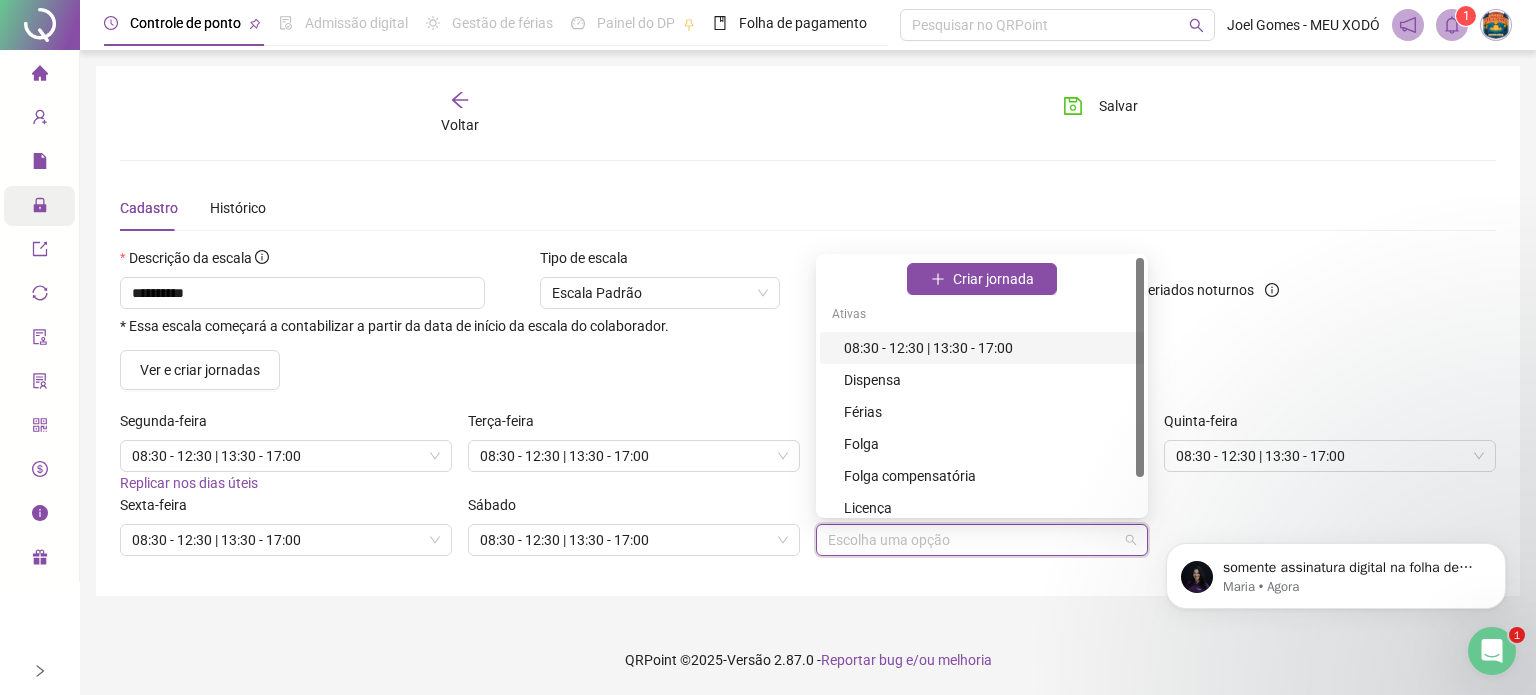 click on "08:30 - 12:30 | 13:30 - 17:00" at bounding box center [988, 348] 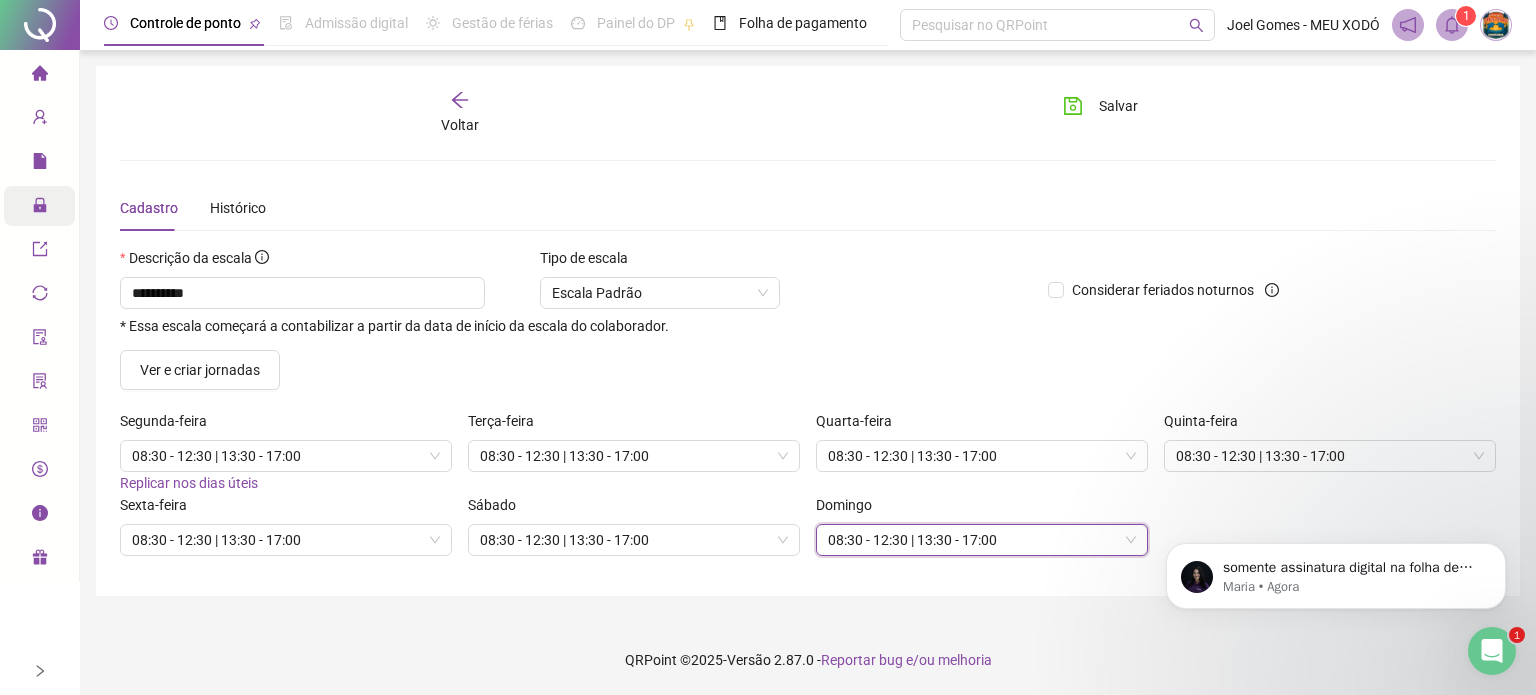 click on "1" at bounding box center (1517, 635) 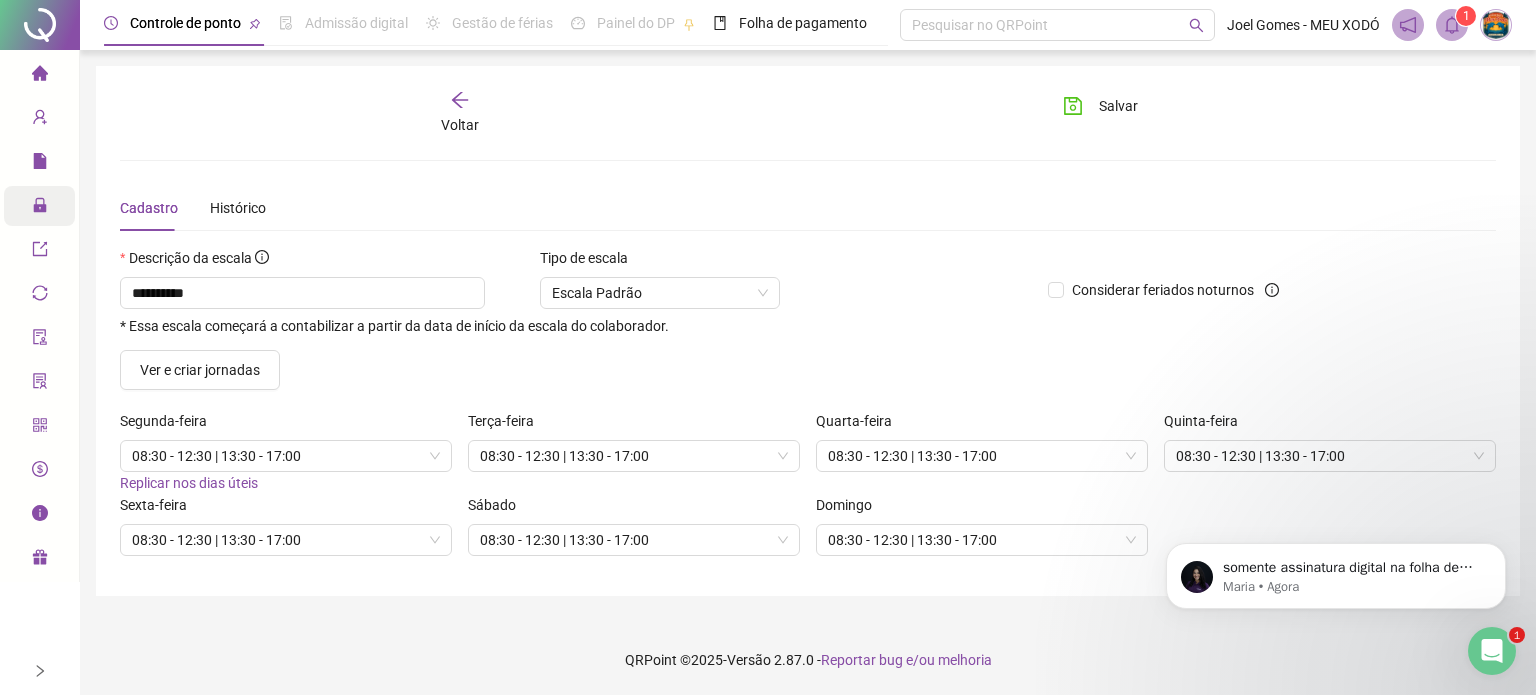 click at bounding box center (1492, 651) 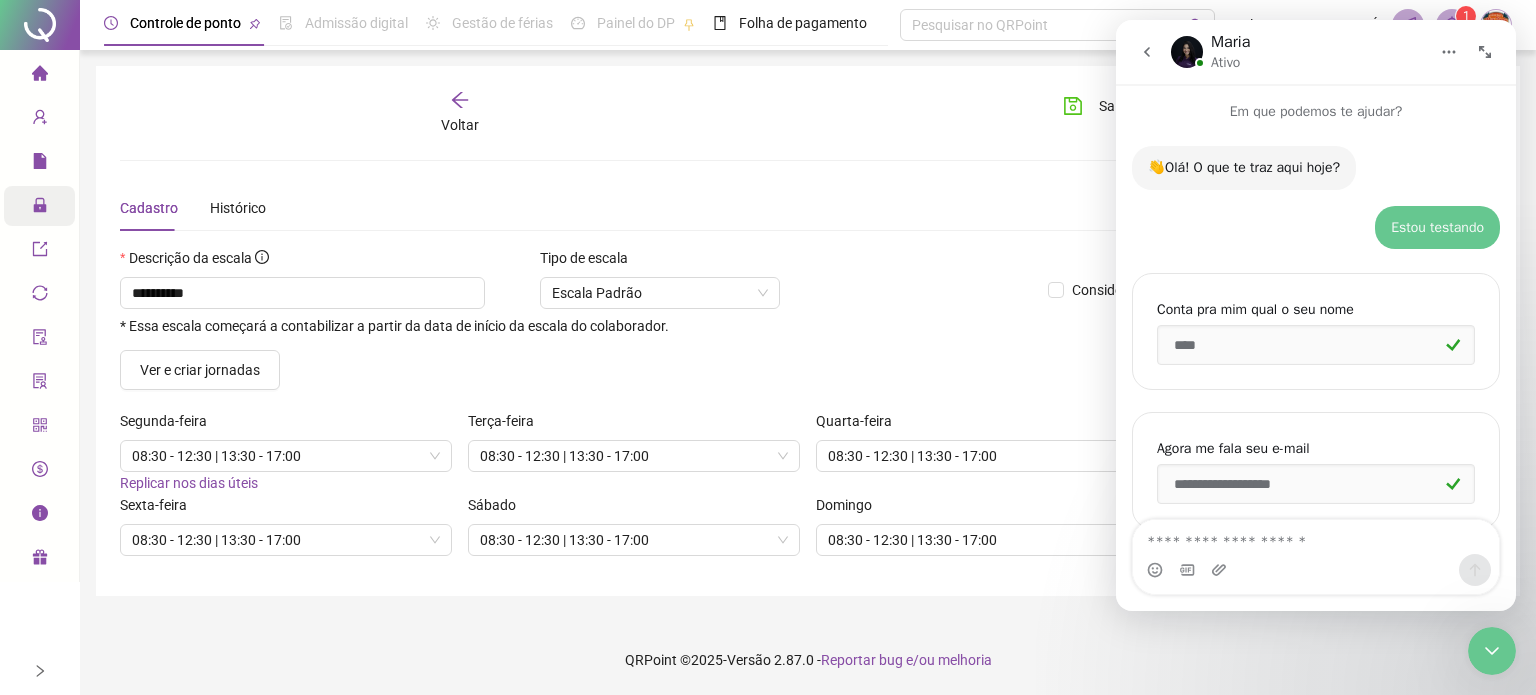 scroll, scrollTop: 3, scrollLeft: 0, axis: vertical 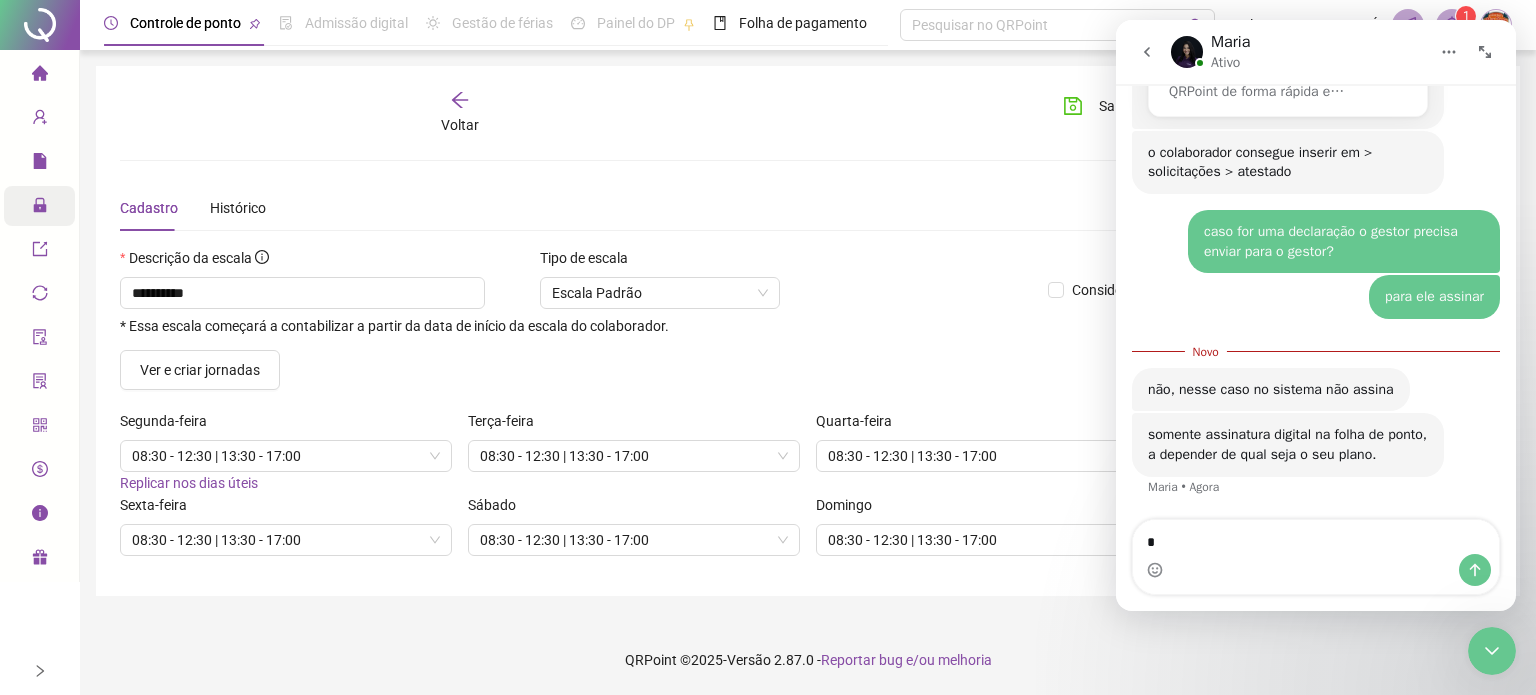 type on "**" 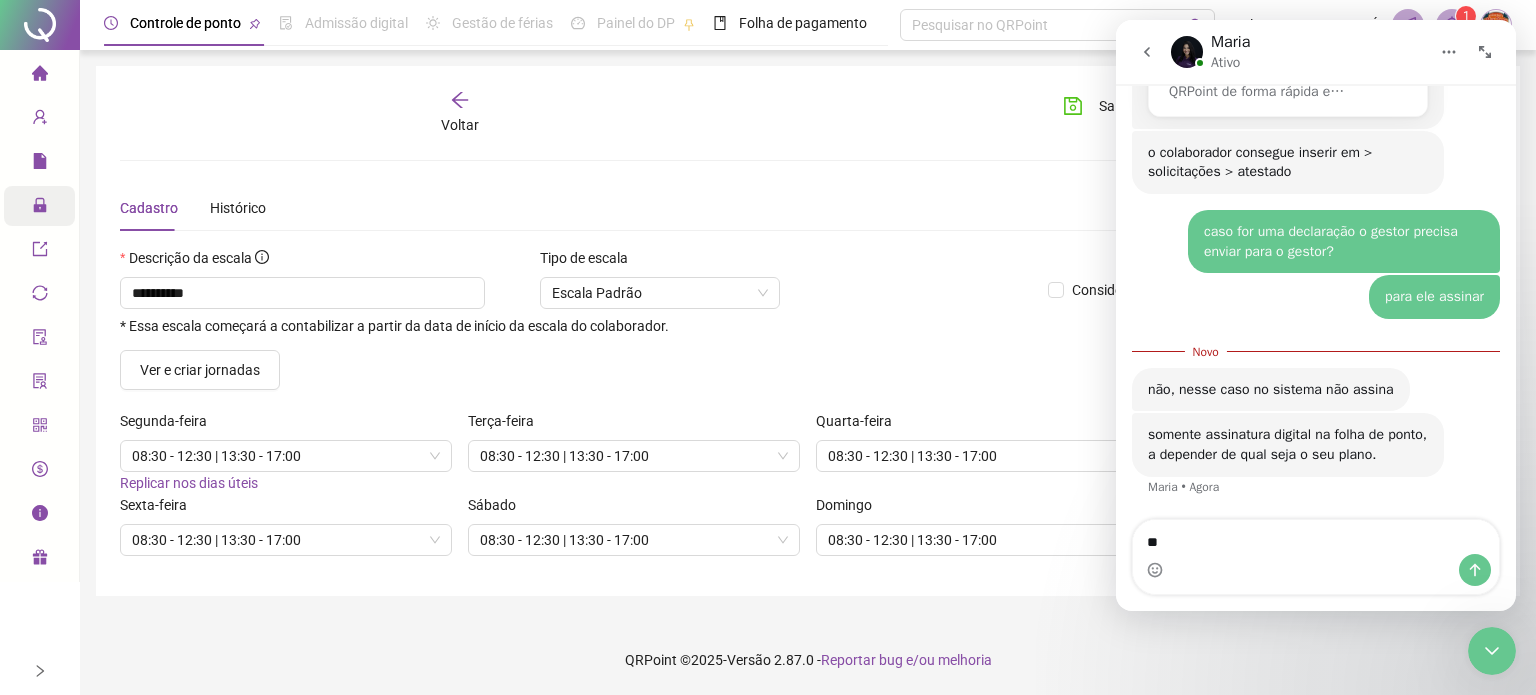 type 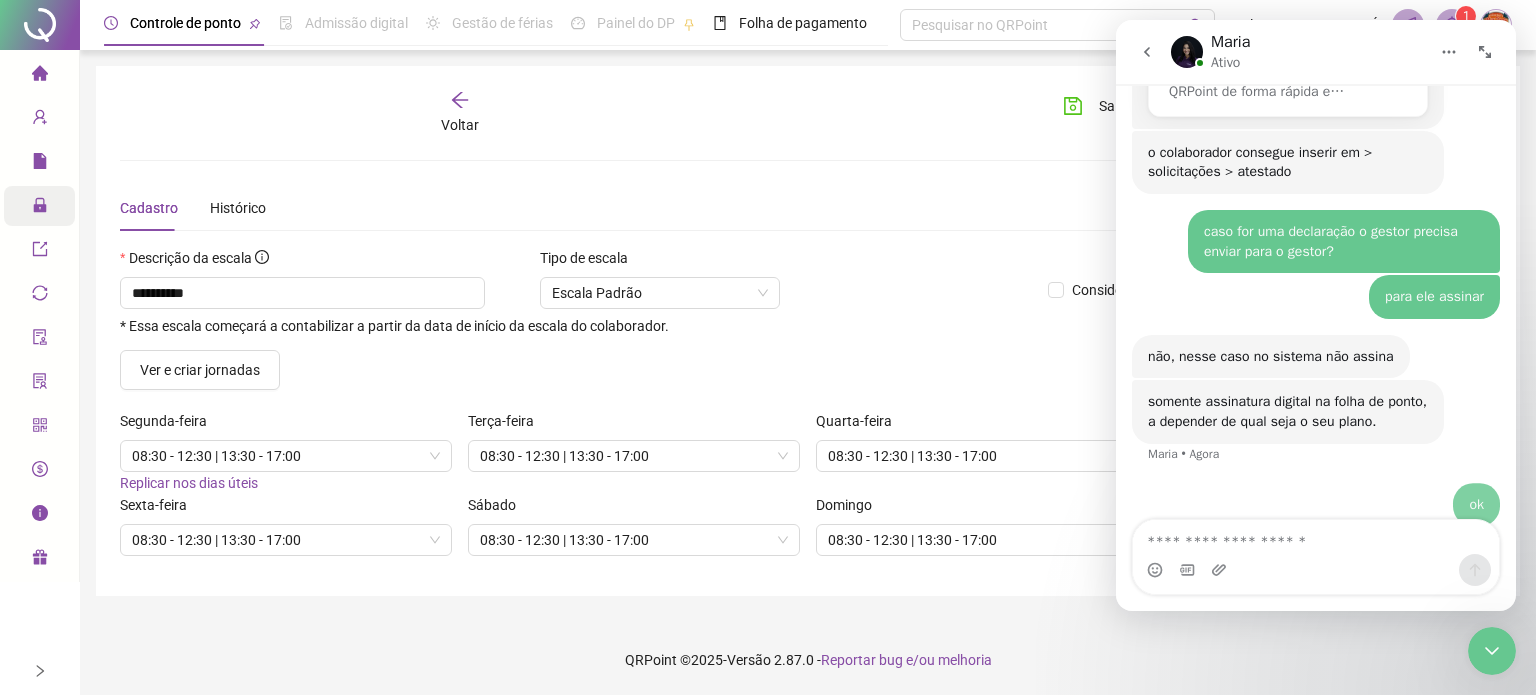 scroll, scrollTop: 2, scrollLeft: 0, axis: vertical 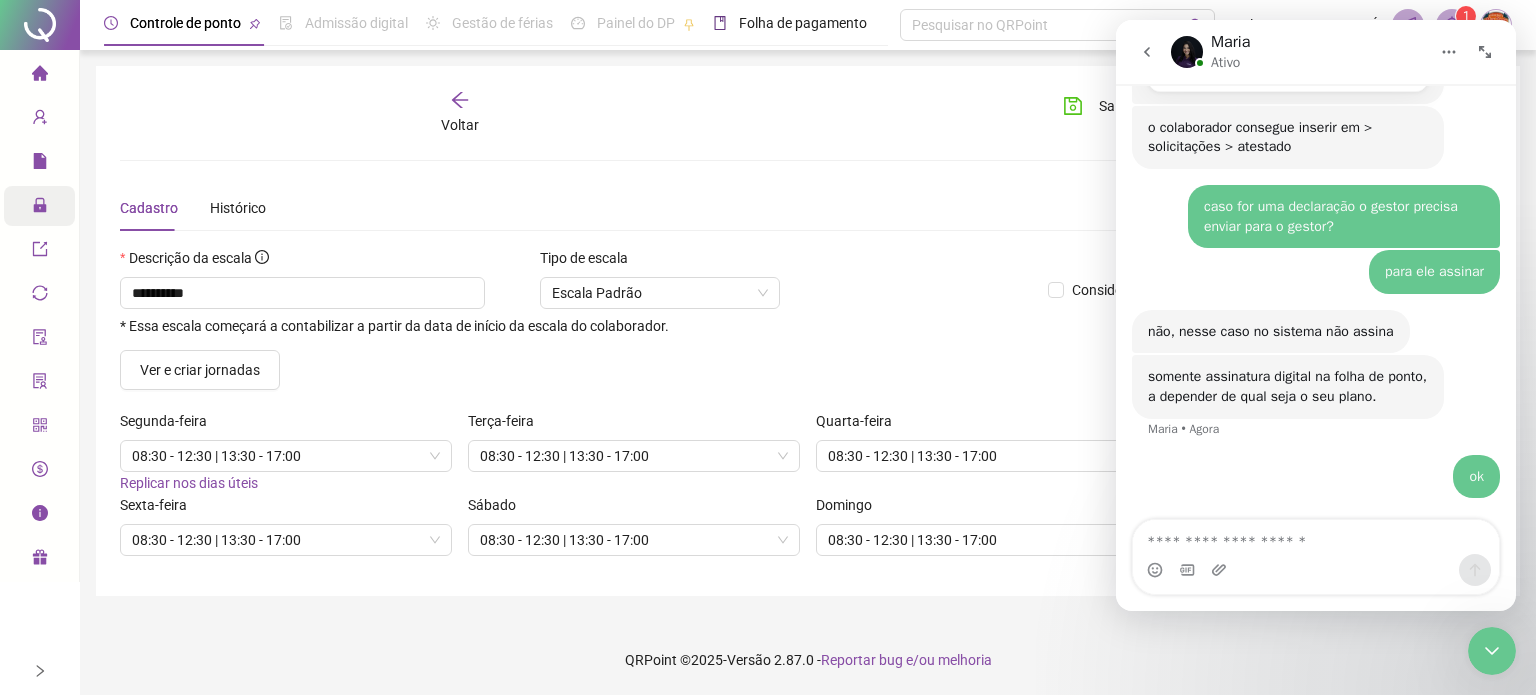 click on "Folha de pagamento" at bounding box center [803, 23] 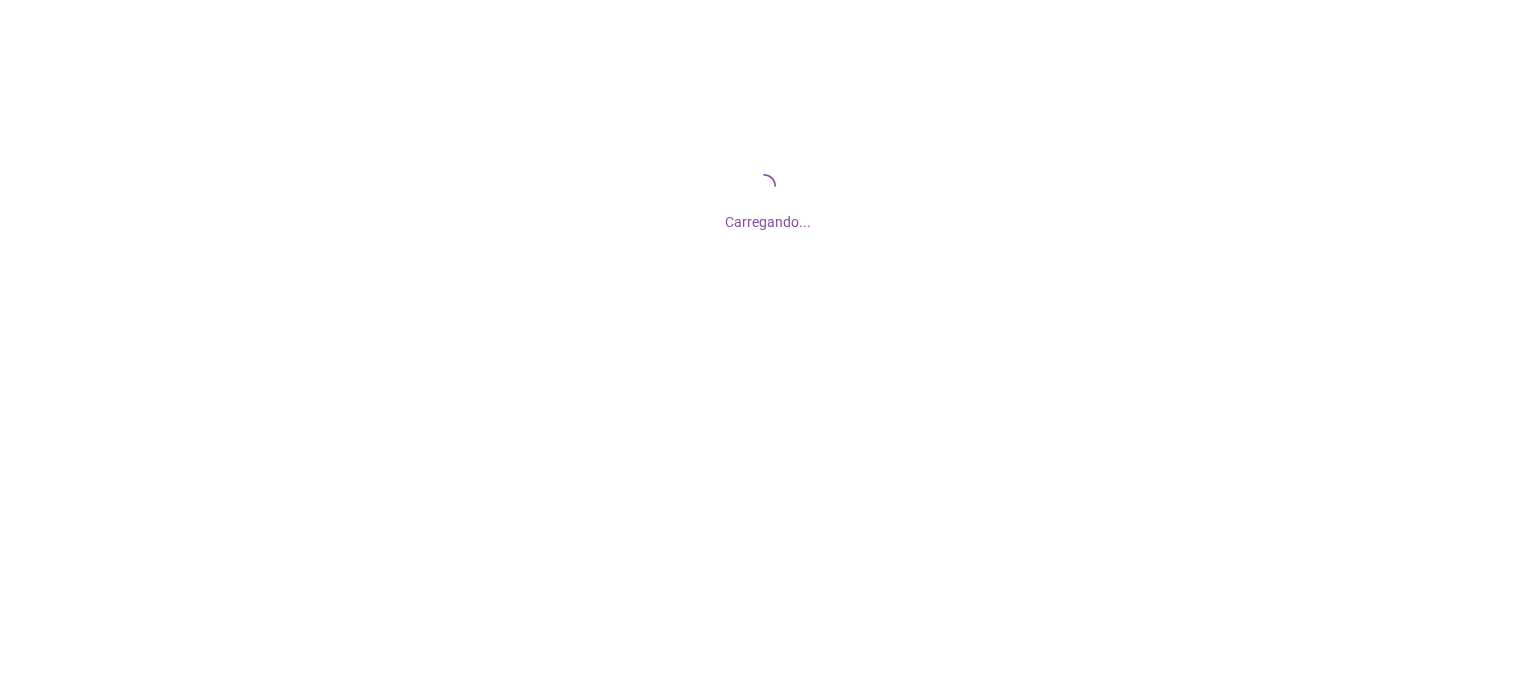 scroll, scrollTop: 0, scrollLeft: 0, axis: both 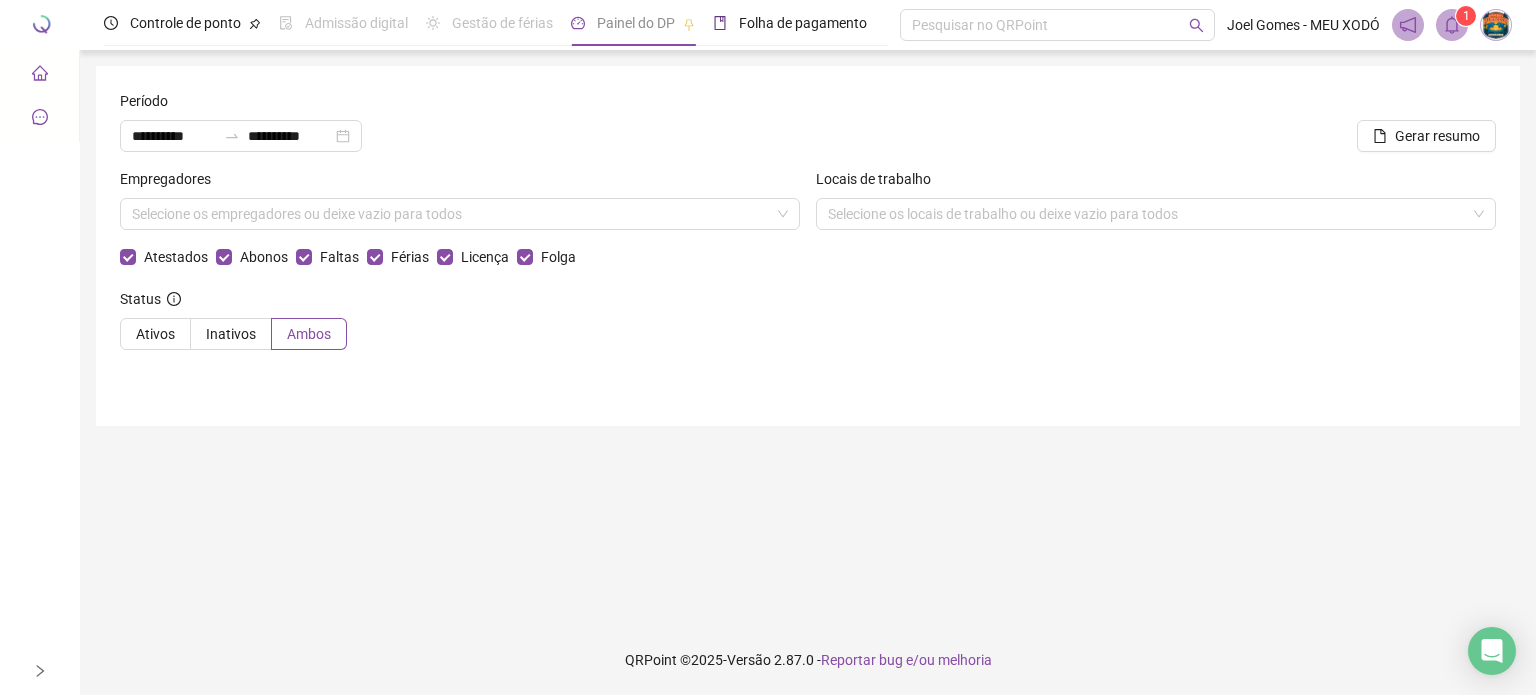 click on "Folha de pagamento" at bounding box center [803, 23] 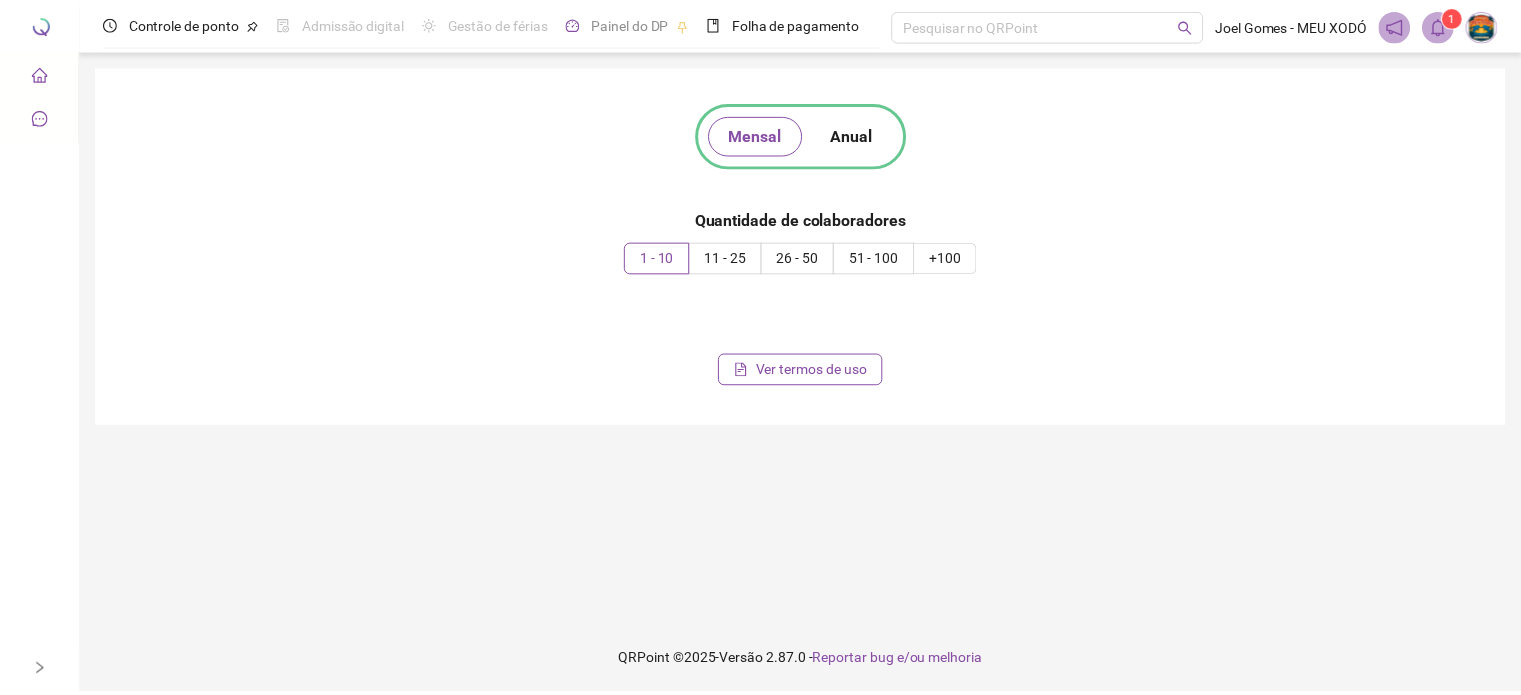 scroll, scrollTop: 0, scrollLeft: 0, axis: both 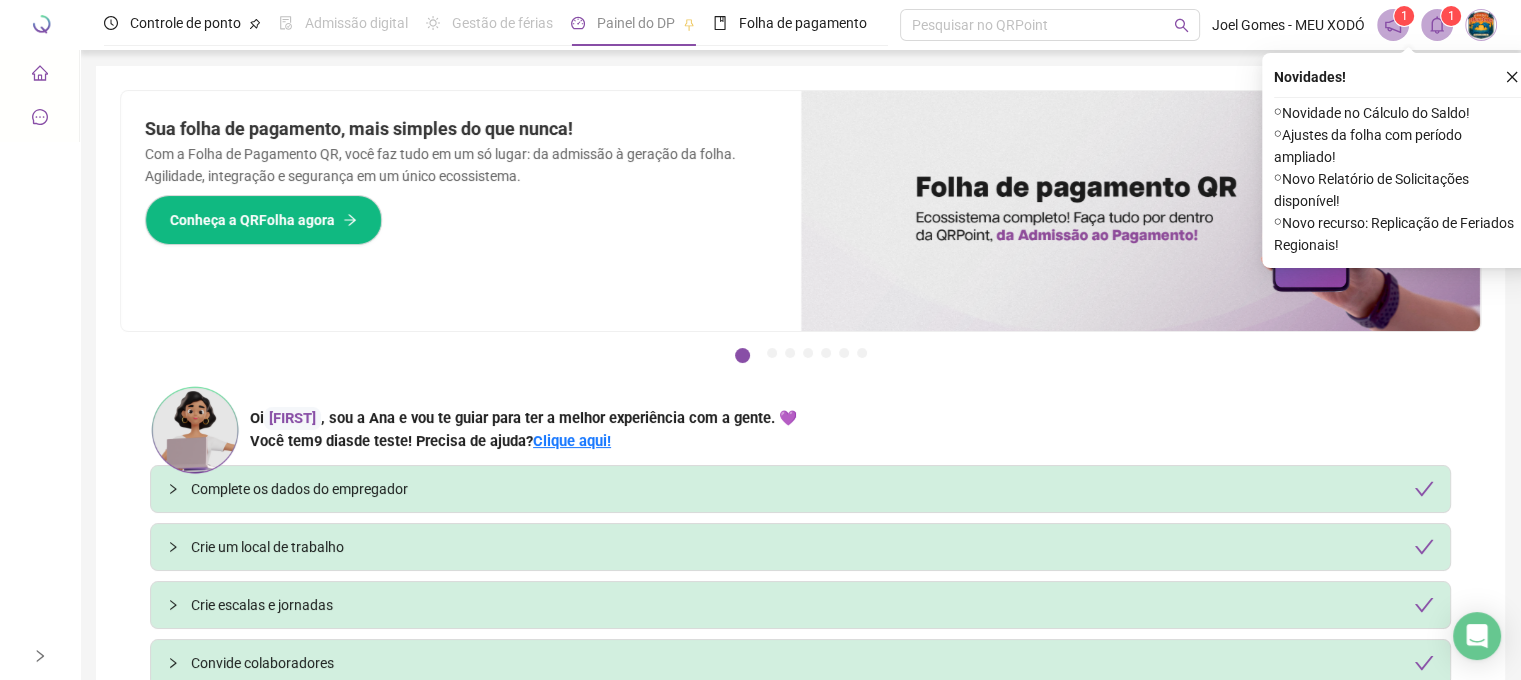 click 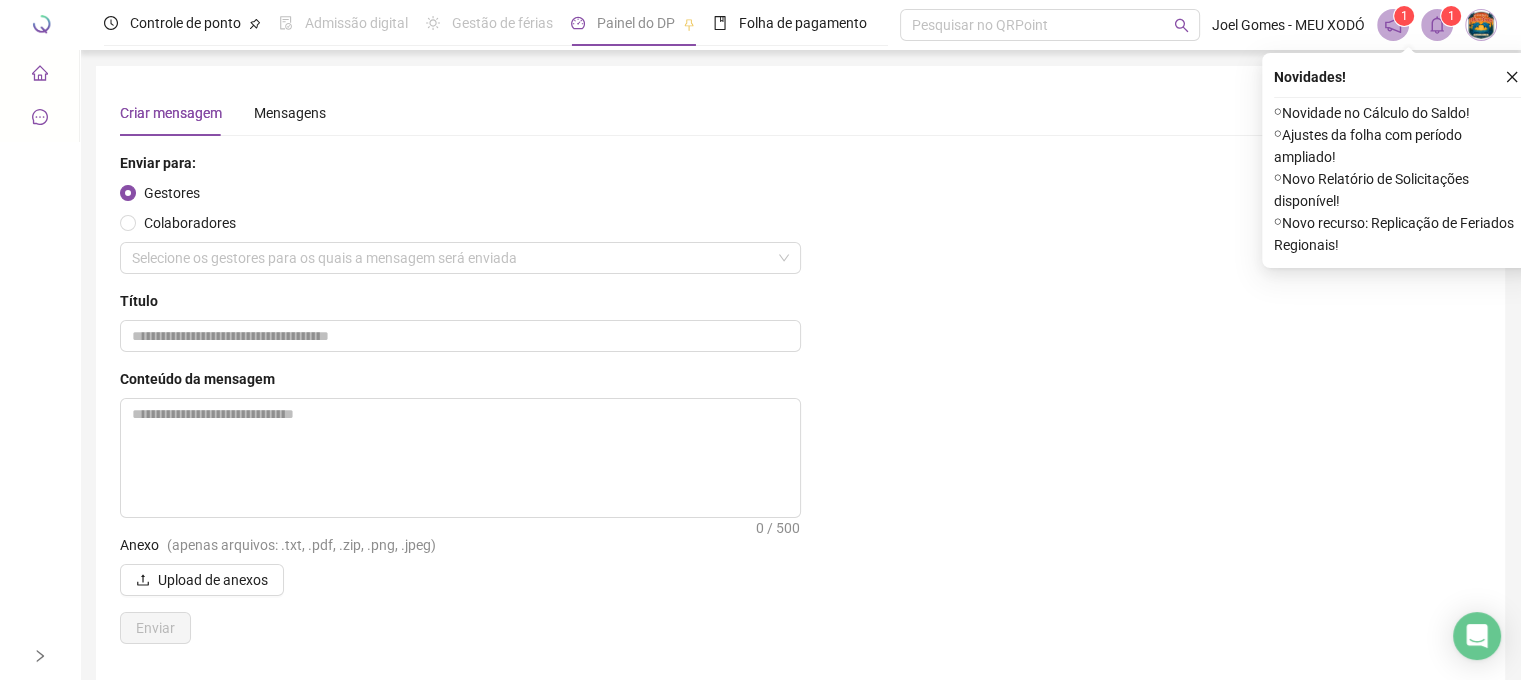 click on "Painel de controle" at bounding box center (39, 74) 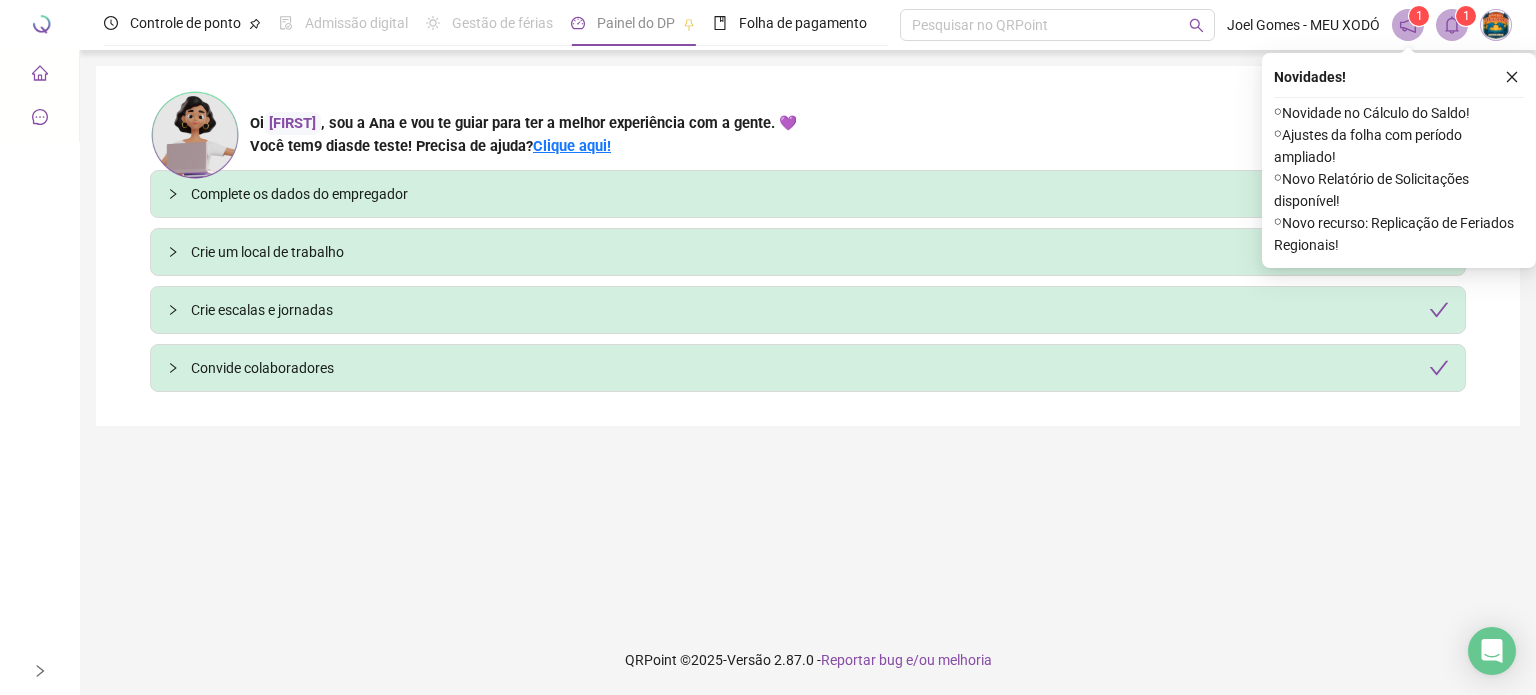 click on "Comunicação" at bounding box center [39, 118] 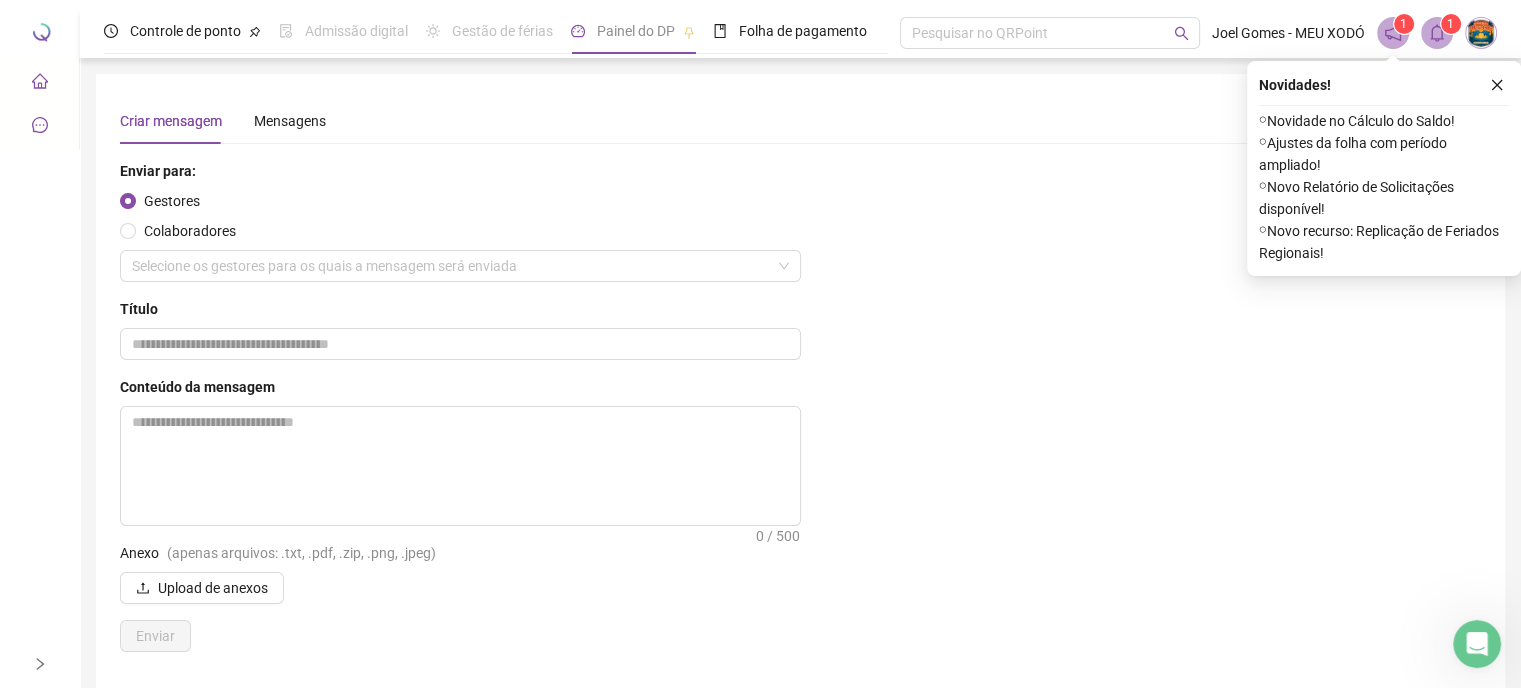scroll, scrollTop: 0, scrollLeft: 0, axis: both 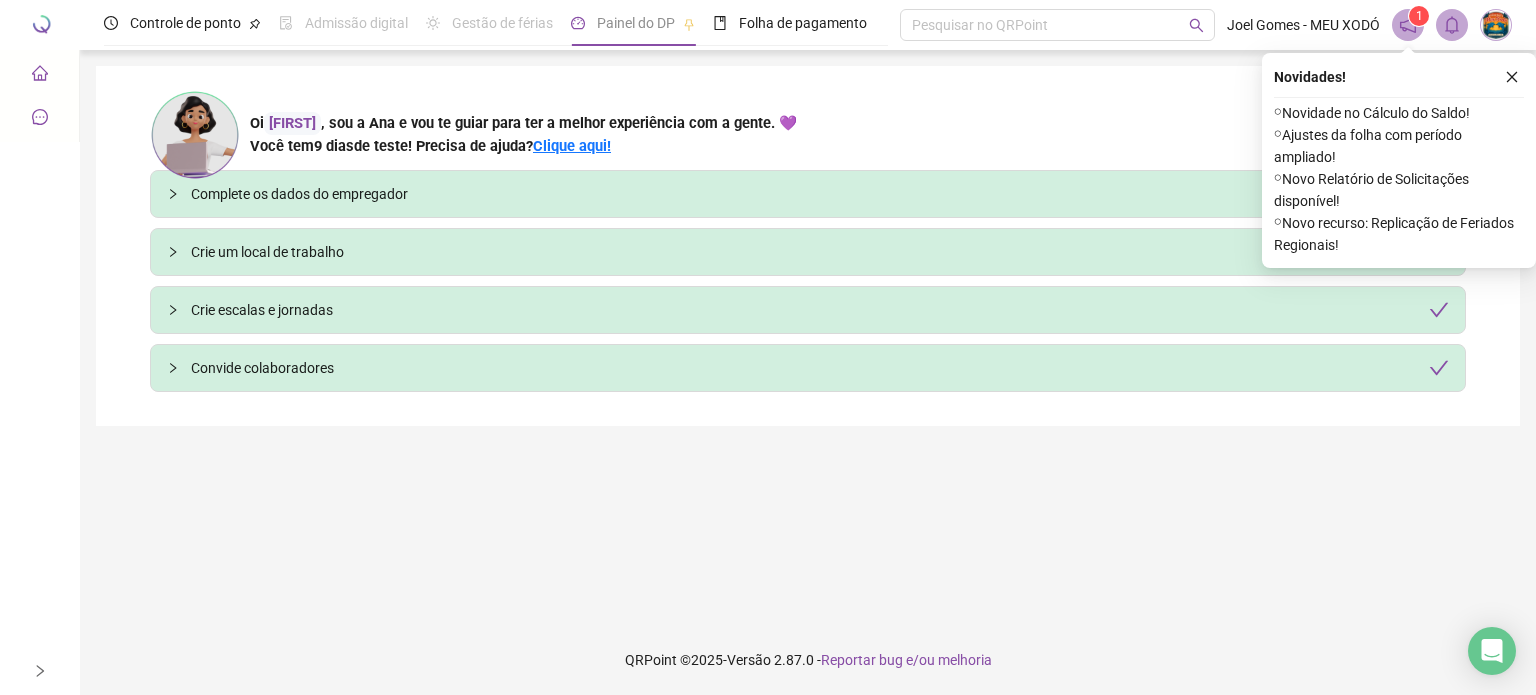 click 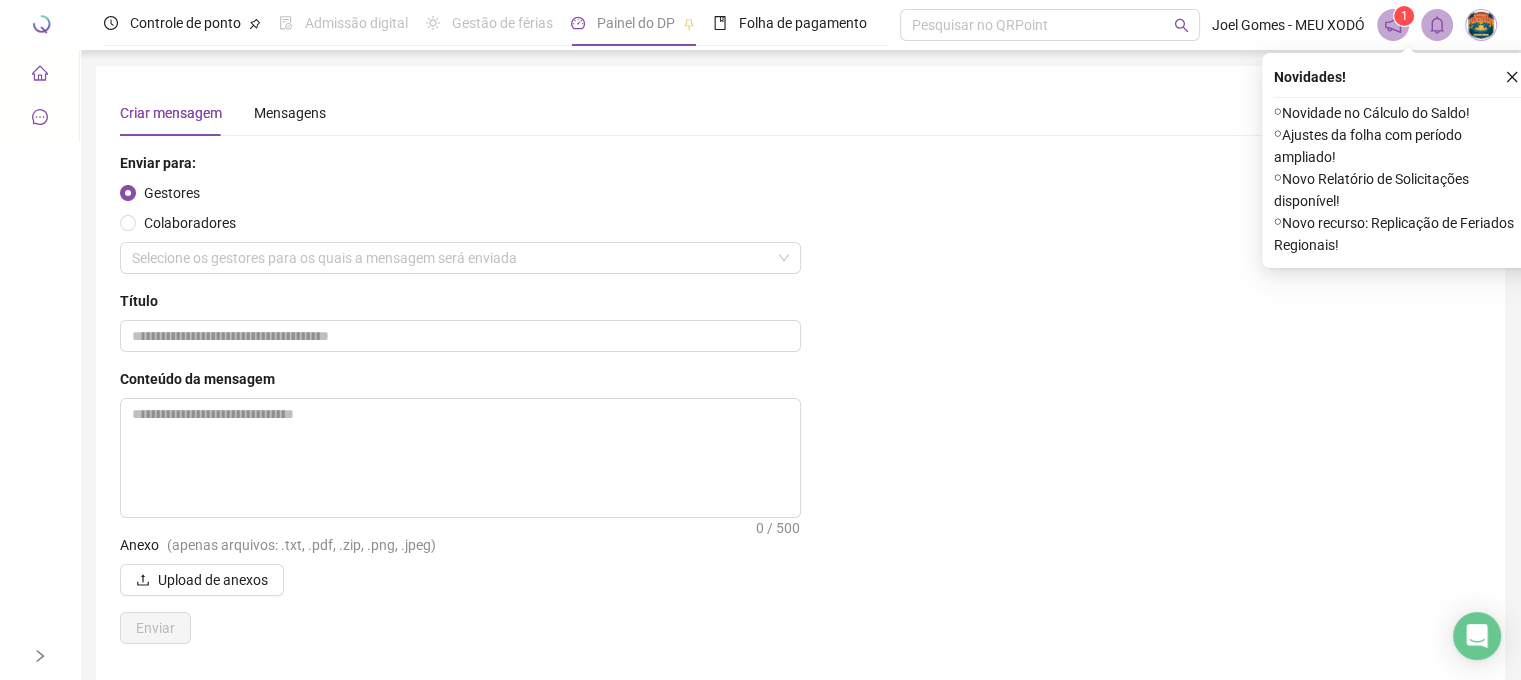 click on "Enviar para: Gestores Colaboradores   Selecione os gestores para os quais a mensagem será enviada Título Conteúdo da mensagem 0 / 500 Anexo (apenas arquivos: .txt, .pdf, .zip, .png, .jpeg) Upload de anexos Enviar" at bounding box center (800, 398) 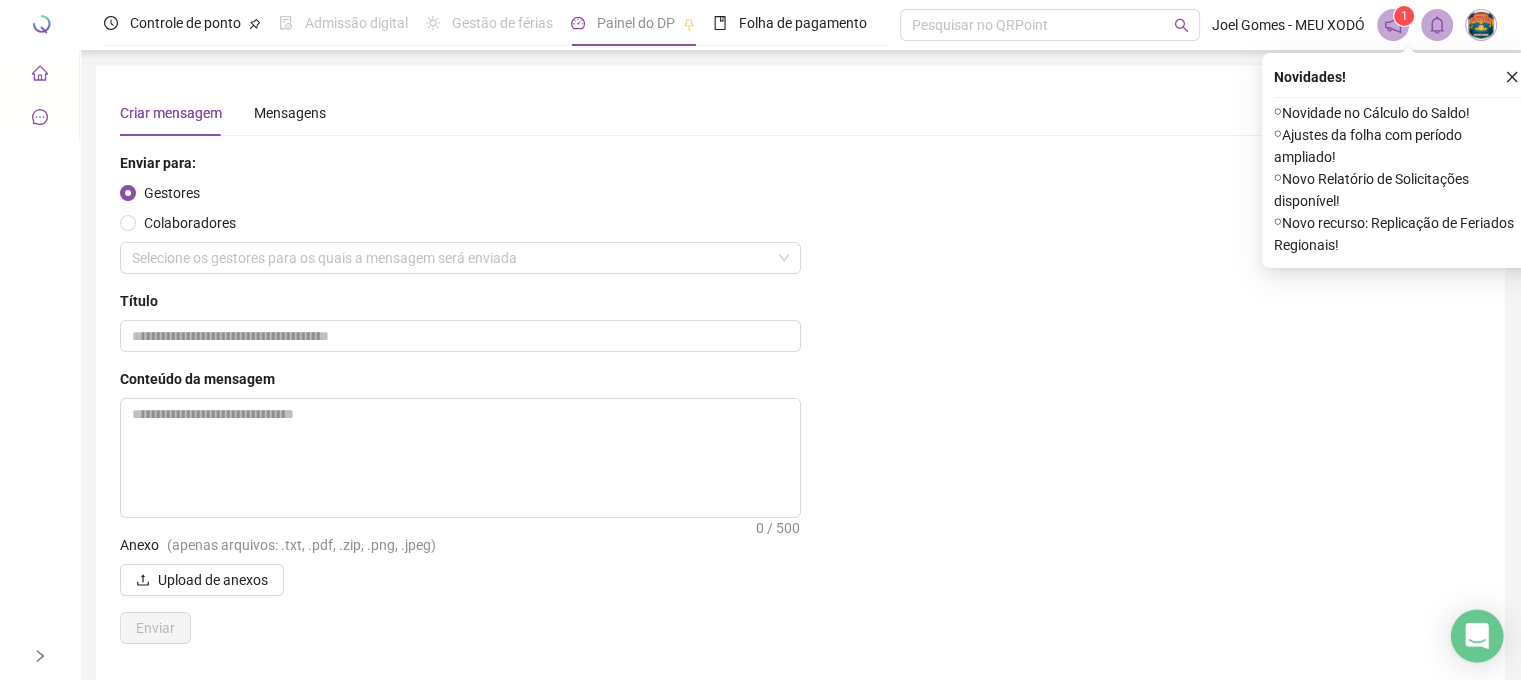 click at bounding box center (1477, 636) 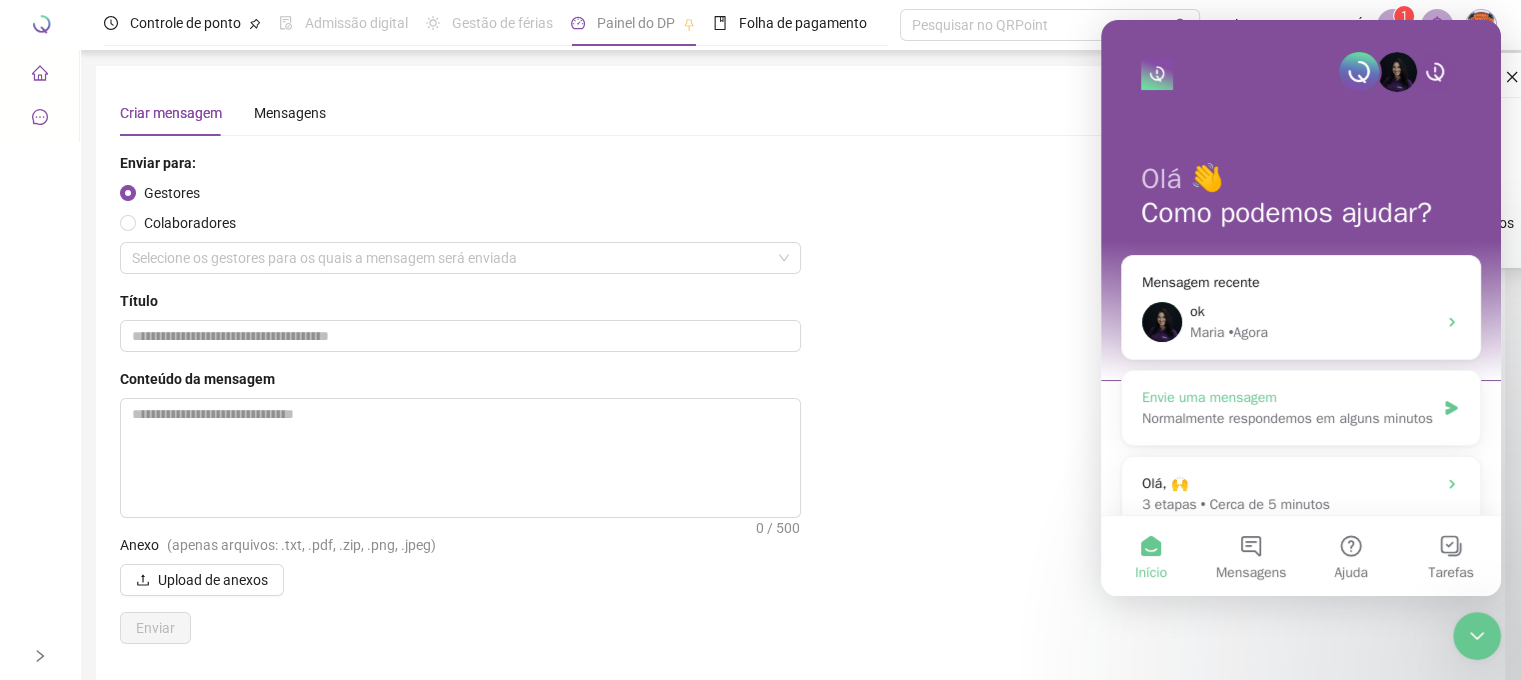 scroll, scrollTop: 0, scrollLeft: 0, axis: both 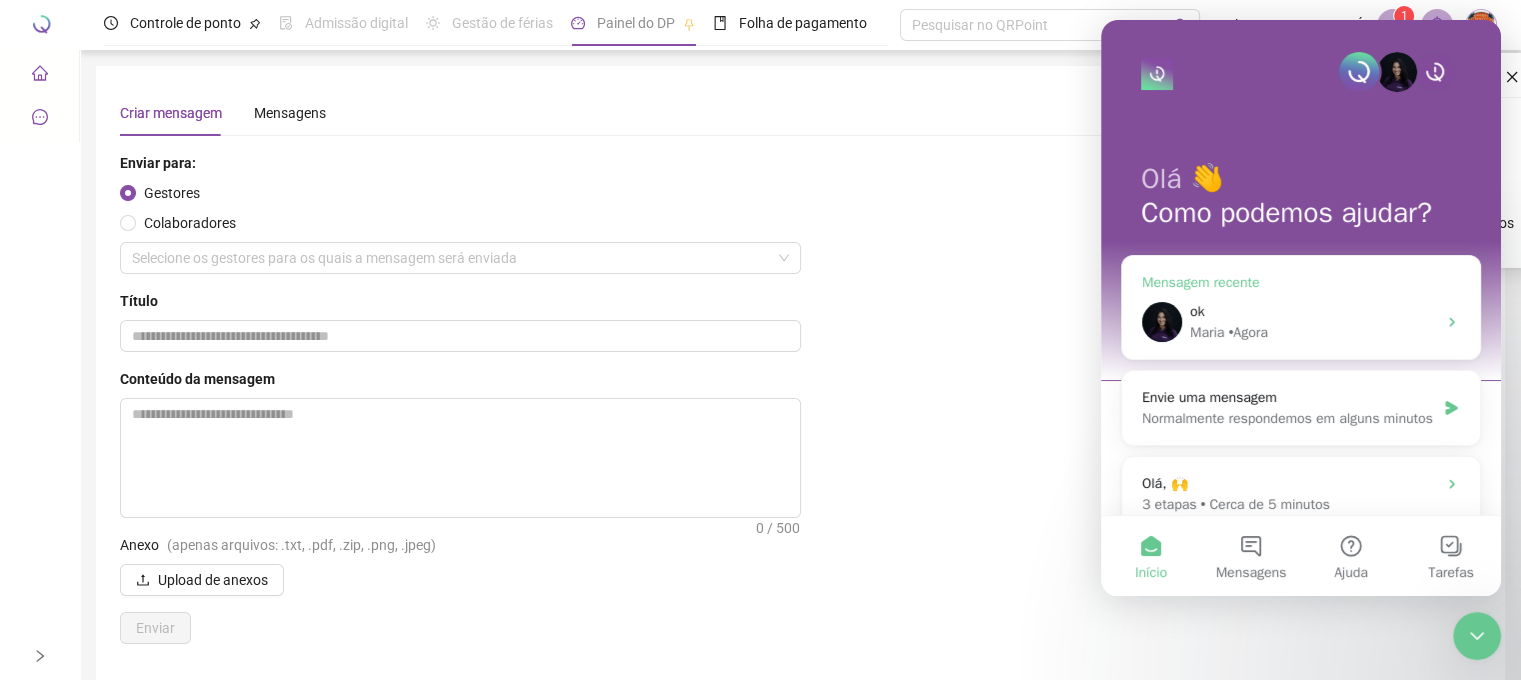 click on "ok" at bounding box center (1313, 311) 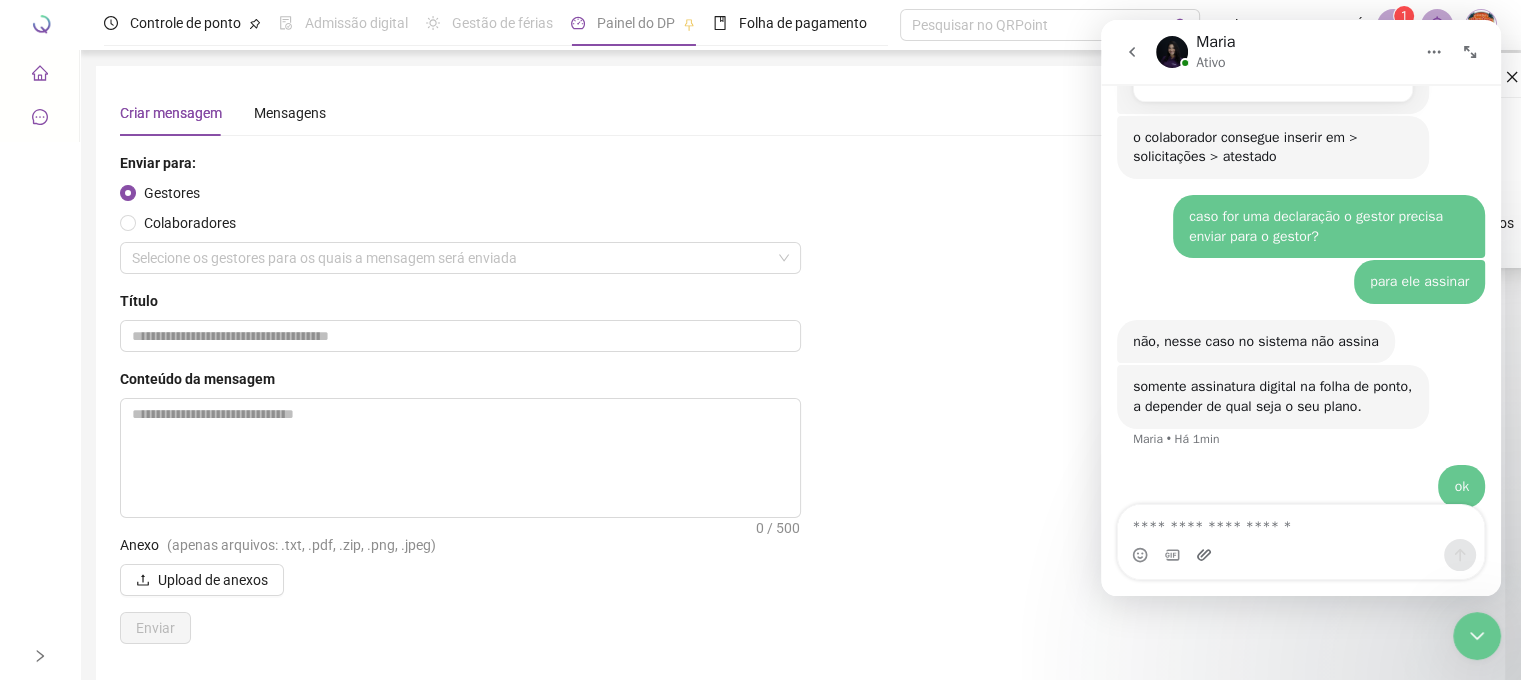 scroll, scrollTop: 2536, scrollLeft: 0, axis: vertical 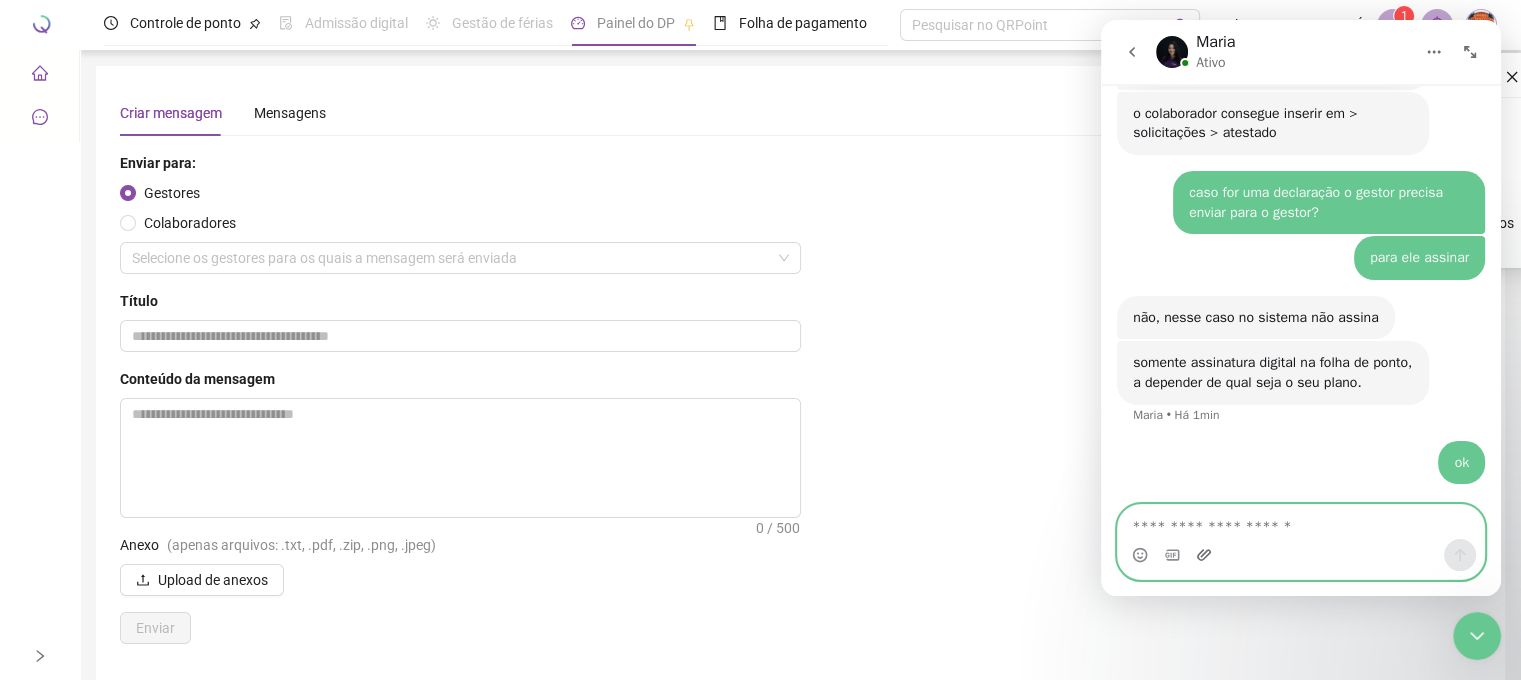 click 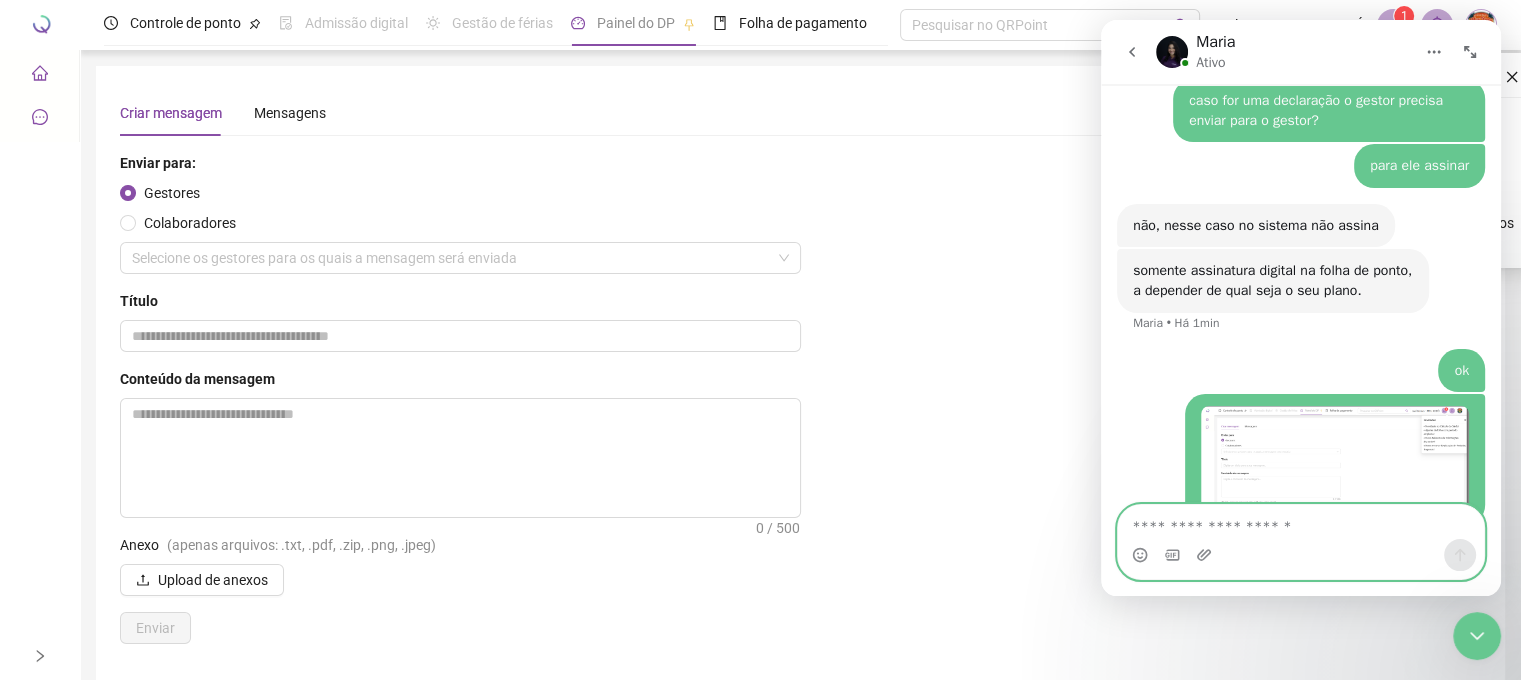 scroll, scrollTop: 2668, scrollLeft: 0, axis: vertical 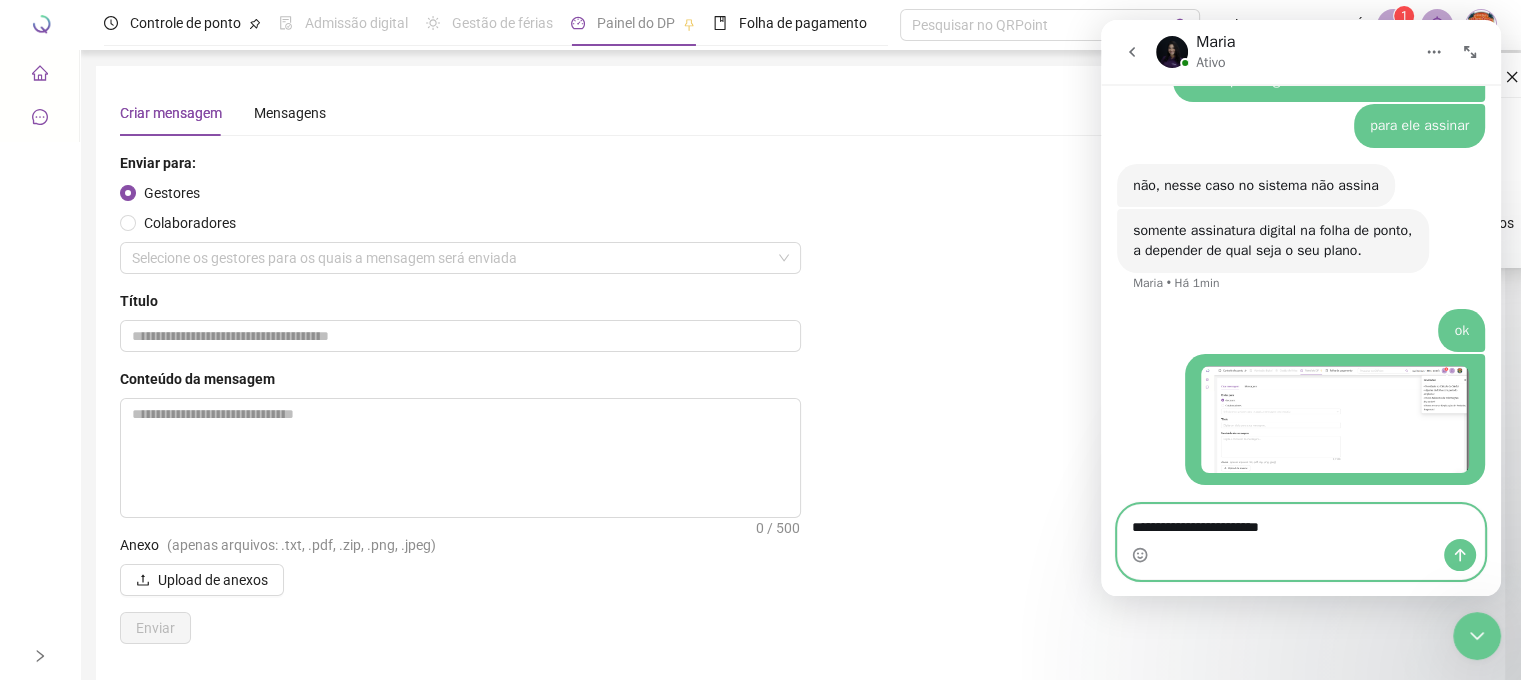 type on "**********" 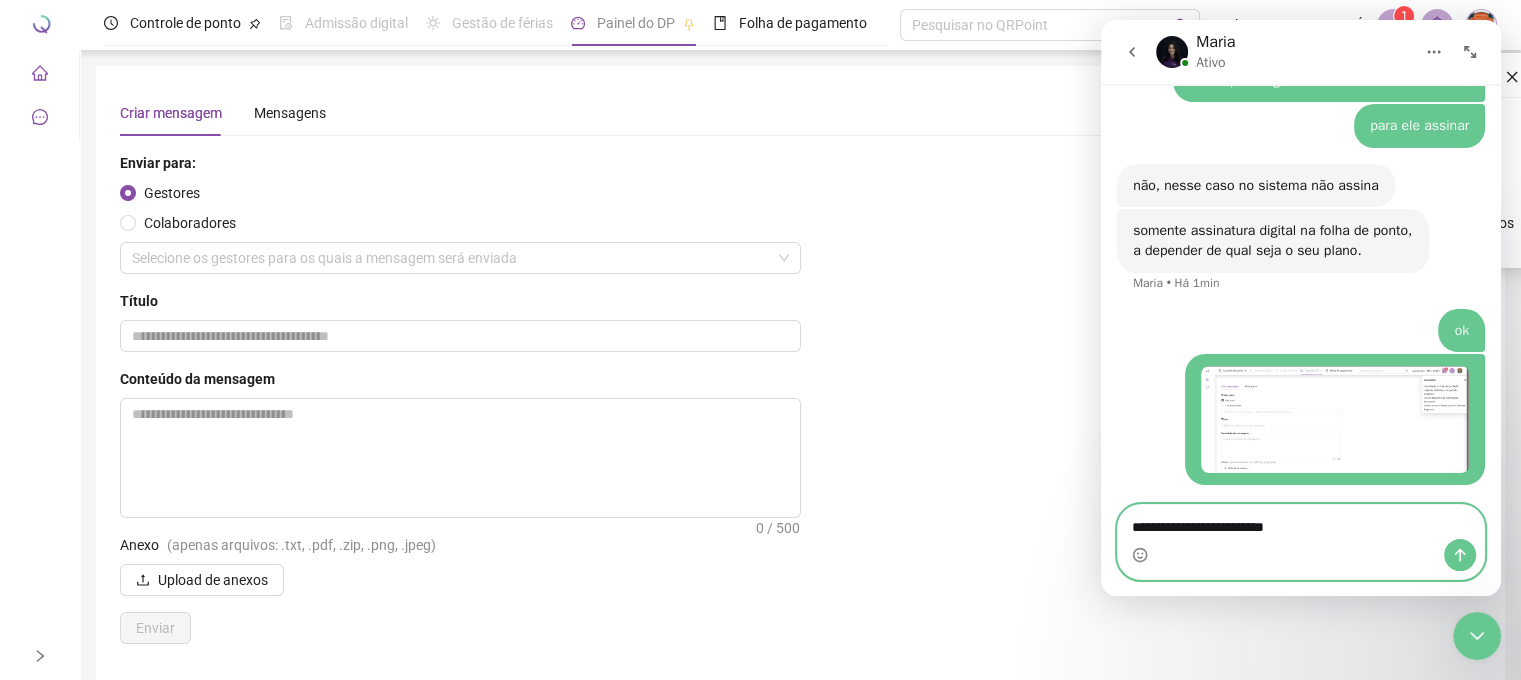 type 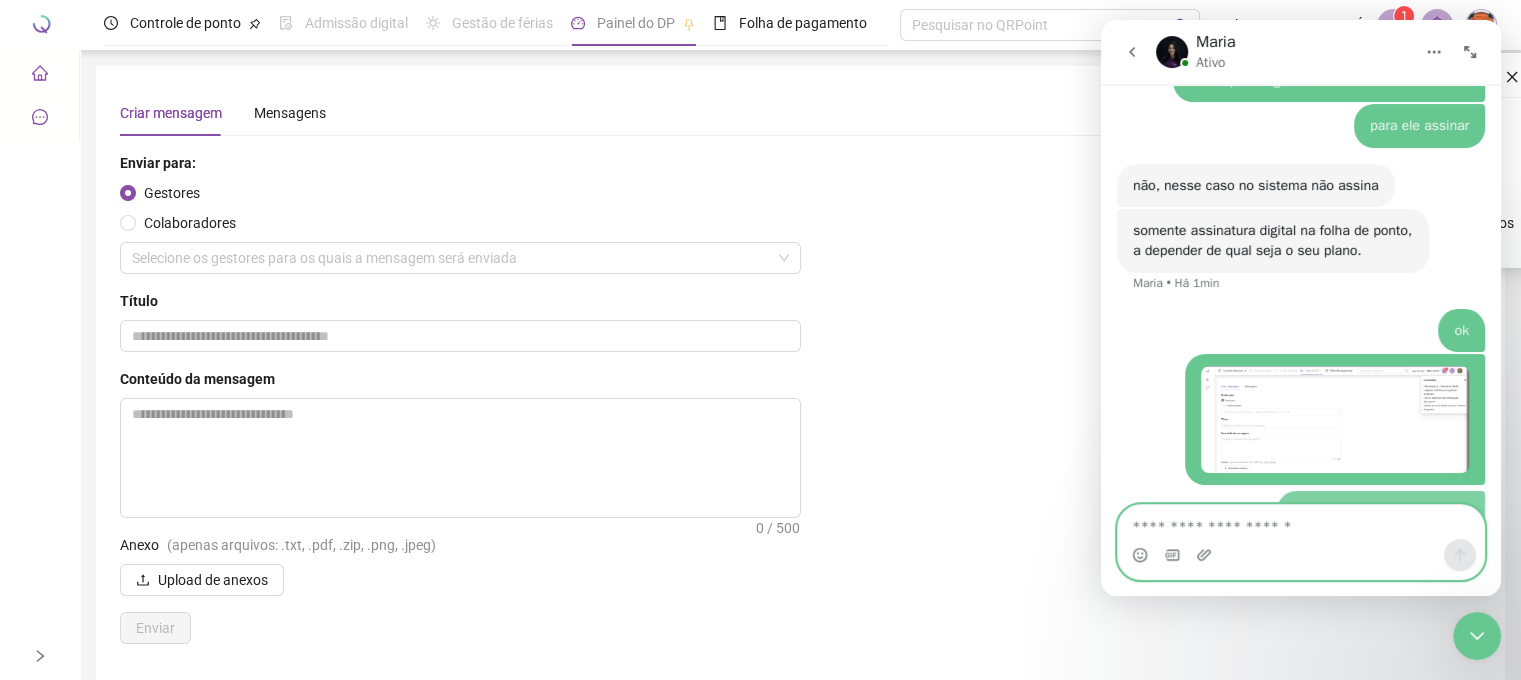 scroll, scrollTop: 2714, scrollLeft: 0, axis: vertical 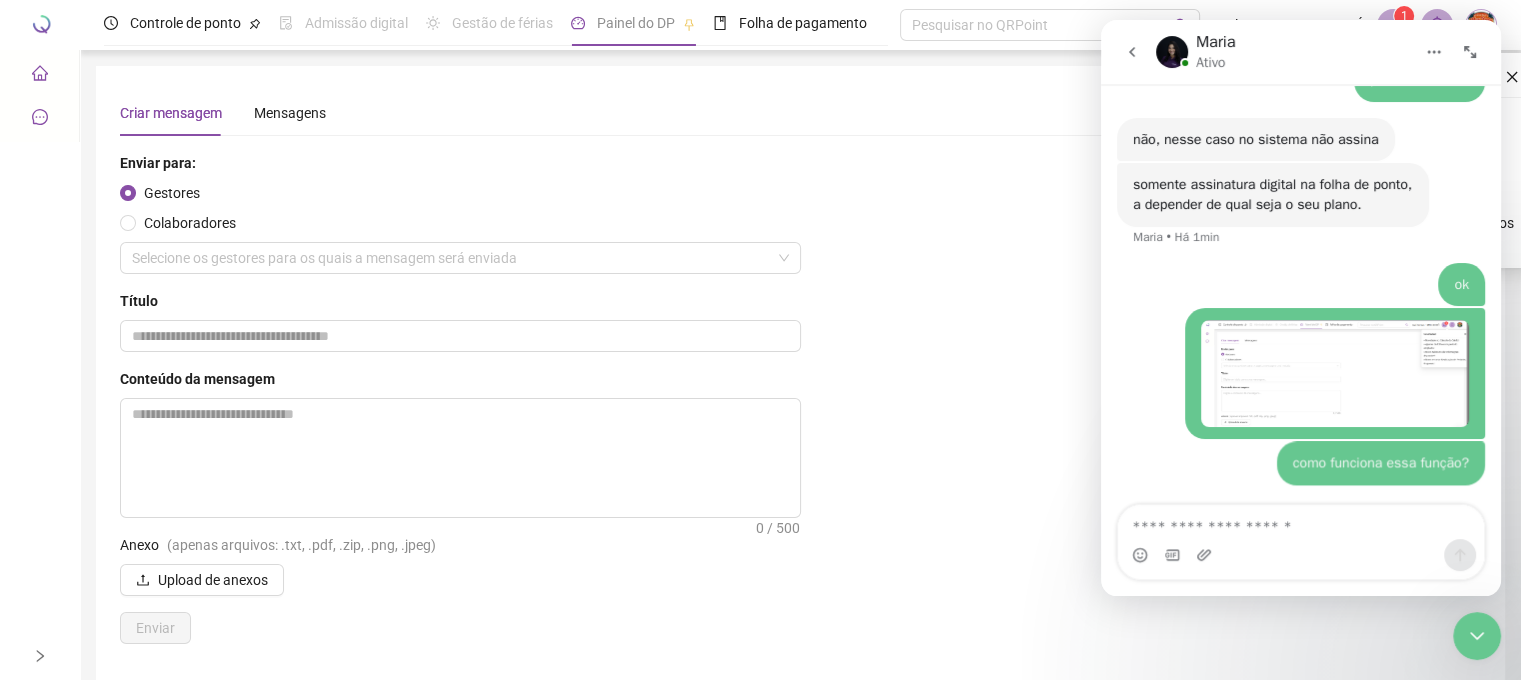 click at bounding box center [1335, 373] 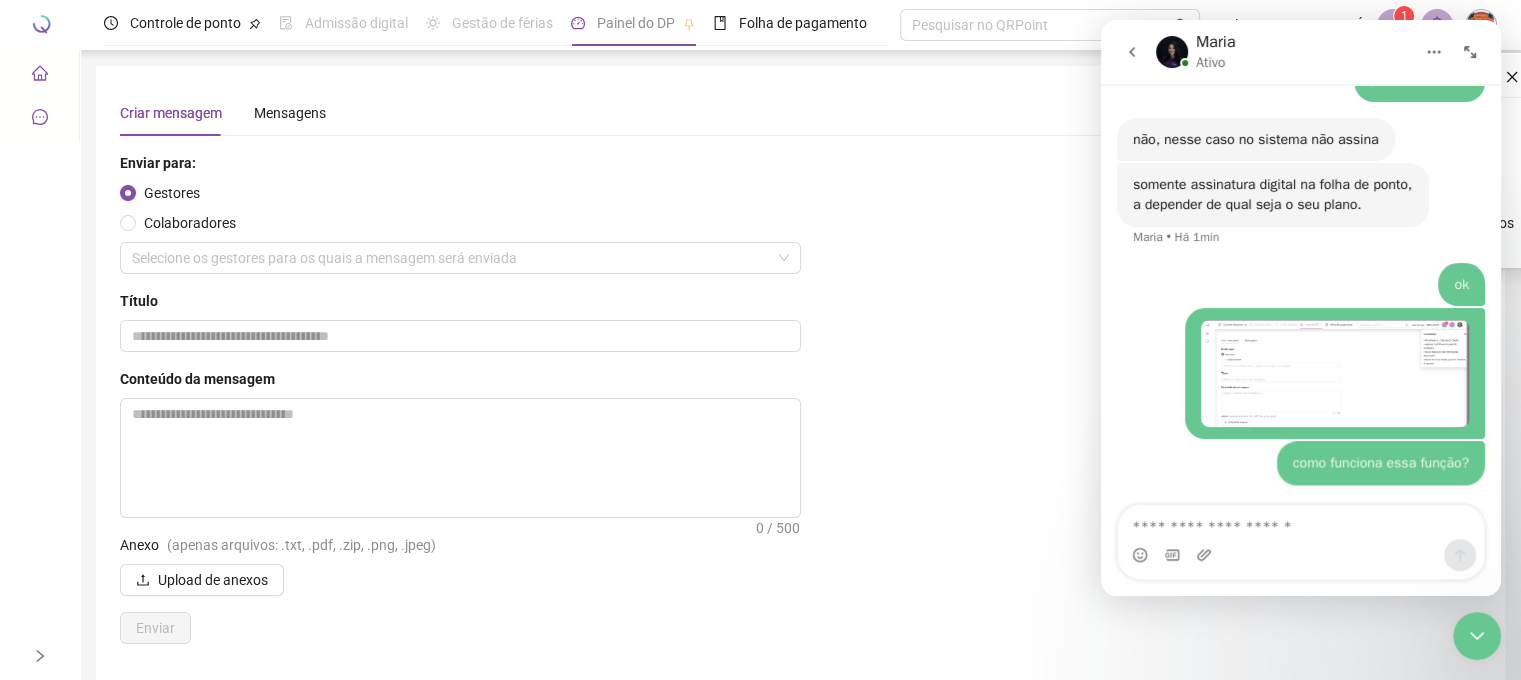 scroll, scrollTop: 0, scrollLeft: 0, axis: both 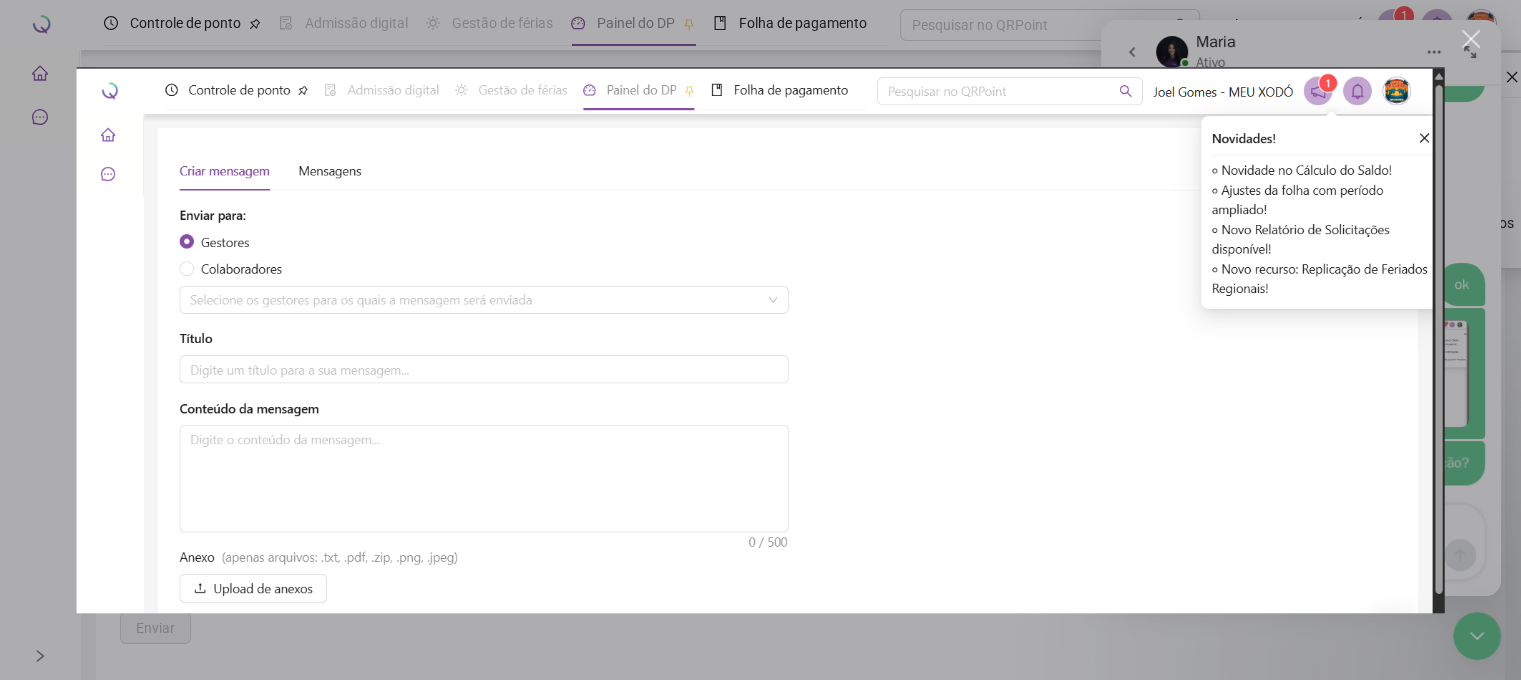 click at bounding box center (760, 340) 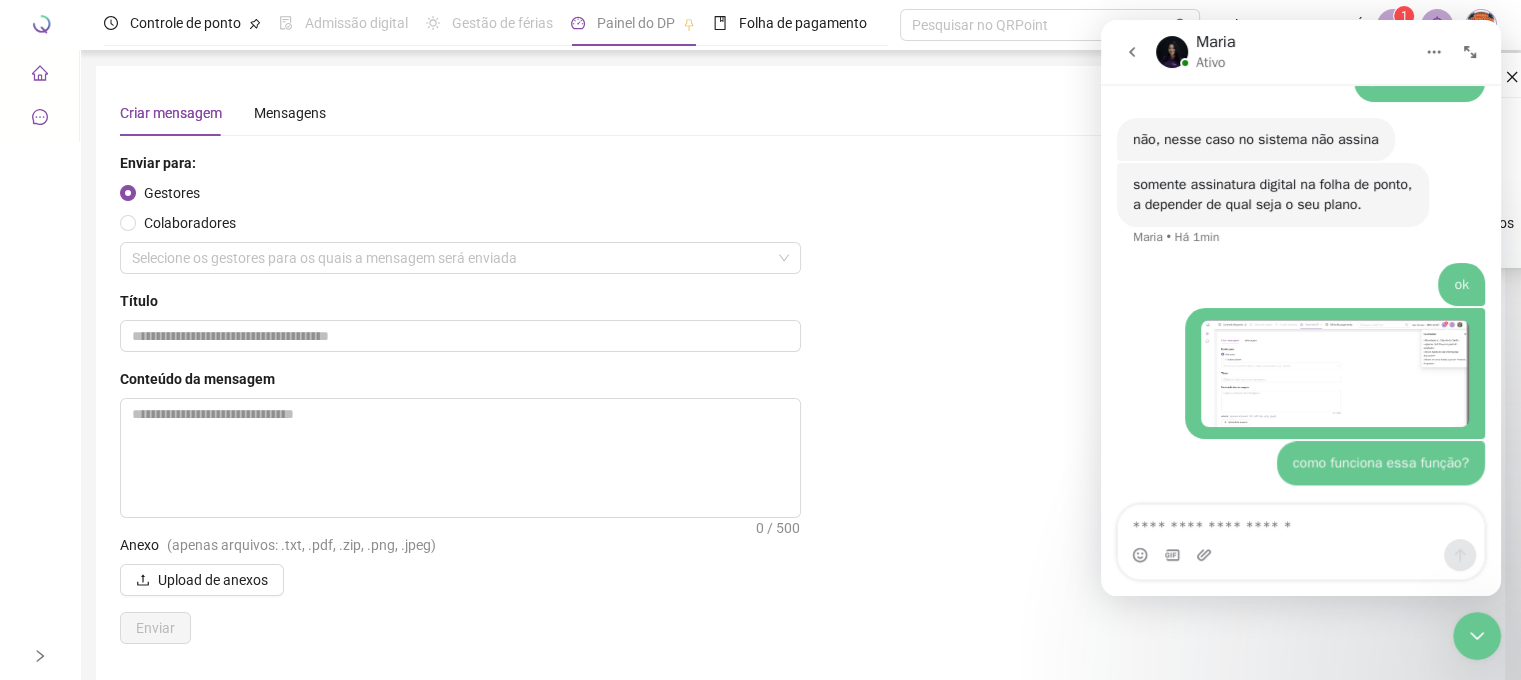 click at bounding box center (1335, 373) 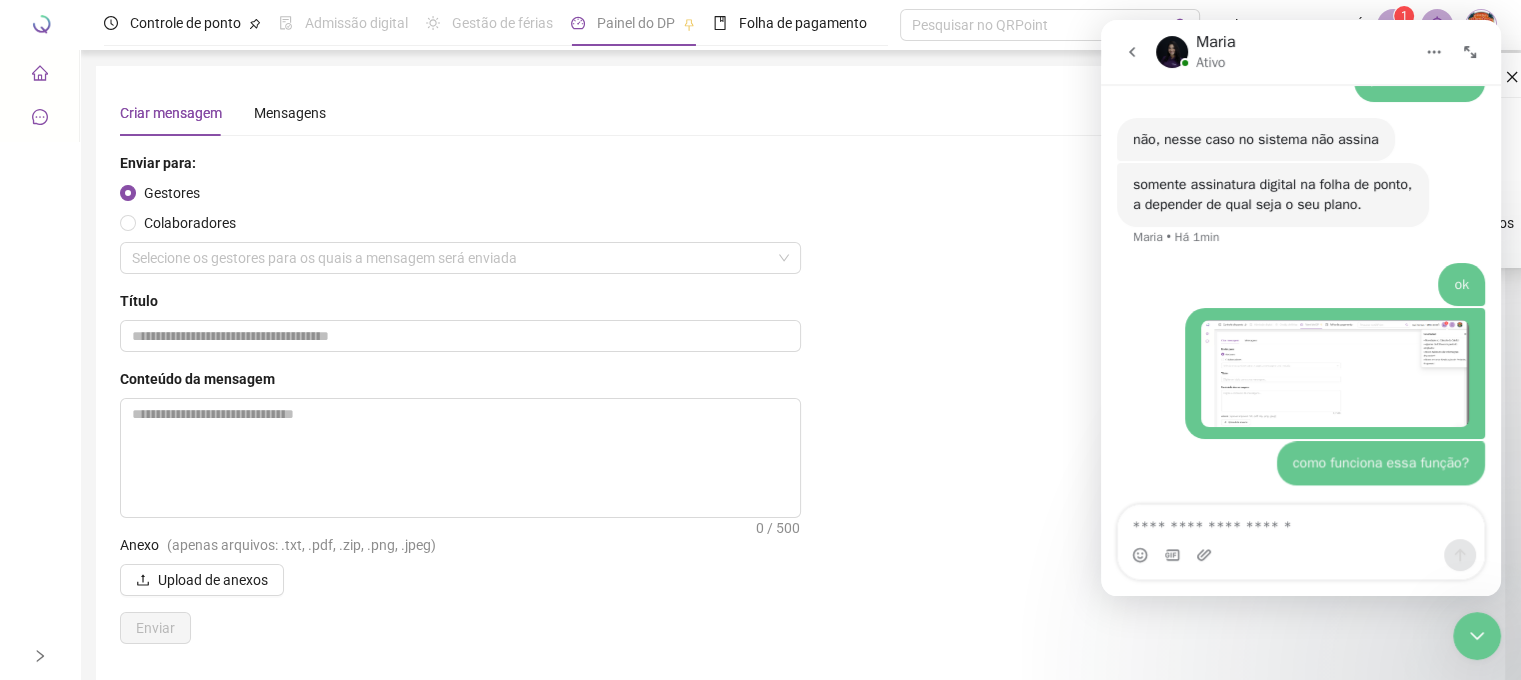 scroll, scrollTop: 0, scrollLeft: 0, axis: both 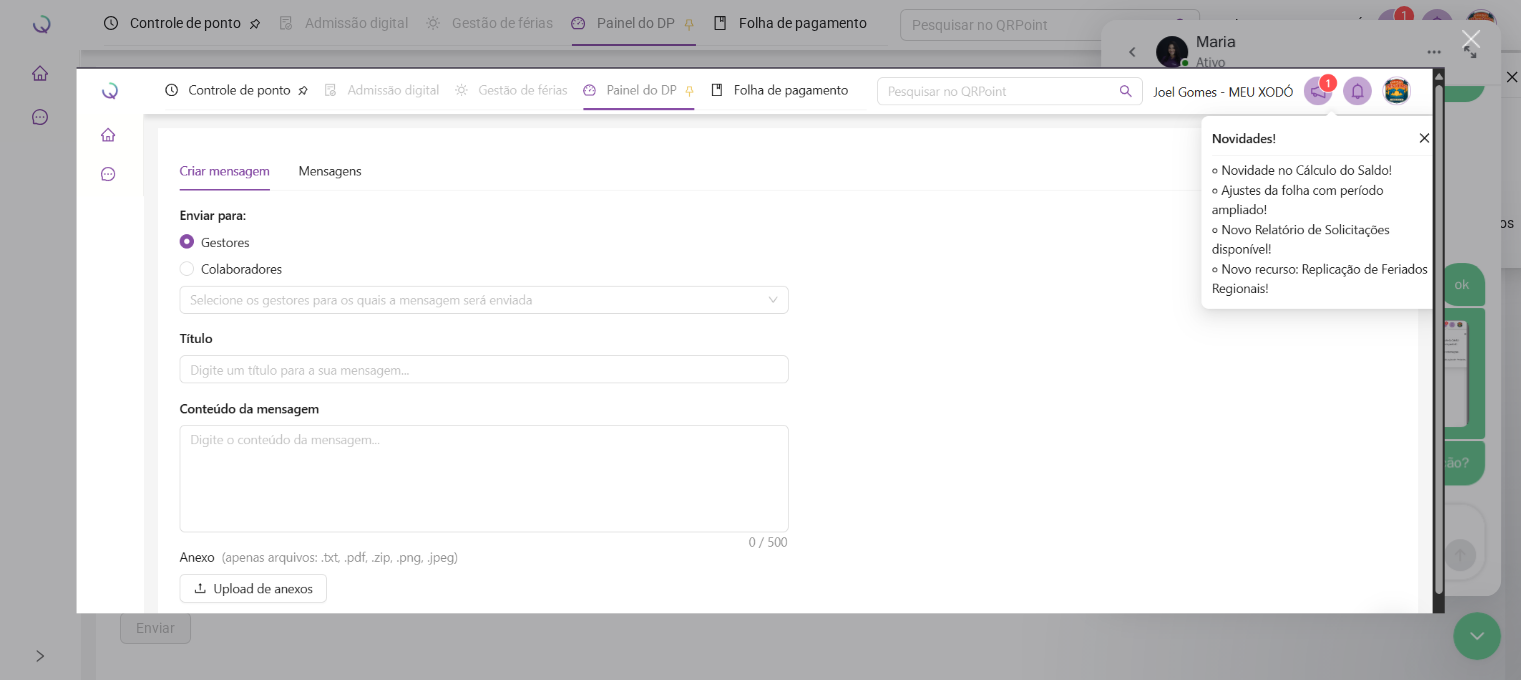 click at bounding box center [760, 340] 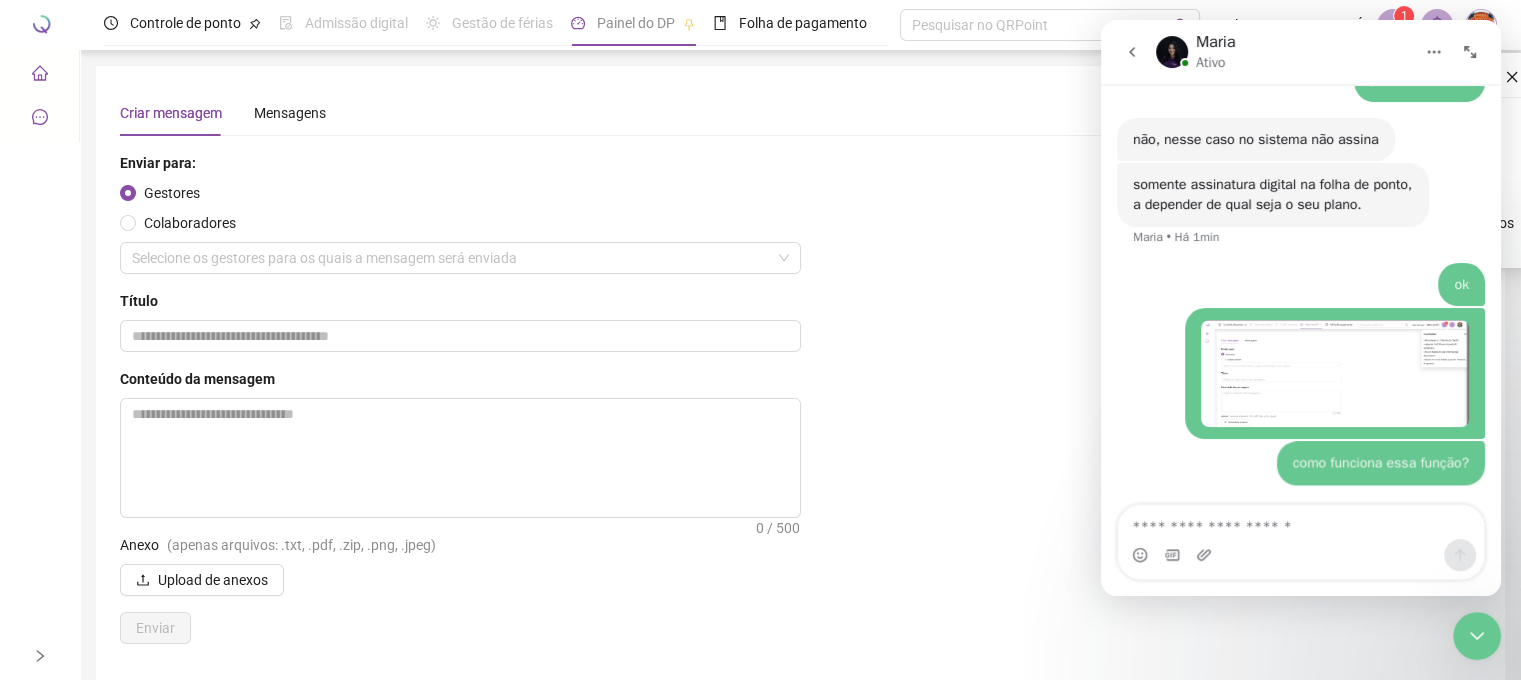 click 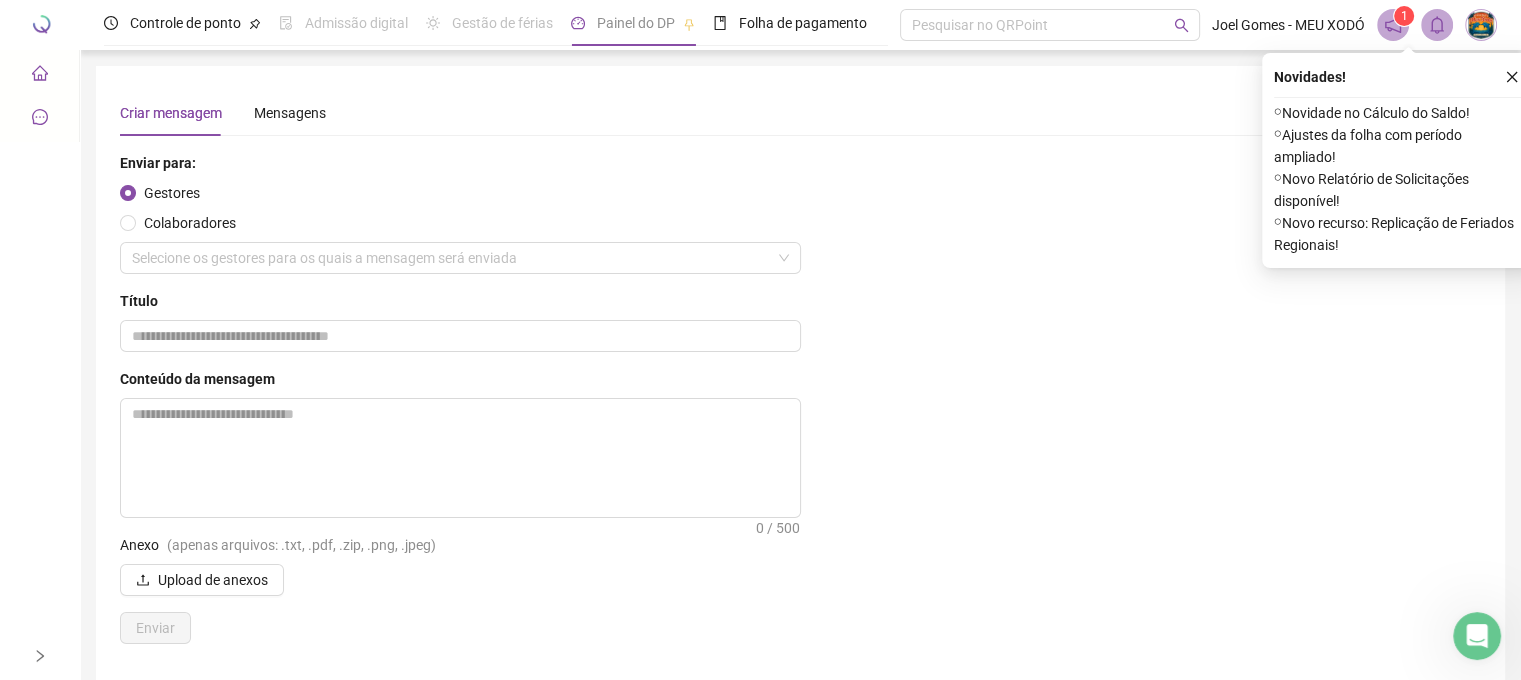 scroll, scrollTop: 0, scrollLeft: 0, axis: both 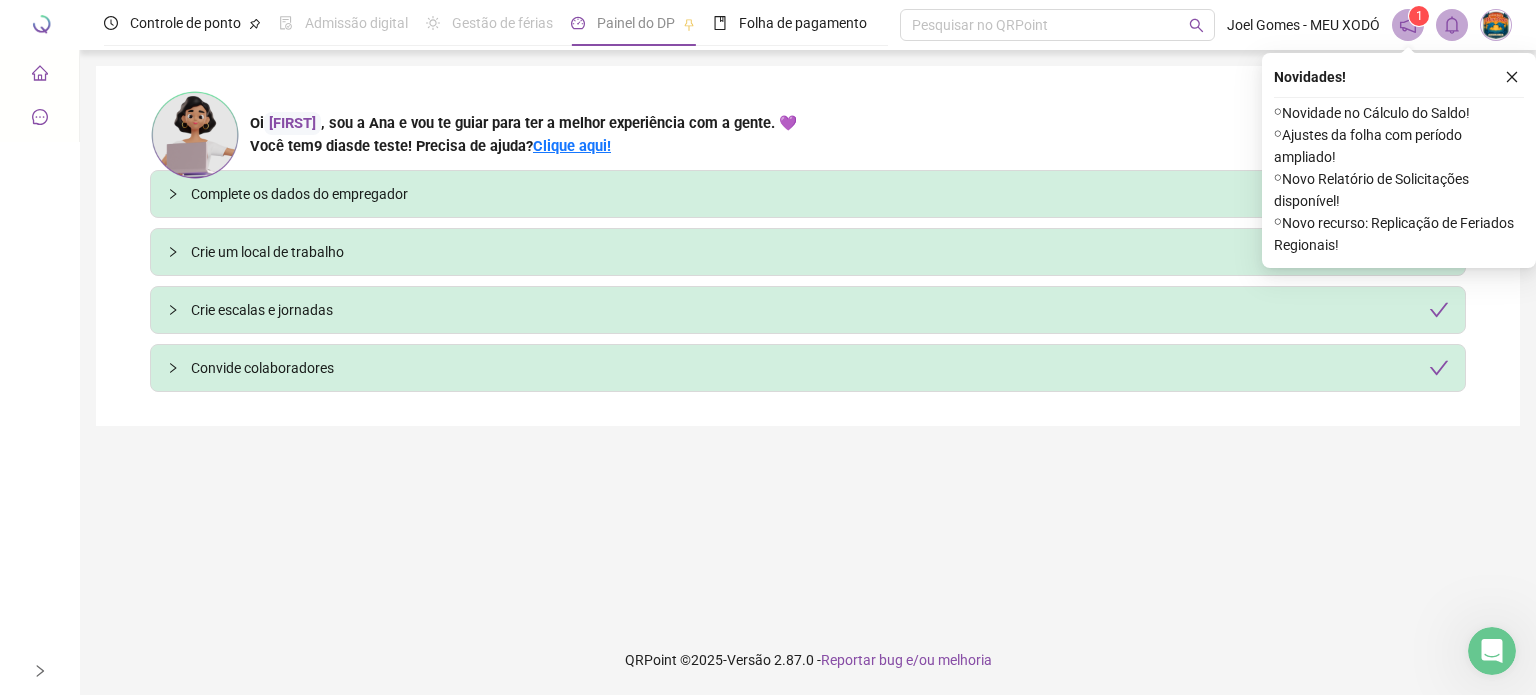 click at bounding box center (200, 25) 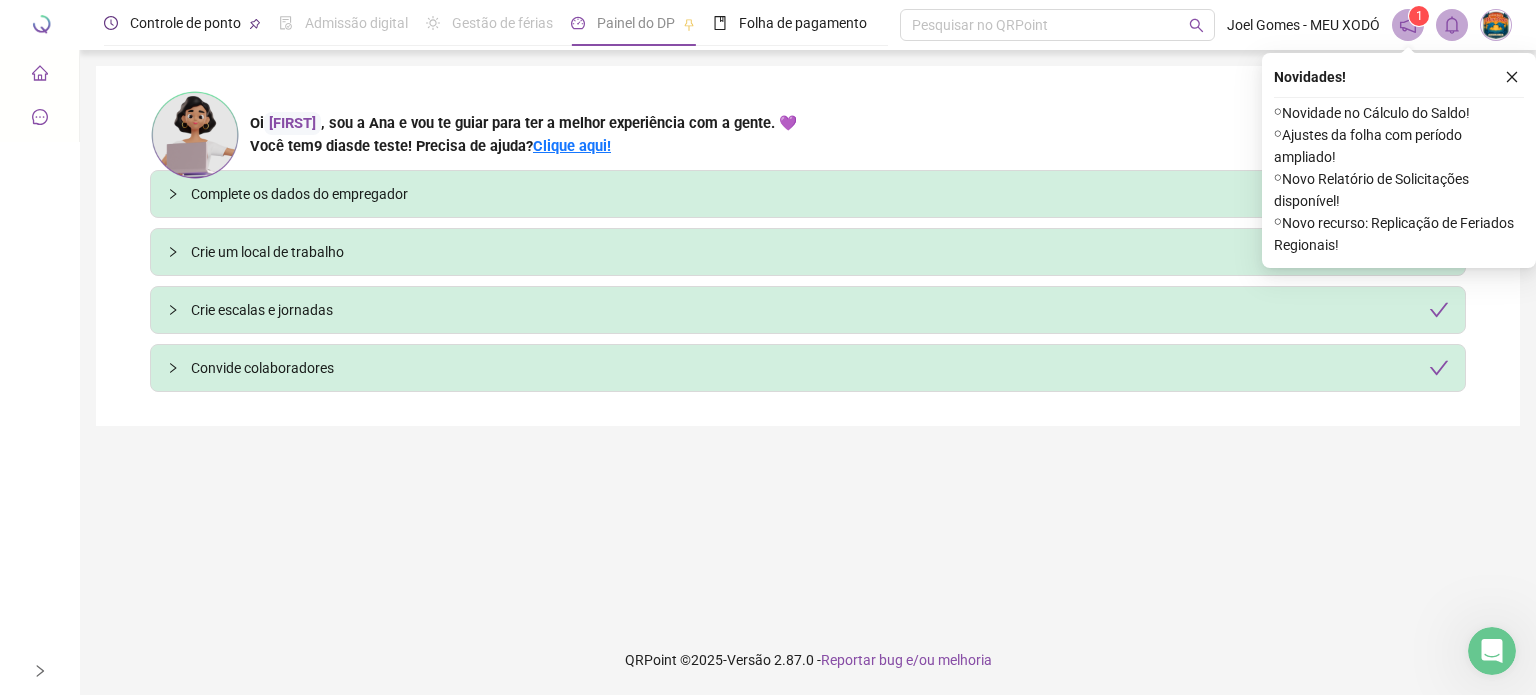 click on "Controle de ponto" at bounding box center (185, 23) 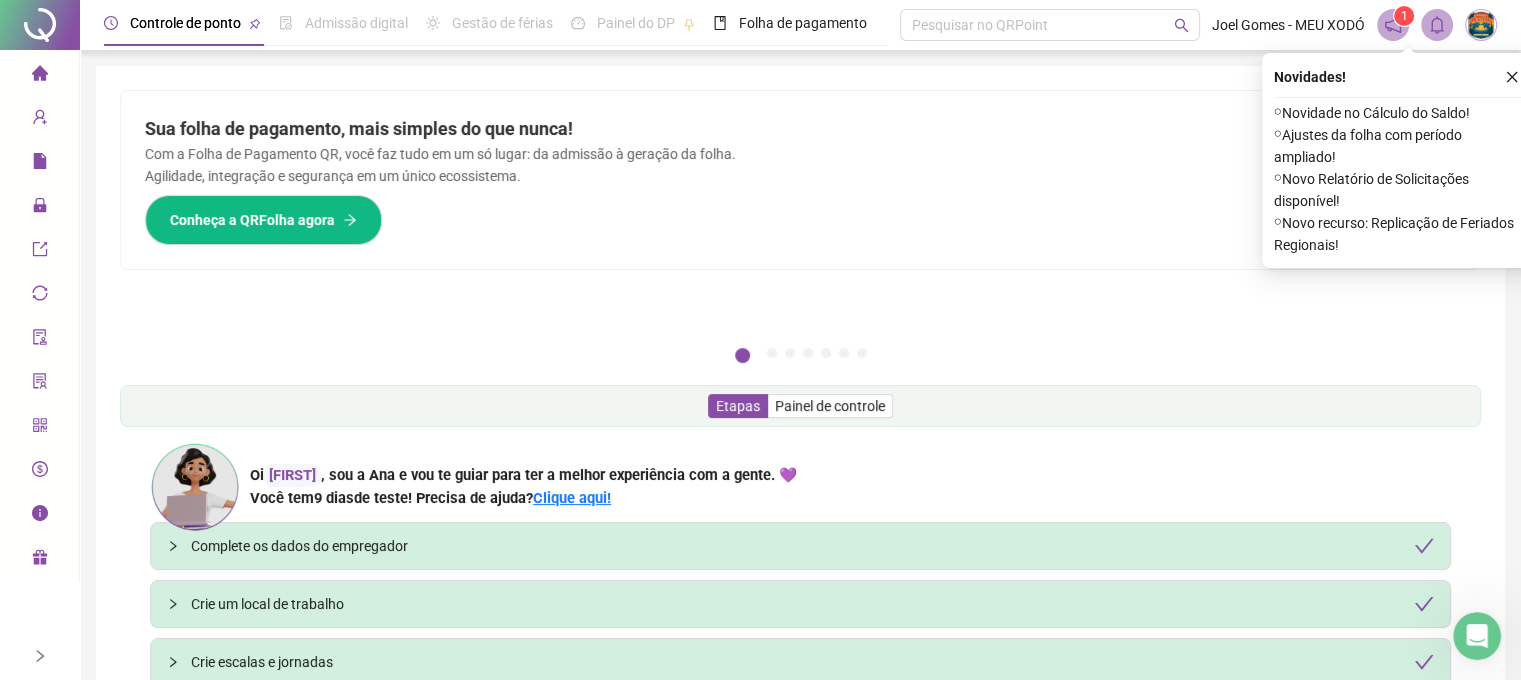 click 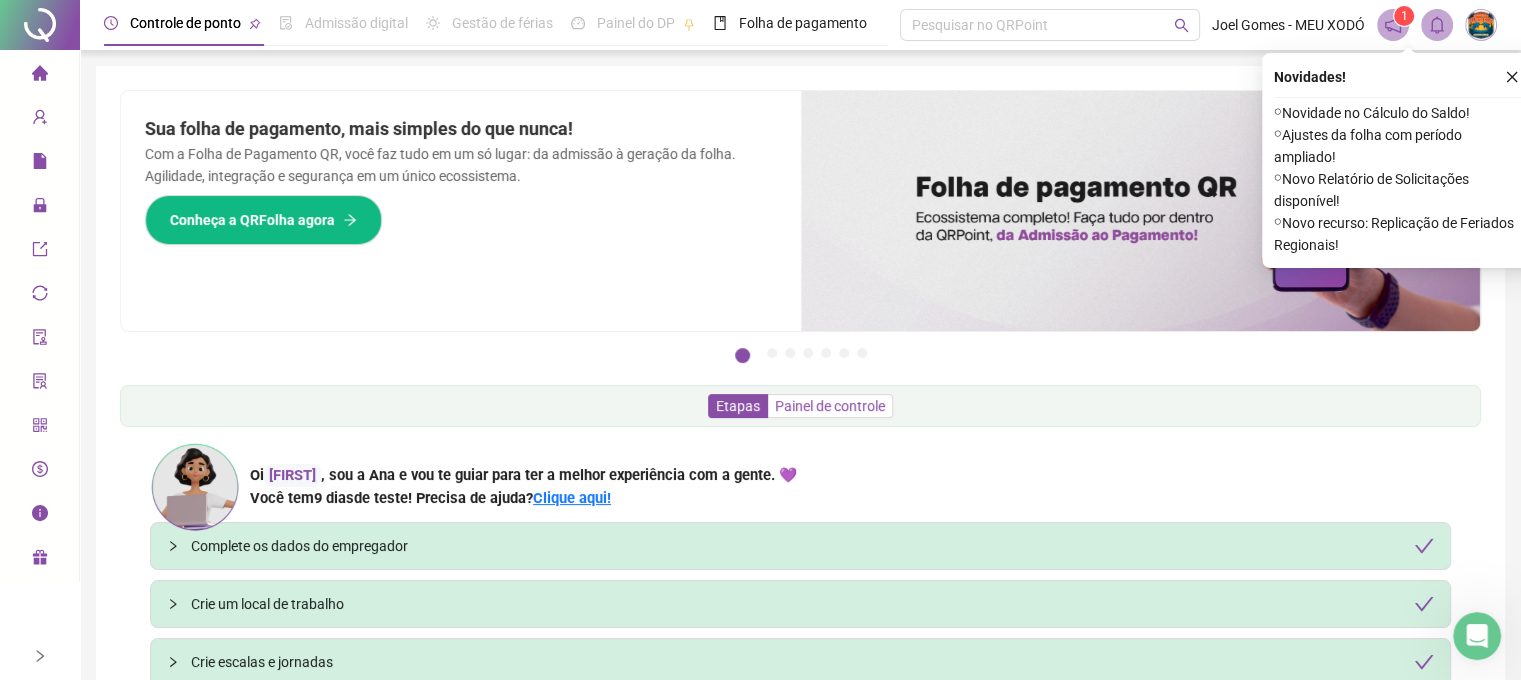 click on "Painel de controle" at bounding box center [830, 406] 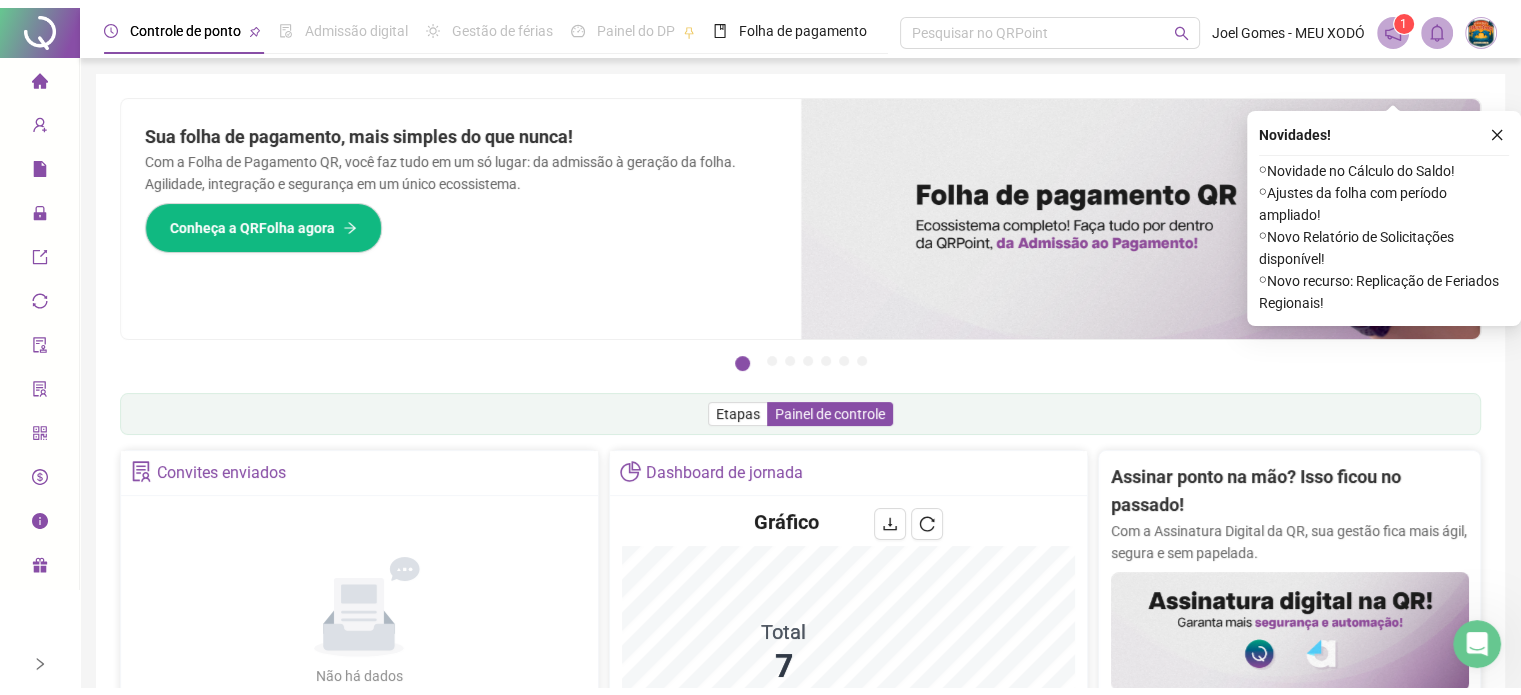 scroll, scrollTop: 2699, scrollLeft: 0, axis: vertical 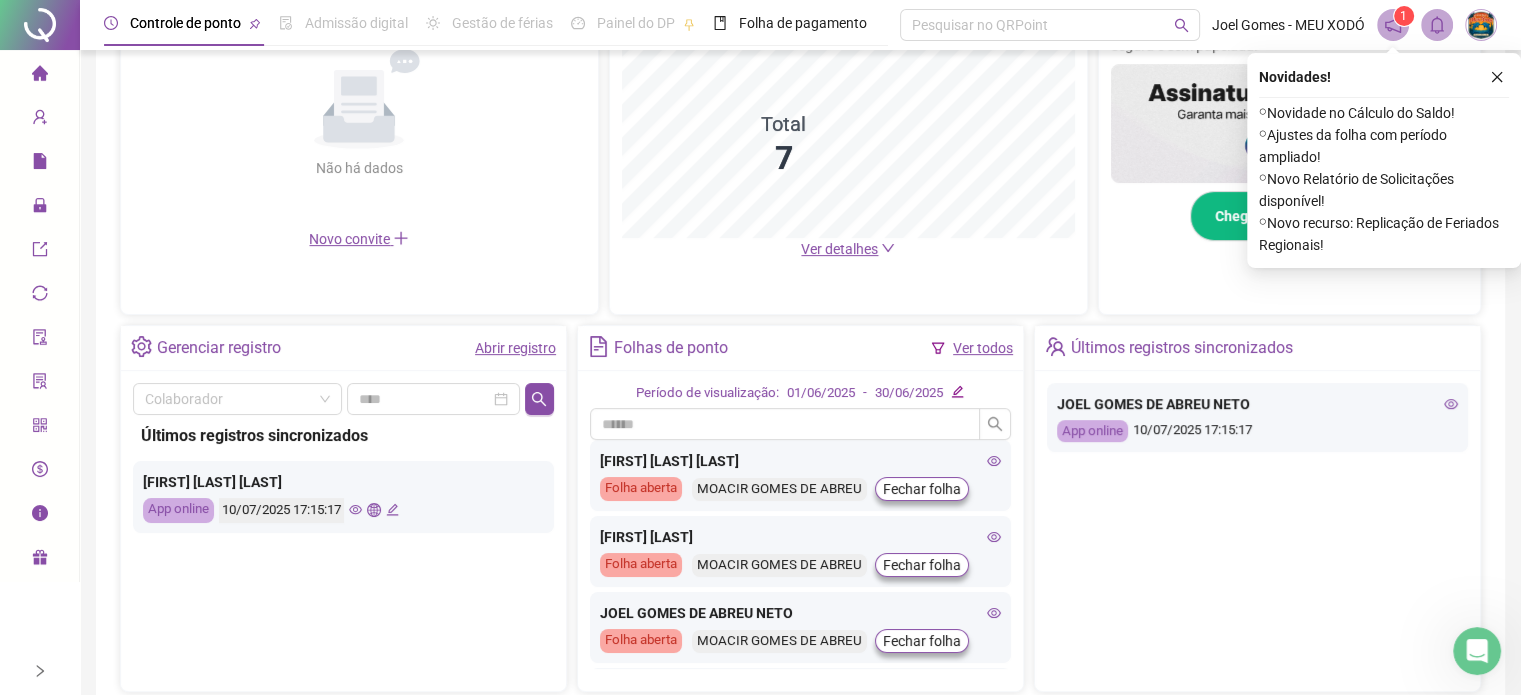 click on "Ver detalhes" at bounding box center (839, 249) 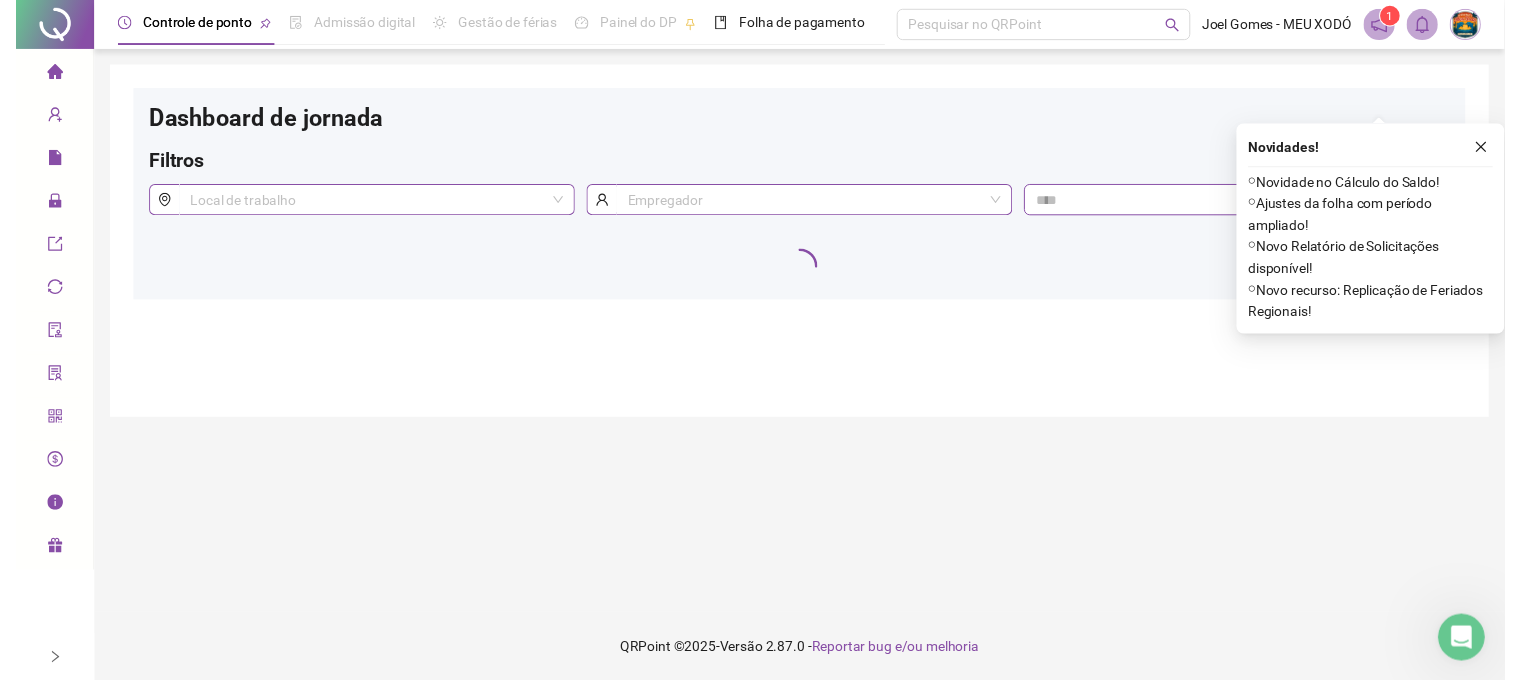 scroll, scrollTop: 0, scrollLeft: 0, axis: both 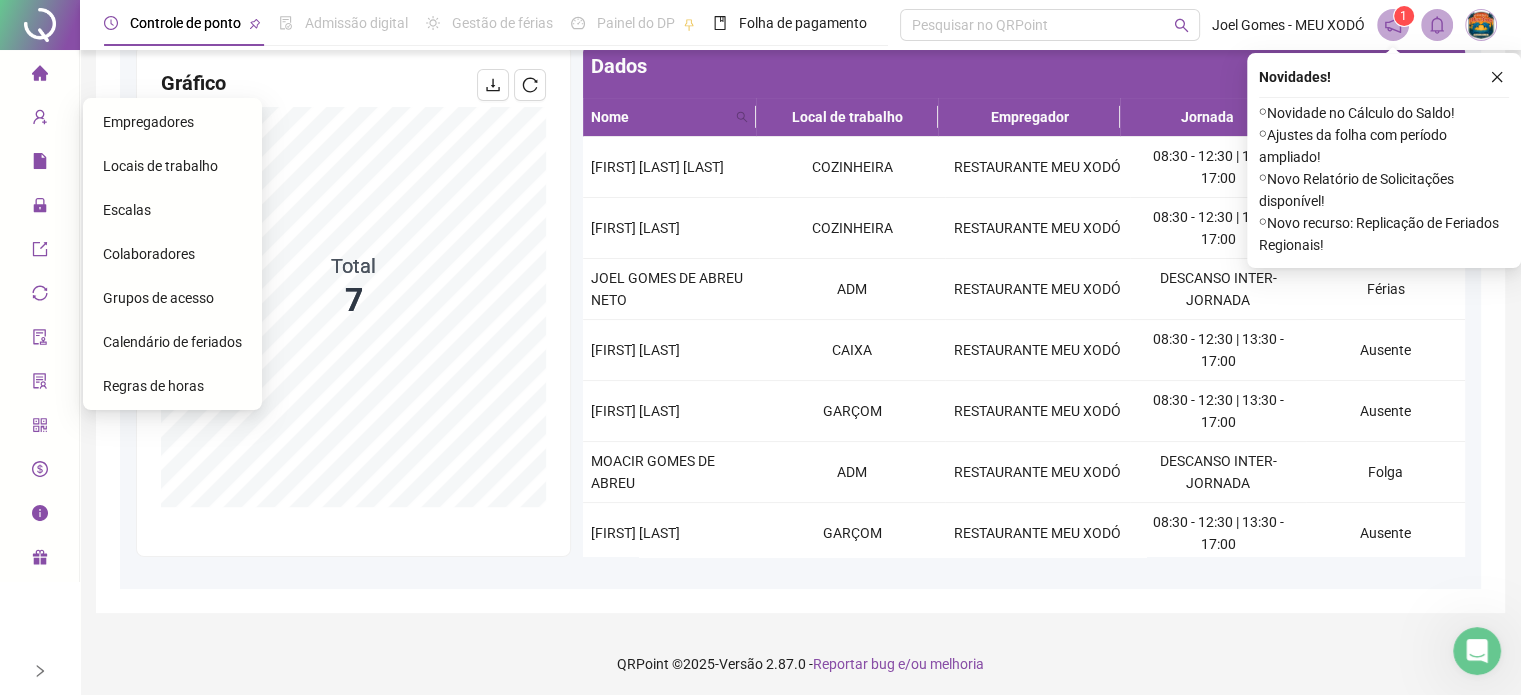 click on "Empregadores" at bounding box center [172, 122] 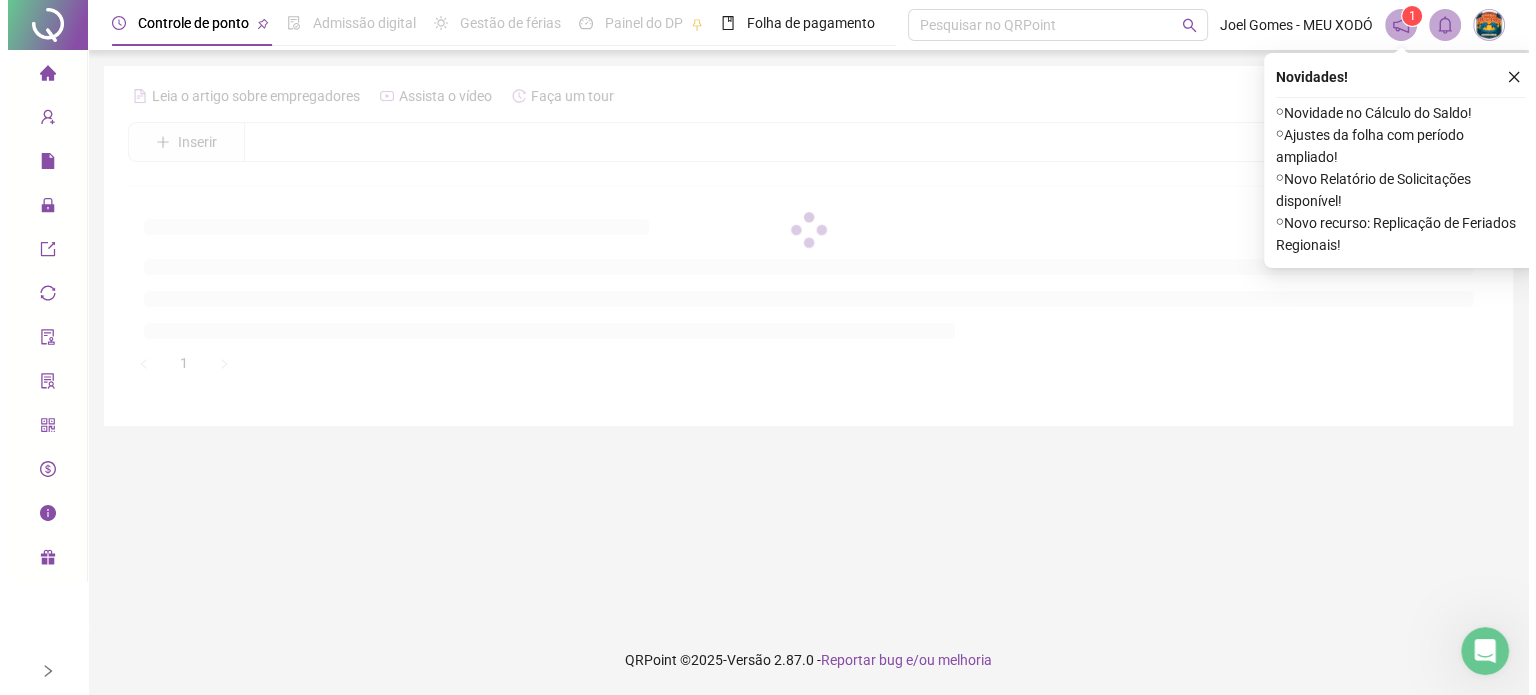 scroll, scrollTop: 0, scrollLeft: 0, axis: both 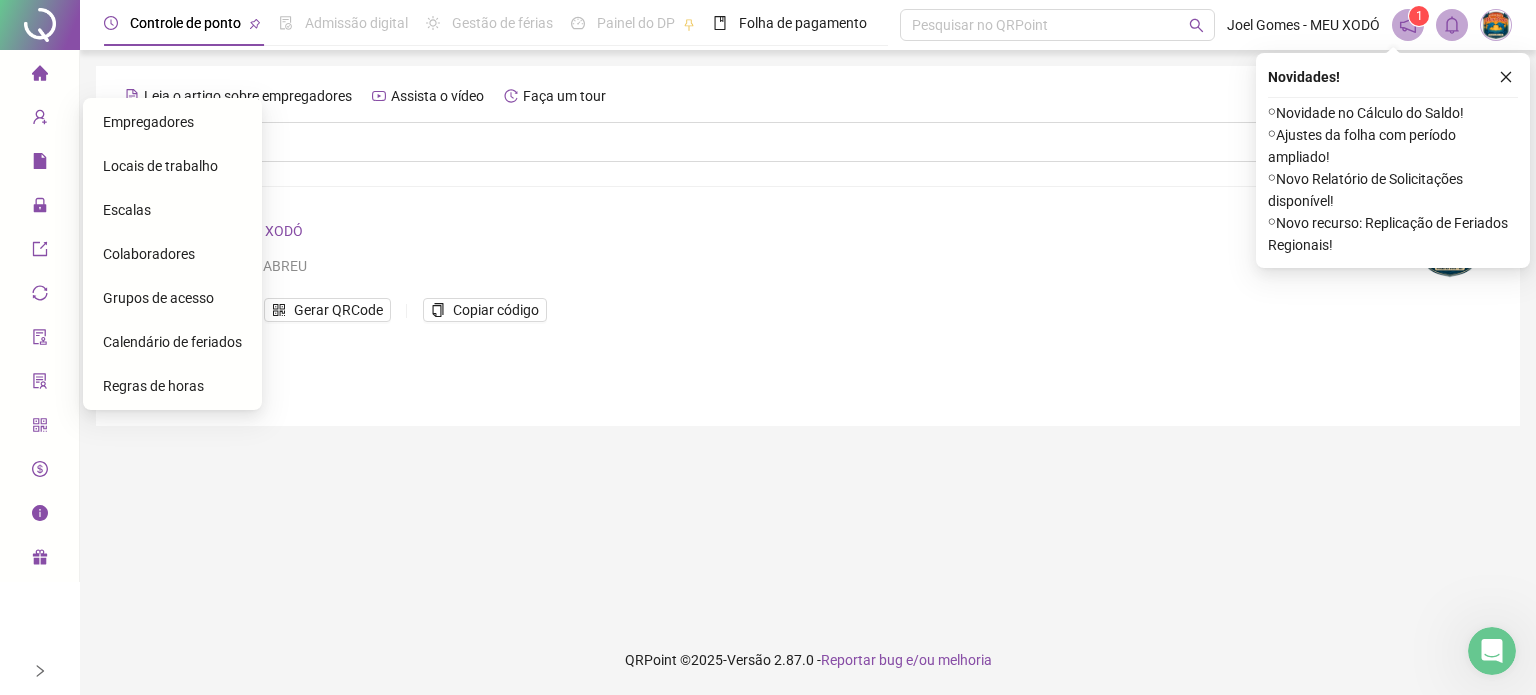 click on "Colaboradores" at bounding box center (149, 254) 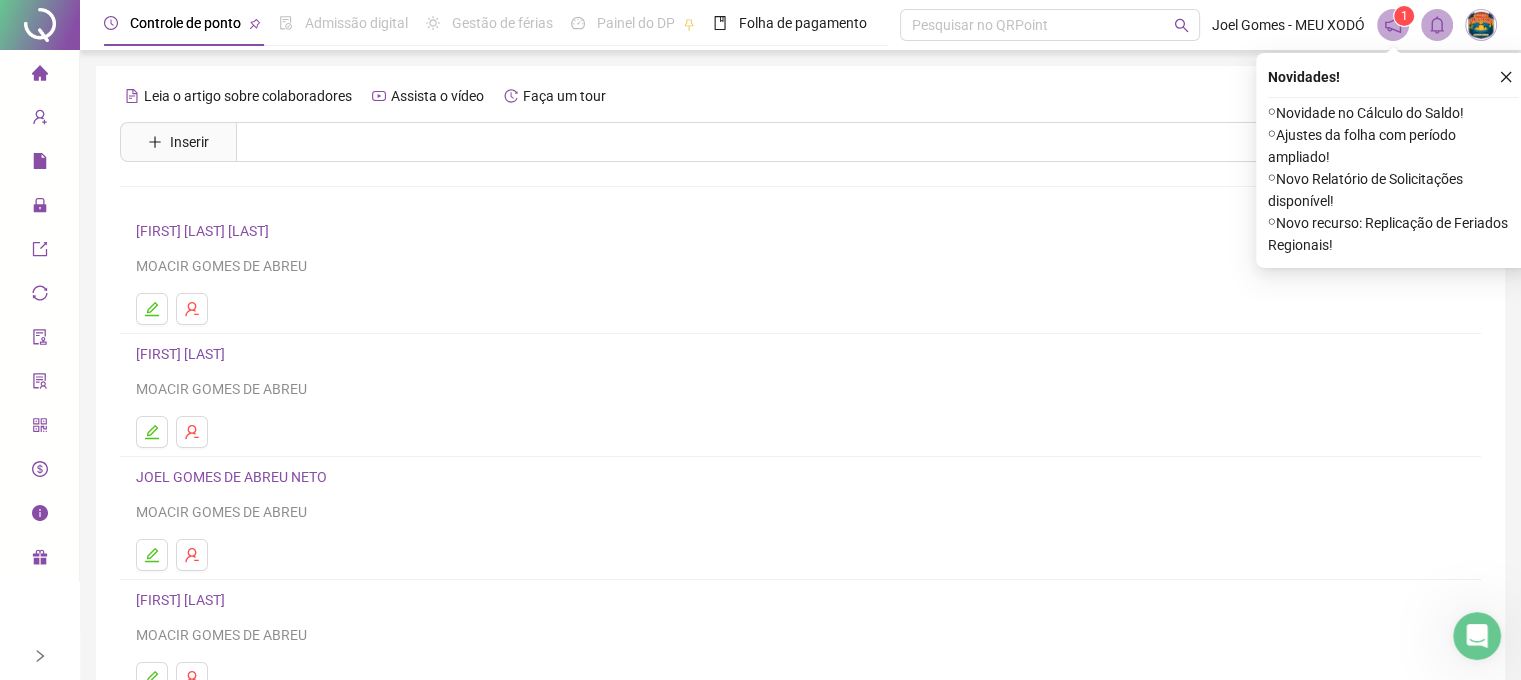 scroll, scrollTop: 2714, scrollLeft: 0, axis: vertical 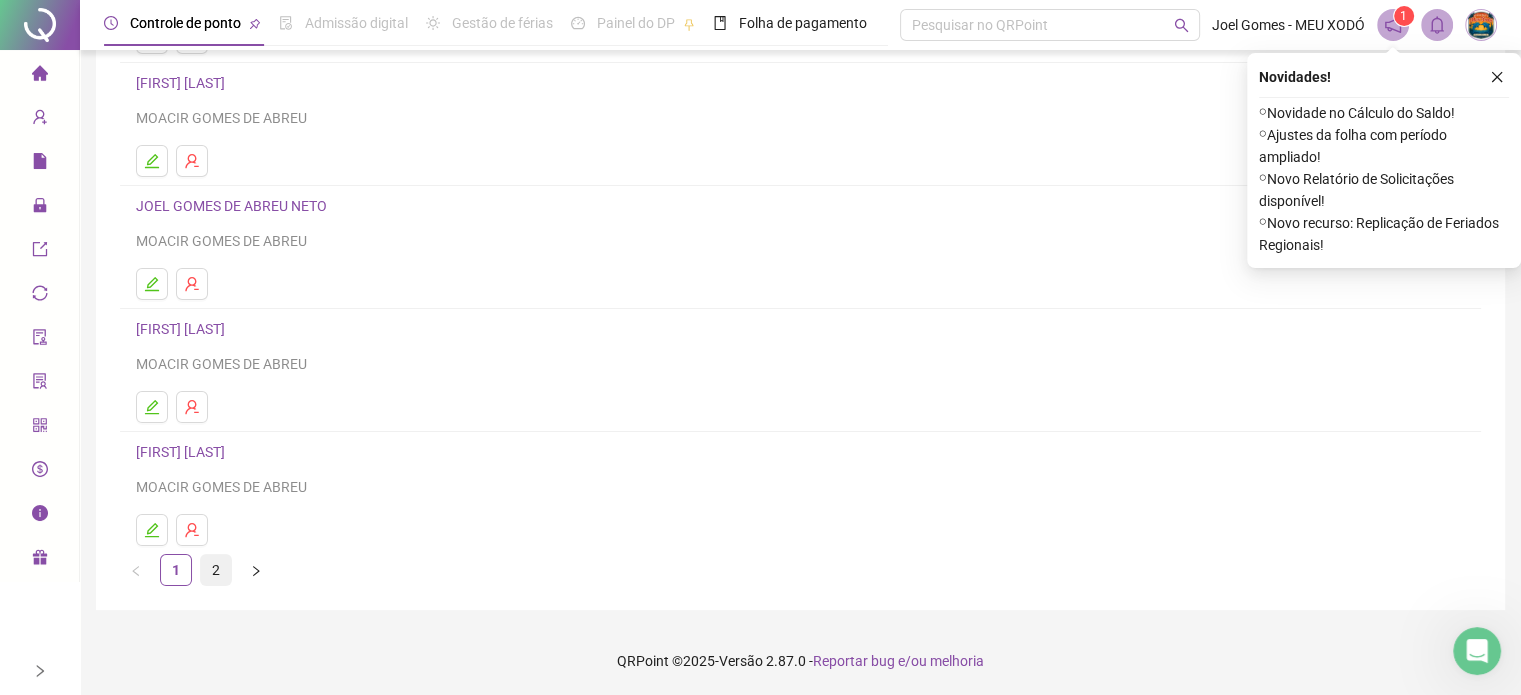 click on "2" at bounding box center [216, 570] 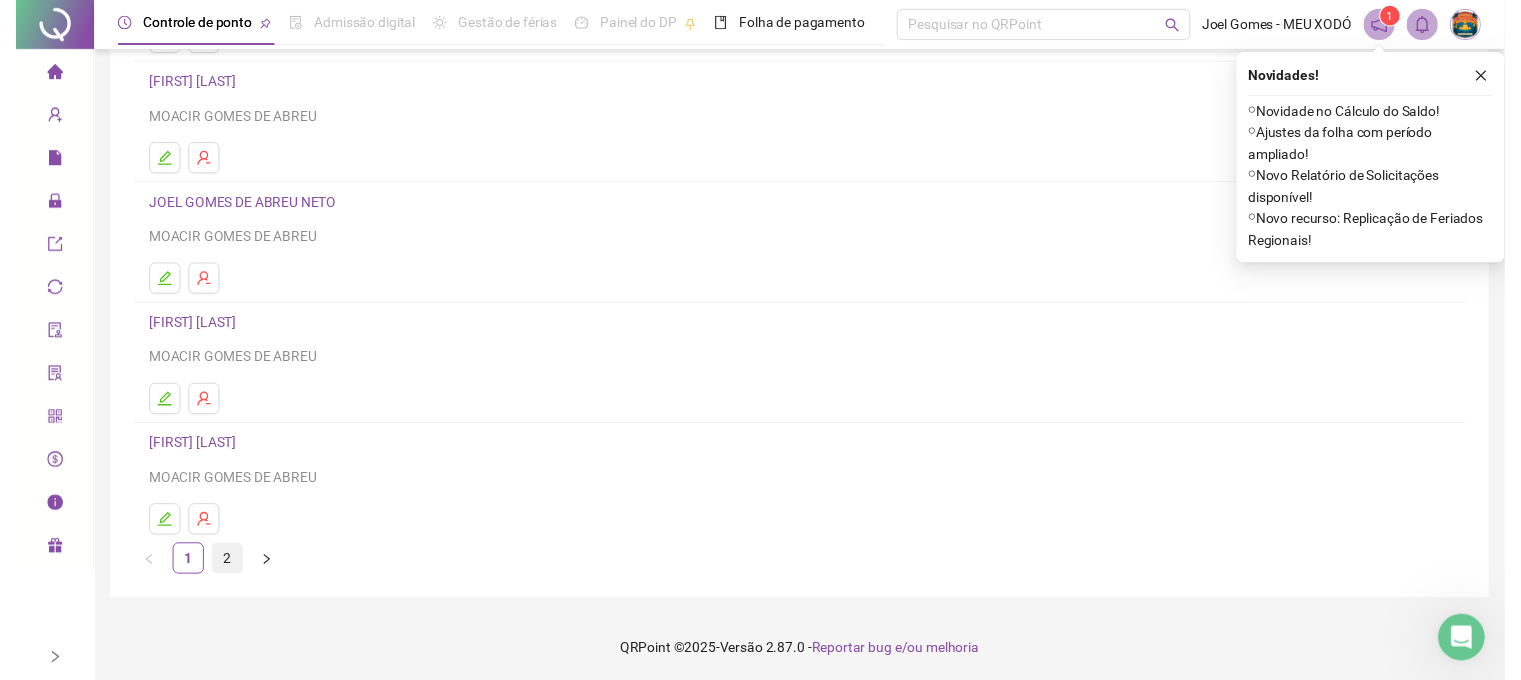 scroll, scrollTop: 0, scrollLeft: 0, axis: both 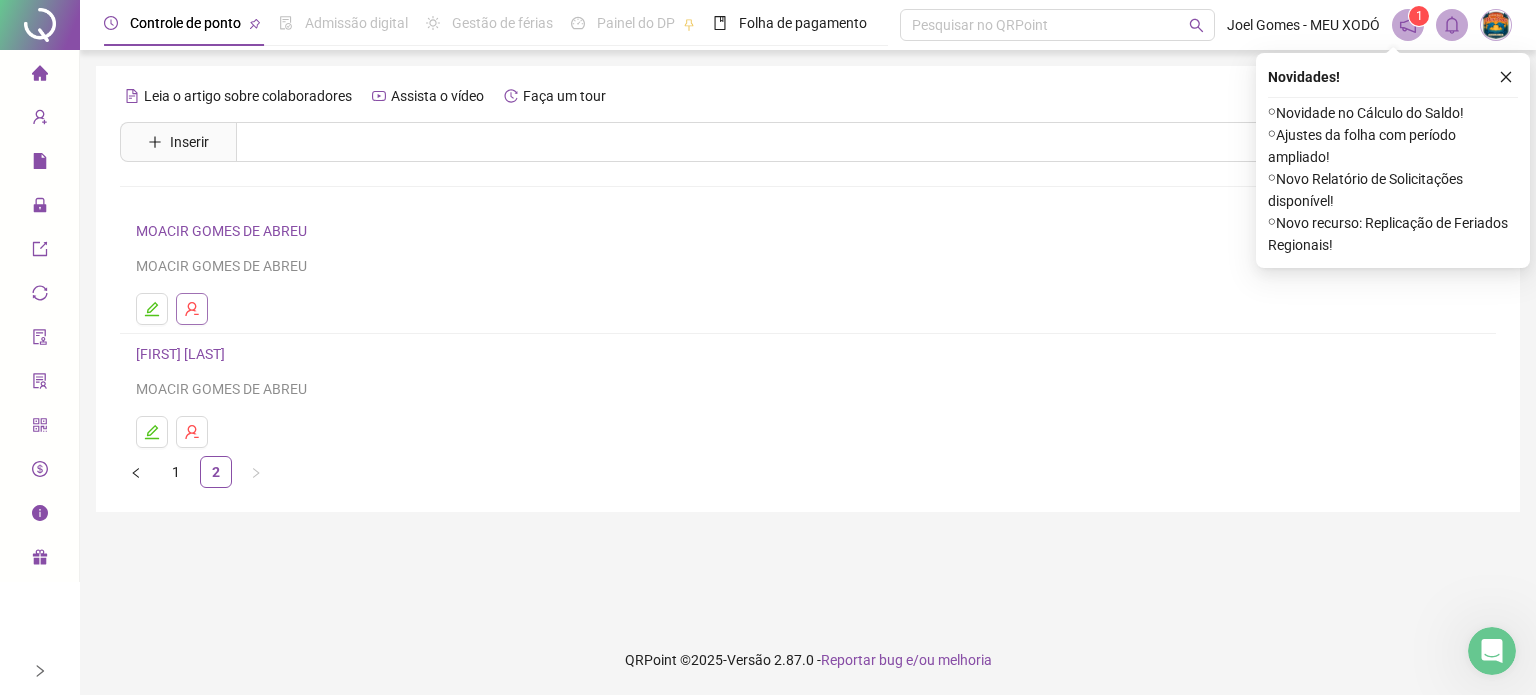 click 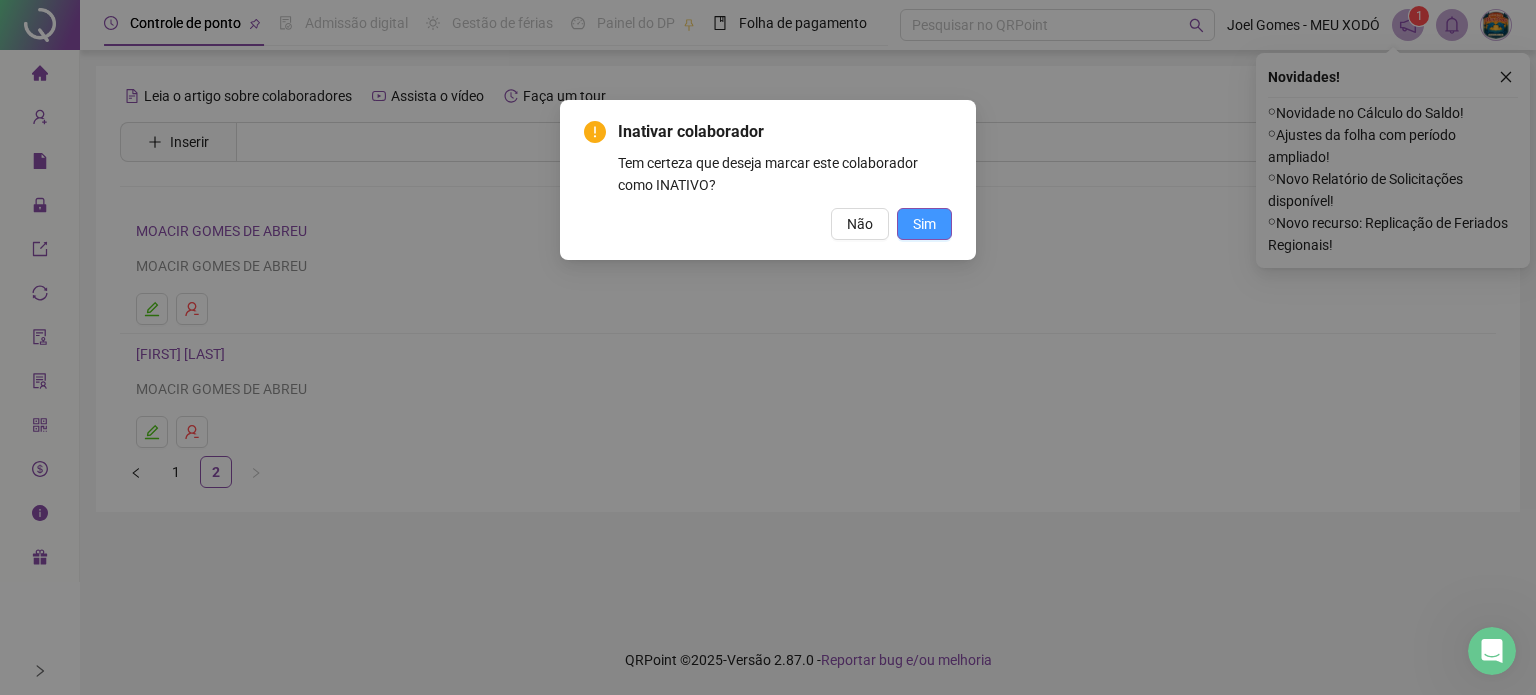 click on "Sim" at bounding box center (924, 224) 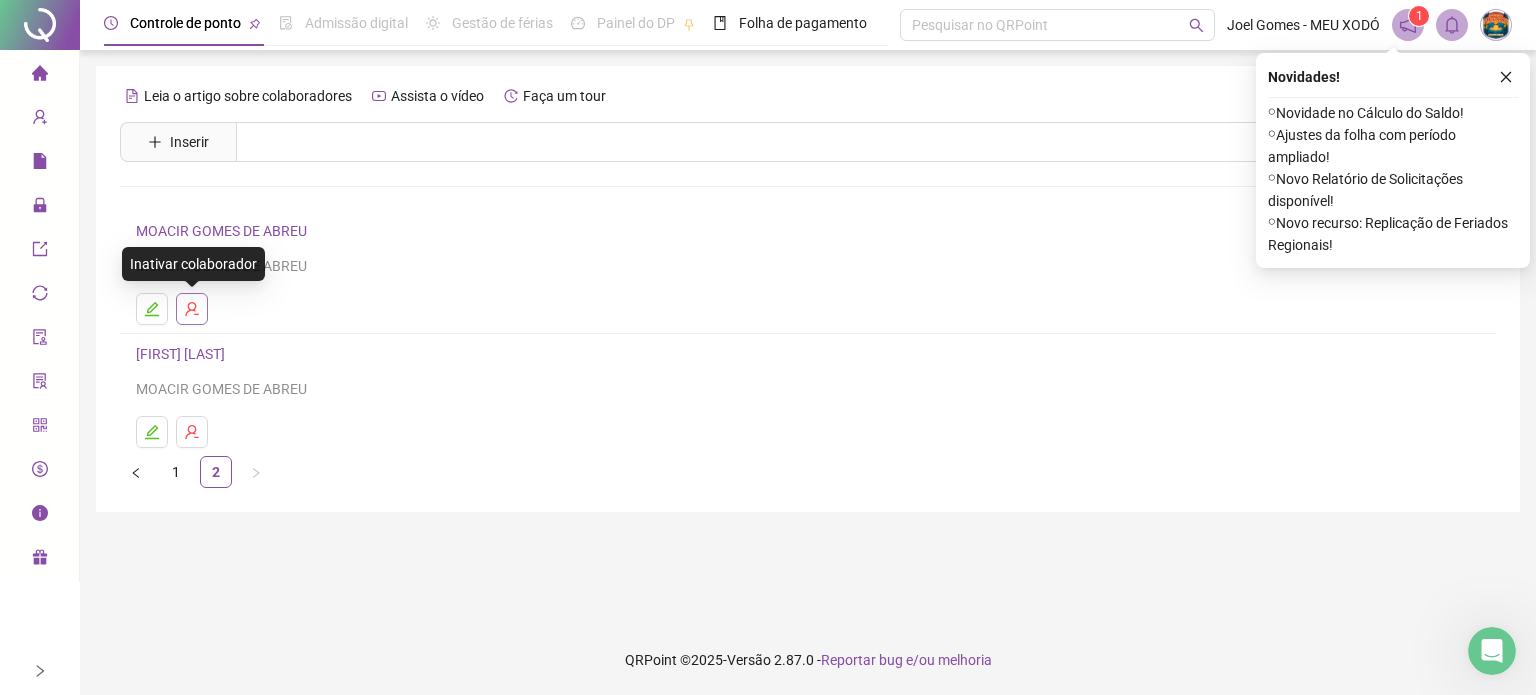 click 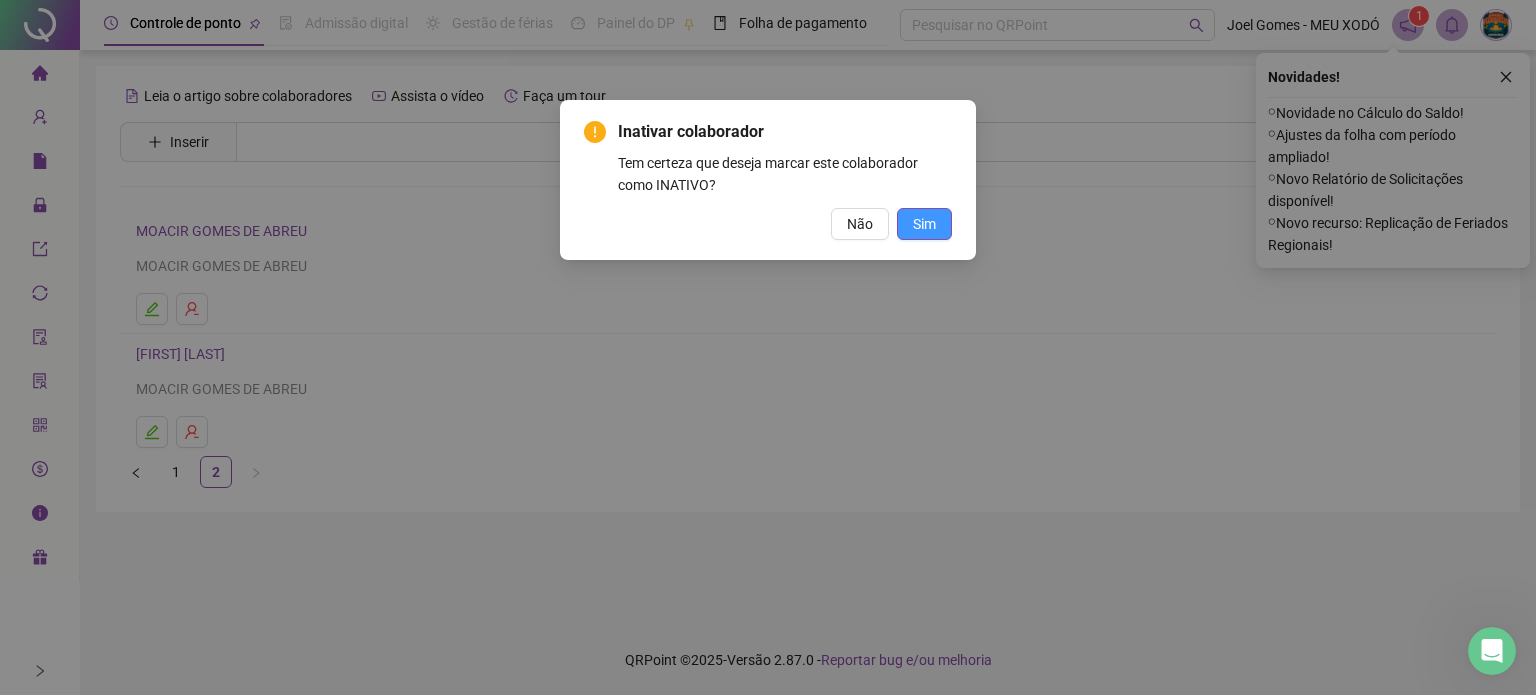 click on "Sim" at bounding box center [924, 224] 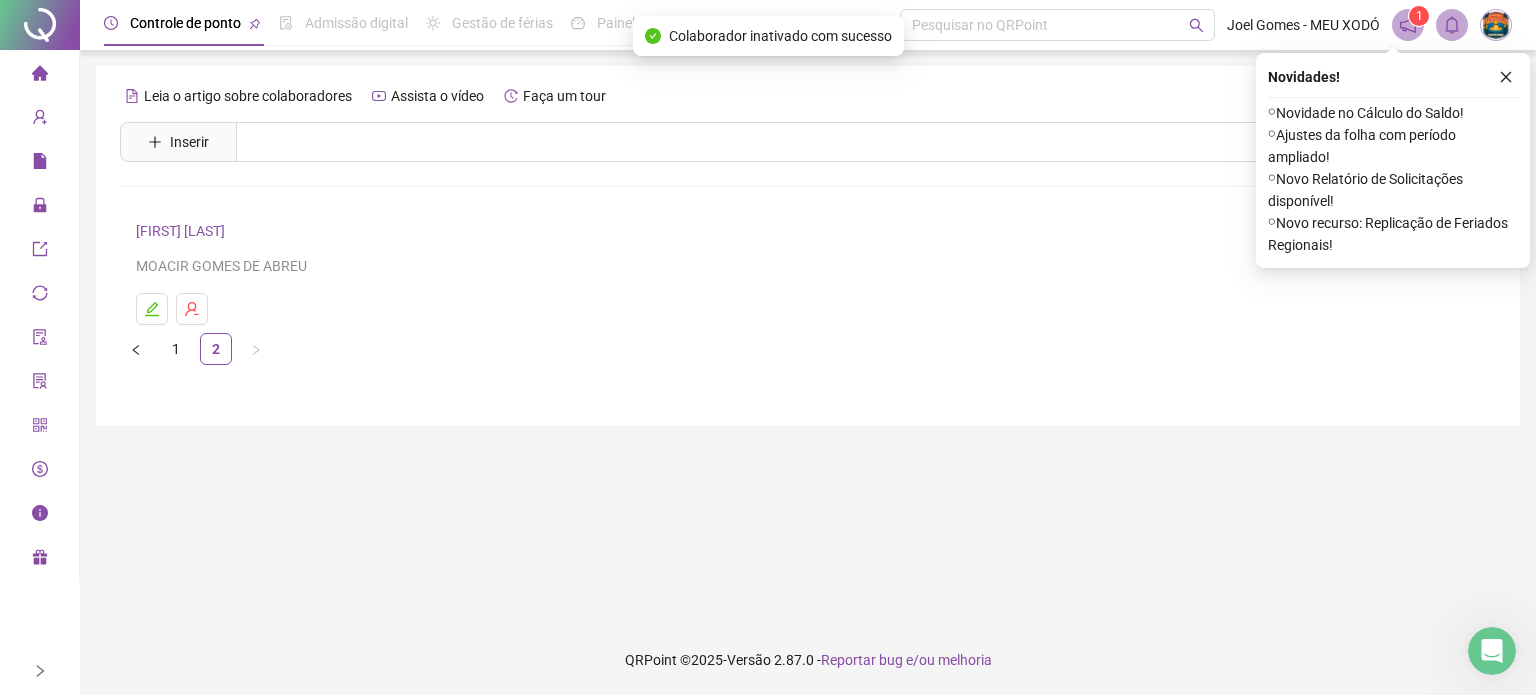 click on "Página inicial" at bounding box center [39, 74] 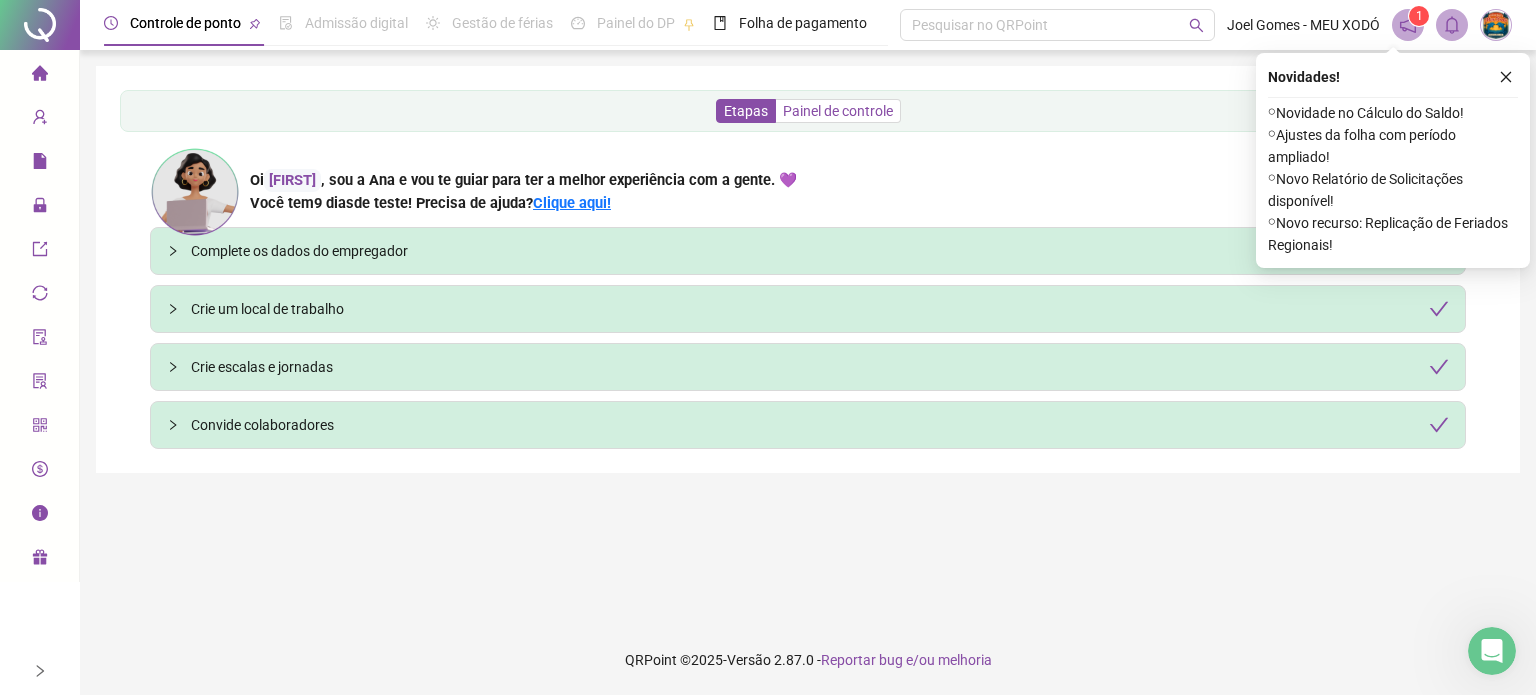 click on "Painel de controle" at bounding box center (838, 111) 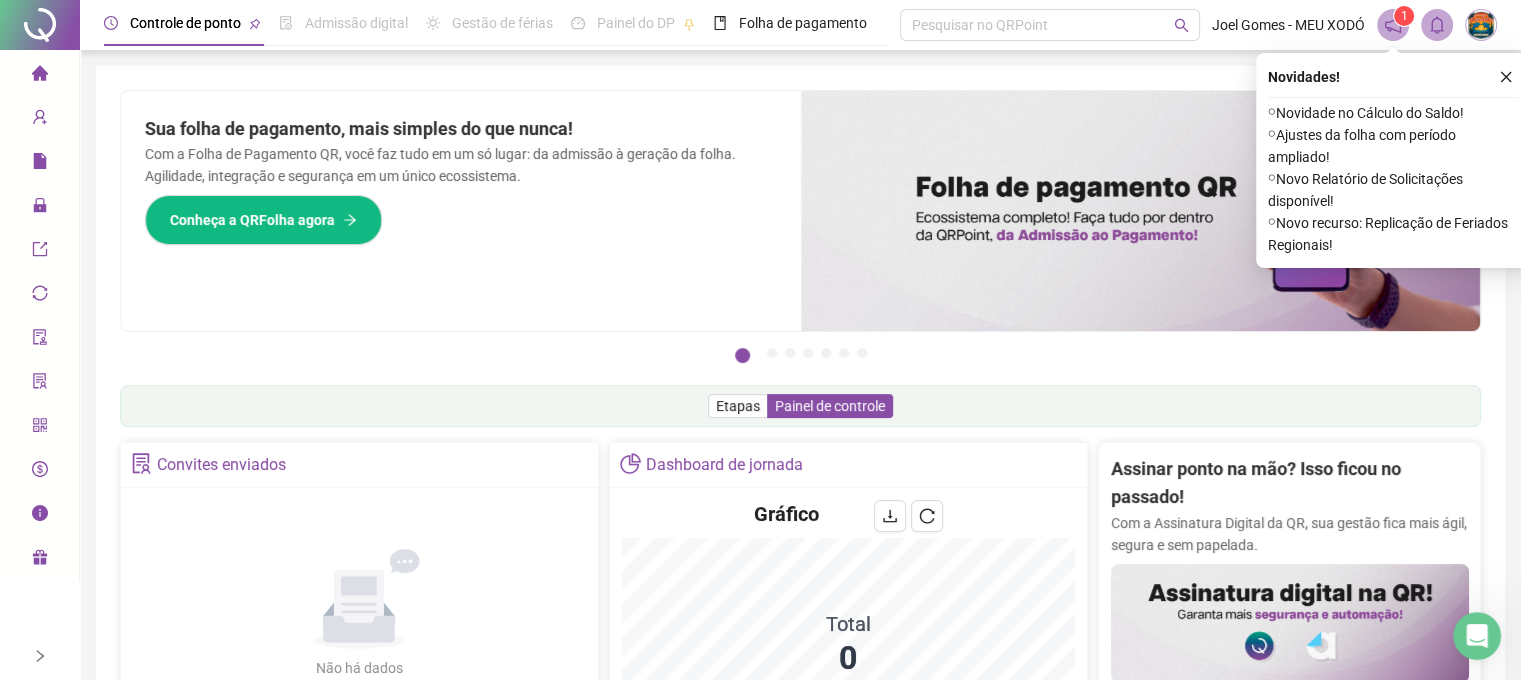 scroll, scrollTop: 2714, scrollLeft: 0, axis: vertical 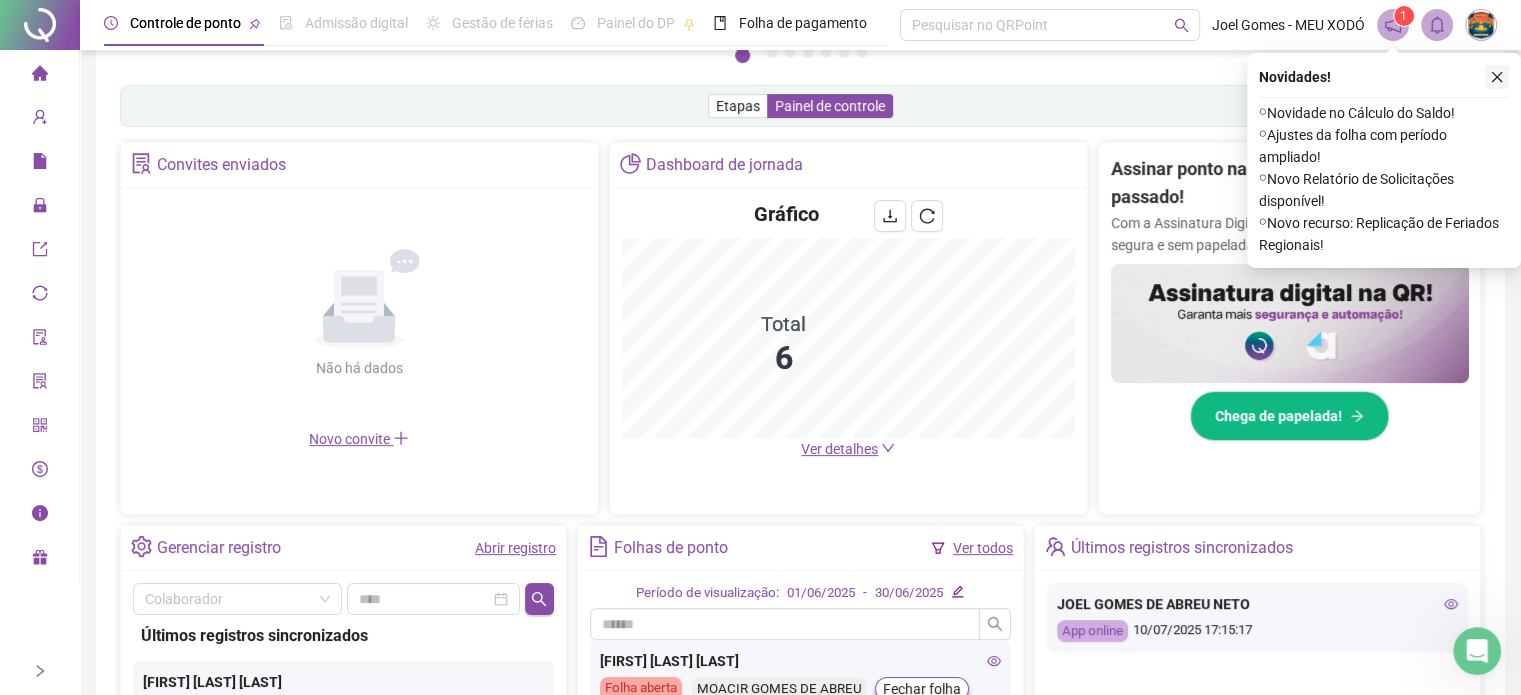 click at bounding box center [1497, 77] 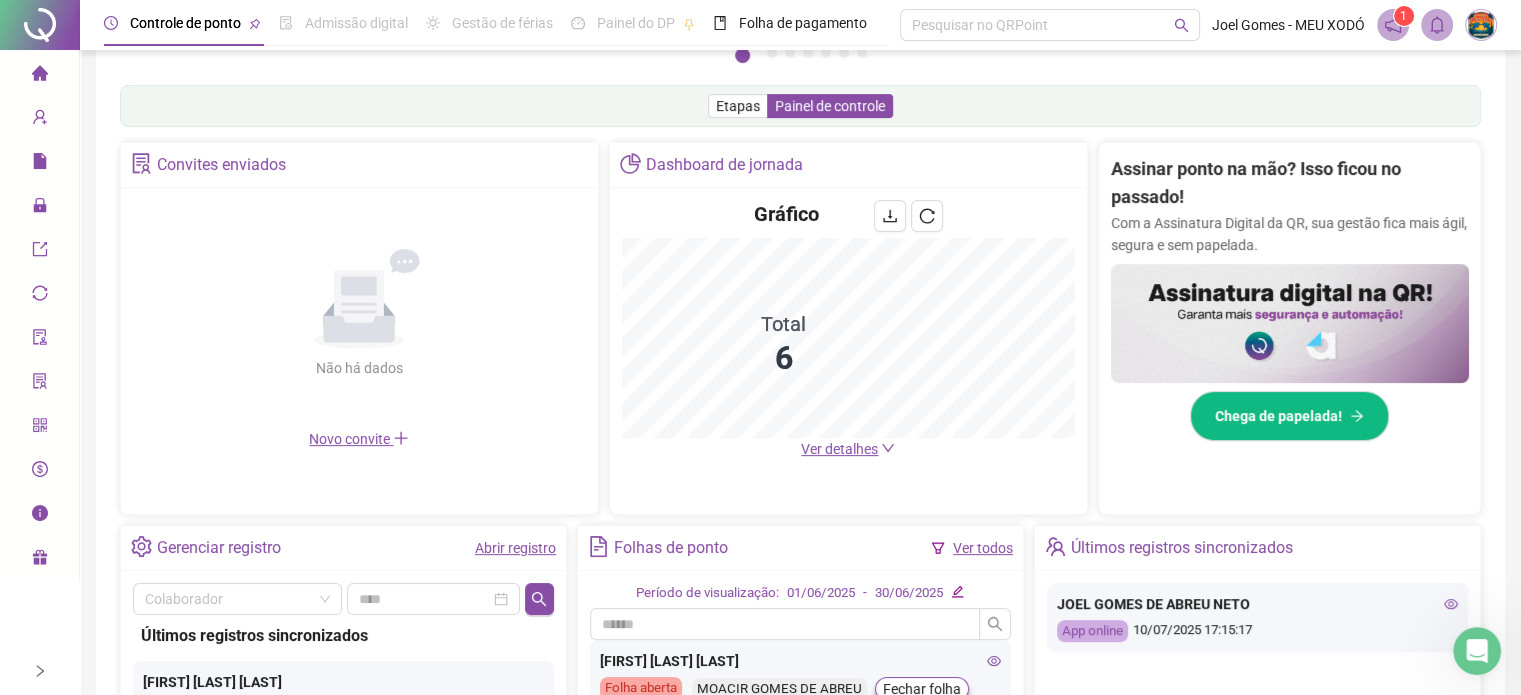 click 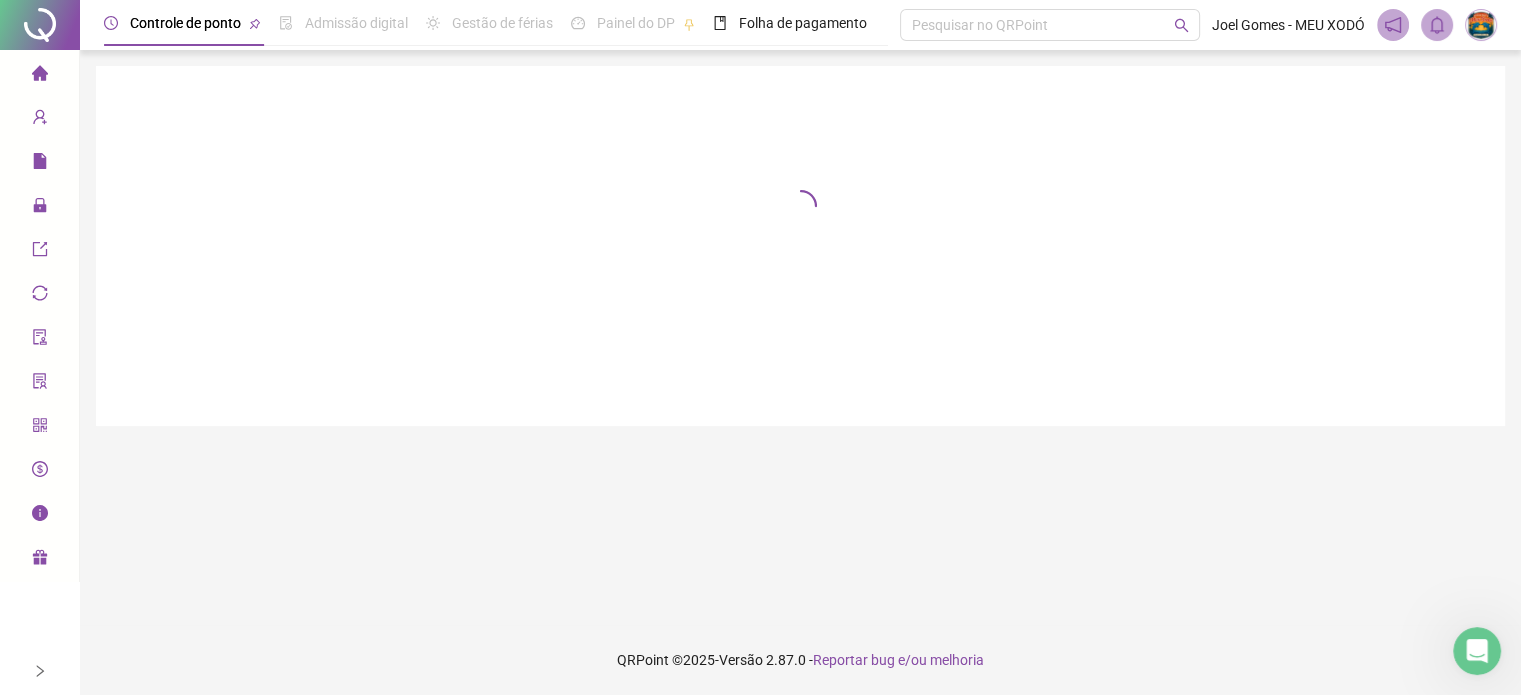 scroll, scrollTop: 0, scrollLeft: 0, axis: both 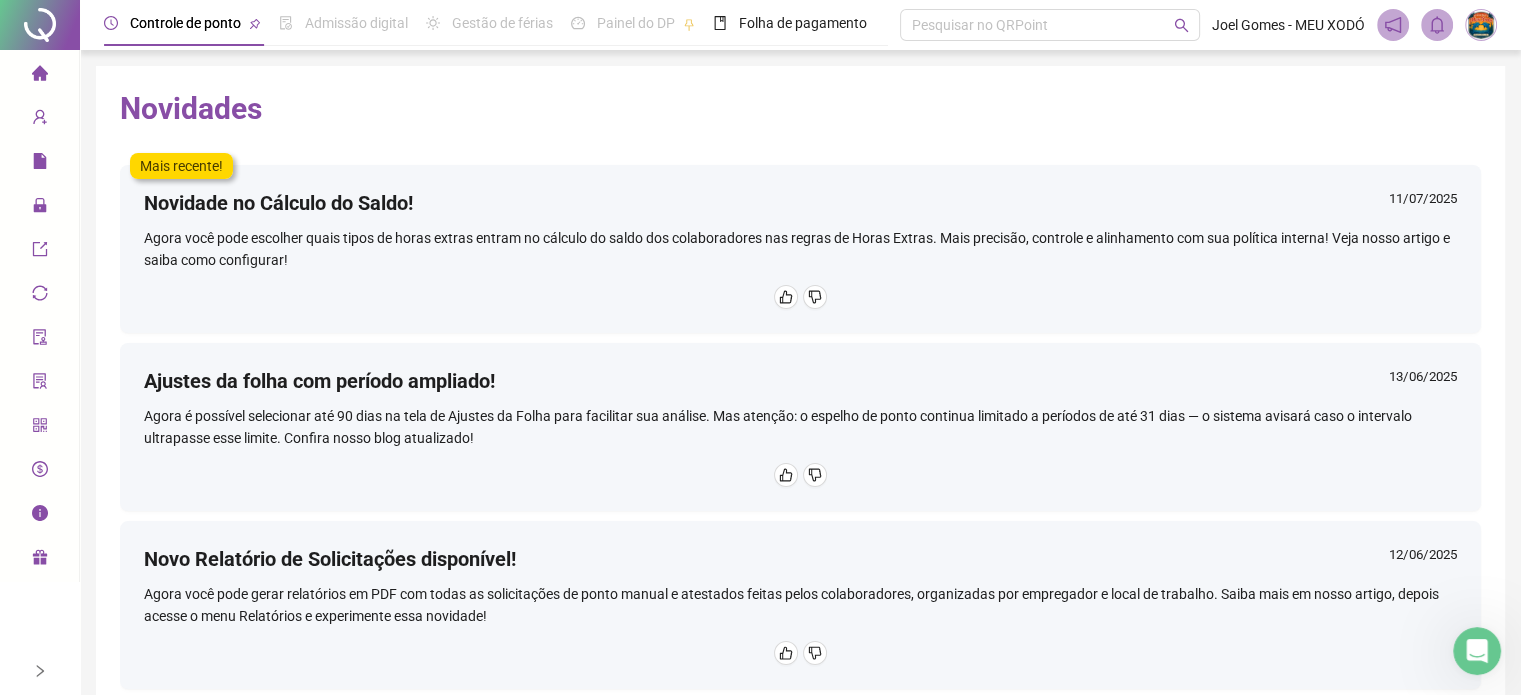 click on "Agora você pode escolher quais tipos de horas extras entram no cálculo do saldo dos colaboradores nas regras de Horas Extras. Mais precisão, controle e alinhamento com sua política interna! Veja nosso artigo e saiba como configurar!" at bounding box center (800, 249) 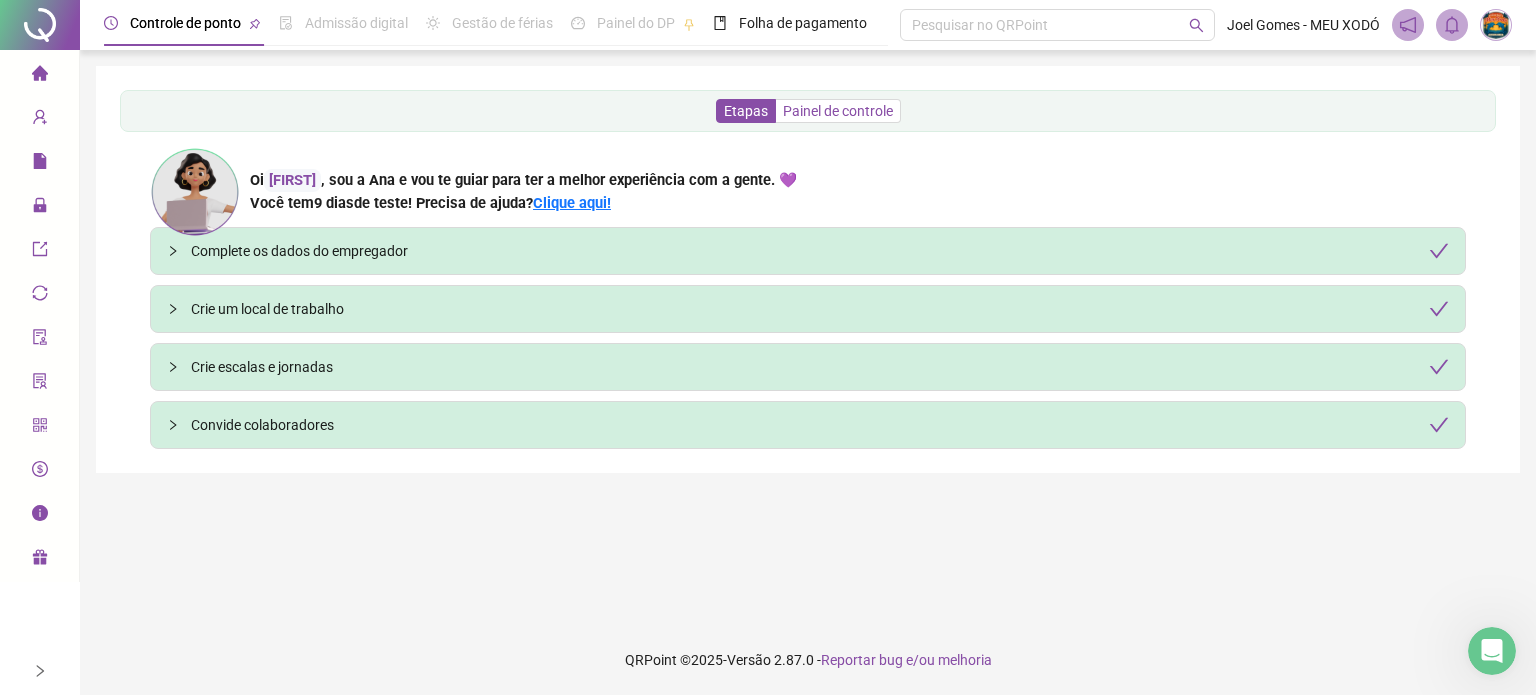 click on "Painel de controle" at bounding box center (838, 111) 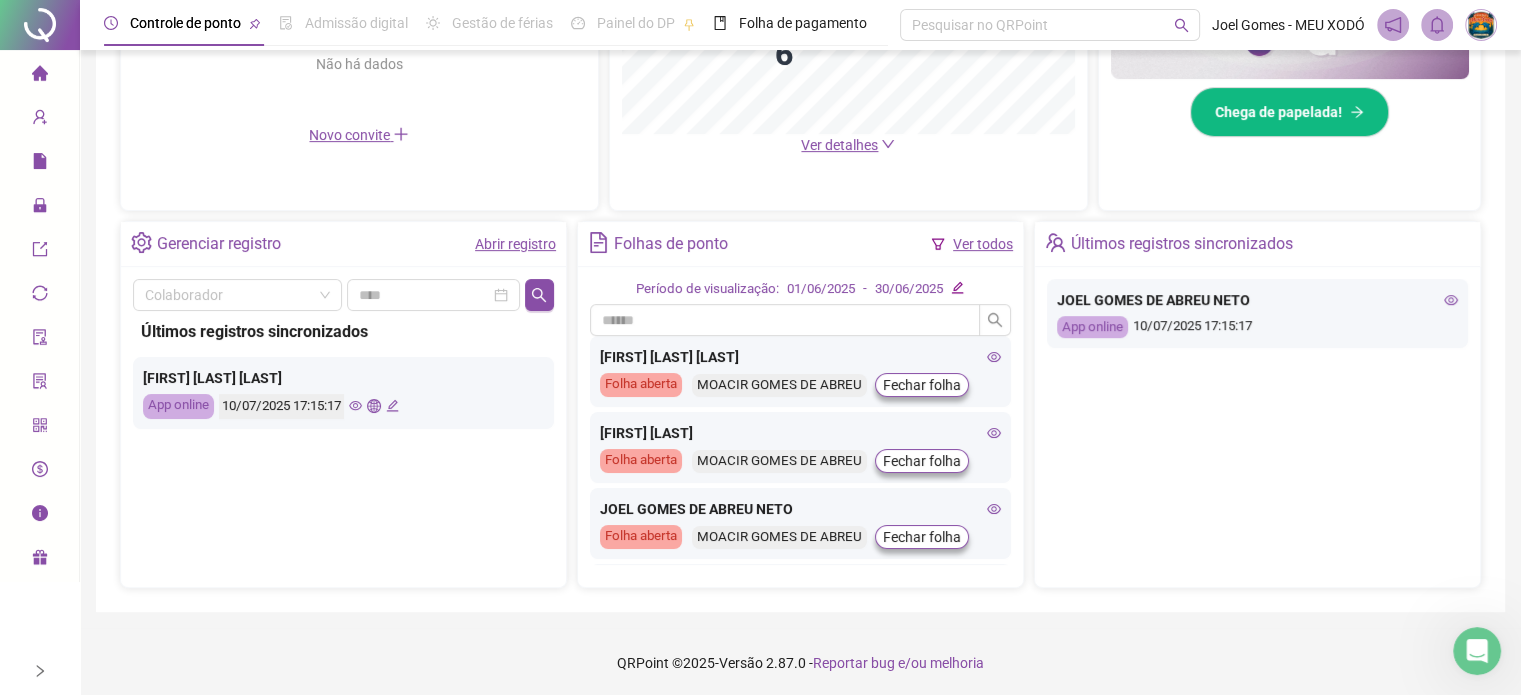 scroll, scrollTop: 604, scrollLeft: 0, axis: vertical 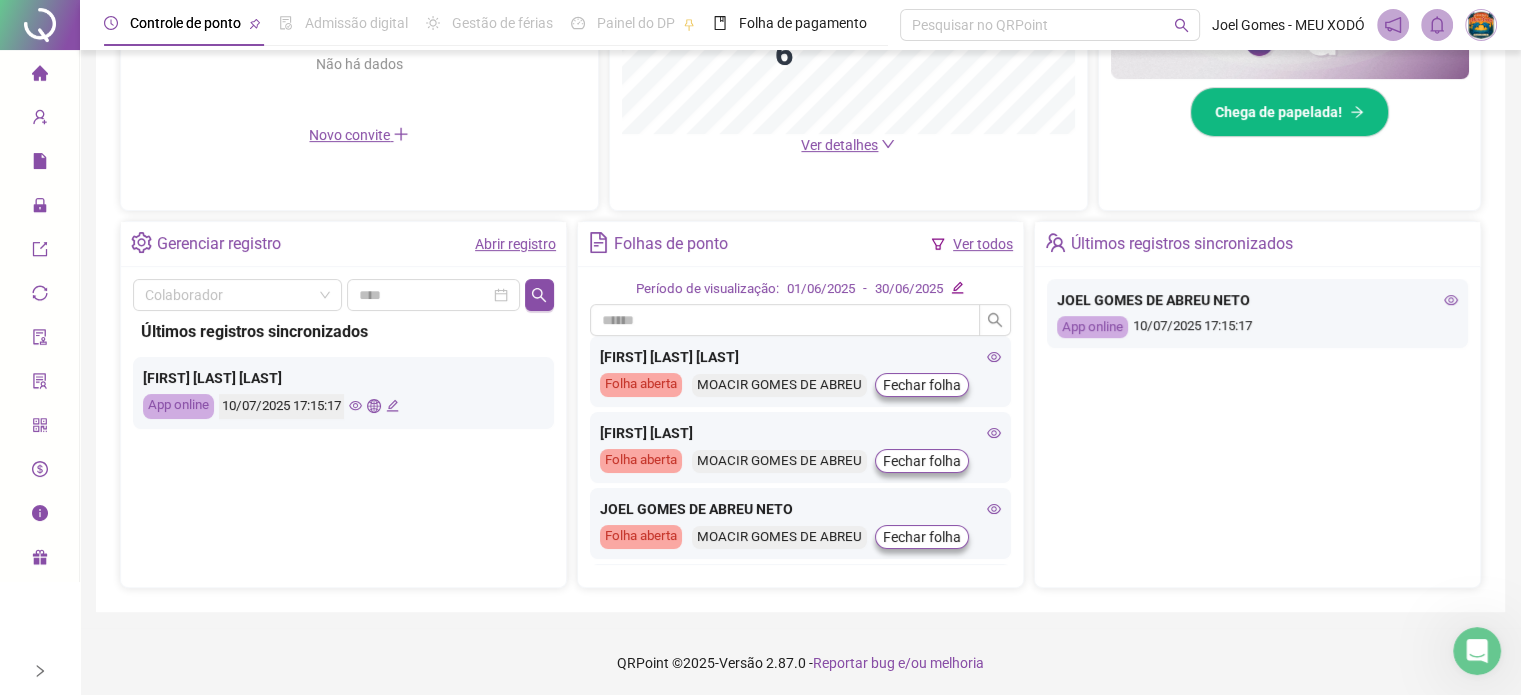 click 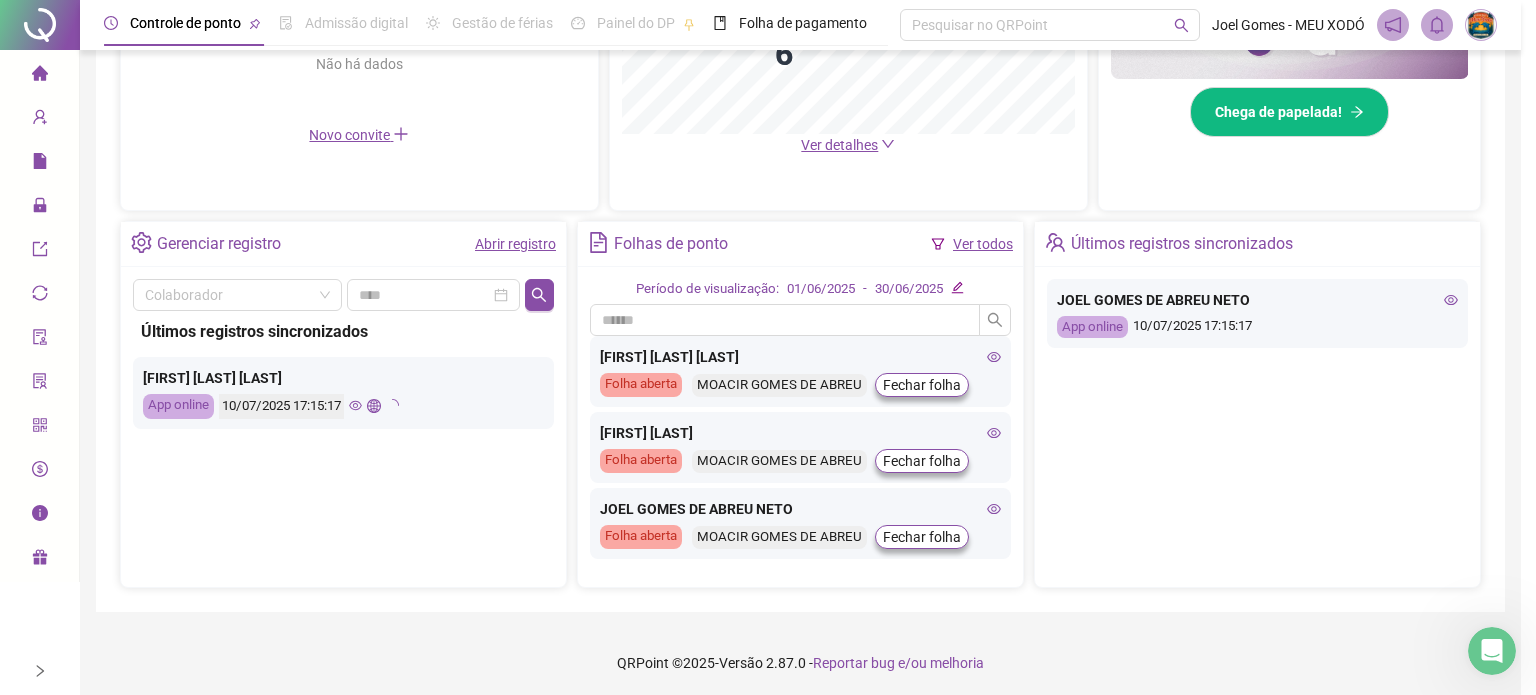 type on "**********" 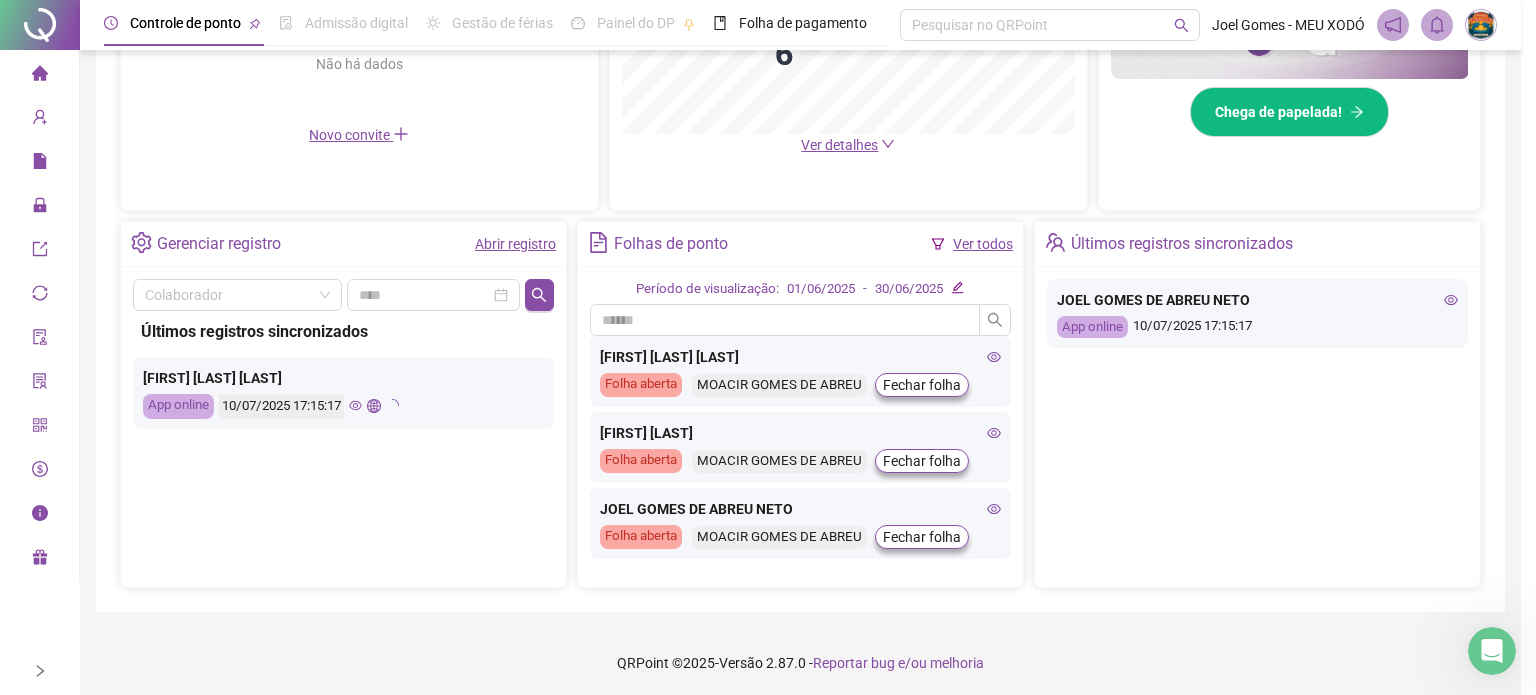 type on "**********" 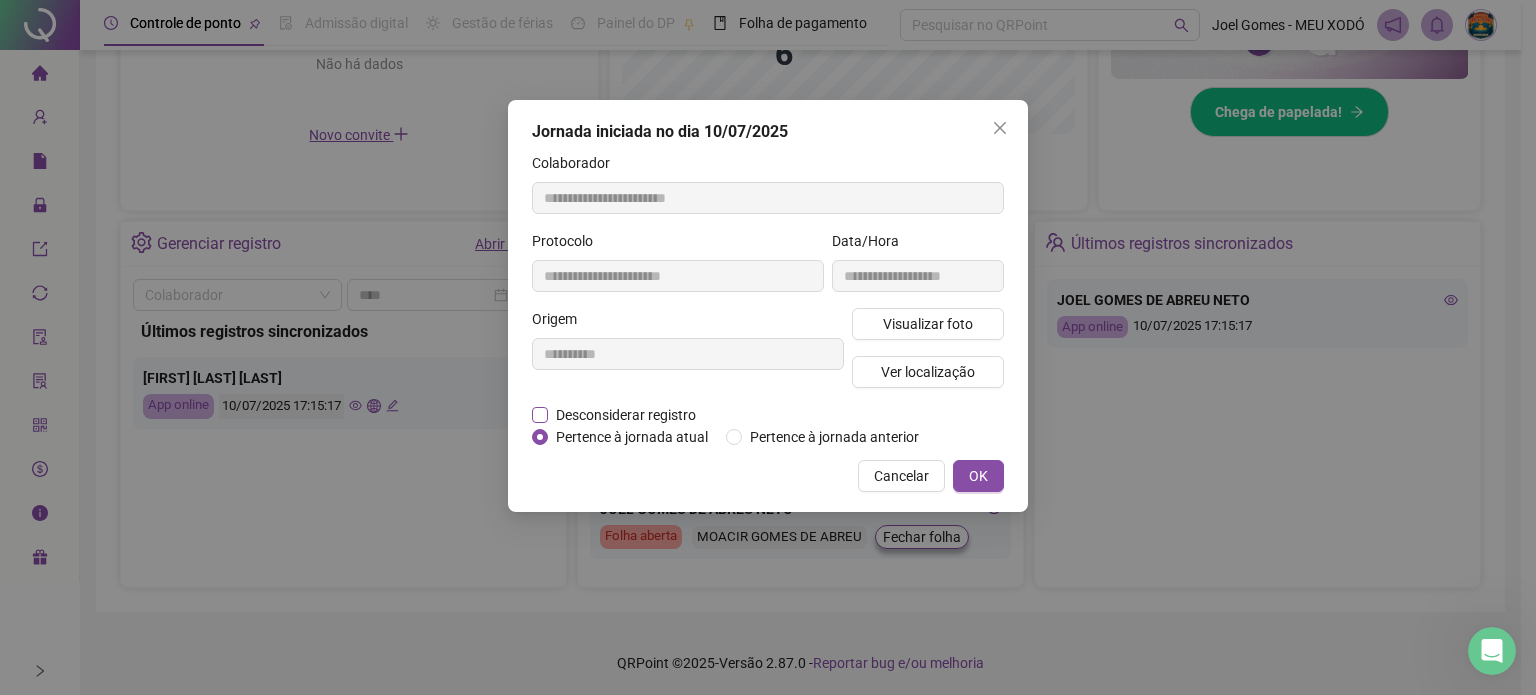 click on "Desconsiderar registro" at bounding box center [626, 415] 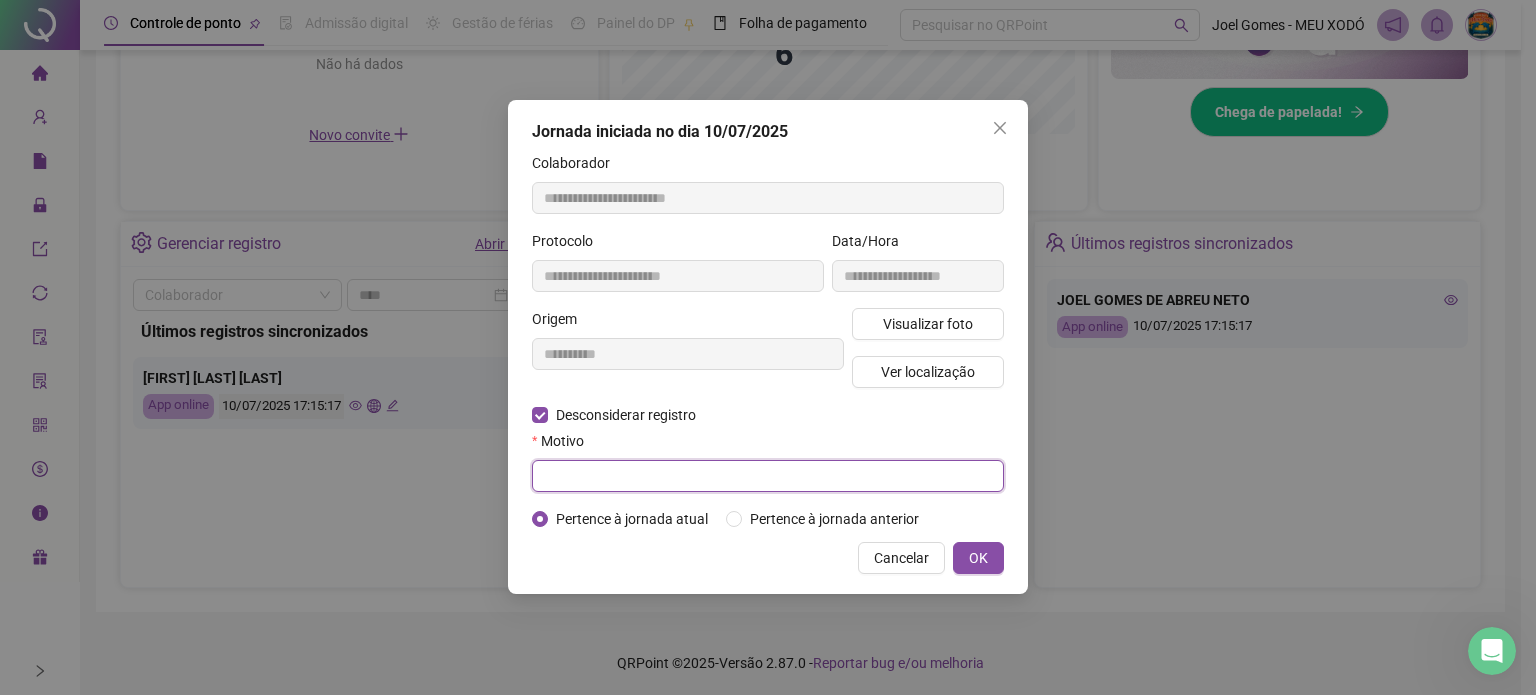 click at bounding box center (768, 476) 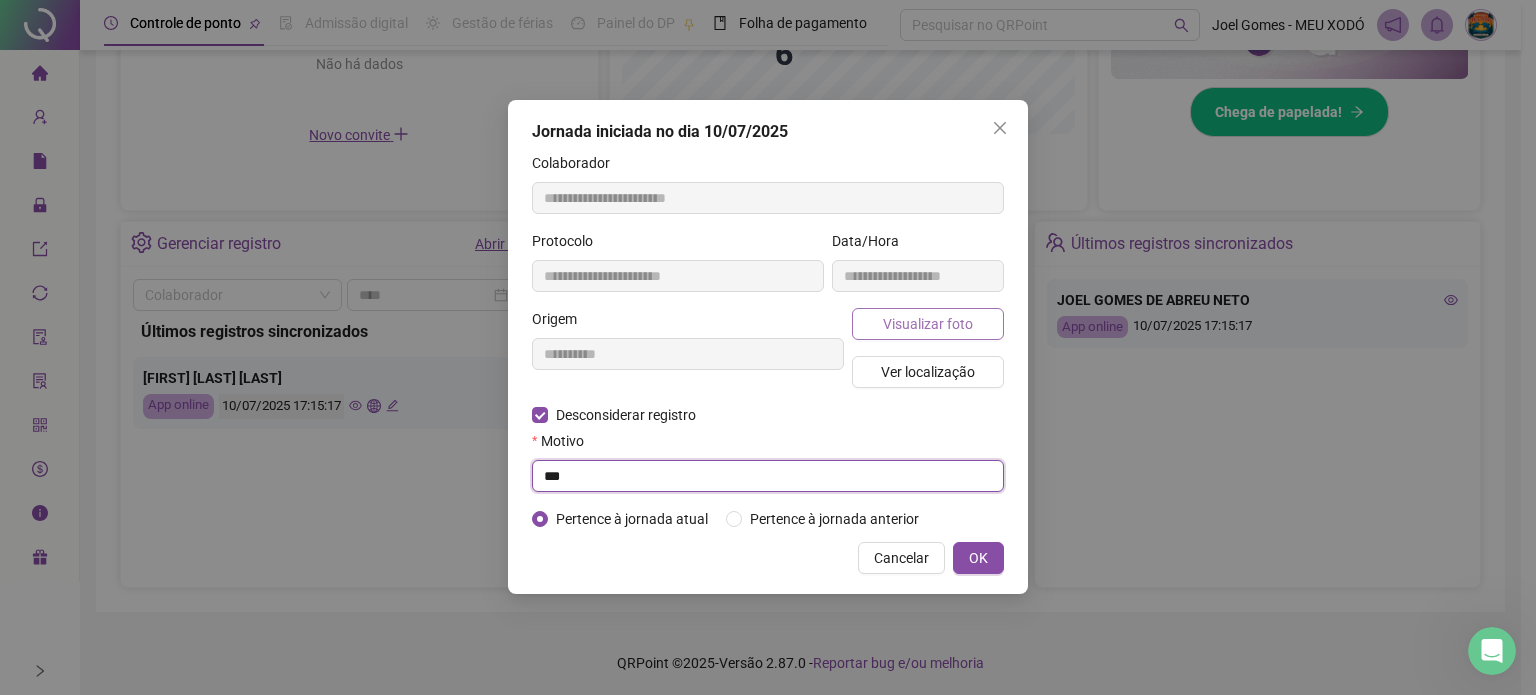 type on "***" 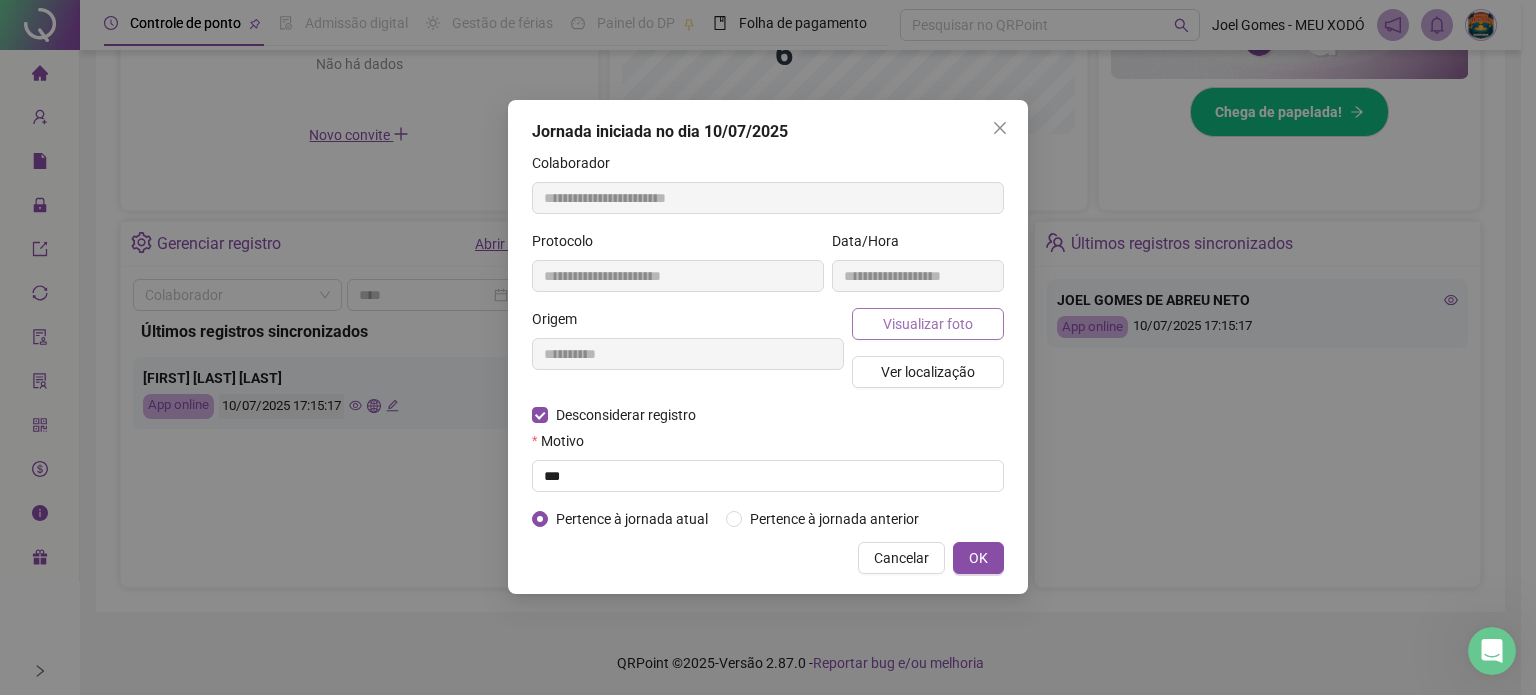 click on "Visualizar foto" at bounding box center [928, 324] 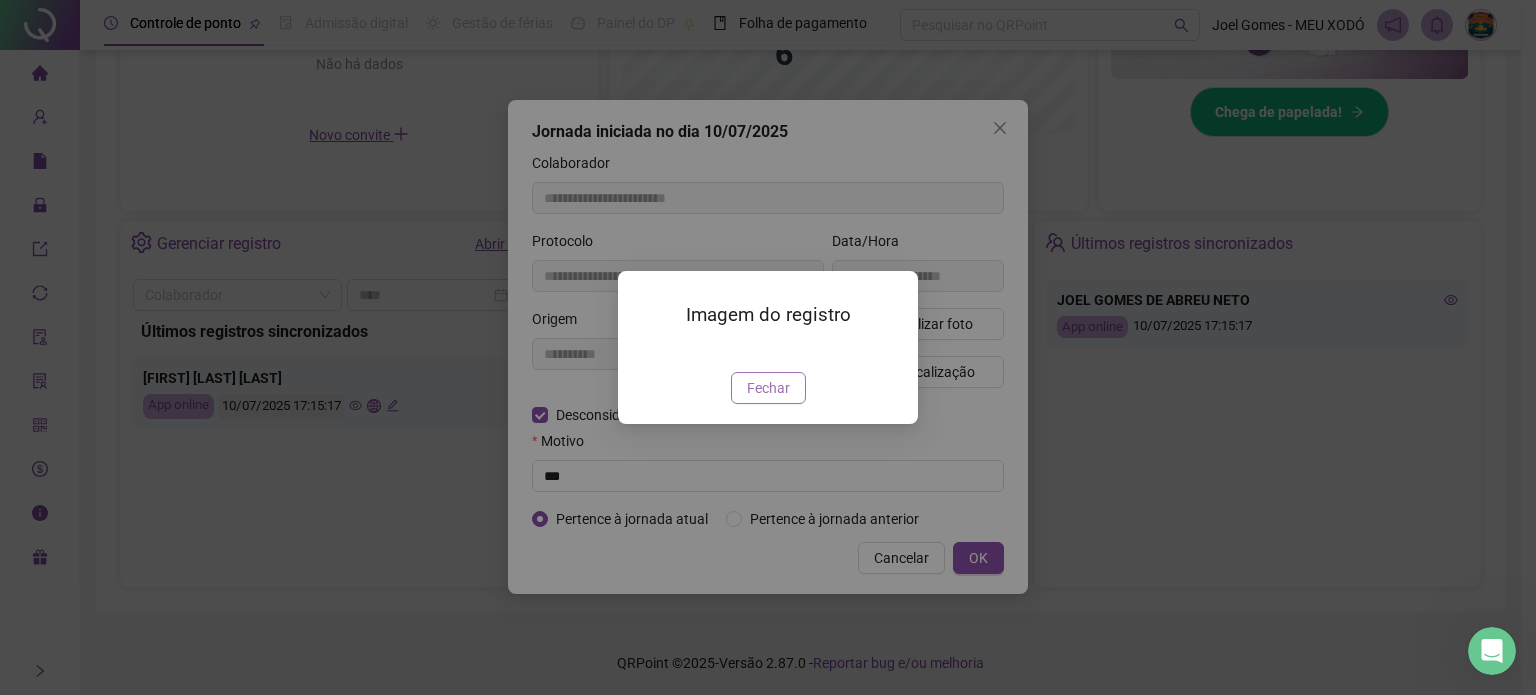 click on "Fechar" at bounding box center [768, 388] 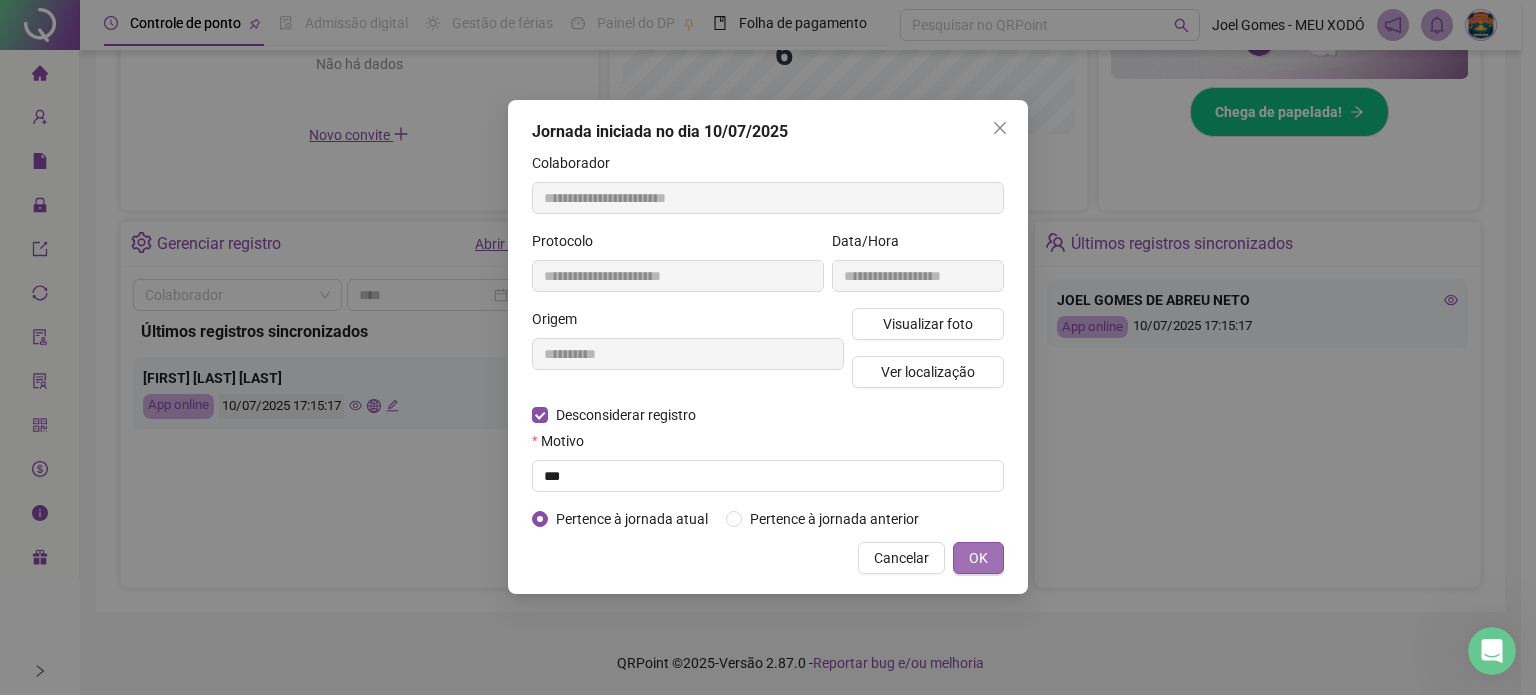 click on "OK" at bounding box center (978, 558) 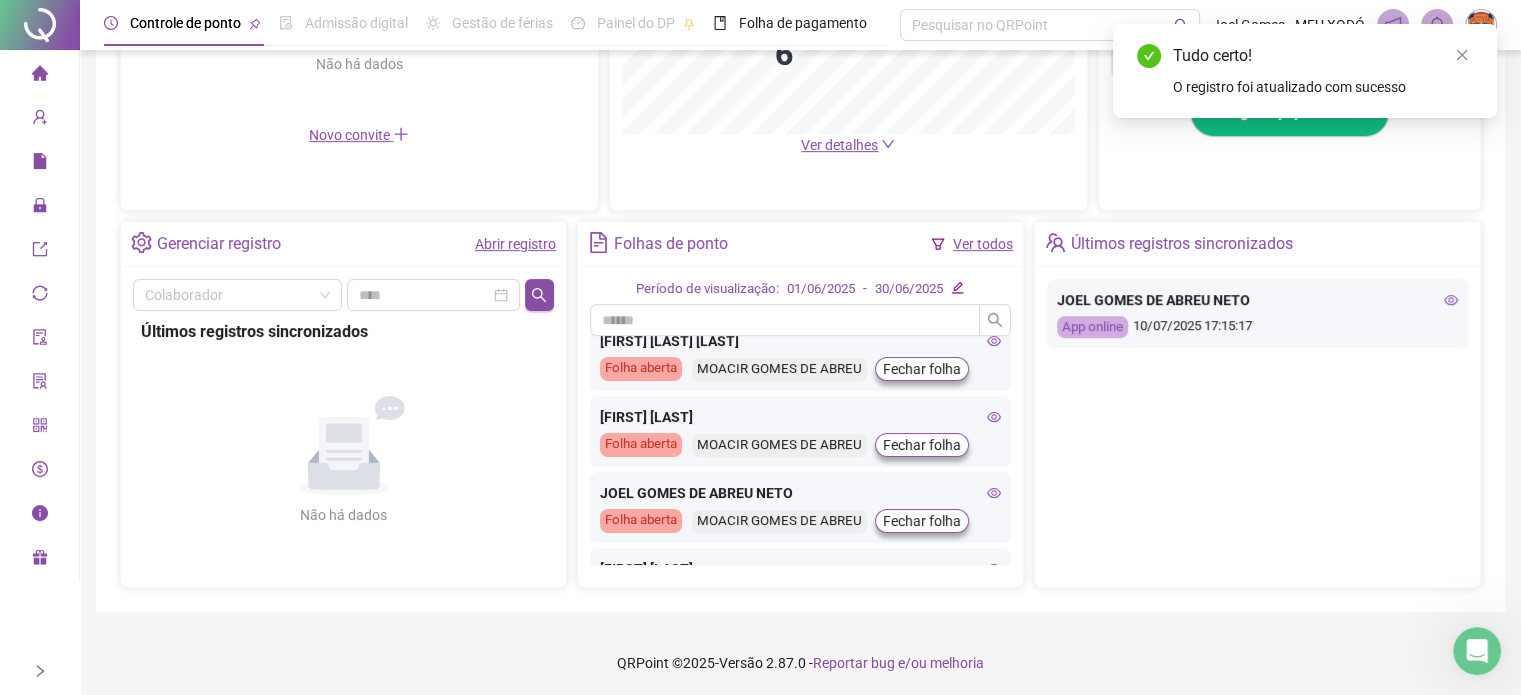 scroll, scrollTop: 0, scrollLeft: 0, axis: both 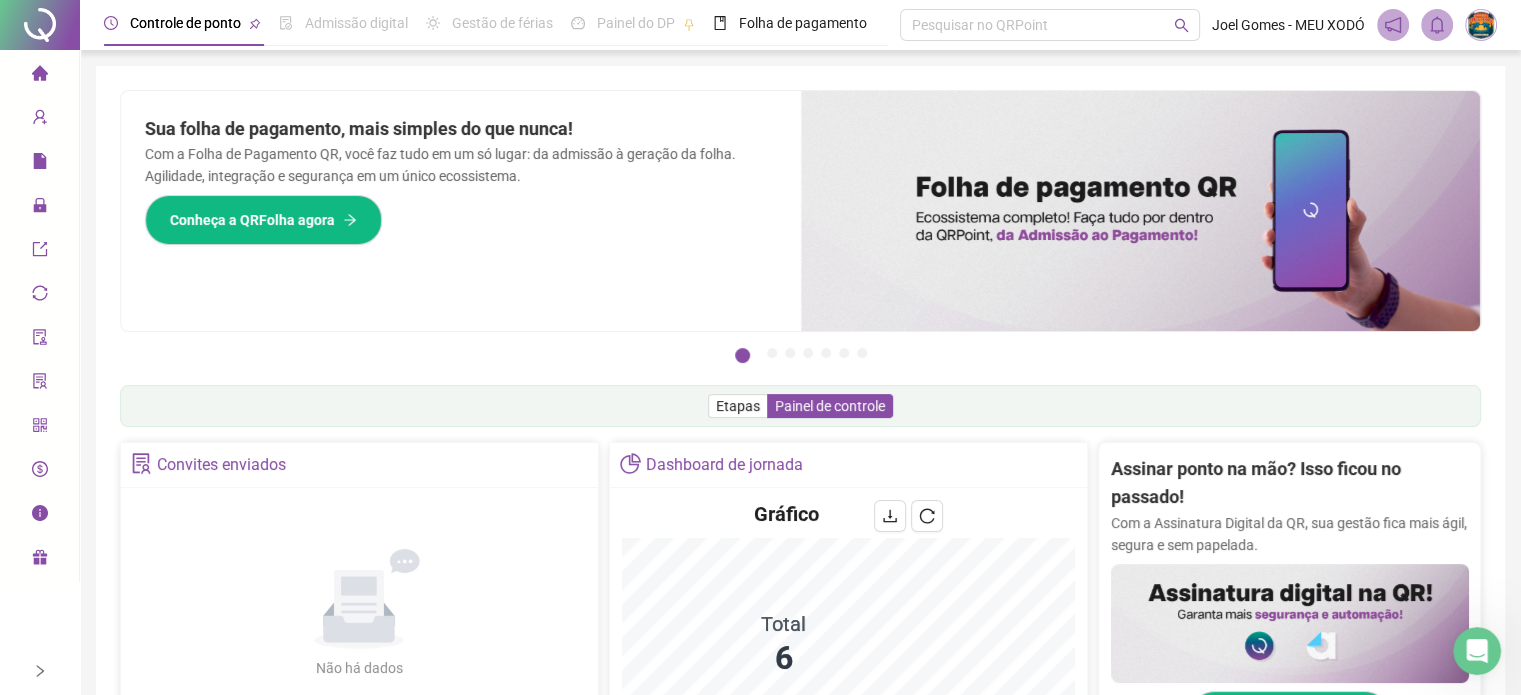 click at bounding box center (40, 25) 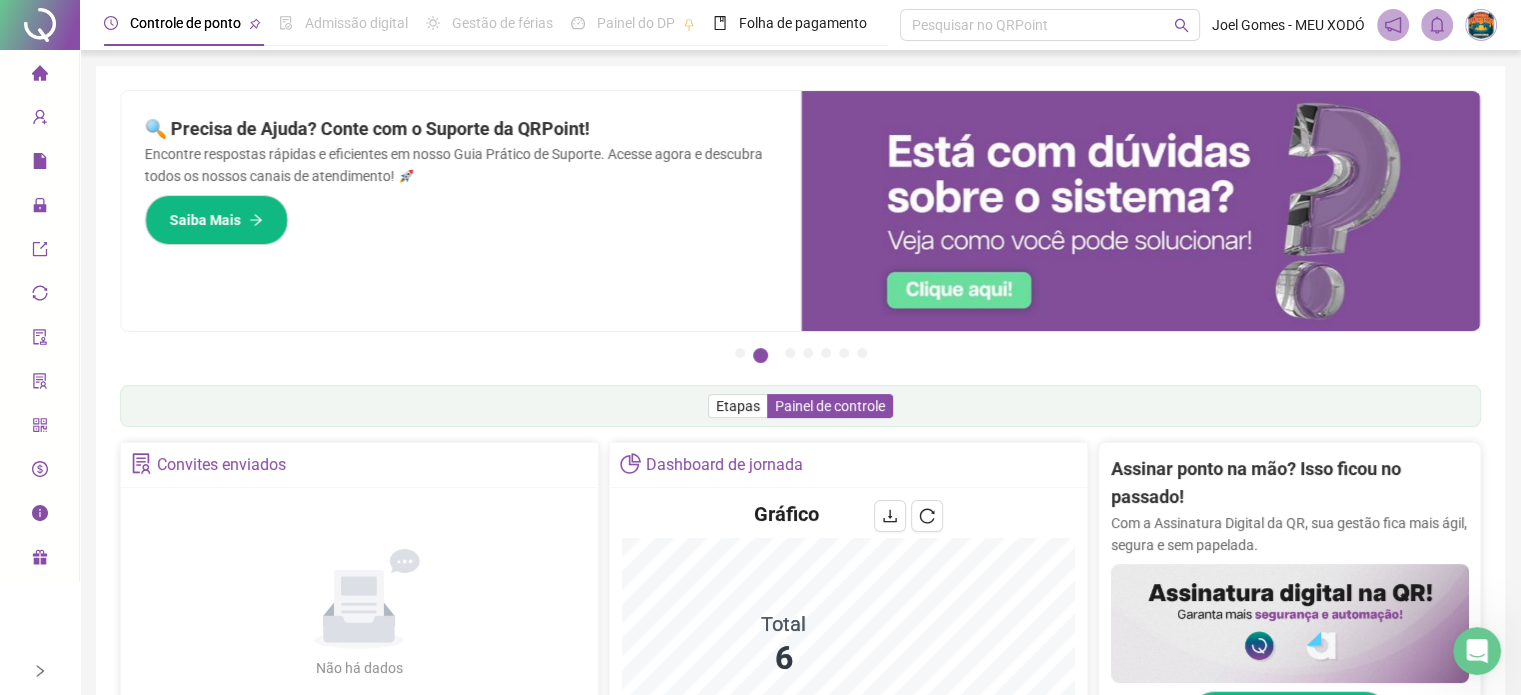 click 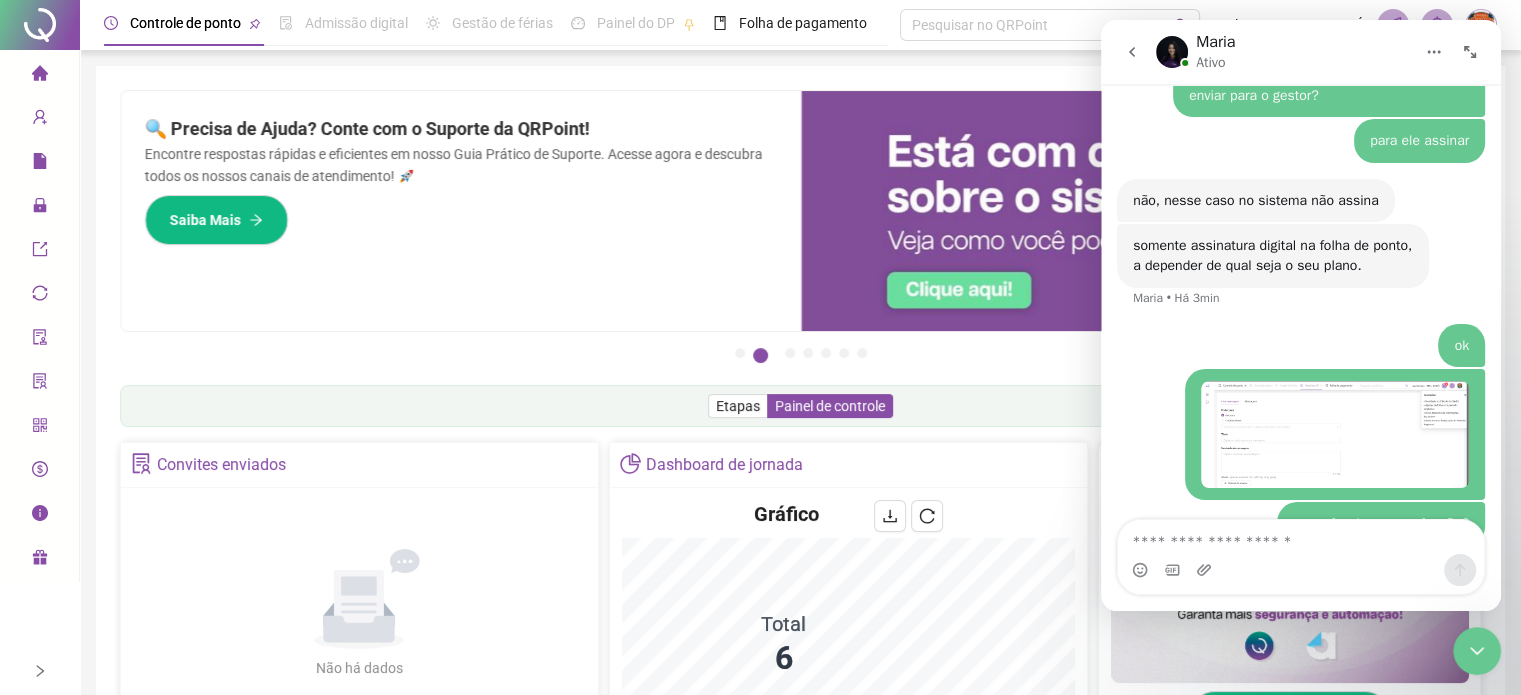 scroll, scrollTop: 2699, scrollLeft: 0, axis: vertical 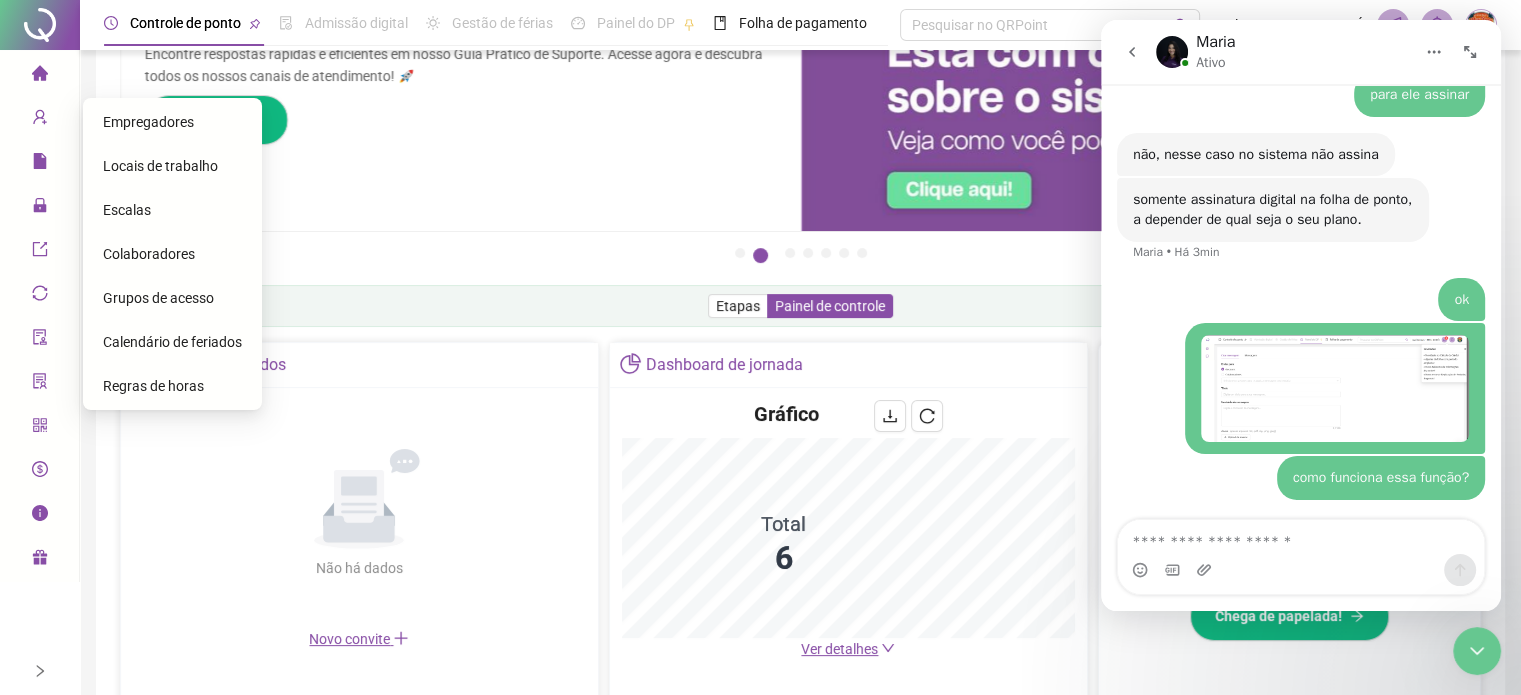 click on "Locais de trabalho" at bounding box center (160, 166) 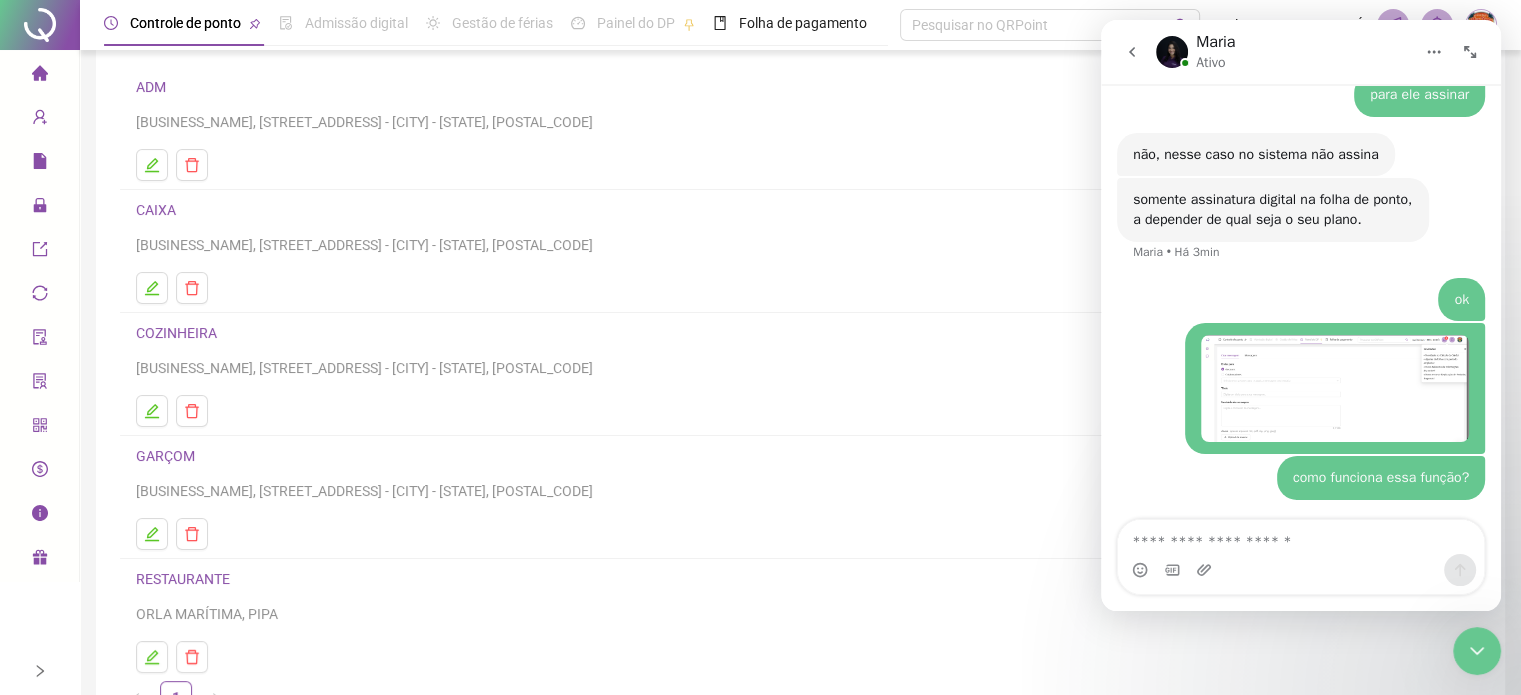 scroll, scrollTop: 71, scrollLeft: 0, axis: vertical 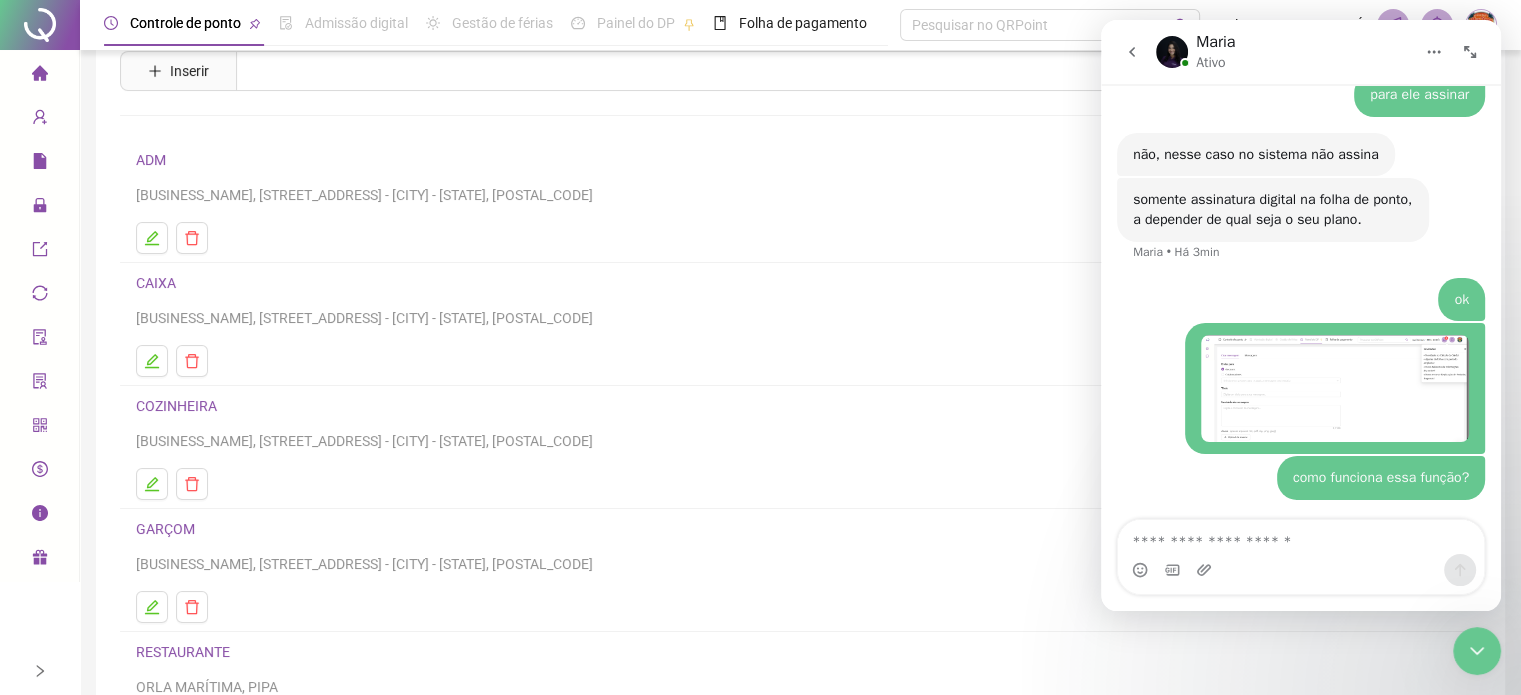 click 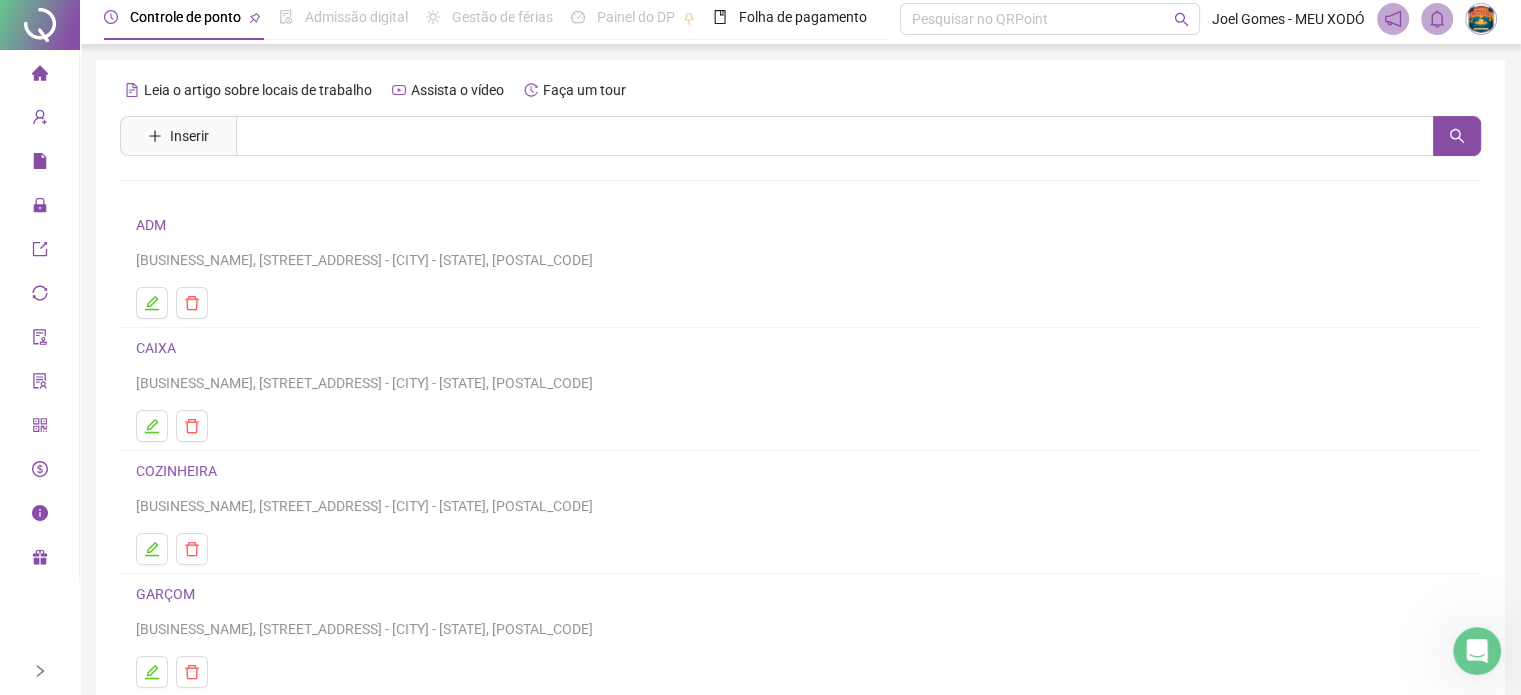 scroll, scrollTop: 0, scrollLeft: 0, axis: both 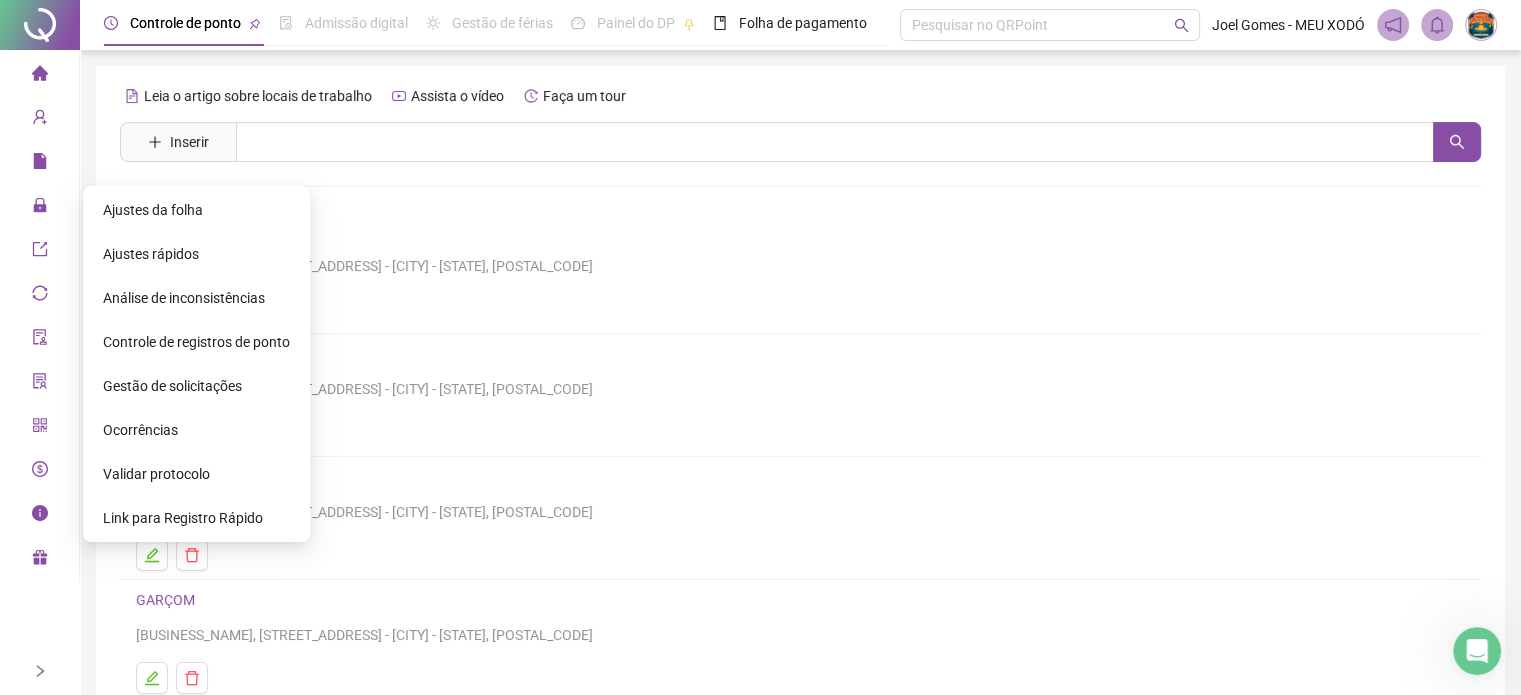 click on "Ajustes da folha" at bounding box center (153, 210) 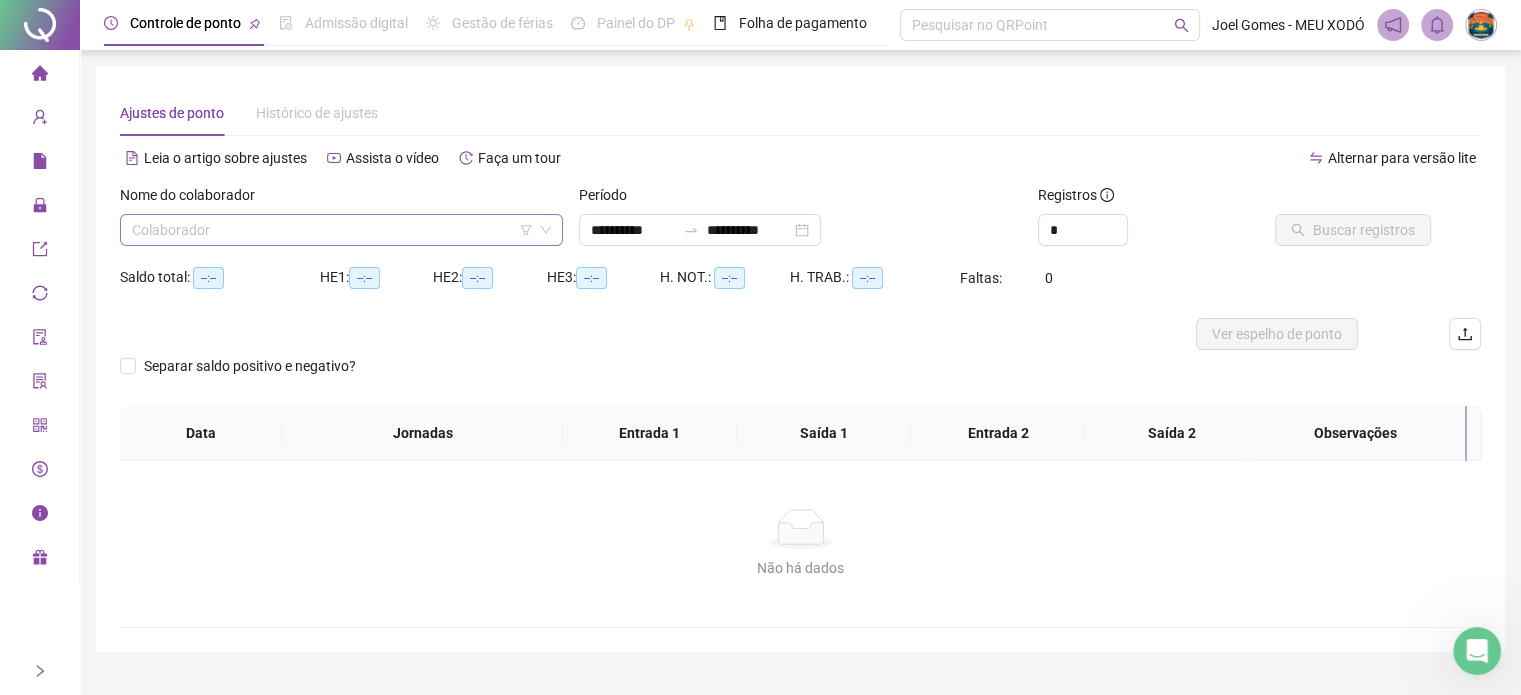 click at bounding box center [335, 230] 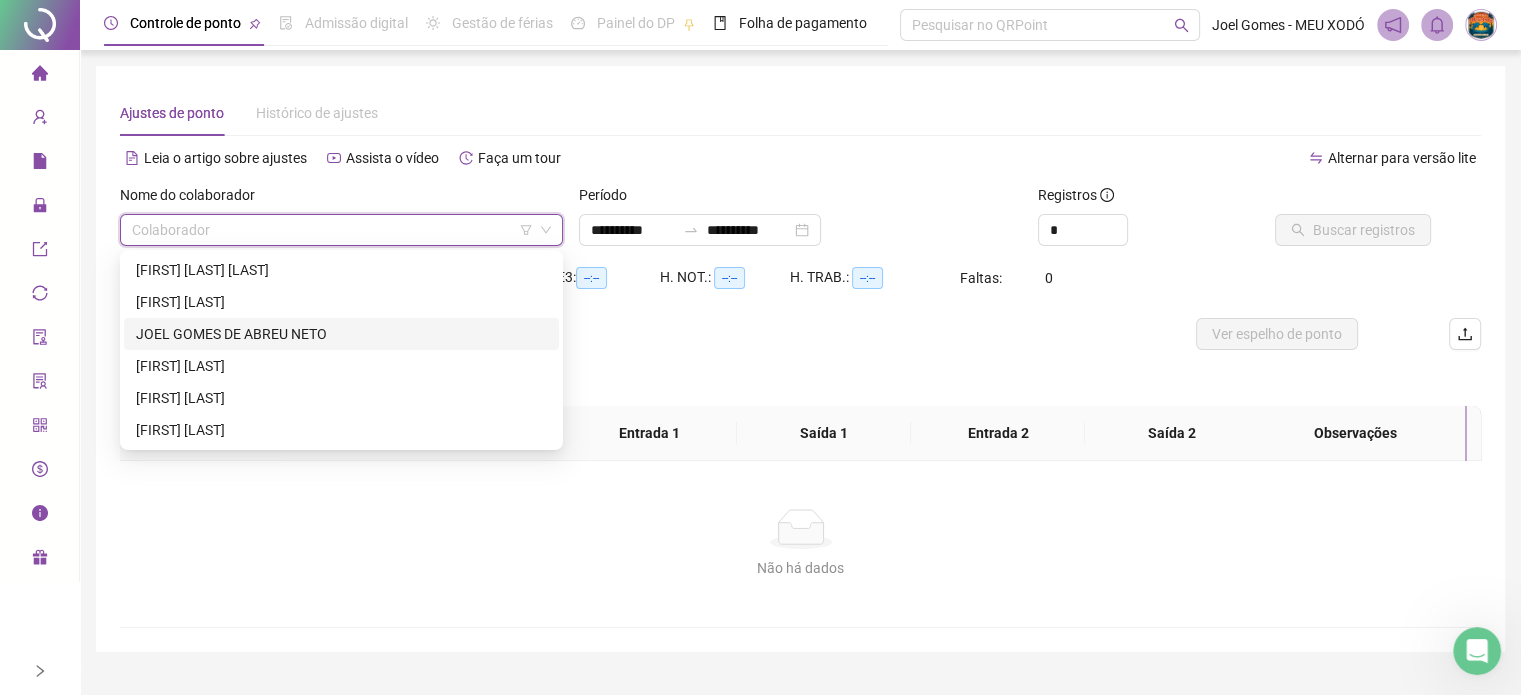 drag, startPoint x: 204, startPoint y: 332, endPoint x: 214, endPoint y: 329, distance: 10.440307 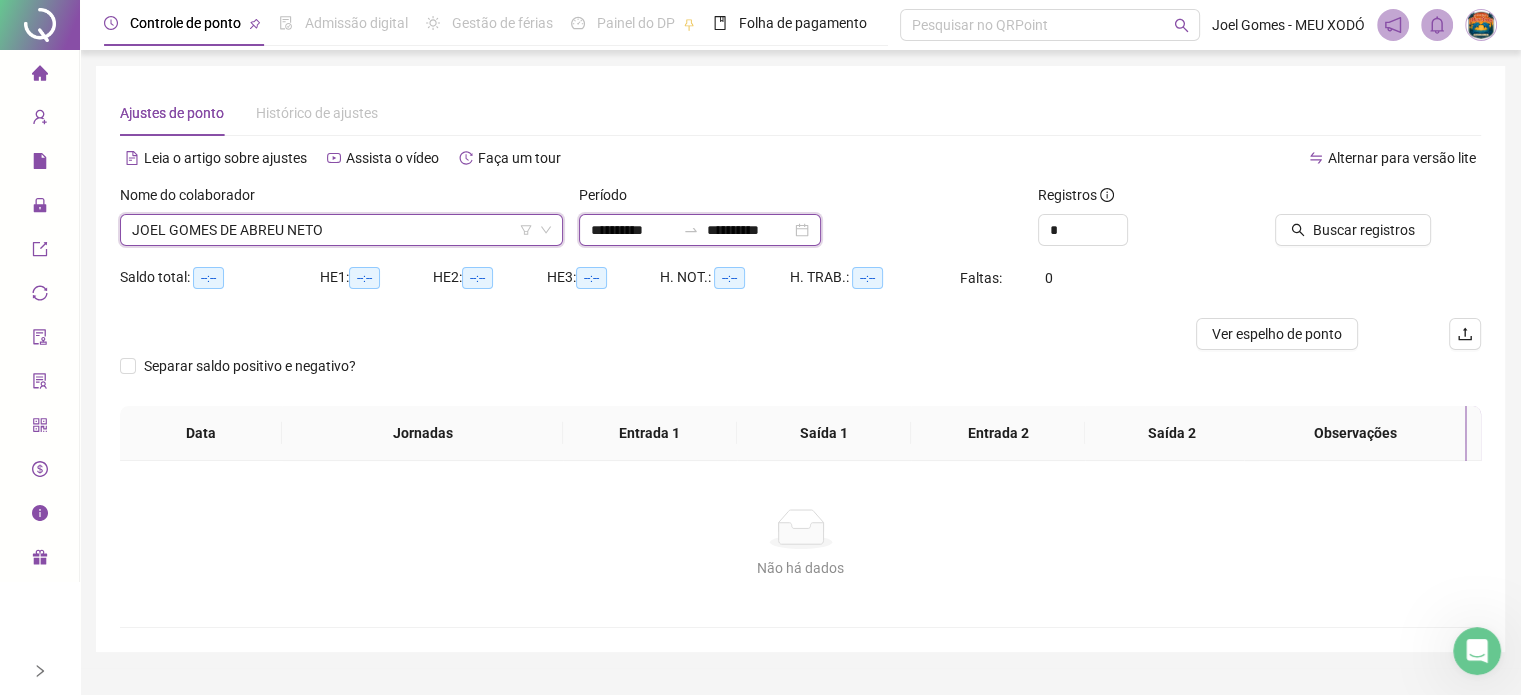 click on "**********" at bounding box center [633, 230] 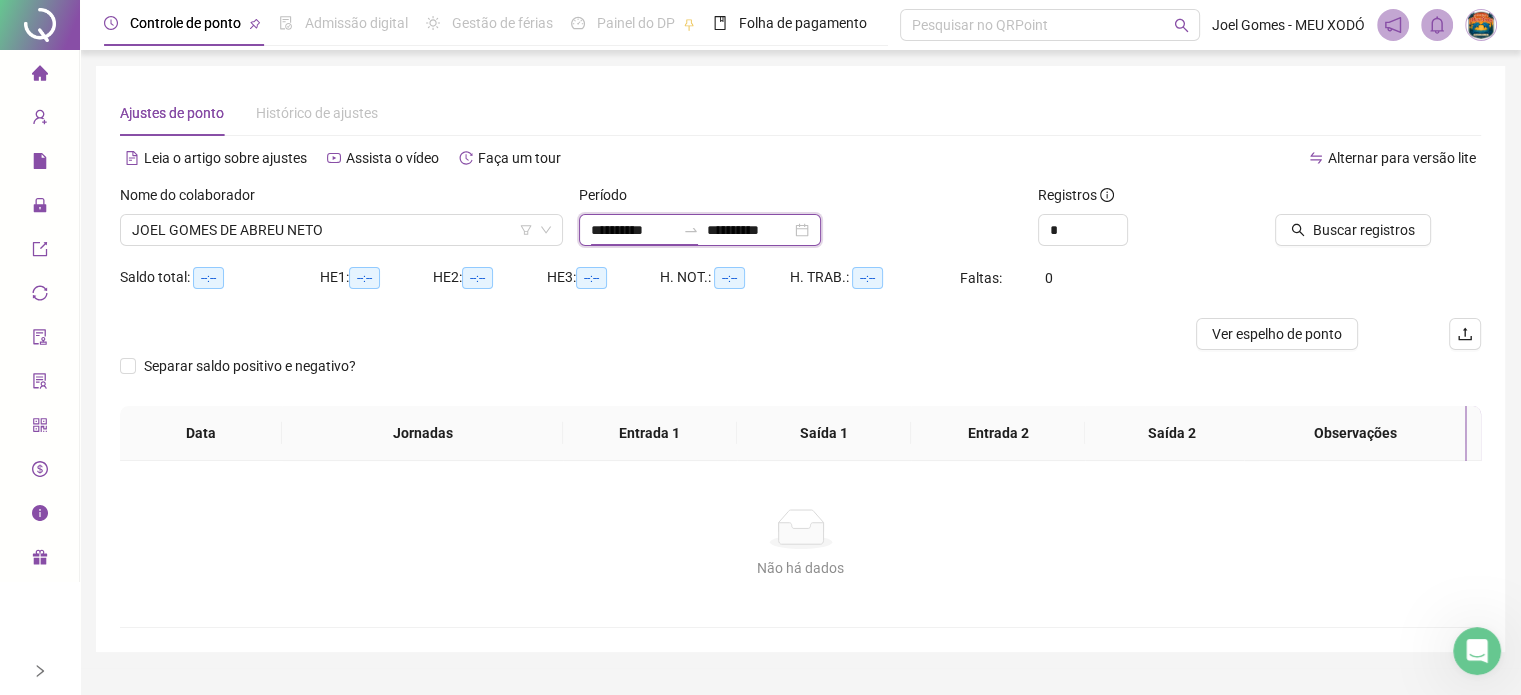type on "**********" 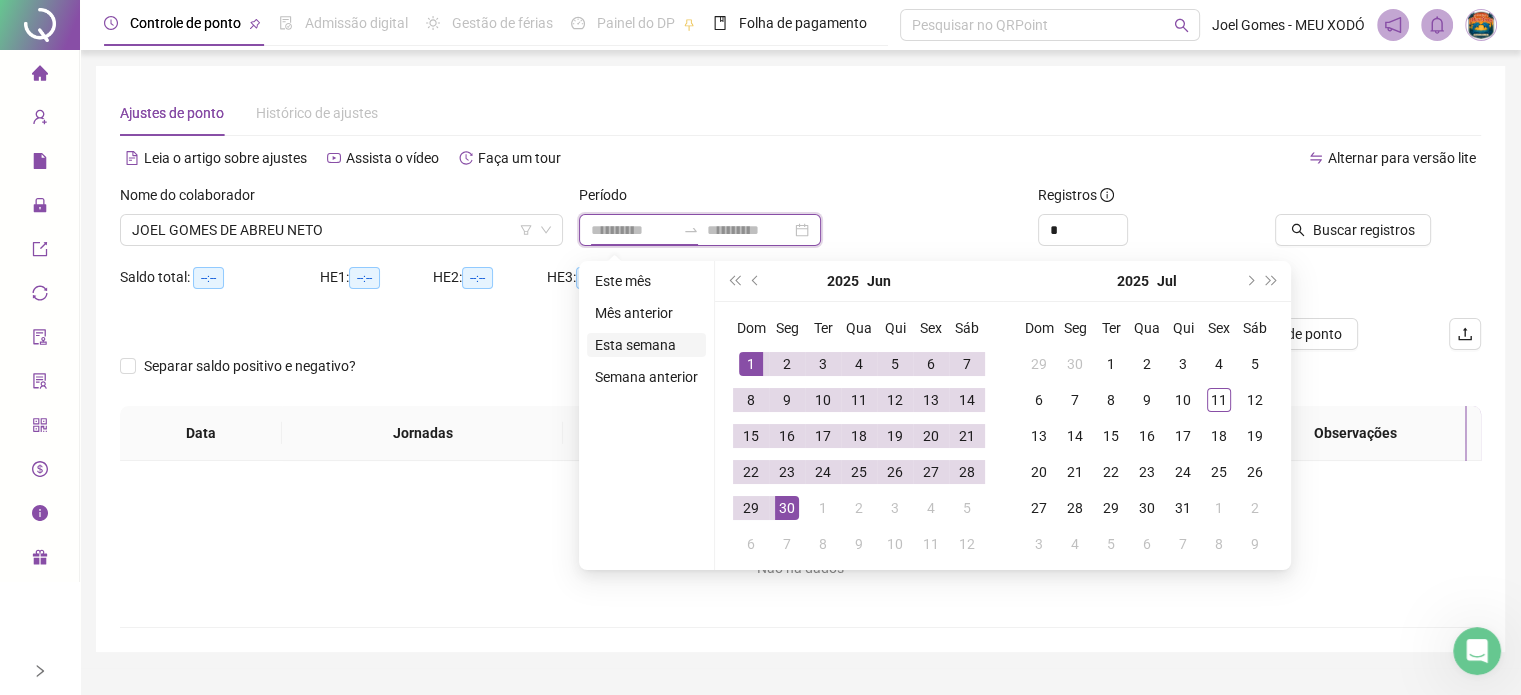 type on "**********" 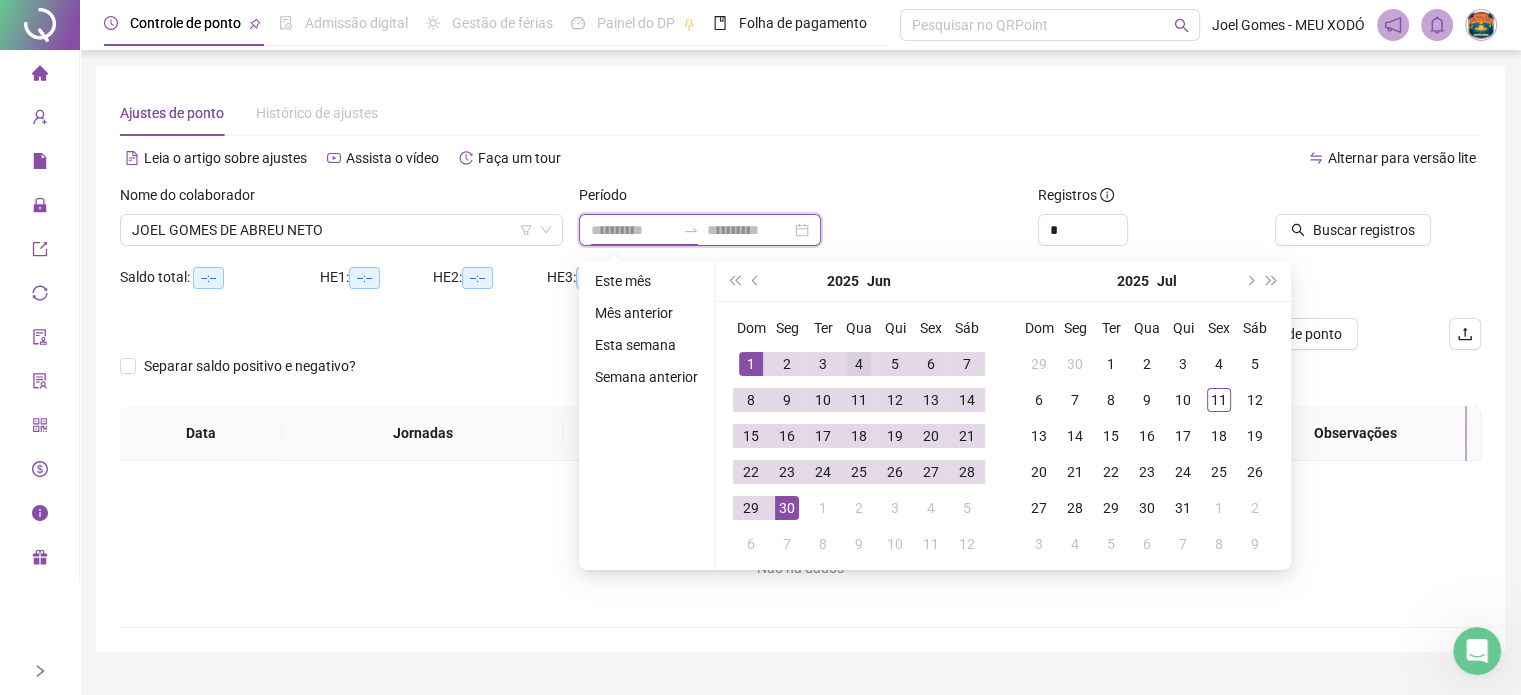 type on "**********" 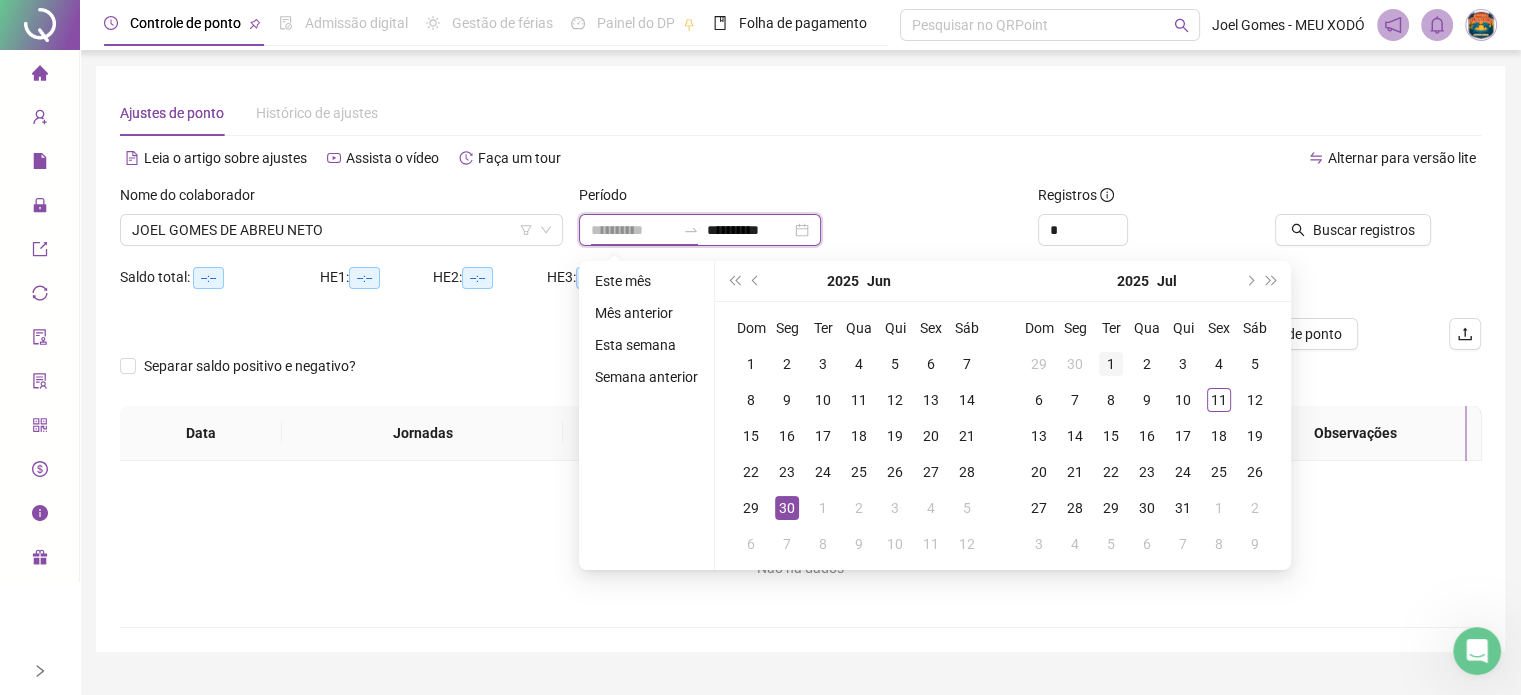 type on "**********" 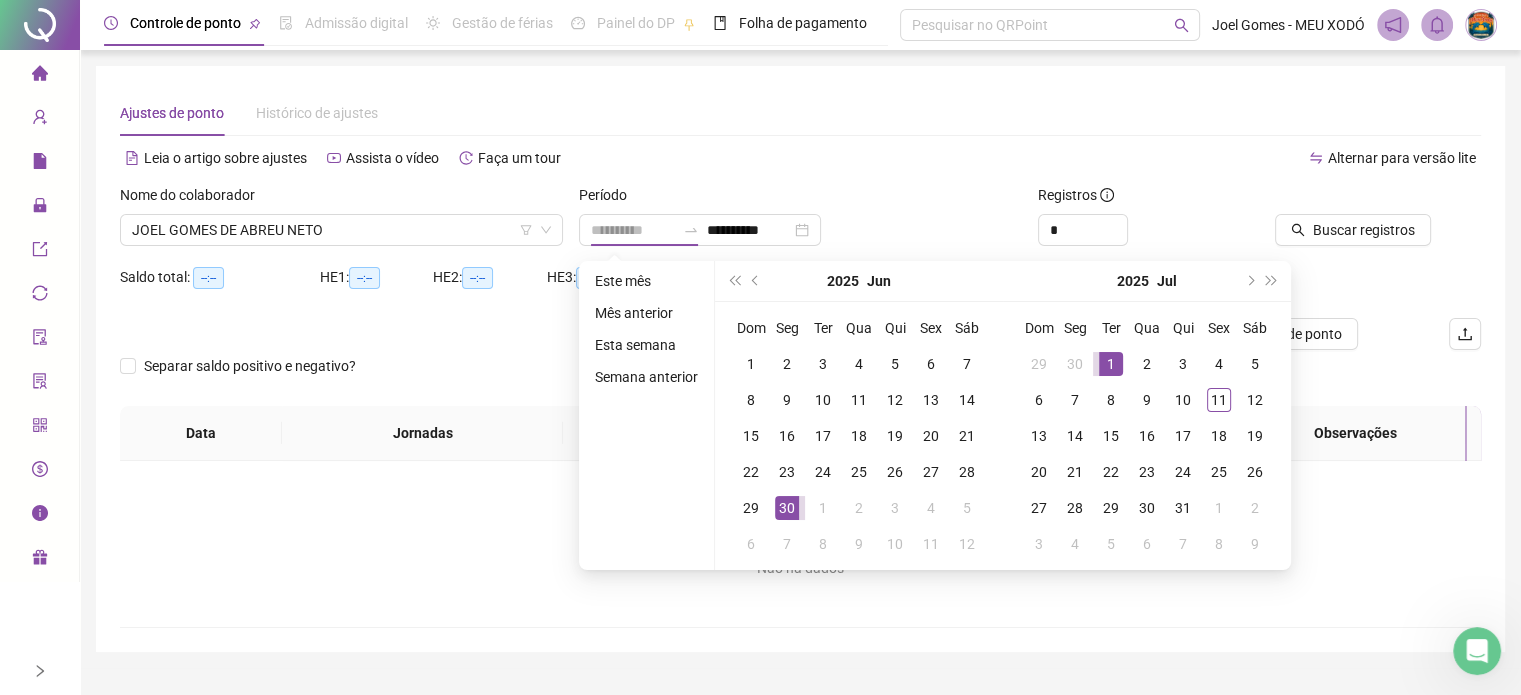 click on "1" at bounding box center (1111, 364) 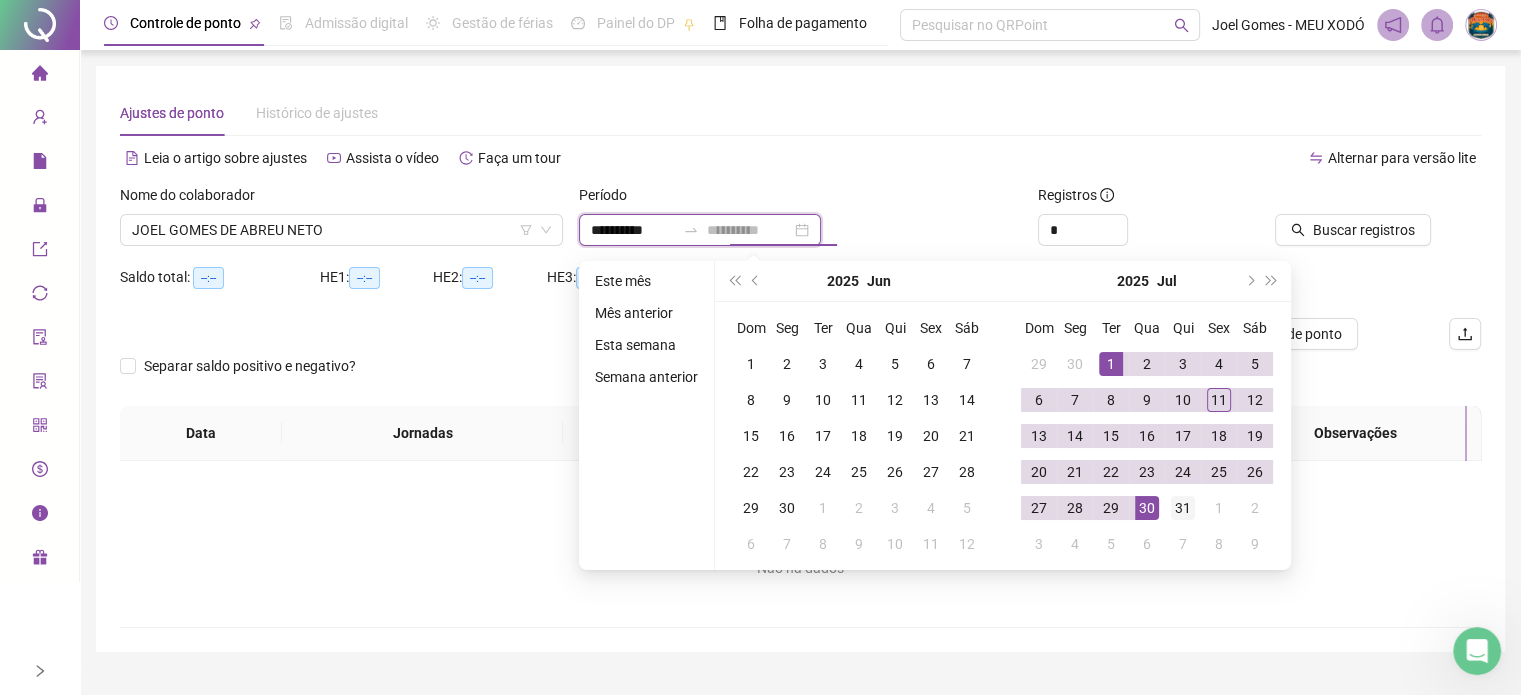 type on "**********" 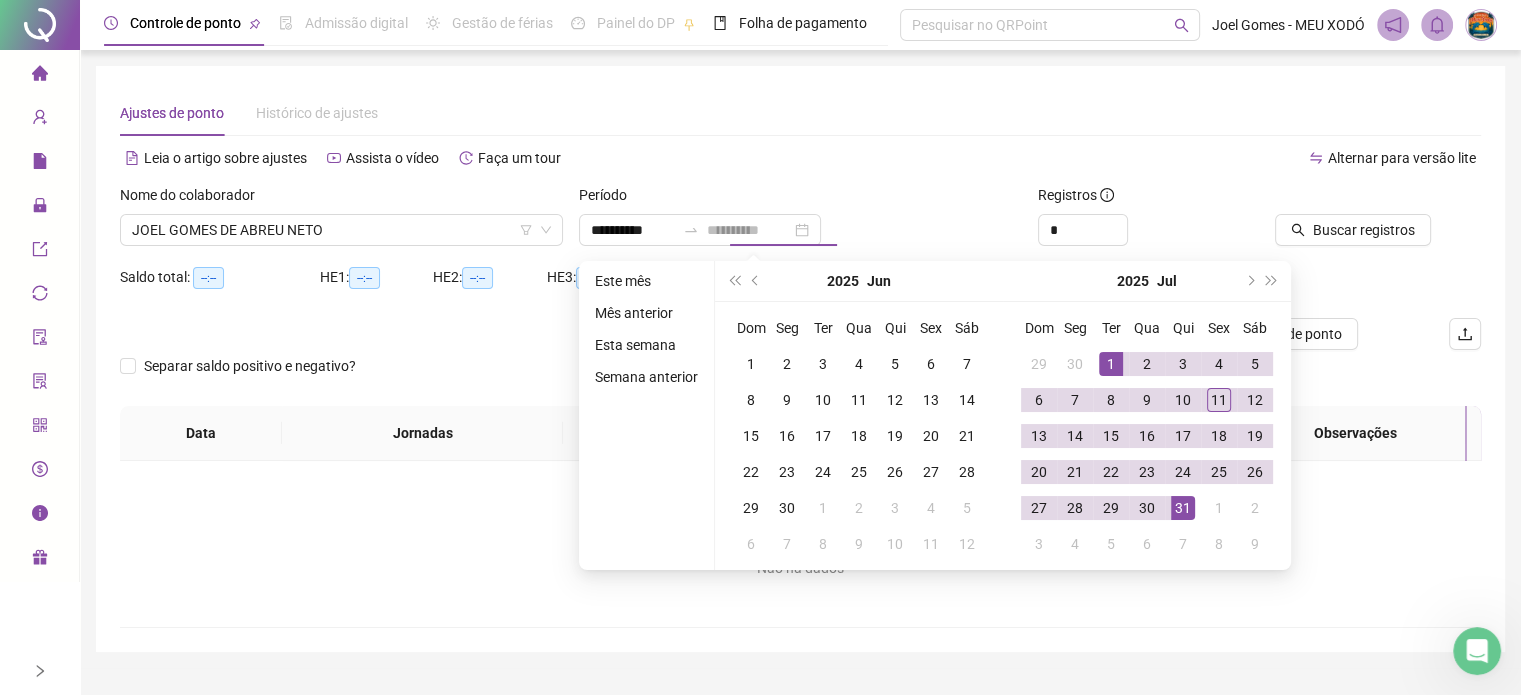 click on "31" at bounding box center (1183, 508) 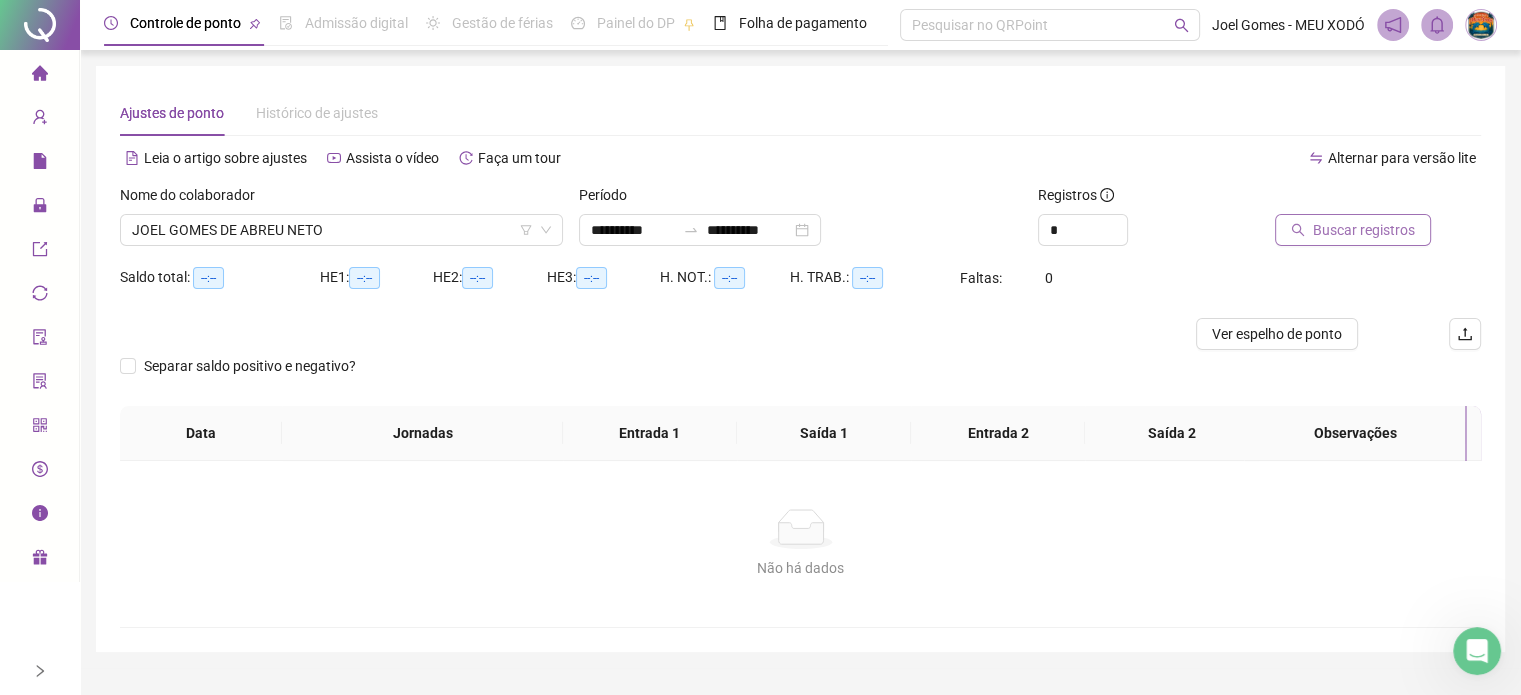 click on "Buscar registros" at bounding box center (1364, 230) 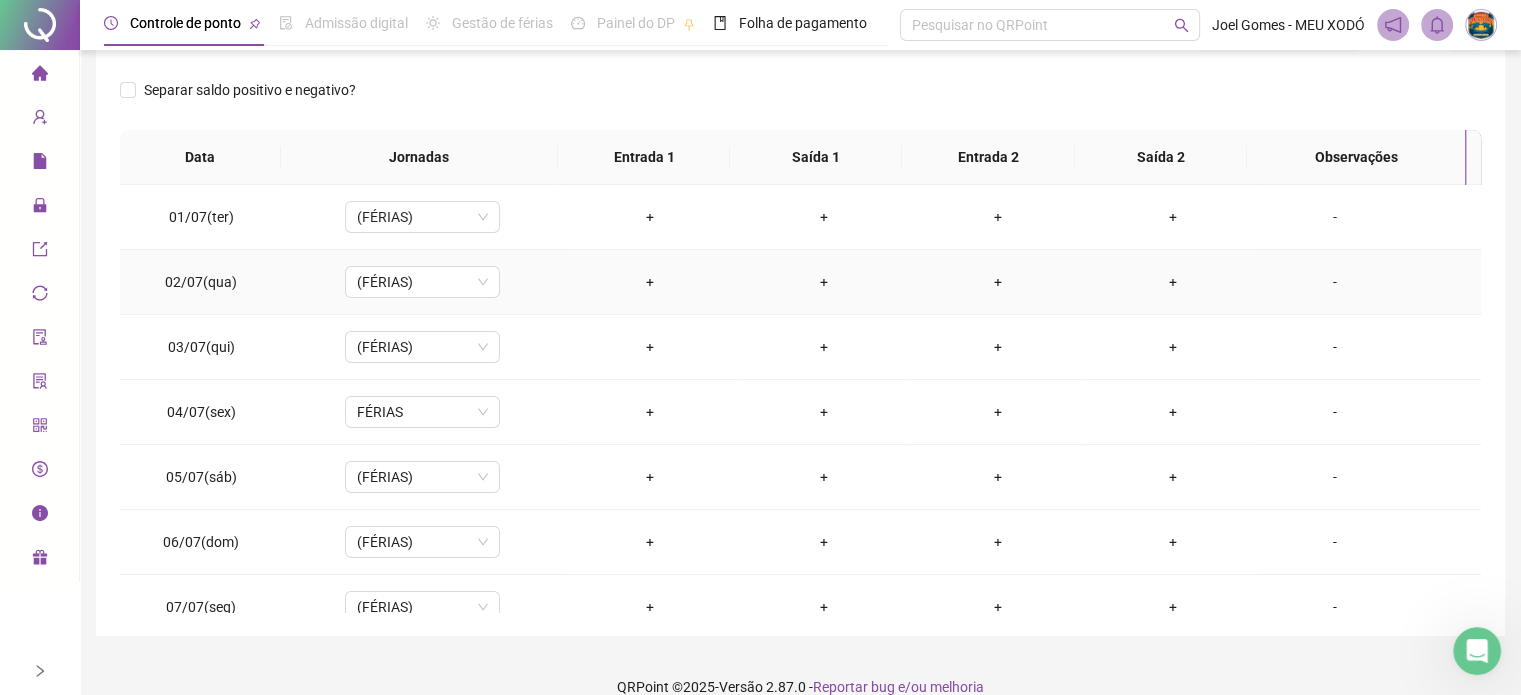 scroll, scrollTop: 326, scrollLeft: 0, axis: vertical 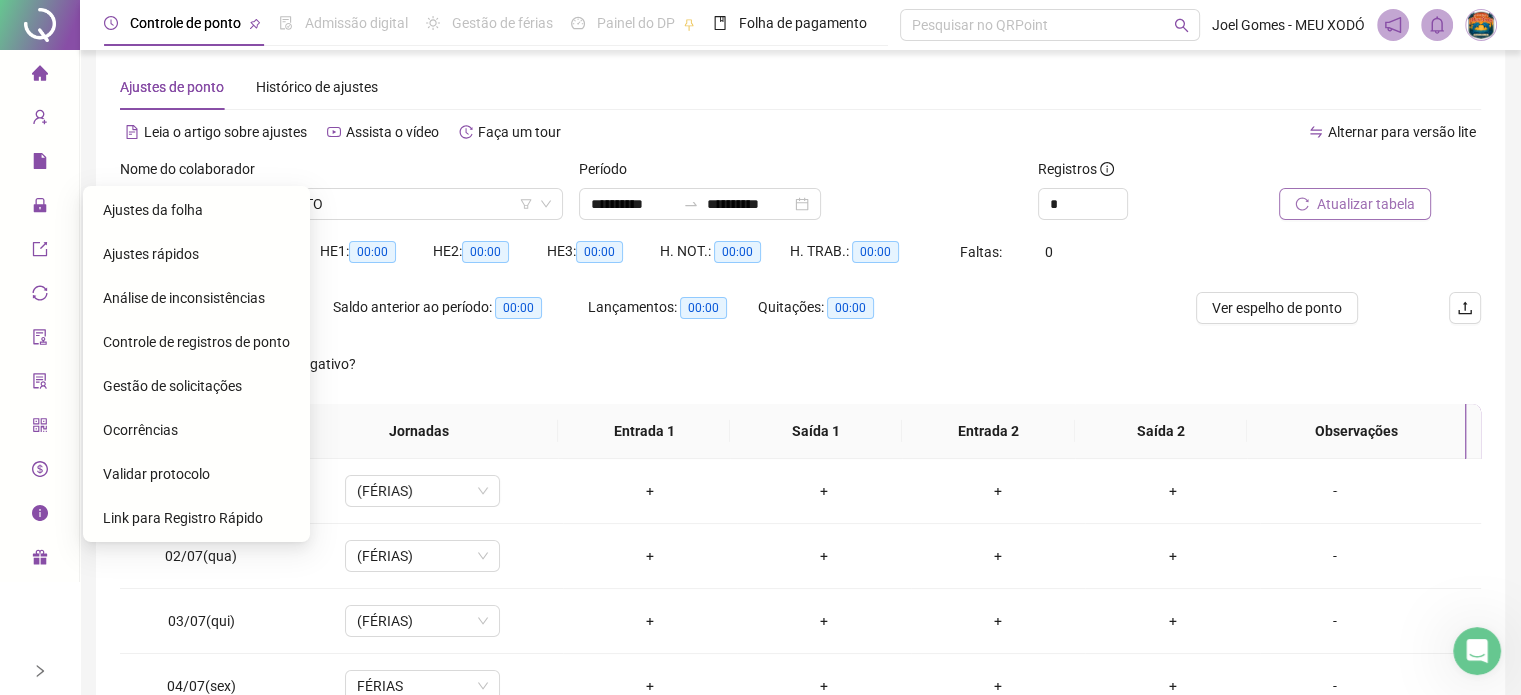 click on "Link para Registro Rápido" at bounding box center (183, 518) 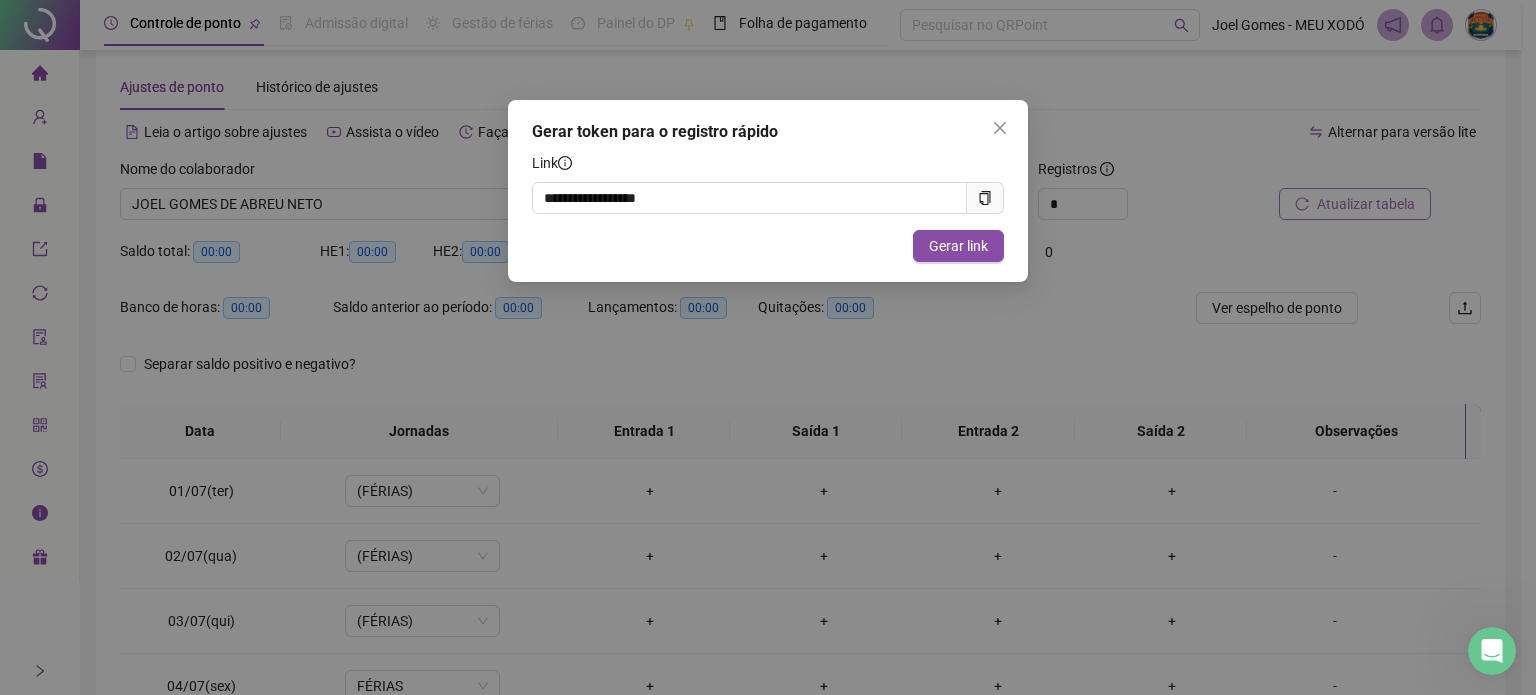 click on "**********" at bounding box center (768, 347) 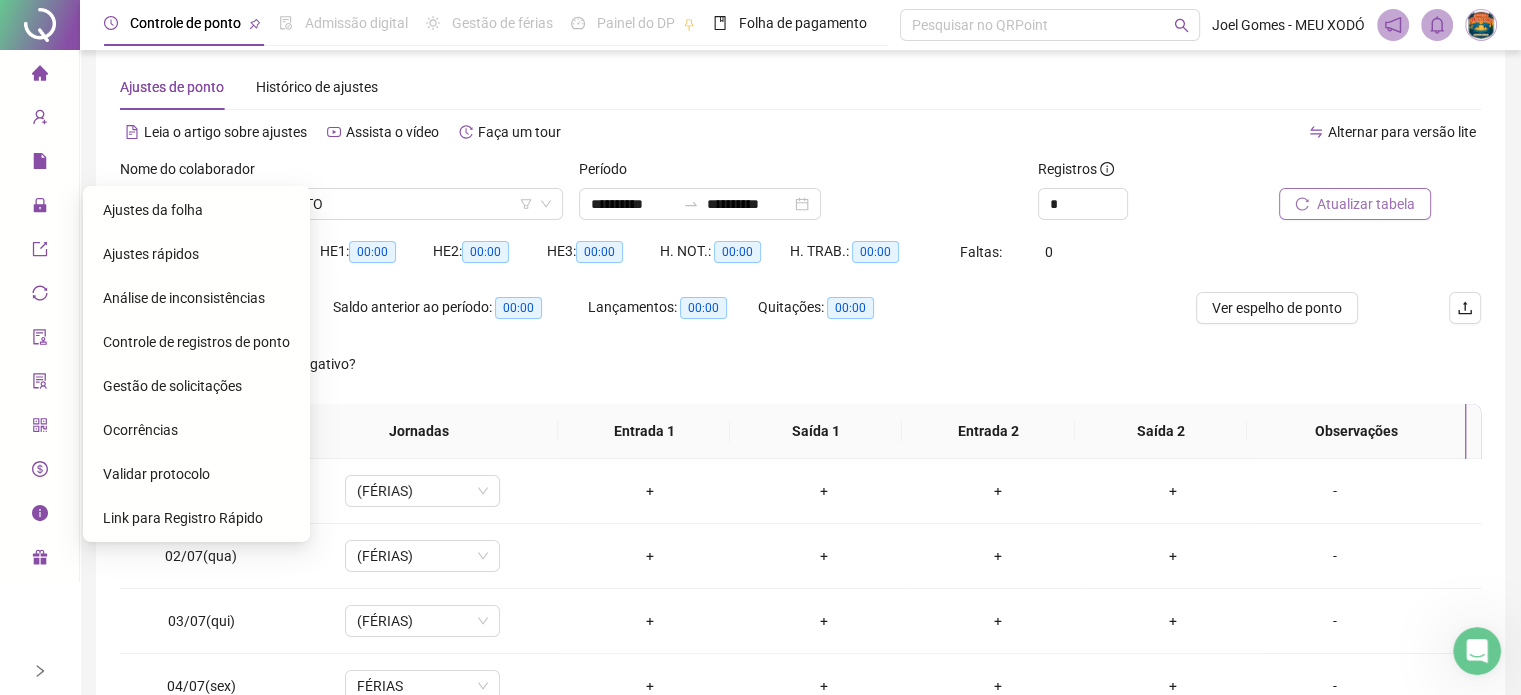 click on "Ajustes rápidos" at bounding box center [196, 254] 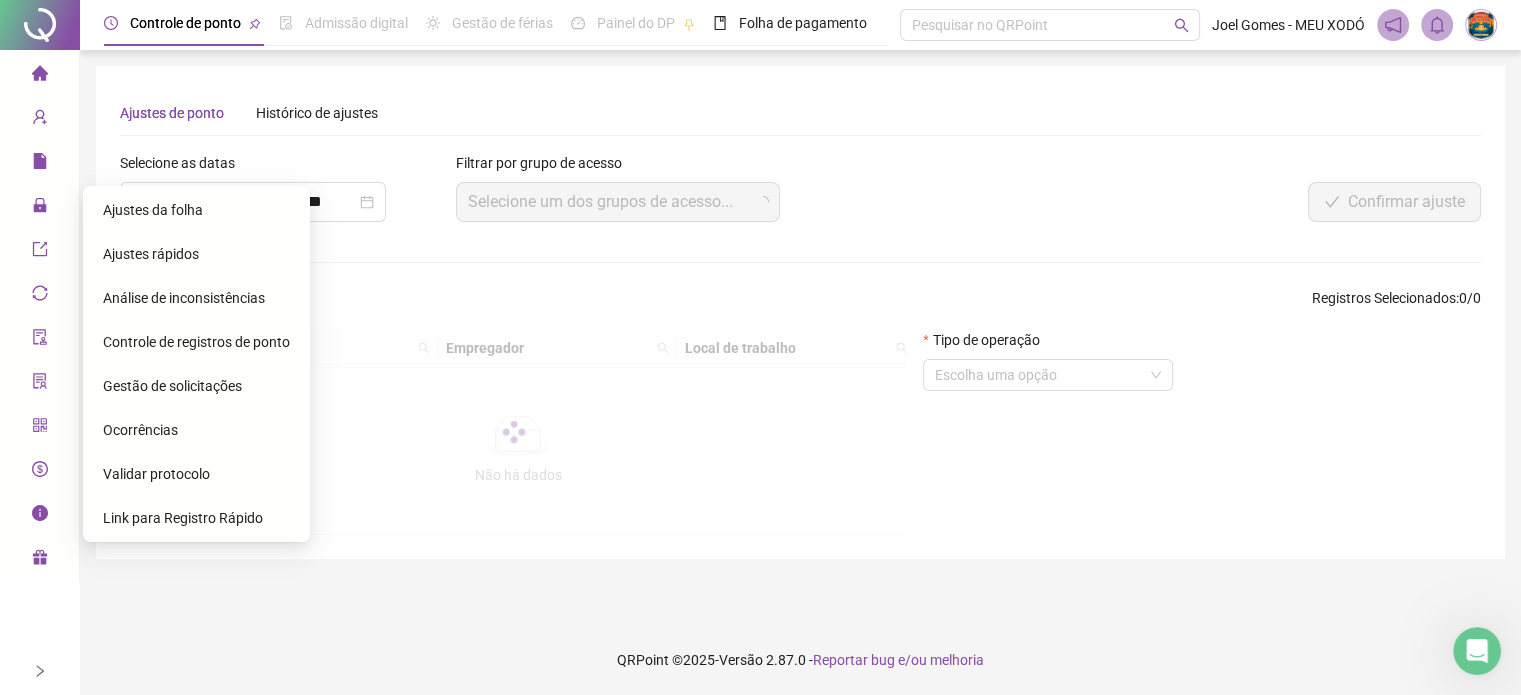scroll, scrollTop: 0, scrollLeft: 0, axis: both 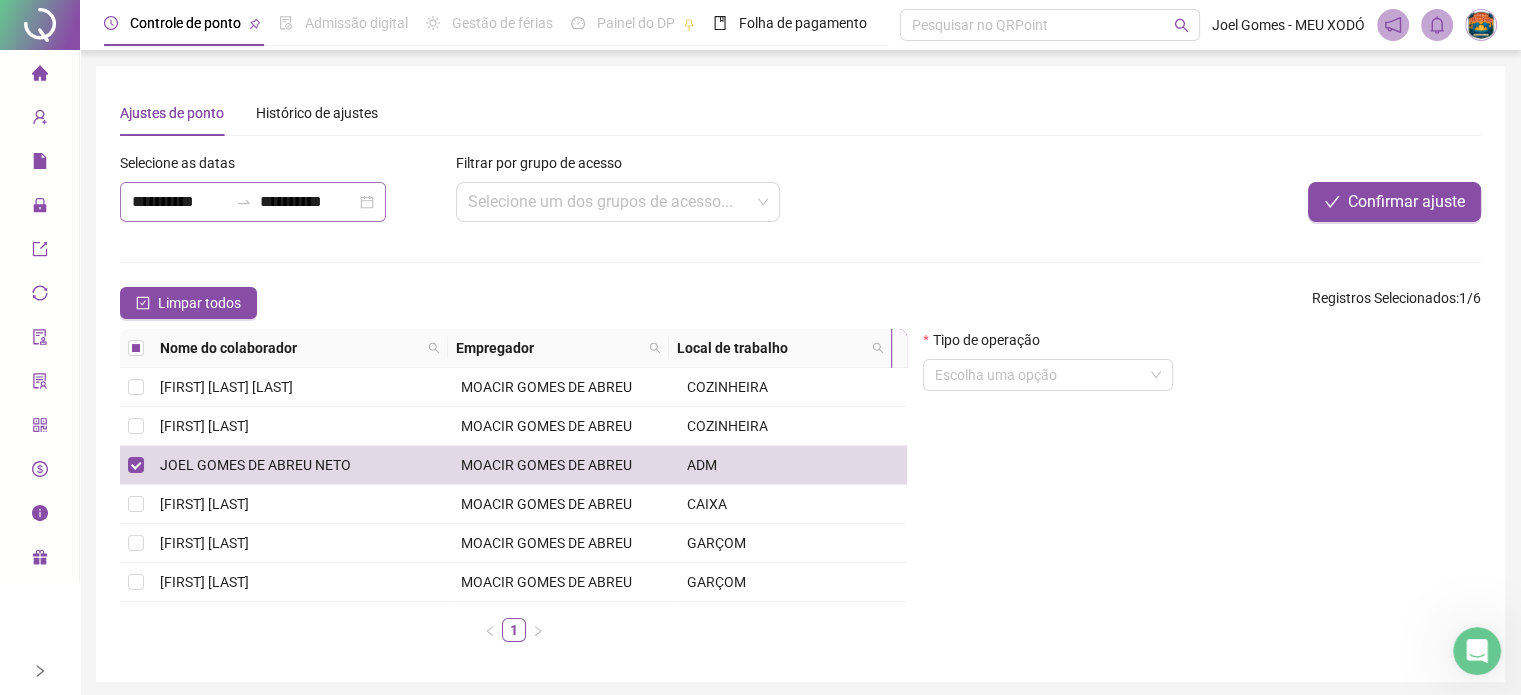 click on "**********" at bounding box center (253, 202) 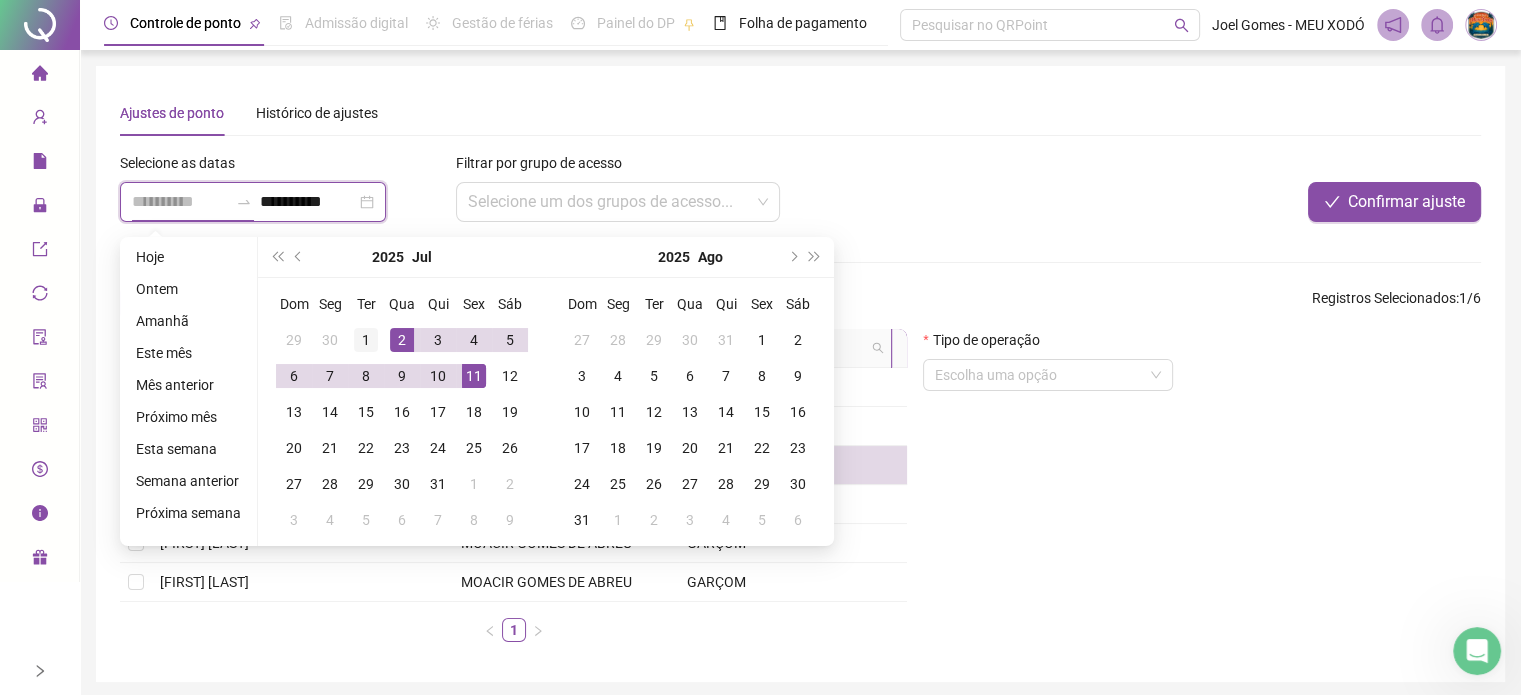 type on "**********" 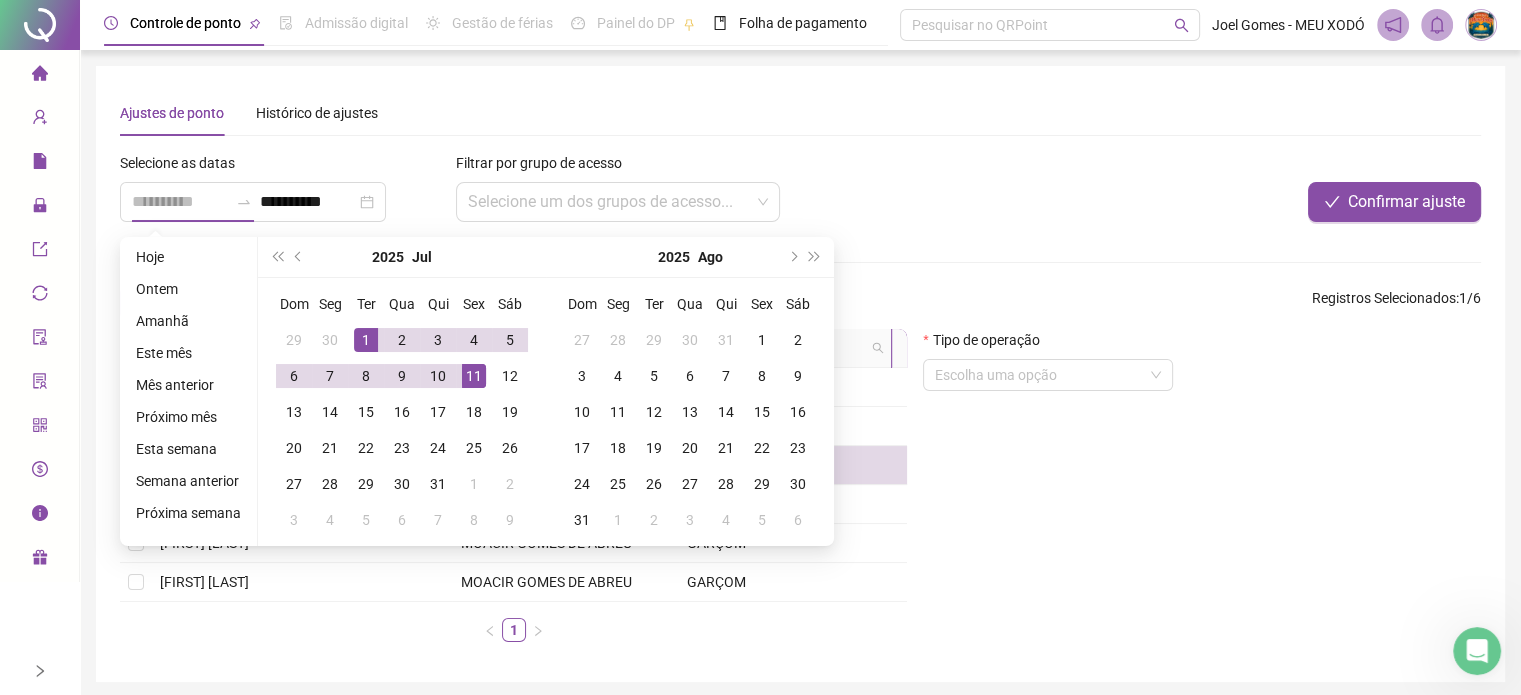 click on "1" at bounding box center [366, 340] 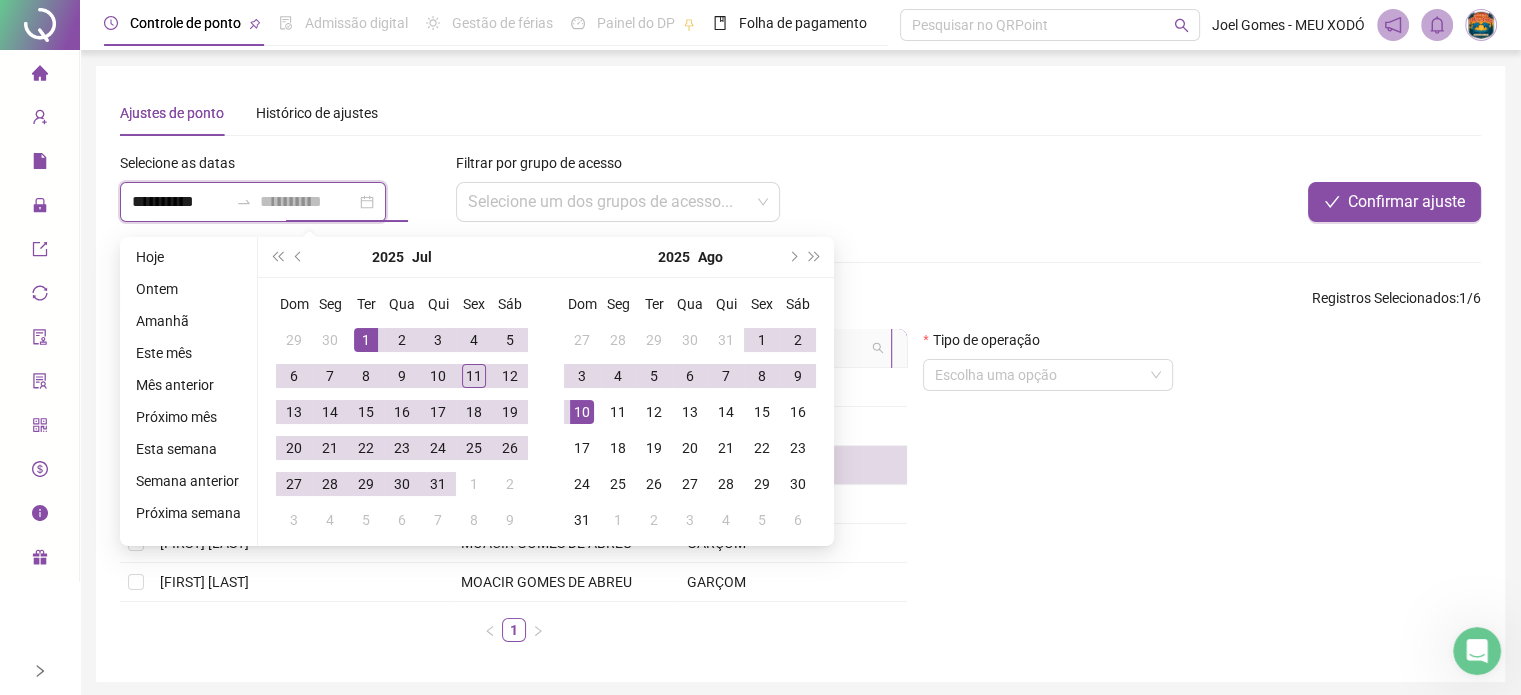 type on "**********" 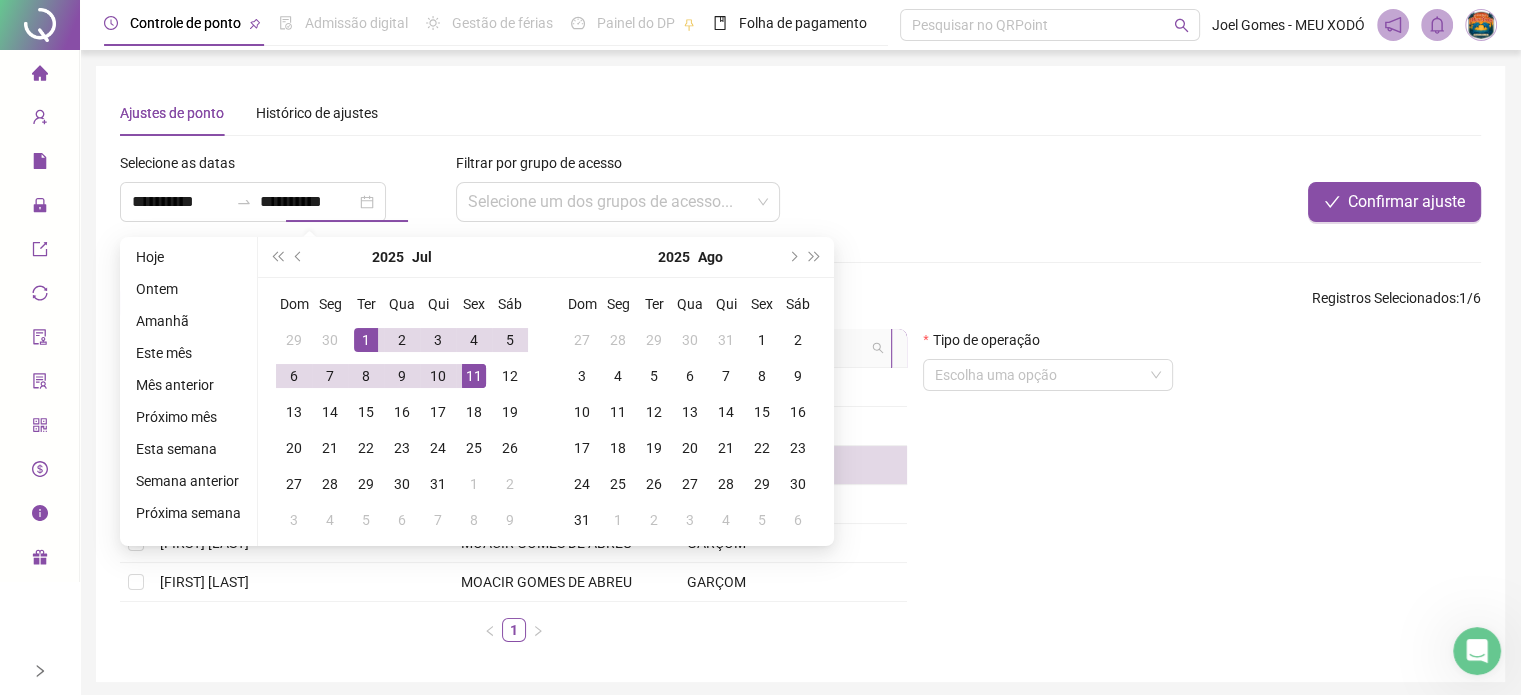 click on "Tipo de operação Escolha uma opção" at bounding box center (1202, 493) 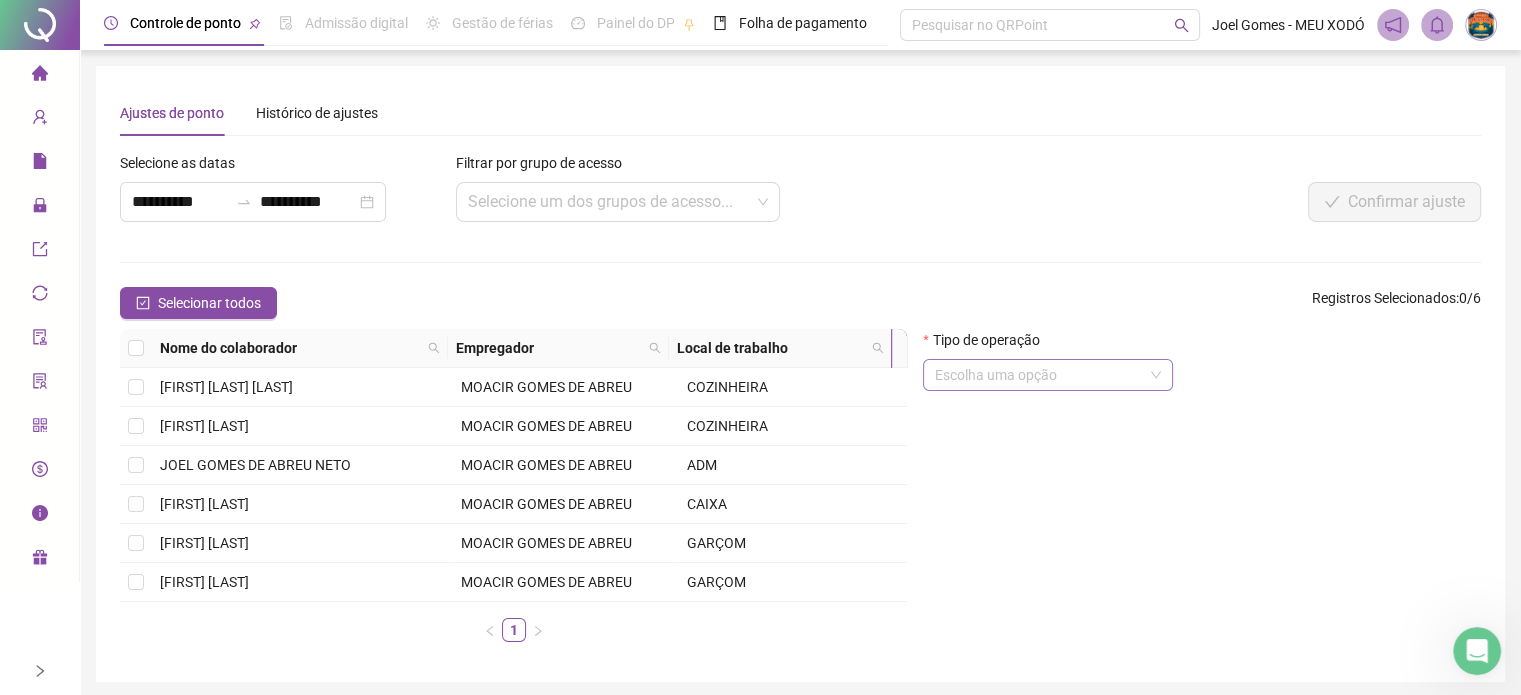 click at bounding box center [1042, 375] 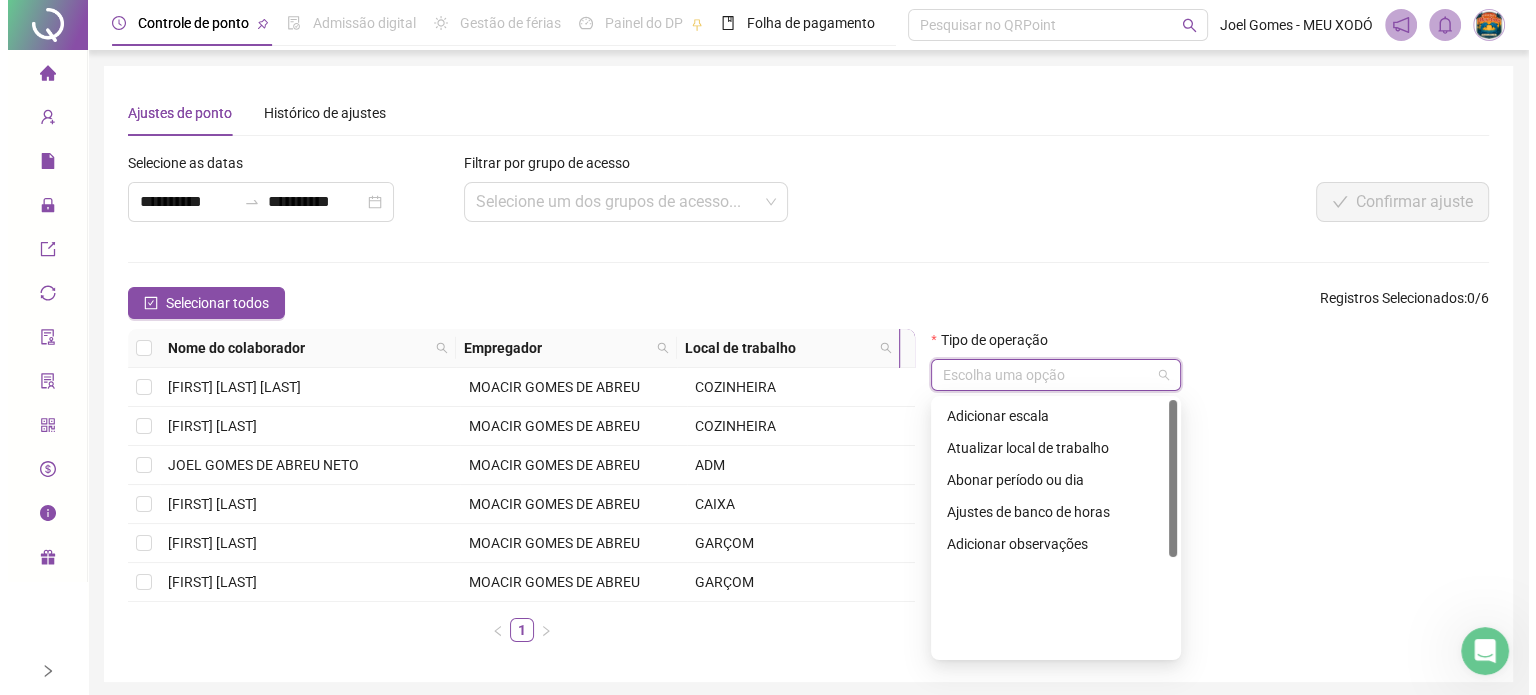 scroll, scrollTop: 0, scrollLeft: 0, axis: both 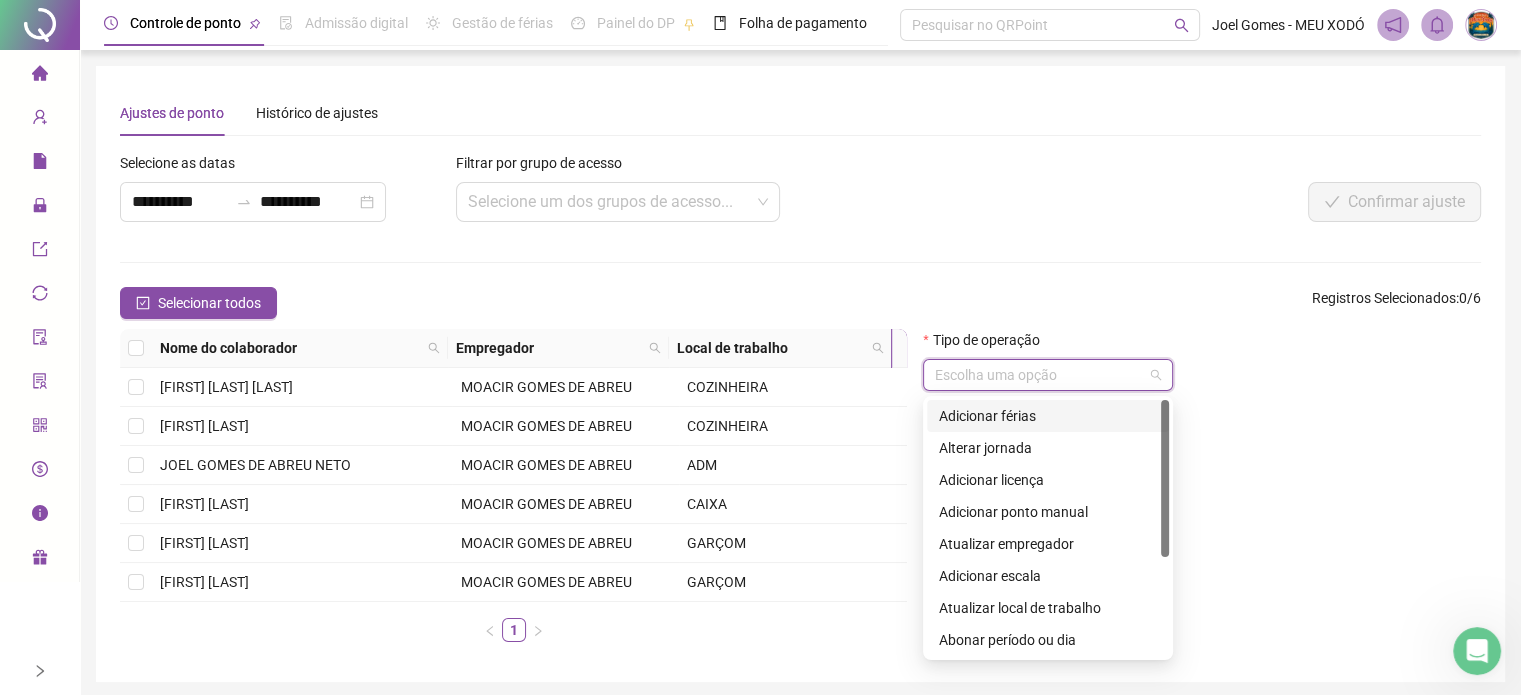 click at bounding box center (800, 262) 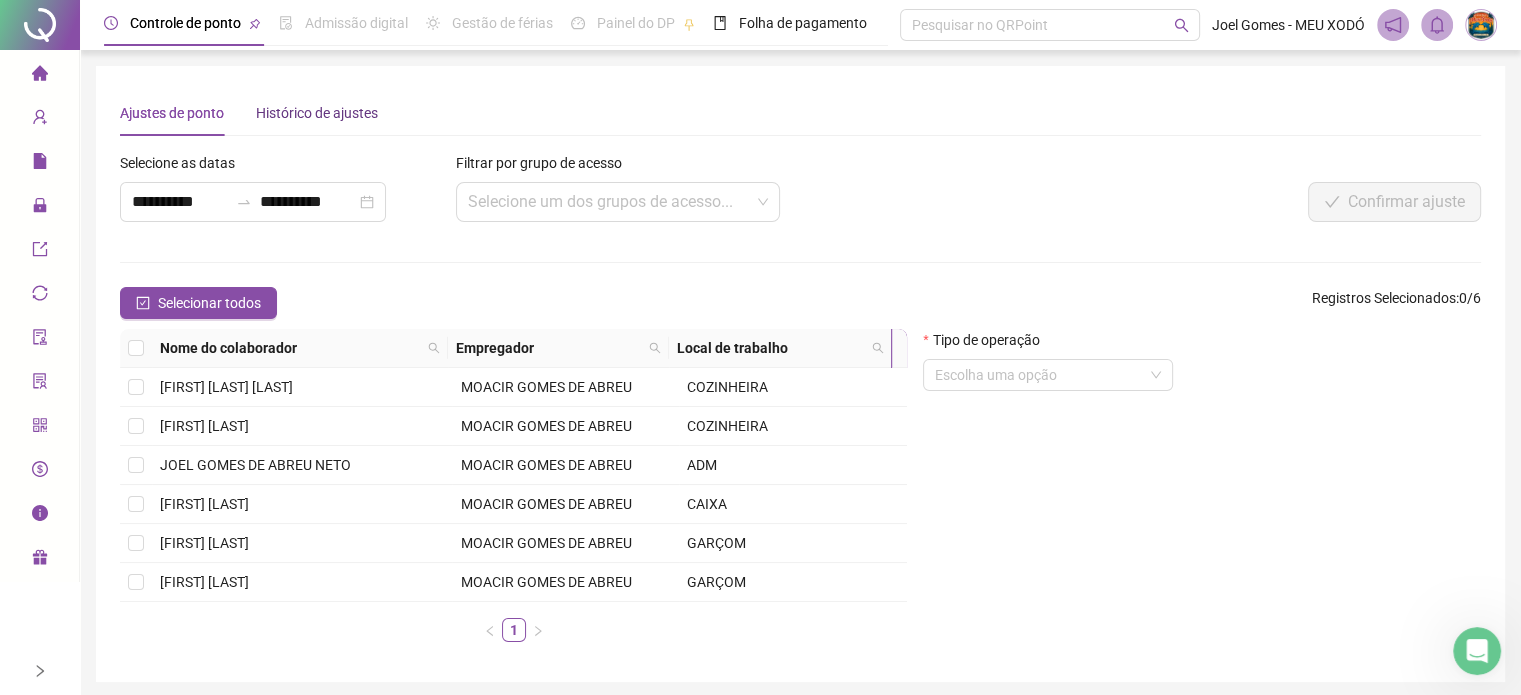 click on "Histórico de ajustes" at bounding box center (317, 113) 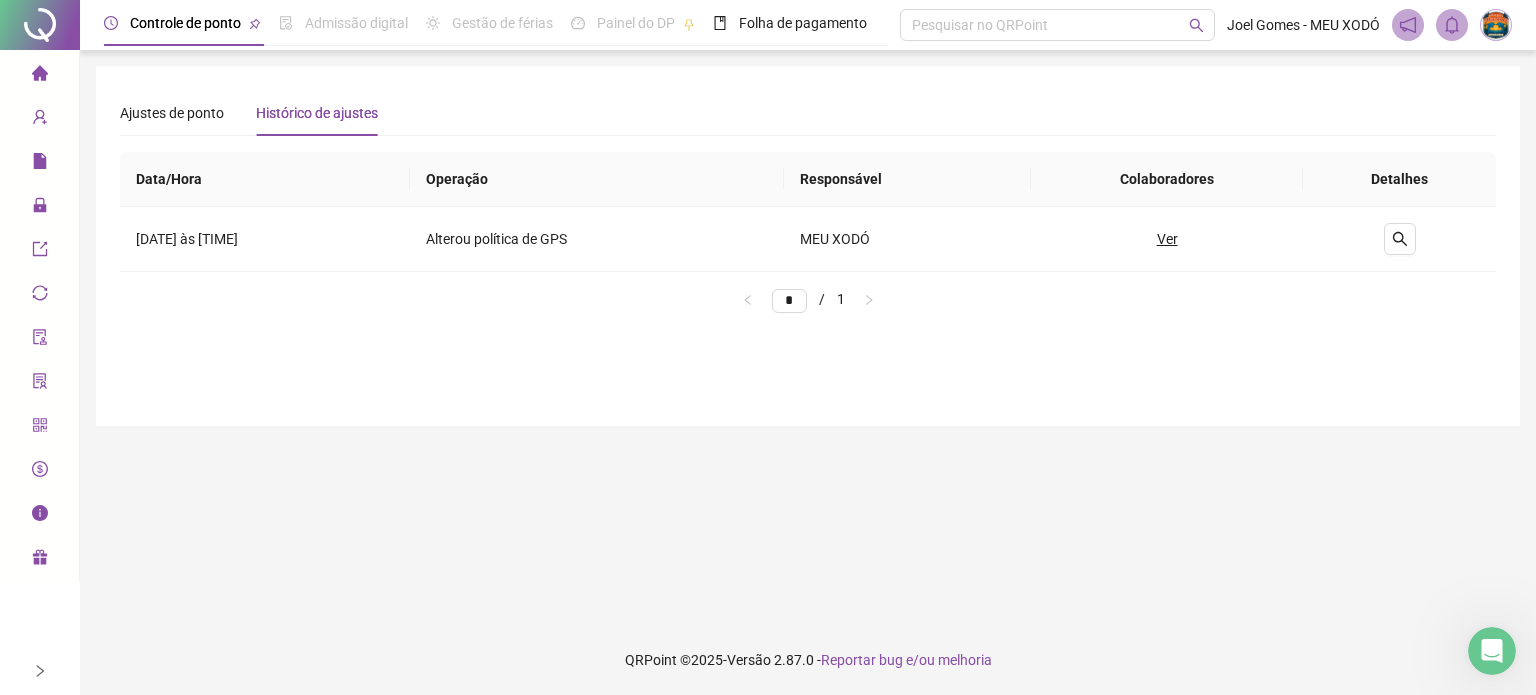 click at bounding box center (40, 25) 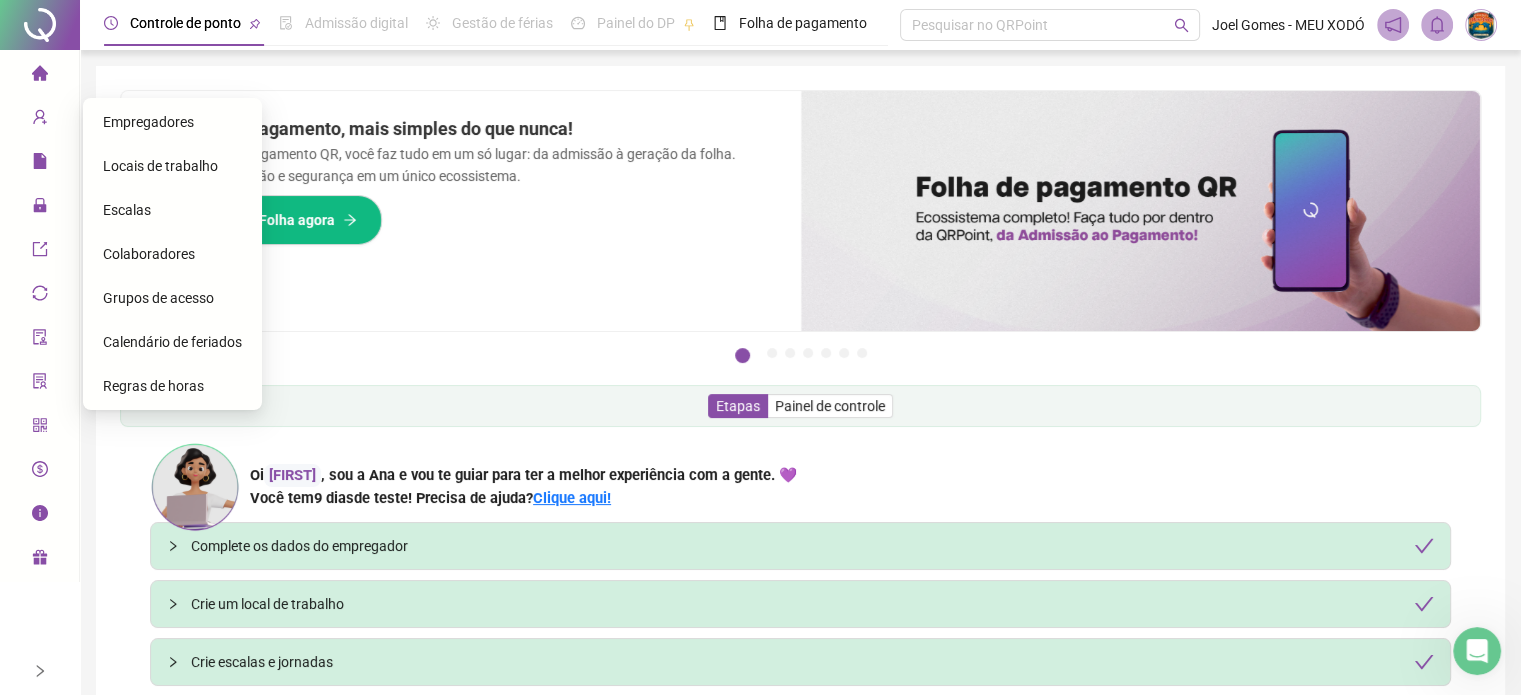 click on "Grupos de acesso" at bounding box center (158, 298) 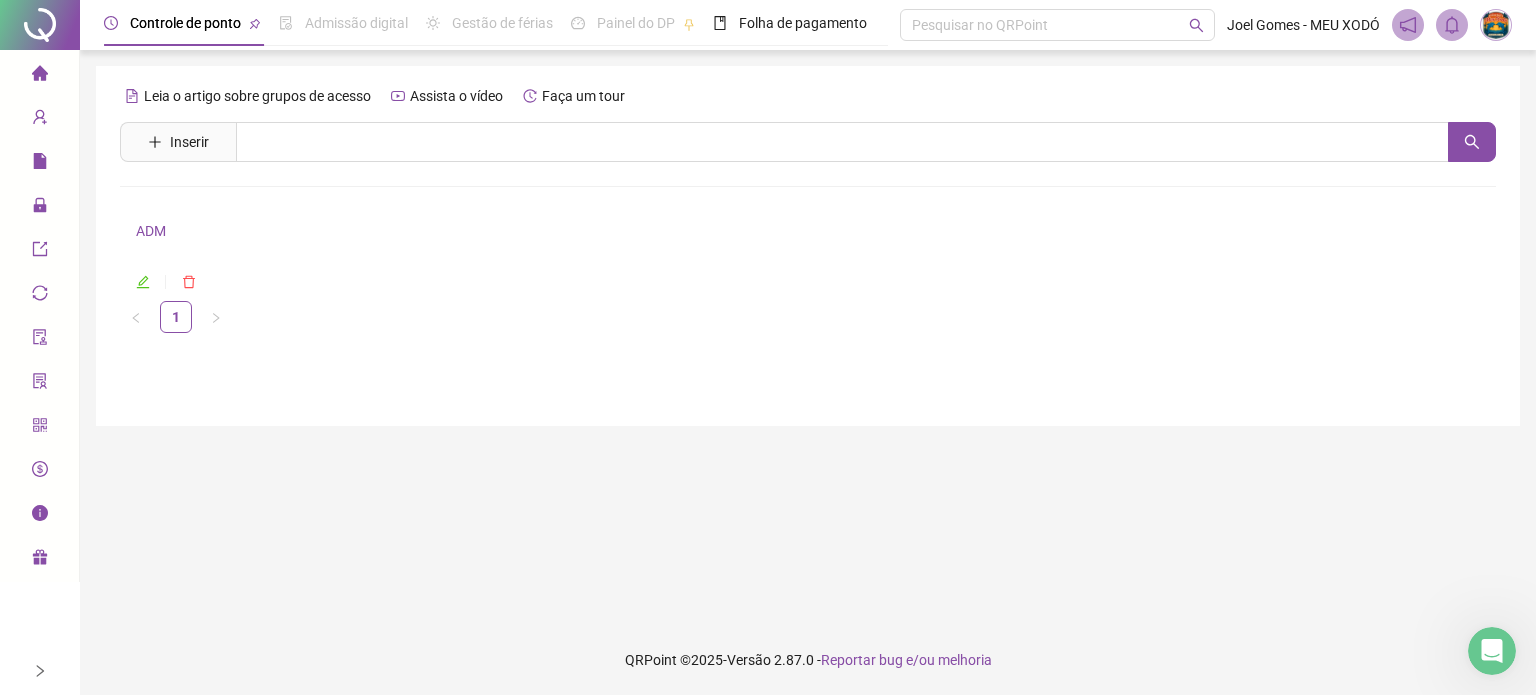 click on "Controle de ponto" at bounding box center [185, 23] 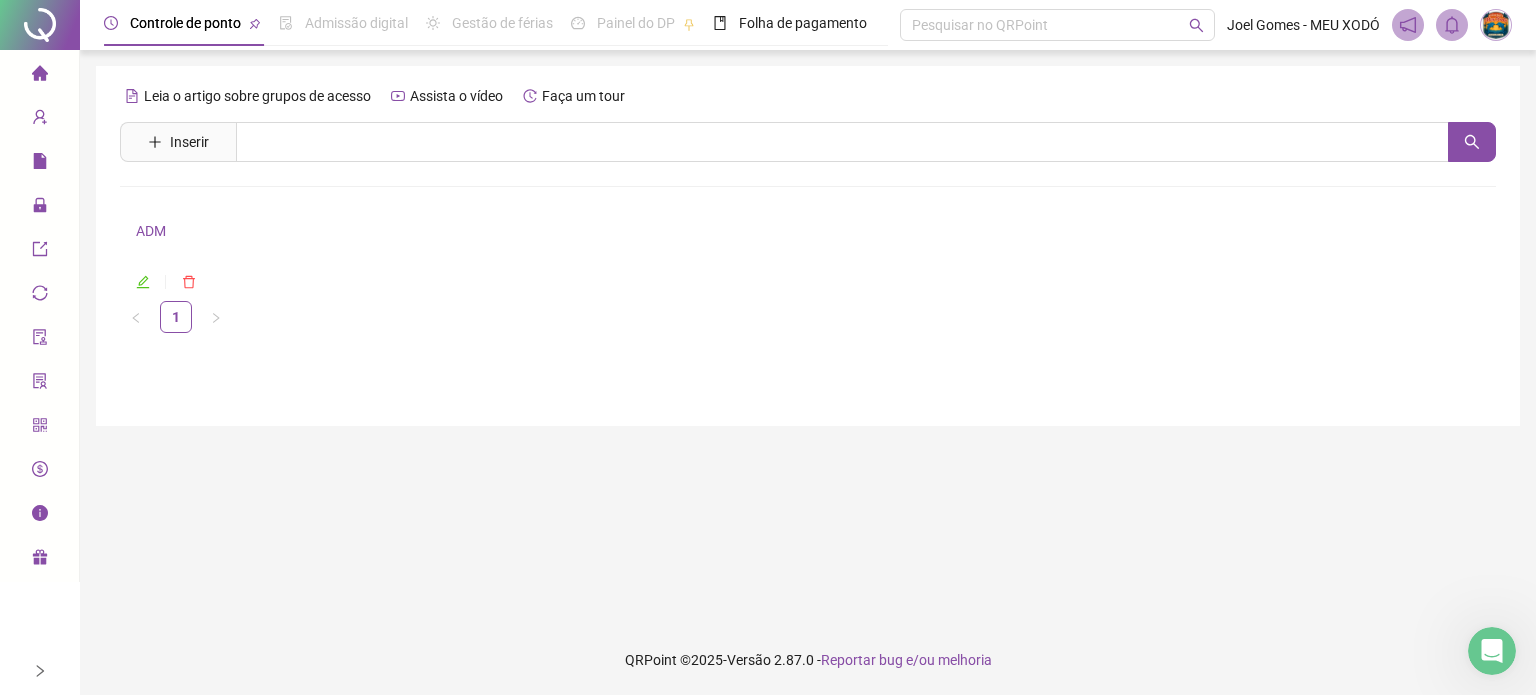 drag, startPoint x: 396, startPoint y: 23, endPoint x: 384, endPoint y: 34, distance: 16.27882 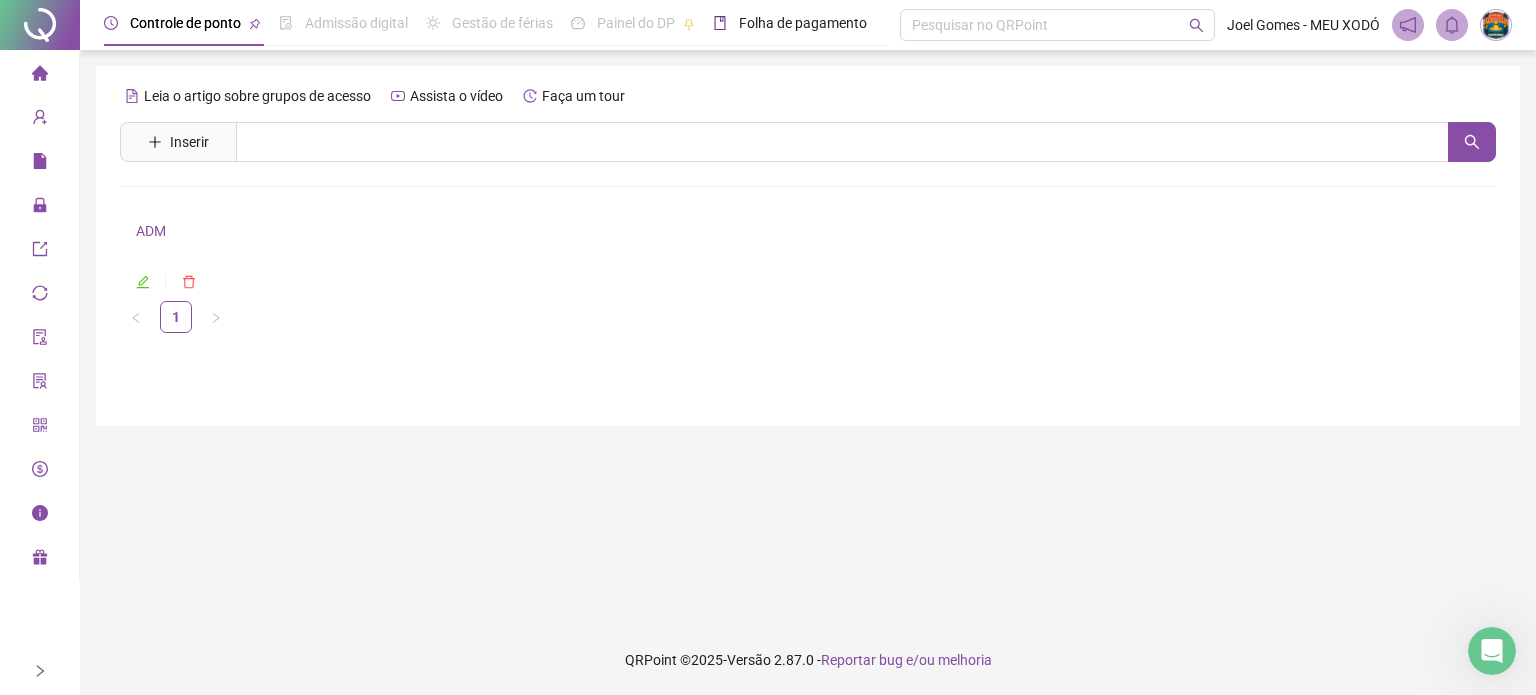 click on "Folha de pagamento" at bounding box center (803, 23) 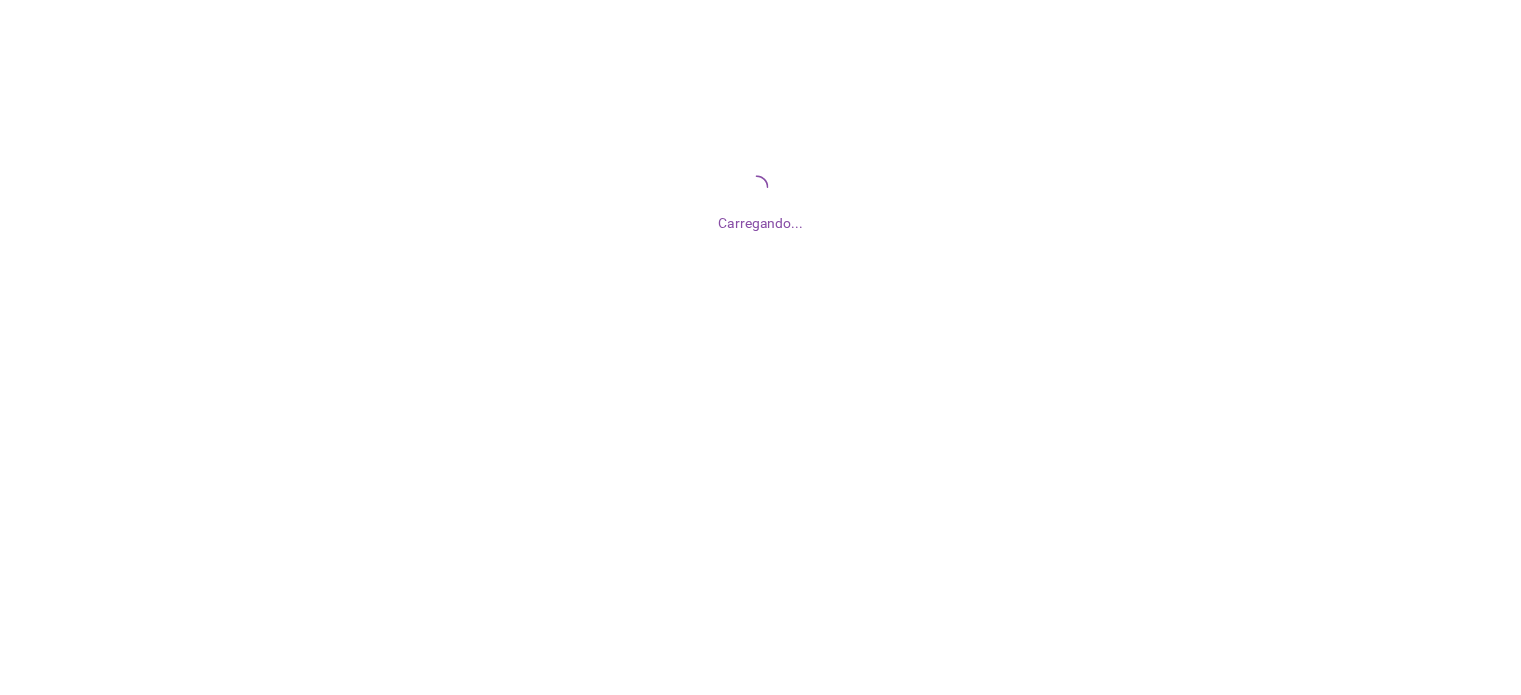 scroll, scrollTop: 0, scrollLeft: 0, axis: both 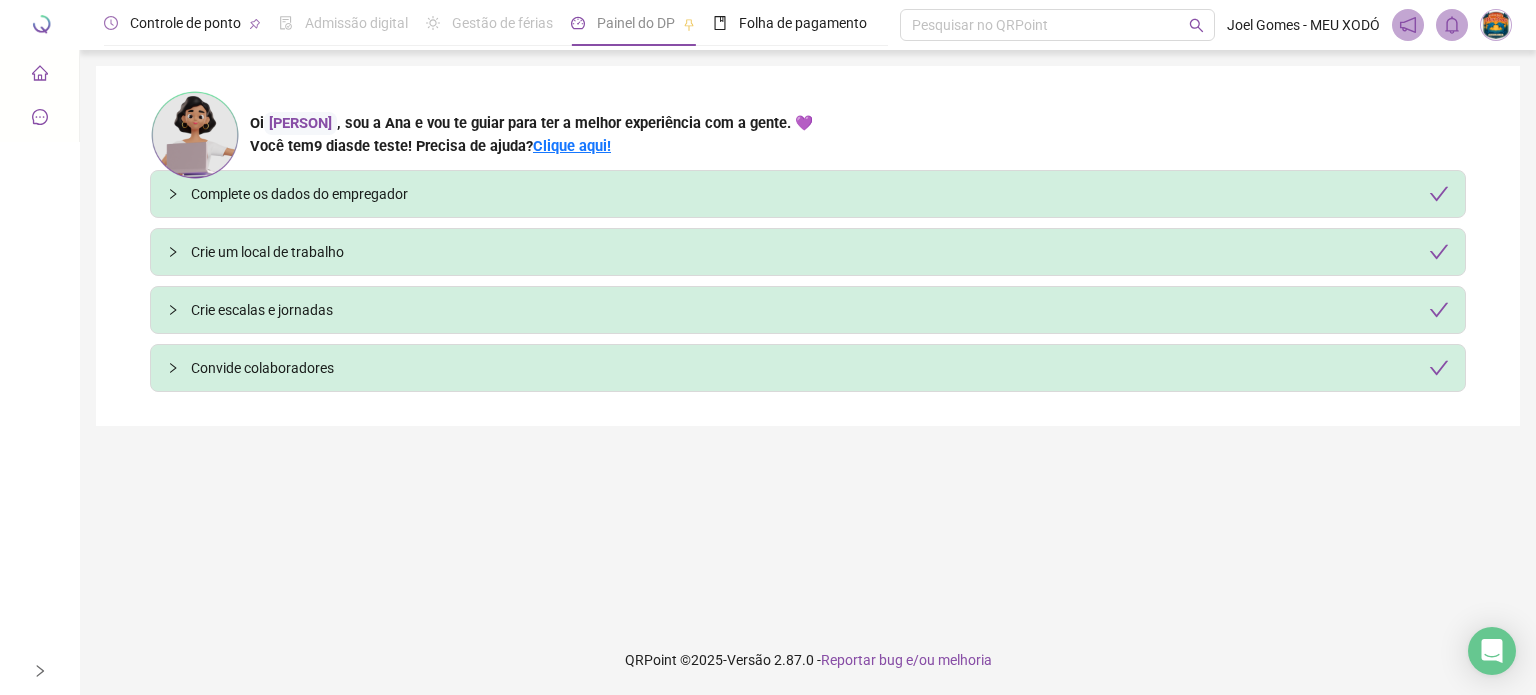 click on "Controle de ponto" at bounding box center [182, 23] 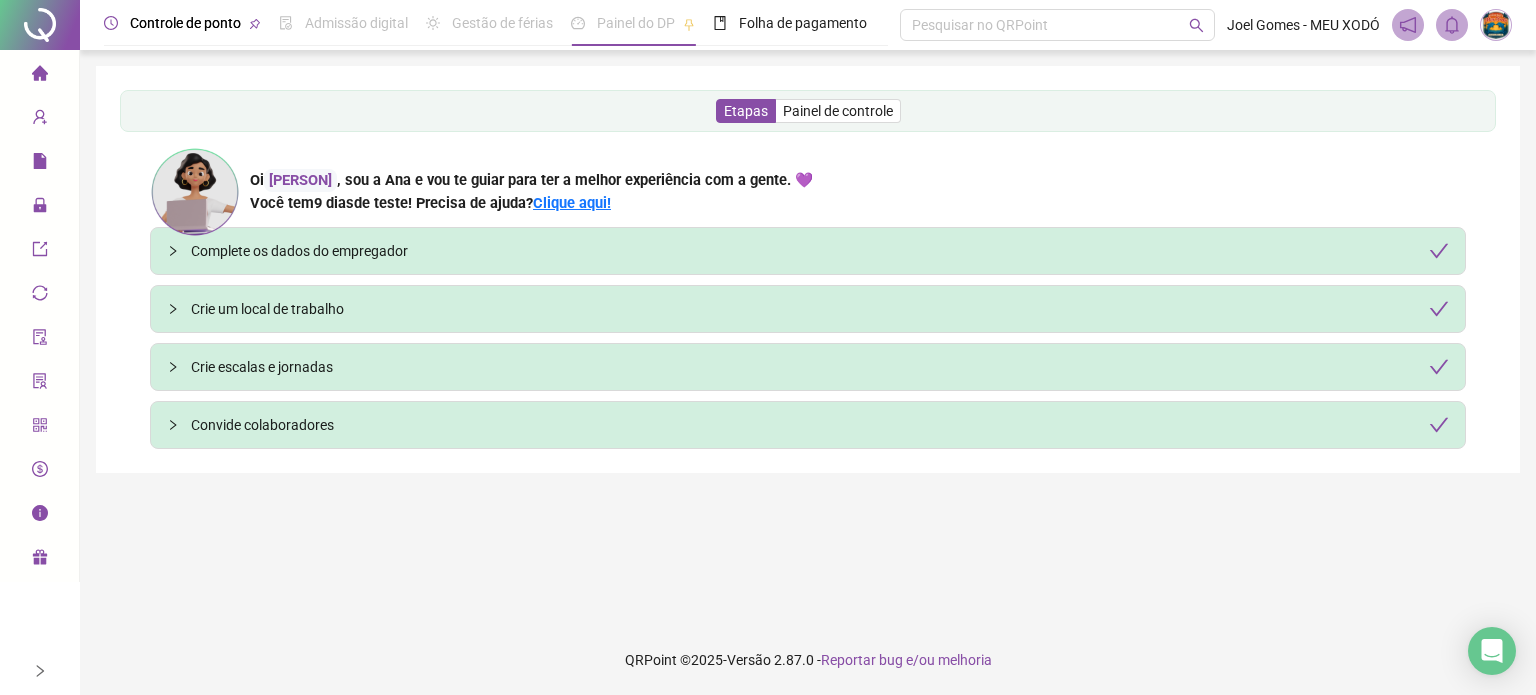 click on "Controle de ponto" at bounding box center (185, 23) 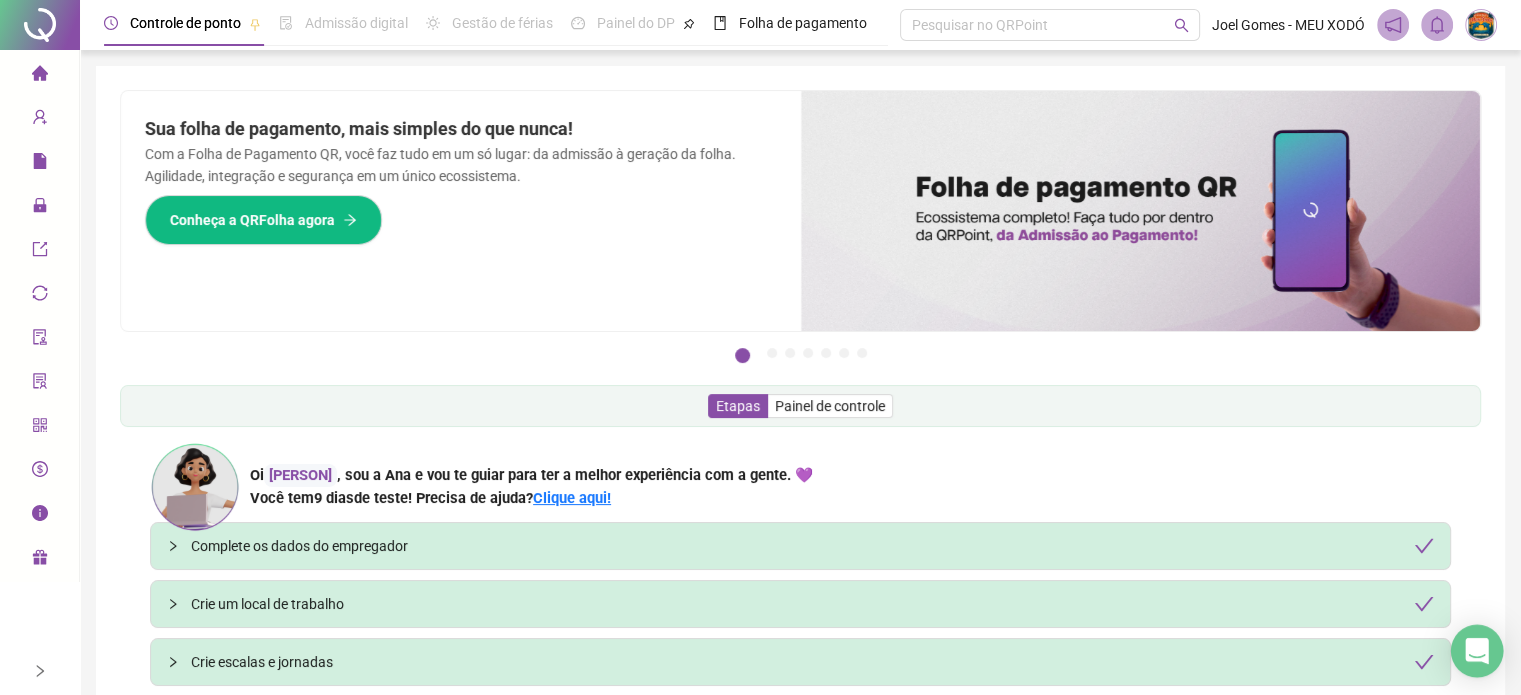 click at bounding box center (1477, 651) 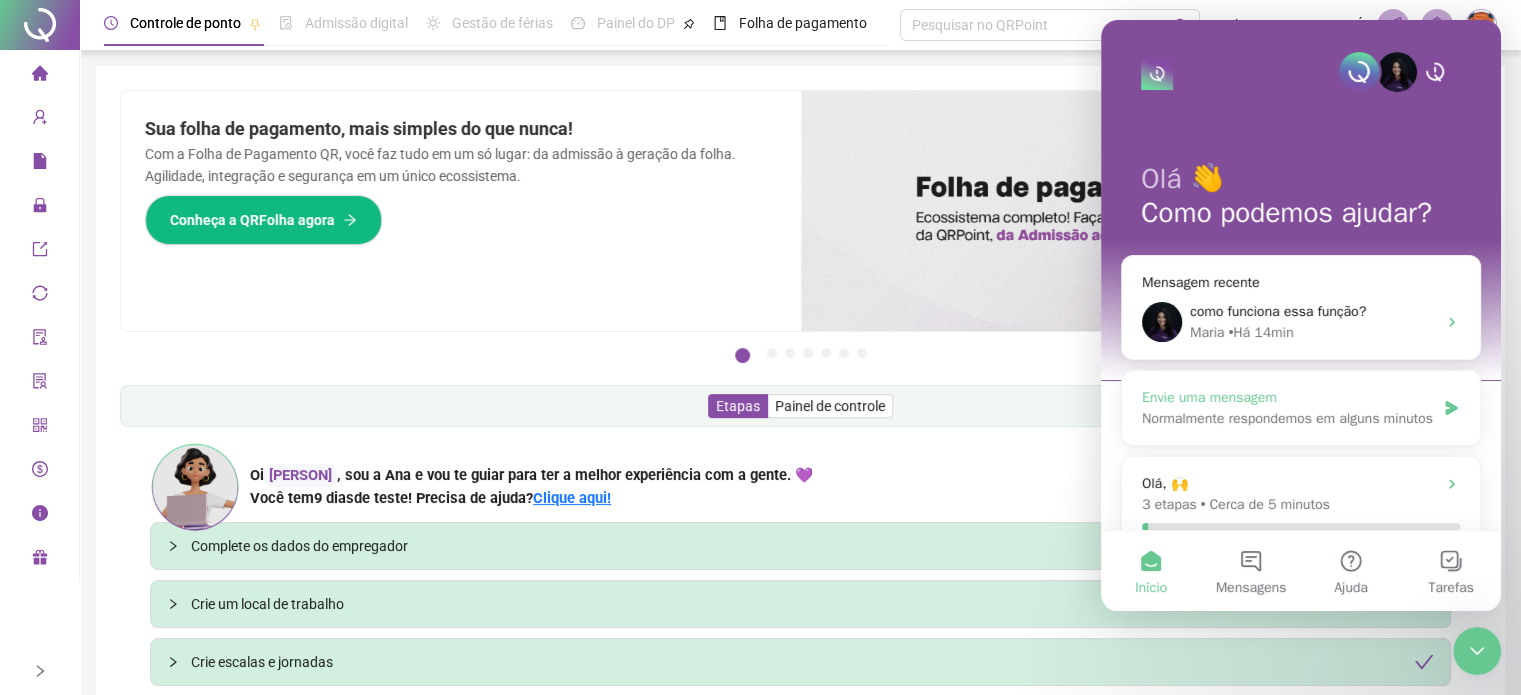 scroll, scrollTop: 0, scrollLeft: 0, axis: both 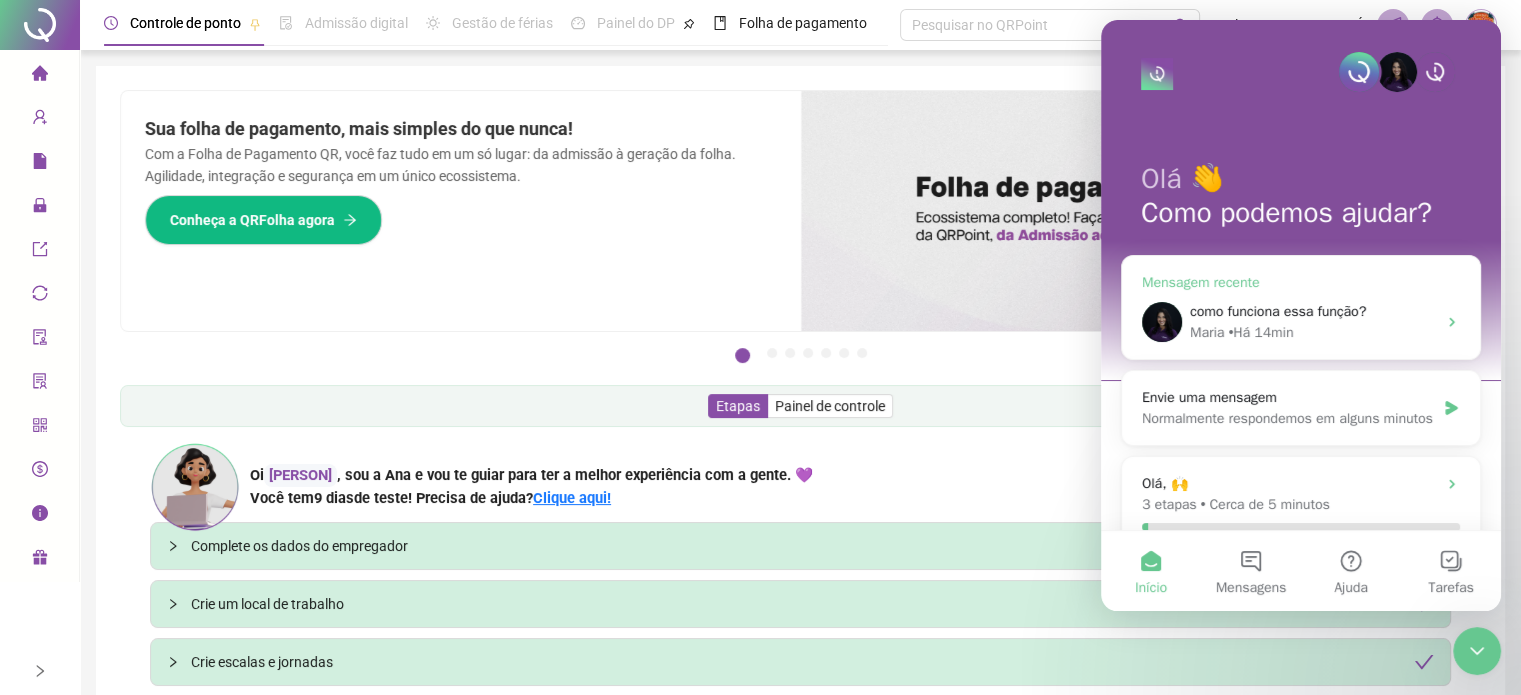 click on "• Há [TIME]" at bounding box center [1260, 332] 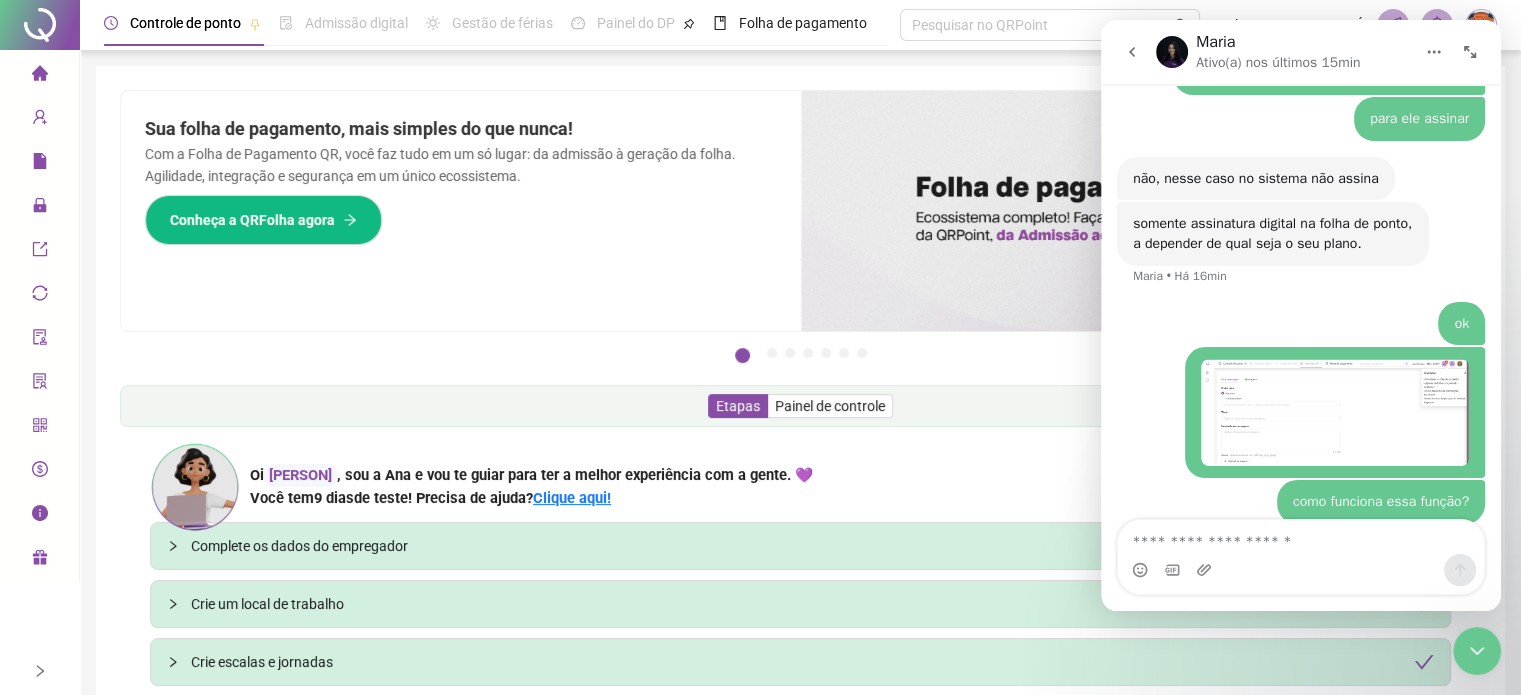 scroll, scrollTop: 2696, scrollLeft: 0, axis: vertical 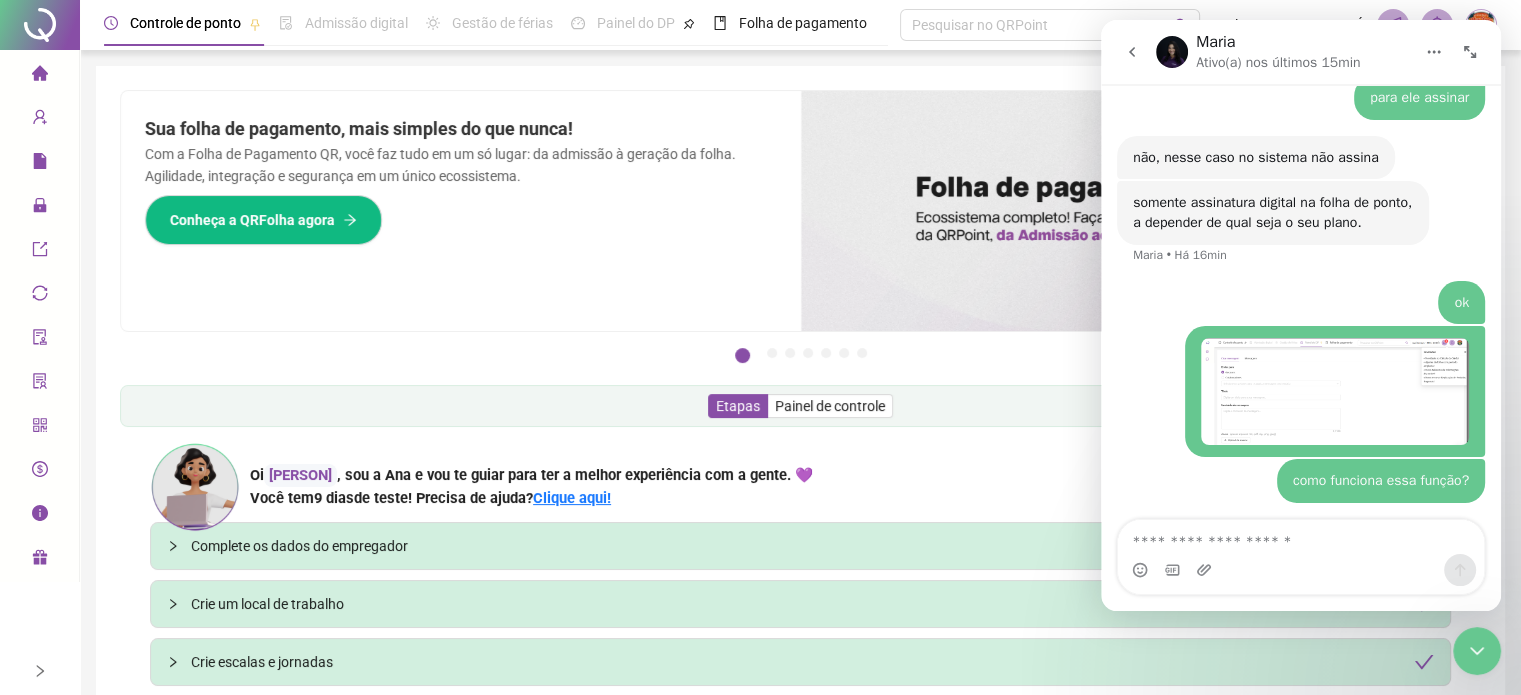 drag, startPoint x: 1475, startPoint y: 654, endPoint x: 1453, endPoint y: 898, distance: 244.98979 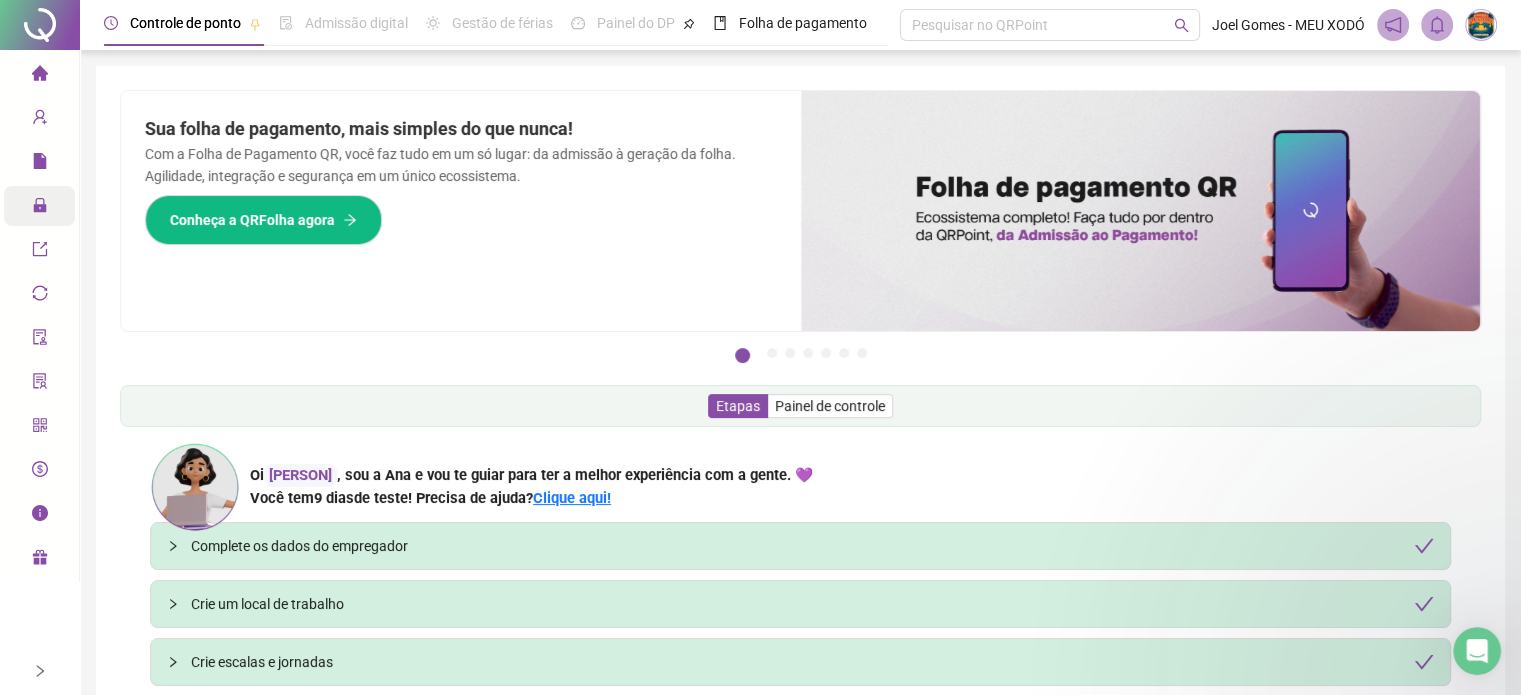scroll, scrollTop: 0, scrollLeft: 0, axis: both 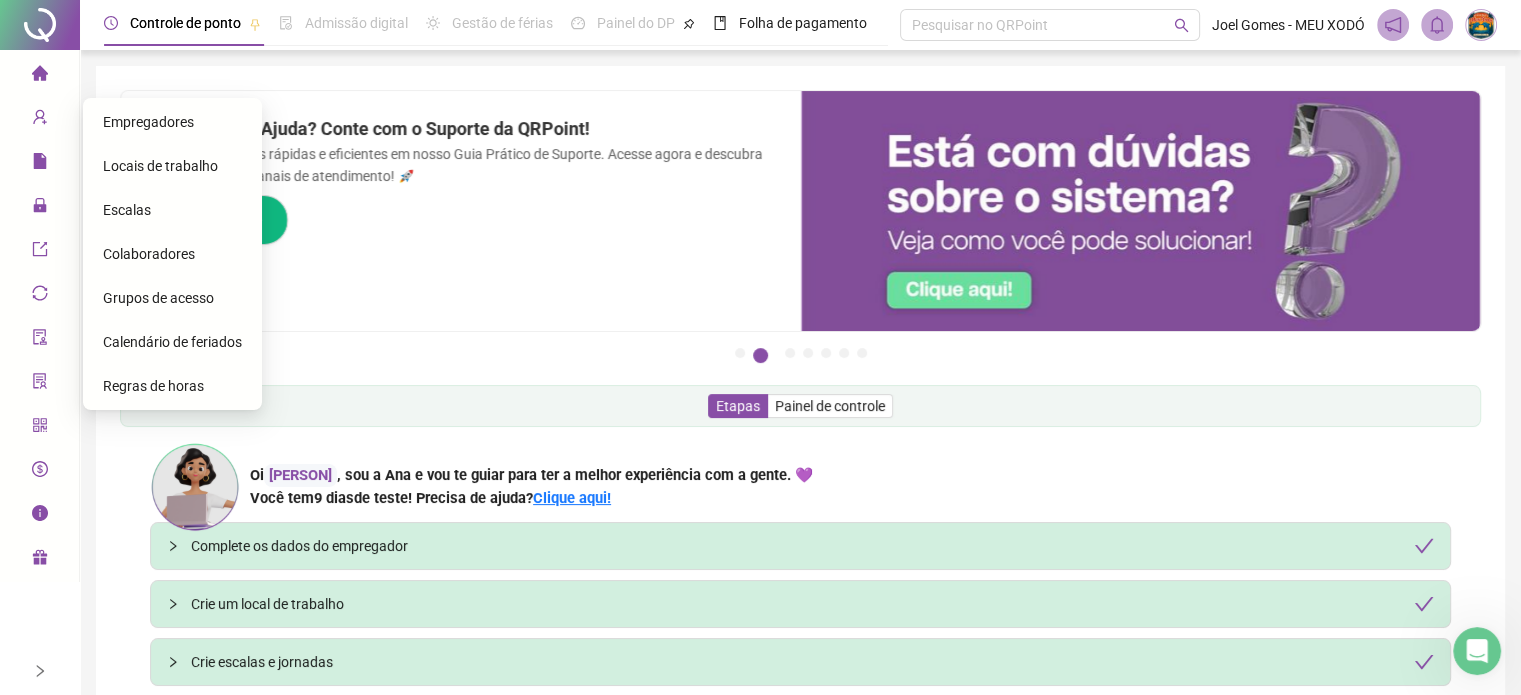click on "Colaboradores" at bounding box center (149, 254) 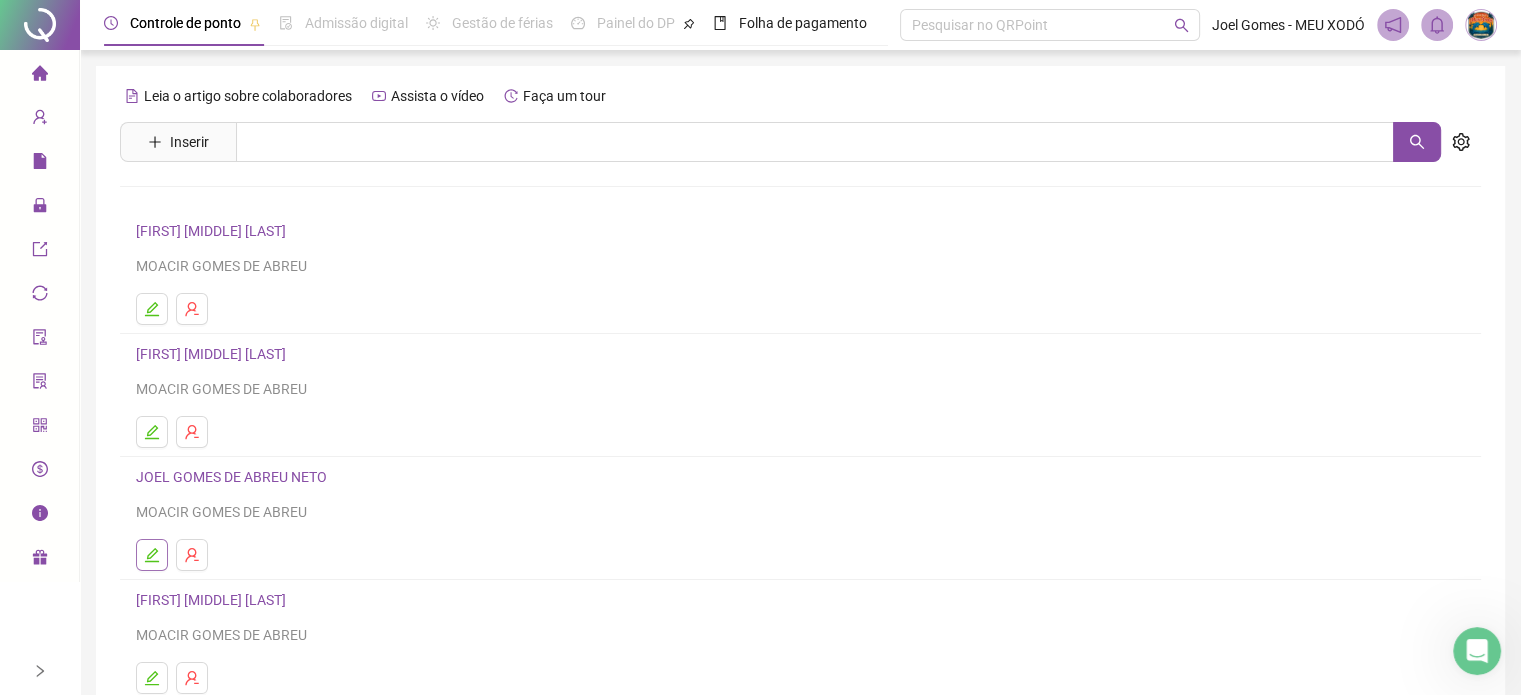 click at bounding box center (152, 555) 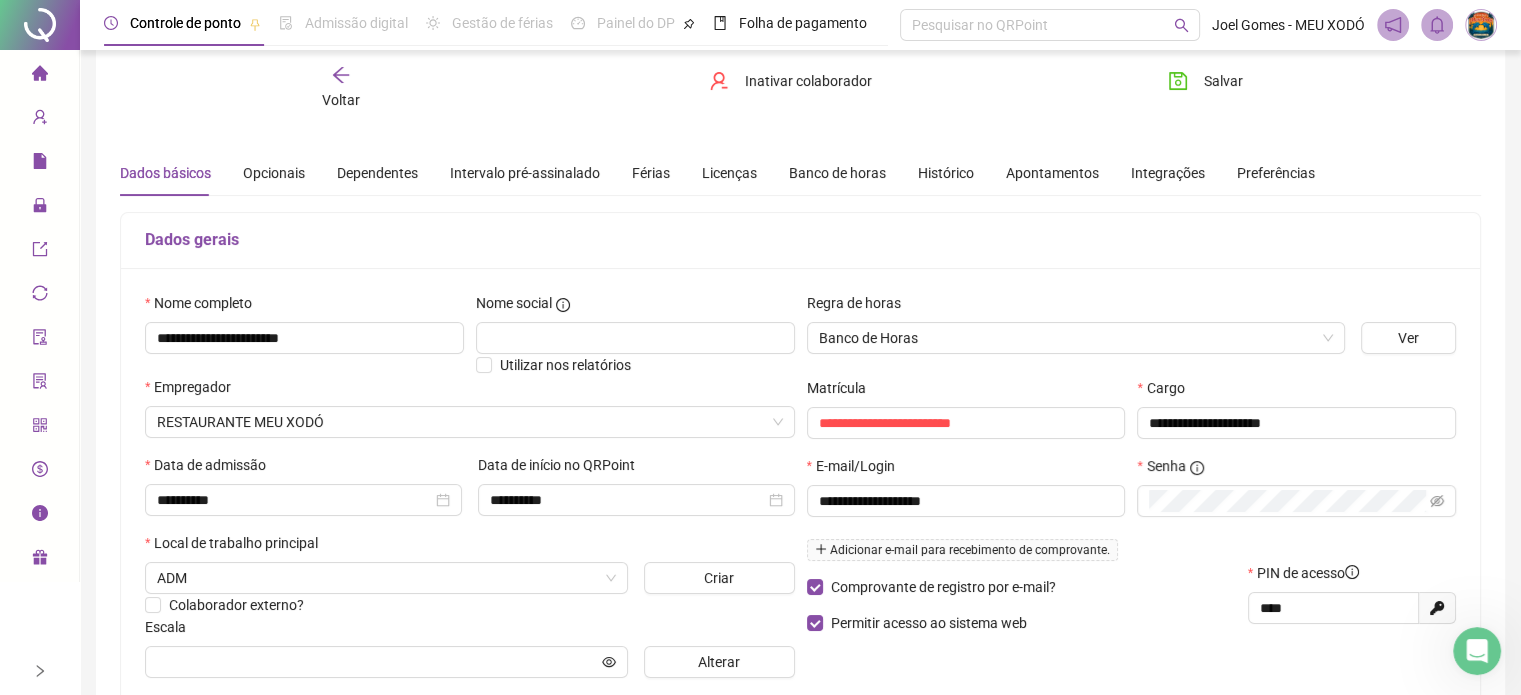scroll, scrollTop: 0, scrollLeft: 0, axis: both 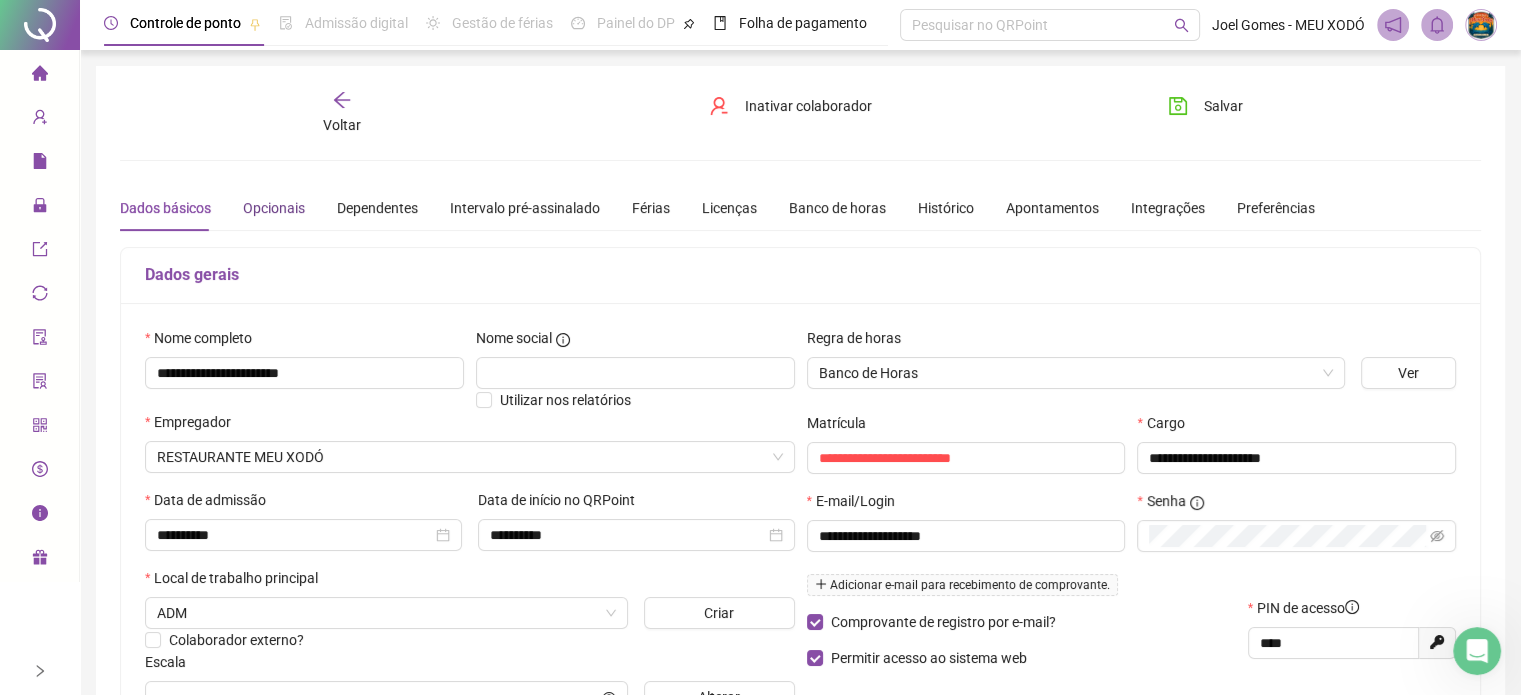click on "Opcionais" at bounding box center [274, 208] 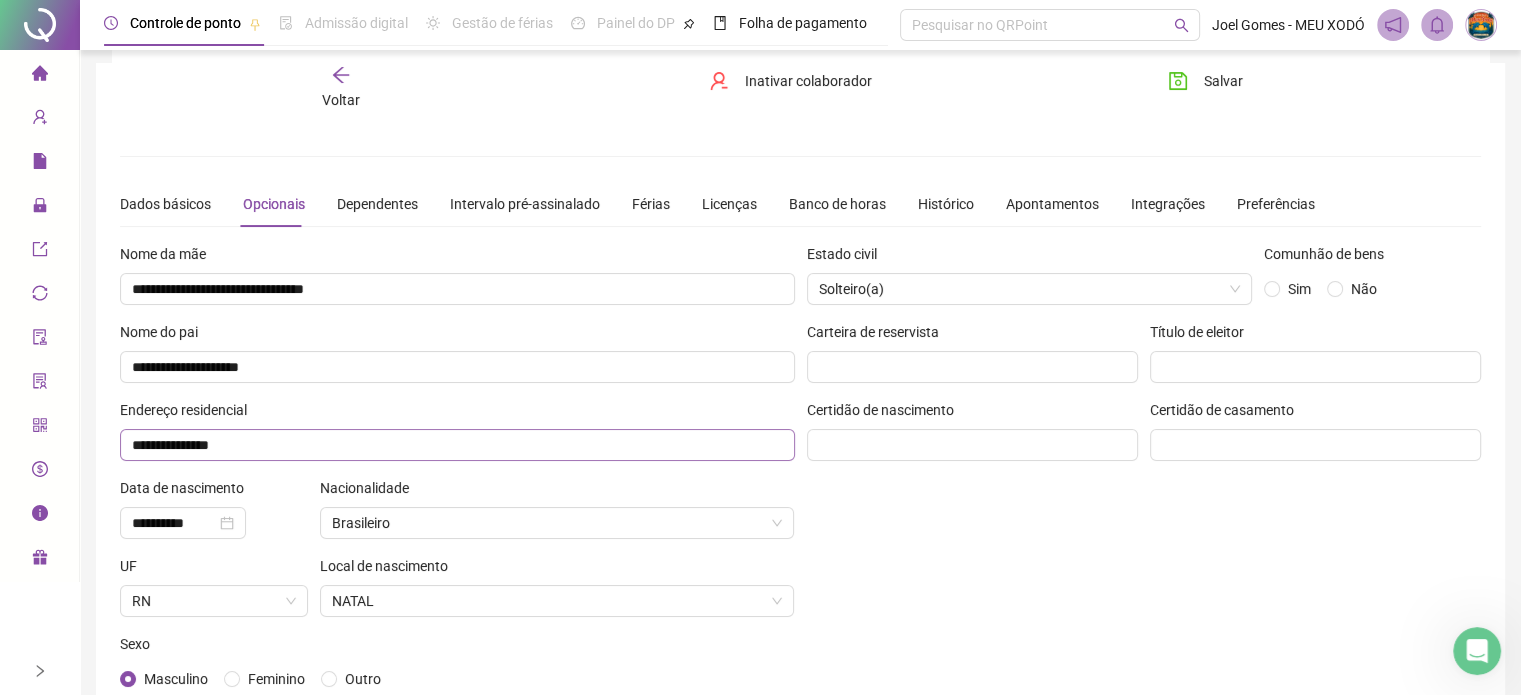 scroll, scrollTop: 0, scrollLeft: 0, axis: both 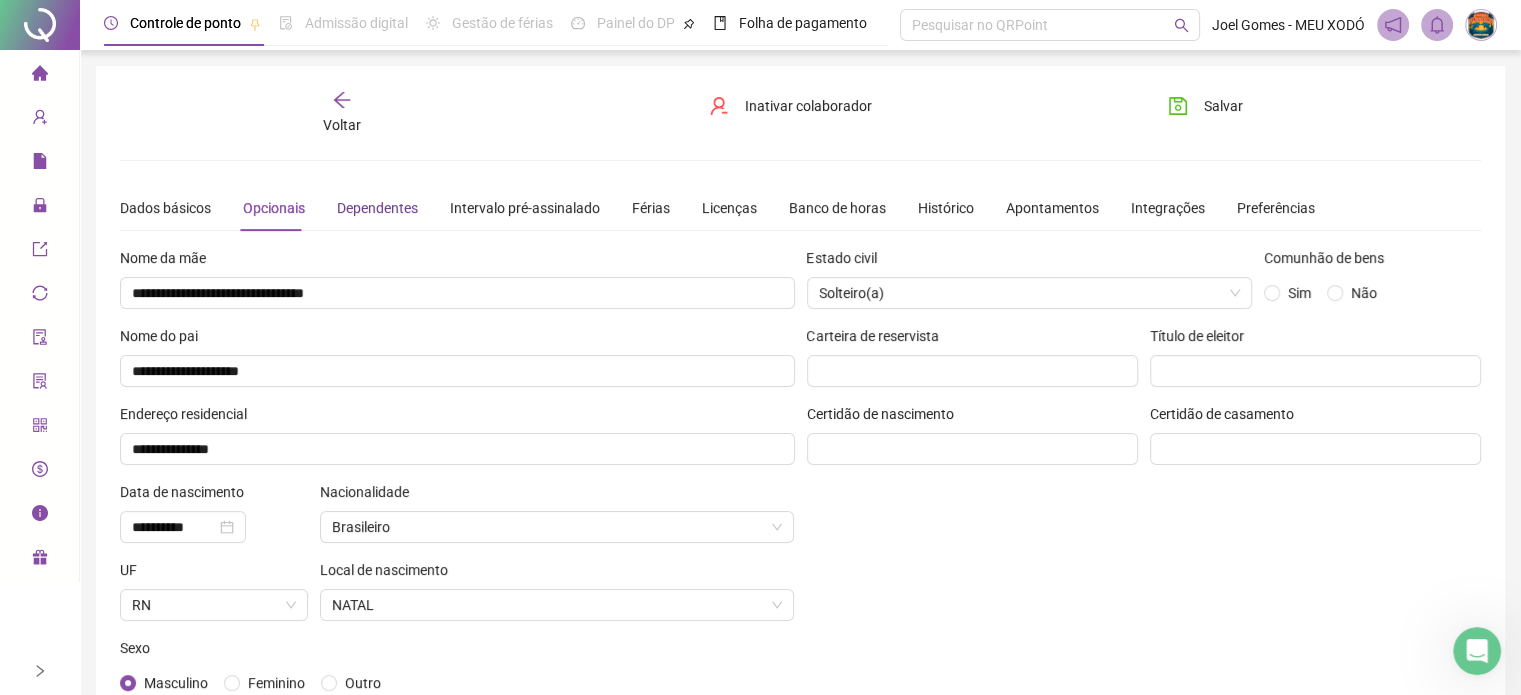 click on "Dependentes" at bounding box center (377, 208) 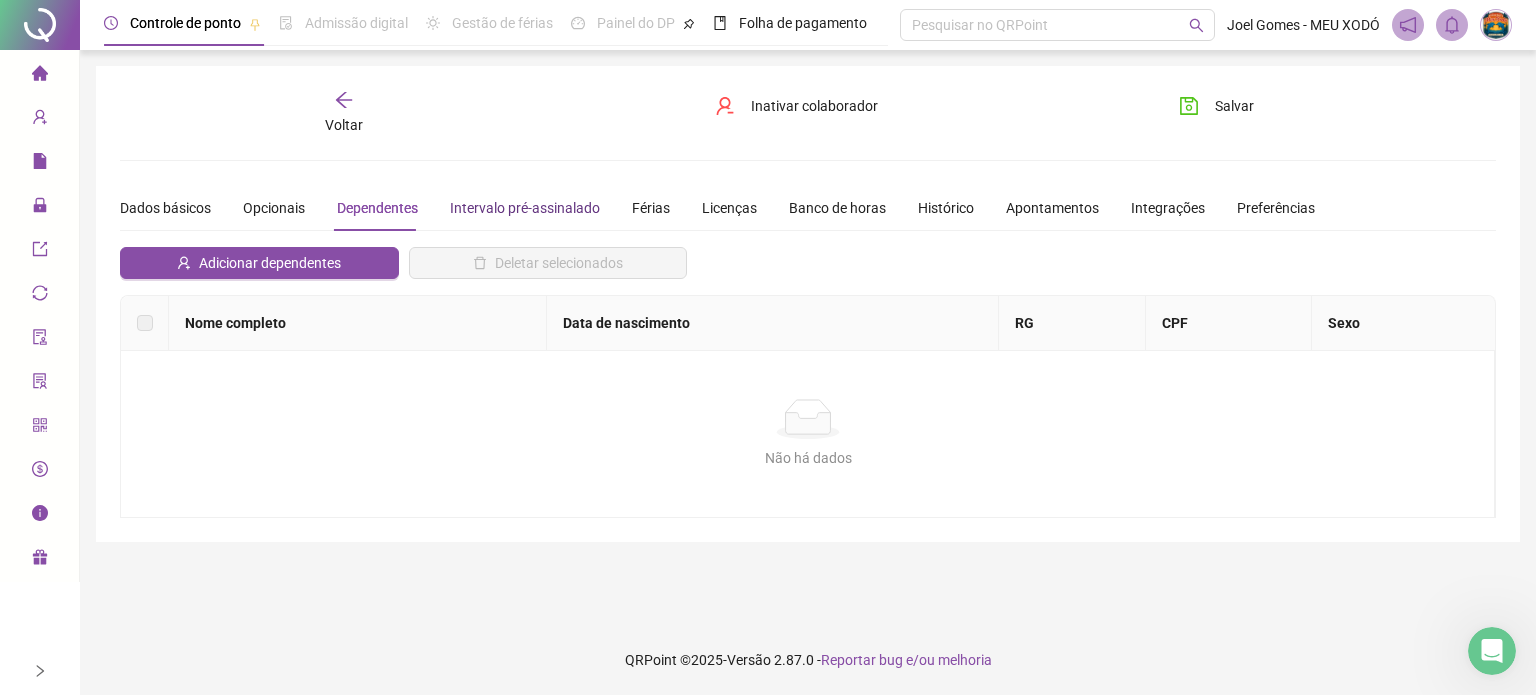 click on "Intervalo pré-assinalado" at bounding box center [525, 208] 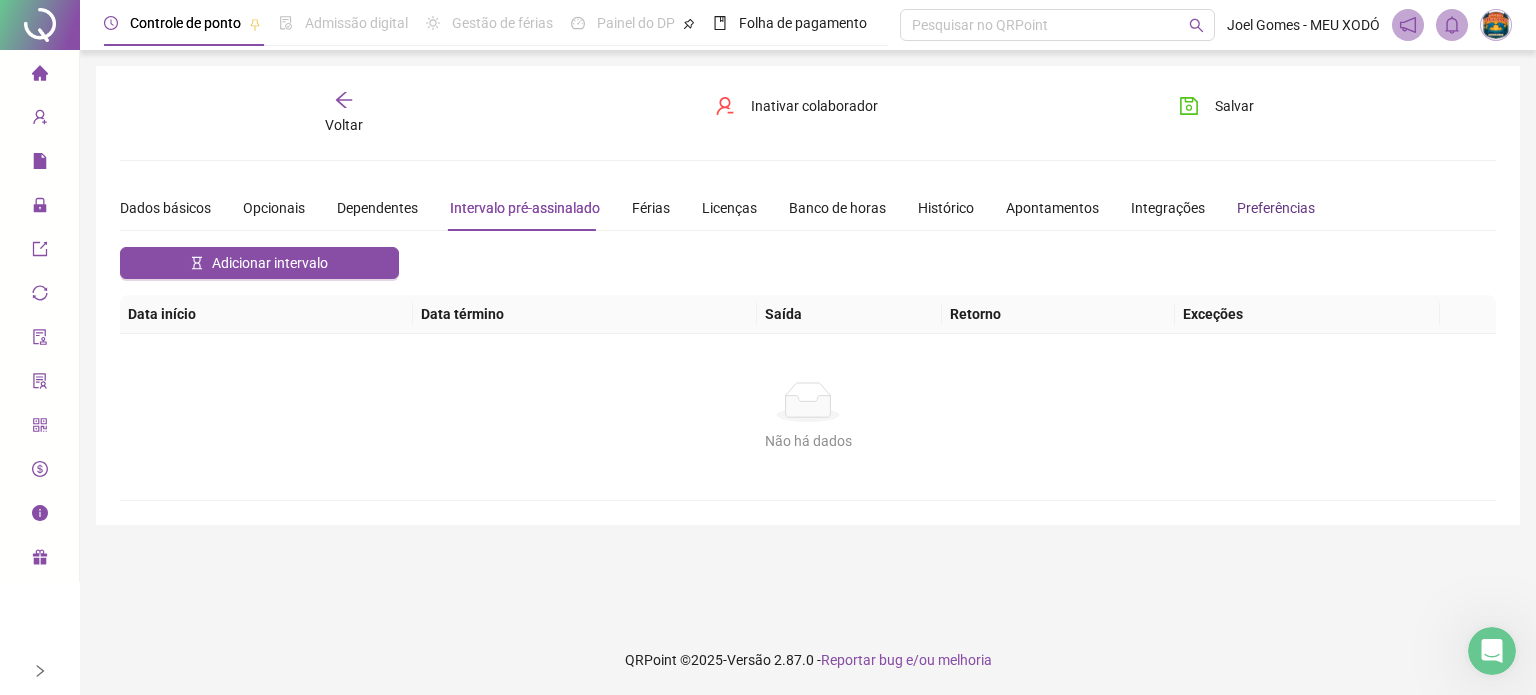 click on "Preferências" at bounding box center (1276, 208) 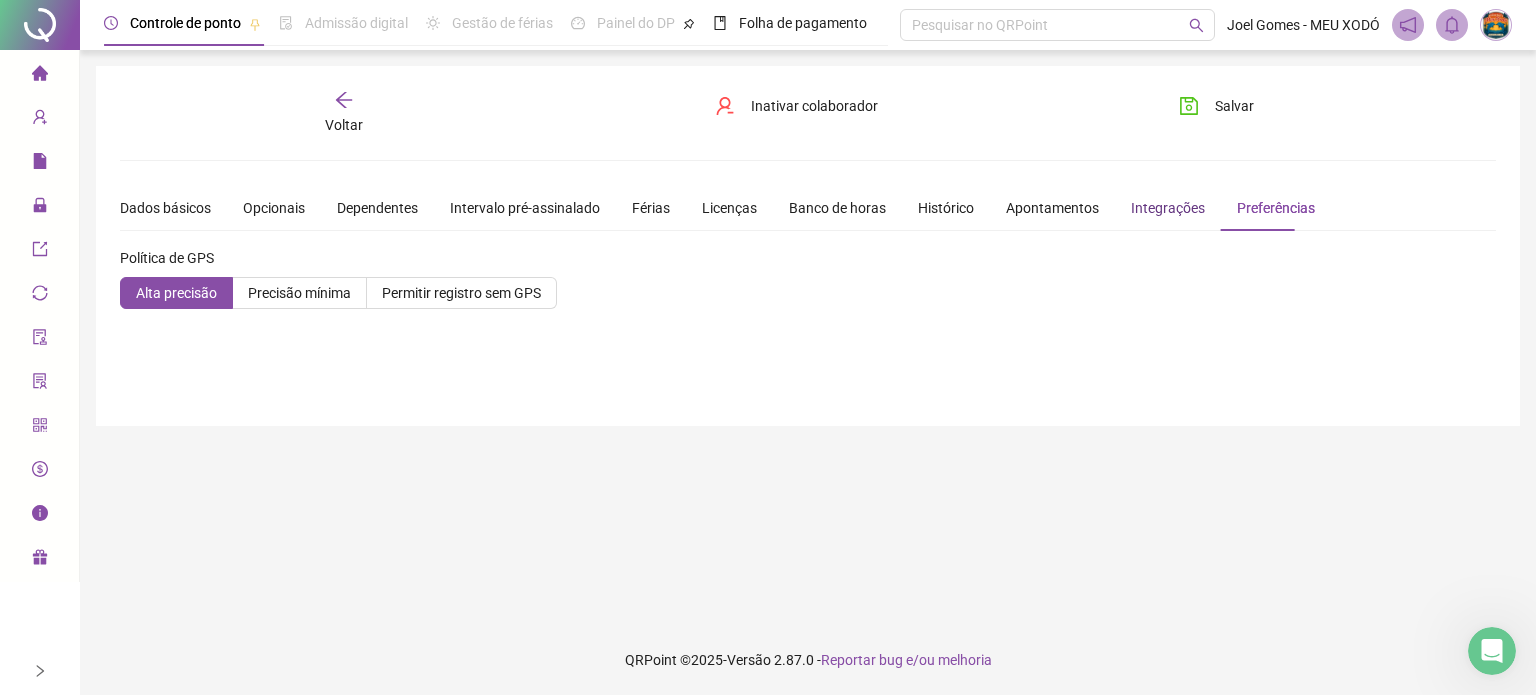 click on "Integrações" at bounding box center [1168, 208] 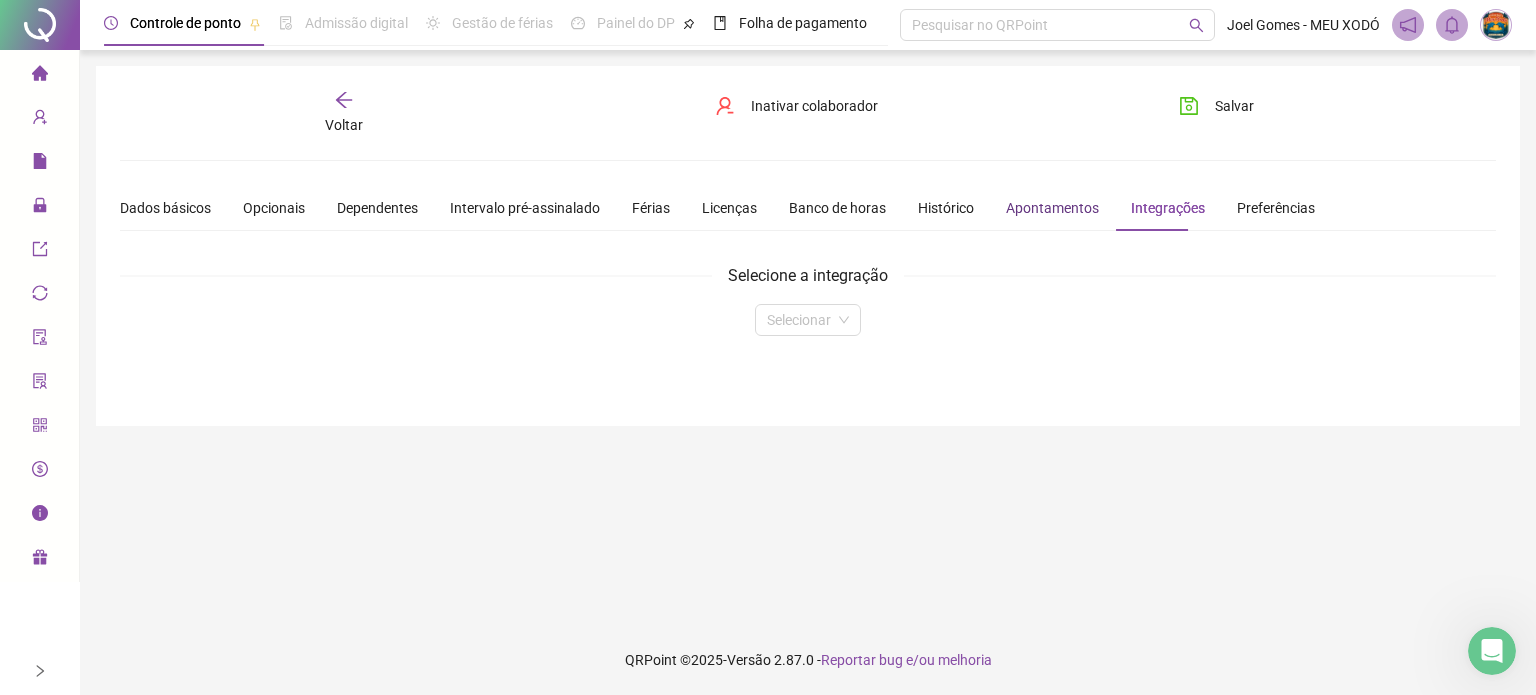 click on "Apontamentos" at bounding box center [1052, 208] 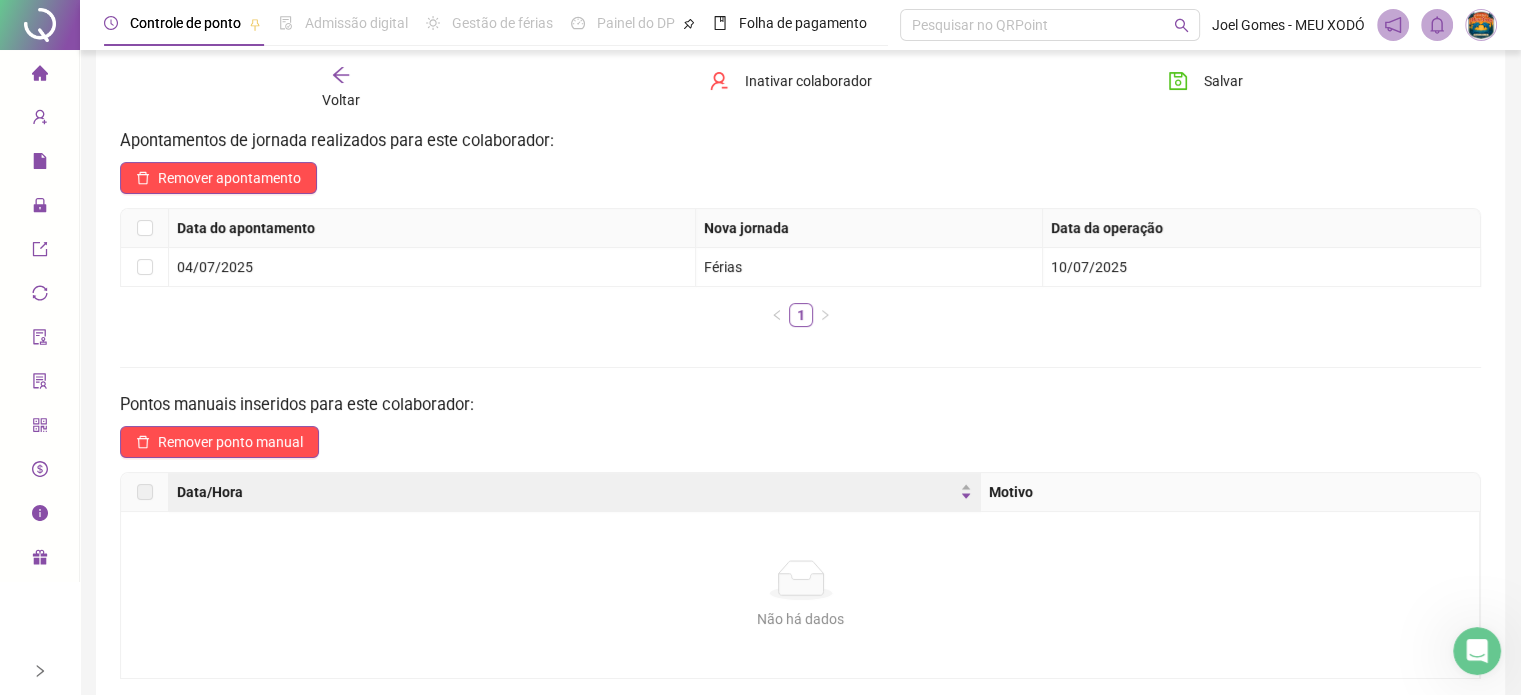 scroll, scrollTop: 0, scrollLeft: 0, axis: both 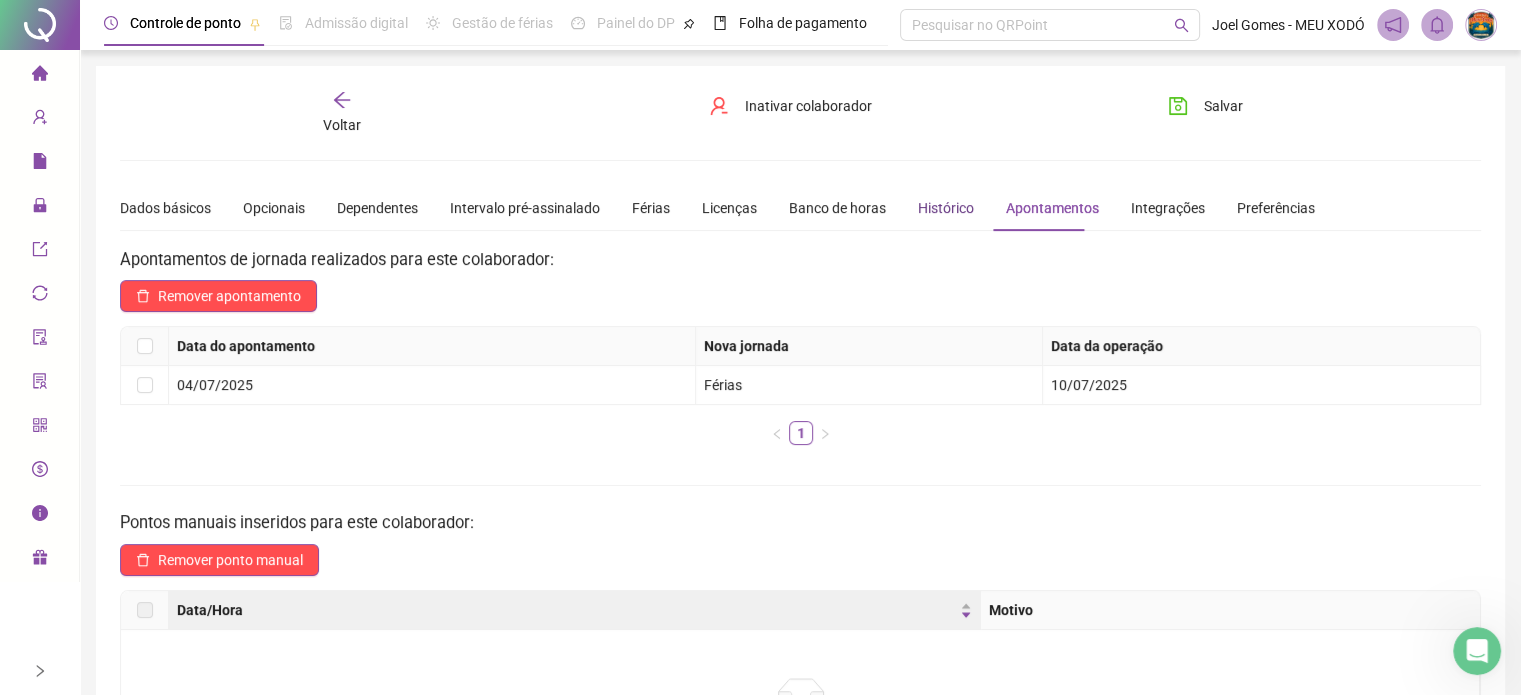 click on "Histórico" at bounding box center [946, 208] 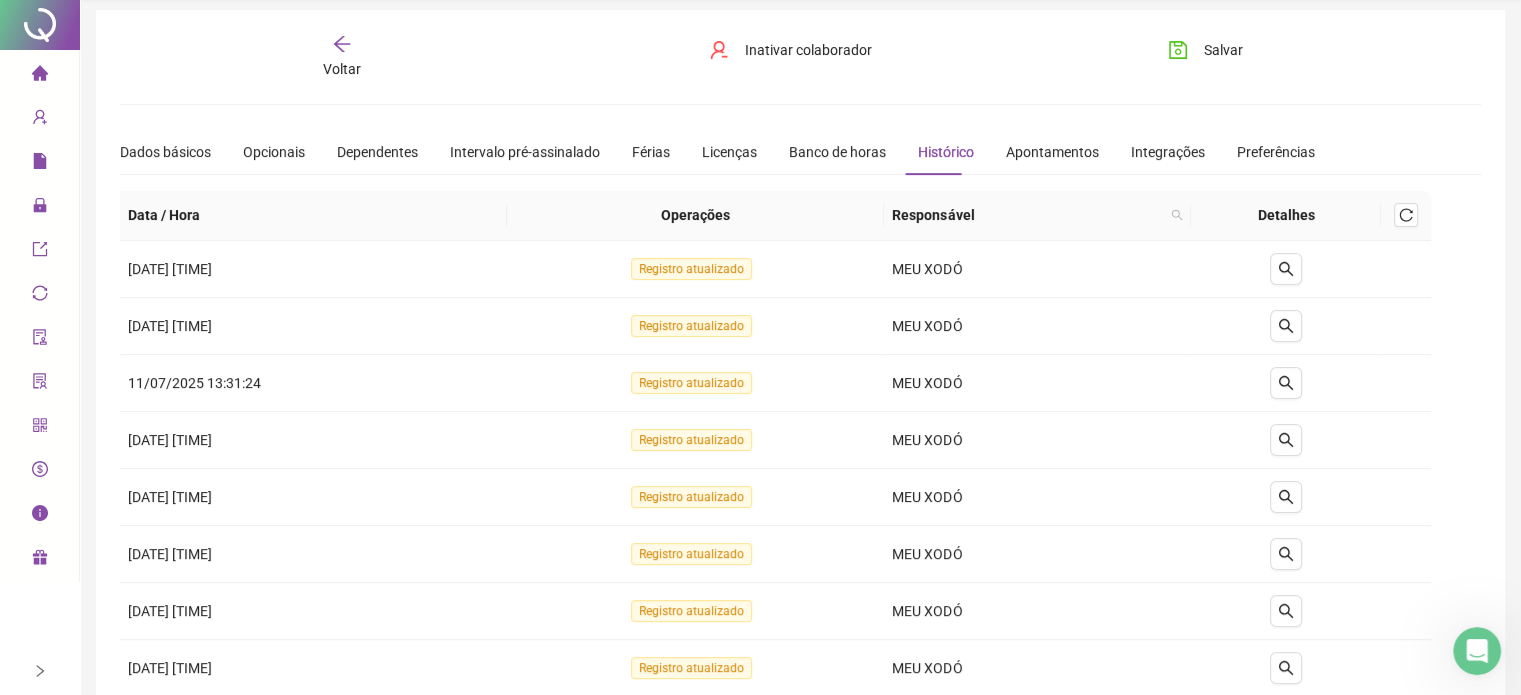scroll, scrollTop: 0, scrollLeft: 0, axis: both 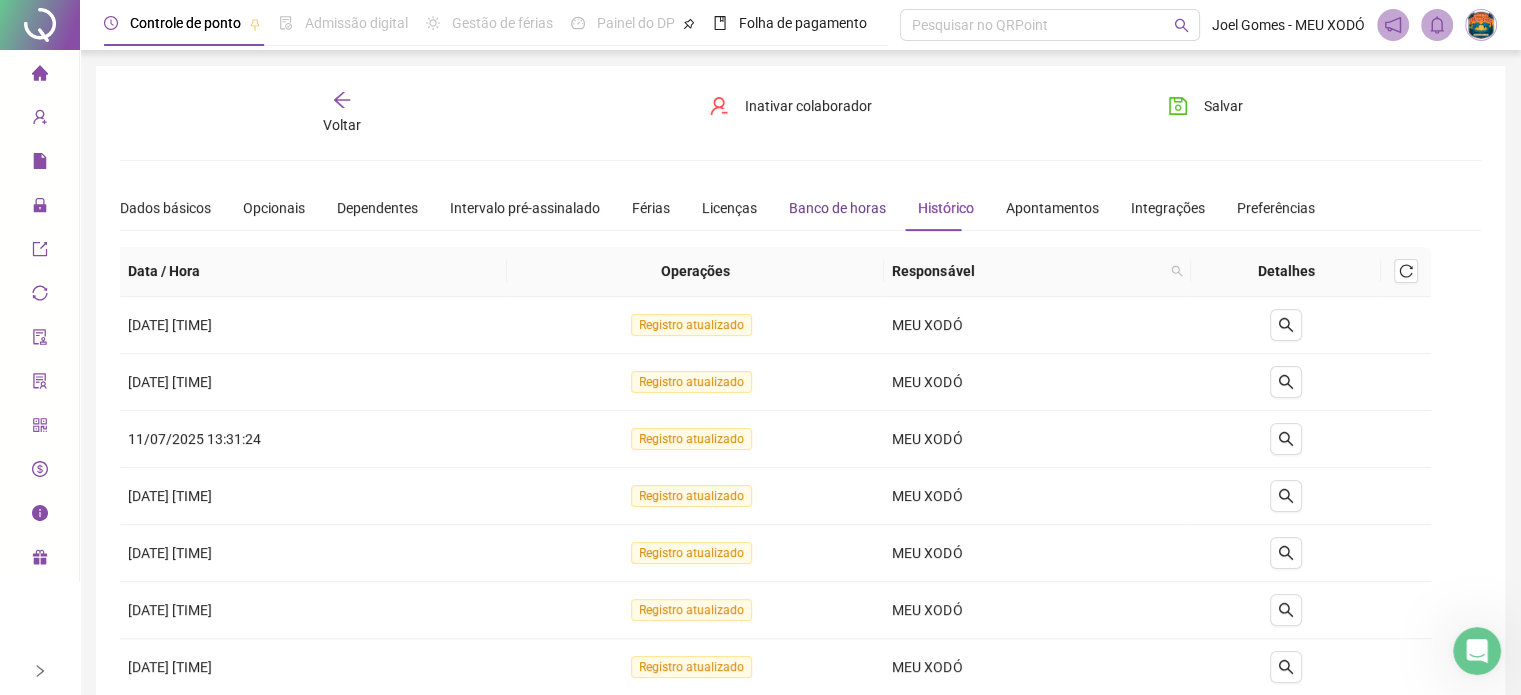 click on "Banco de horas" at bounding box center (837, 208) 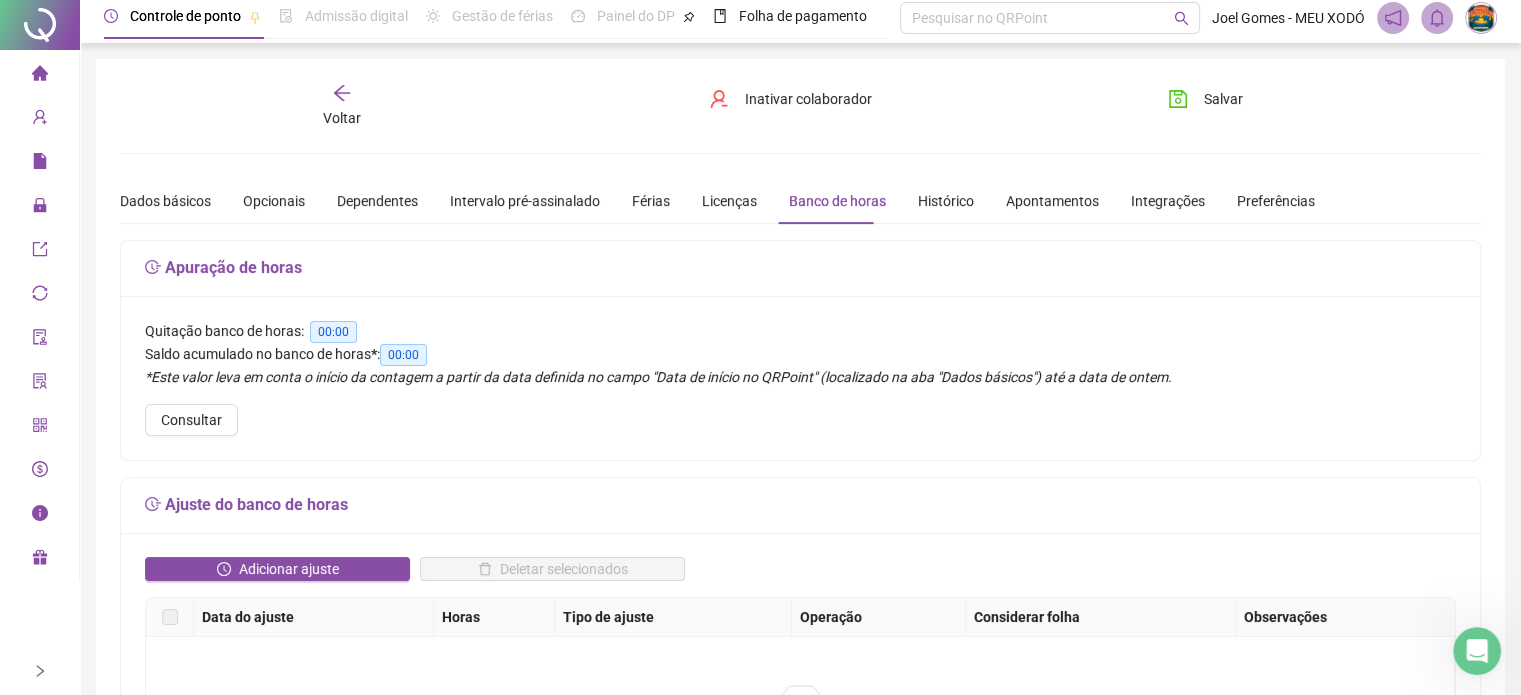 scroll, scrollTop: 0, scrollLeft: 0, axis: both 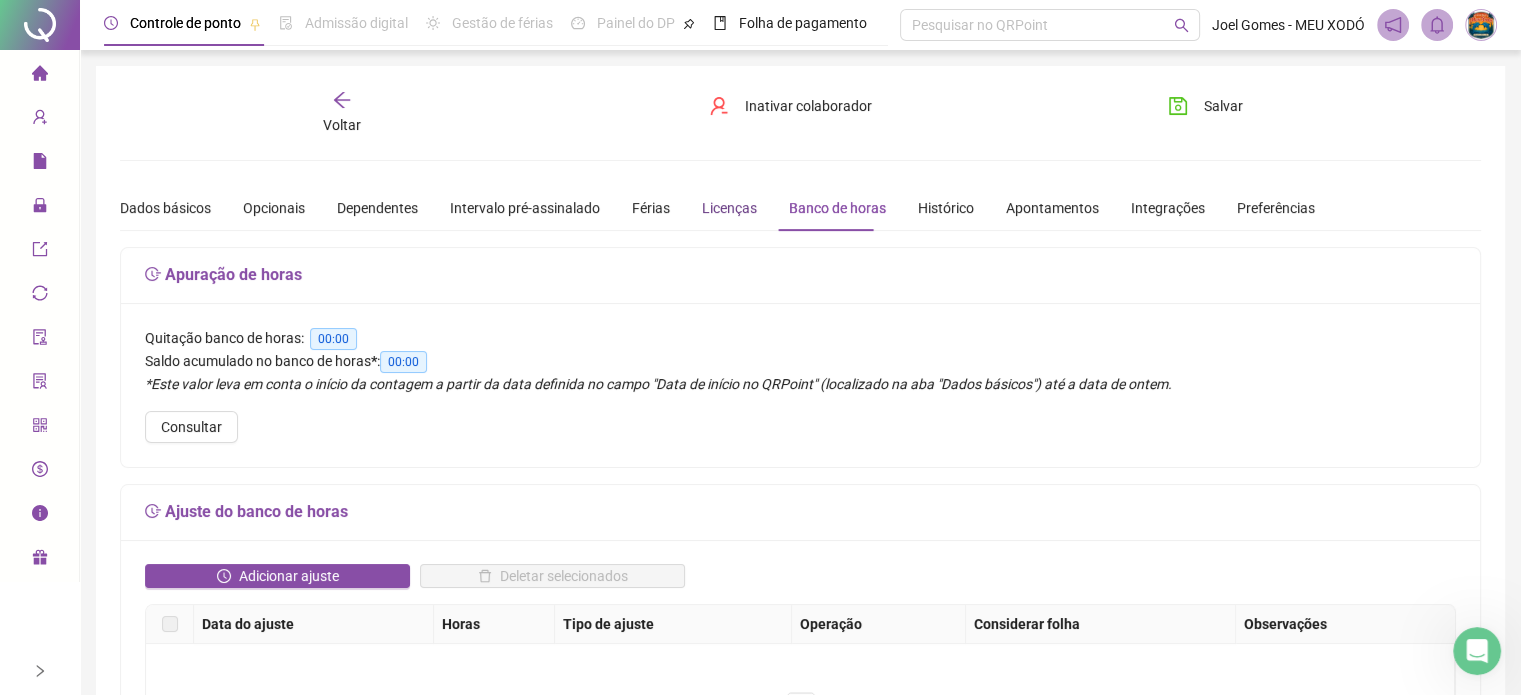 click on "Licenças" at bounding box center [729, 208] 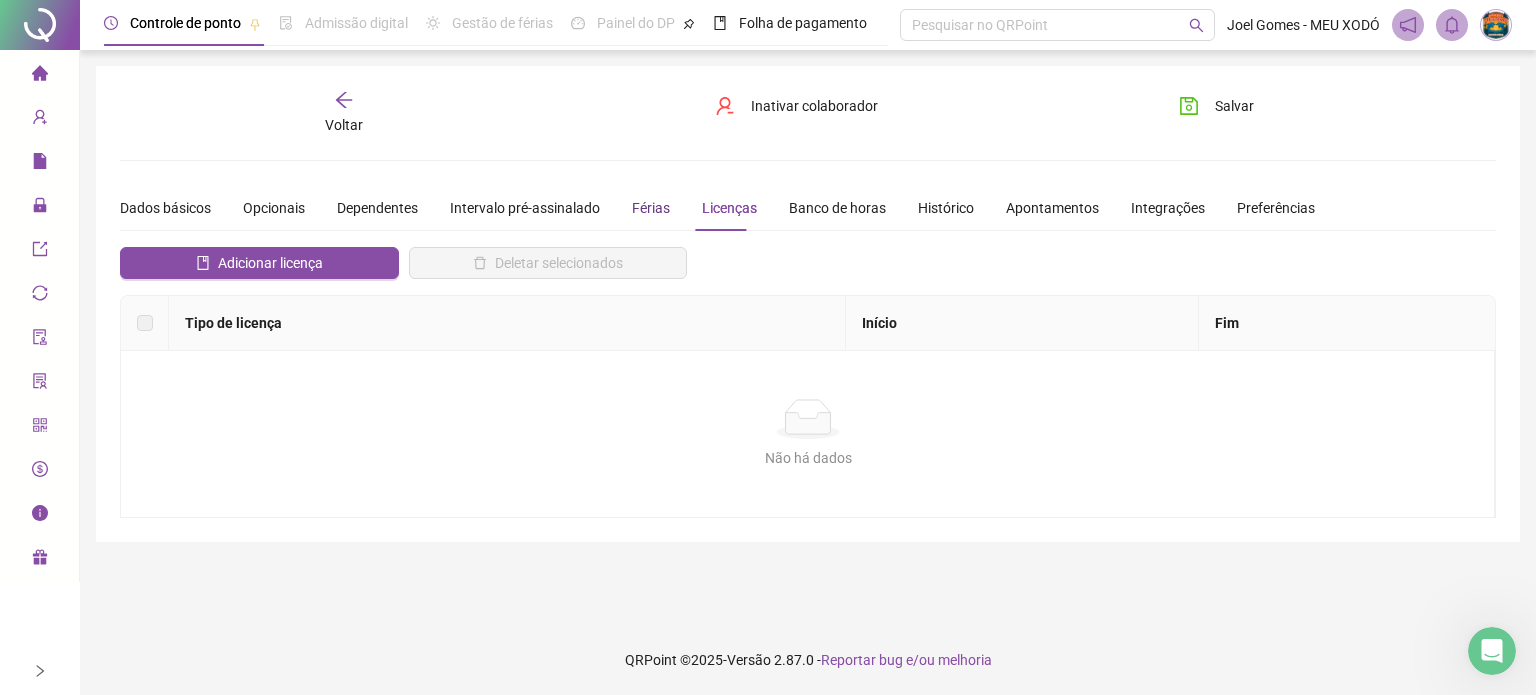 click on "Férias" at bounding box center [651, 208] 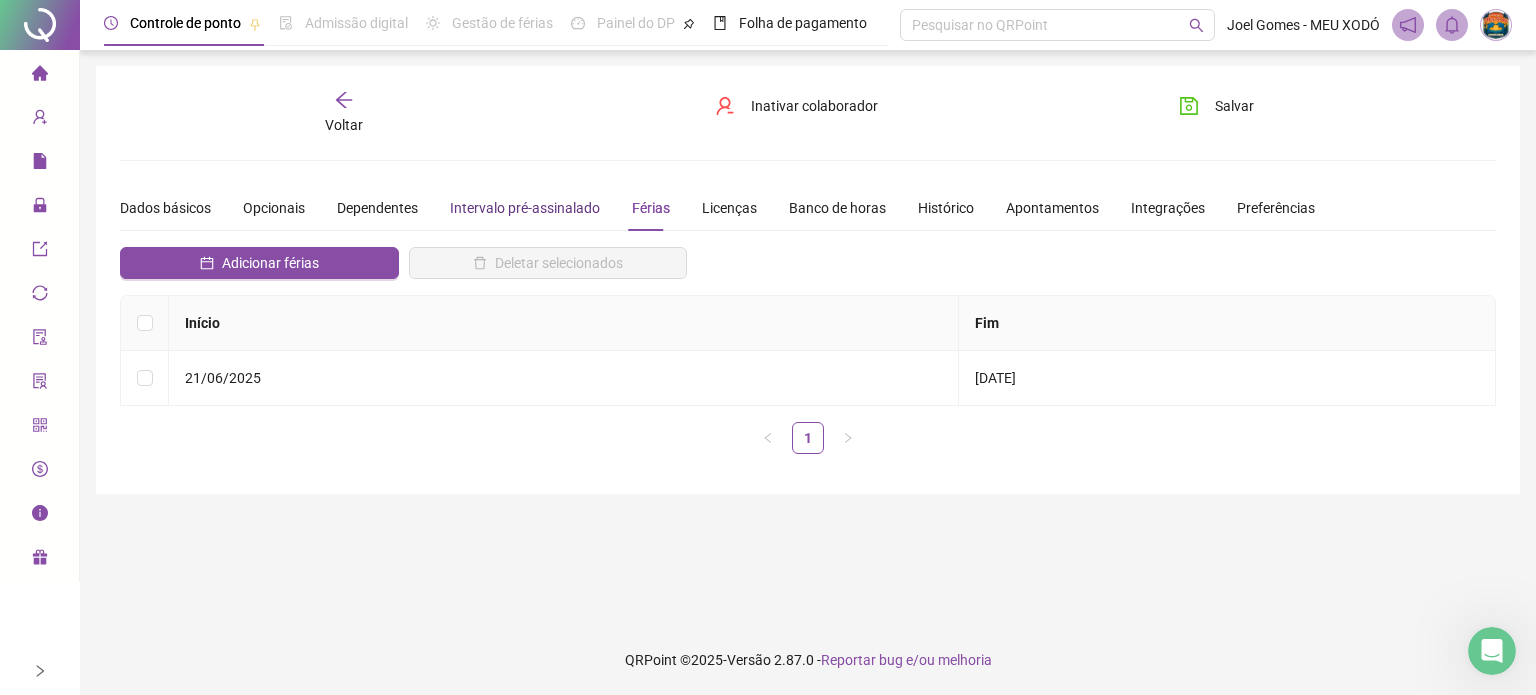click on "Intervalo pré-assinalado" at bounding box center (525, 208) 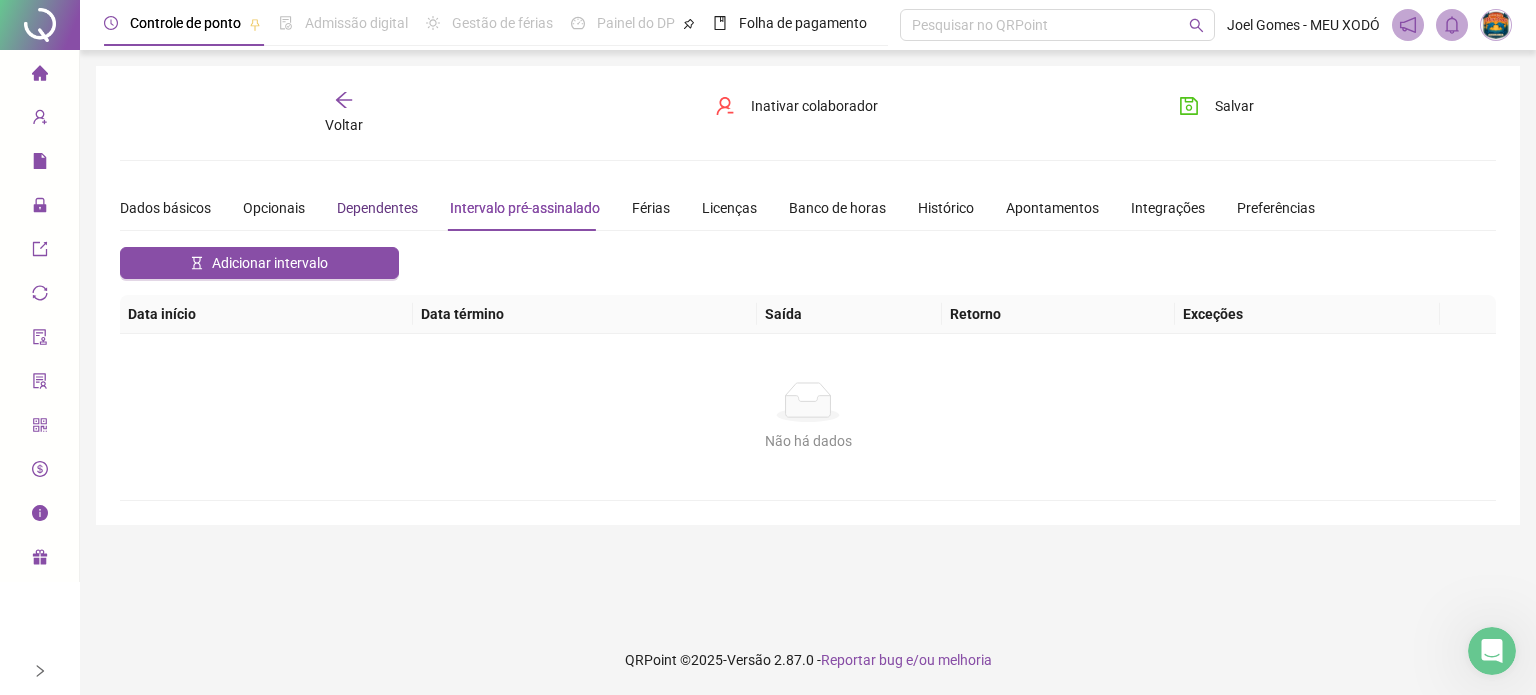 click on "Dependentes" at bounding box center [377, 208] 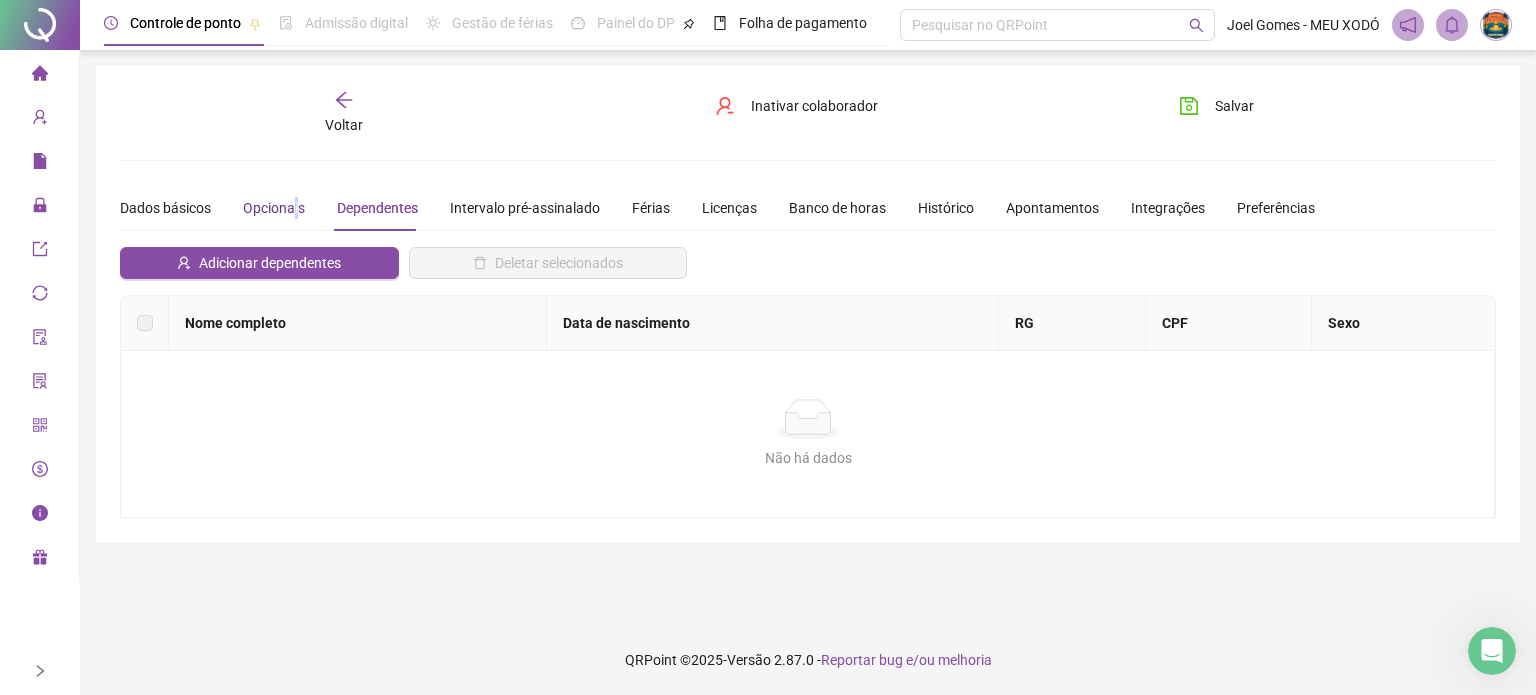 click on "Opcionais" at bounding box center [274, 208] 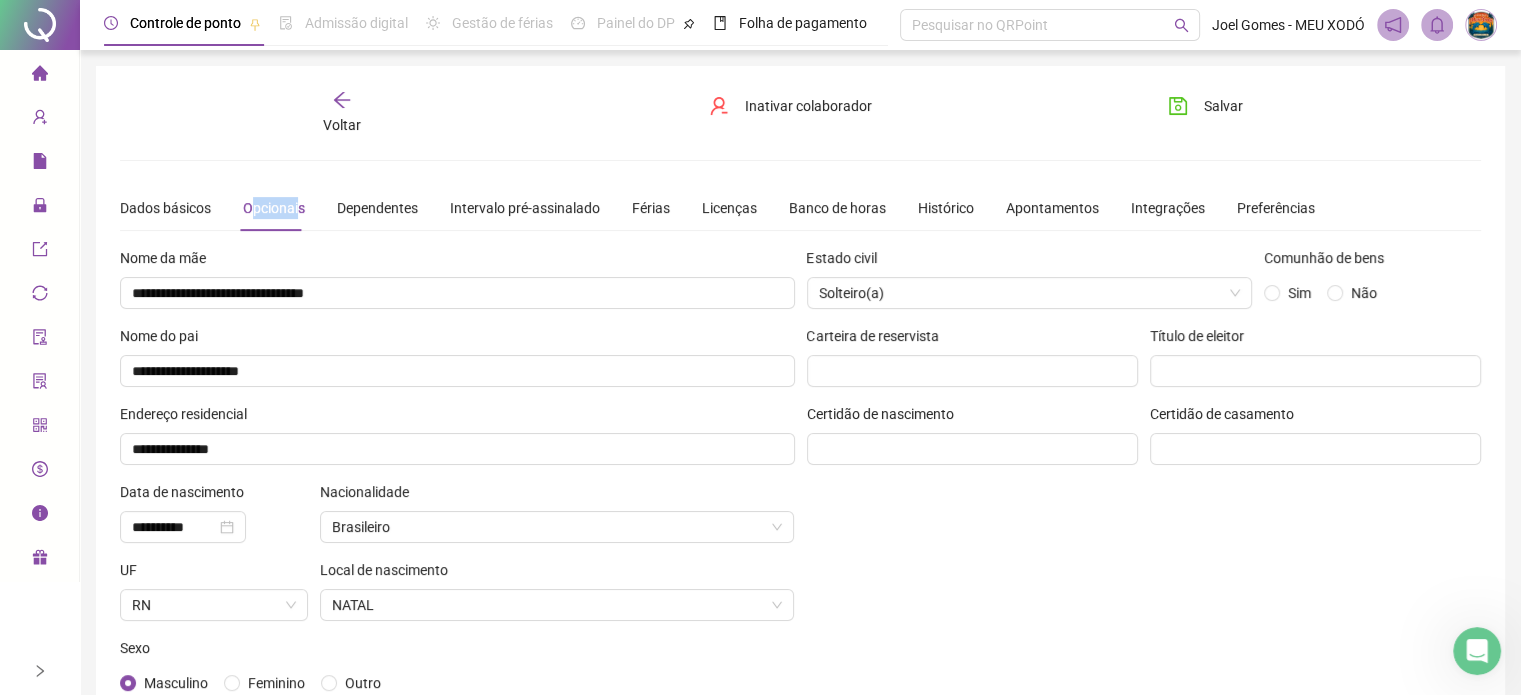 scroll, scrollTop: 0, scrollLeft: 0, axis: both 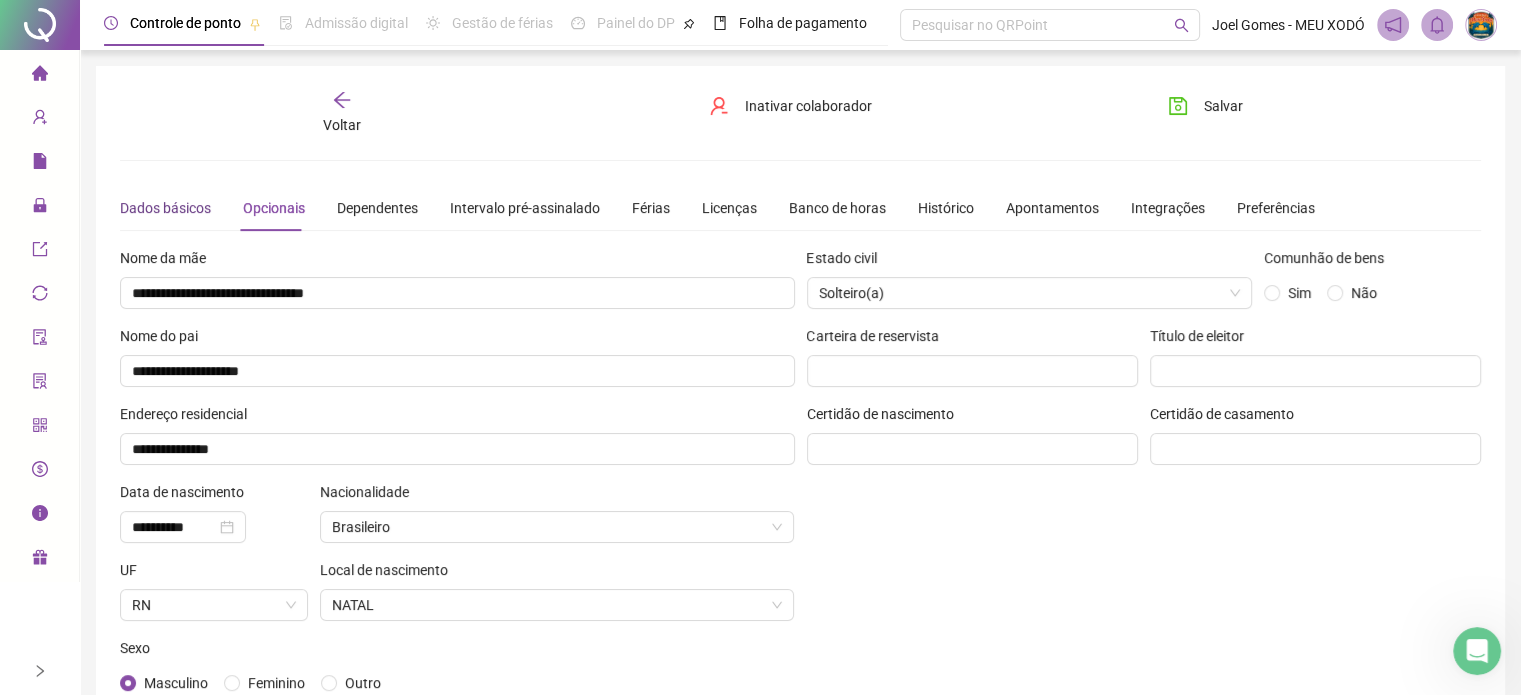 click on "Dados básicos" at bounding box center (165, 208) 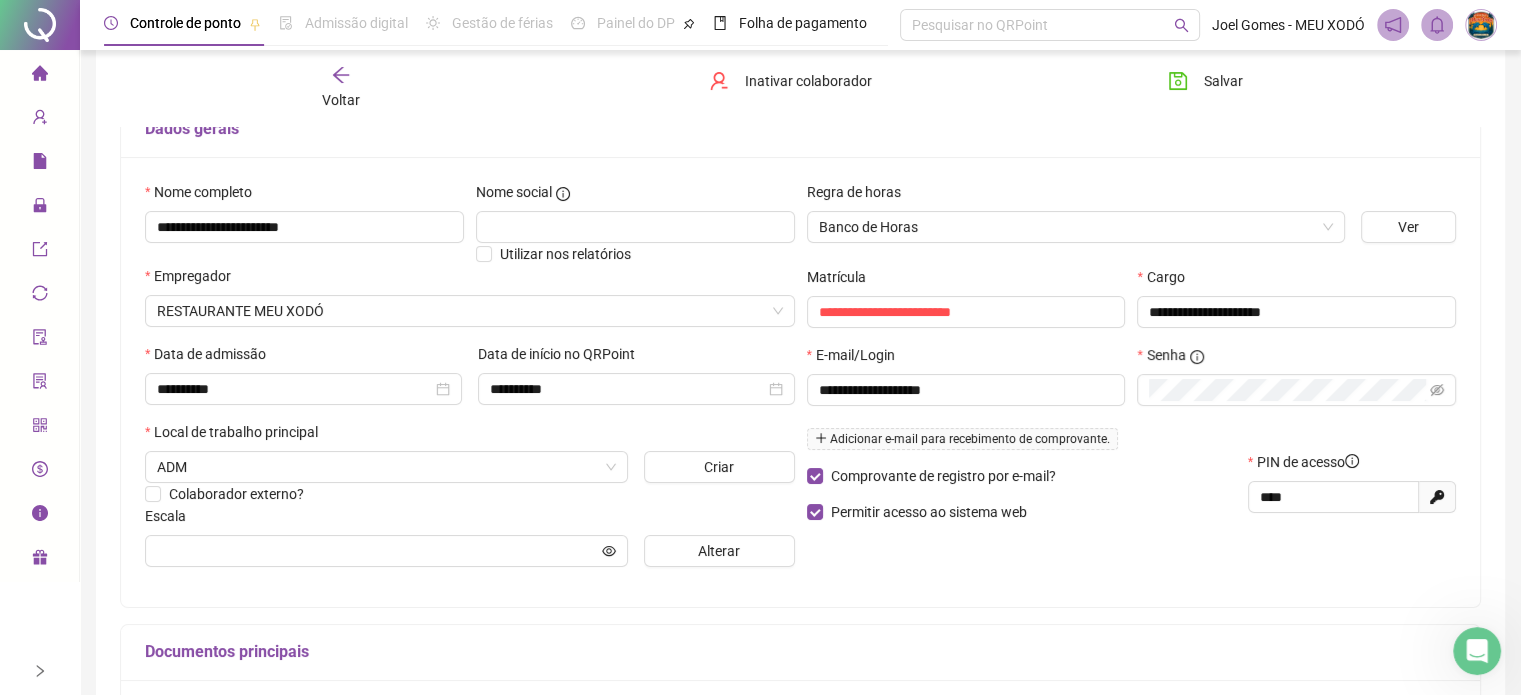 scroll, scrollTop: 0, scrollLeft: 0, axis: both 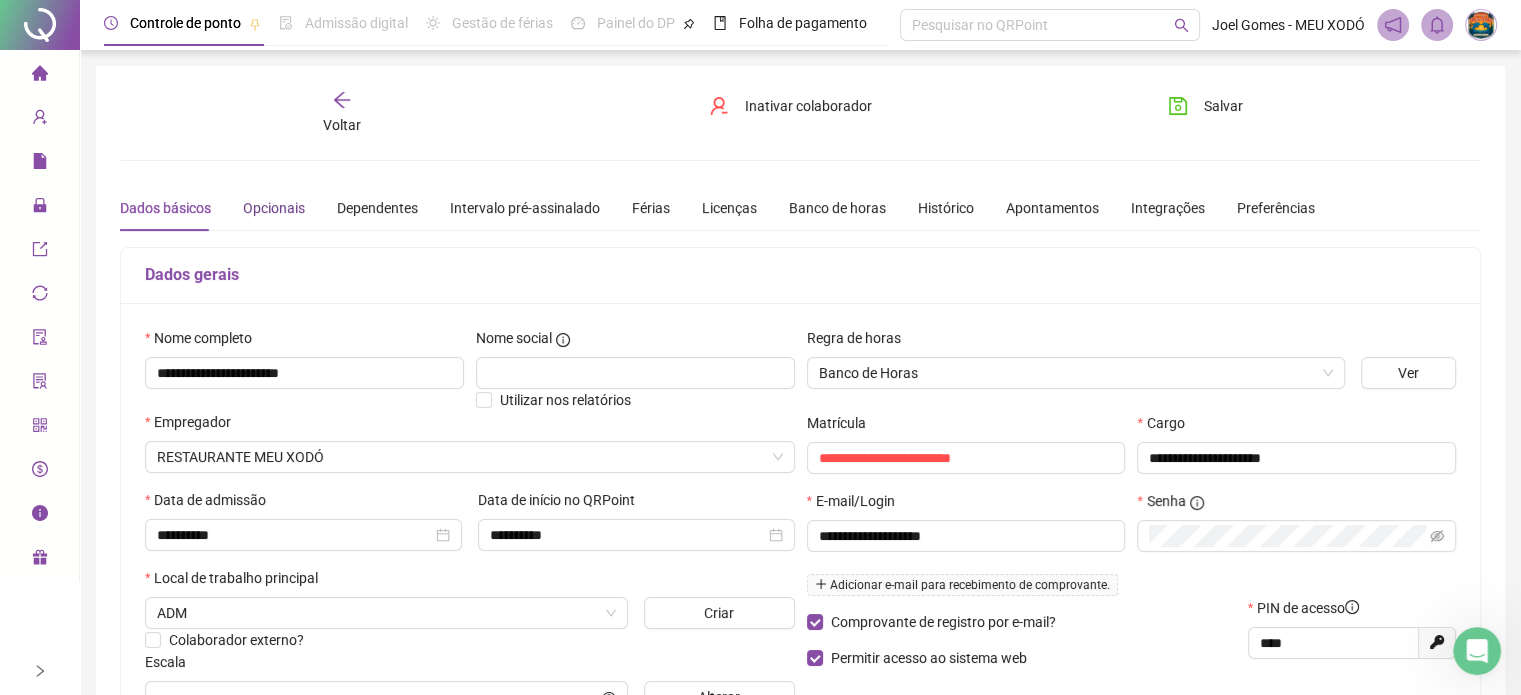 click on "Opcionais" at bounding box center [274, 208] 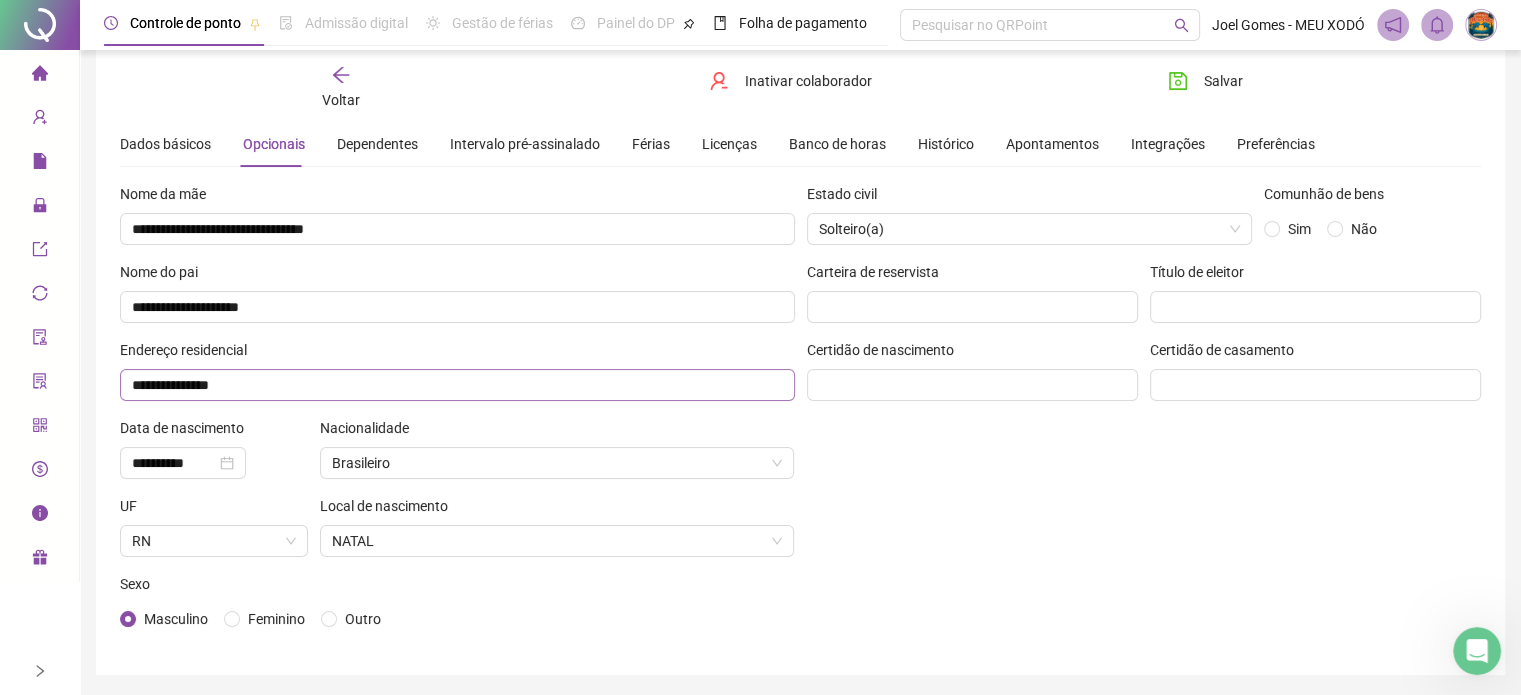 scroll, scrollTop: 28, scrollLeft: 0, axis: vertical 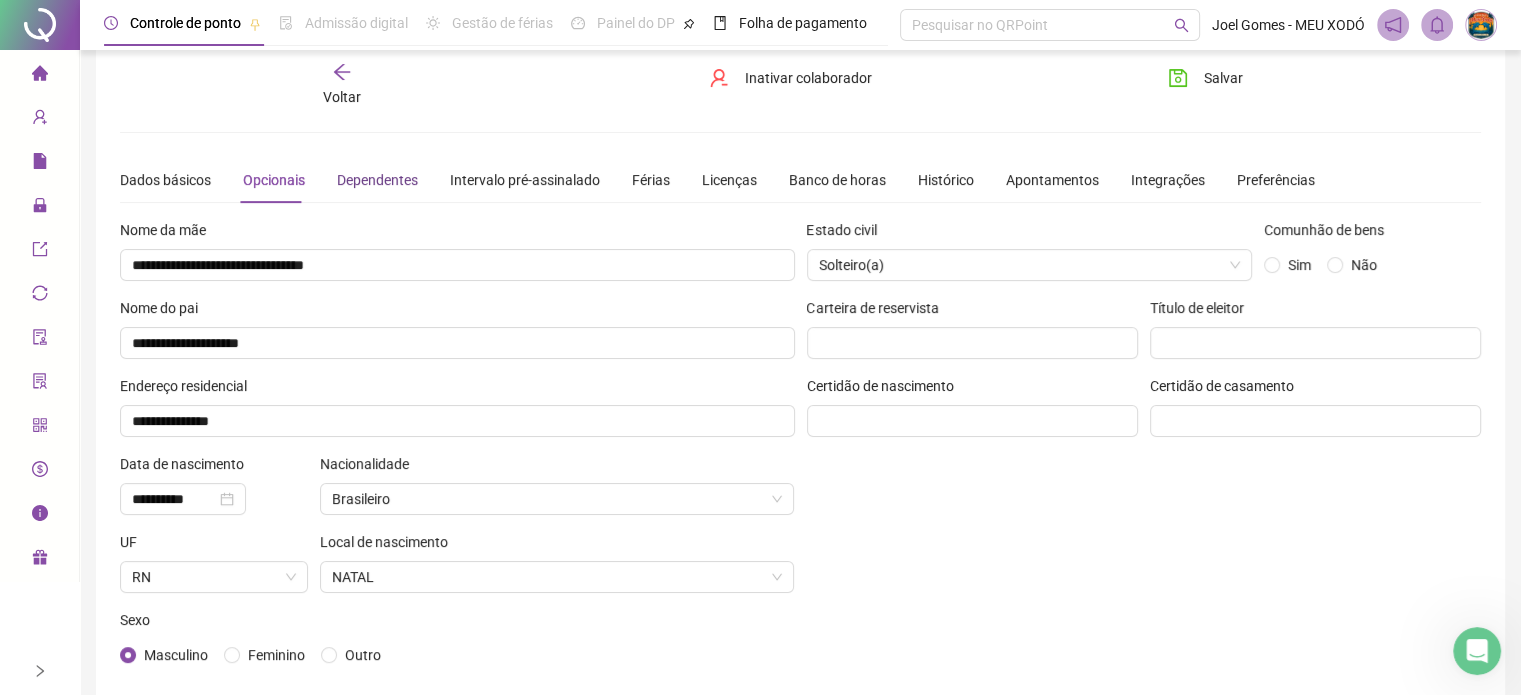 click on "Dependentes" at bounding box center [377, 180] 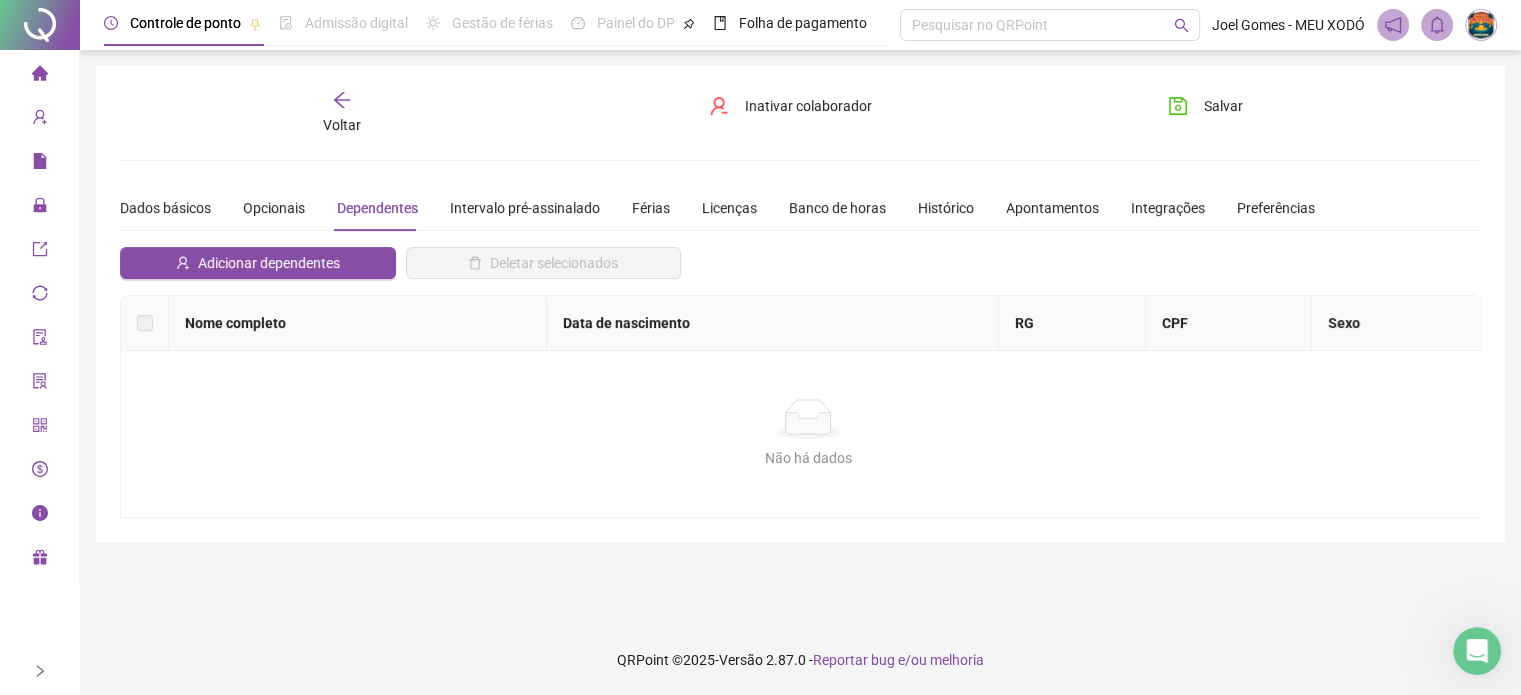 scroll, scrollTop: 0, scrollLeft: 0, axis: both 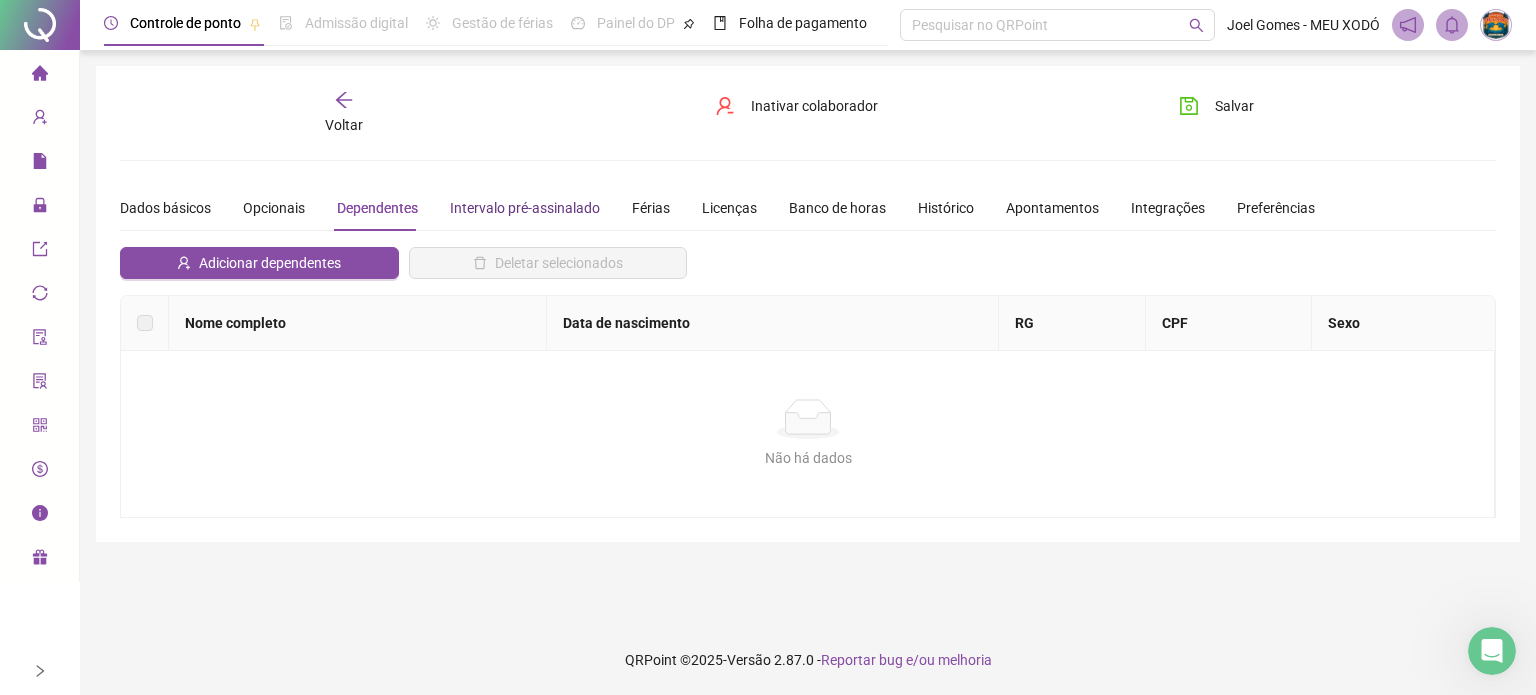 click on "Intervalo pré-assinalado" at bounding box center [525, 208] 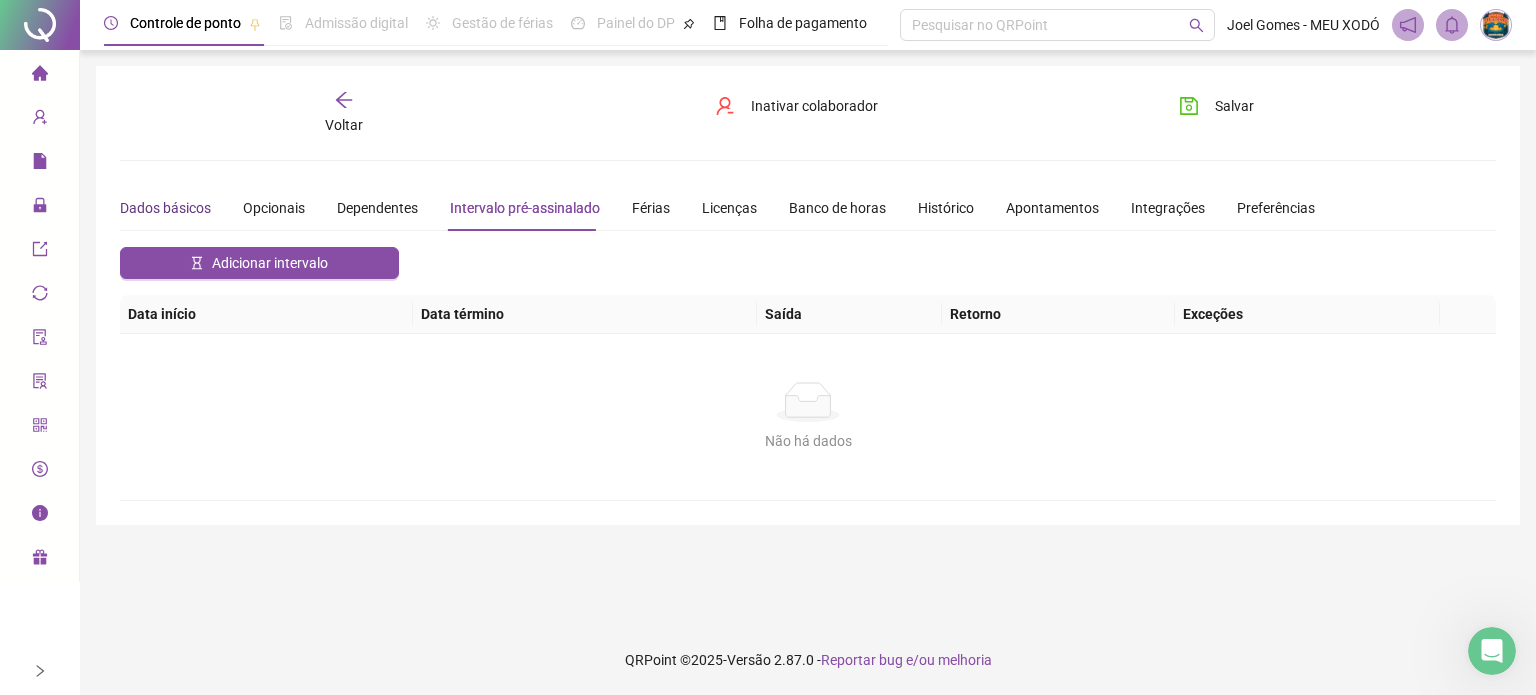 click on "Dados básicos" at bounding box center (165, 208) 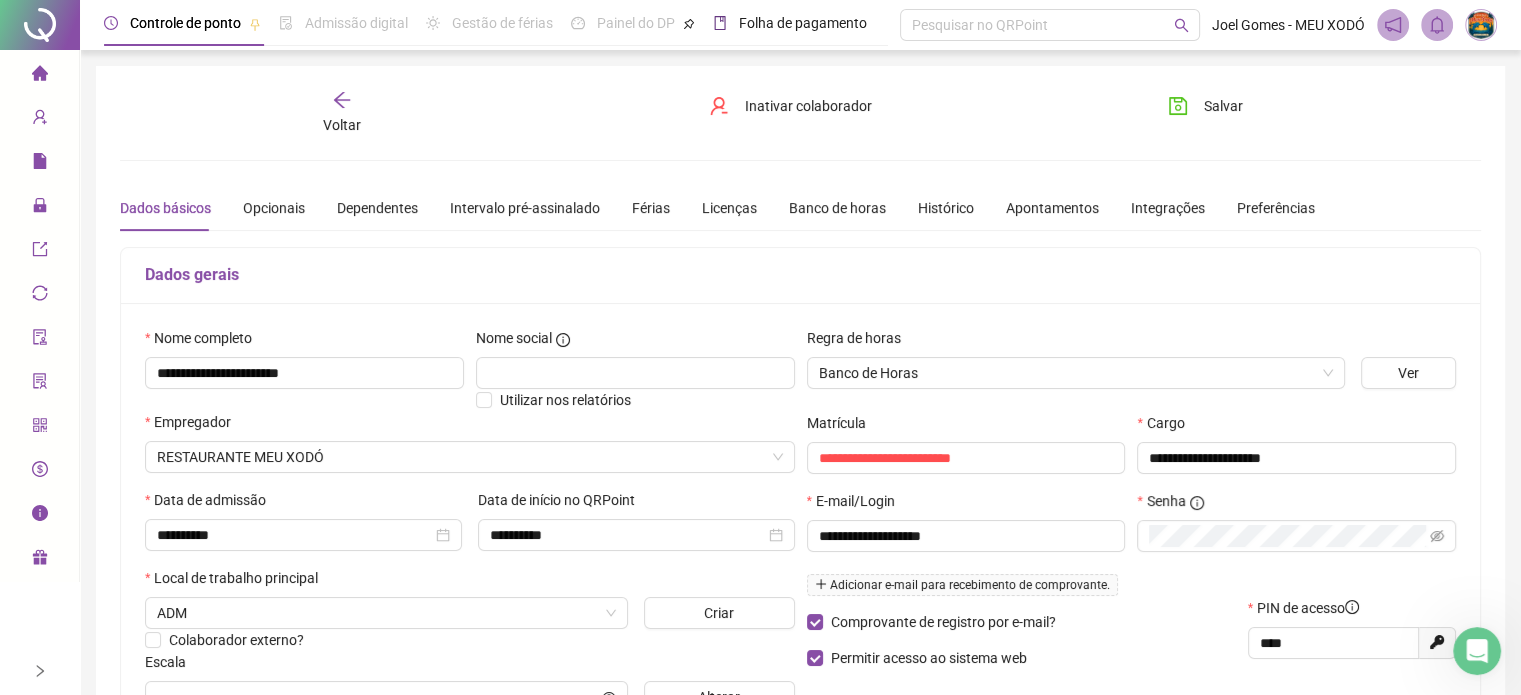 click on "Folha de pagamento" at bounding box center [803, 23] 